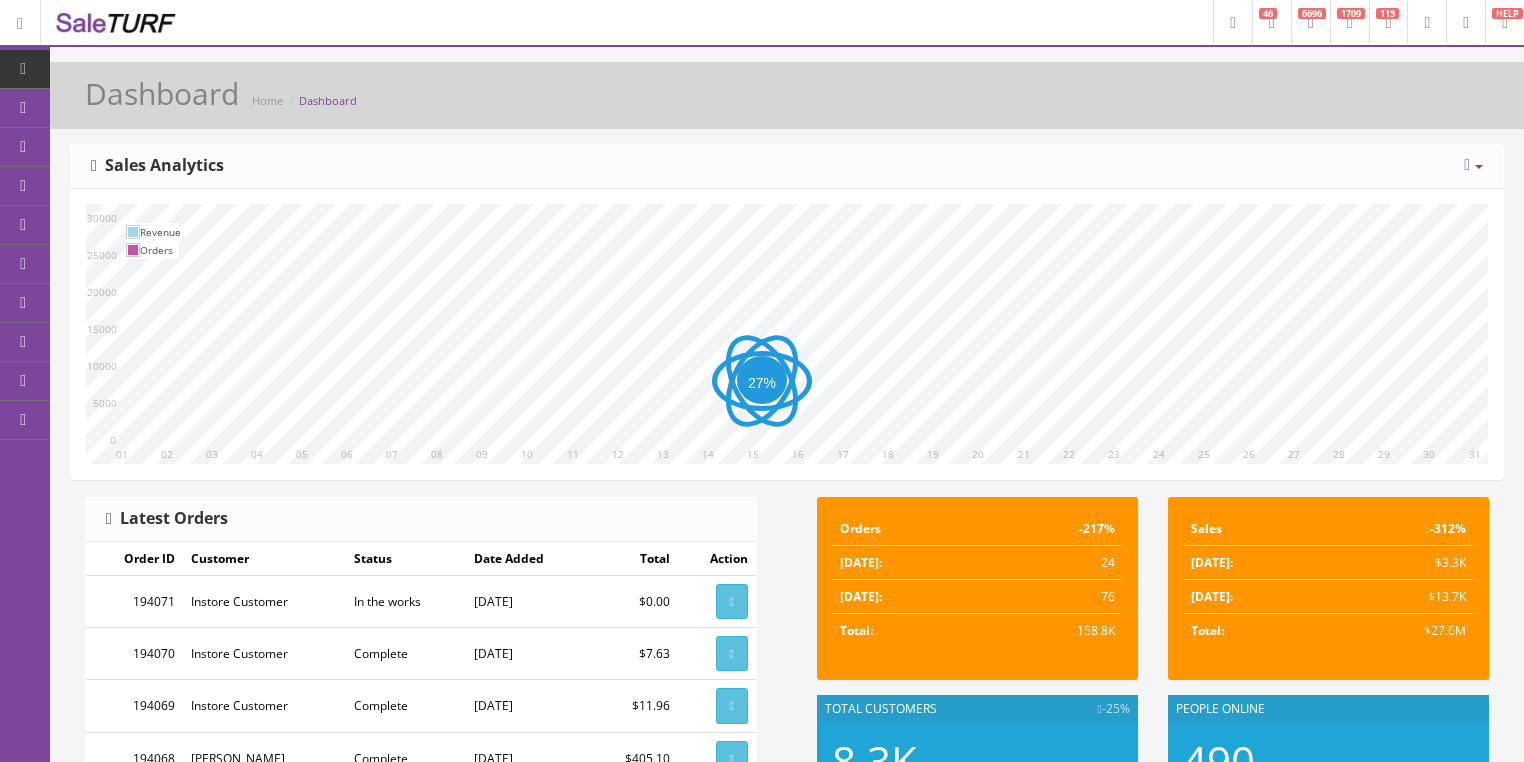scroll, scrollTop: 0, scrollLeft: 0, axis: both 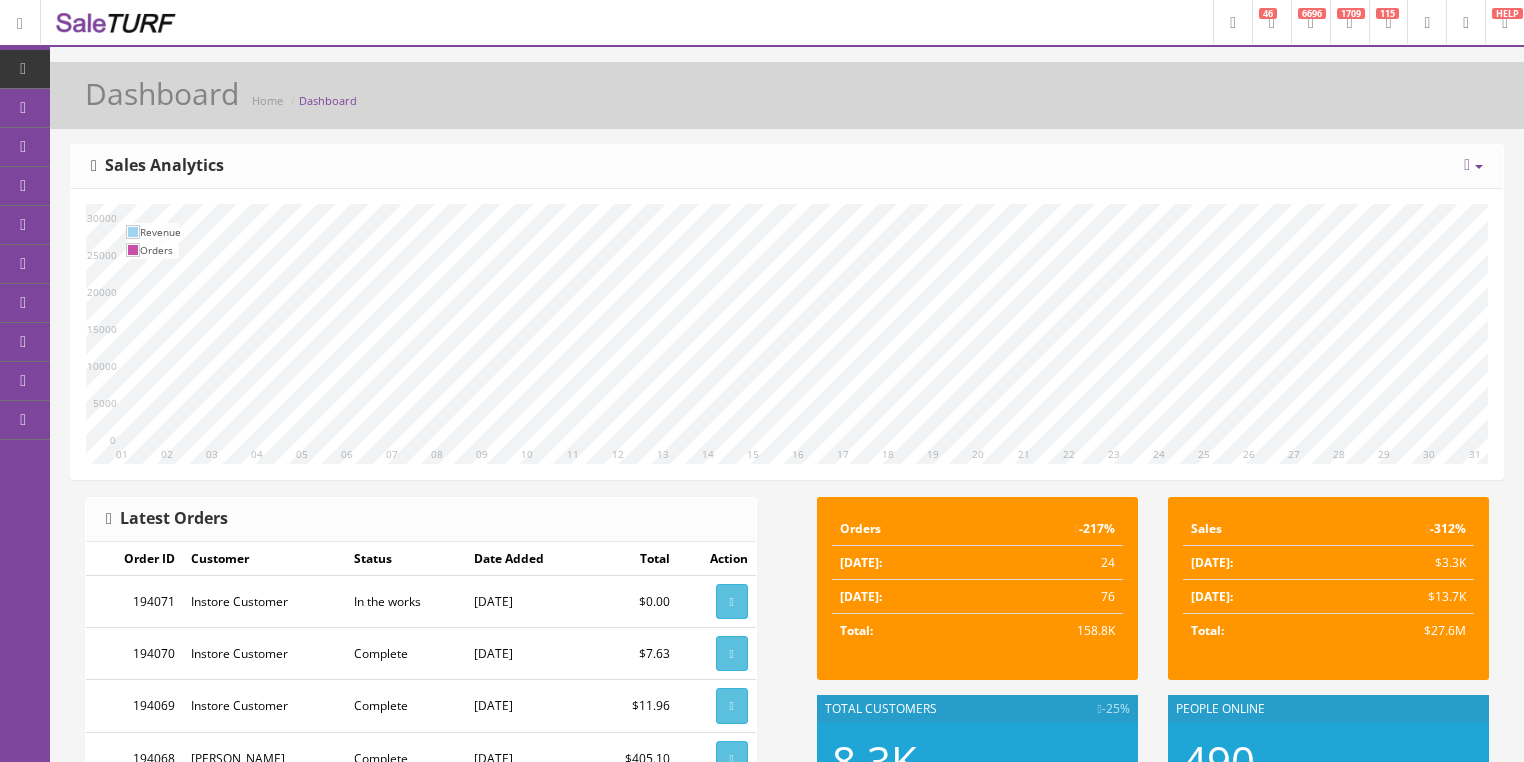 click on "6696" at bounding box center [1312, 13] 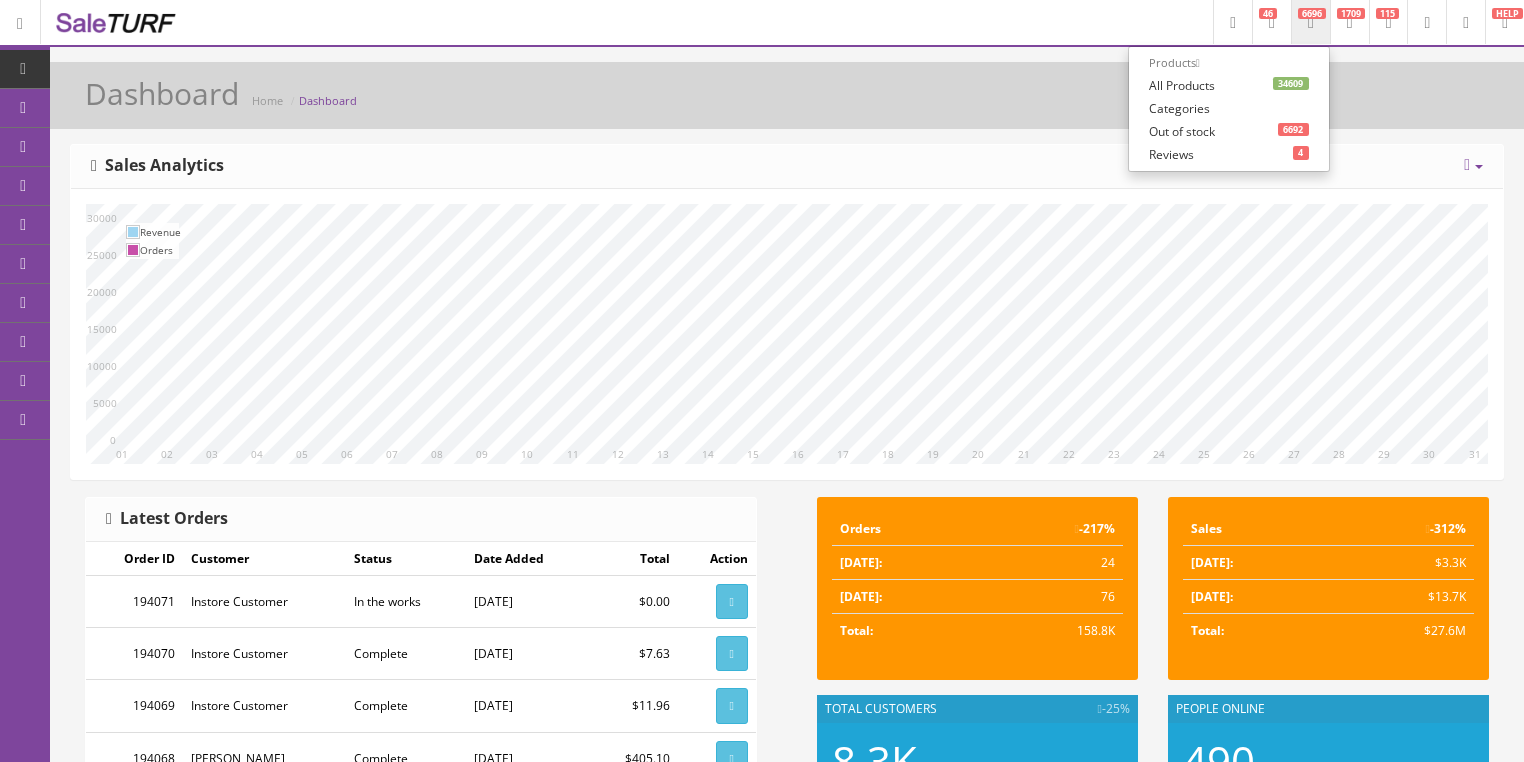 click on "34609  All Products" at bounding box center (1229, 85) 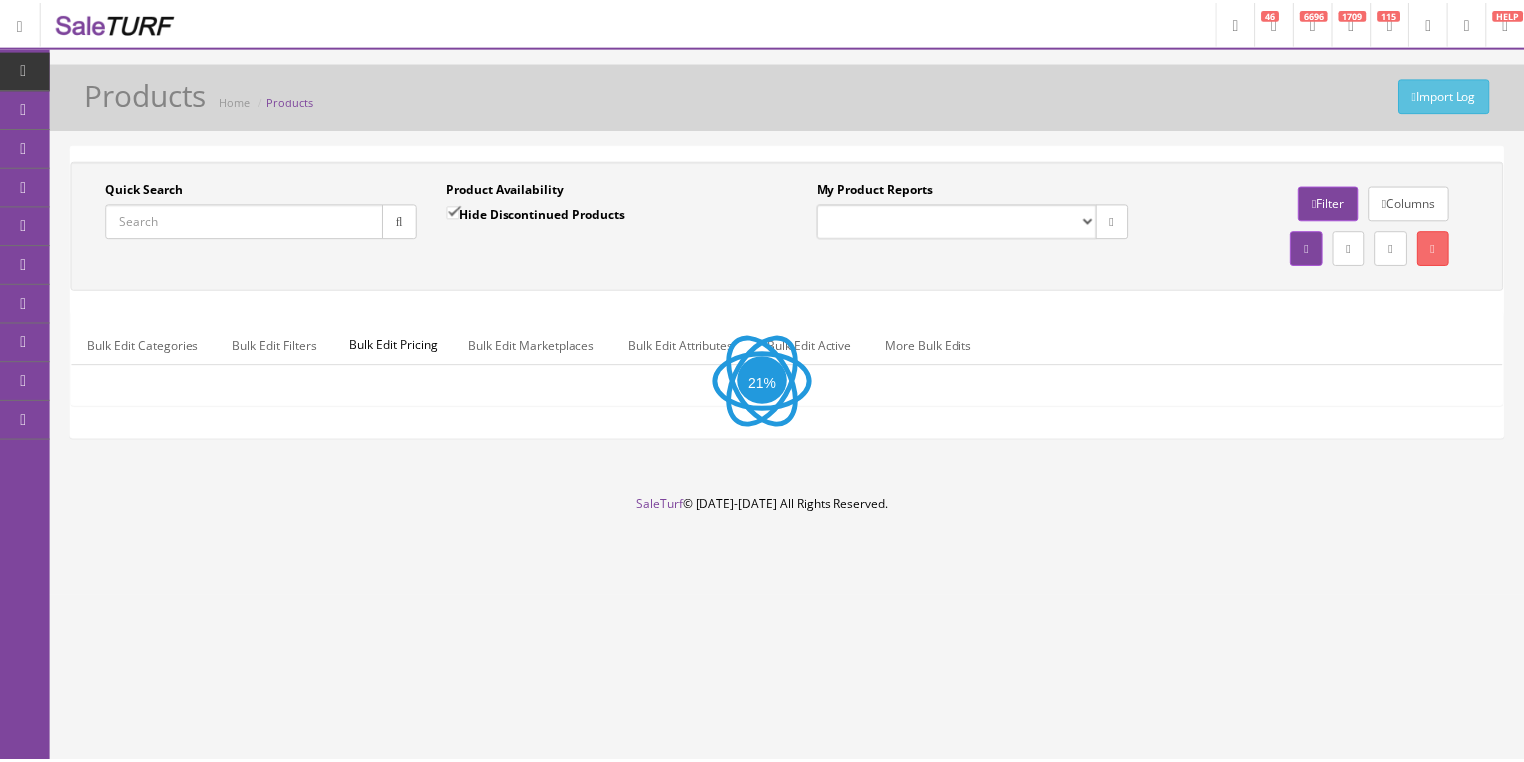 scroll, scrollTop: 0, scrollLeft: 0, axis: both 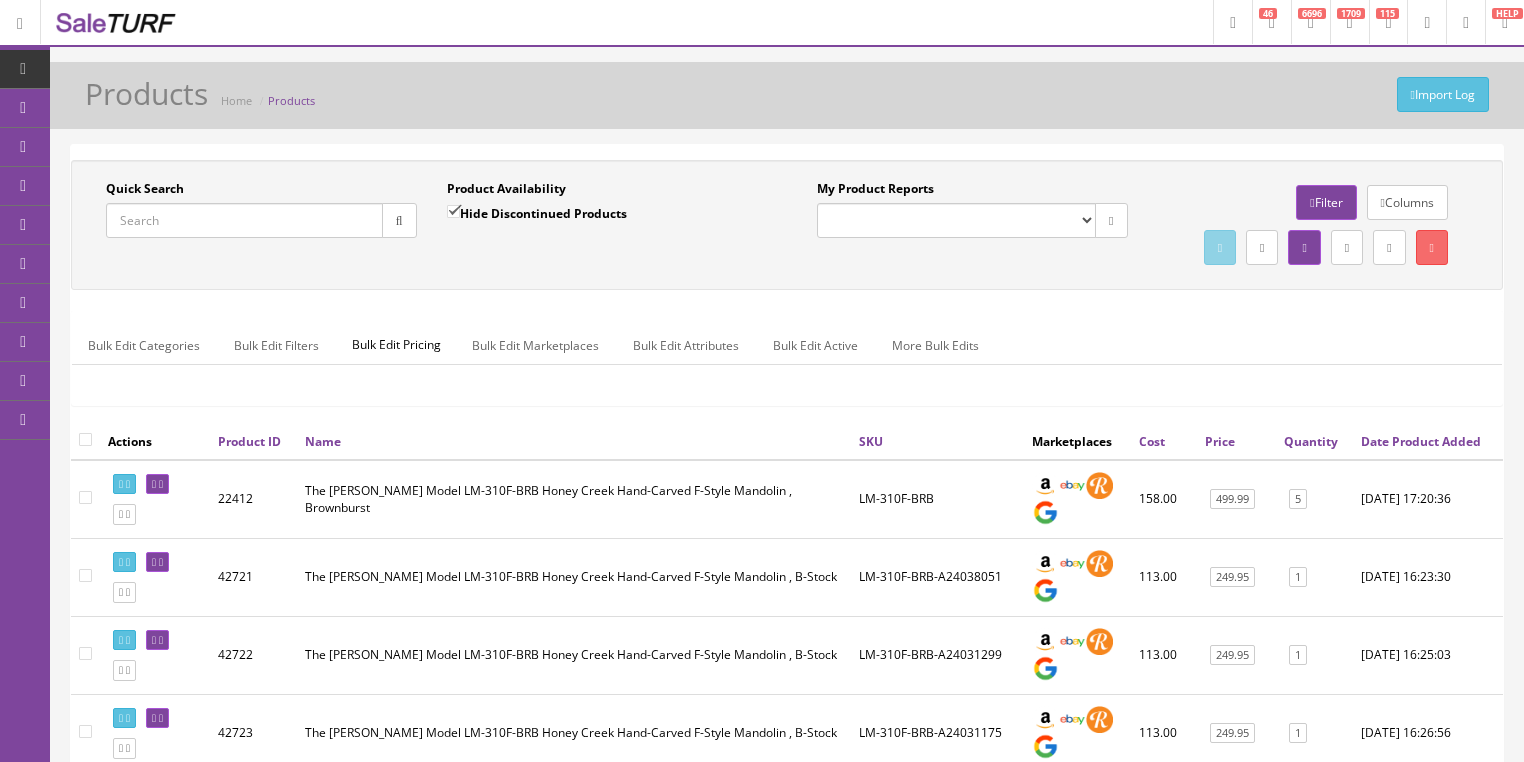 click on "Quick Search" at bounding box center (244, 220) 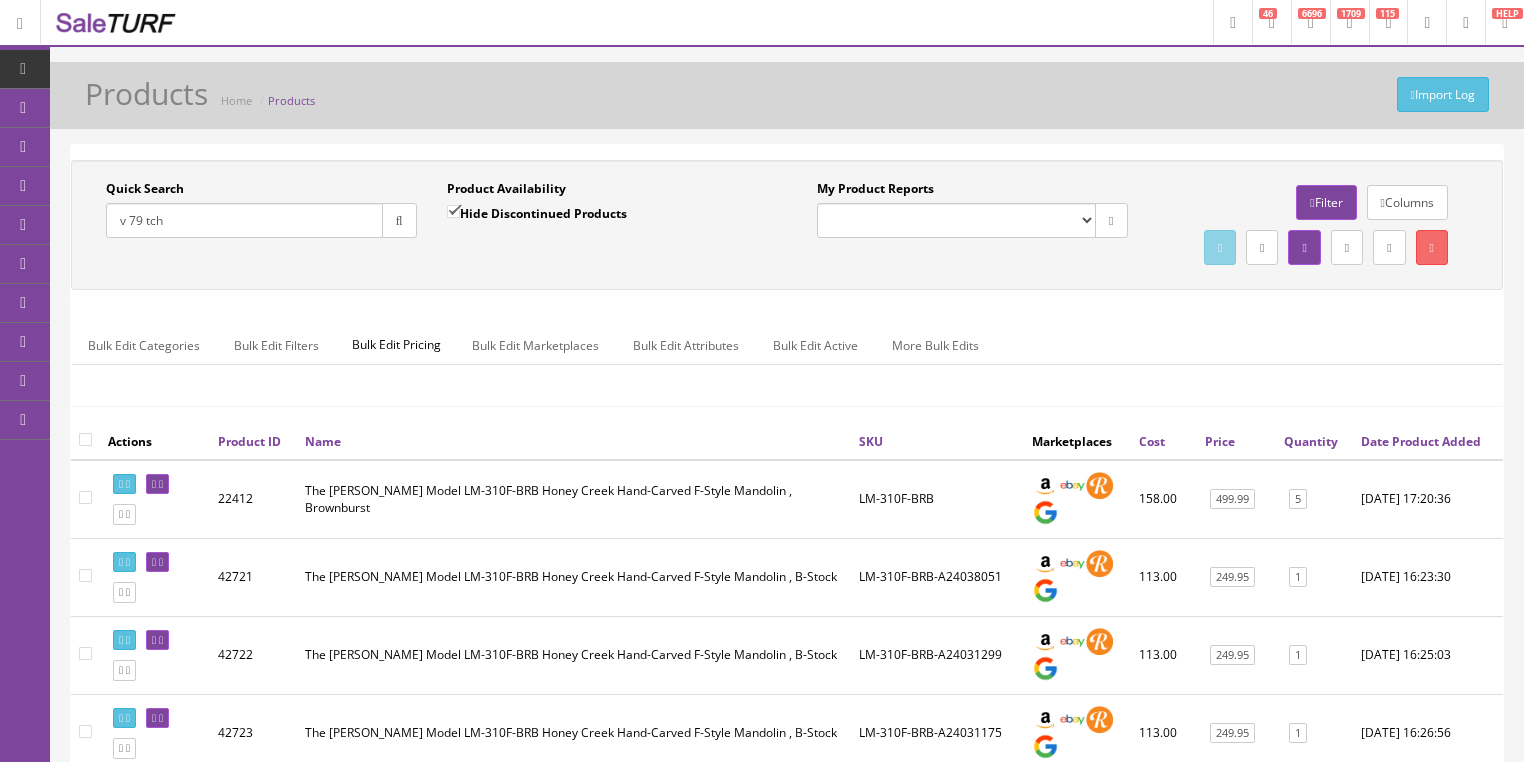 type on "v 79 tch" 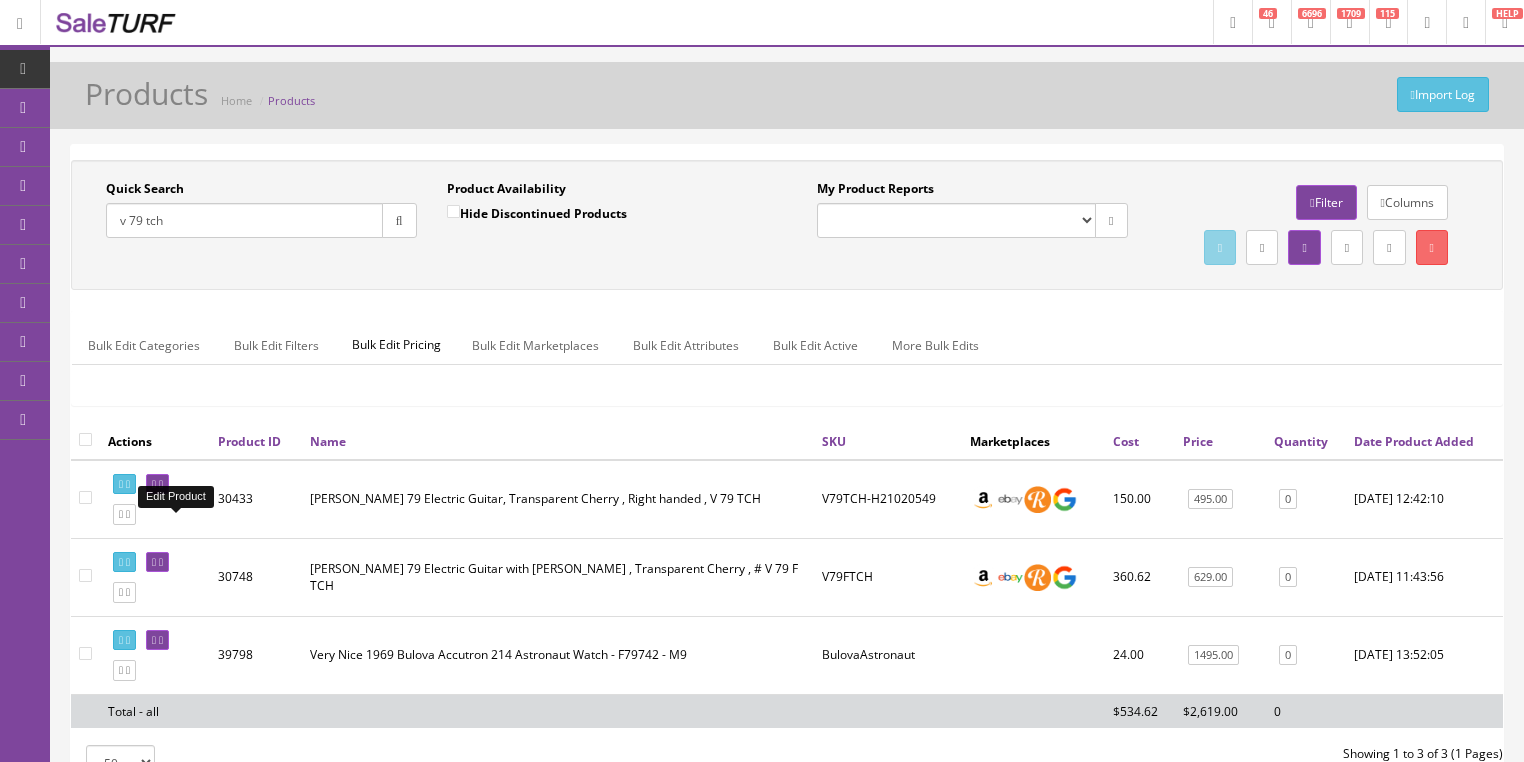 click at bounding box center [157, 484] 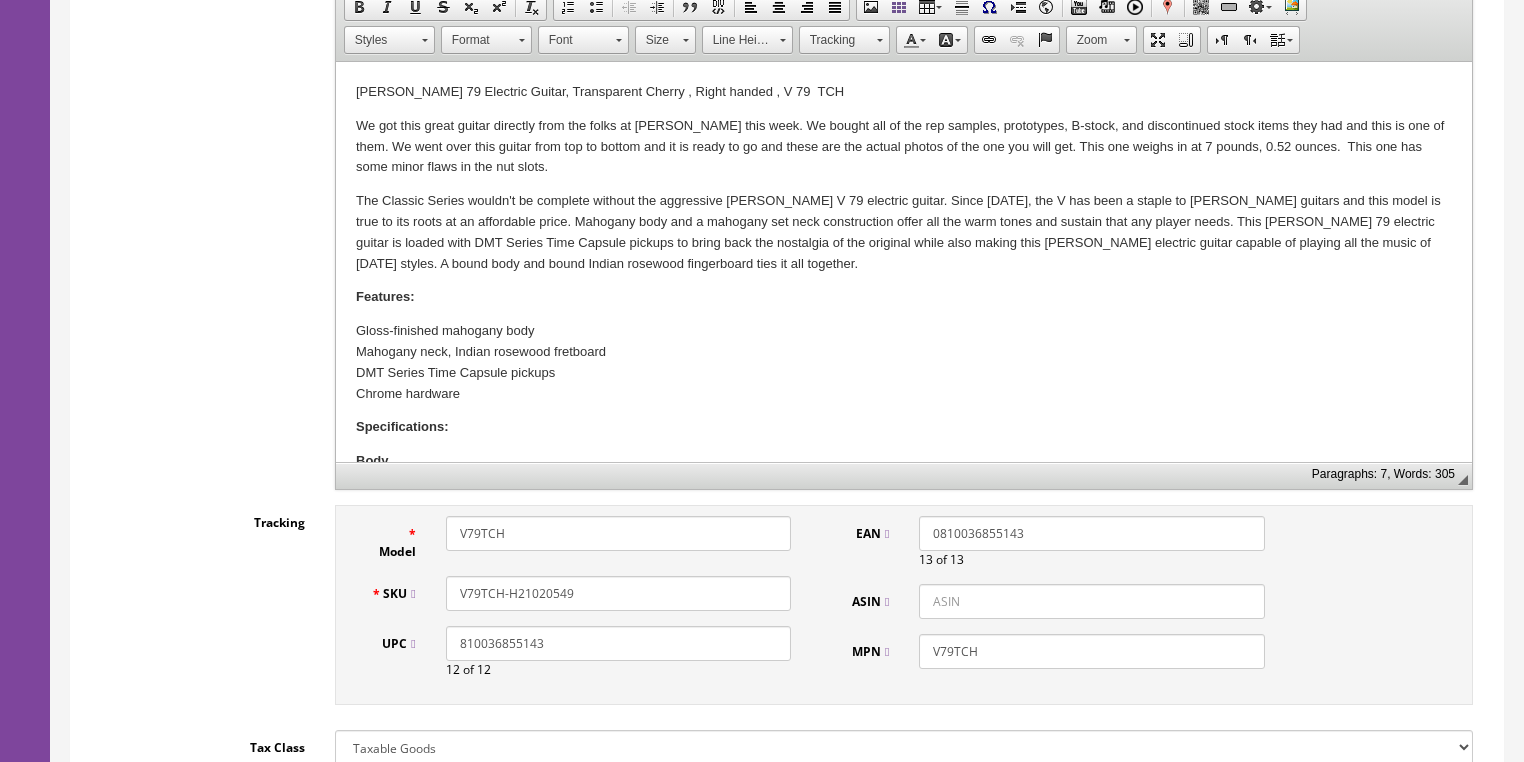 scroll, scrollTop: 560, scrollLeft: 0, axis: vertical 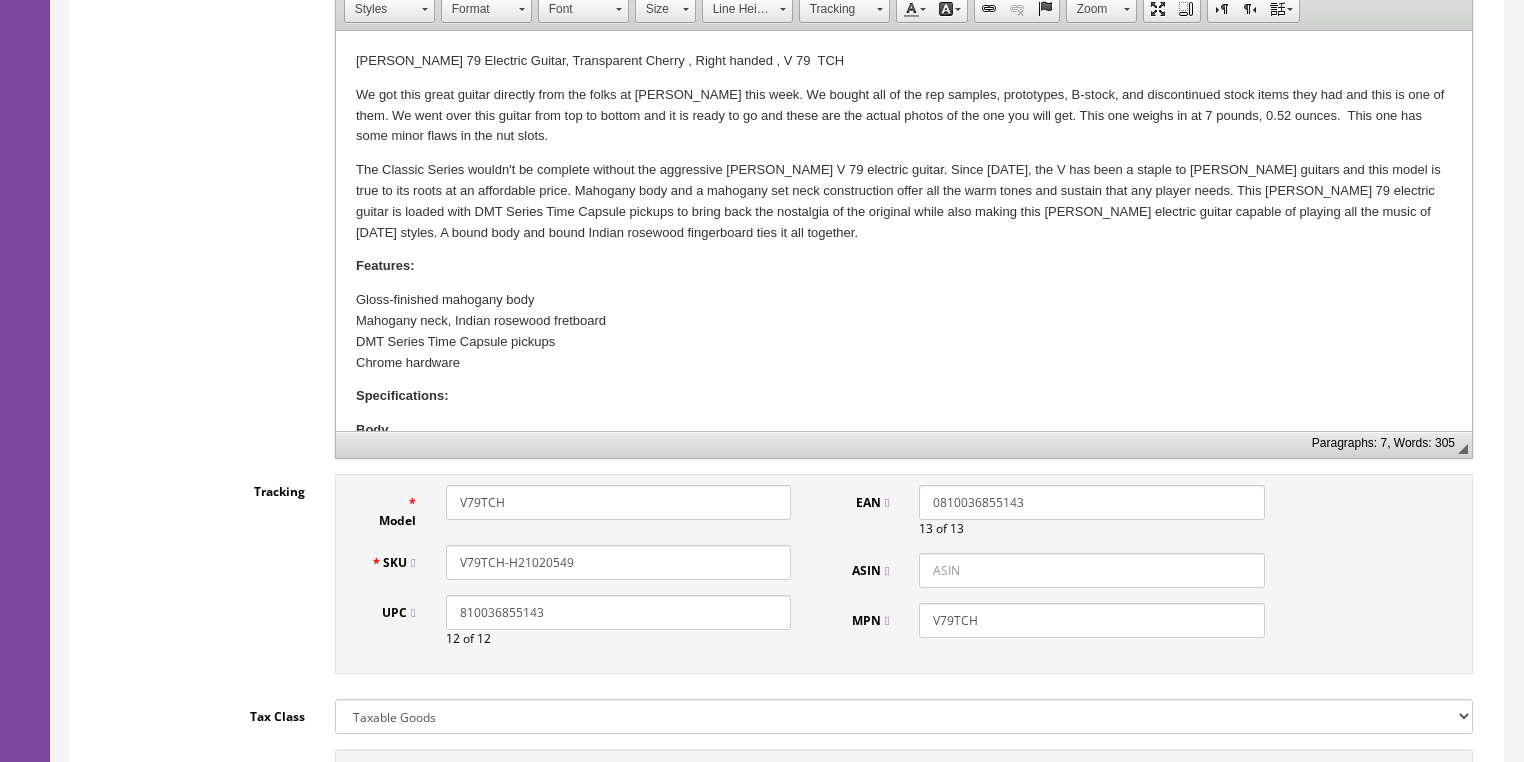 drag, startPoint x: 574, startPoint y: 624, endPoint x: 461, endPoint y: 641, distance: 114.27161 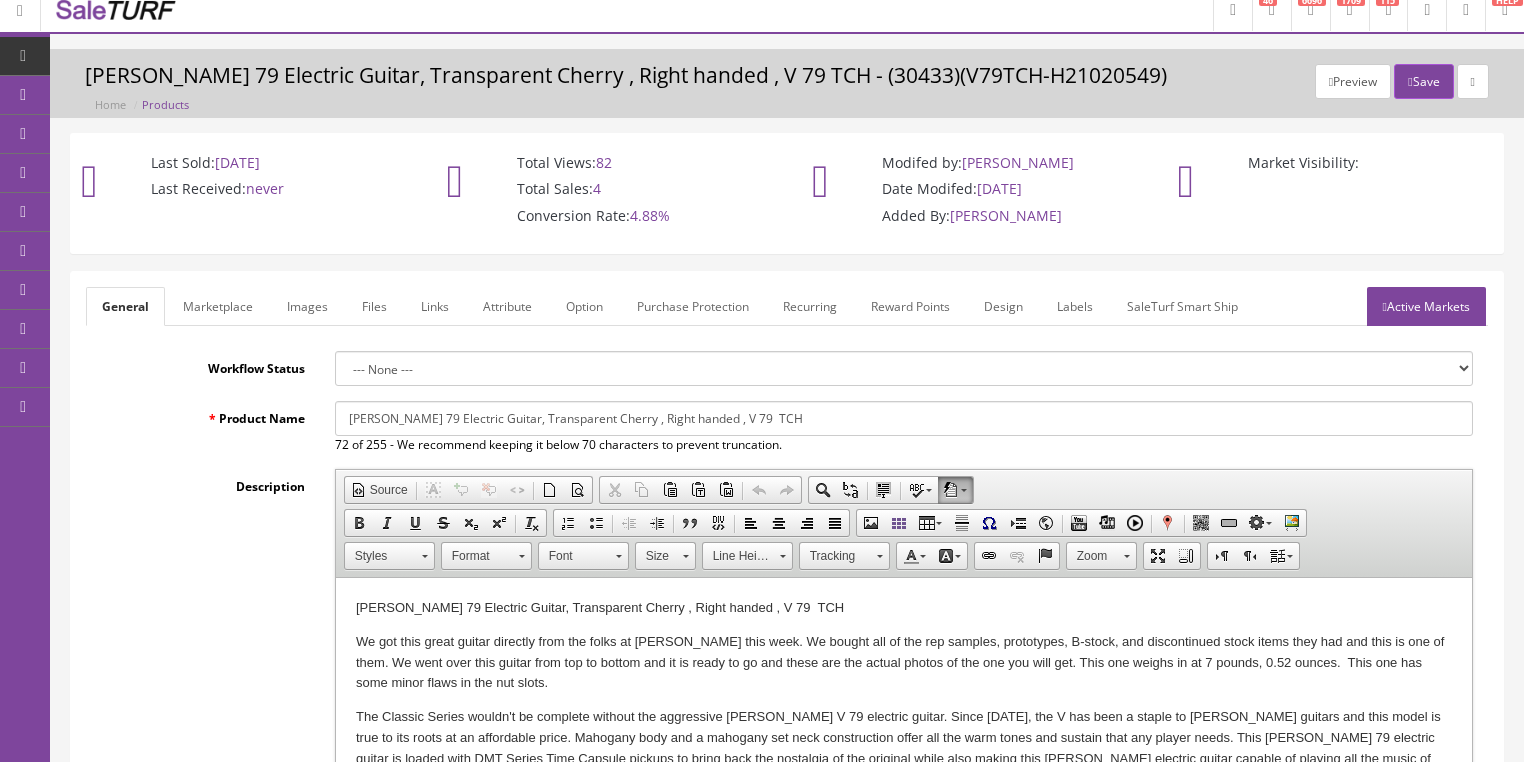 scroll, scrollTop: 0, scrollLeft: 0, axis: both 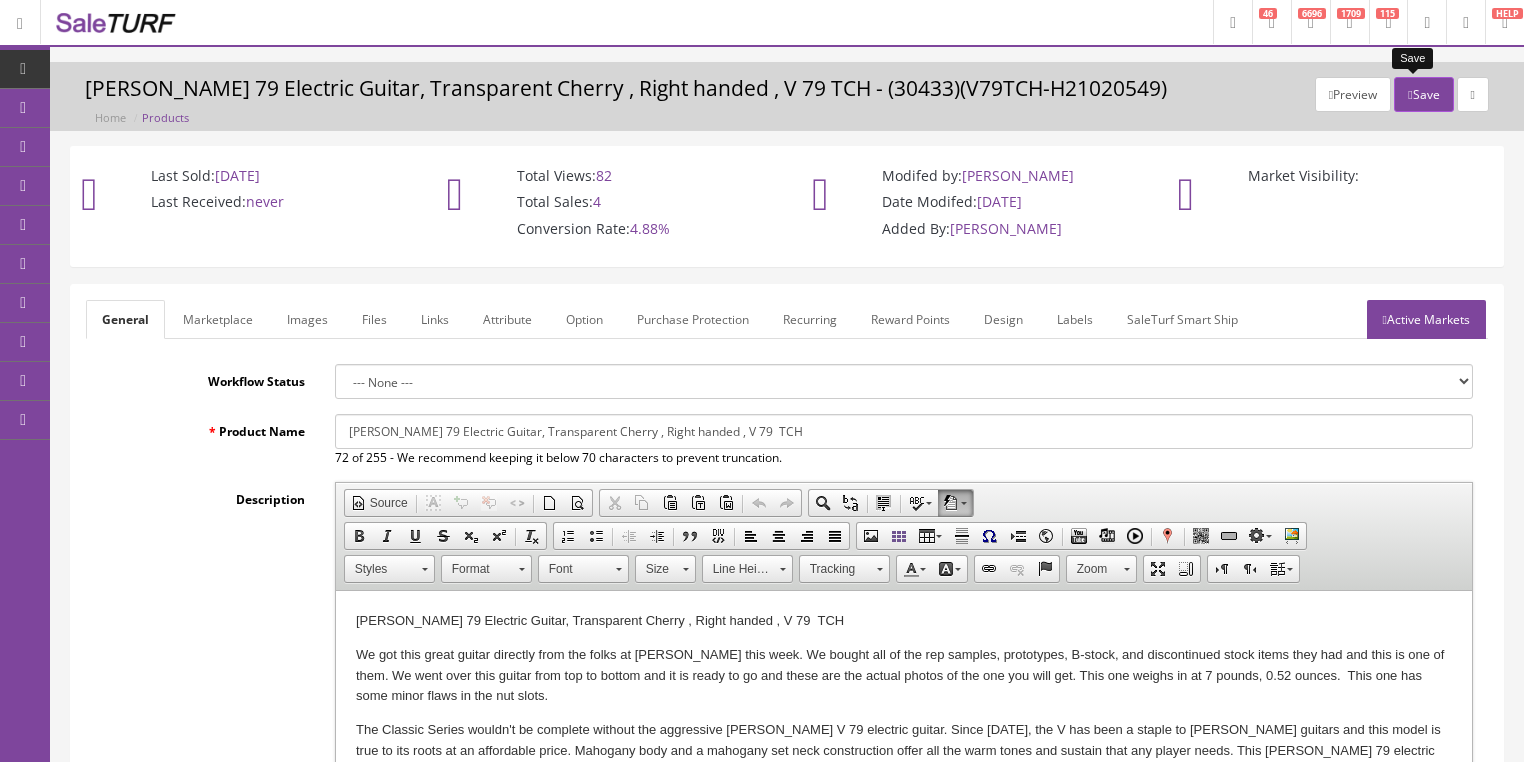 click on "Save" at bounding box center [1423, 94] 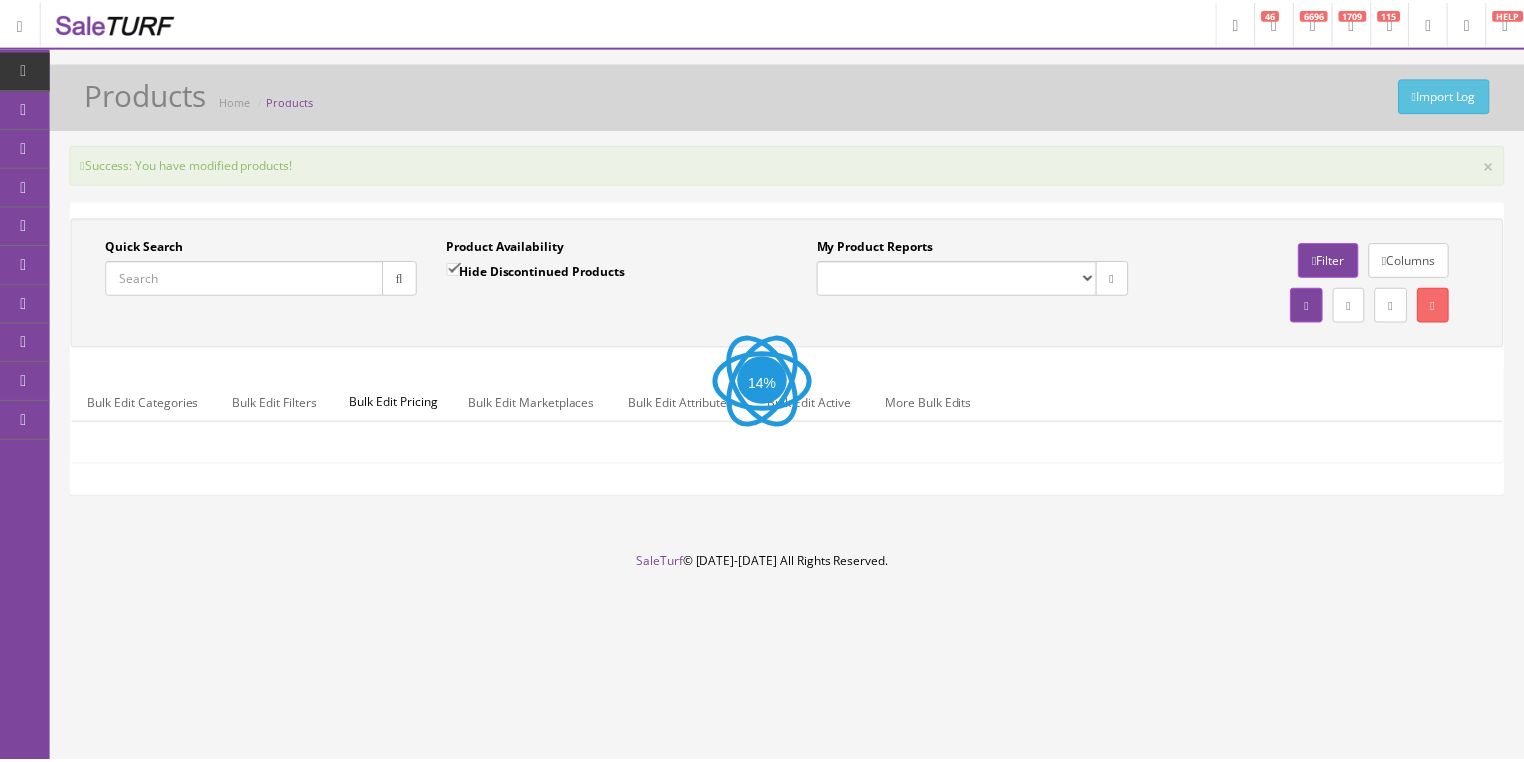 scroll, scrollTop: 0, scrollLeft: 0, axis: both 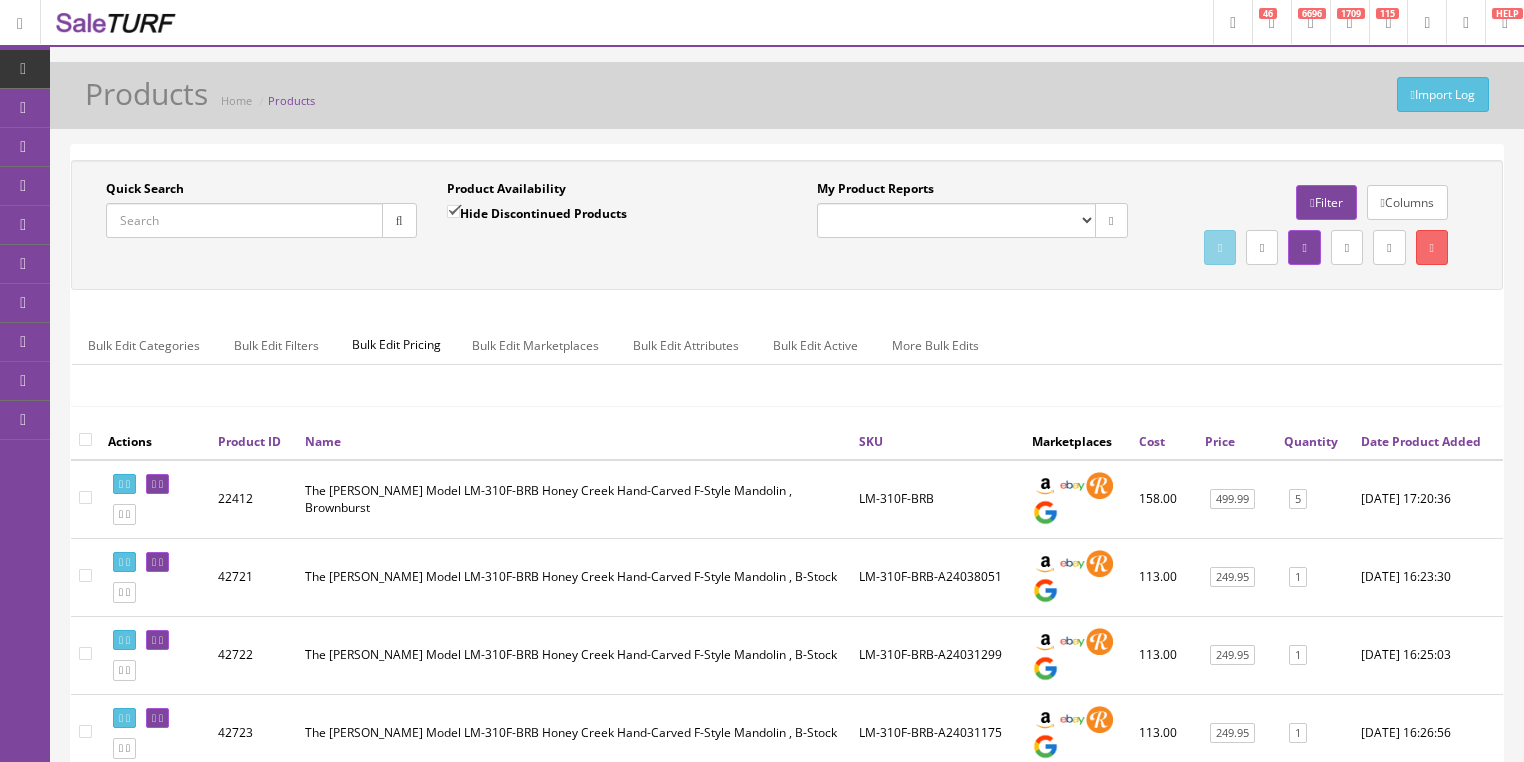 click on "Quick Search" at bounding box center (244, 220) 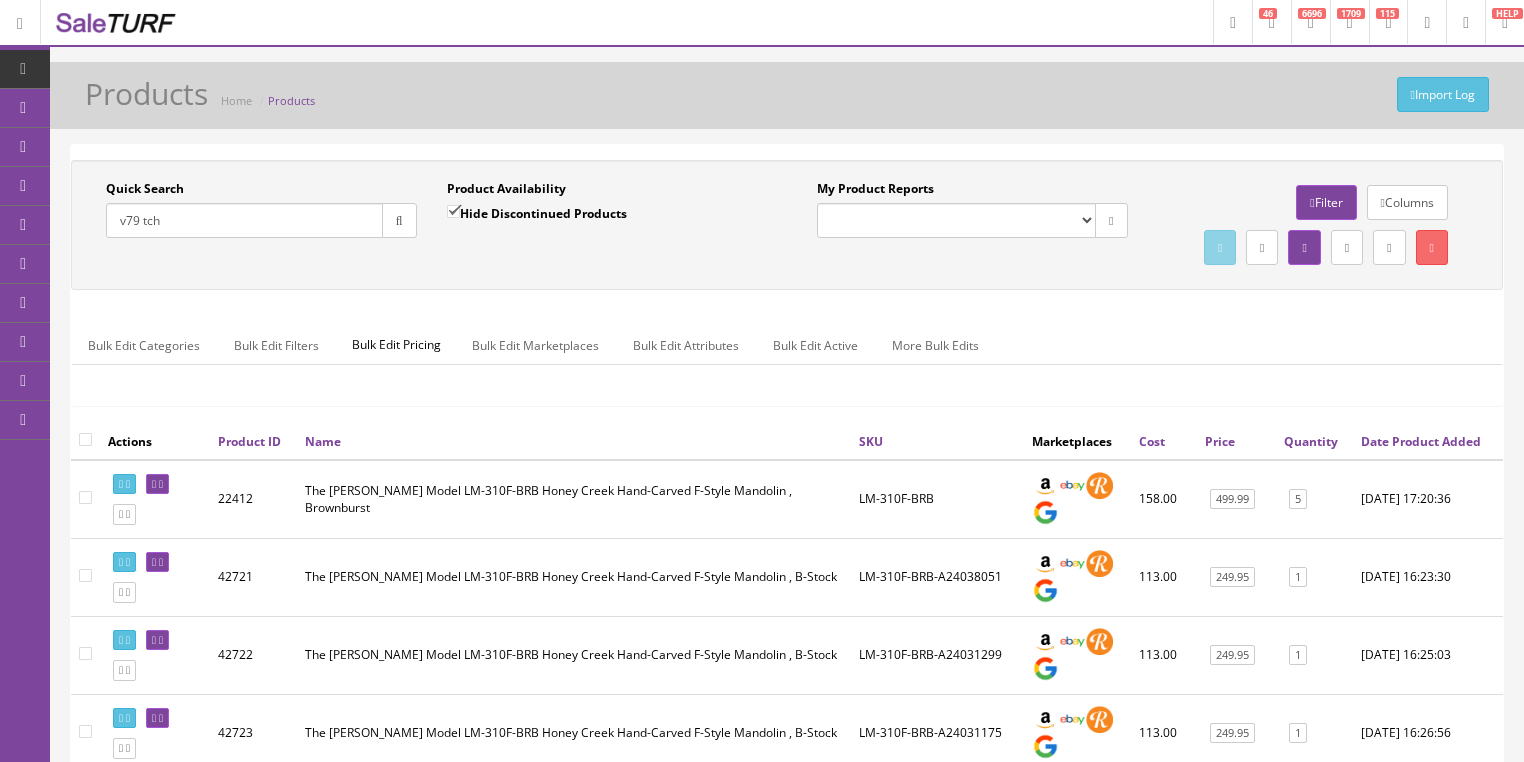 type on "v79 tch" 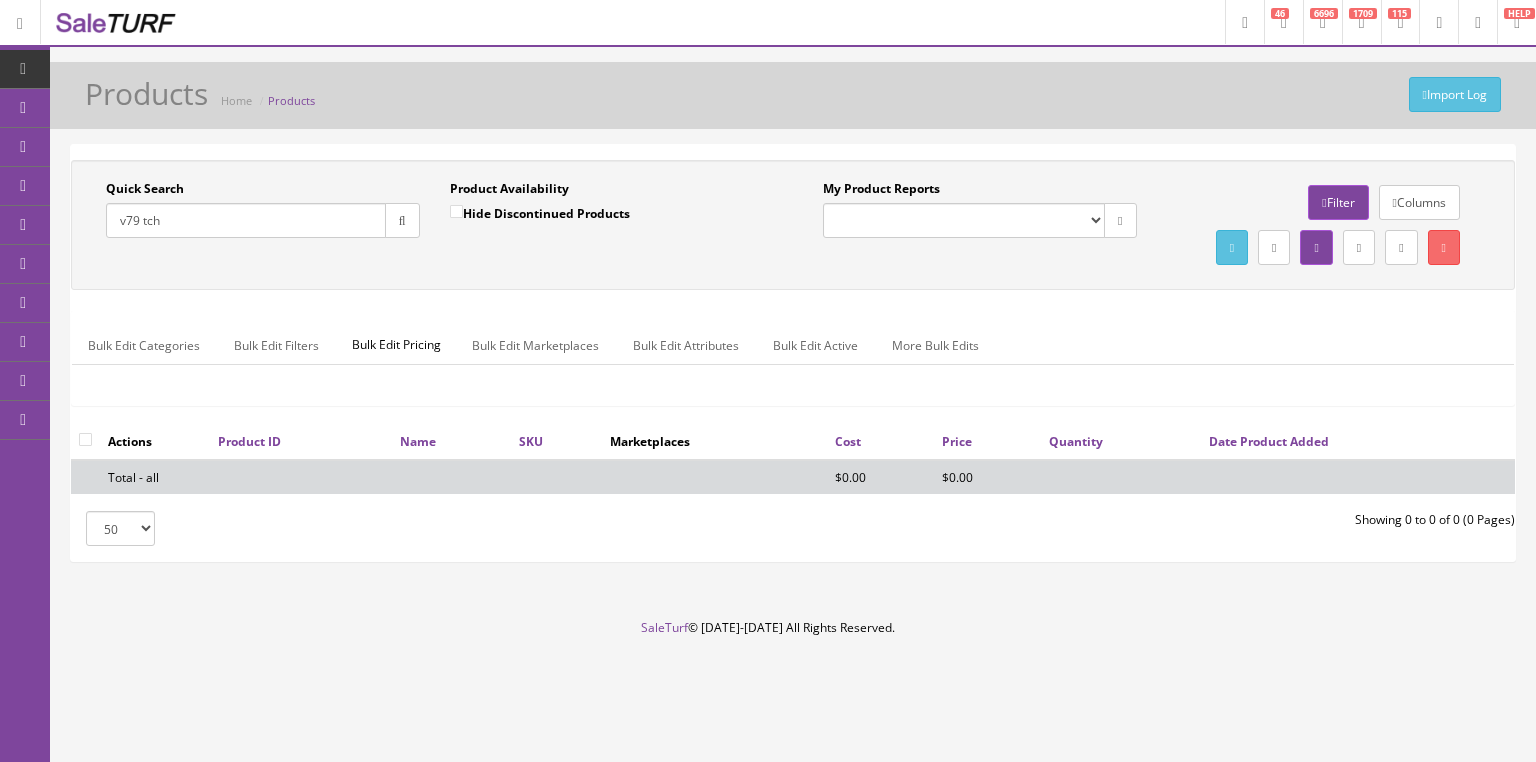 drag, startPoint x: 127, startPoint y: 221, endPoint x: 141, endPoint y: 272, distance: 52.886673 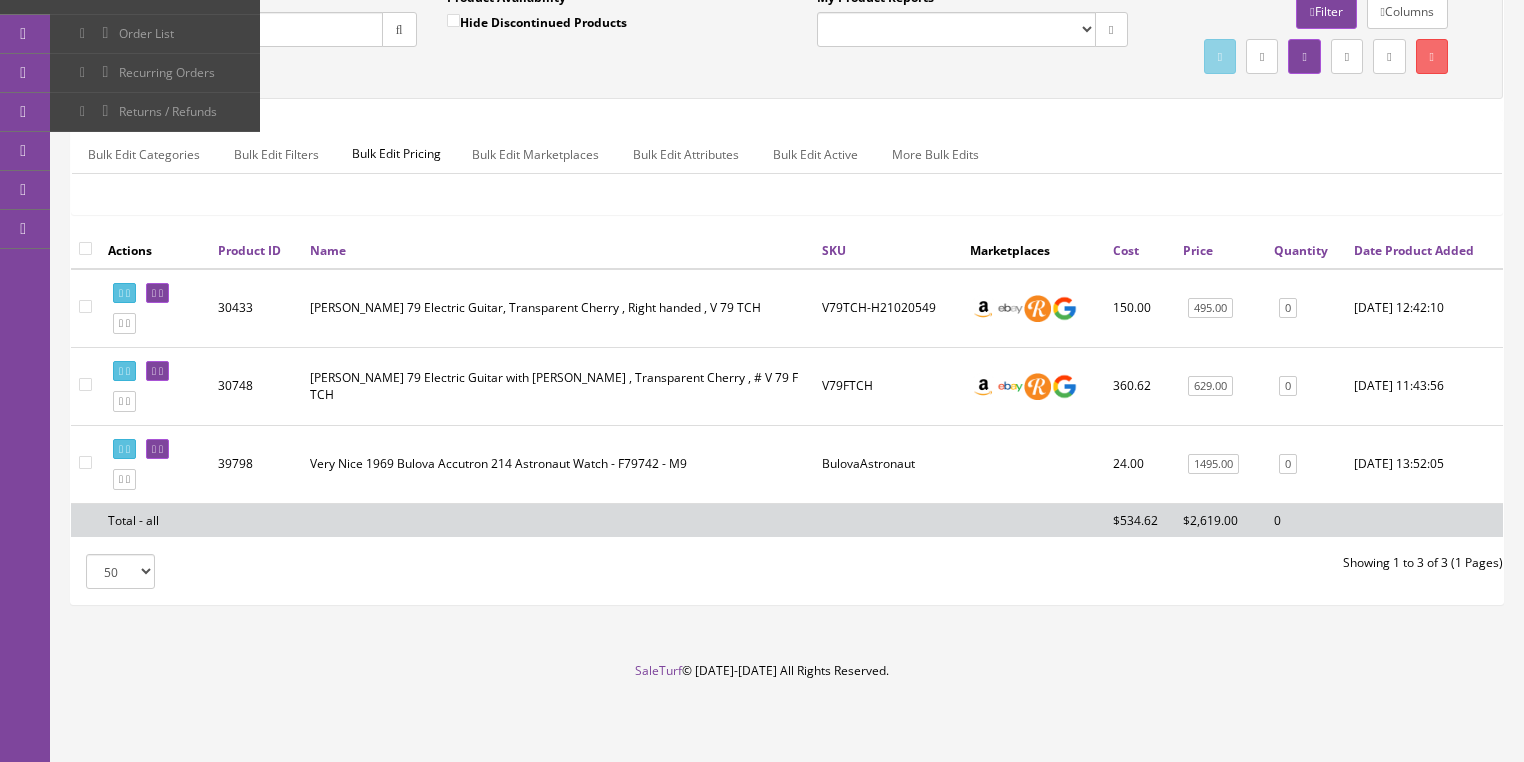 scroll, scrollTop: 228, scrollLeft: 0, axis: vertical 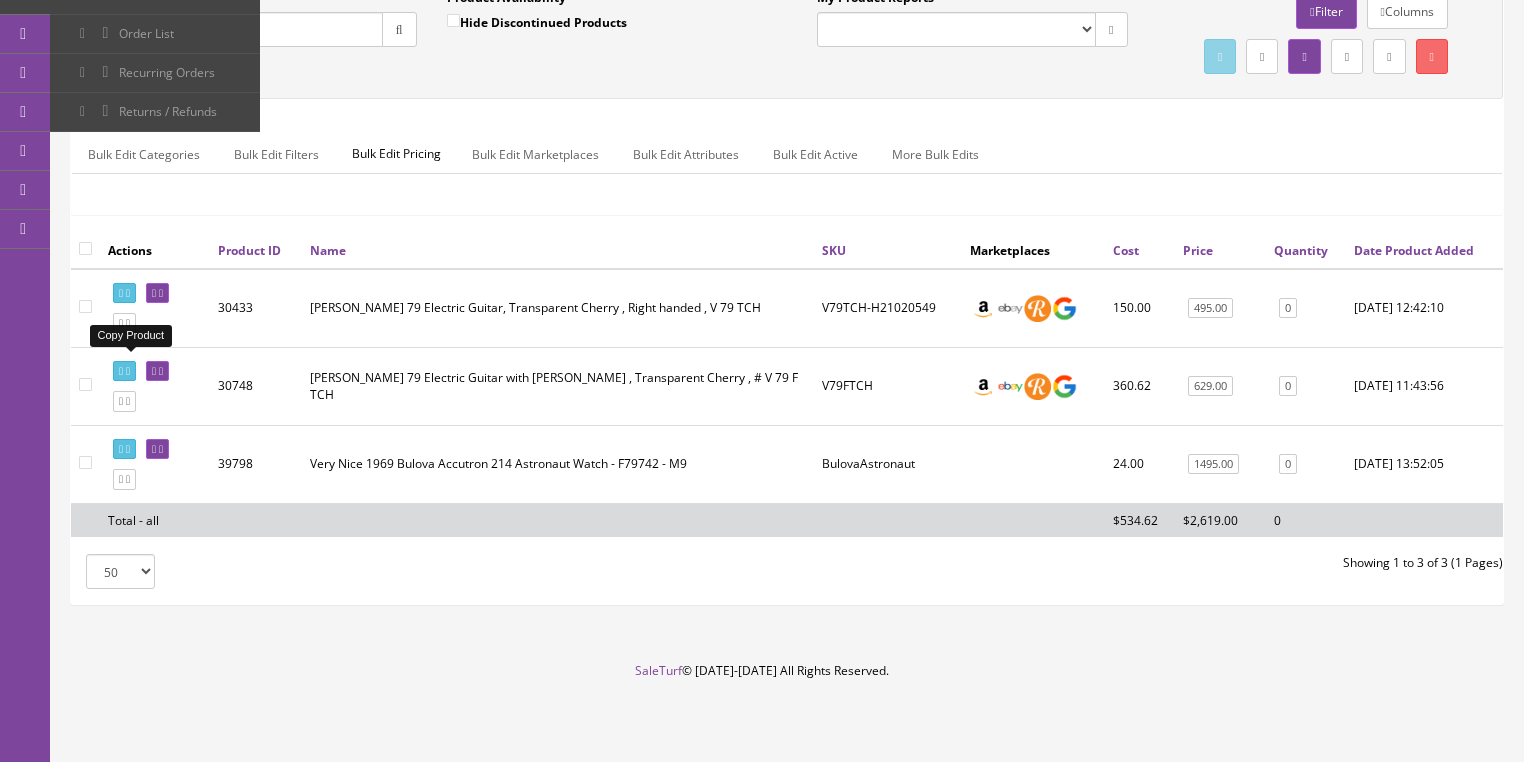 type on "v 79 tch" 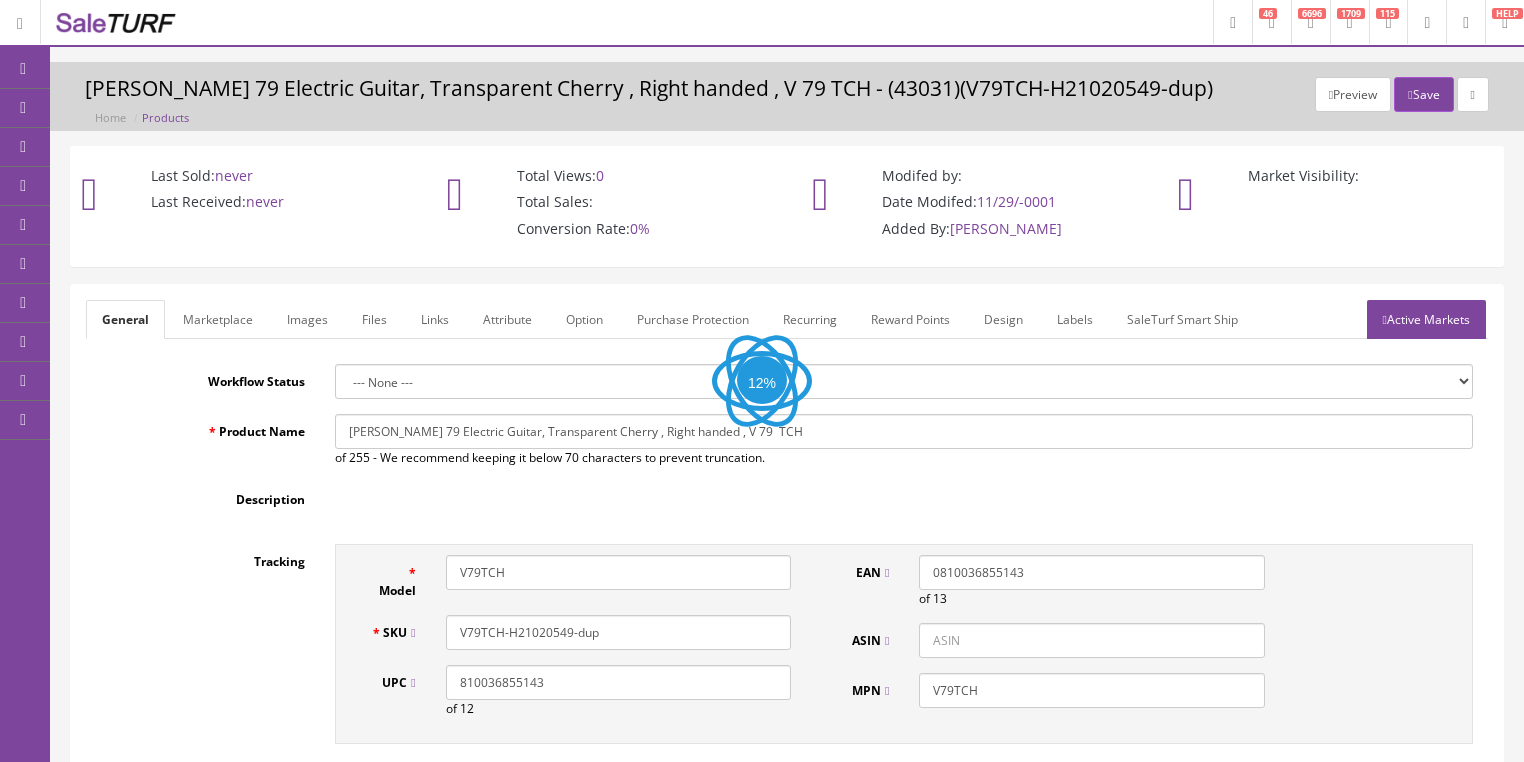 scroll, scrollTop: 0, scrollLeft: 0, axis: both 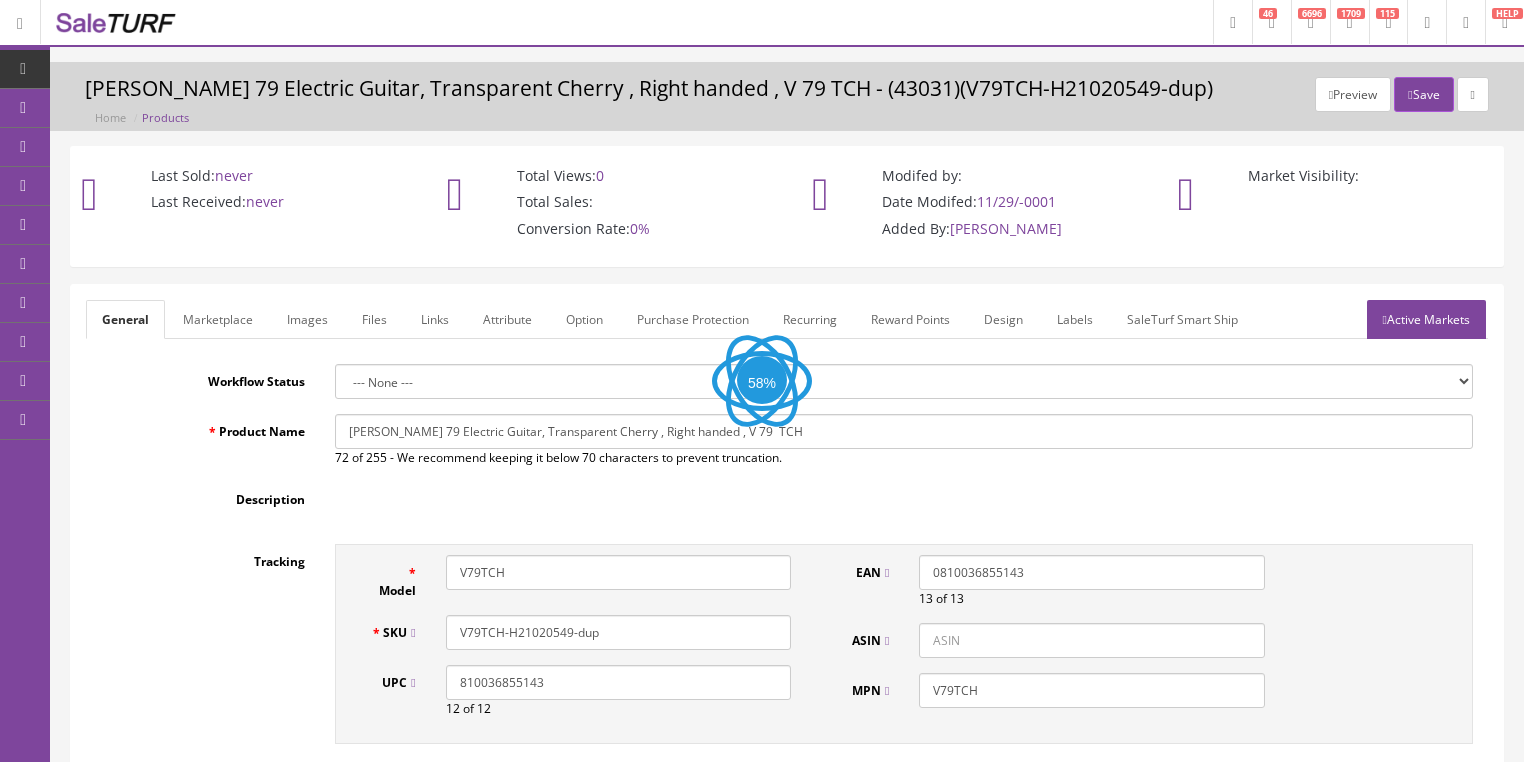 click on "Images" at bounding box center [307, 319] 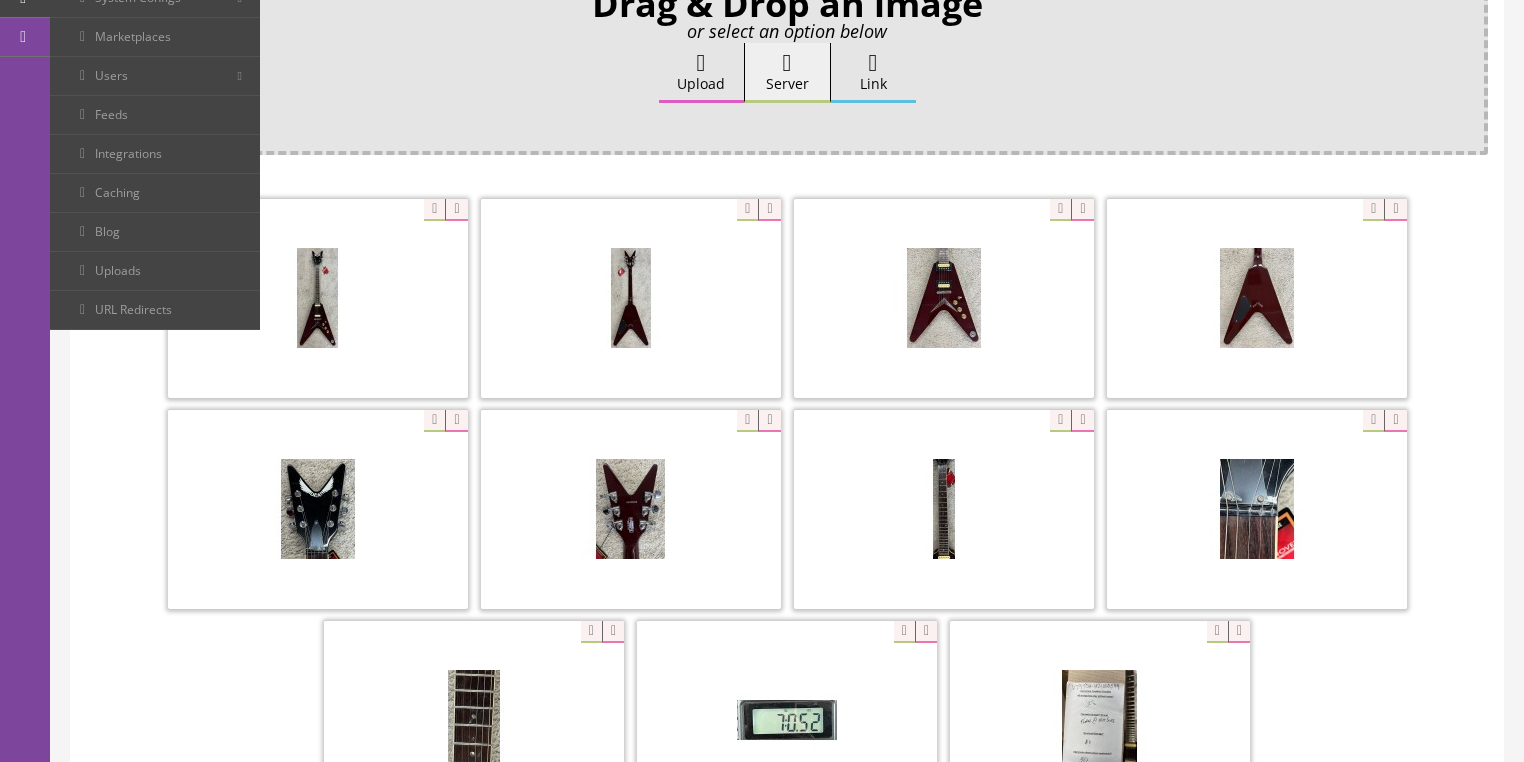 scroll, scrollTop: 400, scrollLeft: 0, axis: vertical 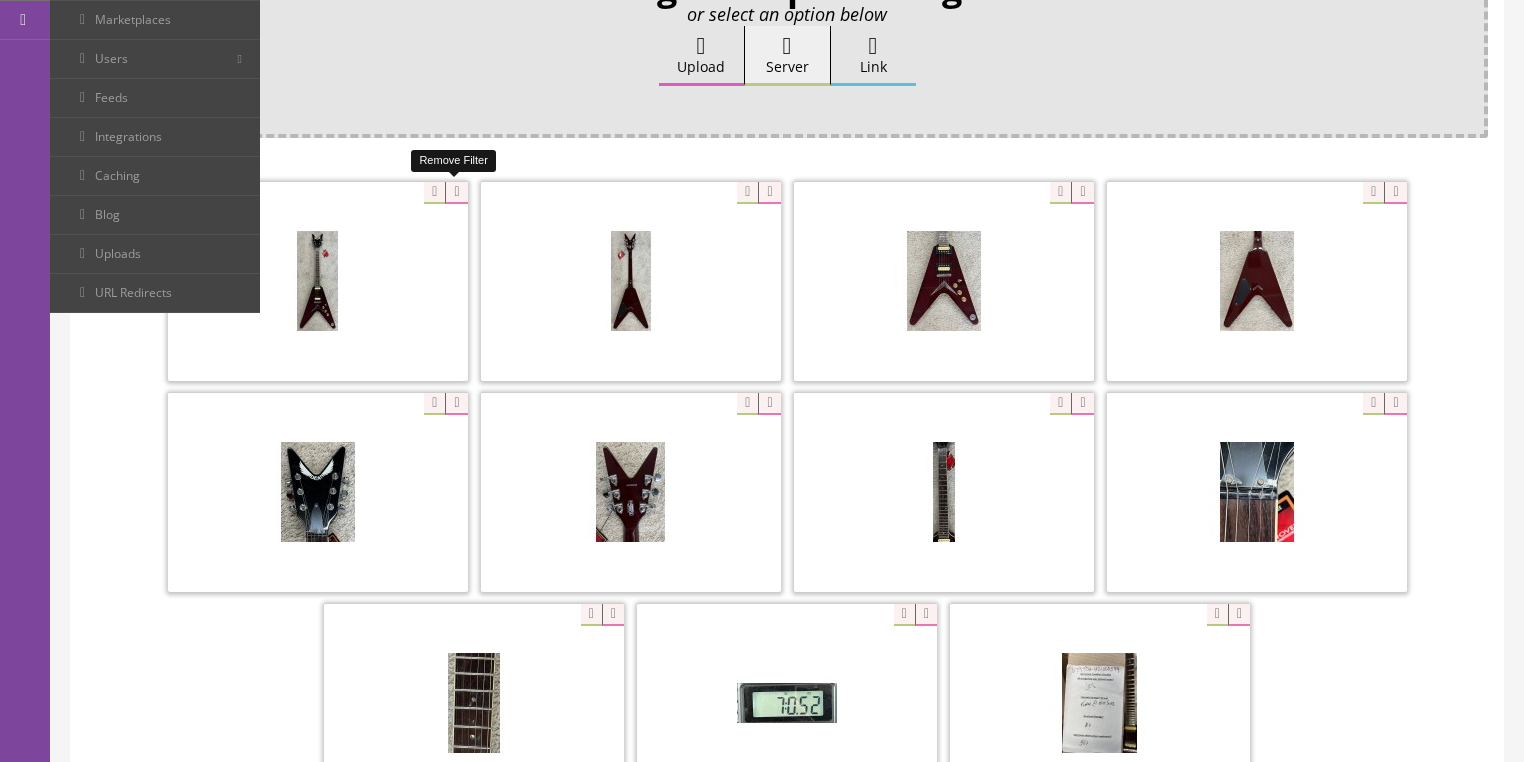 click at bounding box center [456, 193] 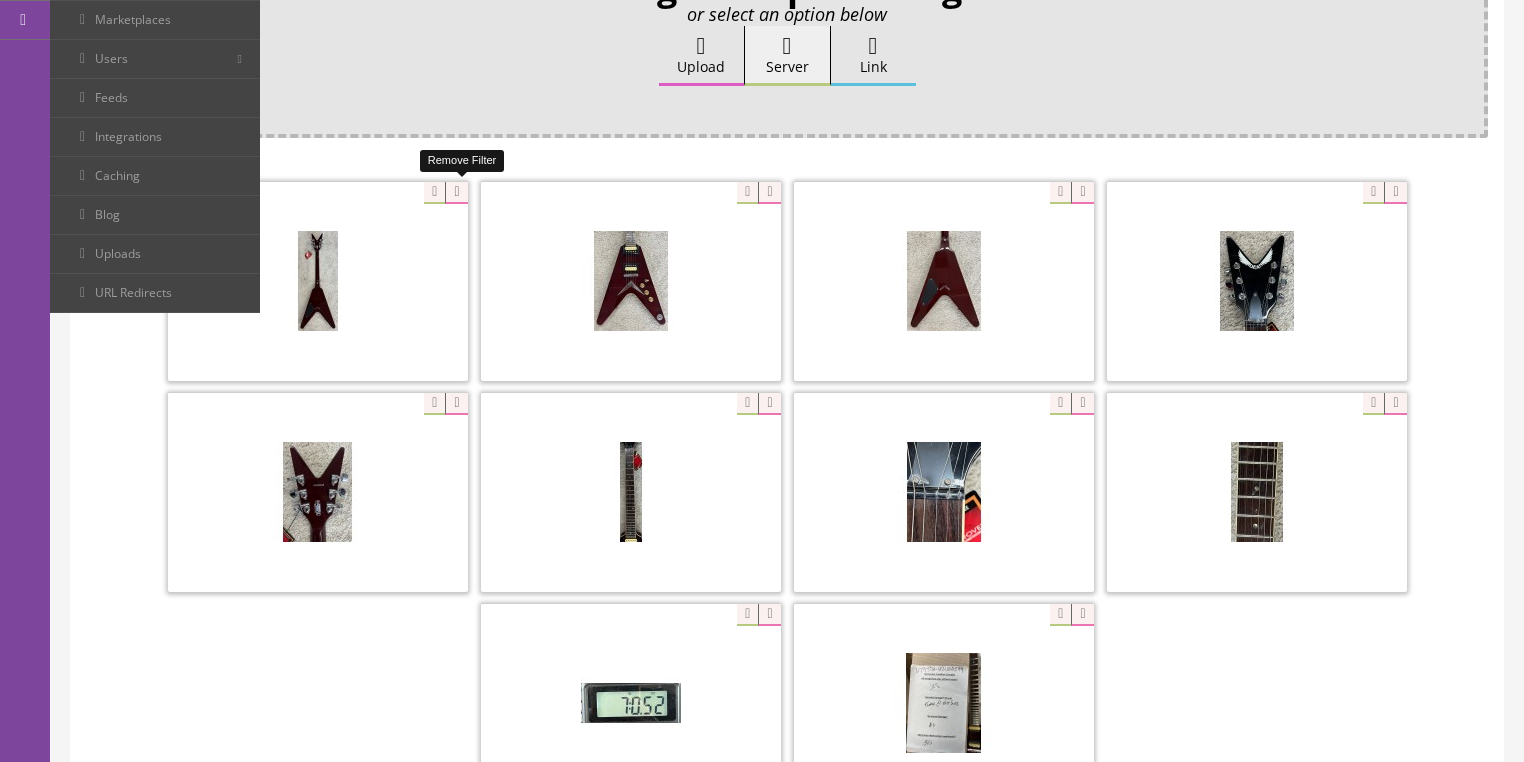 click at bounding box center [456, 193] 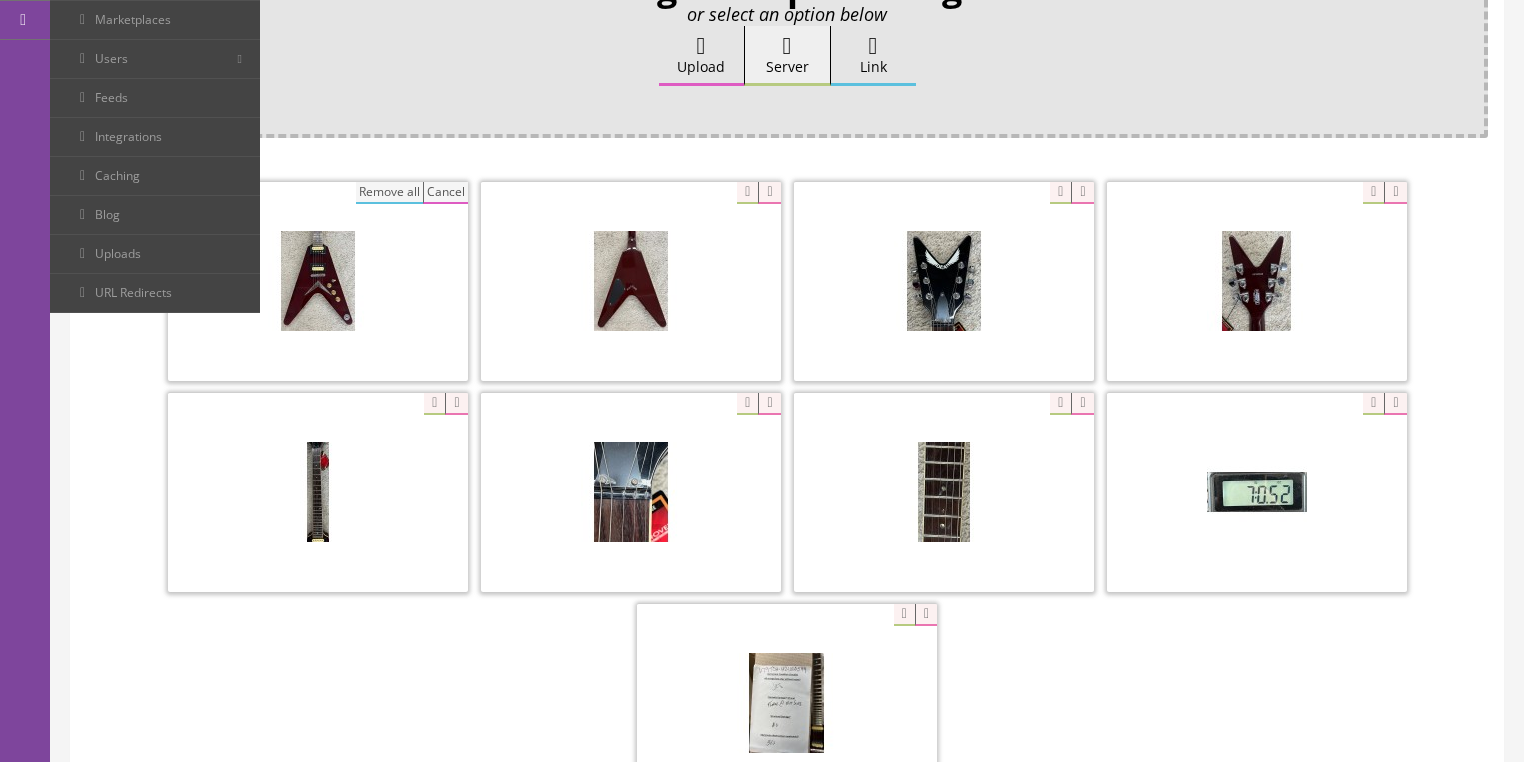 click on "Remove all" at bounding box center (389, 193) 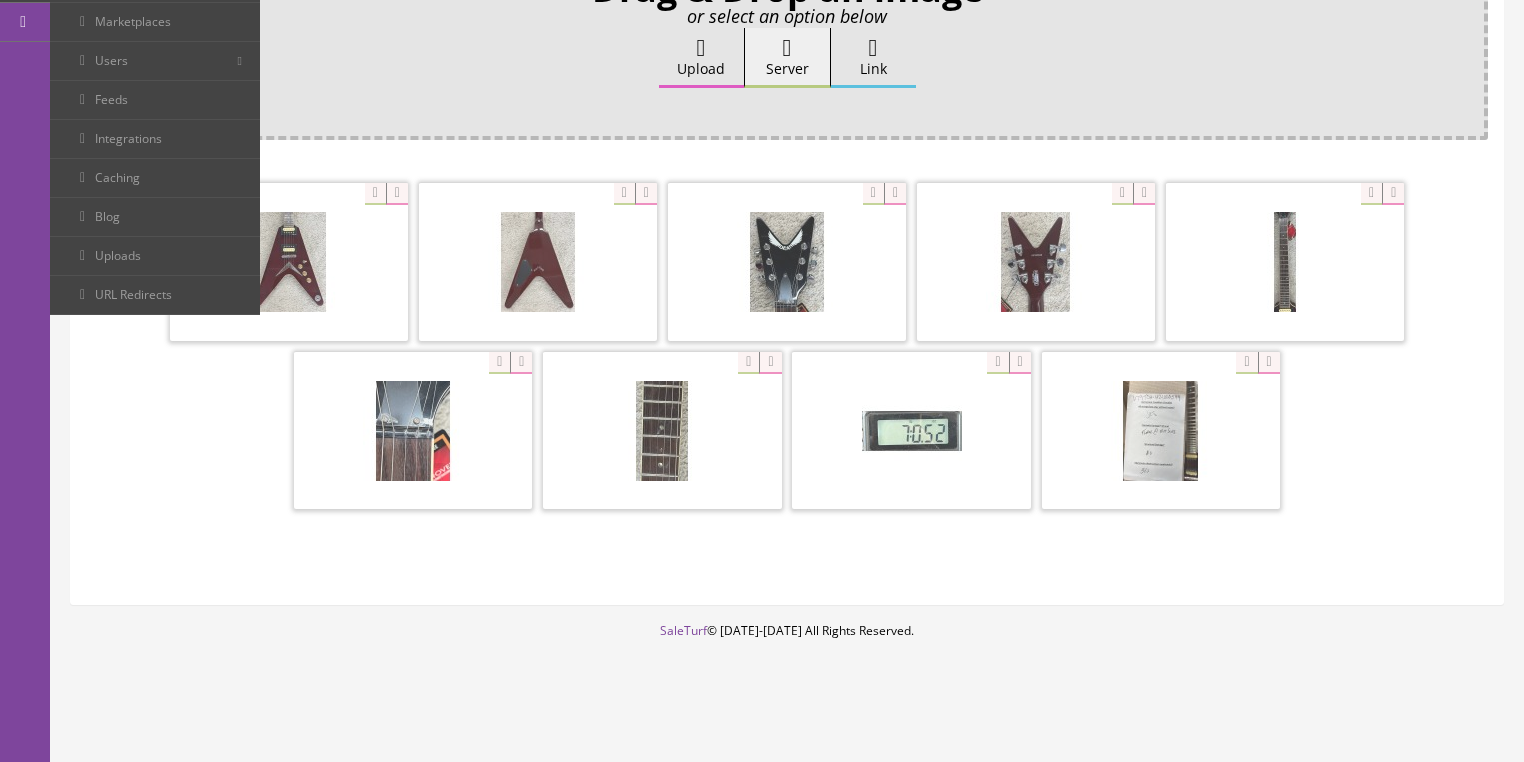 scroll, scrollTop: 308, scrollLeft: 0, axis: vertical 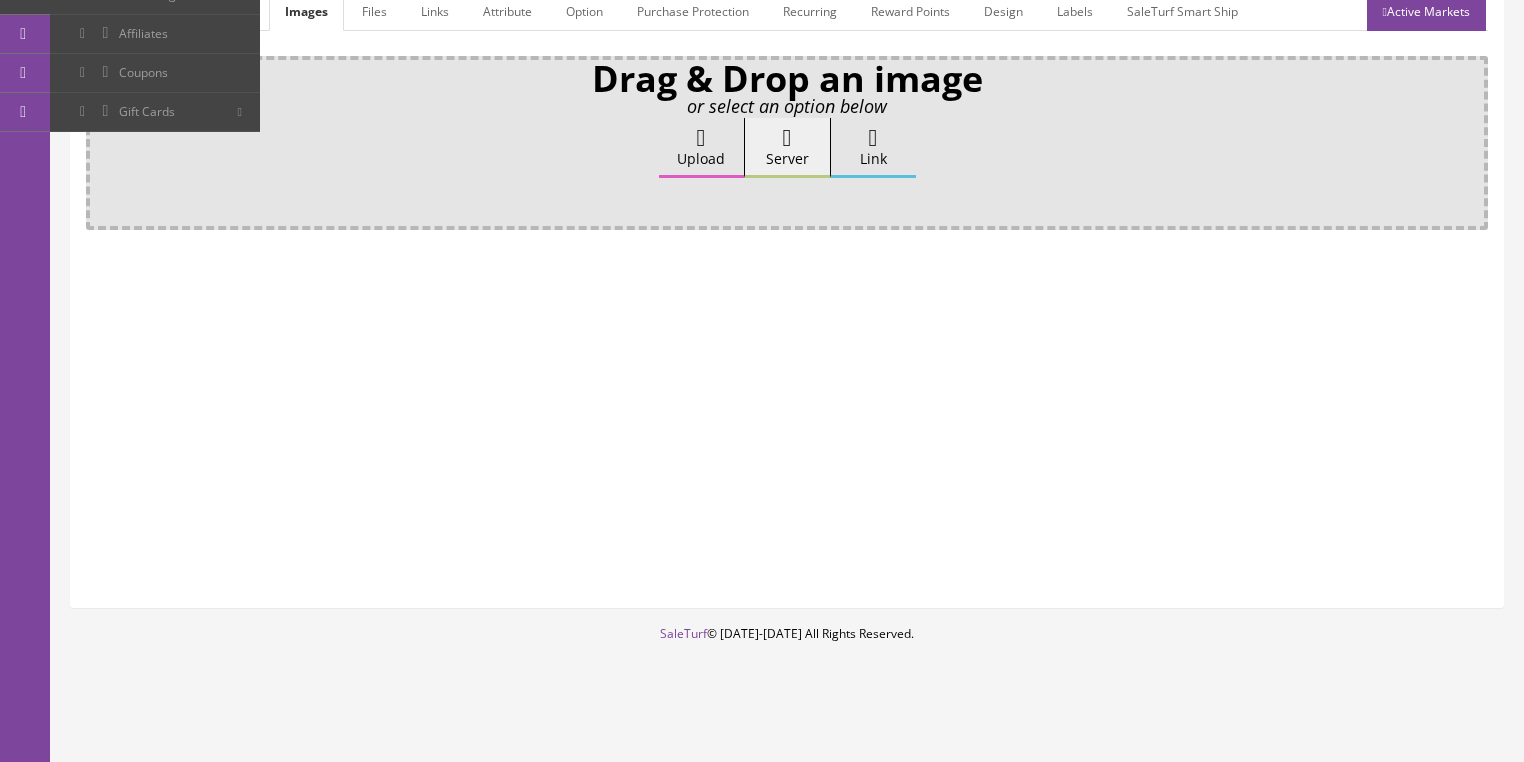 click on "Upload" at bounding box center (701, 148) 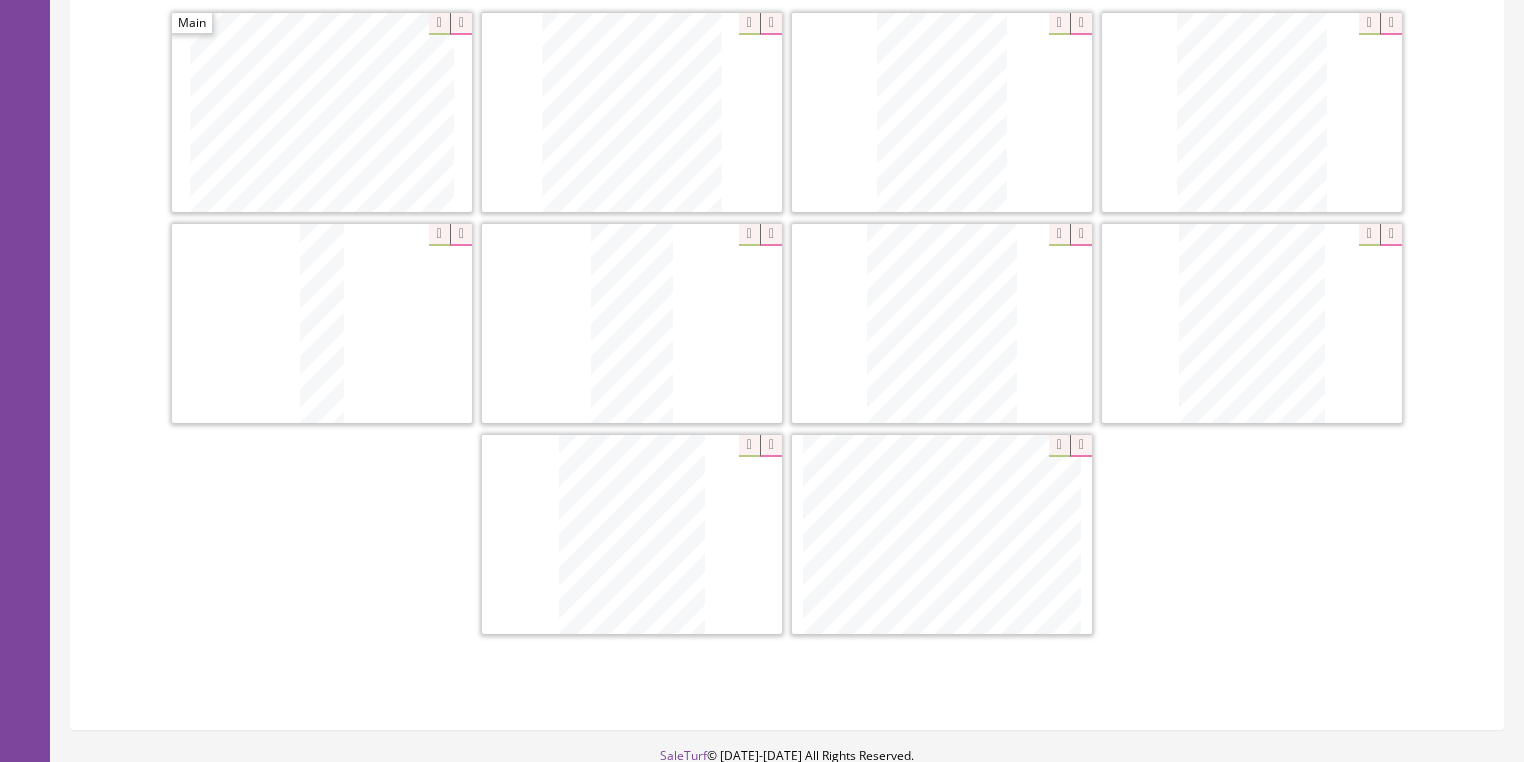 scroll, scrollTop: 560, scrollLeft: 0, axis: vertical 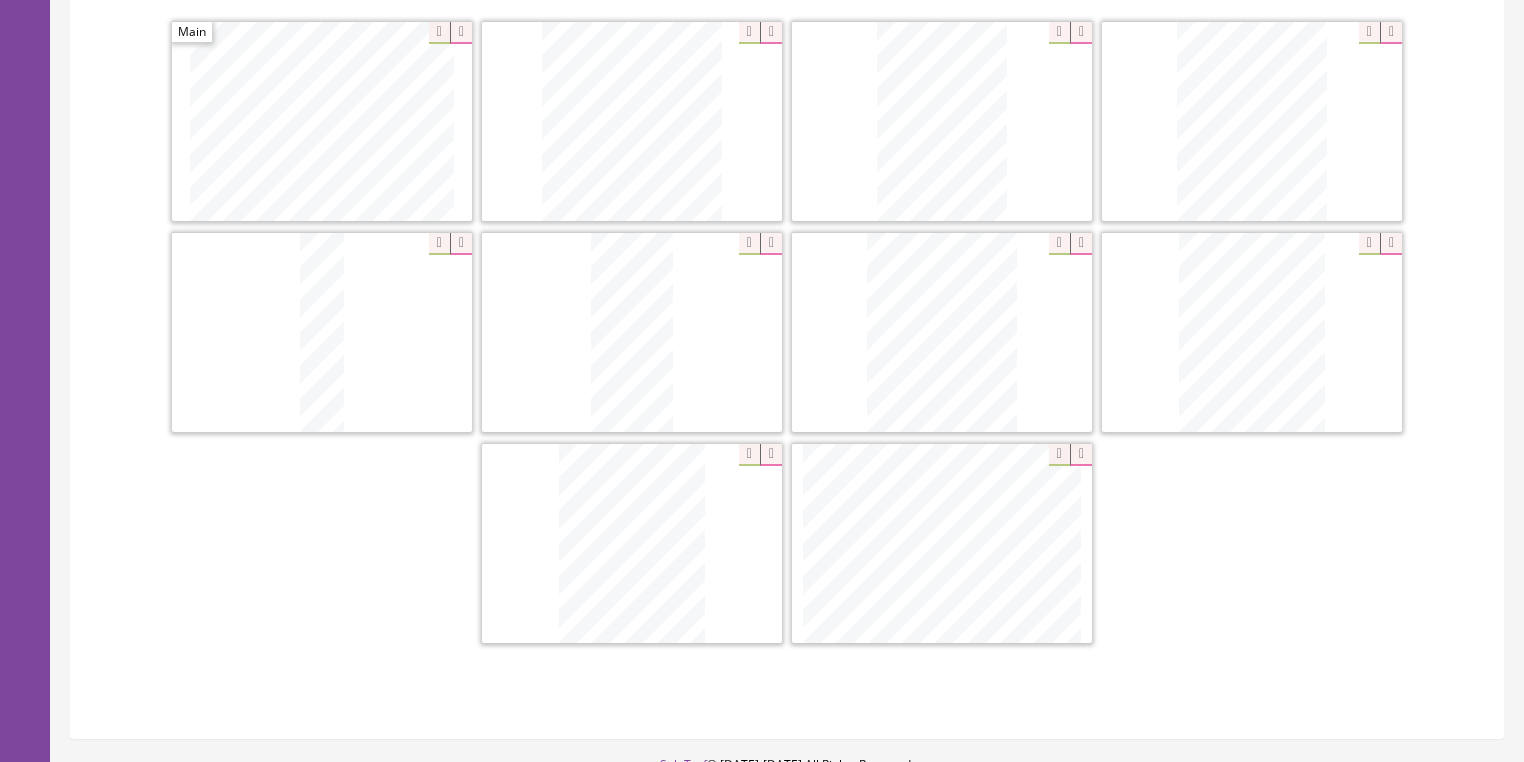 click at bounding box center [771, 455] 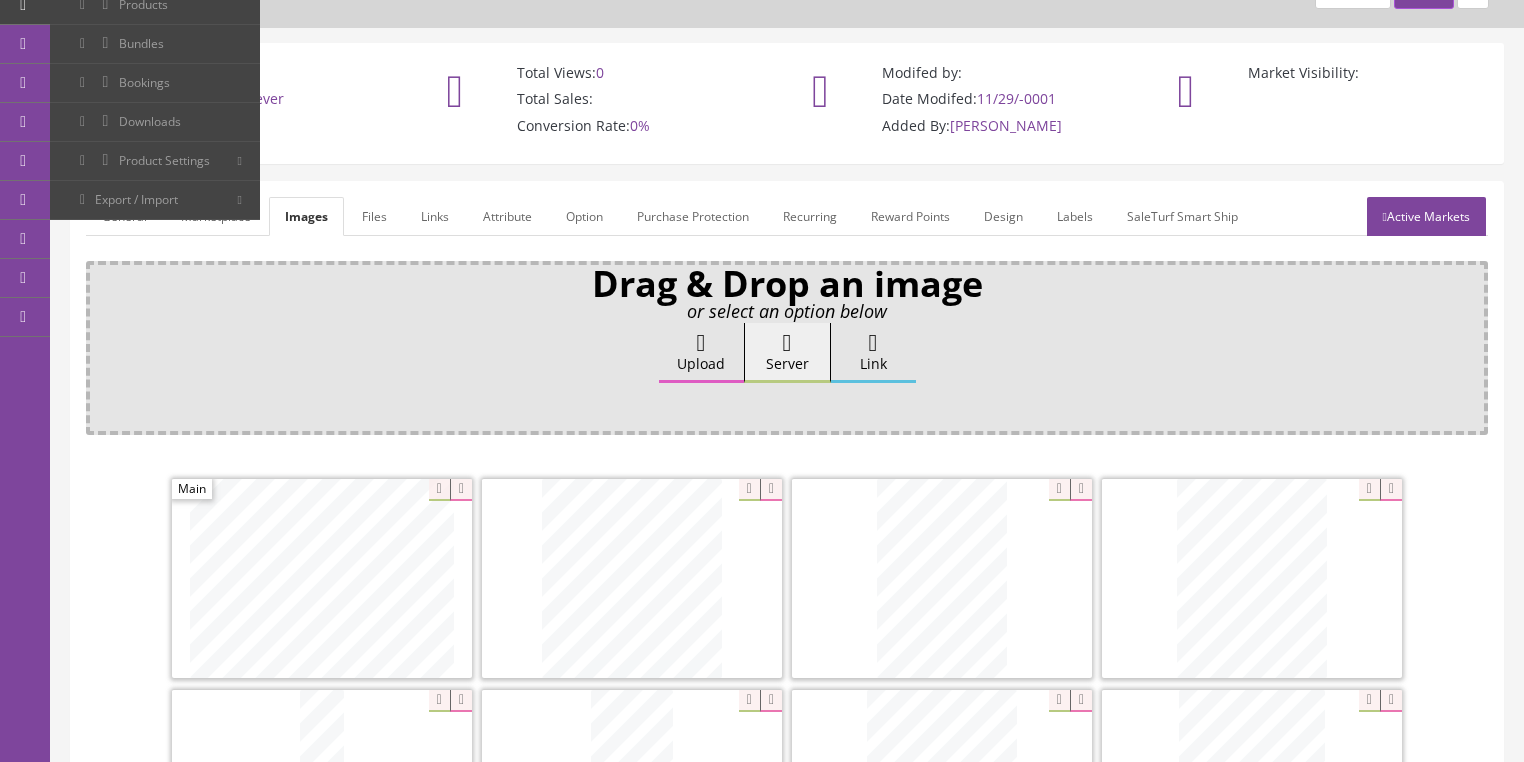 scroll, scrollTop: 80, scrollLeft: 0, axis: vertical 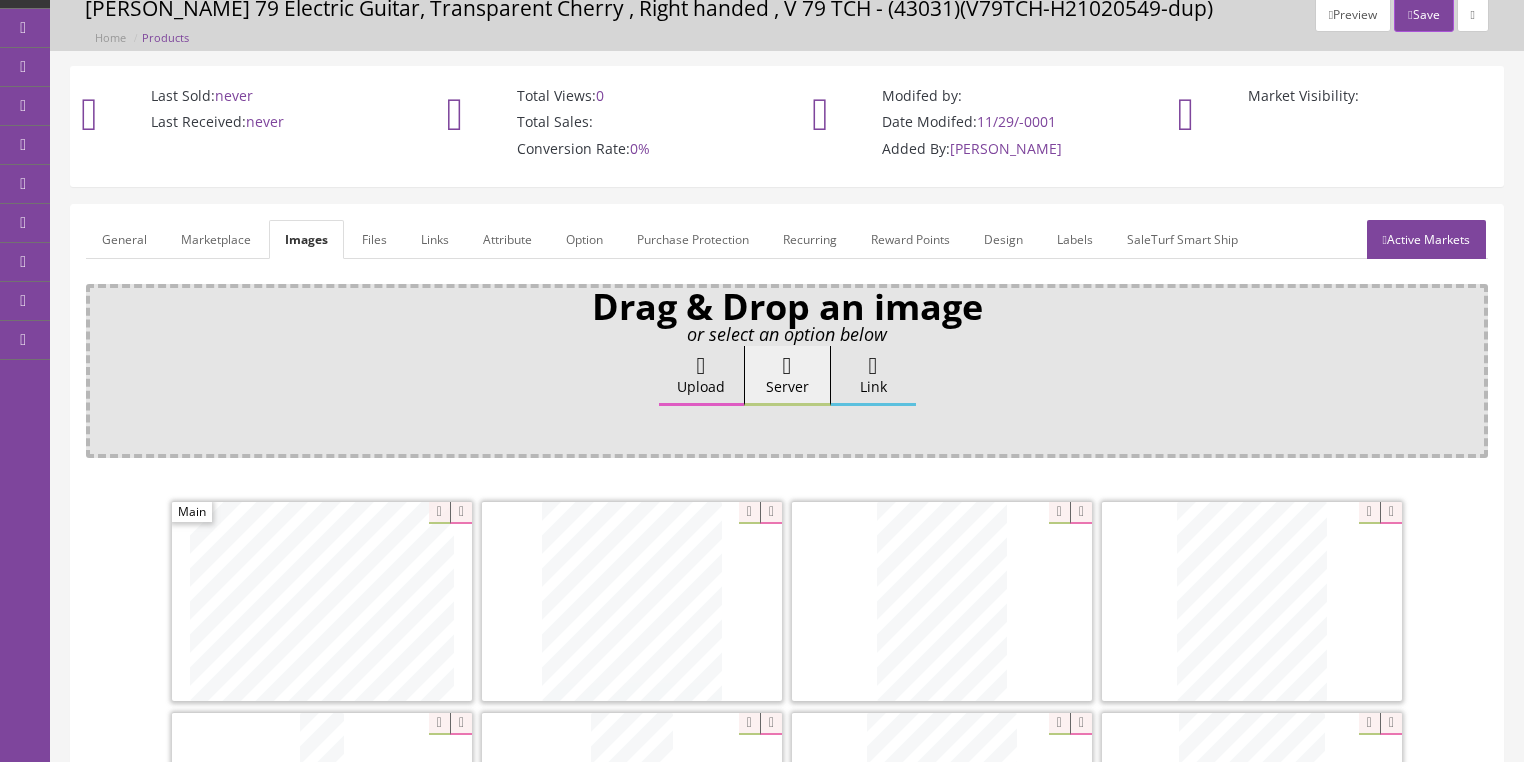 click on "General" at bounding box center [124, 239] 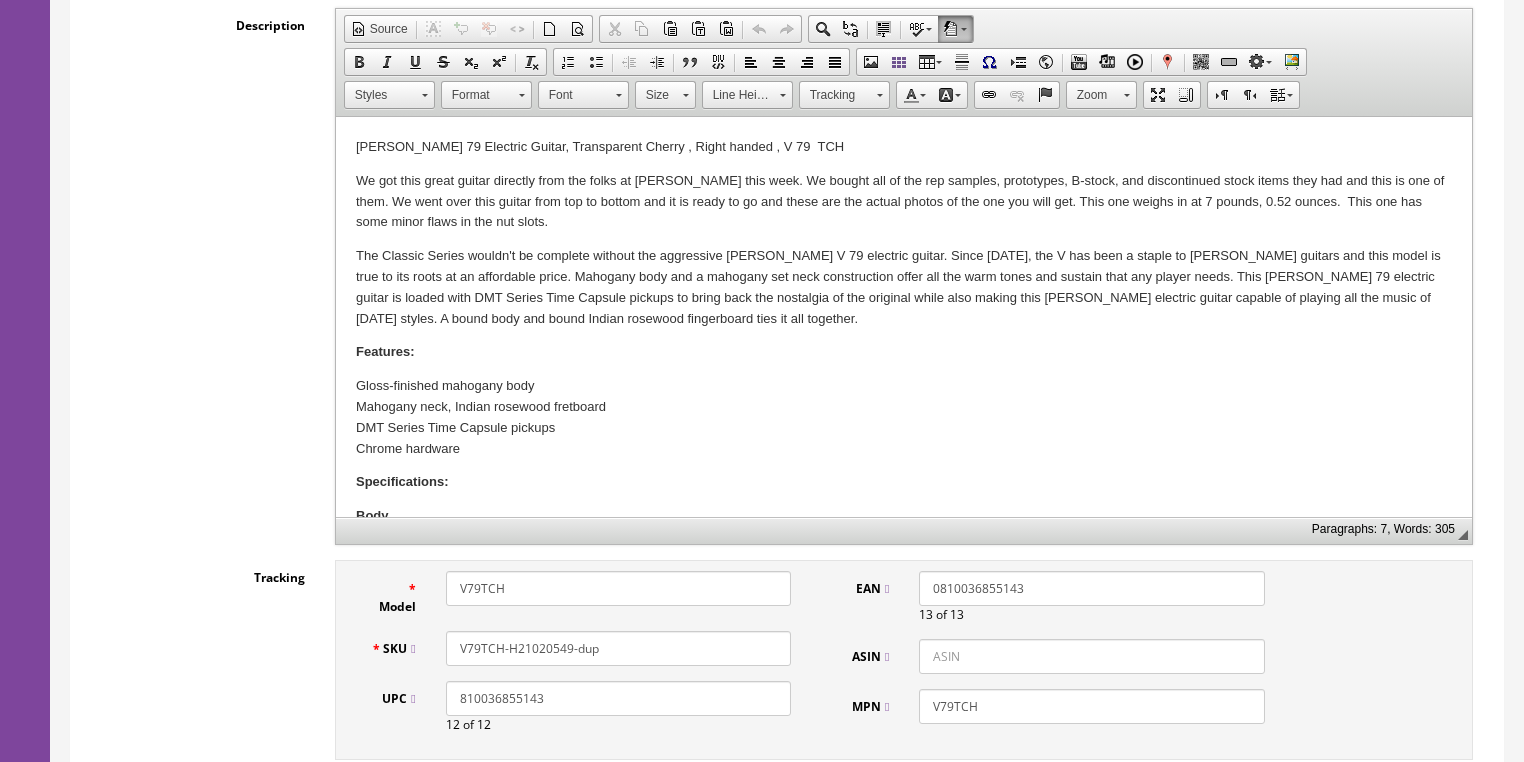scroll, scrollTop: 480, scrollLeft: 0, axis: vertical 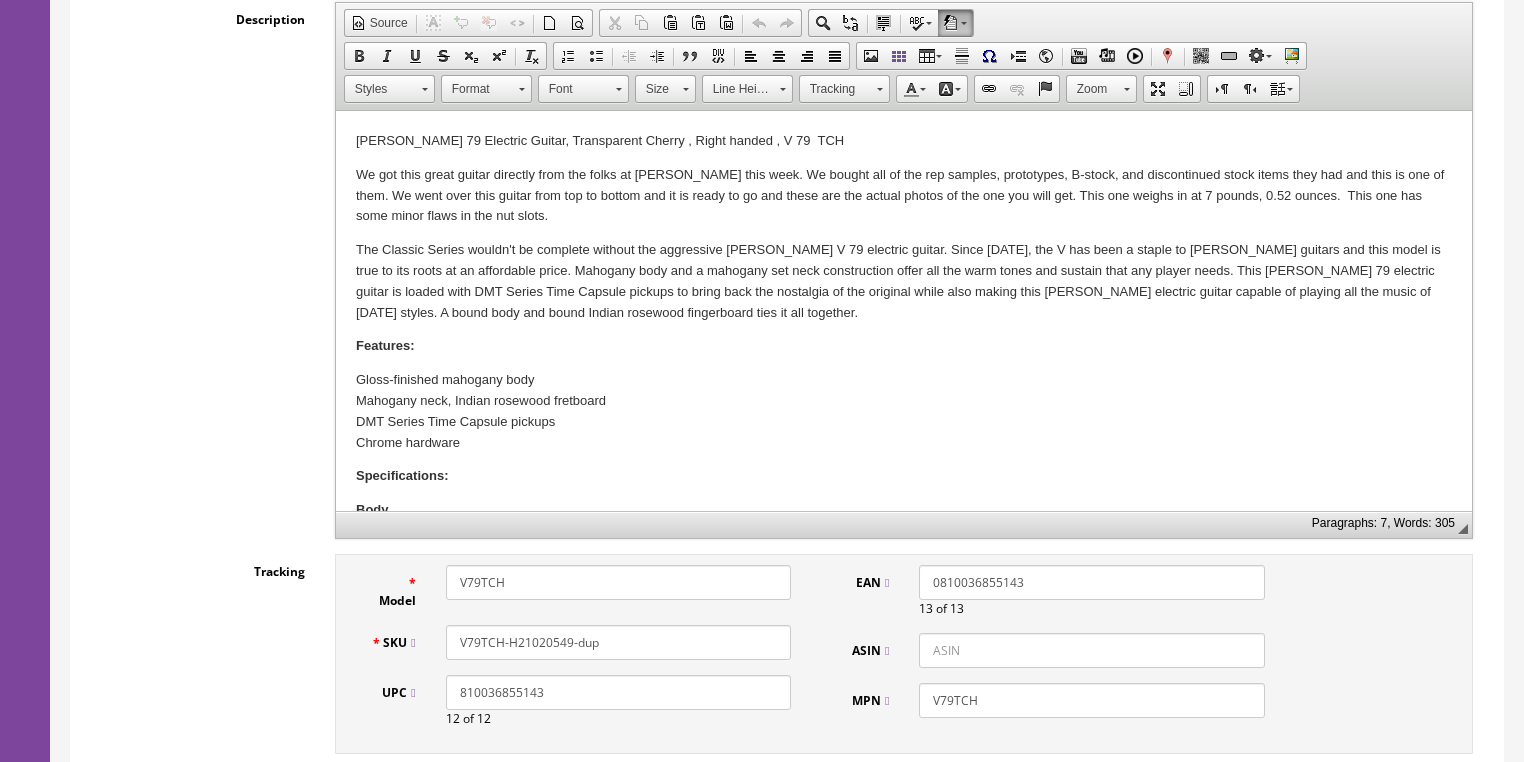 drag, startPoint x: 538, startPoint y: 644, endPoint x: 652, endPoint y: 642, distance: 114.01754 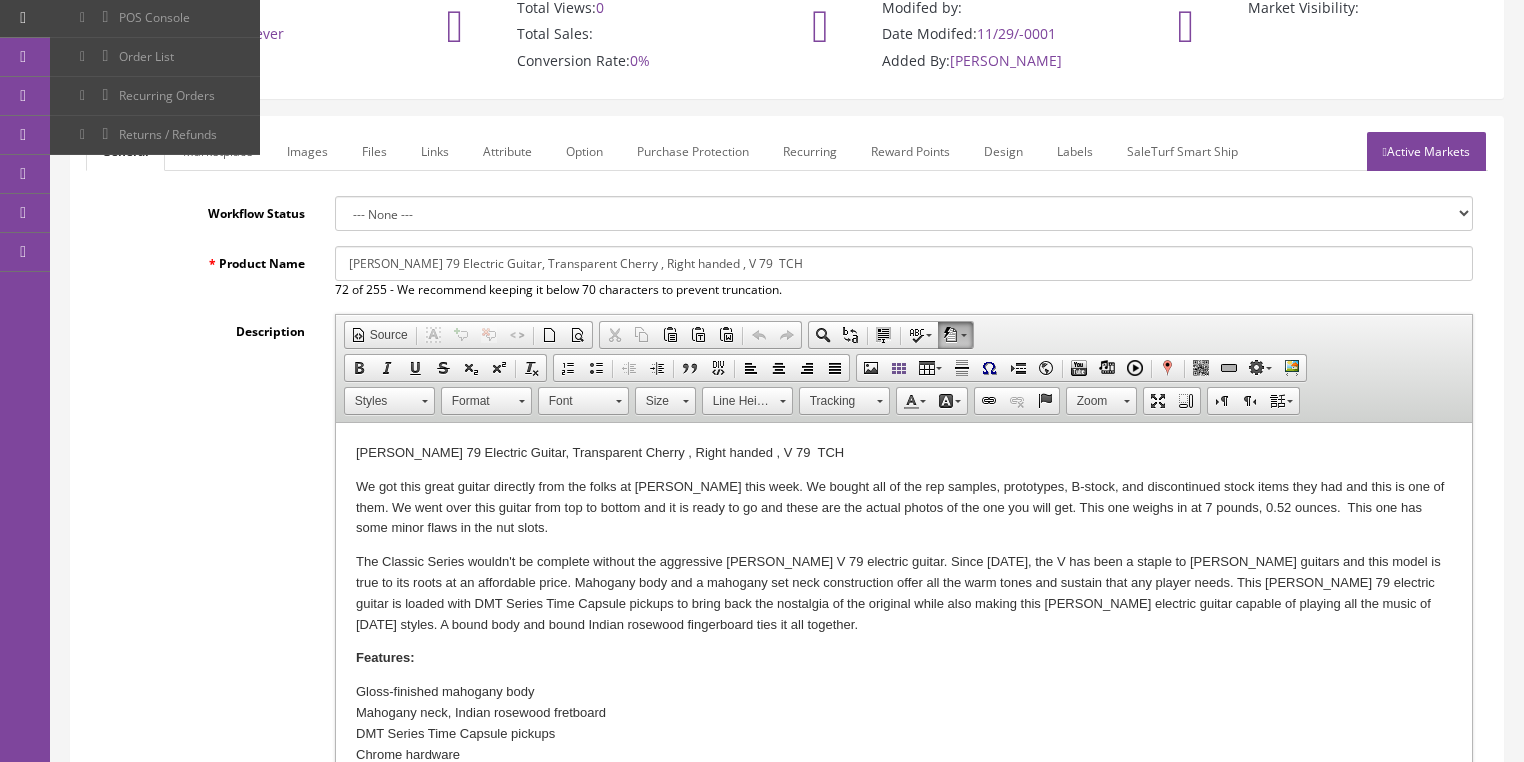 scroll, scrollTop: 80, scrollLeft: 0, axis: vertical 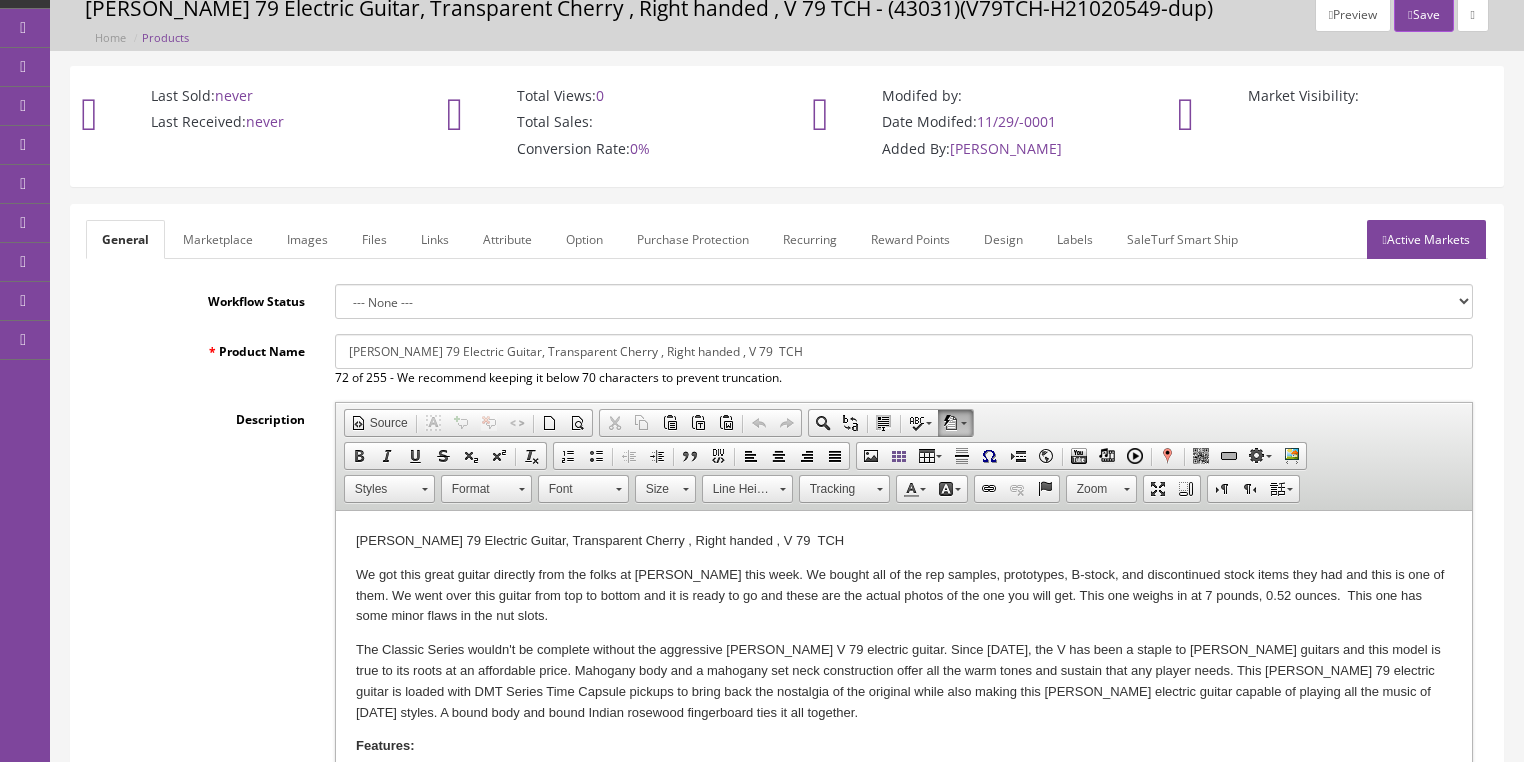 type on "V79TCH-H21090912" 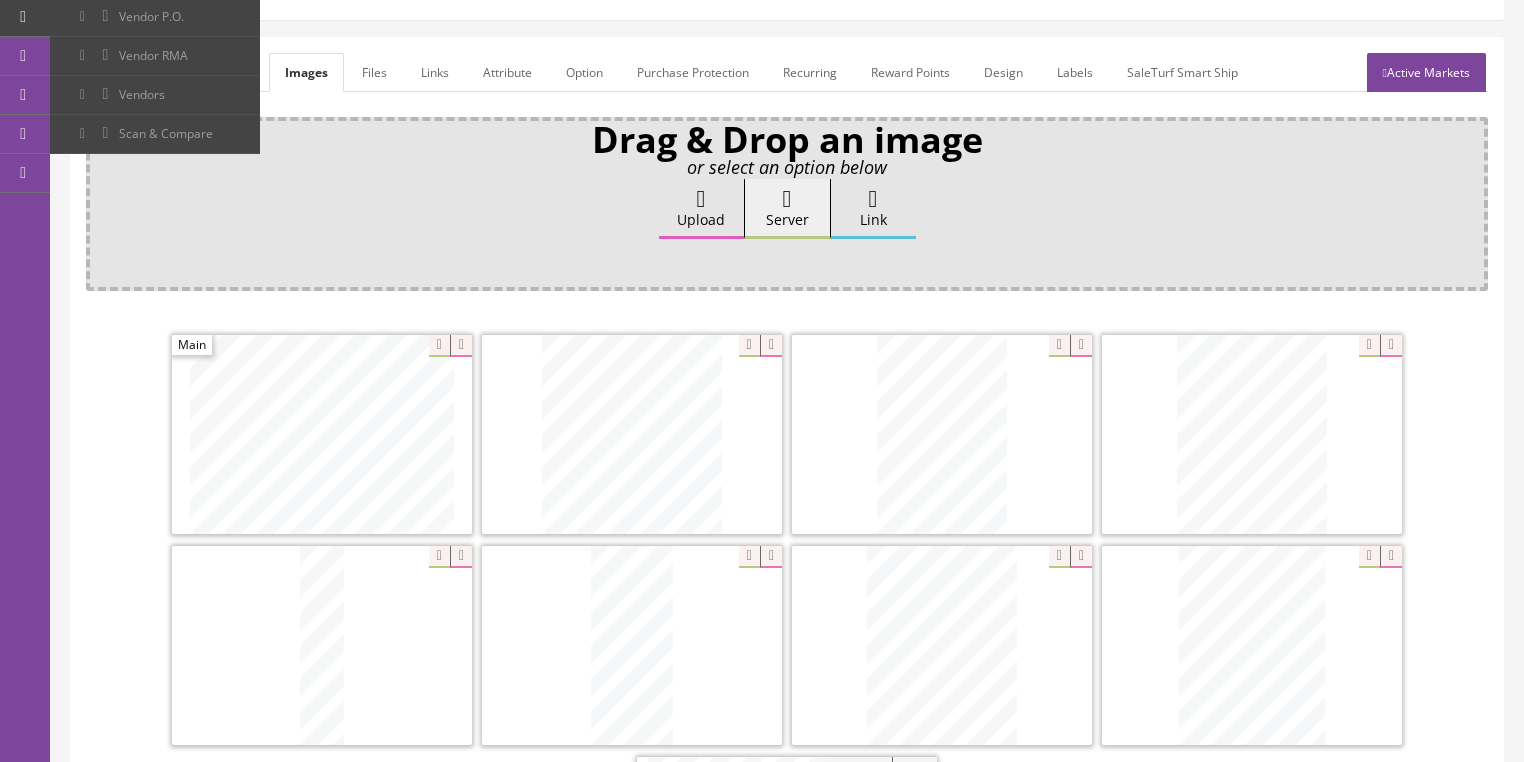 scroll, scrollTop: 160, scrollLeft: 0, axis: vertical 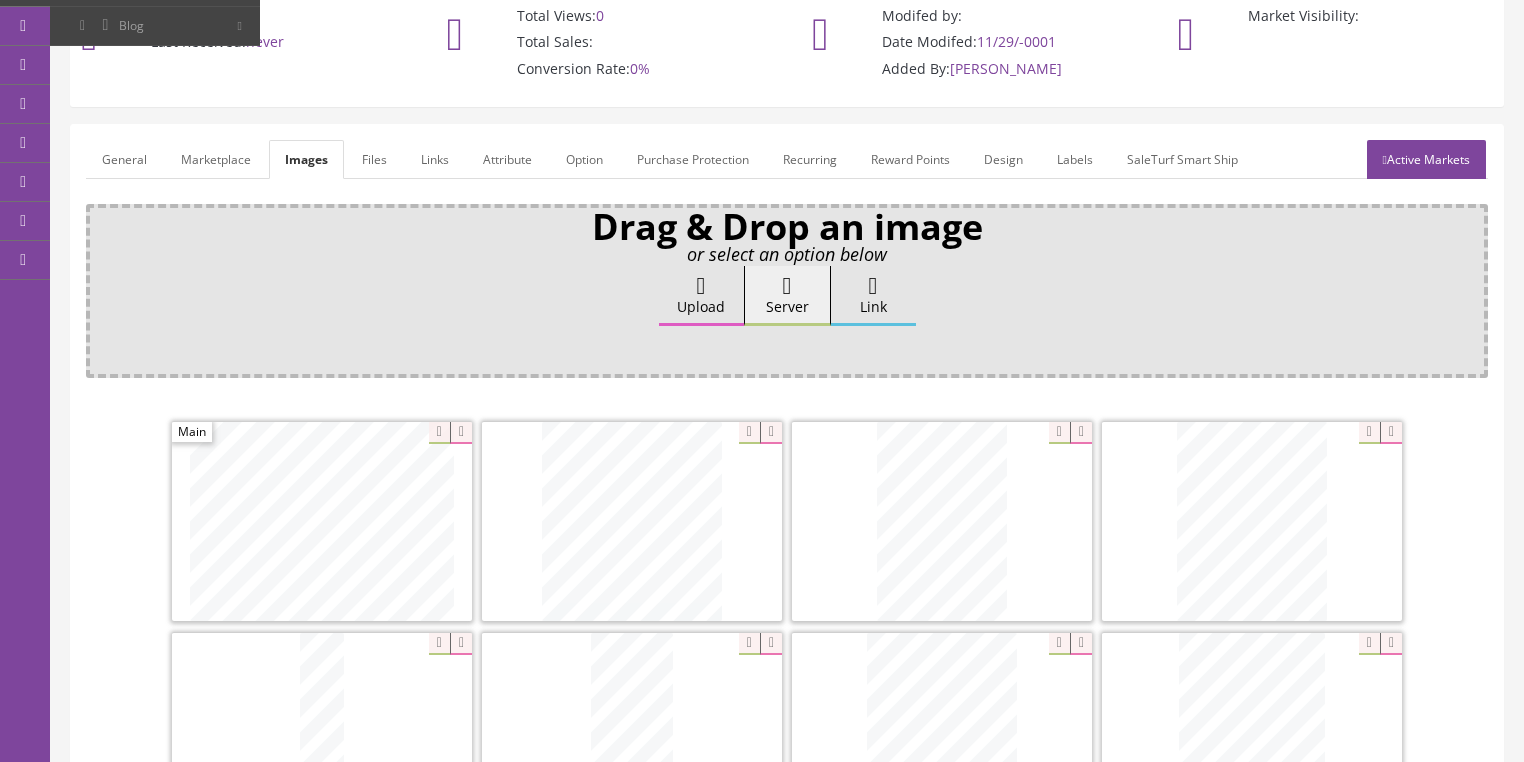 click on "General" at bounding box center (124, 159) 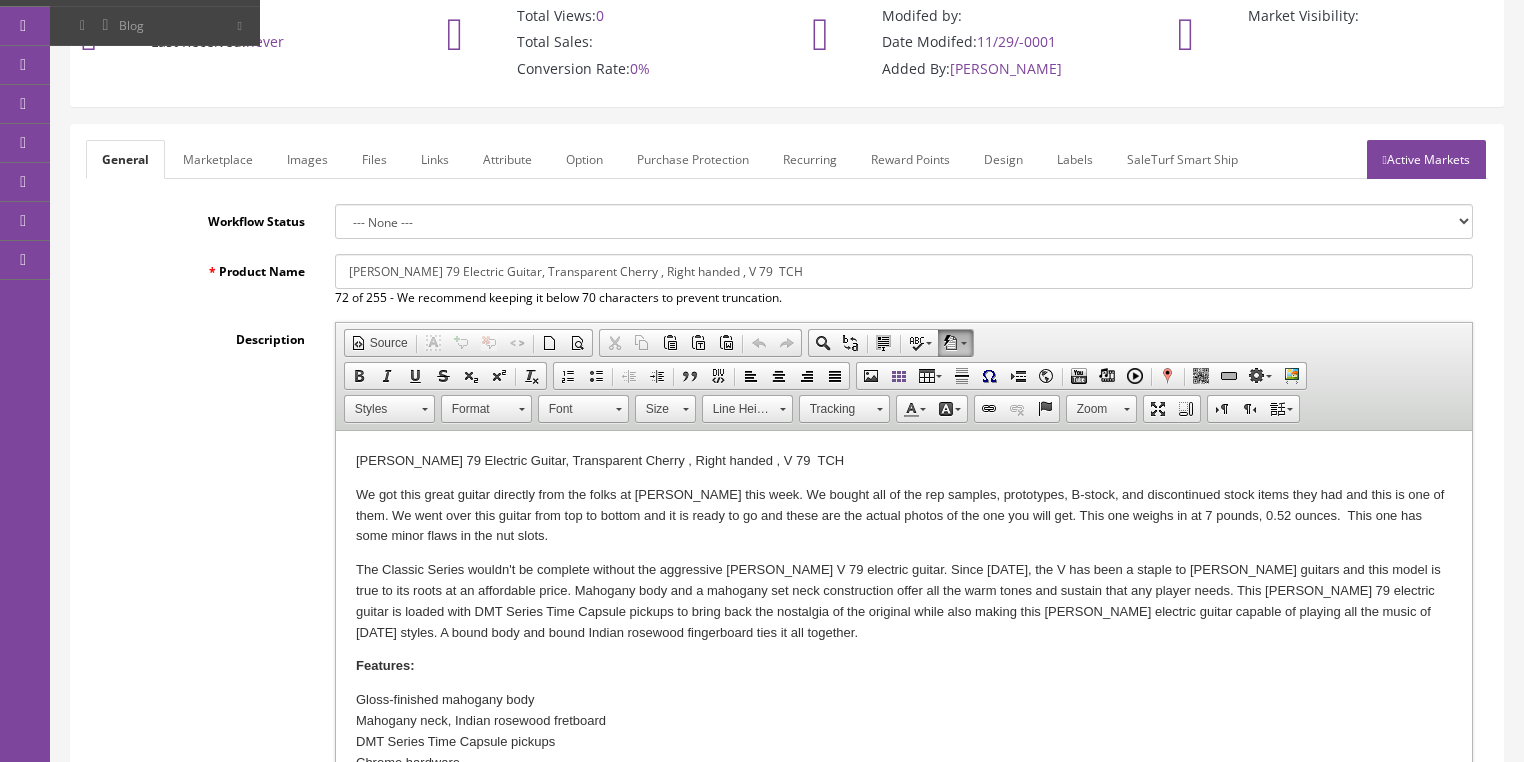 click on "We got this great guitar directly from the folks at Dean this week. We bought all of the rep samples, prototypes, B-stock, and discontinued stock items they had and this is one of them. We went over this guitar from top to bottom and it is ready to go and these are the actual photos of the one you will get. This one weighs in at 7 pounds, 0.52 ounces.  This one has some minor flaws in the nut slots." at bounding box center [903, 516] 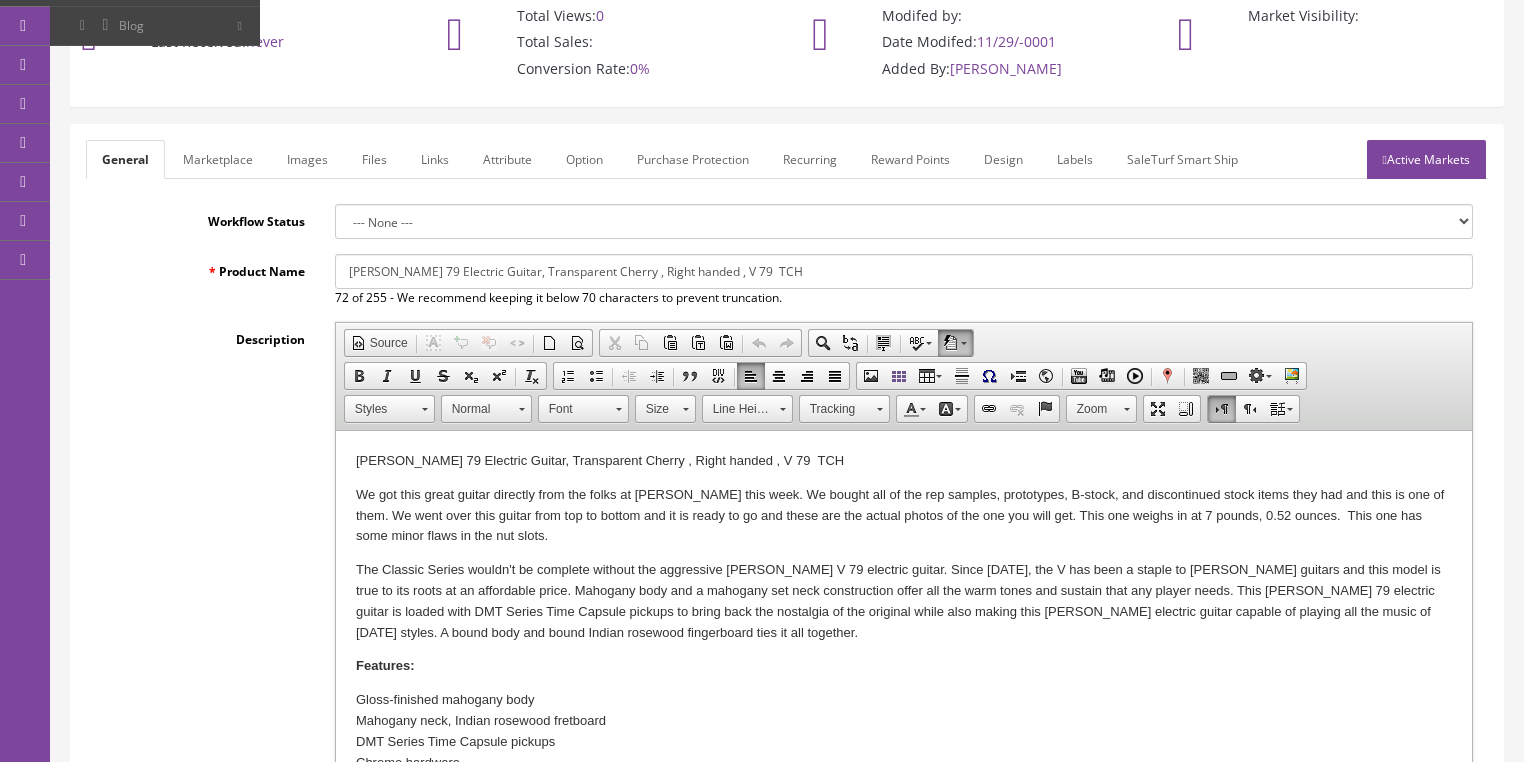 type 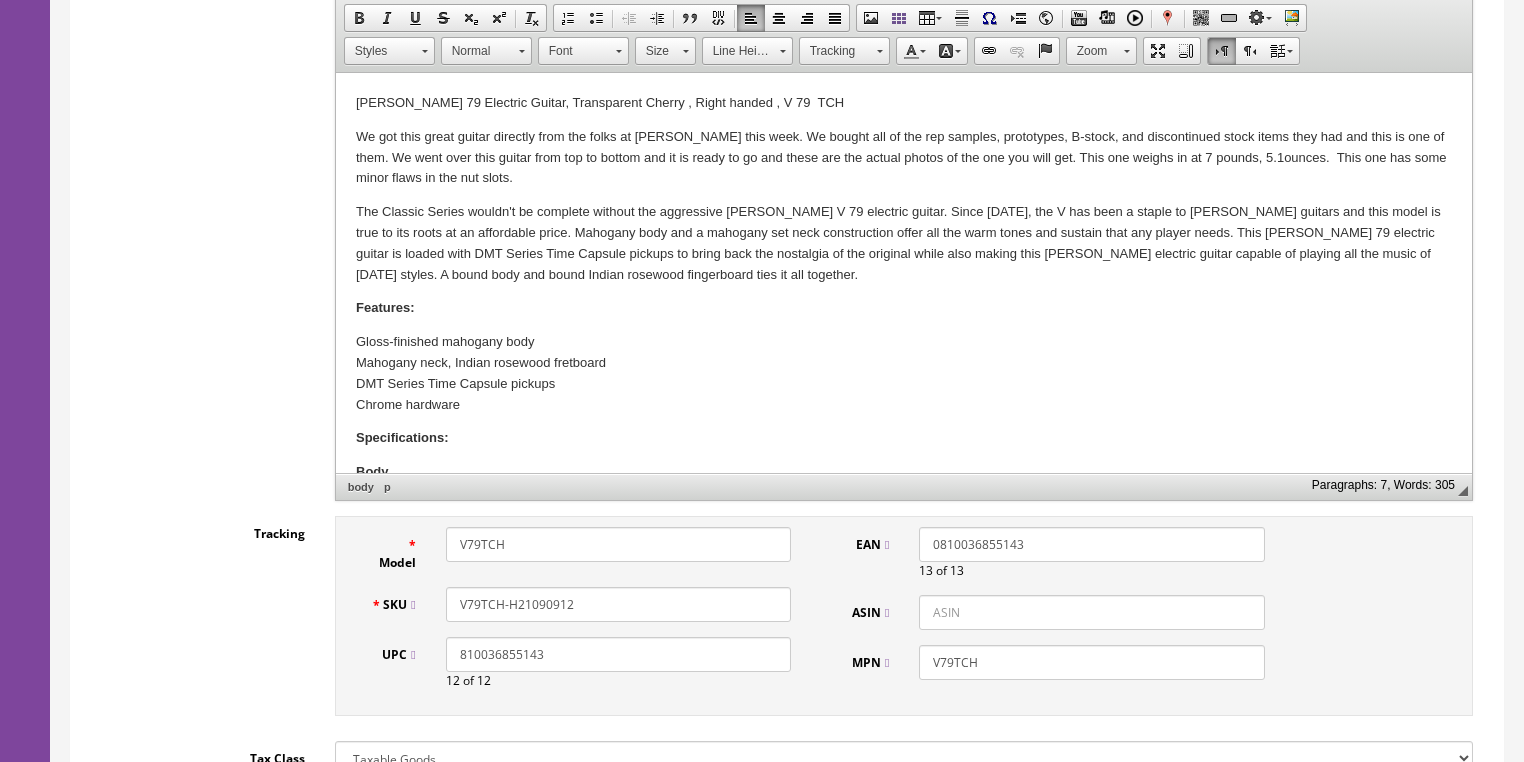 scroll, scrollTop: 560, scrollLeft: 0, axis: vertical 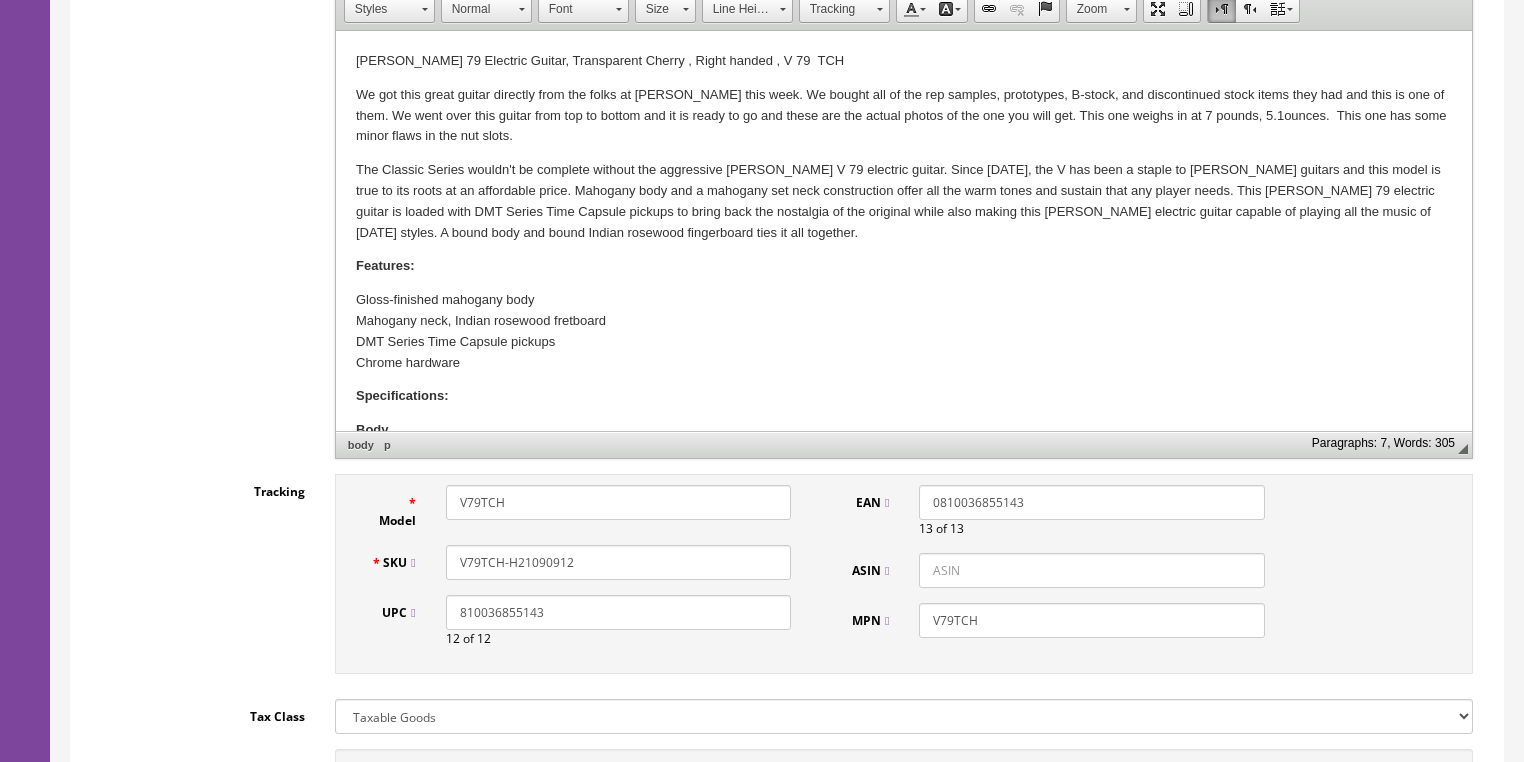 drag, startPoint x: 572, startPoint y: 561, endPoint x: 412, endPoint y: 574, distance: 160.52725 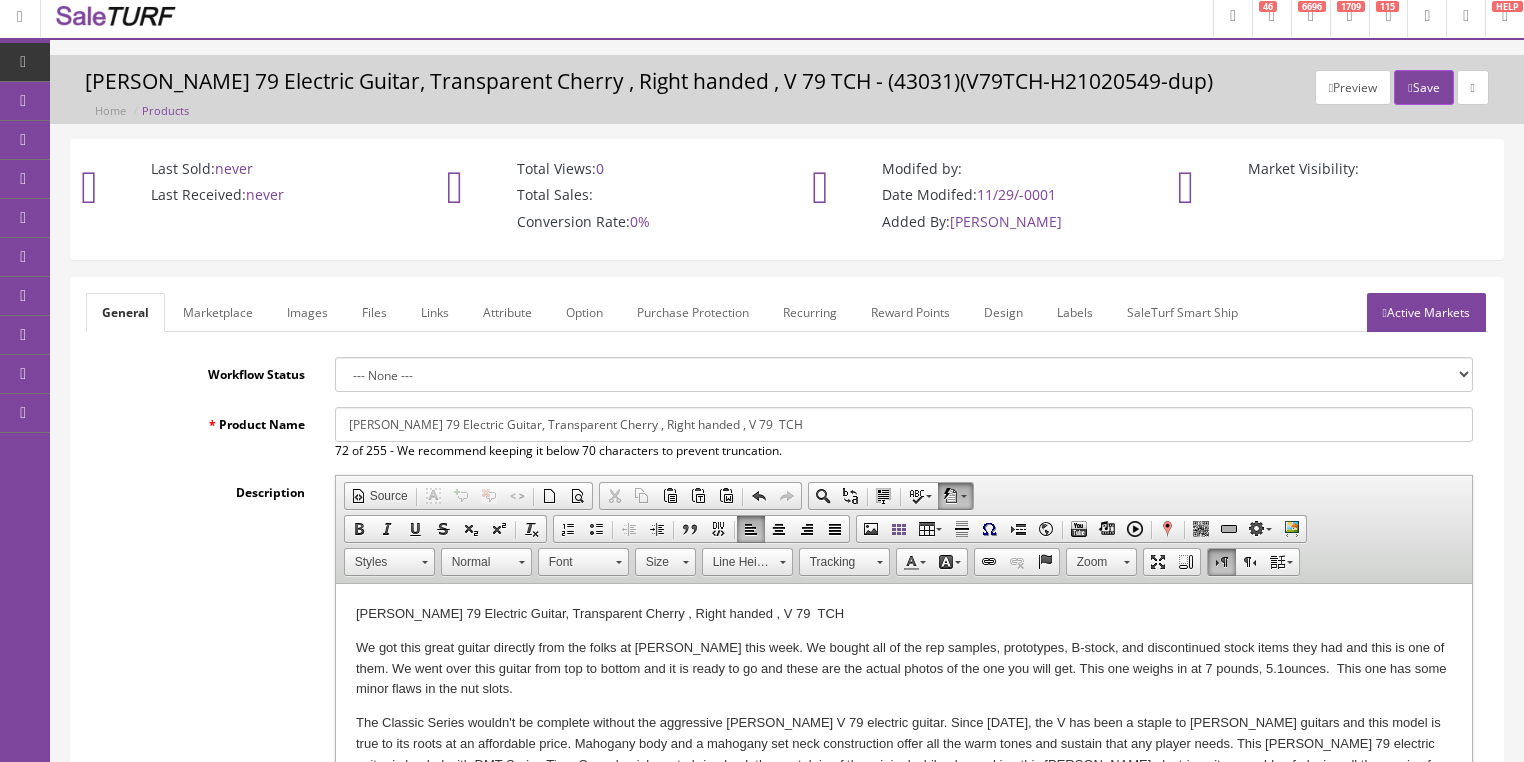 scroll, scrollTop: 0, scrollLeft: 0, axis: both 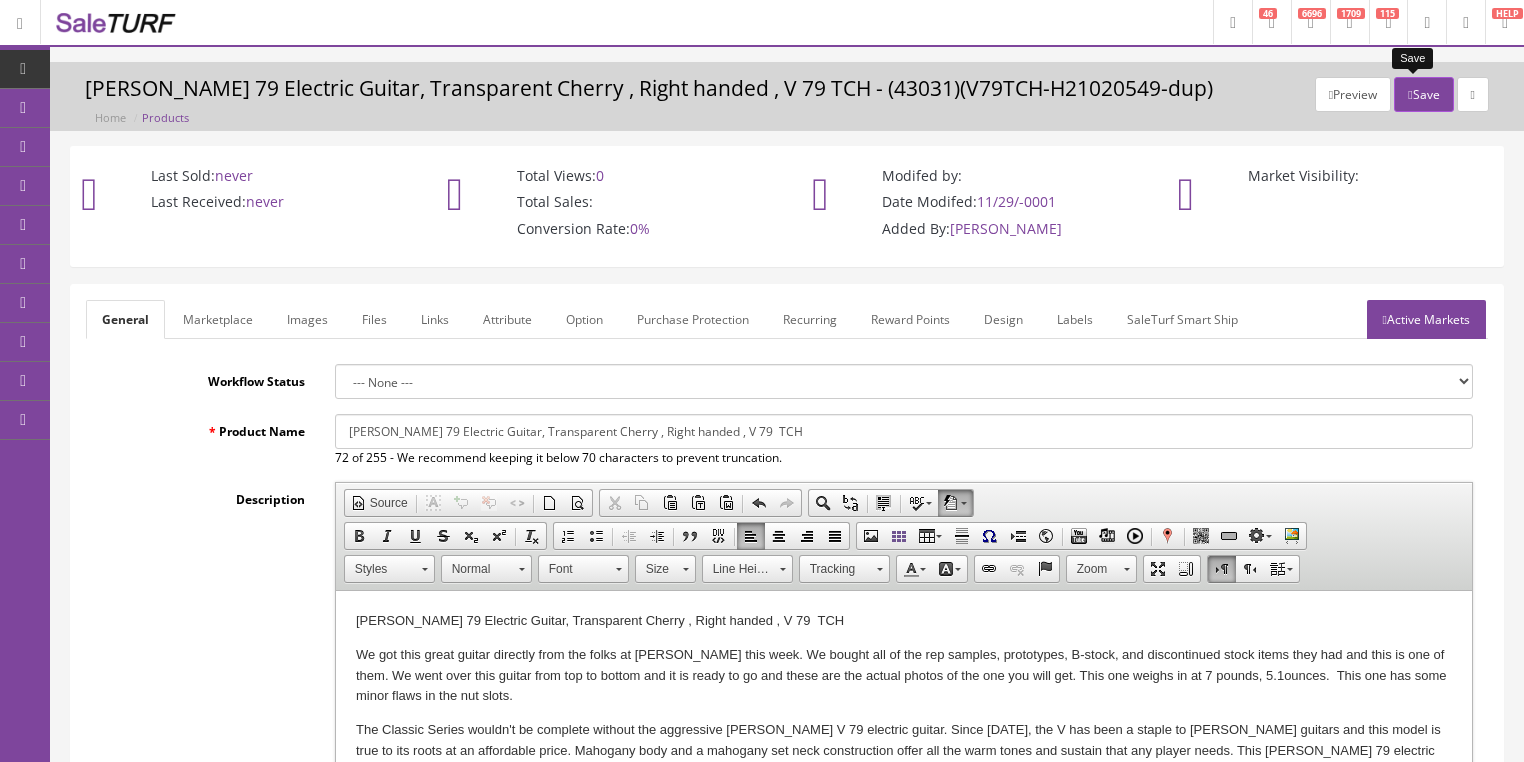 click on "Save" at bounding box center (1423, 94) 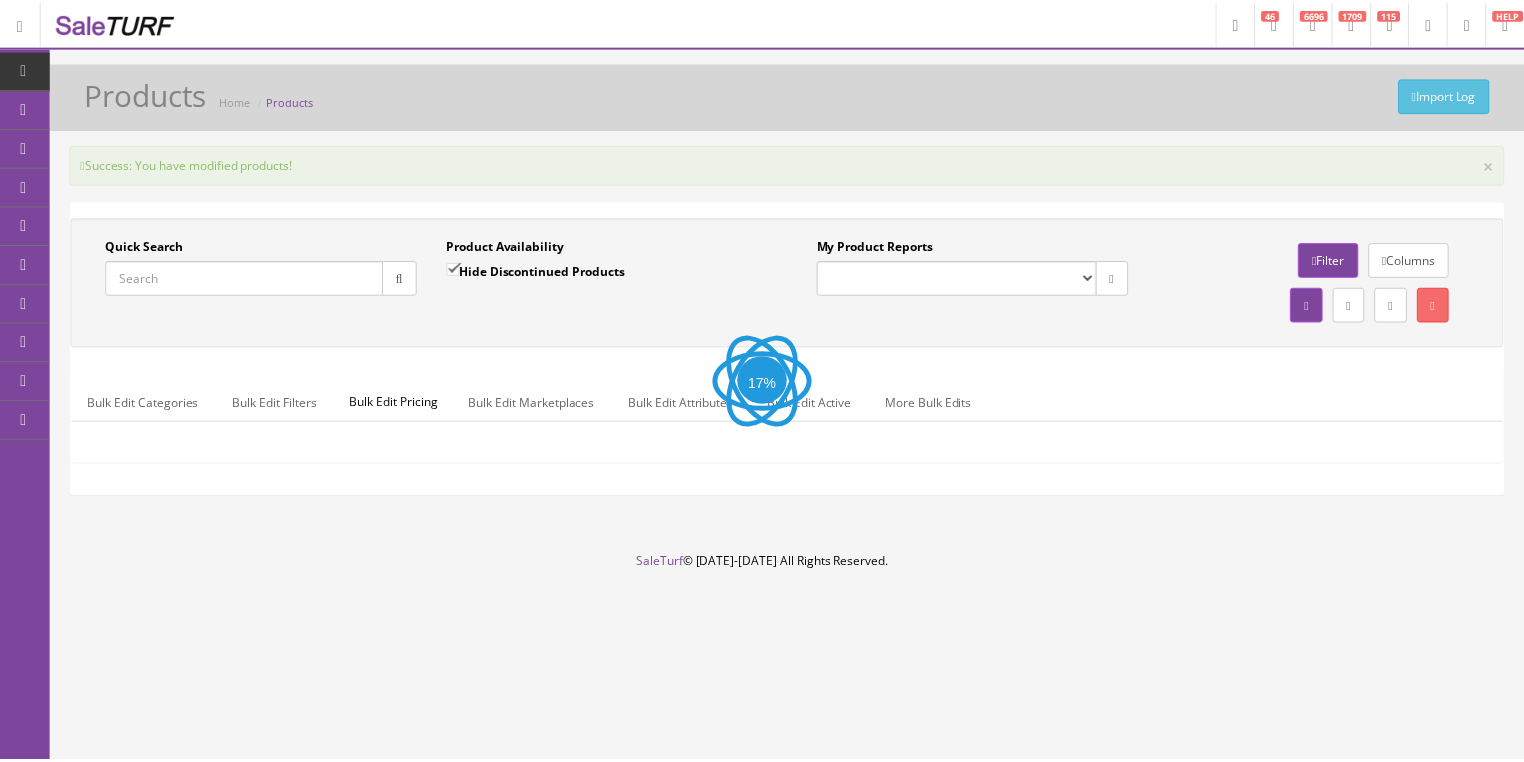 scroll, scrollTop: 0, scrollLeft: 0, axis: both 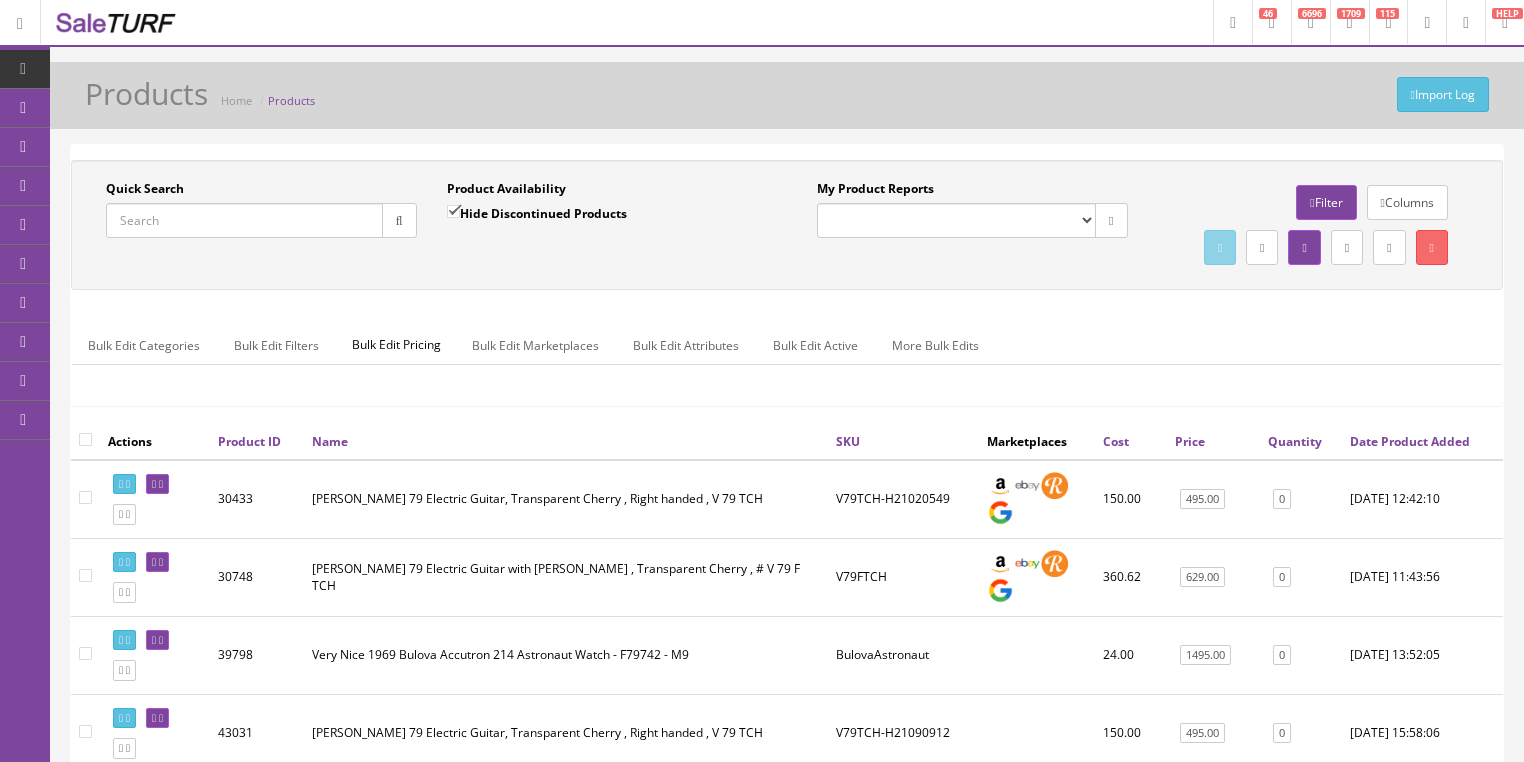 click on "Quick Search" at bounding box center (244, 220) 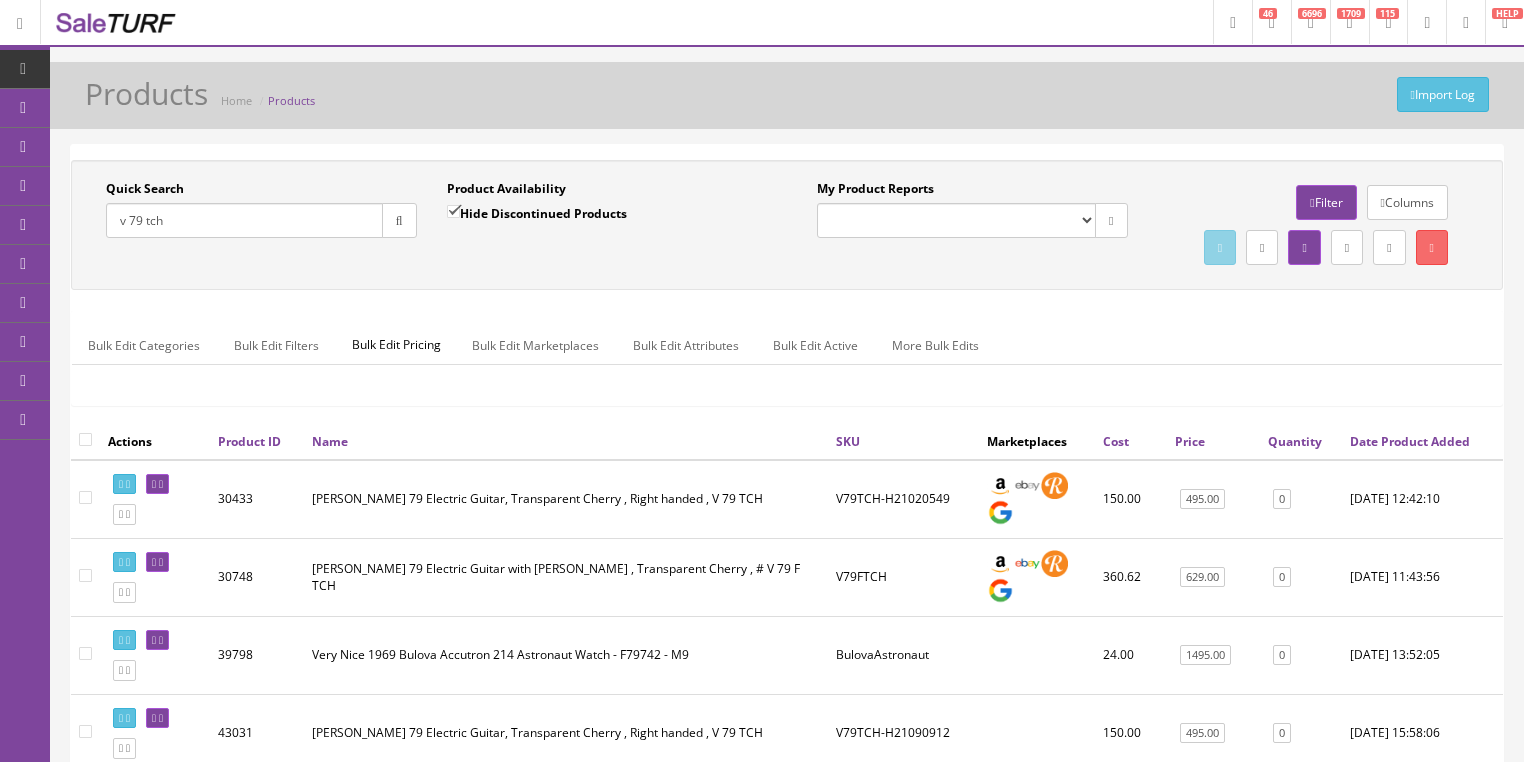 type on "v 79 tch" 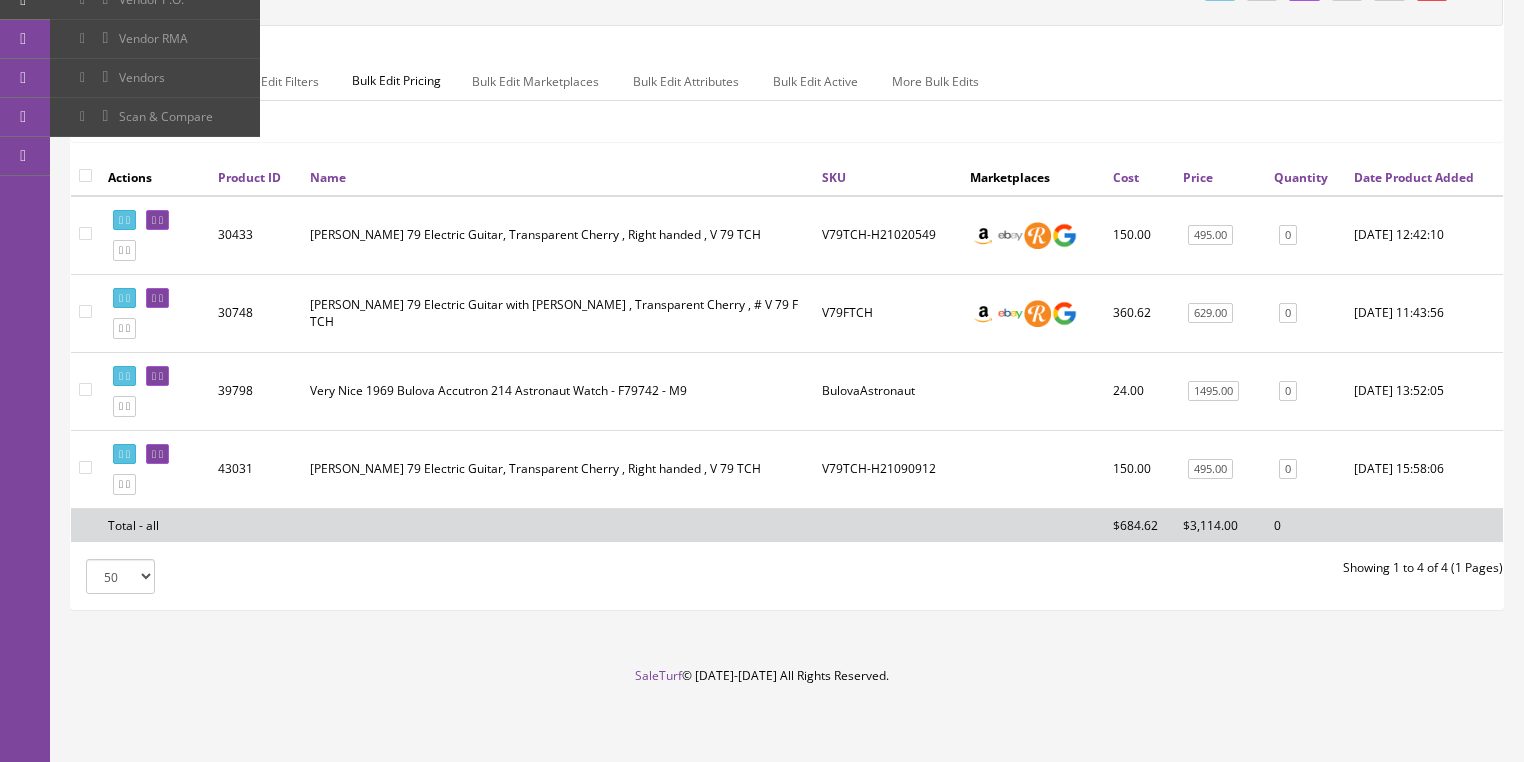 scroll, scrollTop: 145, scrollLeft: 0, axis: vertical 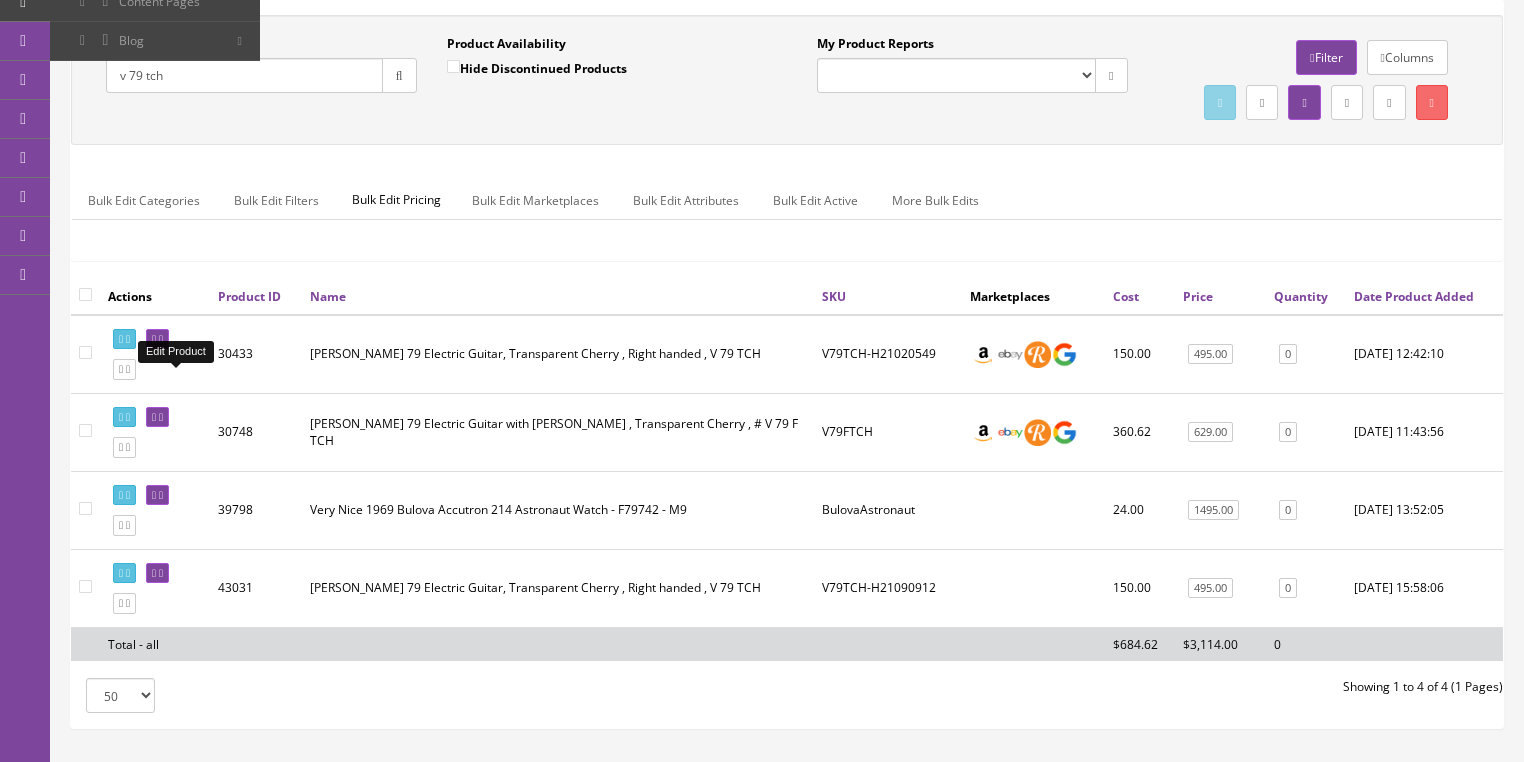 click at bounding box center [157, 339] 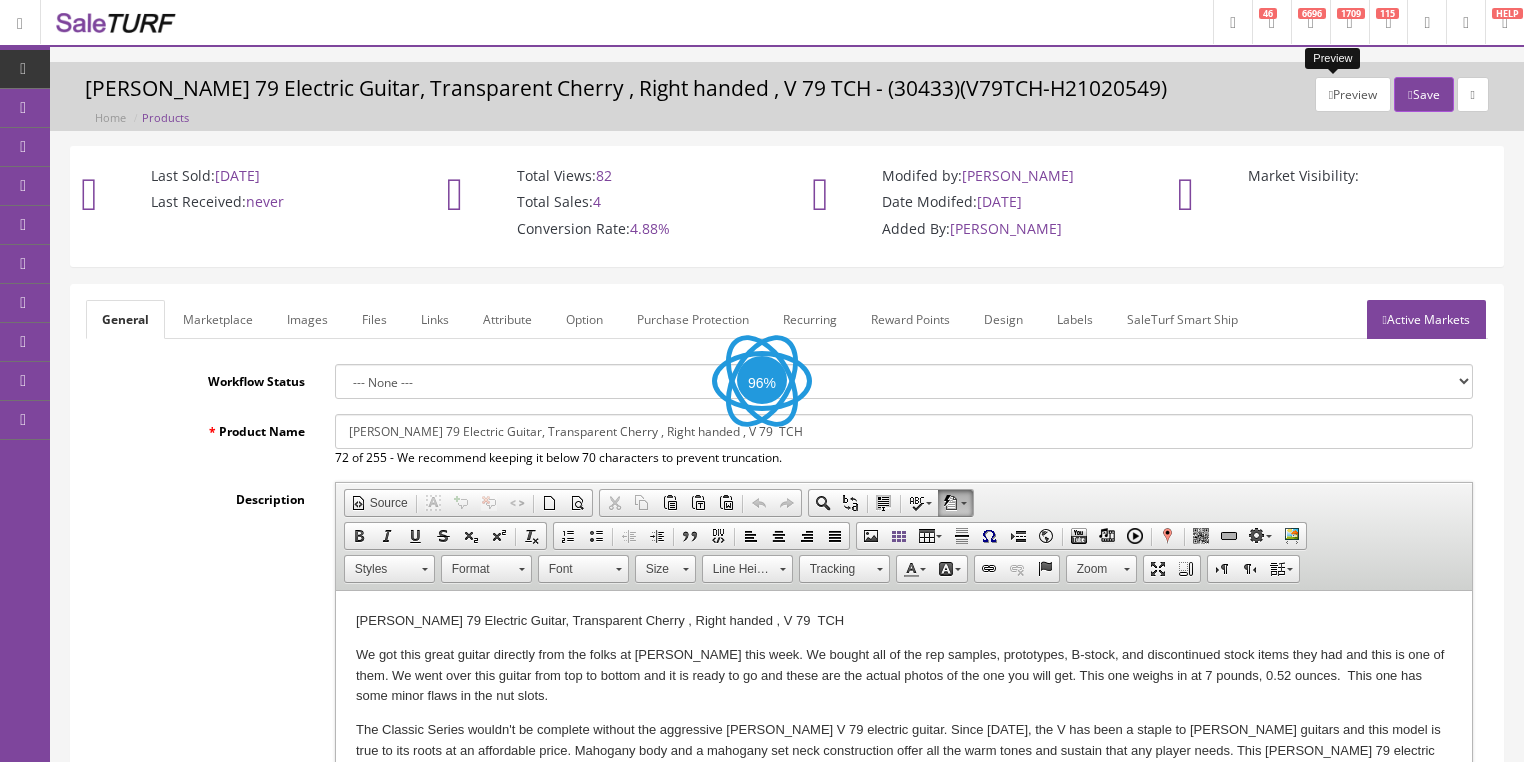 scroll, scrollTop: 0, scrollLeft: 0, axis: both 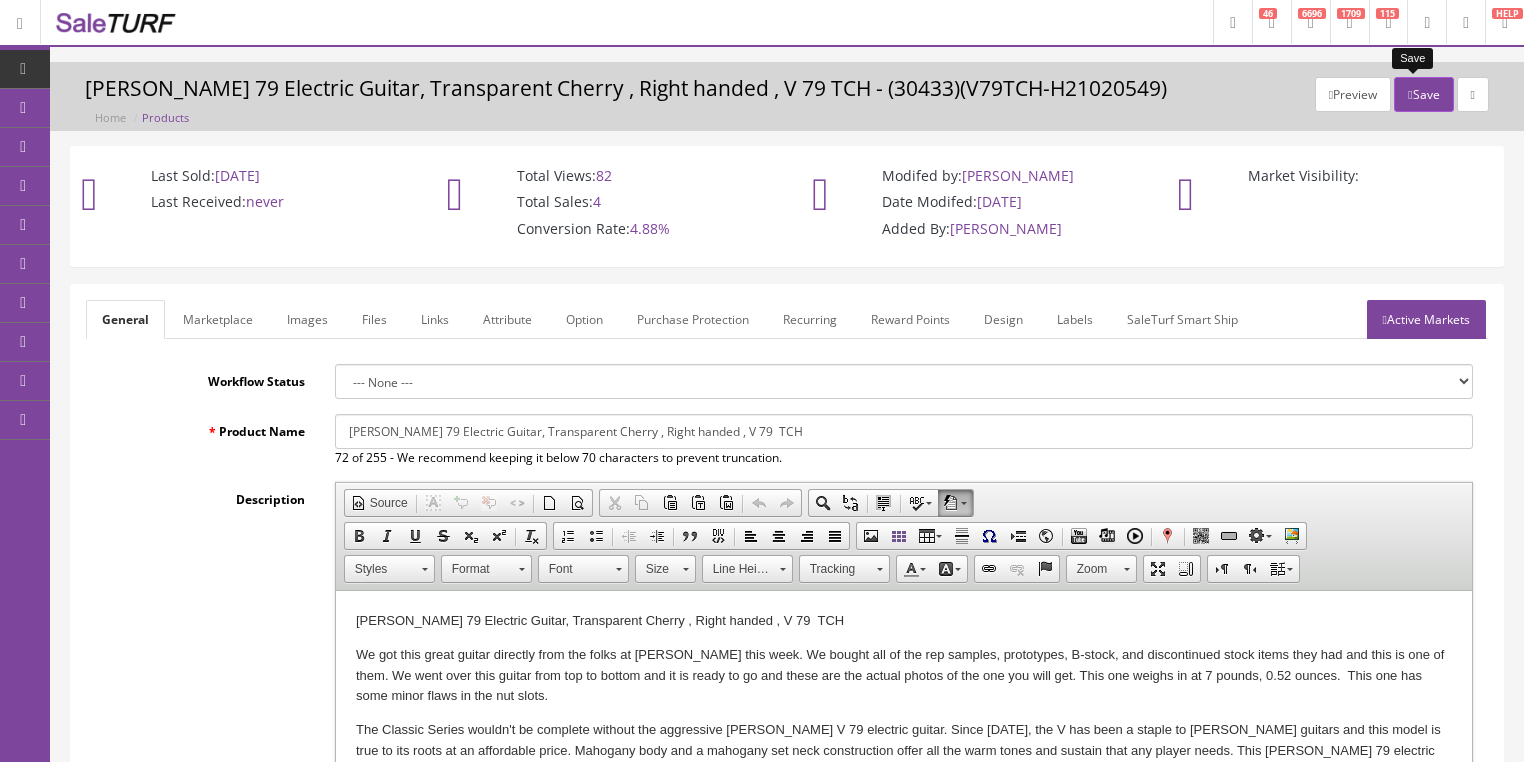 click on "Save" at bounding box center [1423, 94] 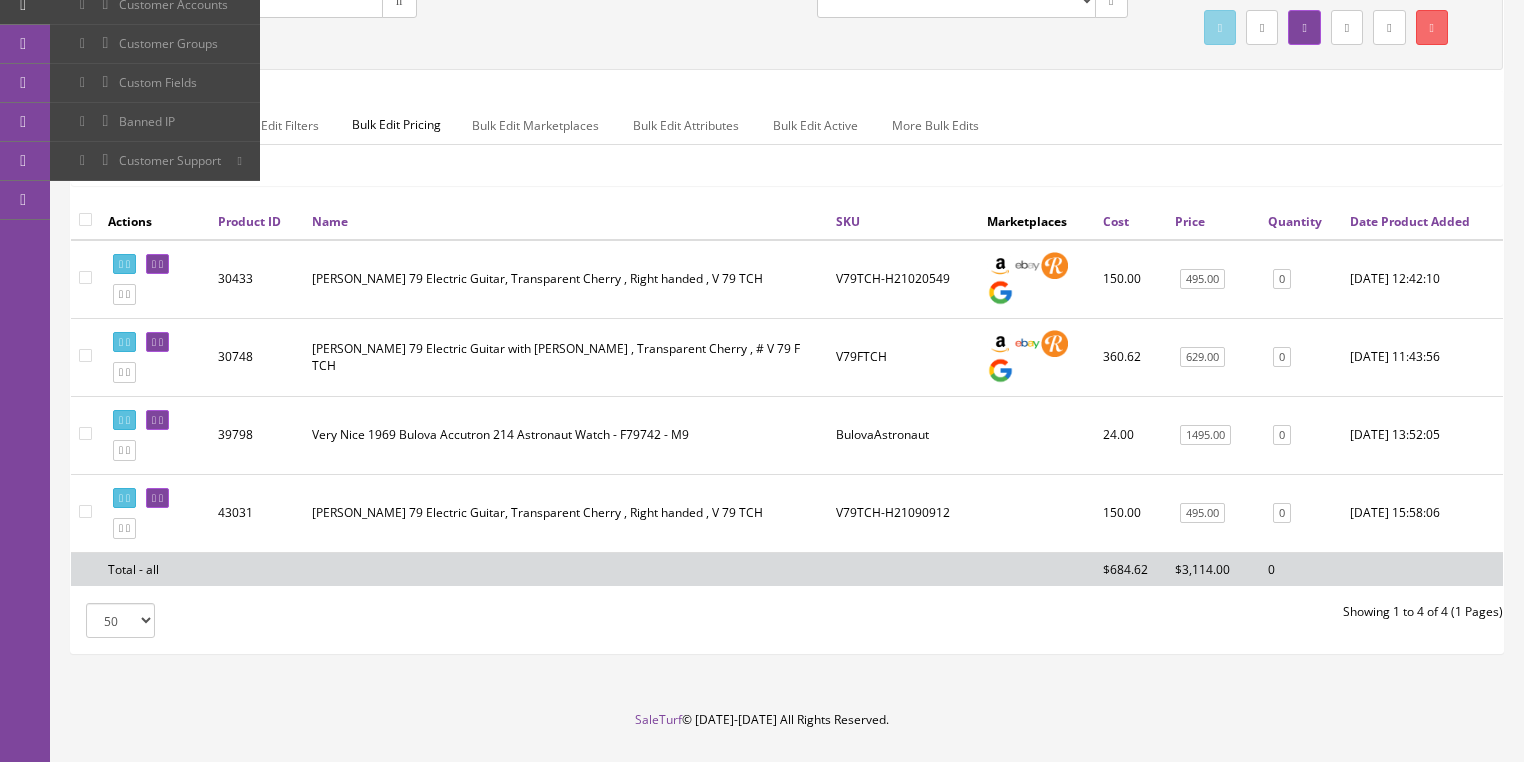 scroll, scrollTop: 225, scrollLeft: 0, axis: vertical 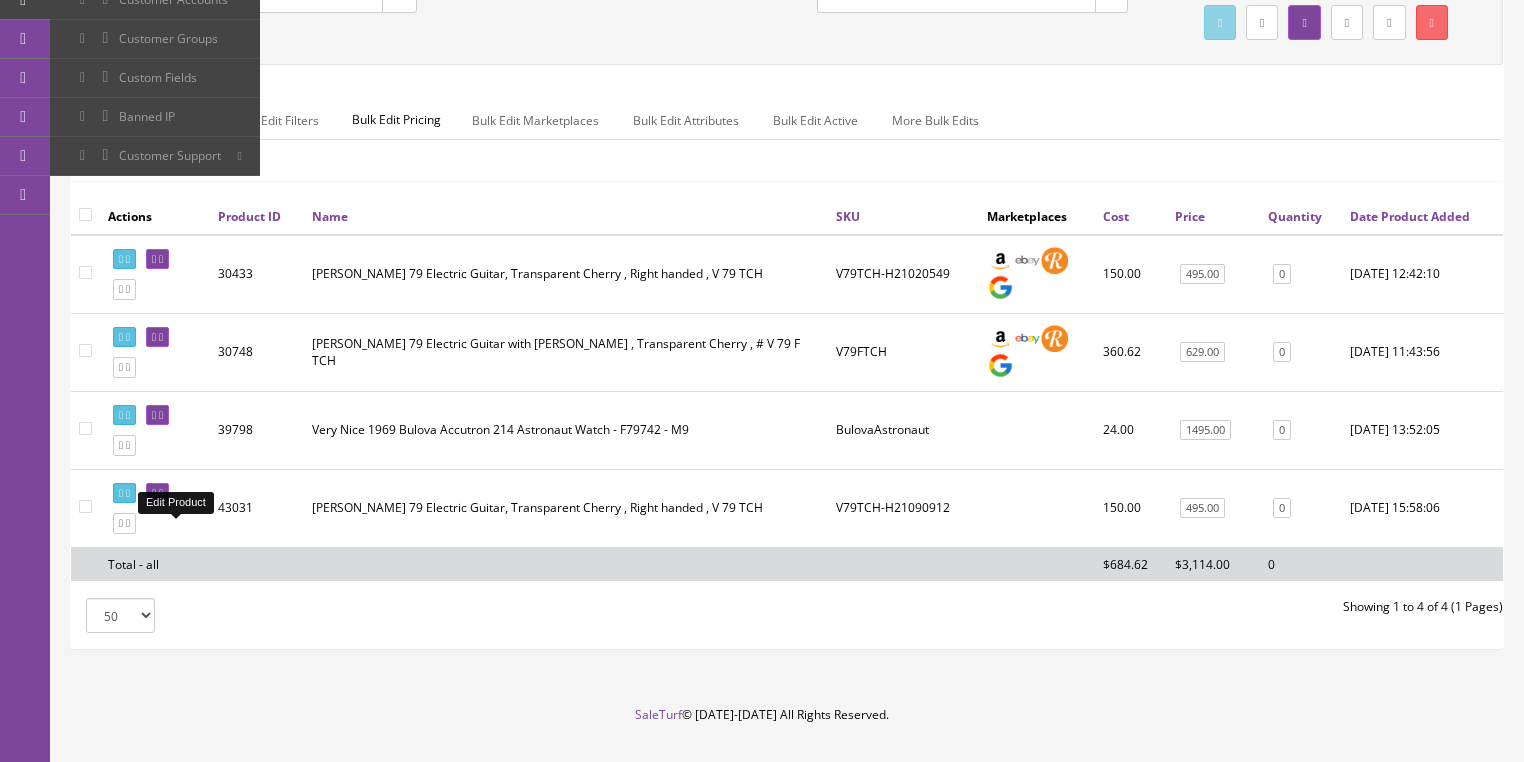 click at bounding box center (154, 493) 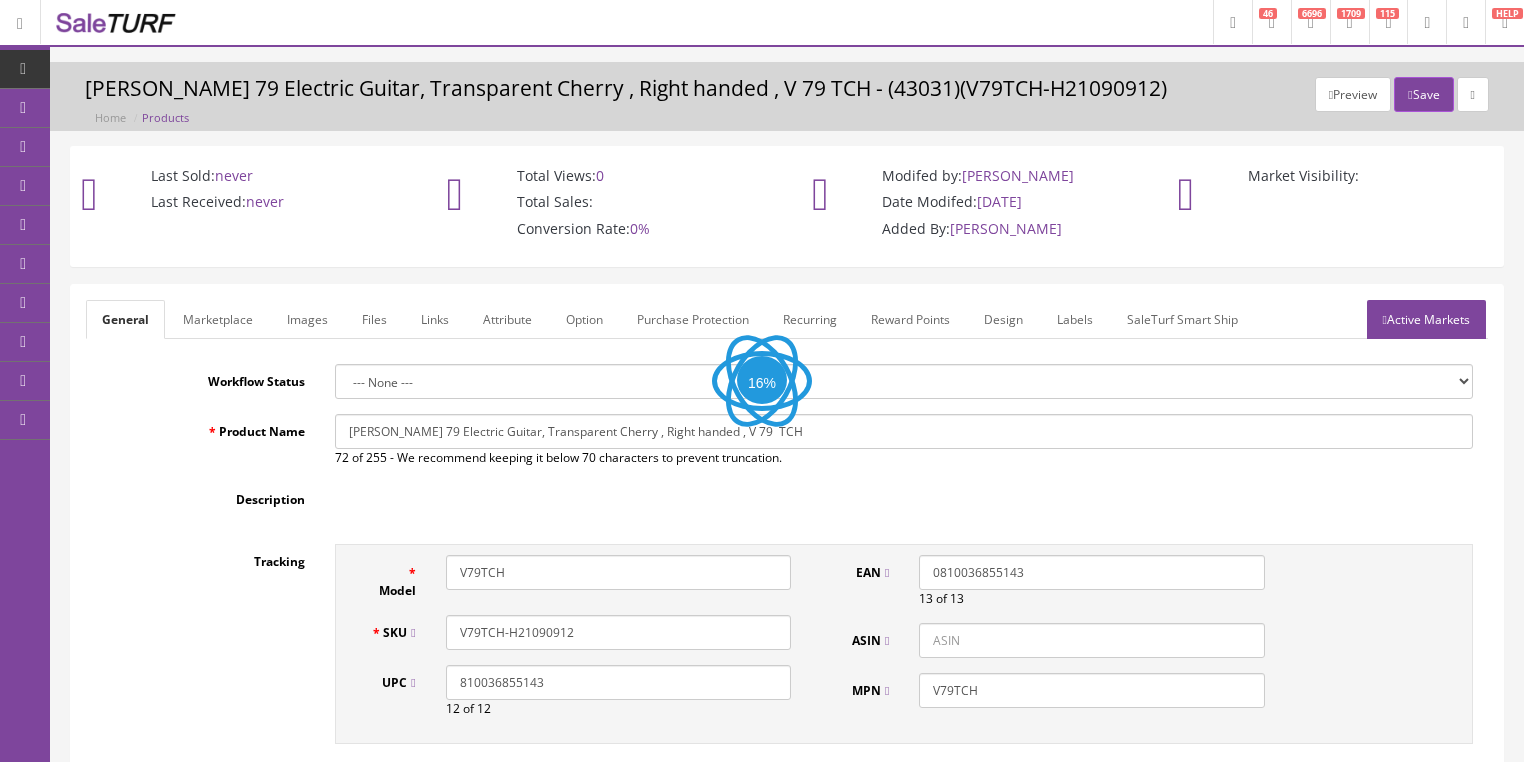 scroll, scrollTop: 0, scrollLeft: 0, axis: both 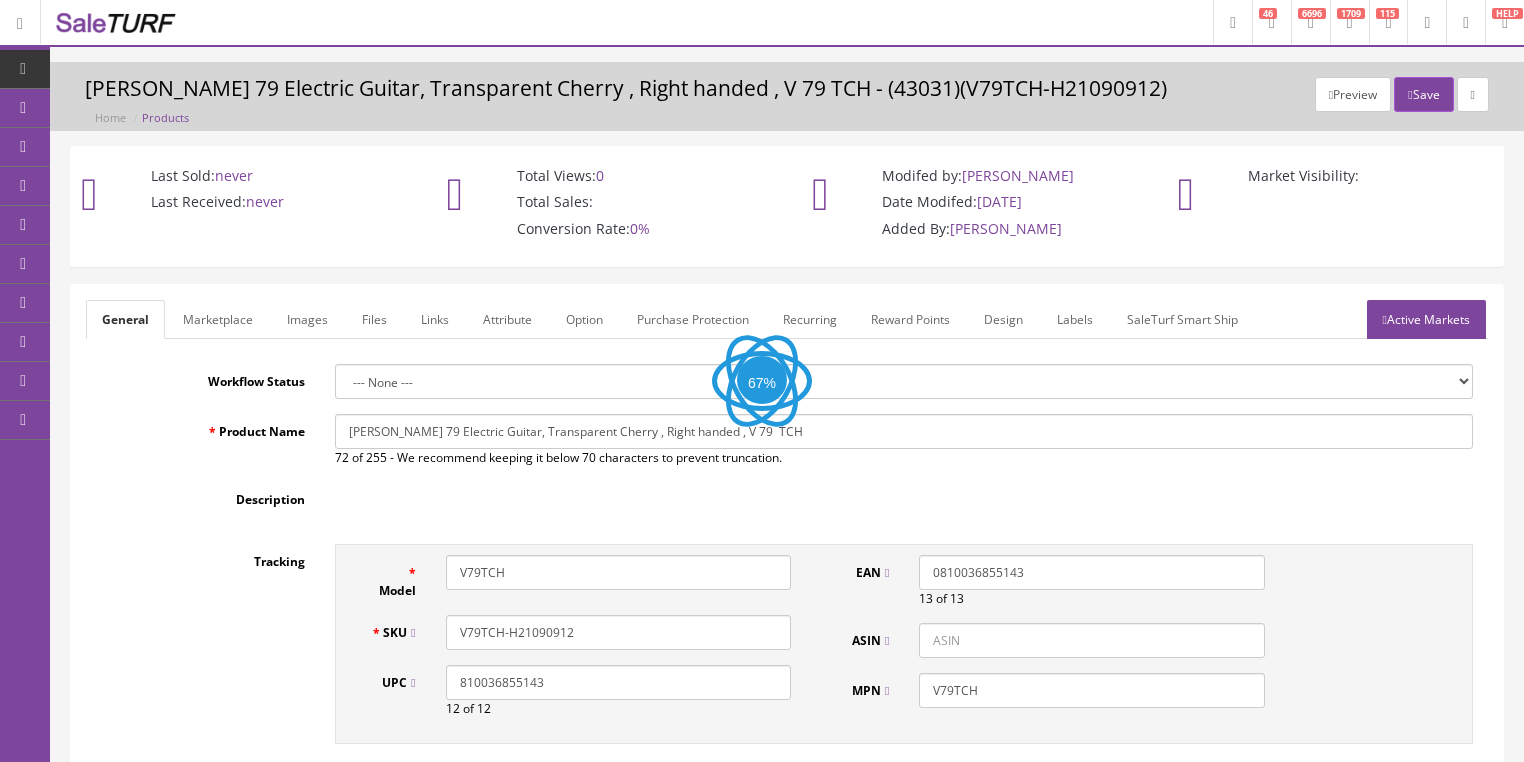 click on "Images" at bounding box center [307, 319] 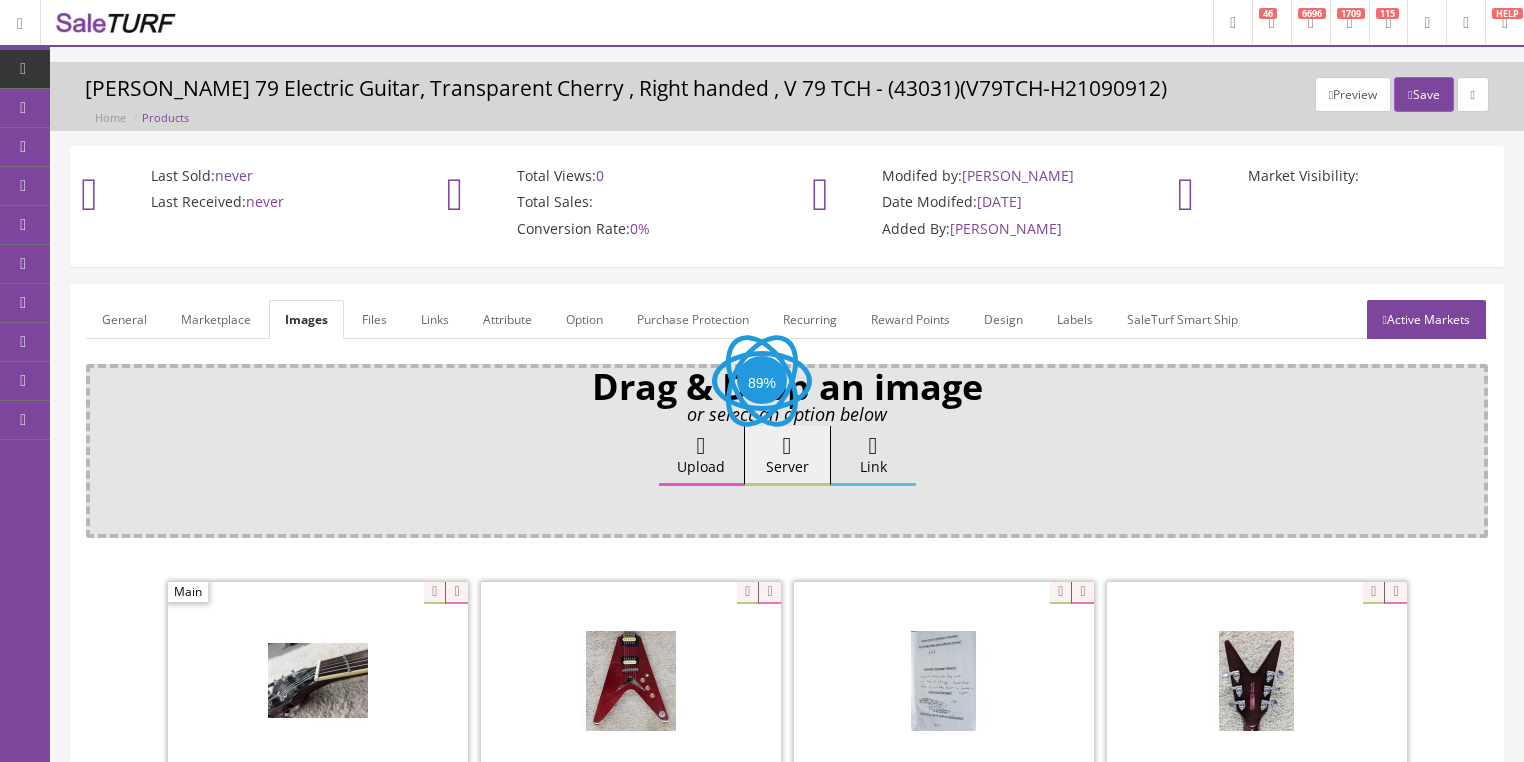 scroll, scrollTop: 0, scrollLeft: 0, axis: both 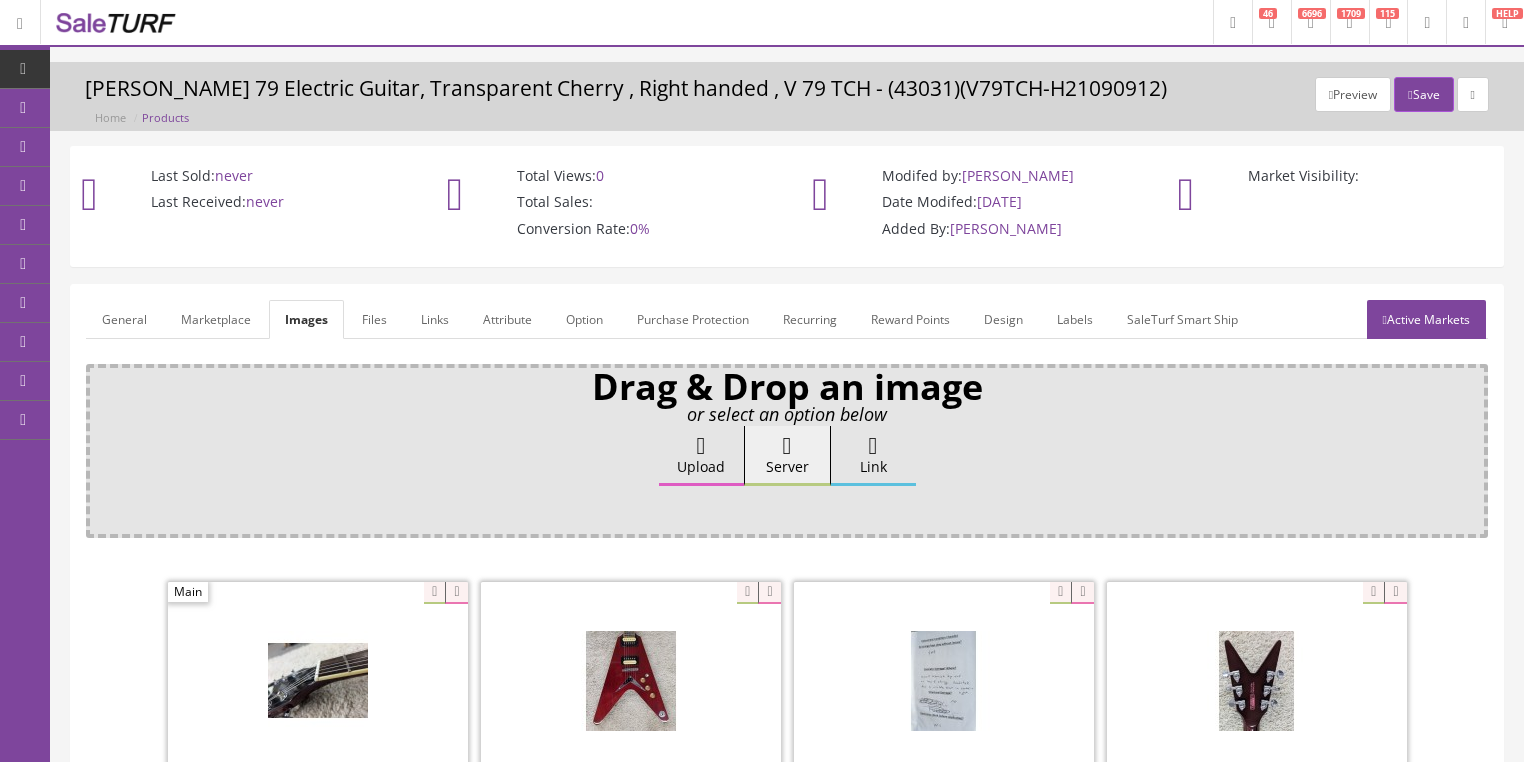 click at bounding box center [701, 446] 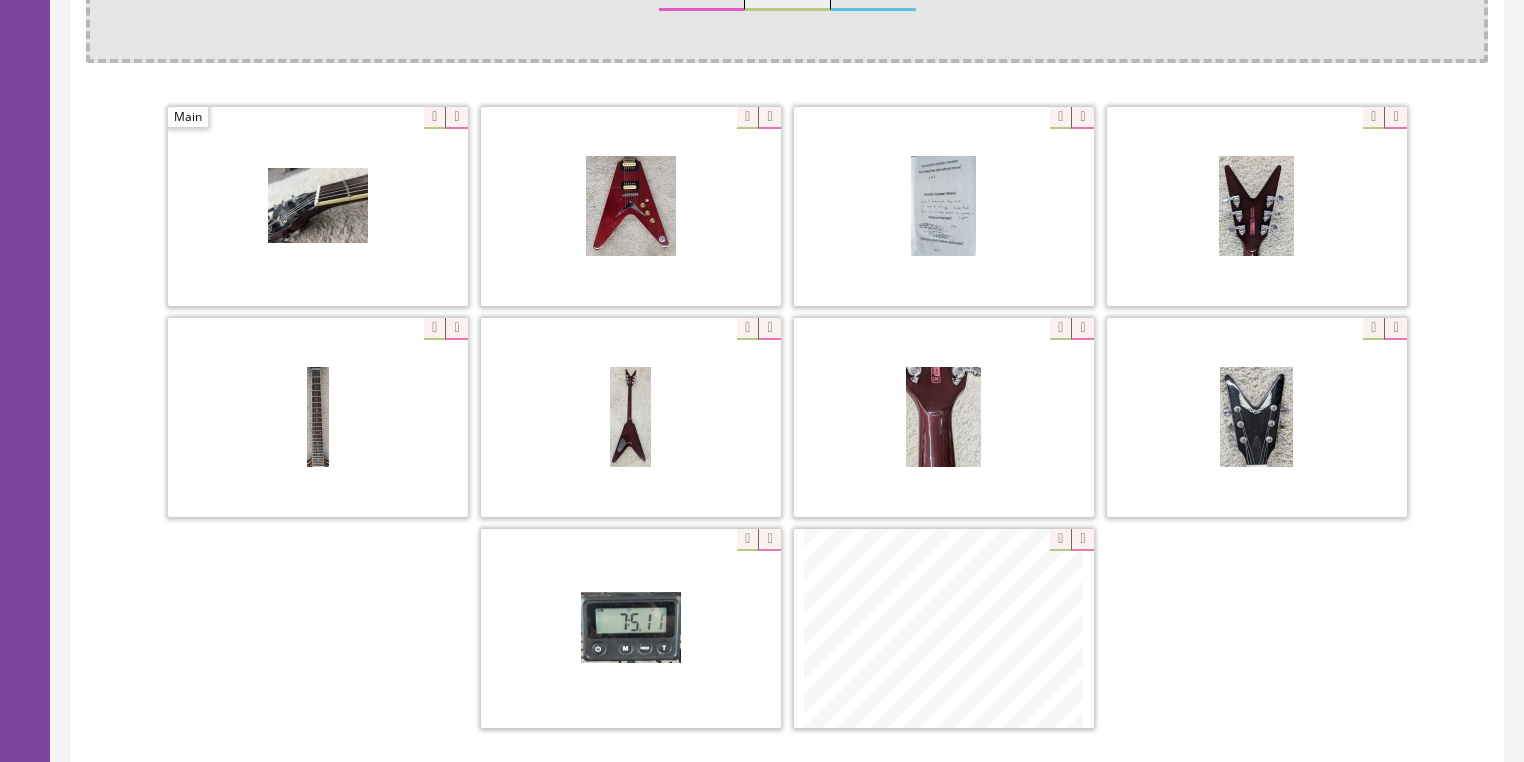 scroll, scrollTop: 480, scrollLeft: 0, axis: vertical 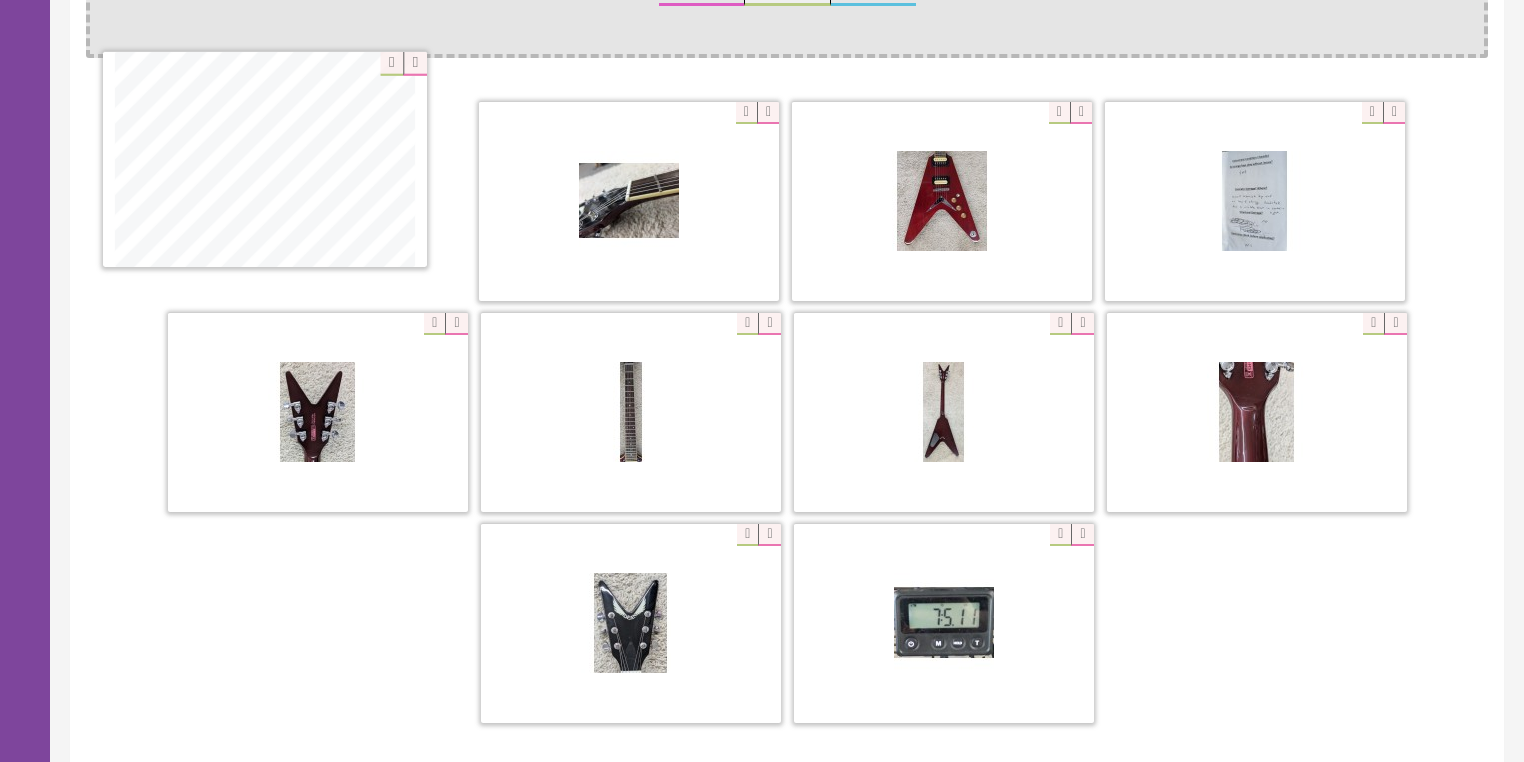 drag, startPoint x: 940, startPoint y: 576, endPoint x: 340, endPoint y: 166, distance: 726.7049 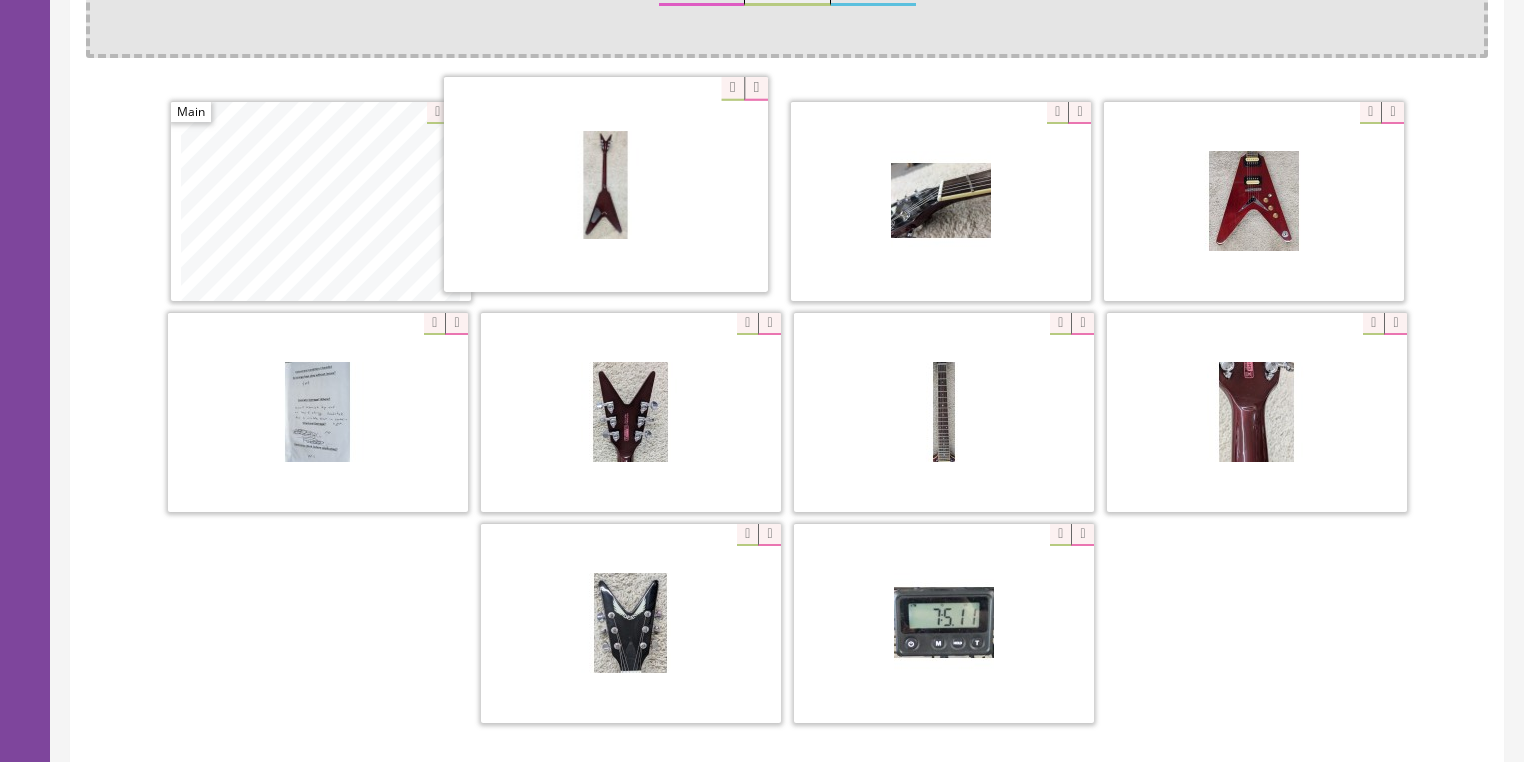 drag, startPoint x: 910, startPoint y: 400, endPoint x: 634, endPoint y: 196, distance: 343.2084 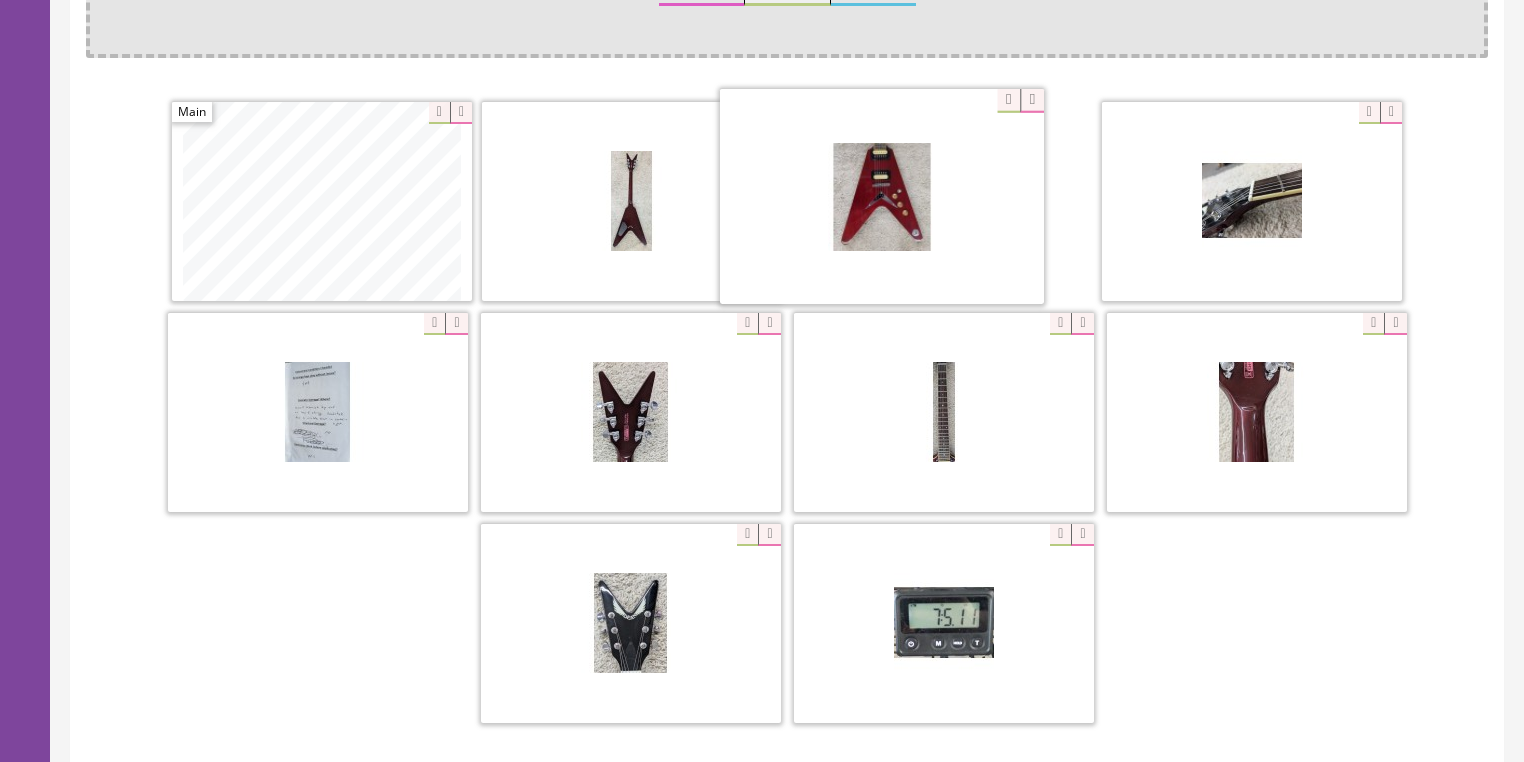 drag, startPoint x: 1236, startPoint y: 196, endPoint x: 864, endPoint y: 193, distance: 372.0121 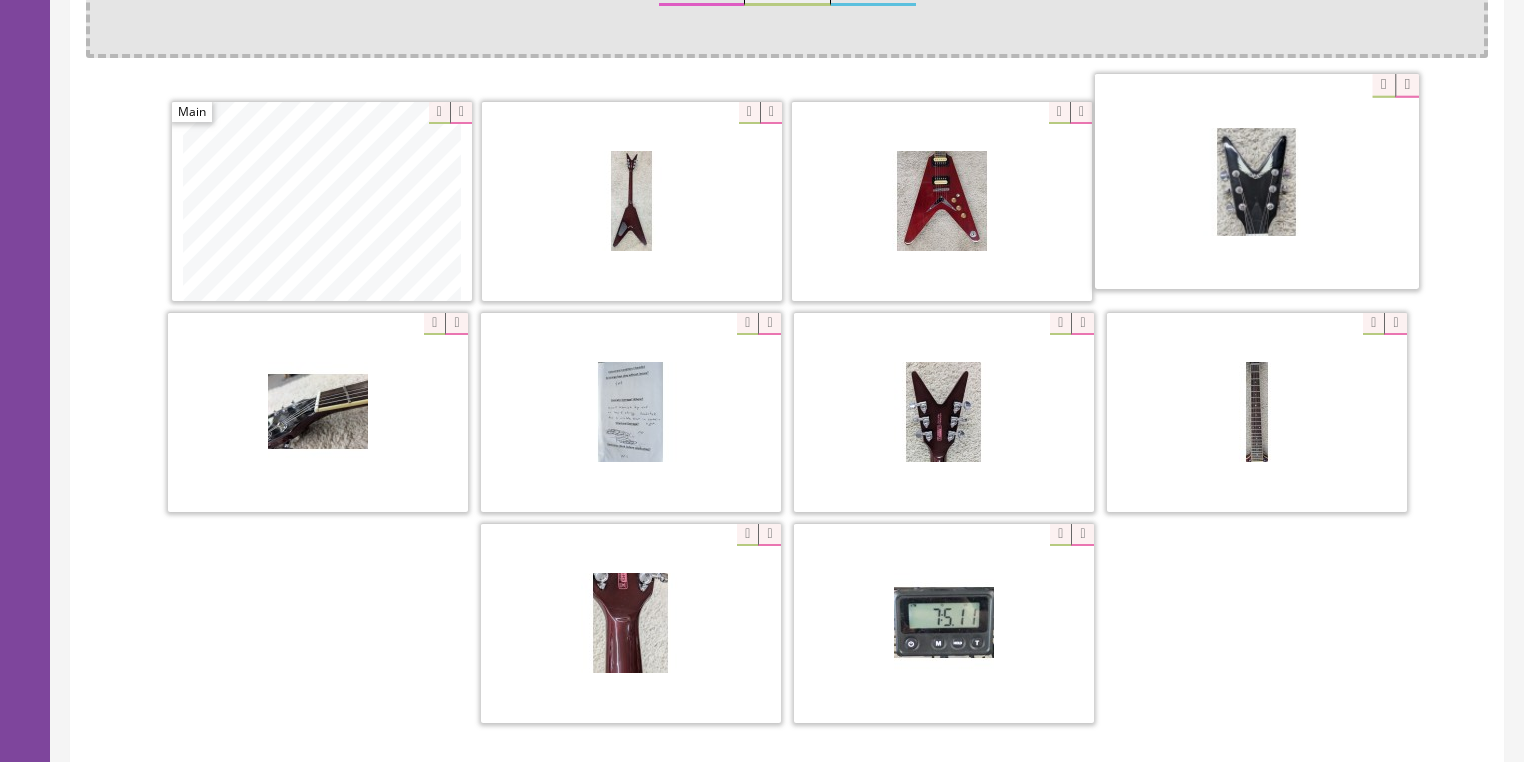 drag, startPoint x: 658, startPoint y: 578, endPoint x: 1294, endPoint y: 163, distance: 759.4215 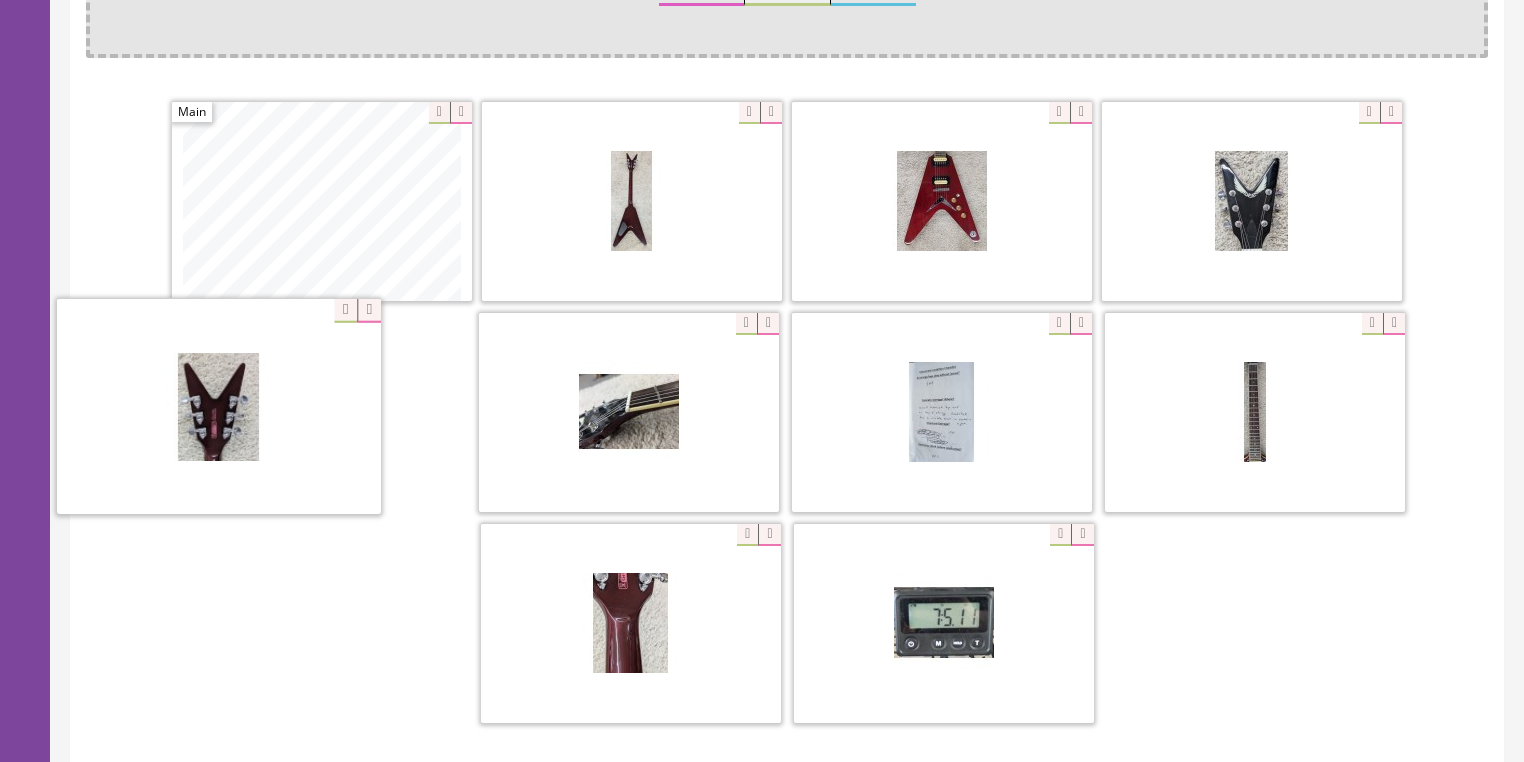 drag, startPoint x: 927, startPoint y: 416, endPoint x: 326, endPoint y: 442, distance: 601.56213 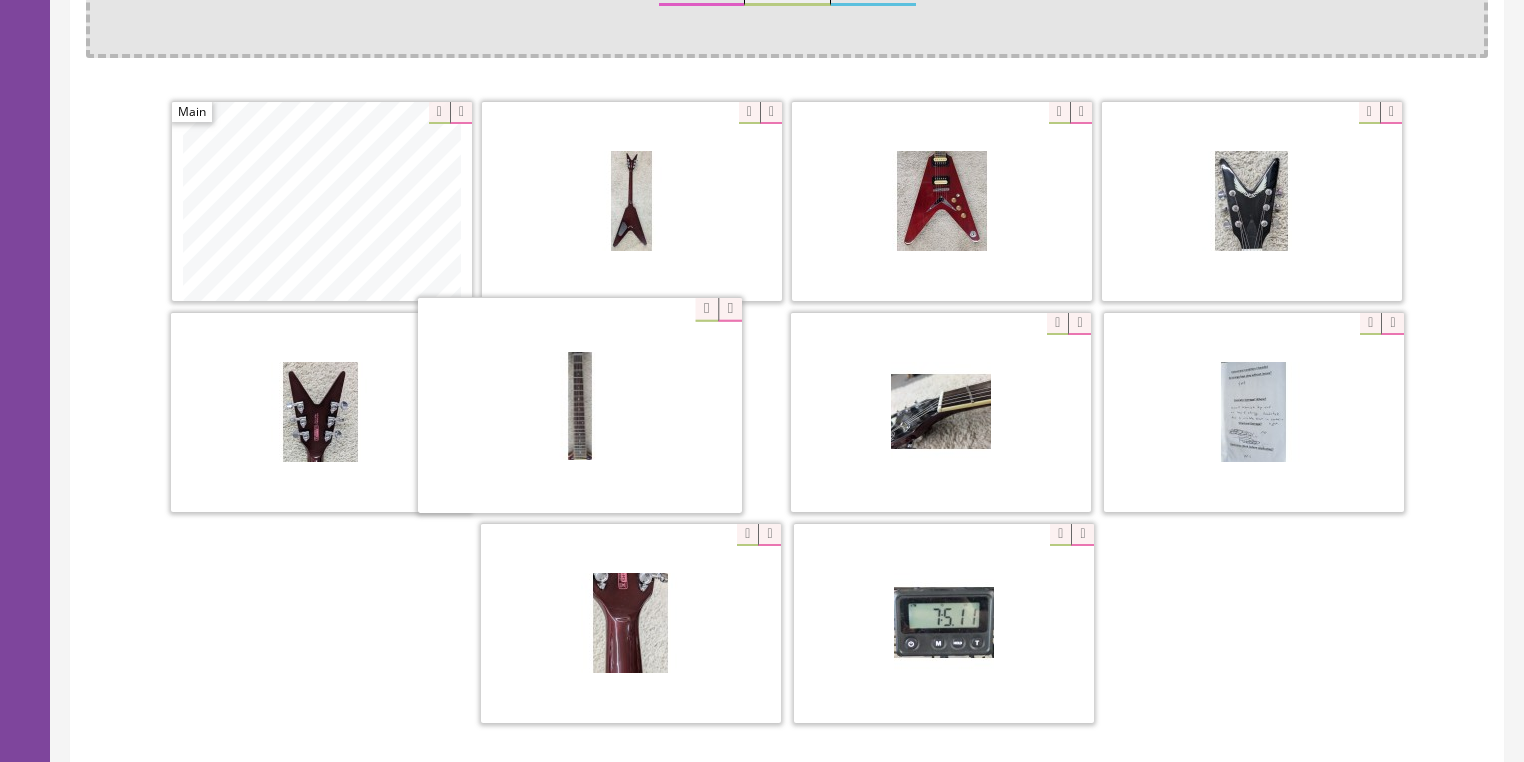 drag, startPoint x: 1287, startPoint y: 420, endPoint x: 612, endPoint y: 416, distance: 675.01184 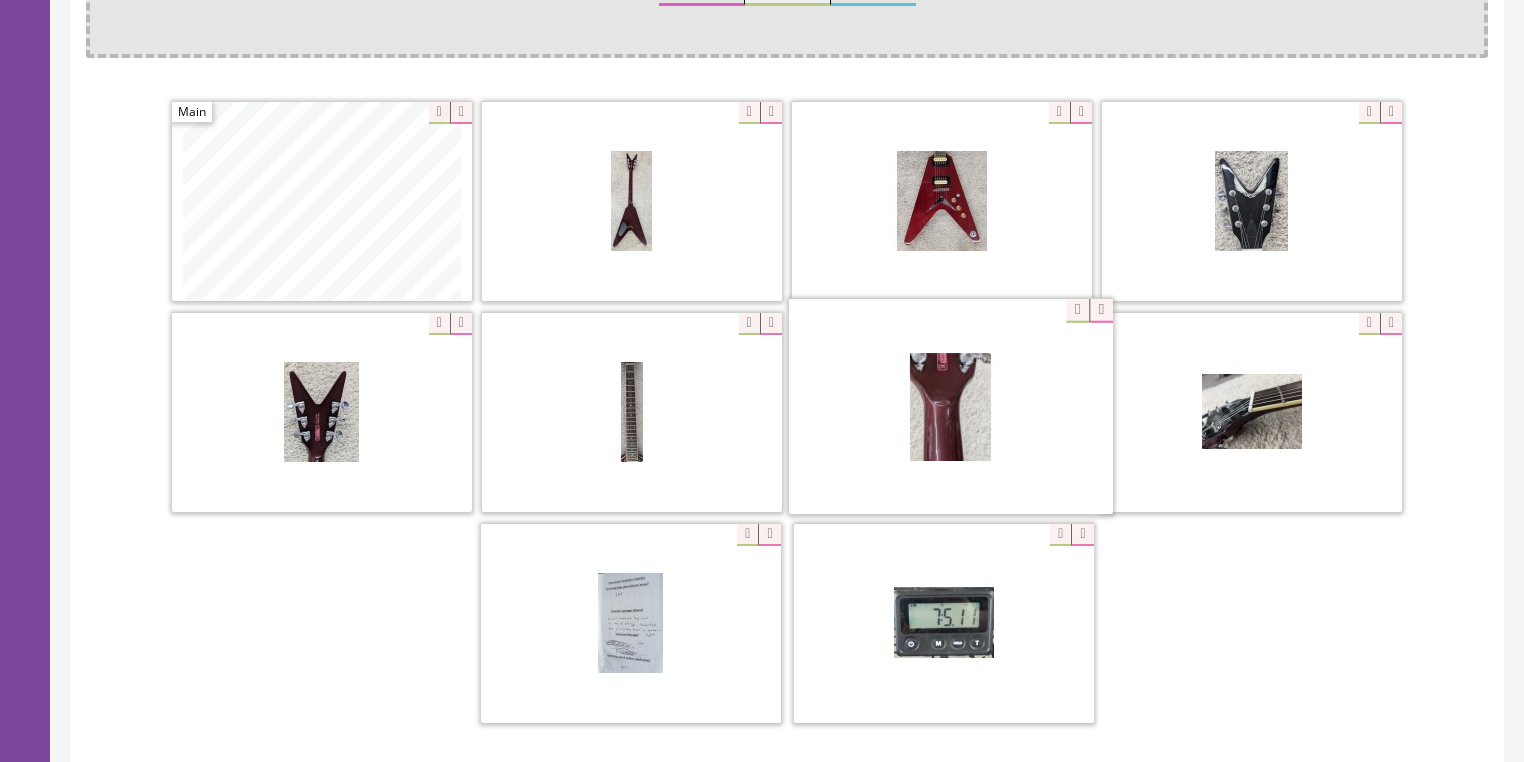 drag, startPoint x: 668, startPoint y: 577, endPoint x: 980, endPoint y: 373, distance: 372.77338 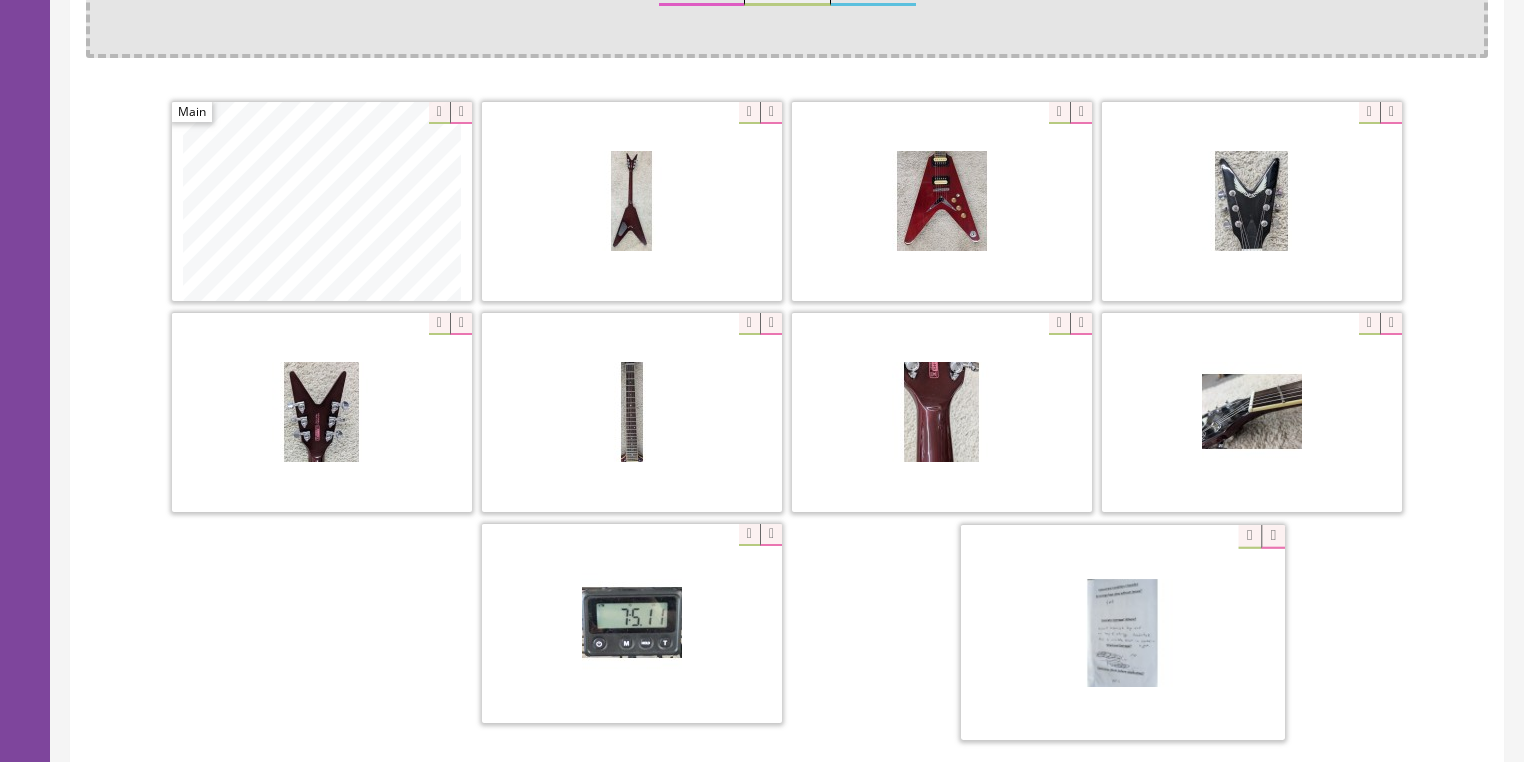 drag, startPoint x: 700, startPoint y: 631, endPoint x: 1195, endPoint y: 644, distance: 495.1707 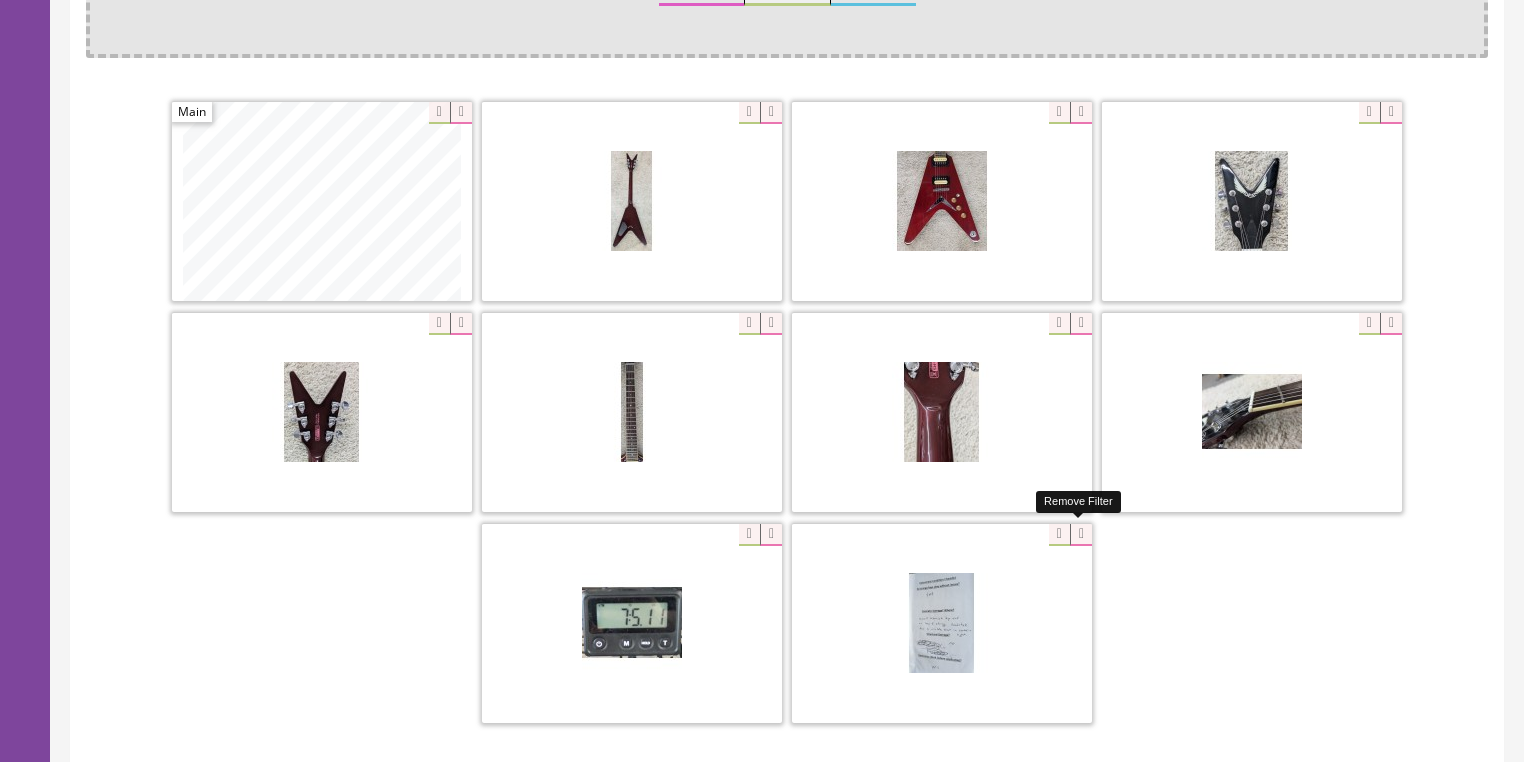 click at bounding box center (1081, 535) 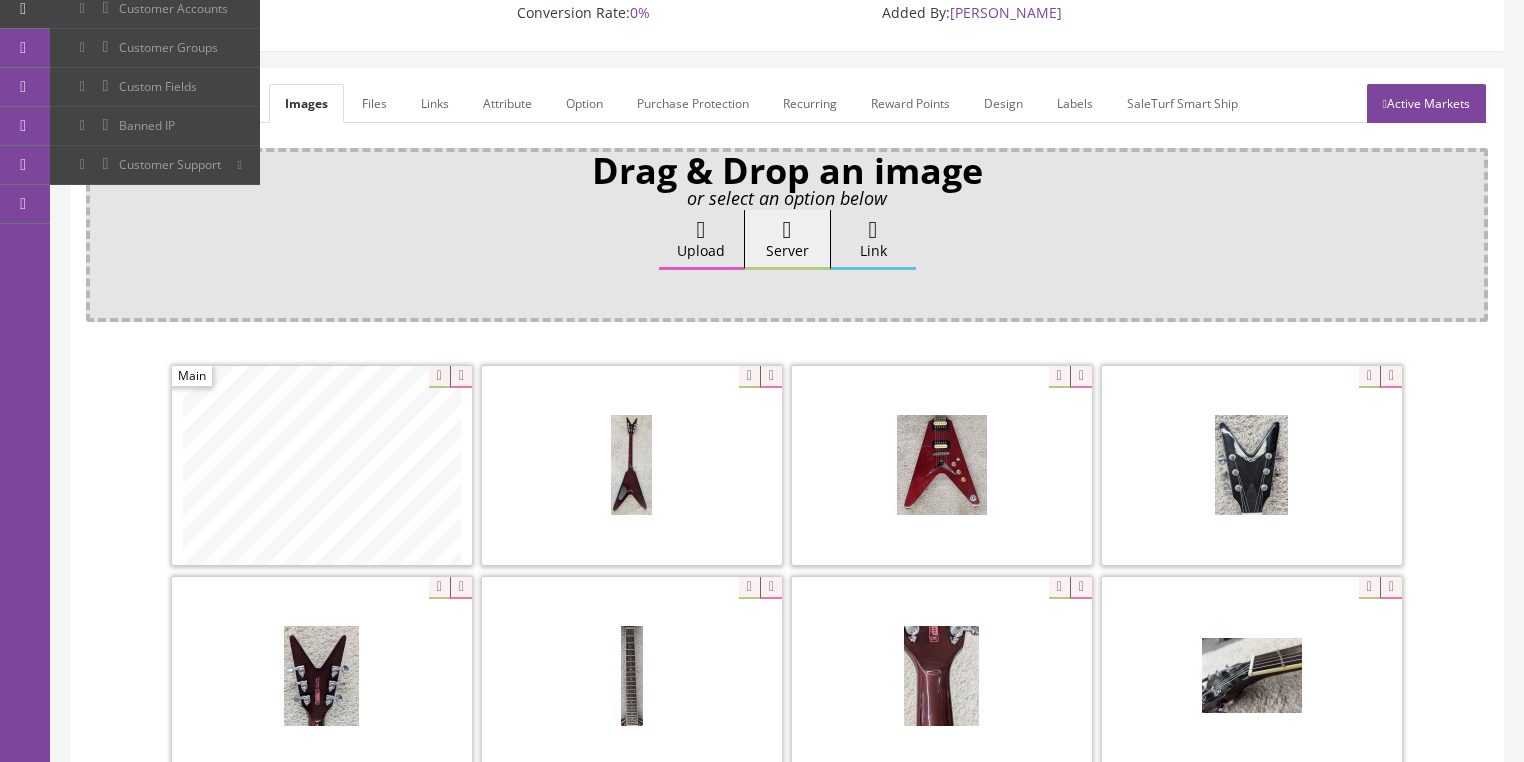 scroll, scrollTop: 80, scrollLeft: 0, axis: vertical 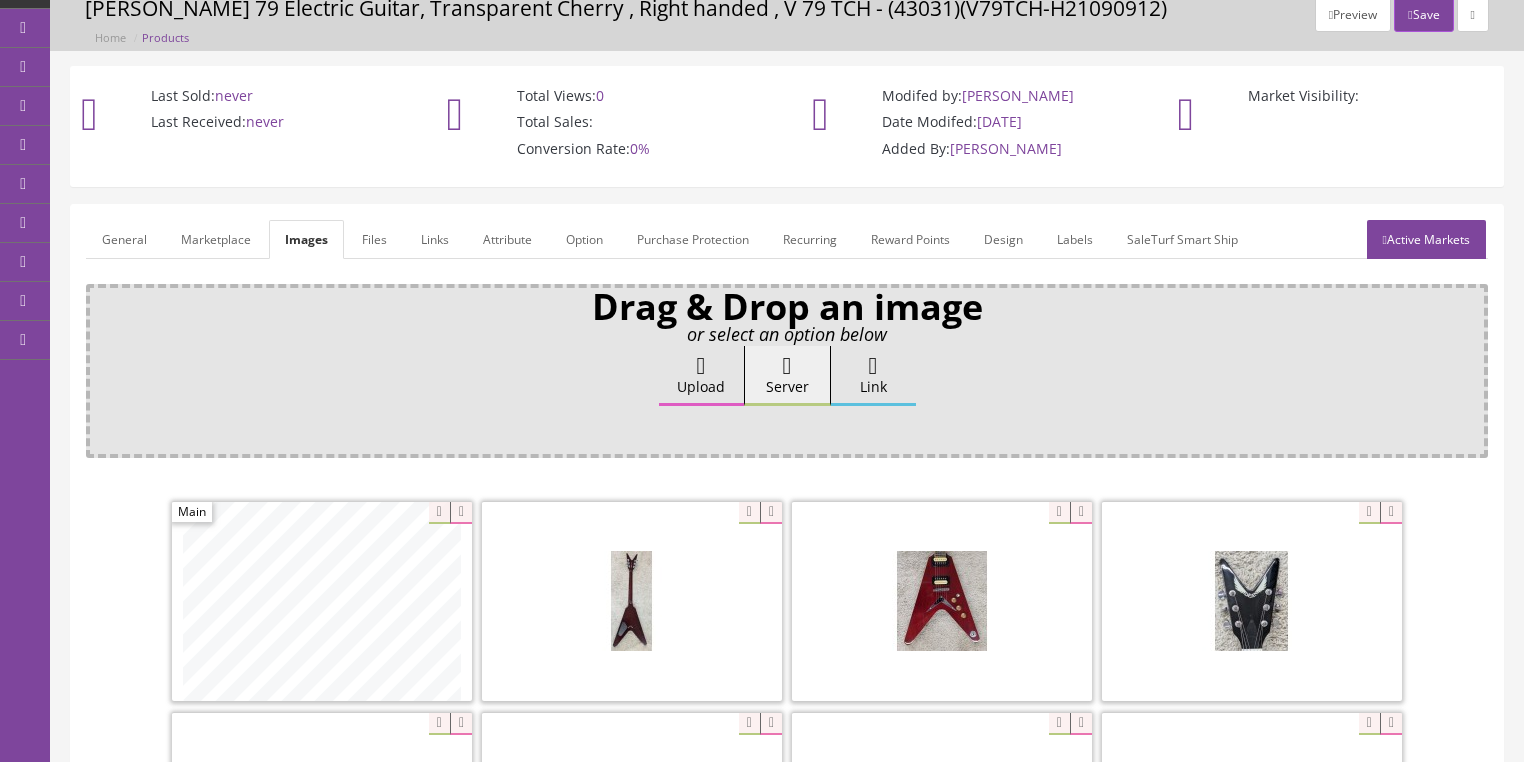click on "General" at bounding box center [124, 239] 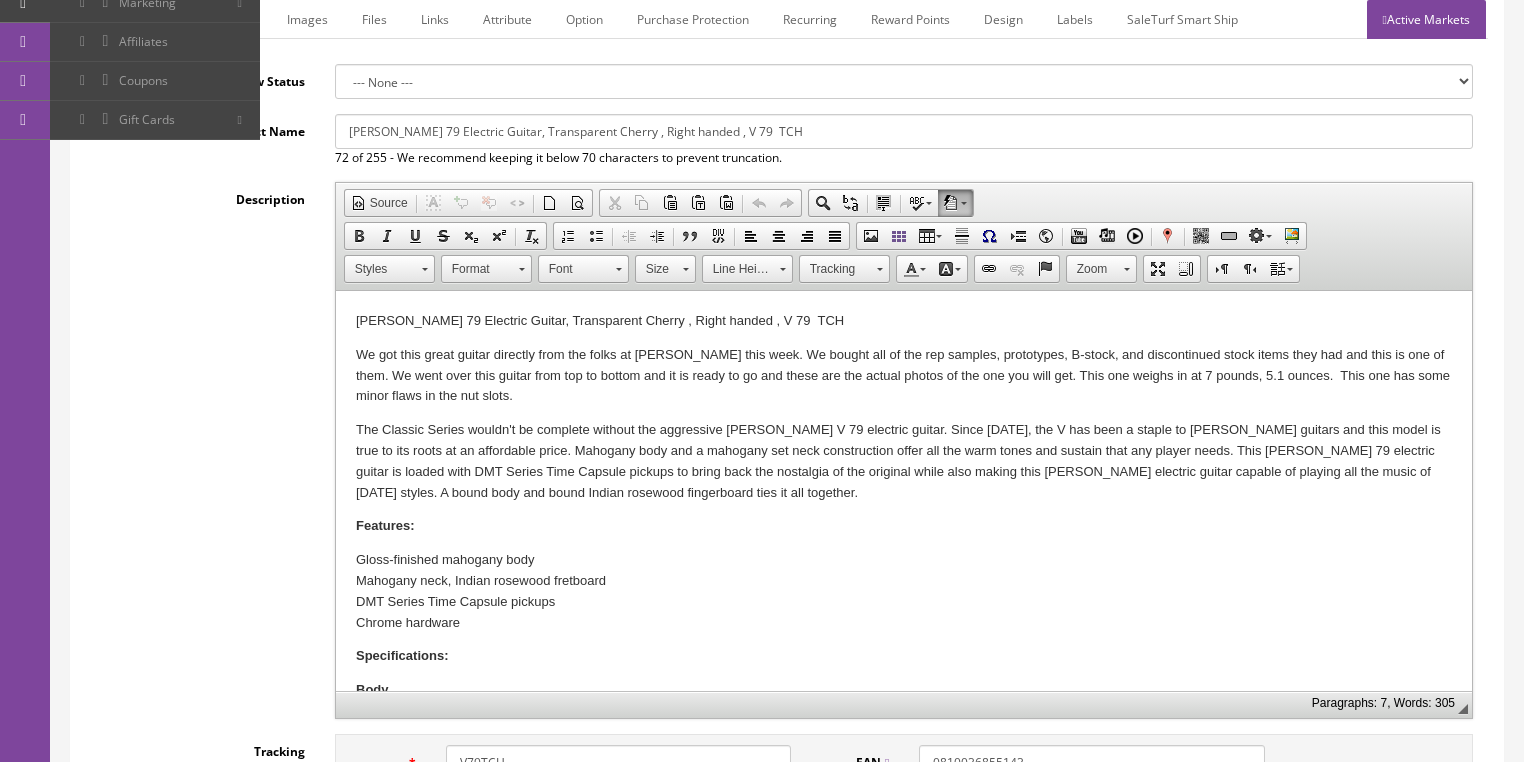 scroll, scrollTop: 320, scrollLeft: 0, axis: vertical 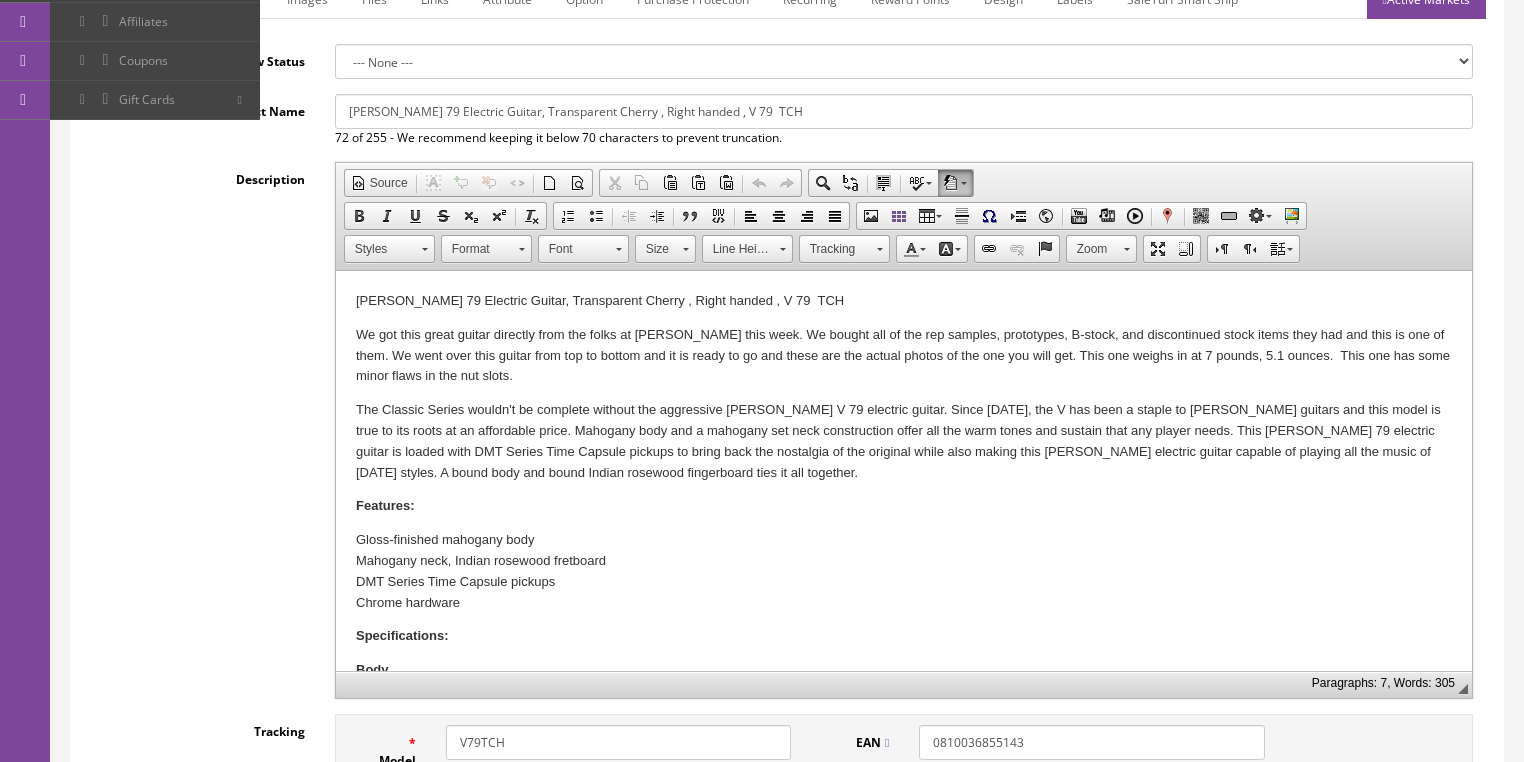 click on "We got this great guitar directly from the folks at Dean this week. We bought all of the rep samples, prototypes, B-stock, and discontinued stock items they had and this is one of them. We went over this guitar from top to bottom and it is ready to go and these are the actual photos of the one you will get. This one weighs in at 7 pounds, 5.1 ounces.  This one has some minor flaws in the nut slots." at bounding box center [903, 356] 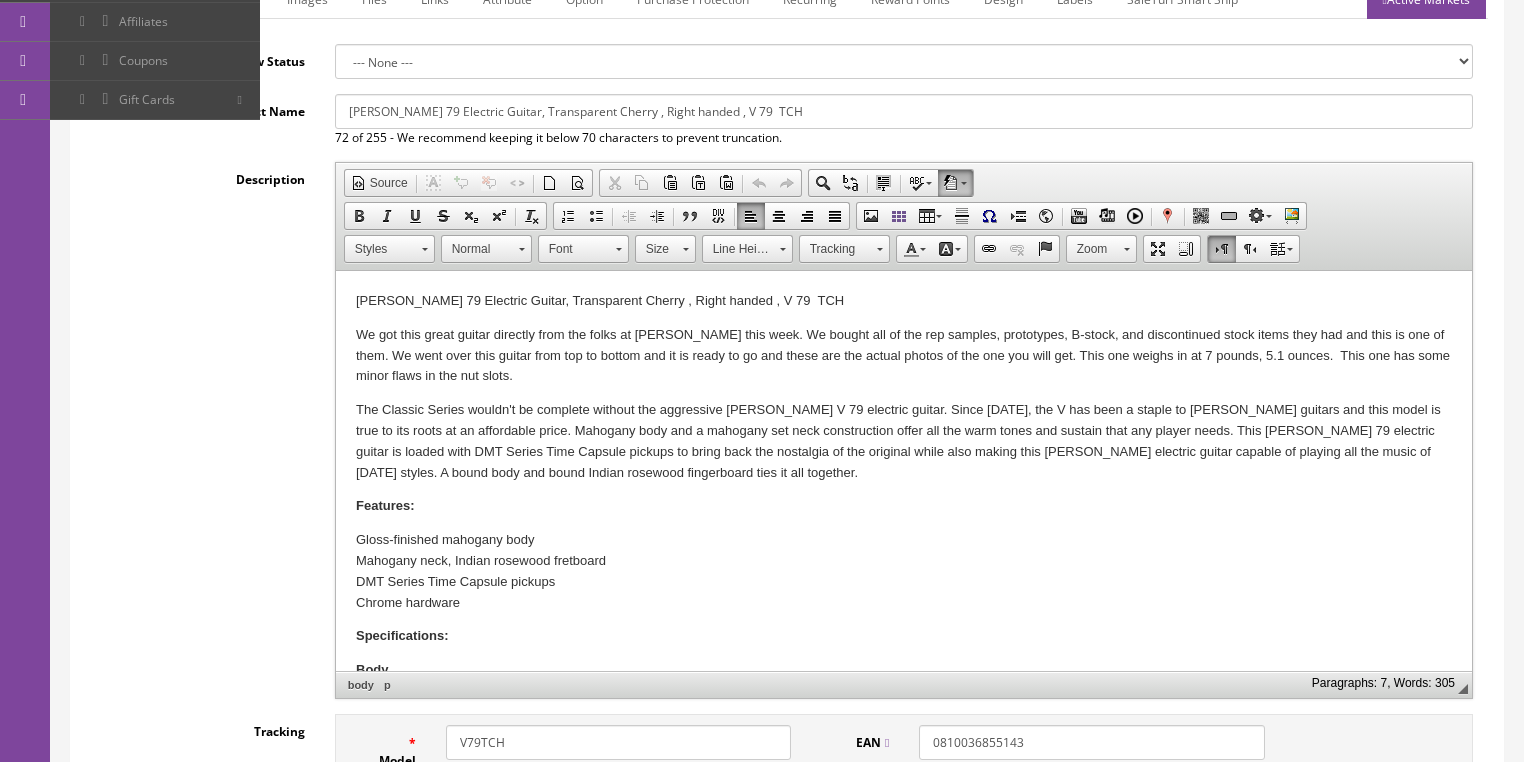 type 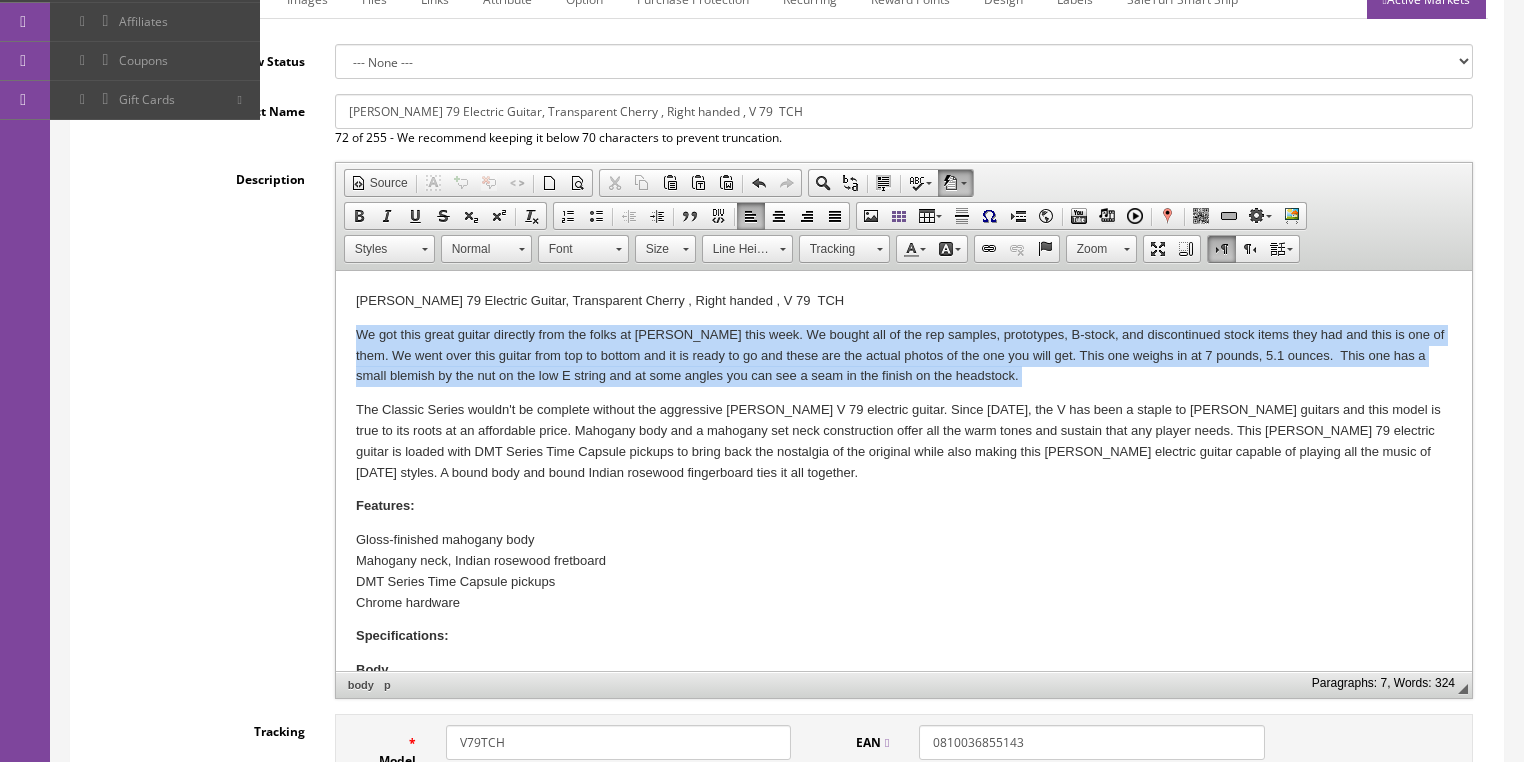 drag, startPoint x: 374, startPoint y: 337, endPoint x: 1041, endPoint y: 370, distance: 667.81586 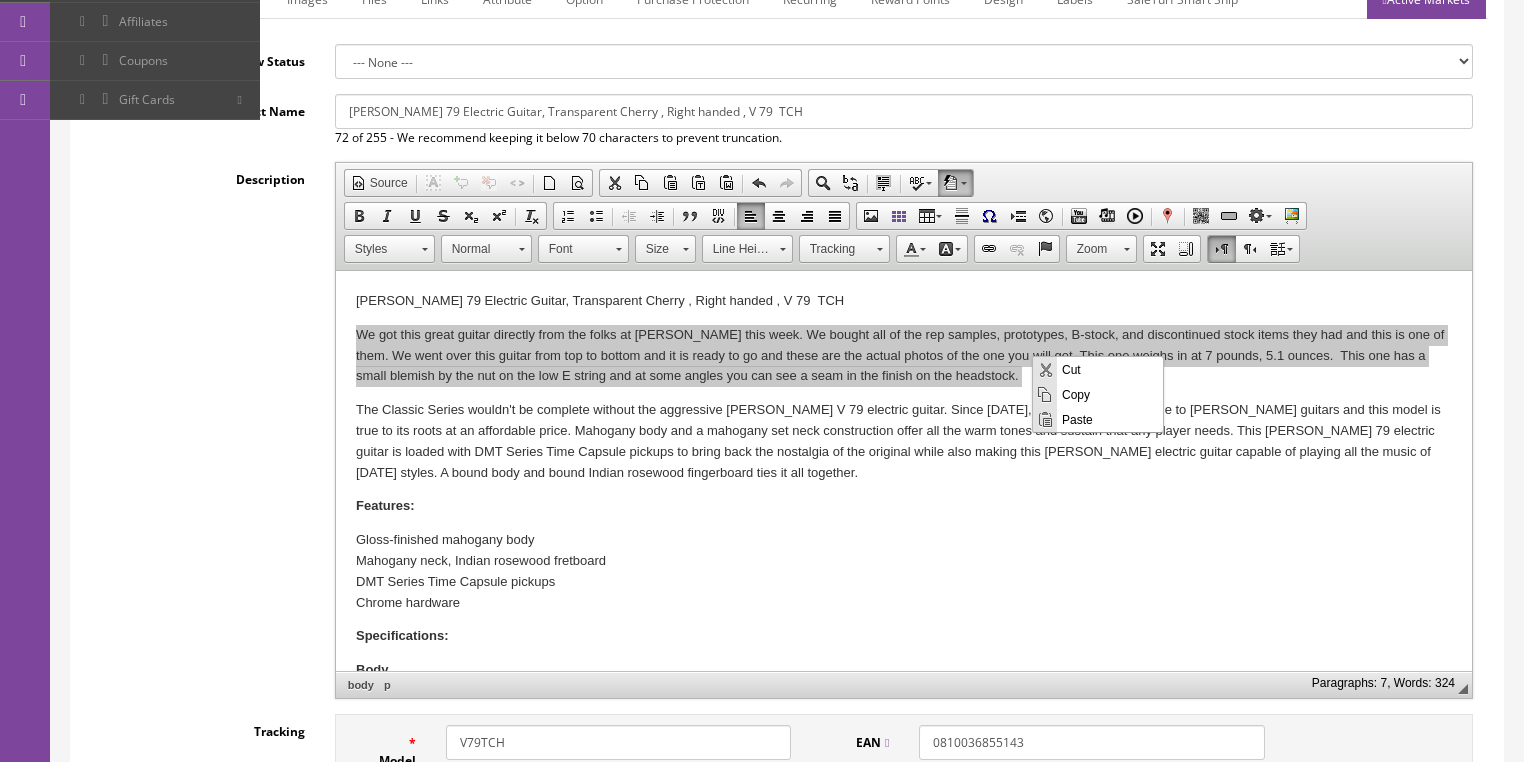 scroll, scrollTop: 0, scrollLeft: 0, axis: both 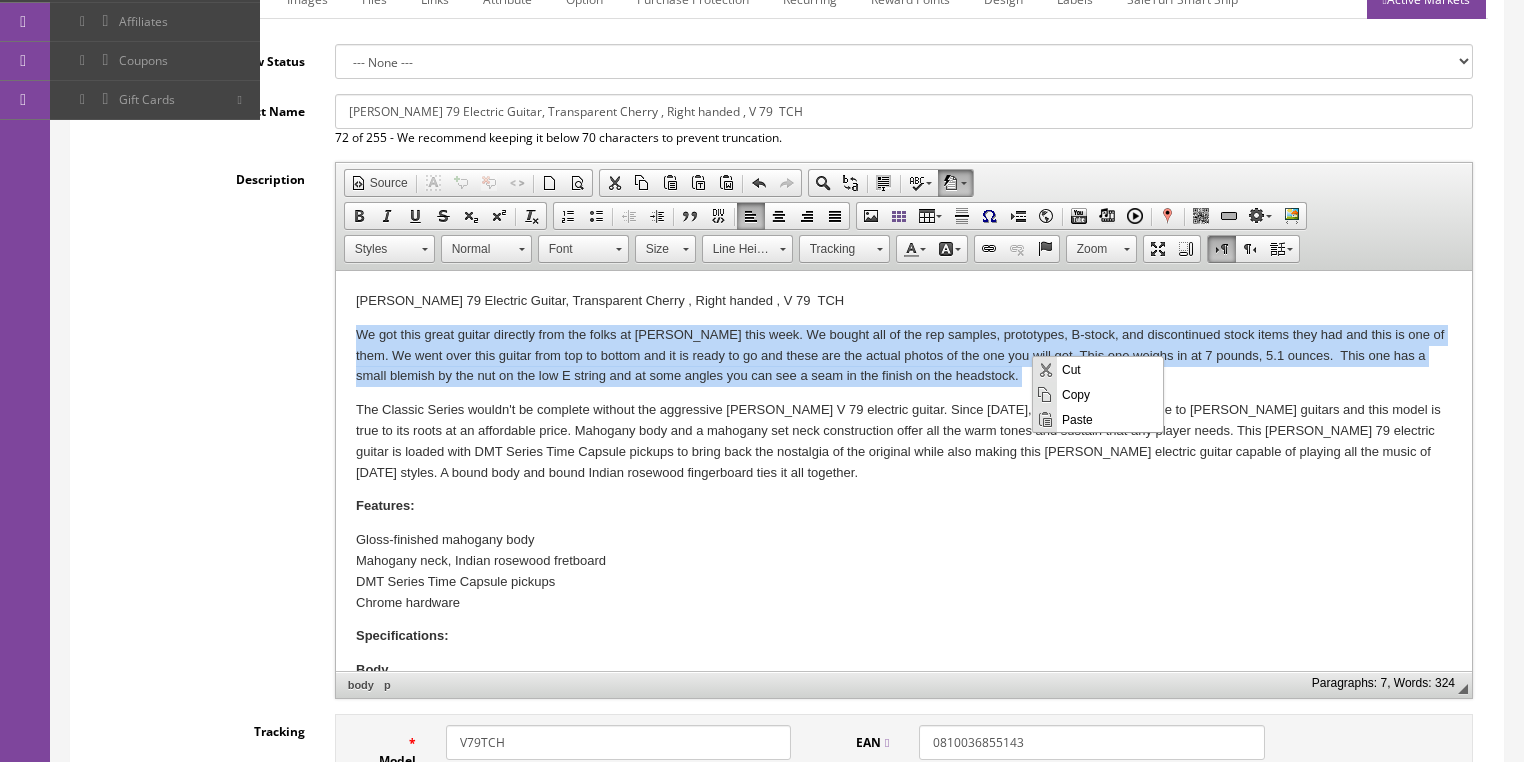copy on "We got this great guitar directly from the folks at Dean this week. We bought all of the rep samples, prototypes, B-stock, and discontinued stock items they had and this is one of them. We went over this guitar from top to bottom and it is ready to go and these are the actual photos of the one you will get. This one weighs in at 7 pounds, 5.1 ounces.  This one has a small blemish by the nut on the low E string and at some angles you can see a seam in the finish on the headstock." 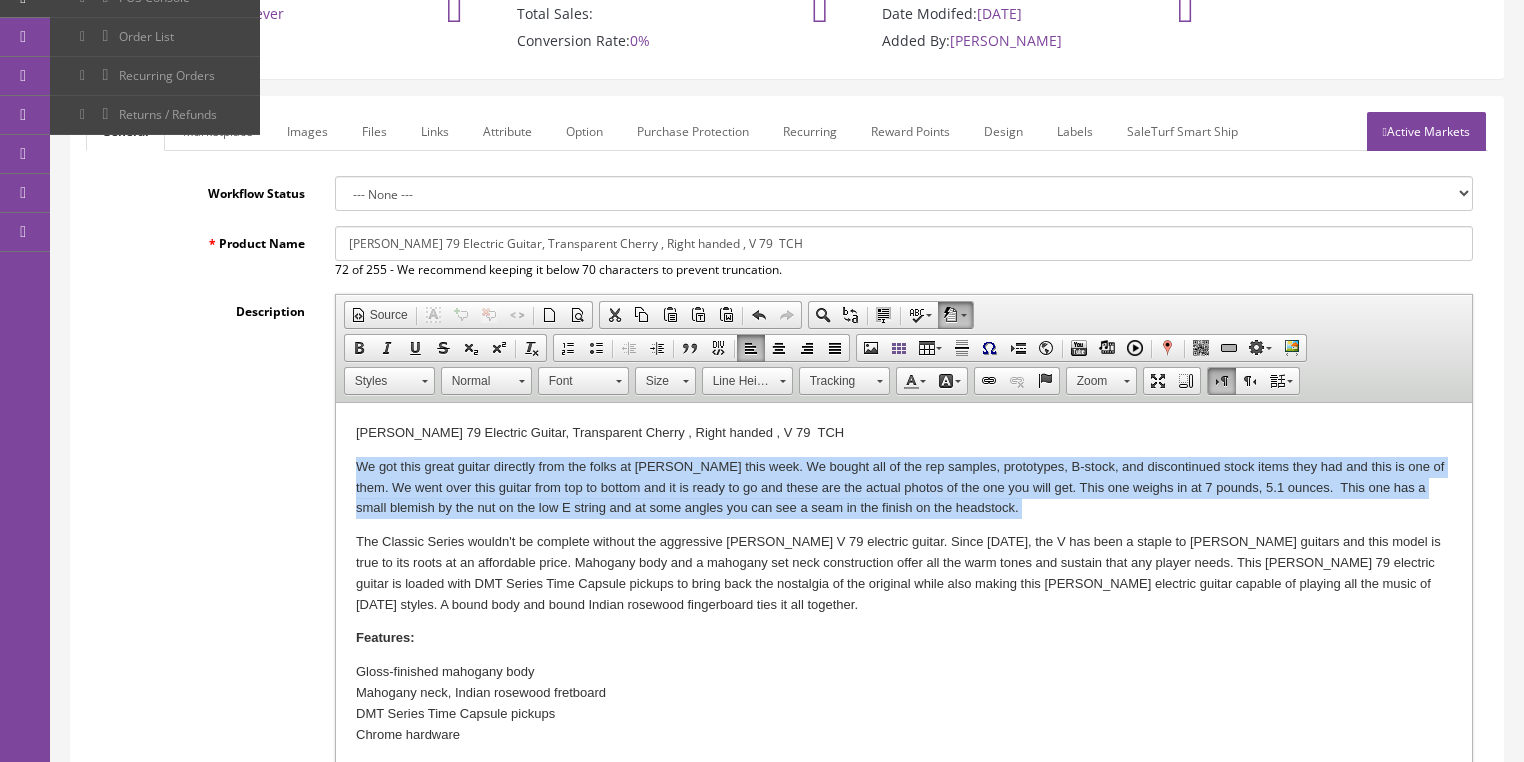 scroll, scrollTop: 160, scrollLeft: 0, axis: vertical 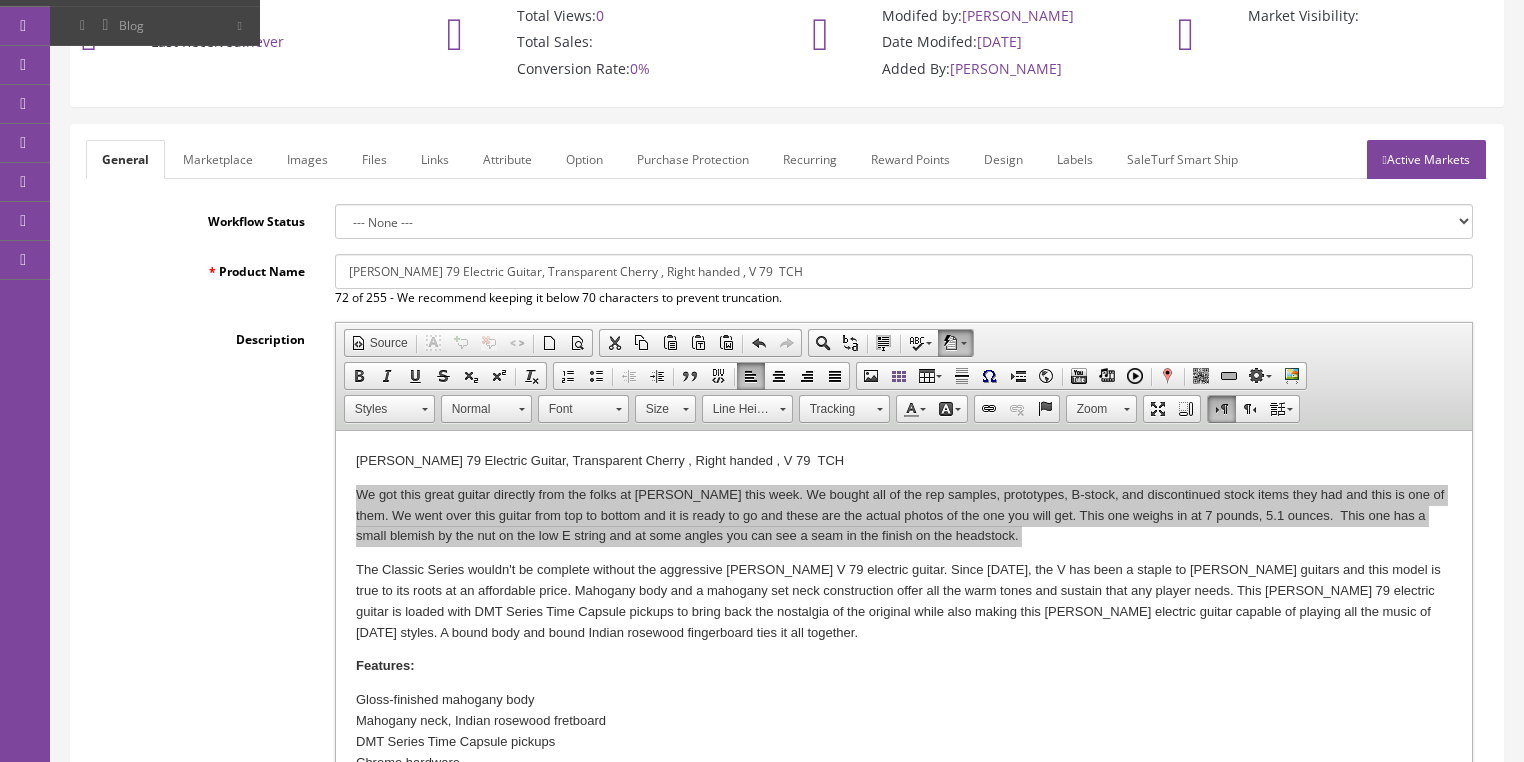 click on "Marketplace" at bounding box center [218, 159] 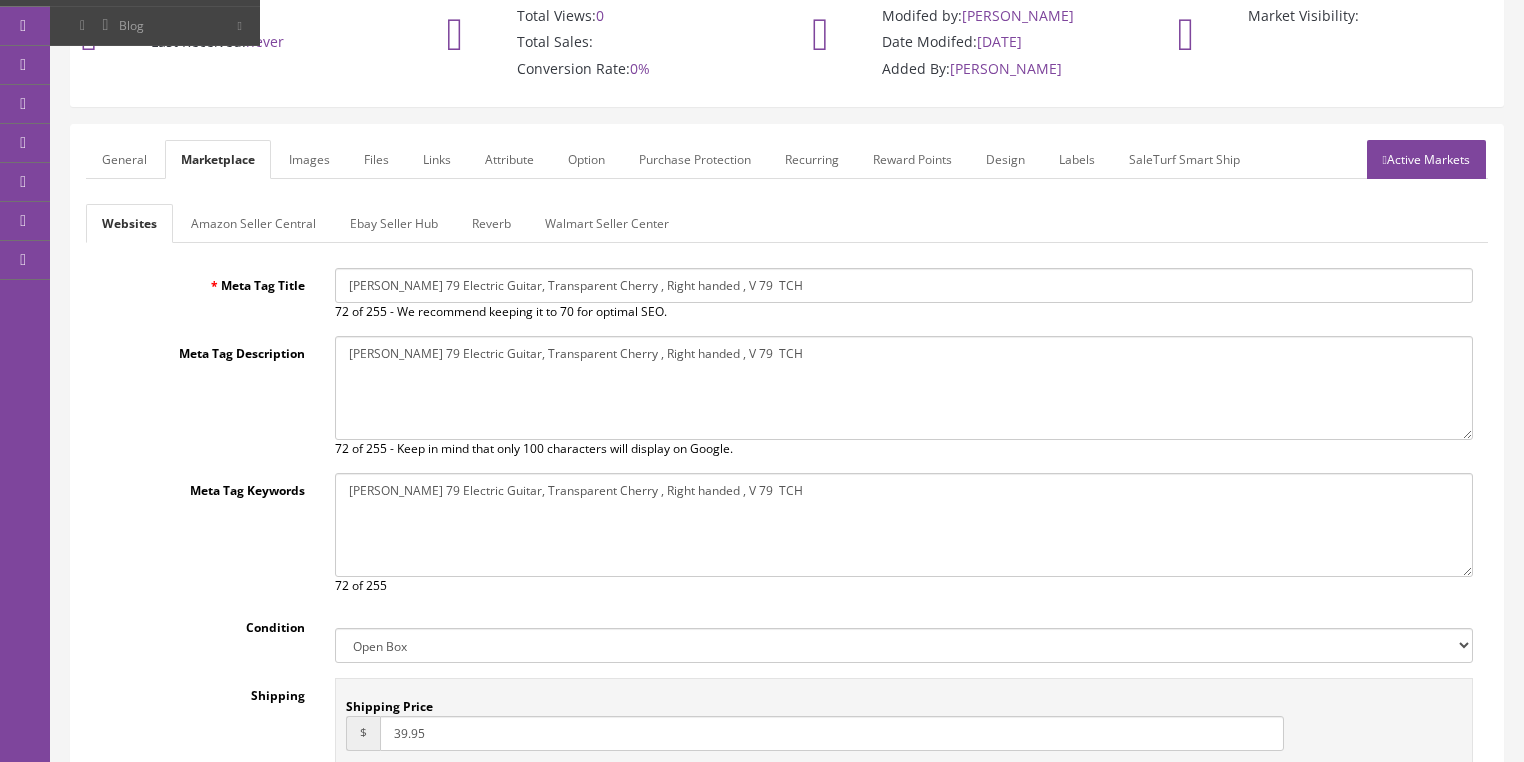 click on "Amazon Seller Central" at bounding box center [253, 223] 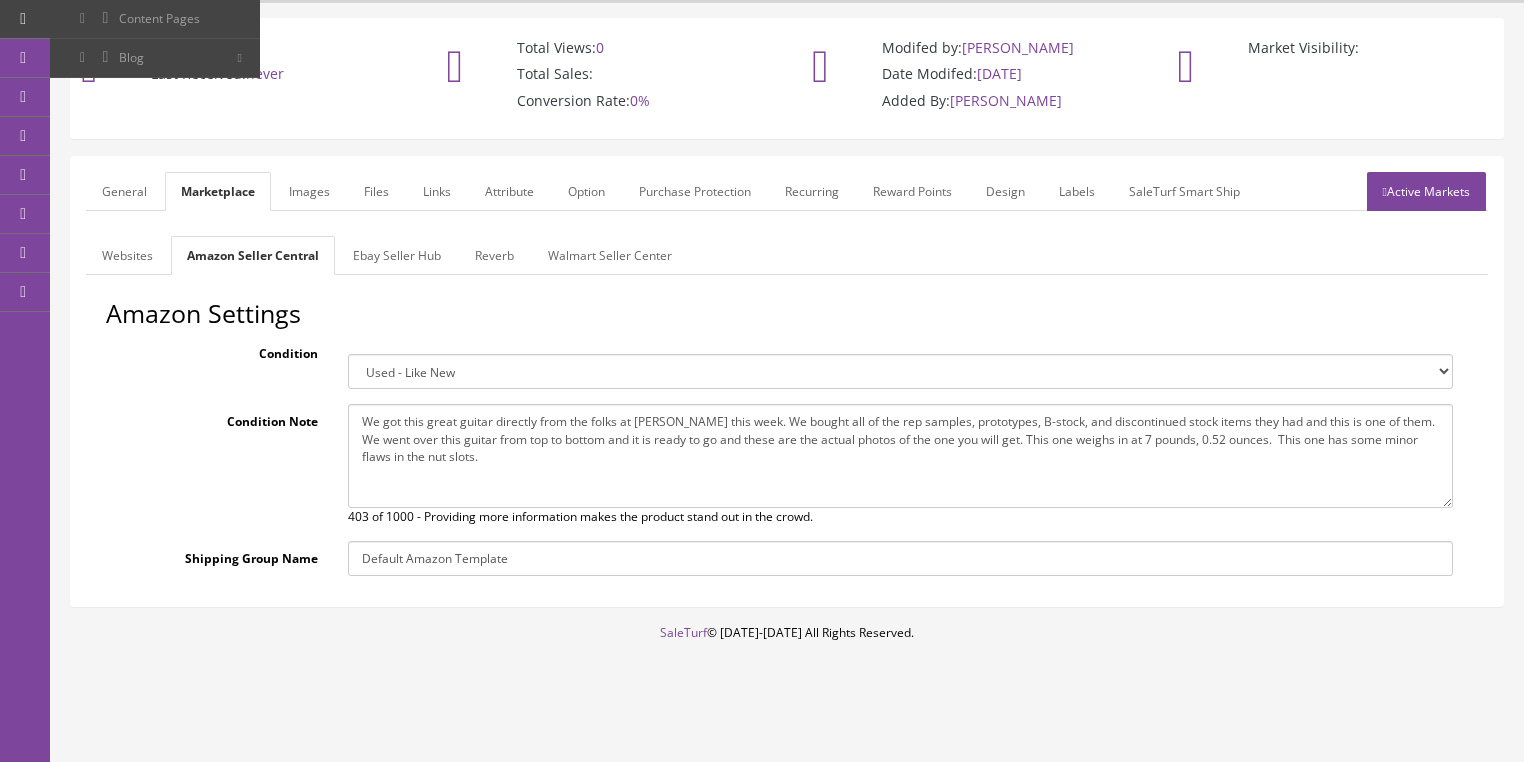 drag, startPoint x: 359, startPoint y: 435, endPoint x: 500, endPoint y: 486, distance: 149.93999 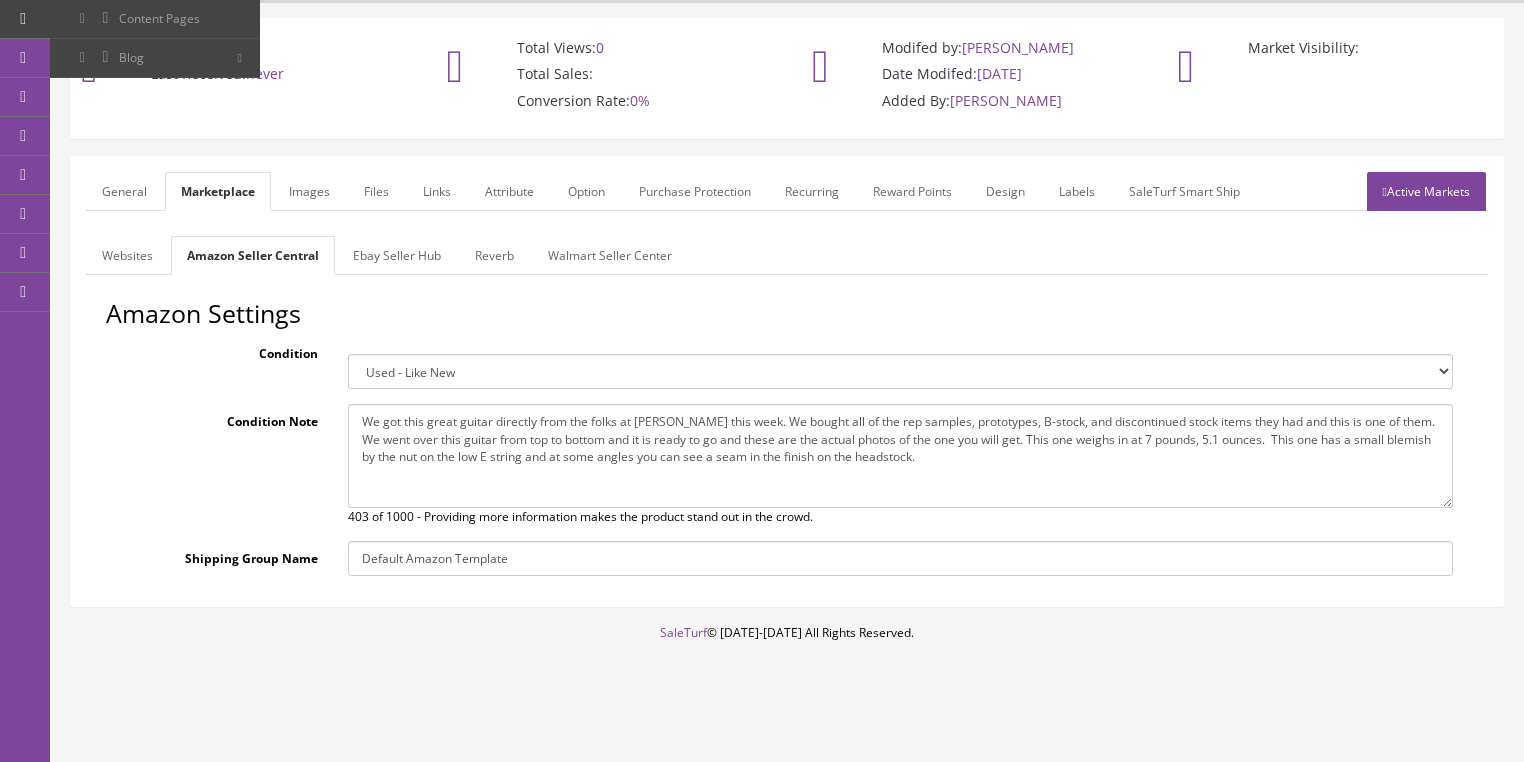 type on "We got this great guitar directly from the folks at Dean this week. We bought all of the rep samples, prototypes, B-stock, and discontinued stock items they had and this is one of them. We went over this guitar from top to bottom and it is ready to go and these are the actual photos of the one you will get. This one weighs in at 7 pounds, 5.1 ounces.  This one has a small blemish by the nut on the low E string and at some angles you can see a seam in the finish on the headstock." 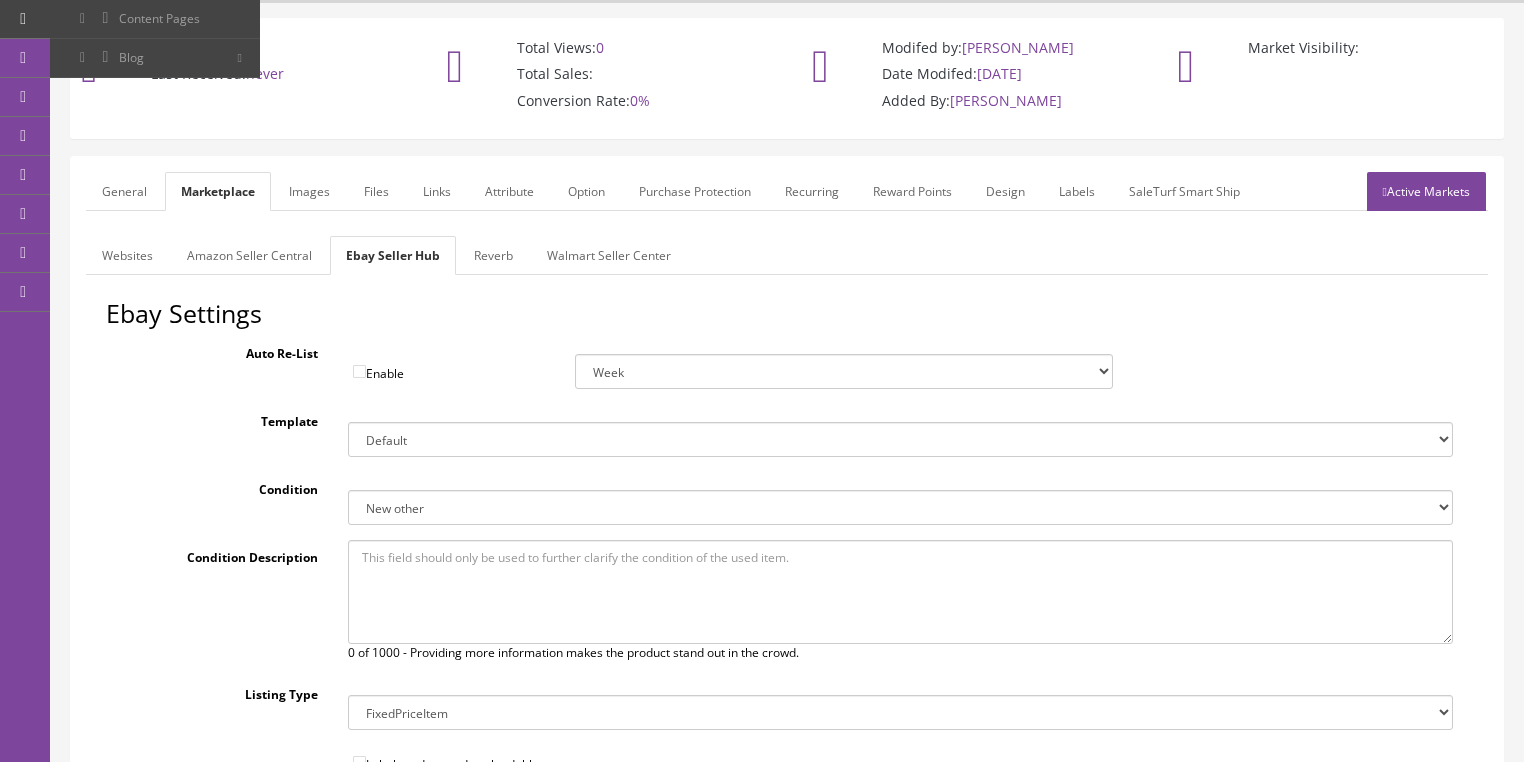 click on "Reverb" at bounding box center (493, 255) 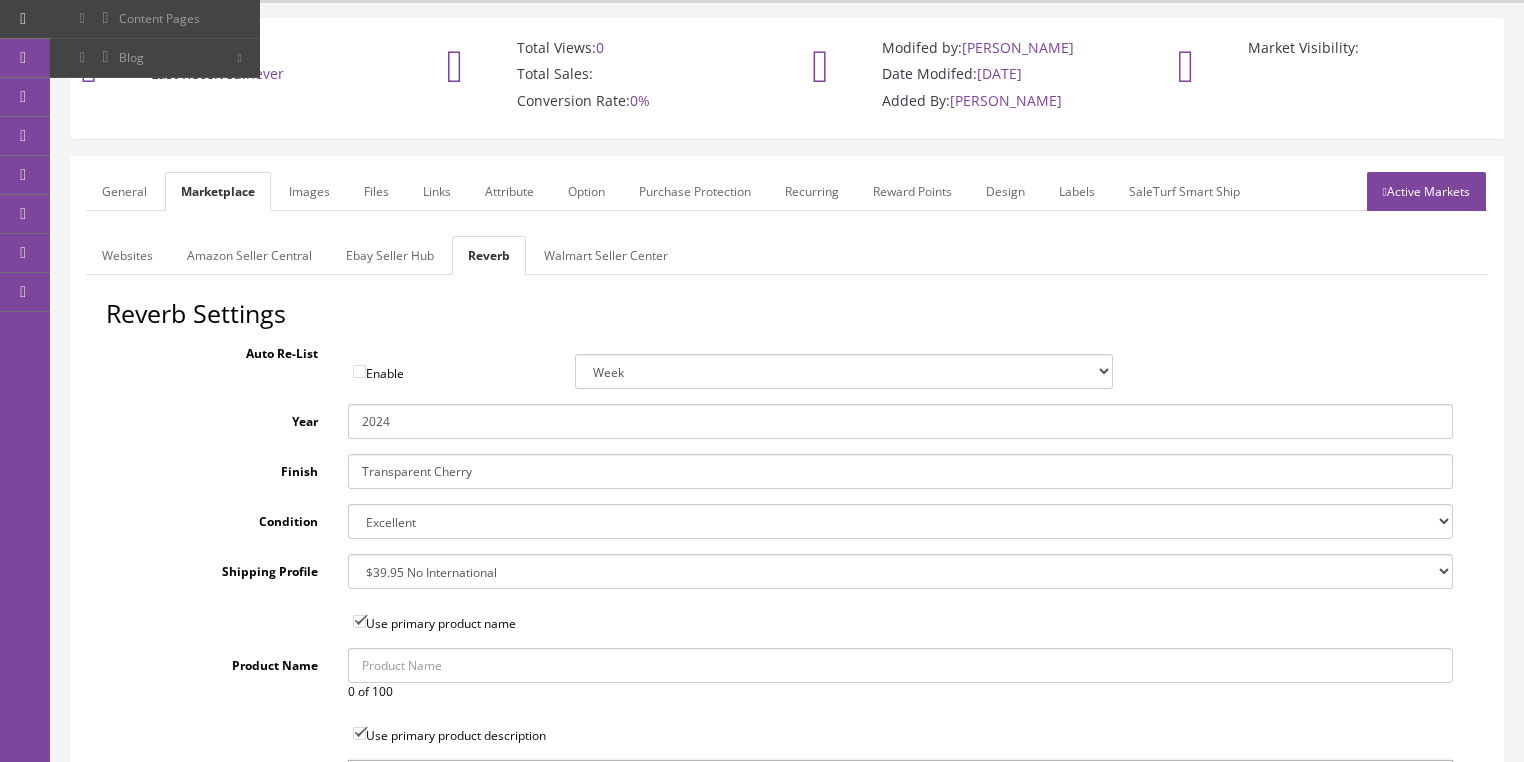 click on "Active Markets" at bounding box center (1426, 191) 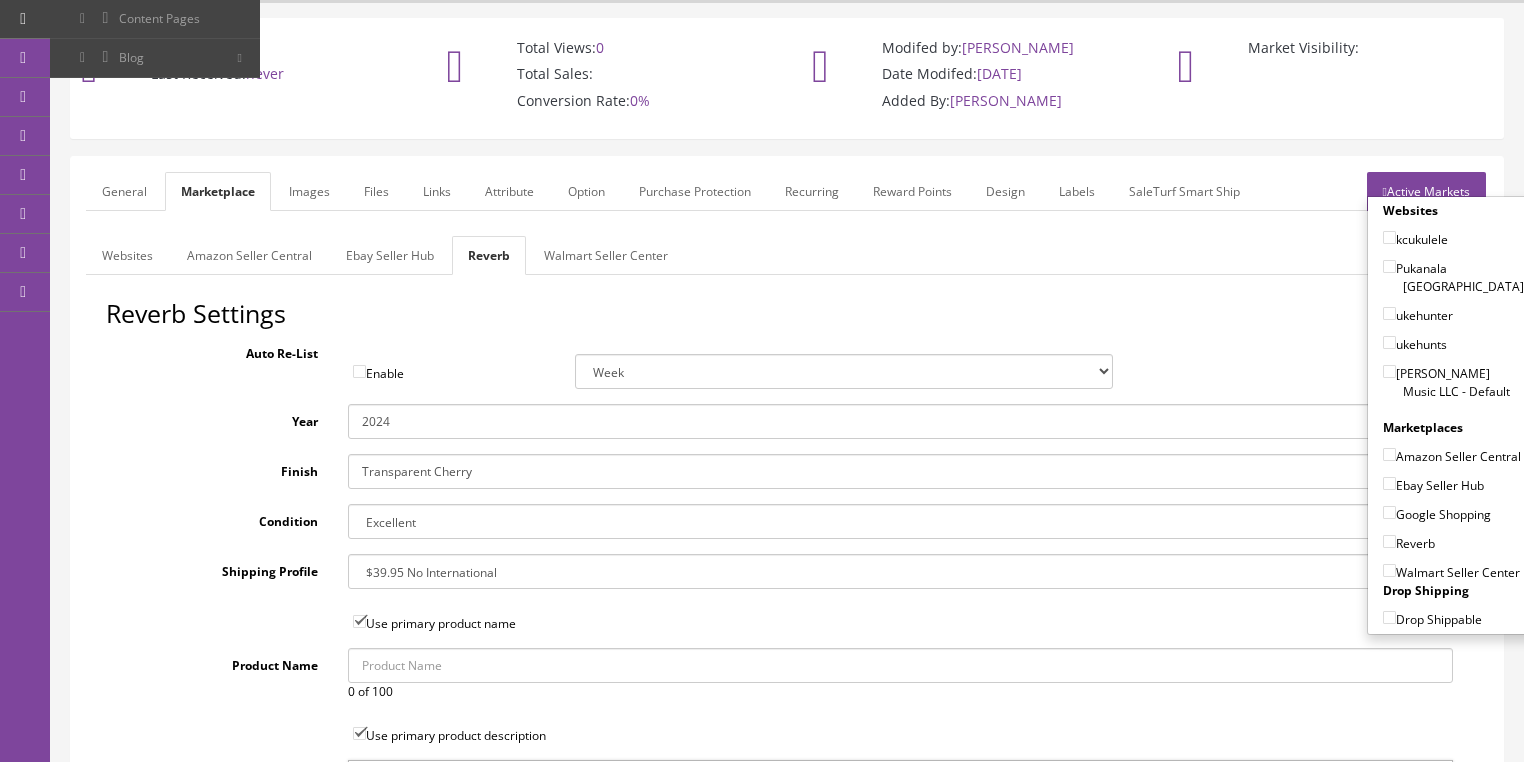 click on "[PERSON_NAME] Music LLC - Default" at bounding box center (1389, 371) 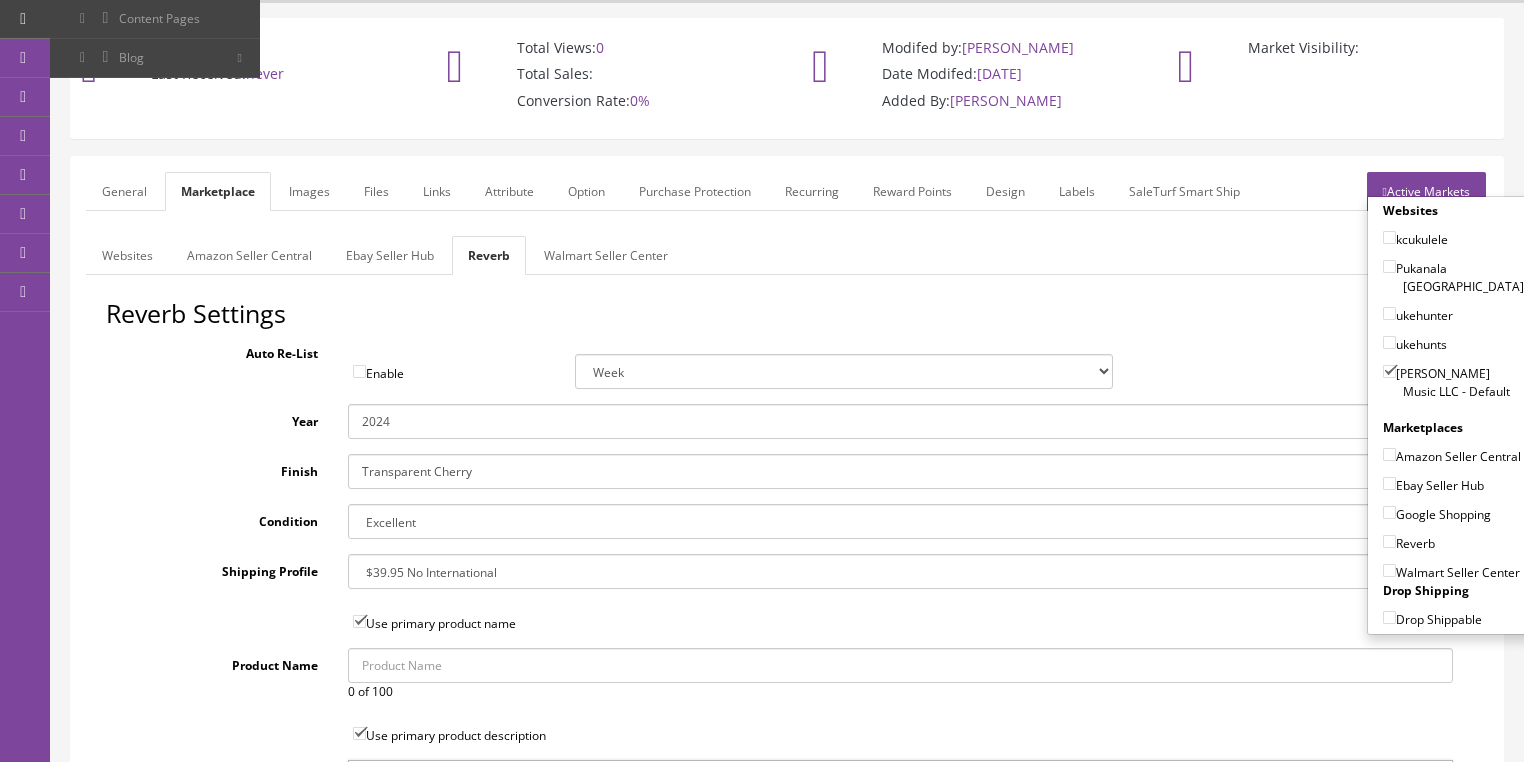 drag, startPoint x: 1384, startPoint y: 477, endPoint x: 1389, endPoint y: 488, distance: 12.083046 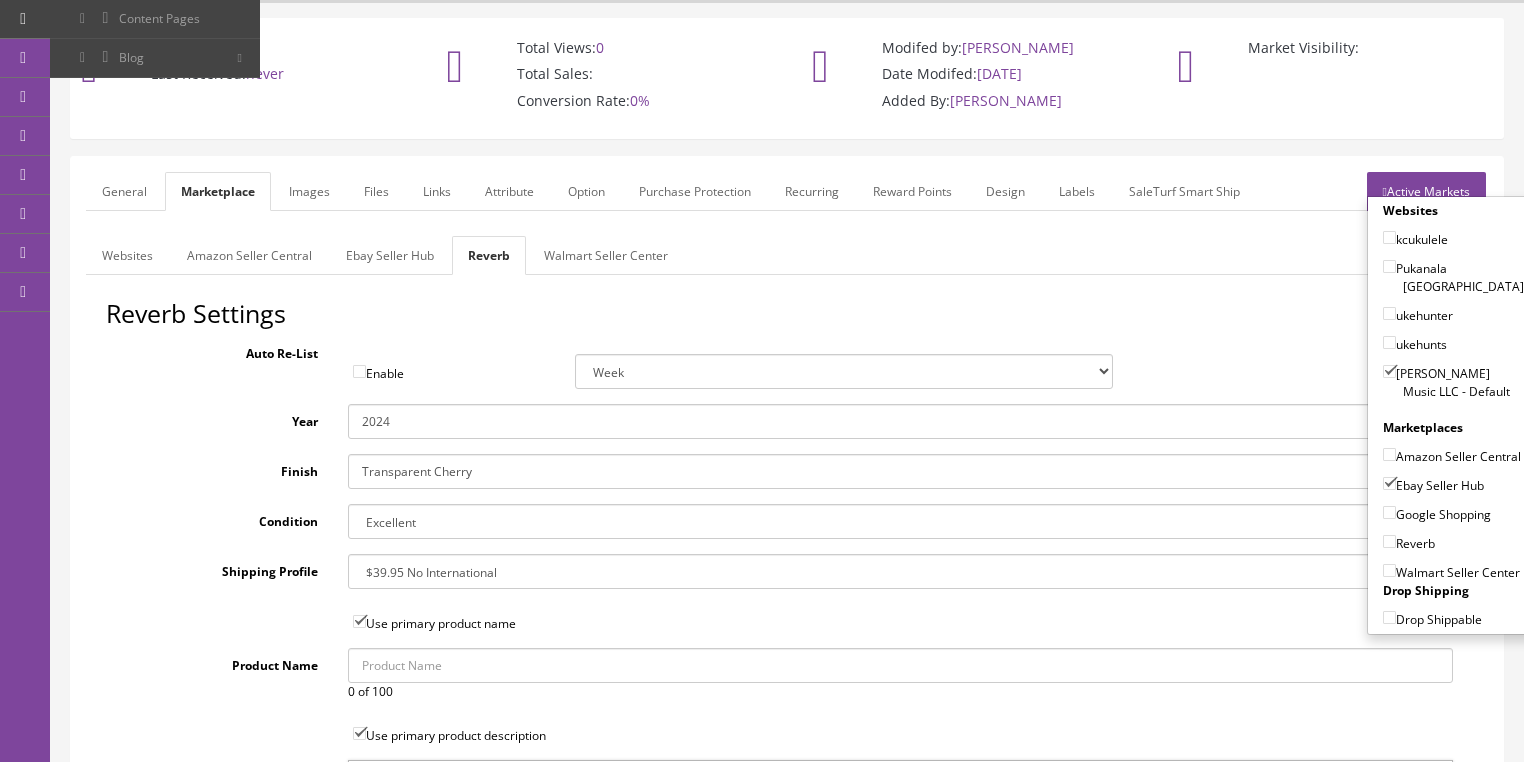 drag, startPoint x: 1389, startPoint y: 506, endPoint x: 1390, endPoint y: 518, distance: 12.0415945 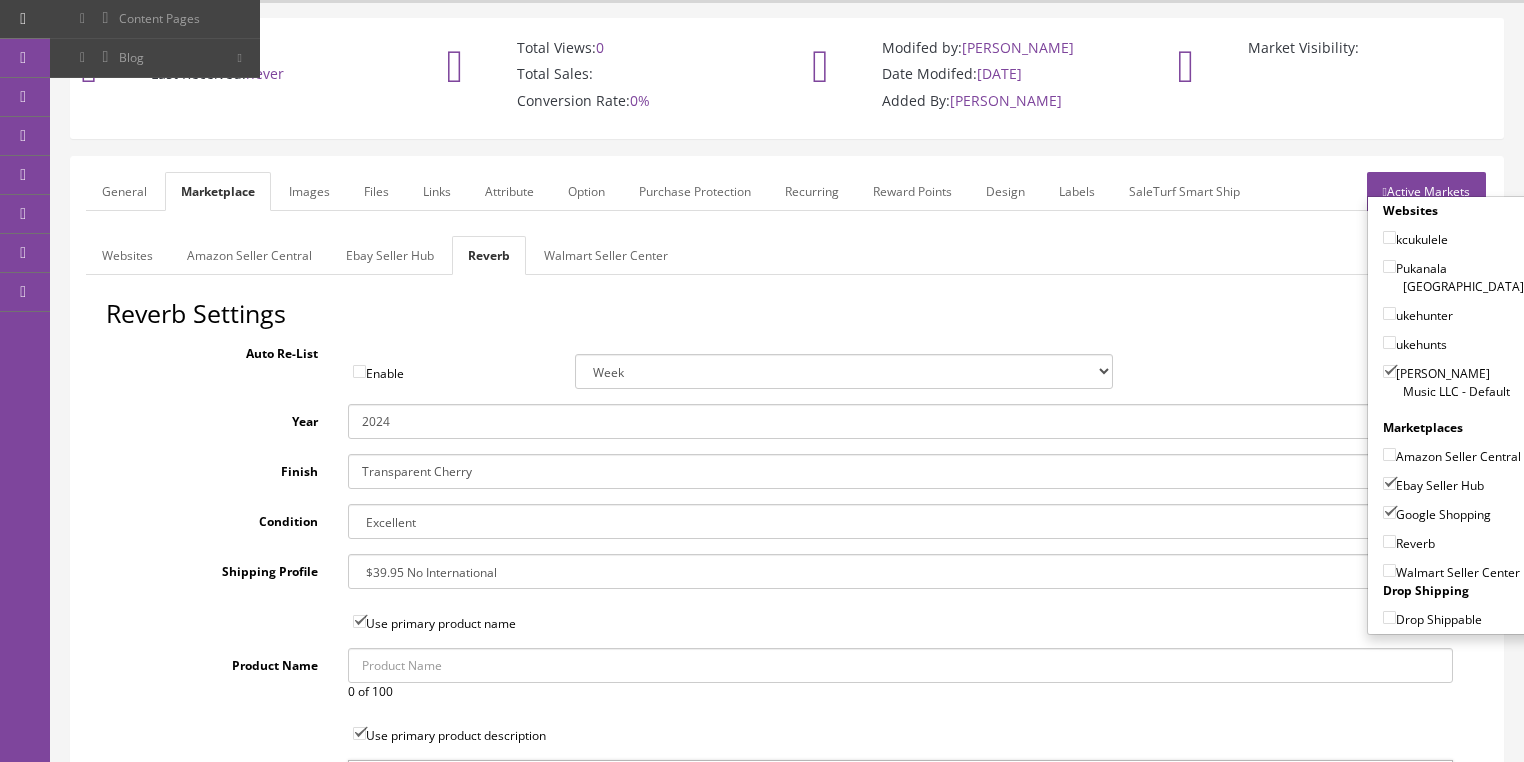 click on "Reverb" at bounding box center (1409, 543) 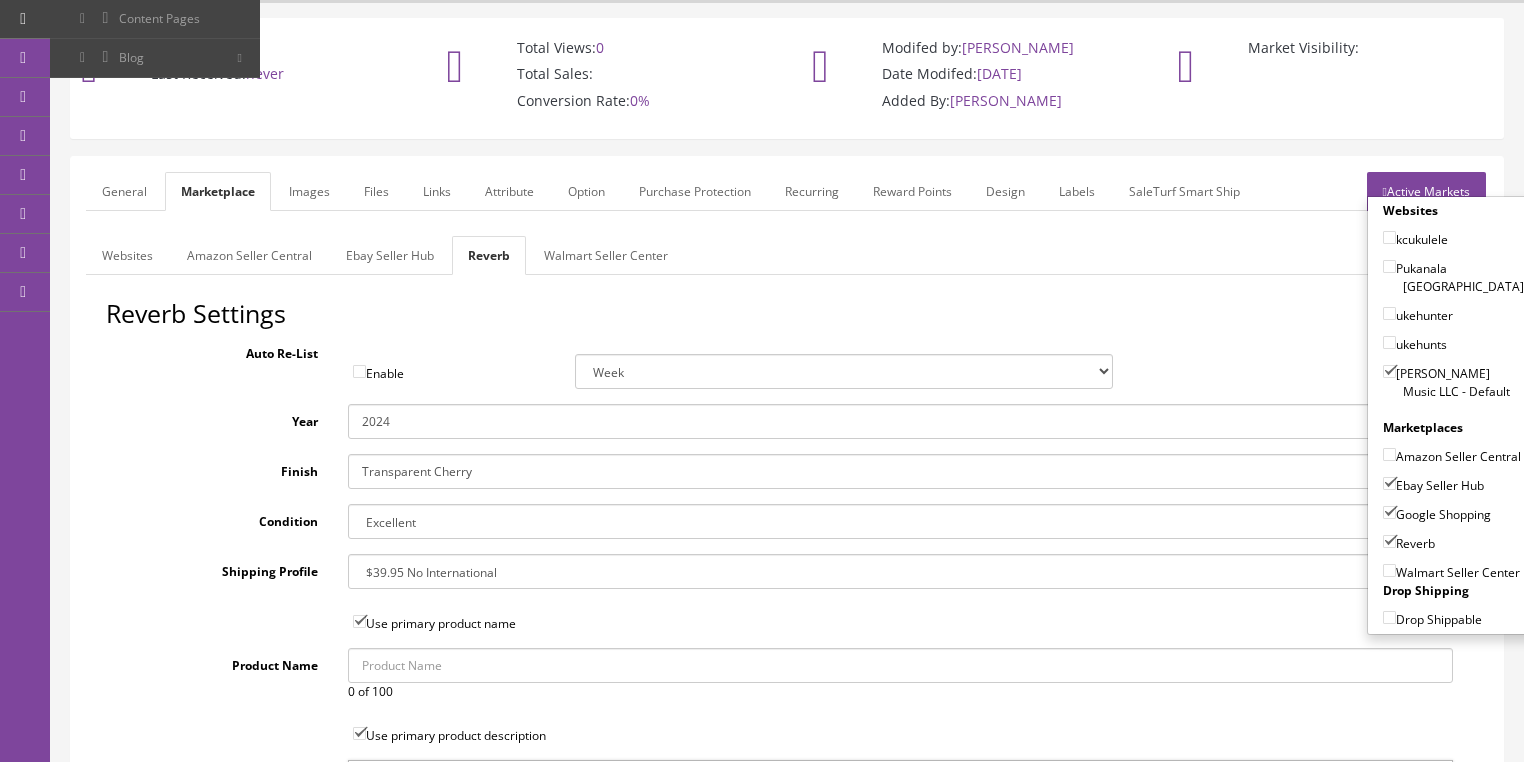 click on "Amazon Seller Central" at bounding box center (1389, 454) 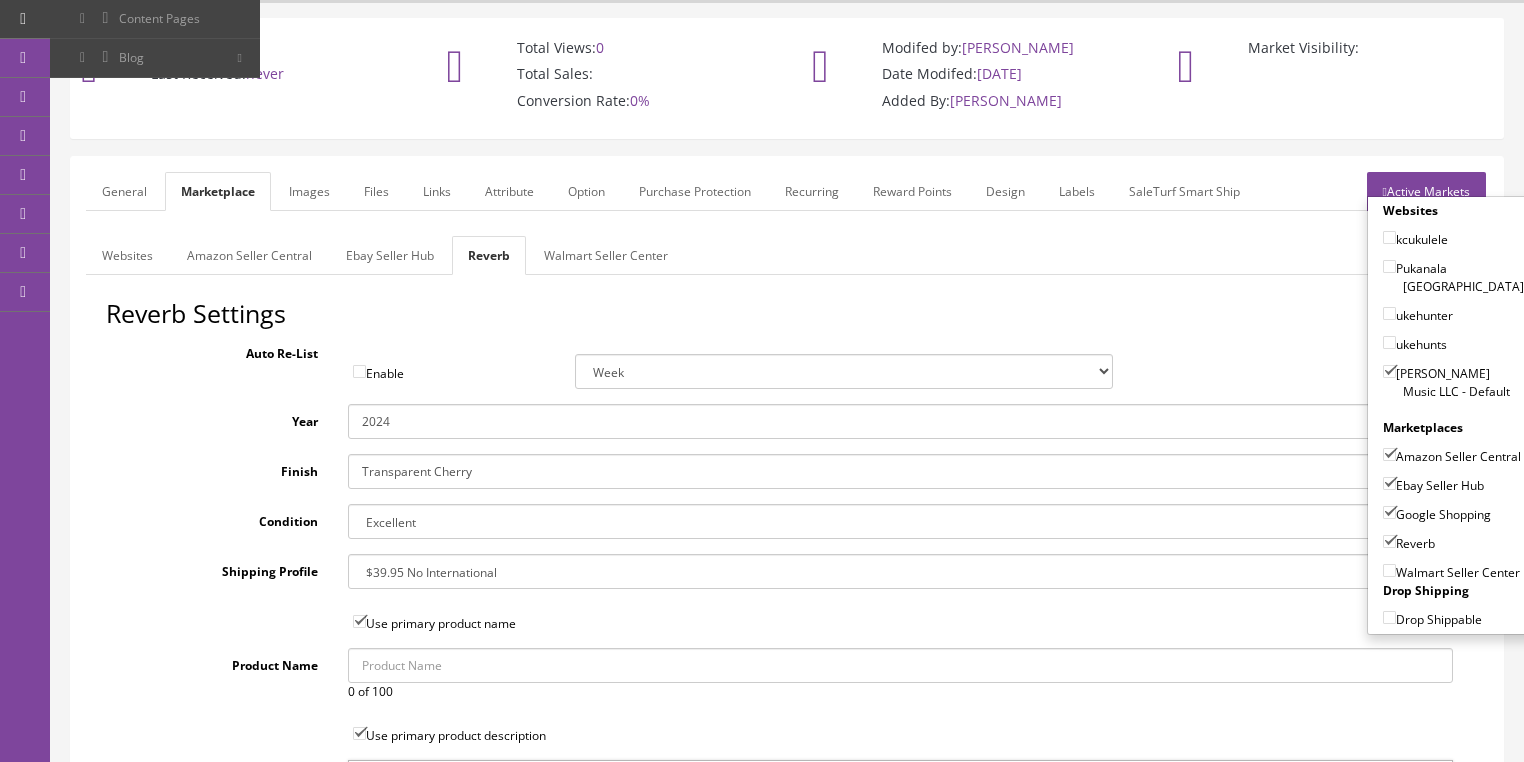 click on "General" at bounding box center [124, 191] 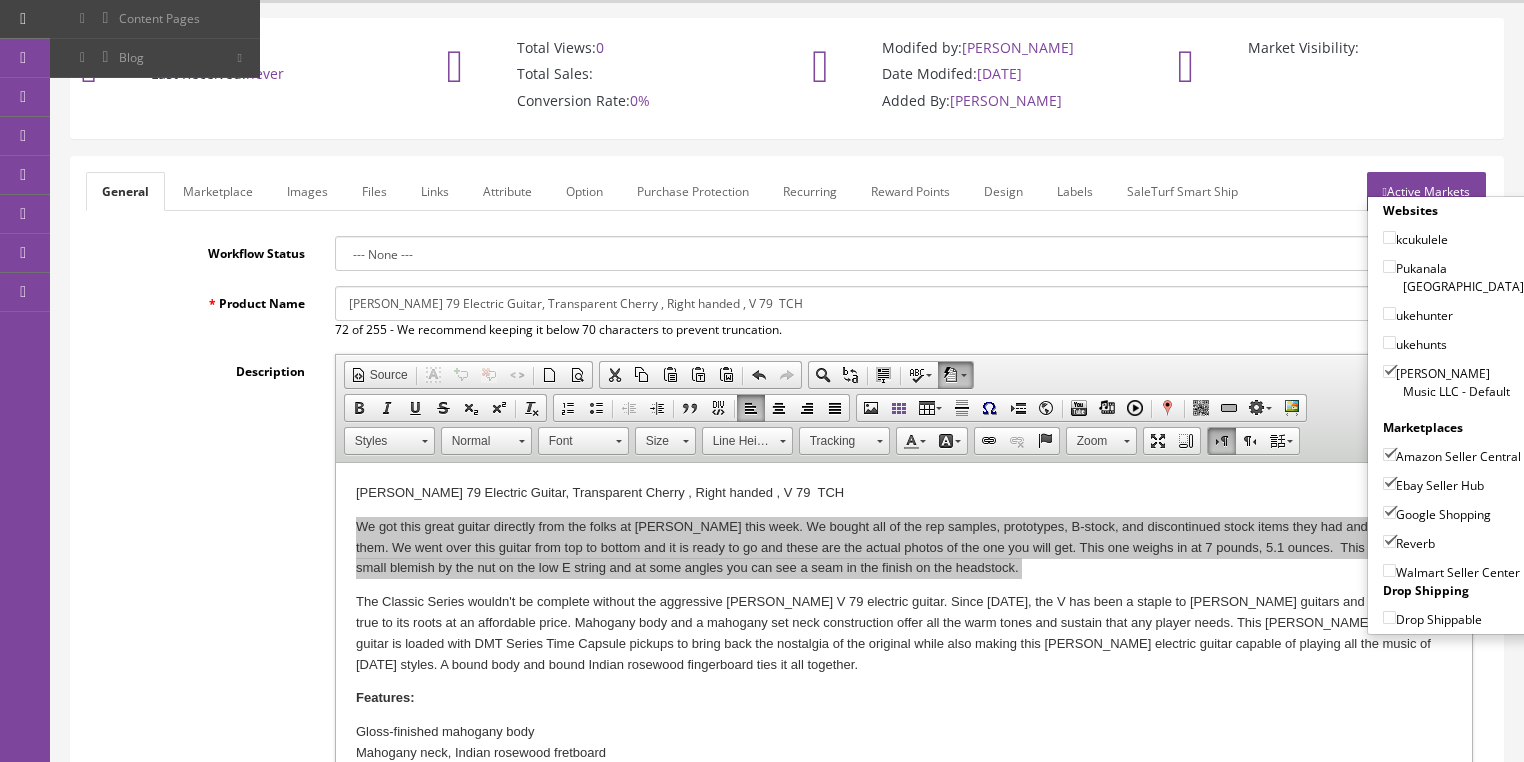 click on "Active Markets" at bounding box center [1426, 191] 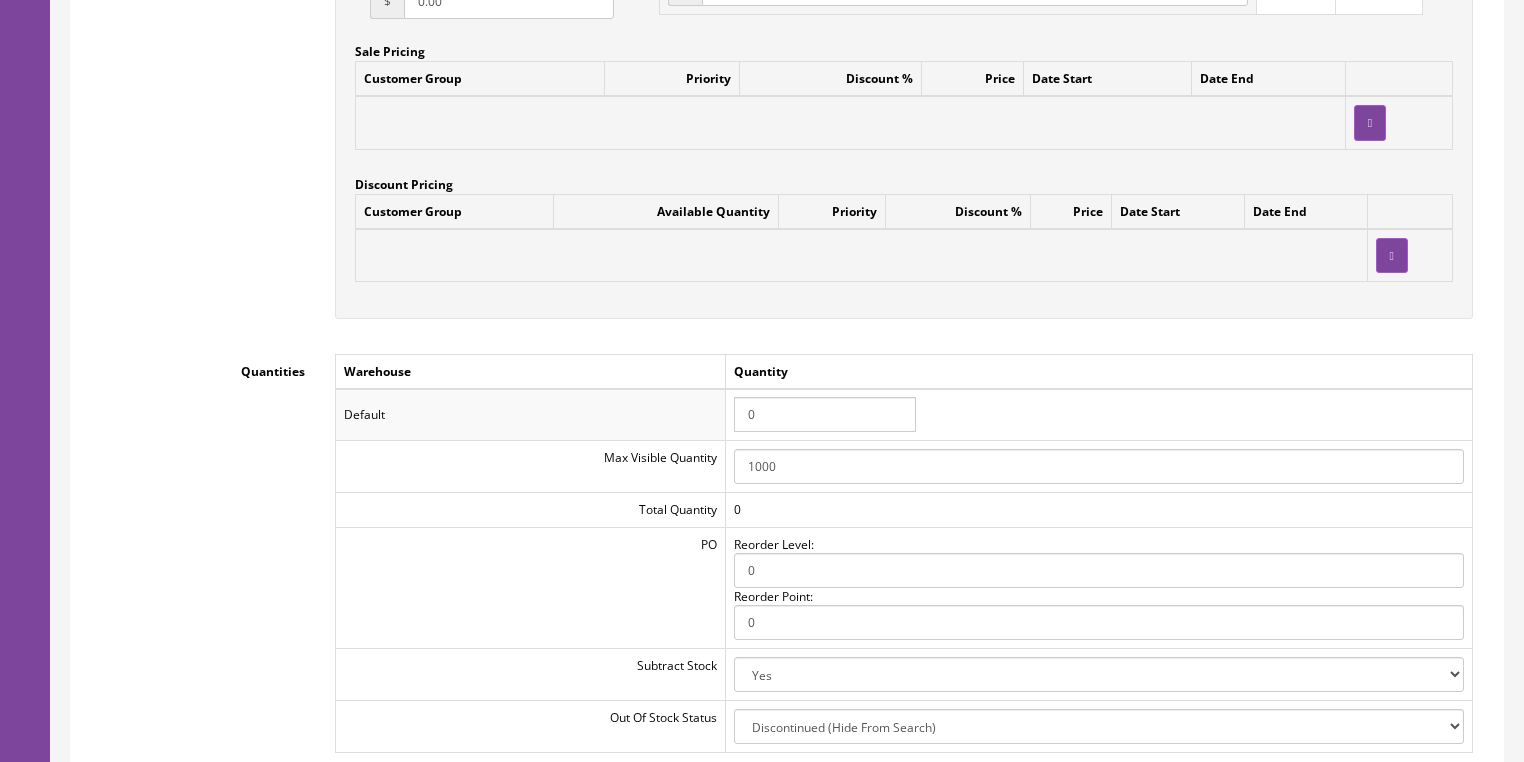 scroll, scrollTop: 1888, scrollLeft: 0, axis: vertical 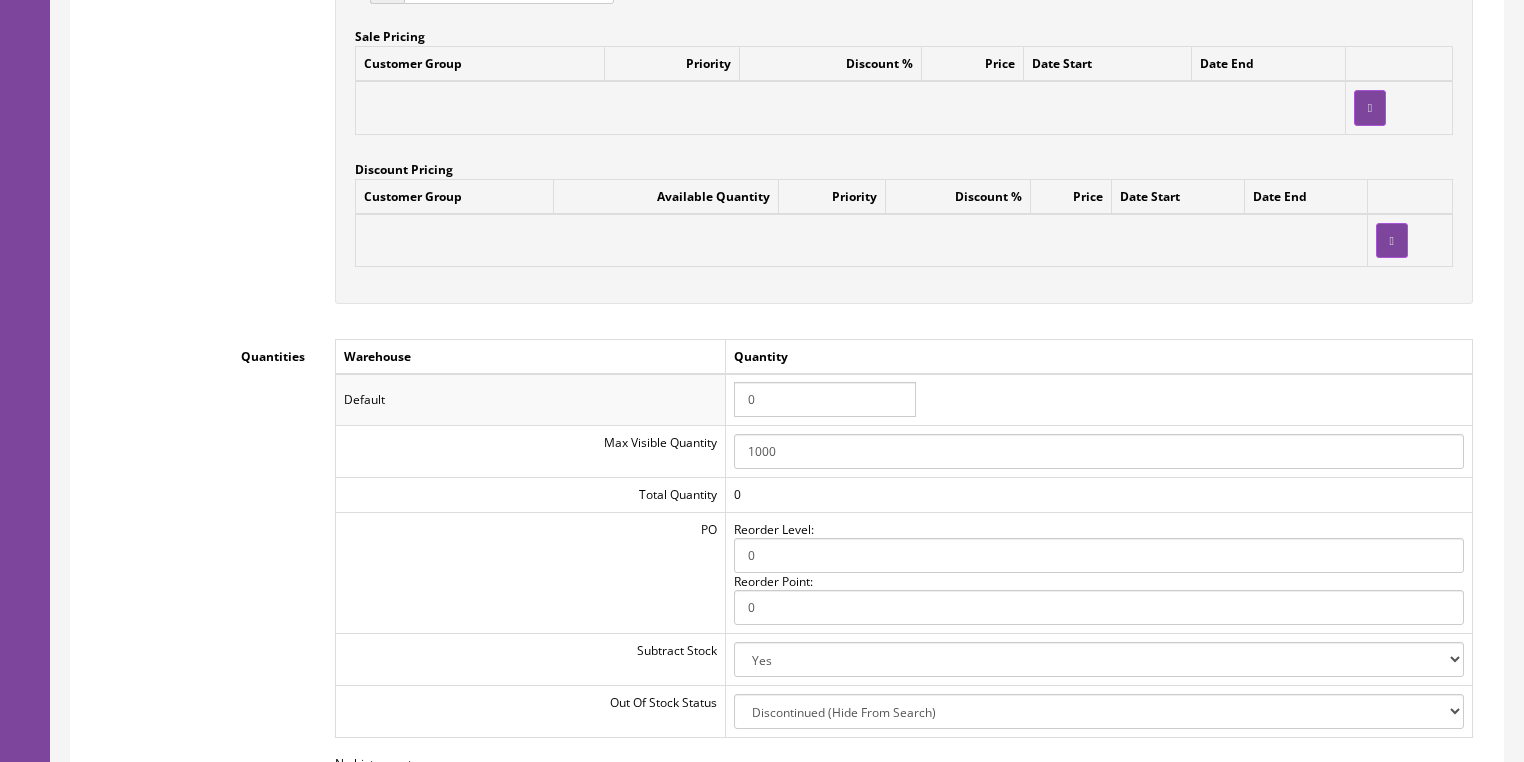 drag, startPoint x: 800, startPoint y: 403, endPoint x: 617, endPoint y: 416, distance: 183.46117 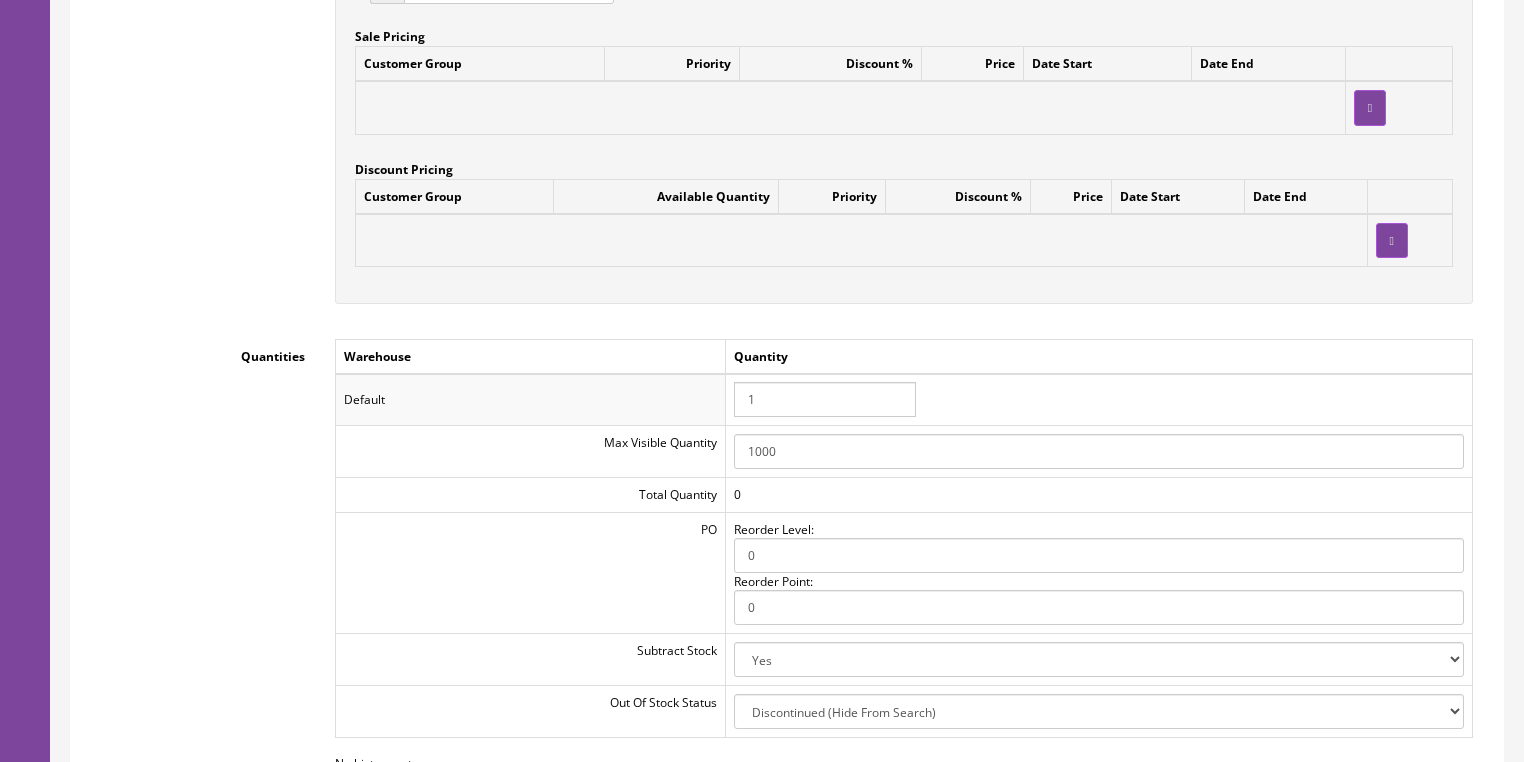 type on "1" 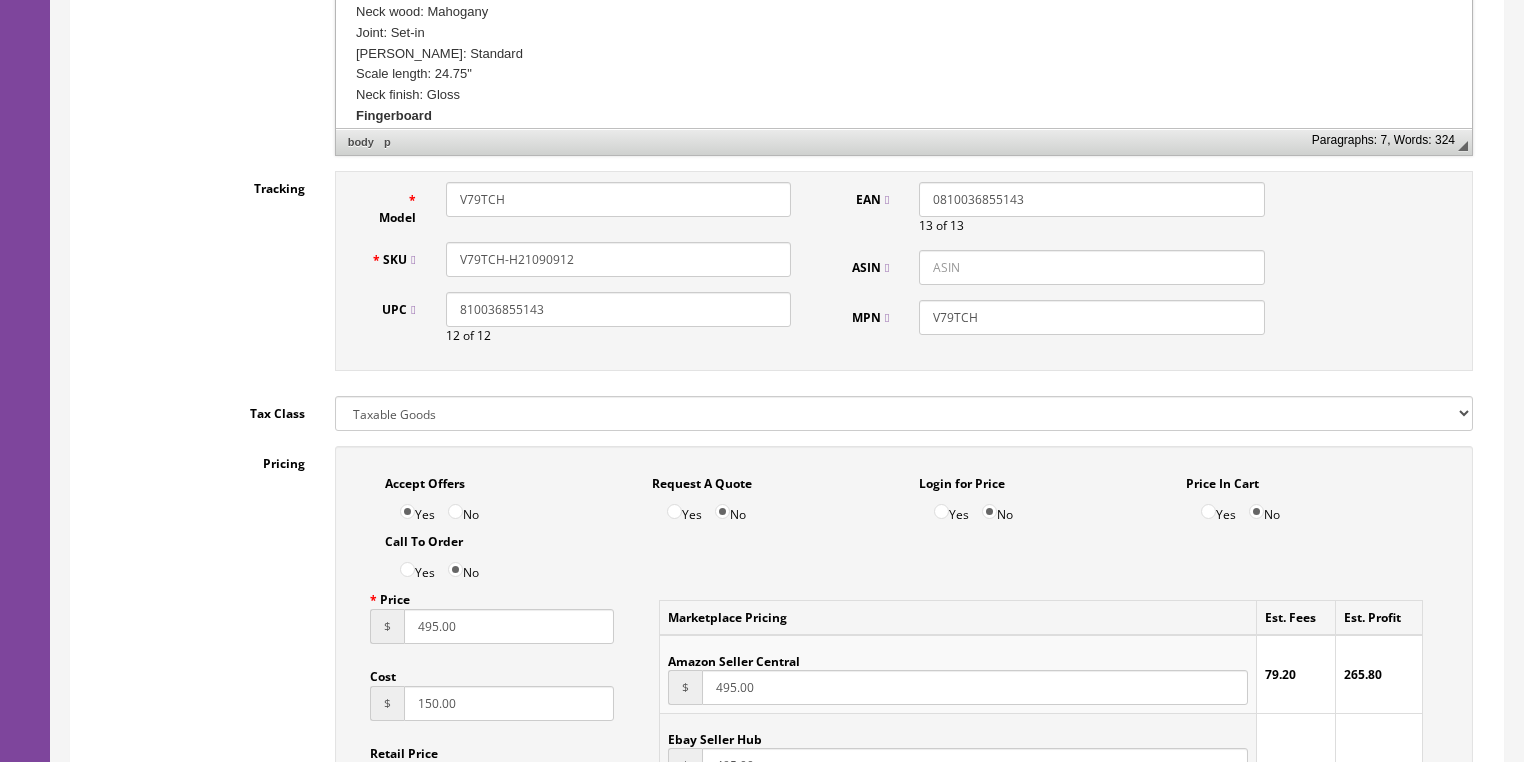 scroll, scrollTop: 848, scrollLeft: 0, axis: vertical 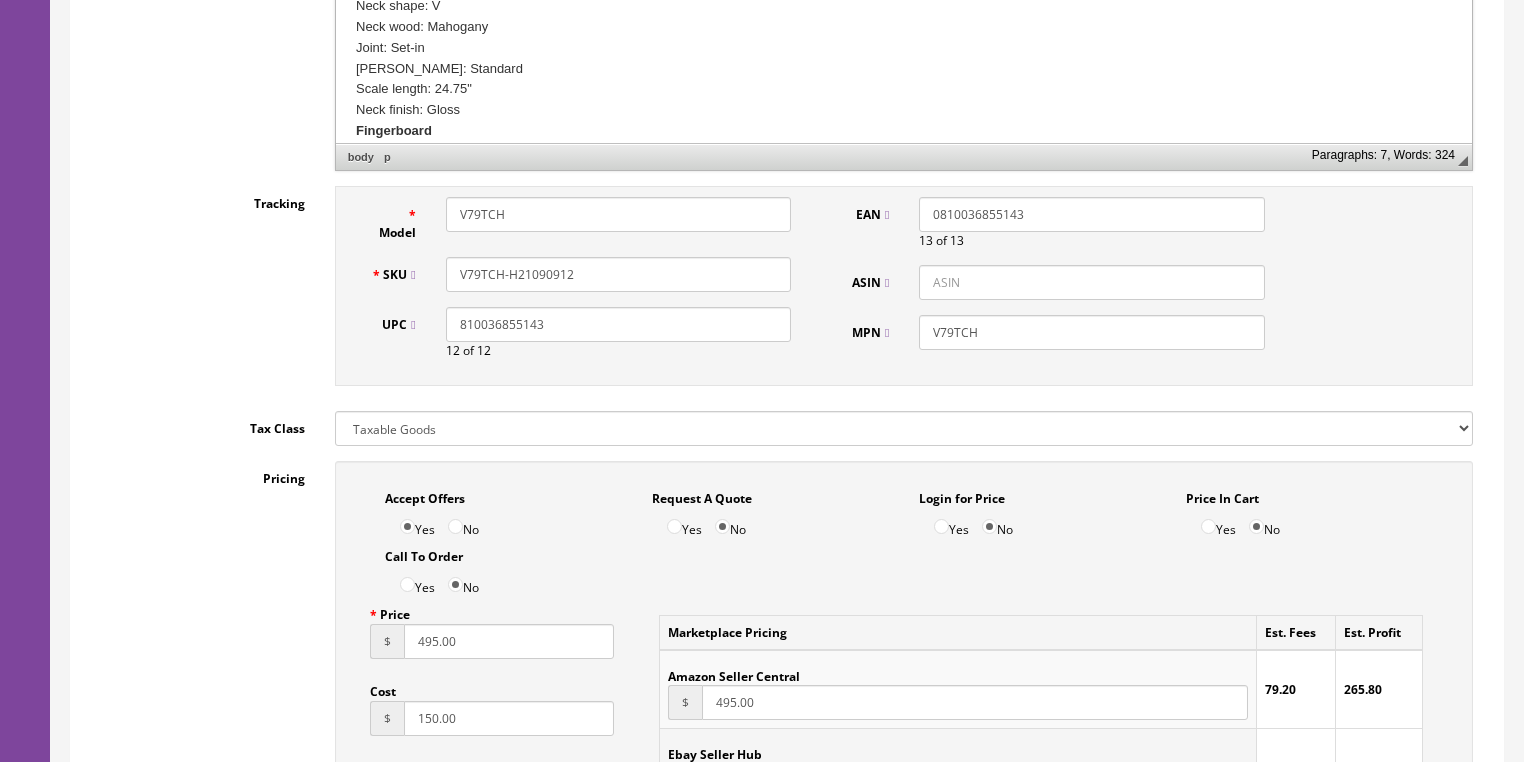 drag, startPoint x: 591, startPoint y: 270, endPoint x: 395, endPoint y: 286, distance: 196.65198 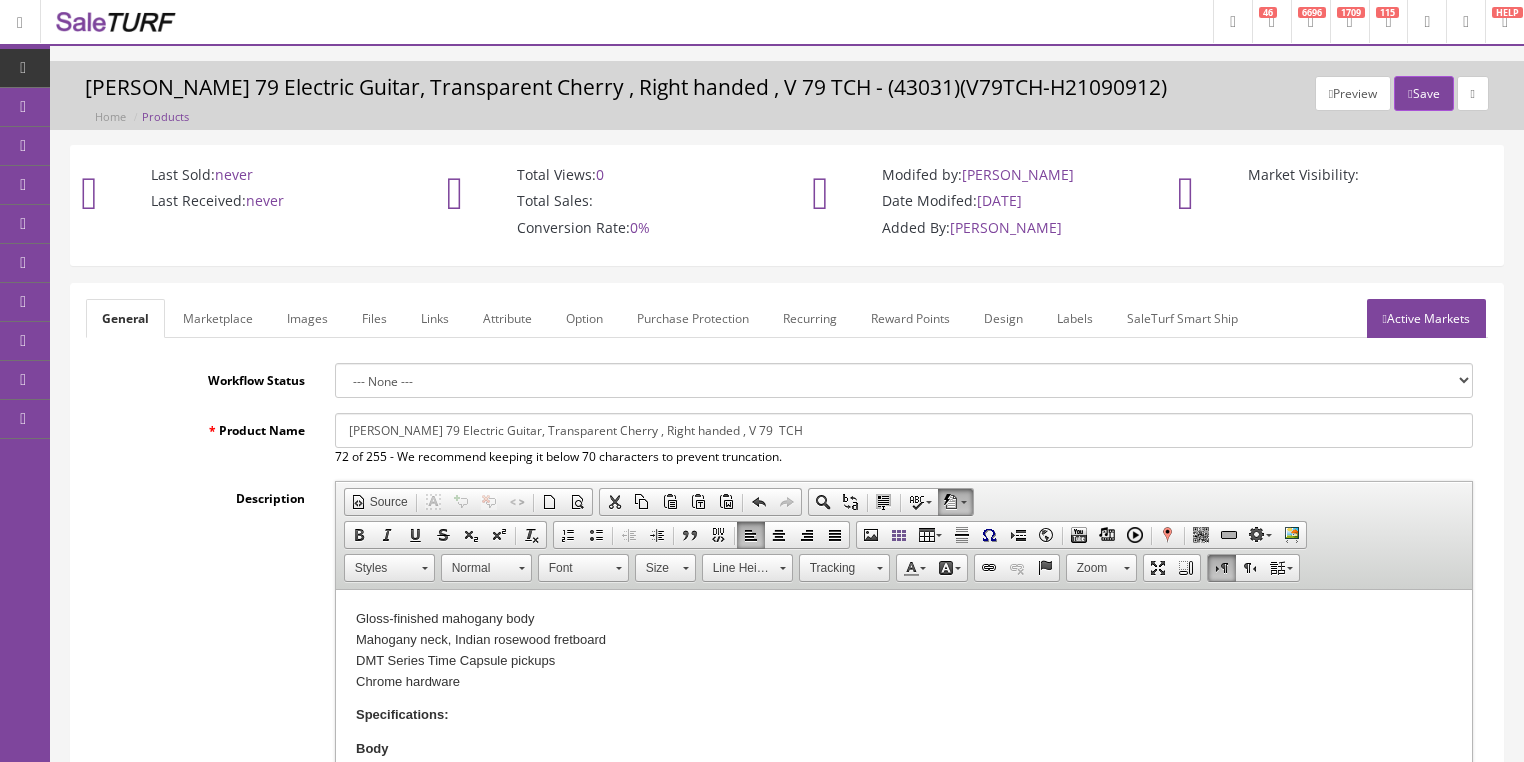 scroll, scrollTop: 0, scrollLeft: 0, axis: both 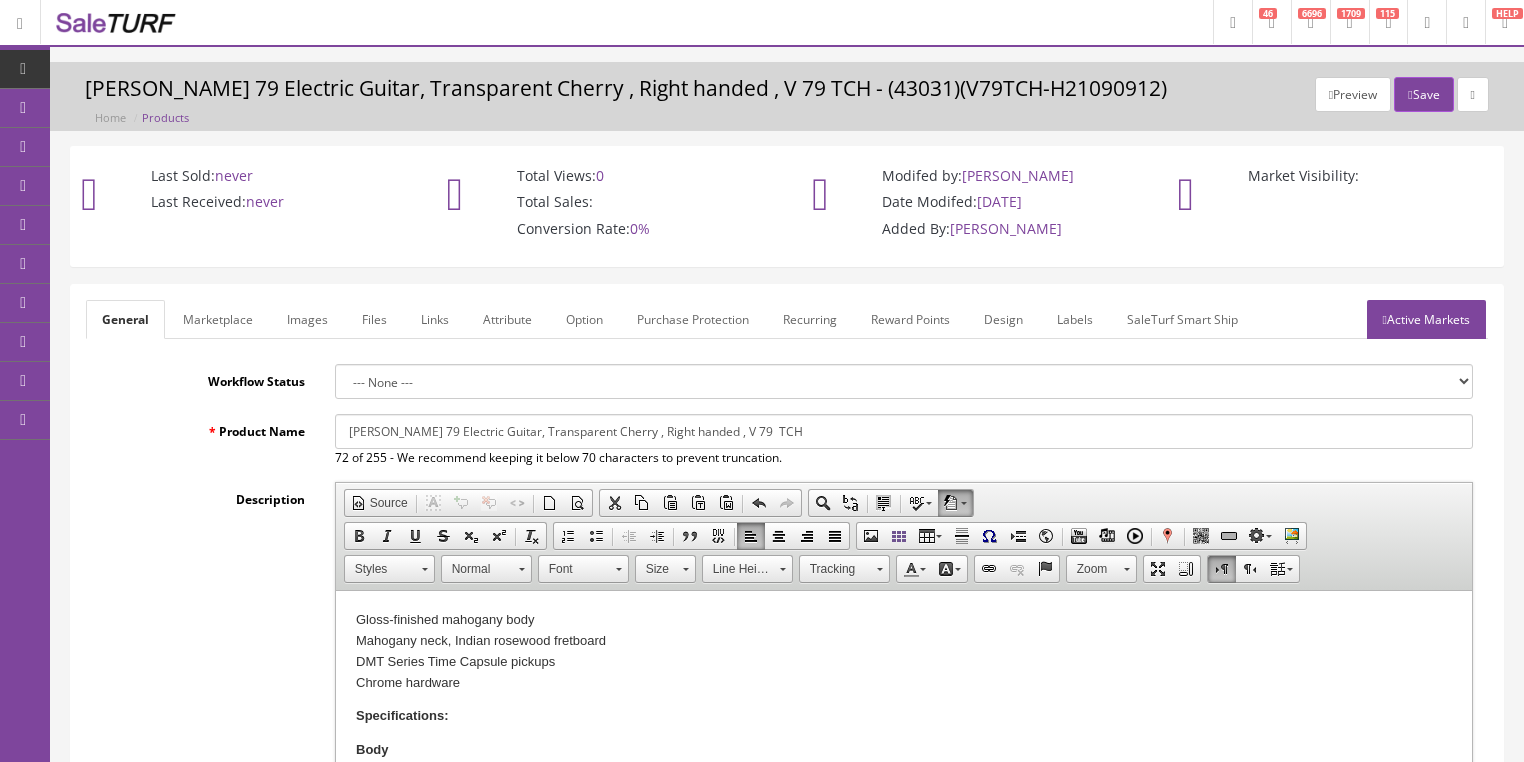 drag, startPoint x: 1380, startPoint y: 317, endPoint x: 1390, endPoint y: 269, distance: 49.0306 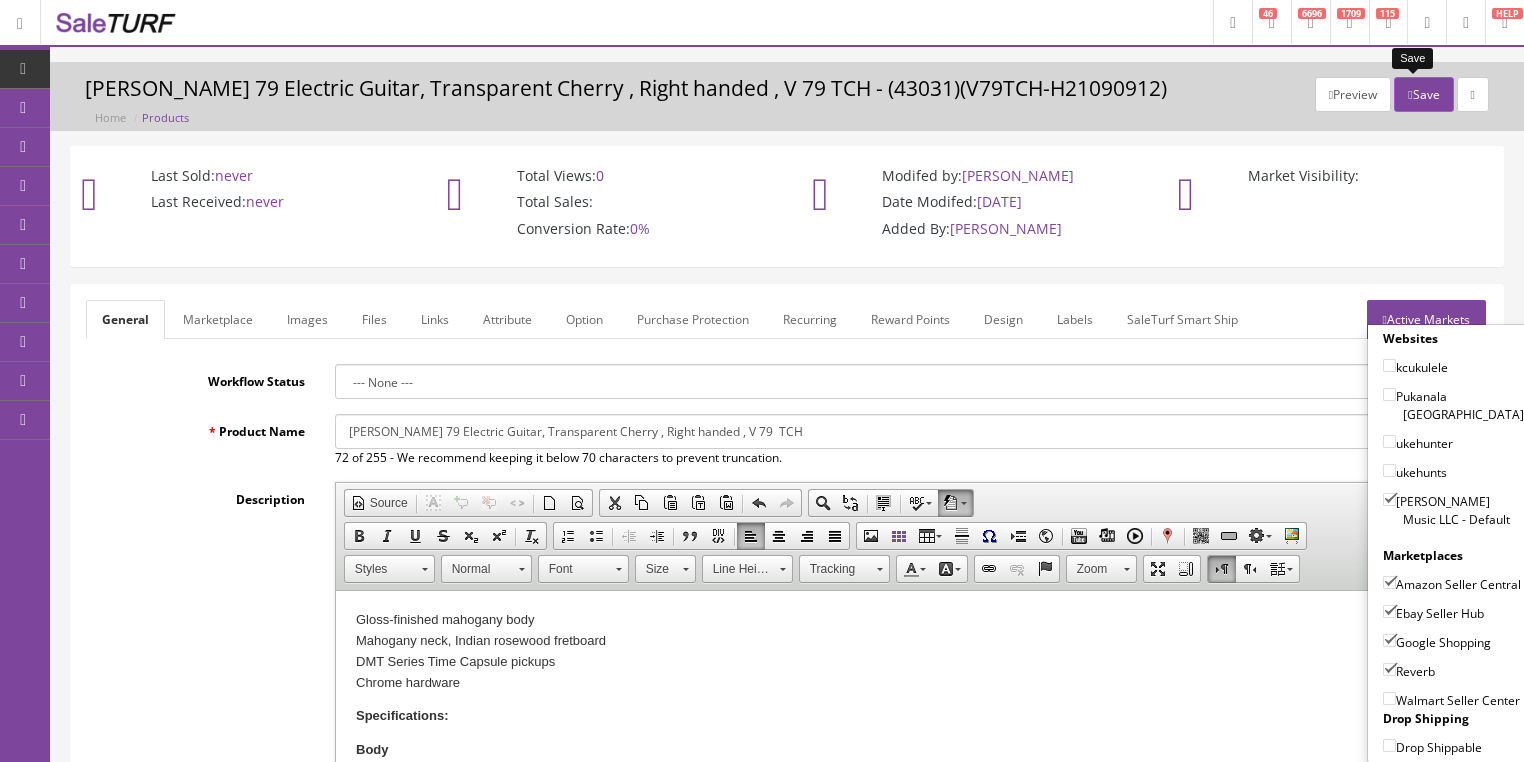 click on "Save" at bounding box center [1423, 94] 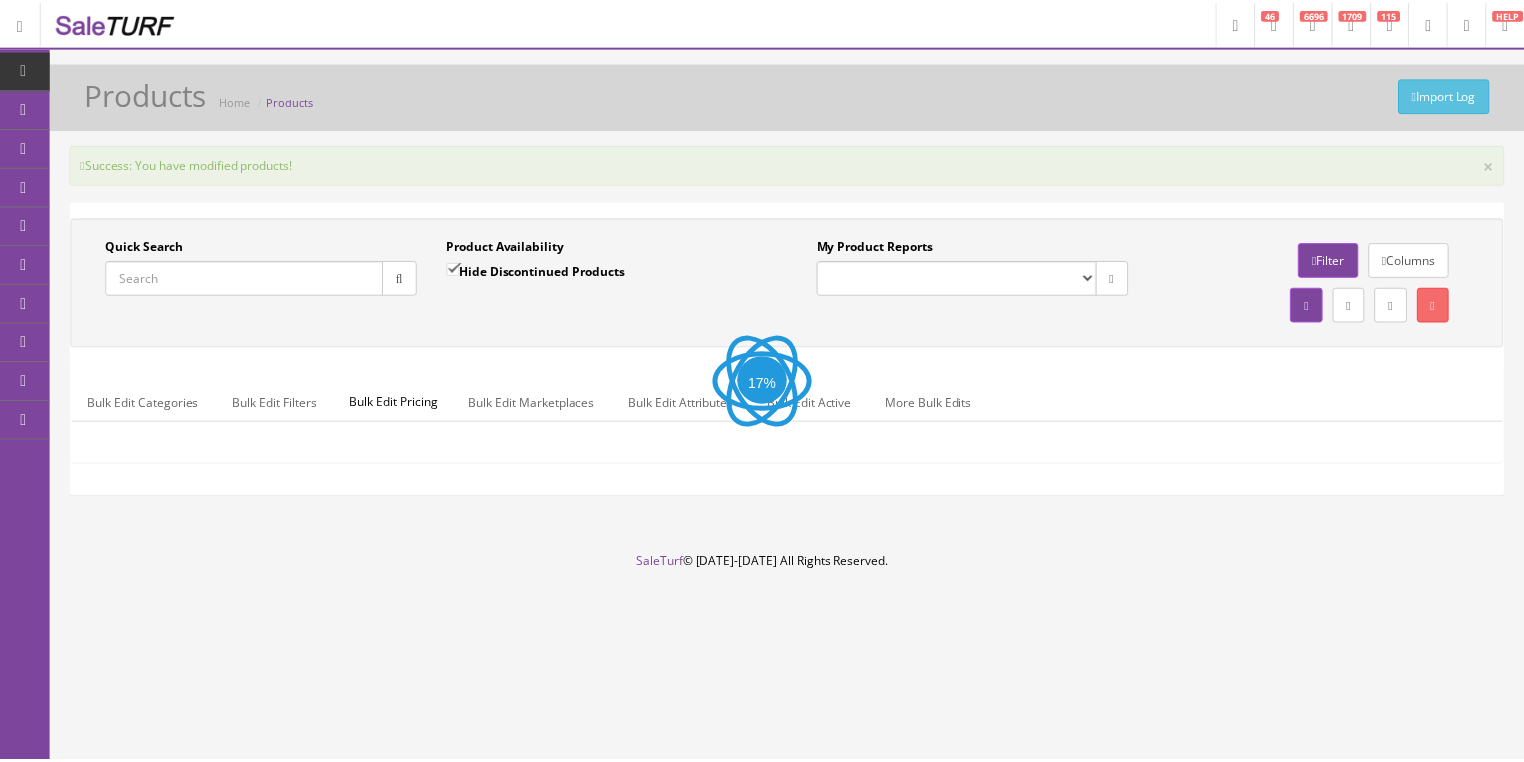 scroll, scrollTop: 0, scrollLeft: 0, axis: both 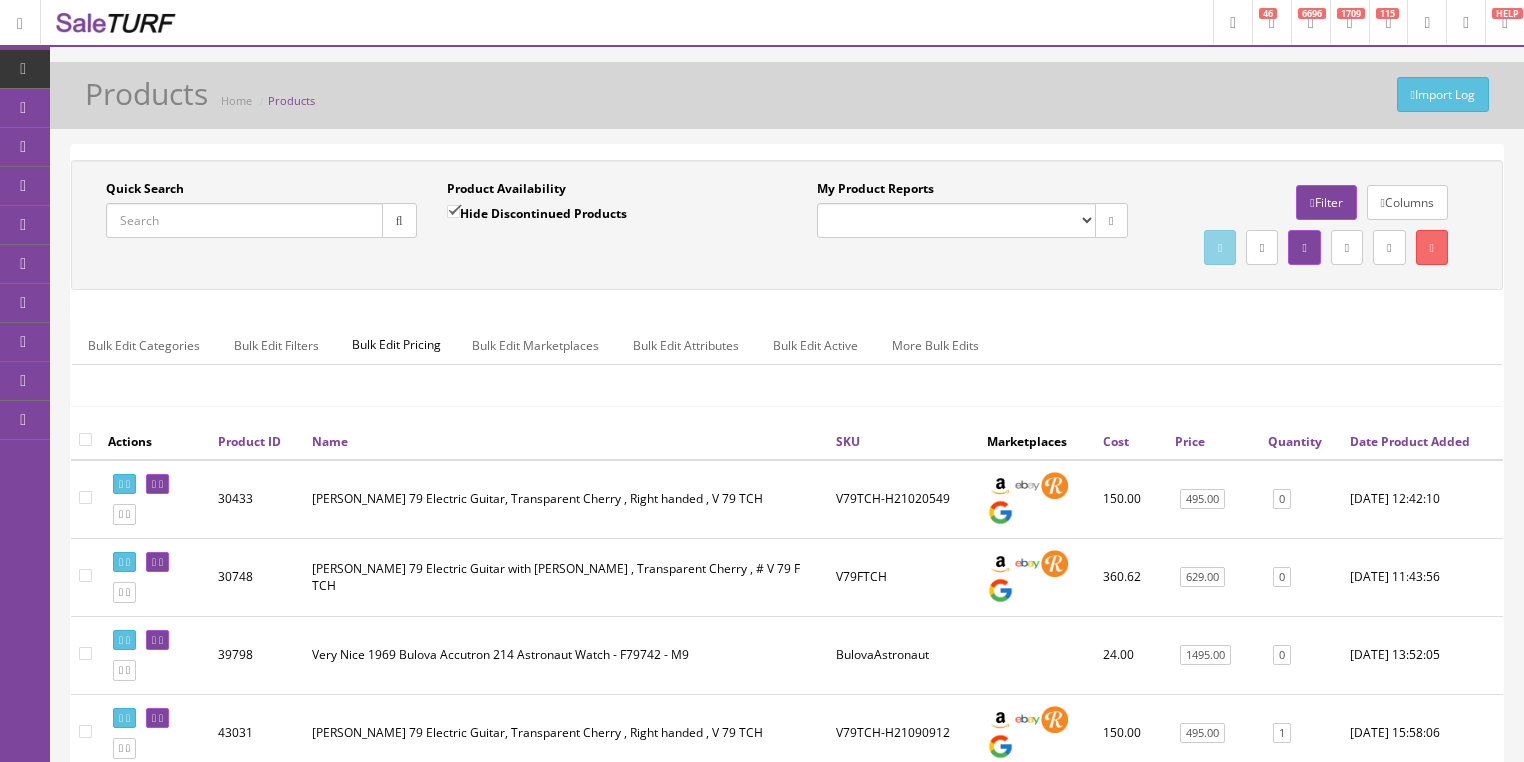 click on "Quick Search" at bounding box center (244, 220) 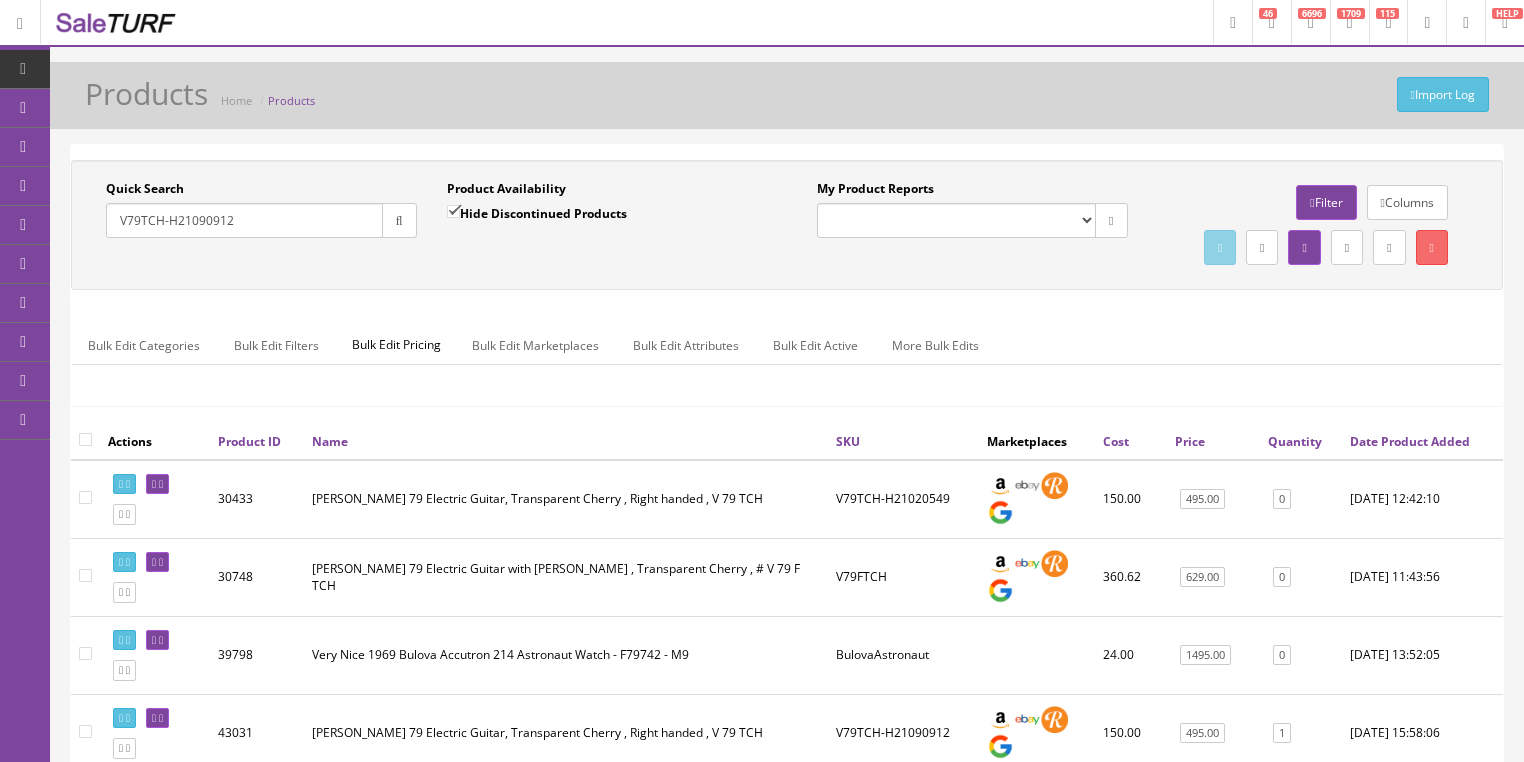 type on "V79TCH-H21090912" 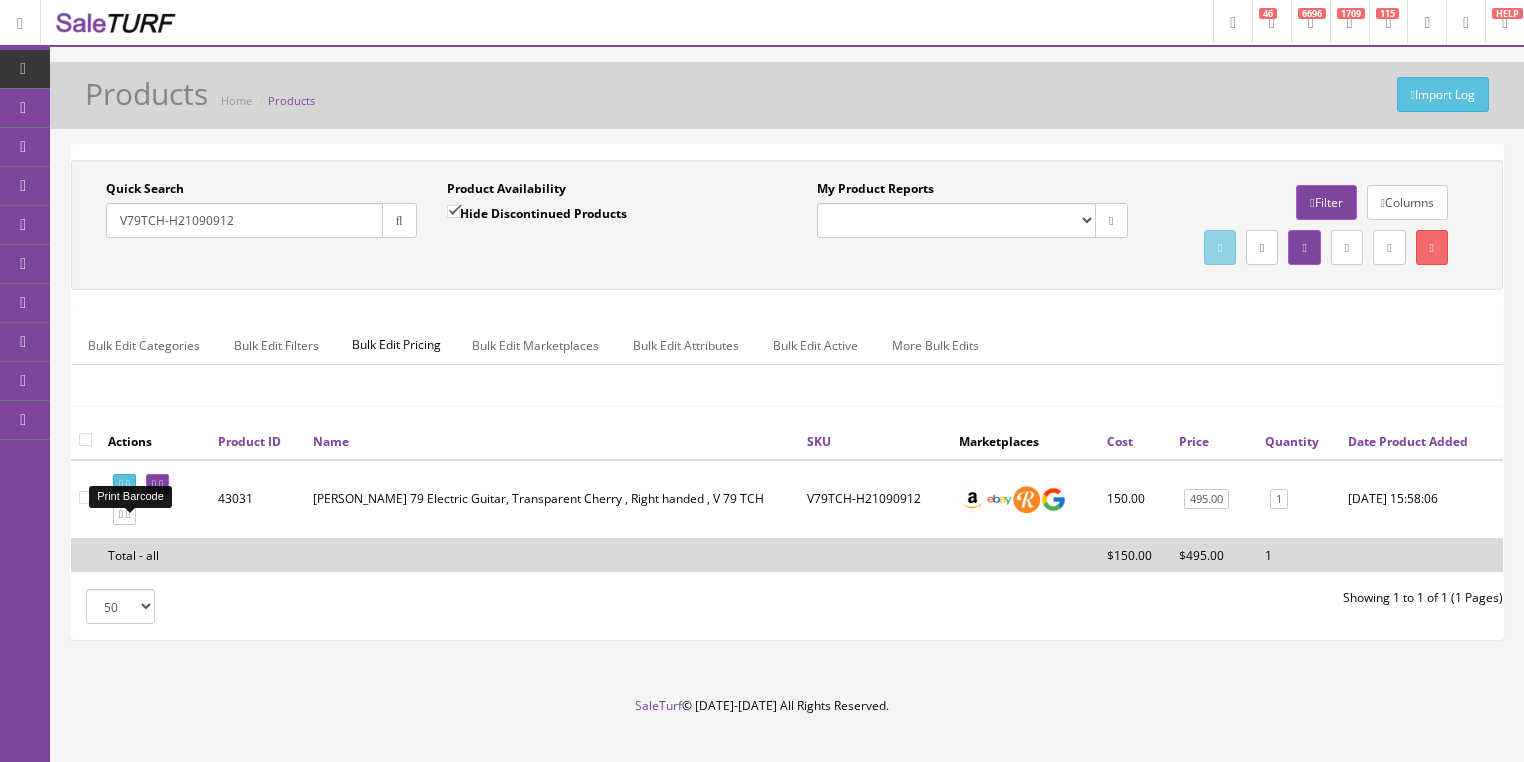 click at bounding box center [128, 484] 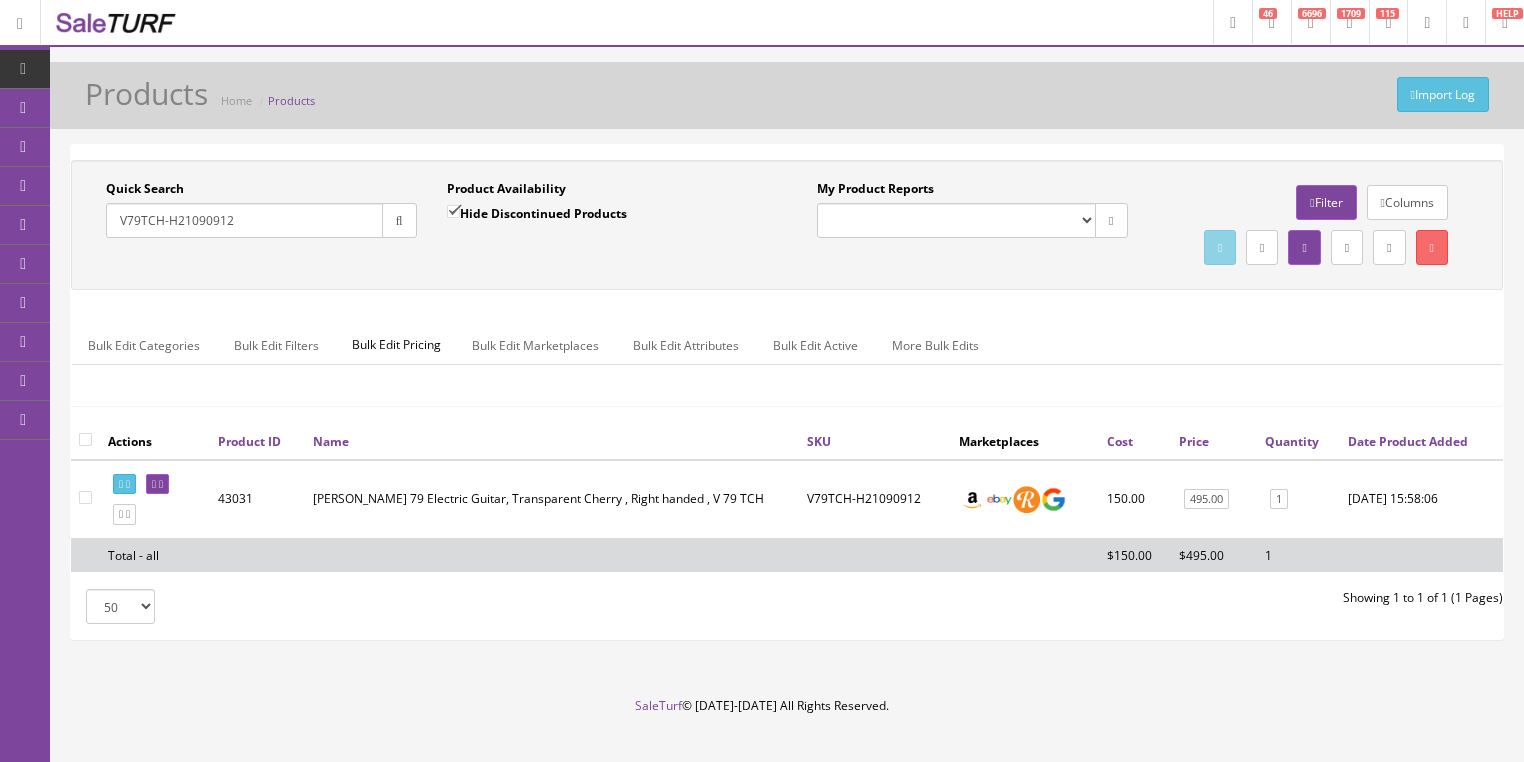 click on "Hide Discontinued Products" at bounding box center (453, 211) 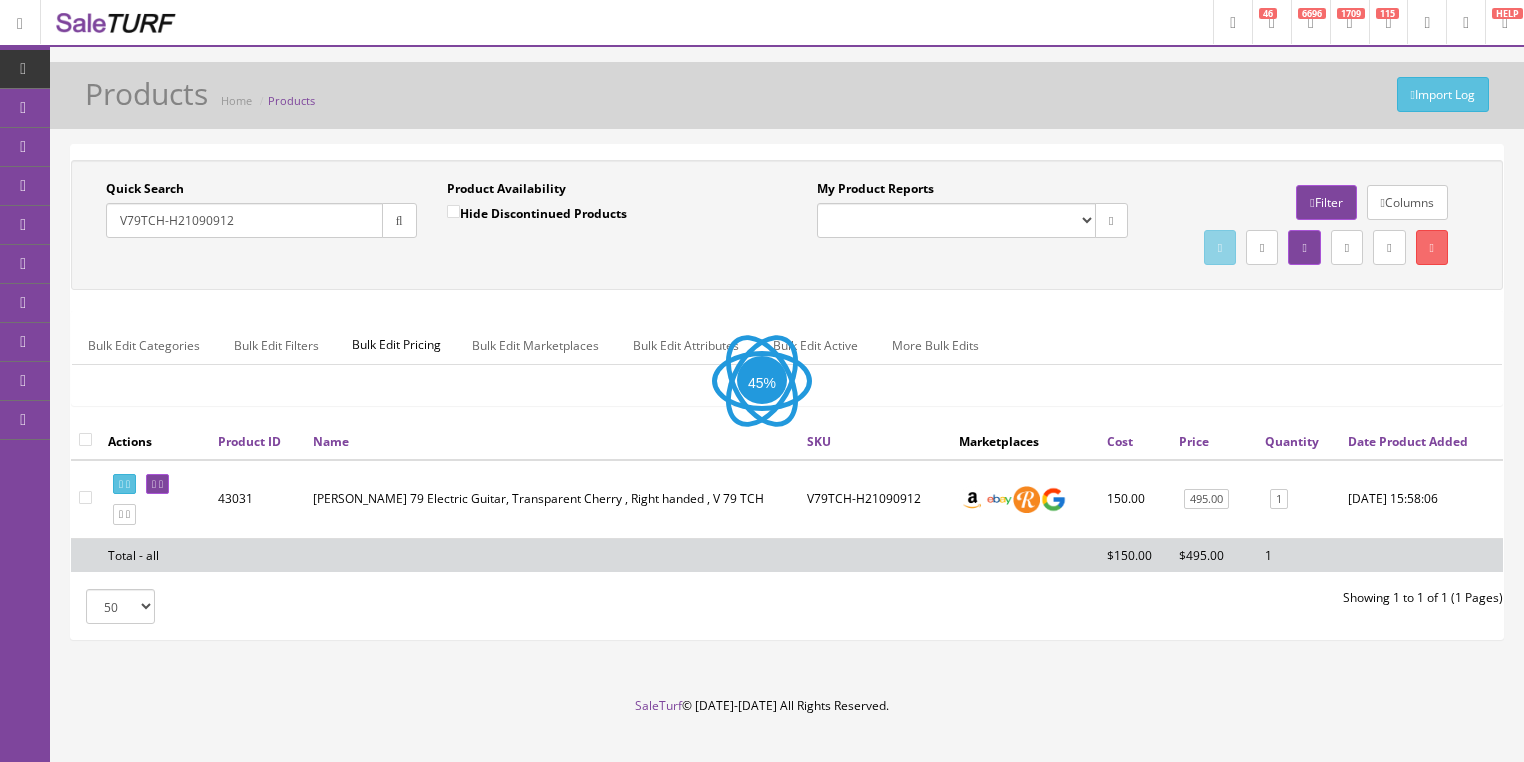 drag, startPoint x: 252, startPoint y: 229, endPoint x: 107, endPoint y: 268, distance: 150.15326 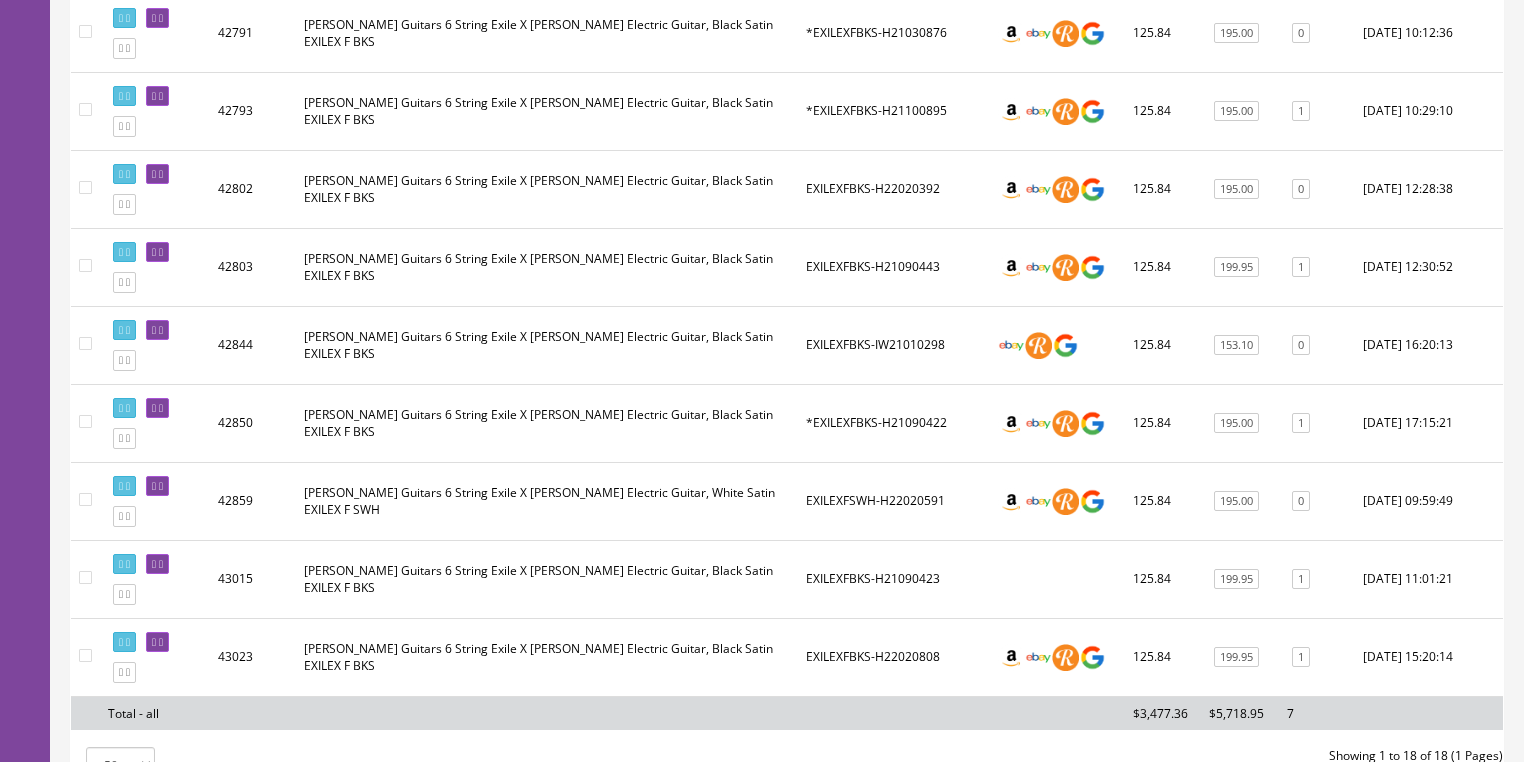 scroll, scrollTop: 1200, scrollLeft: 0, axis: vertical 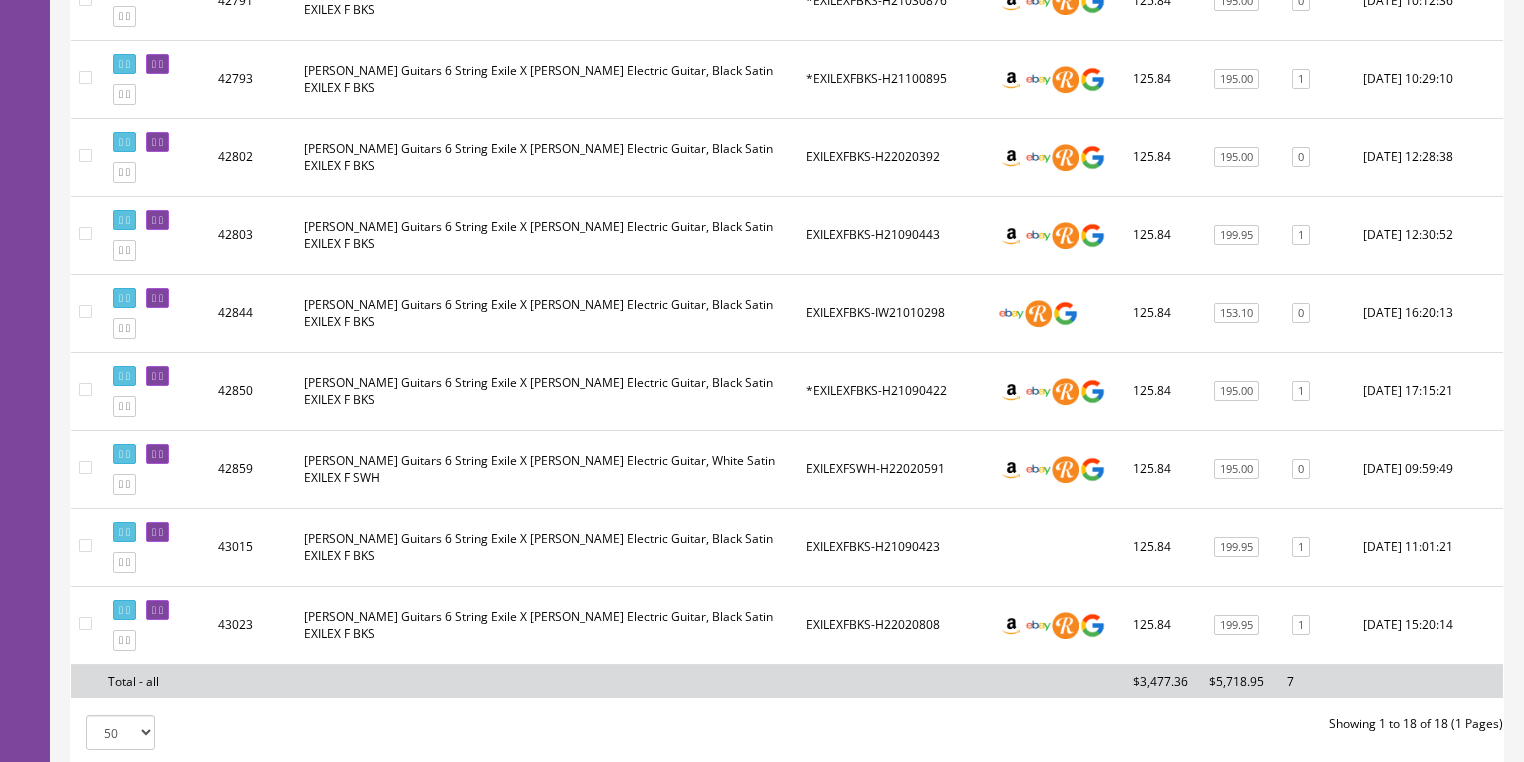 type on "exile f" 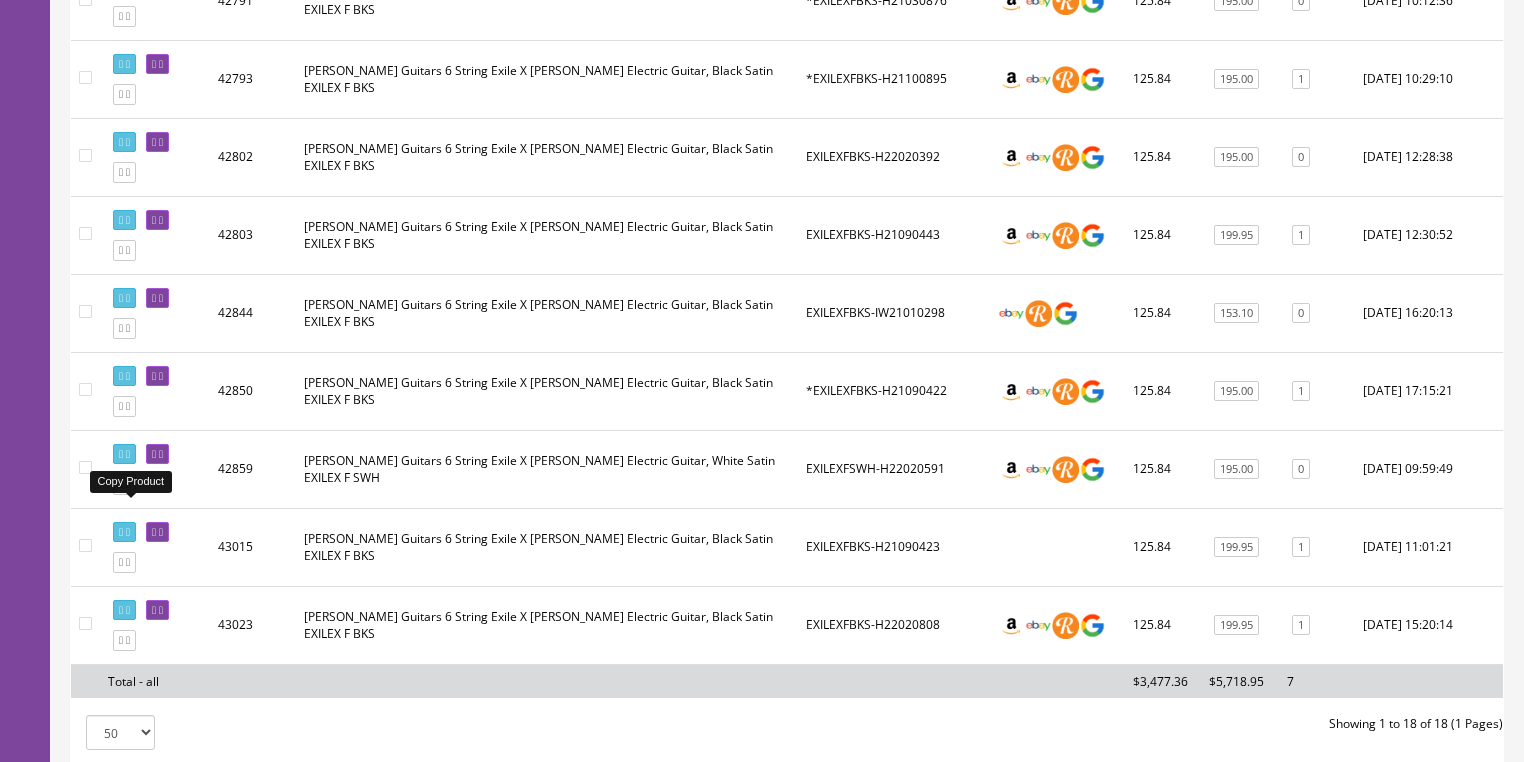 click at bounding box center (121, 484) 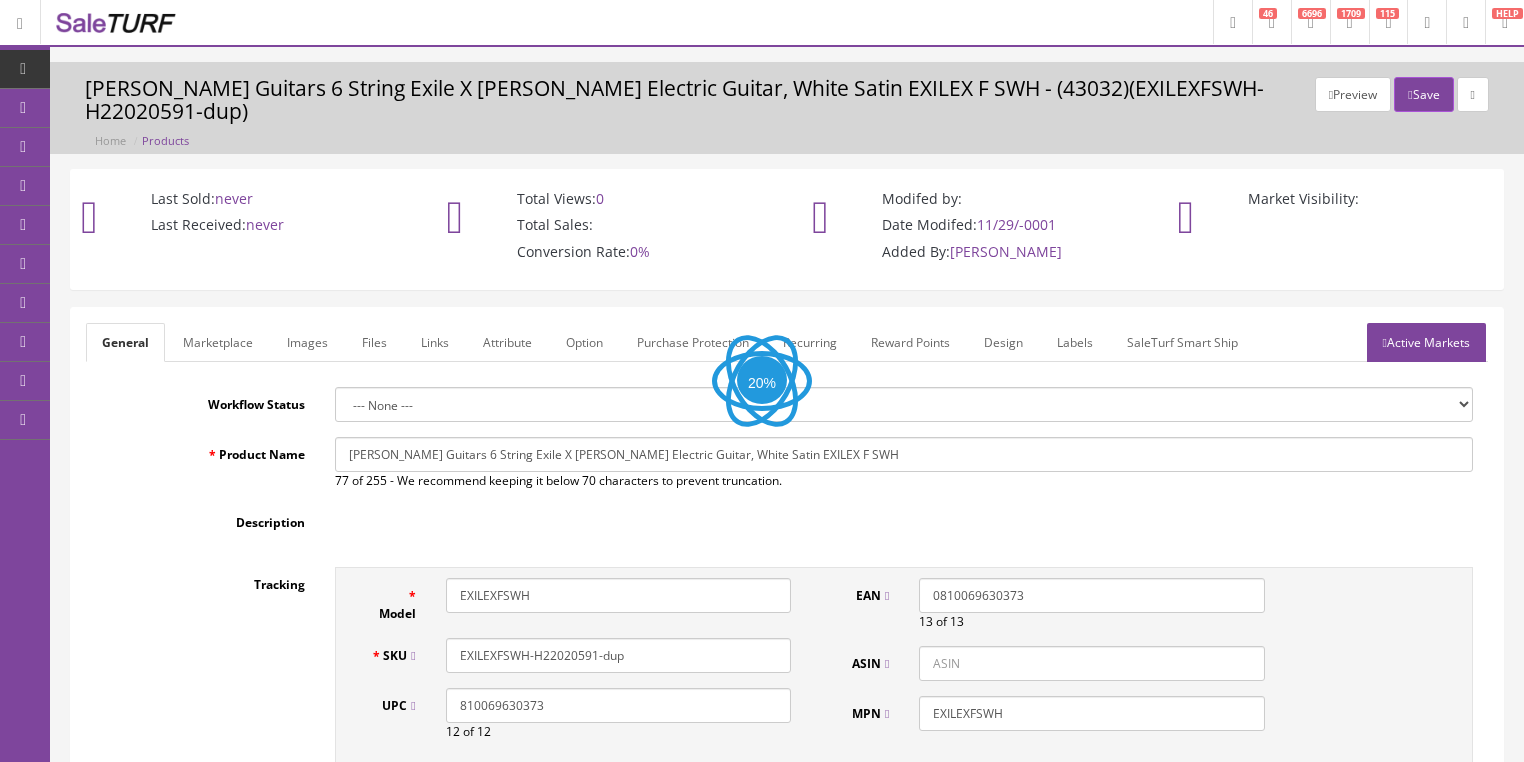 scroll, scrollTop: 0, scrollLeft: 0, axis: both 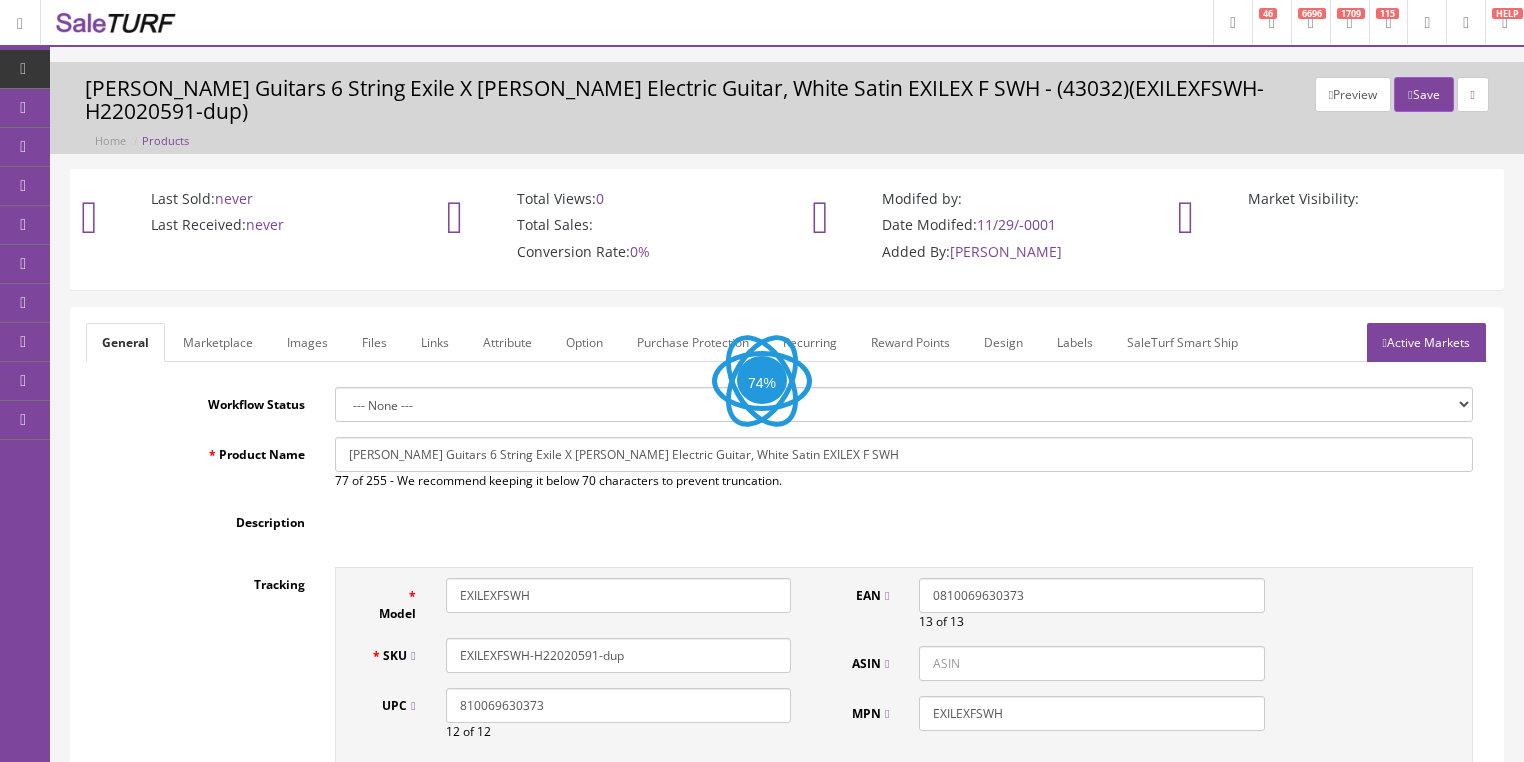 click on "Images" at bounding box center [307, 342] 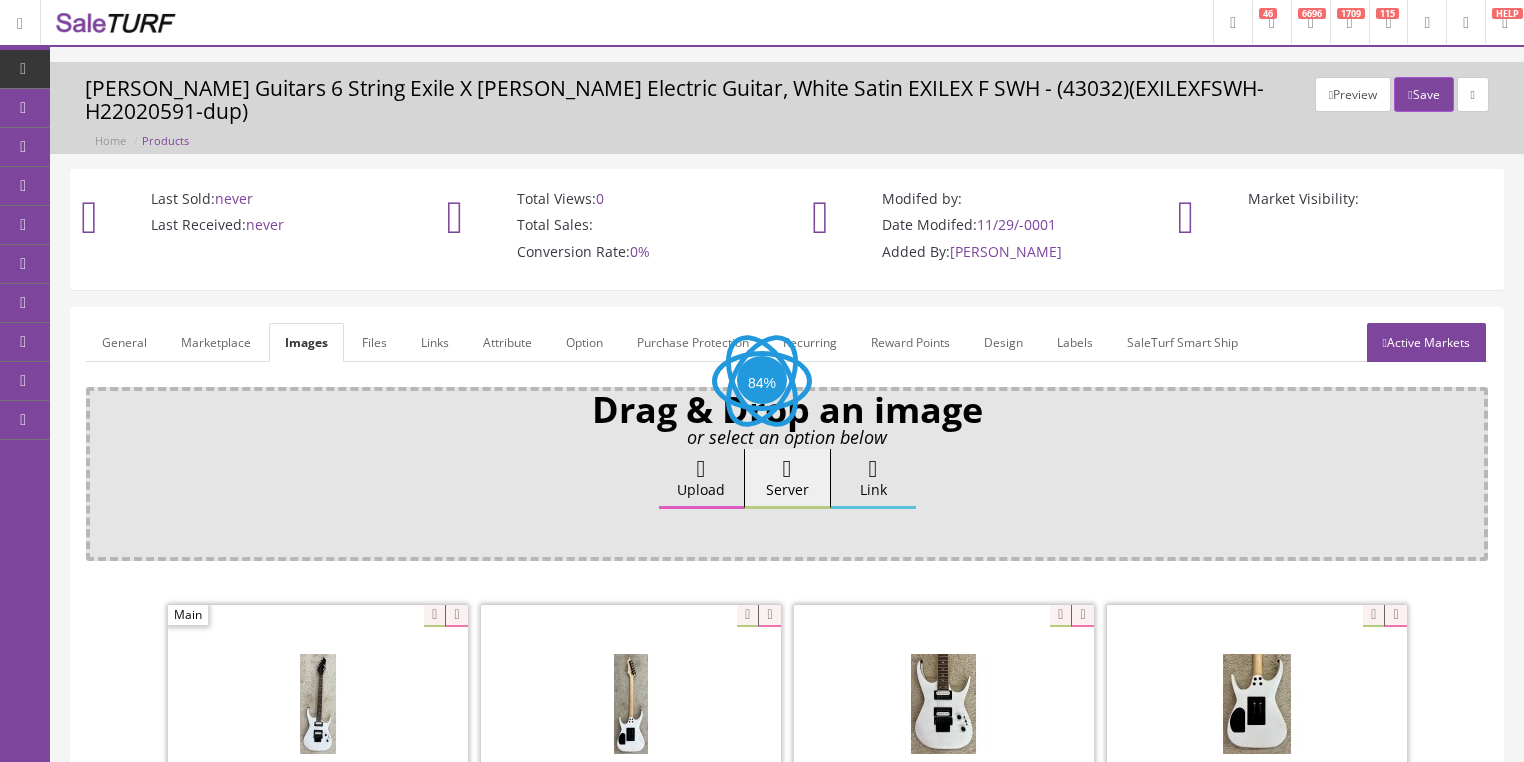 scroll, scrollTop: 0, scrollLeft: 0, axis: both 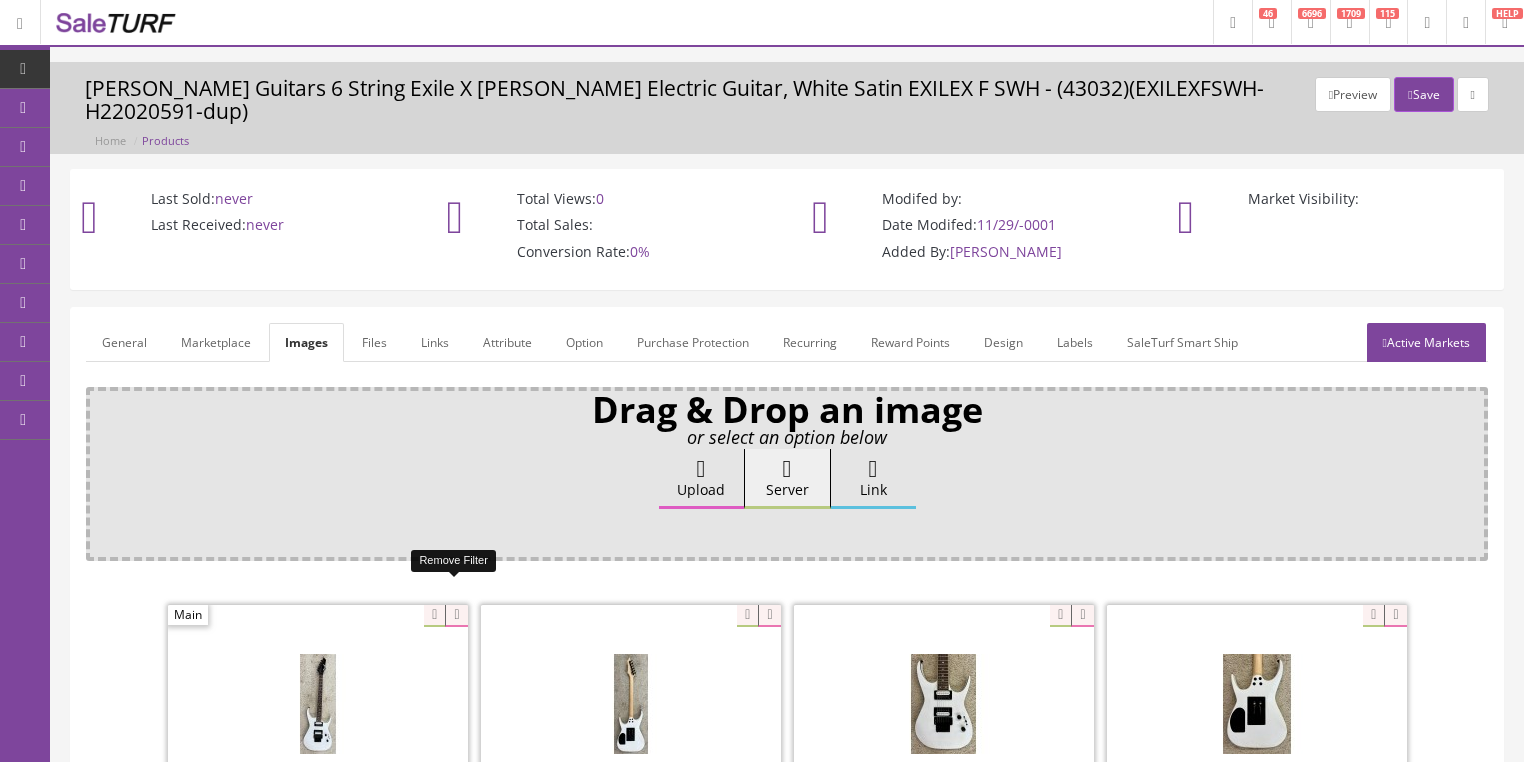 click at bounding box center [456, 616] 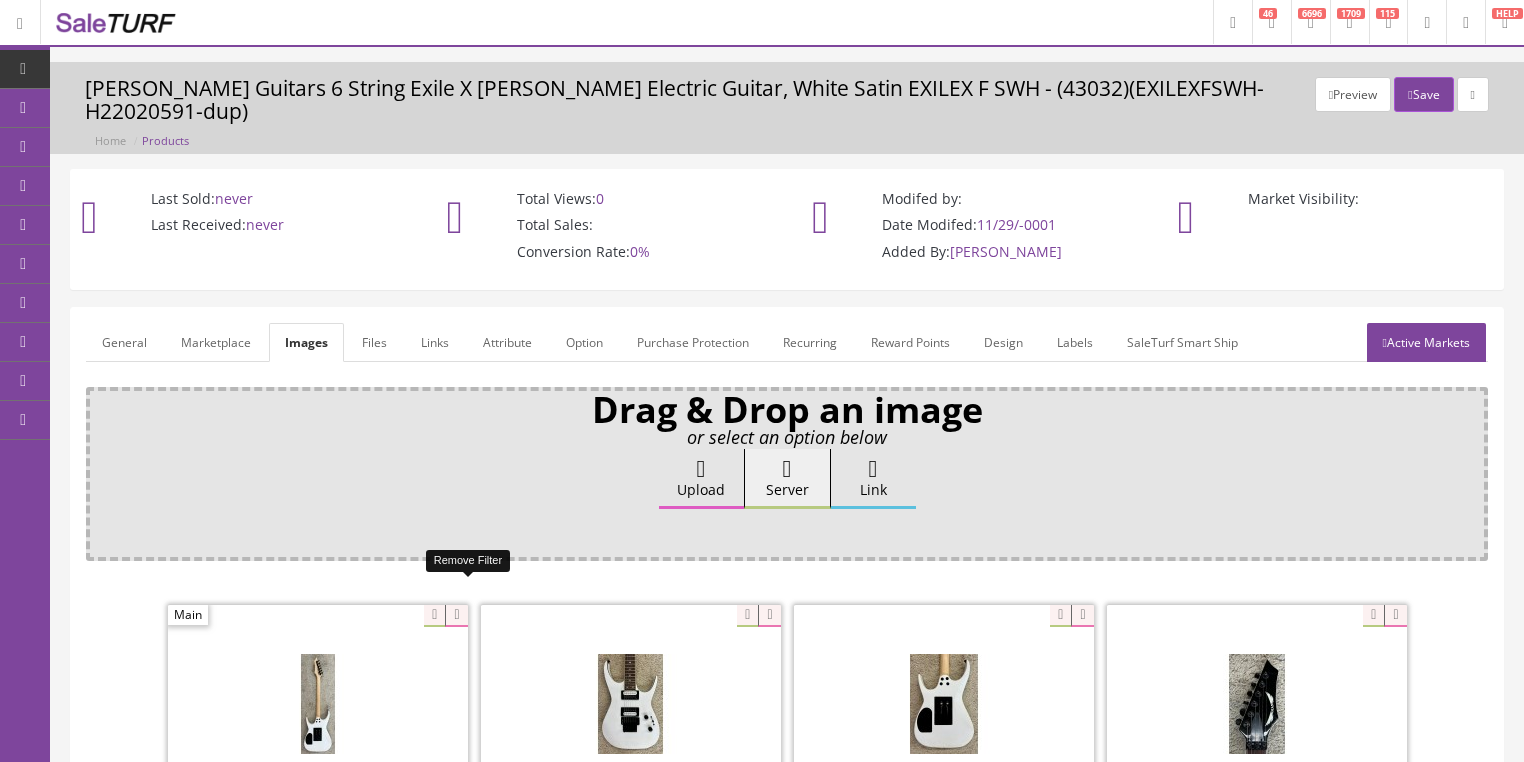 click at bounding box center (456, 616) 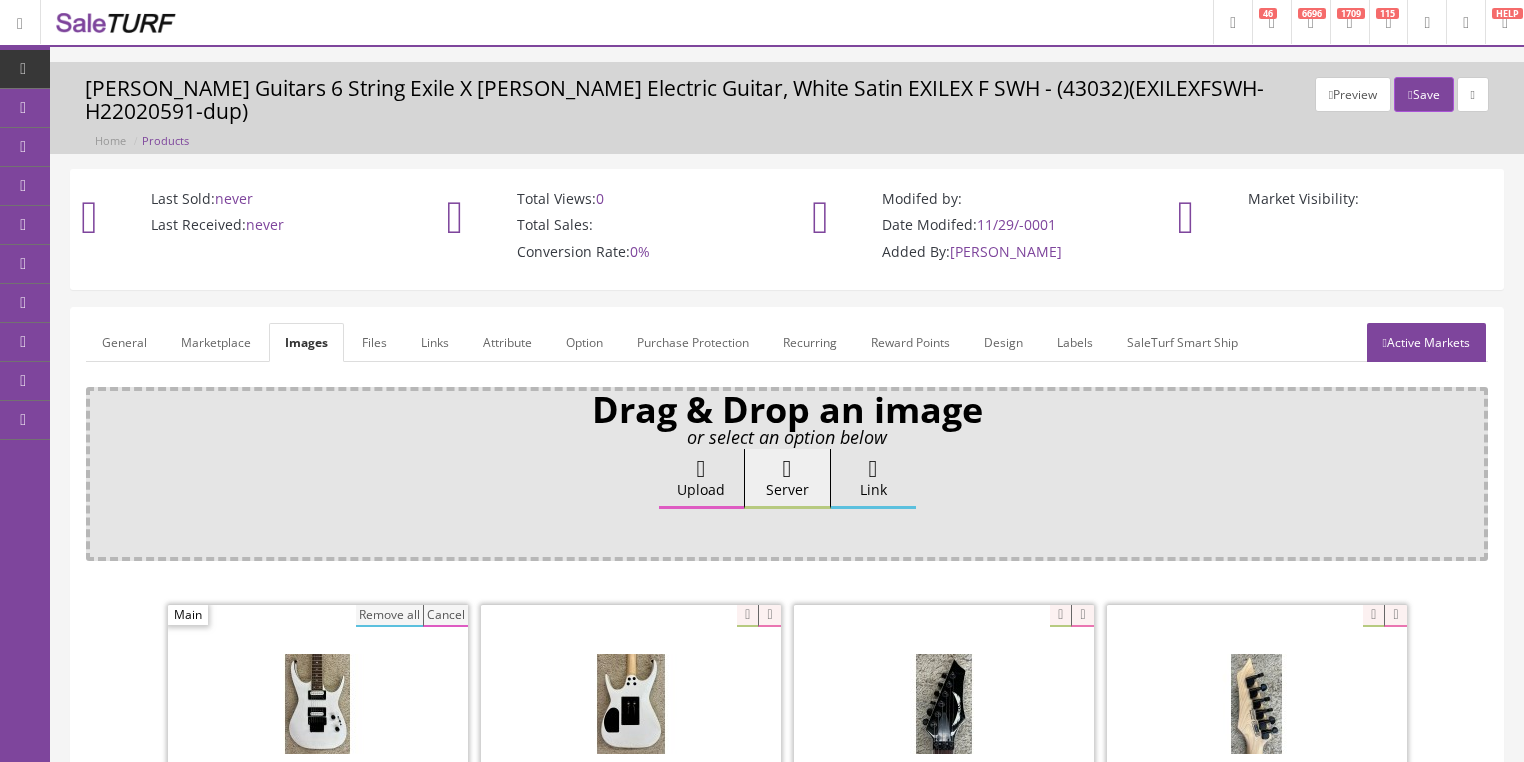 drag, startPoint x: 398, startPoint y: 588, endPoint x: 476, endPoint y: 545, distance: 89.06739 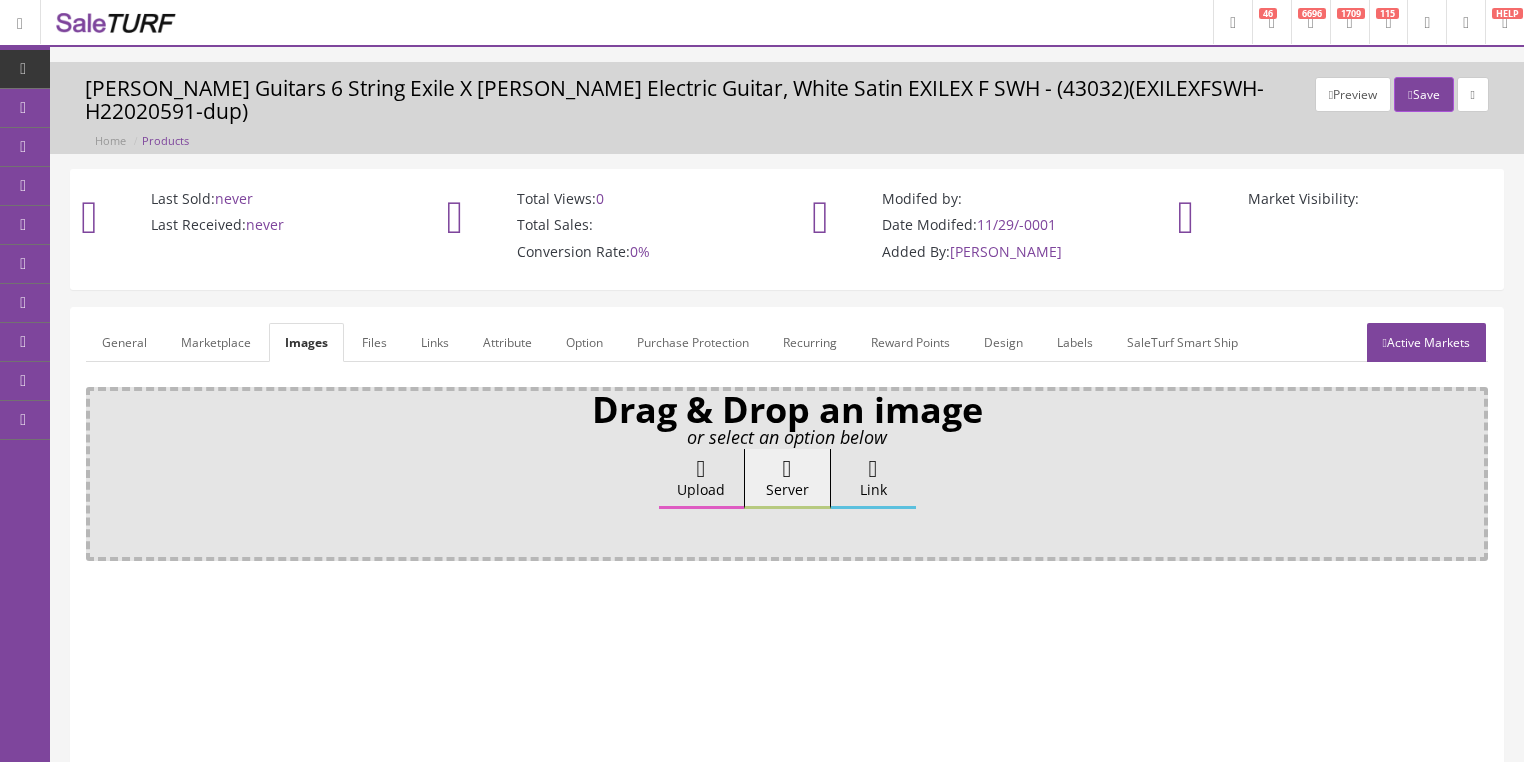 click at bounding box center (701, 469) 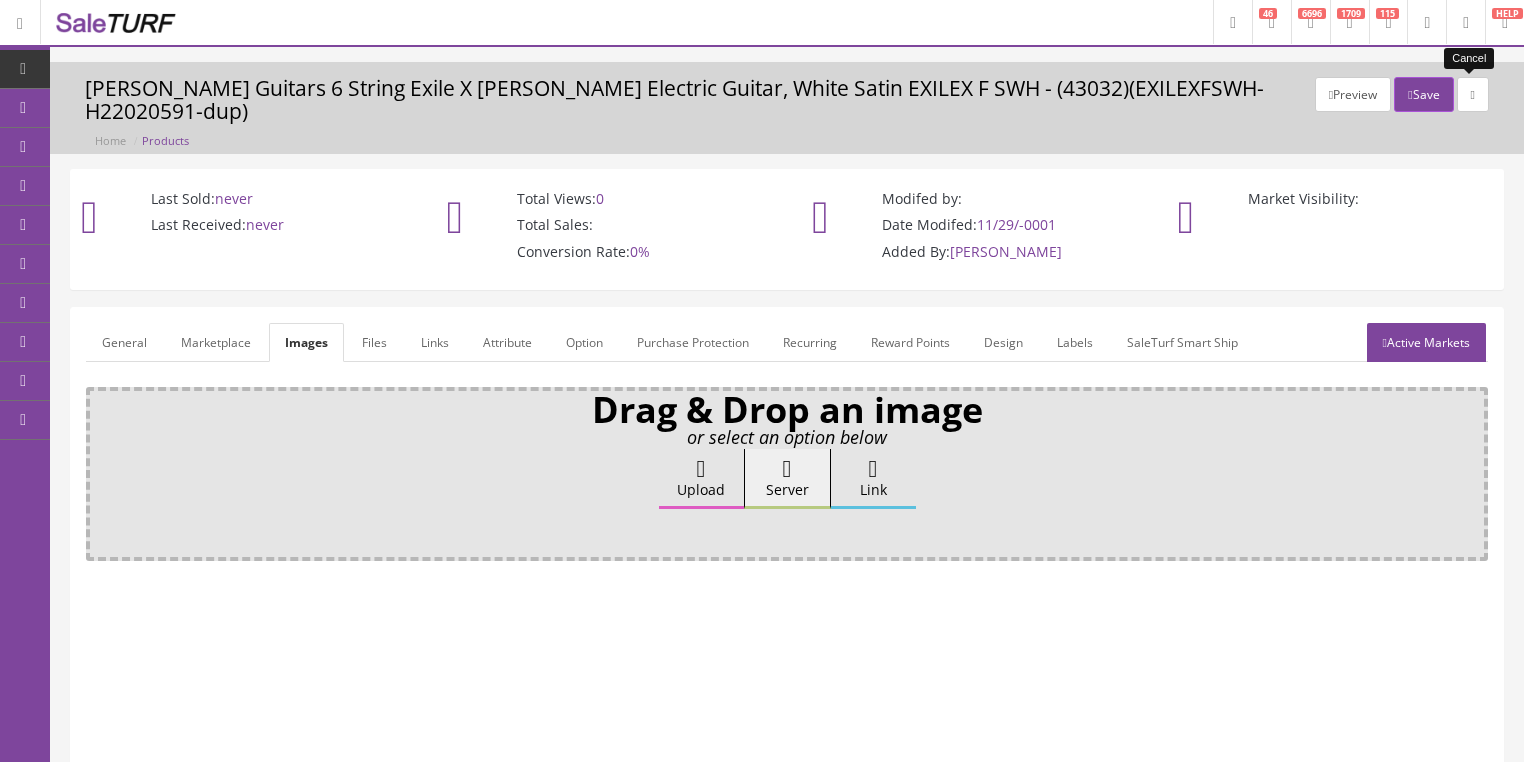click at bounding box center (1473, 94) 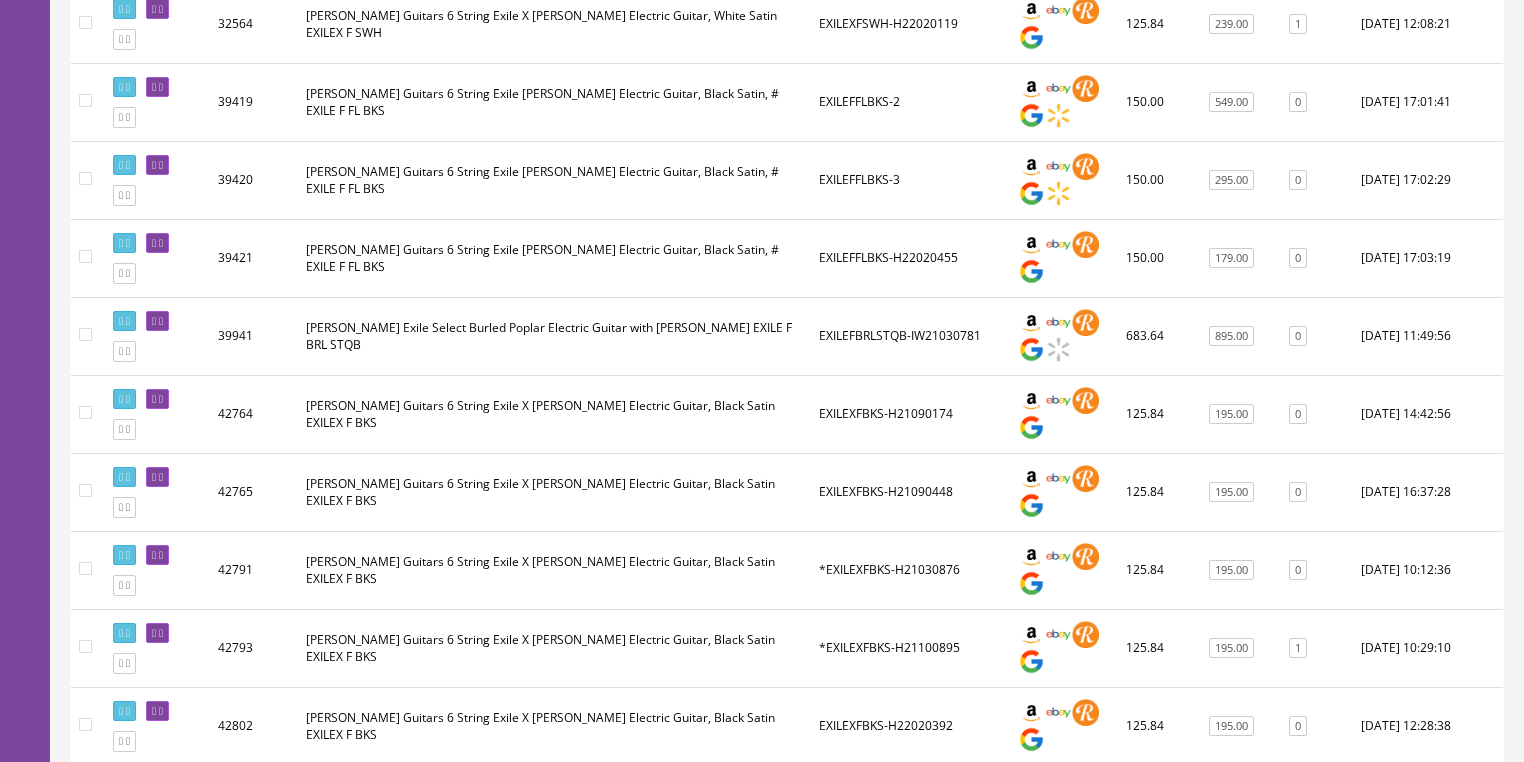 scroll, scrollTop: 640, scrollLeft: 0, axis: vertical 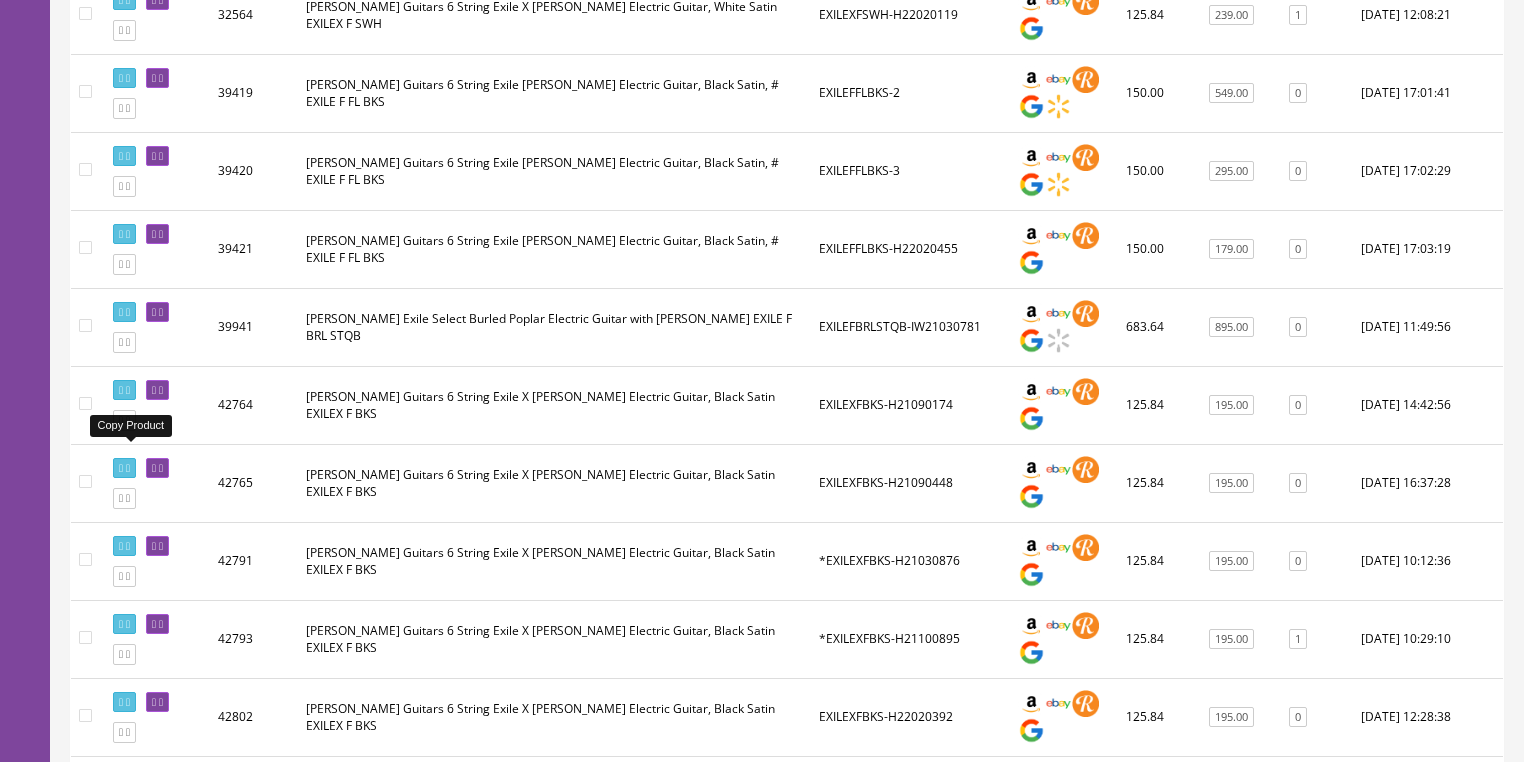 click at bounding box center [128, 420] 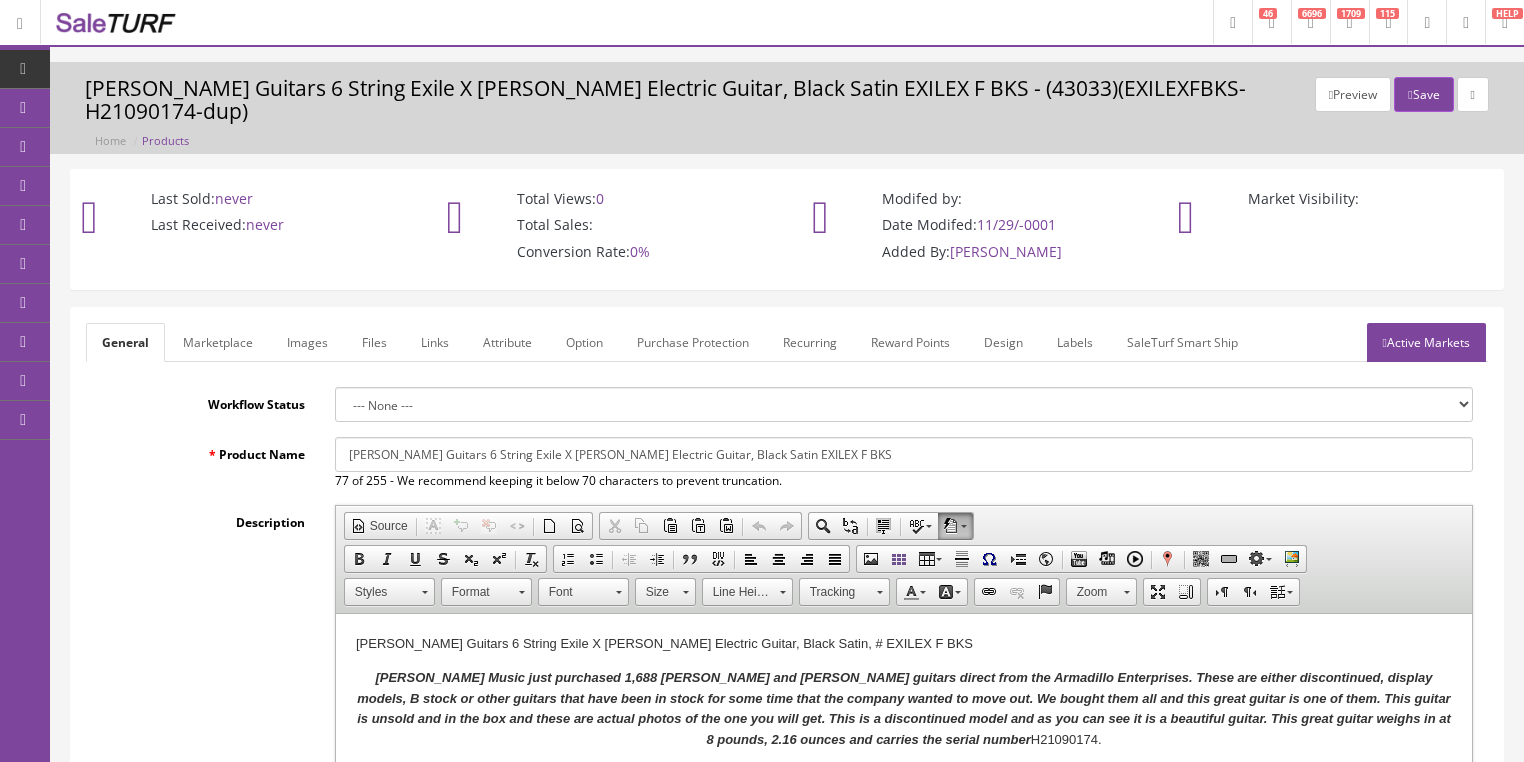 scroll, scrollTop: 0, scrollLeft: 0, axis: both 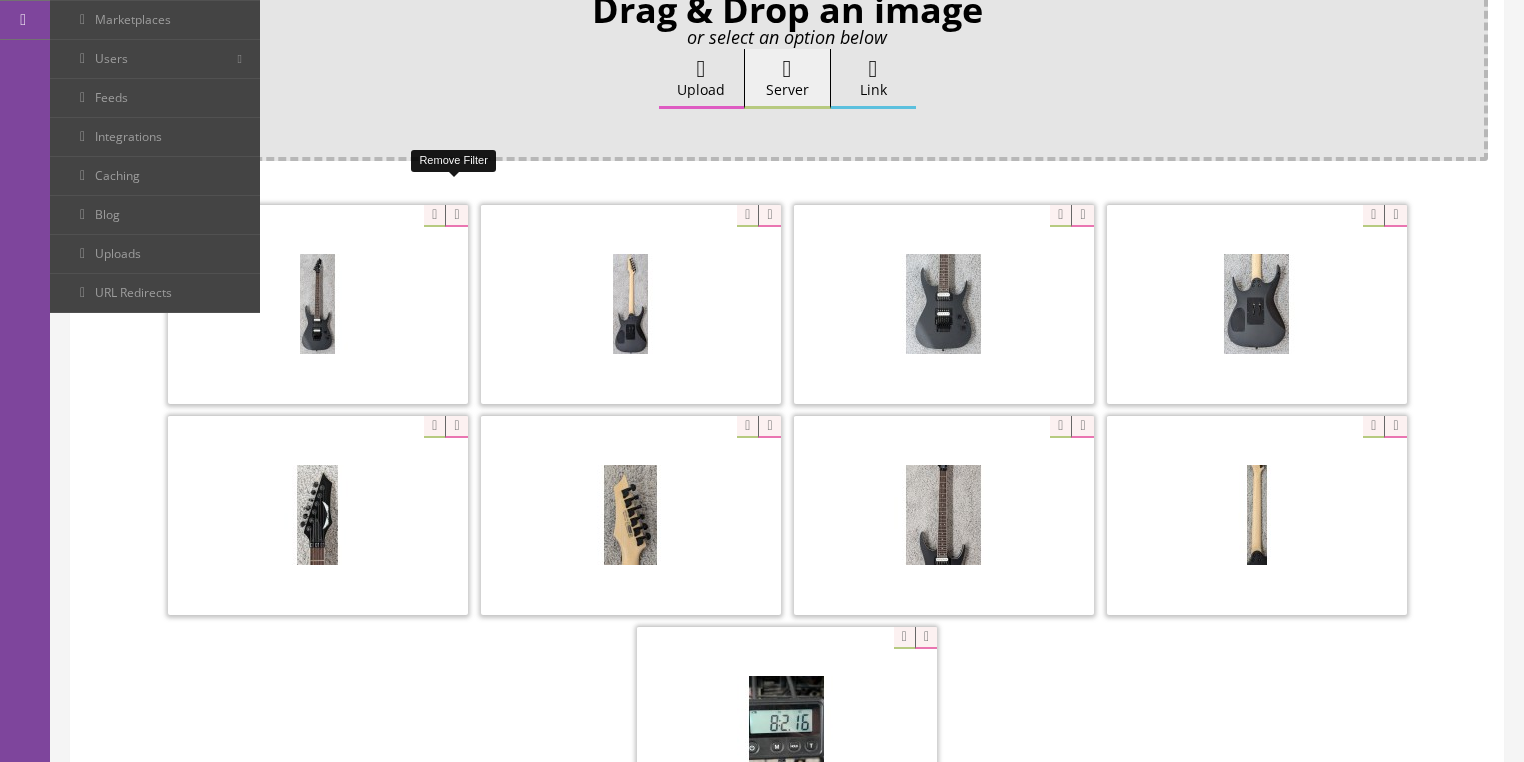 click at bounding box center [456, 216] 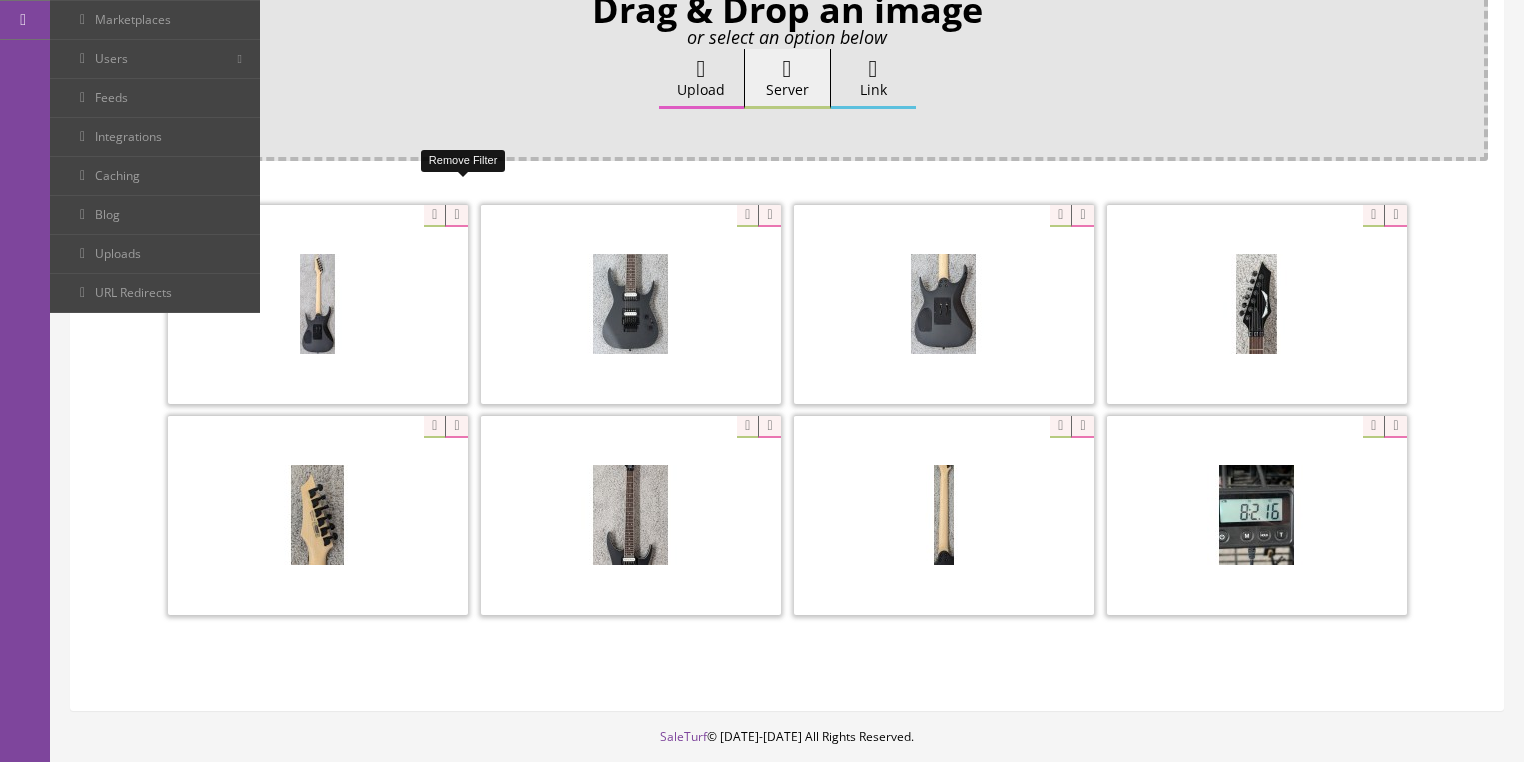 click at bounding box center (456, 216) 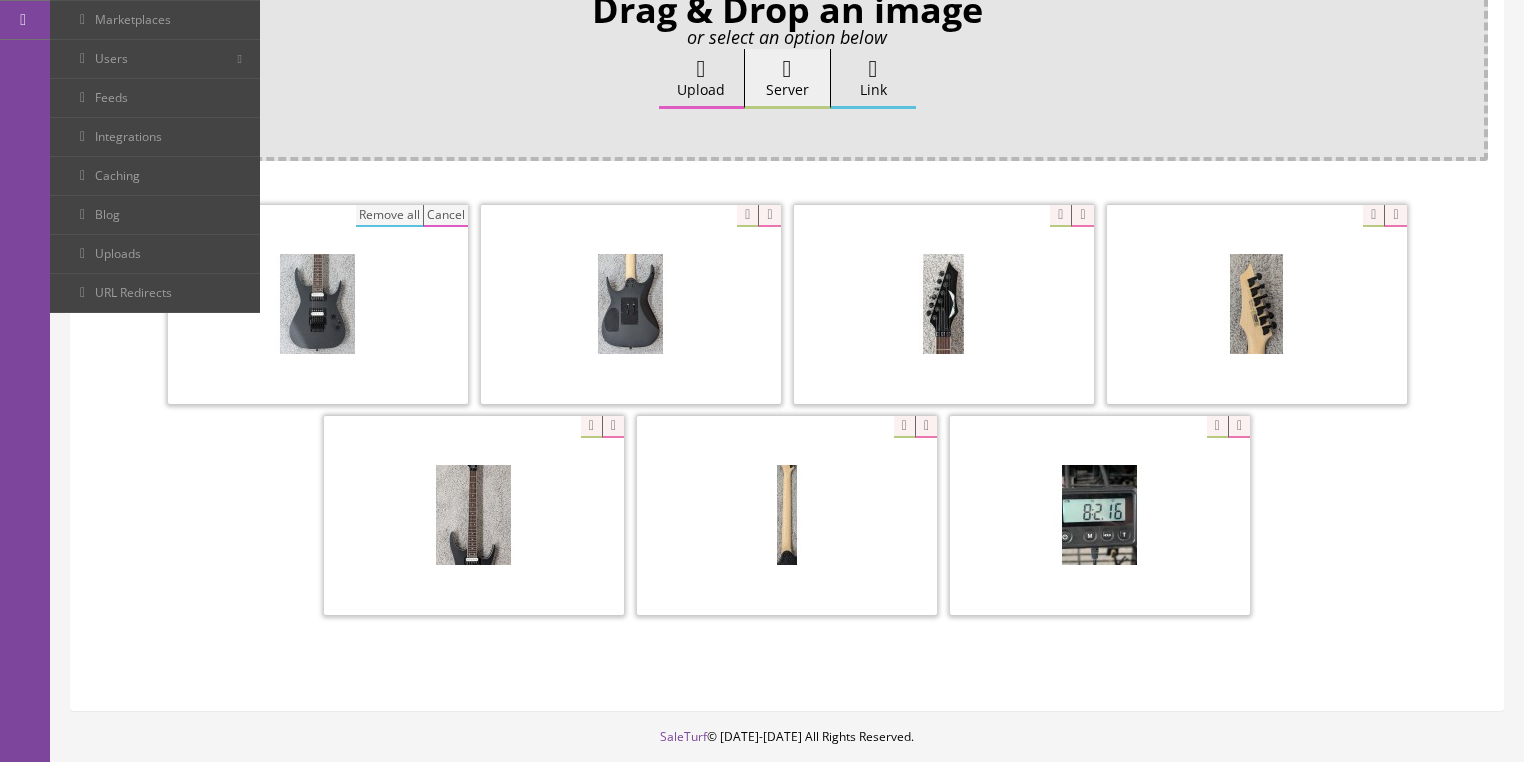 click on "Remove all" at bounding box center (389, 216) 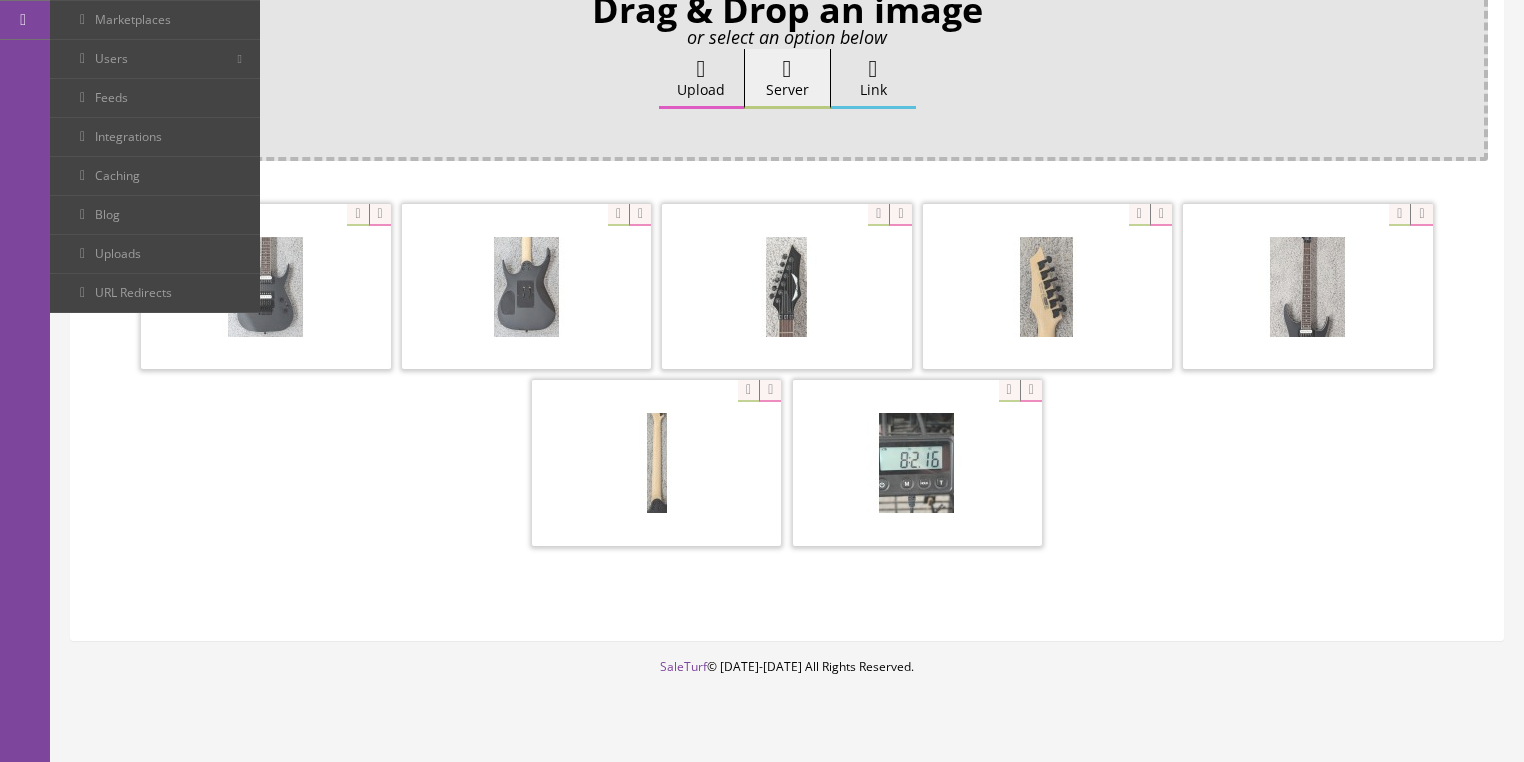 scroll, scrollTop: 308, scrollLeft: 0, axis: vertical 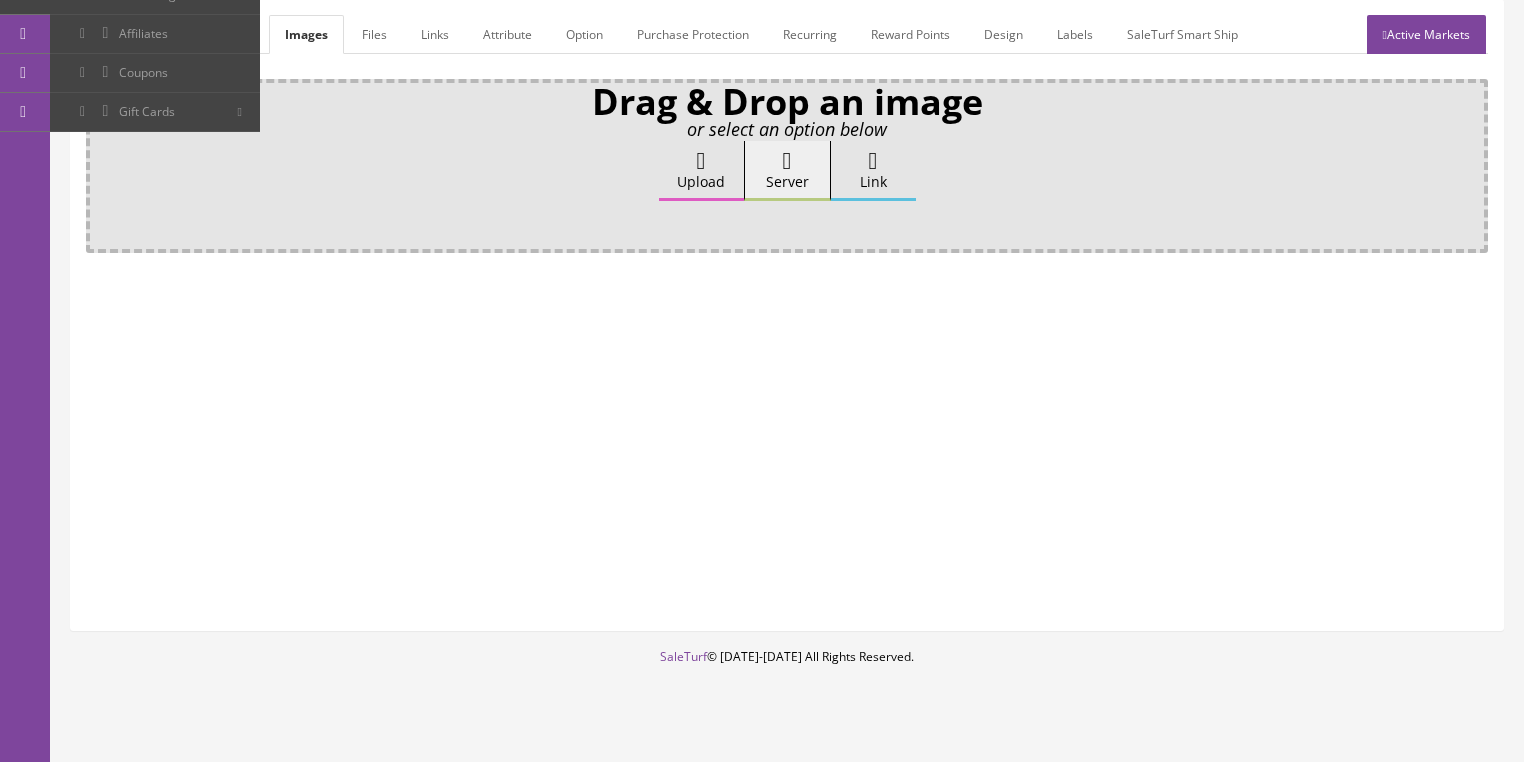 click on "Upload" at bounding box center [701, 171] 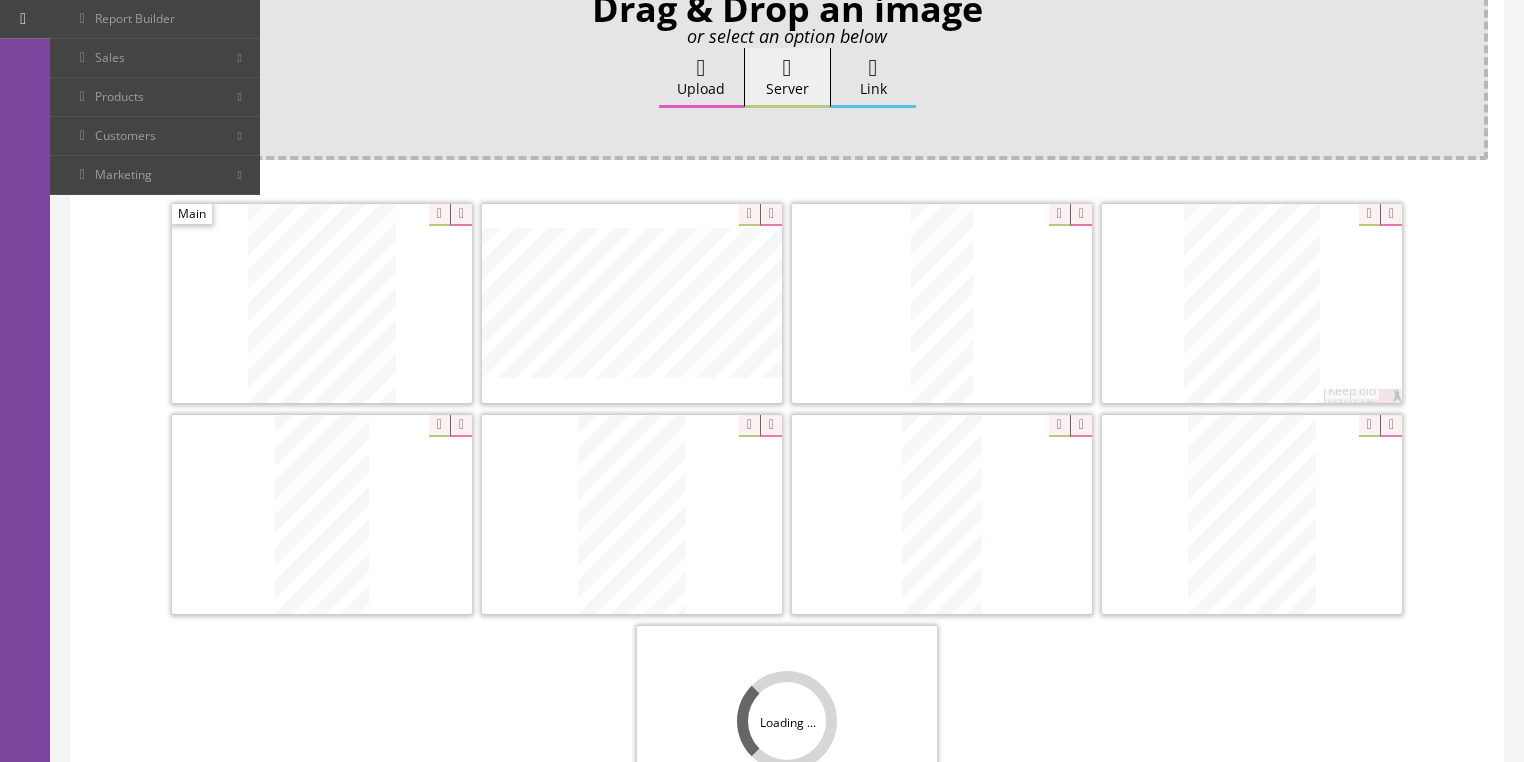 scroll, scrollTop: 480, scrollLeft: 0, axis: vertical 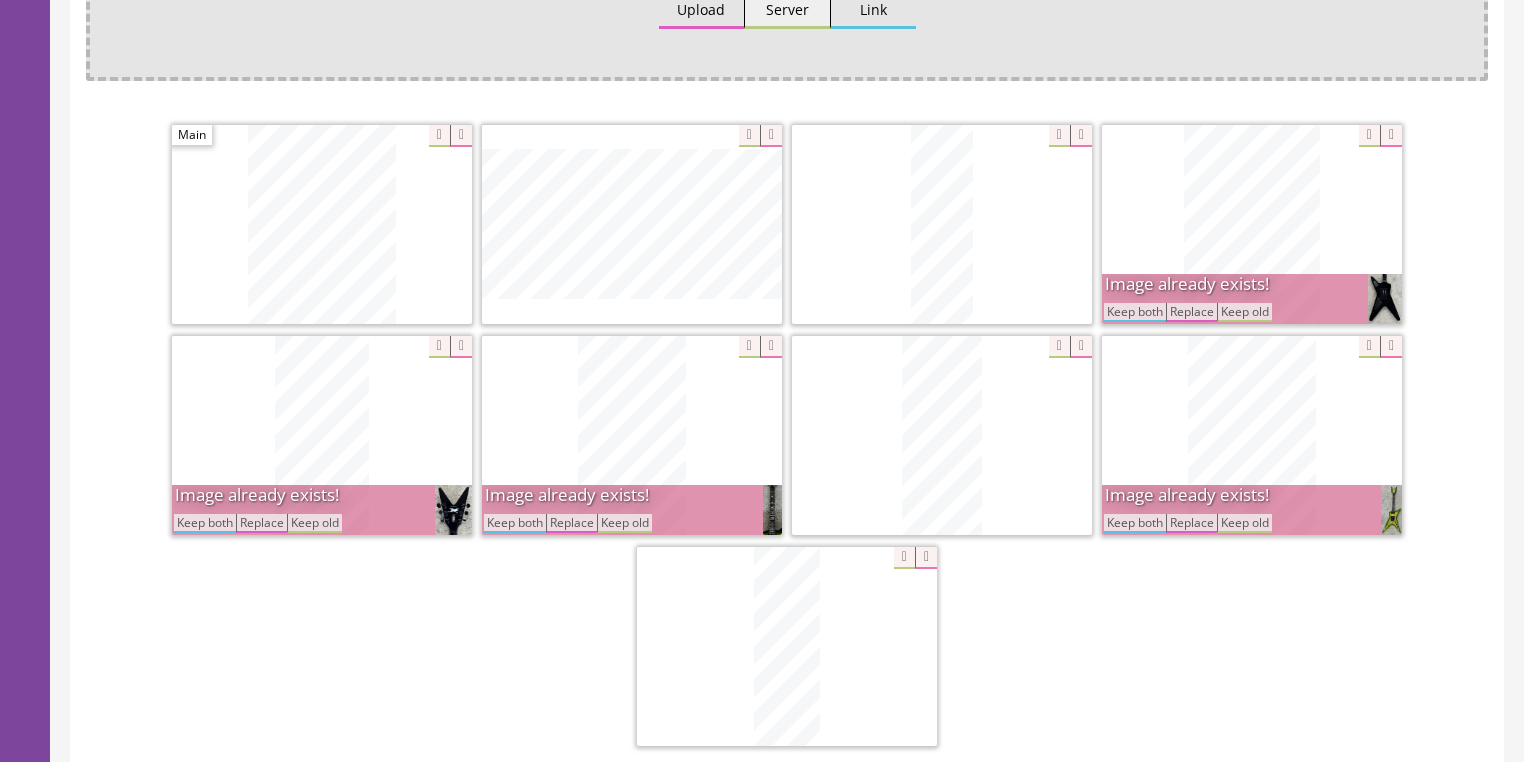 click on "Keep both" at bounding box center [1135, 312] 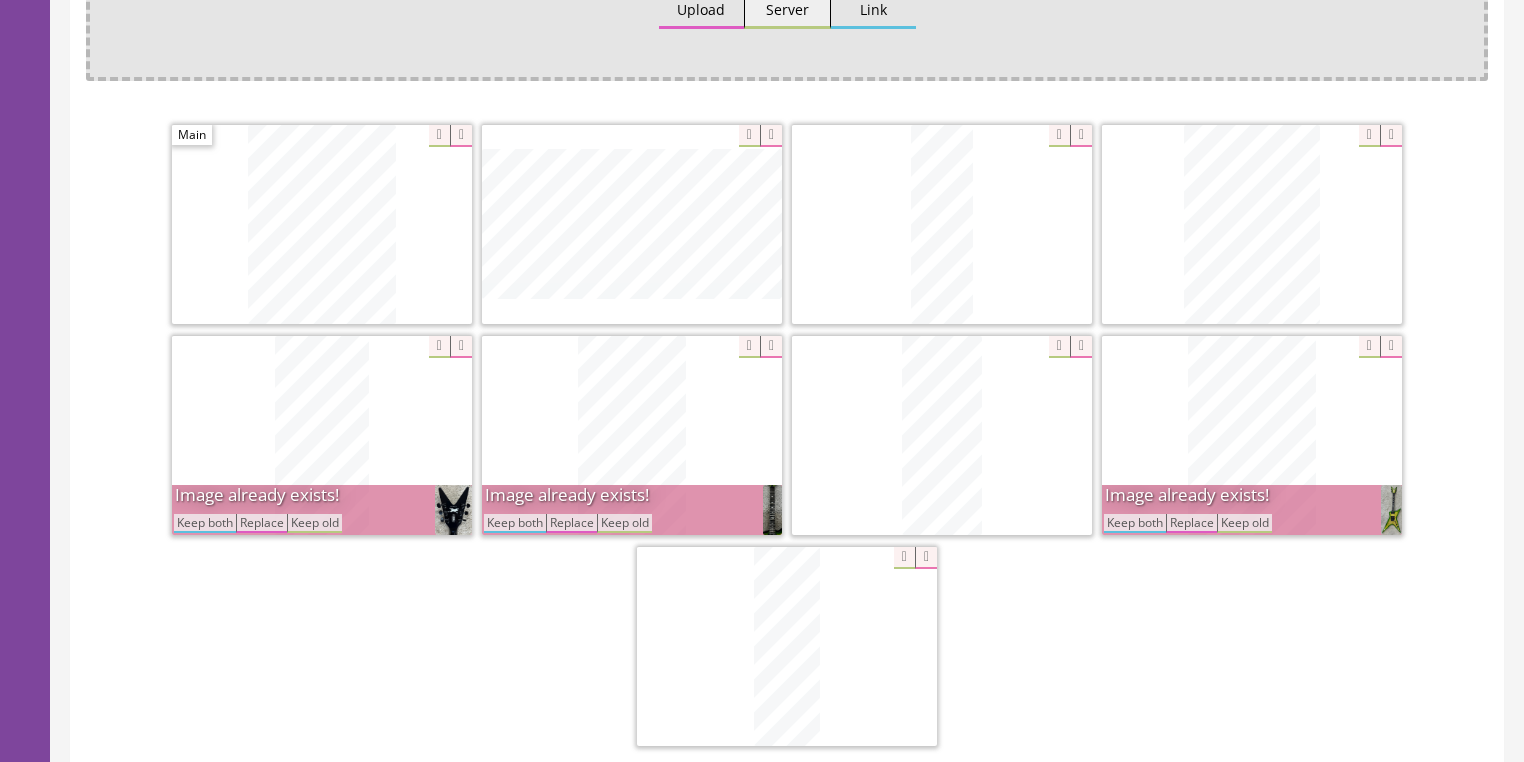 click on "Keep both" at bounding box center [1135, 523] 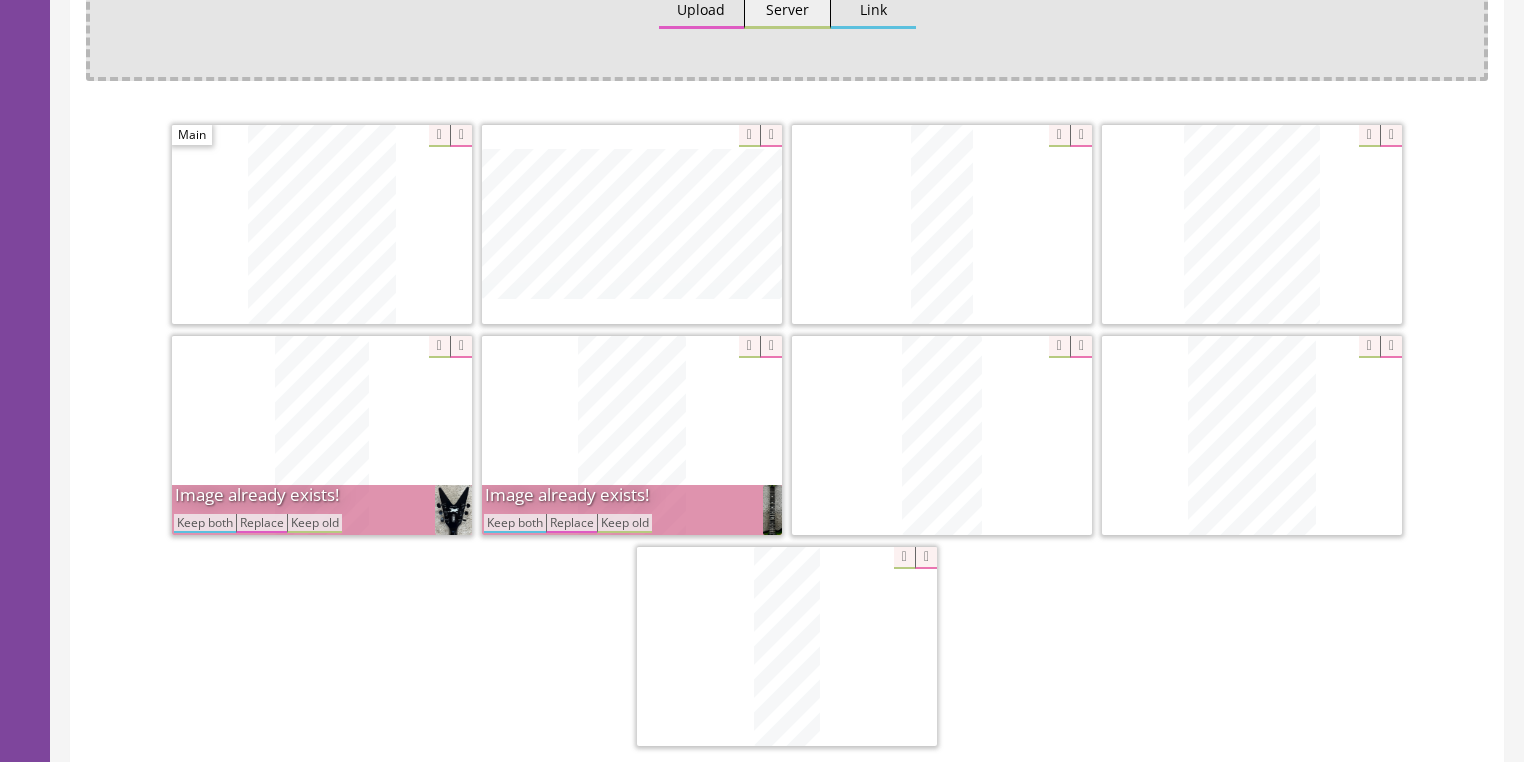 drag, startPoint x: 517, startPoint y: 498, endPoint x: 504, endPoint y: 497, distance: 13.038404 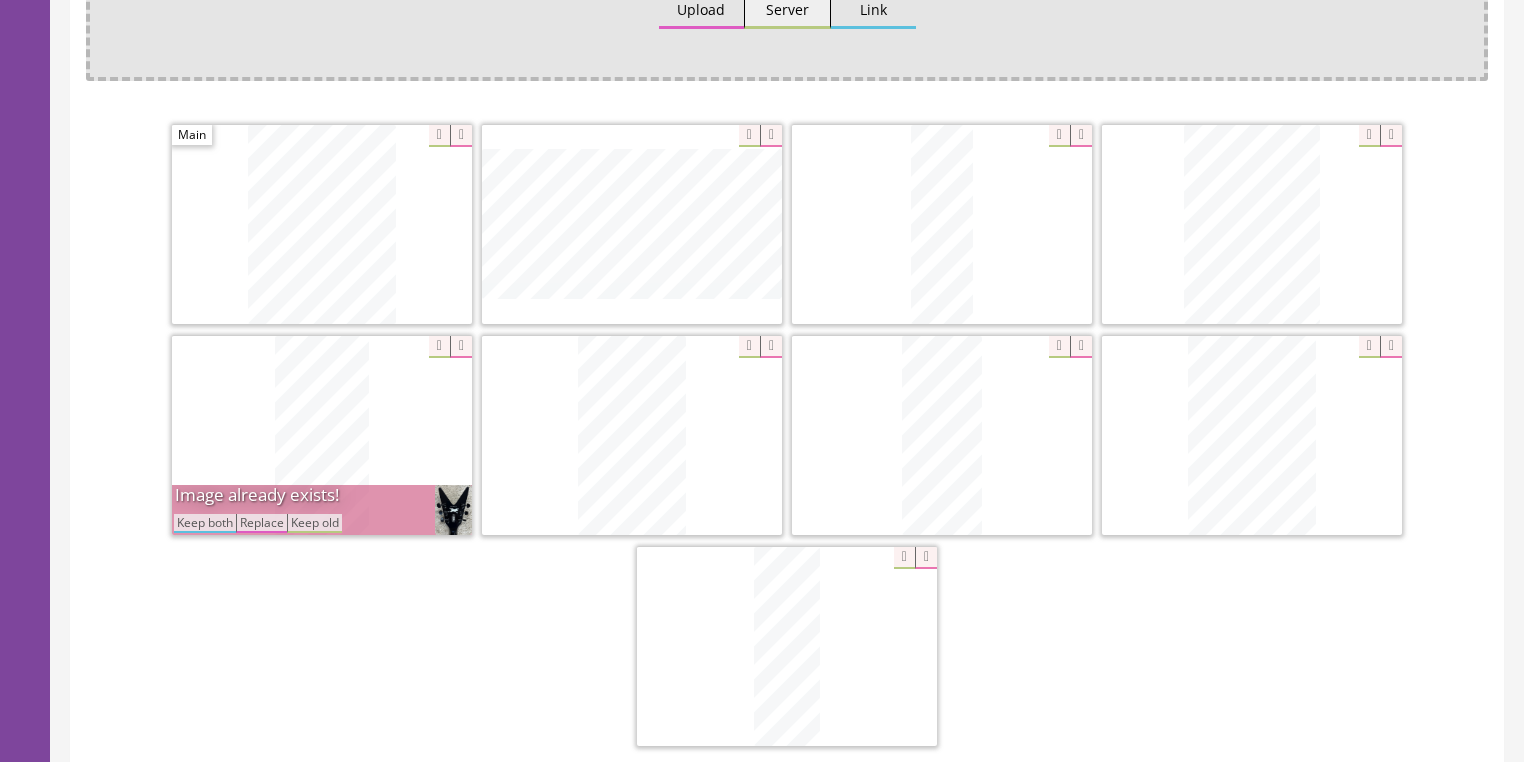 drag, startPoint x: 203, startPoint y: 495, endPoint x: 300, endPoint y: 537, distance: 105.702415 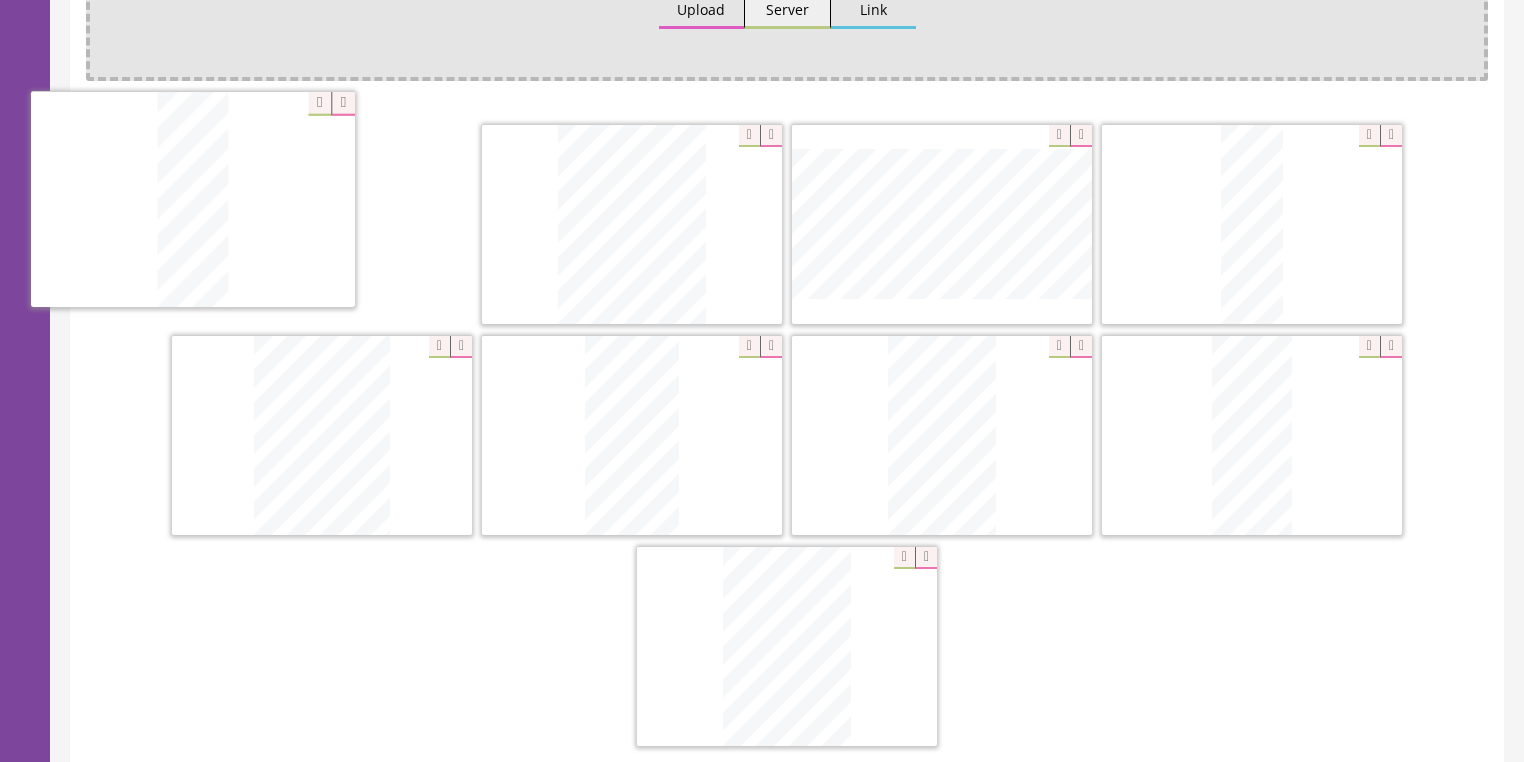 drag, startPoint x: 756, startPoint y: 650, endPoint x: 498, endPoint y: 213, distance: 507.47708 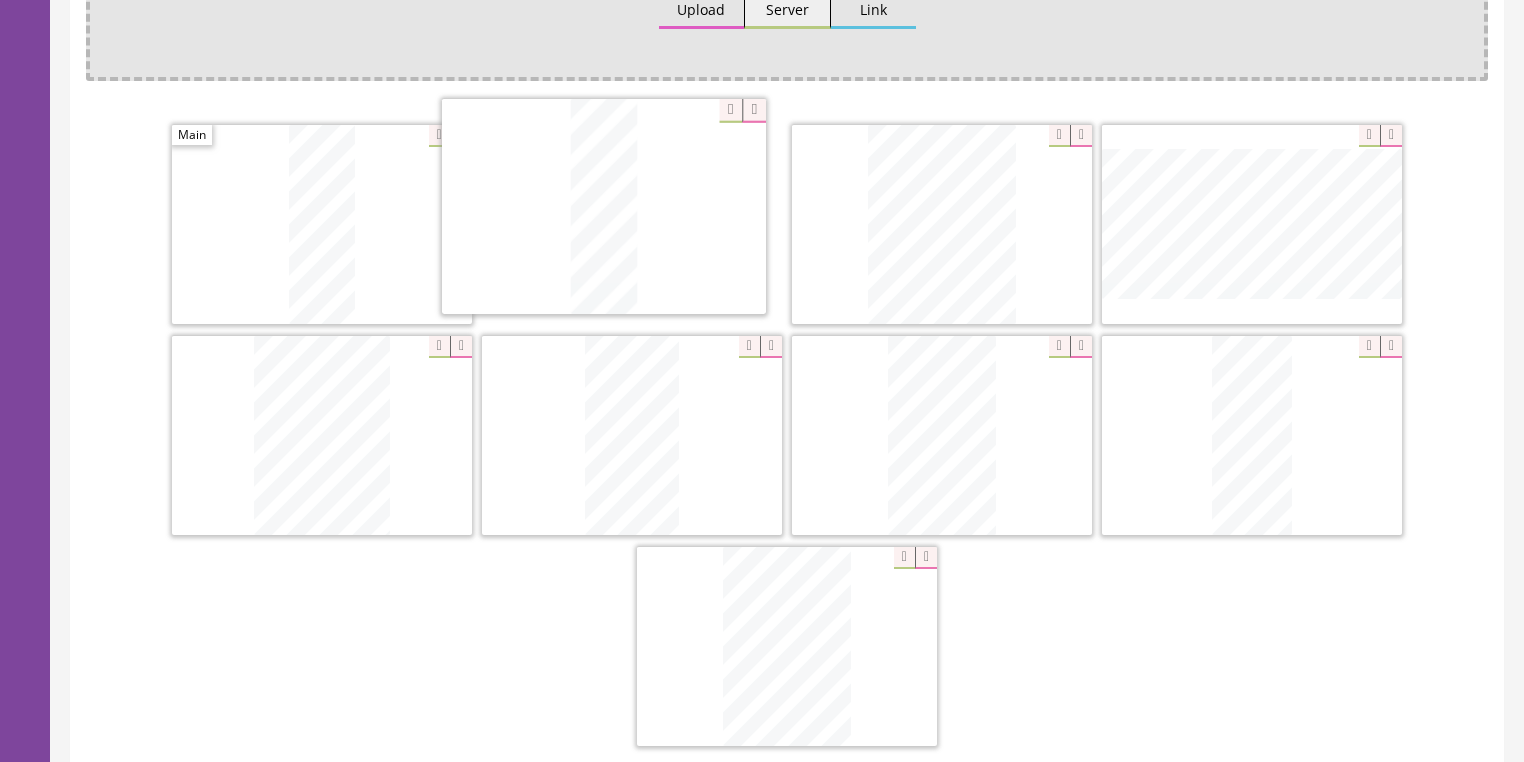 drag, startPoint x: 1244, startPoint y: 192, endPoint x: 629, endPoint y: 241, distance: 616.949 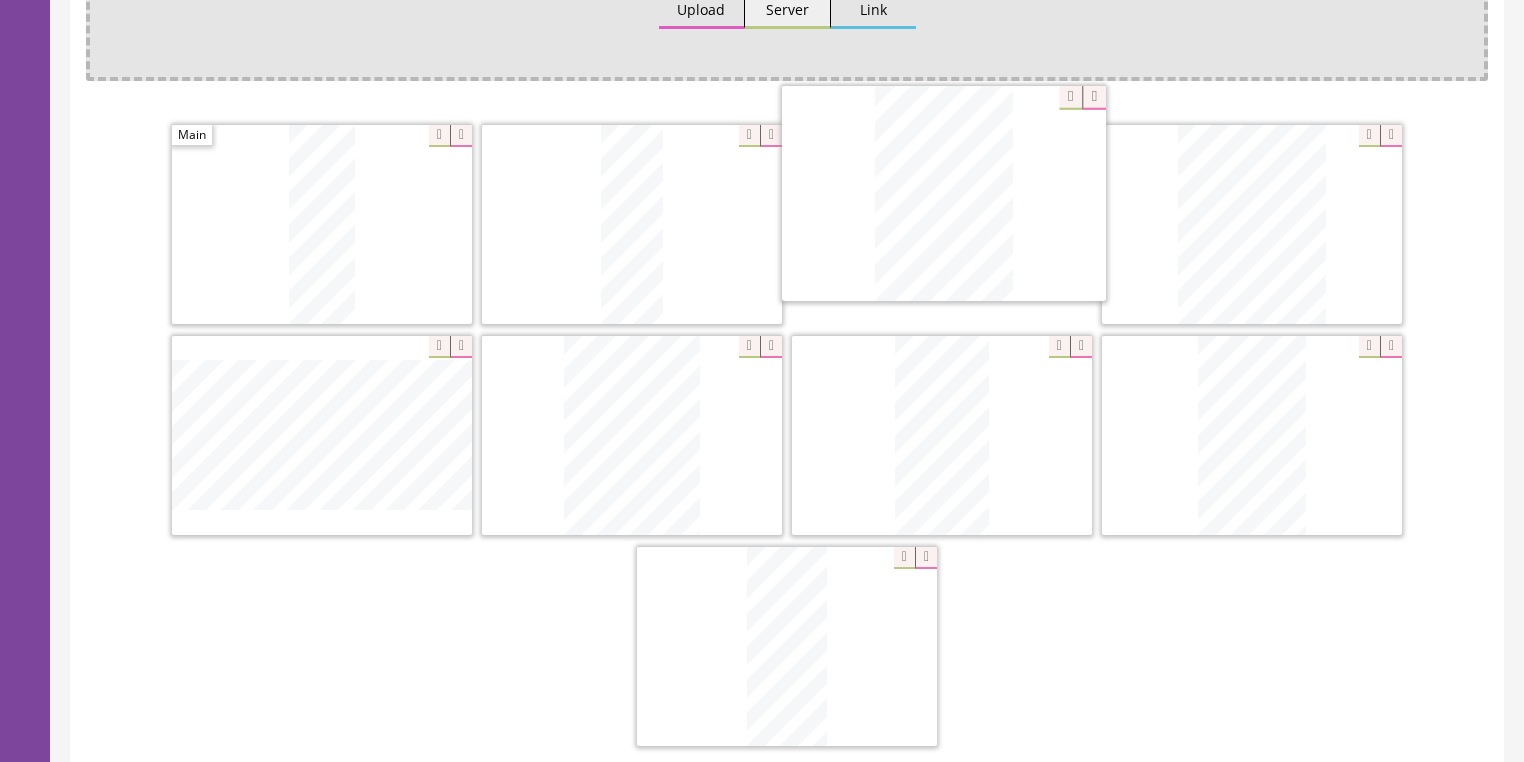 drag, startPoint x: 790, startPoint y: 606, endPoint x: 932, endPoint y: 281, distance: 354.66745 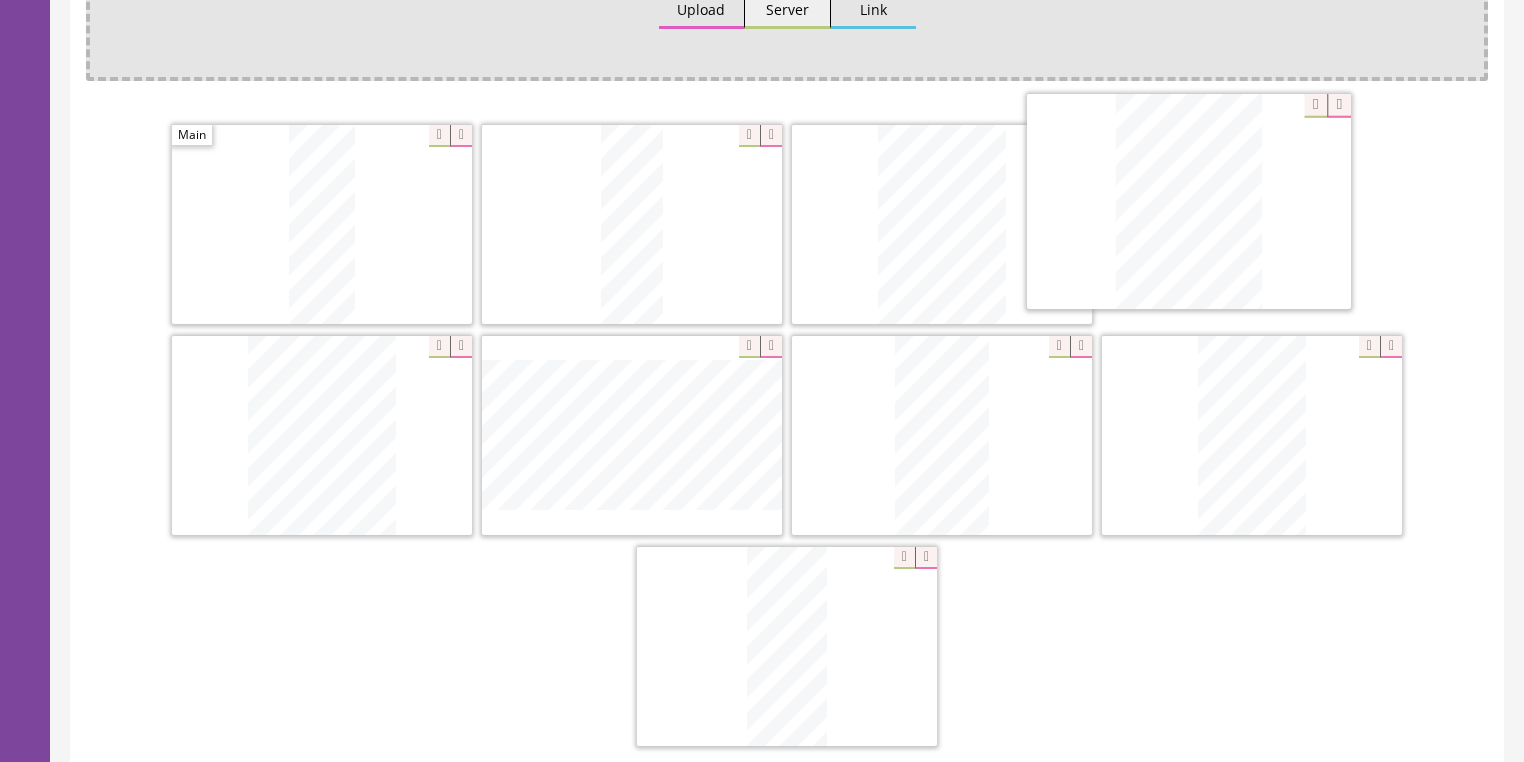 drag, startPoint x: 651, startPoint y: 444, endPoint x: 1224, endPoint y: 228, distance: 612.36017 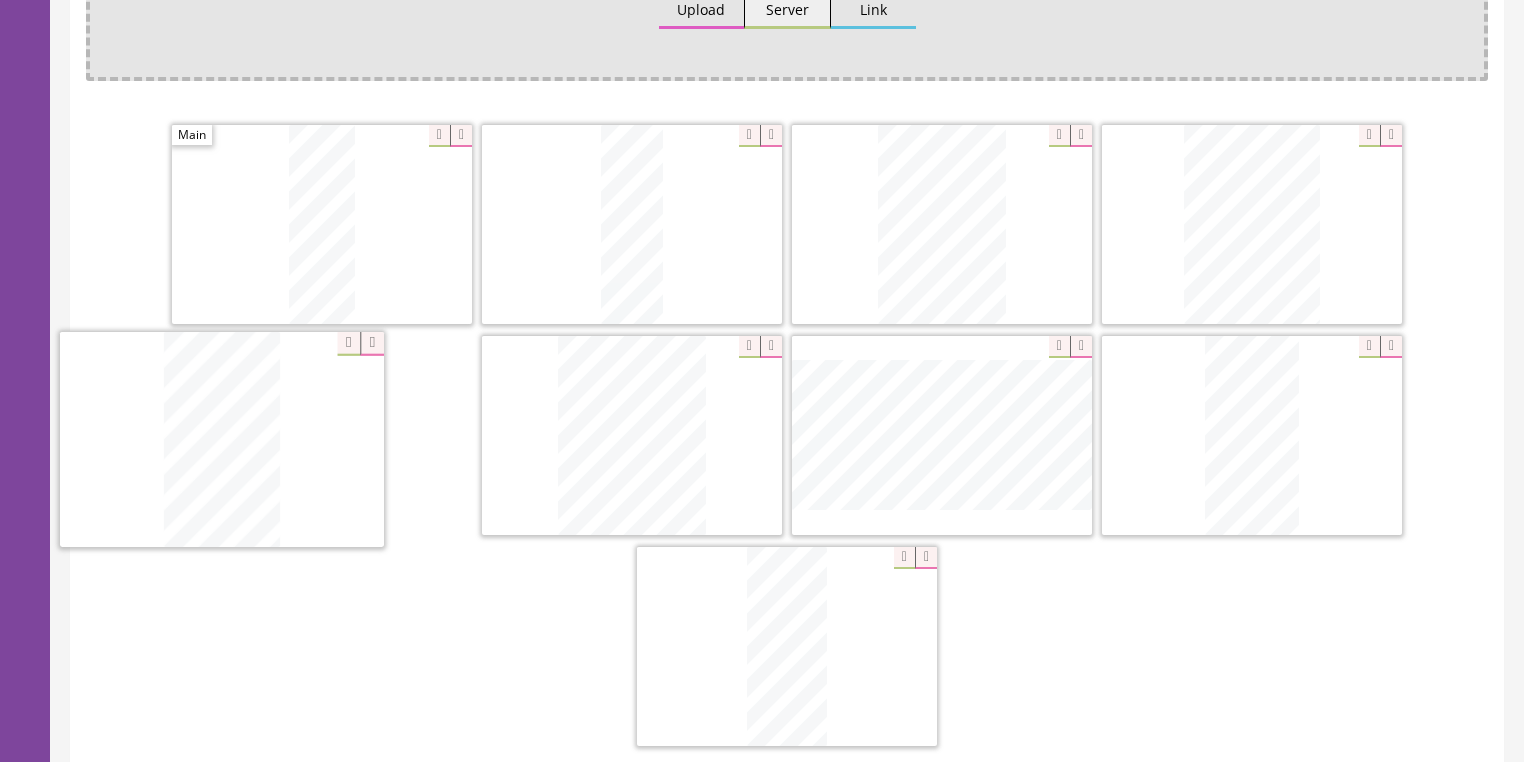 drag, startPoint x: 1236, startPoint y: 433, endPoint x: 206, endPoint y: 440, distance: 1030.0238 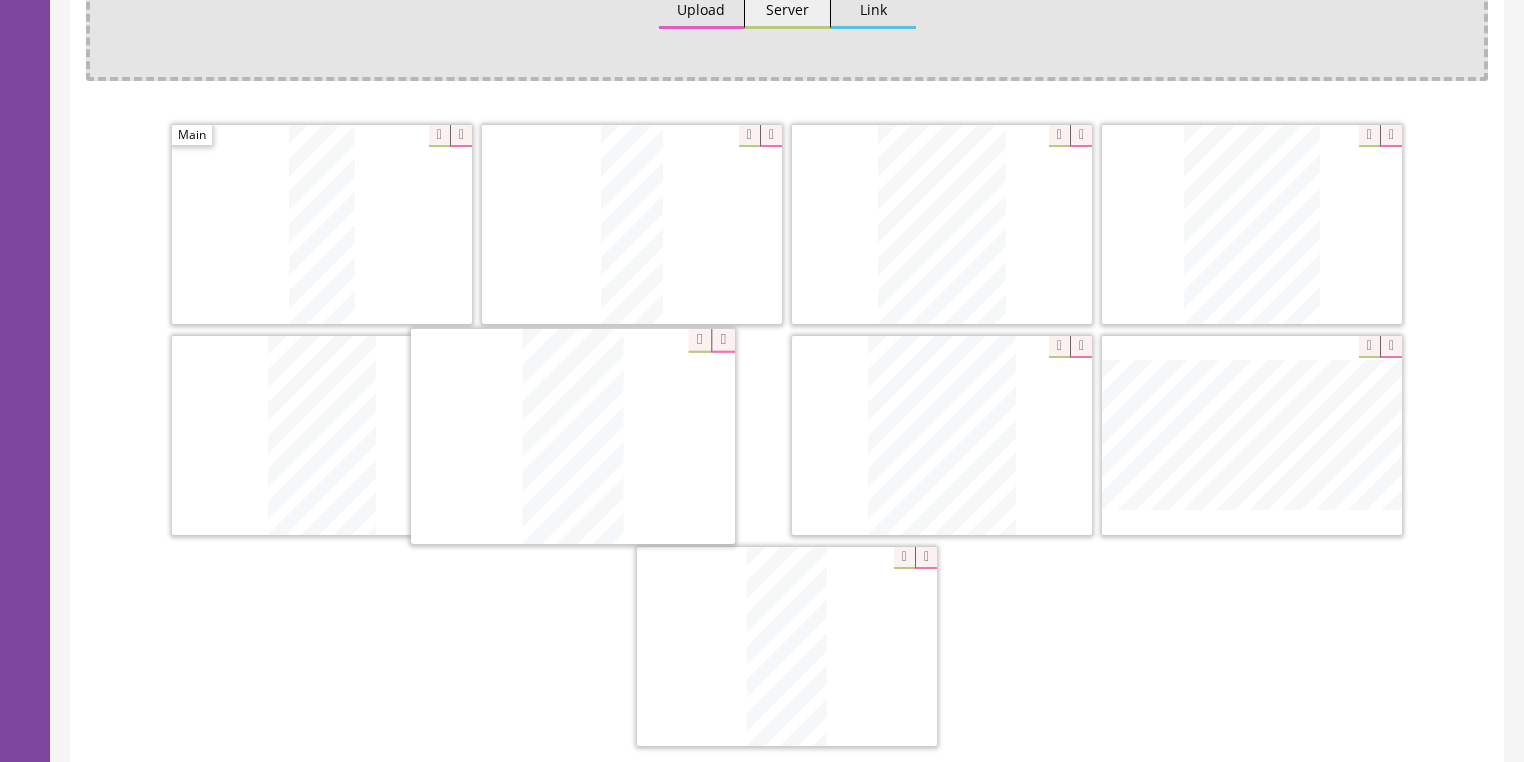 drag, startPoint x: 1207, startPoint y: 363, endPoint x: 536, endPoint y: 368, distance: 671.0186 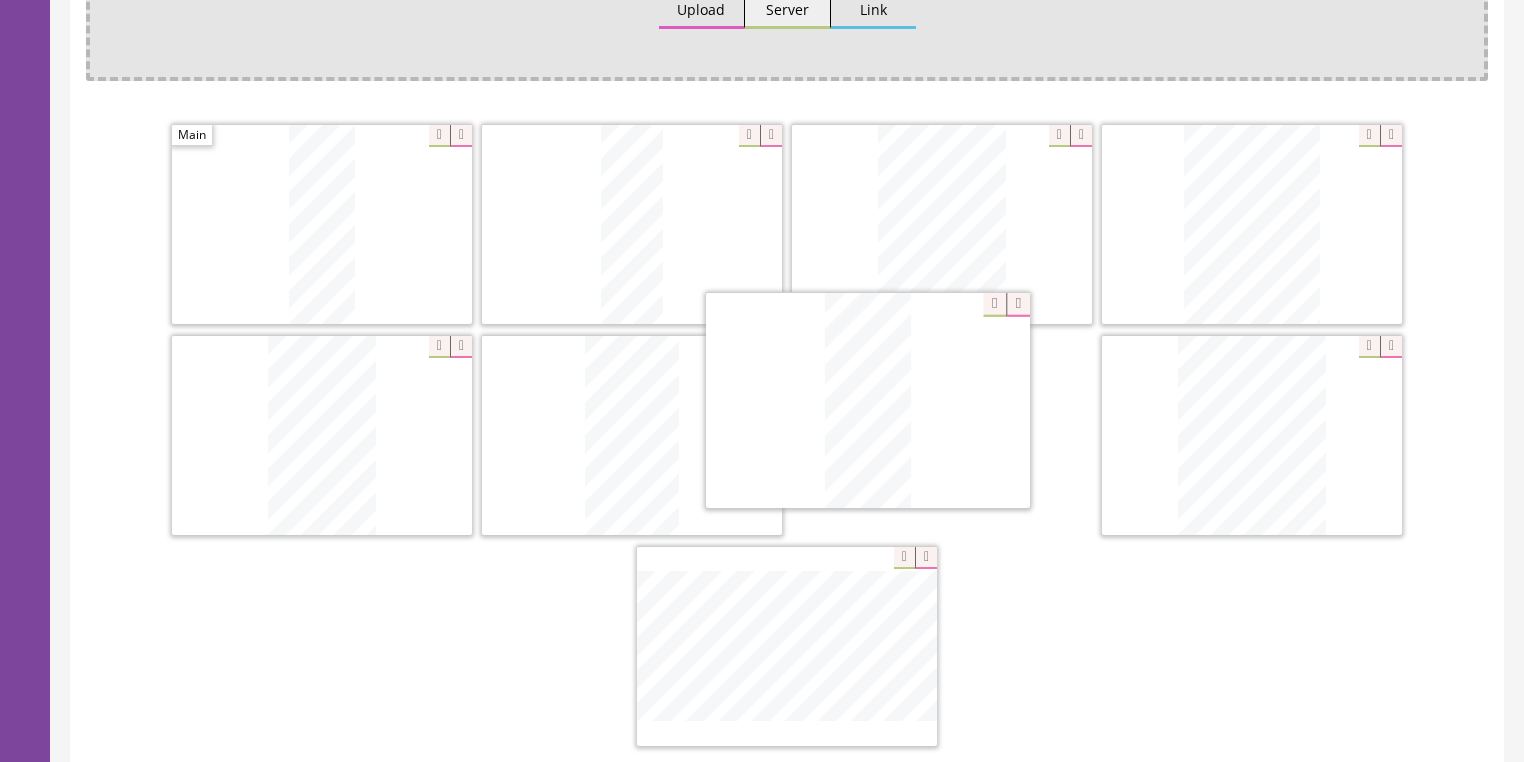 drag, startPoint x: 777, startPoint y: 578, endPoint x: 883, endPoint y: 340, distance: 260.5379 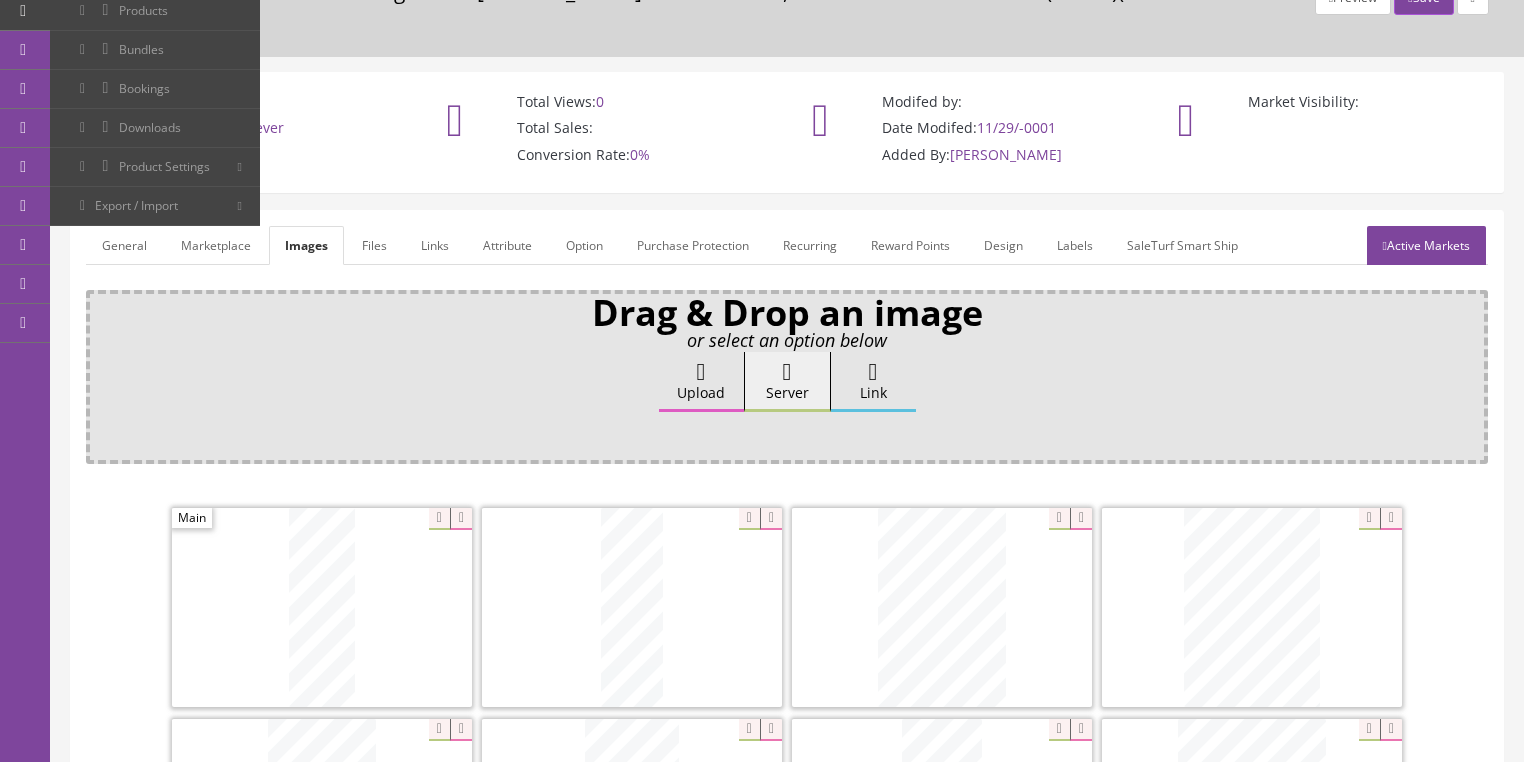 scroll, scrollTop: 80, scrollLeft: 0, axis: vertical 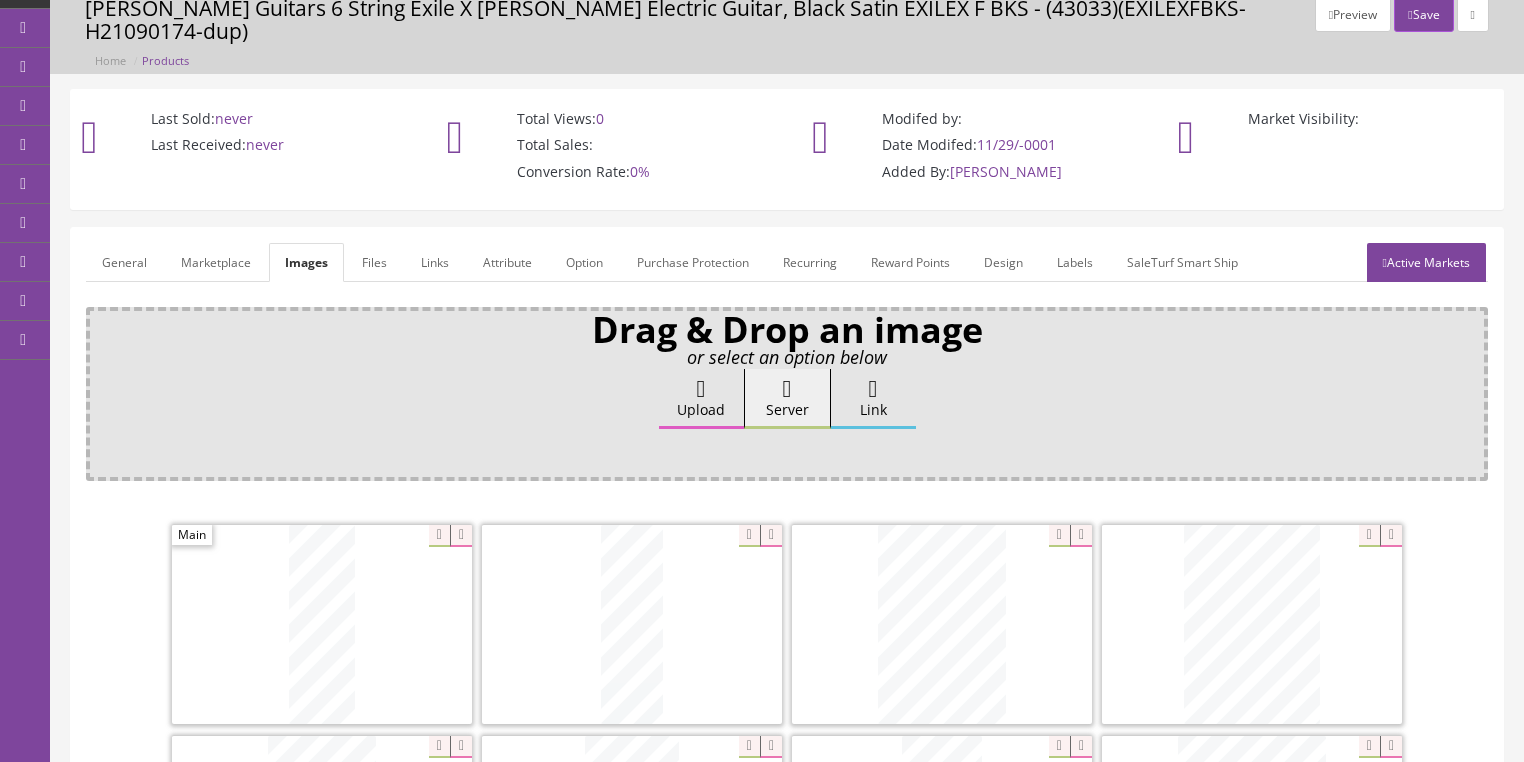click on "Active Markets" at bounding box center (1426, 262) 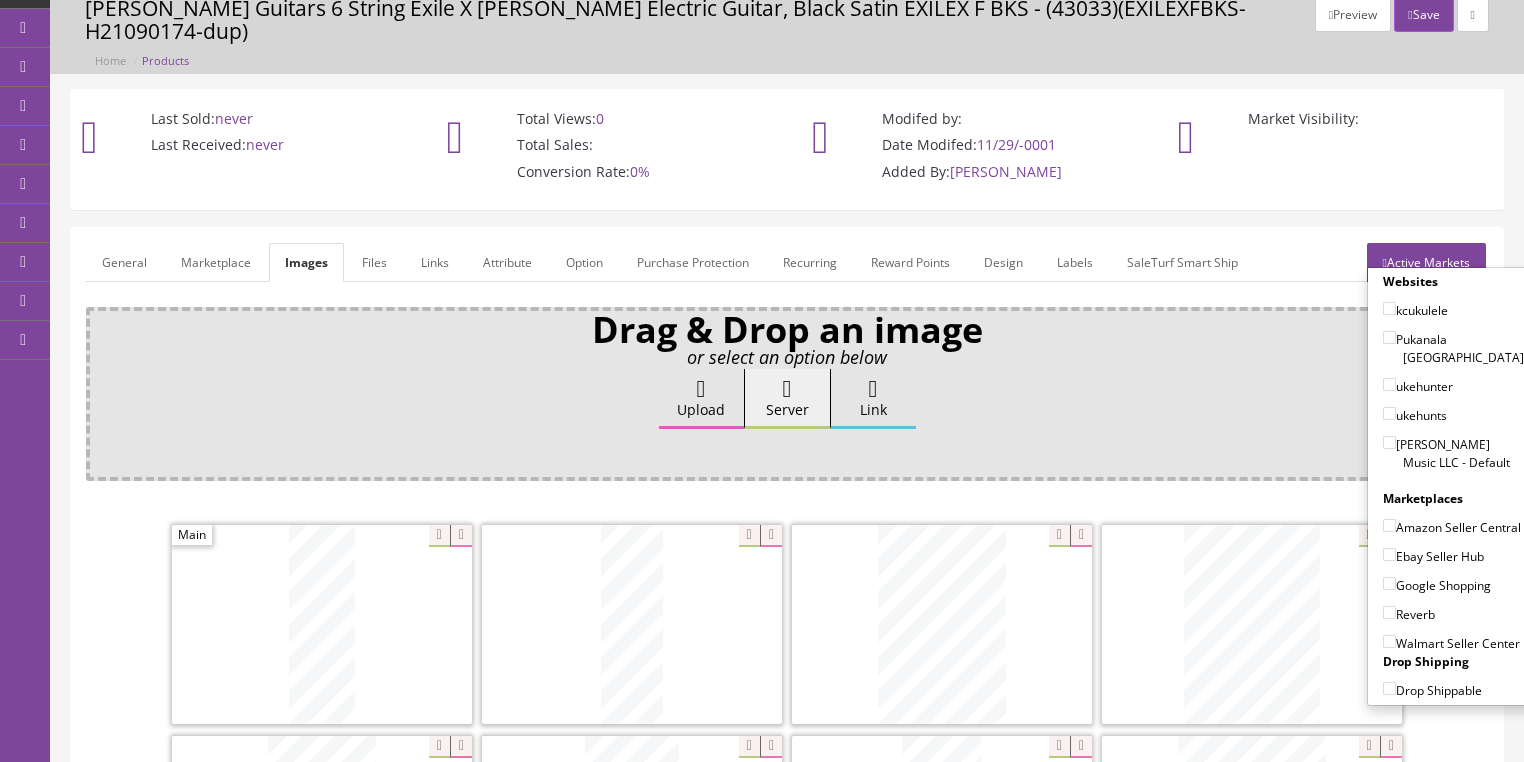 click on "[PERSON_NAME] Music LLC - Default" at bounding box center (1389, 442) 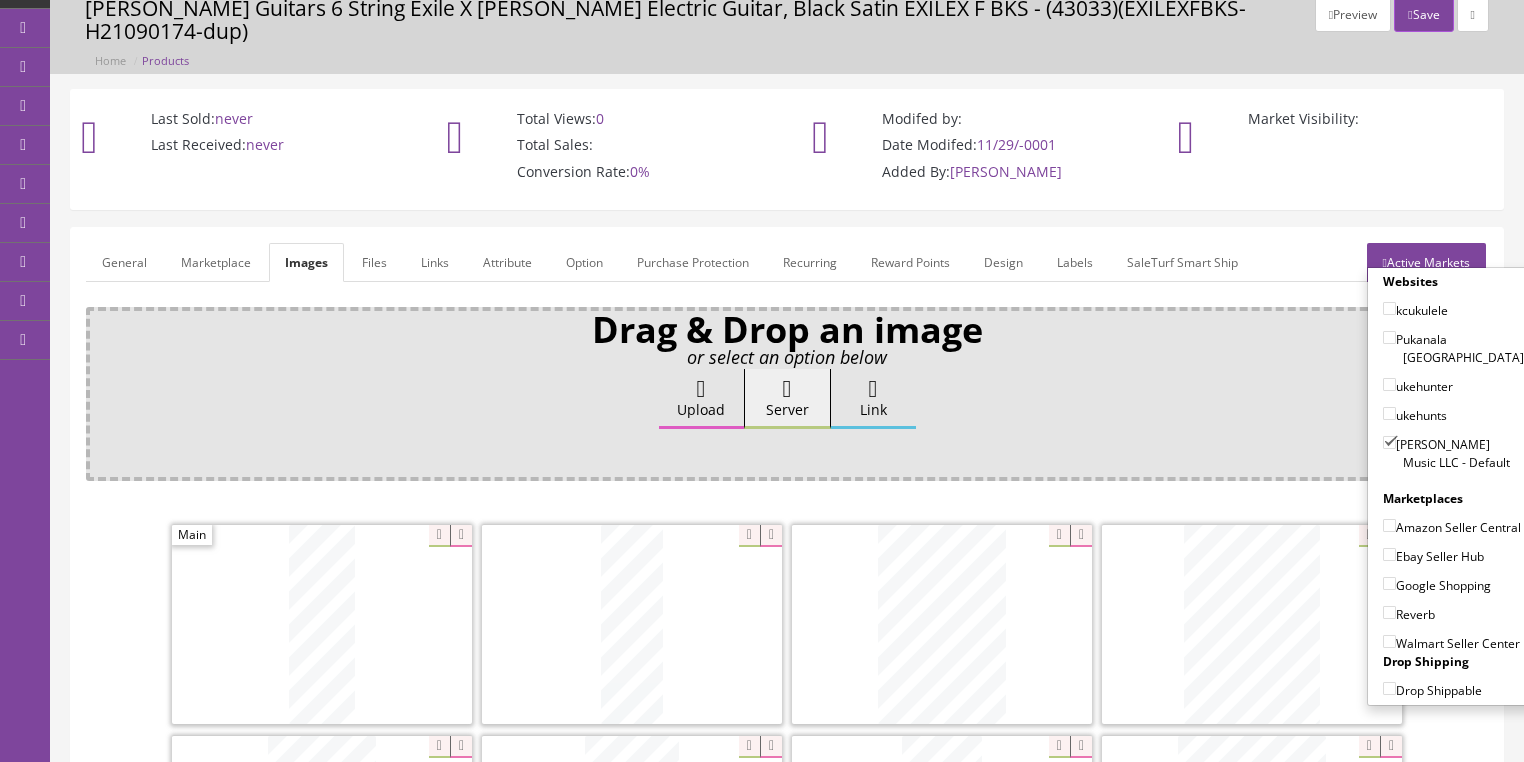 click on "Amazon Seller Central" at bounding box center [1389, 525] 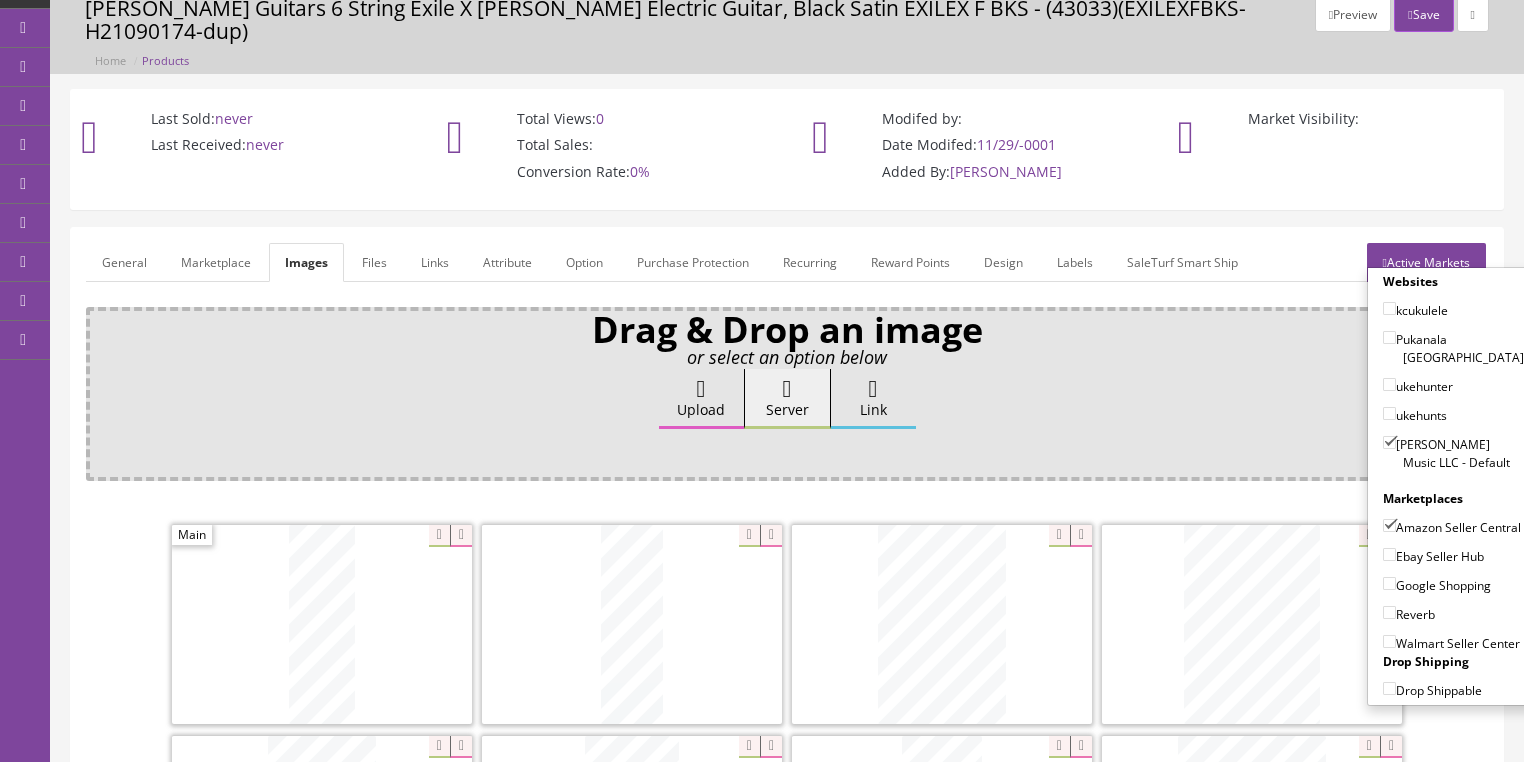 click on "Ebay Seller Hub" at bounding box center [1389, 554] 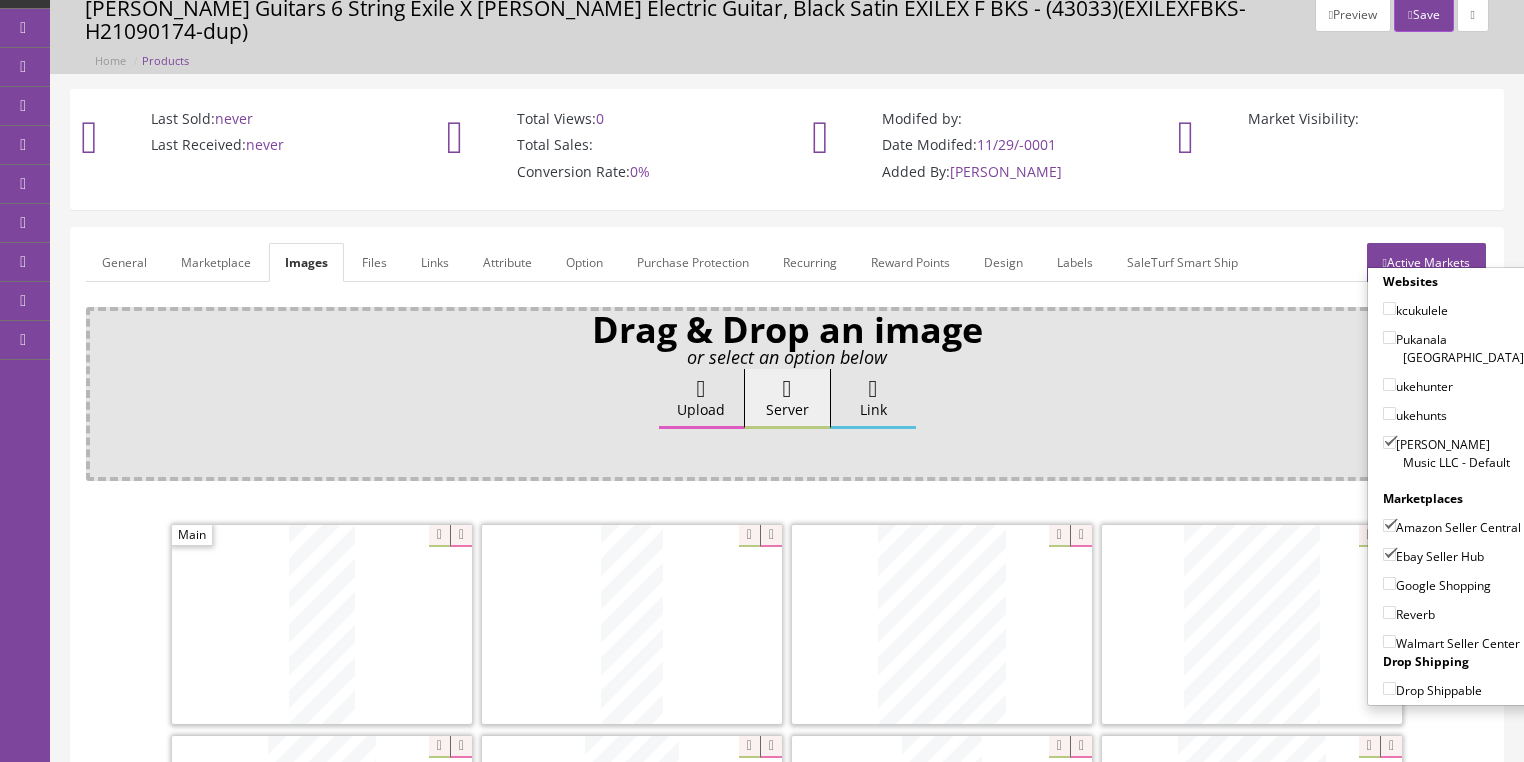 click on "Google Shopping" at bounding box center [1389, 583] 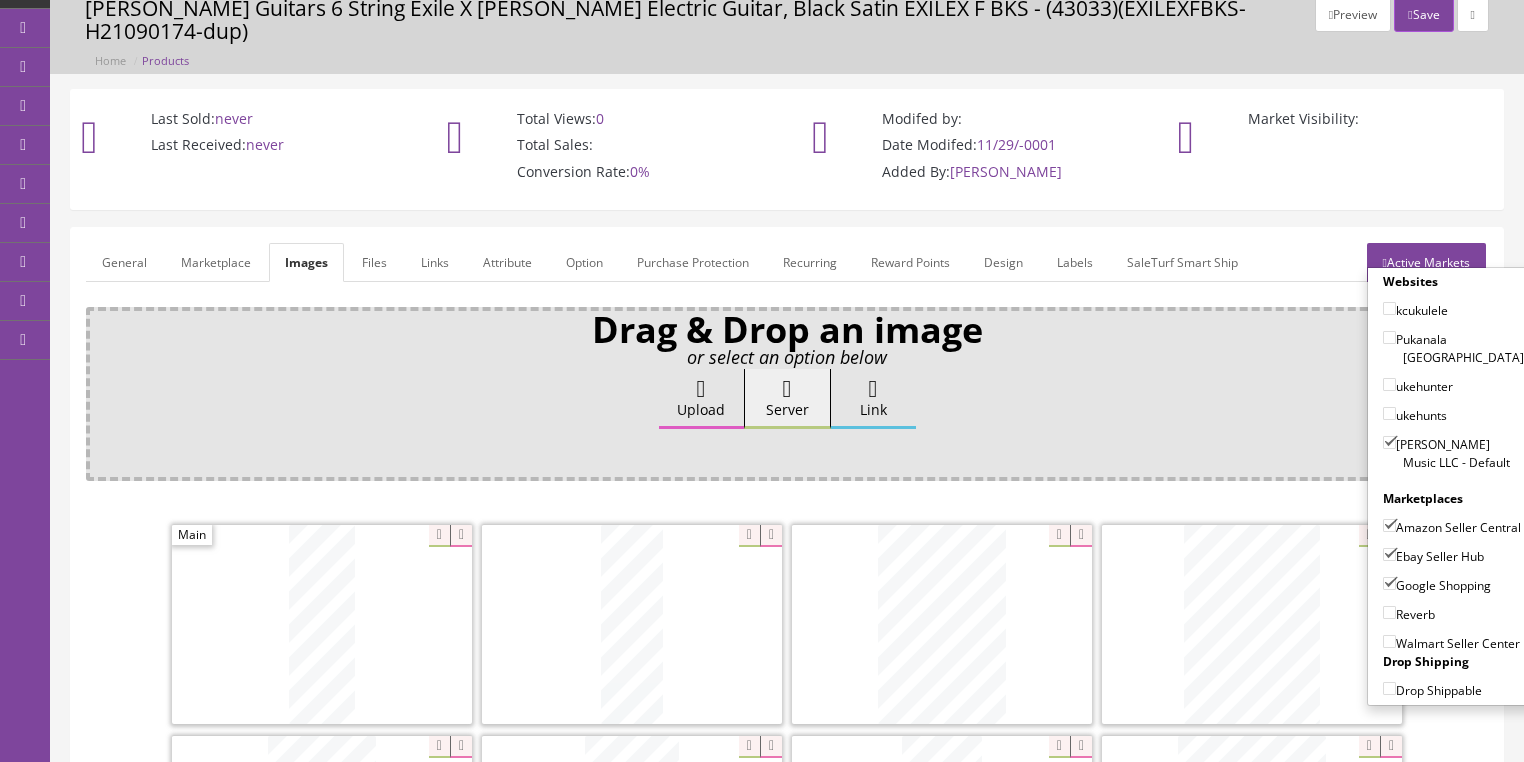 click on "Reverb" at bounding box center [1389, 612] 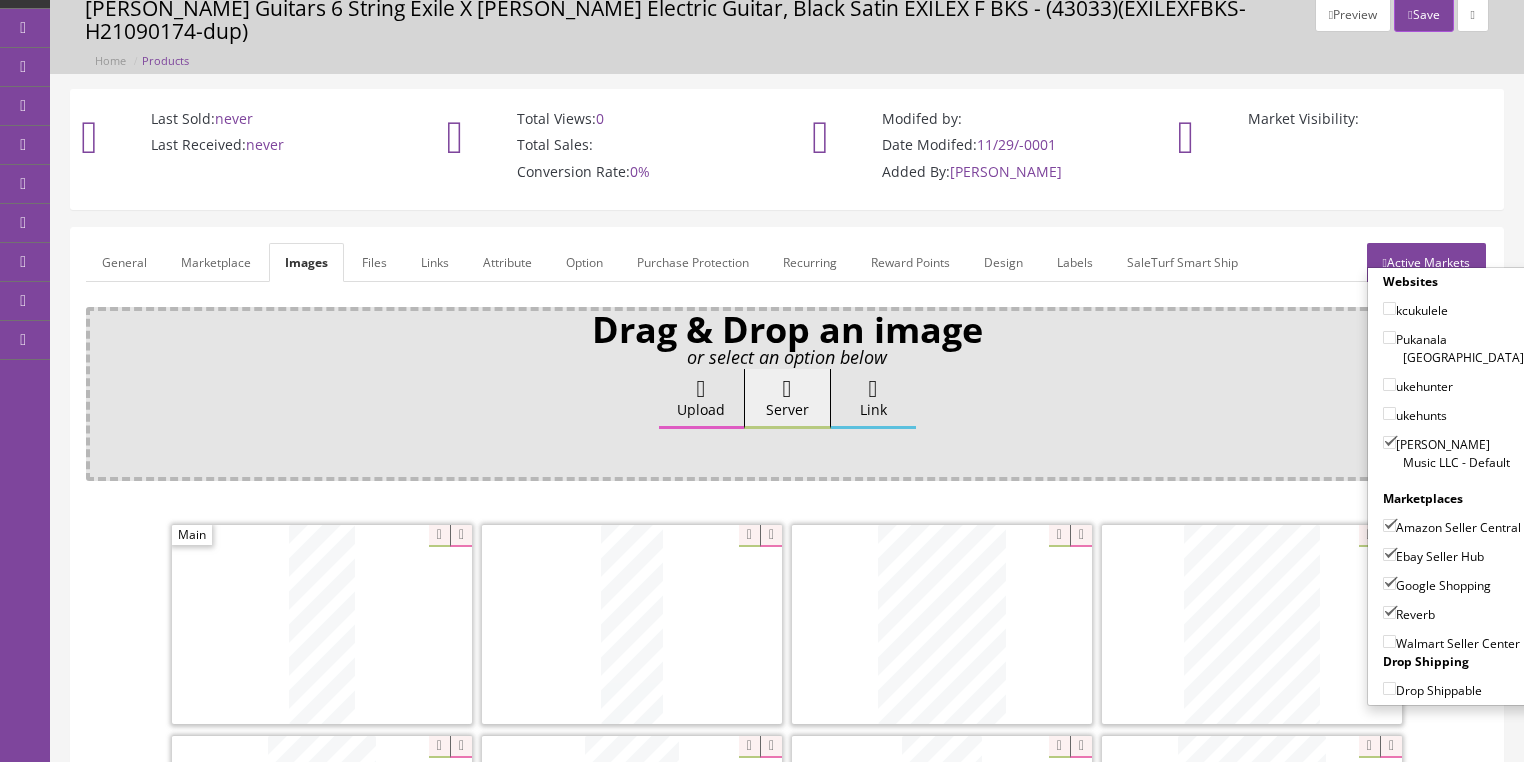 click on "Active Markets" at bounding box center [1426, 262] 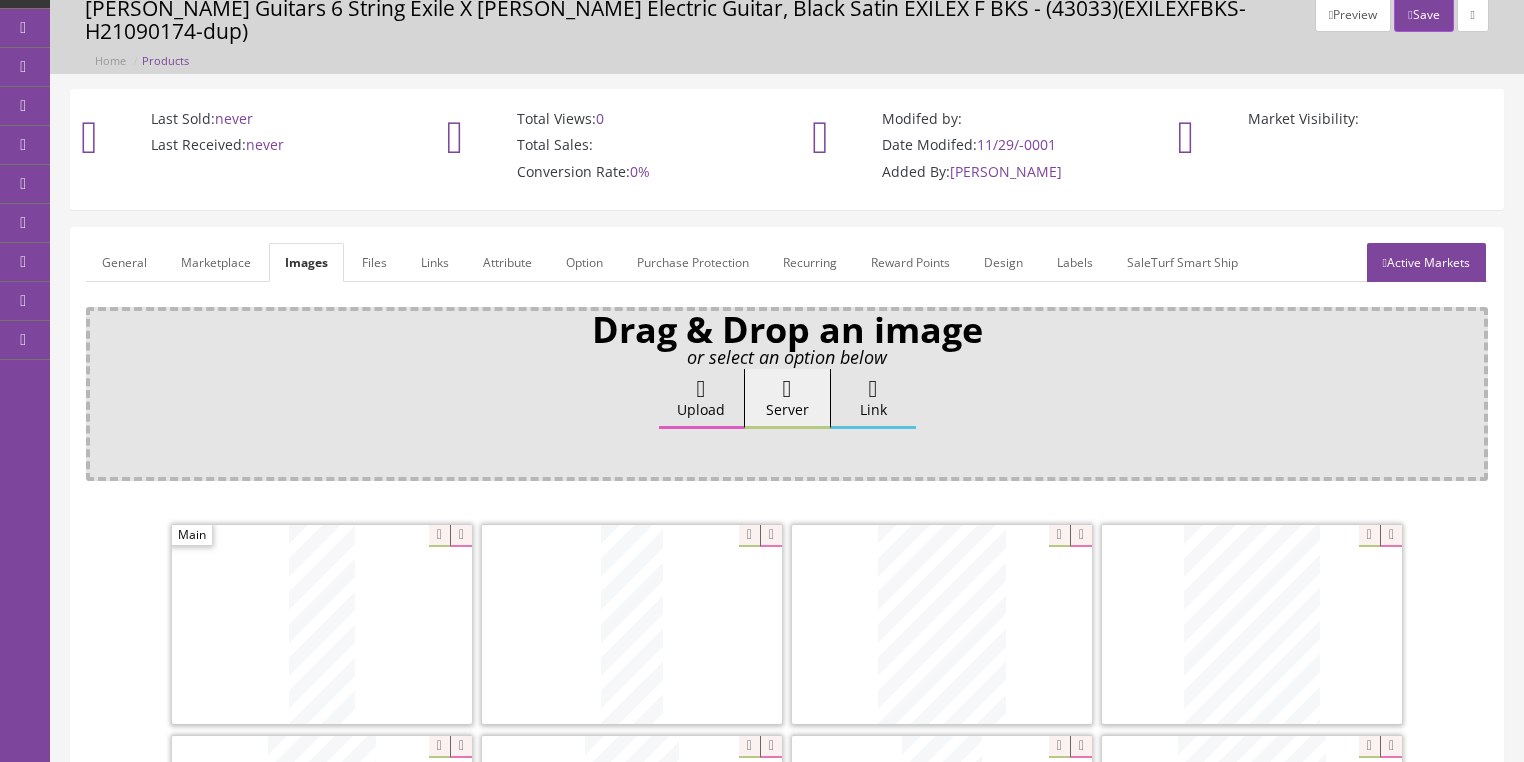 click on "General" at bounding box center (124, 262) 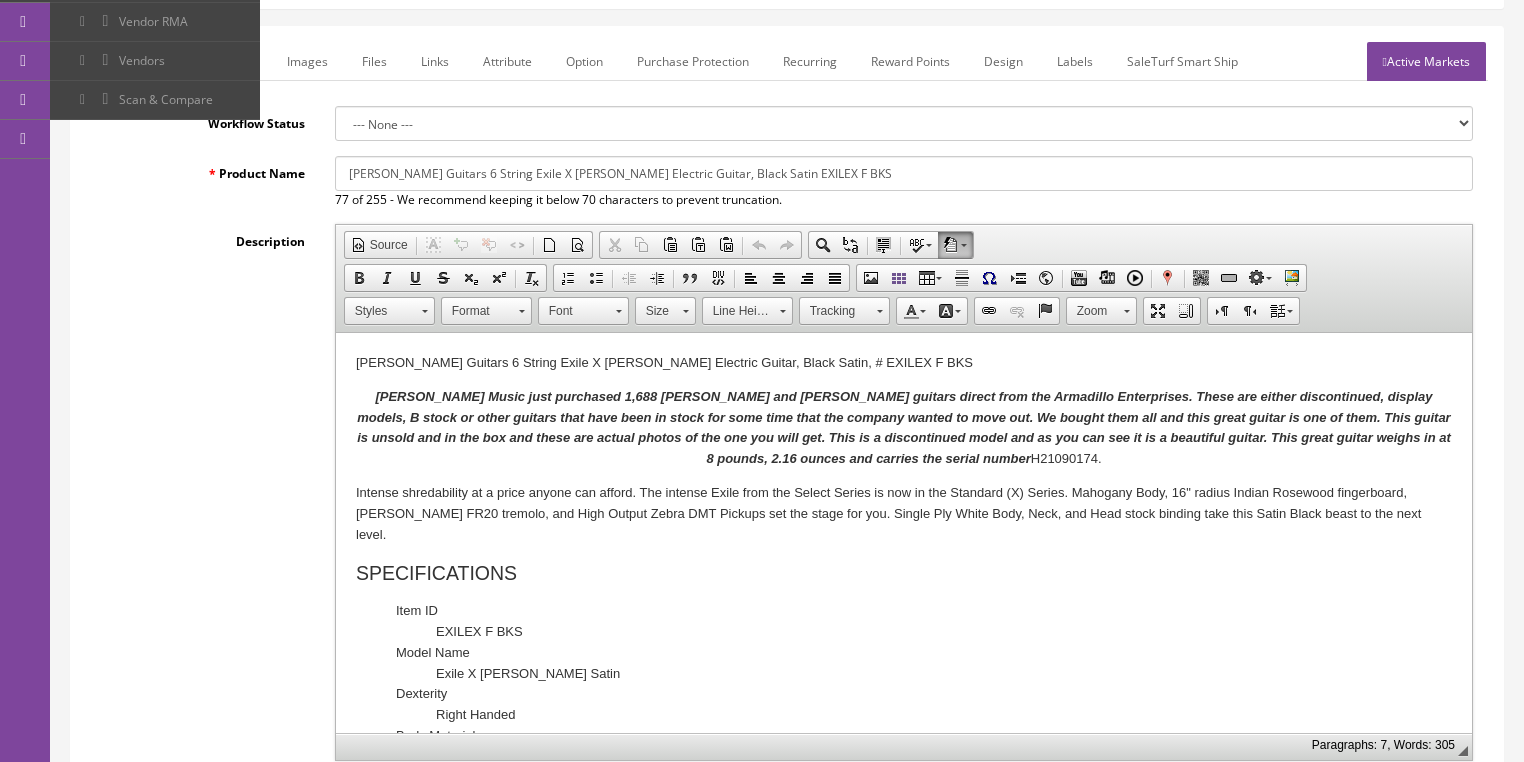 scroll, scrollTop: 320, scrollLeft: 0, axis: vertical 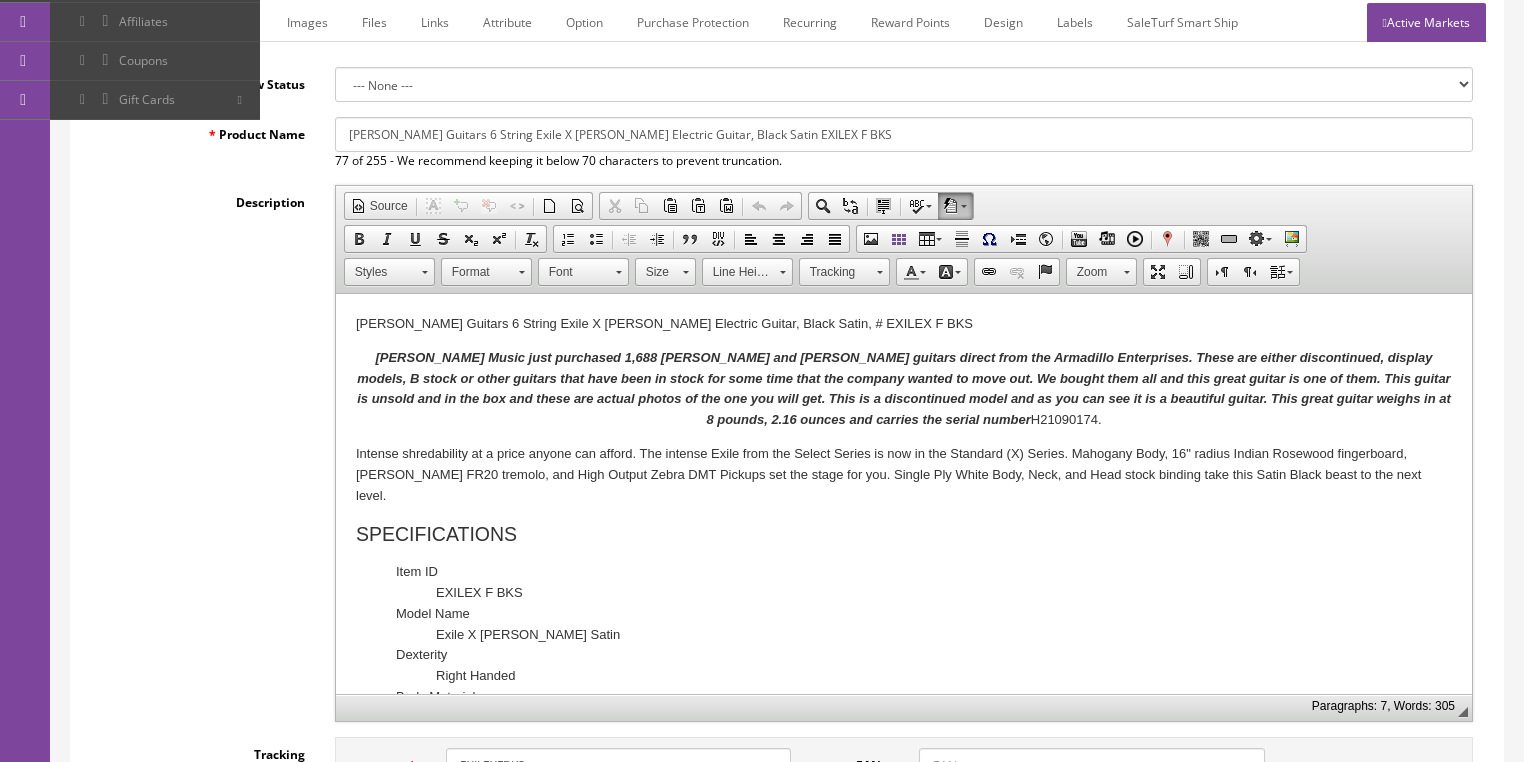 click on "Butler Music just purchased 1,688 Dean and Luna guitars direct from the Armadillo Enterprises. These are either discontinued, display models, B stock or other guitars that have been in stock for some time that the company wanted to move out. We bought them all and this great guitar is one of them. This guitar is unsold and in the box and these are actual photos of the one you will get. This is a discontinued model and as you can see it is a beautiful guitar. This great guitar weighs in at 8 pounds, 2.16 ounces and carries the serial number  H21090174." at bounding box center [903, 389] 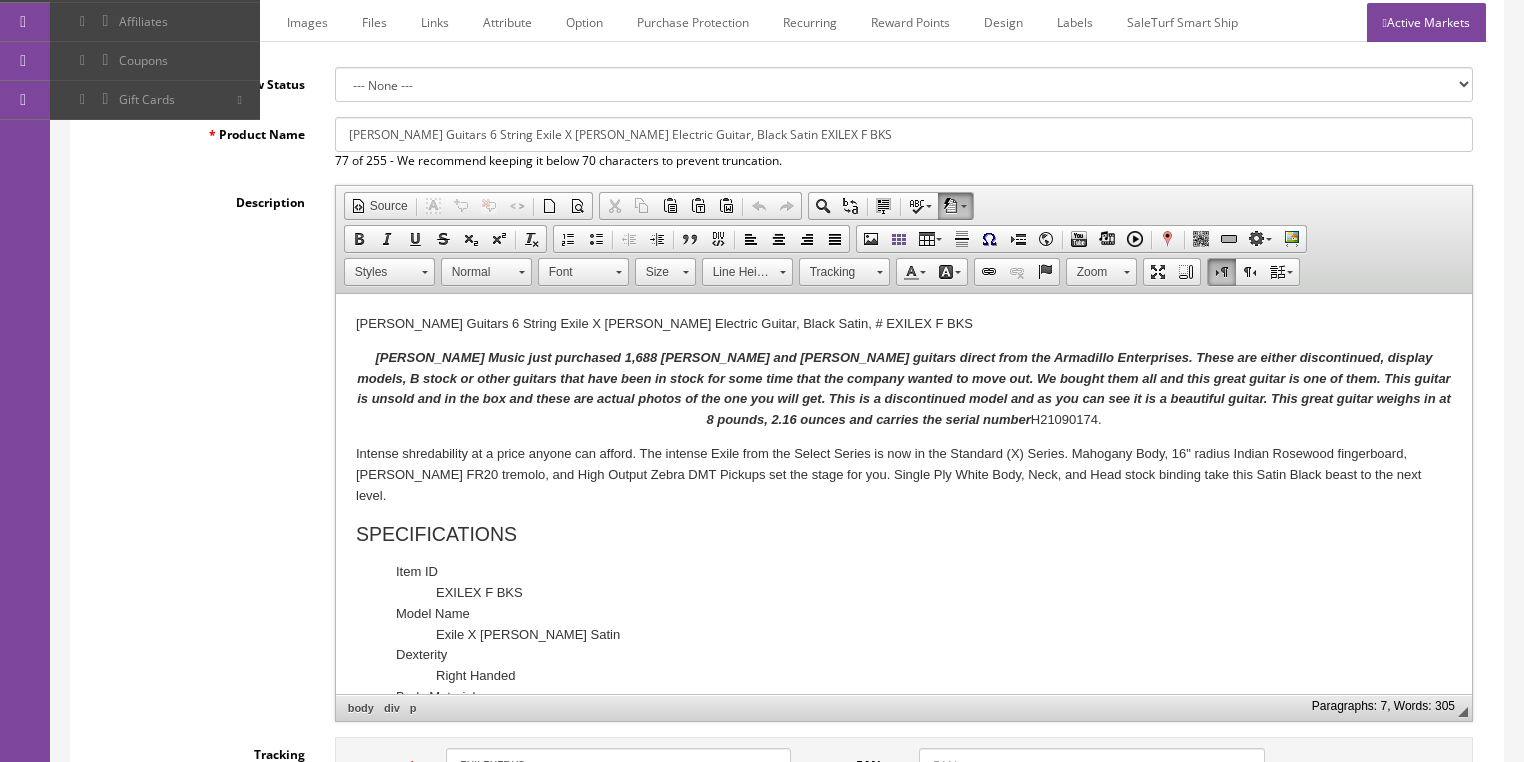 type 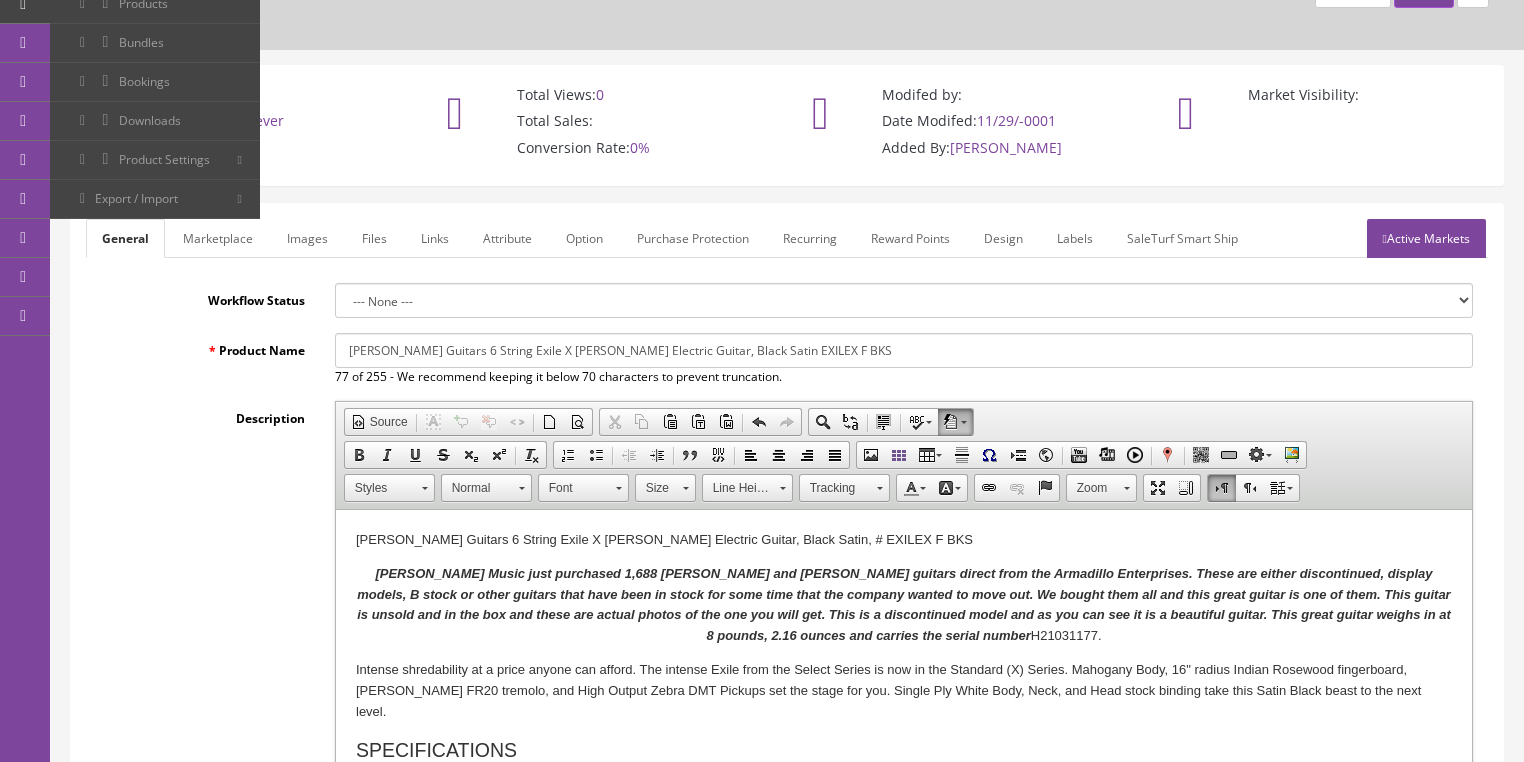 scroll, scrollTop: 80, scrollLeft: 0, axis: vertical 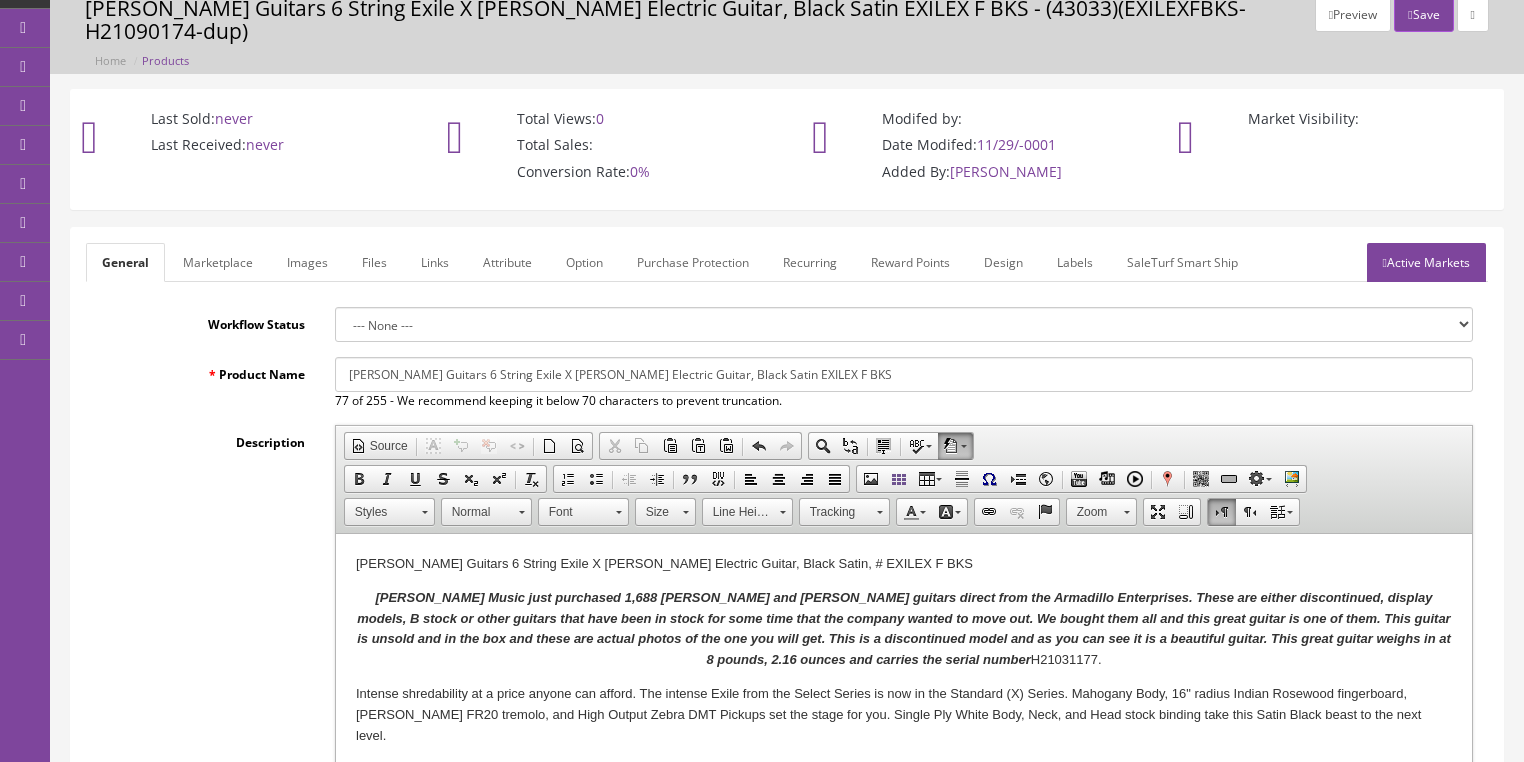 click on "Images" at bounding box center [307, 262] 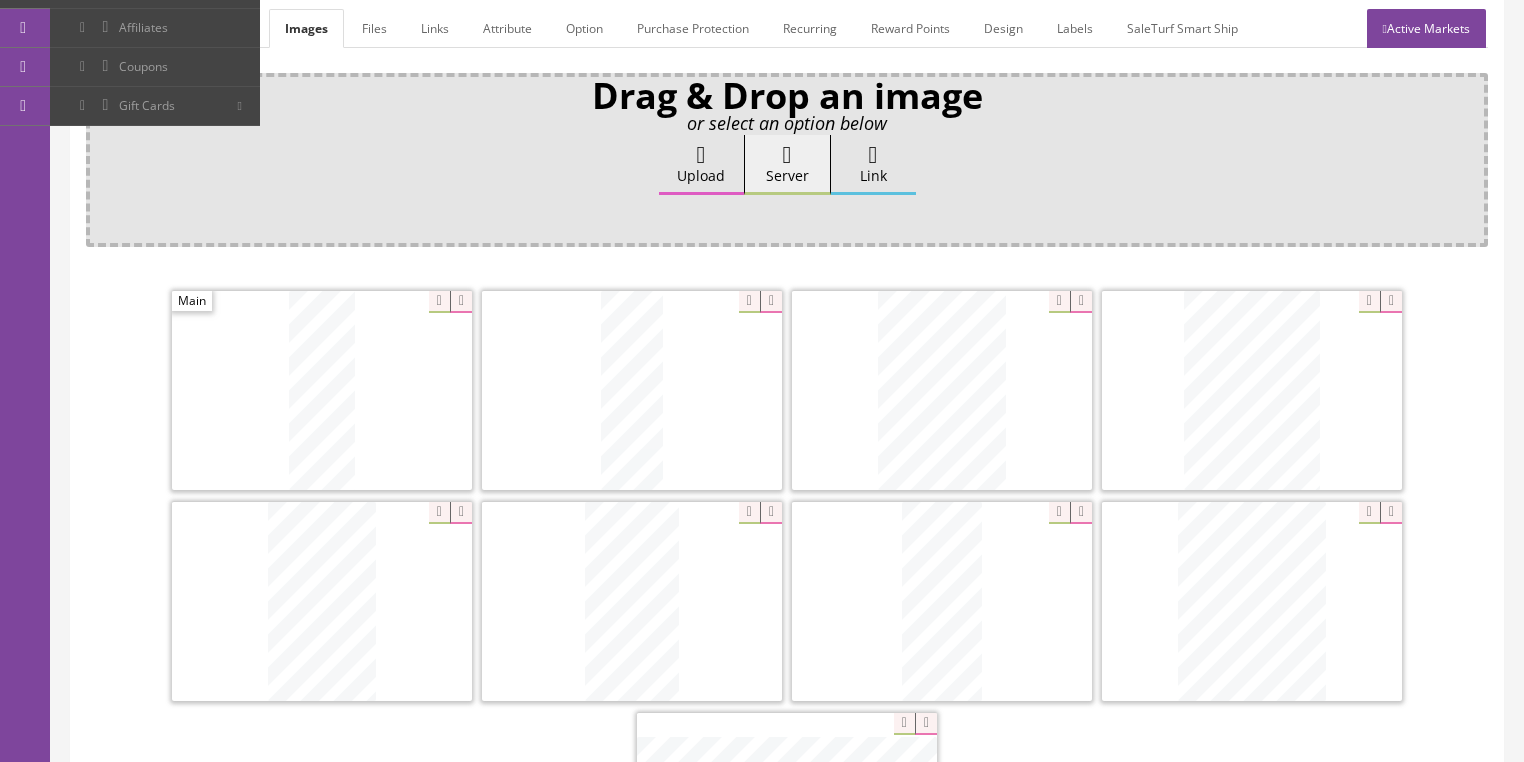 scroll, scrollTop: 160, scrollLeft: 0, axis: vertical 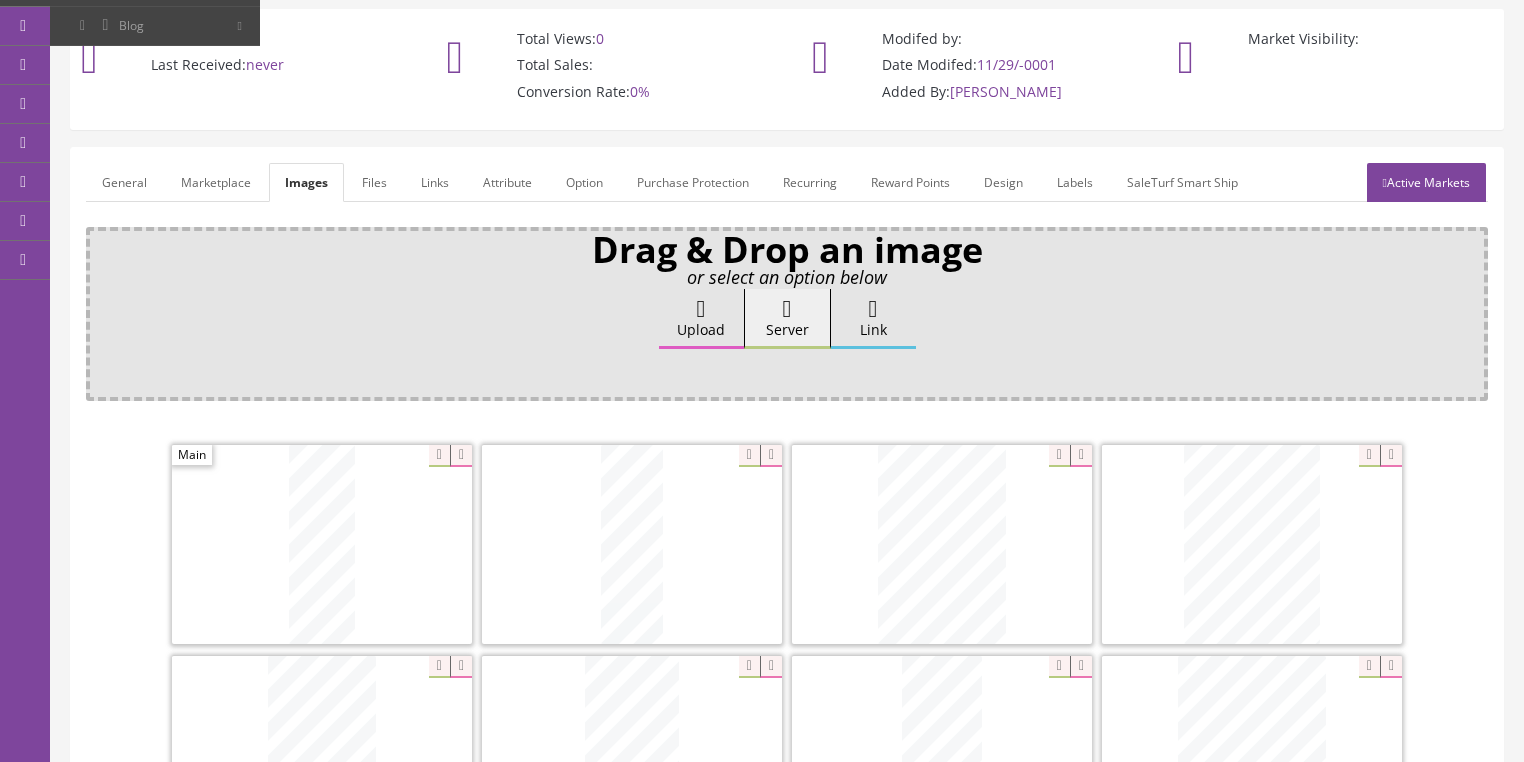 click on "General" at bounding box center [124, 182] 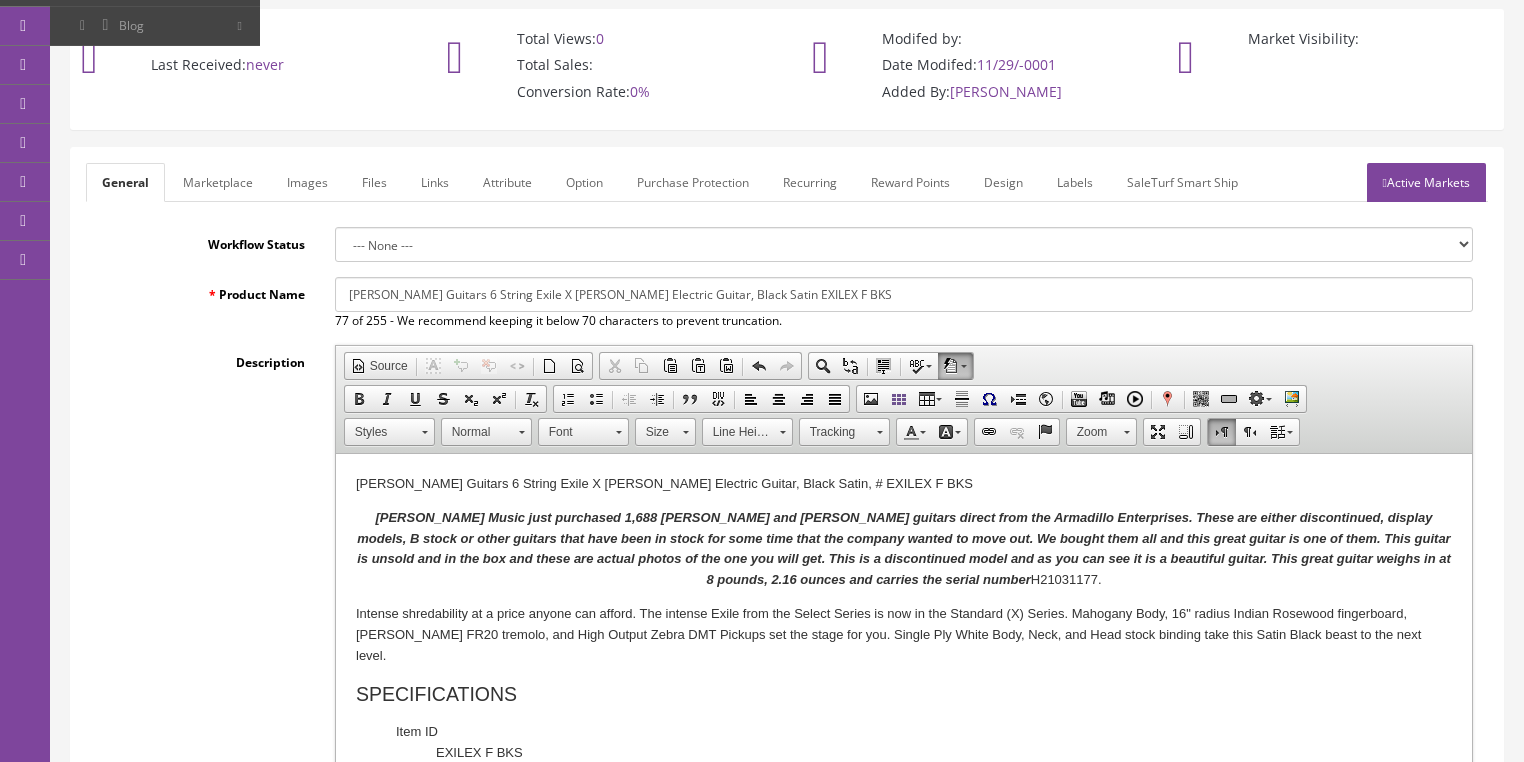 click on "Butler Music just purchased 1,688 Dean and Luna guitars direct from the Armadillo Enterprises. These are either discontinued, display models, B stock or other guitars that have been in stock for some time that the company wanted to move out. We bought them all and this great guitar is one of them. This guitar is unsold and in the box and these are actual photos of the one you will get. This is a discontinued model and as you can see it is a beautiful guitar. This great guitar weighs in at 8 pounds, 2.16 ounces and carries the serial number" at bounding box center [903, 548] 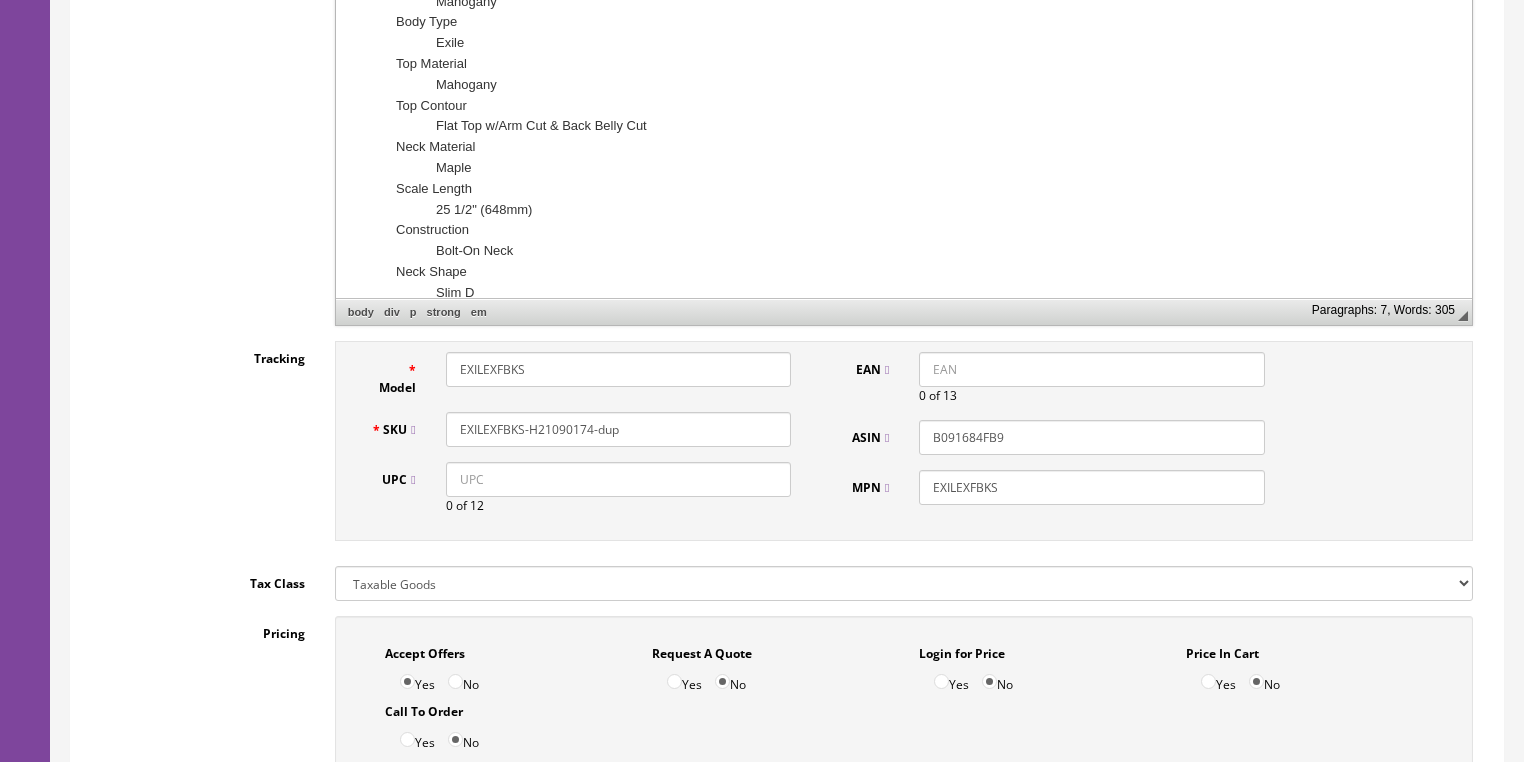 scroll, scrollTop: 720, scrollLeft: 0, axis: vertical 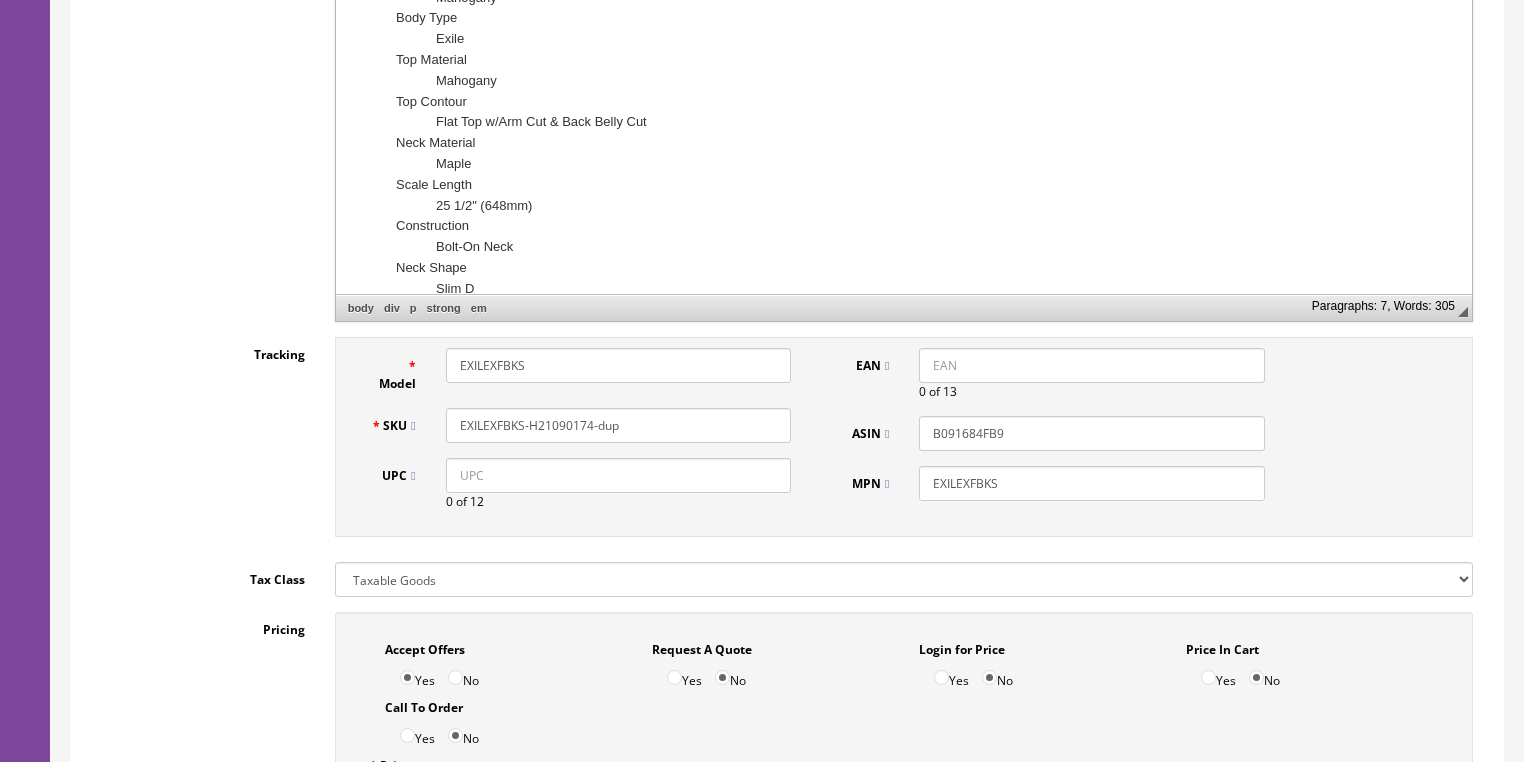 drag, startPoint x: 559, startPoint y: 397, endPoint x: 738, endPoint y: 408, distance: 179.33768 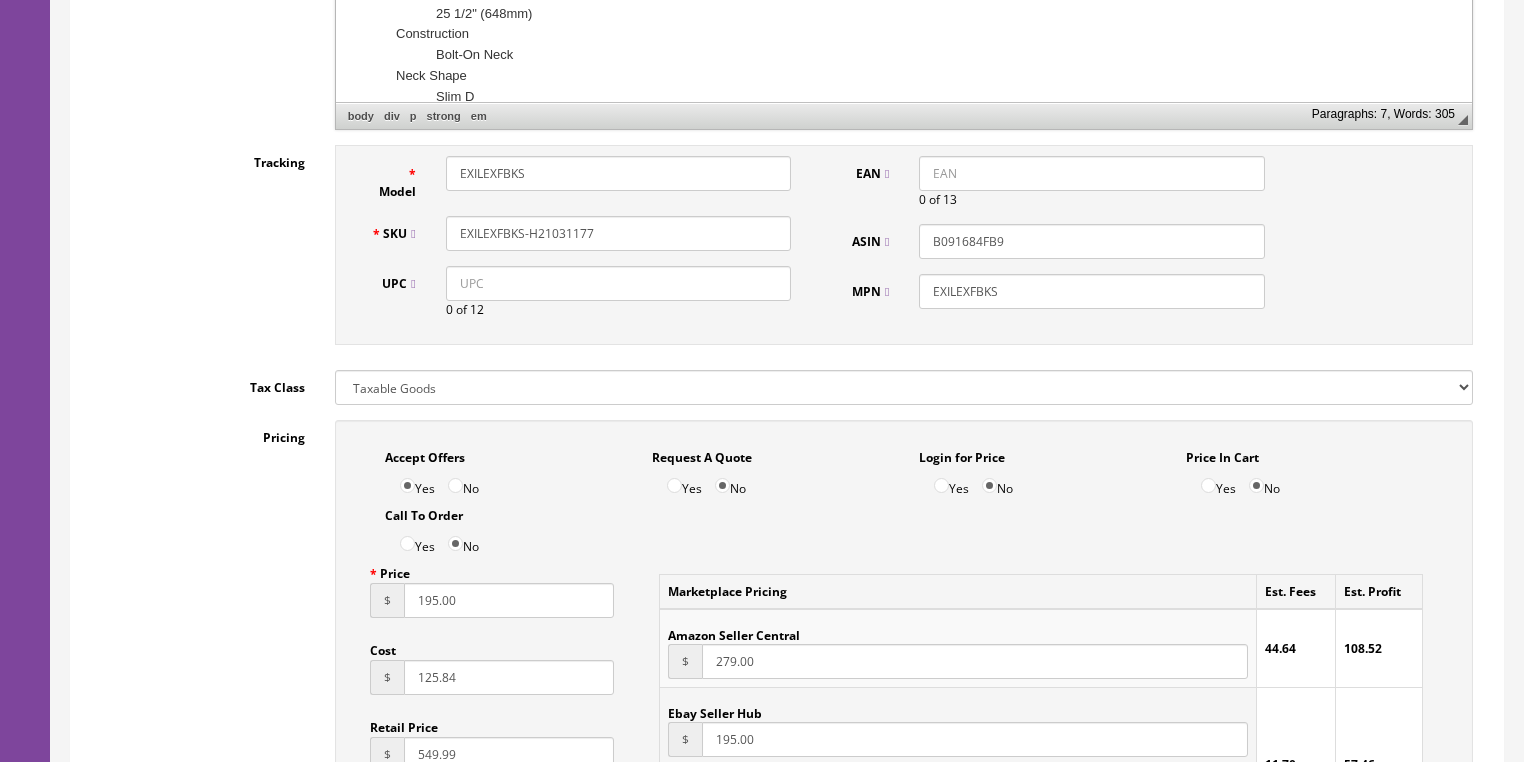 scroll, scrollTop: 880, scrollLeft: 0, axis: vertical 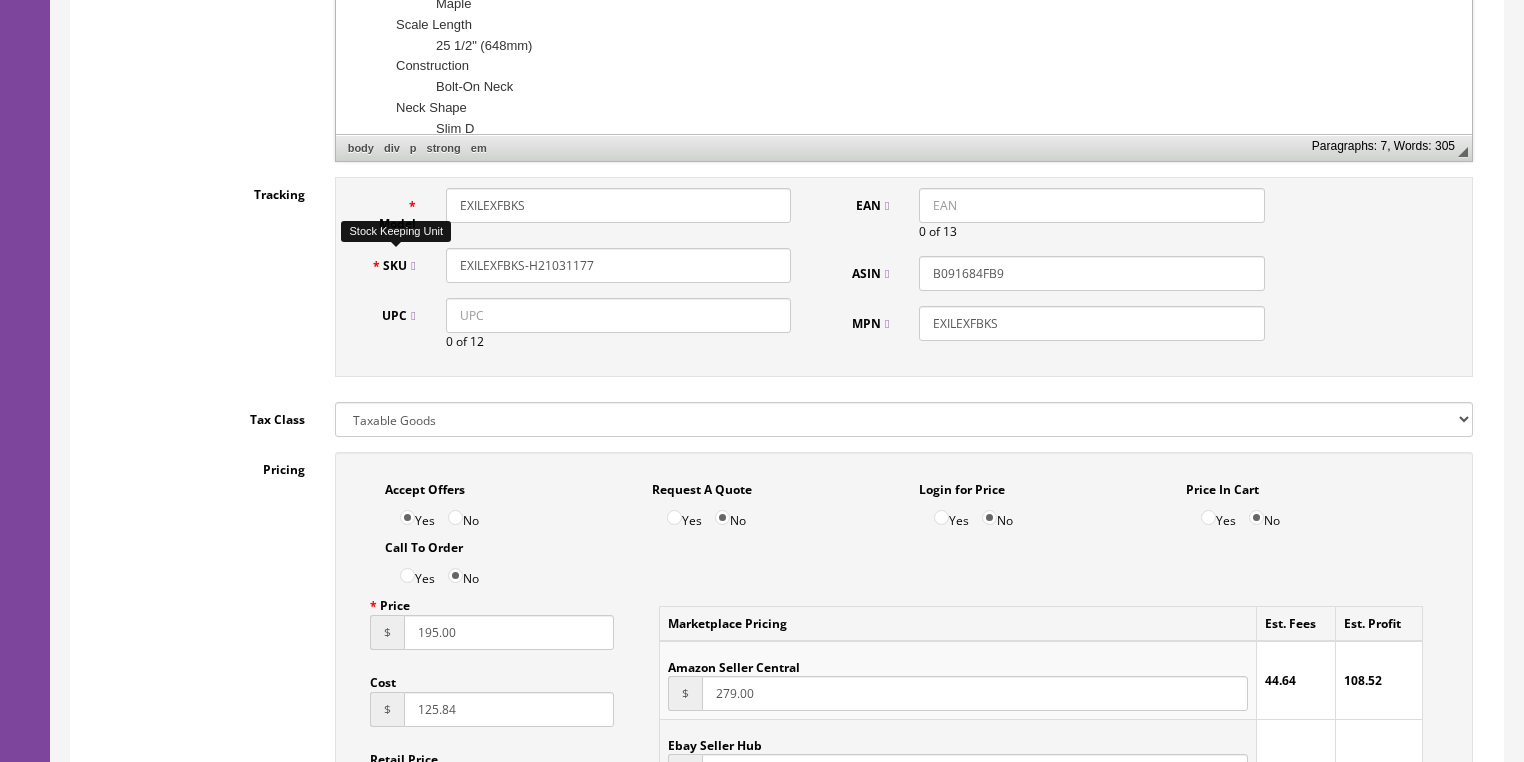 drag, startPoint x: 600, startPoint y: 238, endPoint x: 420, endPoint y: 264, distance: 181.86809 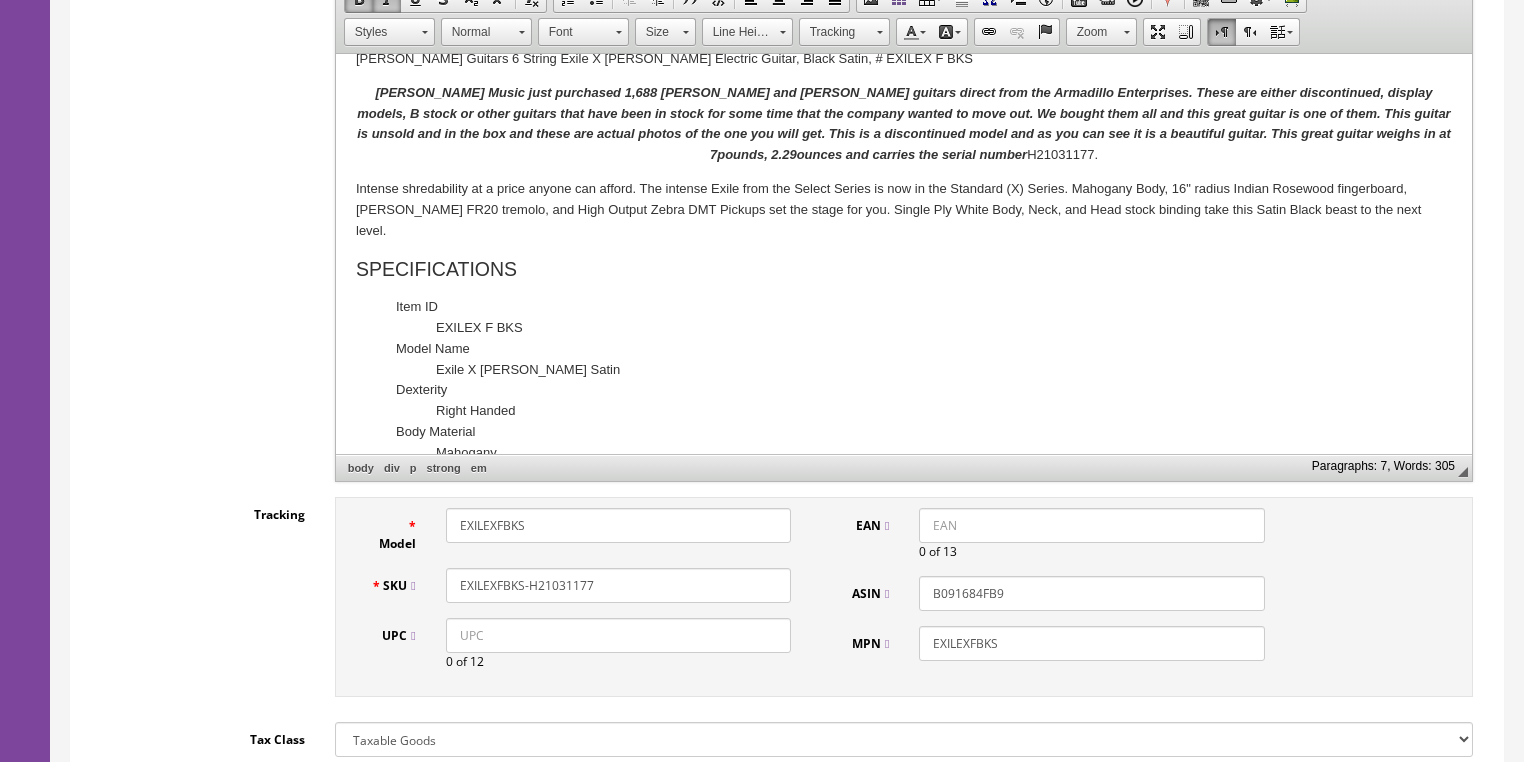 scroll, scrollTop: 0, scrollLeft: 0, axis: both 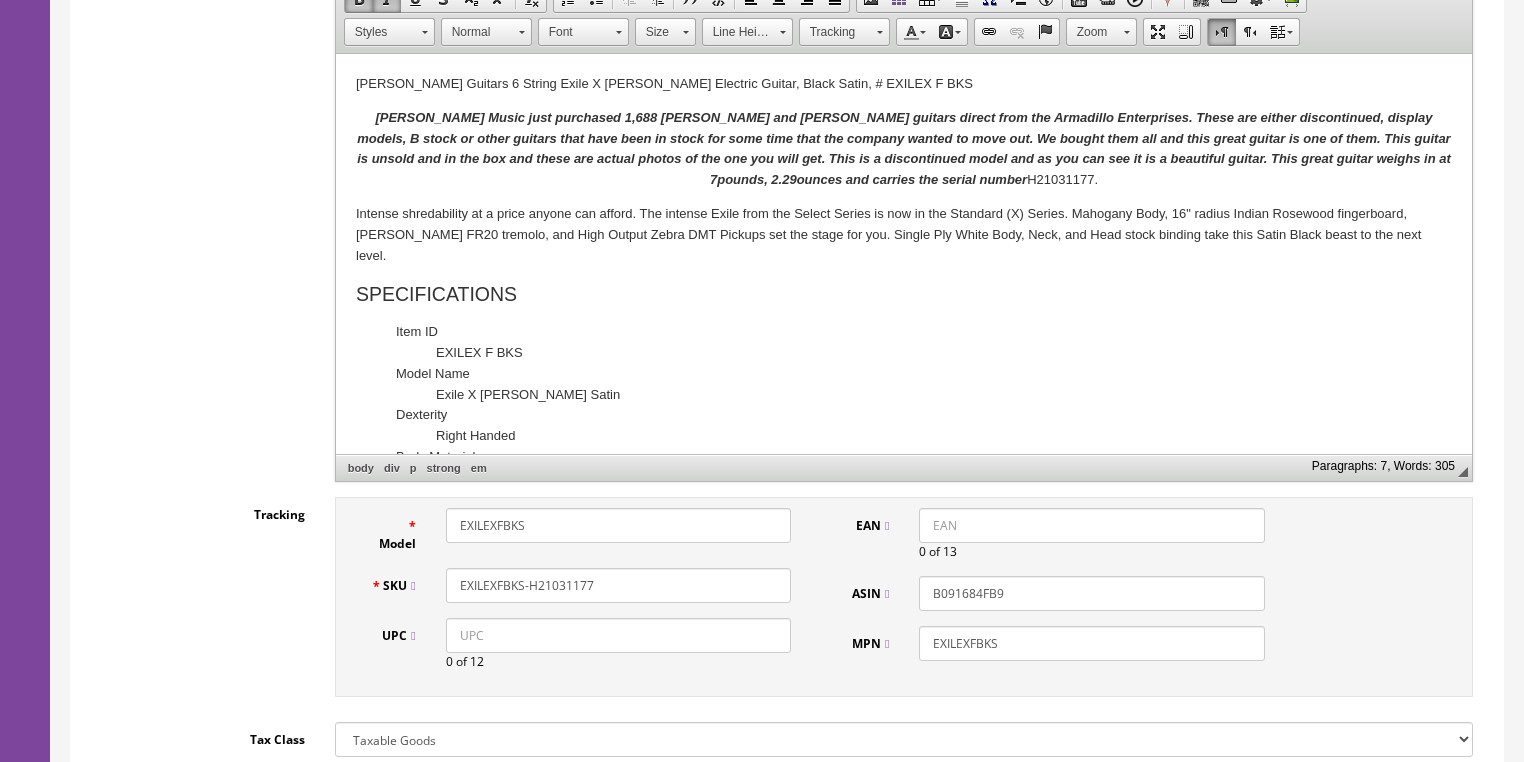 type on "EXILEXFBKS-H21031177" 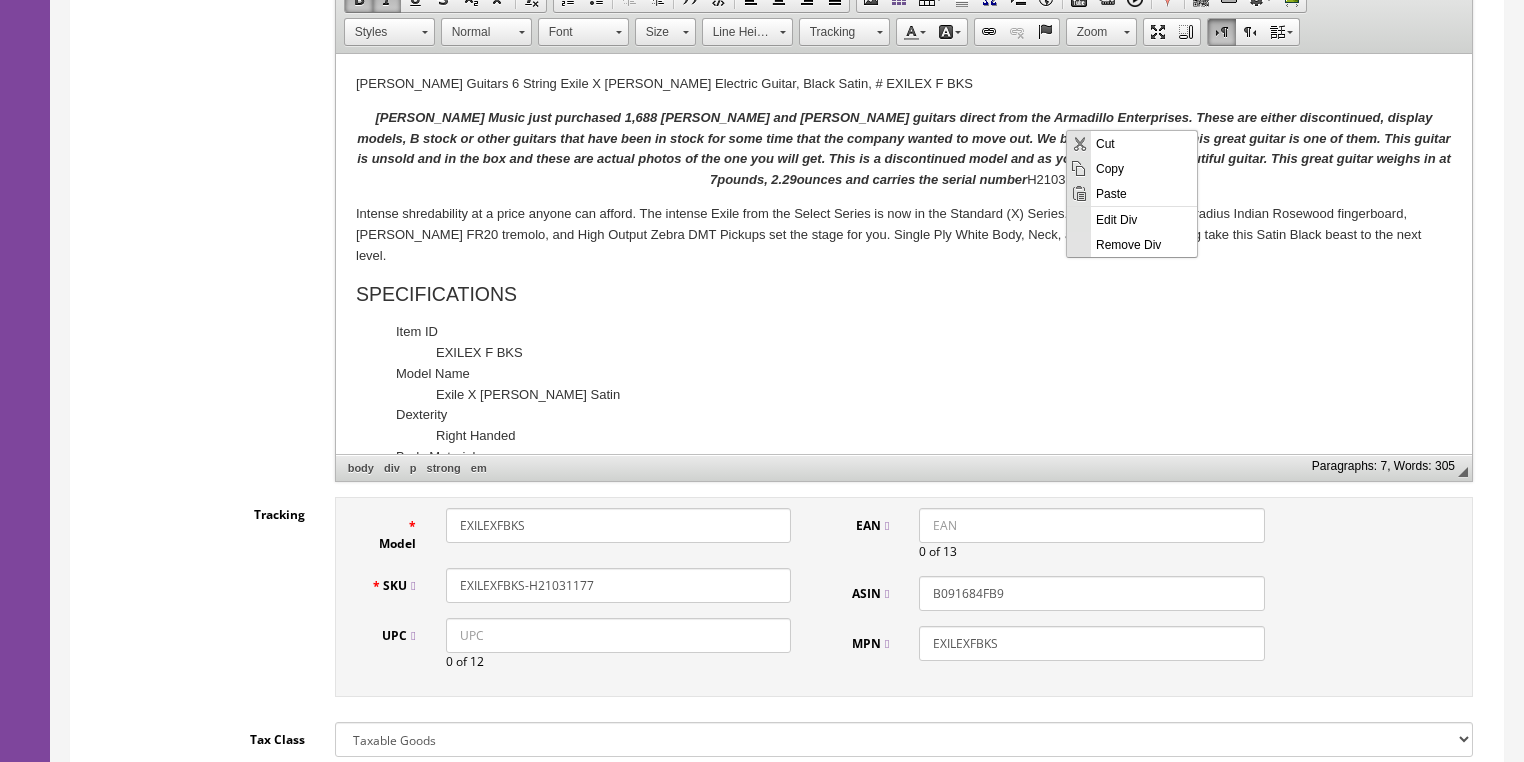 scroll, scrollTop: 0, scrollLeft: 0, axis: both 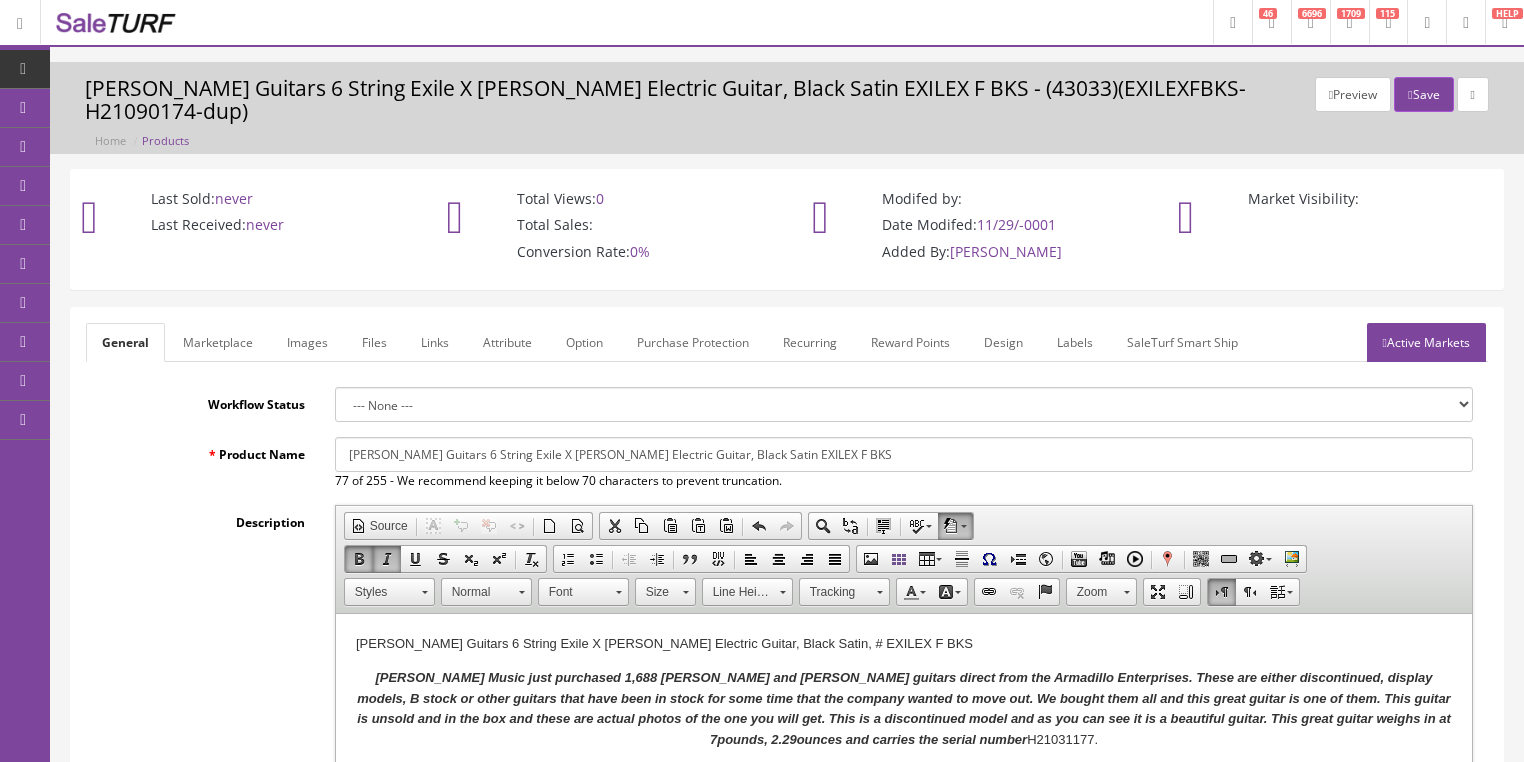 click on "Marketplace" at bounding box center (218, 342) 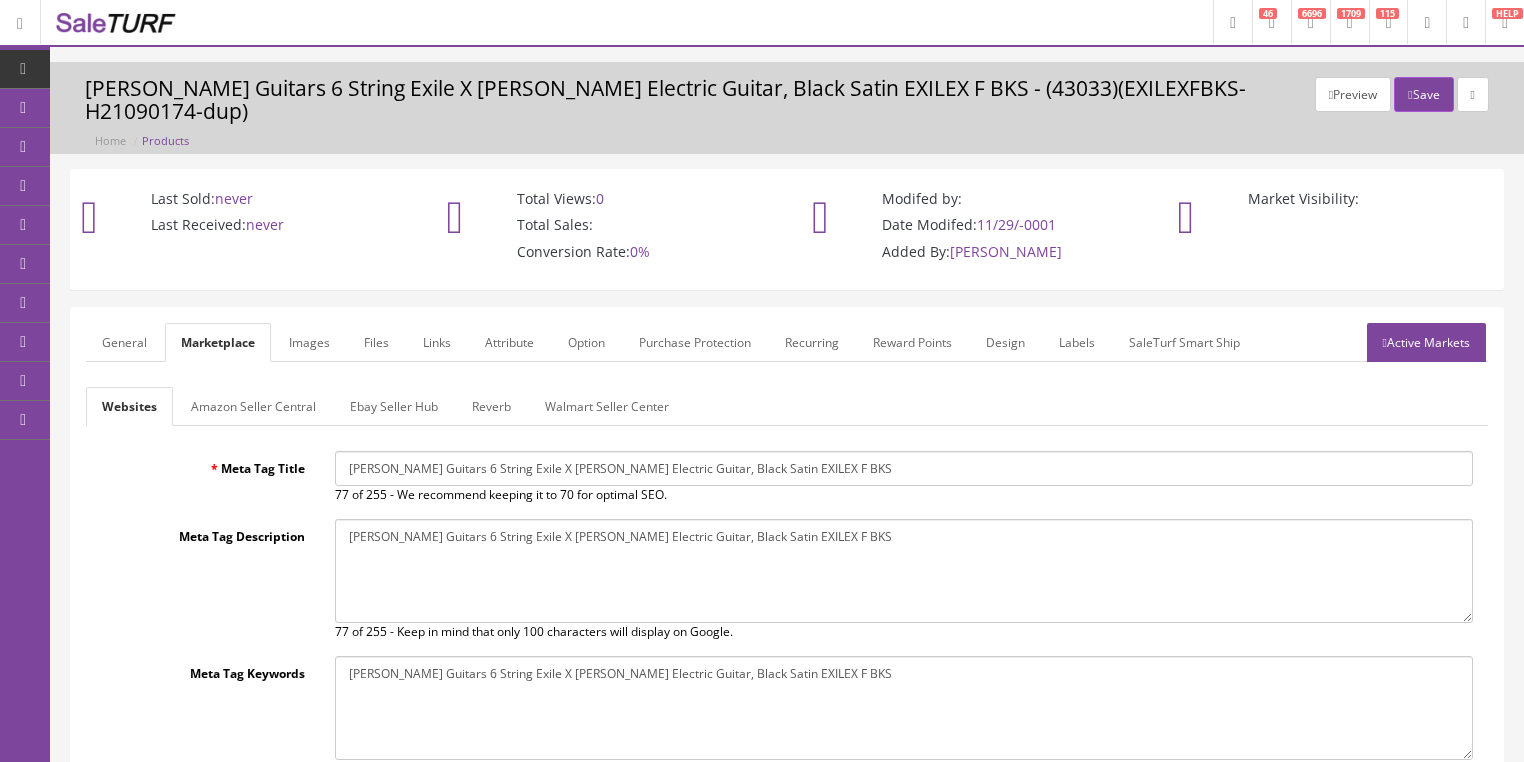 click on "Amazon Seller Central" at bounding box center (253, 406) 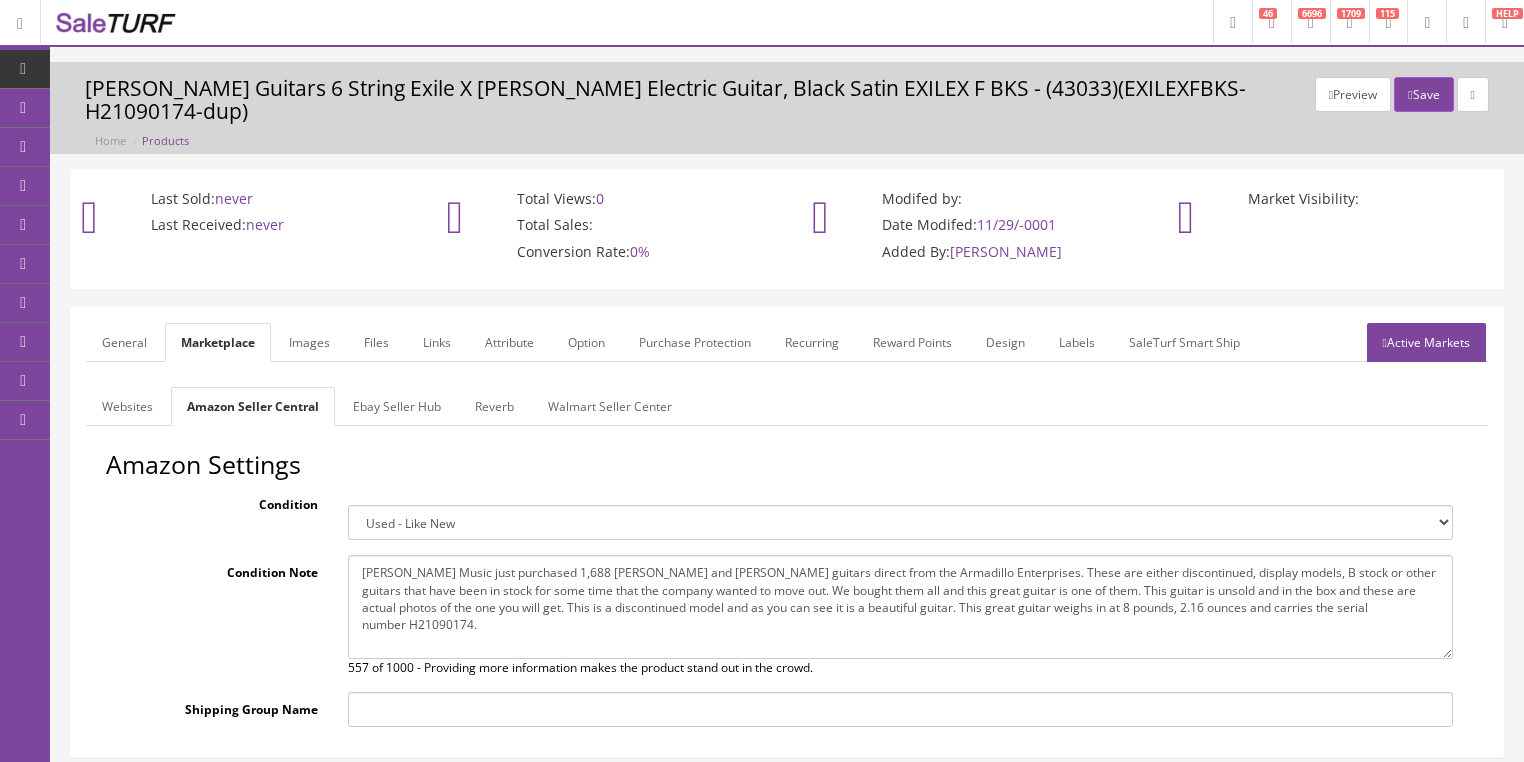 drag, startPoint x: 358, startPoint y: 548, endPoint x: 1352, endPoint y: 612, distance: 996.0582 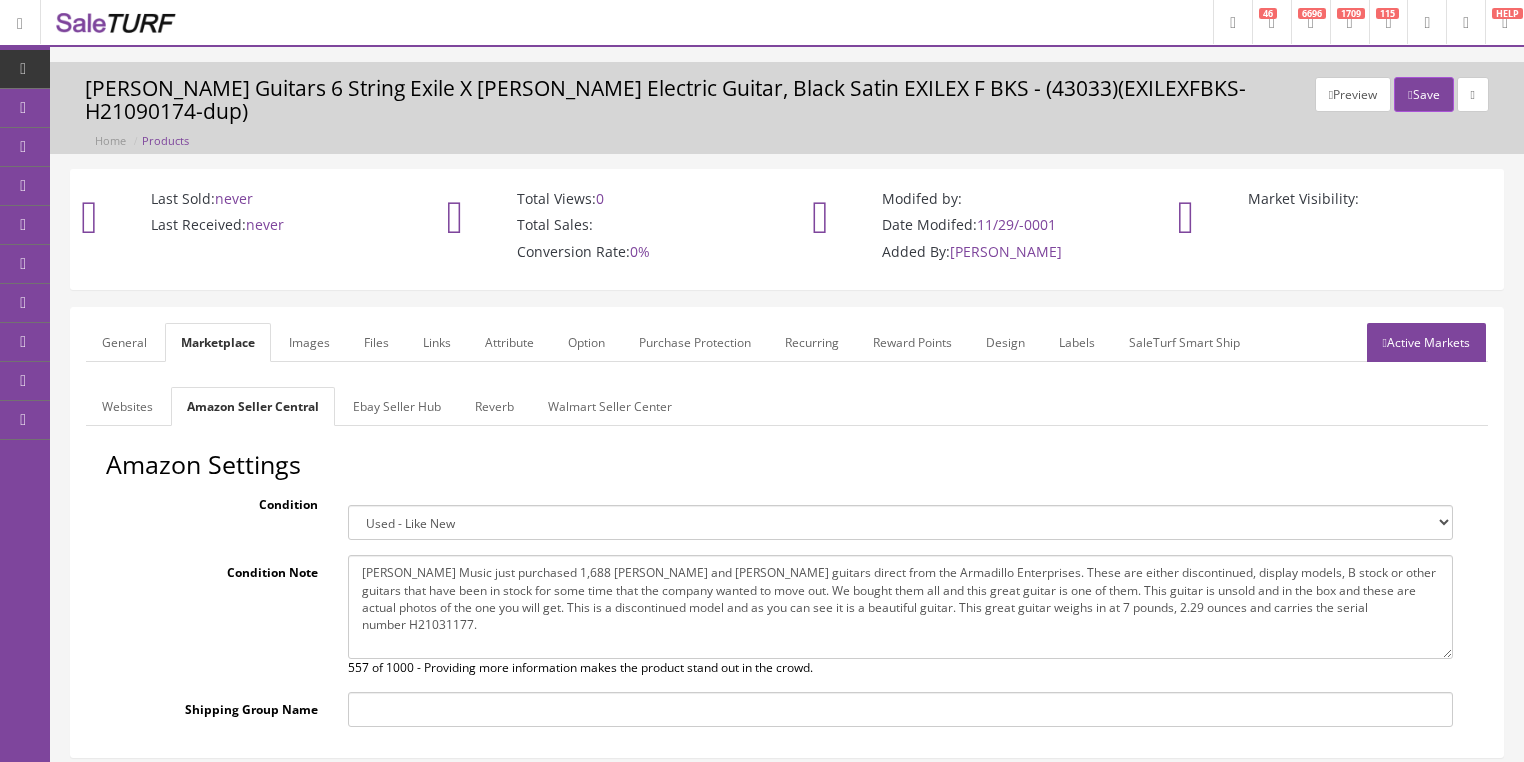 type on "Butler Music just purchased 1,688 Dean and Luna guitars direct from the Armadillo Enterprises. These are either discontinued, display models, B stock or other guitars that have been in stock for some time that the company wanted to move out. We bought them all and this great guitar is one of them. This guitar is unsold and in the box and these are actual photos of the one you will get. This is a discontinued model and as you can see it is a beautiful guitar. This great guitar weighs in at 7 pounds, 2.29 ounces and carries the serial number H21031177." 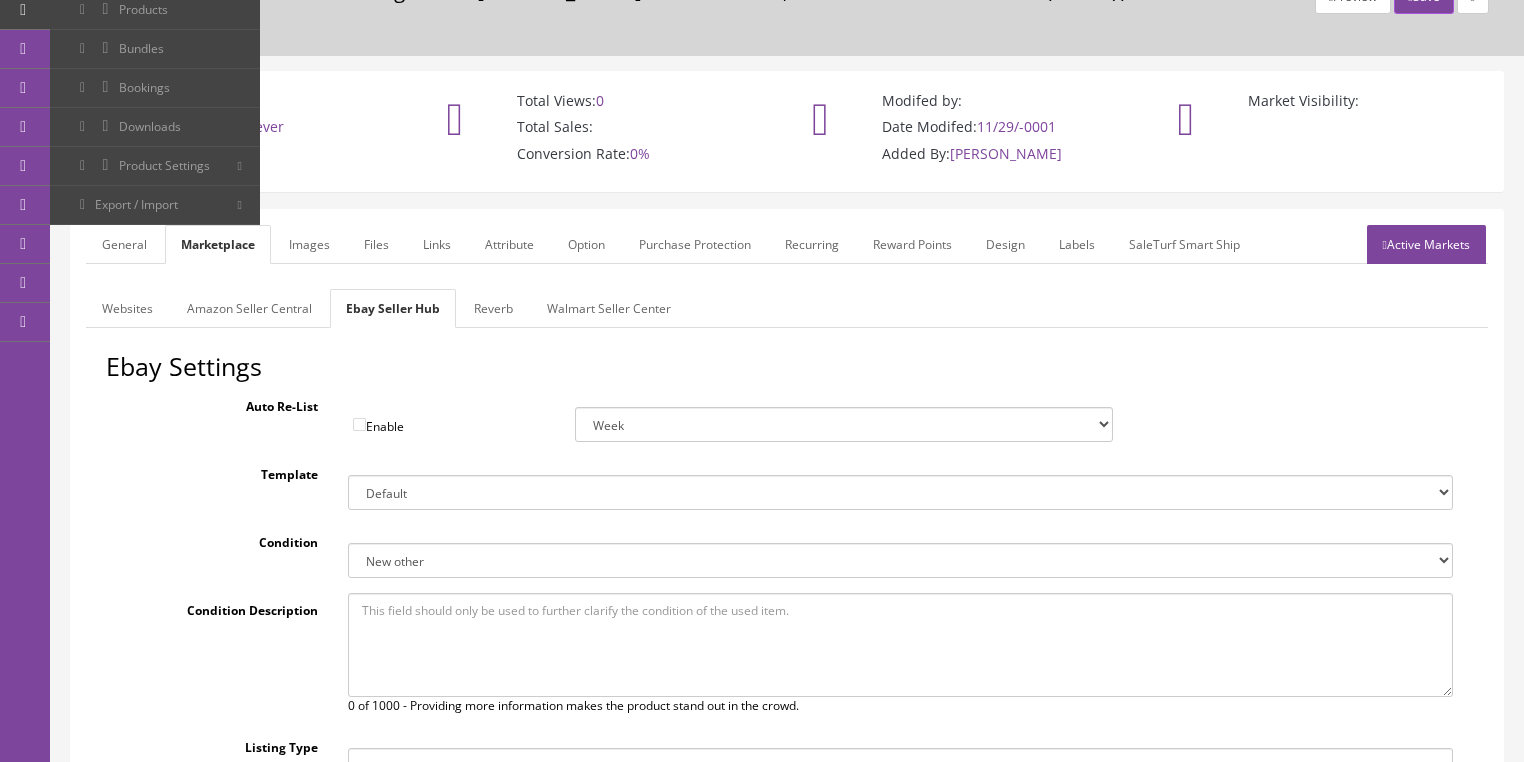 scroll, scrollTop: 240, scrollLeft: 0, axis: vertical 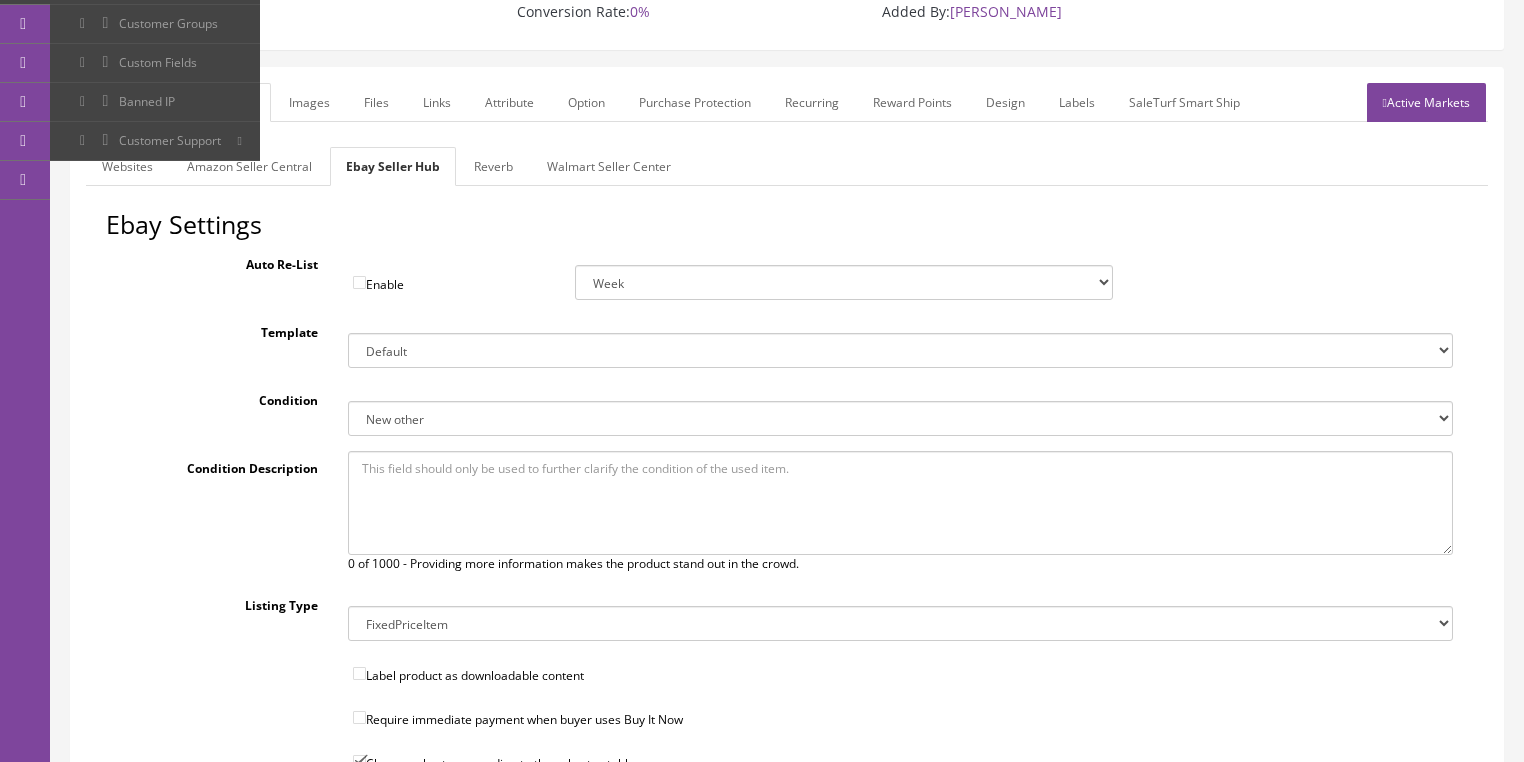 click at bounding box center [900, 503] 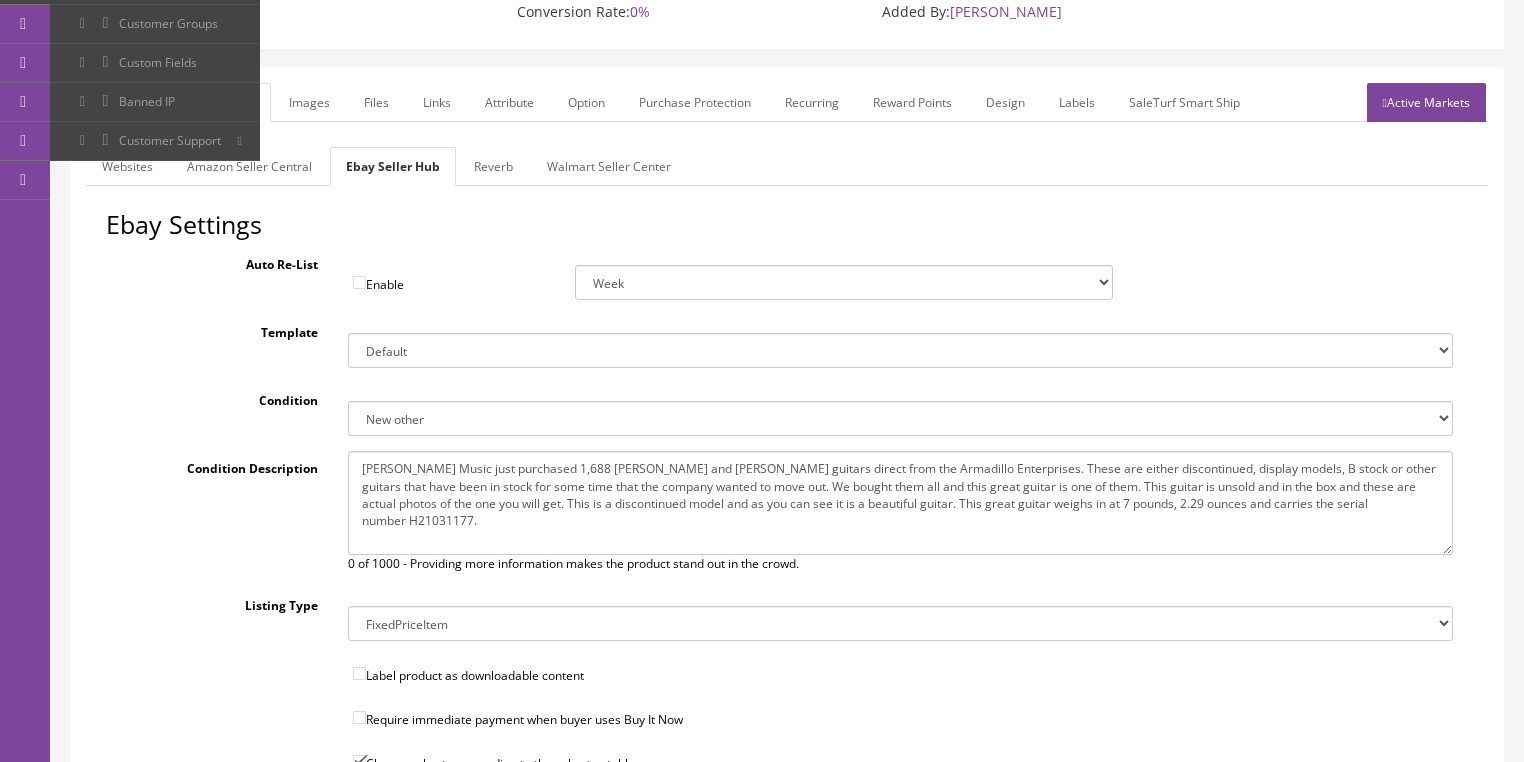 type on "Butler Music just purchased 1,688 Dean and Luna guitars direct from the Armadillo Enterprises. These are either discontinued, display models, B stock or other guitars that have been in stock for some time that the company wanted to move out. We bought them all and this great guitar is one of them. This guitar is unsold and in the box and these are actual photos of the one you will get. This is a discontinued model and as you can see it is a beautiful guitar. This great guitar weighs in at 7 pounds, 2.29 ounces and carries the serial number H21031177." 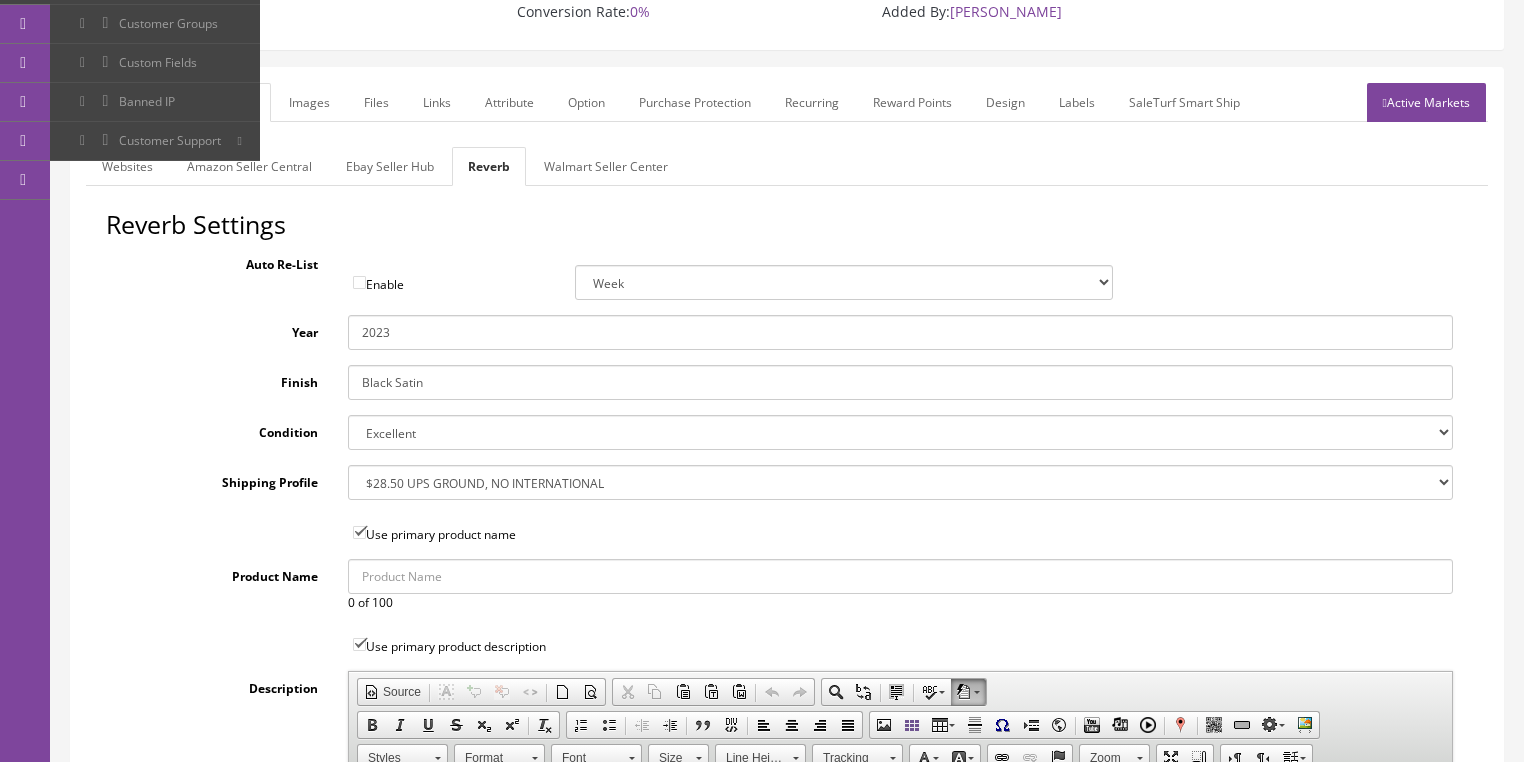 drag, startPoint x: 380, startPoint y: 316, endPoint x: 413, endPoint y: 316, distance: 33 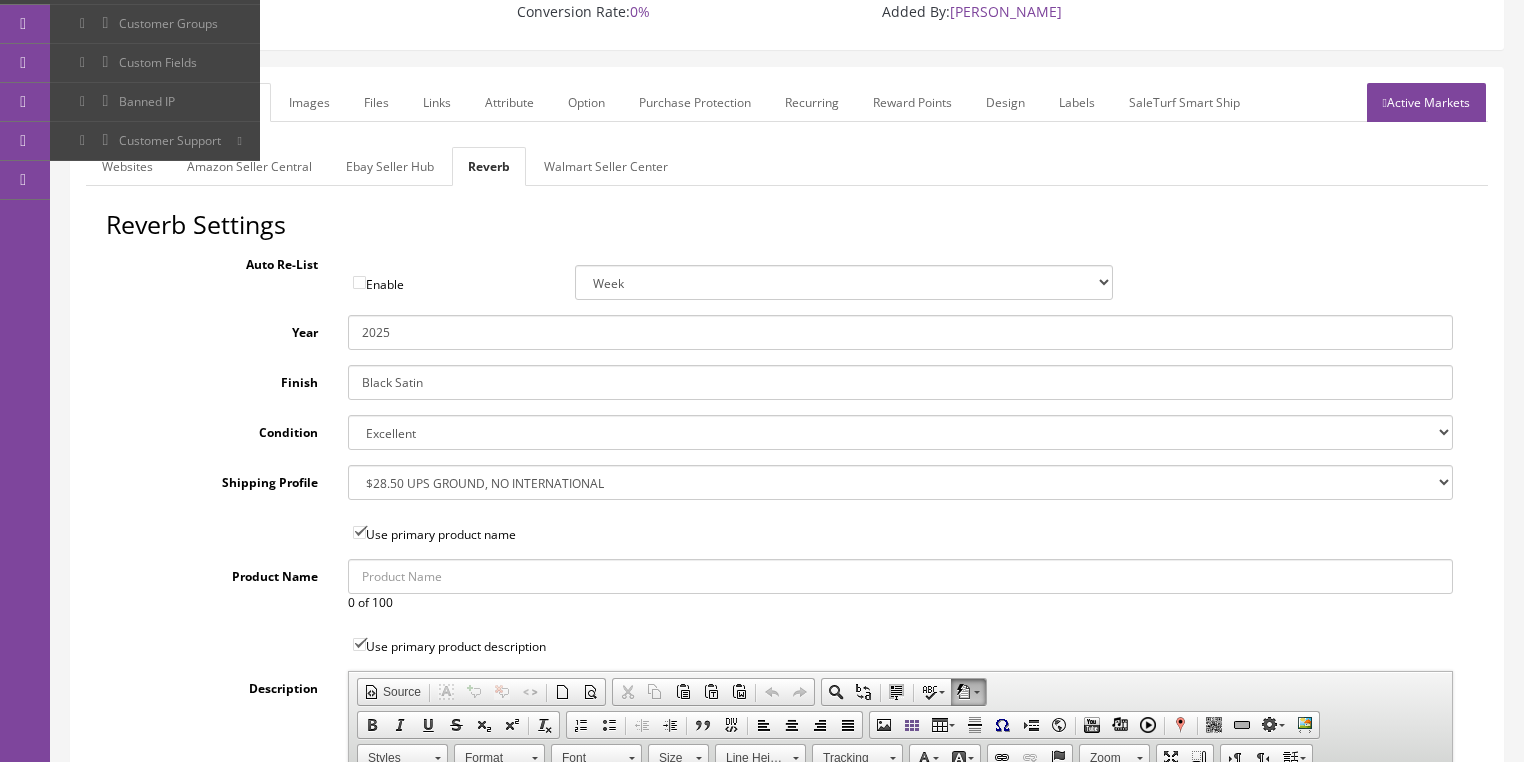 type on "2025" 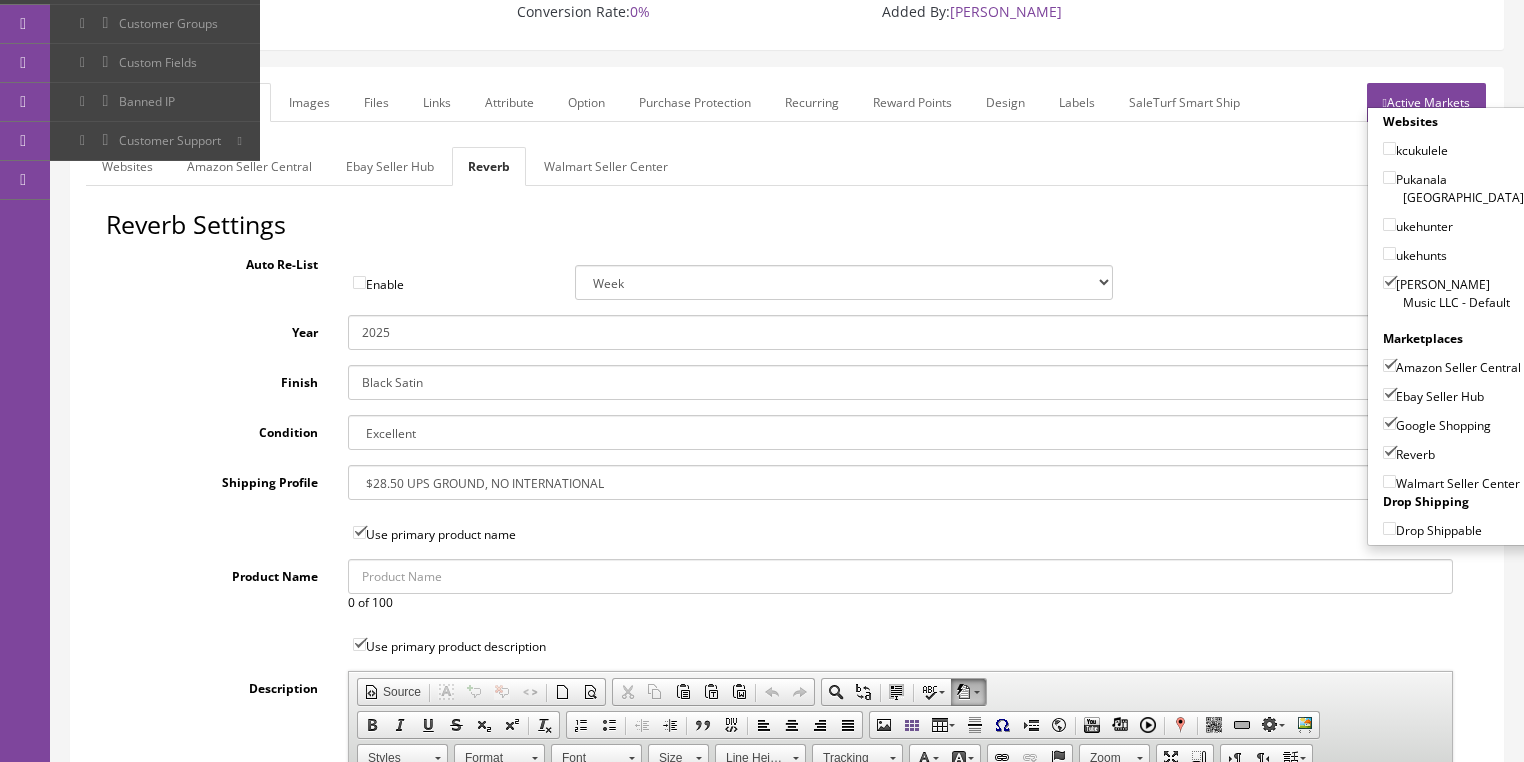 click on "Active Markets" at bounding box center (1426, 102) 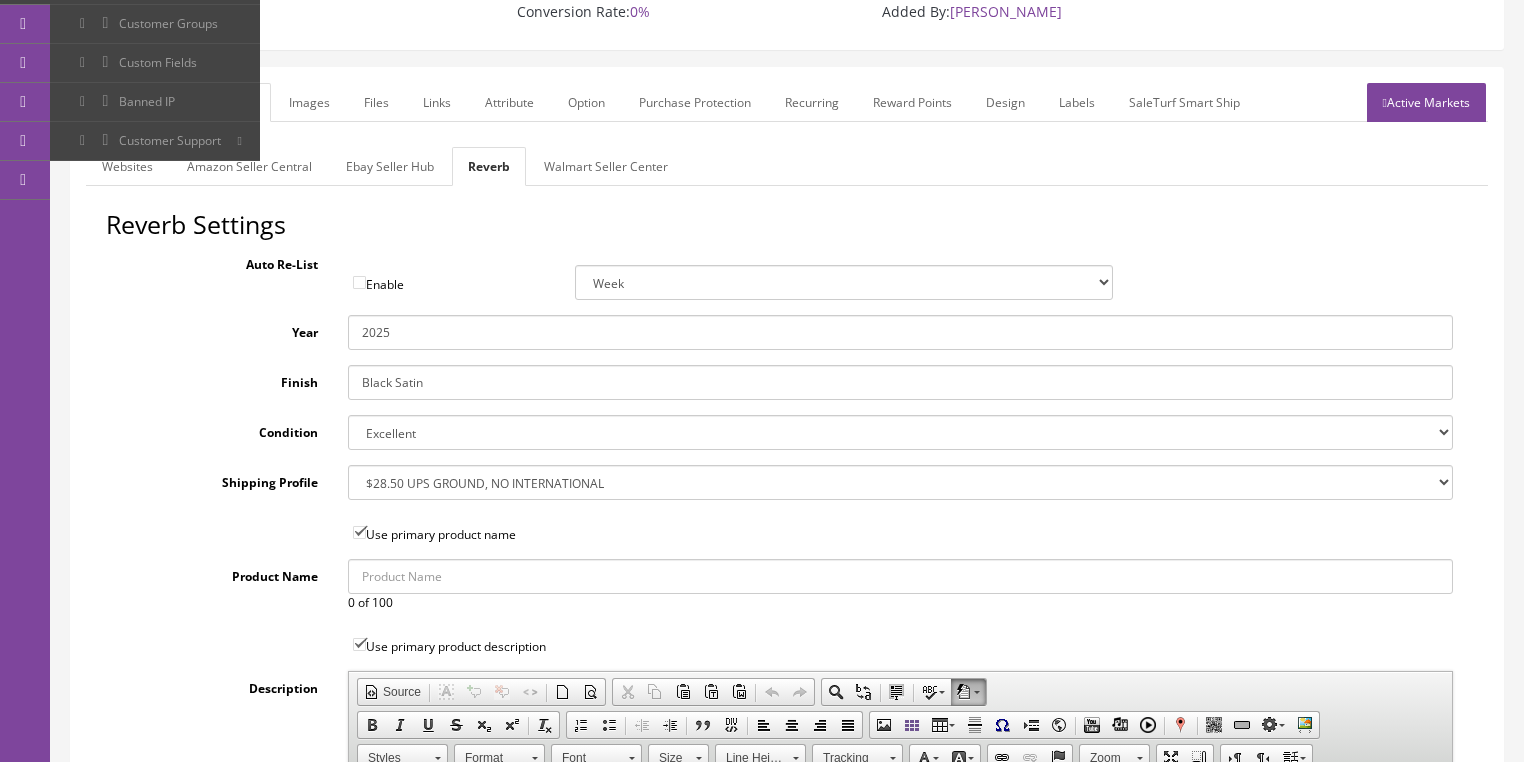 click on "General" at bounding box center [124, 102] 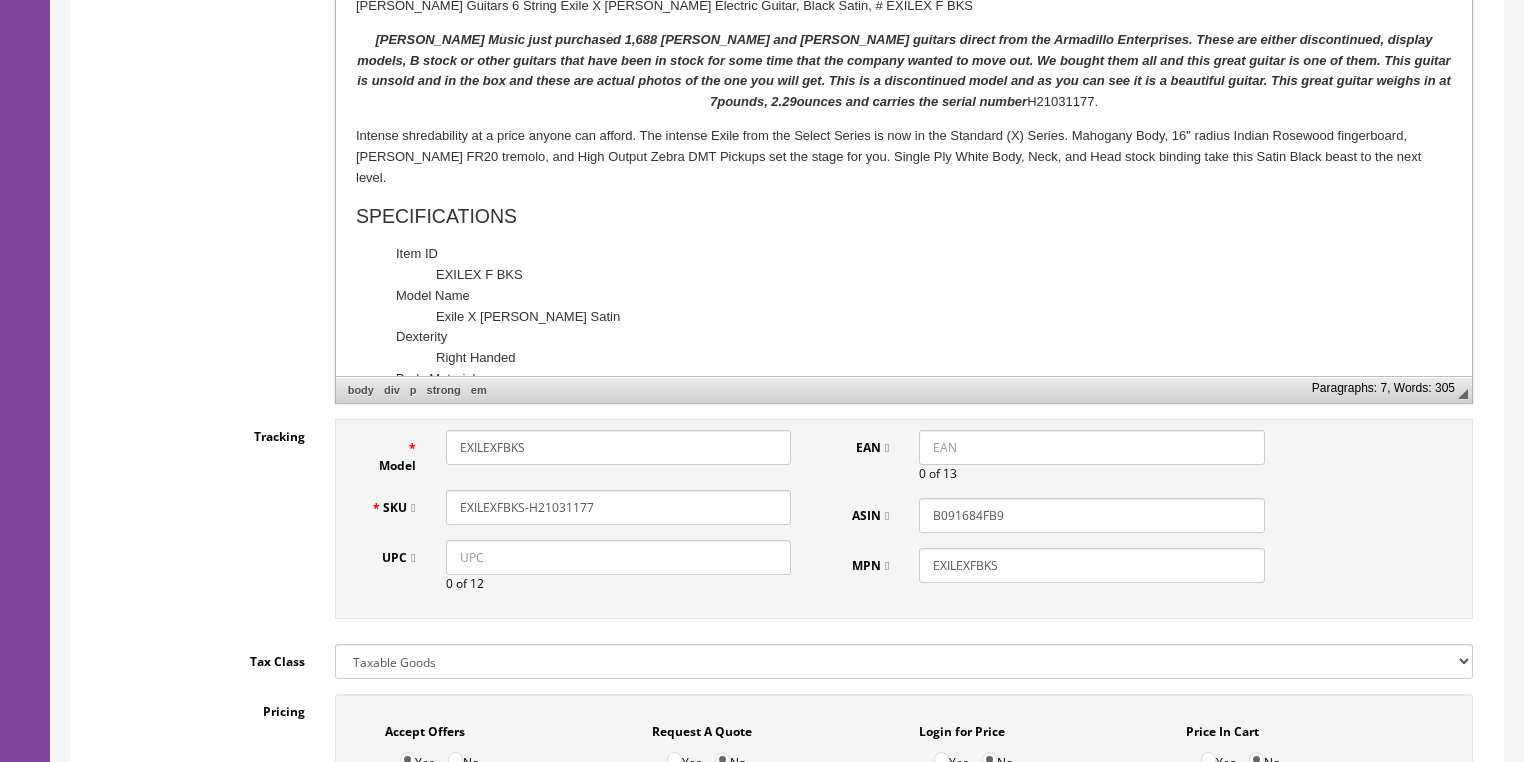 scroll, scrollTop: 640, scrollLeft: 0, axis: vertical 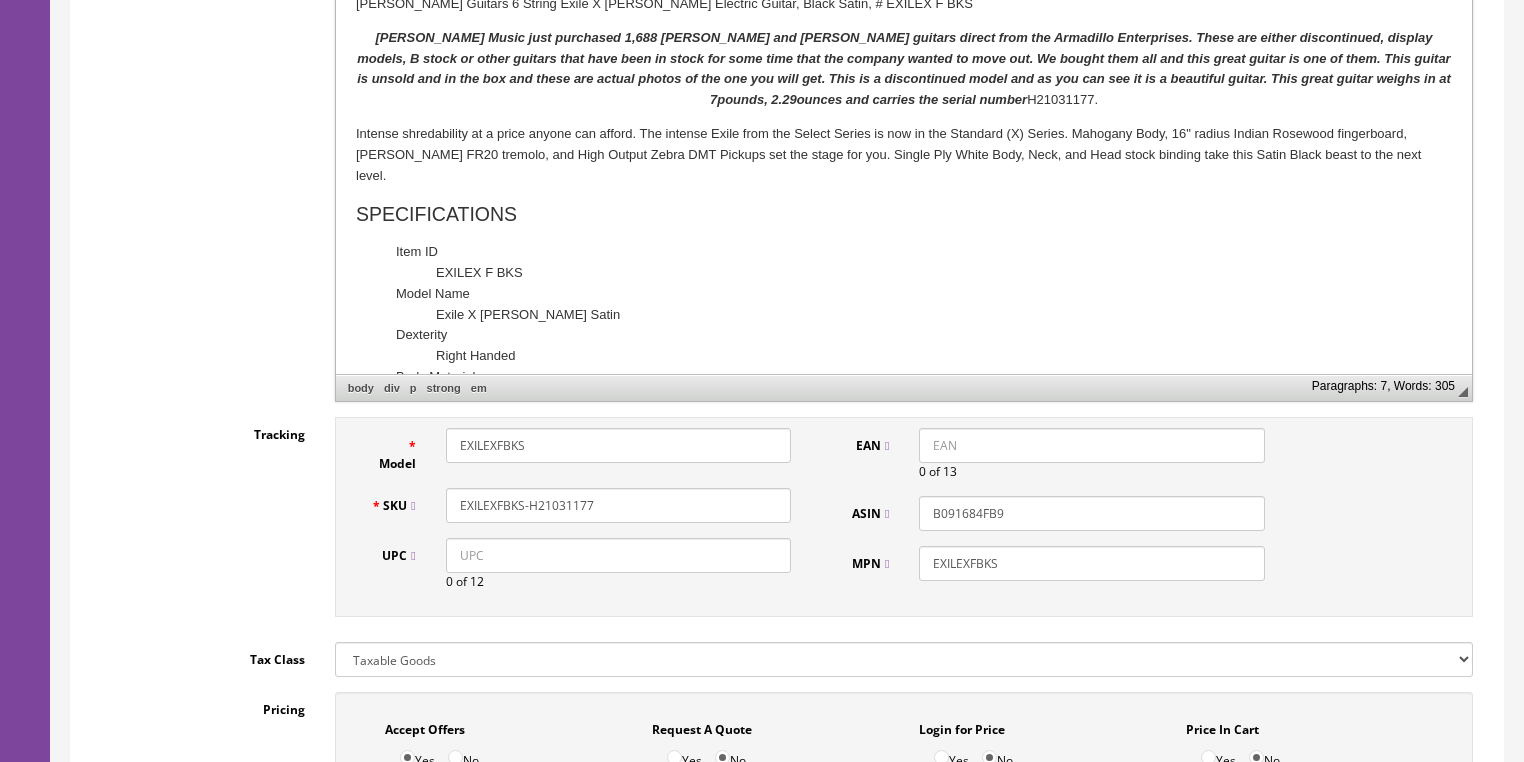 drag, startPoint x: 602, startPoint y: 490, endPoint x: 470, endPoint y: 482, distance: 132.2422 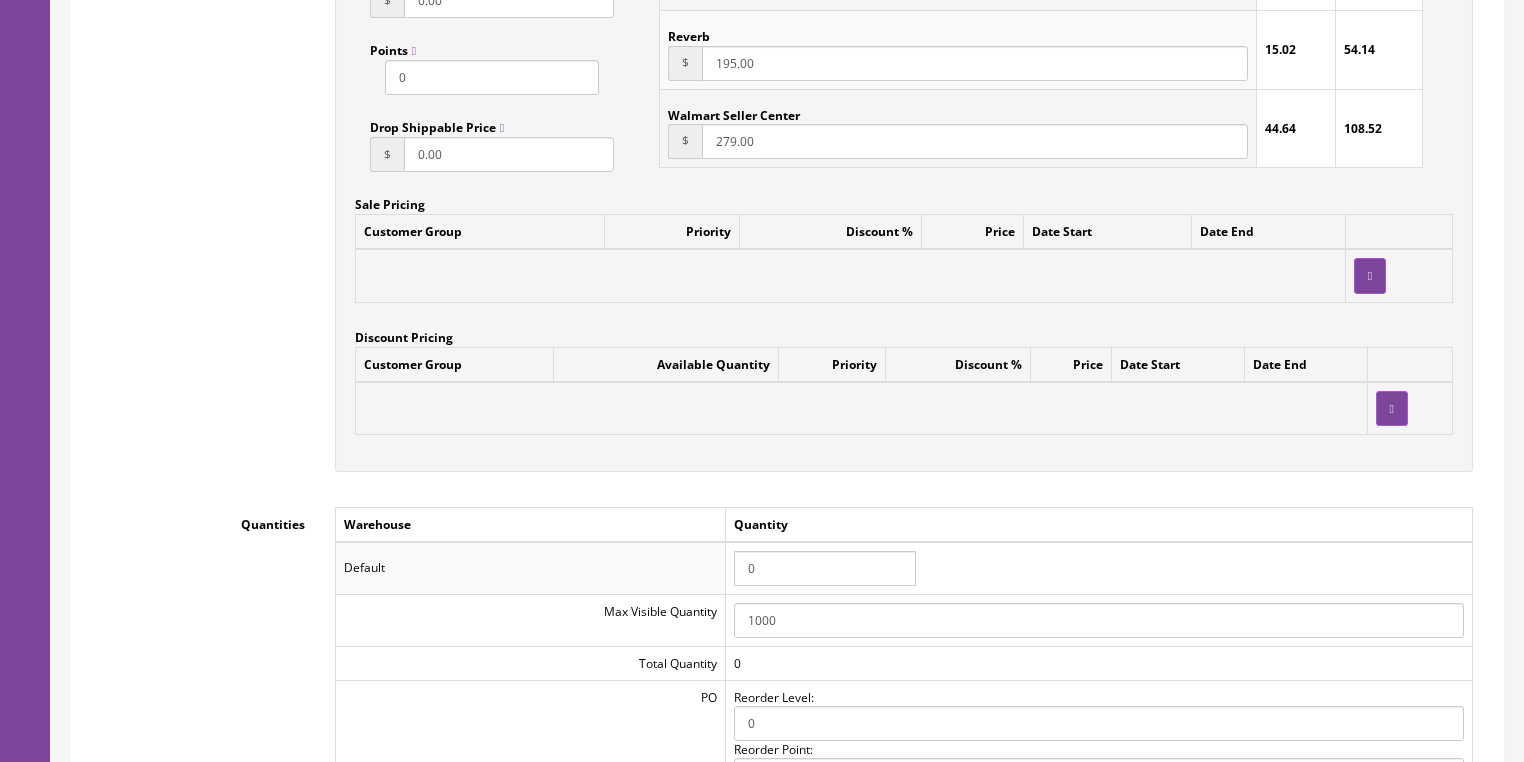 scroll, scrollTop: 1840, scrollLeft: 0, axis: vertical 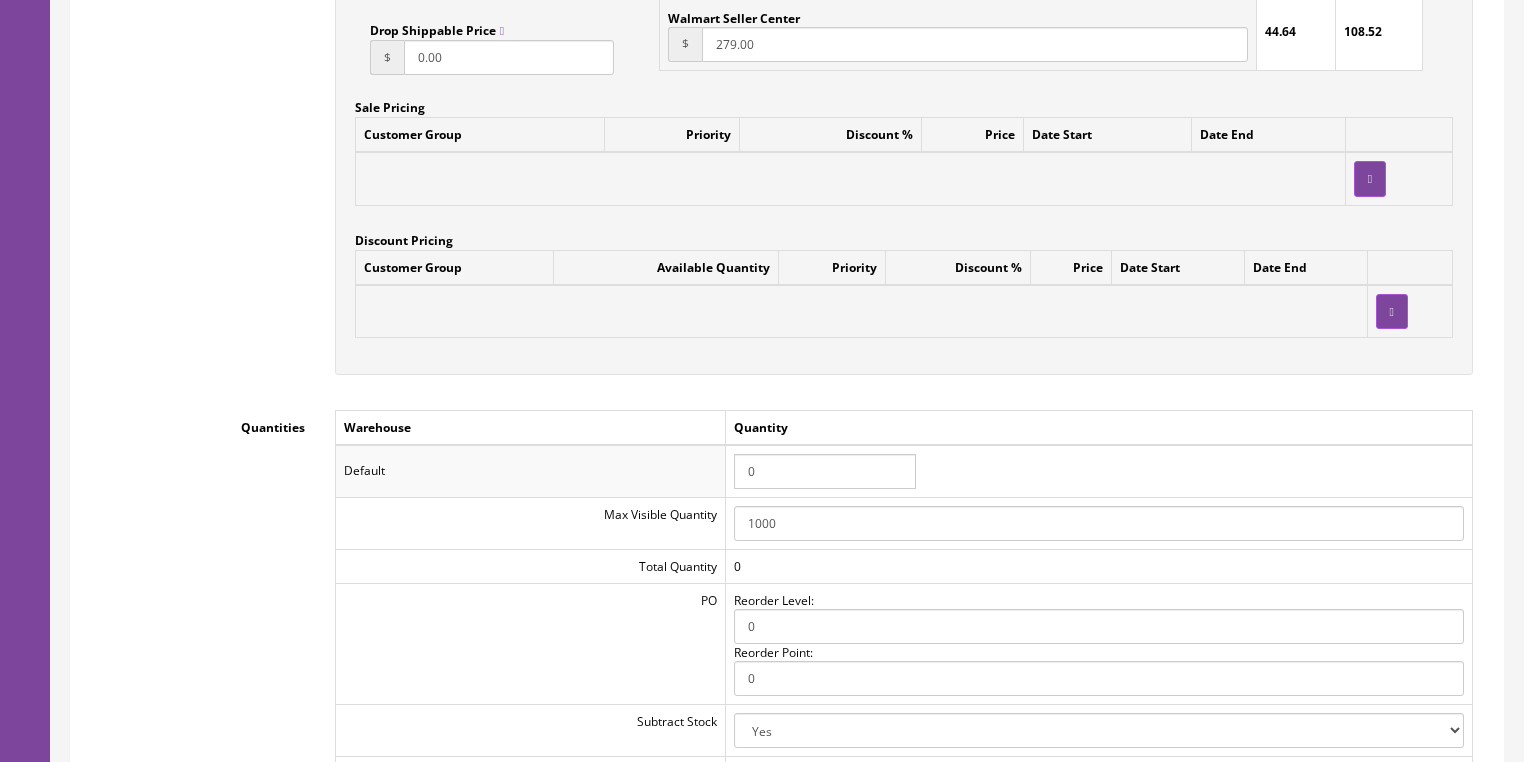 drag, startPoint x: 758, startPoint y: 448, endPoint x: 743, endPoint y: 452, distance: 15.524175 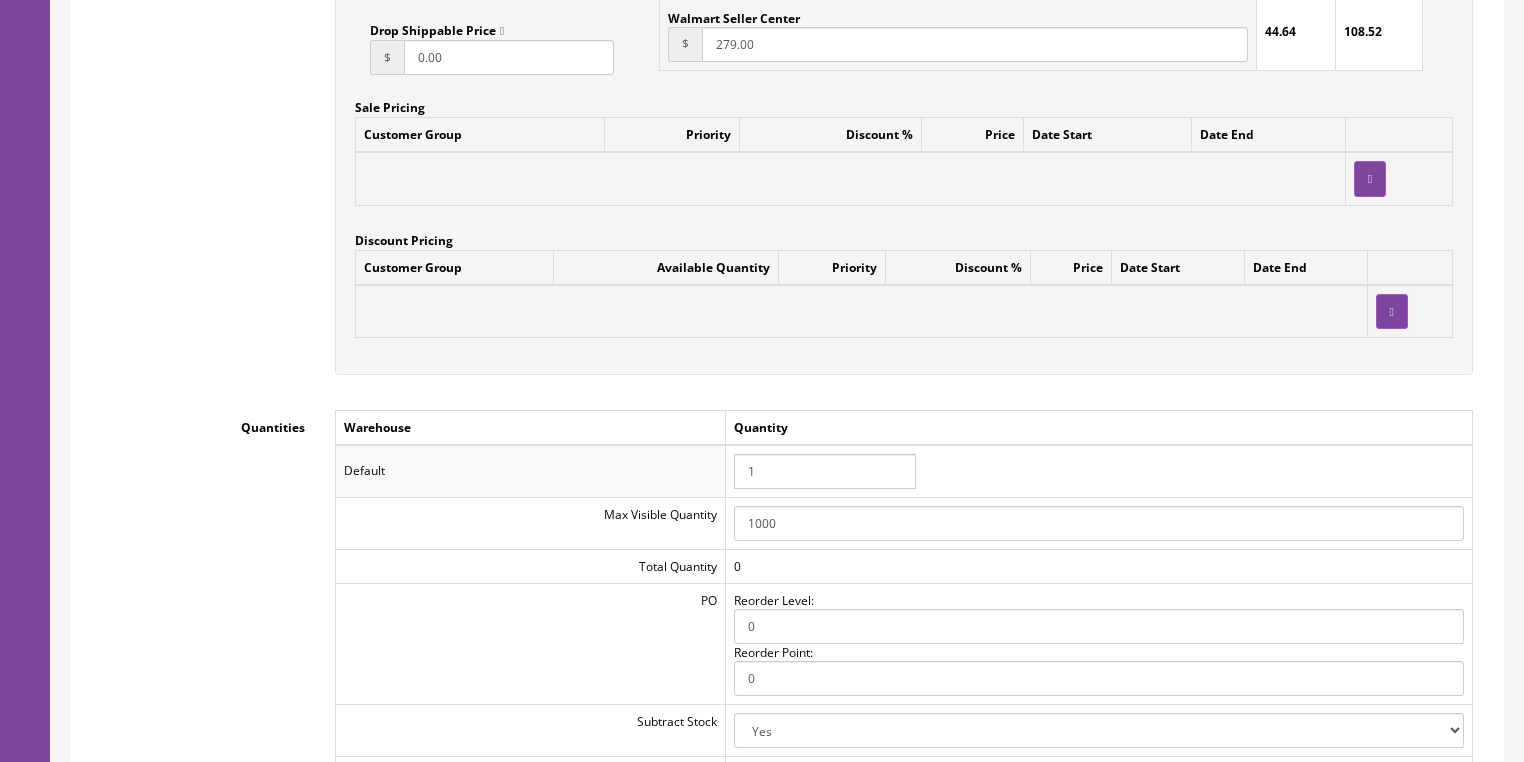 type on "1" 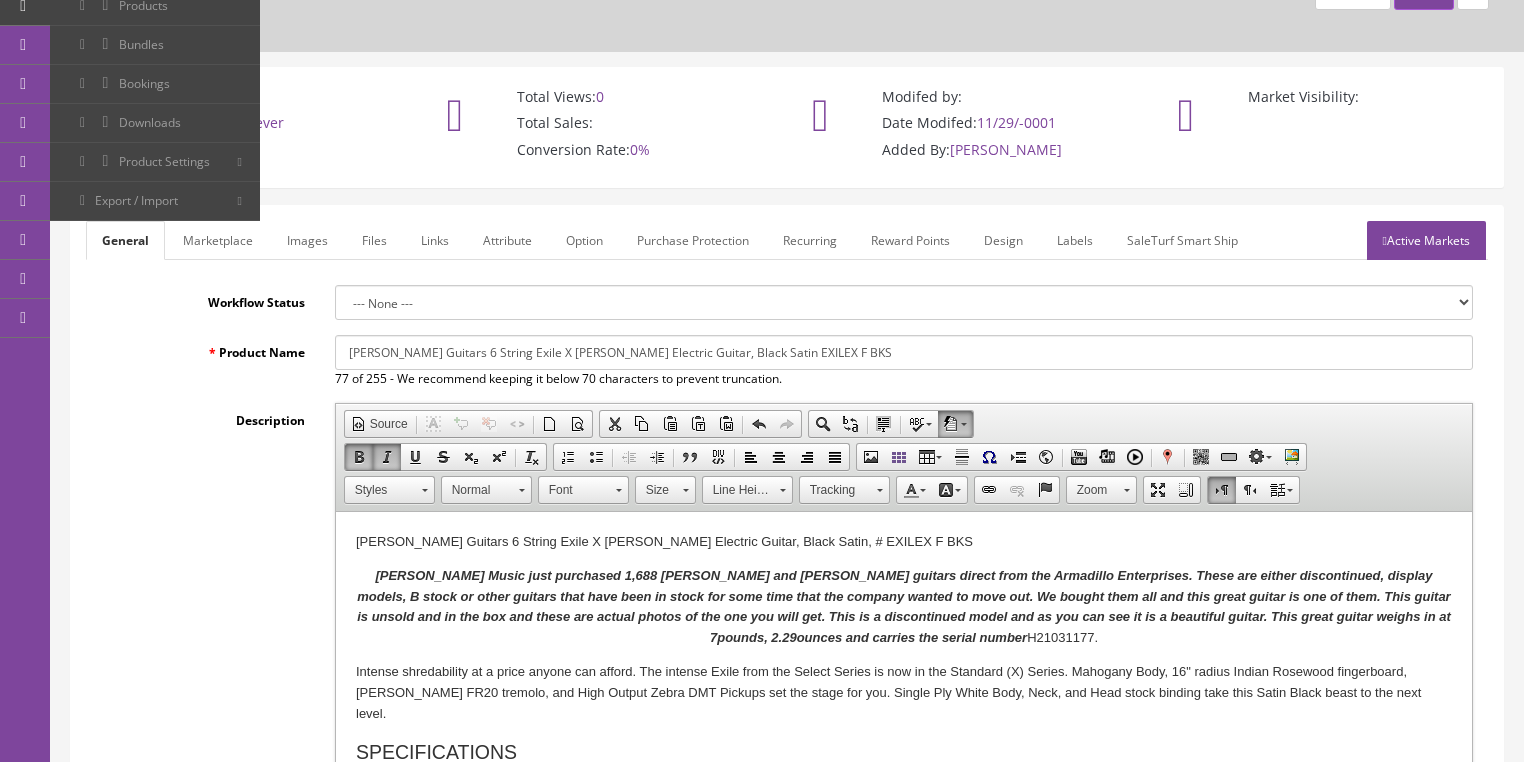 scroll, scrollTop: 80, scrollLeft: 0, axis: vertical 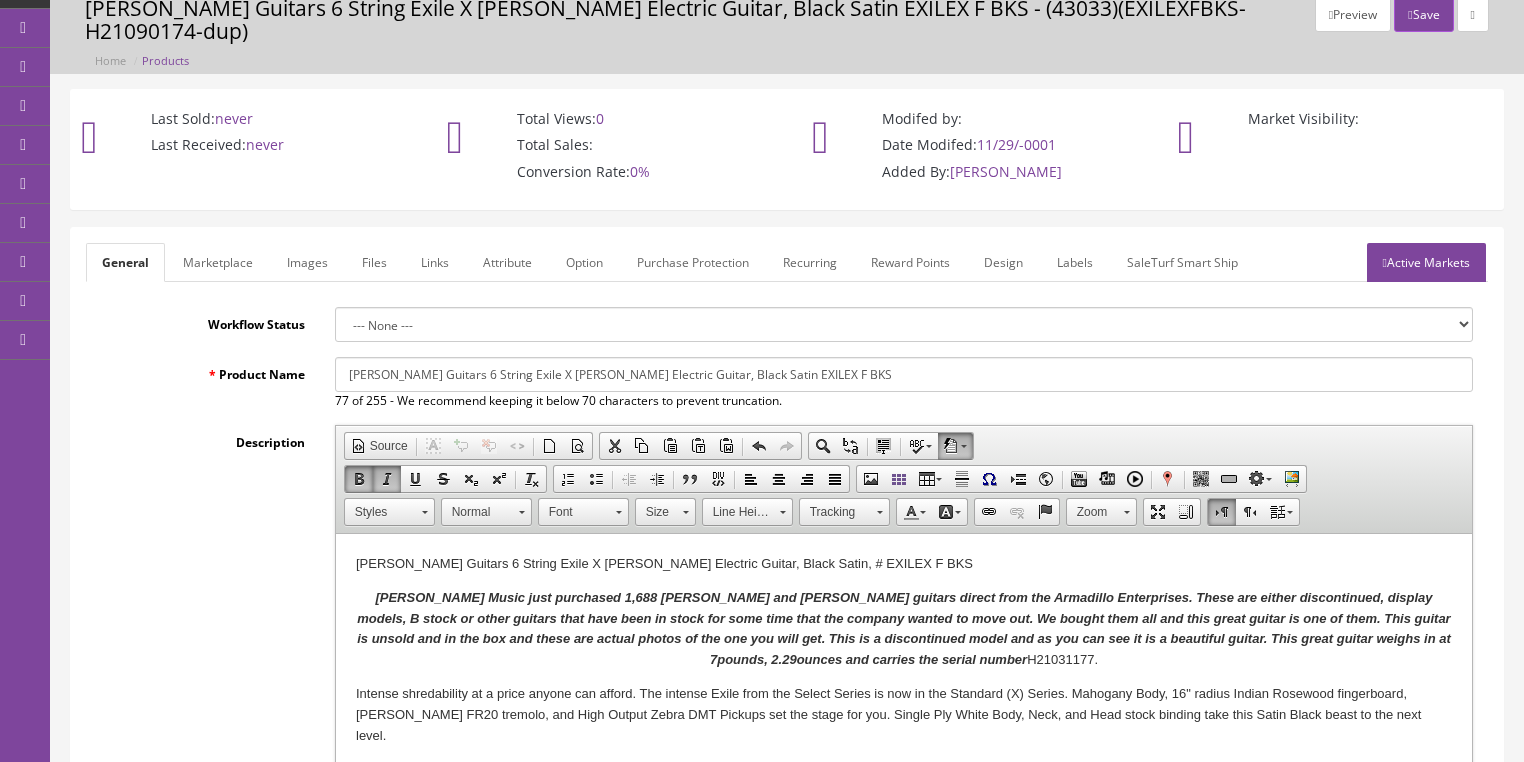 click on "Active Markets" at bounding box center [1426, 262] 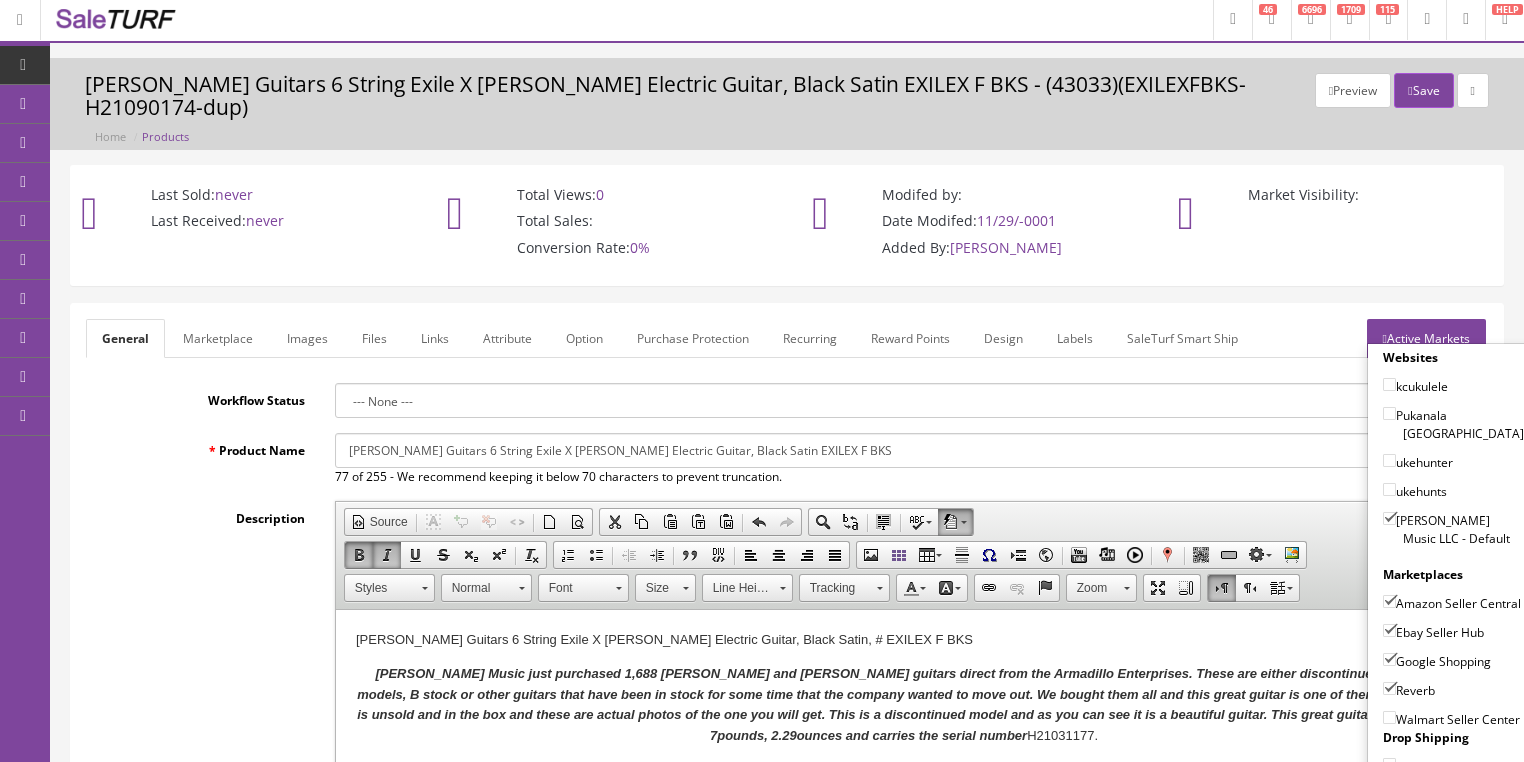 scroll, scrollTop: 0, scrollLeft: 0, axis: both 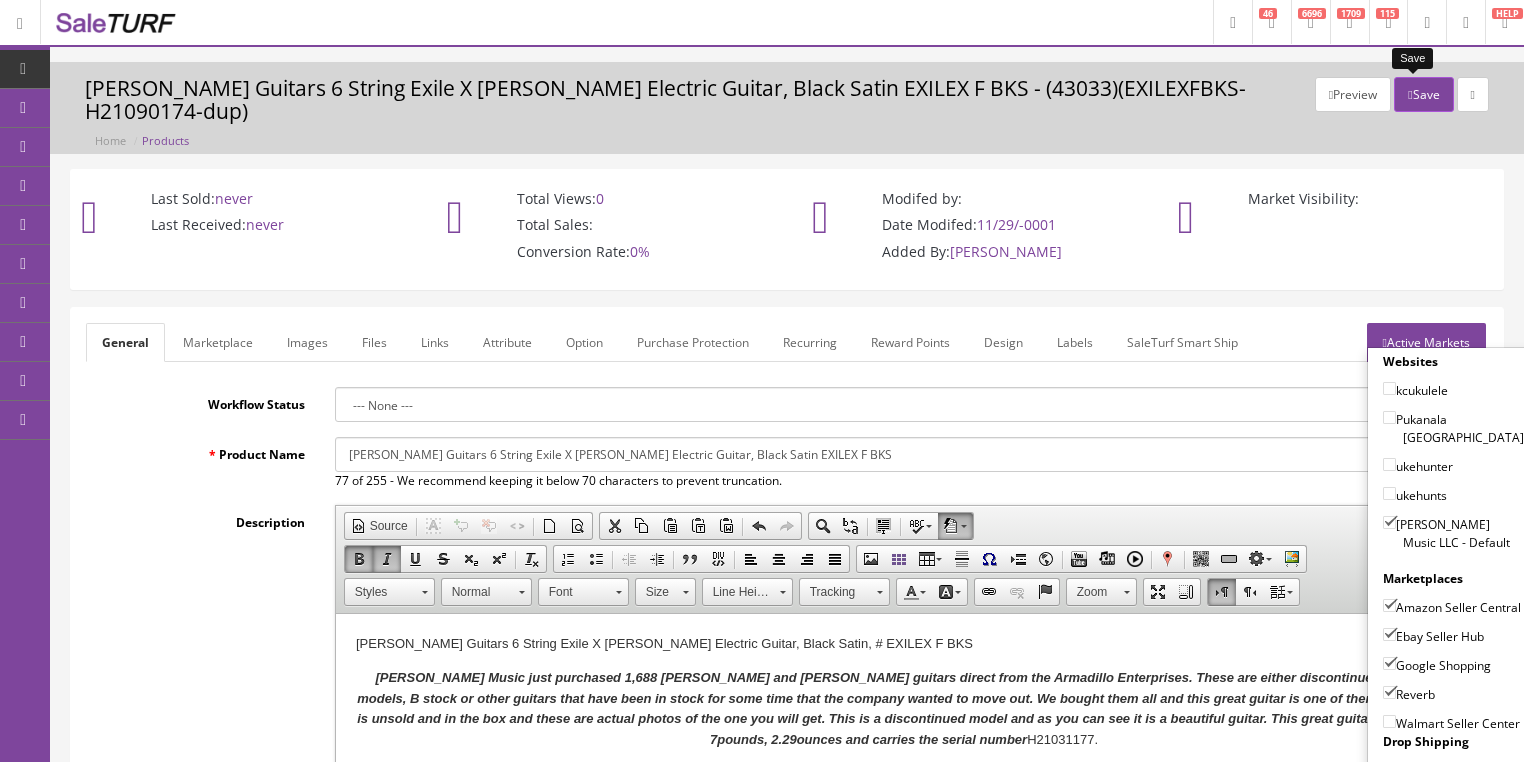 click on "Save" at bounding box center (1423, 94) 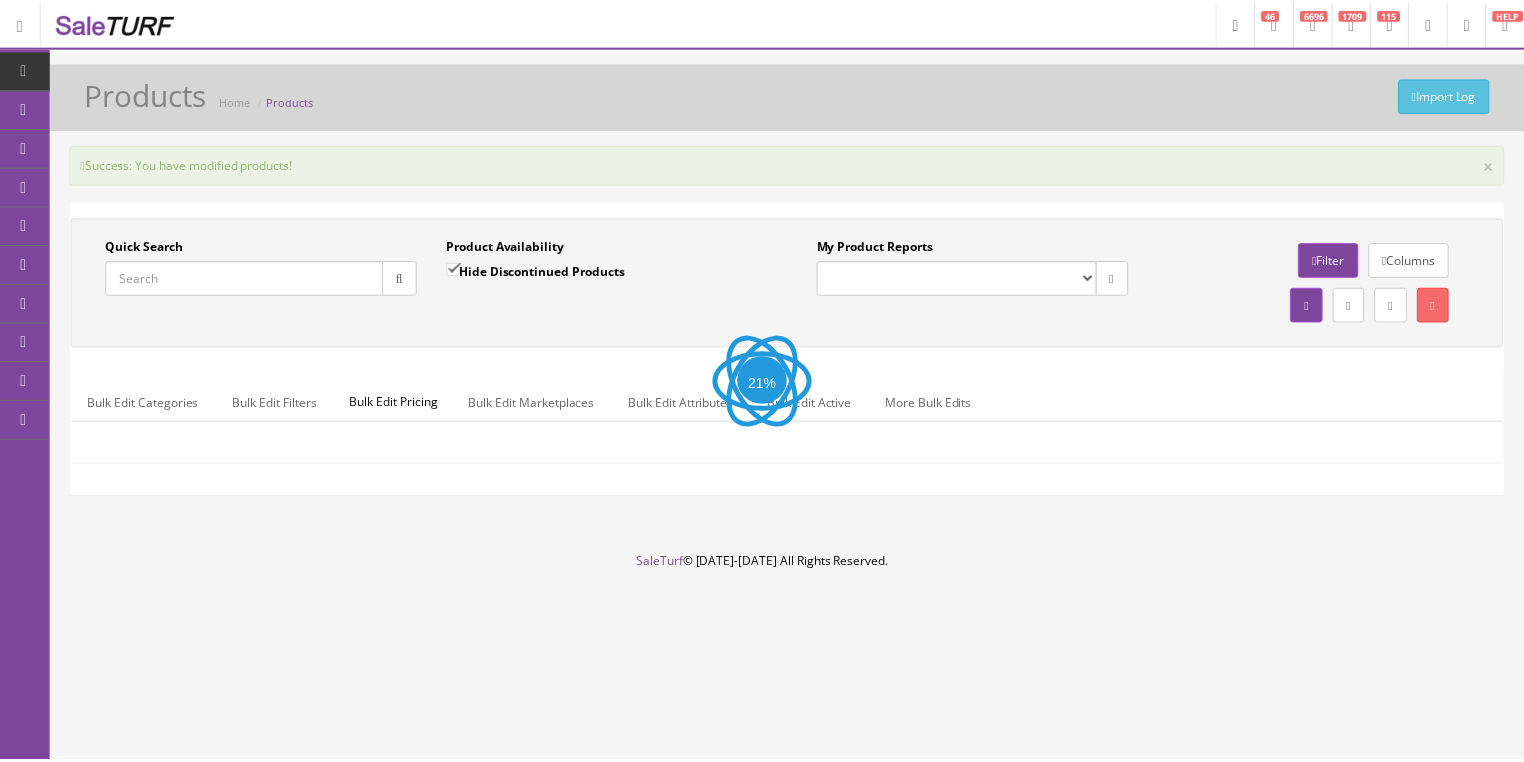 scroll, scrollTop: 0, scrollLeft: 0, axis: both 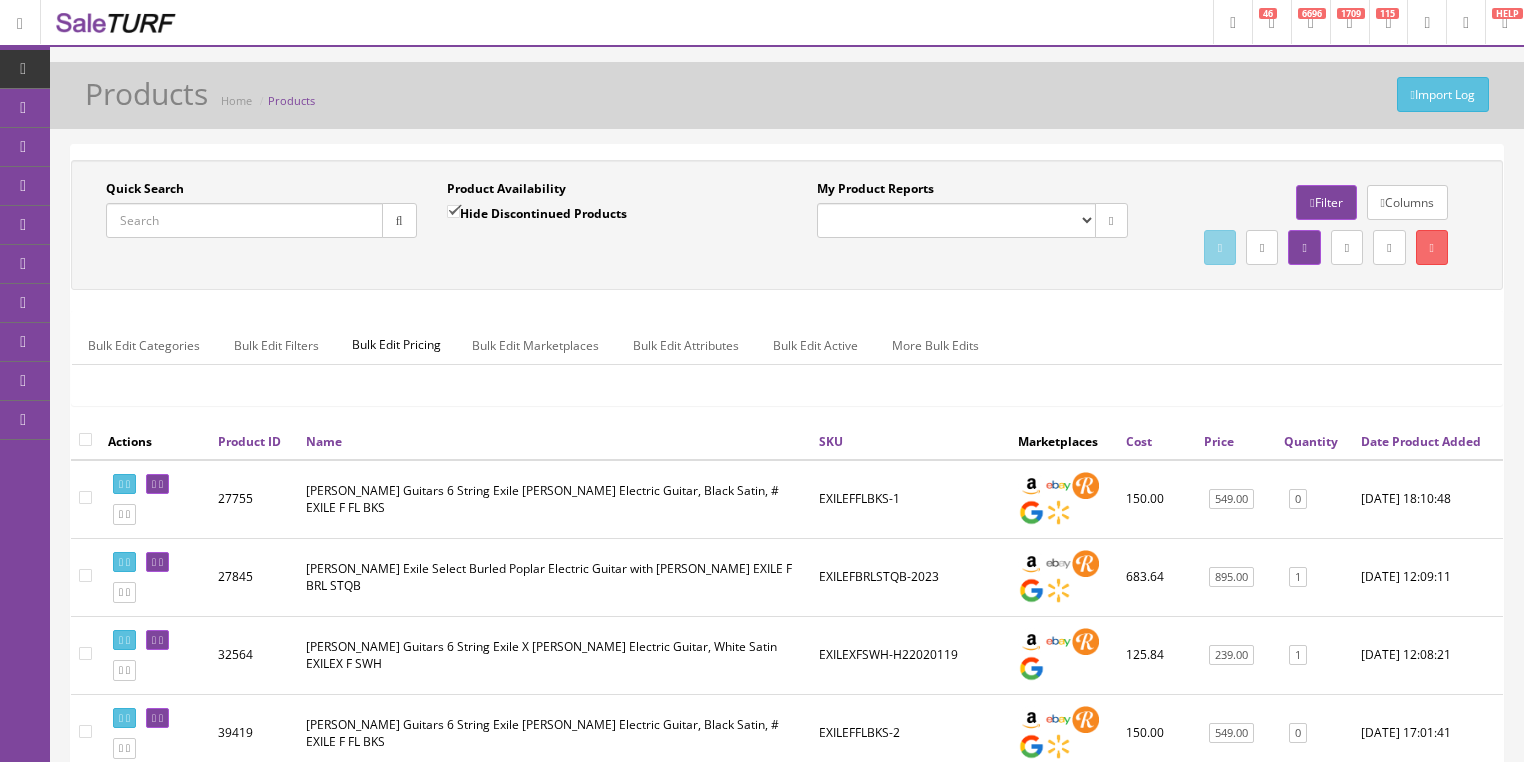 click on "Quick Search" at bounding box center [244, 220] 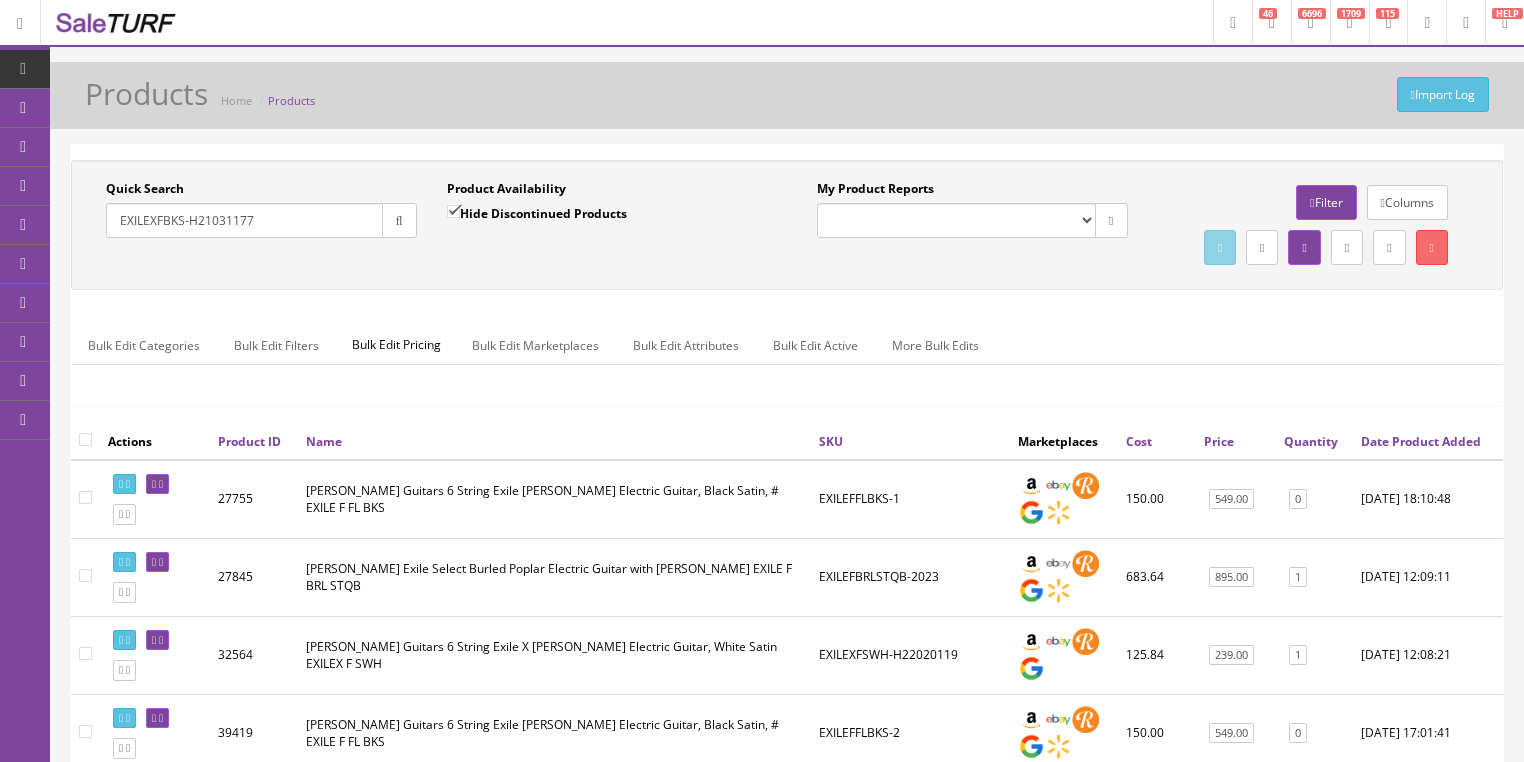 click at bounding box center (399, 220) 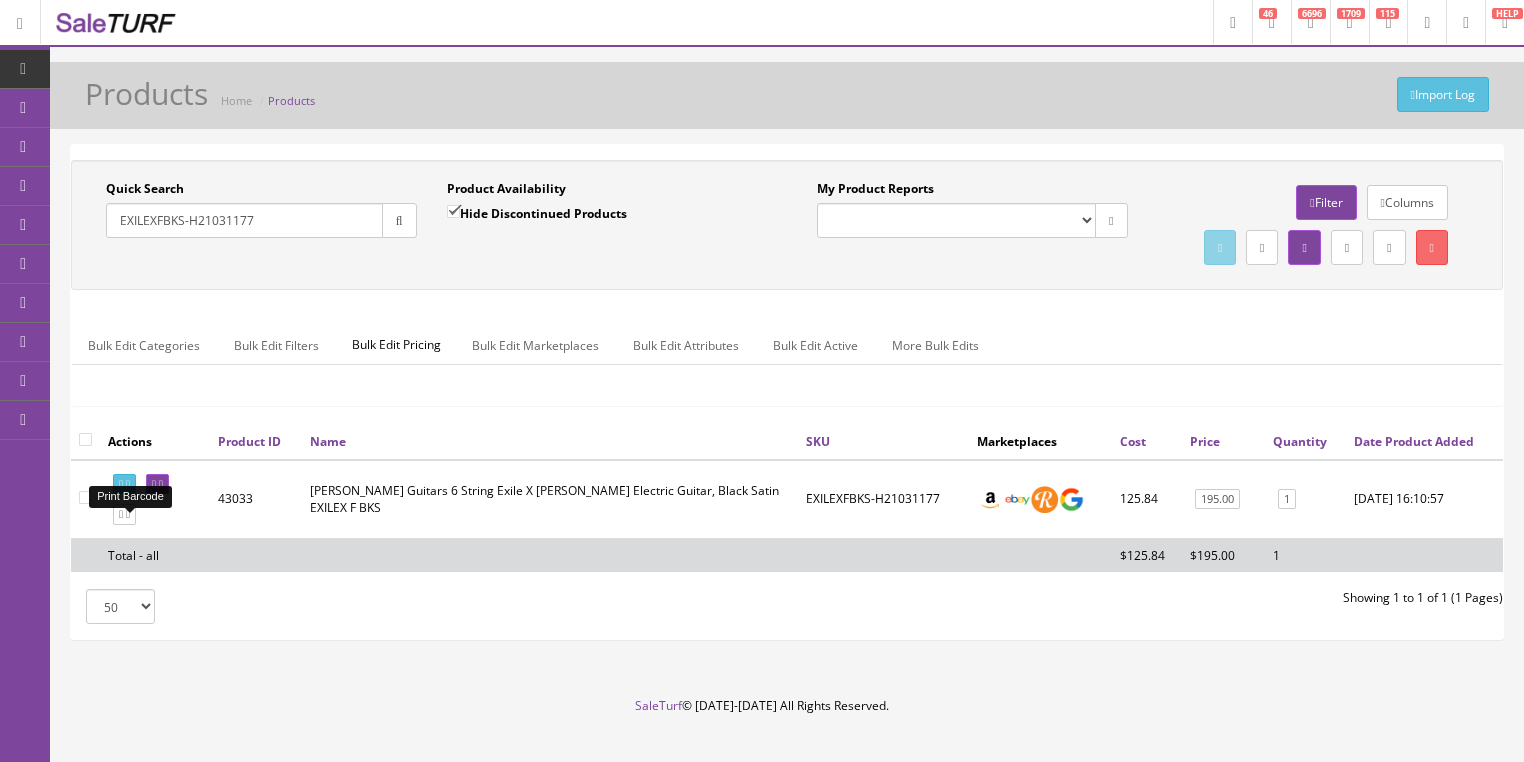 click at bounding box center (128, 484) 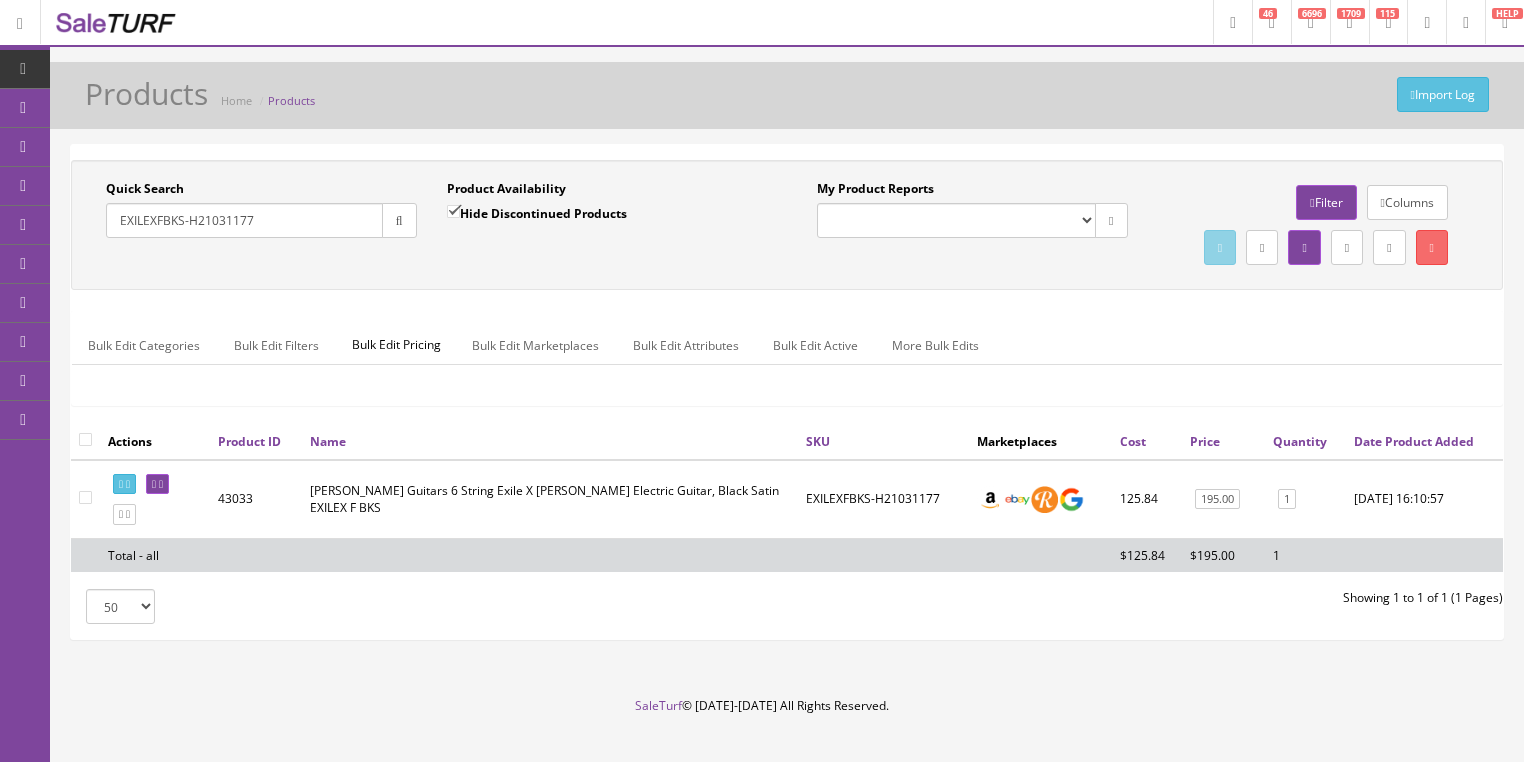 drag, startPoint x: 277, startPoint y: 220, endPoint x: 93, endPoint y: 267, distance: 189.90787 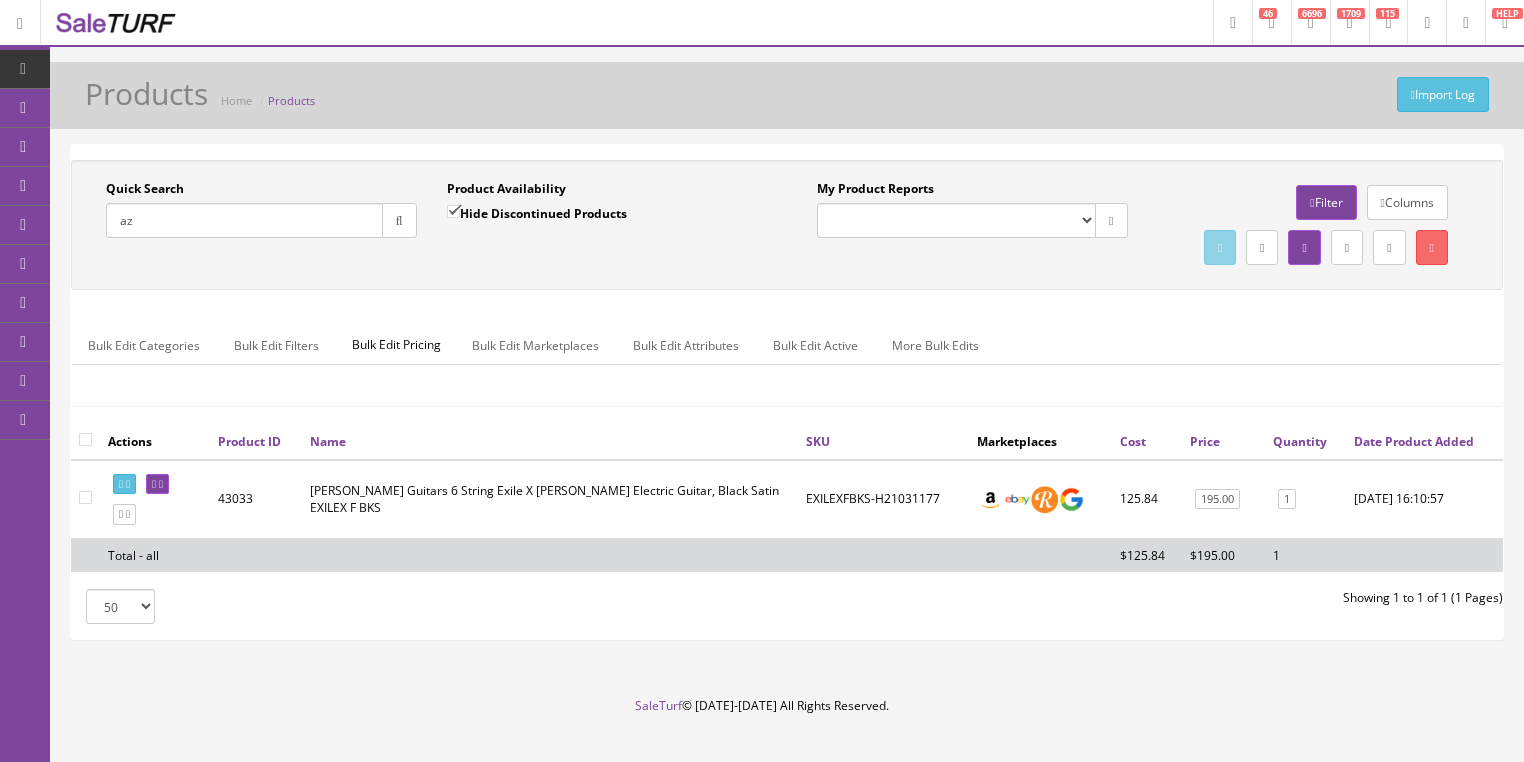 type on "a" 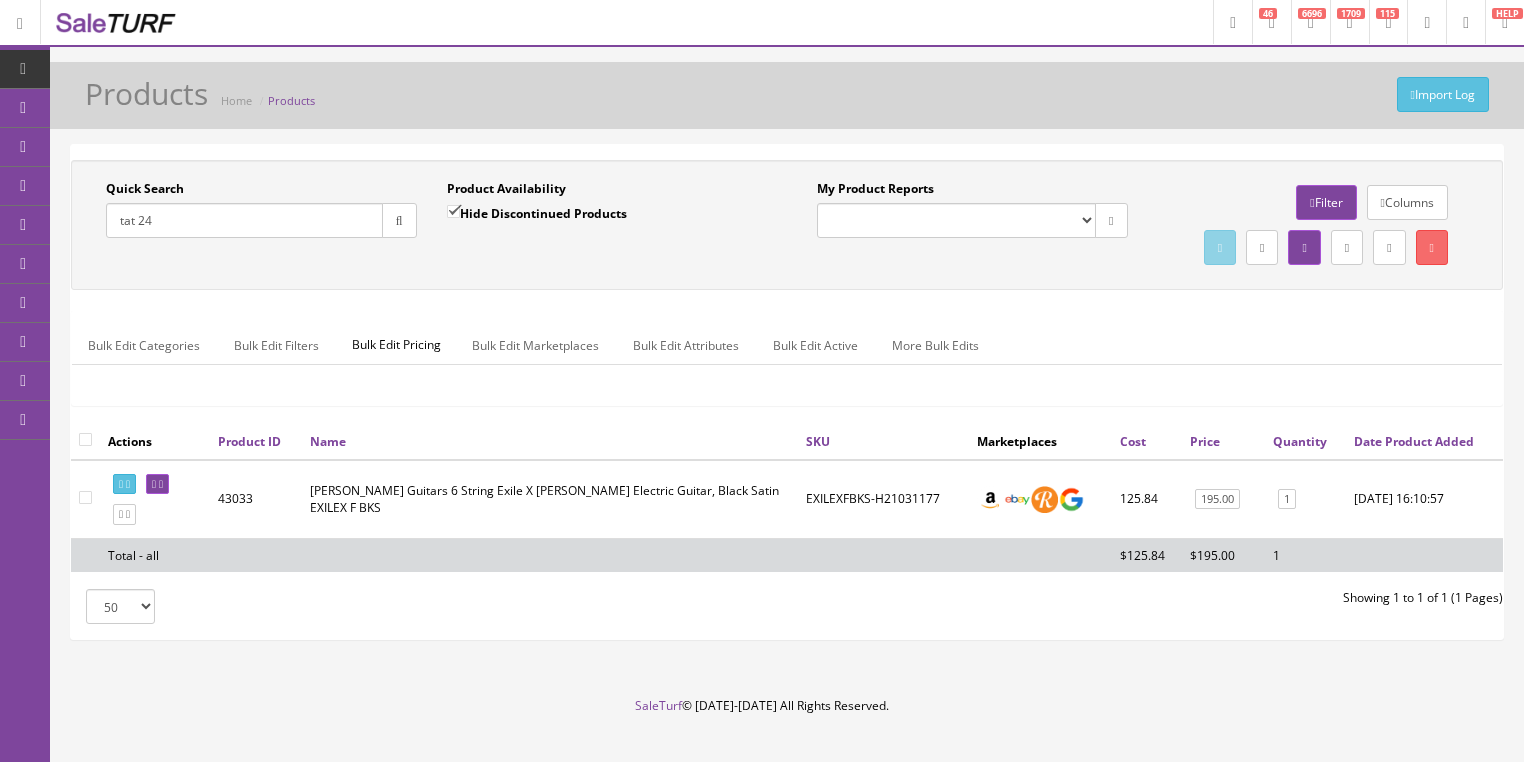 type on "tat 24" 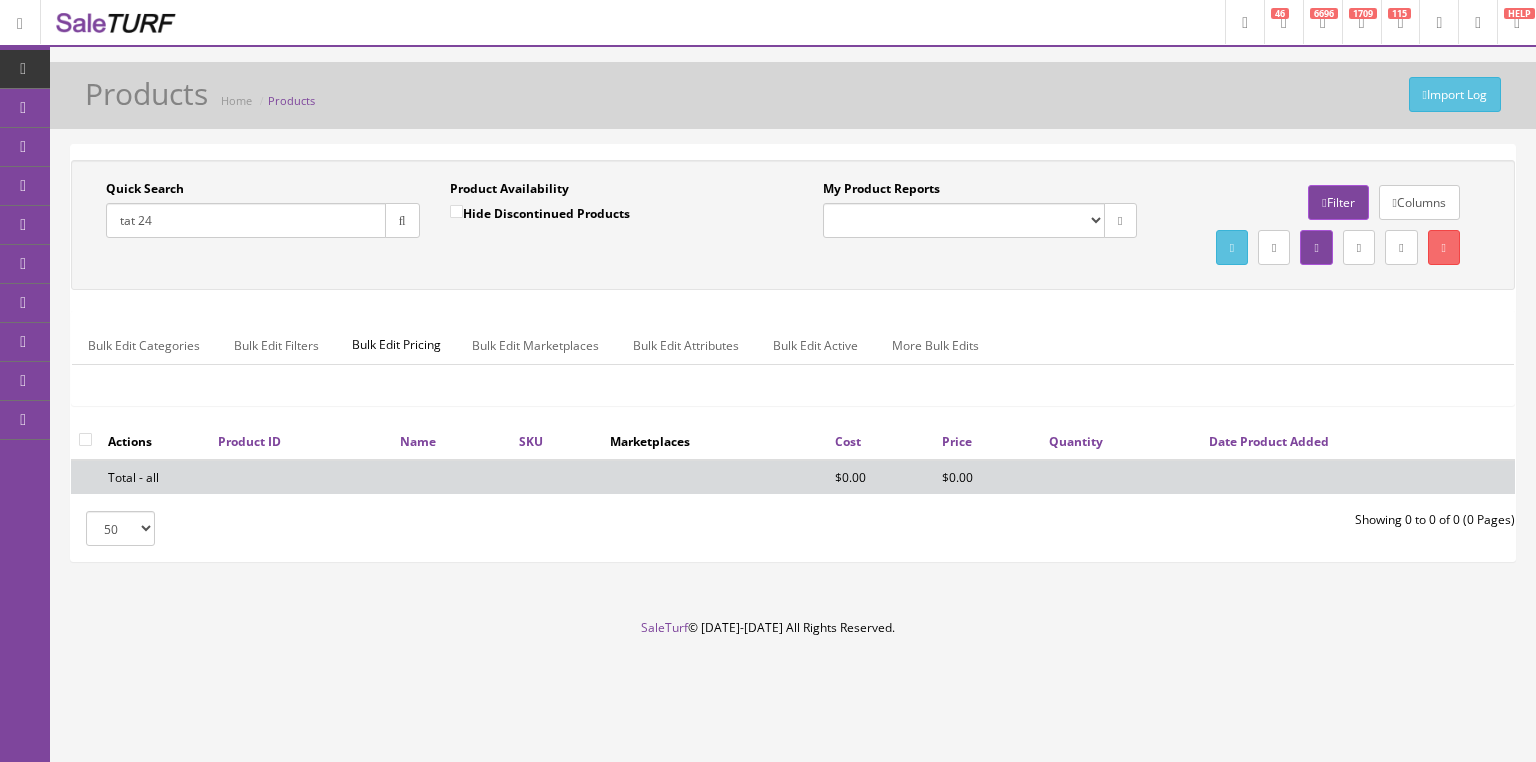 drag, startPoint x: 135, startPoint y: 236, endPoint x: 132, endPoint y: 264, distance: 28.160255 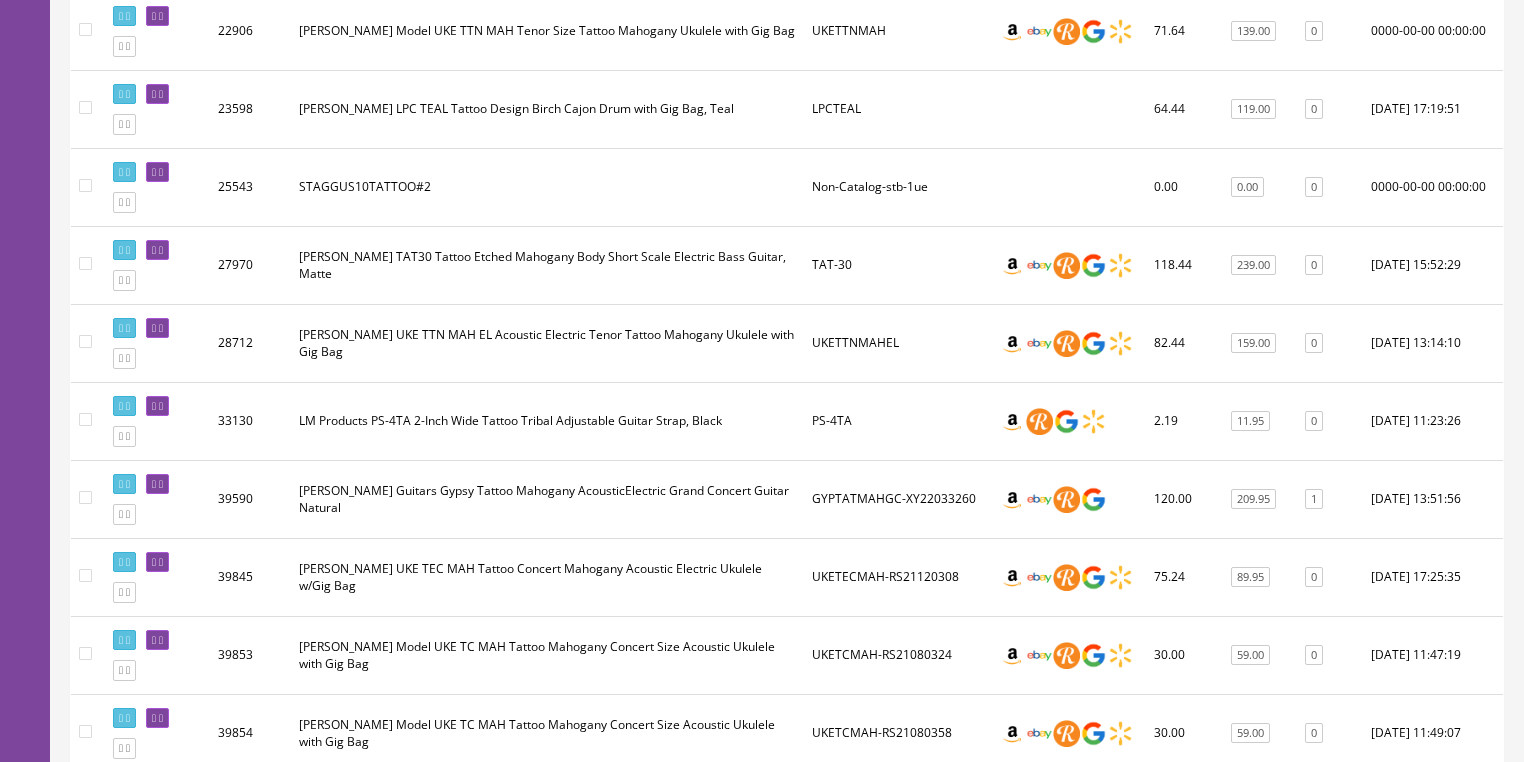 scroll, scrollTop: 2960, scrollLeft: 0, axis: vertical 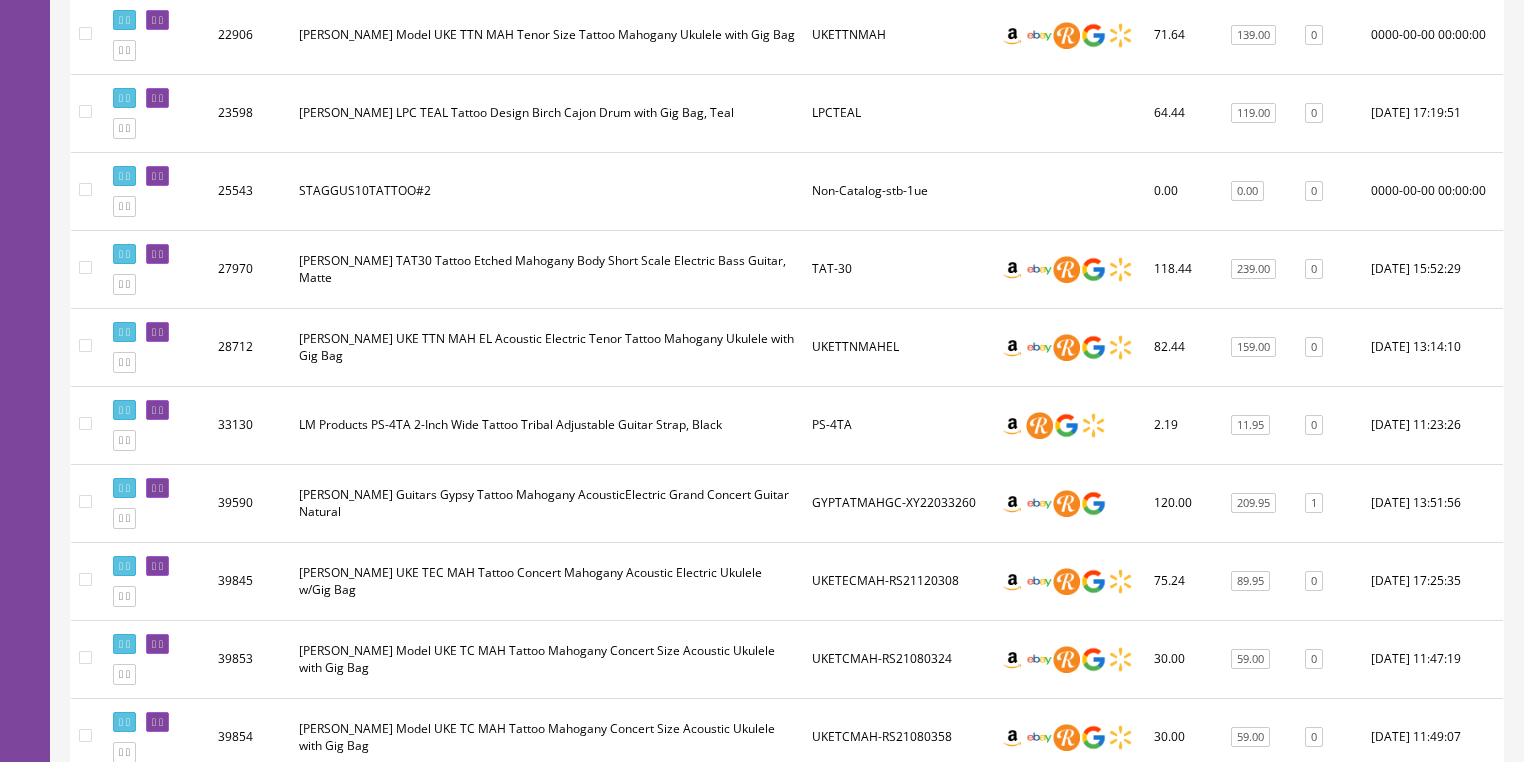 type on "tattoo" 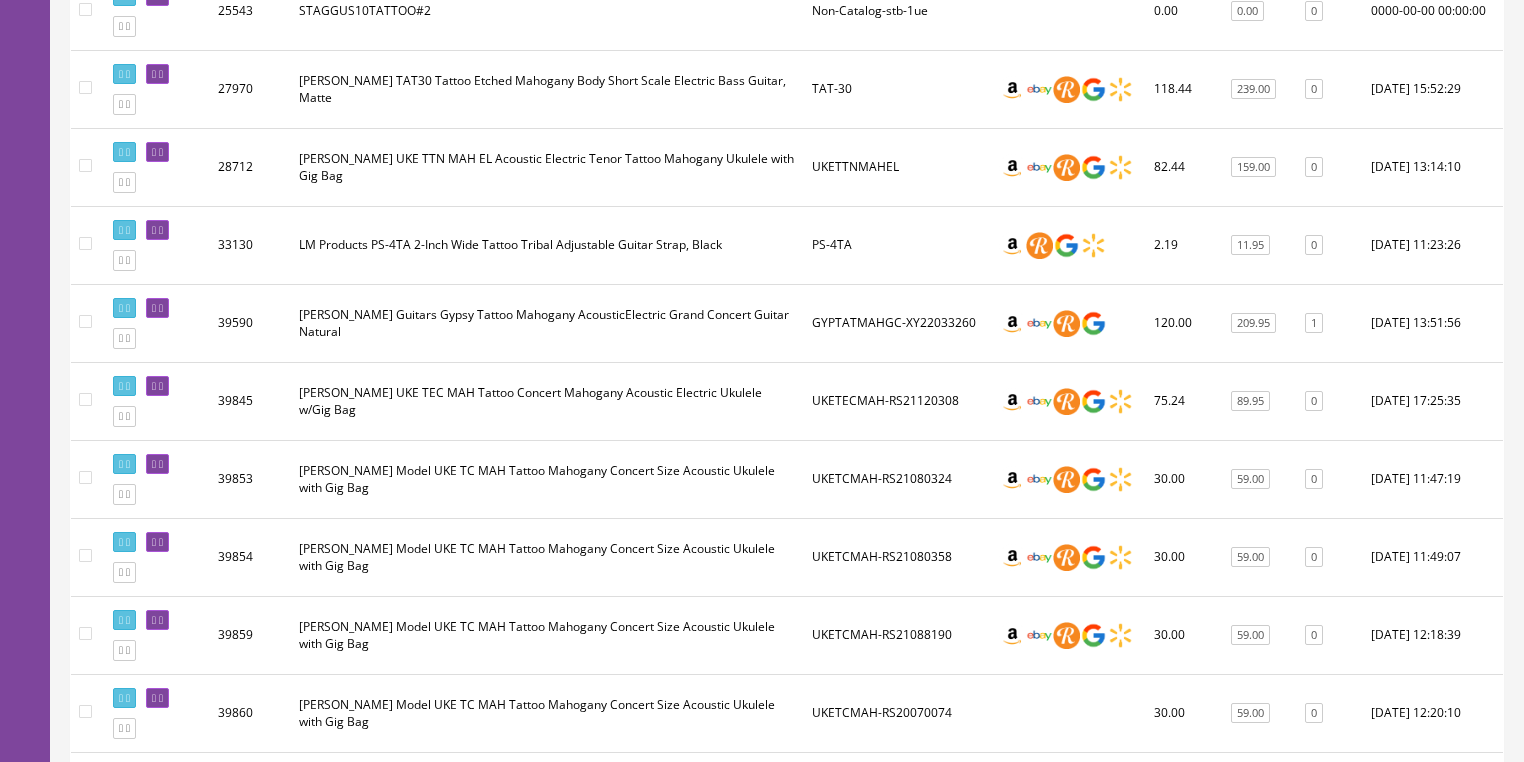 scroll, scrollTop: 3136, scrollLeft: 0, axis: vertical 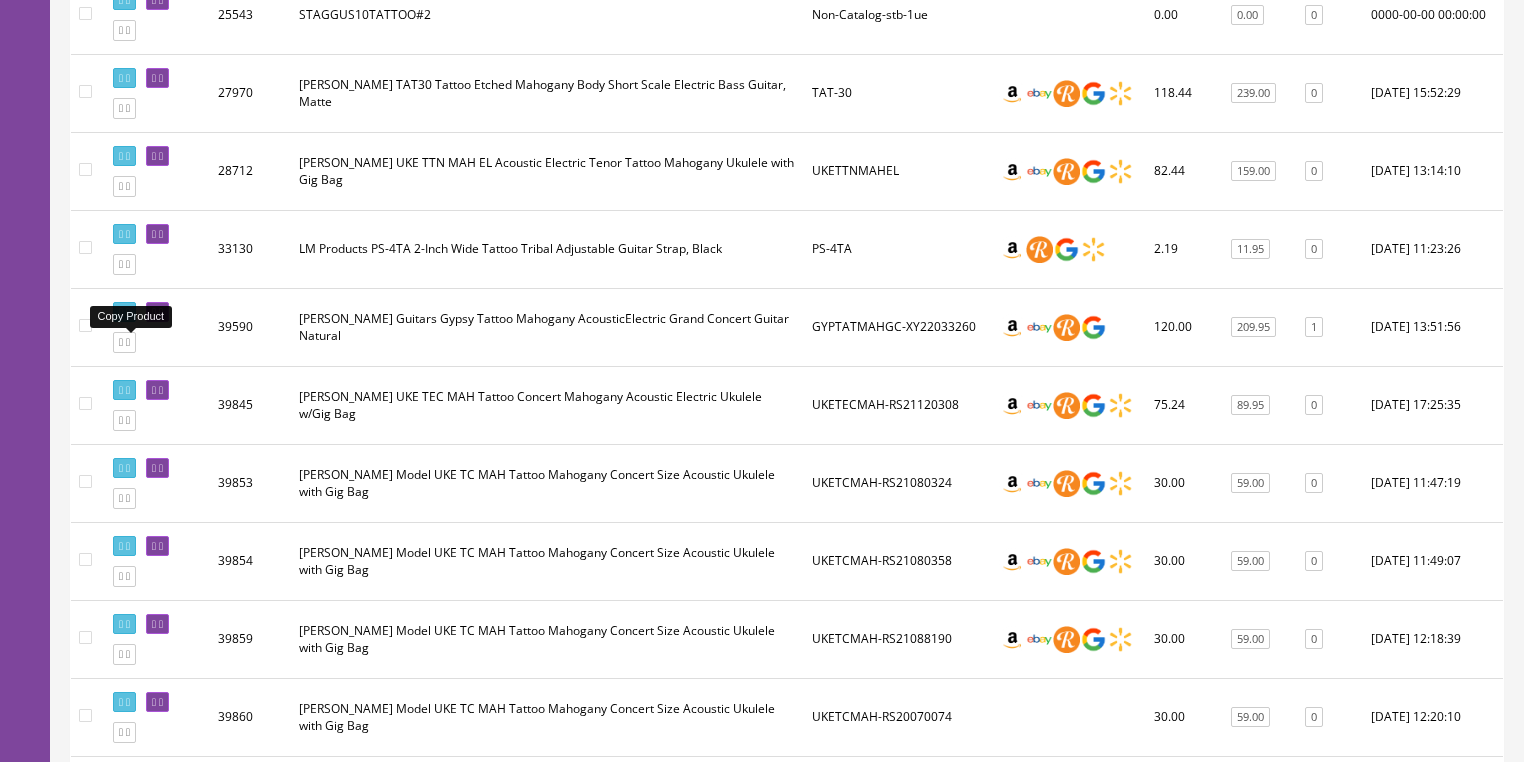 click at bounding box center [121, 342] 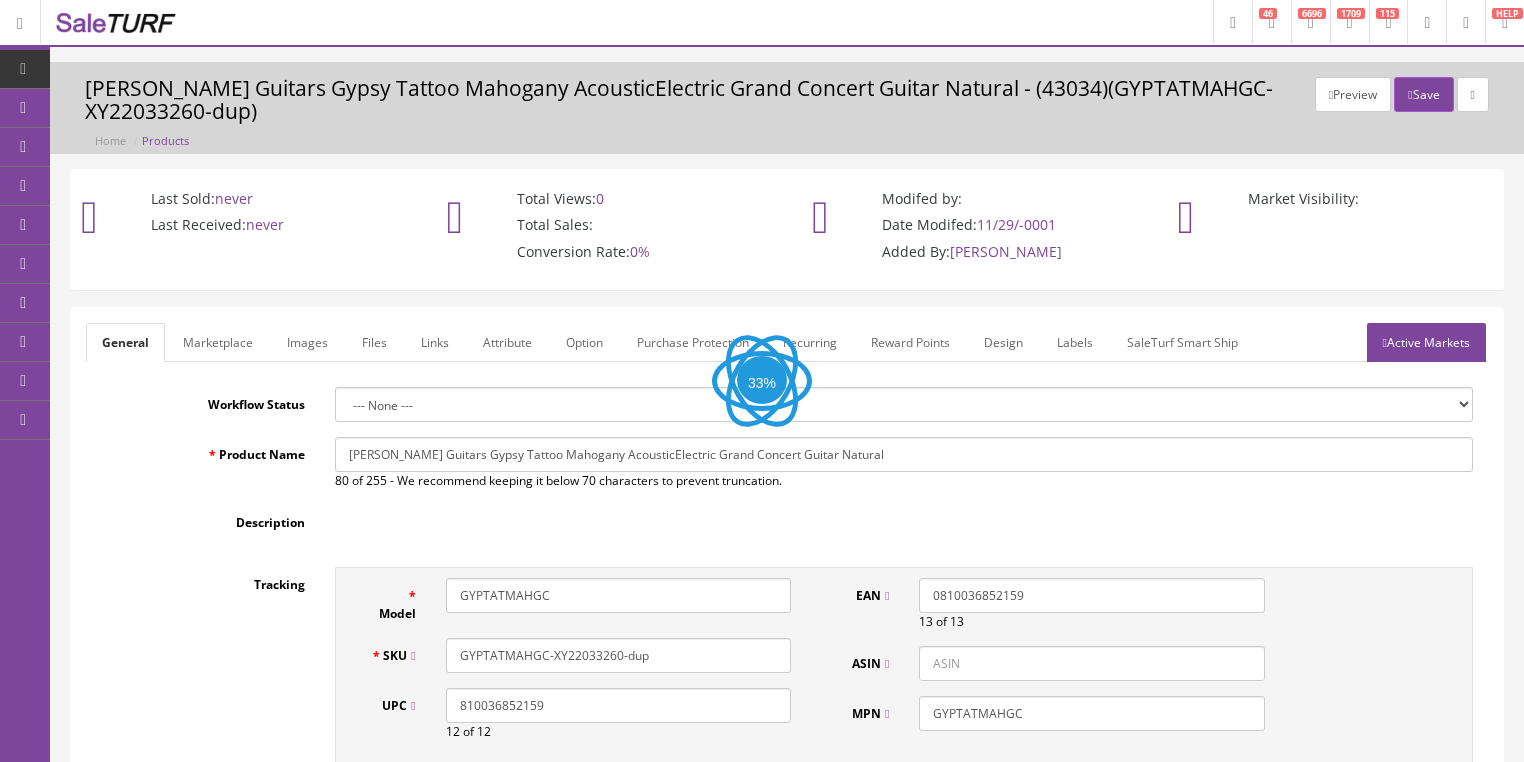 scroll, scrollTop: 0, scrollLeft: 0, axis: both 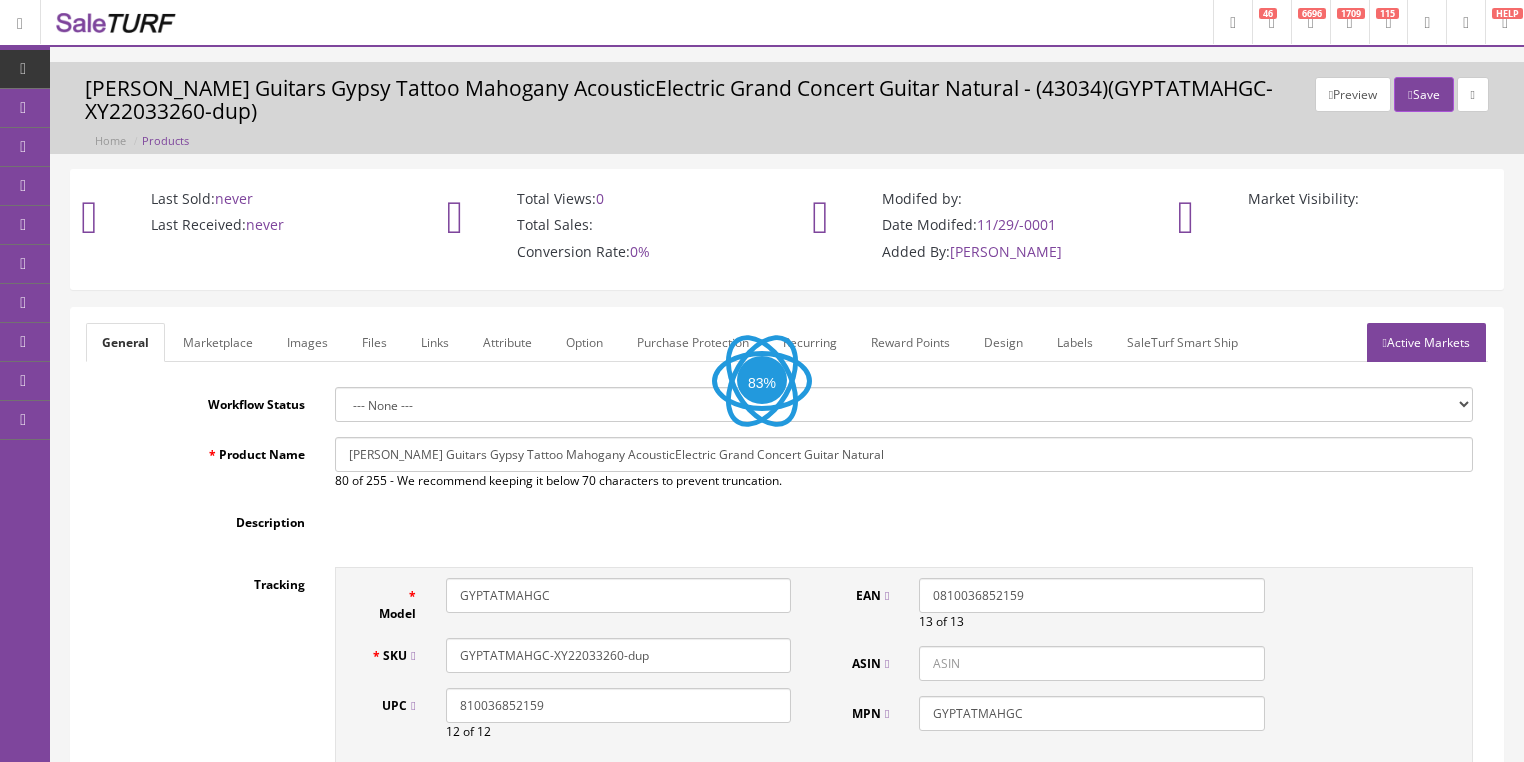 click on "Images" at bounding box center (307, 342) 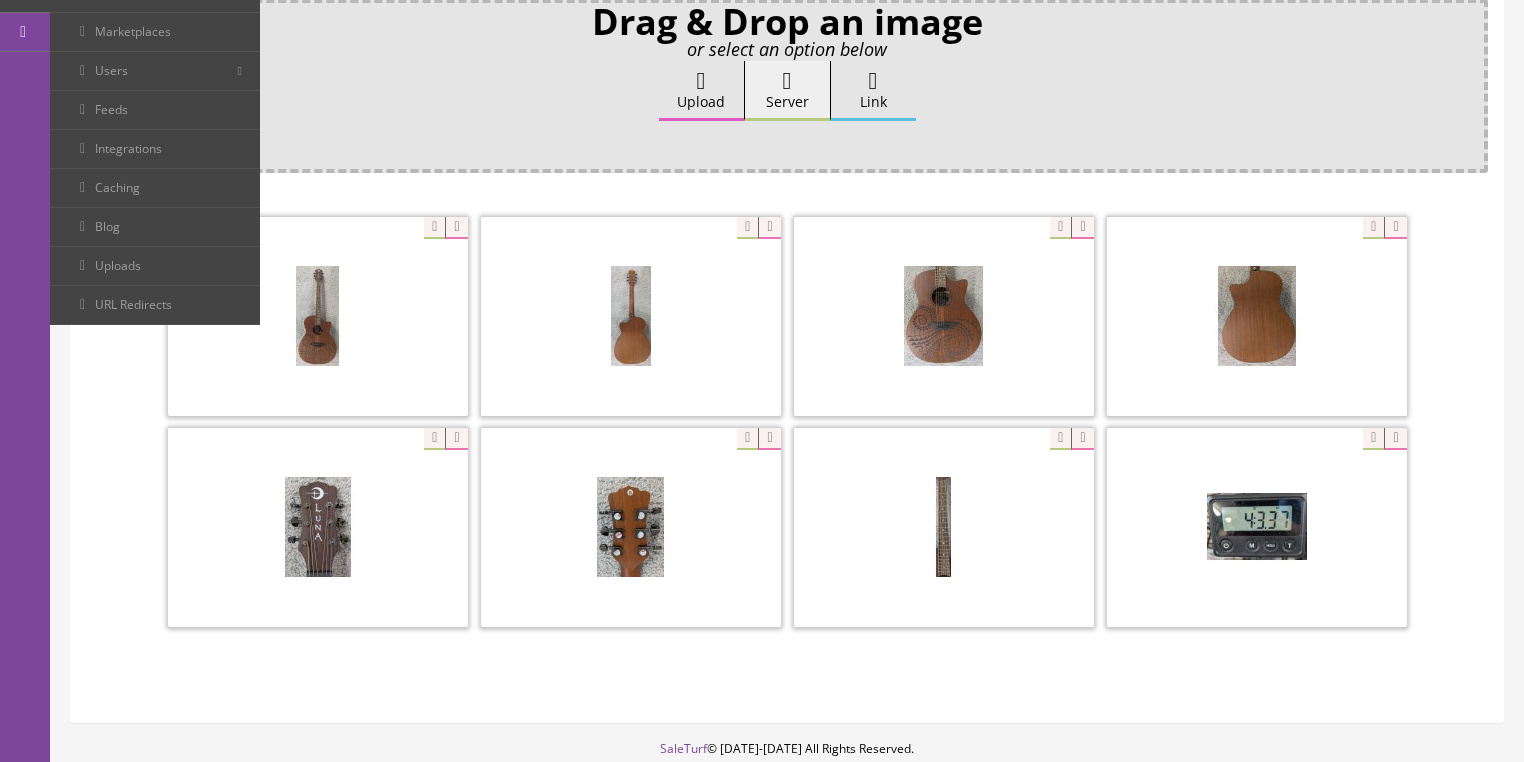 scroll, scrollTop: 400, scrollLeft: 0, axis: vertical 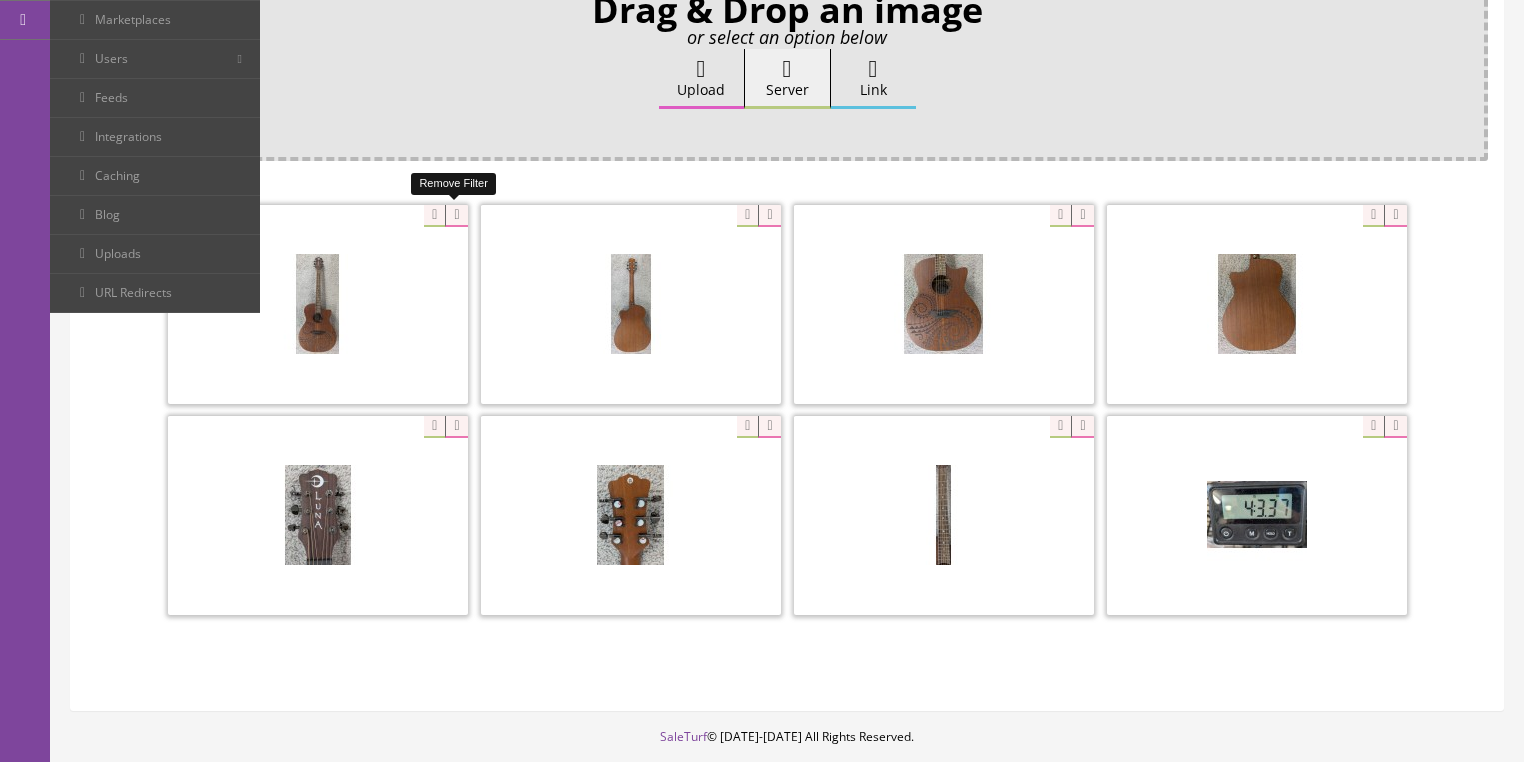 click at bounding box center [456, 216] 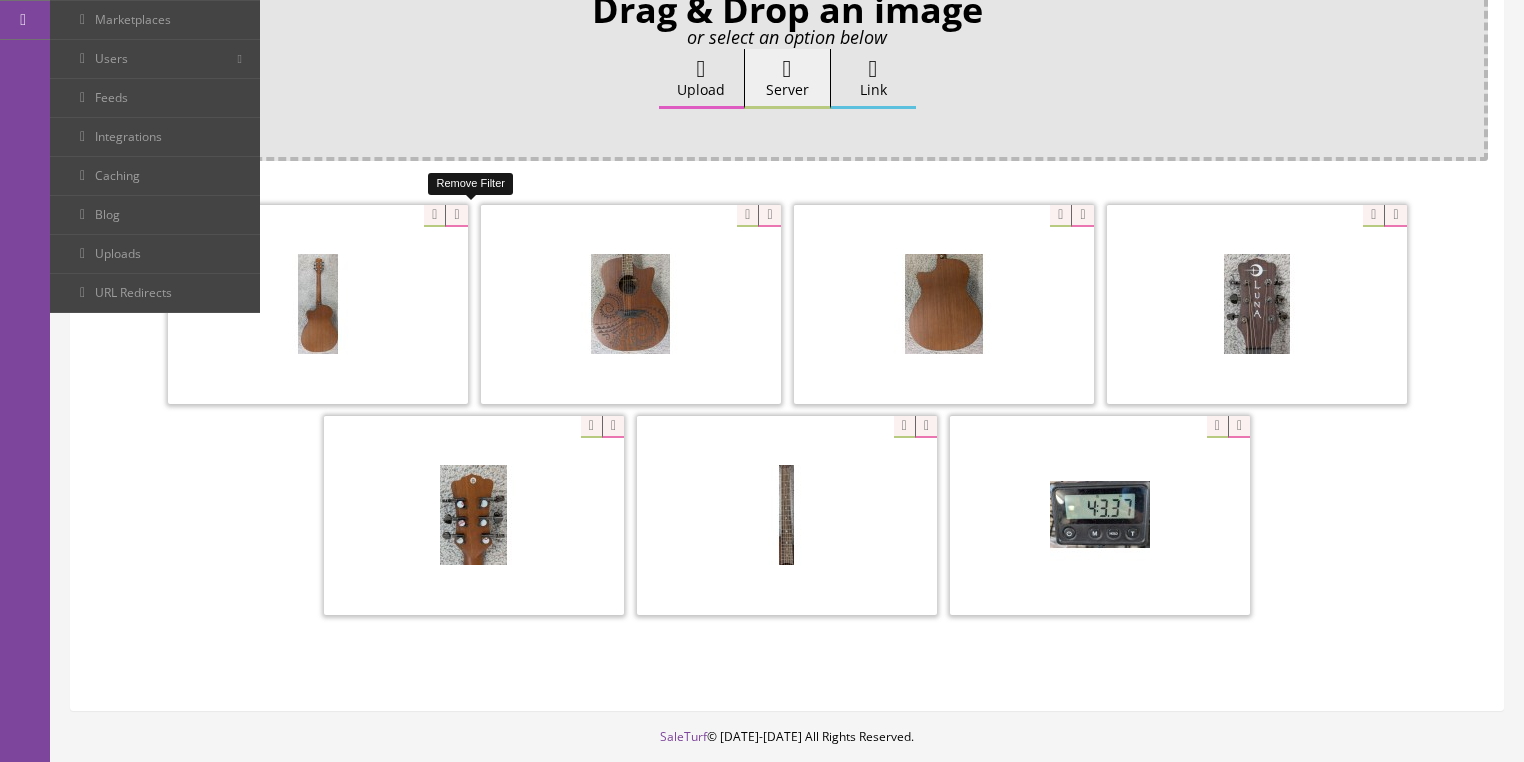 click at bounding box center [456, 216] 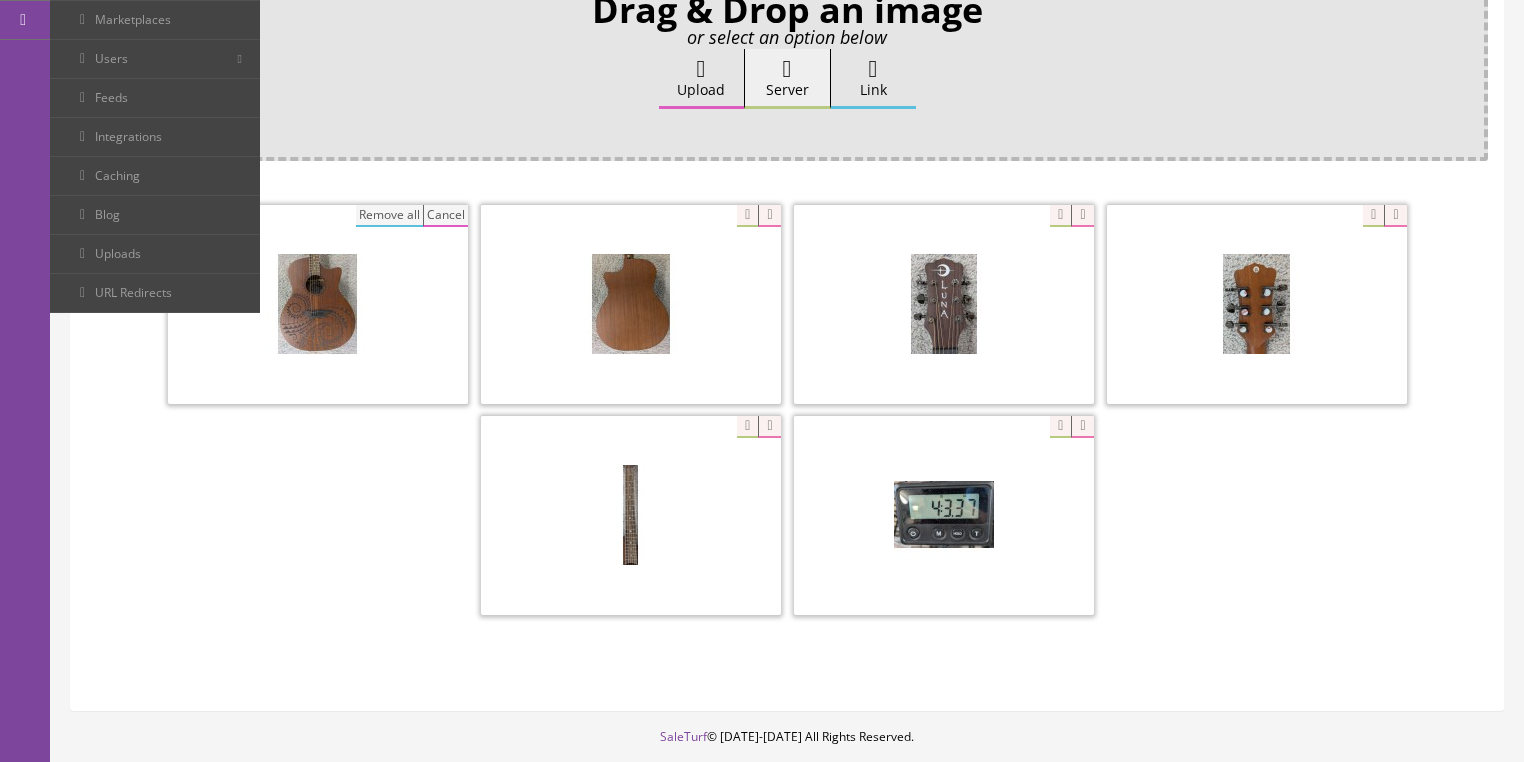 click on "Remove all" at bounding box center (389, 216) 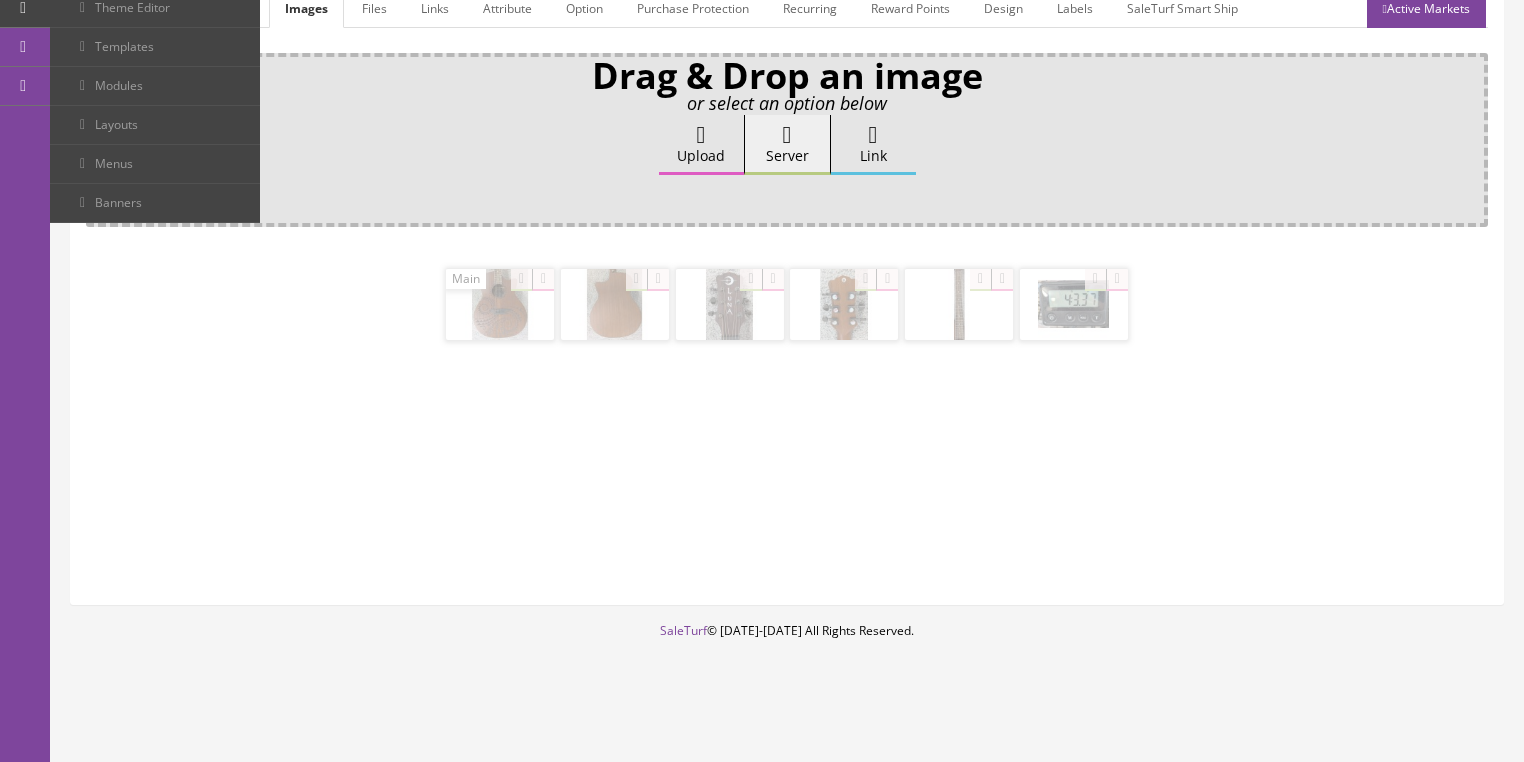 scroll, scrollTop: 331, scrollLeft: 0, axis: vertical 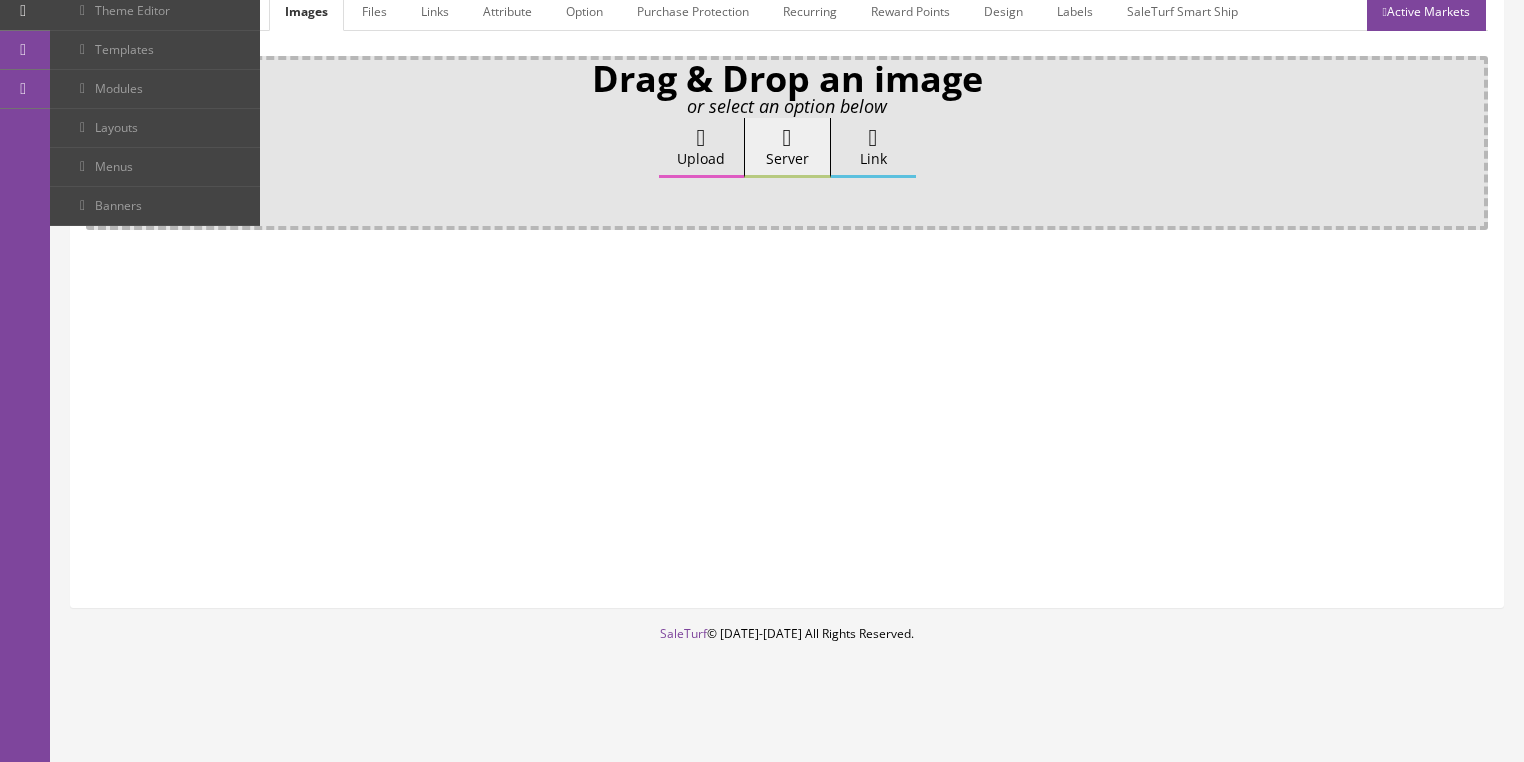 click on "Upload" at bounding box center [701, 148] 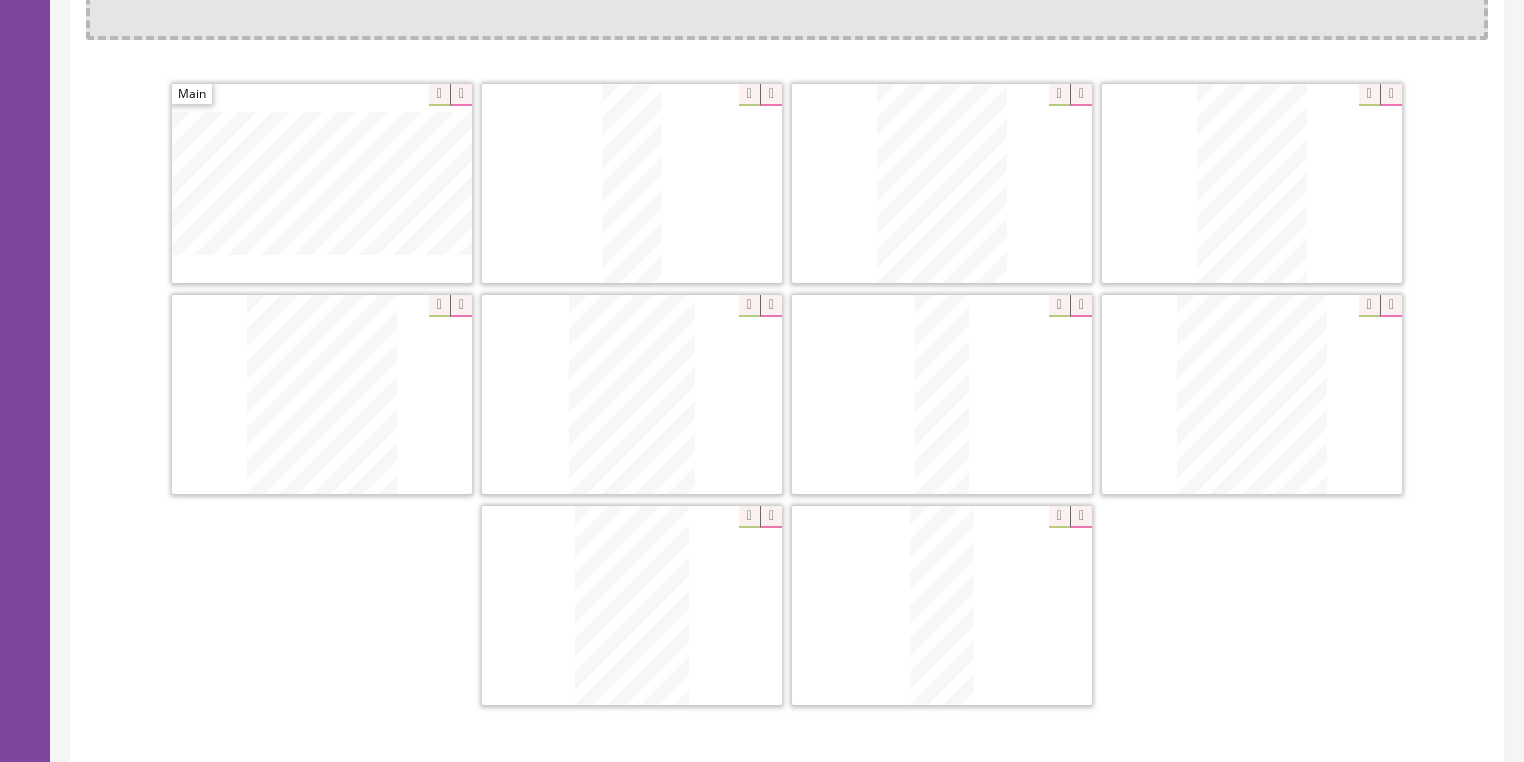 scroll, scrollTop: 560, scrollLeft: 0, axis: vertical 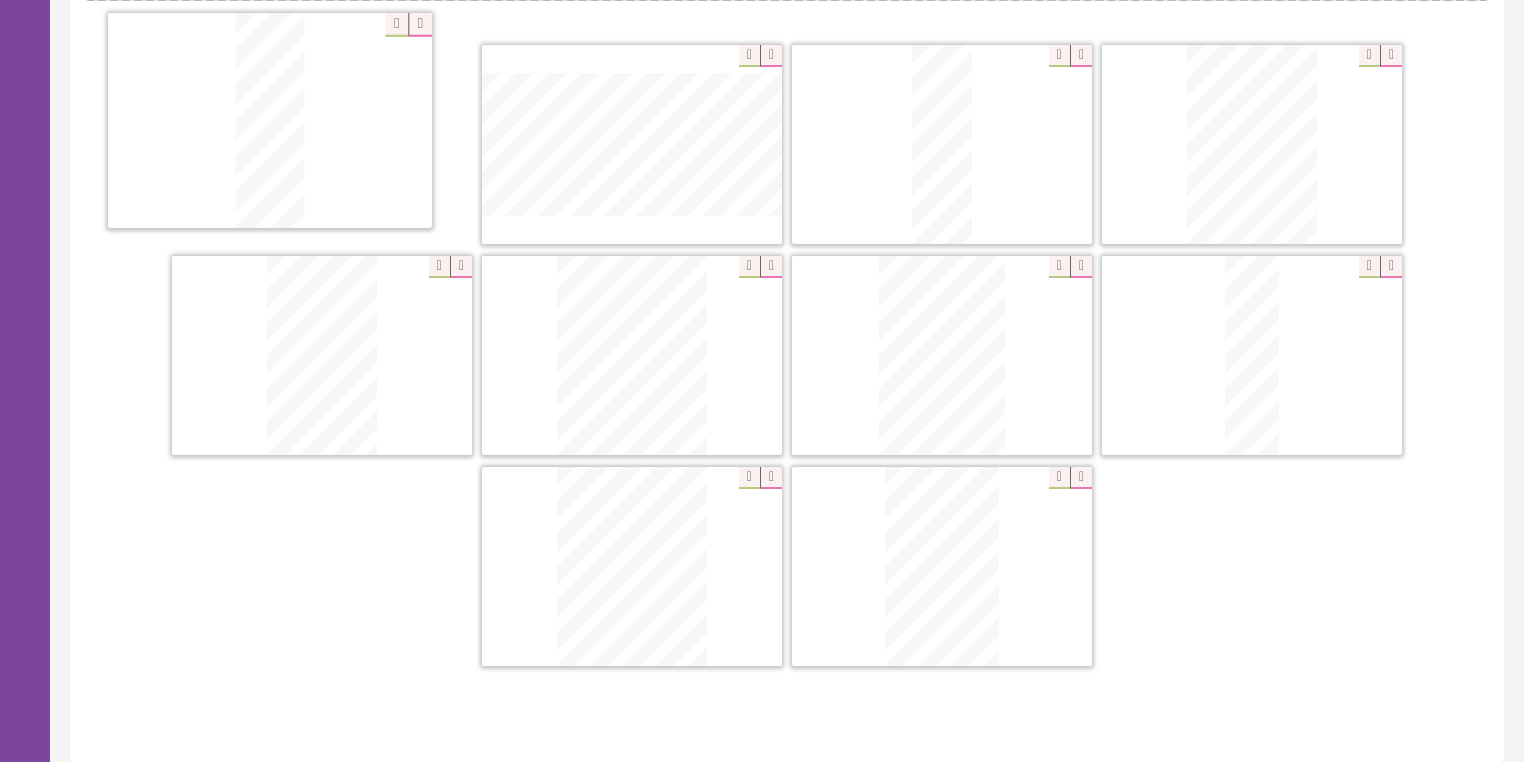 drag, startPoint x: 917, startPoint y: 559, endPoint x: 274, endPoint y: 125, distance: 775.7609 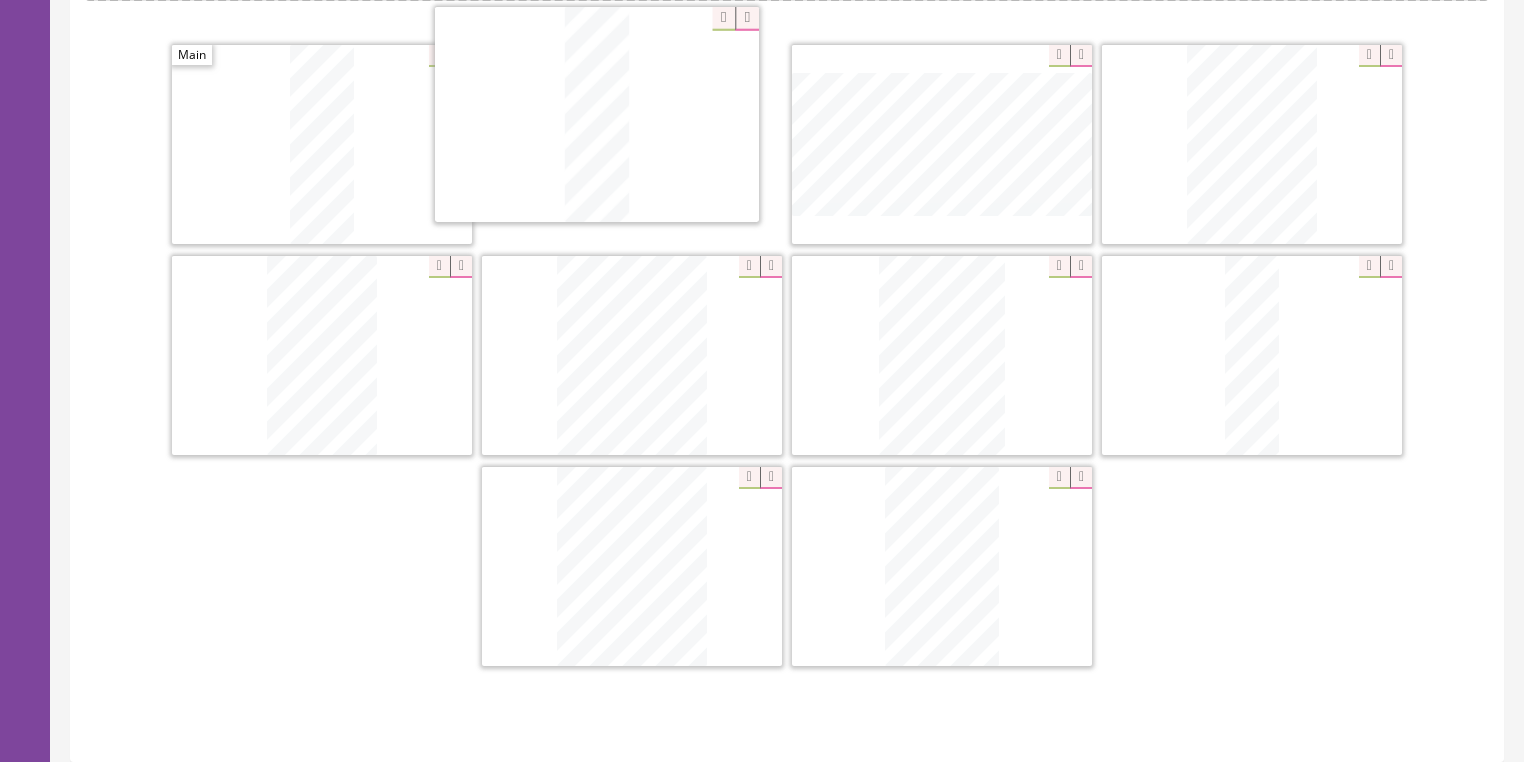 drag, startPoint x: 937, startPoint y: 140, endPoint x: 624, endPoint y: 132, distance: 313.10223 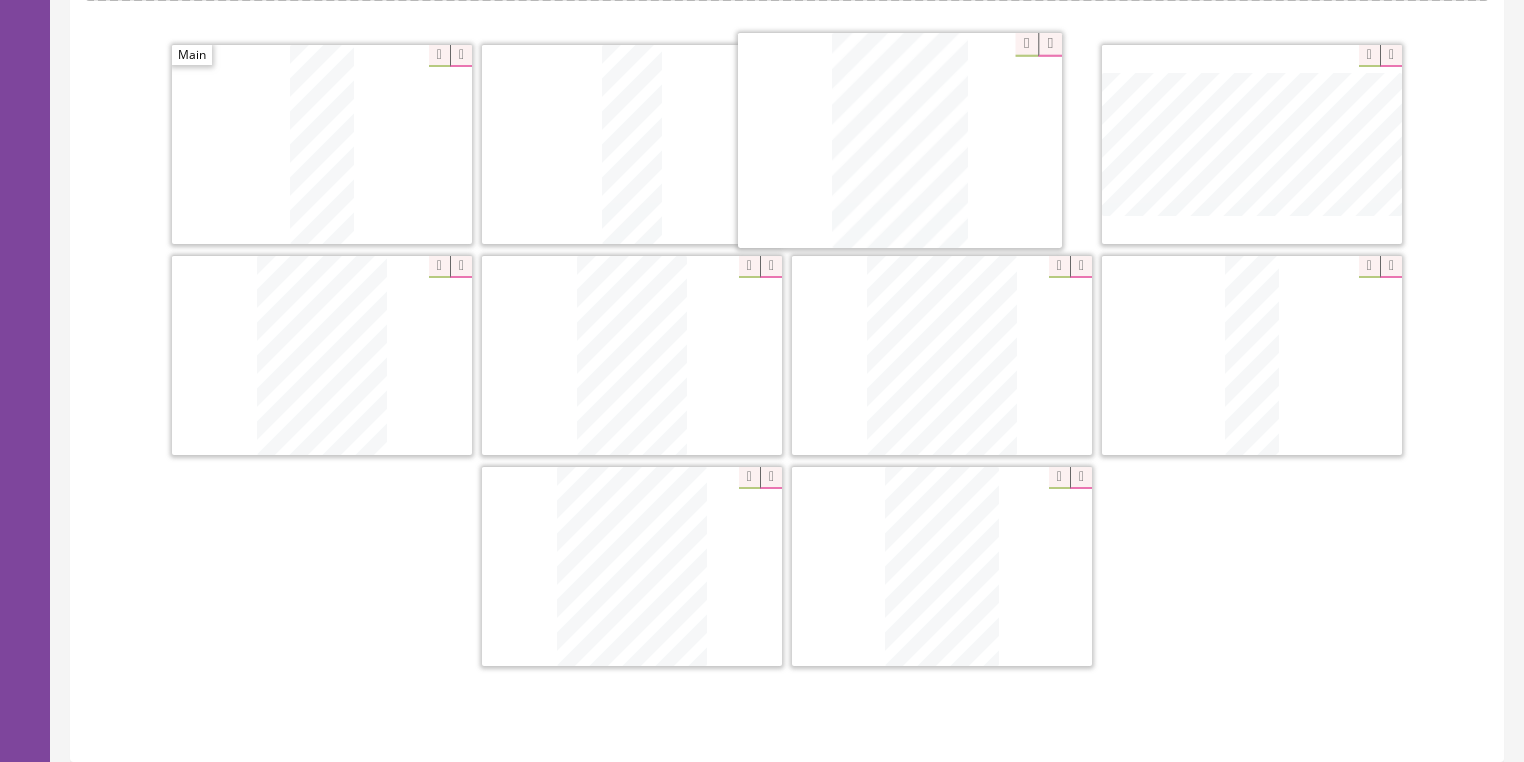 drag, startPoint x: 963, startPoint y: 348, endPoint x: 904, endPoint y: 153, distance: 203.73021 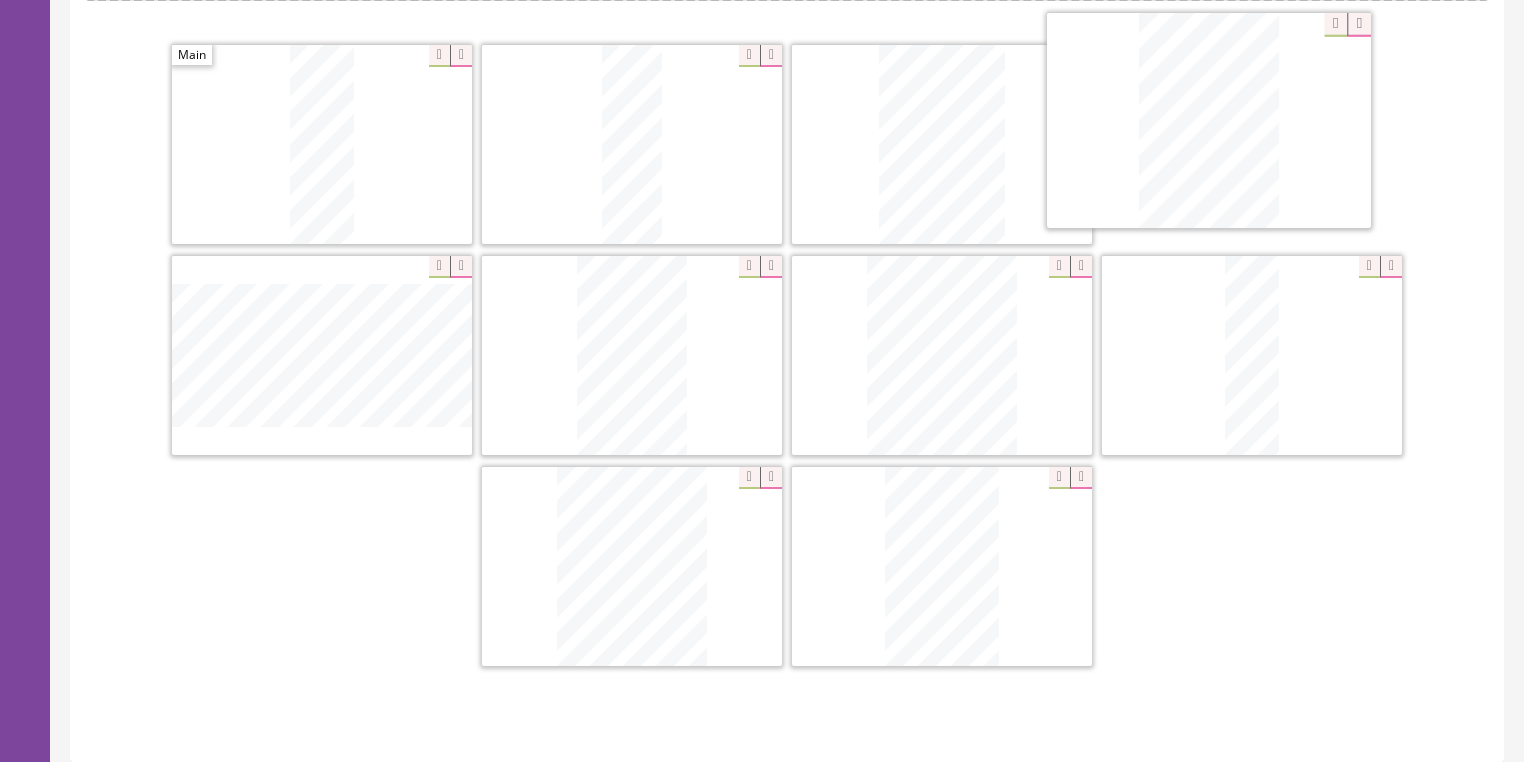 drag, startPoint x: 451, startPoint y: 313, endPoint x: 1372, endPoint y: 111, distance: 942.89185 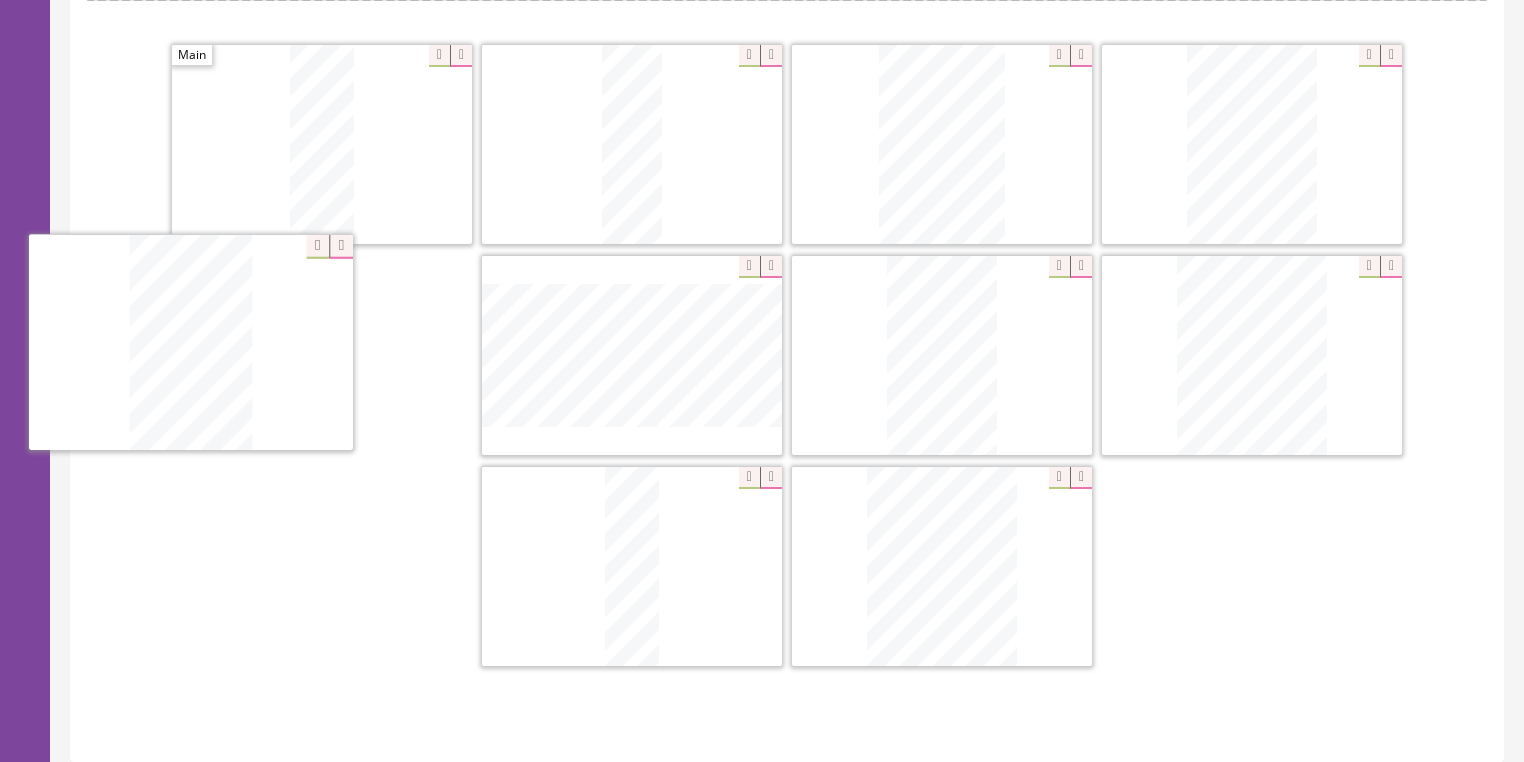drag, startPoint x: 972, startPoint y: 536, endPoint x: 446, endPoint y: 316, distance: 570.15436 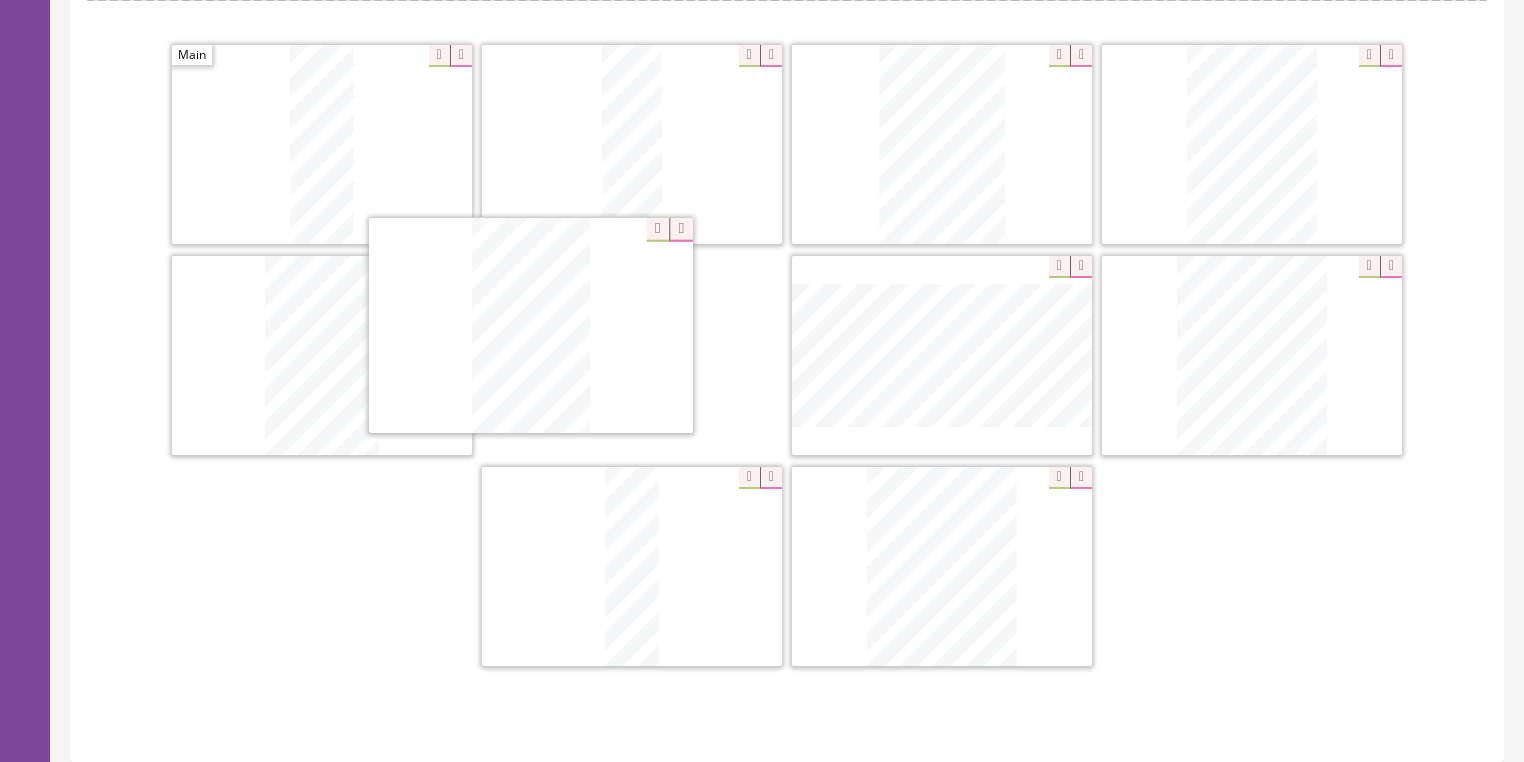 drag, startPoint x: 954, startPoint y: 312, endPoint x: 648, endPoint y: 386, distance: 314.8206 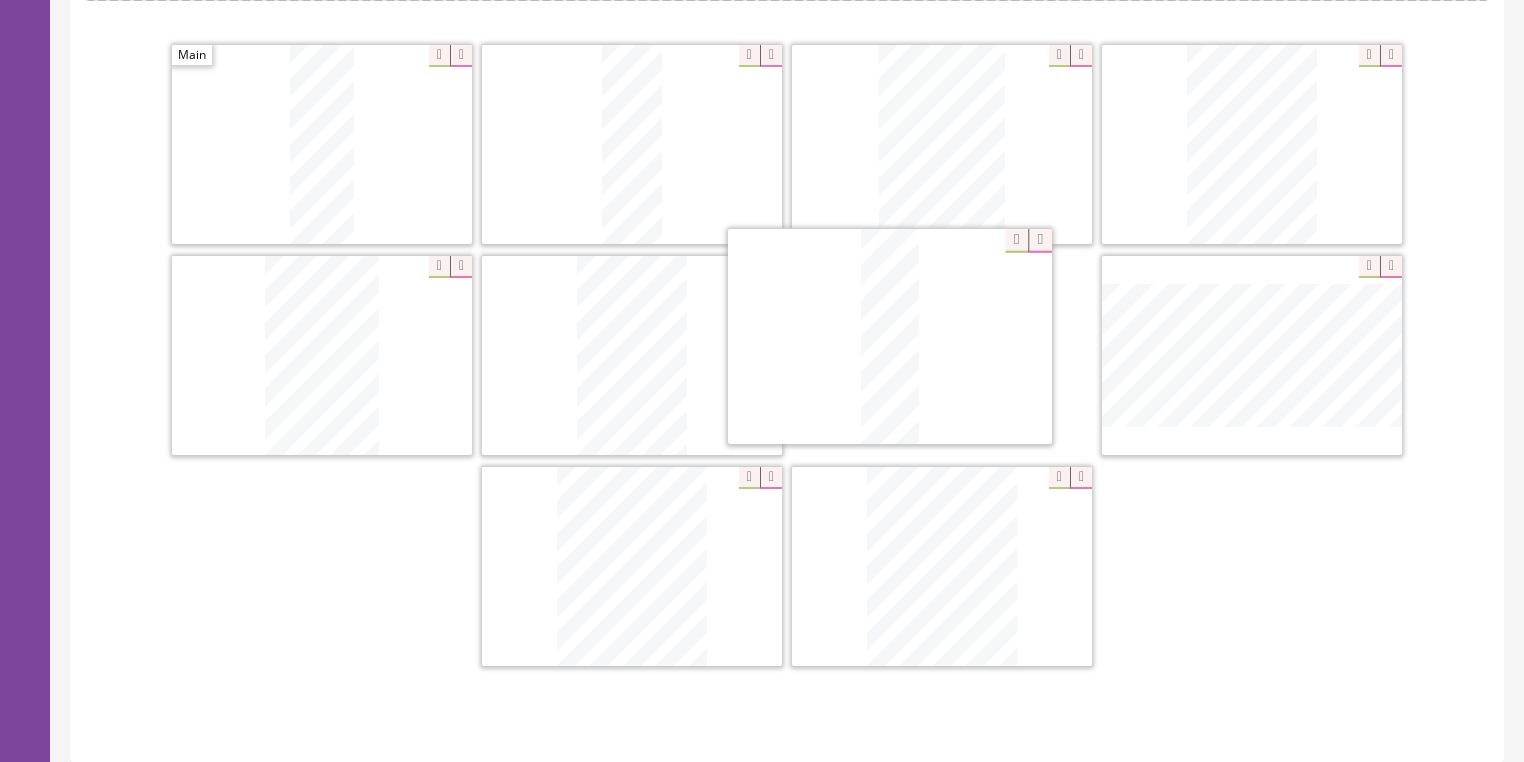 drag, startPoint x: 718, startPoint y: 407, endPoint x: 898, endPoint y: 283, distance: 218.57722 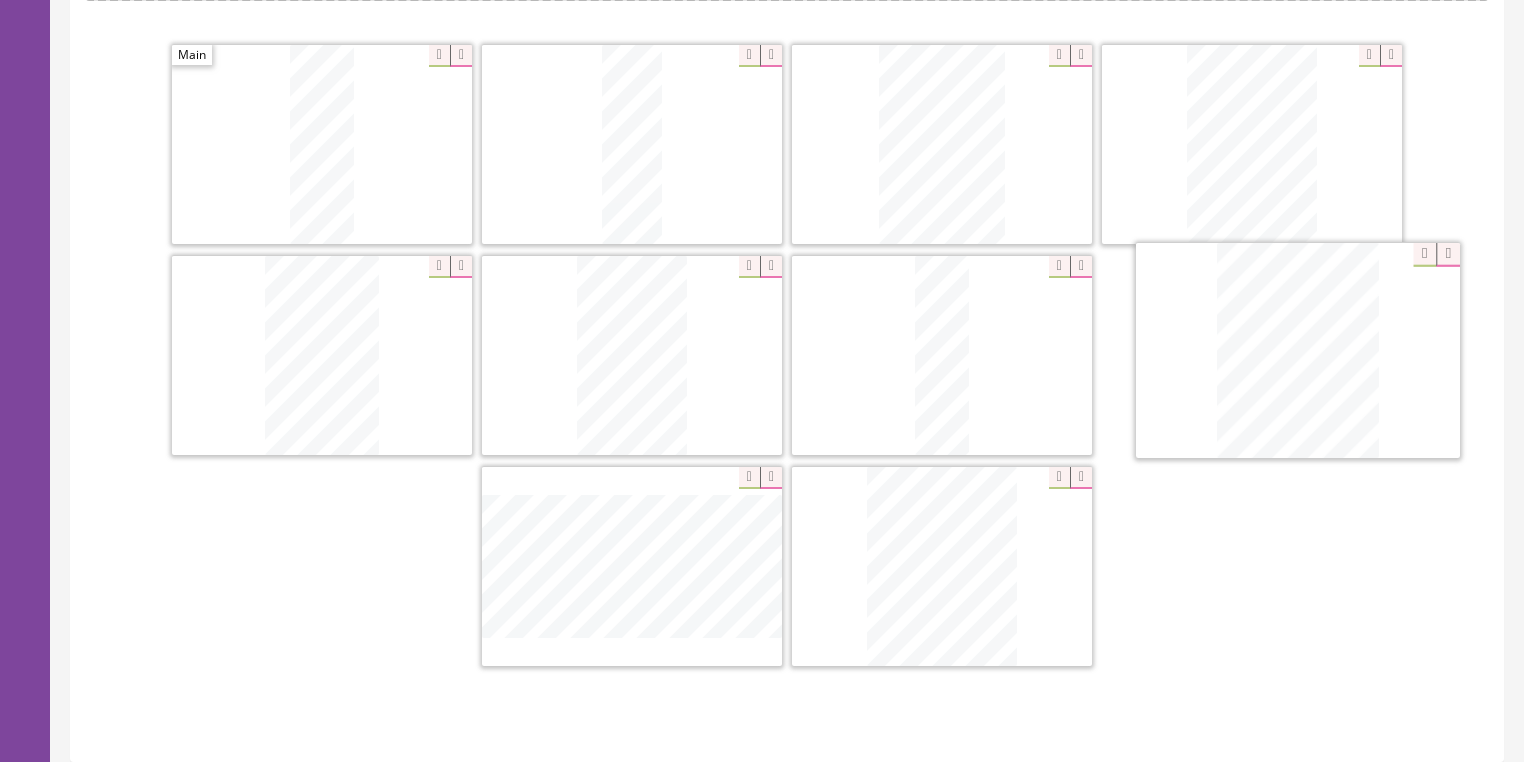 drag, startPoint x: 662, startPoint y: 518, endPoint x: 1328, endPoint y: 305, distance: 699.23175 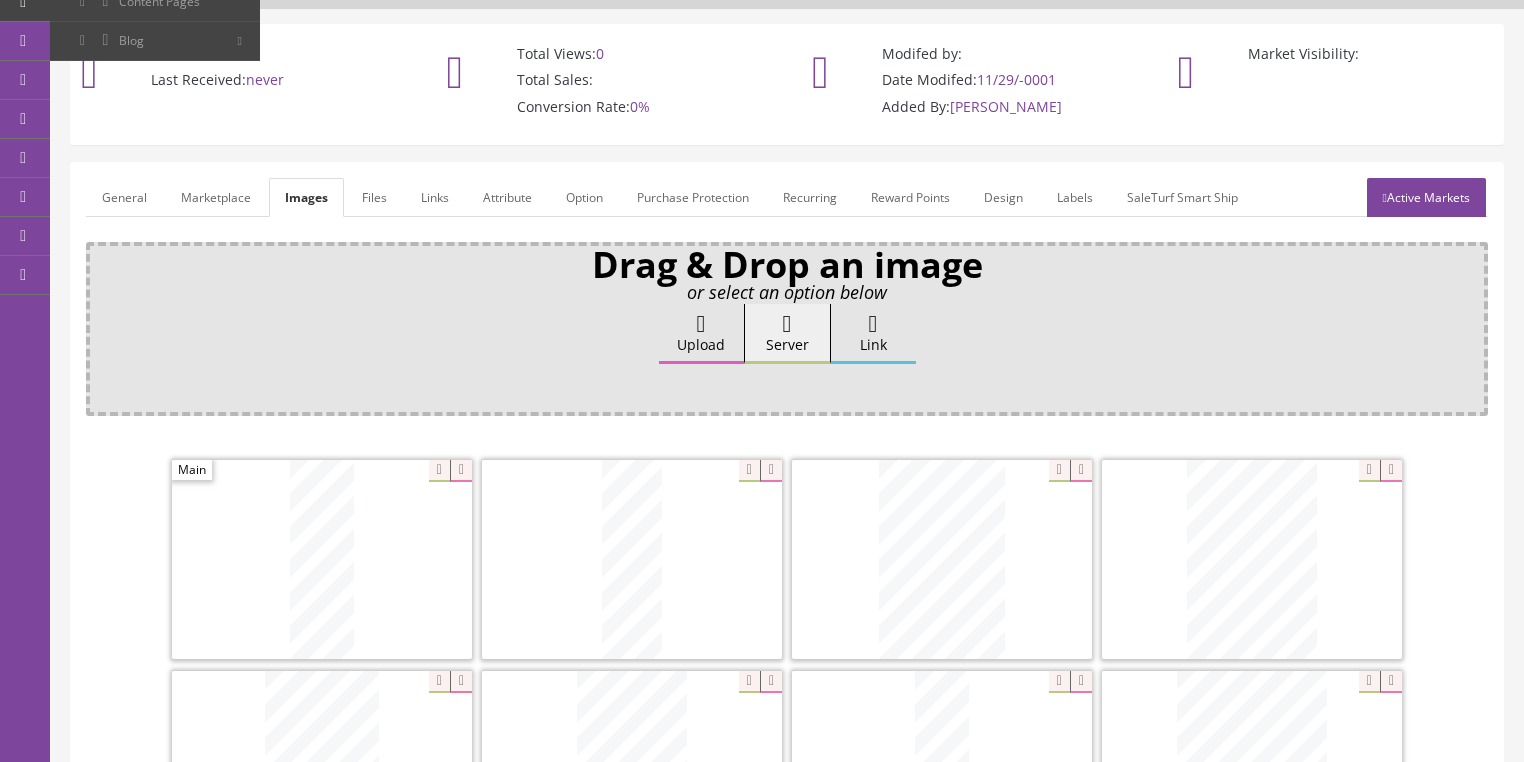scroll, scrollTop: 80, scrollLeft: 0, axis: vertical 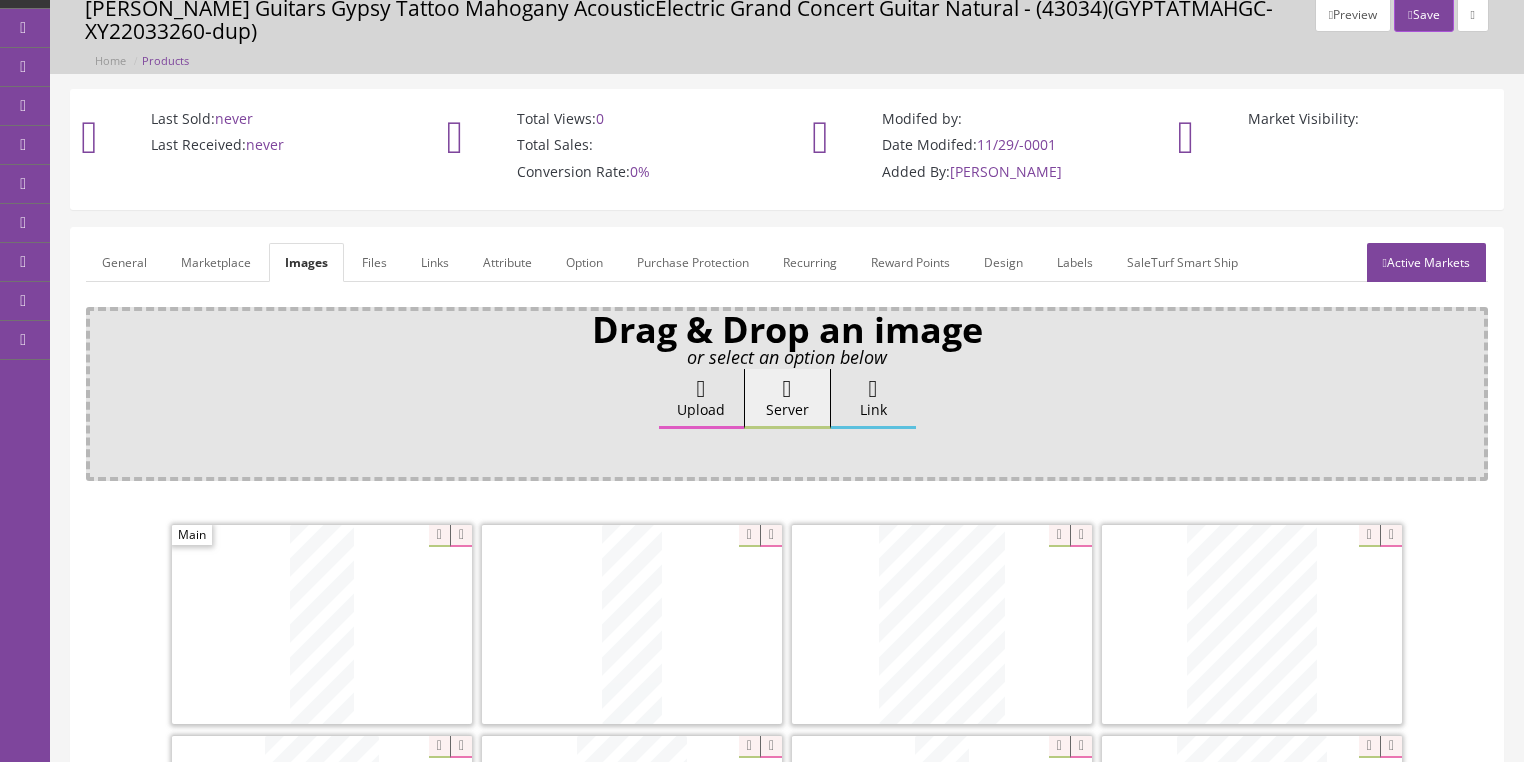 click on "General" at bounding box center (124, 262) 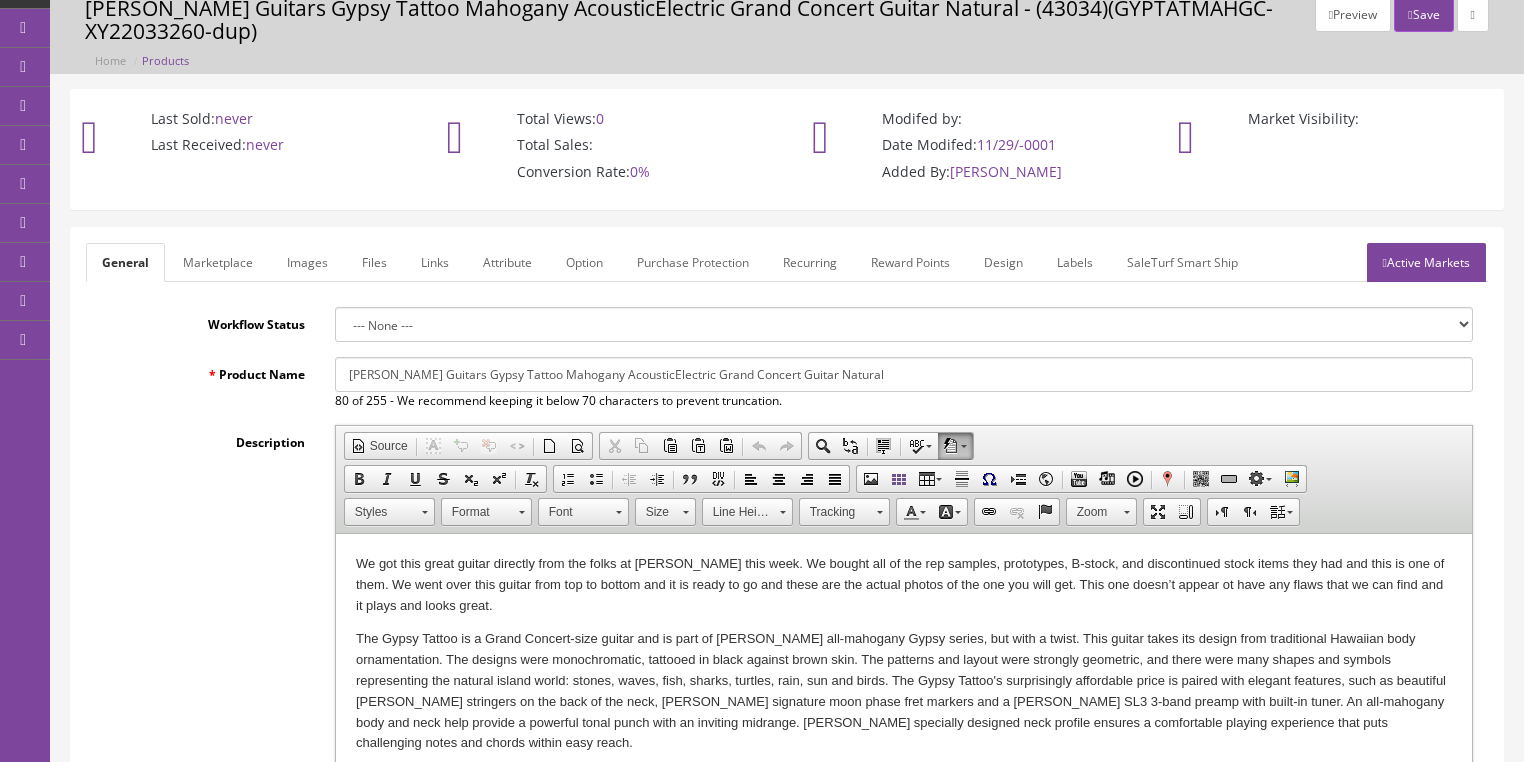 drag, startPoint x: 422, startPoint y: 377, endPoint x: 439, endPoint y: 350, distance: 31.906113 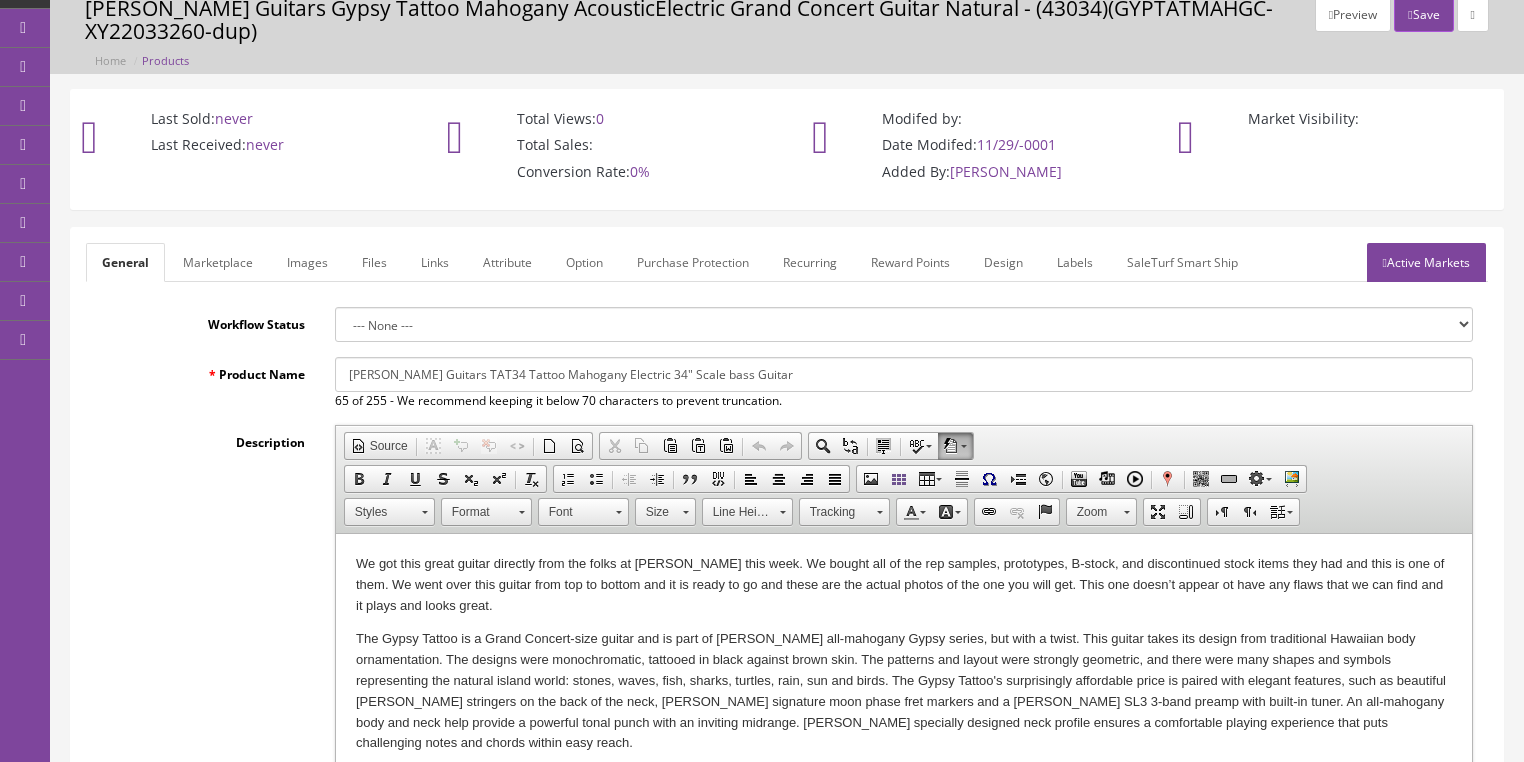 drag, startPoint x: 348, startPoint y: 371, endPoint x: 756, endPoint y: 364, distance: 408.06006 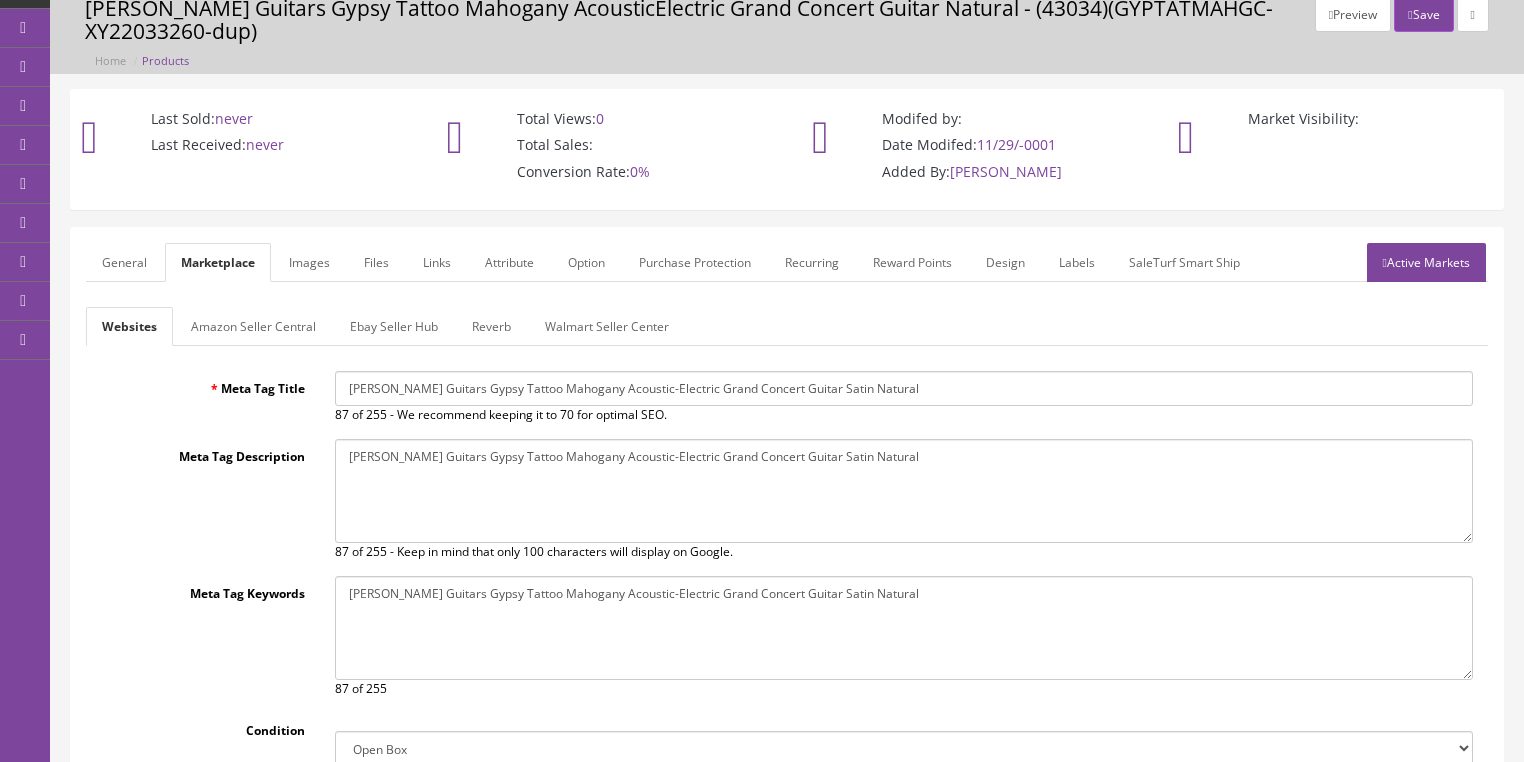 drag, startPoint x: 341, startPoint y: 393, endPoint x: 881, endPoint y: 397, distance: 540.01483 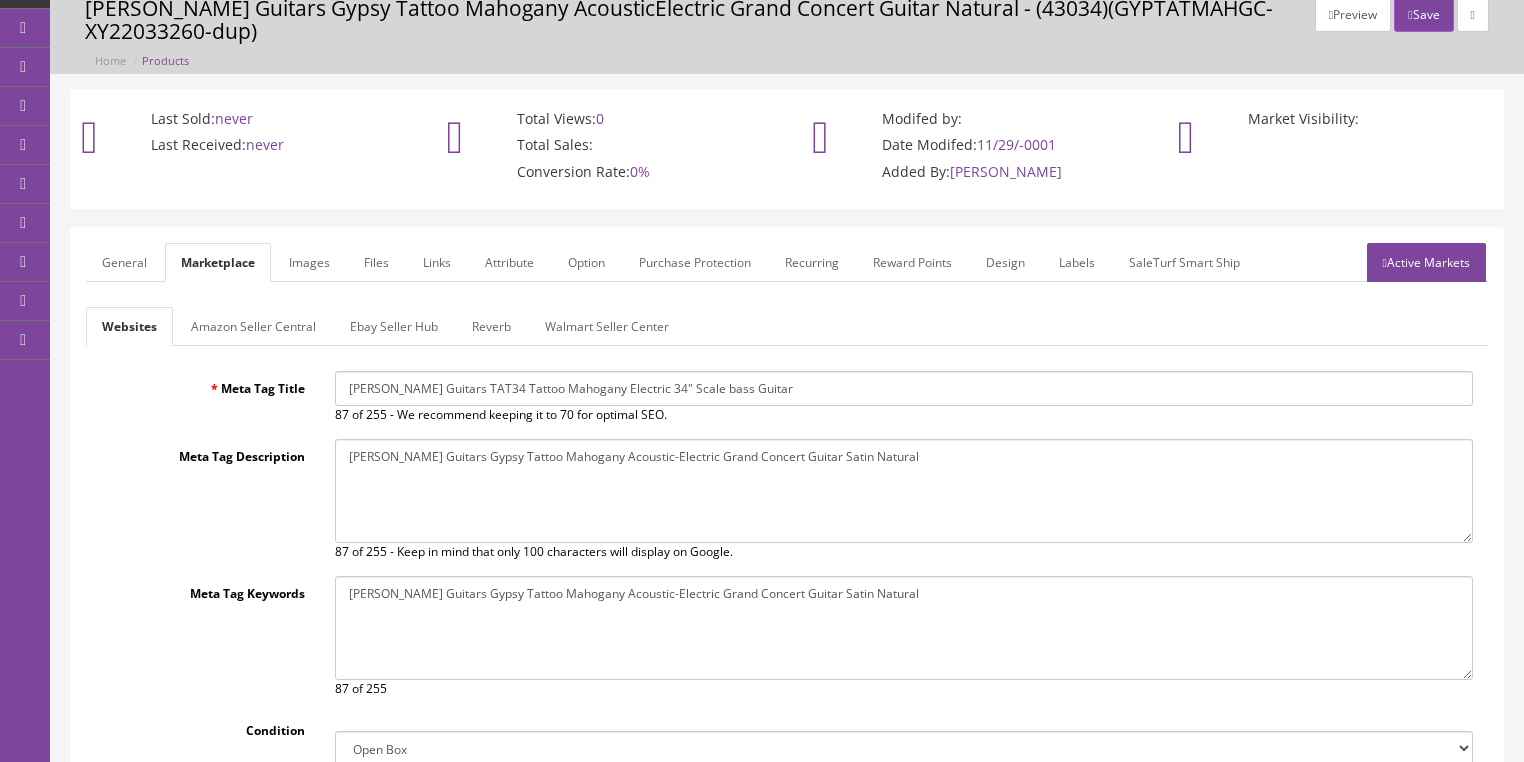 type on "[PERSON_NAME] Guitars TAT34 Tattoo Mahogany Electric 34" Scale bass Guitar" 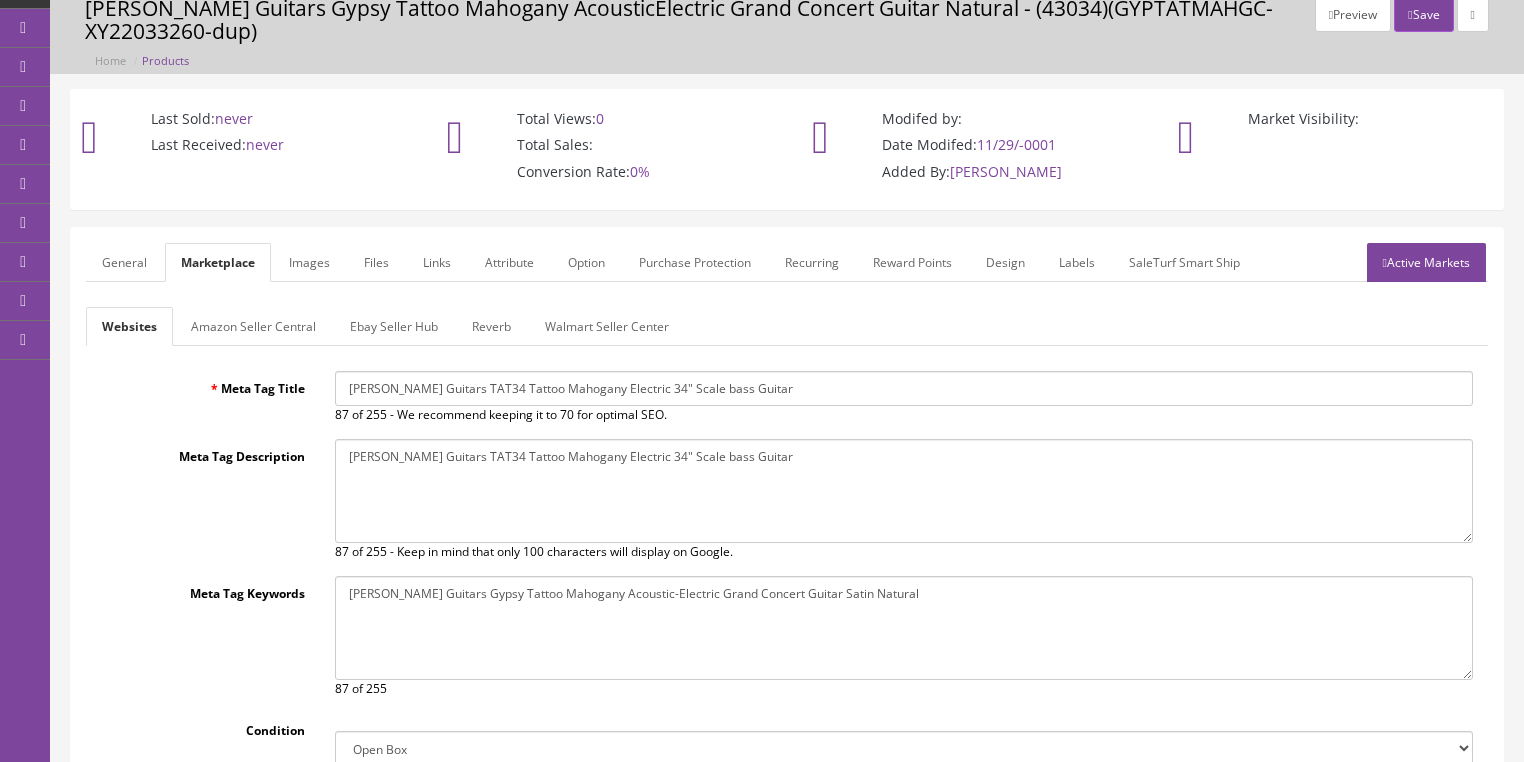type on "Luna Guitars TAT34 Tattoo Mahogany Electric 34" Scale bass Guitar" 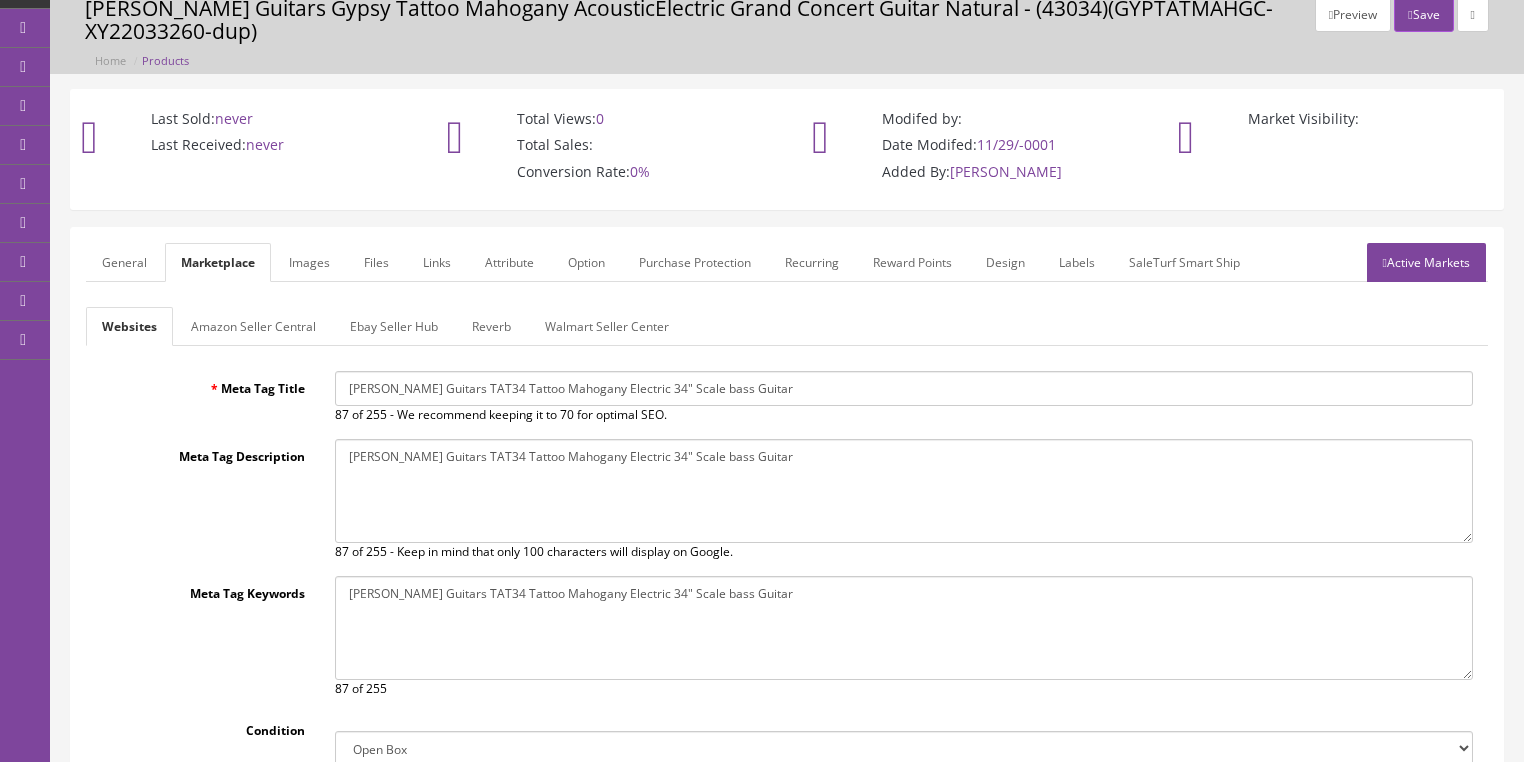 type on "Luna Guitars TAT34 Tattoo Mahogany Electric 34" Scale bass Guitar" 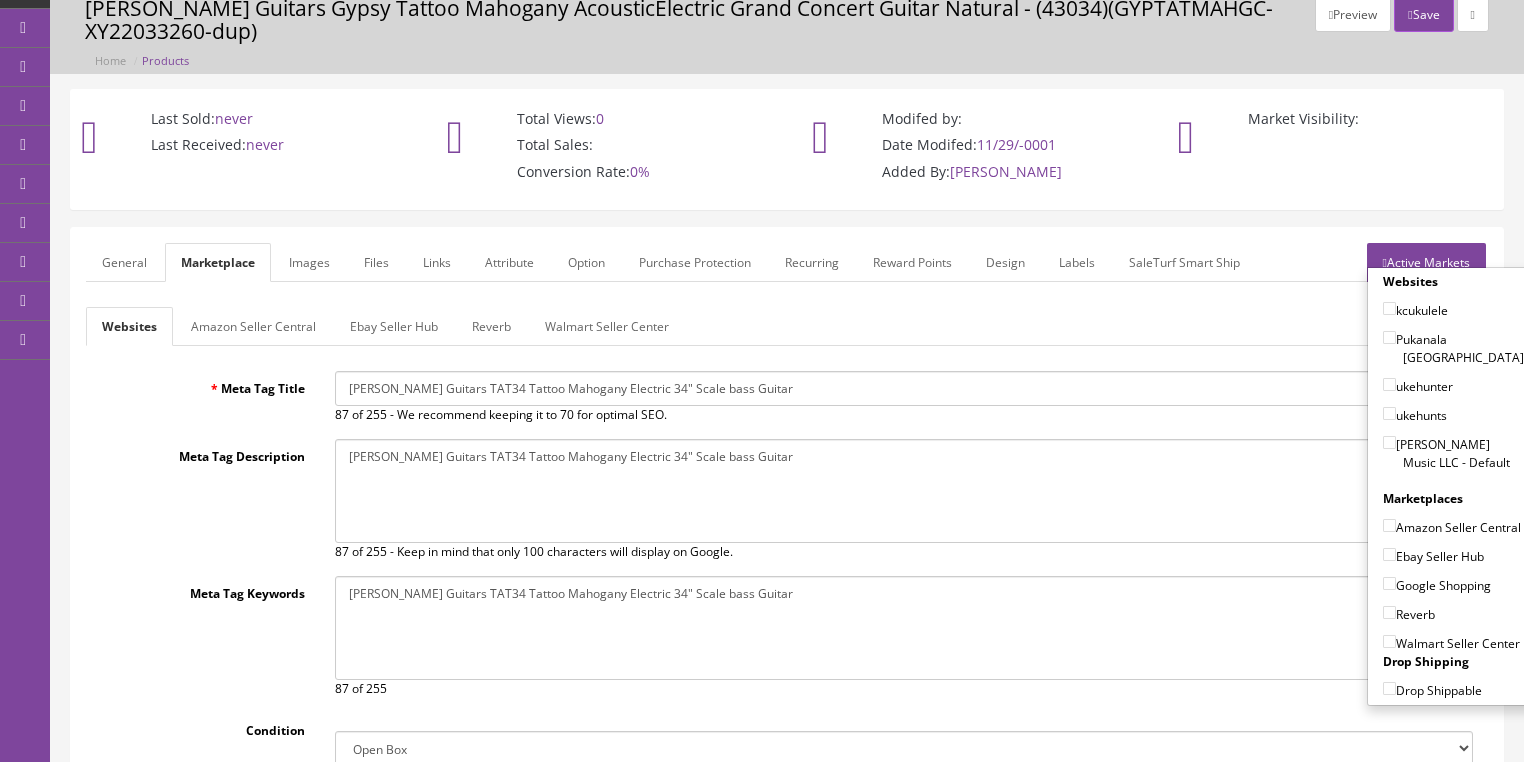 click on "[PERSON_NAME] Music LLC - Default" at bounding box center (1389, 442) 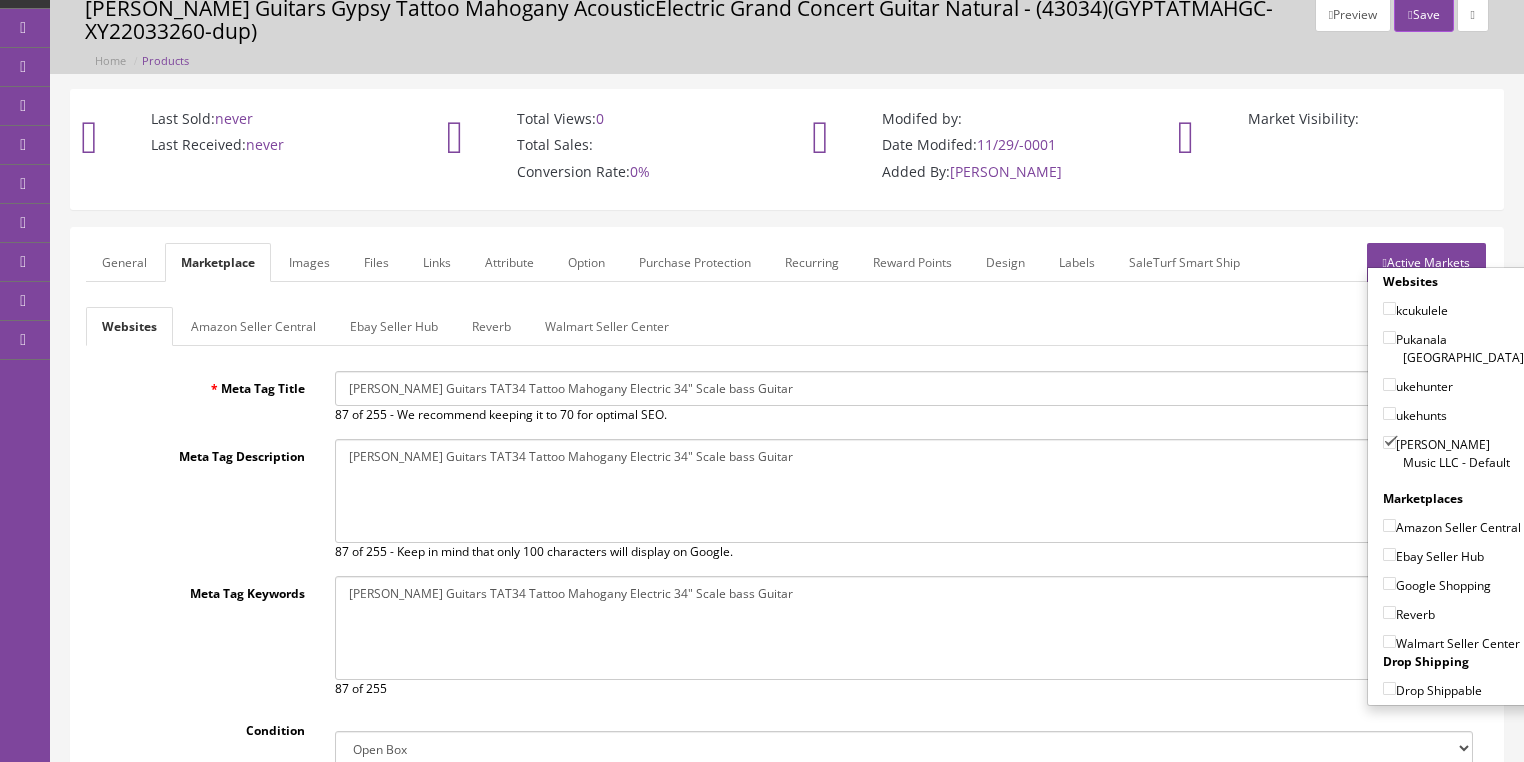 drag, startPoint x: 1380, startPoint y: 503, endPoint x: 1387, endPoint y: 519, distance: 17.464249 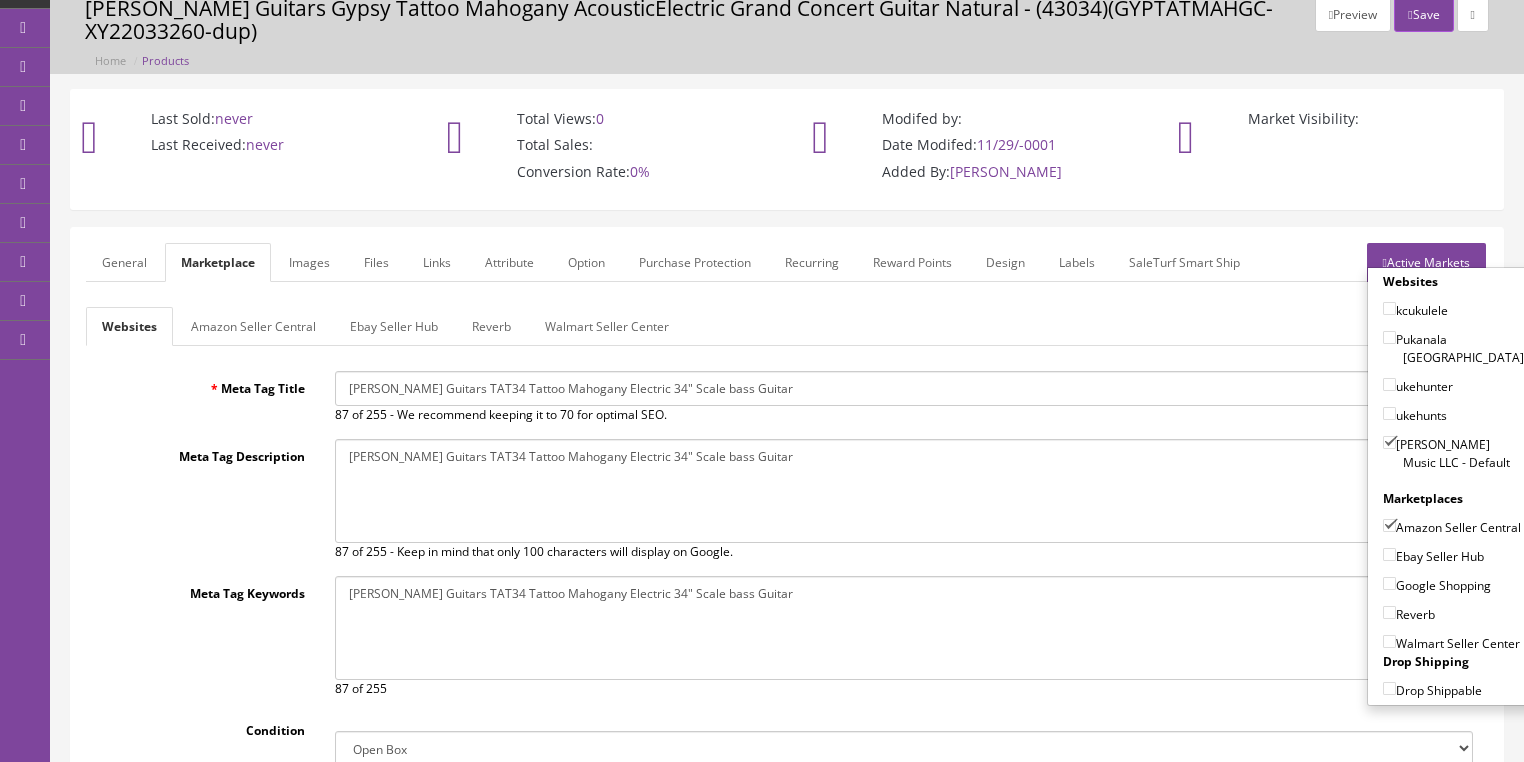 click on "Ebay Seller Hub" at bounding box center [1389, 554] 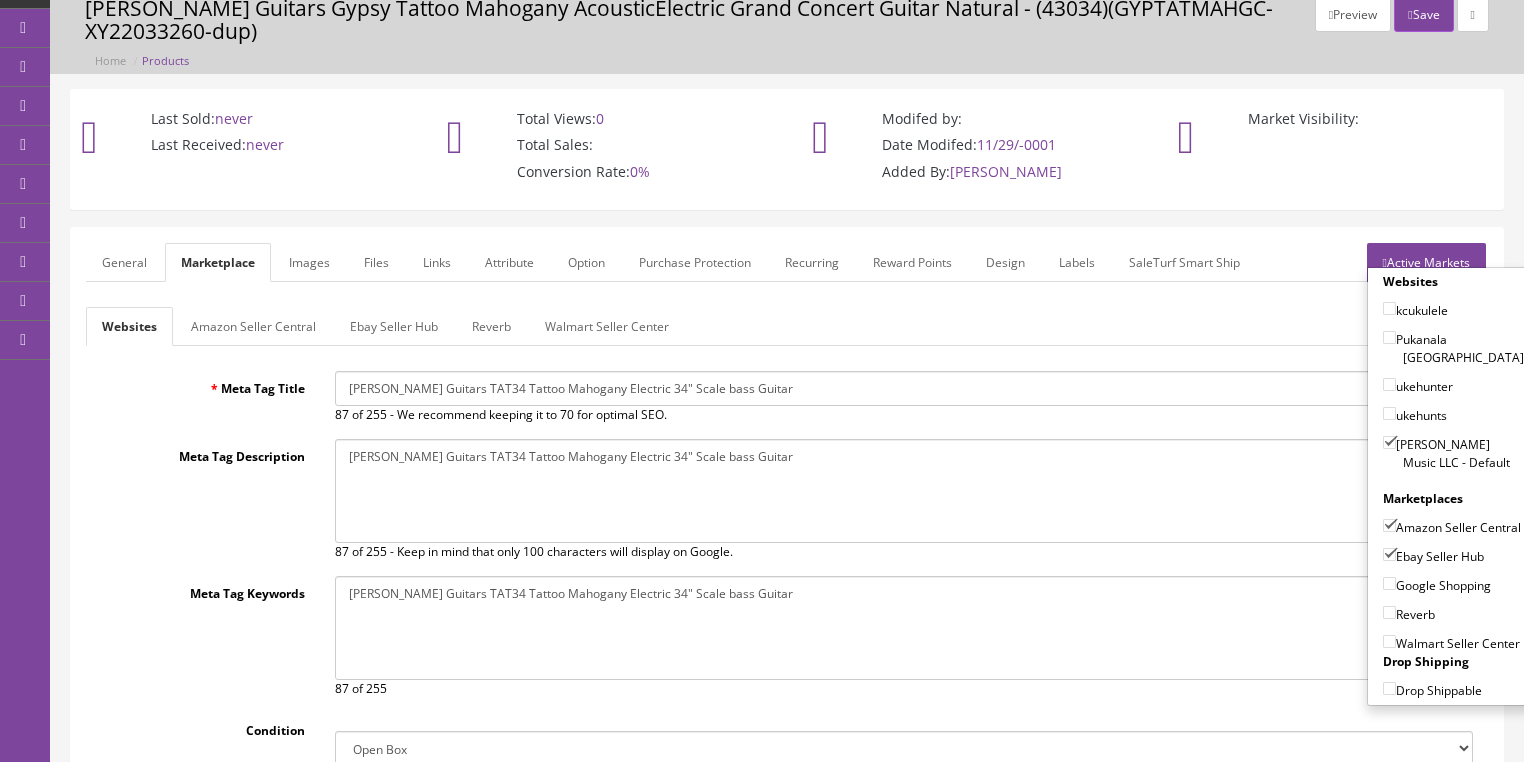 click on "Google Shopping" at bounding box center [1437, 585] 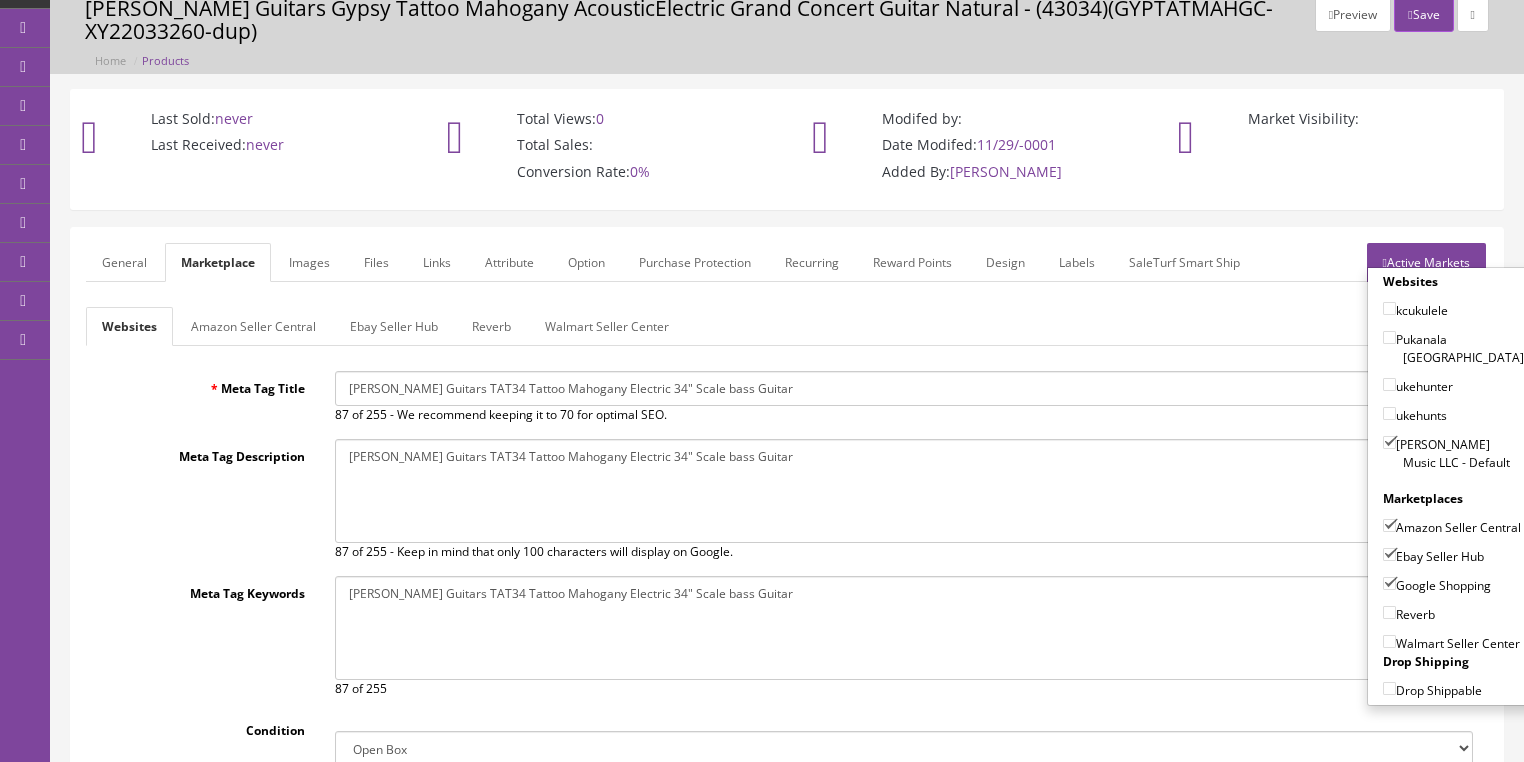 click on "Reverb" at bounding box center (1389, 612) 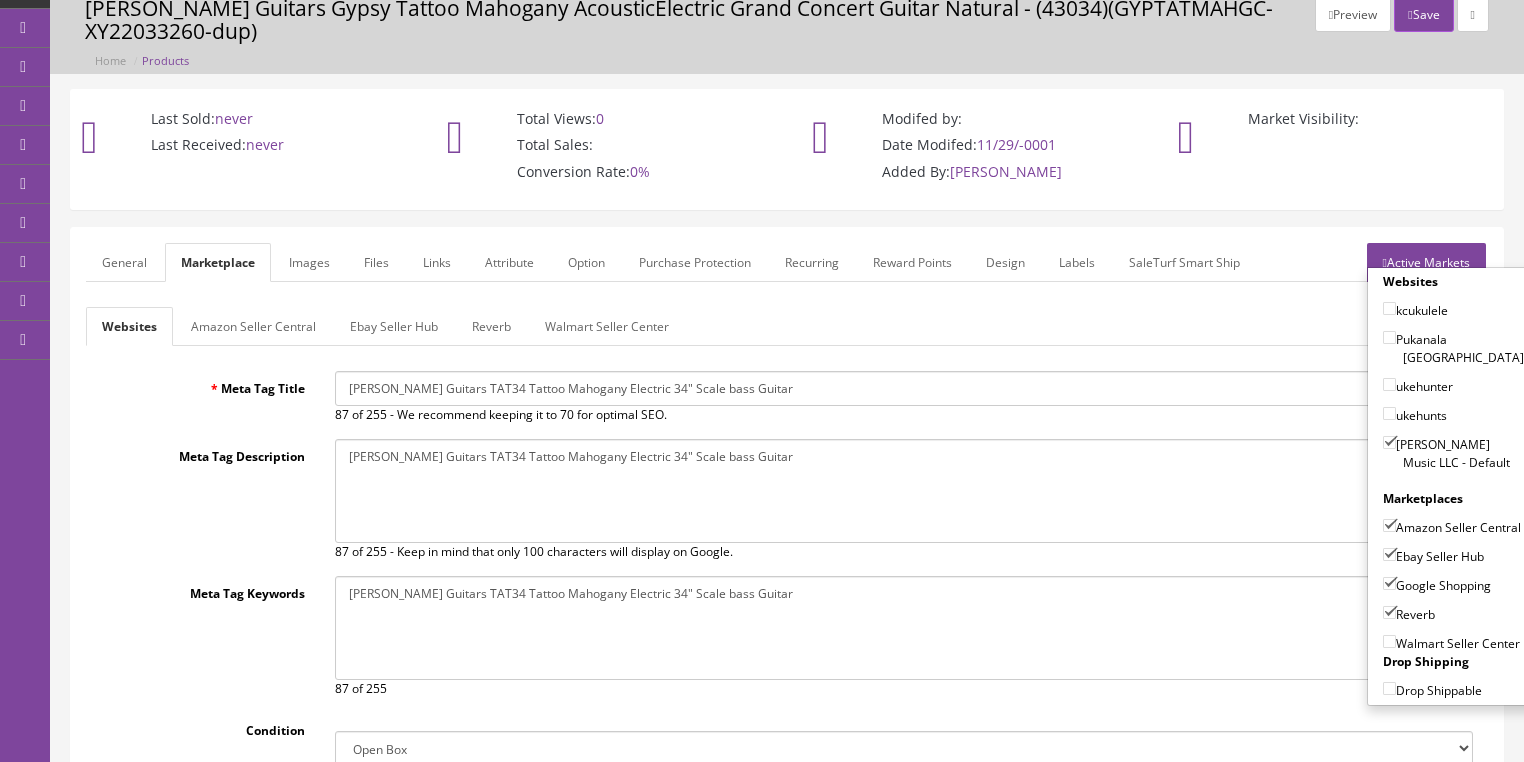 click on "Active Markets" at bounding box center [1426, 262] 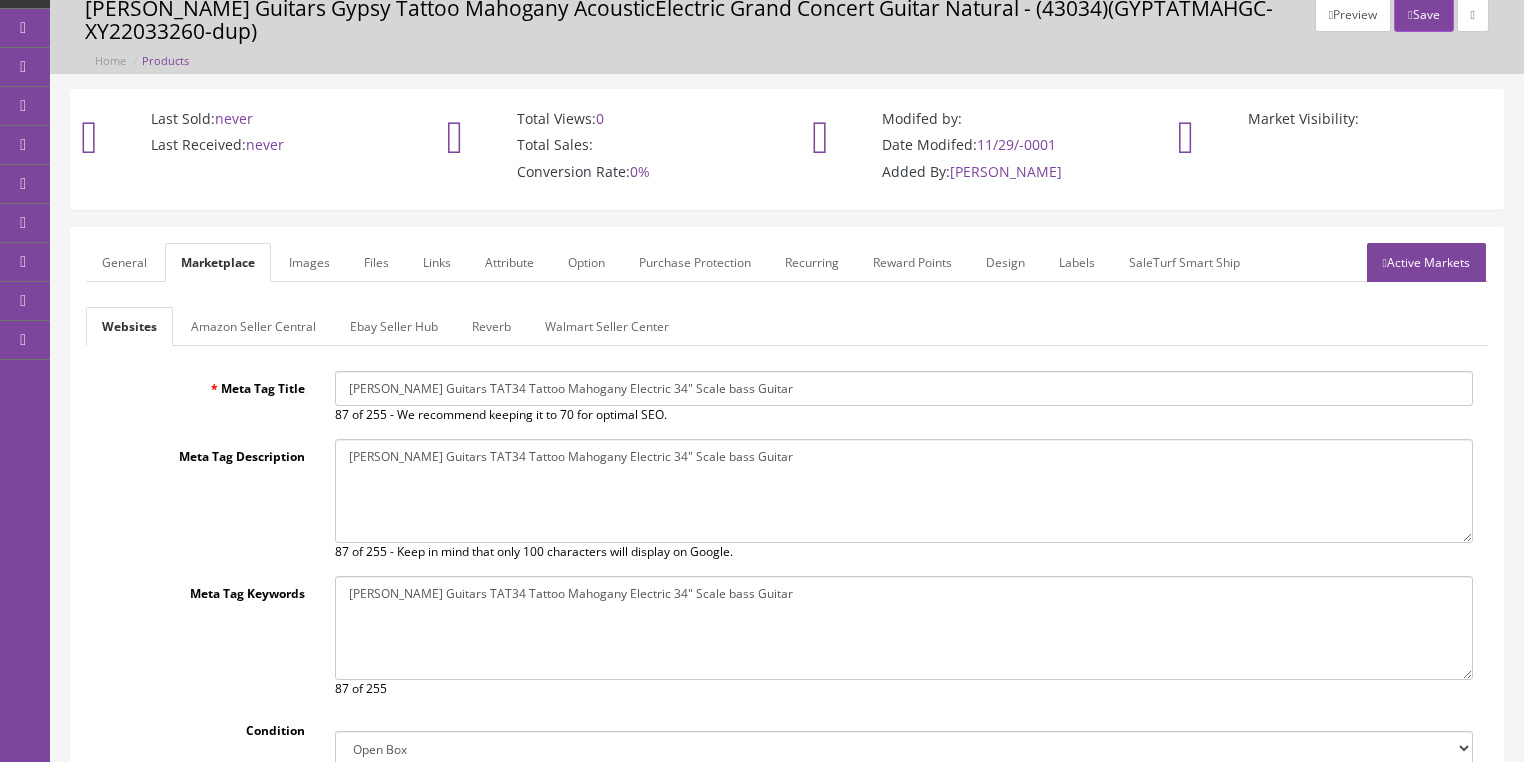 click on "General" at bounding box center (124, 262) 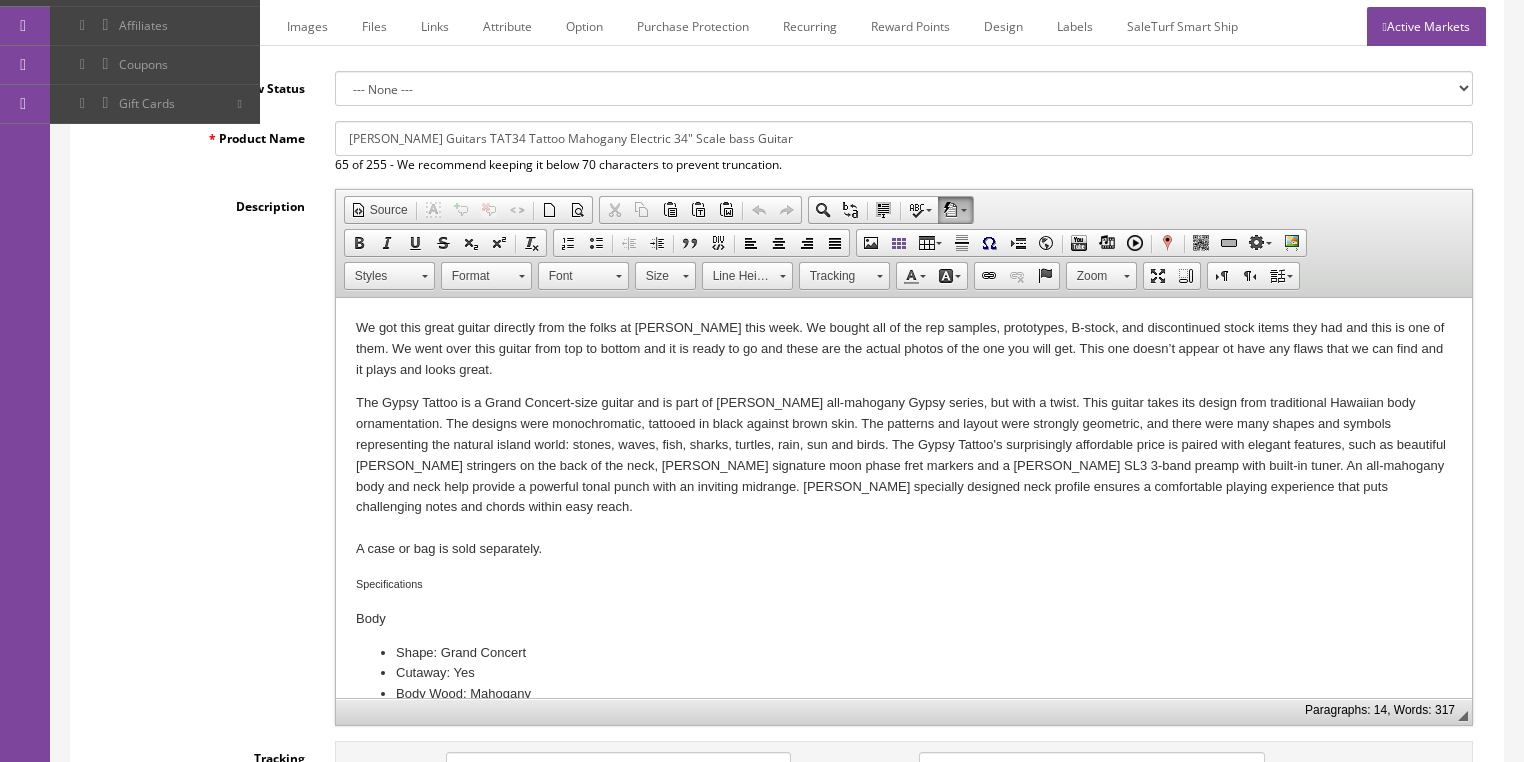 scroll, scrollTop: 320, scrollLeft: 0, axis: vertical 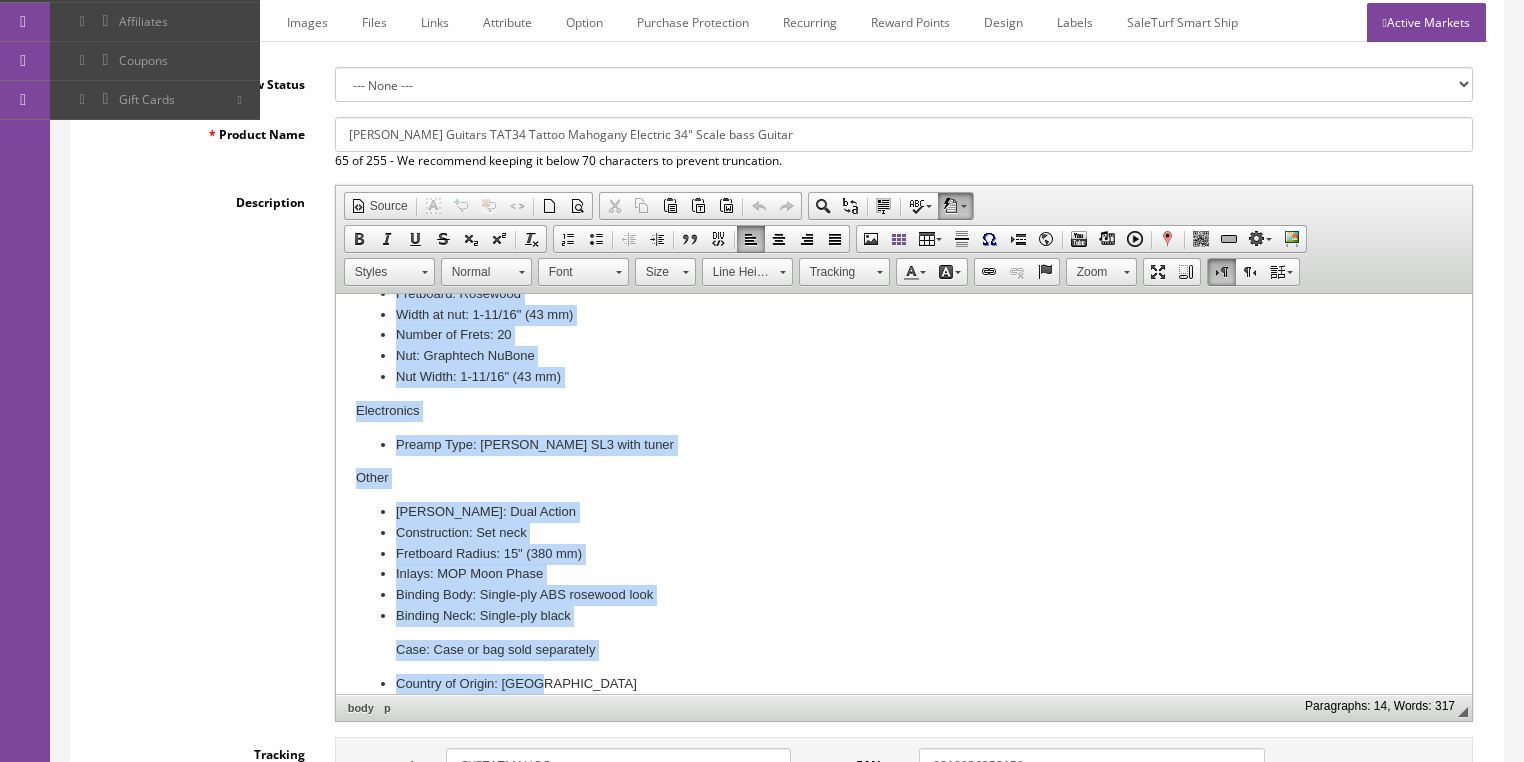 drag, startPoint x: 348, startPoint y: 391, endPoint x: 671, endPoint y: 692, distance: 441.5088 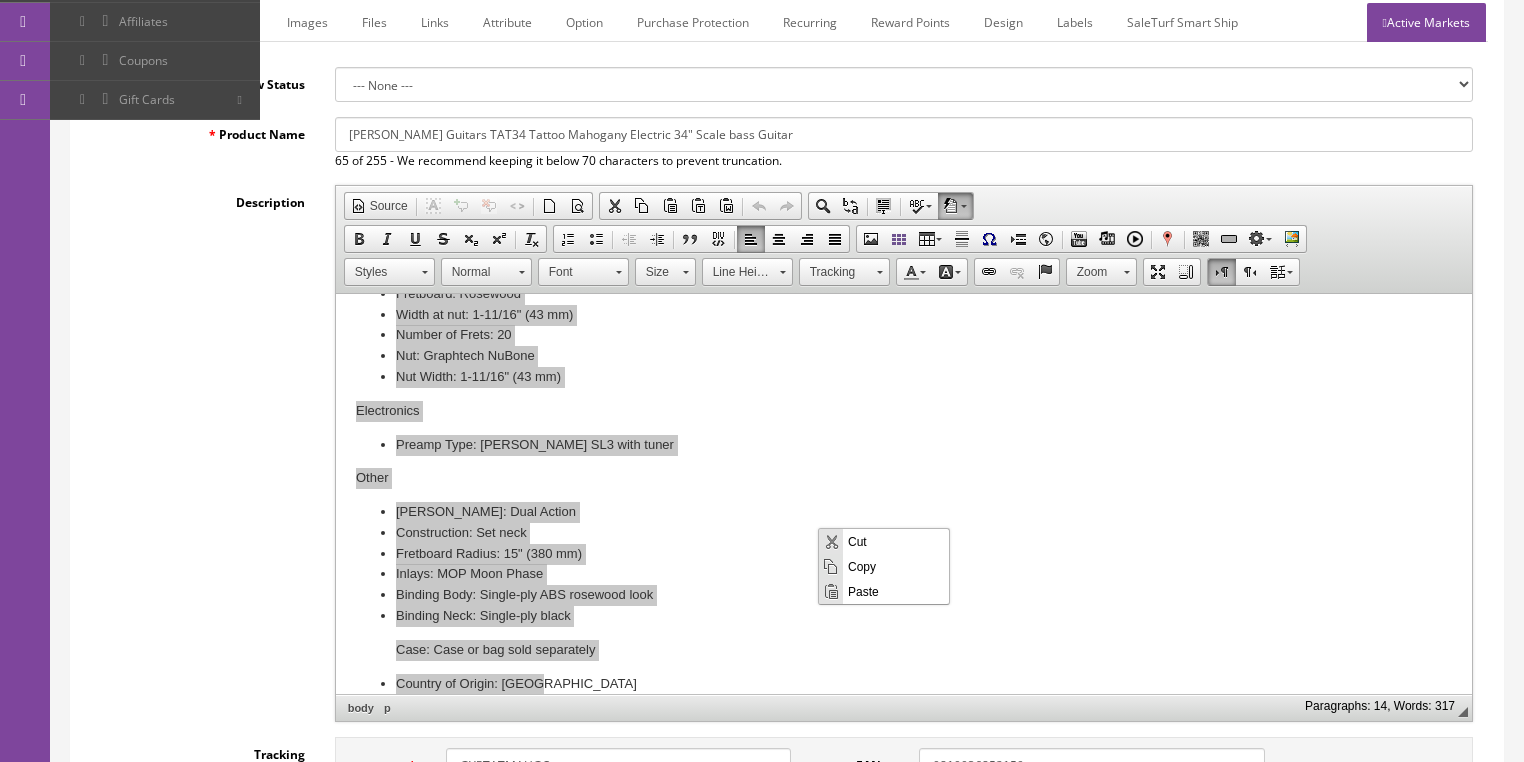 scroll, scrollTop: 0, scrollLeft: 0, axis: both 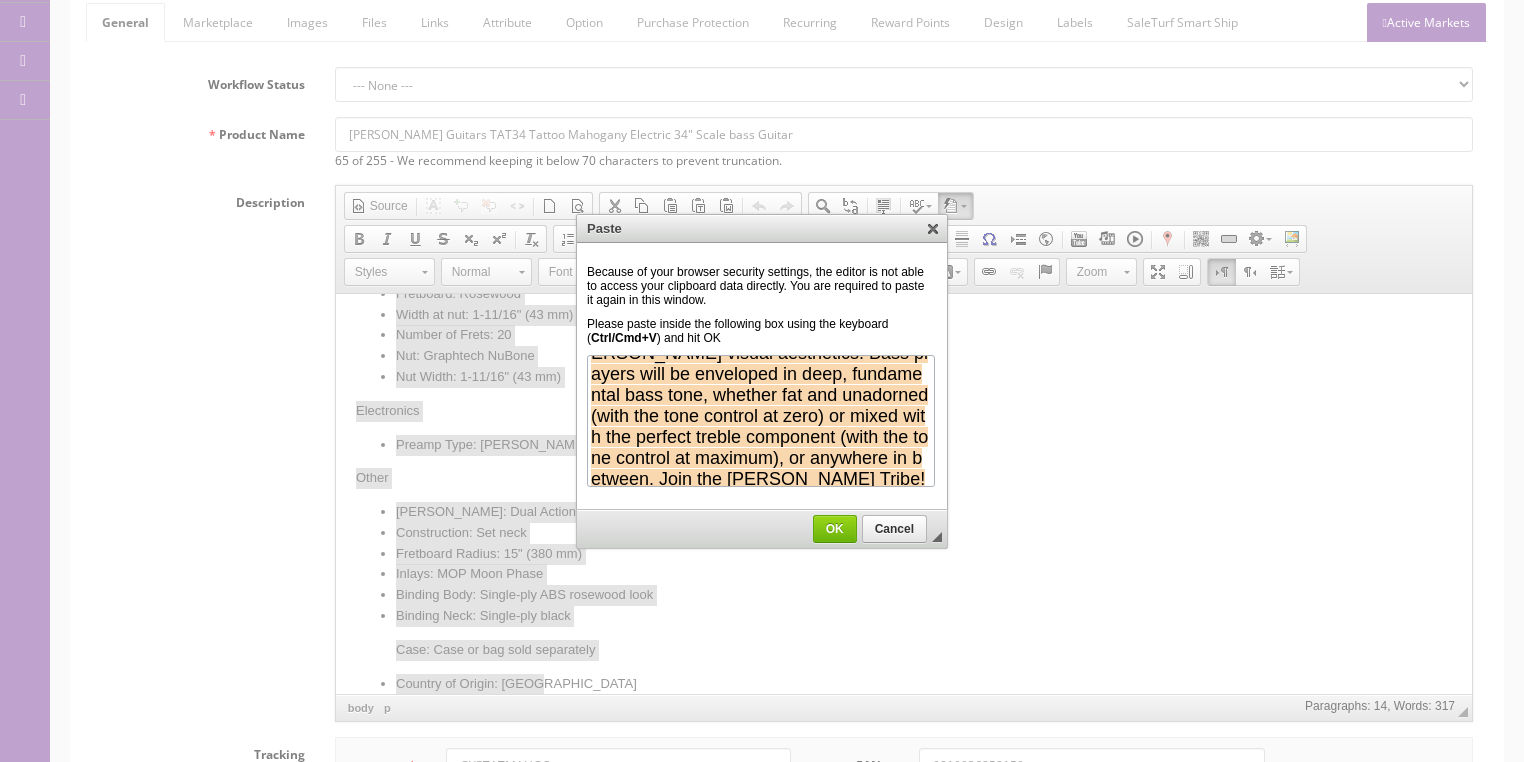 click on "OK" at bounding box center [835, 529] 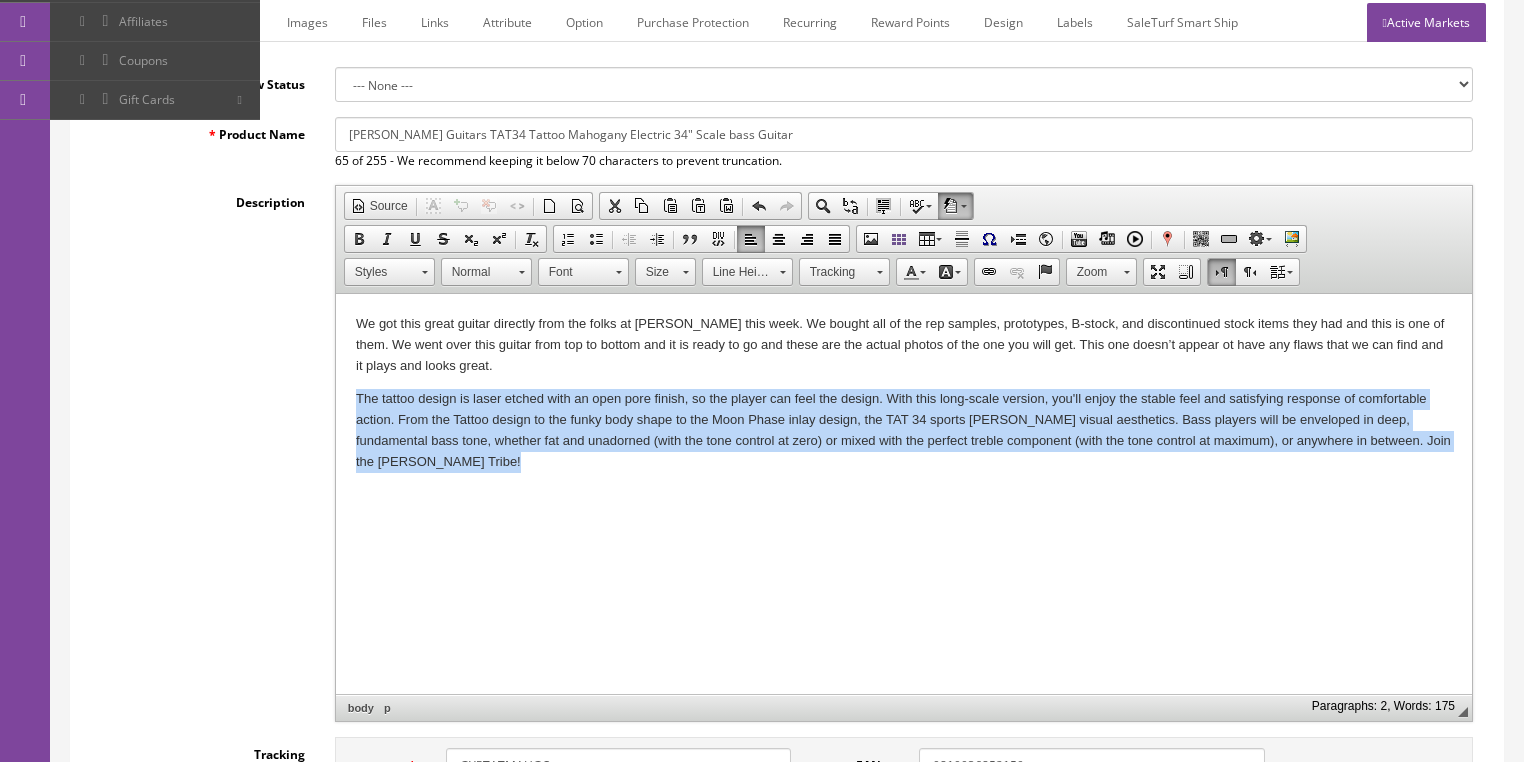 scroll, scrollTop: 0, scrollLeft: 0, axis: both 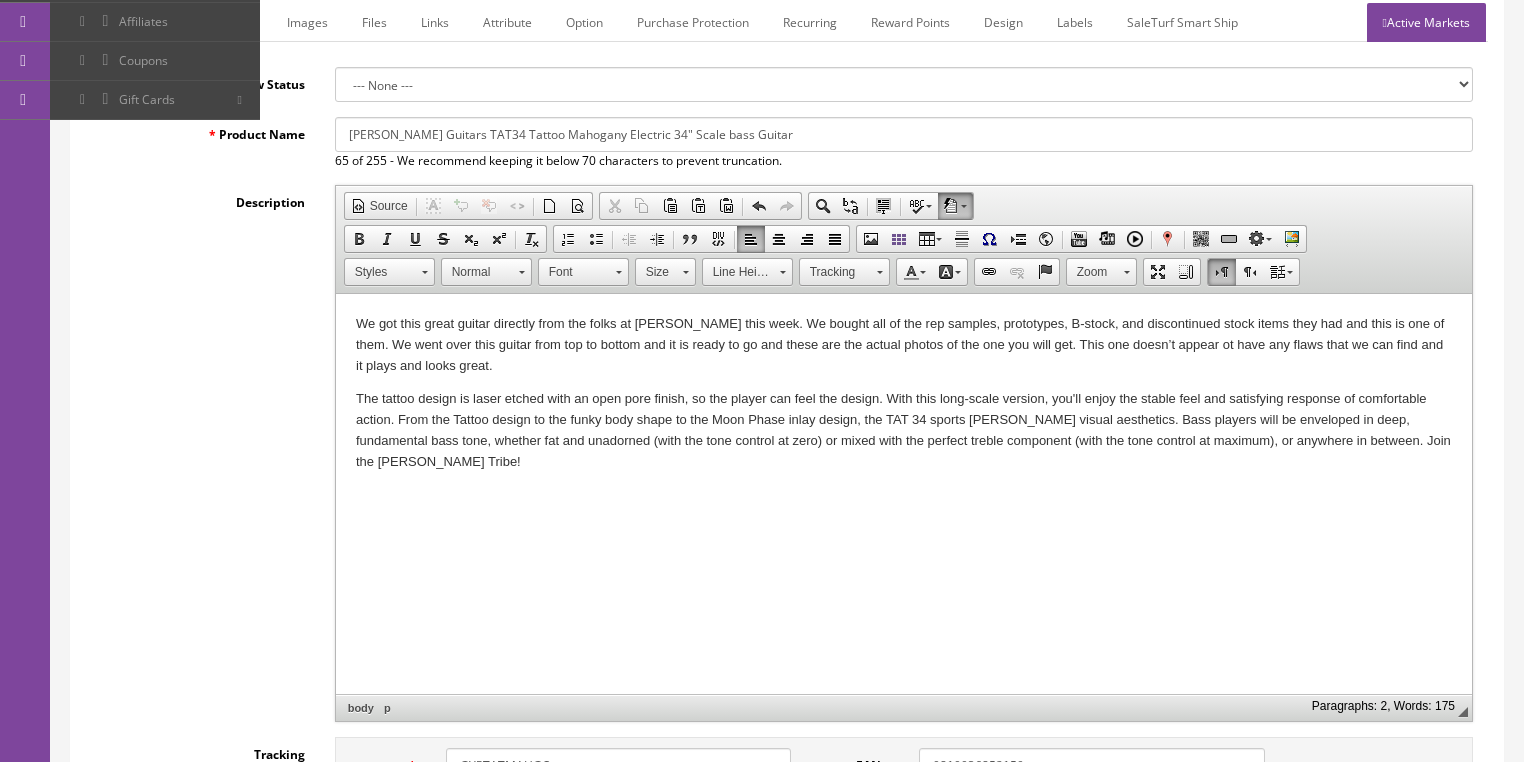 click on "We got this great guitar directly from the folks at Dean this week. We bought all of the rep samples, prototypes, B-stock, and discontinued stock items they had and this is one of them. We went over this guitar from top to bottom and it is ready to go and these are the actual photos of the one you will get. This one doesn’t appear ot have any flaws that we can find and it plays and looks great.  The tattoo design is laser etched with an open pore finish, so the player can feel the design. With this long-scale version, you'll enjoy the stable feel and satisfying response of comfortable action. From the Tattoo design to the funky body shape to the Moon Phase inlay design, the TAT 34 sports Luna's visual aesthetics. Bass players will be enveloped in deep, fundamental bass tone, whether fat and unadorned (with the tone control at zero) or mixed with the perfect treble component (with the tone control at maximum), or anywhere in between. Join the Luna Tribe!" at bounding box center (903, 393) 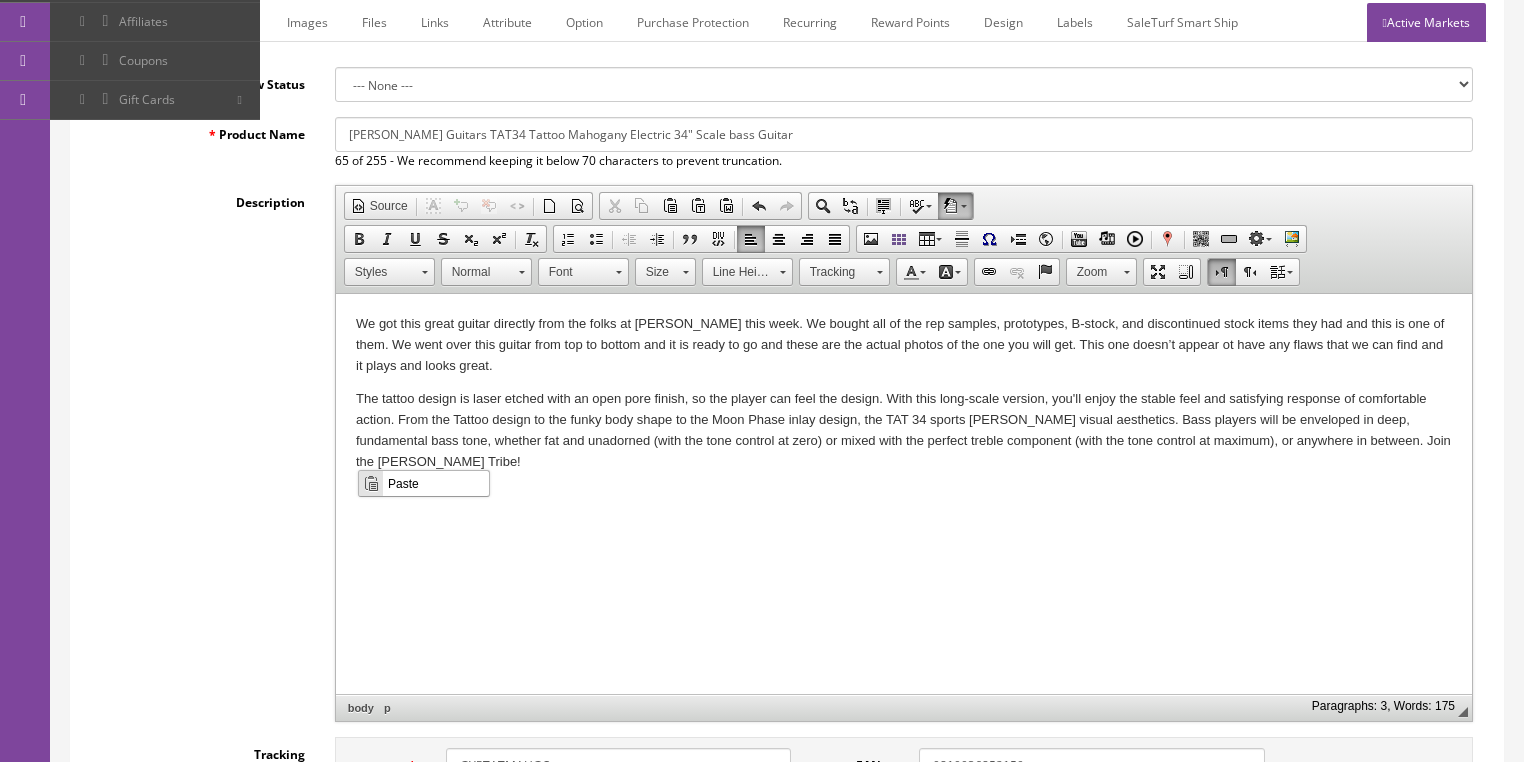 click on "Paste" at bounding box center (436, 482) 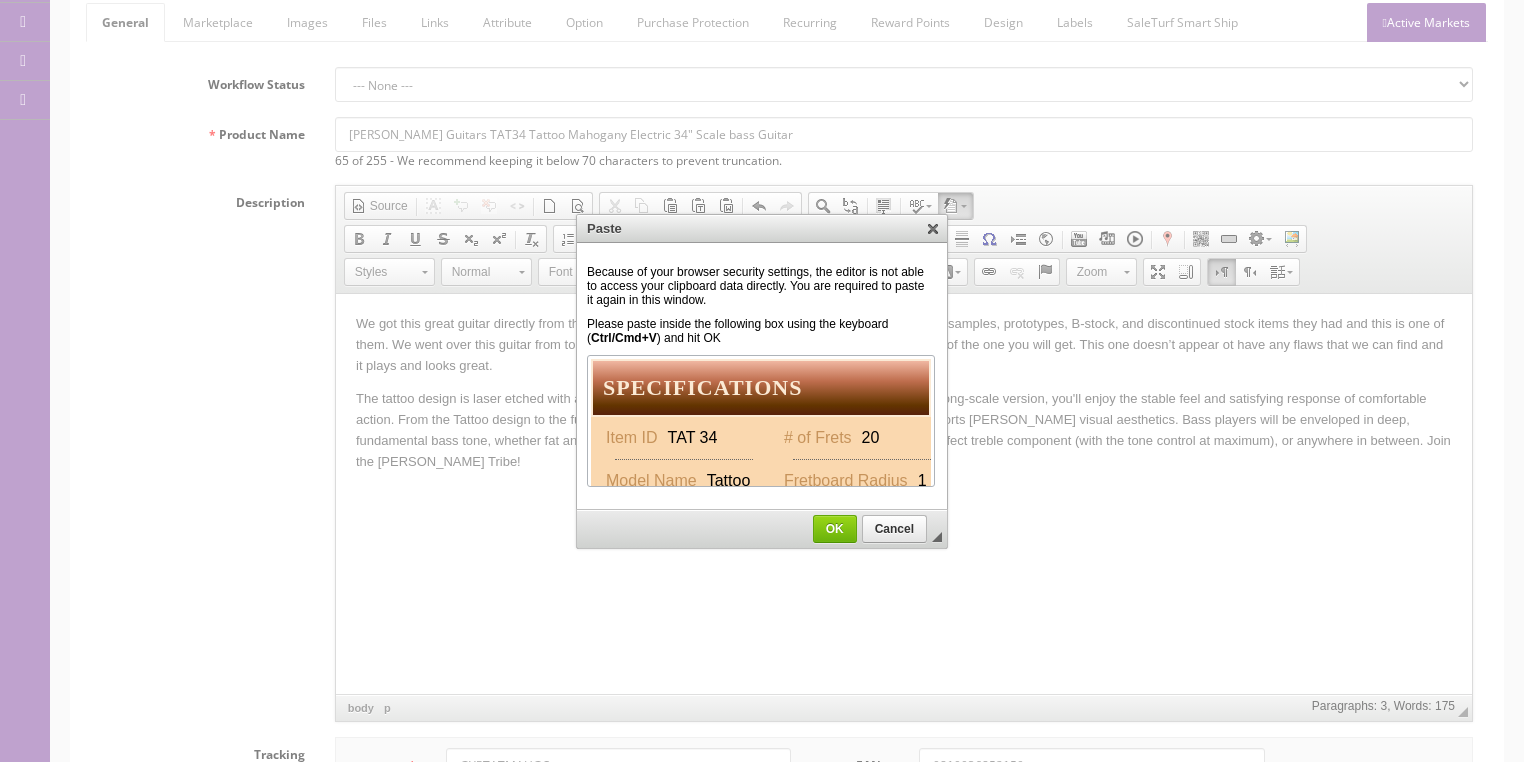 scroll, scrollTop: 858, scrollLeft: 0, axis: vertical 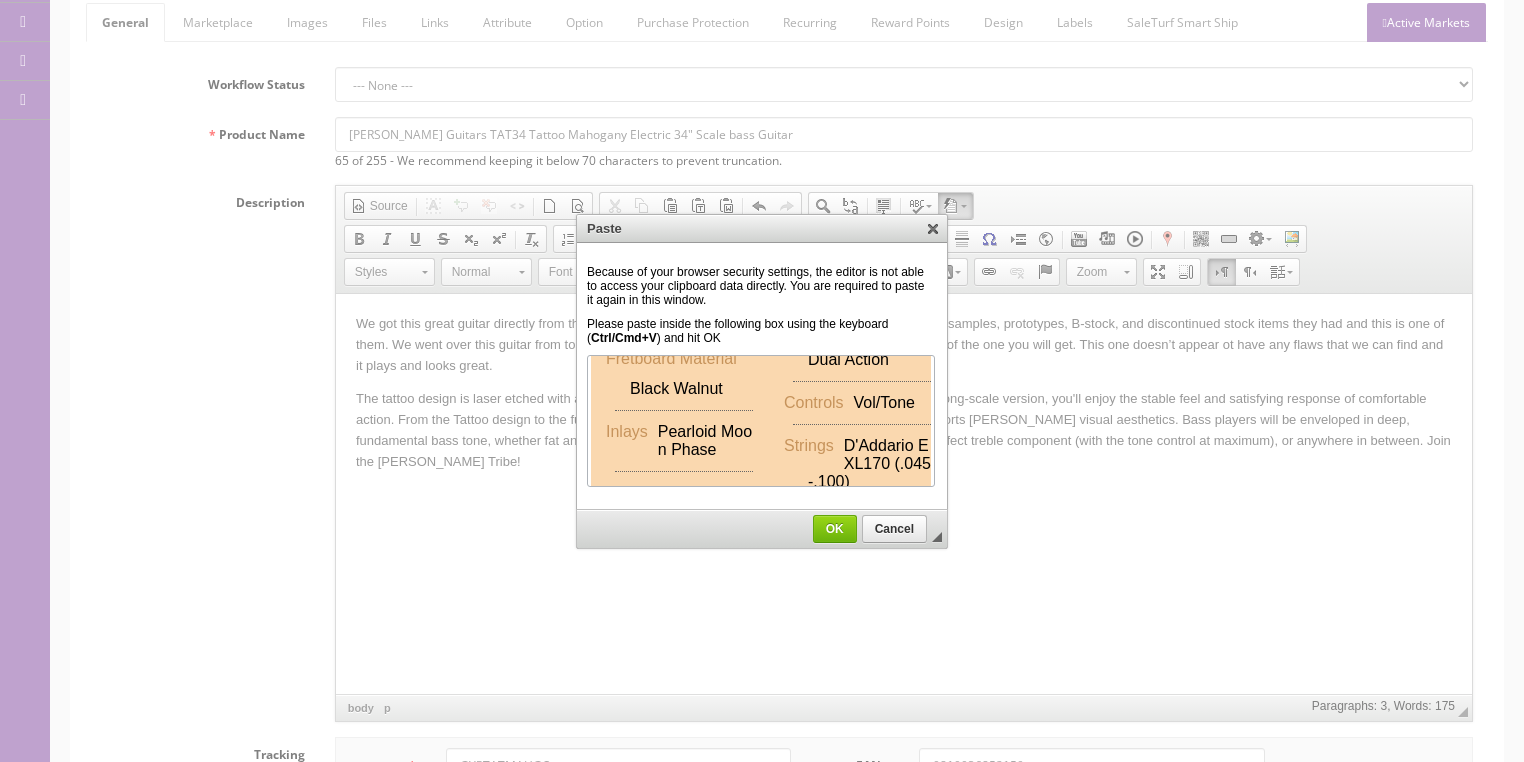 click on "OK" at bounding box center [835, 529] 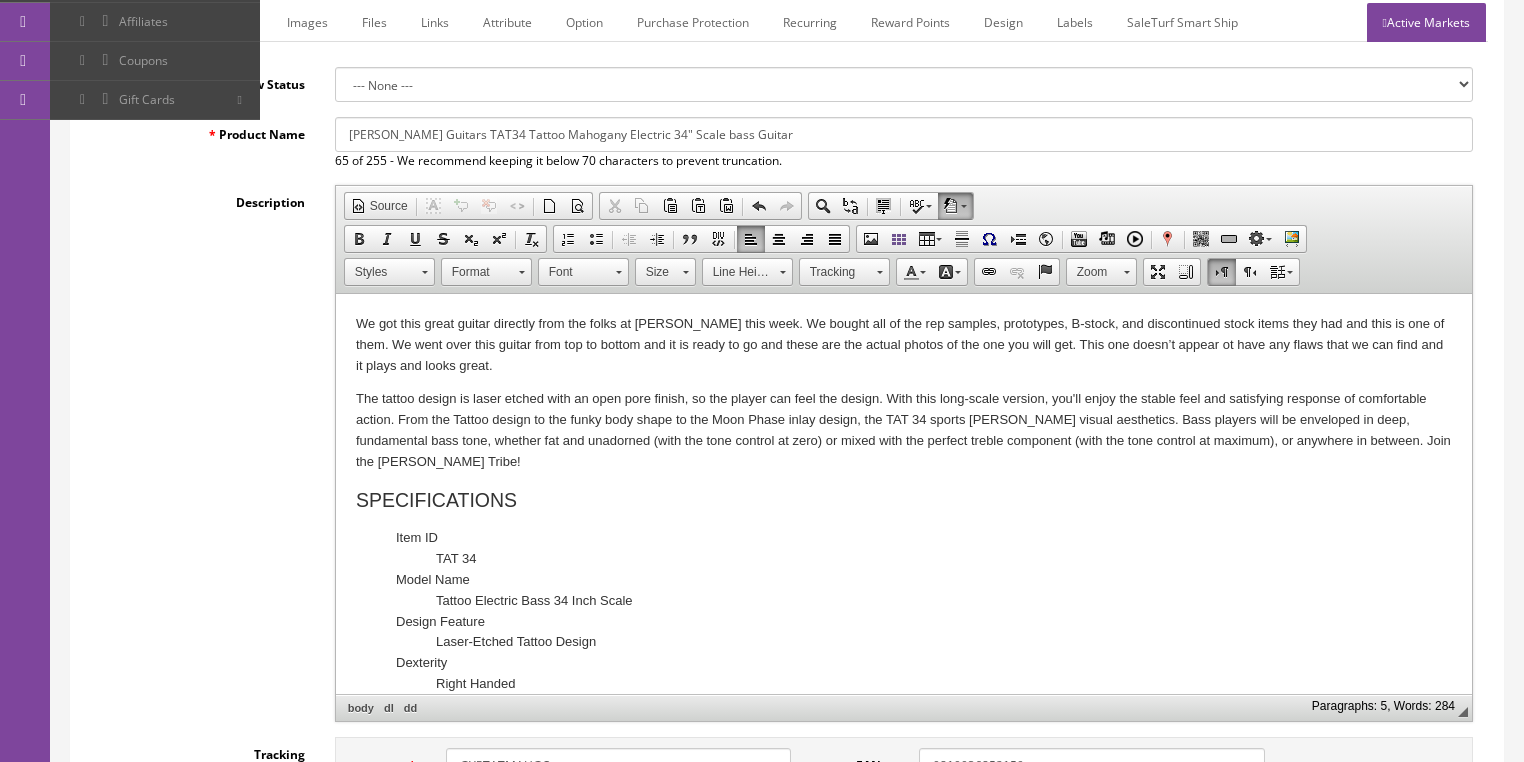 scroll, scrollTop: 995, scrollLeft: 0, axis: vertical 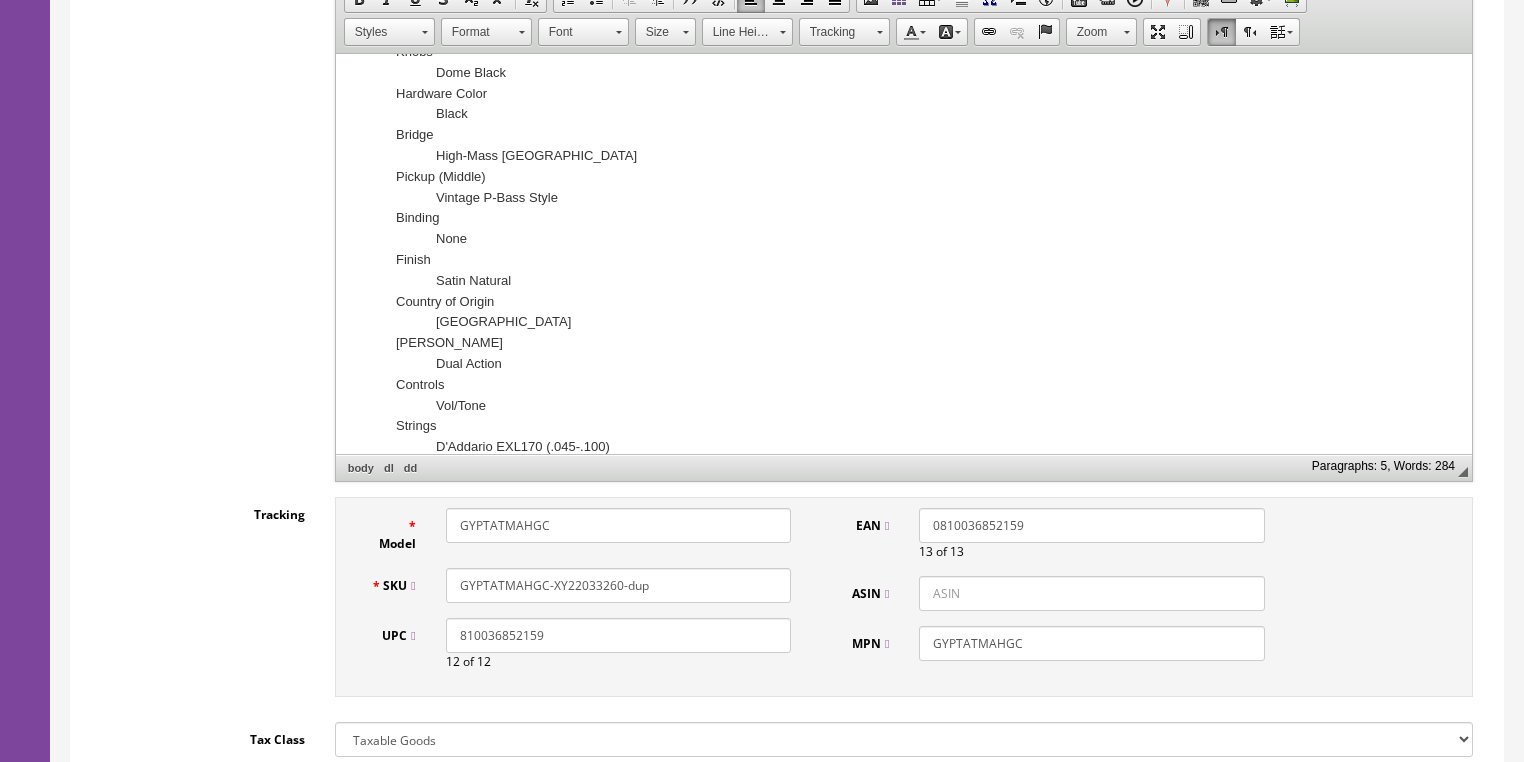 drag, startPoint x: 643, startPoint y: 517, endPoint x: 241, endPoint y: 421, distance: 413.30377 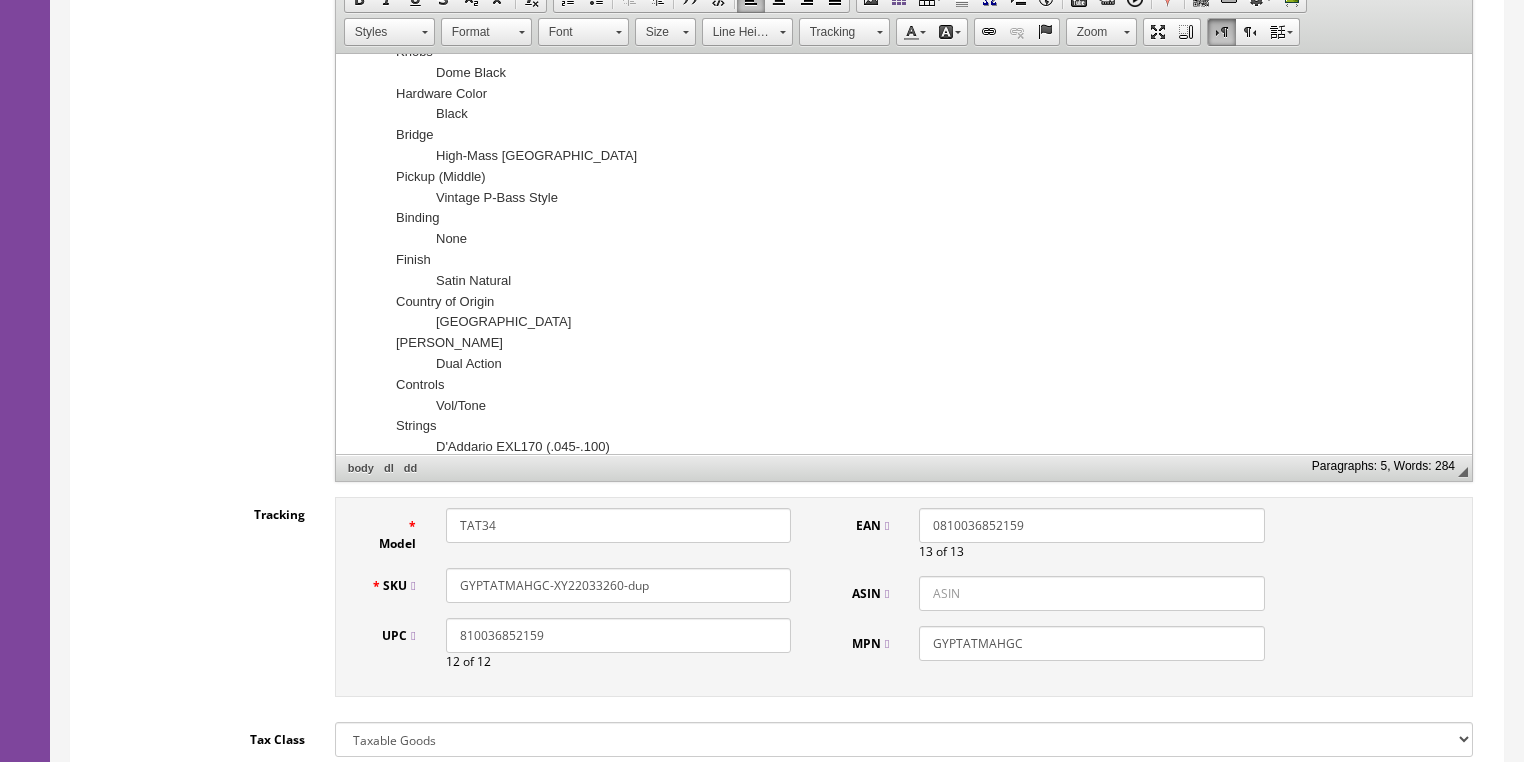 drag, startPoint x: 489, startPoint y: 524, endPoint x: 462, endPoint y: 533, distance: 28.460499 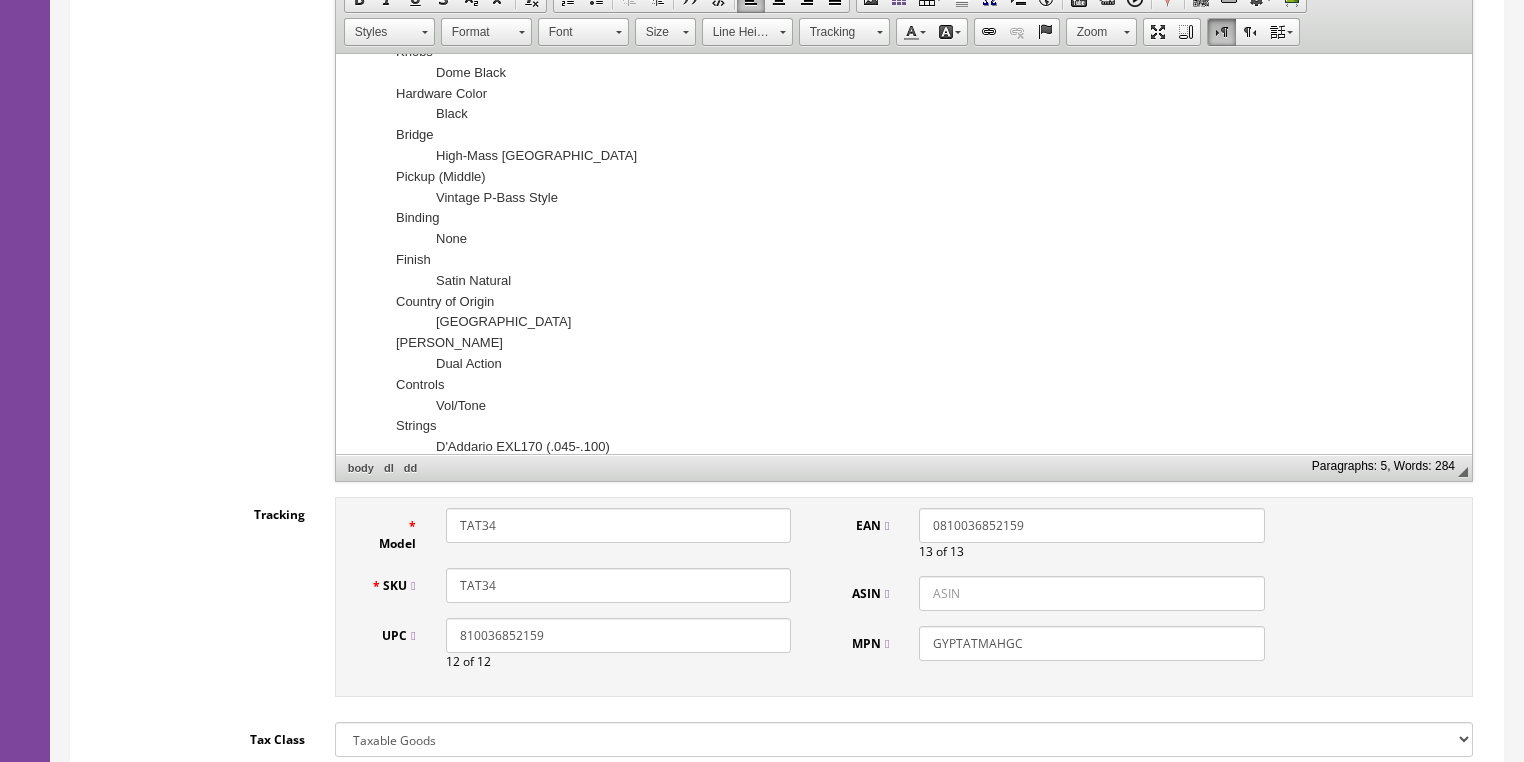 type on "TAT34" 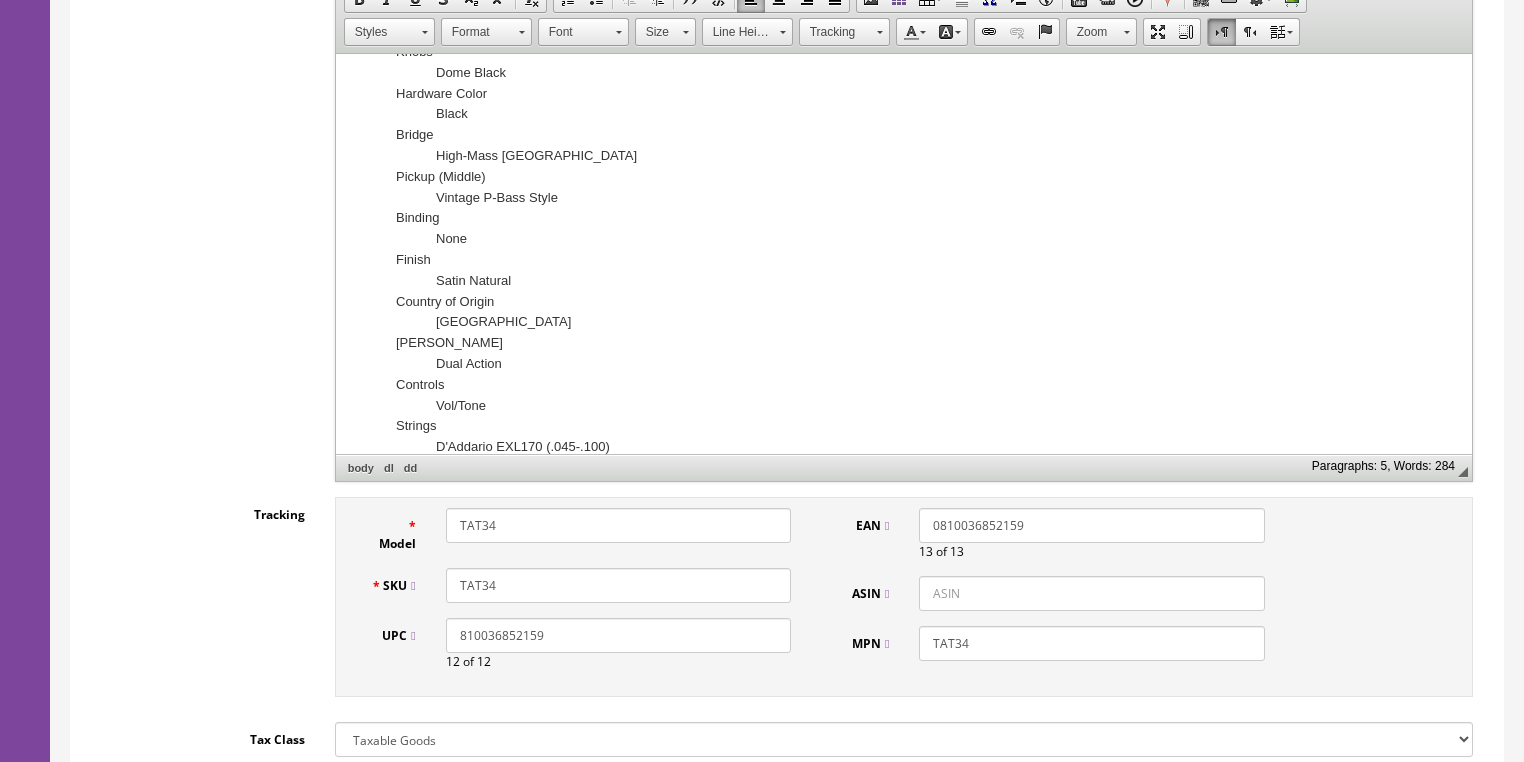 type on "TAT34" 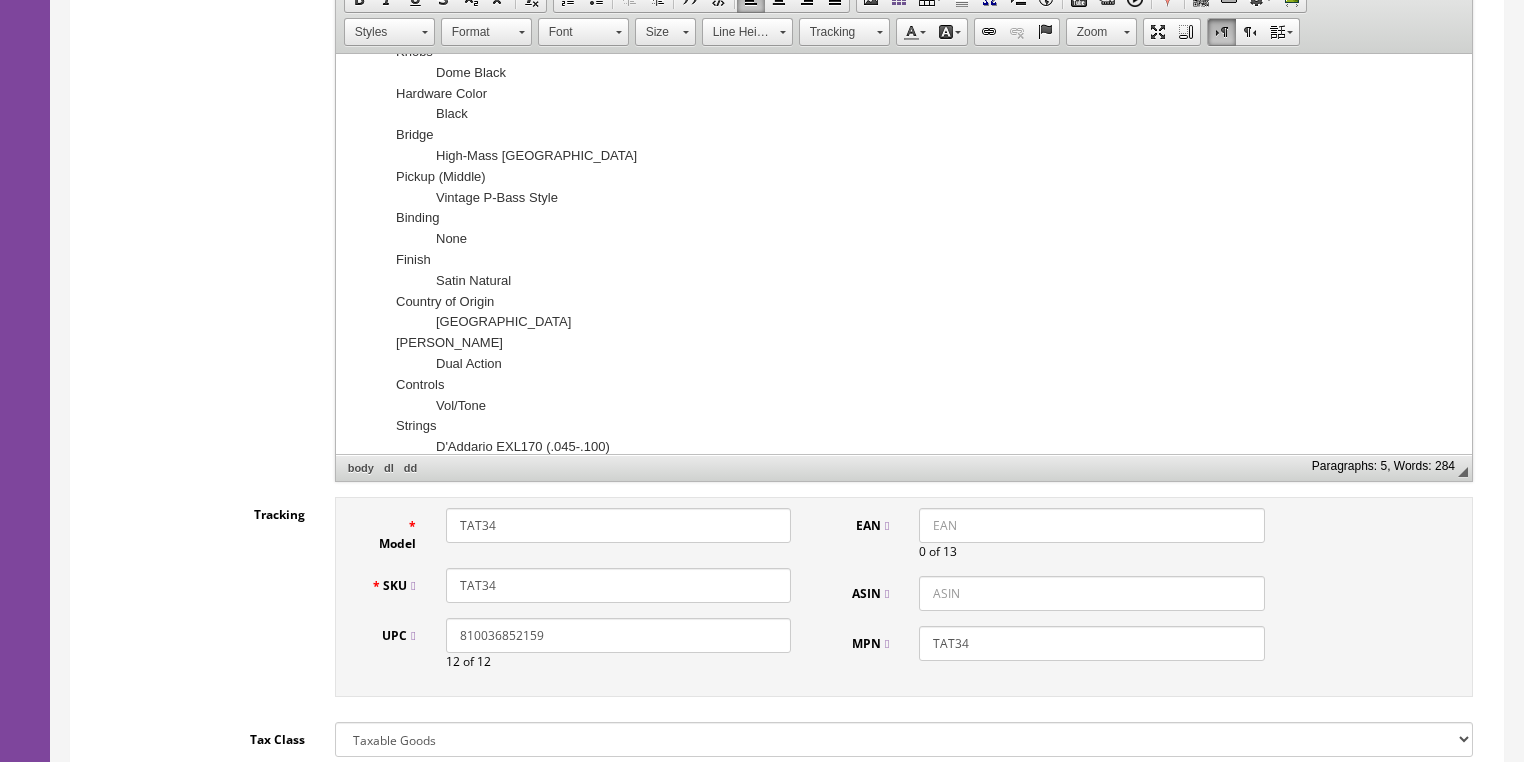 type 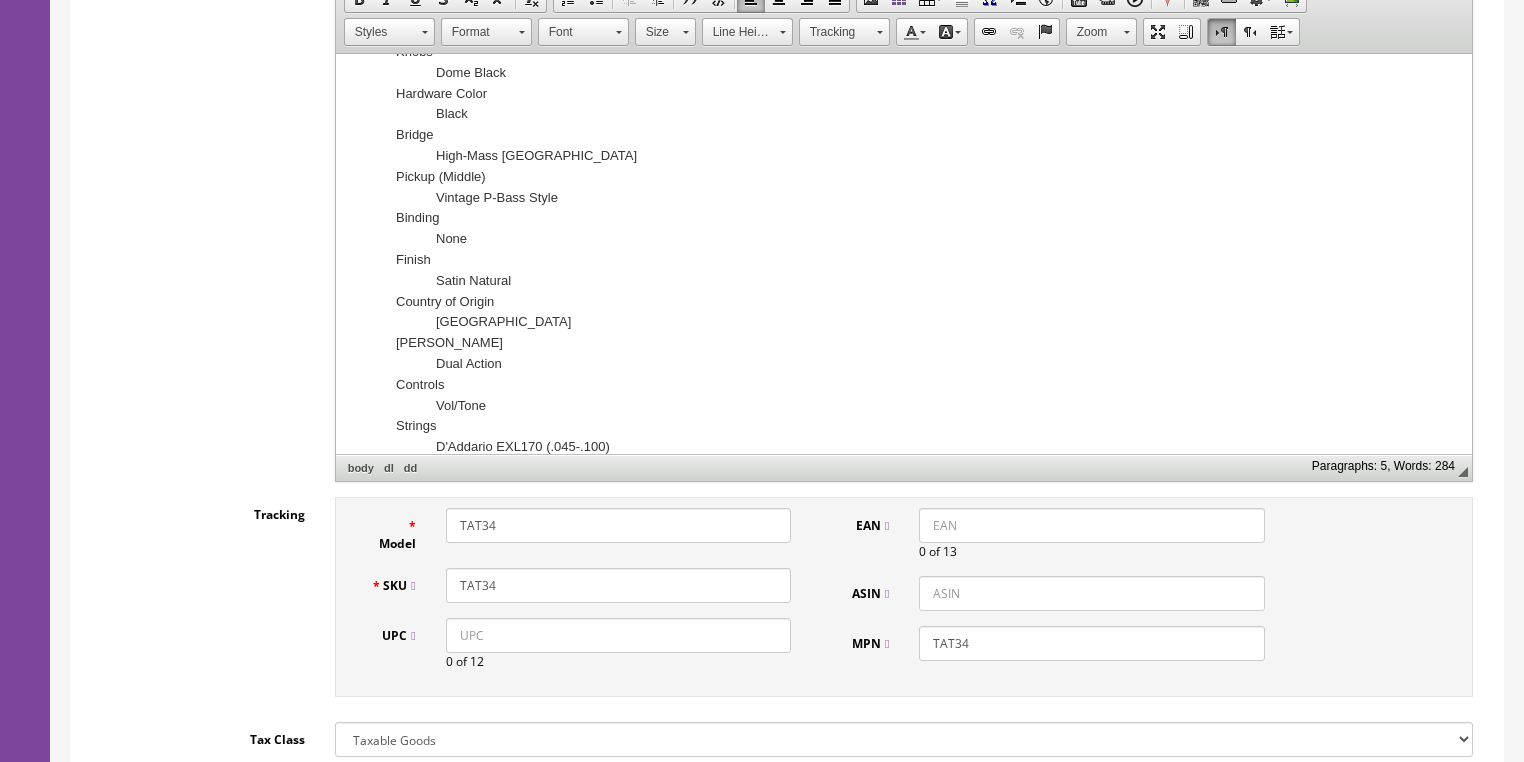 type 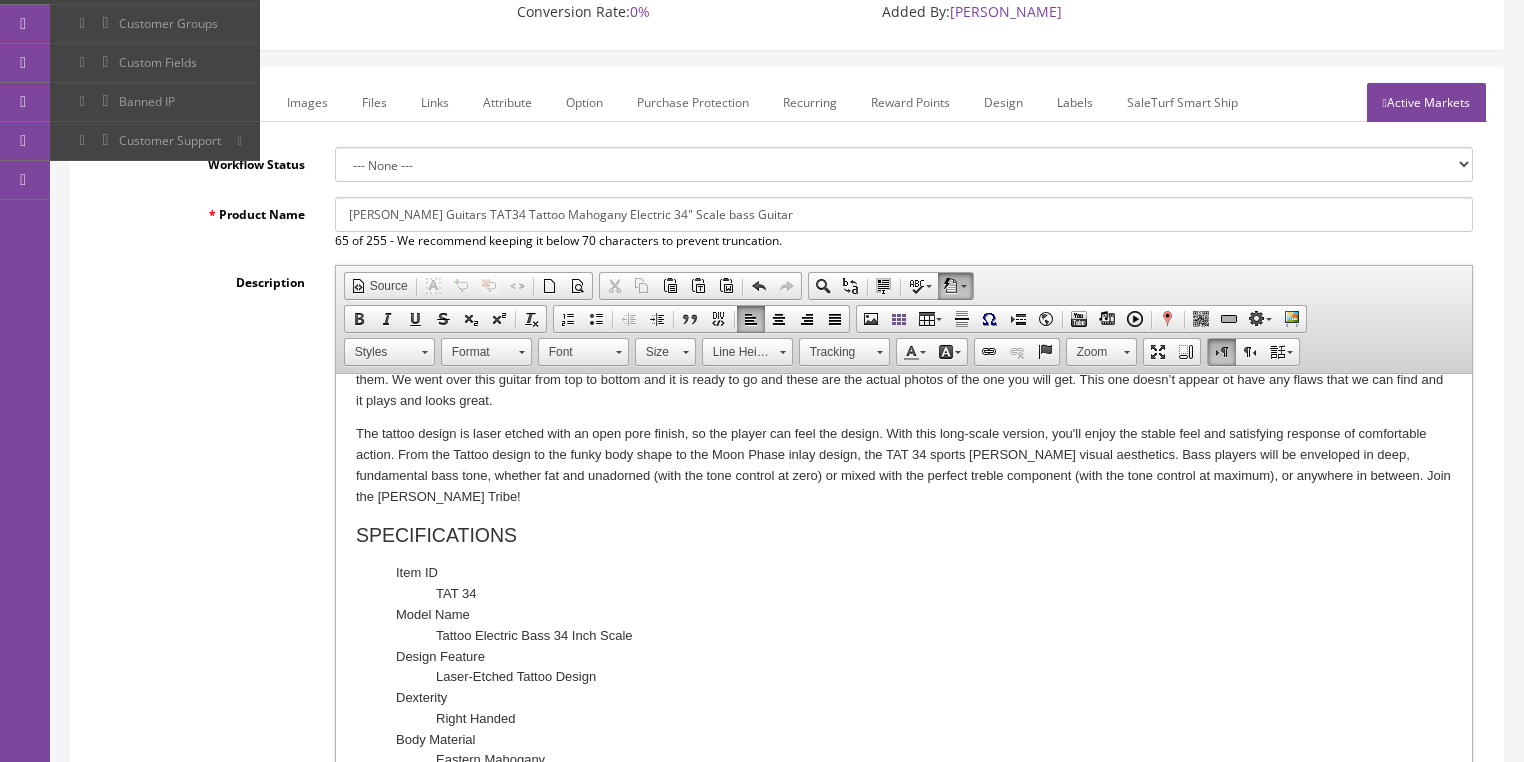 scroll, scrollTop: 0, scrollLeft: 0, axis: both 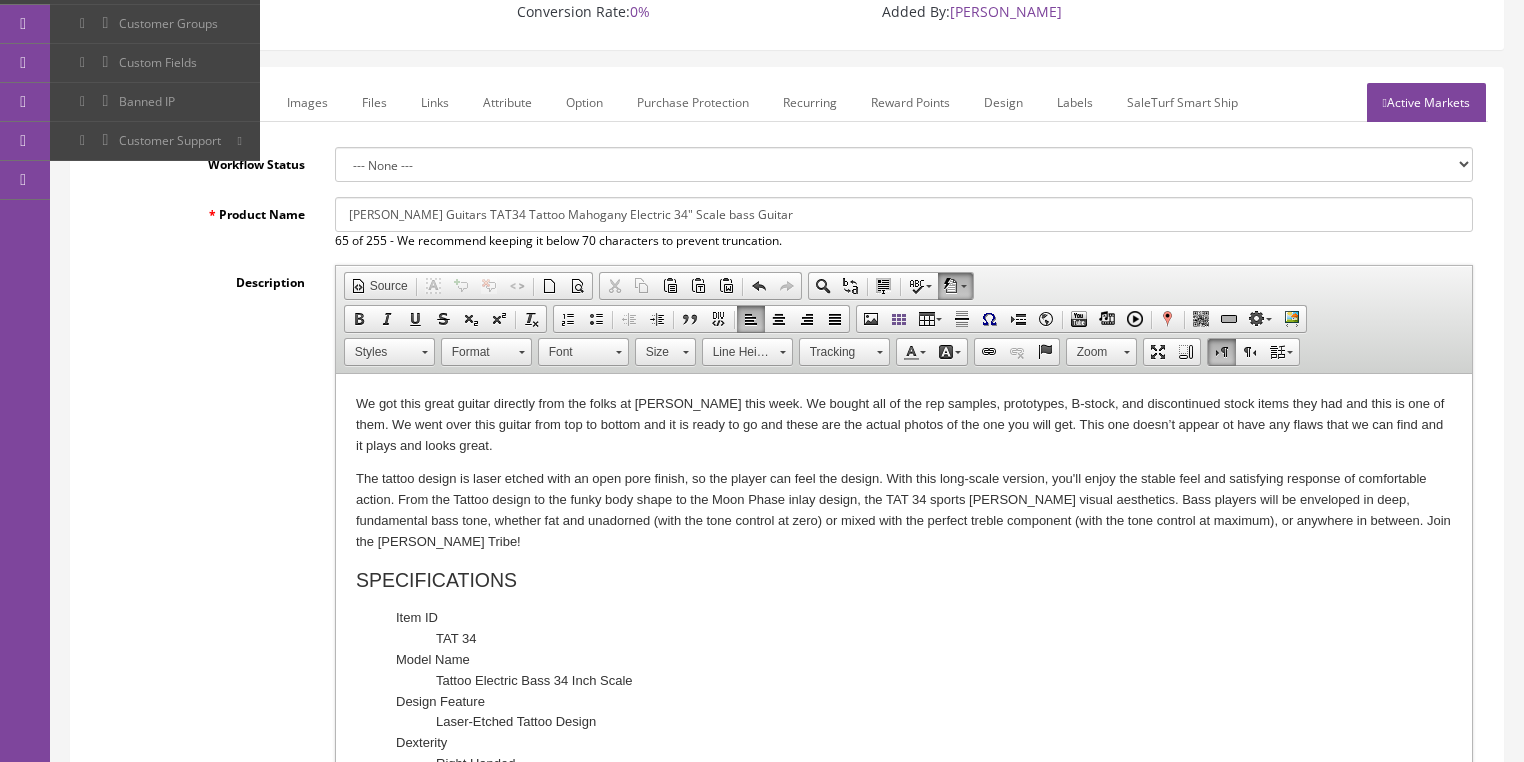 type on "TAT34-wsm2307407007" 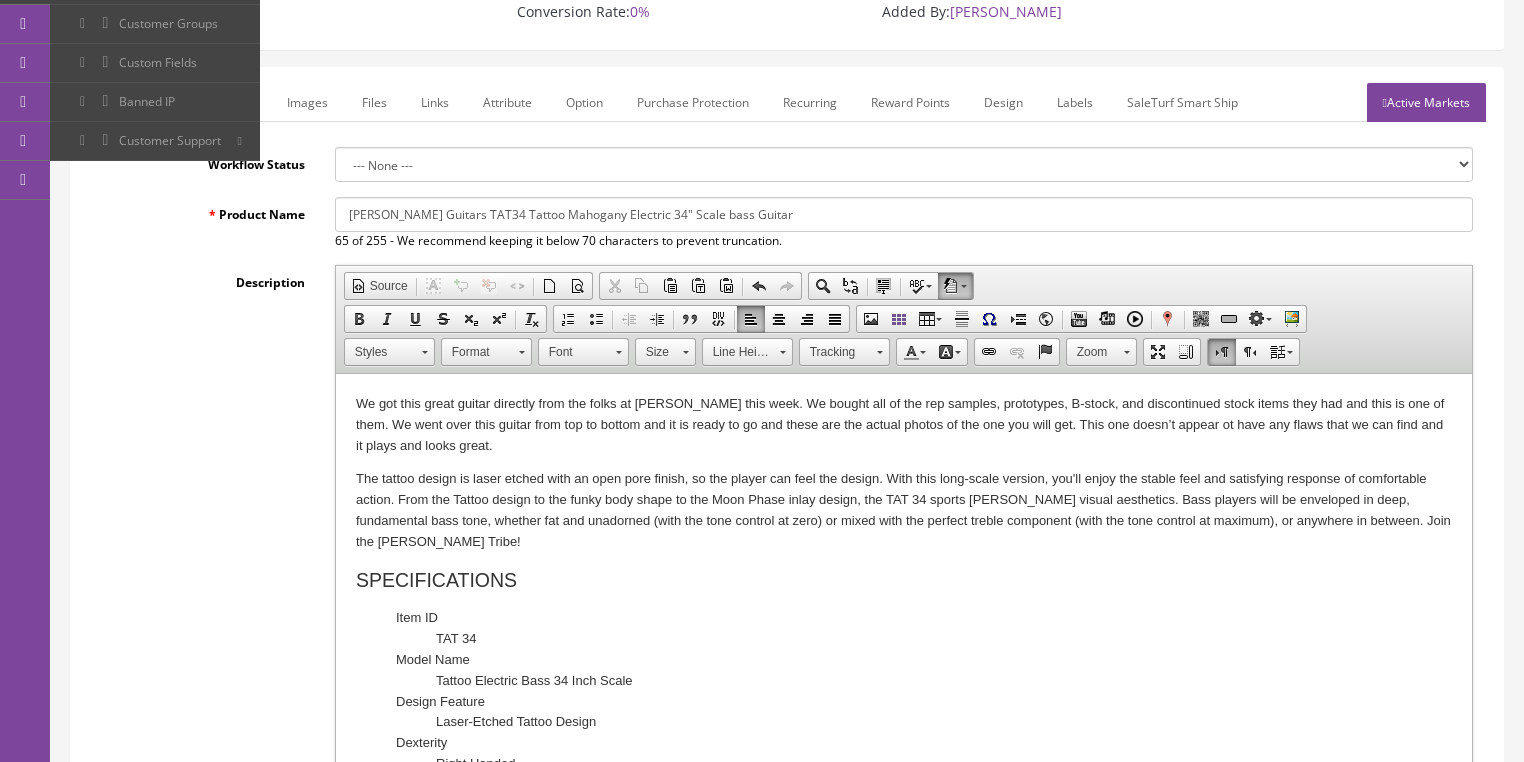 click on "We got this great guitar directly from the folks at Dean this week. We bought all of the rep samples, prototypes, B-stock, and discontinued stock items they had and this is one of them. We went over this guitar from top to bottom and it is ready to go and these are the actual photos of the one you will get. This one doesn’t appear ot have any flaws that we can find and it plays and looks great." at bounding box center [903, 425] 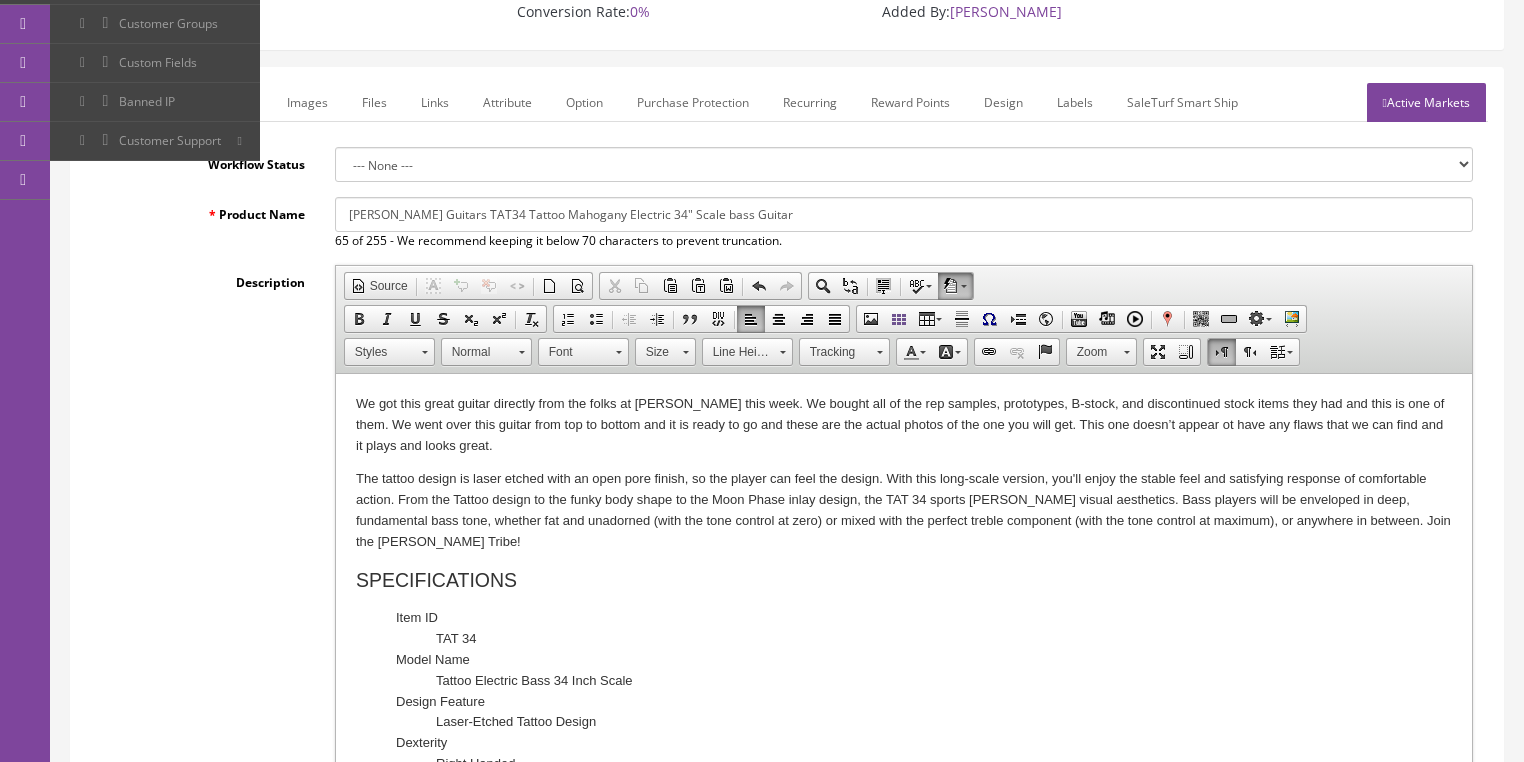 type 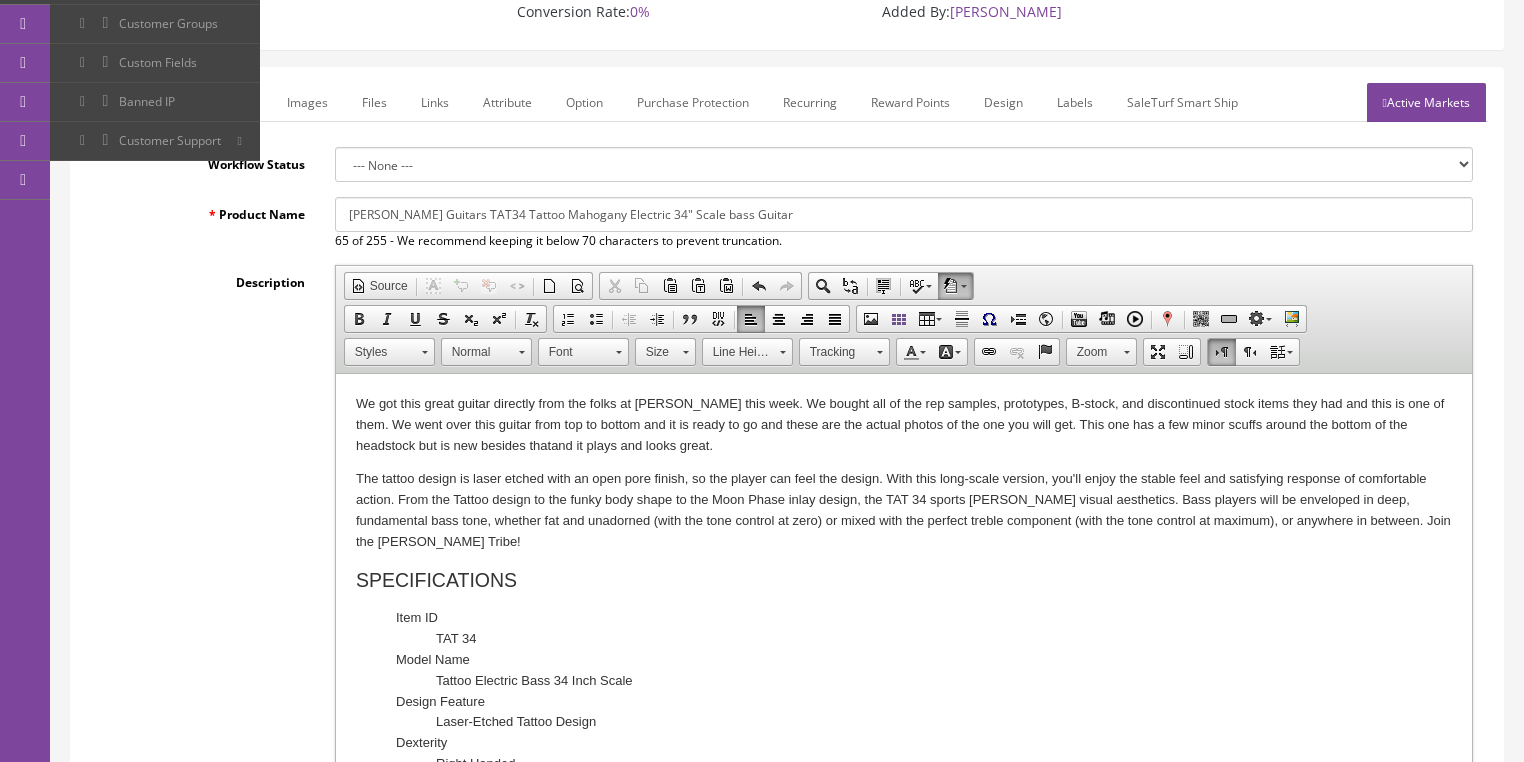 drag, startPoint x: 348, startPoint y: 398, endPoint x: 702, endPoint y: 443, distance: 356.8487 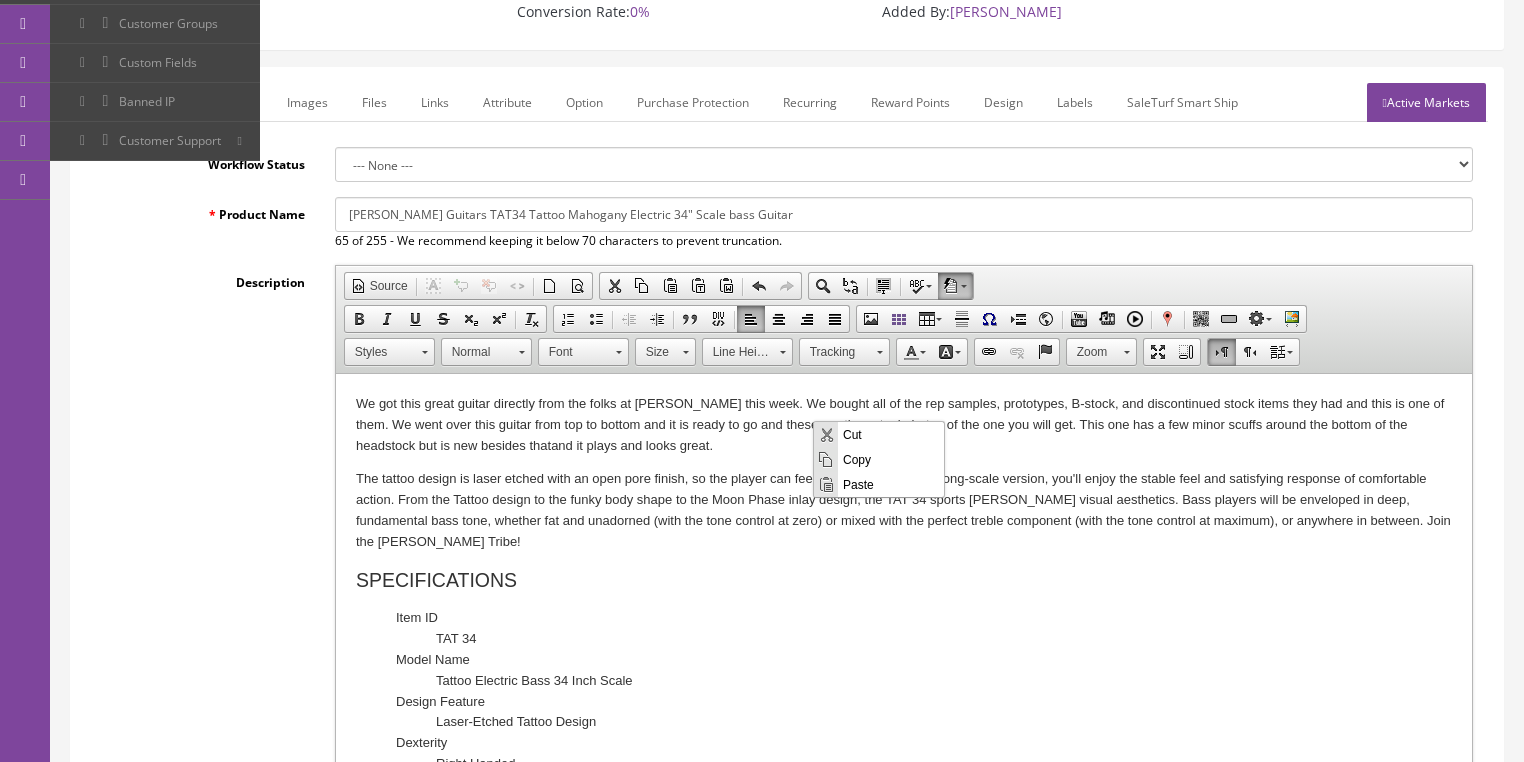 click on "Copy" at bounding box center [891, 458] 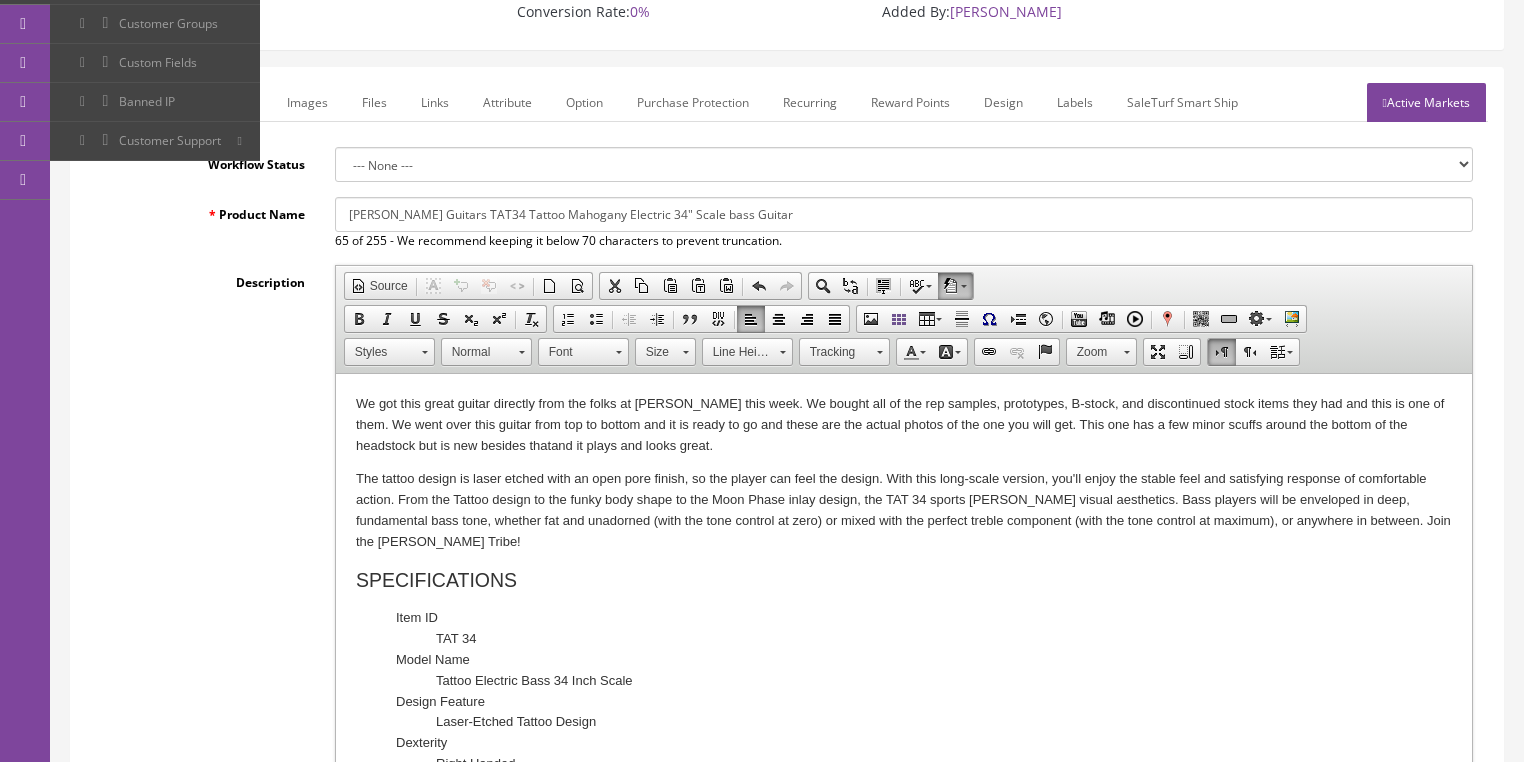 click on "Marketplace" at bounding box center [218, 102] 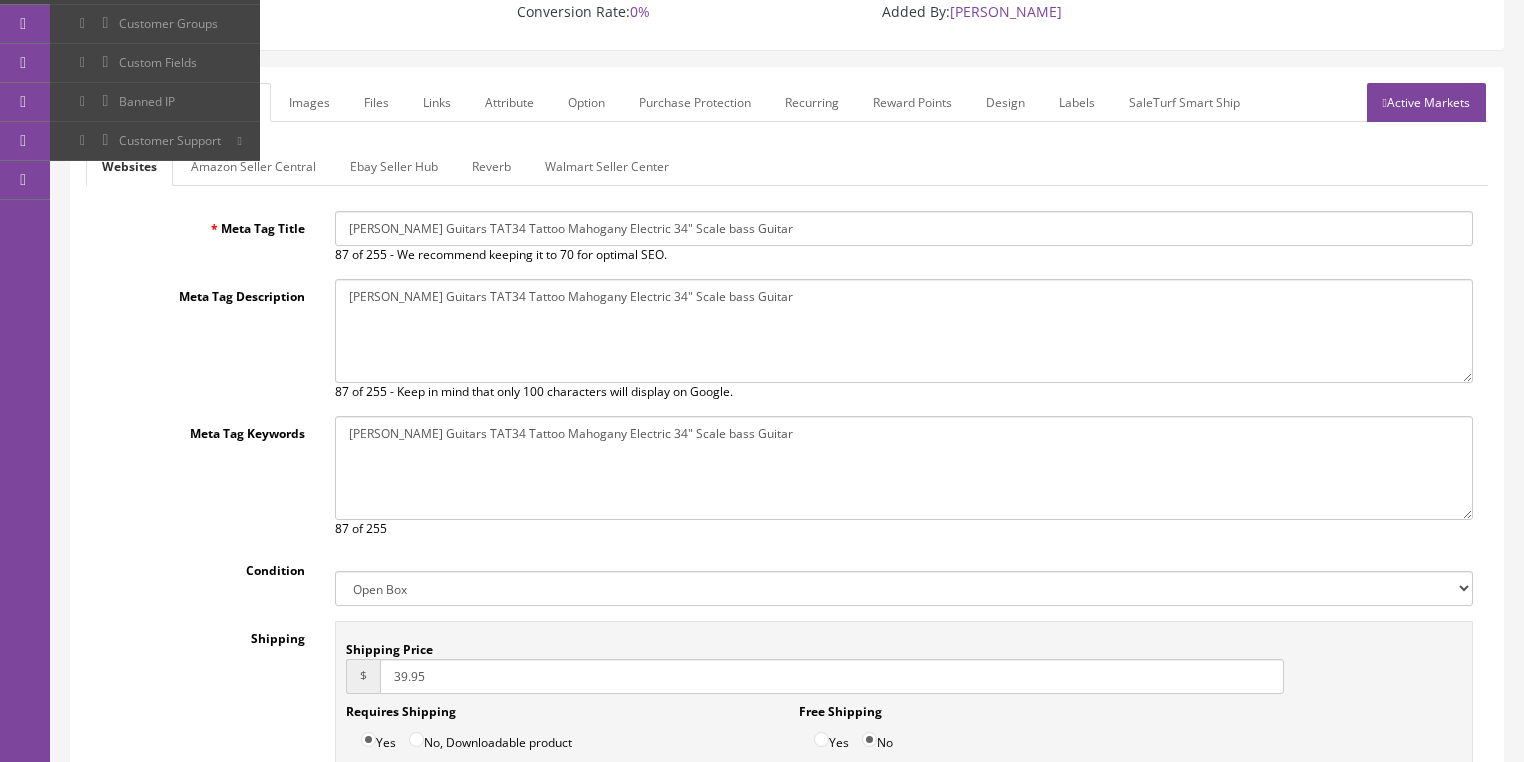 click on "Amazon Seller Central" at bounding box center [253, 166] 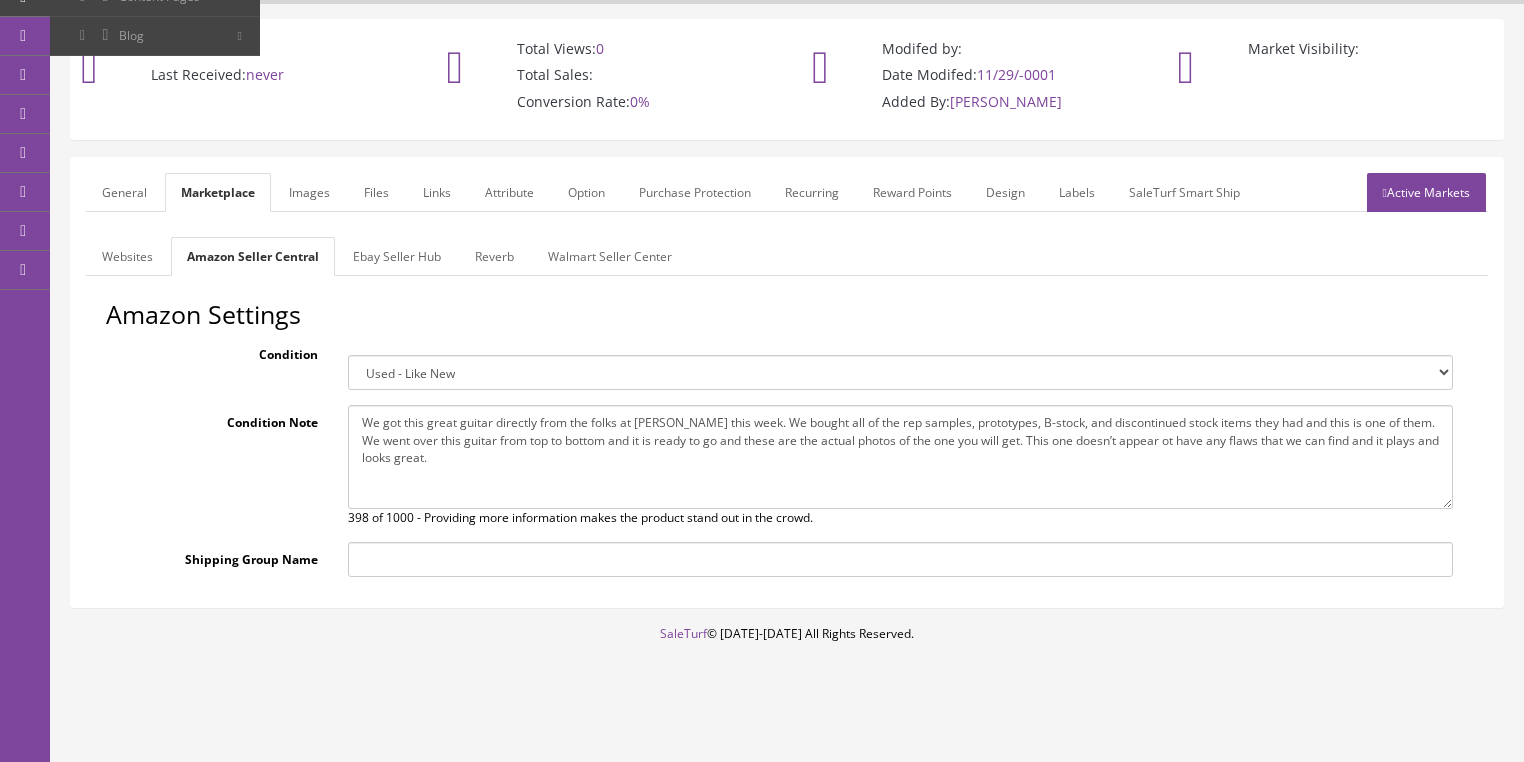 drag, startPoint x: 358, startPoint y: 418, endPoint x: 440, endPoint y: 466, distance: 95.015785 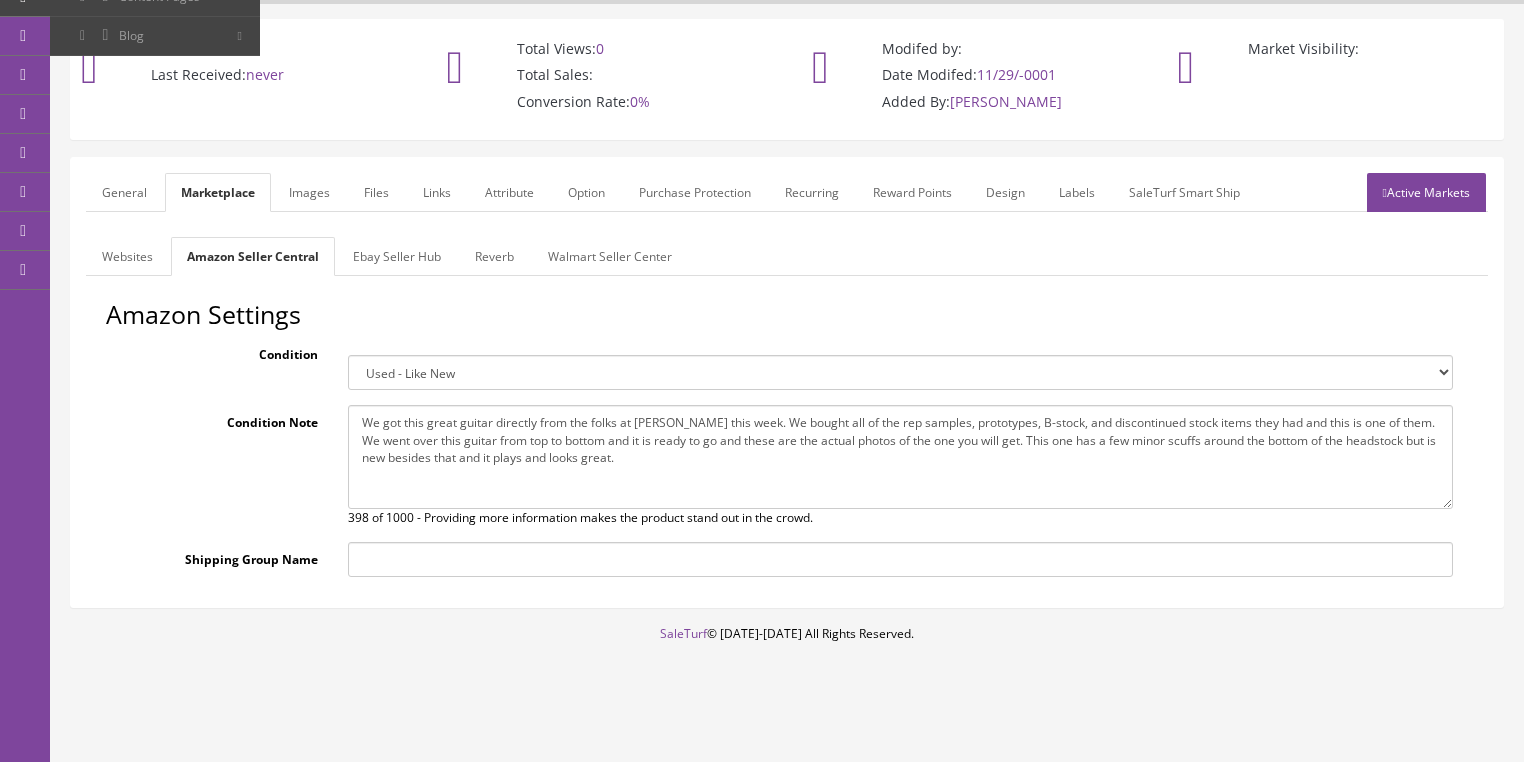 type on "We got this great guitar directly from the folks at Dean this week. We bought all of the rep samples, prototypes, B-stock, and discontinued stock items they had and this is one of them. We went over this guitar from top to bottom and it is ready to go and these are the actual photos of the one you will get. This one has a few minor scuffs around the bottom of the headstock but is new besides that and it plays and looks great." 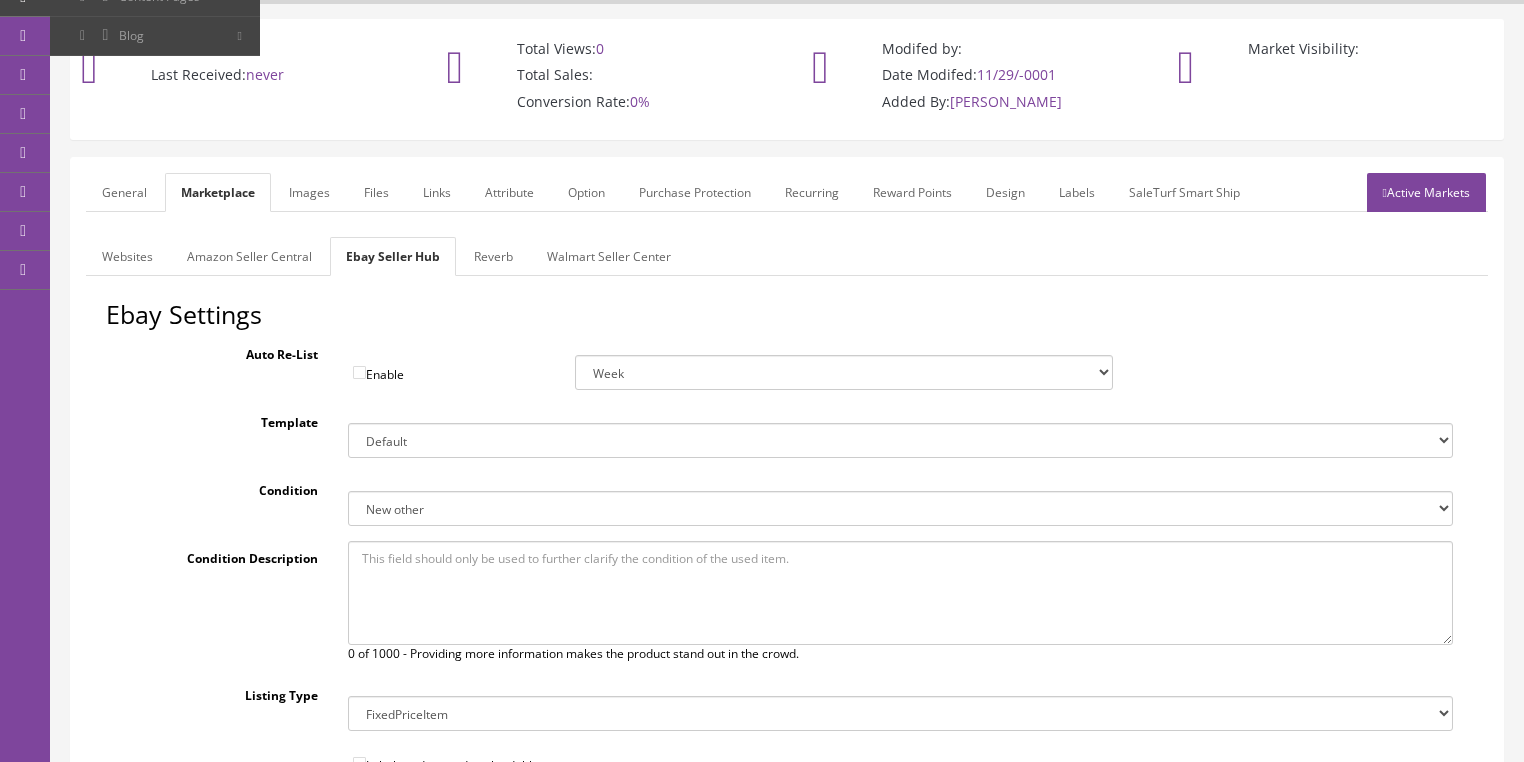 click on "Reverb" at bounding box center [493, 256] 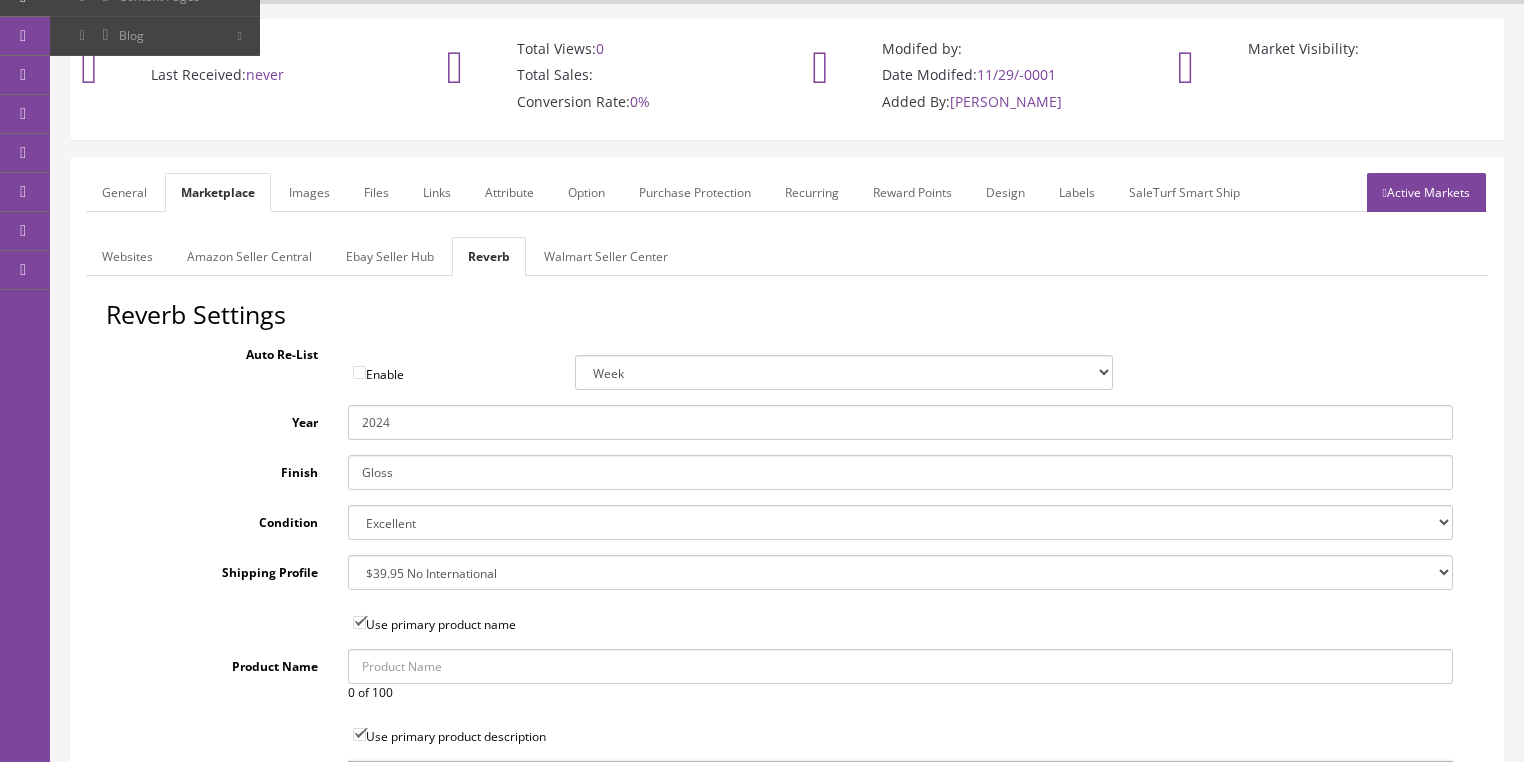 drag, startPoint x: 428, startPoint y: 468, endPoint x: 266, endPoint y: 468, distance: 162 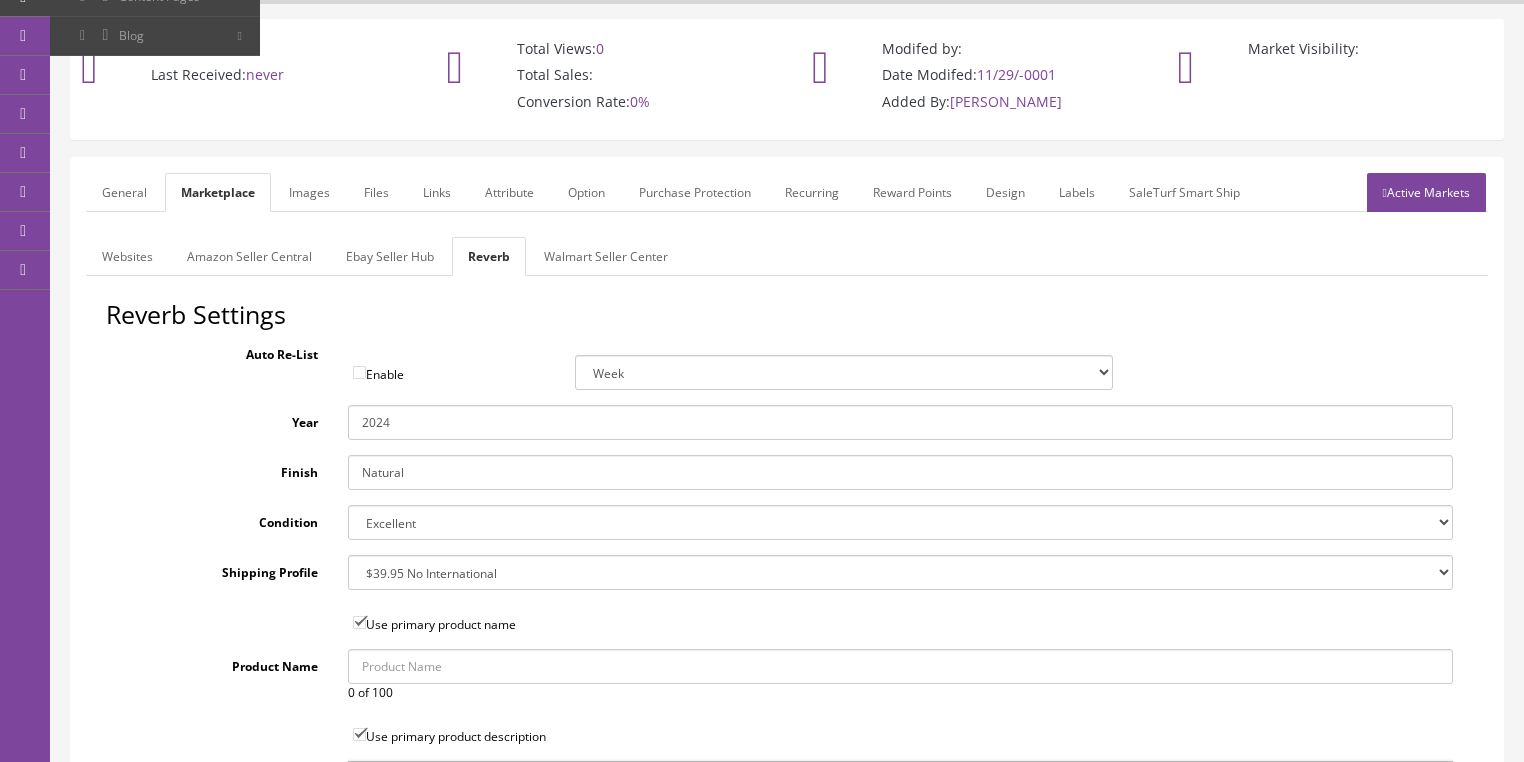 type on "Natural" 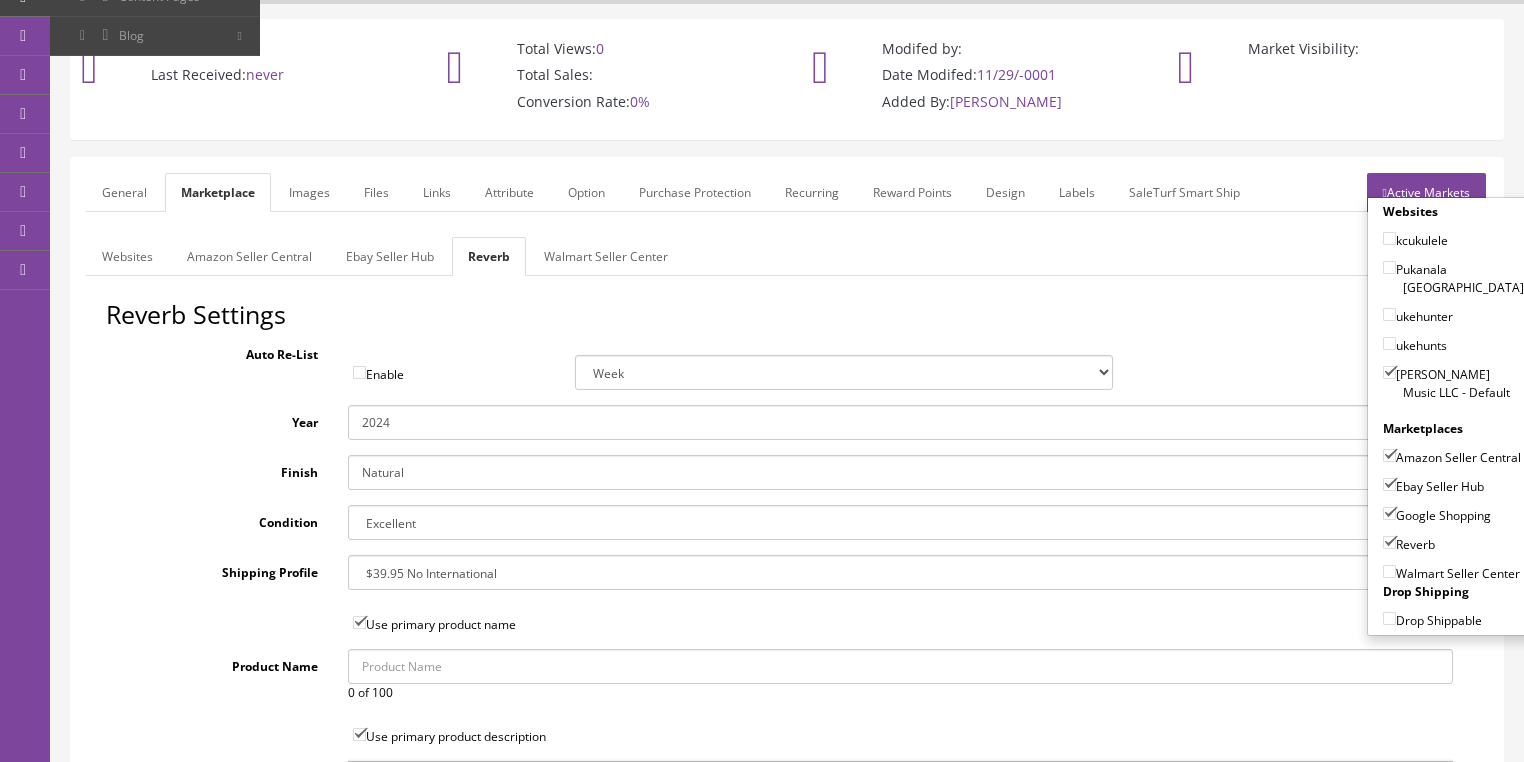 click on "Active Markets" at bounding box center (1426, 192) 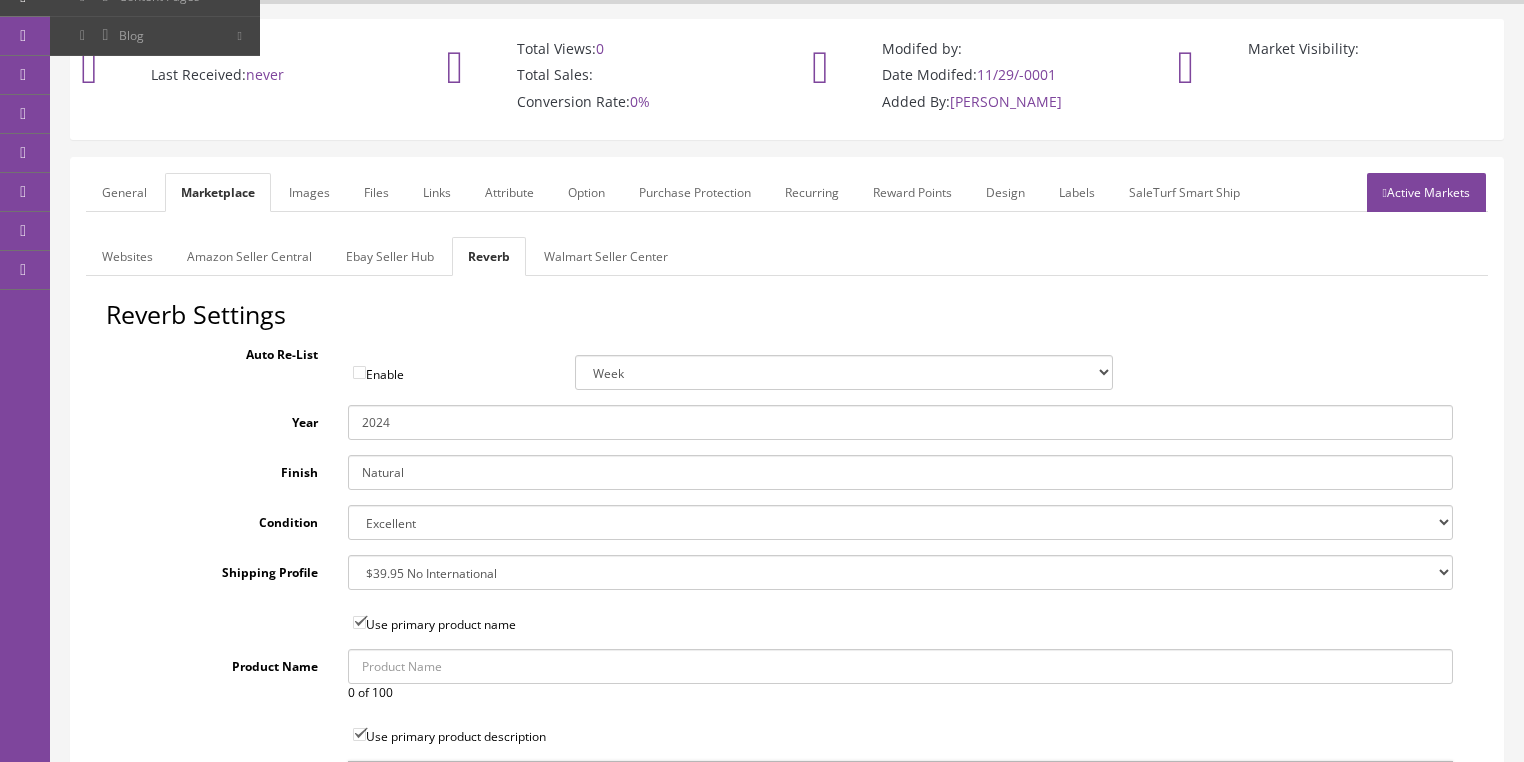 click on "General" at bounding box center [124, 192] 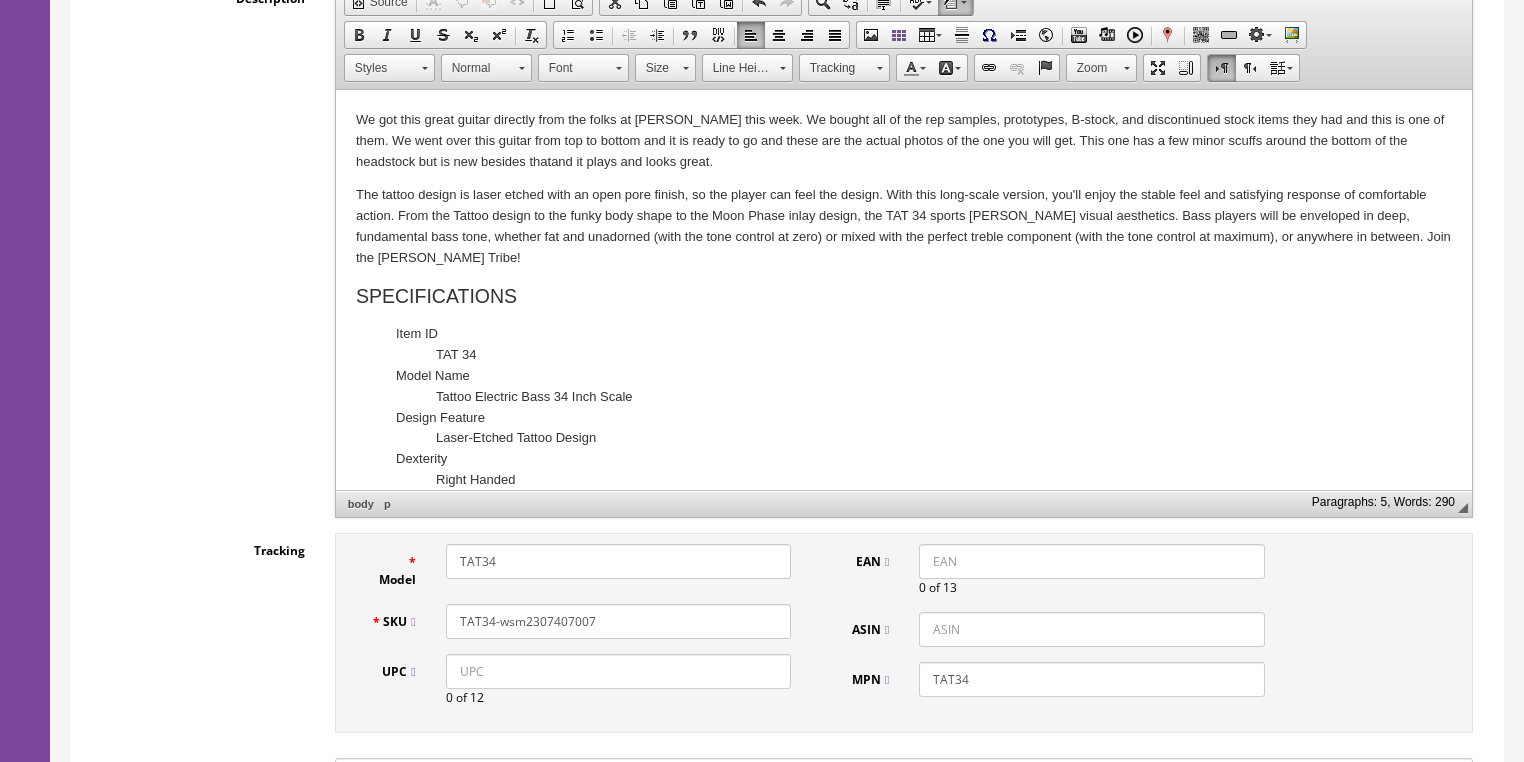 scroll, scrollTop: 550, scrollLeft: 0, axis: vertical 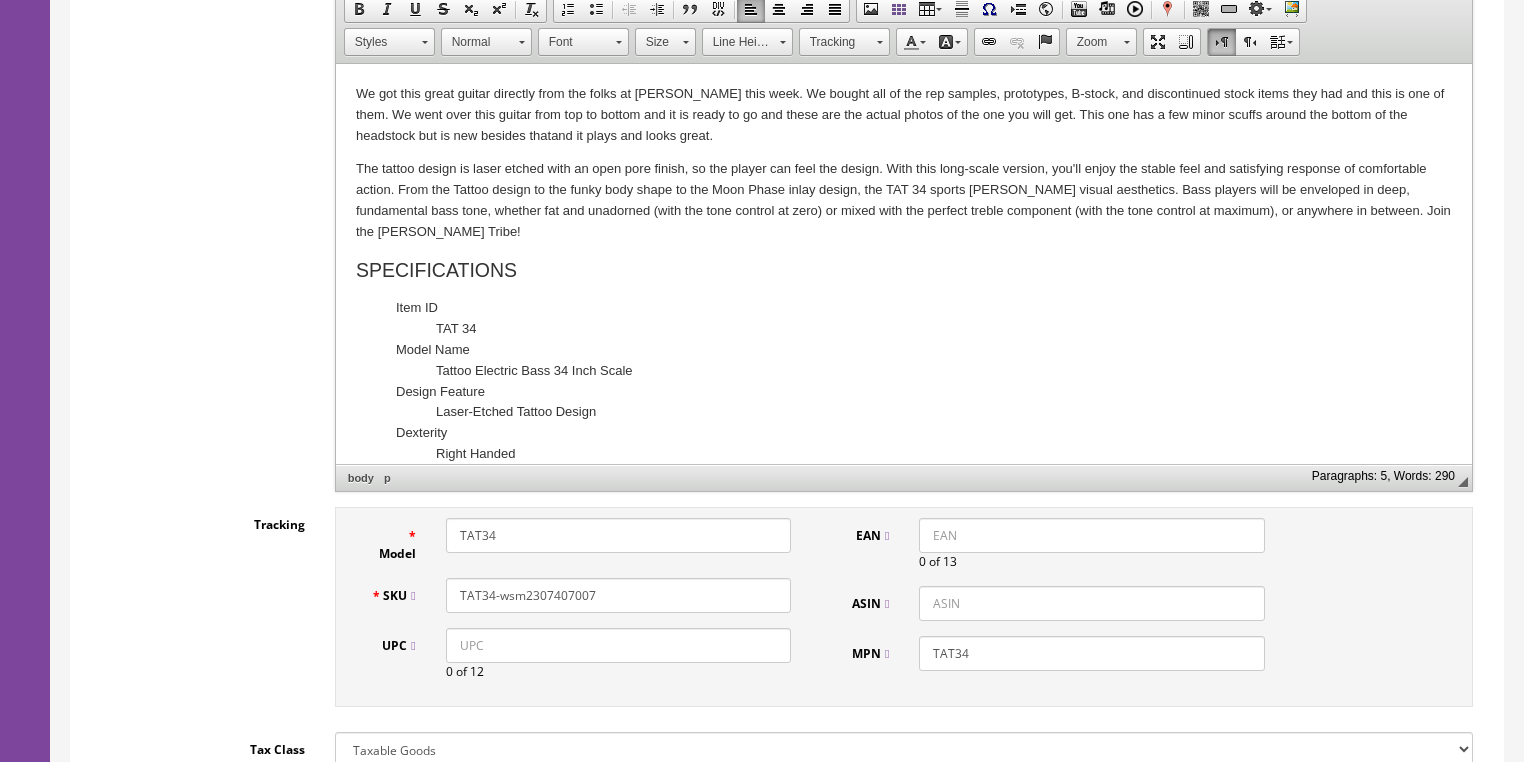 click on "We got this great guitar directly from the folks at Dean this week. We bought all of the rep samples, prototypes, B-stock, and discontinued stock items they had and this is one of them. We went over this guitar from top to bottom and it is ready to go and these are the actual photos of the one you will get. This one has a few minor scuffs around the bottom of the headstock but is new besides that  and it plays and looks great." at bounding box center (903, 115) 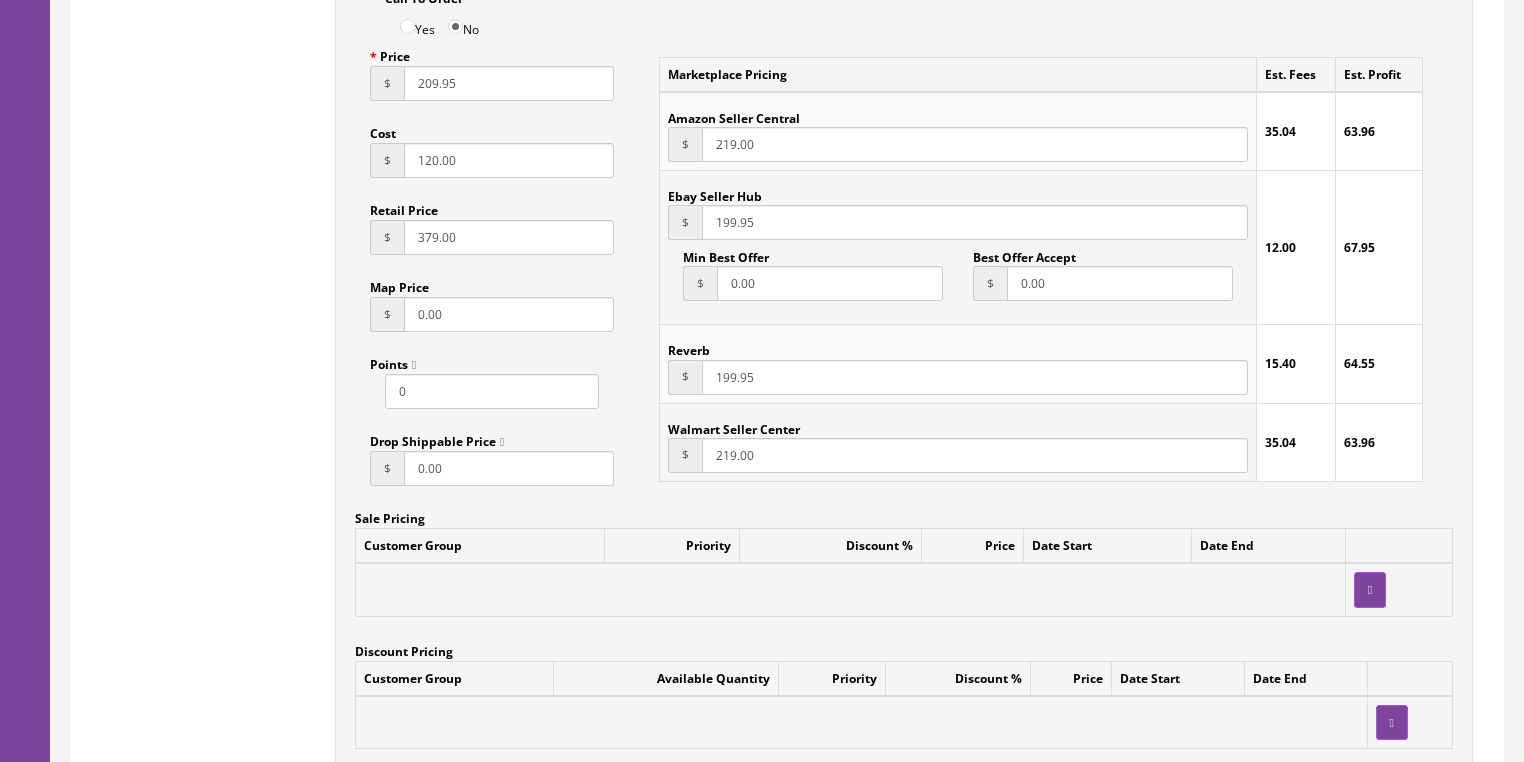 scroll, scrollTop: 1430, scrollLeft: 0, axis: vertical 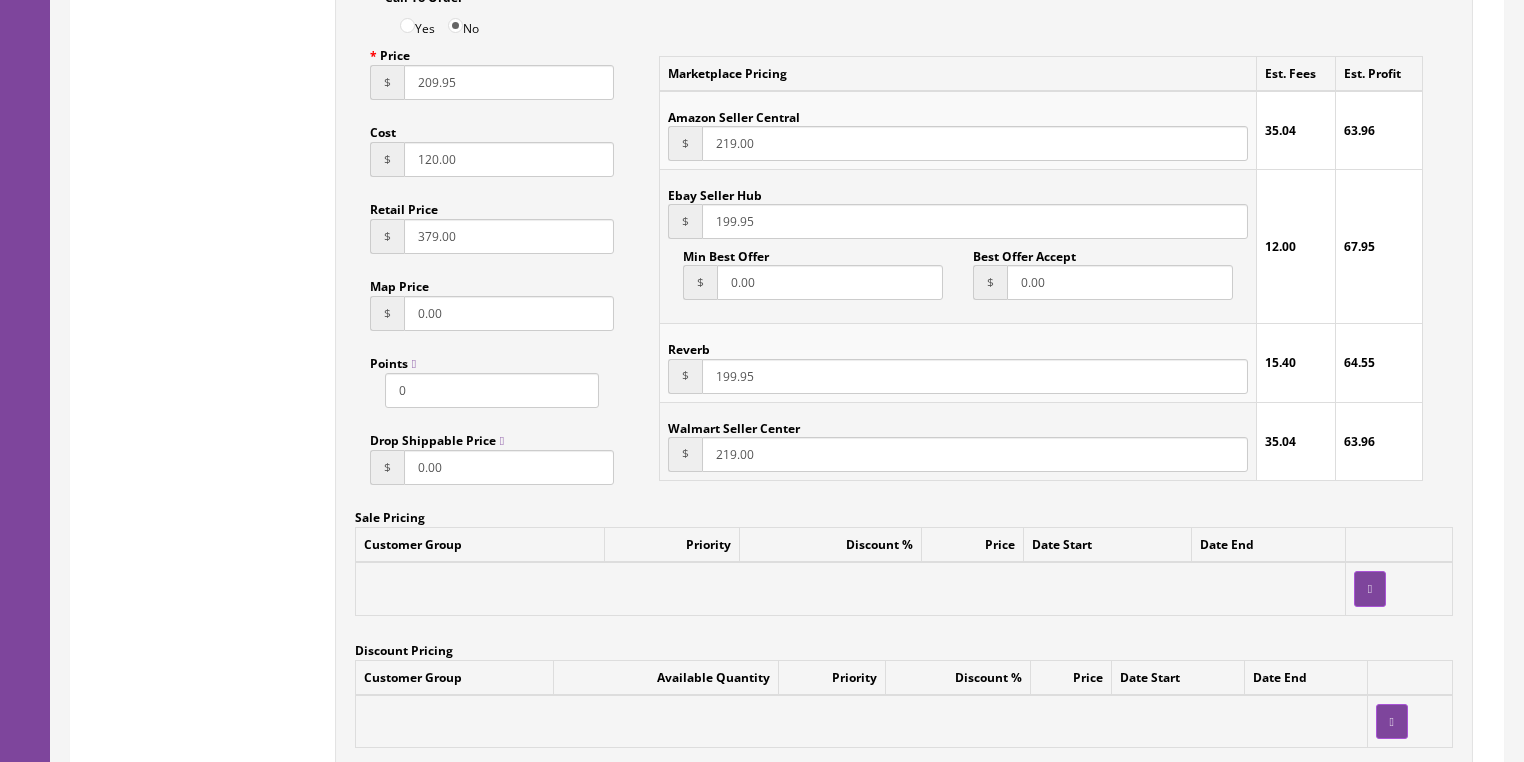 drag, startPoint x: 480, startPoint y: 75, endPoint x: 252, endPoint y: 108, distance: 230.37578 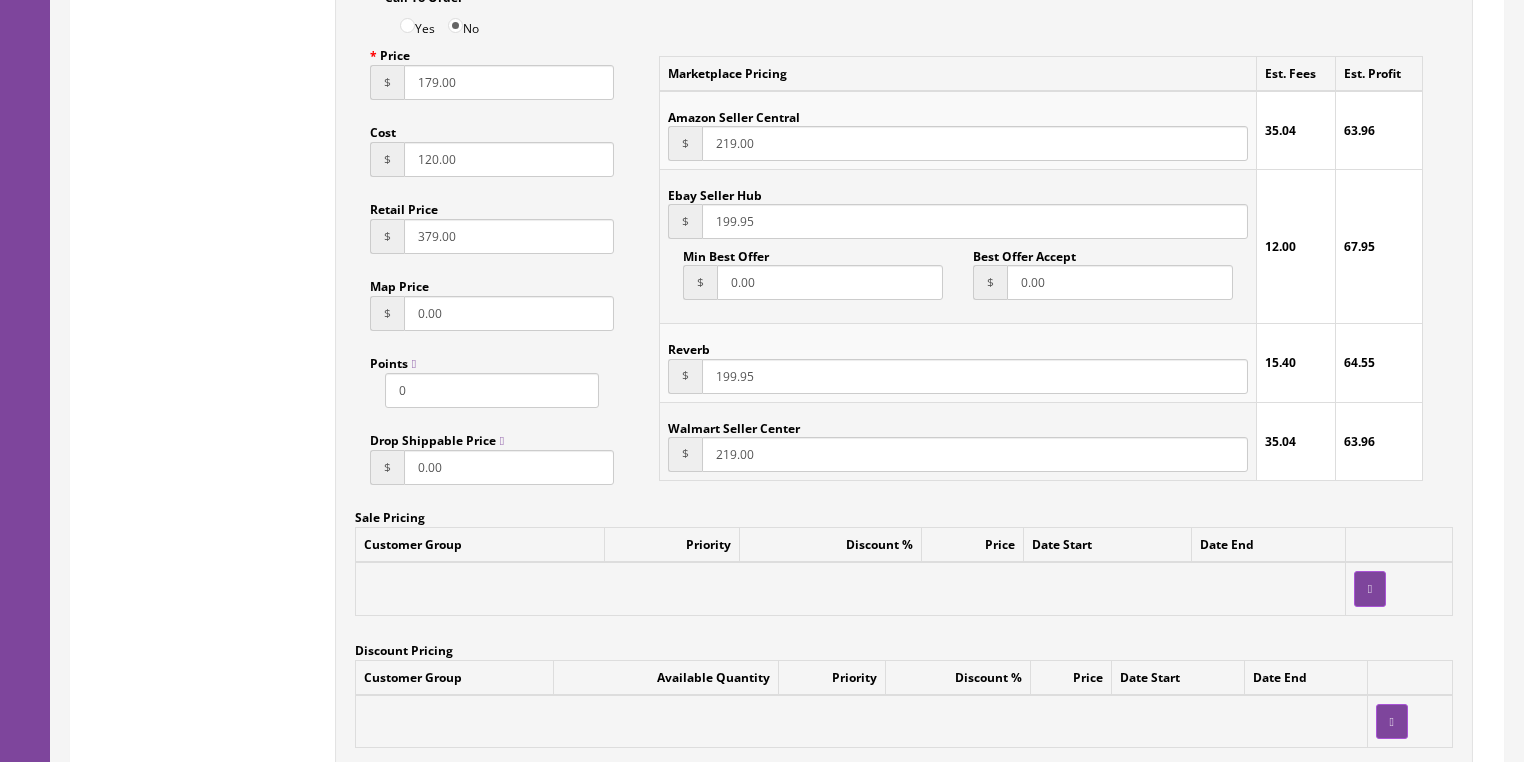 type on "179.00" 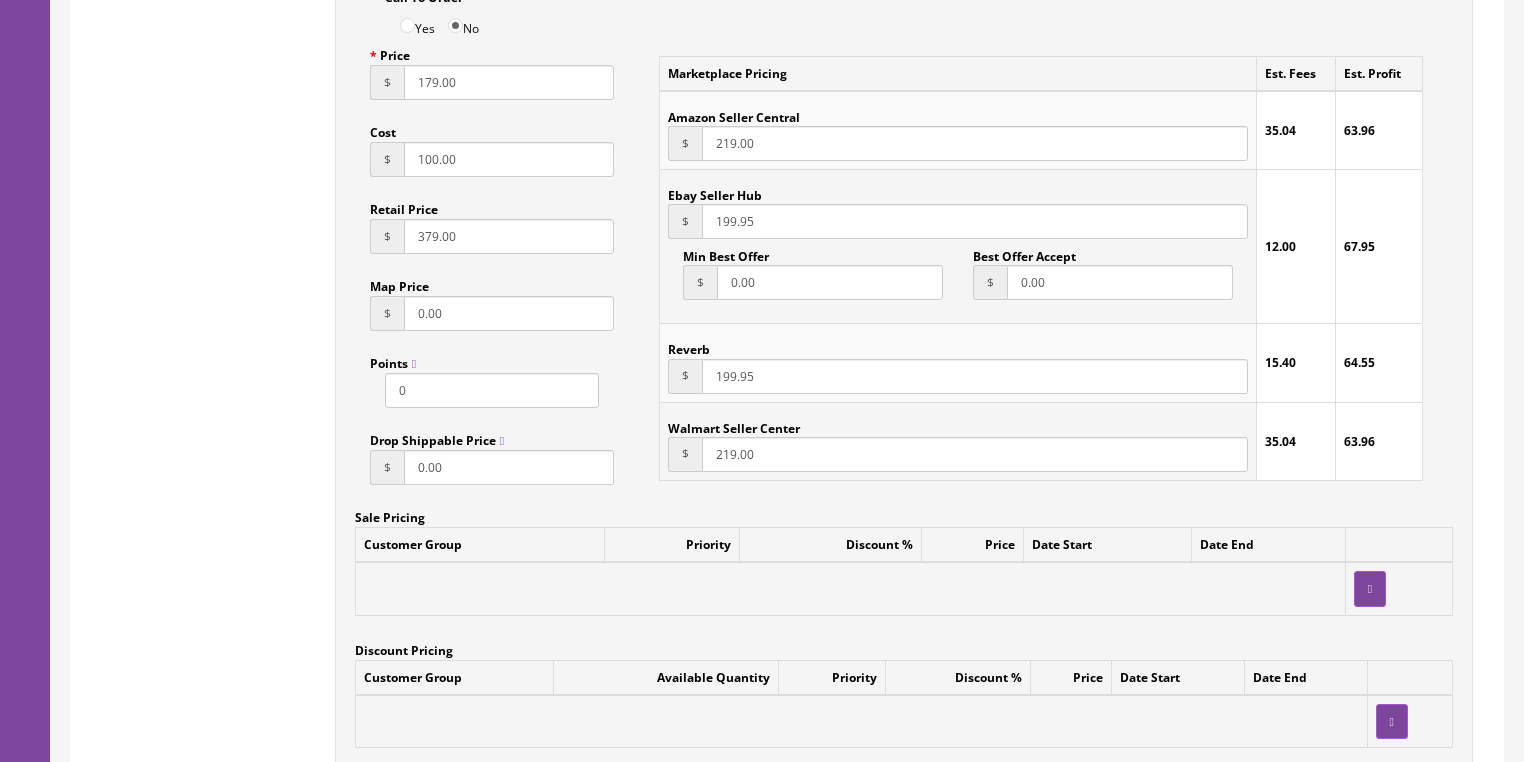 type on "100.00" 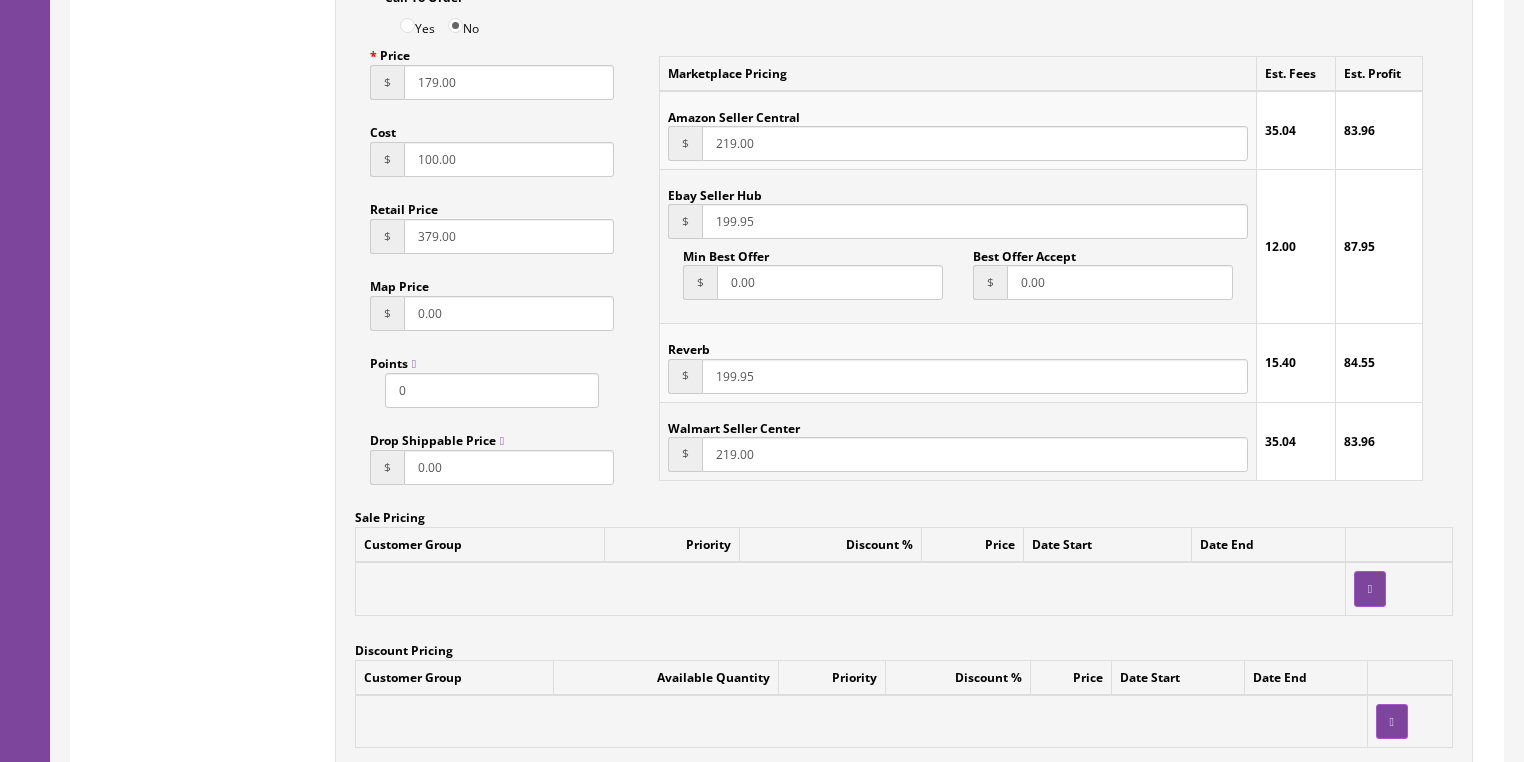 drag, startPoint x: 780, startPoint y: 234, endPoint x: 689, endPoint y: 232, distance: 91.02197 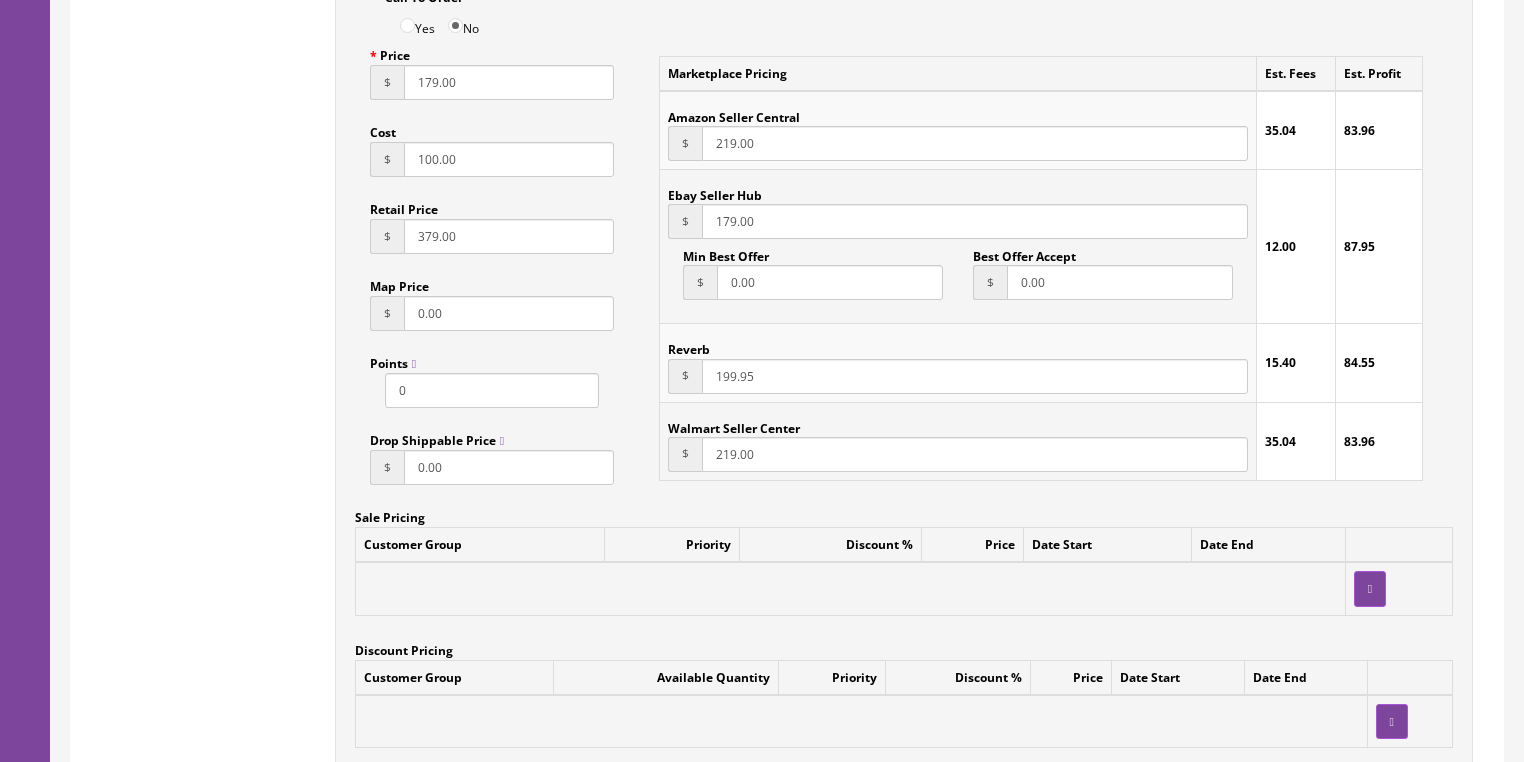 type on "179.00" 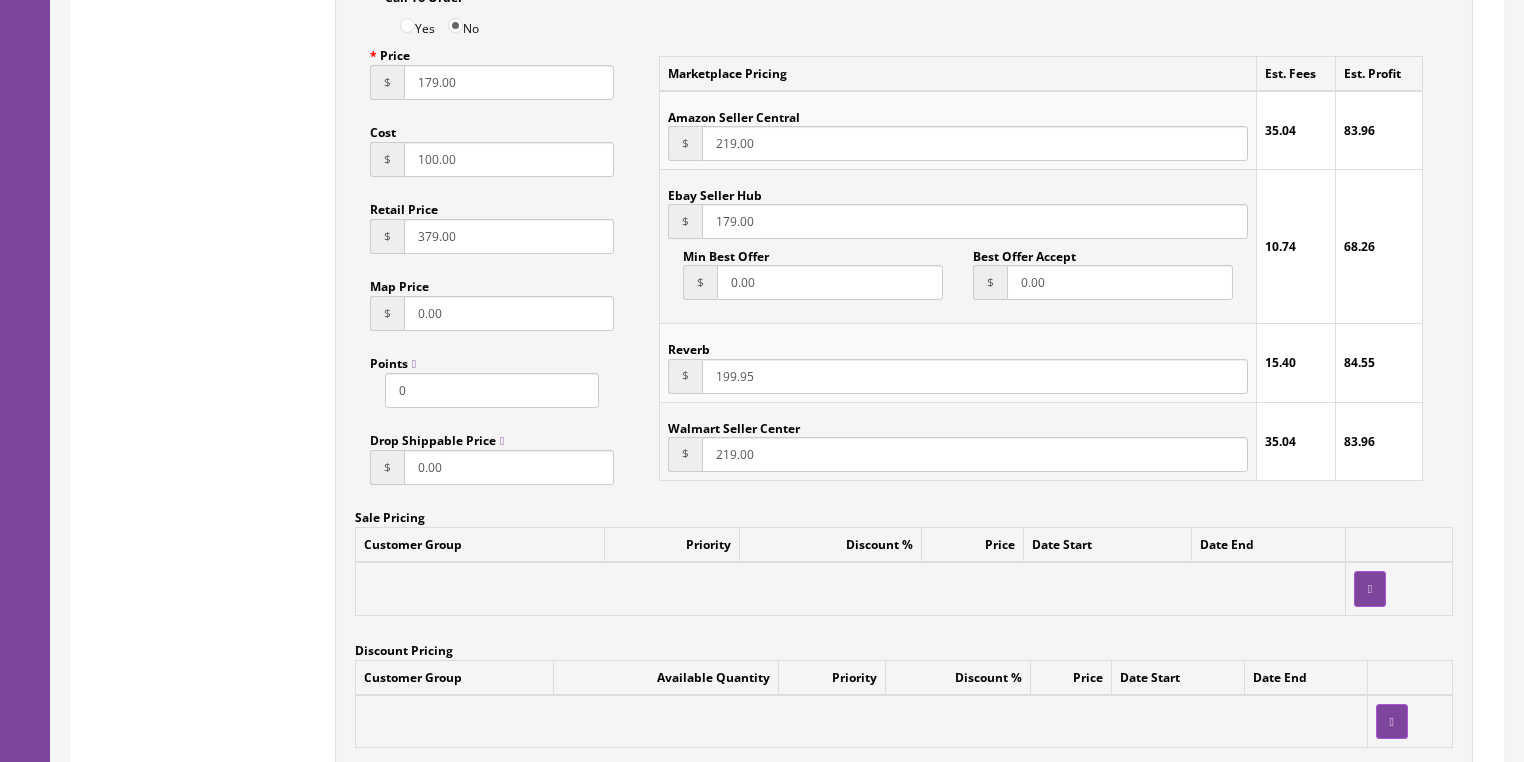 drag, startPoint x: 768, startPoint y: 373, endPoint x: 694, endPoint y: 388, distance: 75.50497 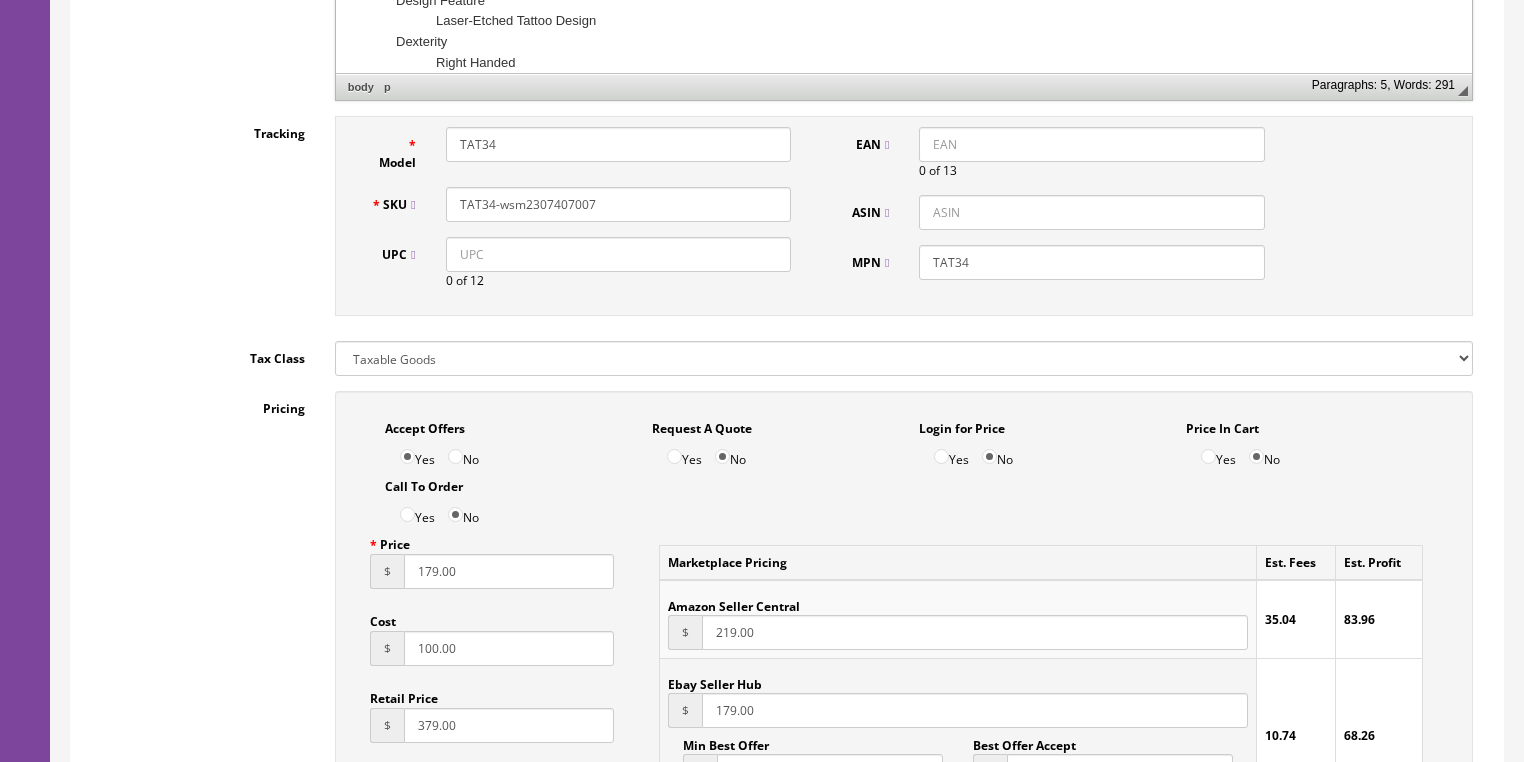 scroll, scrollTop: 870, scrollLeft: 0, axis: vertical 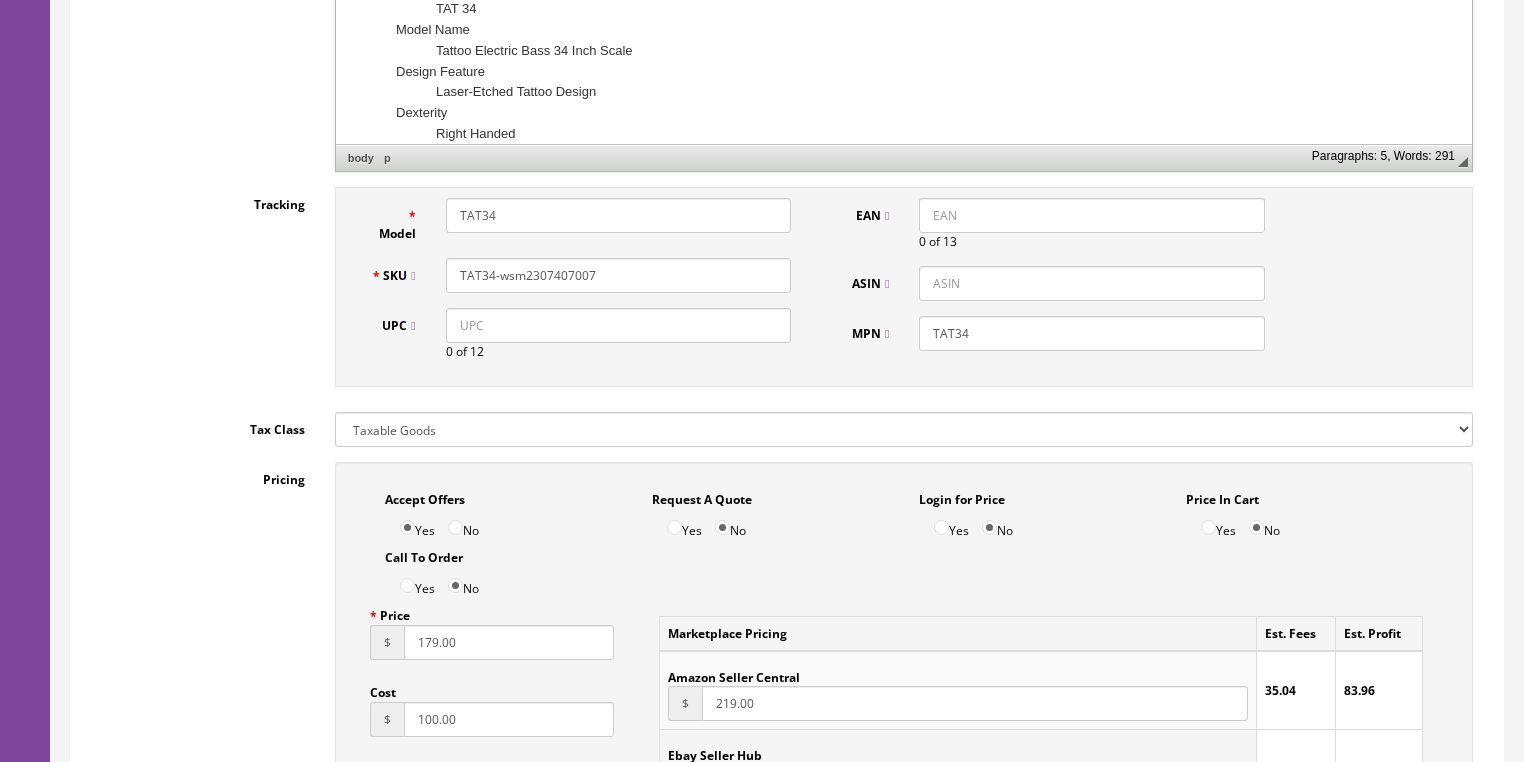 type on "179.00" 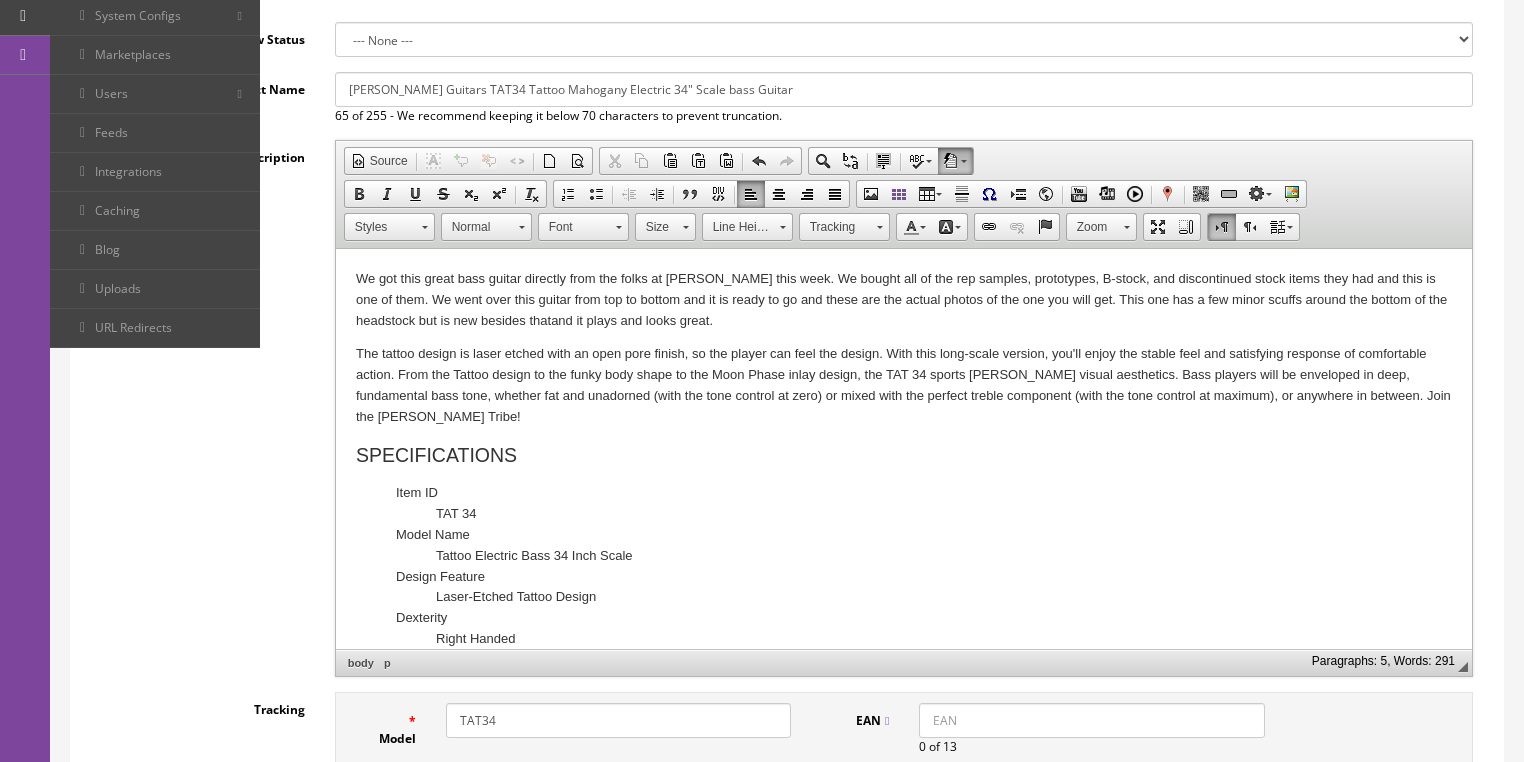 scroll, scrollTop: 70, scrollLeft: 0, axis: vertical 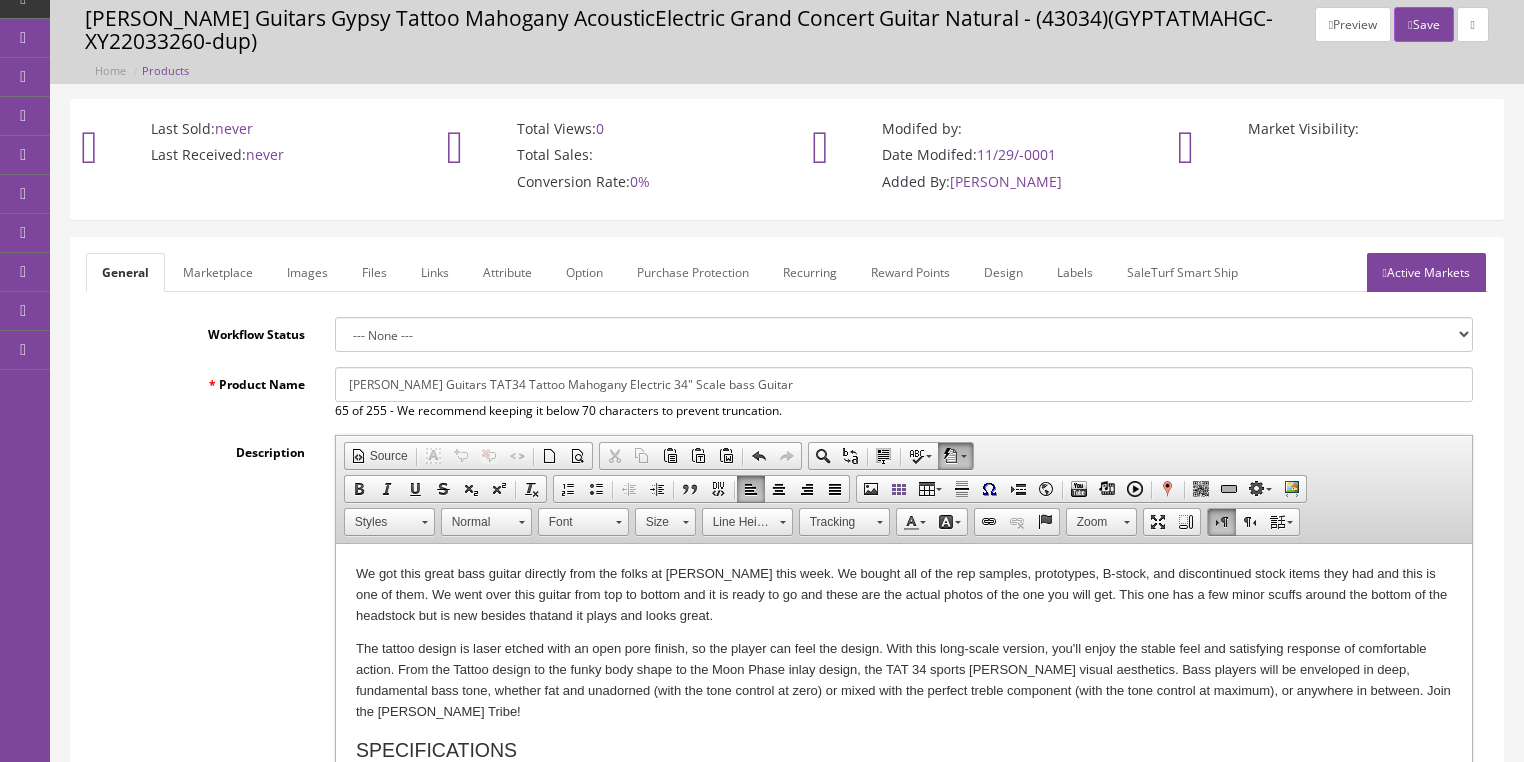 click on "Active Markets" at bounding box center [1426, 272] 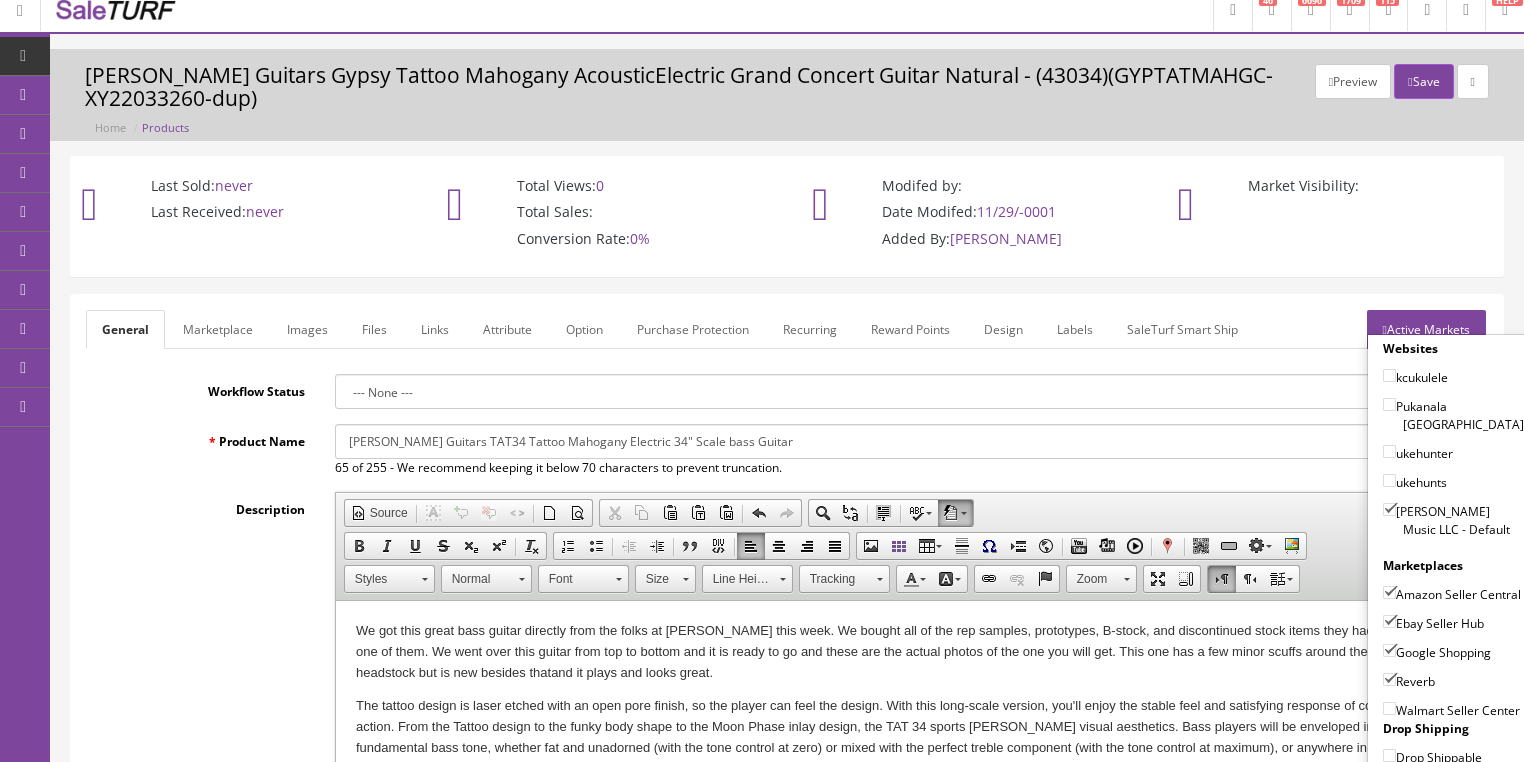 scroll, scrollTop: 0, scrollLeft: 0, axis: both 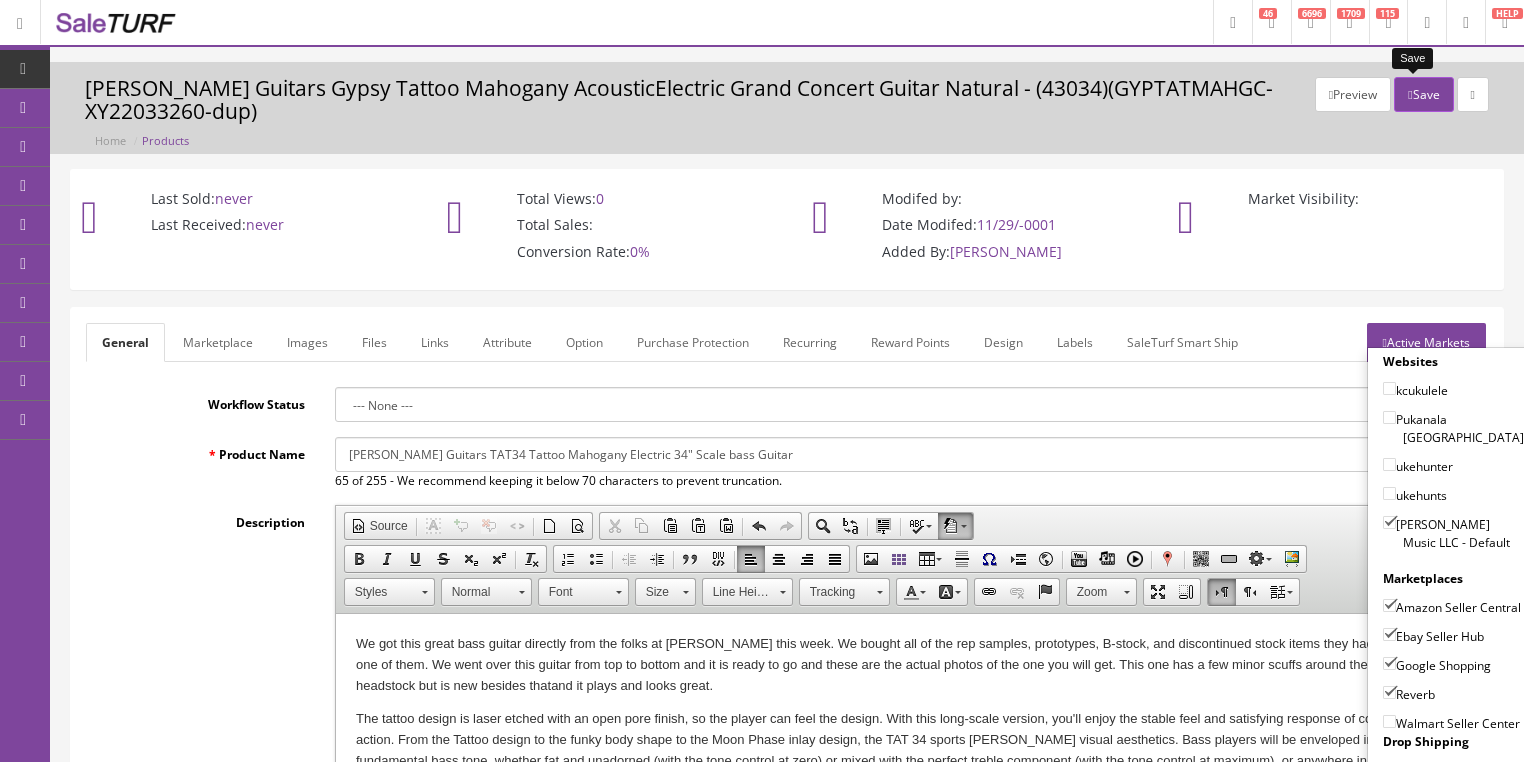 click on "Save" at bounding box center (1423, 94) 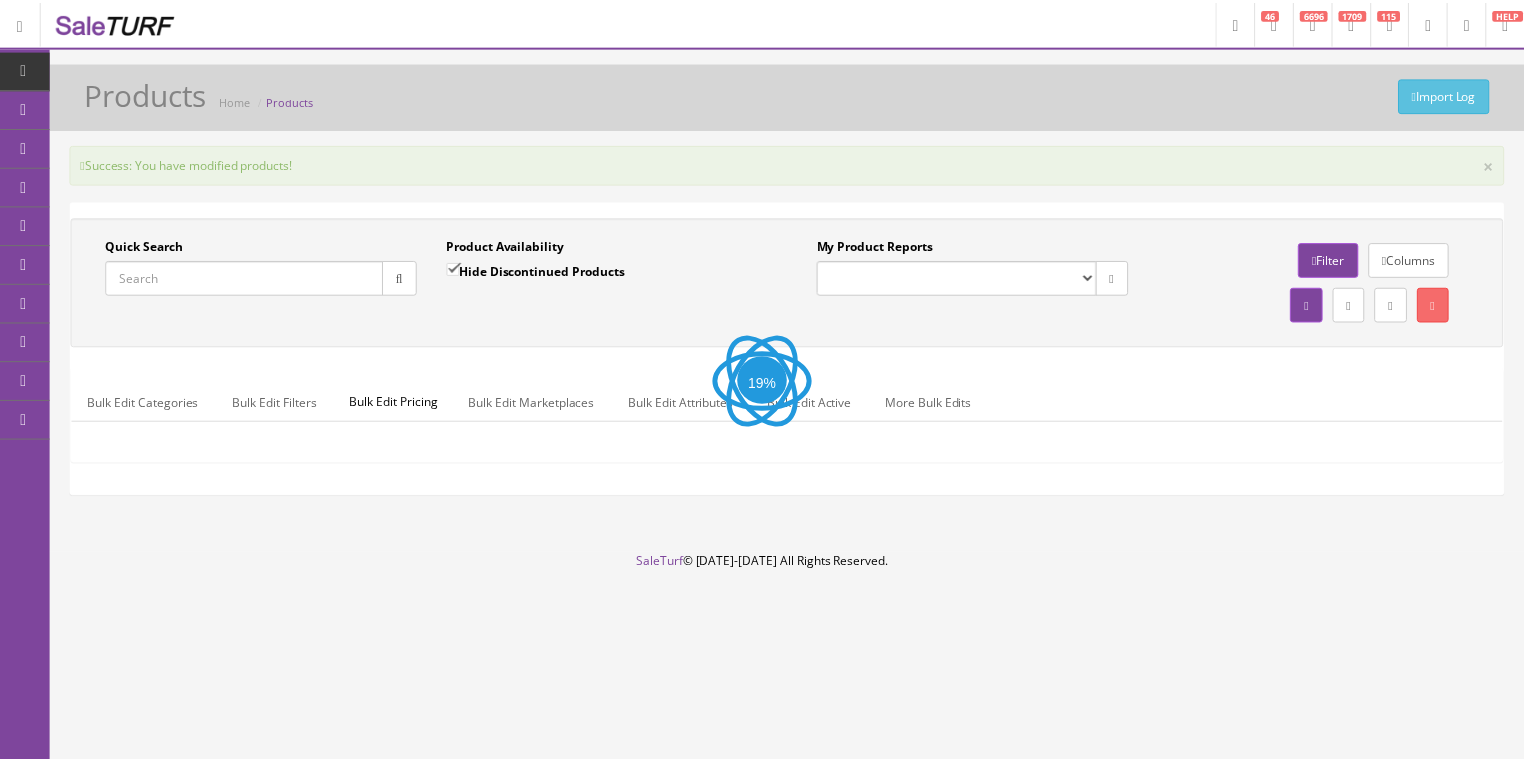 scroll, scrollTop: 0, scrollLeft: 0, axis: both 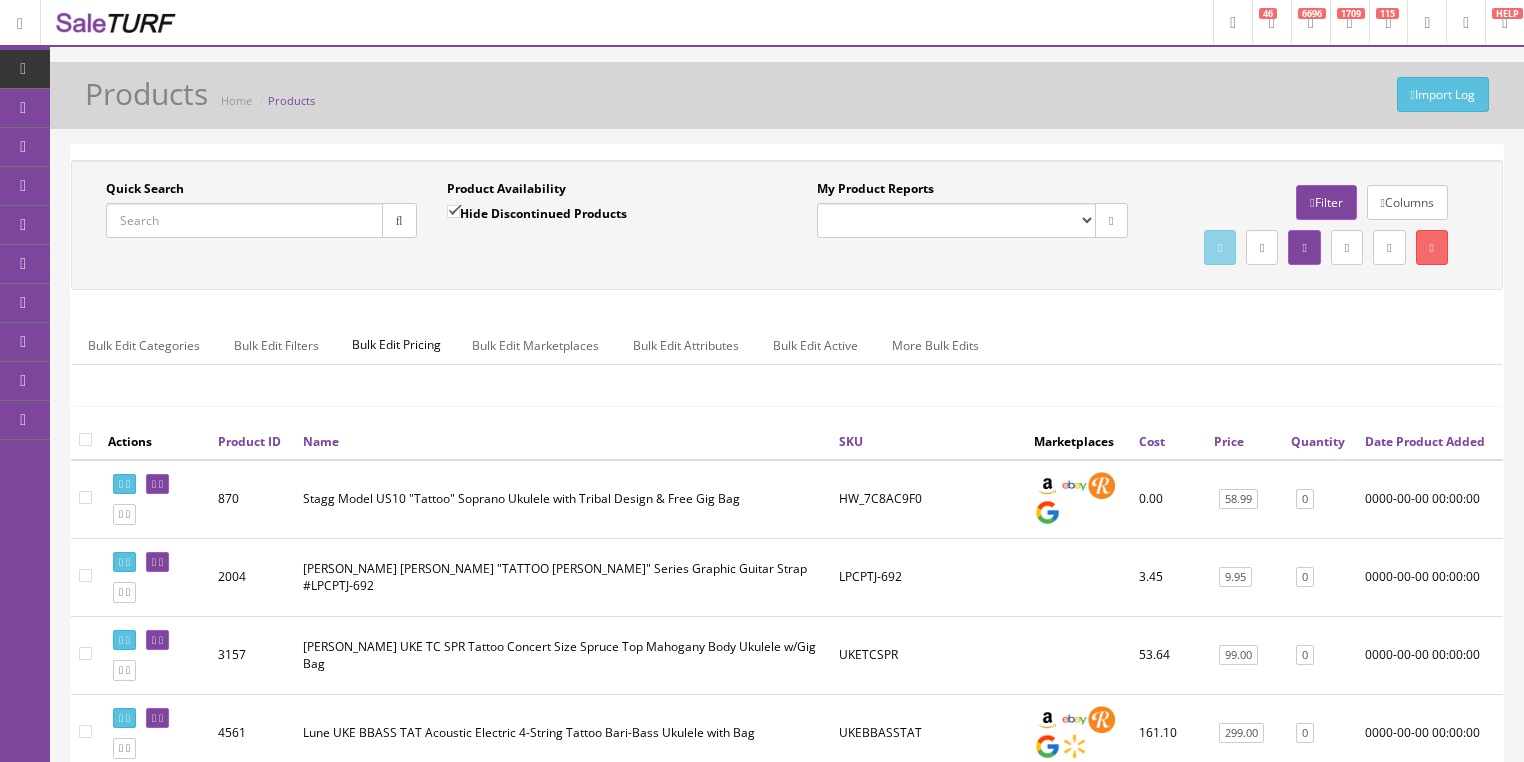 click on "Quick Search" at bounding box center (244, 220) 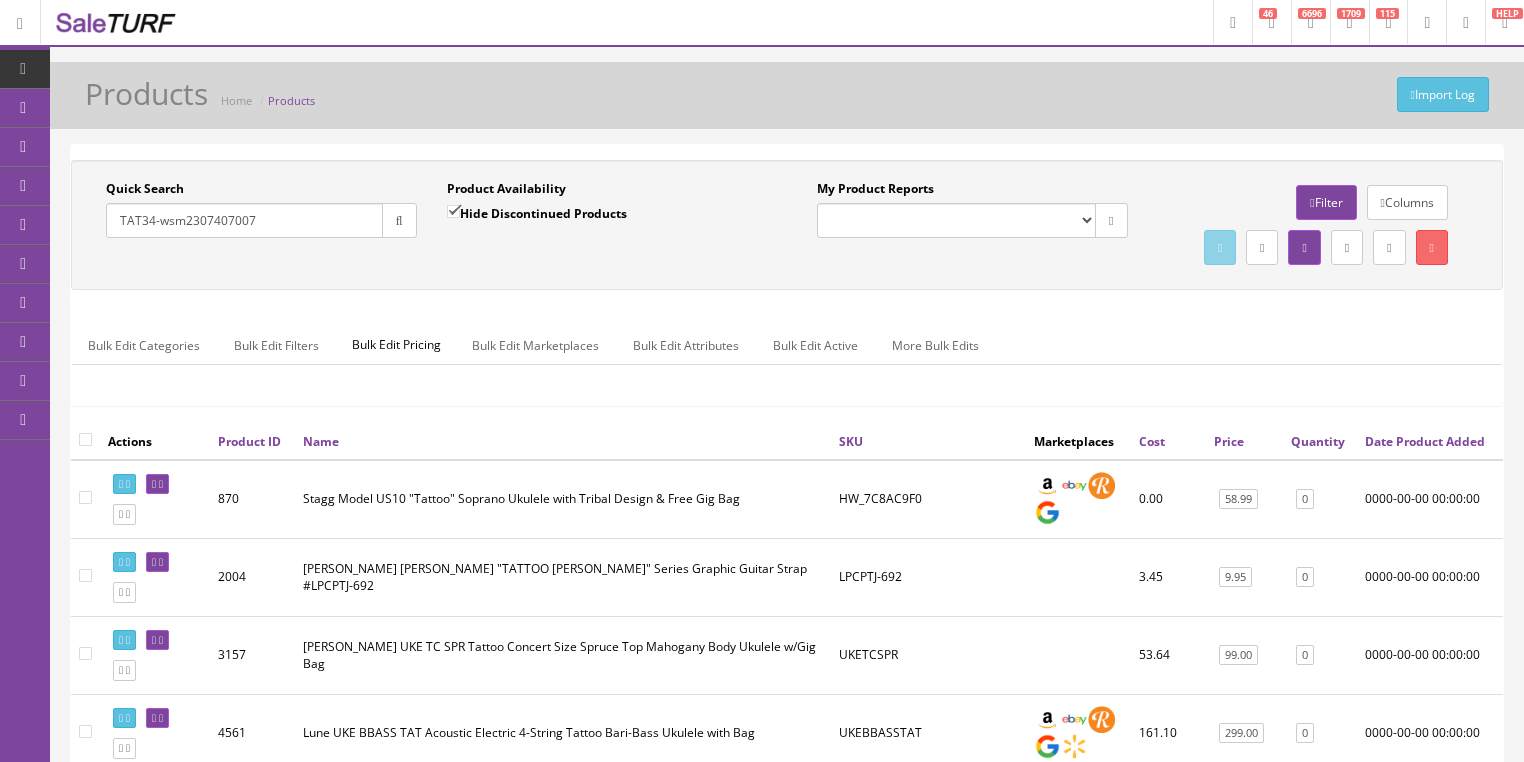 click at bounding box center (399, 220) 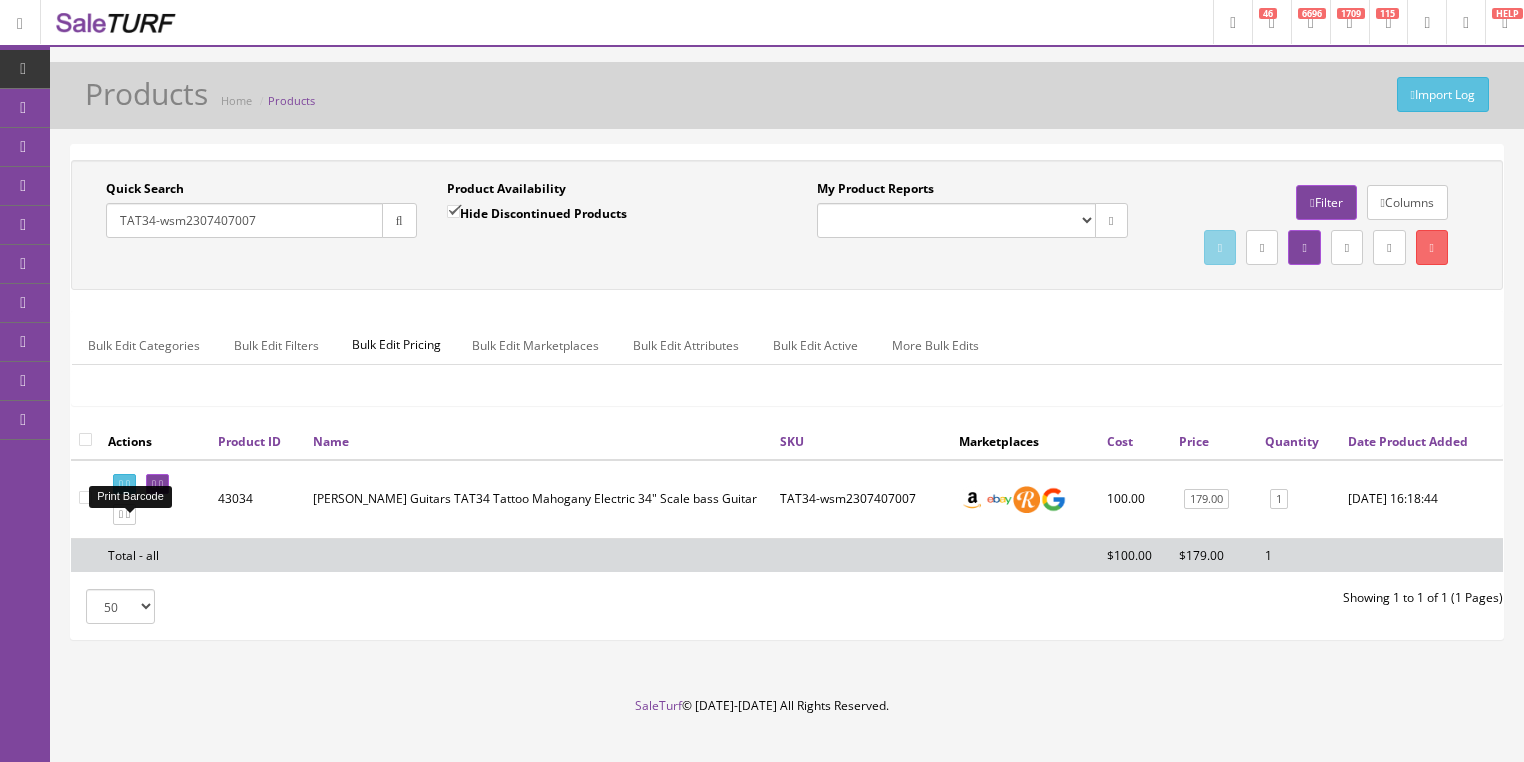 click at bounding box center (124, 484) 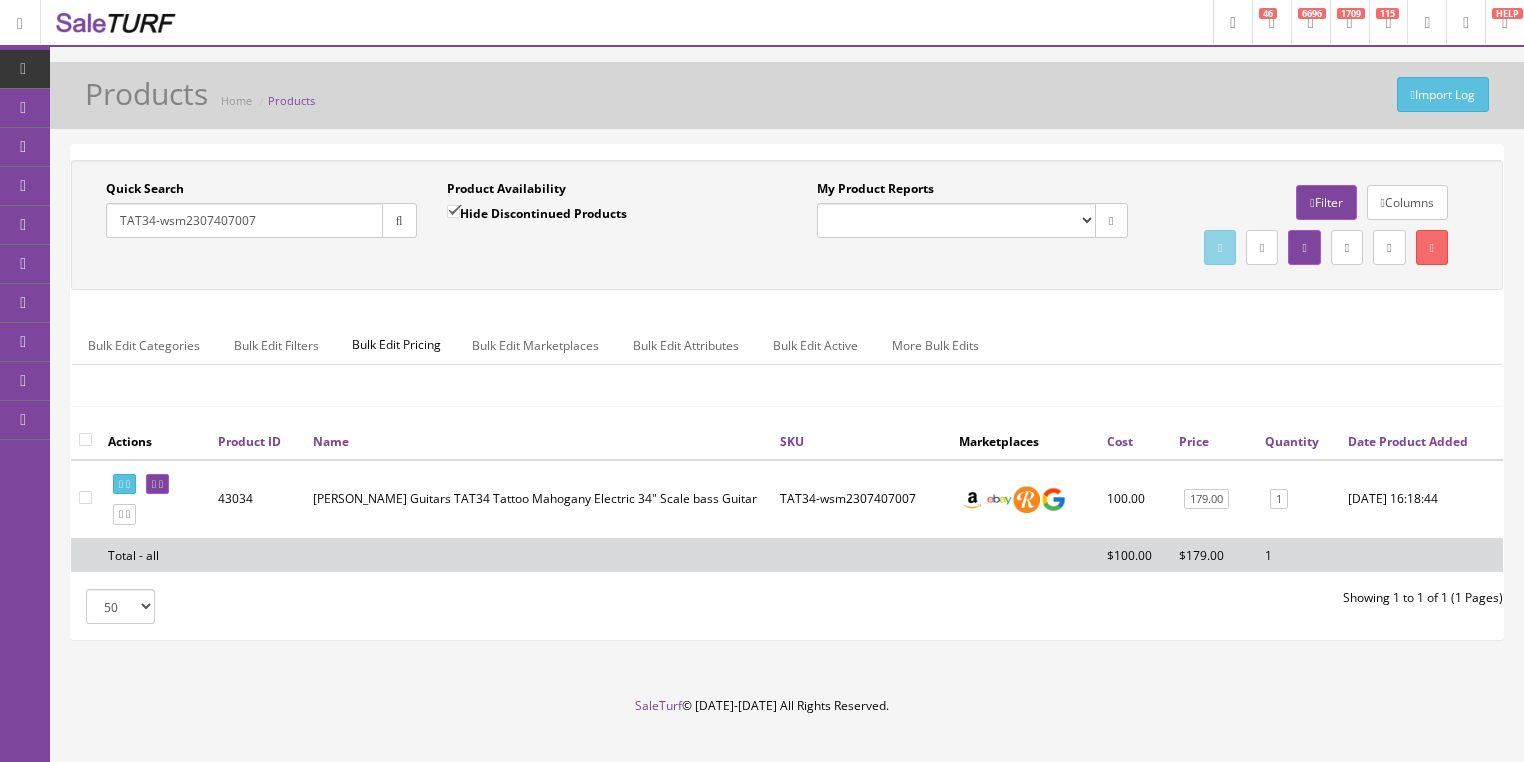 drag, startPoint x: 344, startPoint y: 225, endPoint x: 63, endPoint y: 272, distance: 284.9035 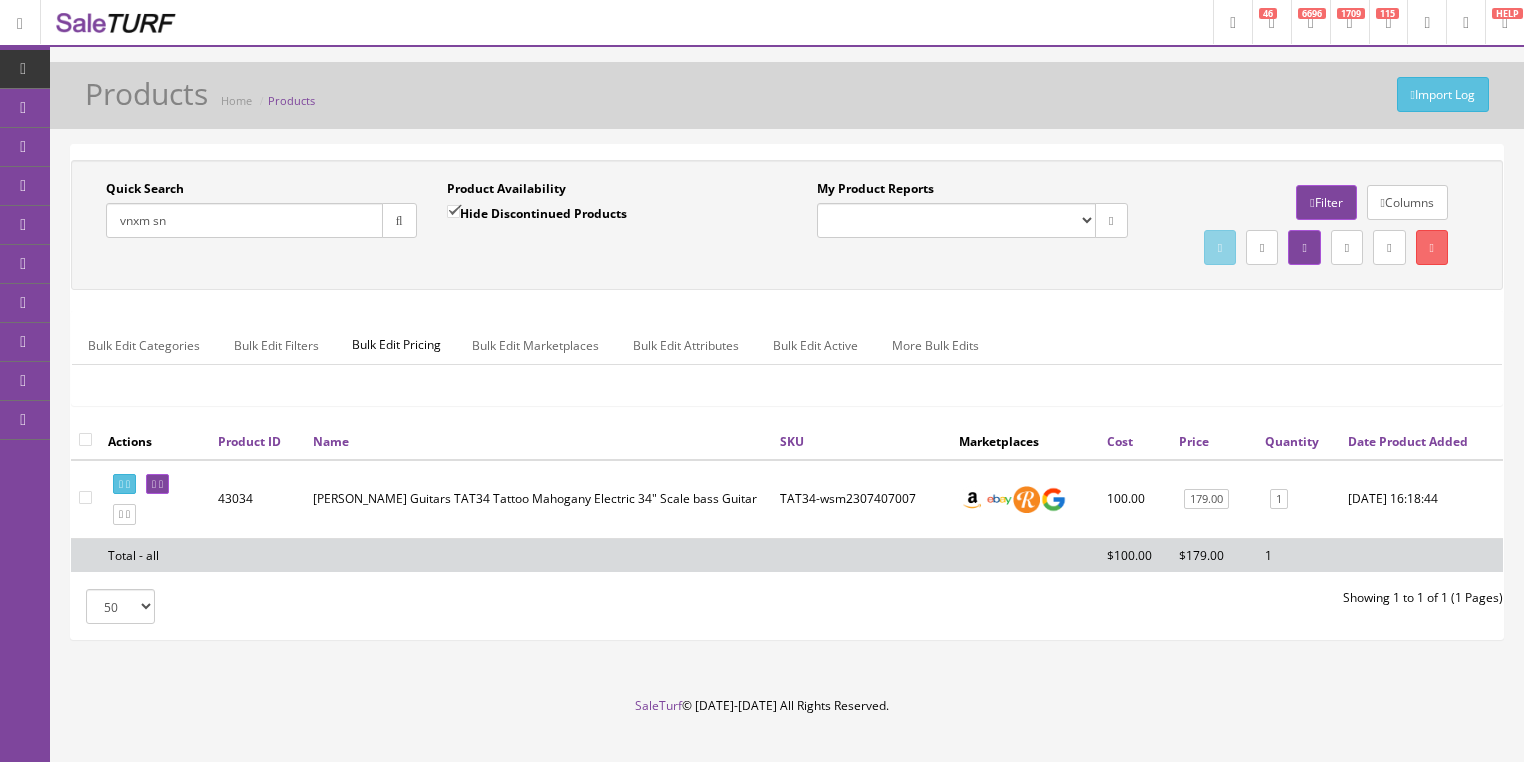 type on "vnxm sn" 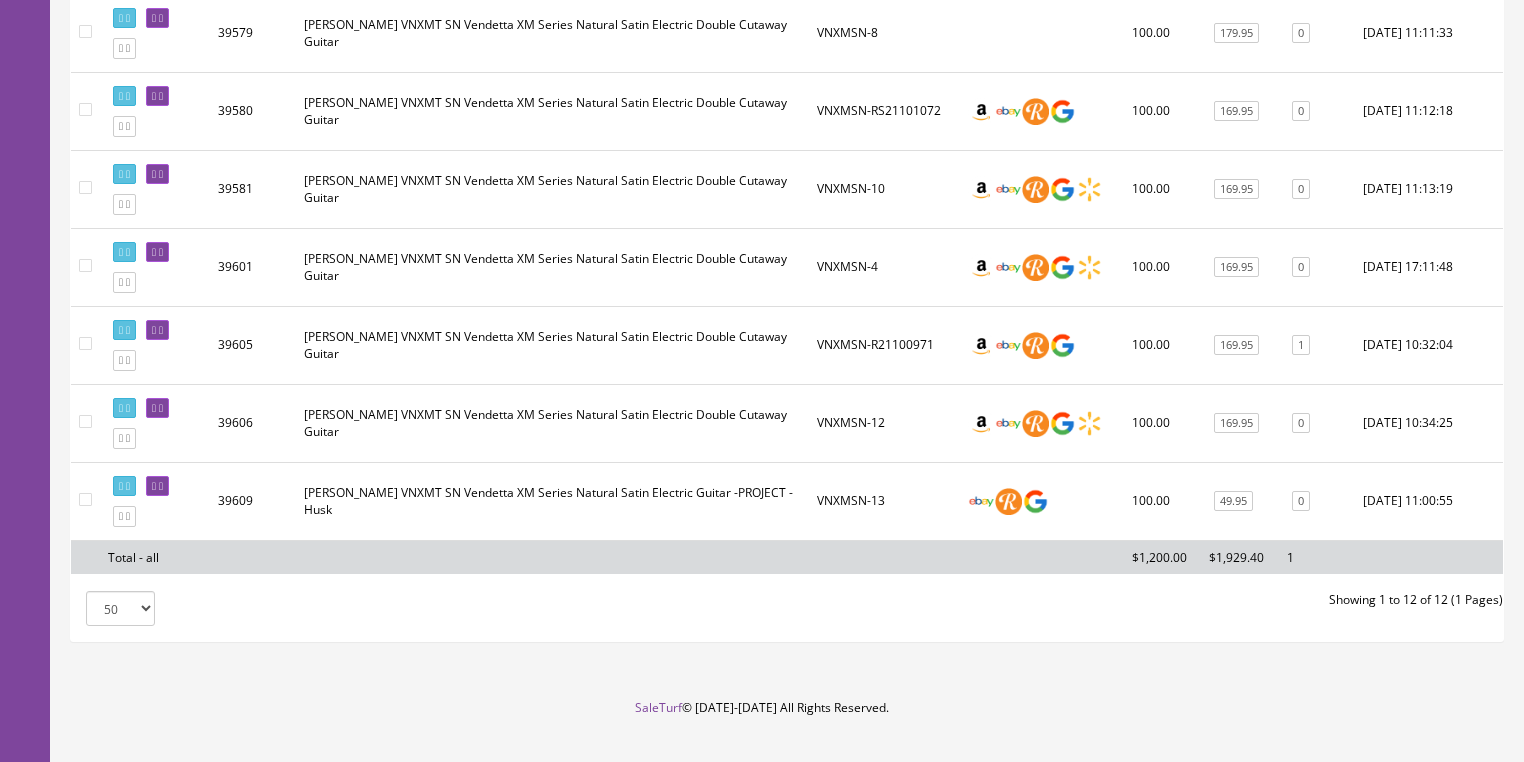 scroll, scrollTop: 880, scrollLeft: 0, axis: vertical 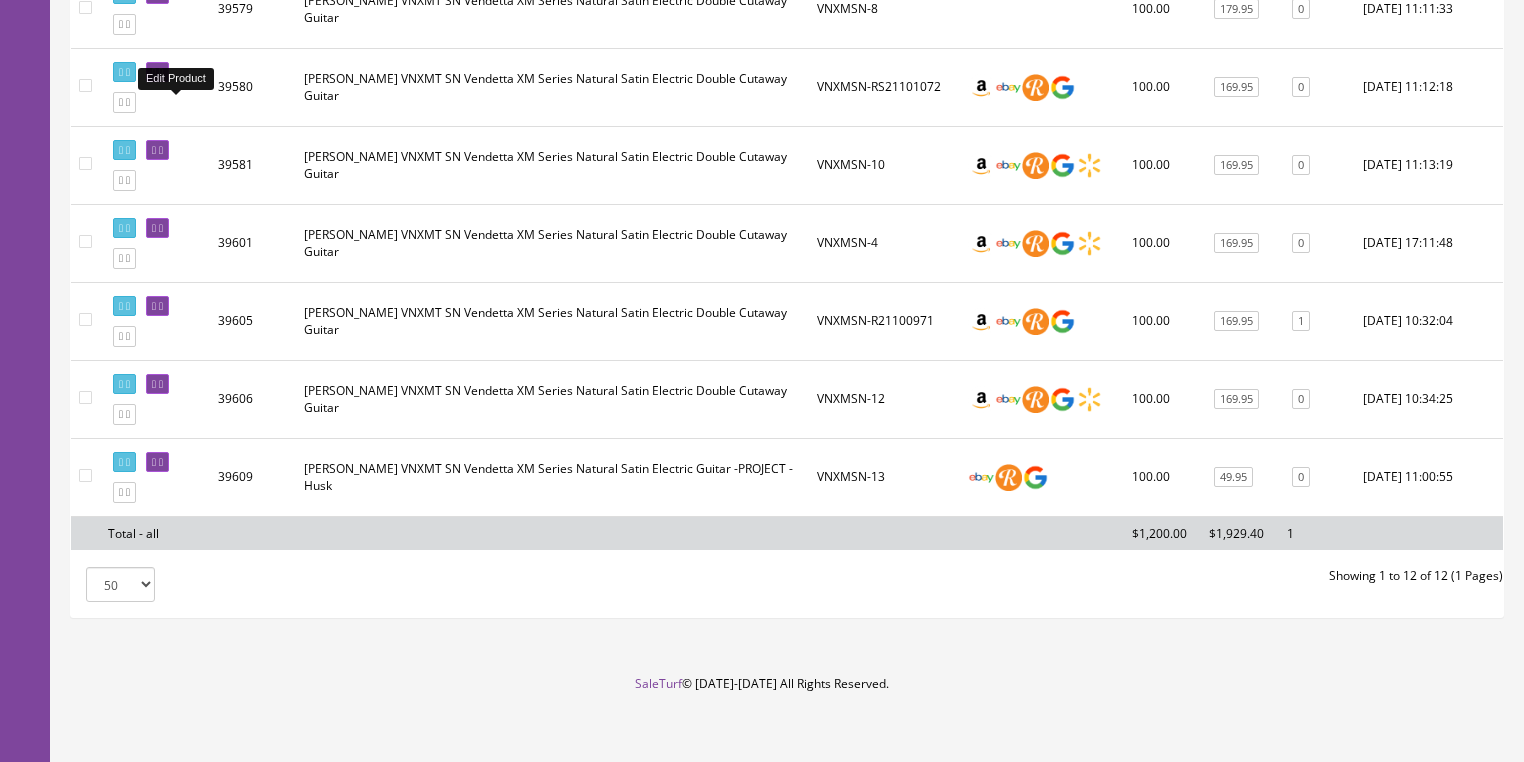 click at bounding box center [161, 72] 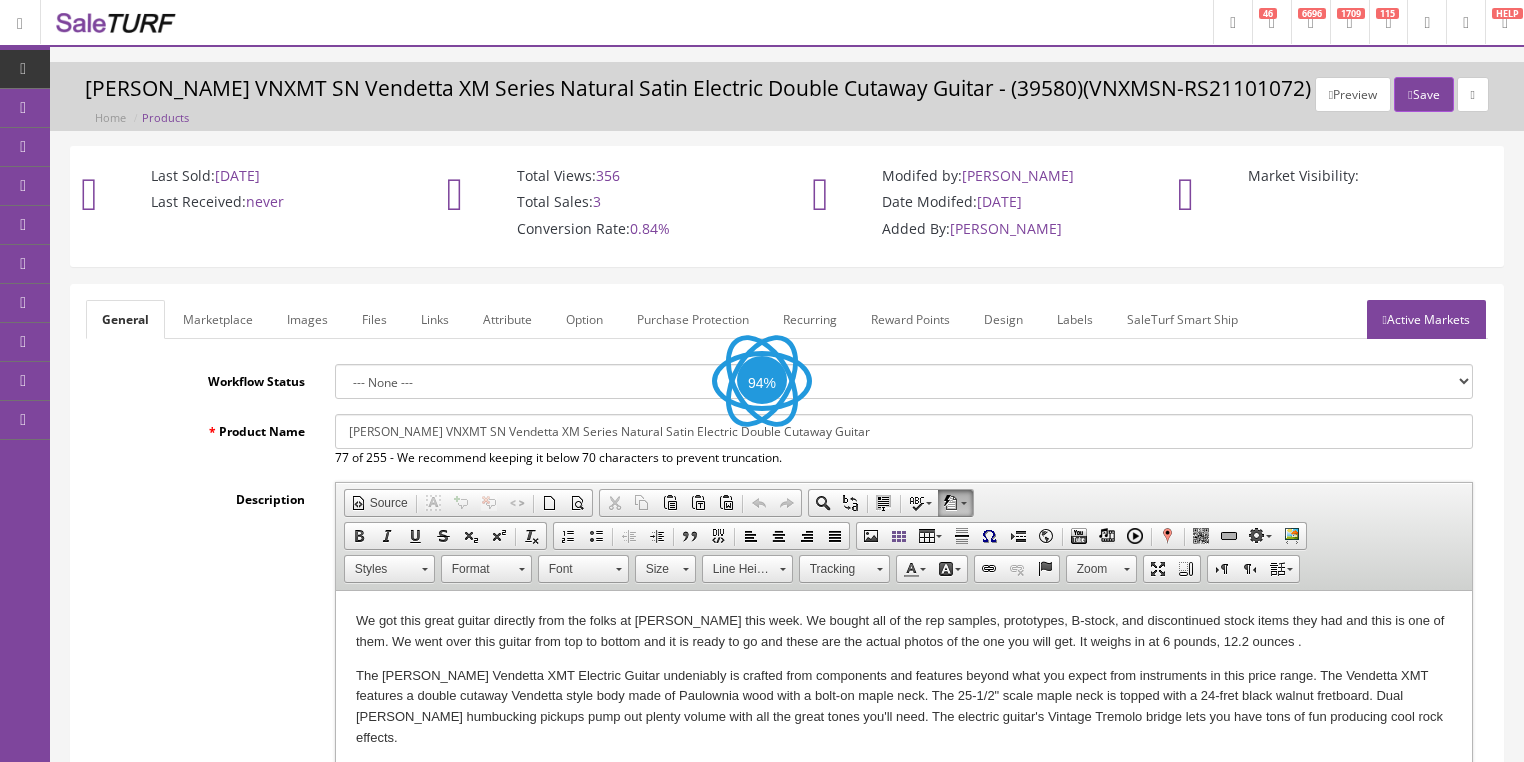 scroll, scrollTop: 0, scrollLeft: 0, axis: both 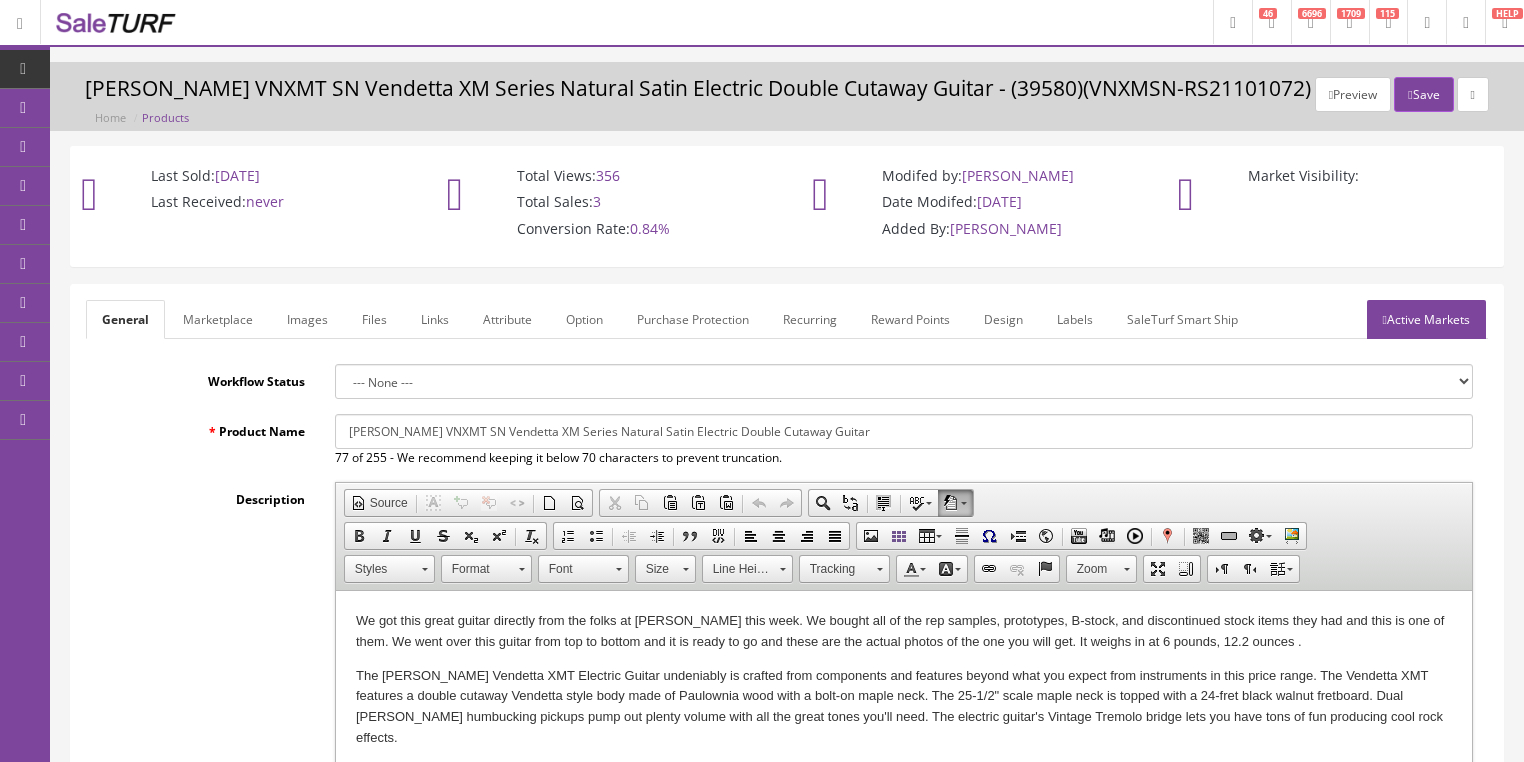 click on "Images" at bounding box center (307, 319) 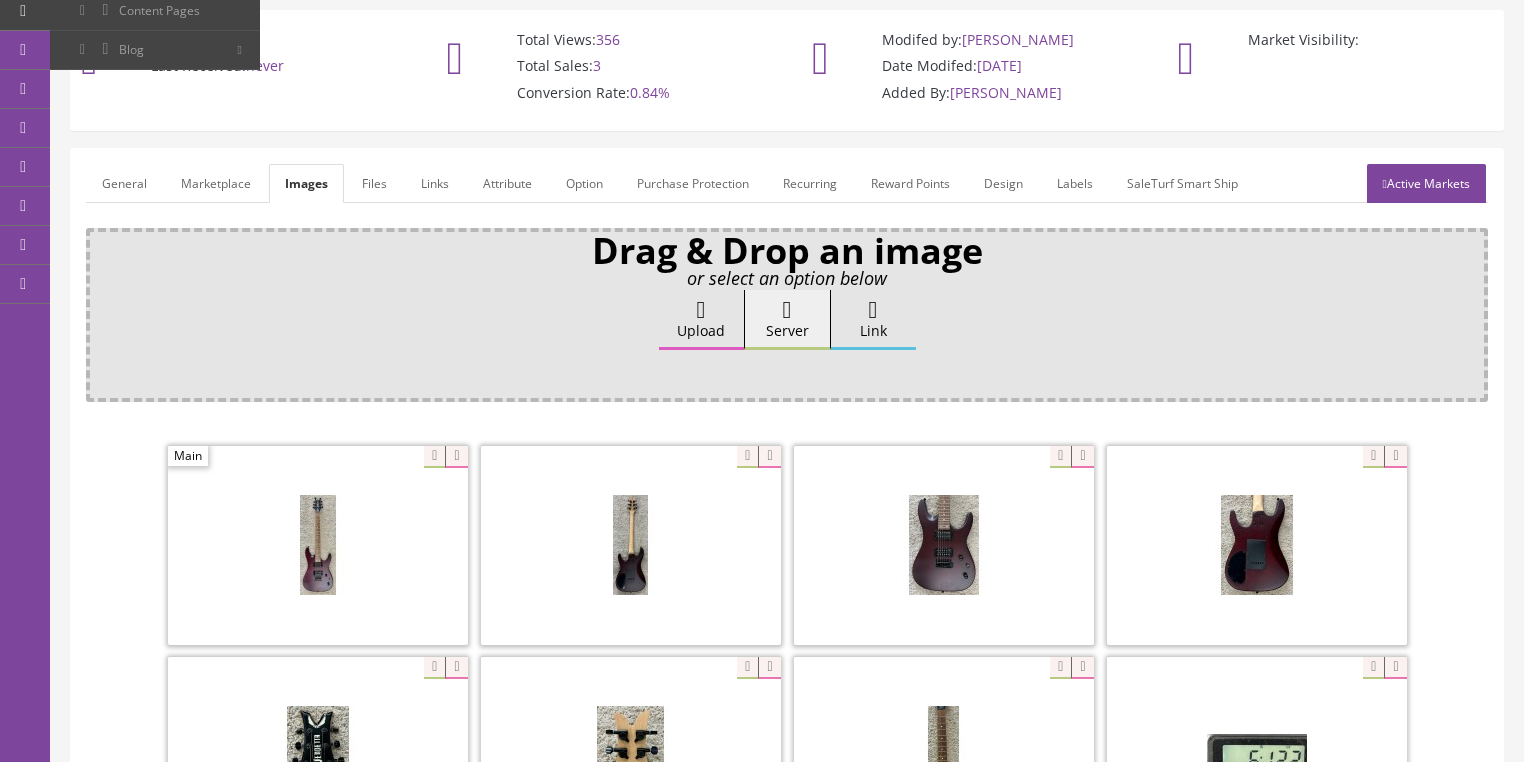 scroll, scrollTop: 160, scrollLeft: 0, axis: vertical 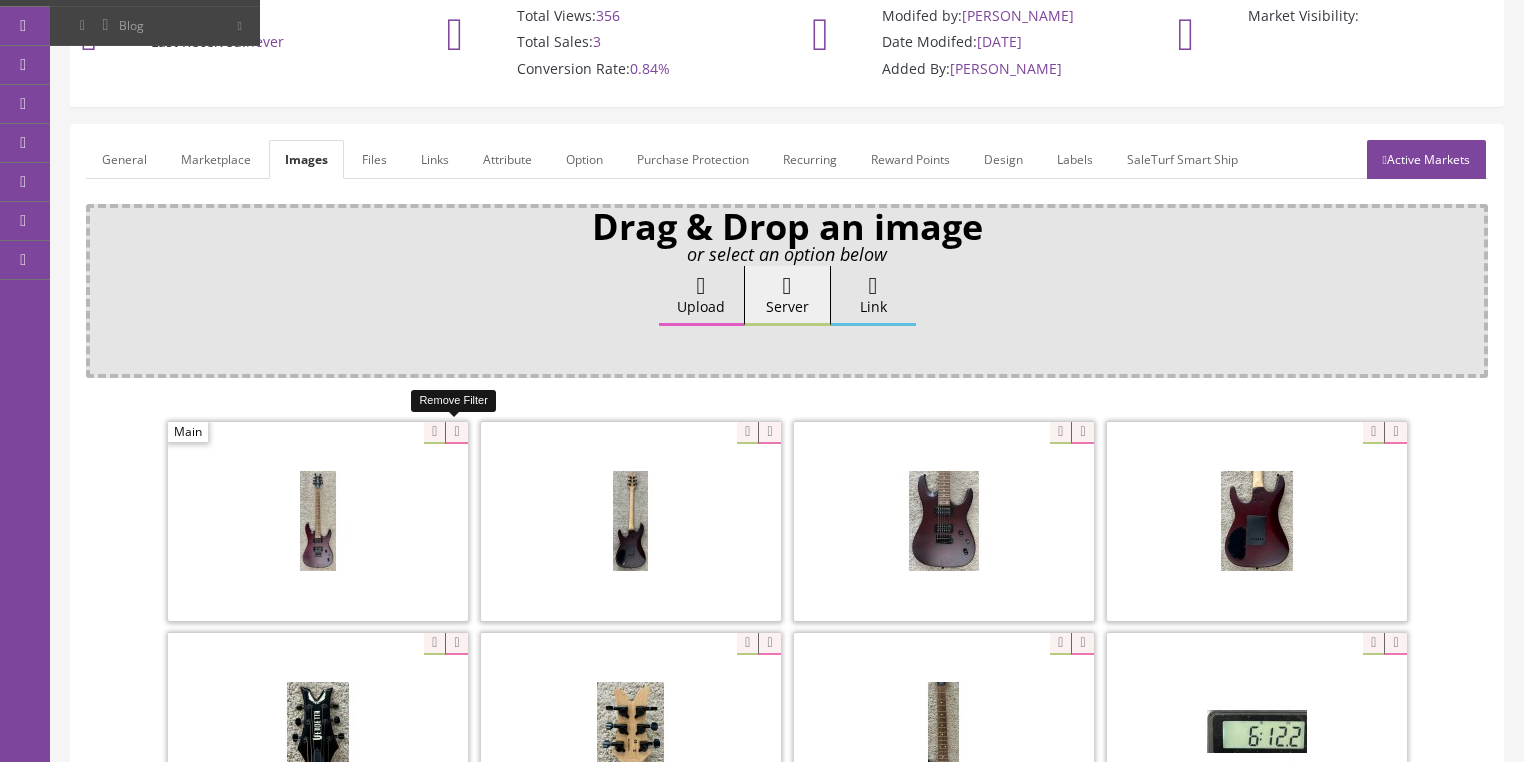 click at bounding box center [456, 433] 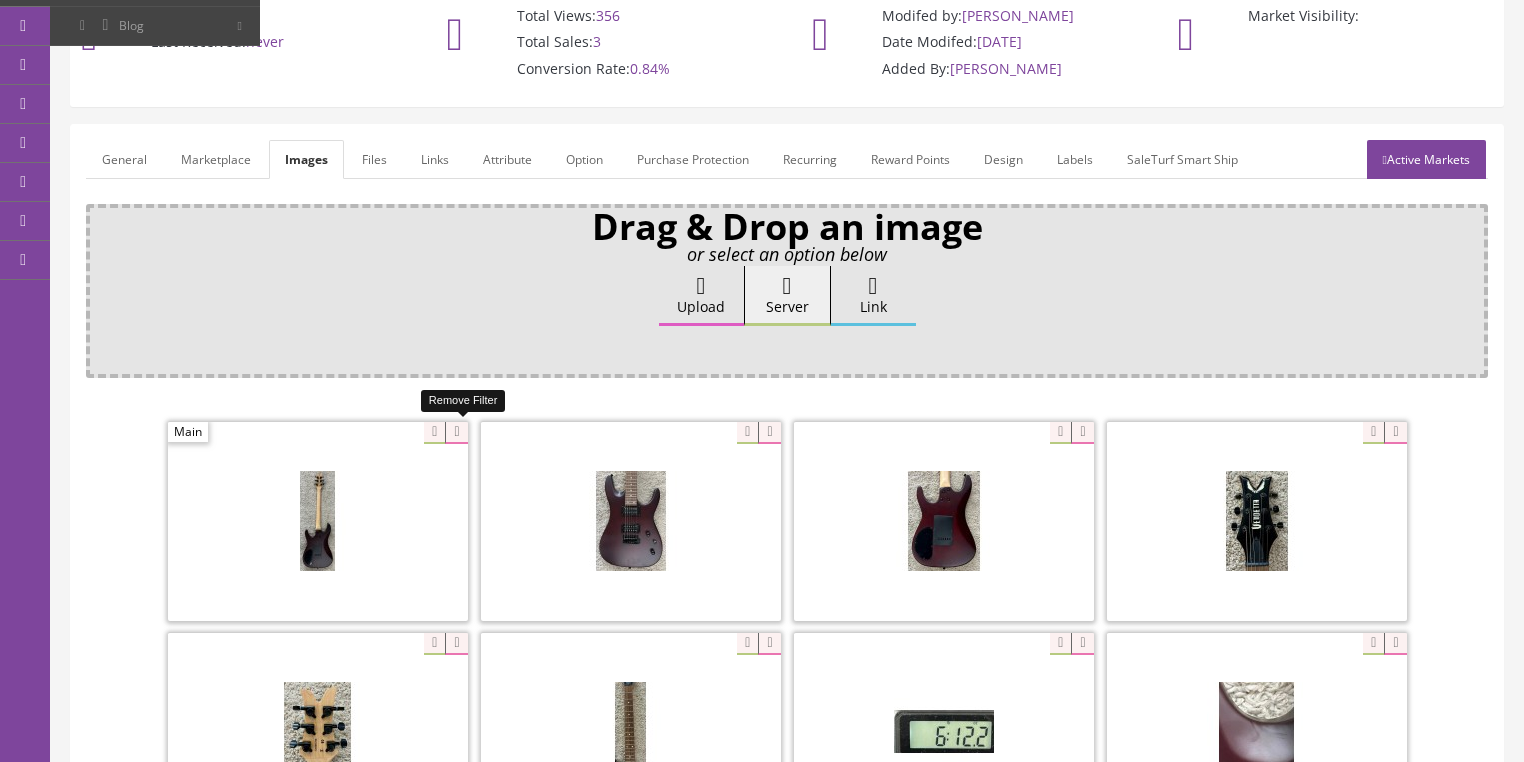 click at bounding box center (456, 433) 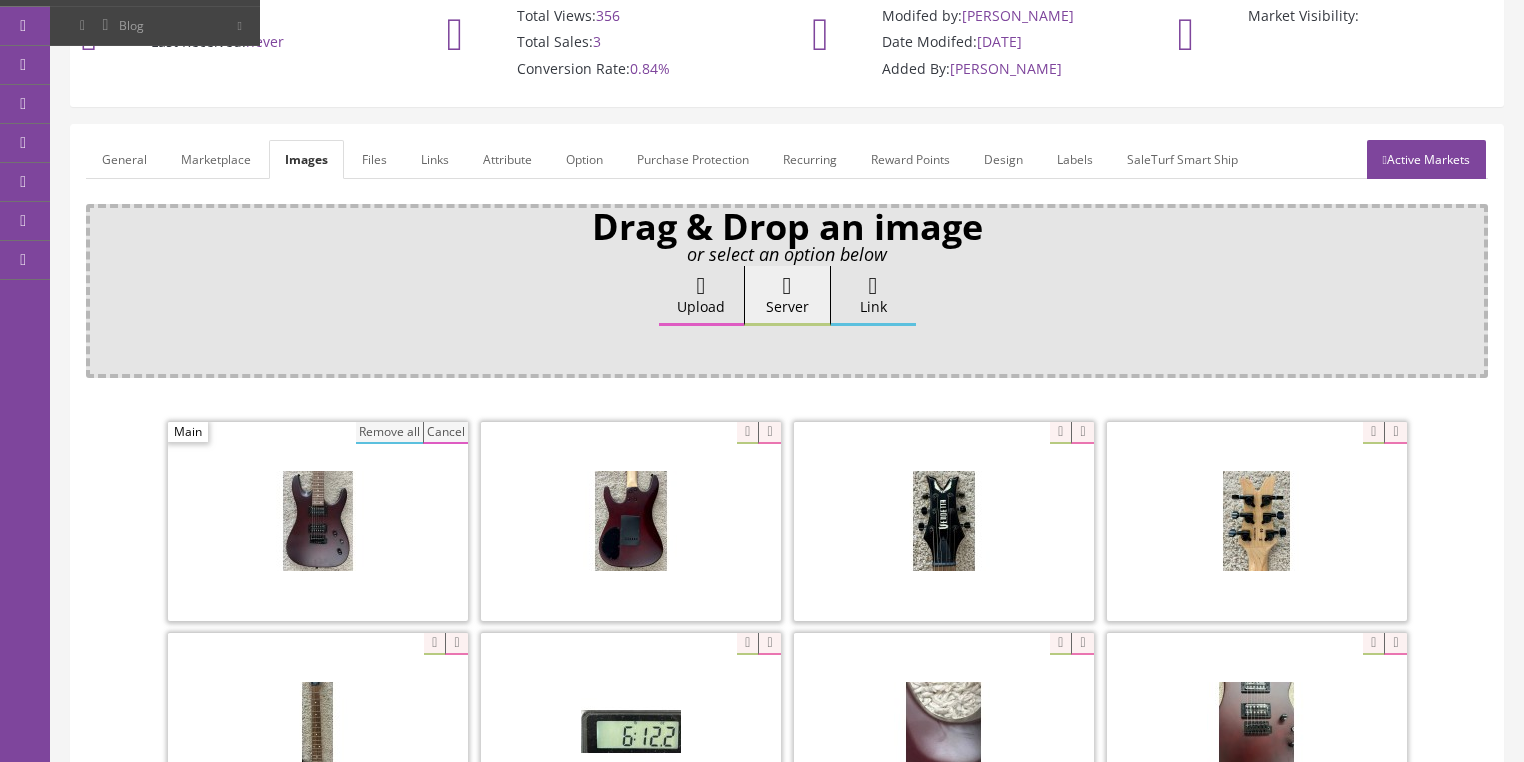click on "Remove all" at bounding box center (389, 433) 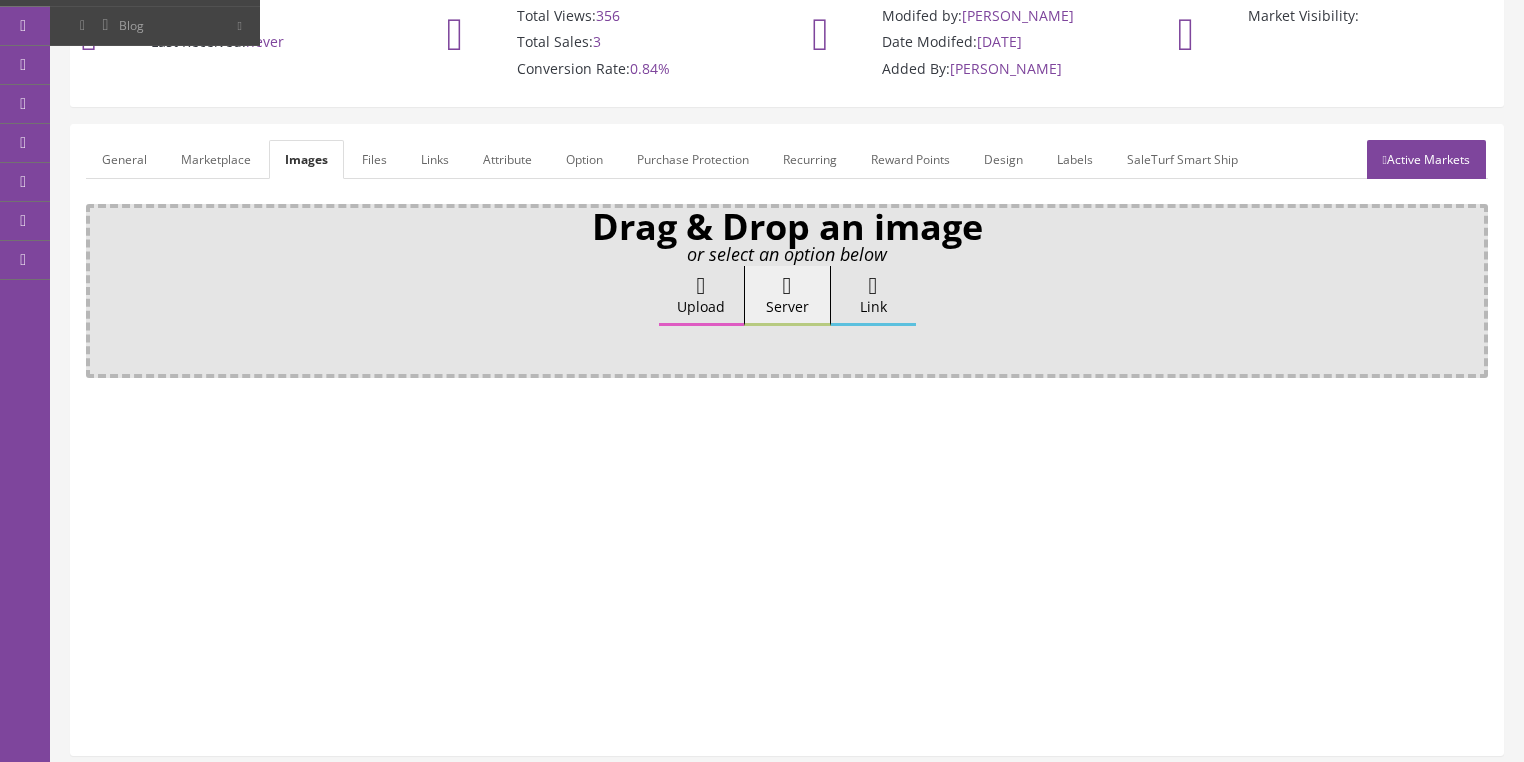 click on "Upload" at bounding box center (701, 296) 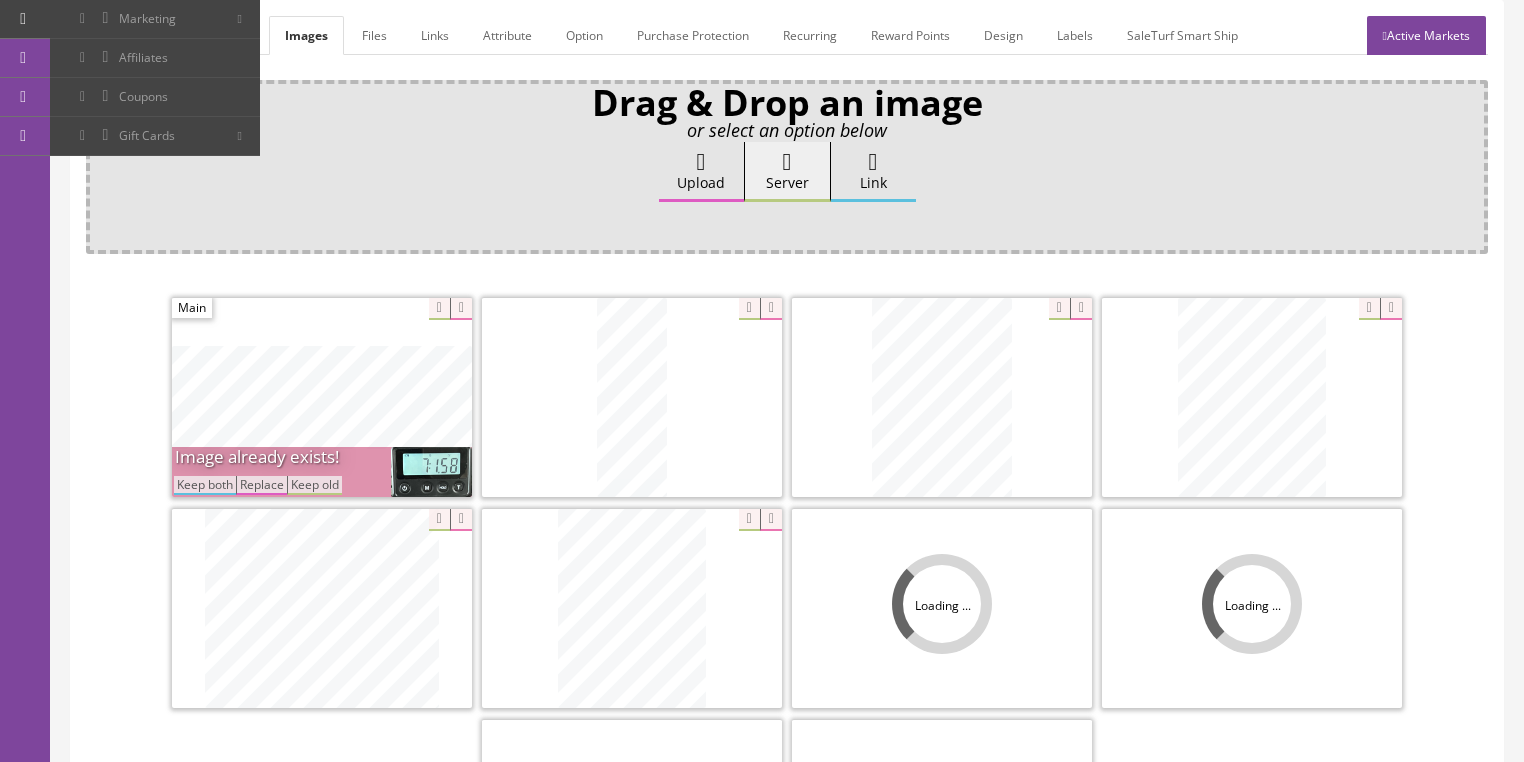 scroll, scrollTop: 480, scrollLeft: 0, axis: vertical 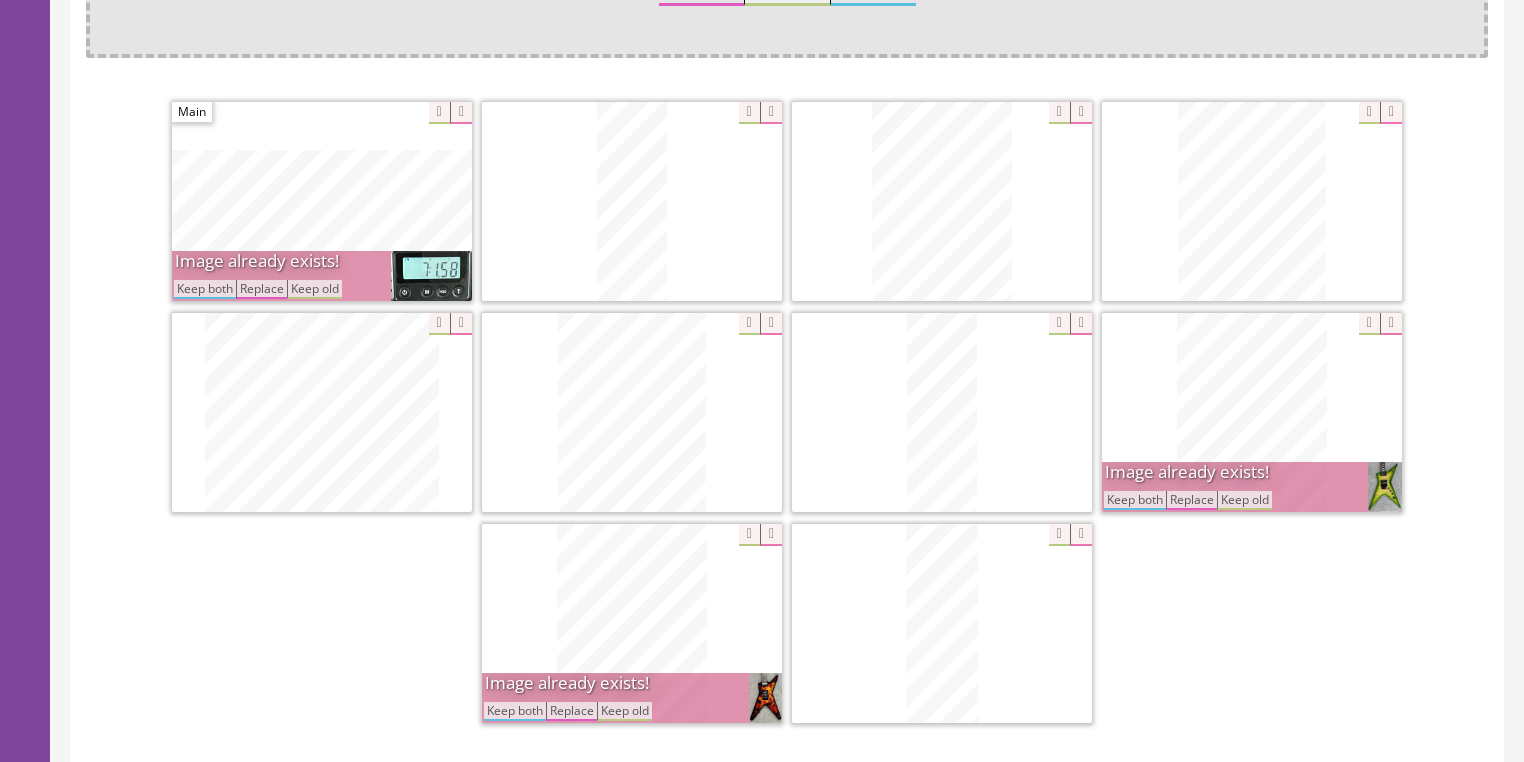 click on "Keep both" at bounding box center (205, 289) 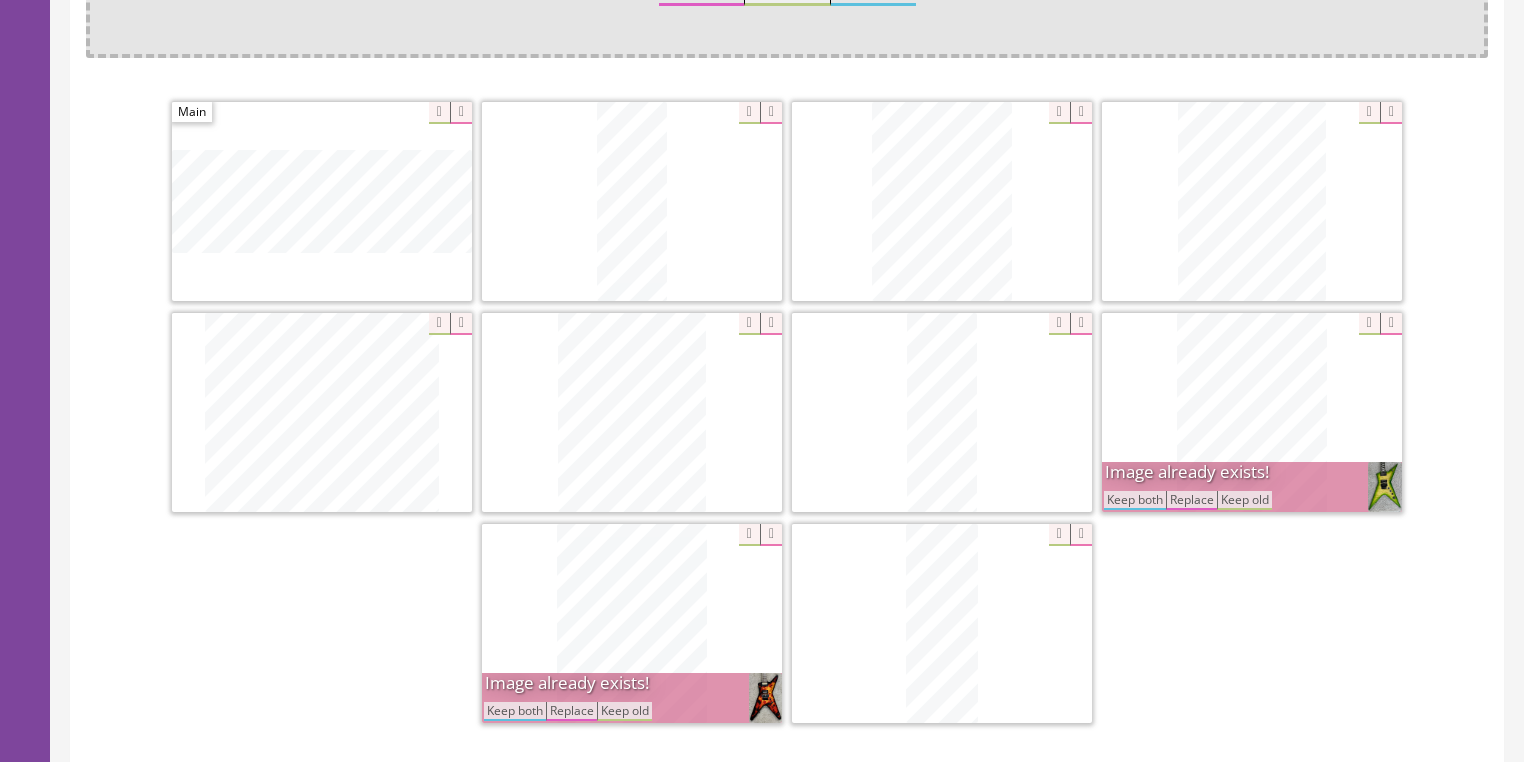 click on "Keep both" at bounding box center (1135, 500) 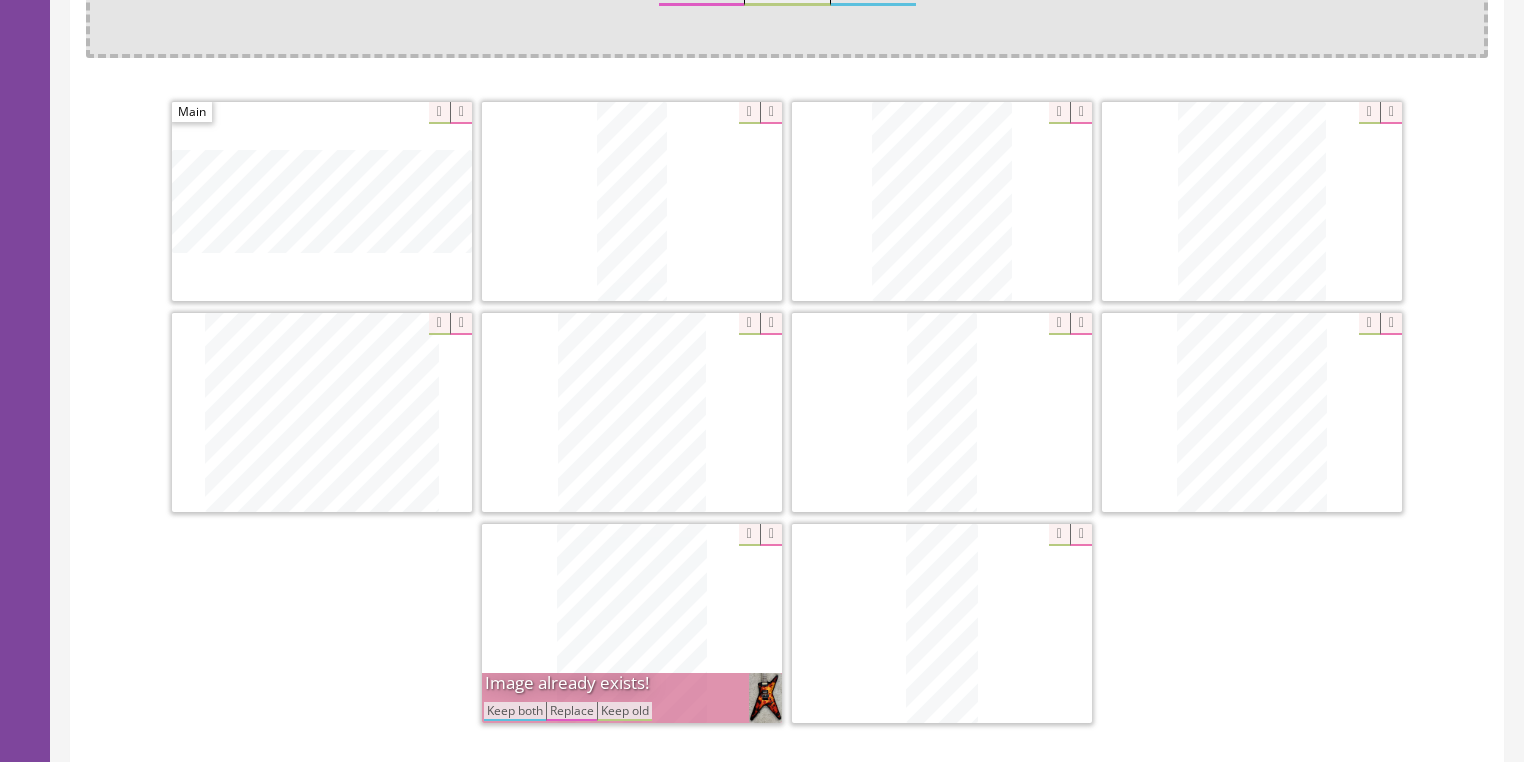 click on "Keep both" at bounding box center (515, 711) 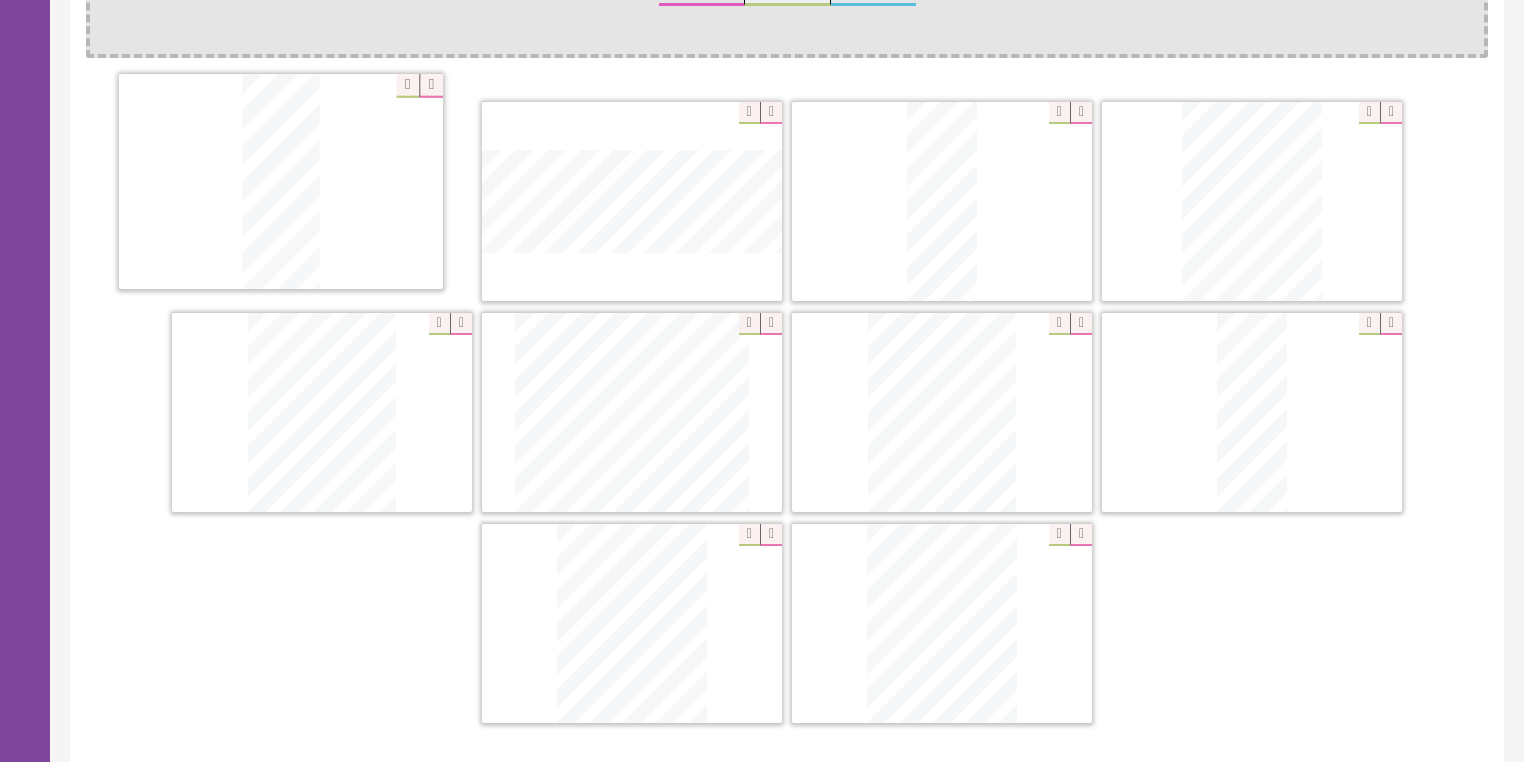 drag, startPoint x: 907, startPoint y: 656, endPoint x: 427, endPoint y: 248, distance: 629.97144 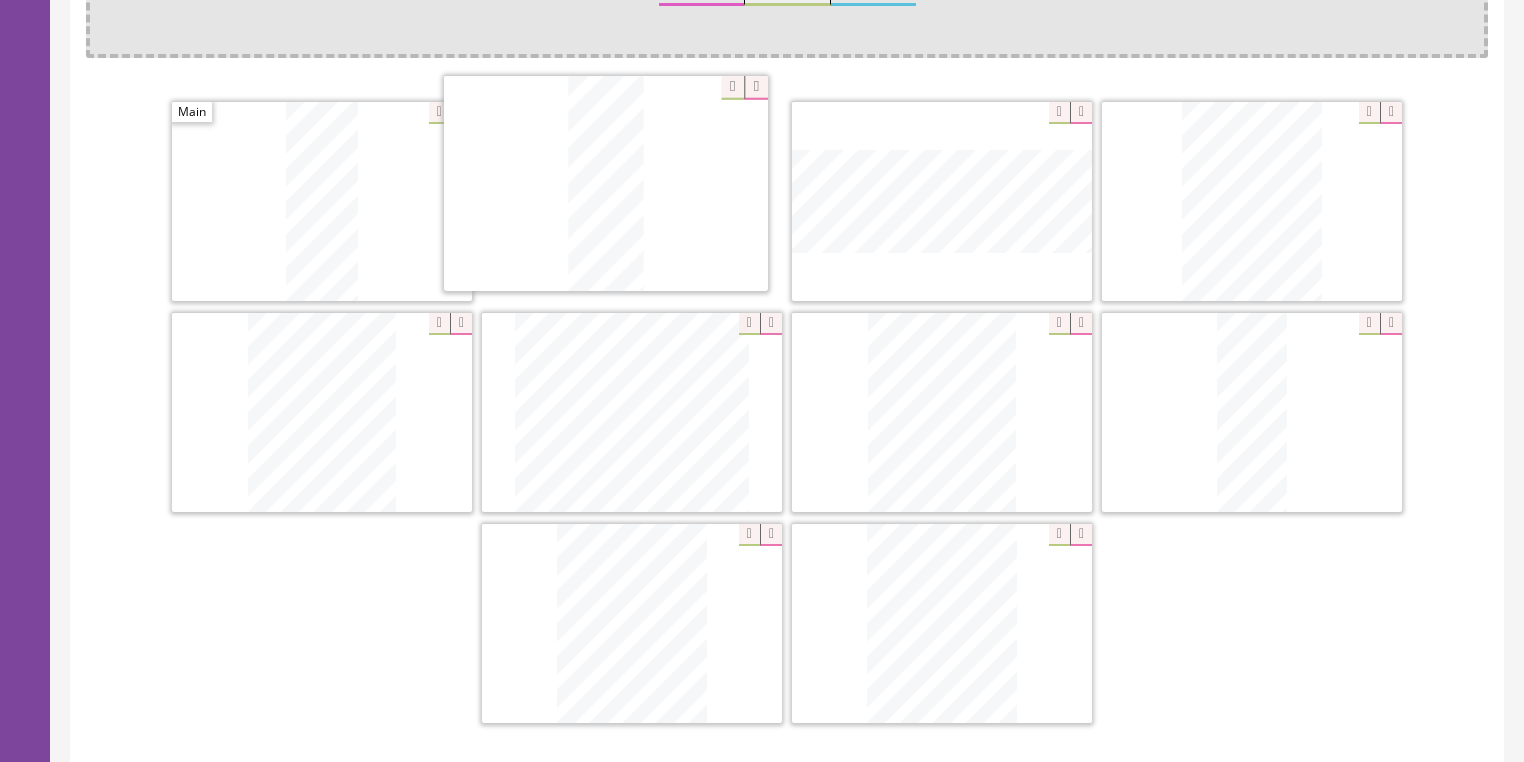 drag, startPoint x: 937, startPoint y: 236, endPoint x: 605, endPoint y: 220, distance: 332.3853 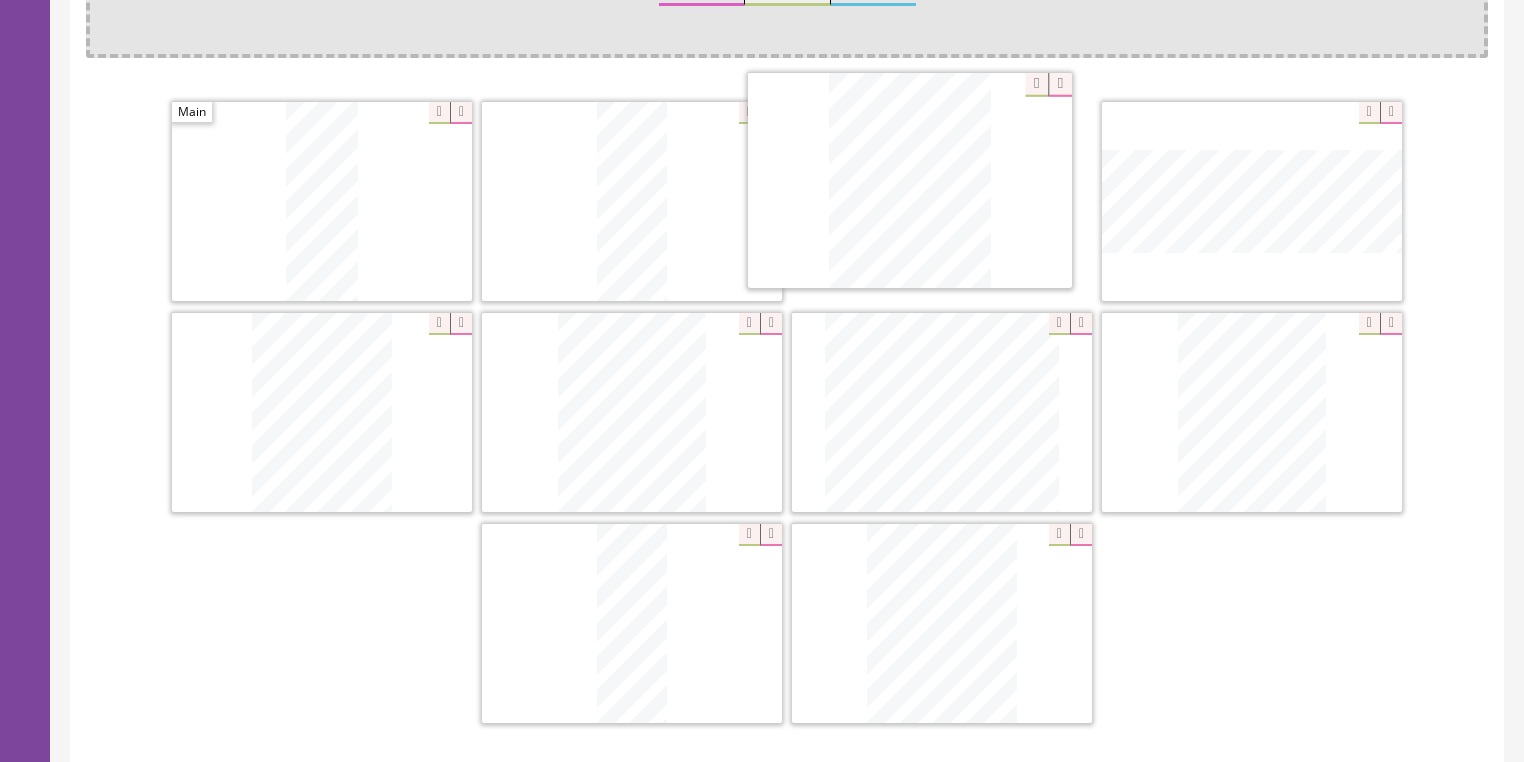 drag, startPoint x: 648, startPoint y: 602, endPoint x: 926, endPoint y: 162, distance: 520.46515 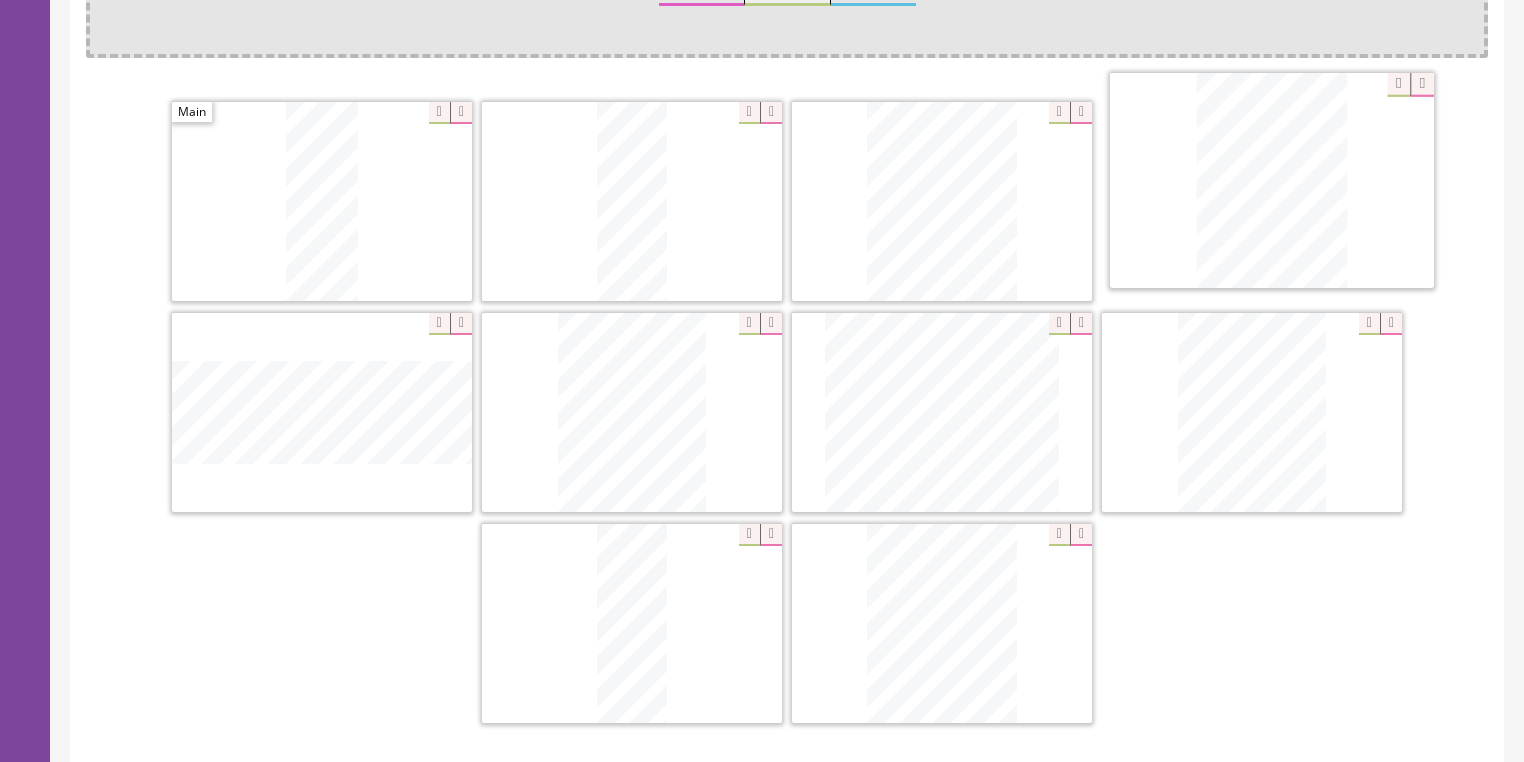 drag, startPoint x: 330, startPoint y: 423, endPoint x: 1280, endPoint y: 194, distance: 977.2108 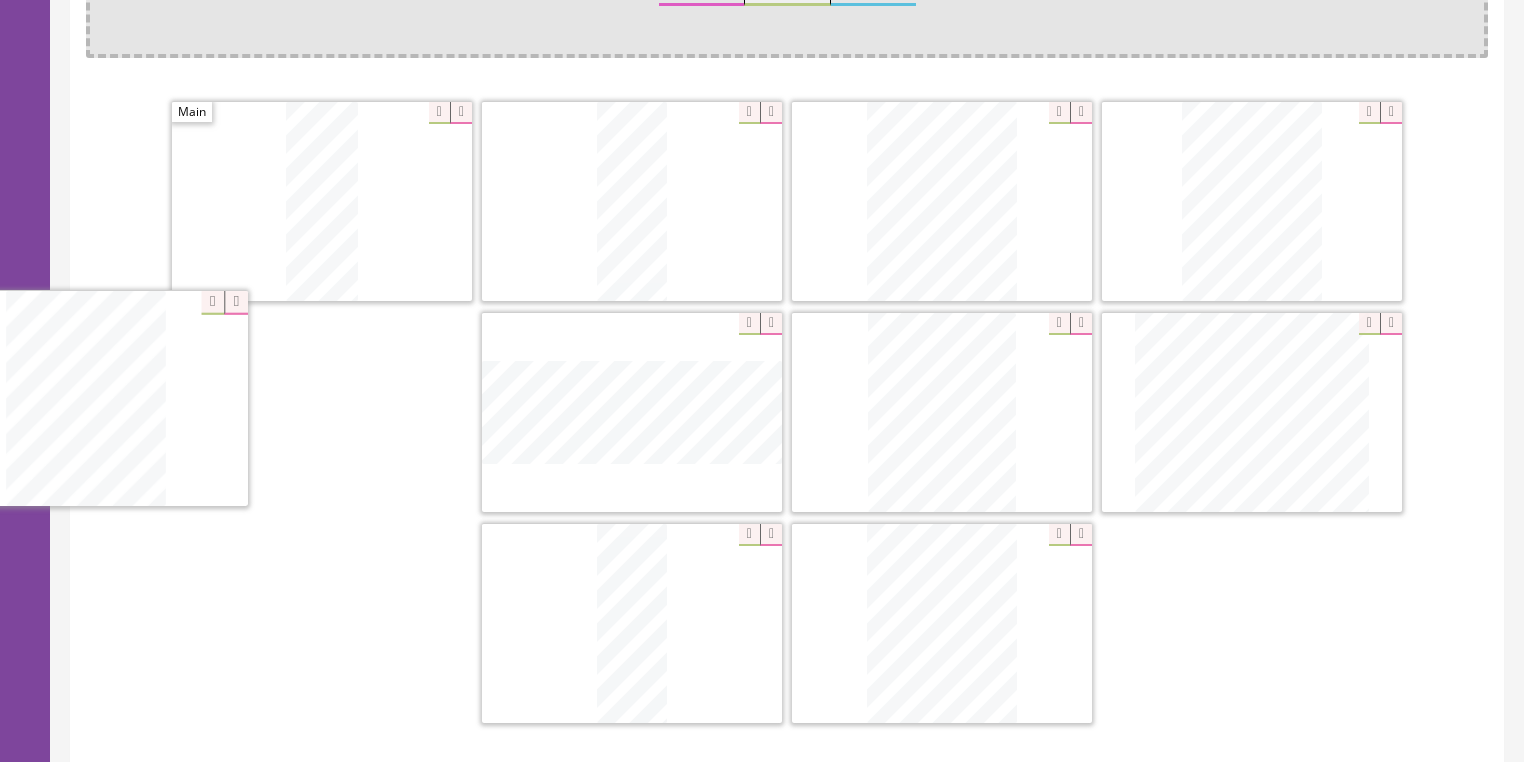 drag, startPoint x: 1209, startPoint y: 388, endPoint x: 72, endPoint y: 384, distance: 1137.0071 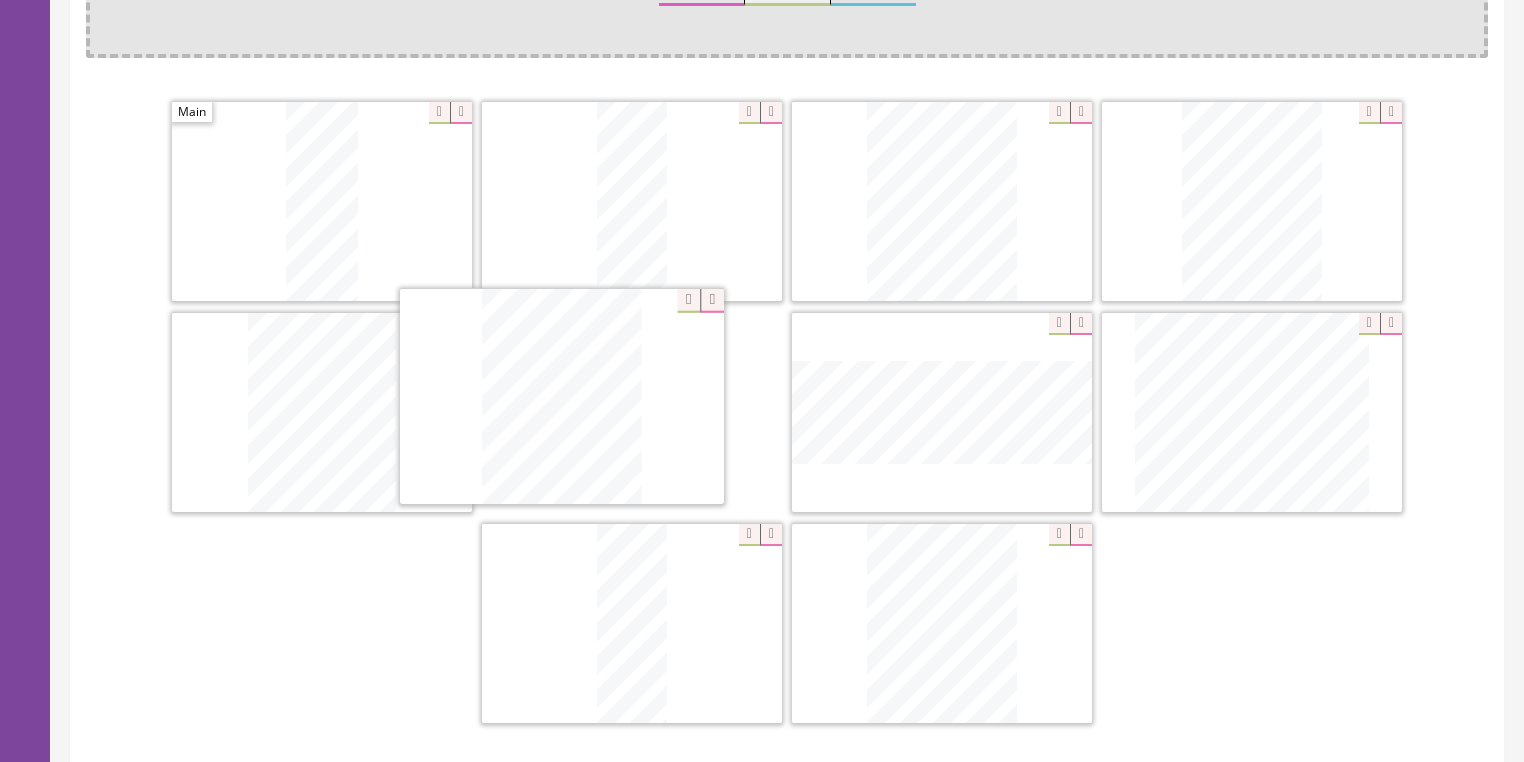 drag, startPoint x: 916, startPoint y: 374, endPoint x: 536, endPoint y: 360, distance: 380.2578 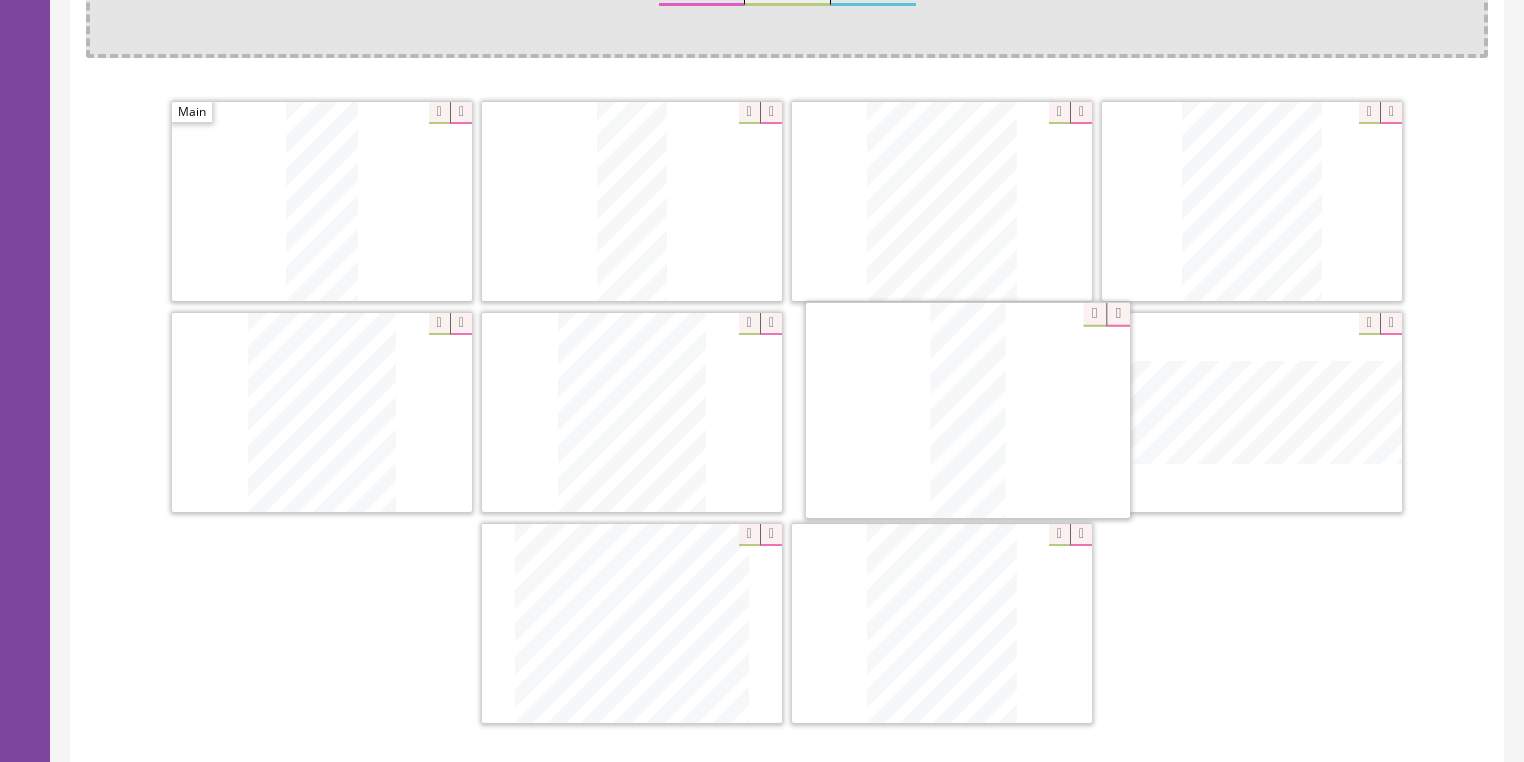 drag, startPoint x: 659, startPoint y: 489, endPoint x: 948, endPoint y: 342, distance: 324.23758 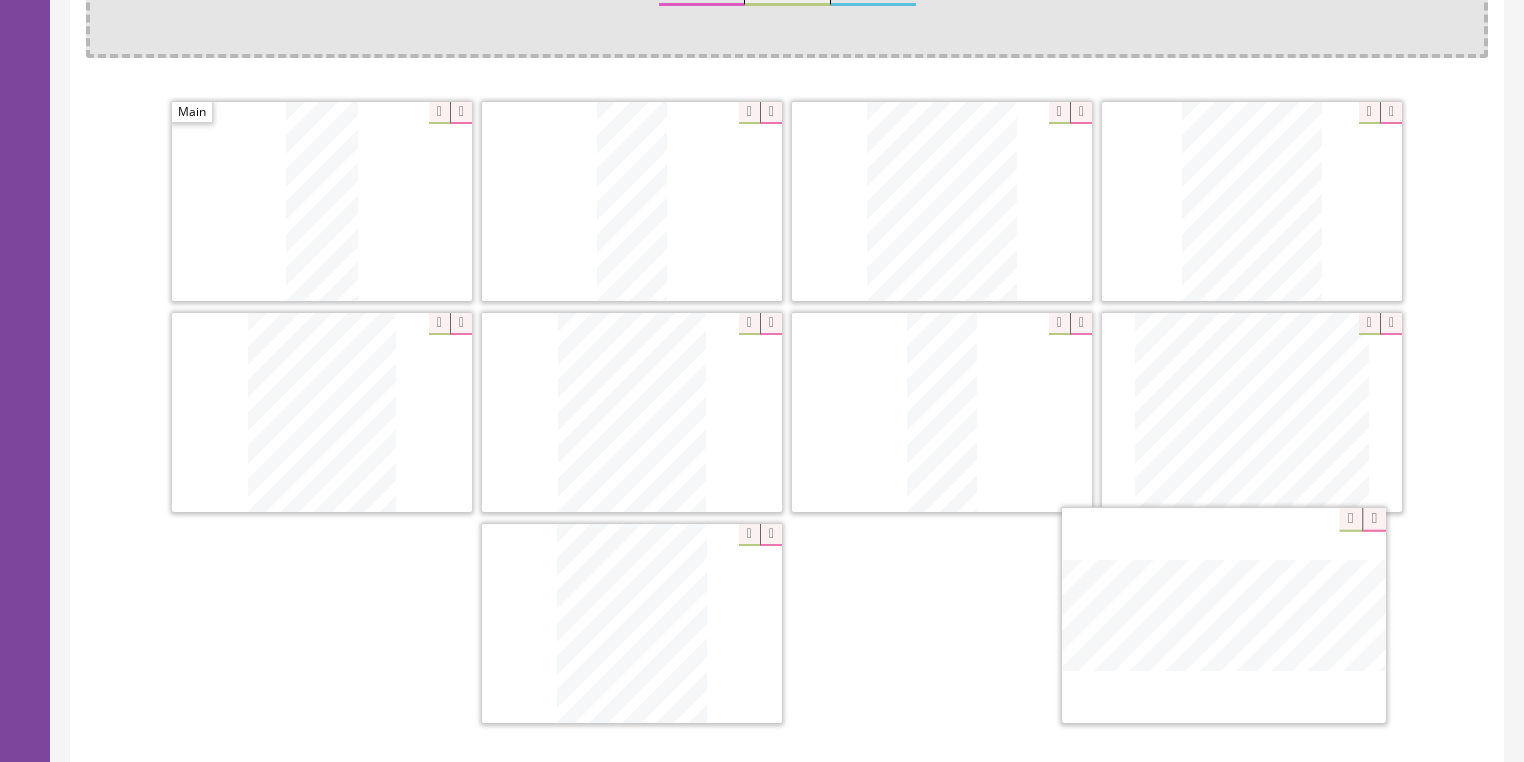 drag, startPoint x: 1204, startPoint y: 392, endPoint x: 1174, endPoint y: 600, distance: 210.15233 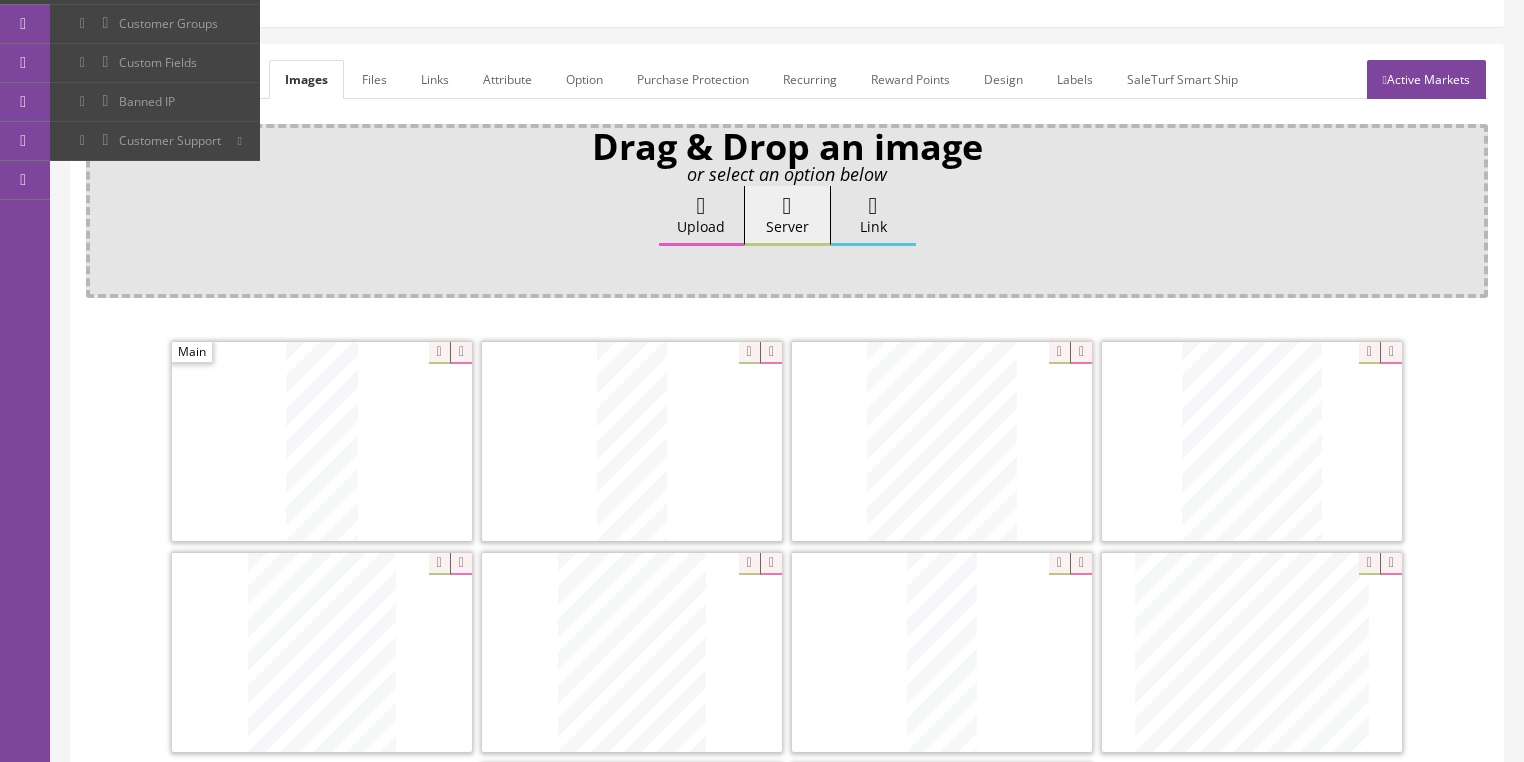 scroll, scrollTop: 240, scrollLeft: 0, axis: vertical 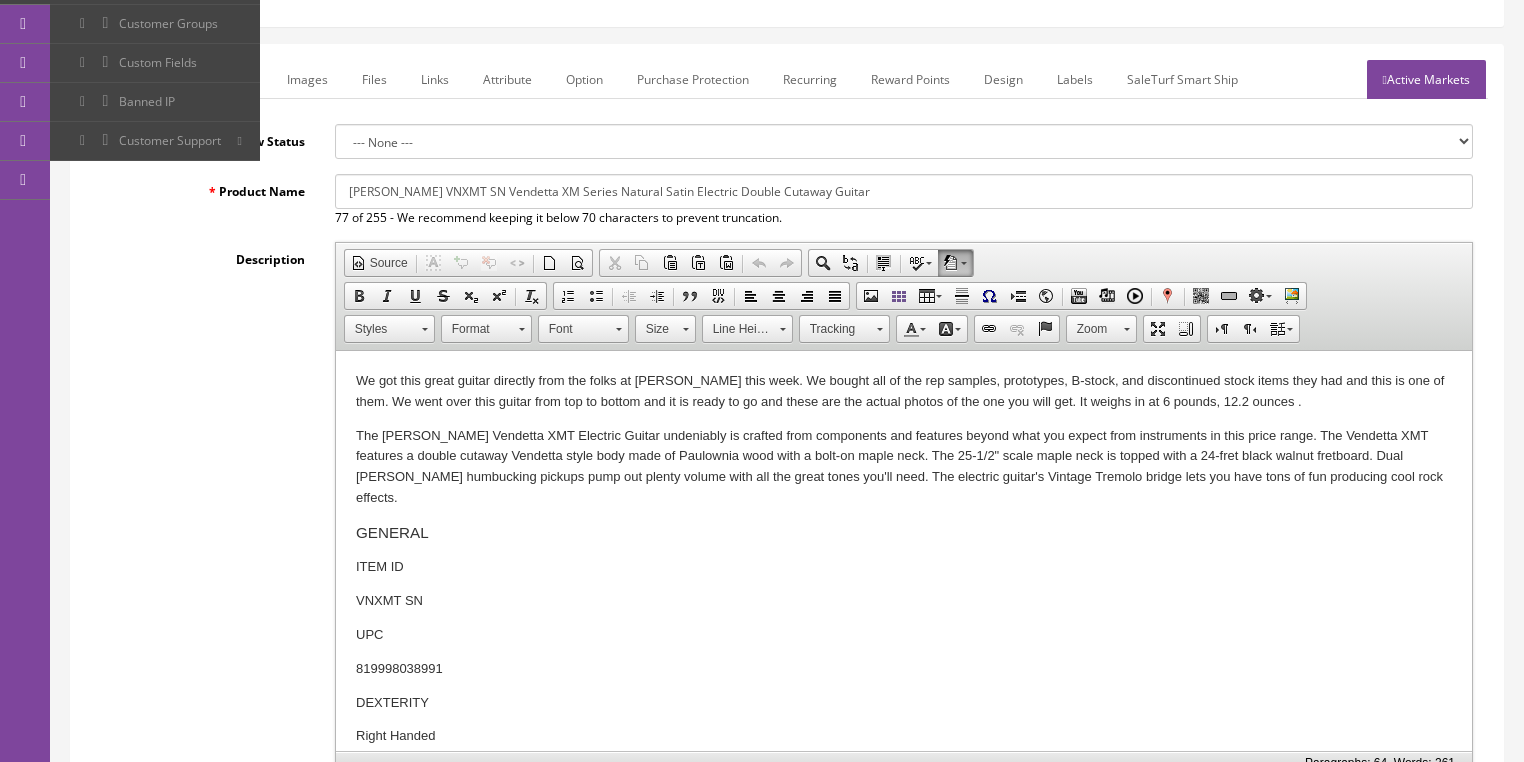 click on "We got this great guitar directly from the folks at Dean this week. We bought all of the rep samples, prototypes, B-stock, and discontinued stock items they had and this is one of them. We went over this guitar from top to bottom and it is ready to go and these are the actual photos of the one you will get. It weighs in at 6 pounds, 12.2 ounces ." at bounding box center (903, 392) 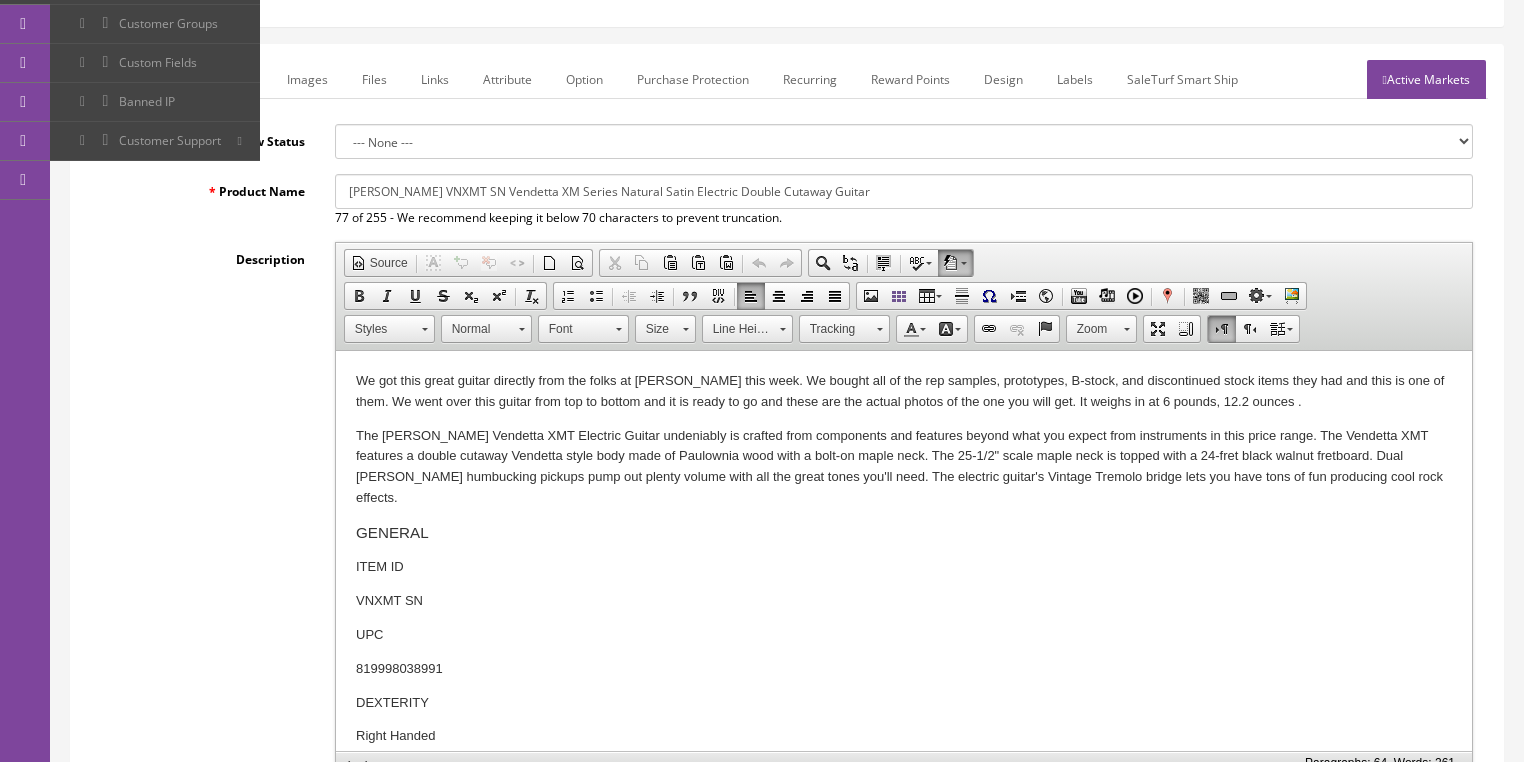 type 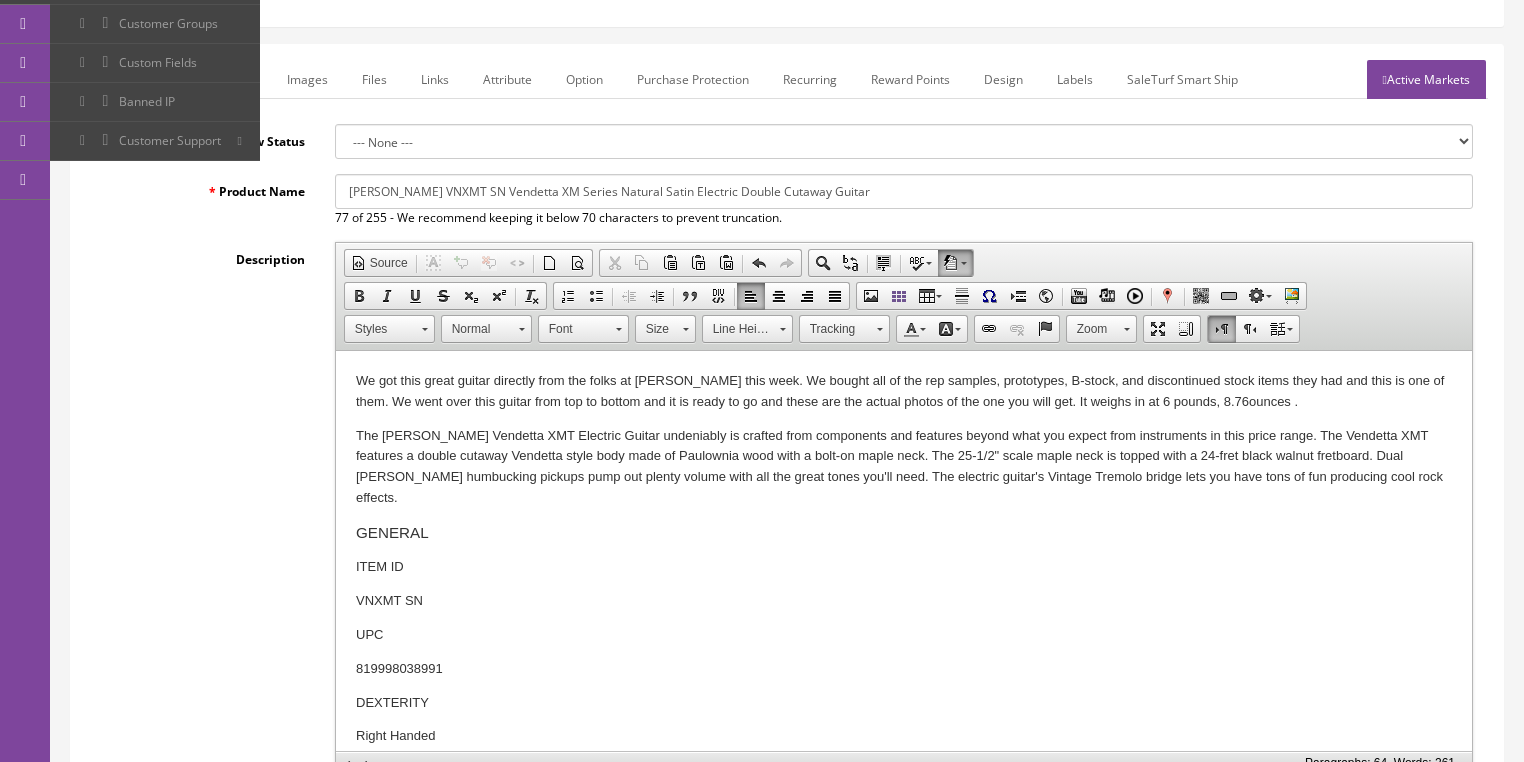 click on "We got this great guitar directly from the folks at Dean this week. We bought all of the rep samples, prototypes, B-stock, and discontinued stock items they had and this is one of them. We went over this guitar from top to bottom and it is ready to go and these are the actual photos of the one you will get. It weighs in at 6 pounds, 8.76  ounces ." at bounding box center [903, 392] 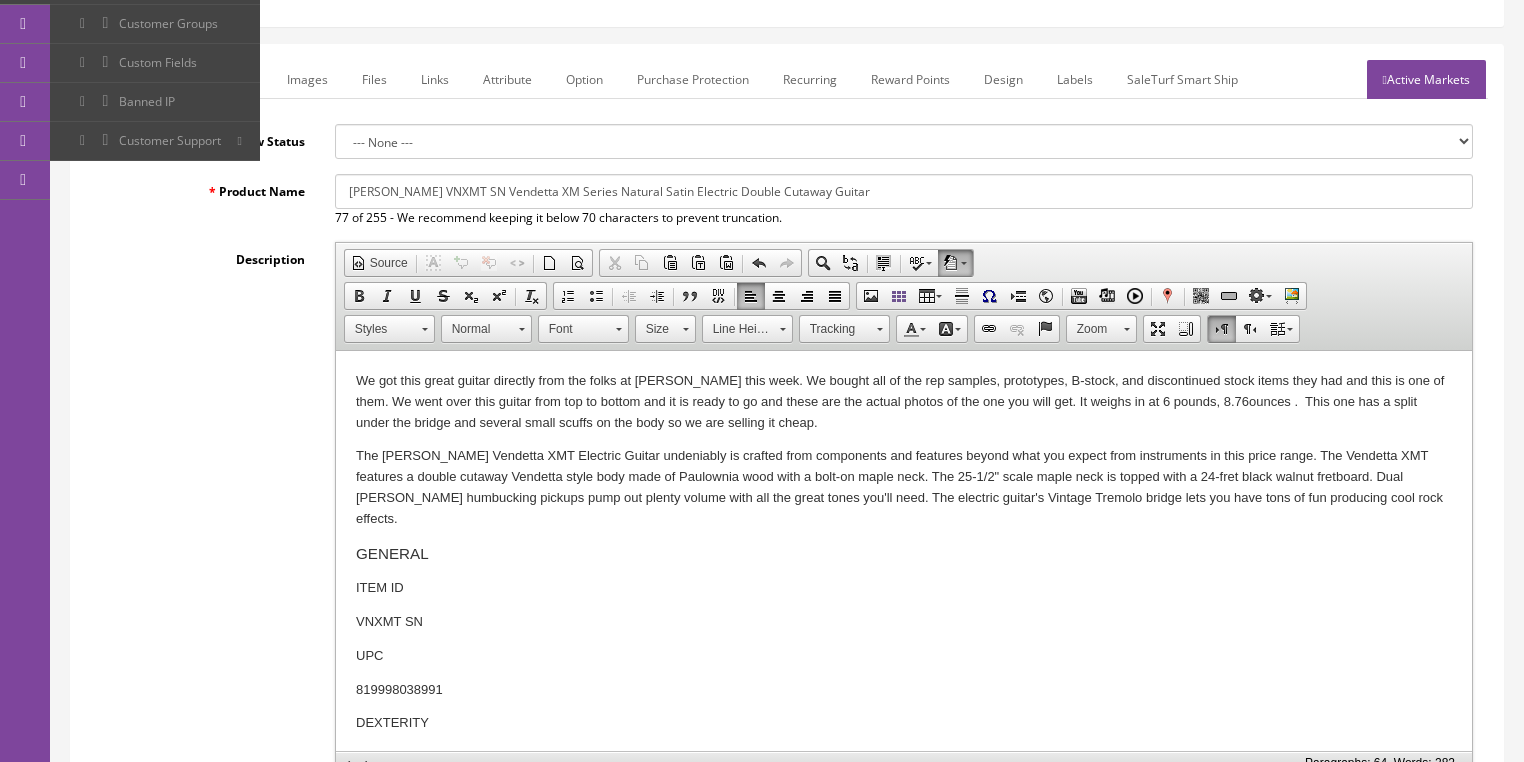 drag, startPoint x: 354, startPoint y: 378, endPoint x: 774, endPoint y: 432, distance: 423.4572 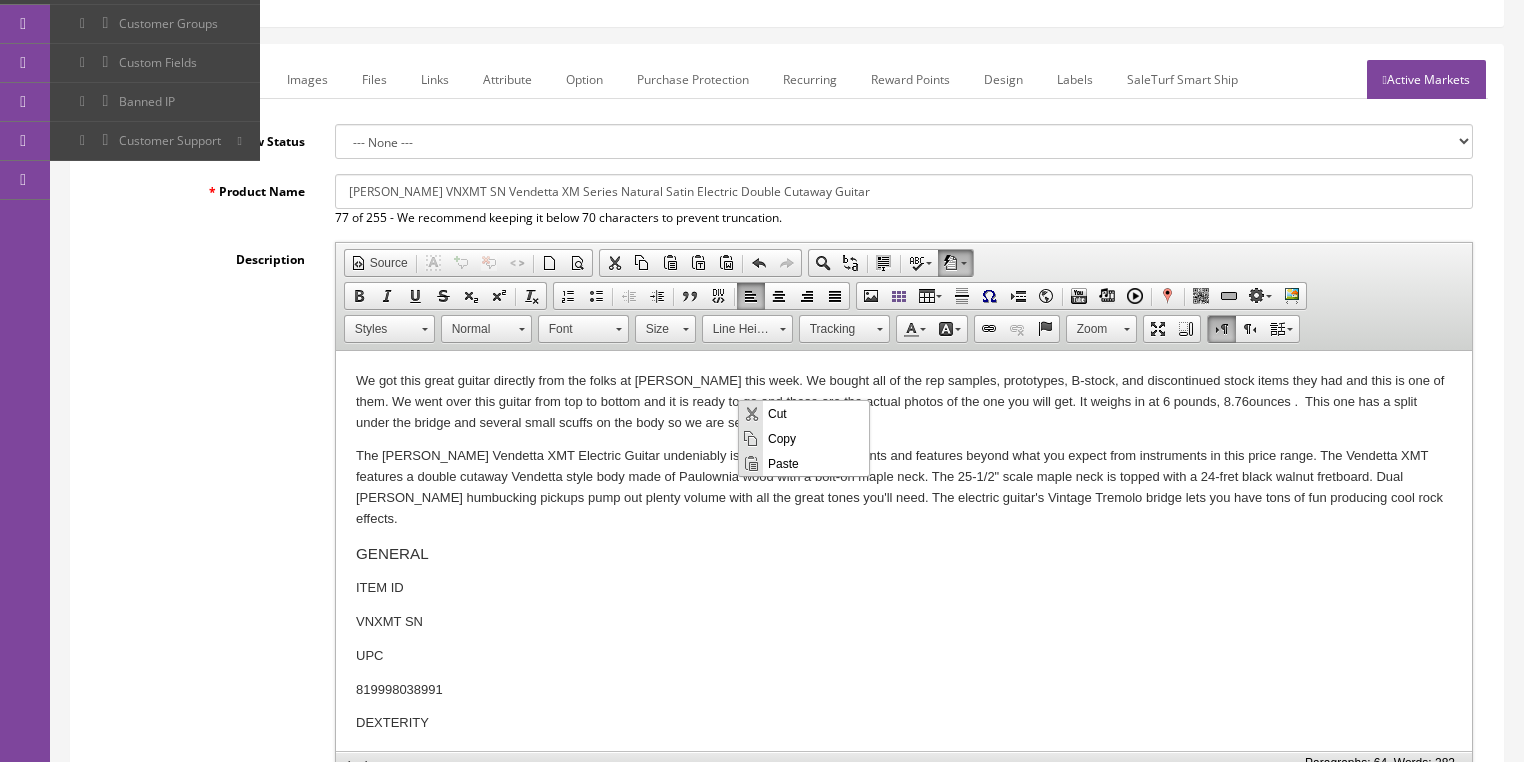 scroll, scrollTop: 0, scrollLeft: 0, axis: both 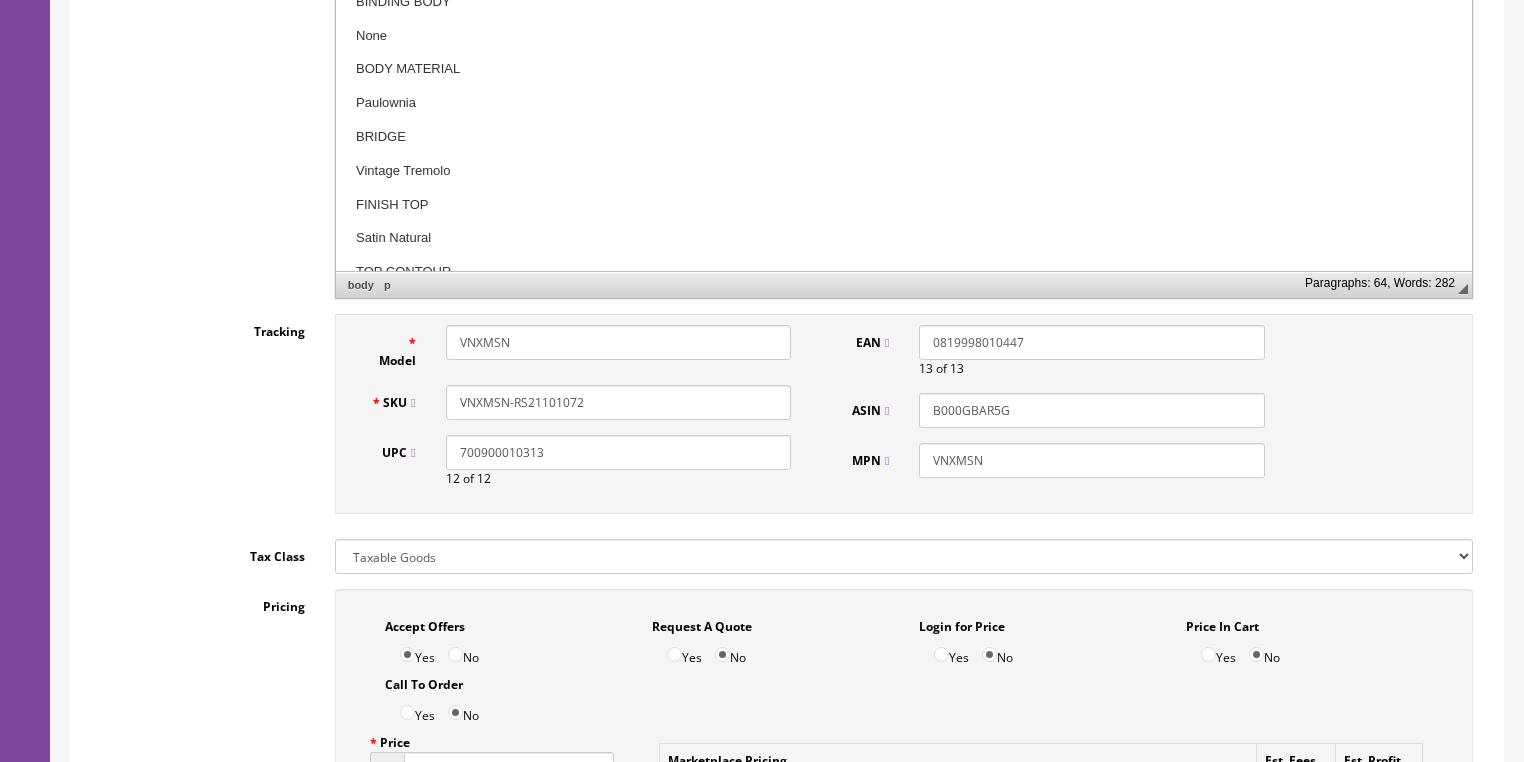 drag, startPoint x: 514, startPoint y: 400, endPoint x: 635, endPoint y: 400, distance: 121 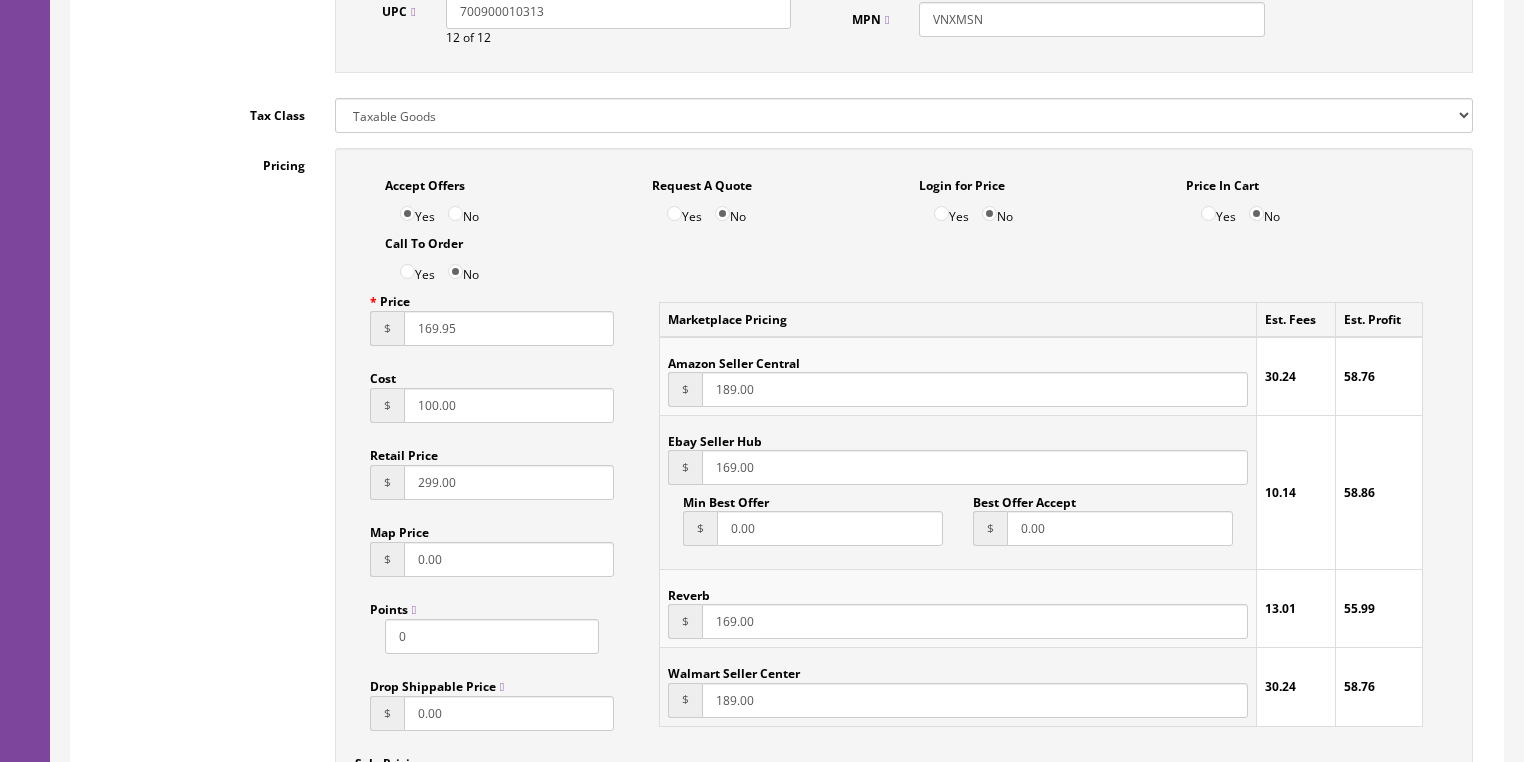 scroll, scrollTop: 1200, scrollLeft: 0, axis: vertical 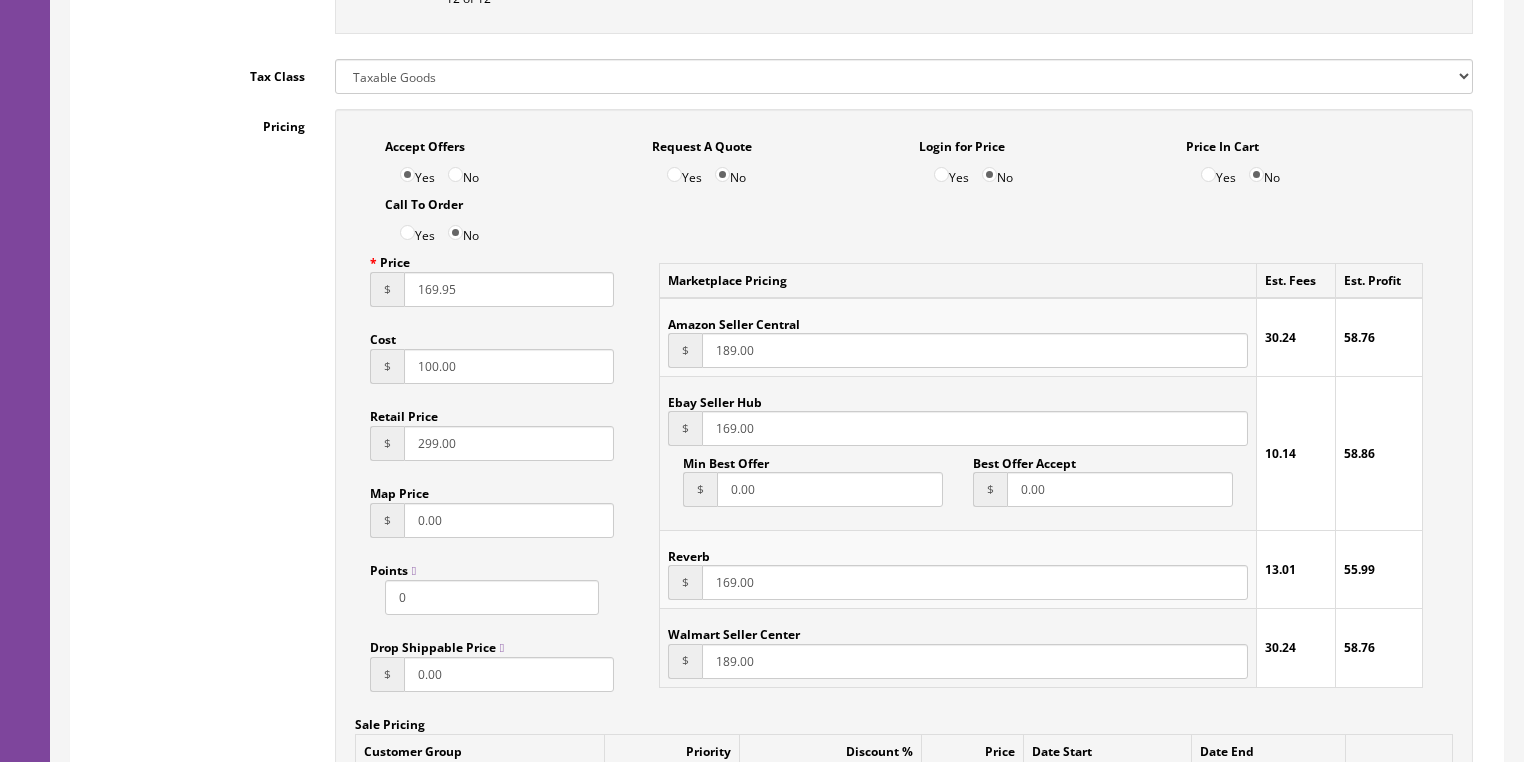 type on "VNXMSN-2307A100408" 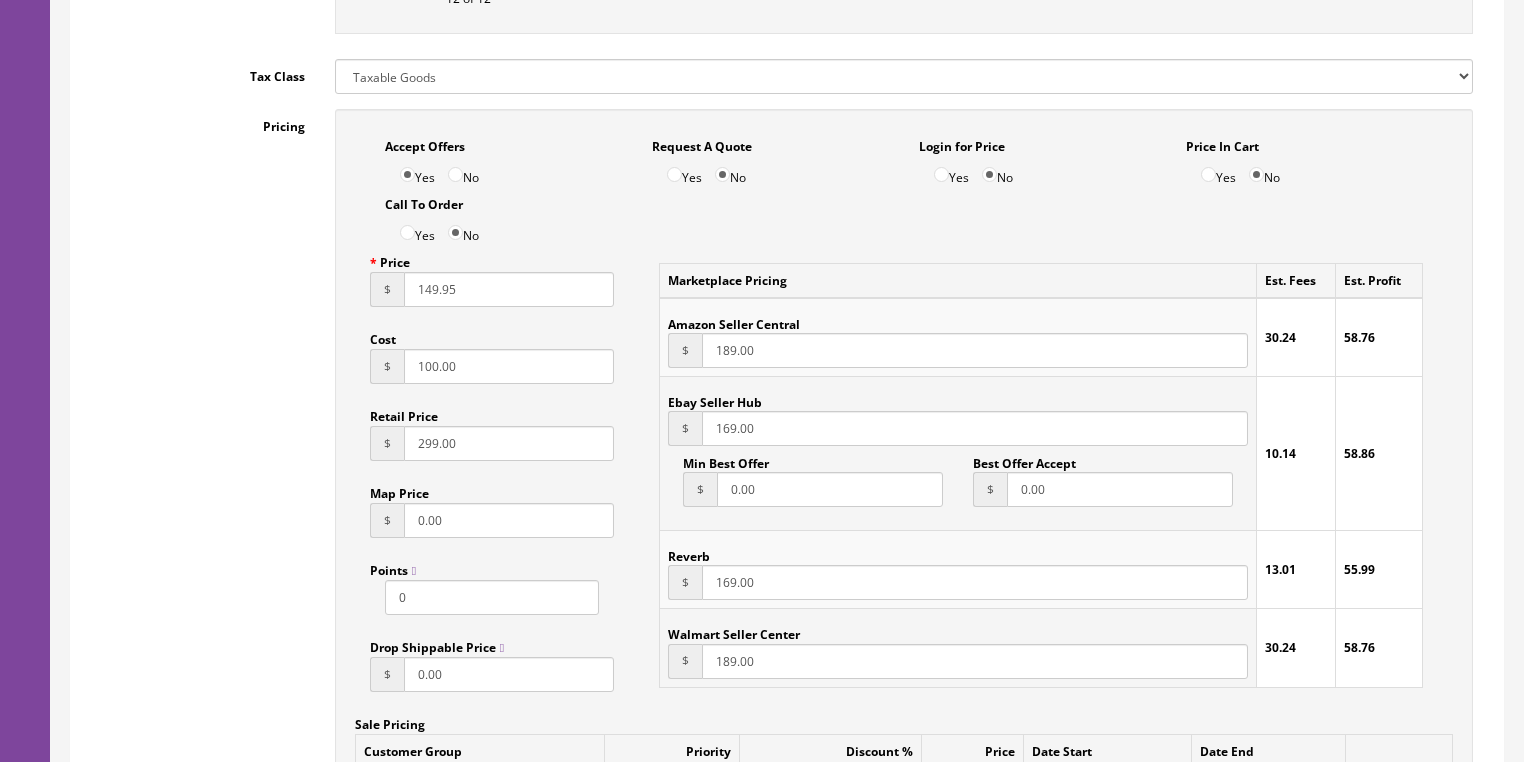 type on "149.95" 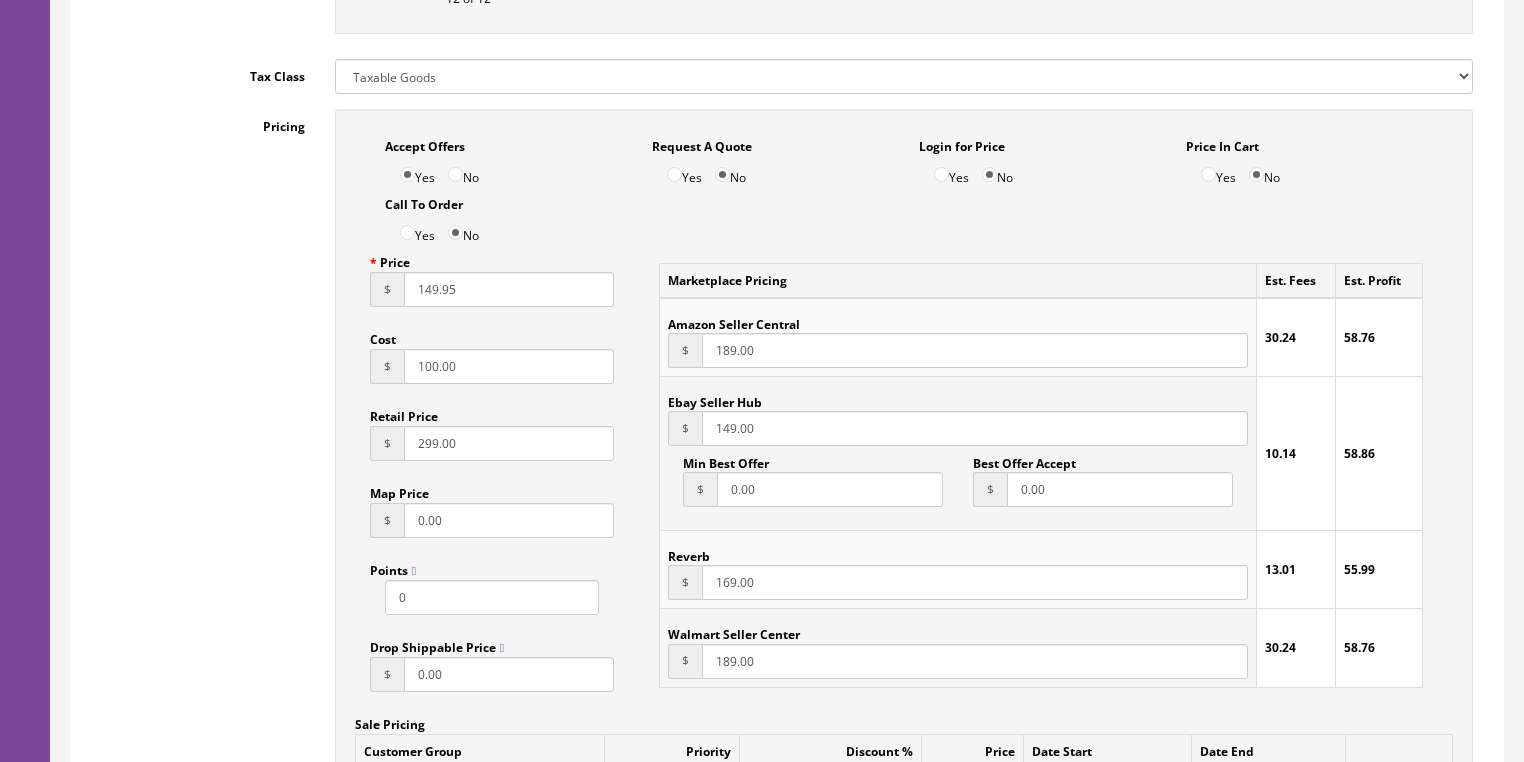 type on "149.00" 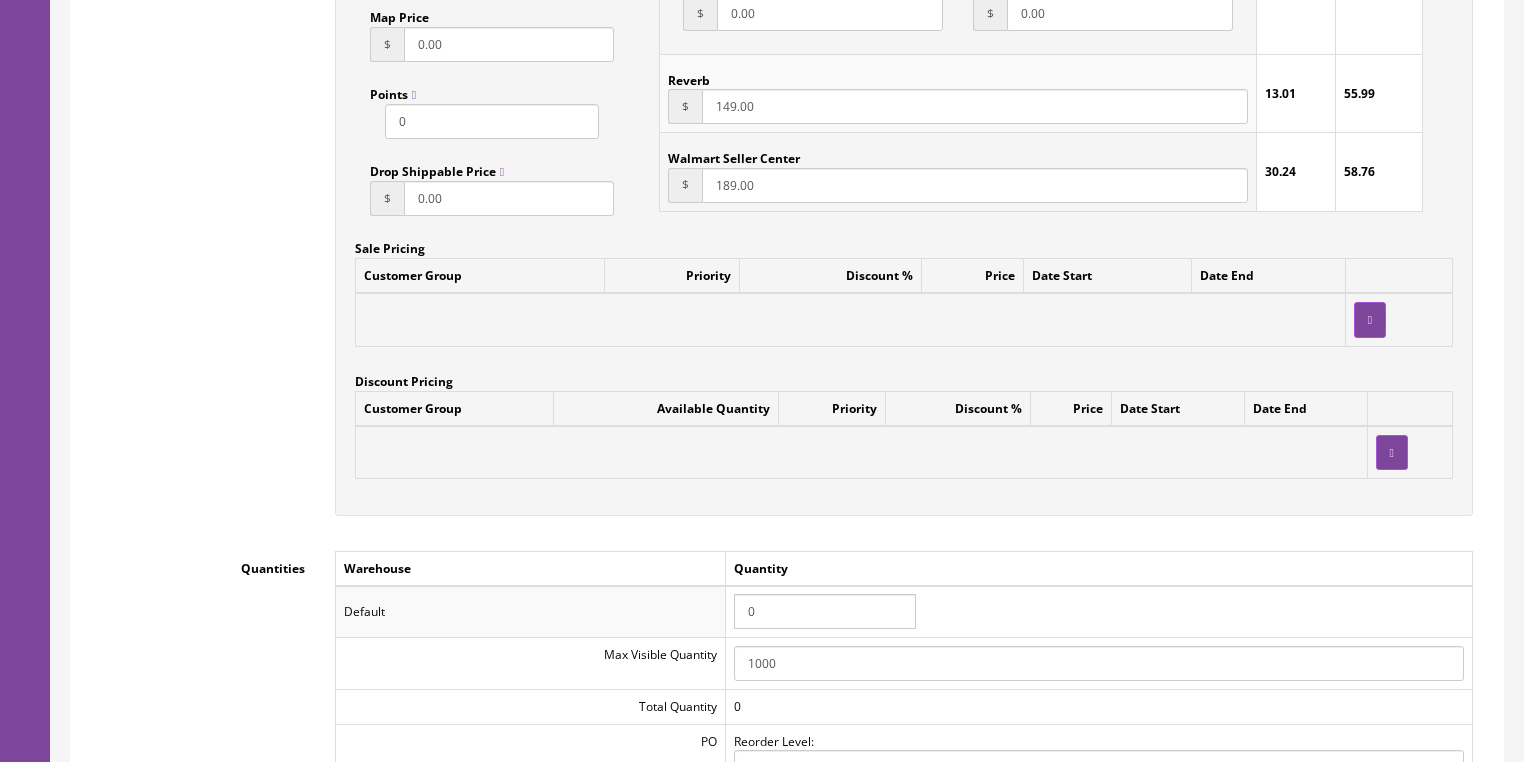 scroll, scrollTop: 1680, scrollLeft: 0, axis: vertical 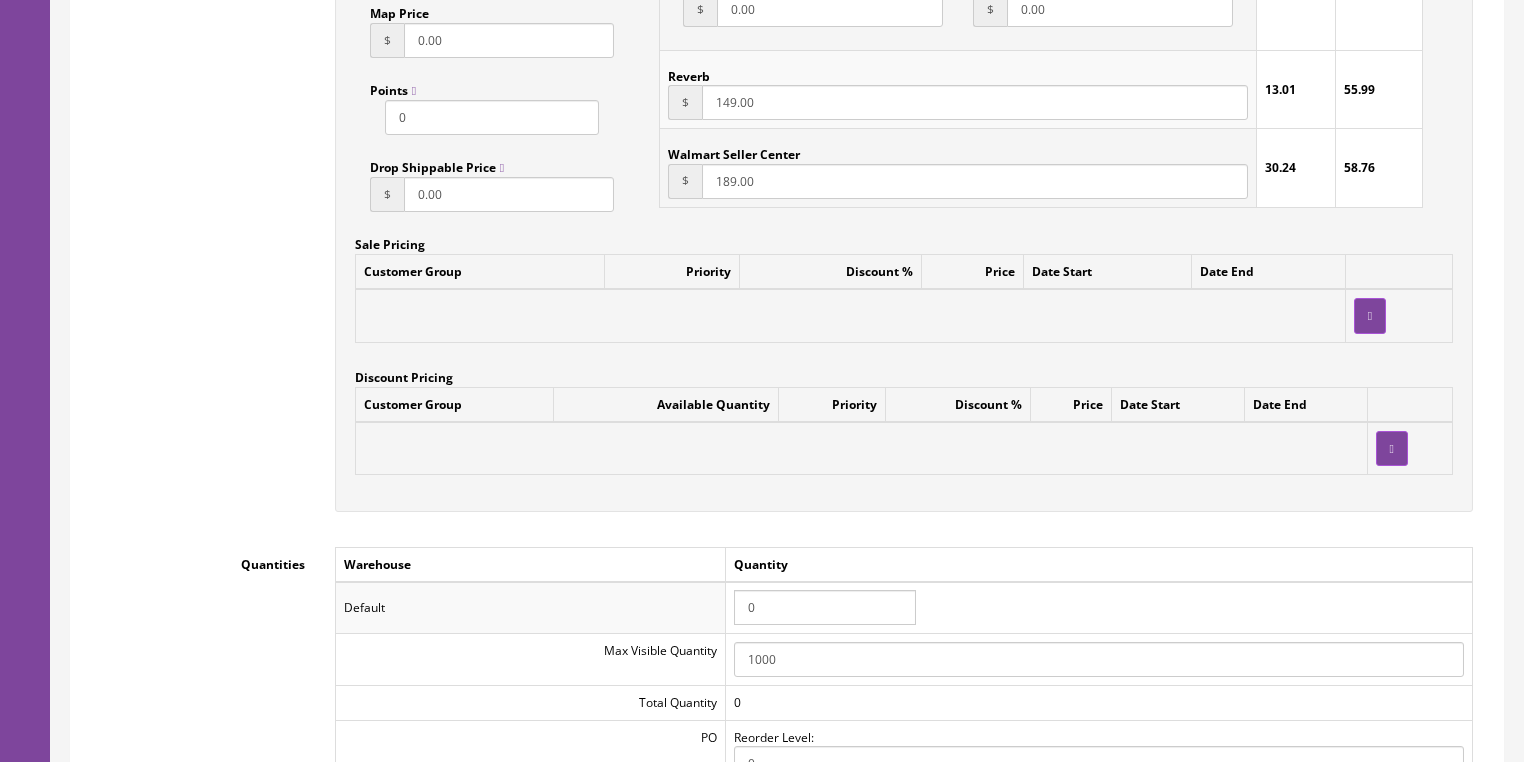 type on "149.00" 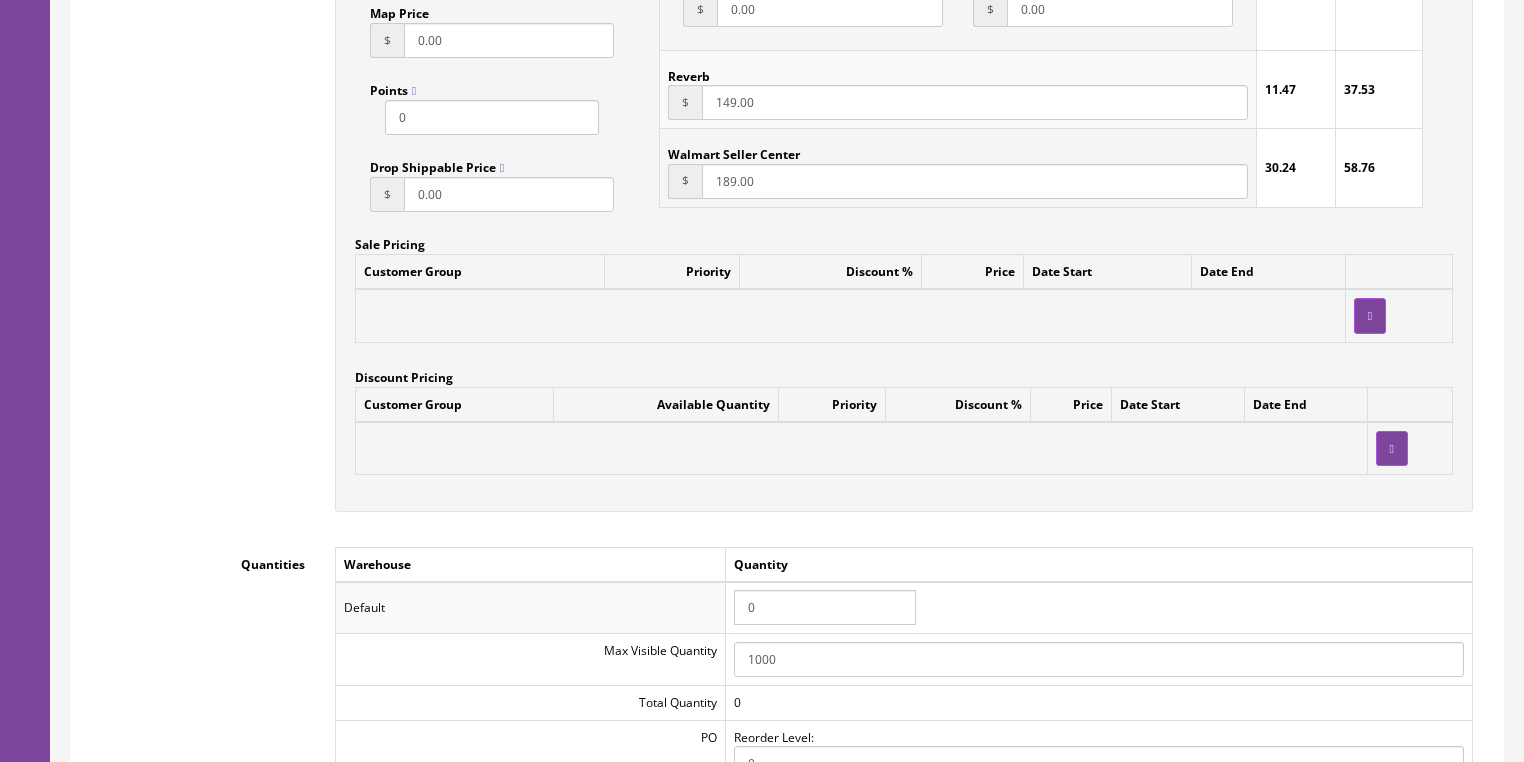 drag, startPoint x: 738, startPoint y: 609, endPoint x: 722, endPoint y: 606, distance: 16.27882 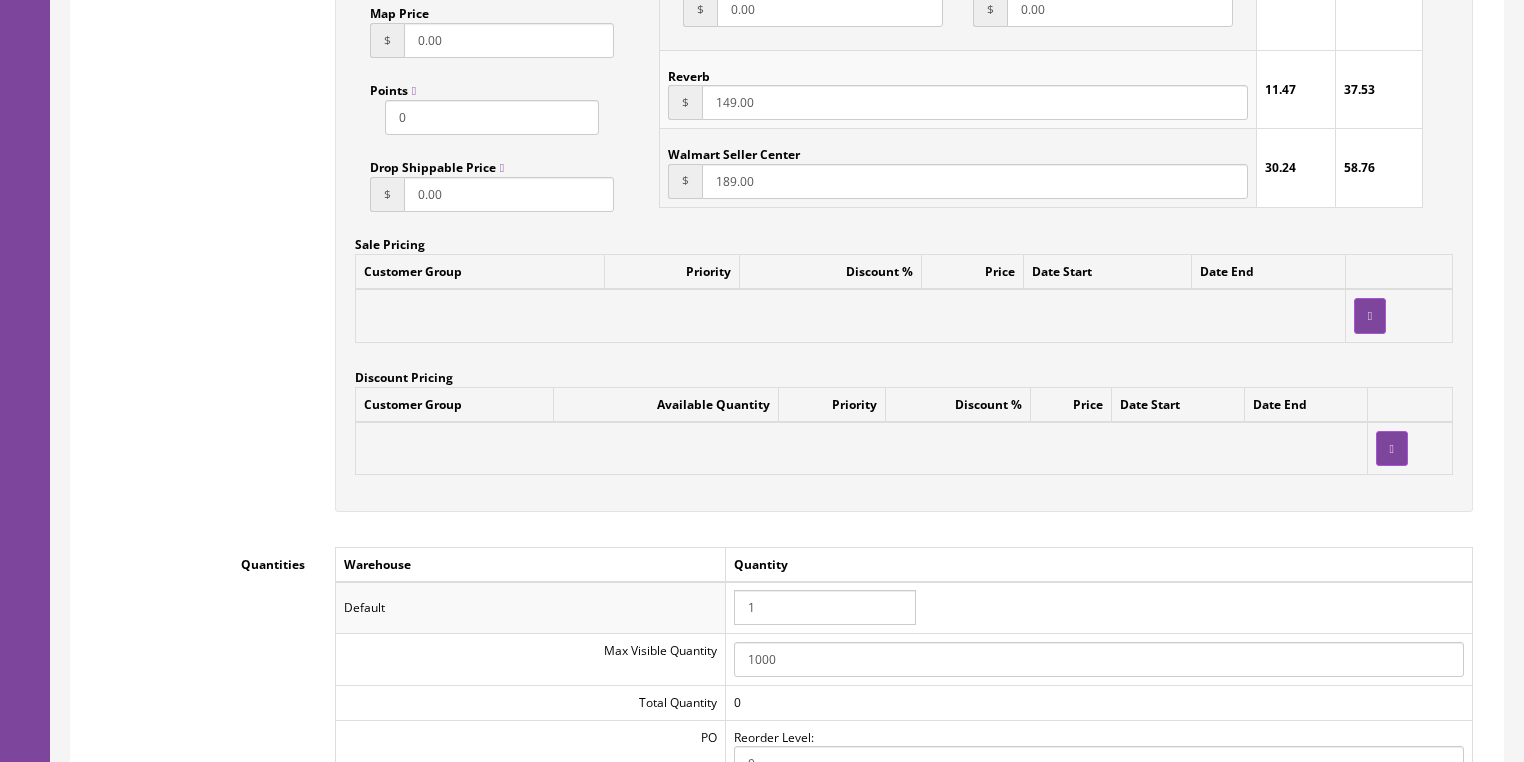 type on "1" 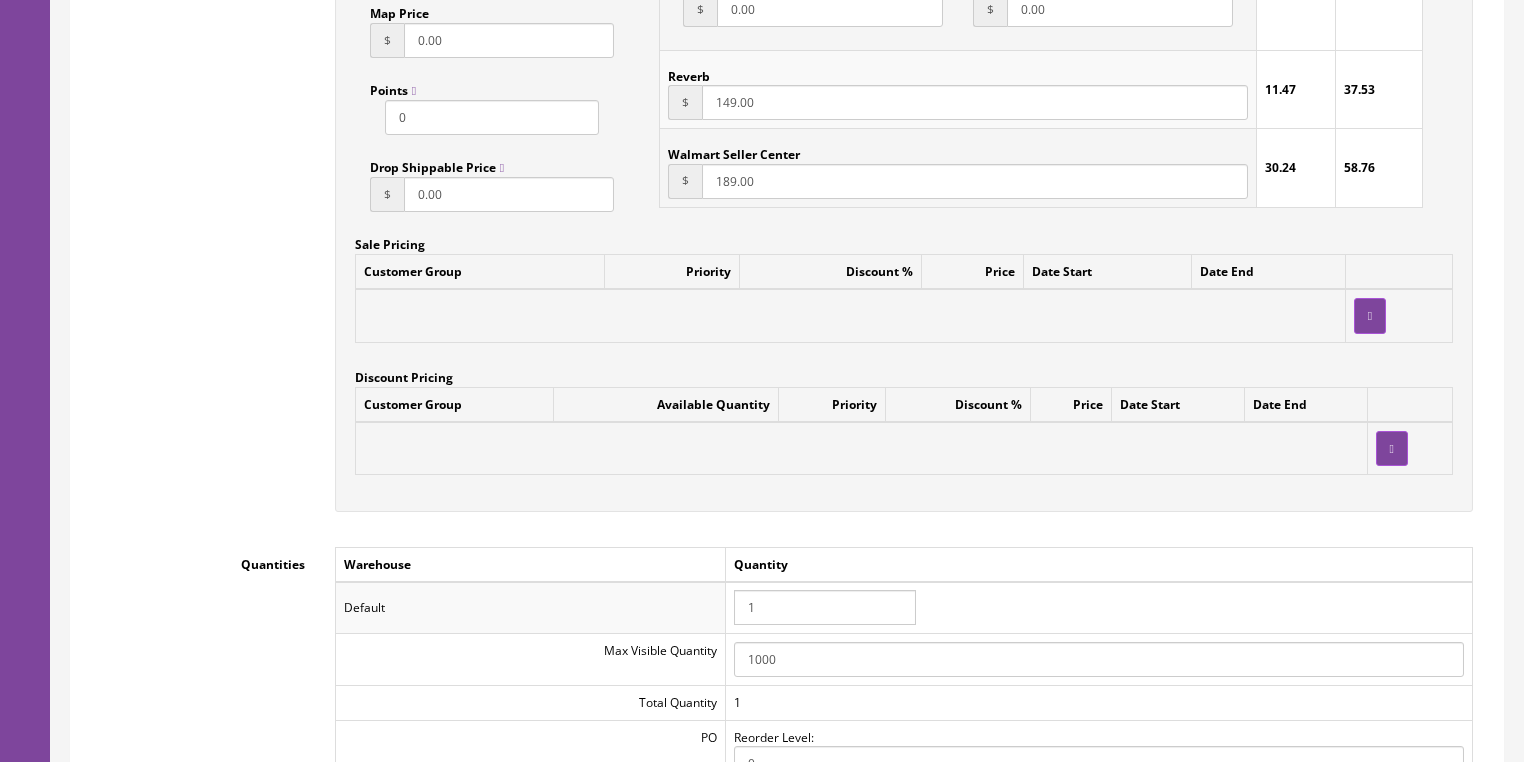 click on "Accept Offers
Yes
No
Request A Quote
Yes
No
Login for Price
Yes
No
Price In Cart
Yes
No
Call To Order
Yes
No
Price
$ 149.95
Cost
$ $" at bounding box center [904, 80] 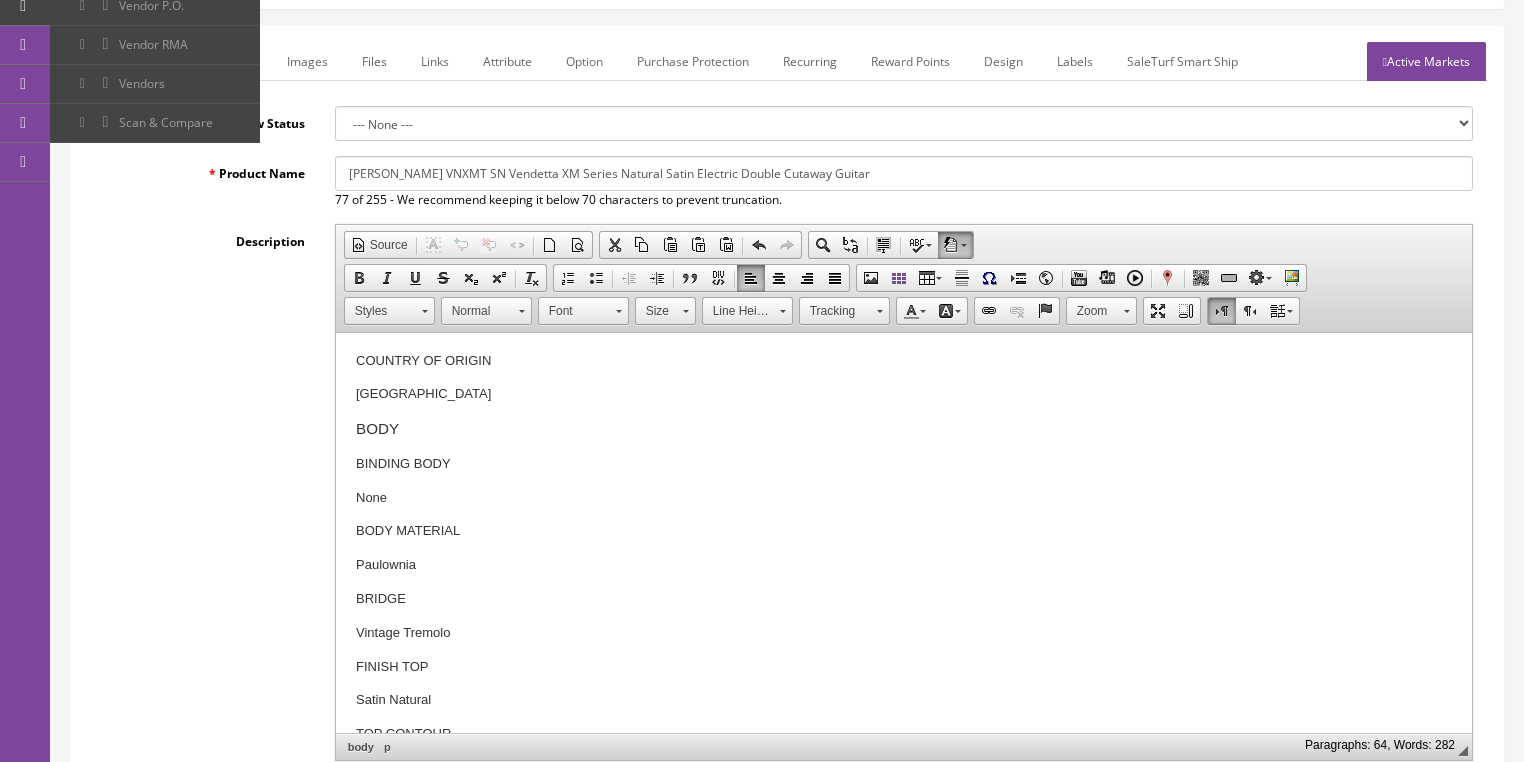 scroll, scrollTop: 0, scrollLeft: 0, axis: both 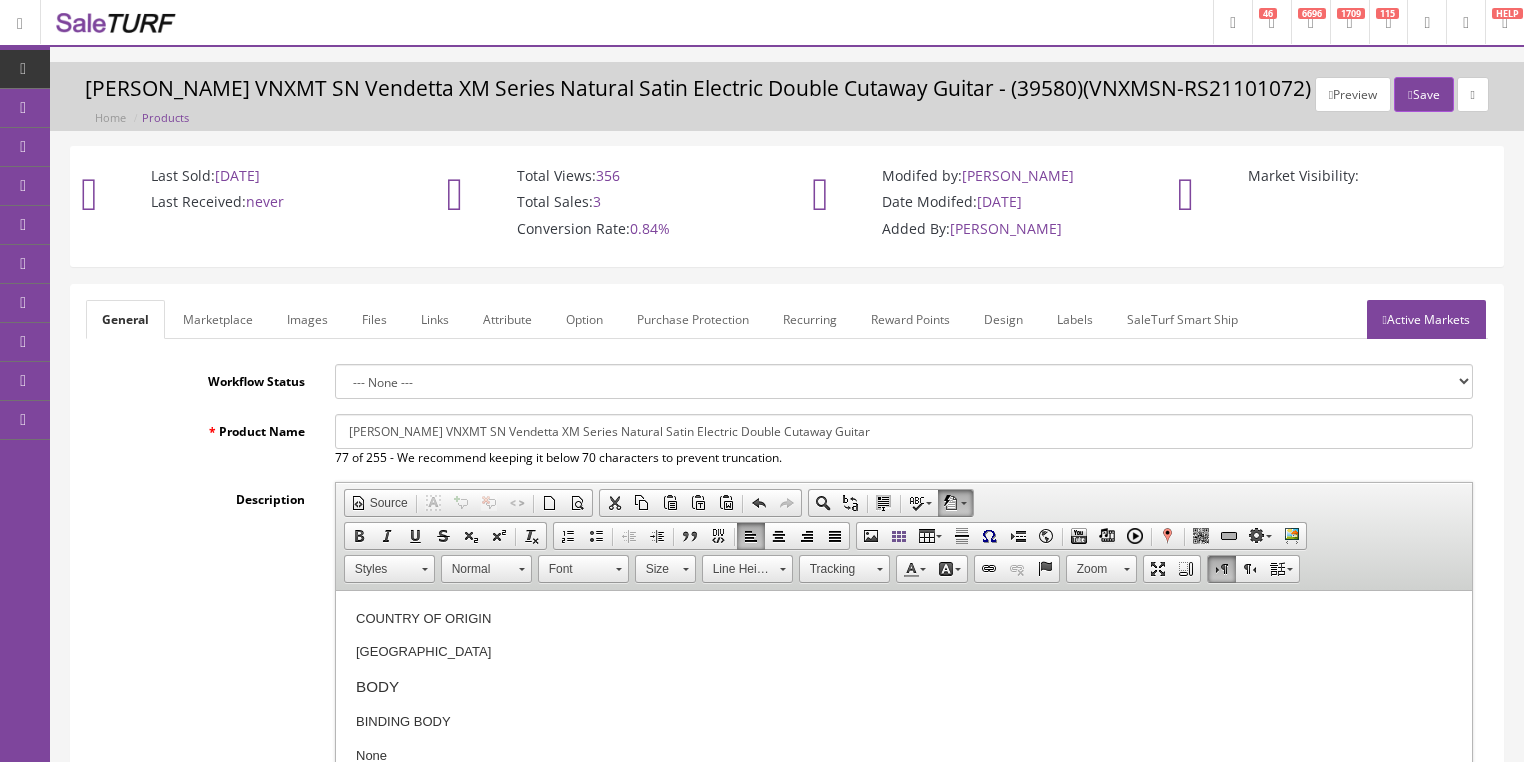 click on "Active Markets" at bounding box center (1426, 319) 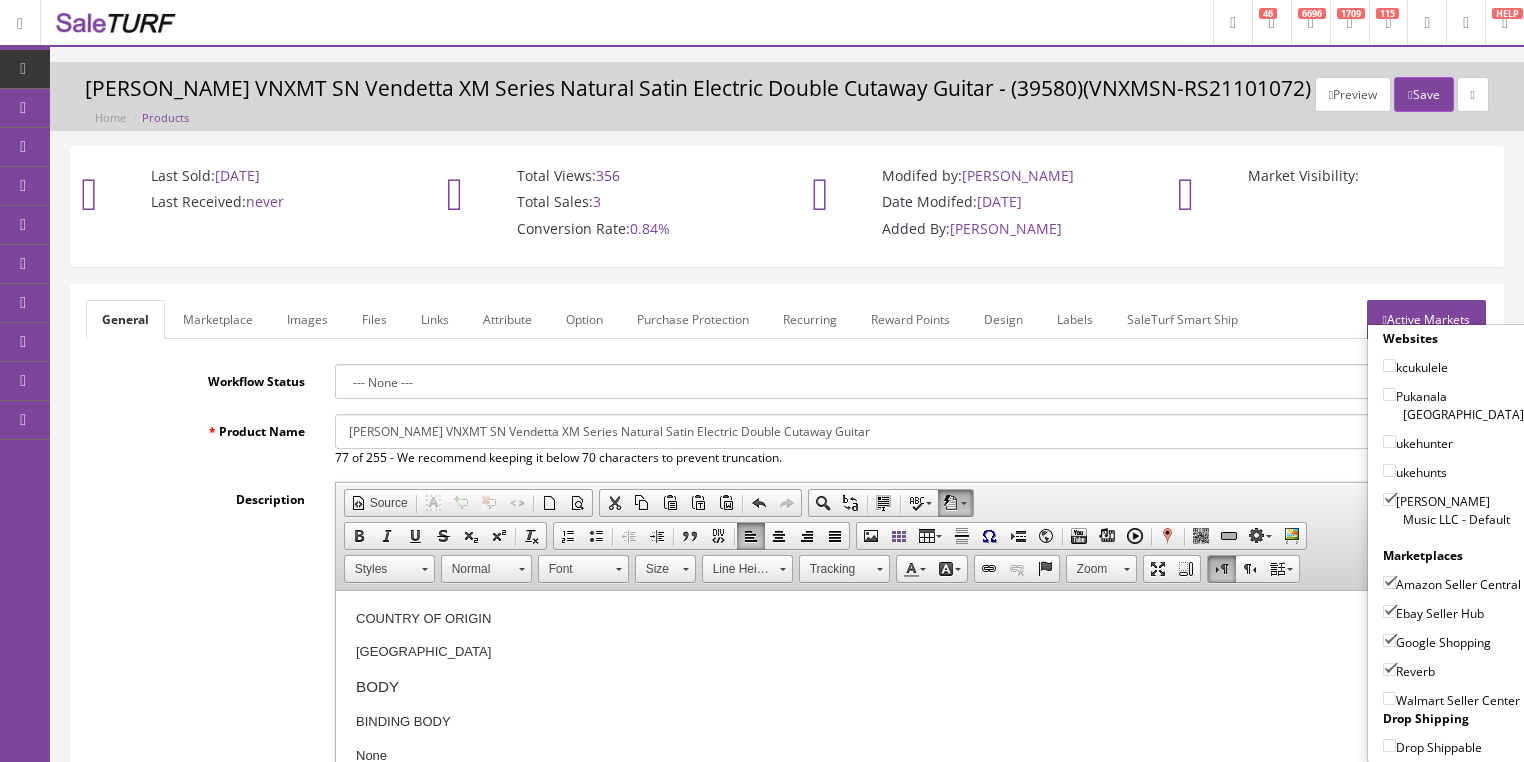 click on "Amazon Seller Central" at bounding box center (1389, 582) 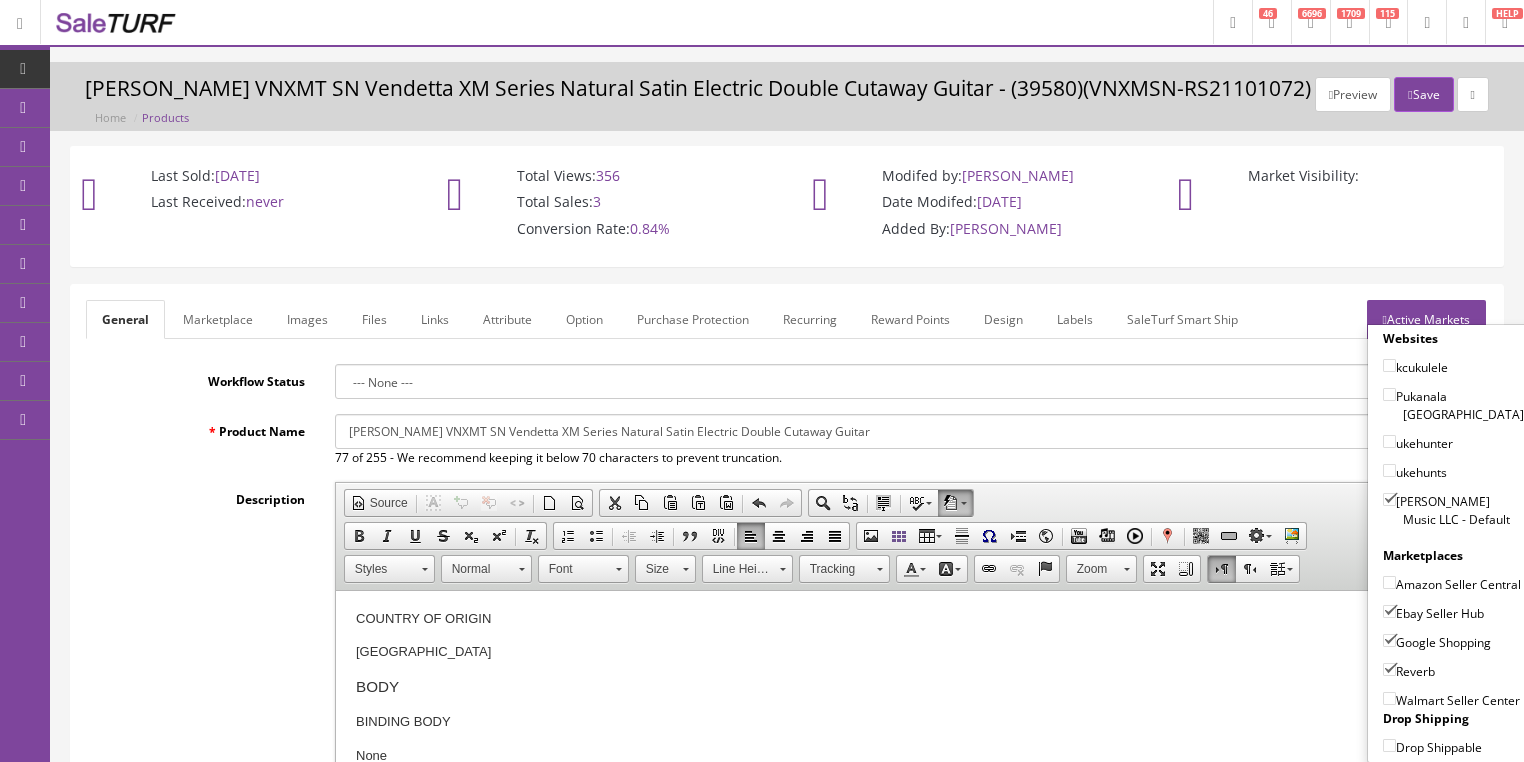click on "Active Markets" at bounding box center [1426, 319] 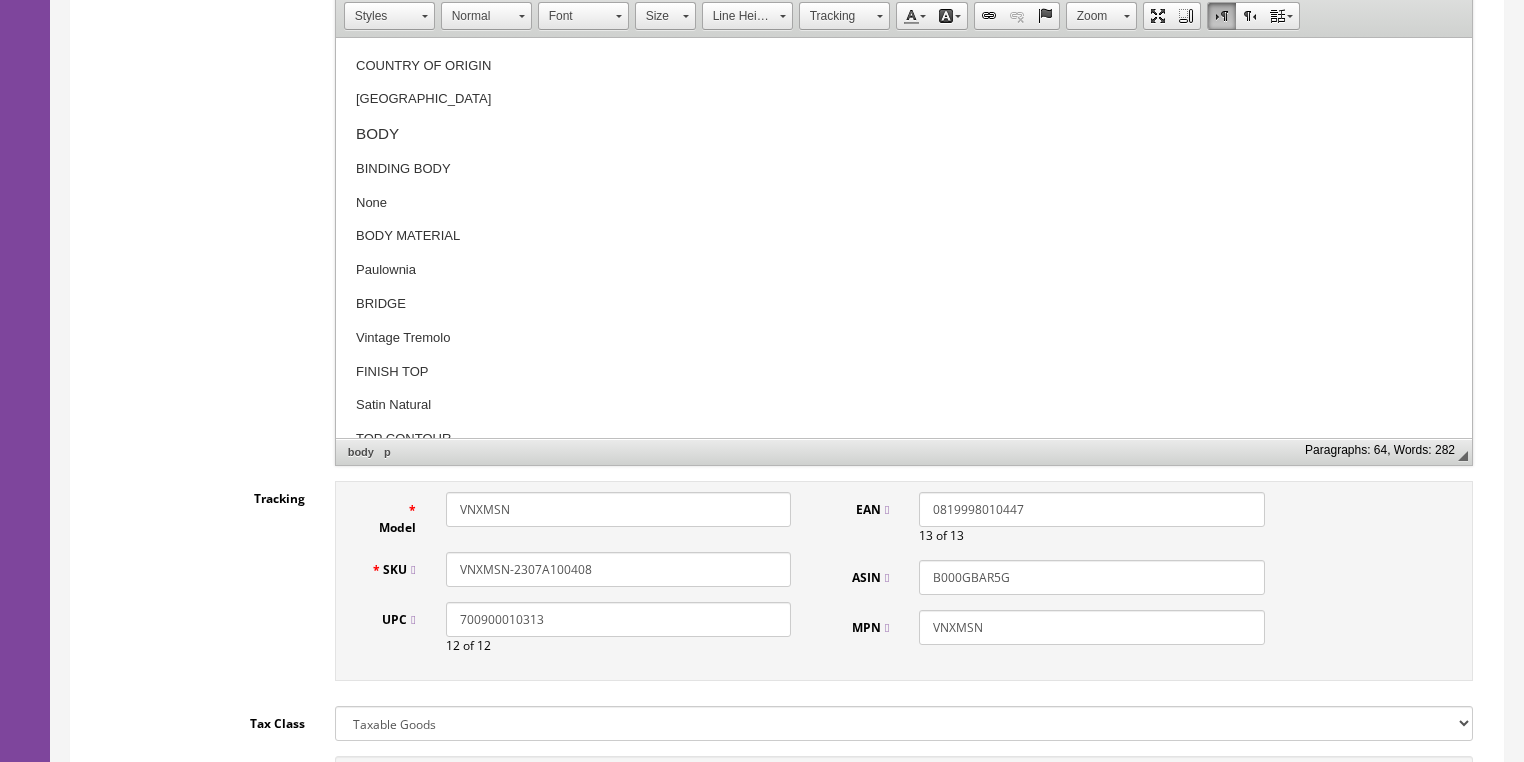 scroll, scrollTop: 560, scrollLeft: 0, axis: vertical 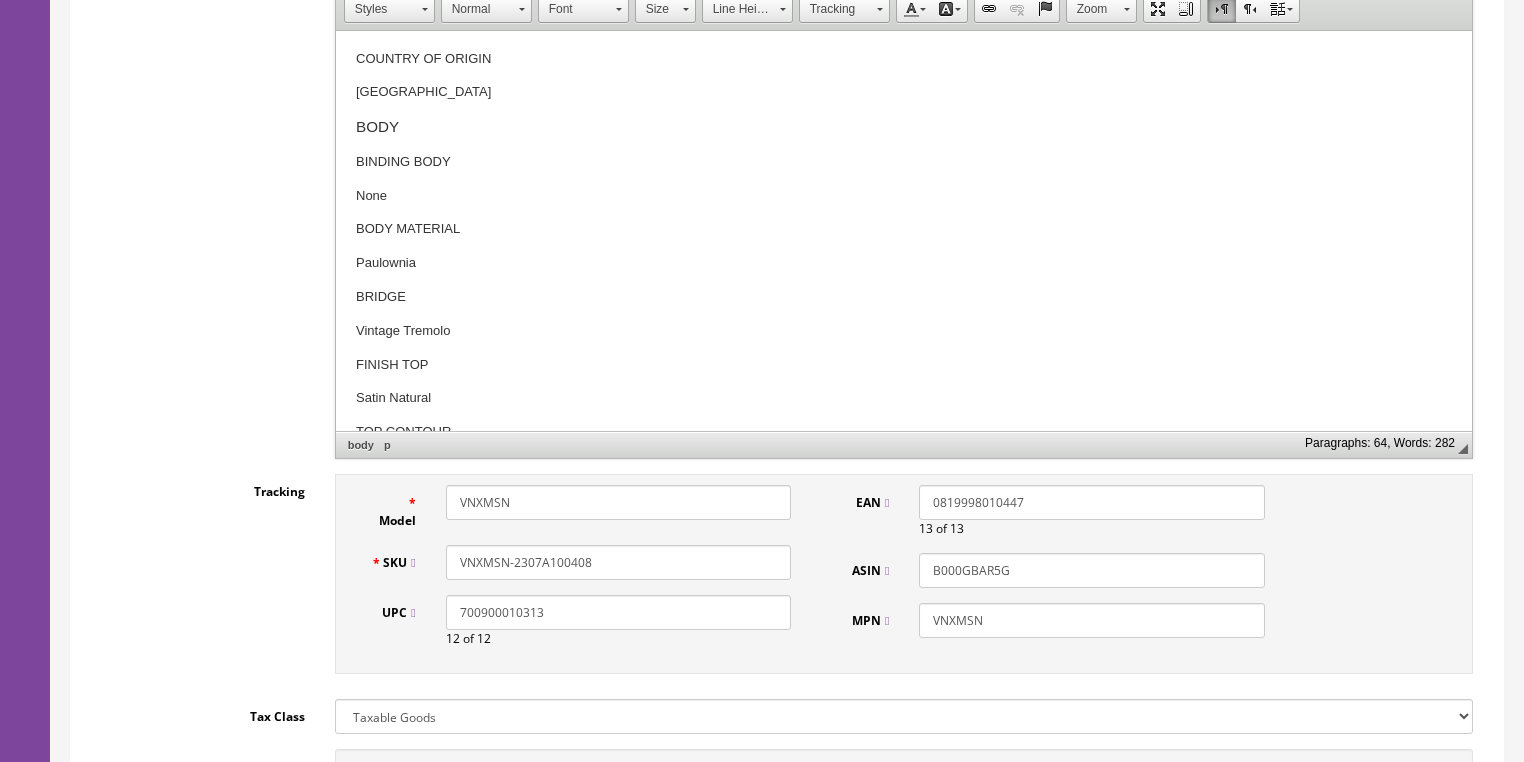 drag, startPoint x: 596, startPoint y: 566, endPoint x: 465, endPoint y: 566, distance: 131 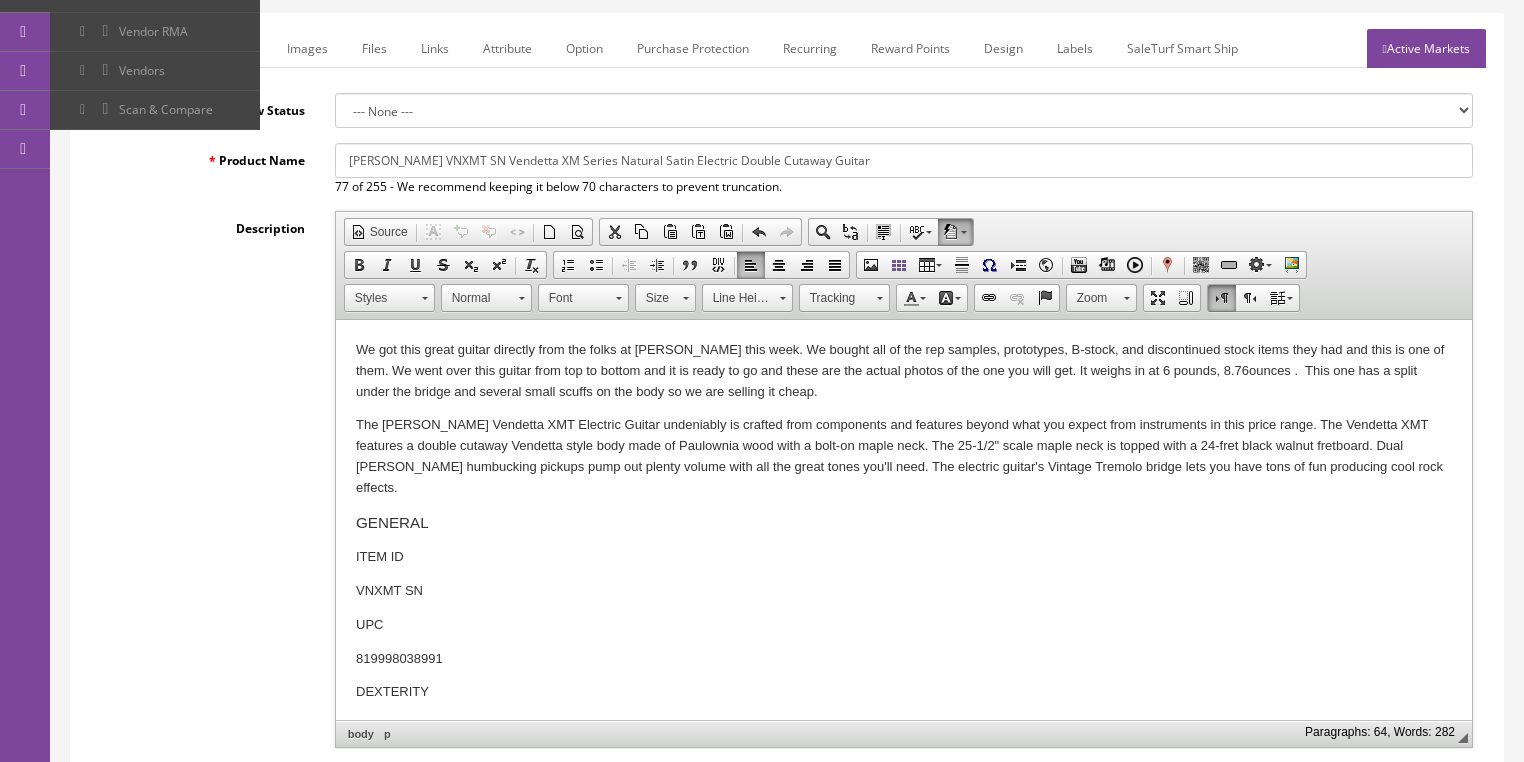 scroll, scrollTop: 240, scrollLeft: 0, axis: vertical 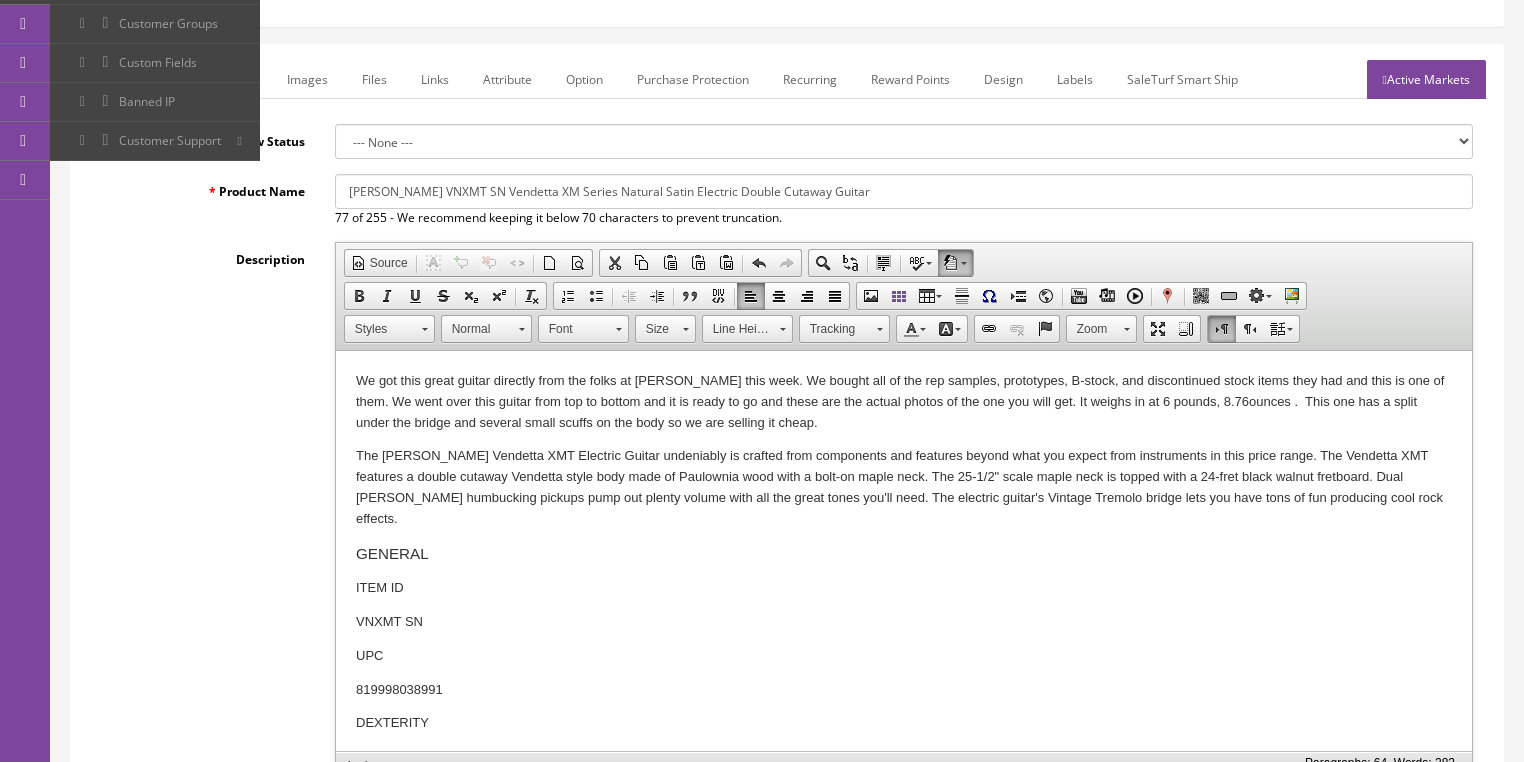 click on "Active Markets" at bounding box center (1426, 79) 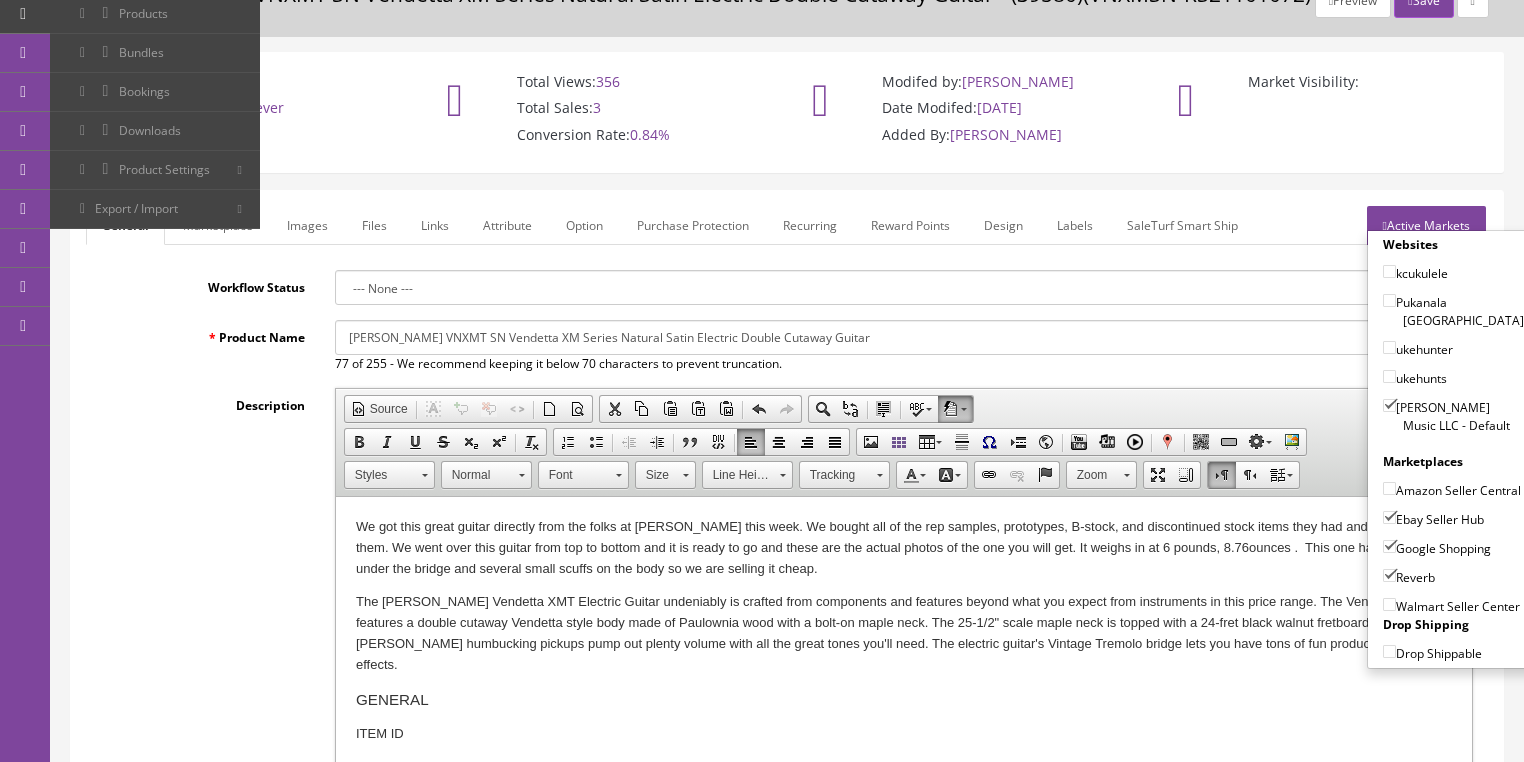 scroll, scrollTop: 80, scrollLeft: 0, axis: vertical 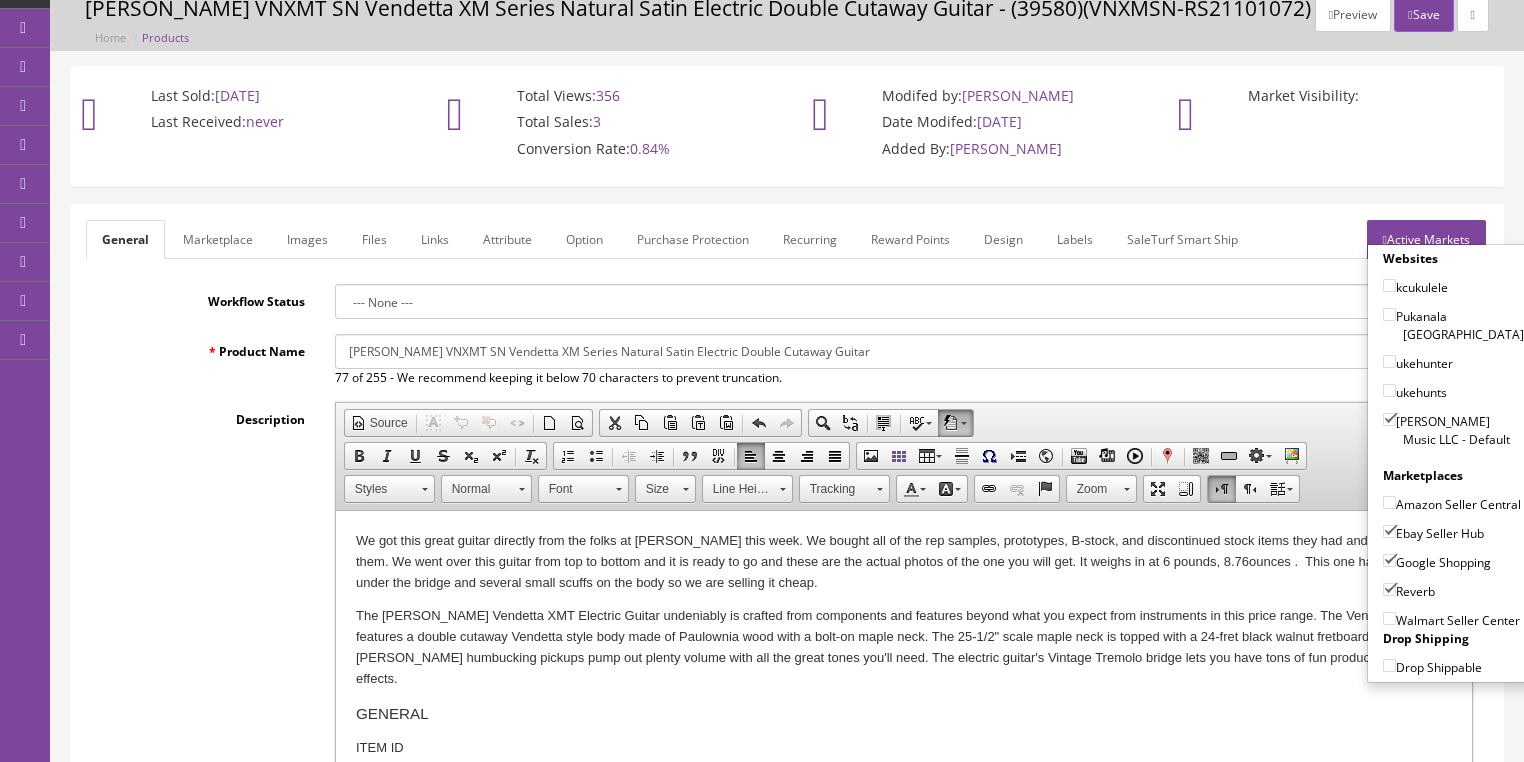 click on "Save" at bounding box center [1423, 14] 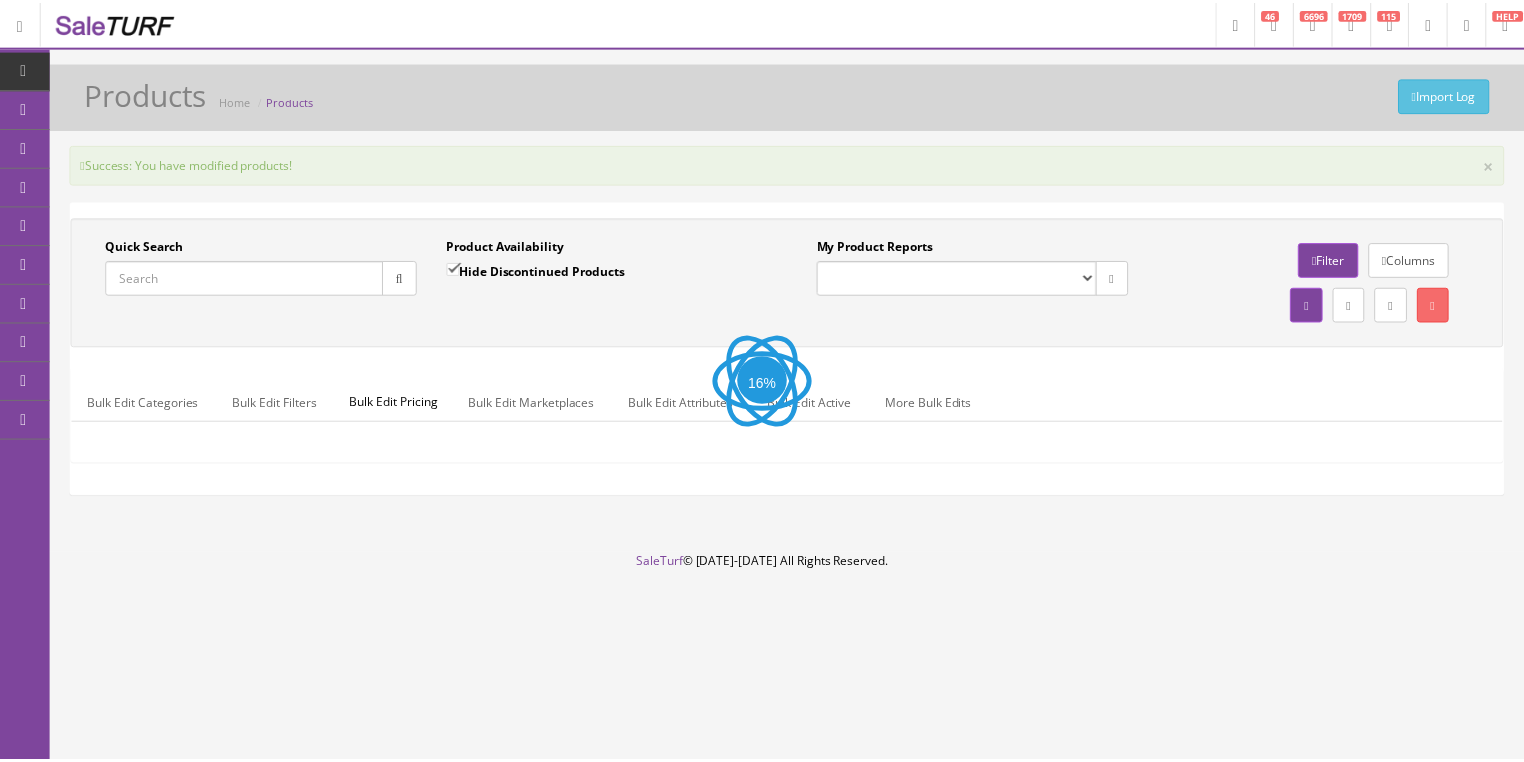 scroll, scrollTop: 0, scrollLeft: 0, axis: both 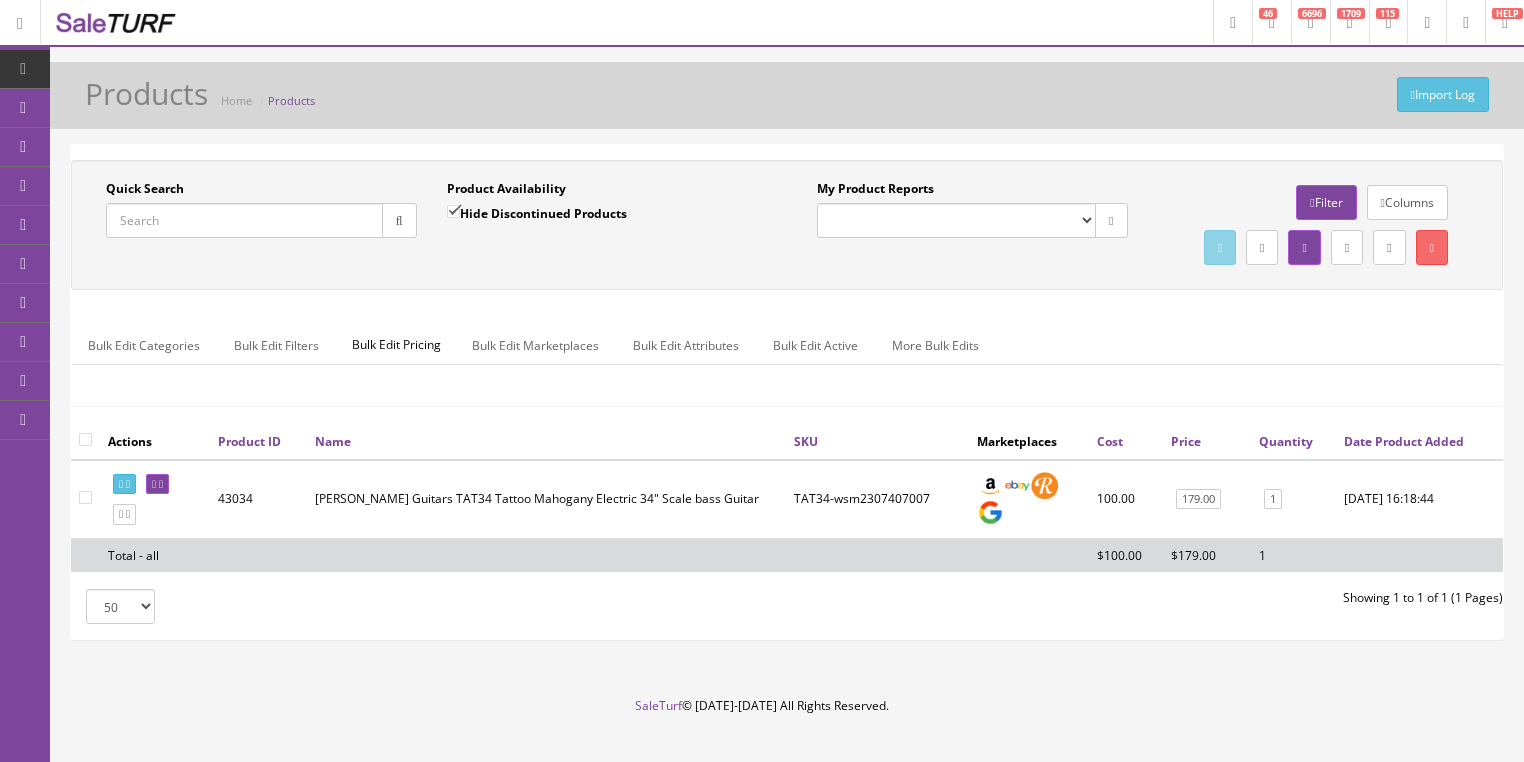 click on "Quick Search" at bounding box center (244, 220) 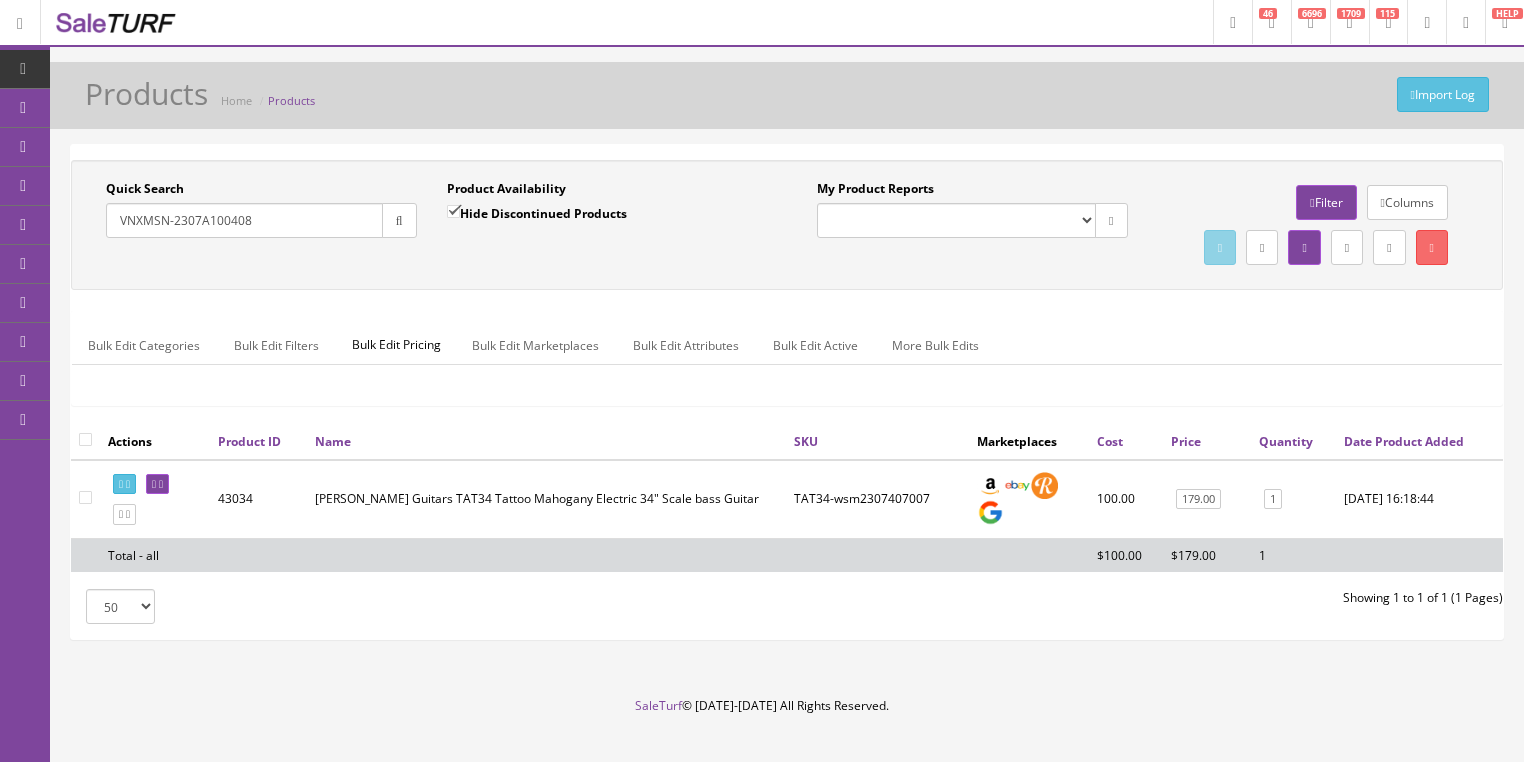 click at bounding box center (399, 221) 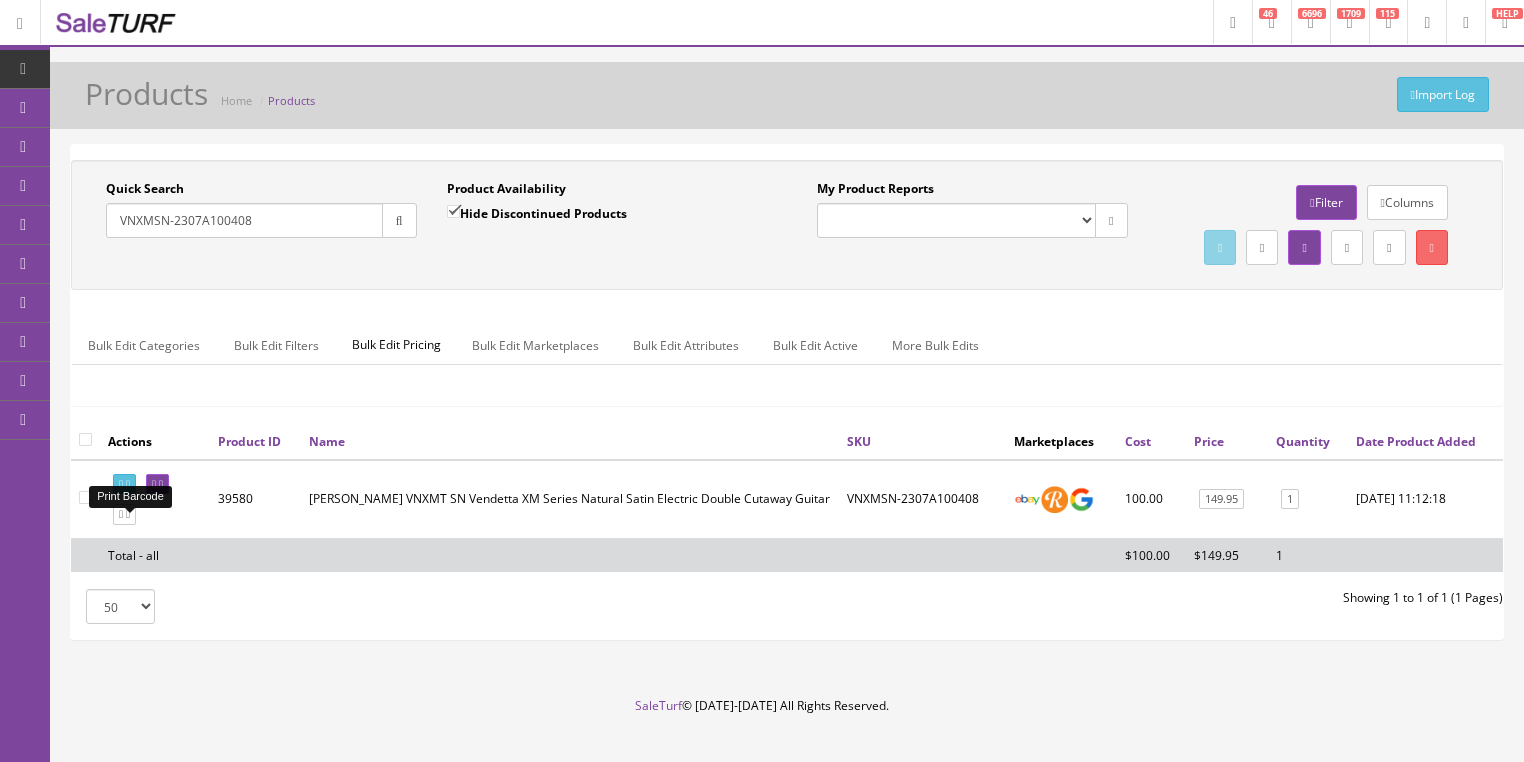 click at bounding box center [124, 484] 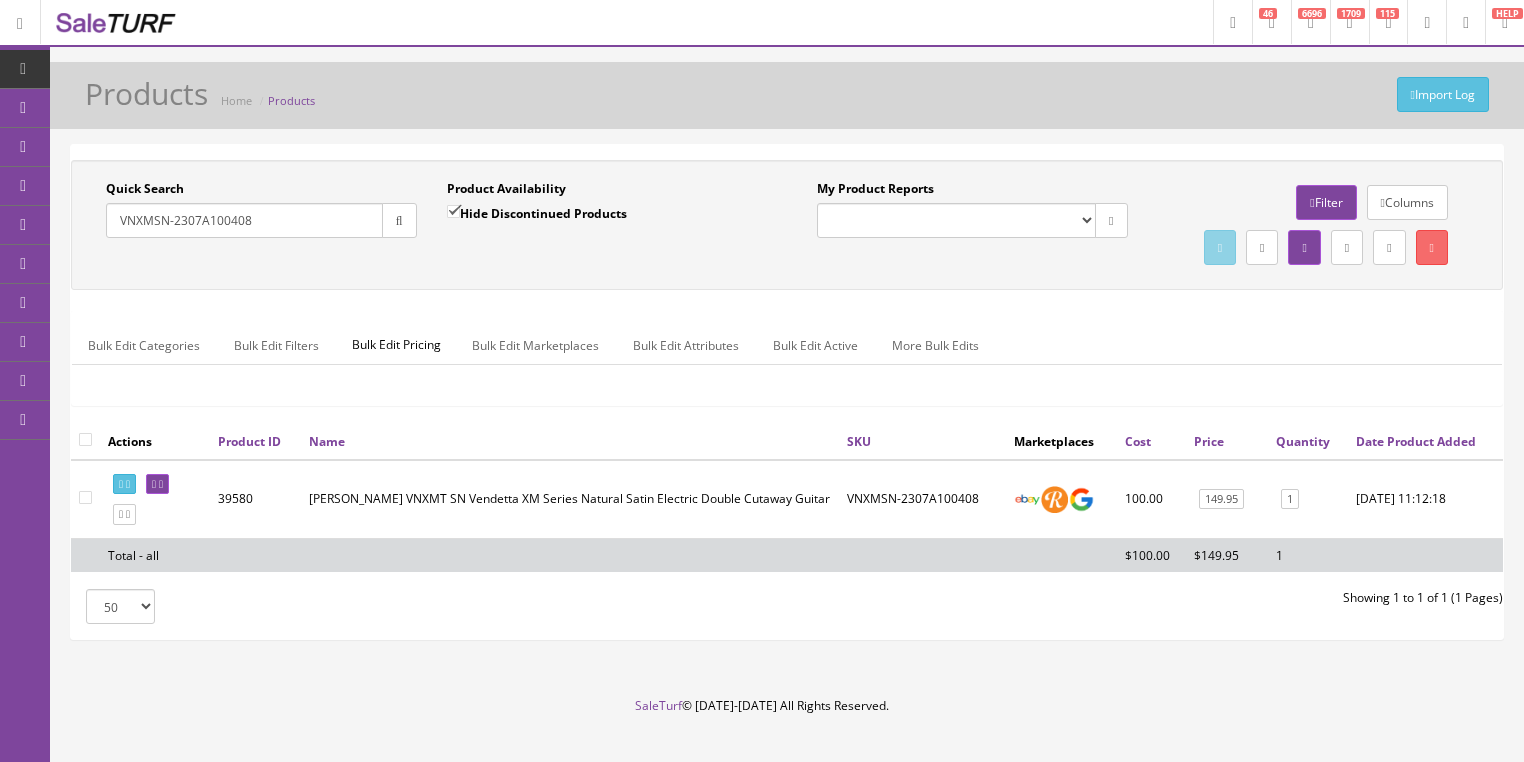 drag, startPoint x: 296, startPoint y: 227, endPoint x: 71, endPoint y: 294, distance: 234.76372 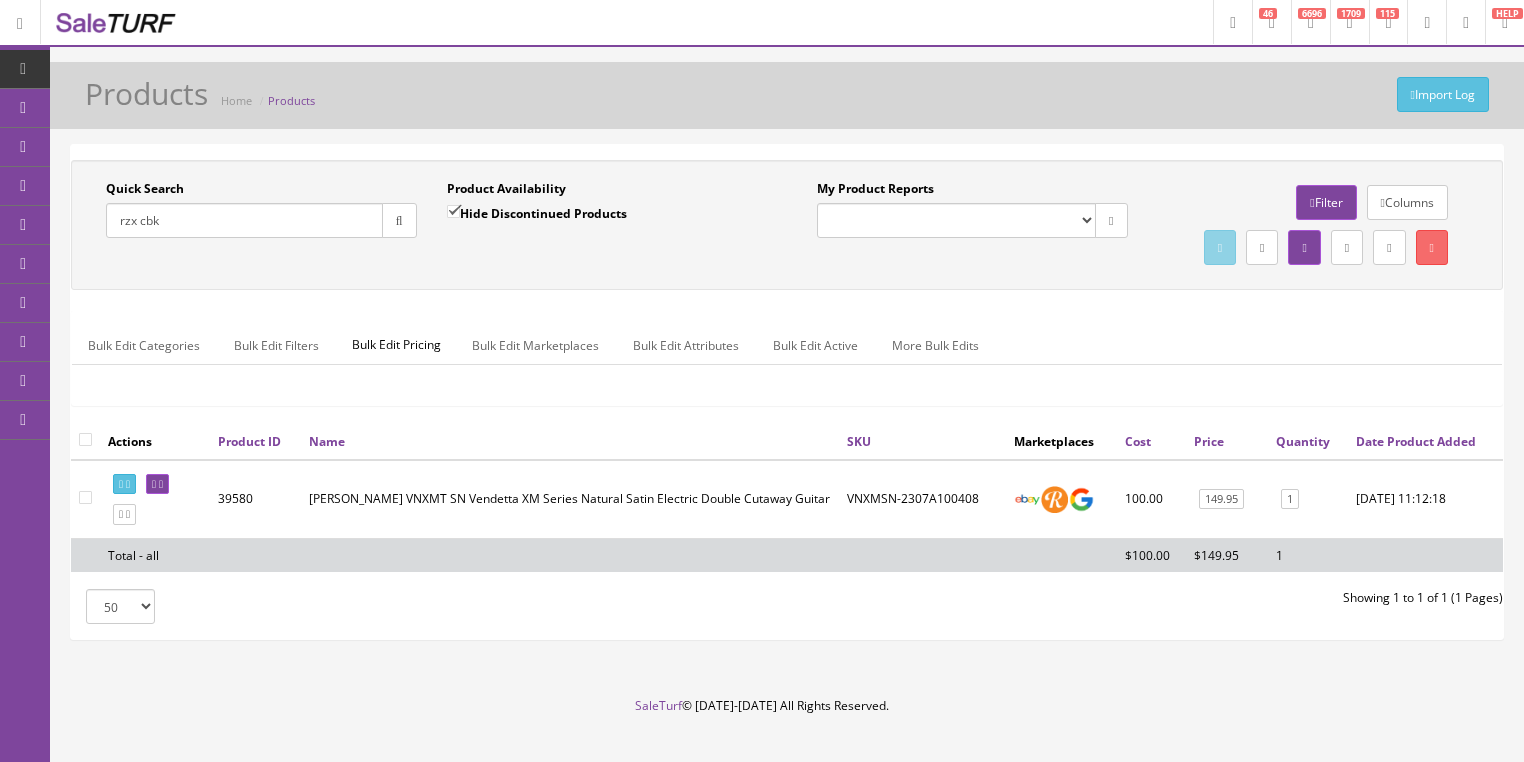 type on "rzx cbk" 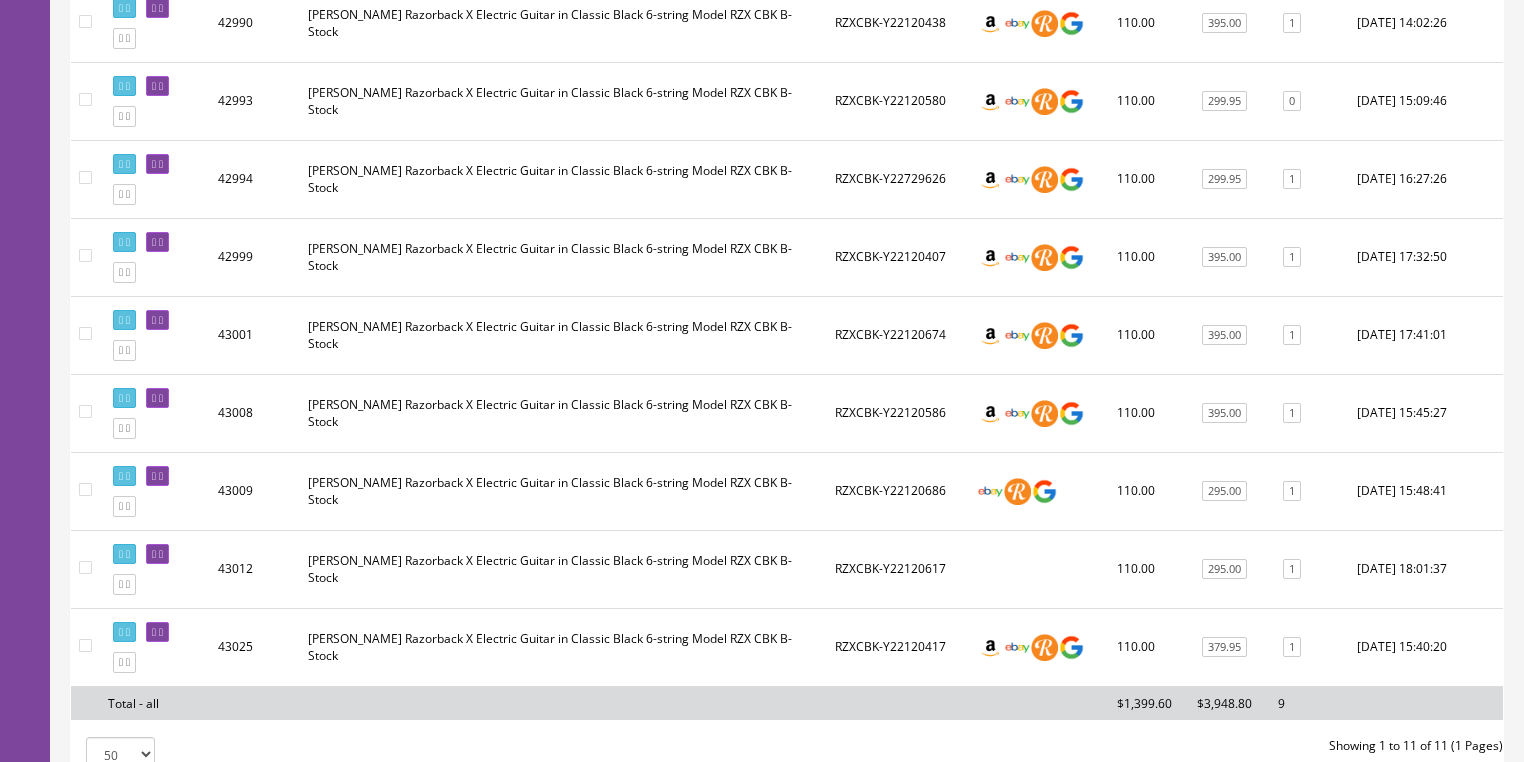 scroll, scrollTop: 640, scrollLeft: 0, axis: vertical 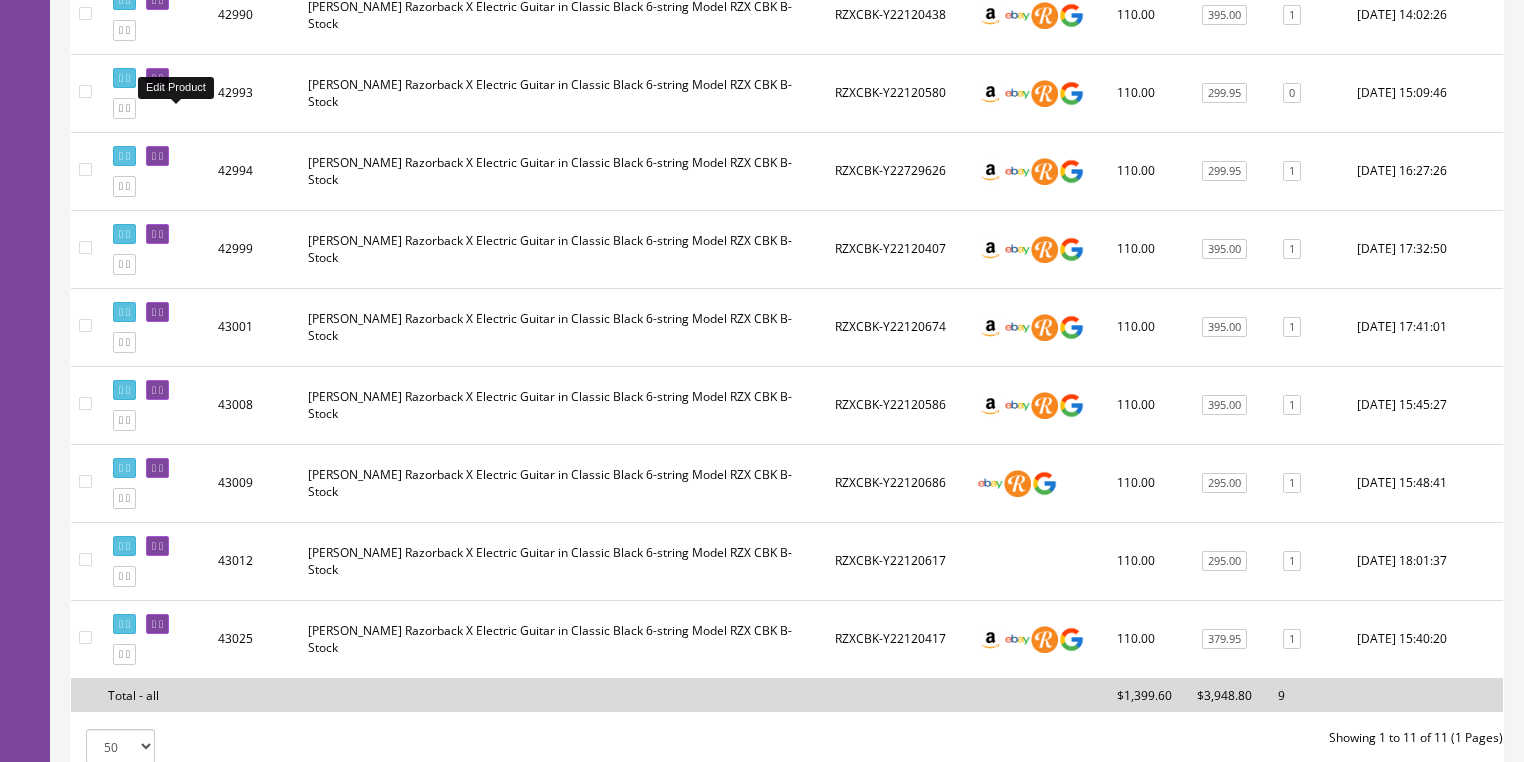 click at bounding box center (154, 78) 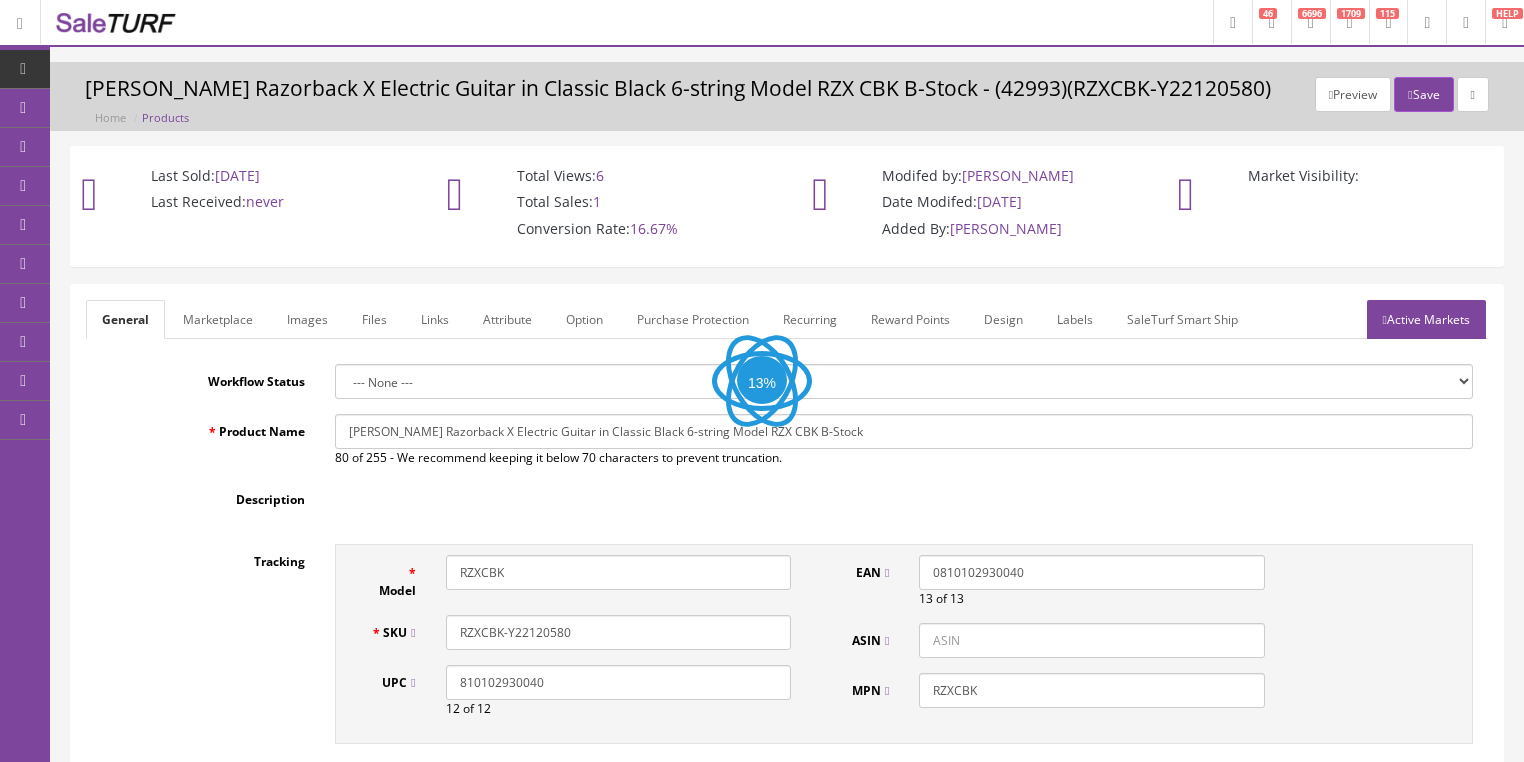 scroll, scrollTop: 0, scrollLeft: 0, axis: both 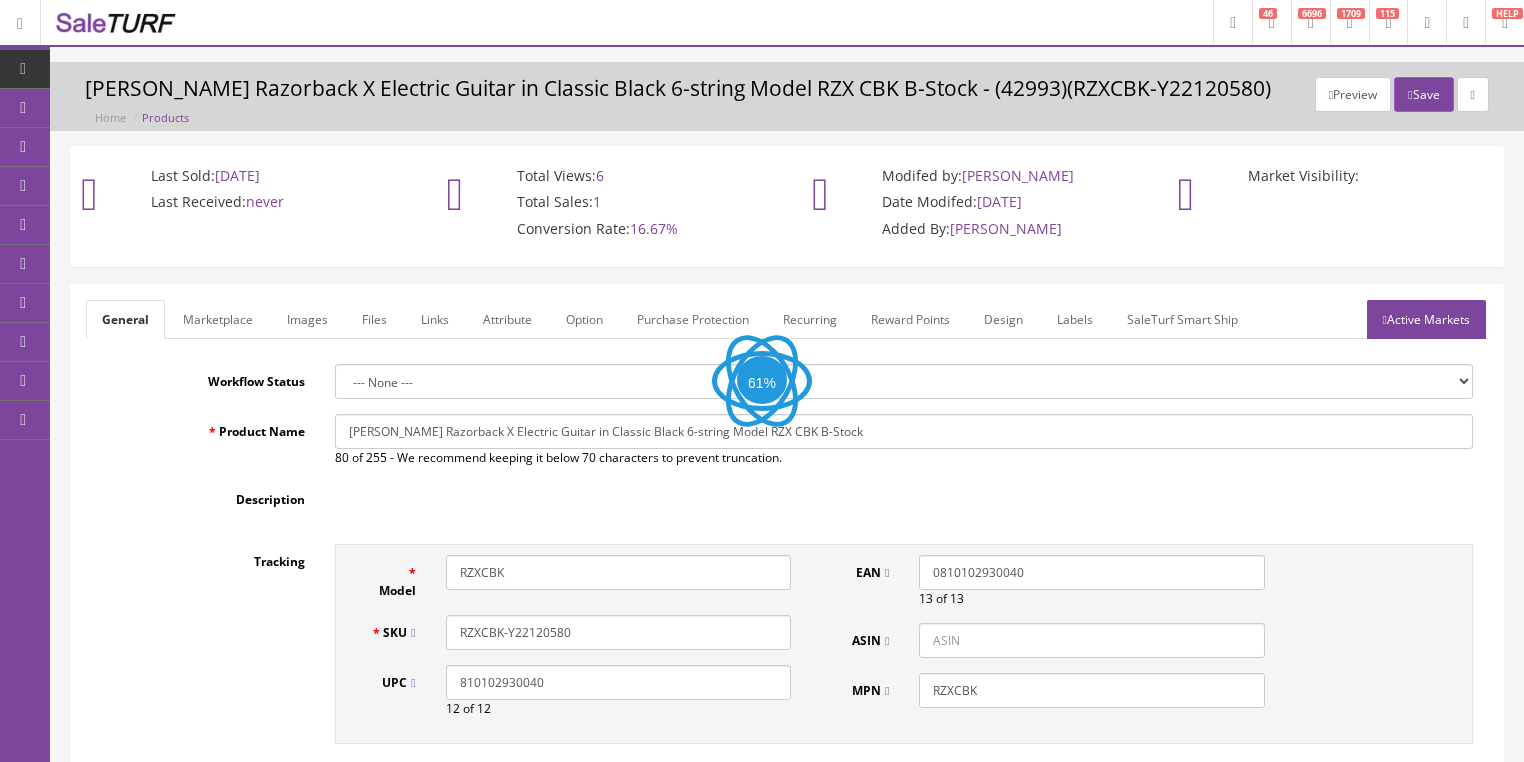 click on "Images" at bounding box center [307, 319] 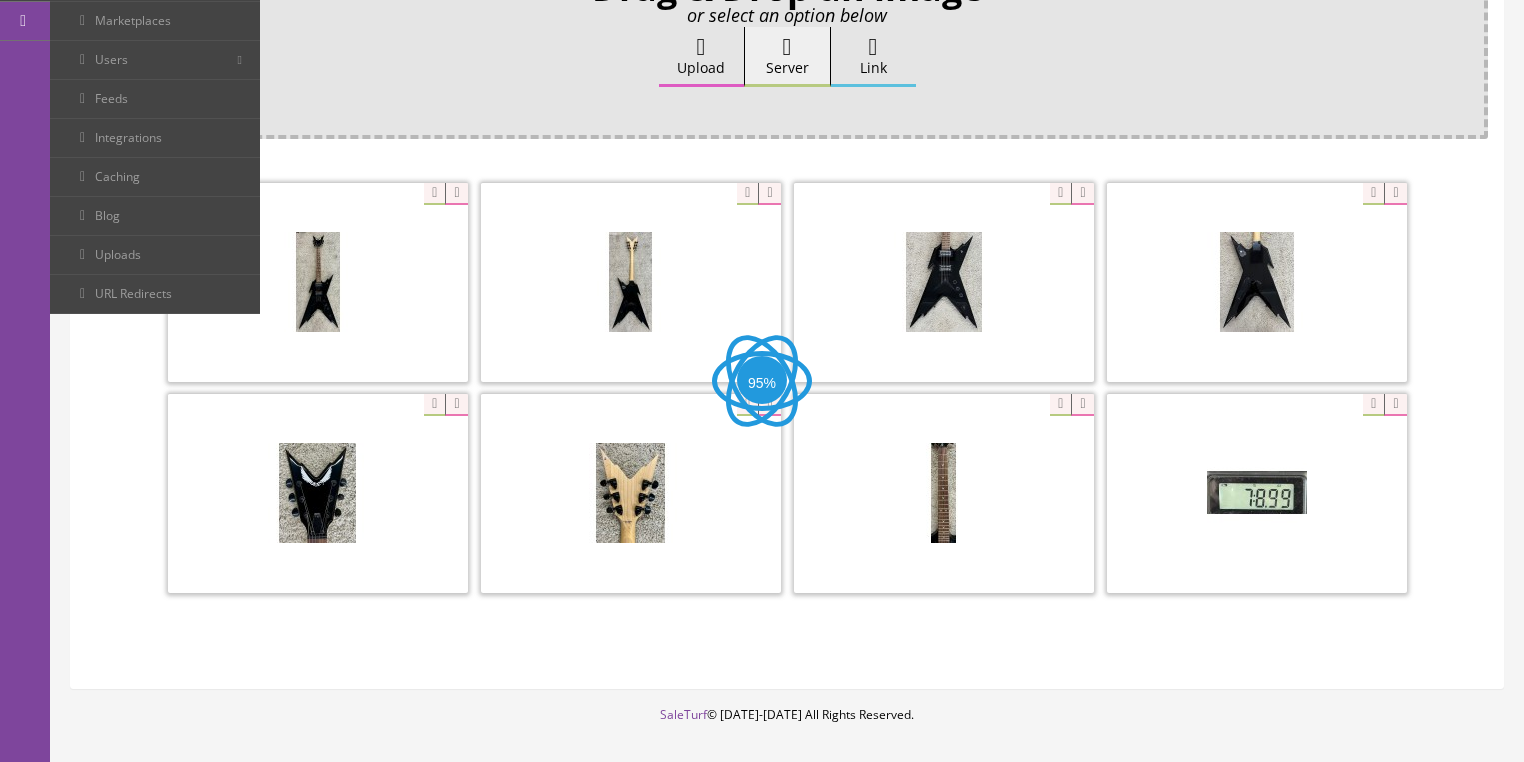scroll, scrollTop: 400, scrollLeft: 0, axis: vertical 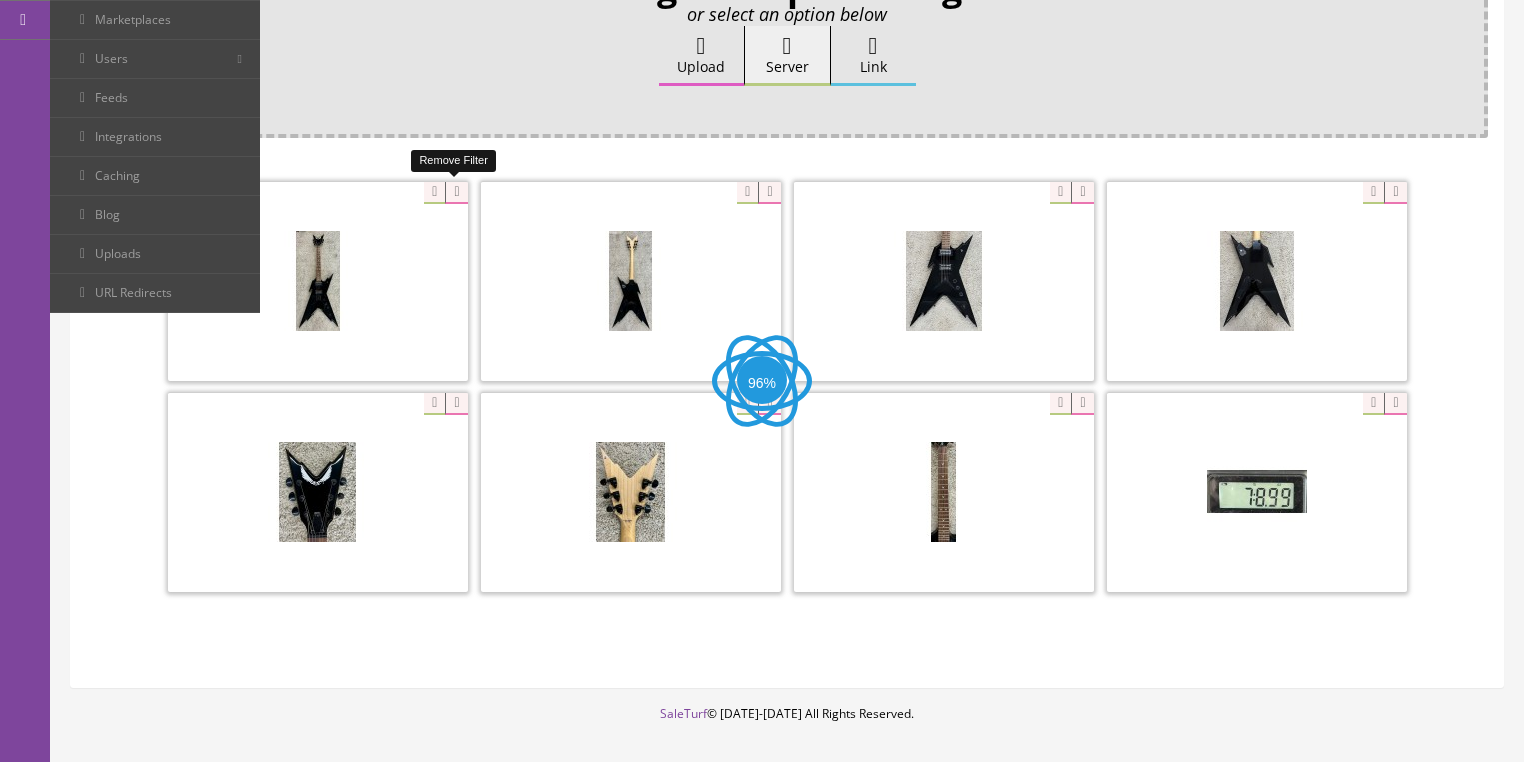 click at bounding box center [456, 193] 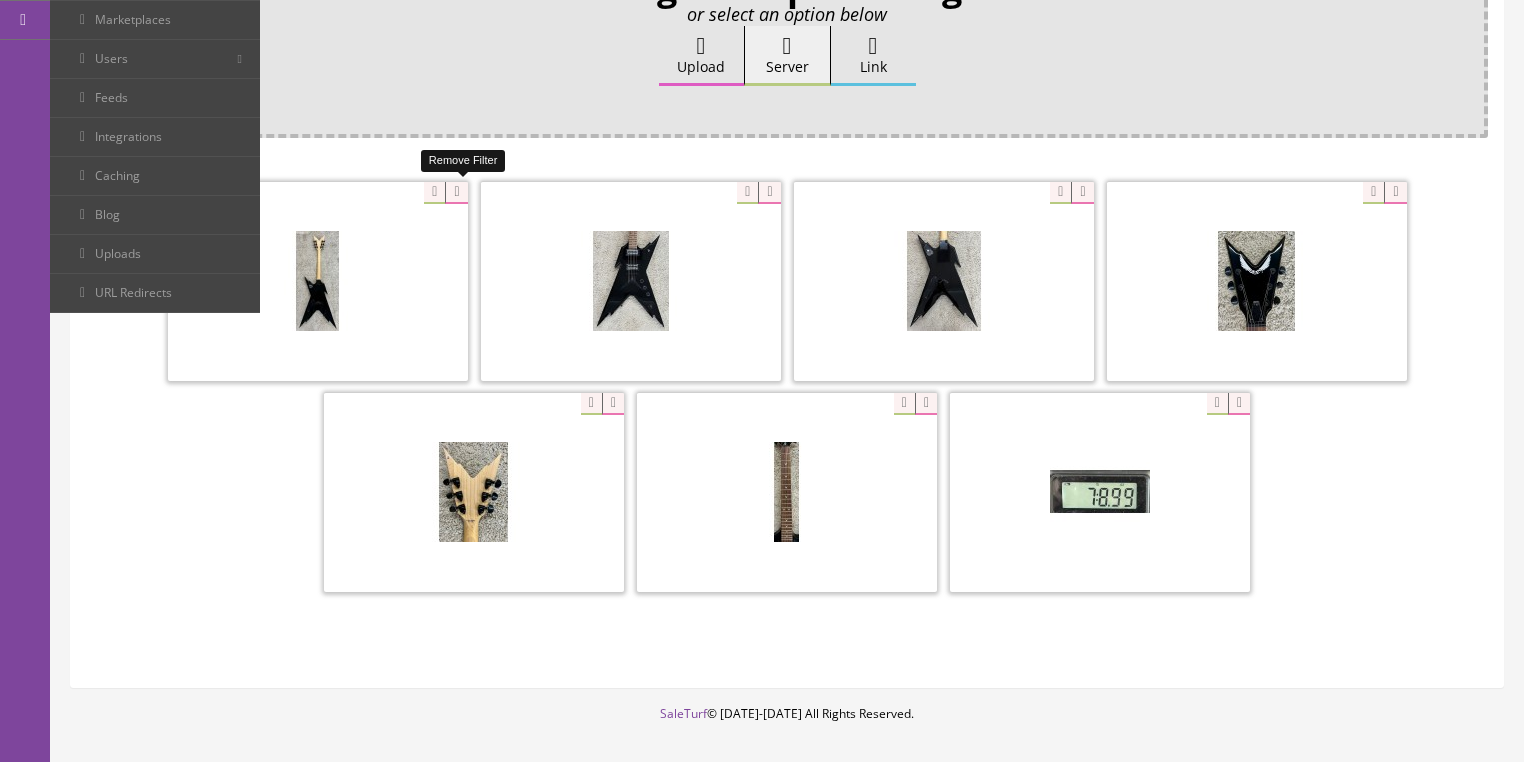 click at bounding box center [456, 193] 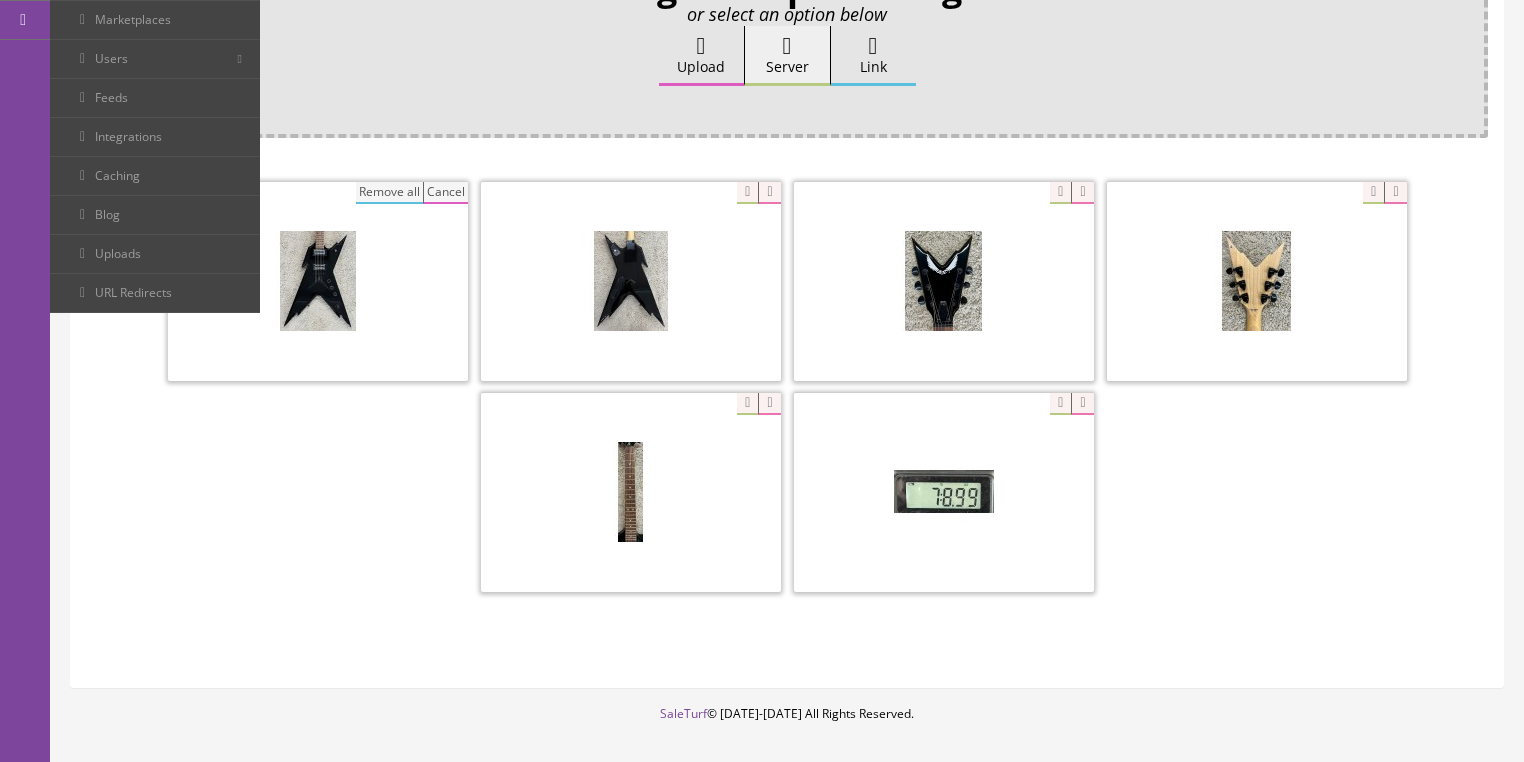 click on "Remove all" at bounding box center (389, 193) 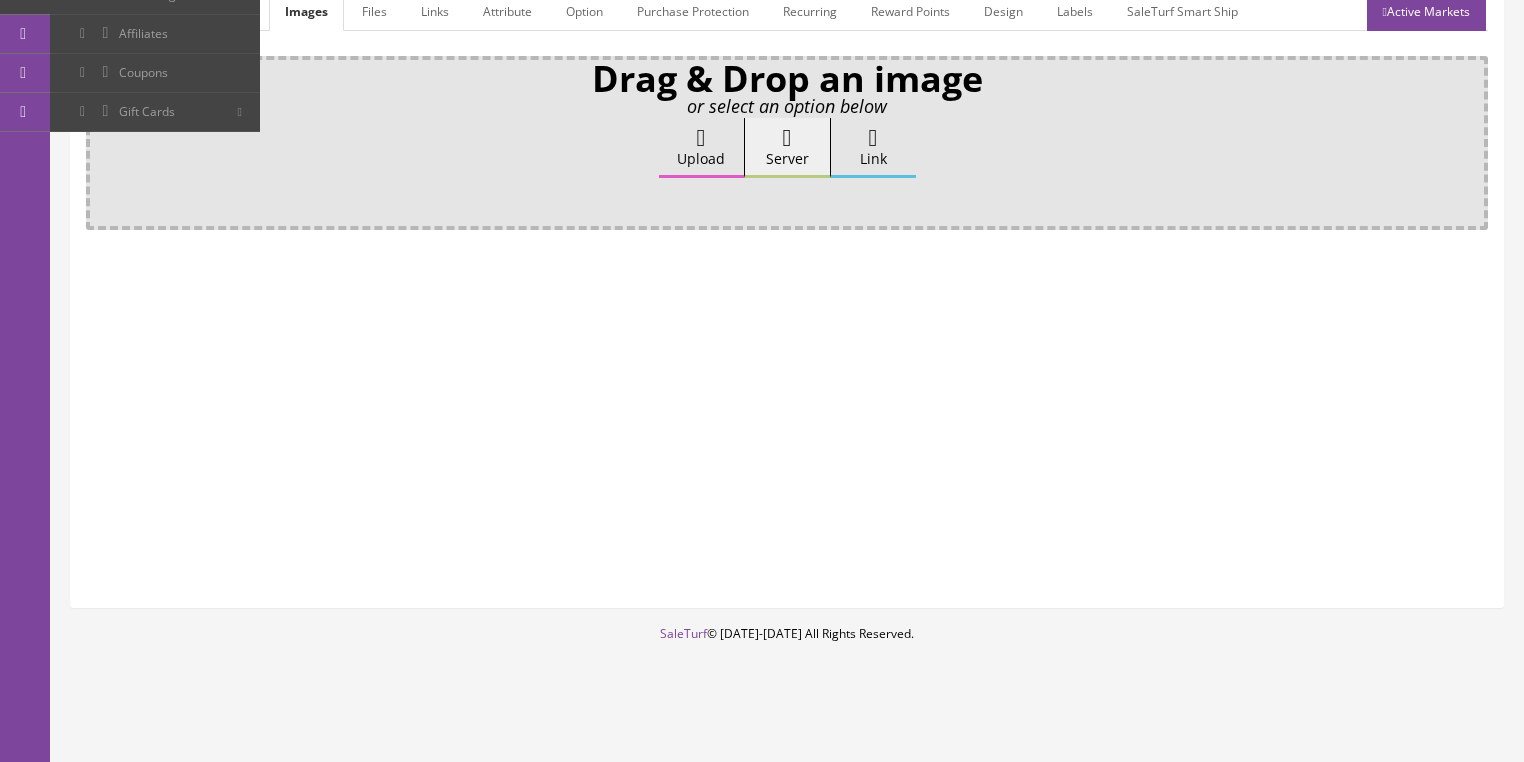 click on "Upload" at bounding box center [701, 148] 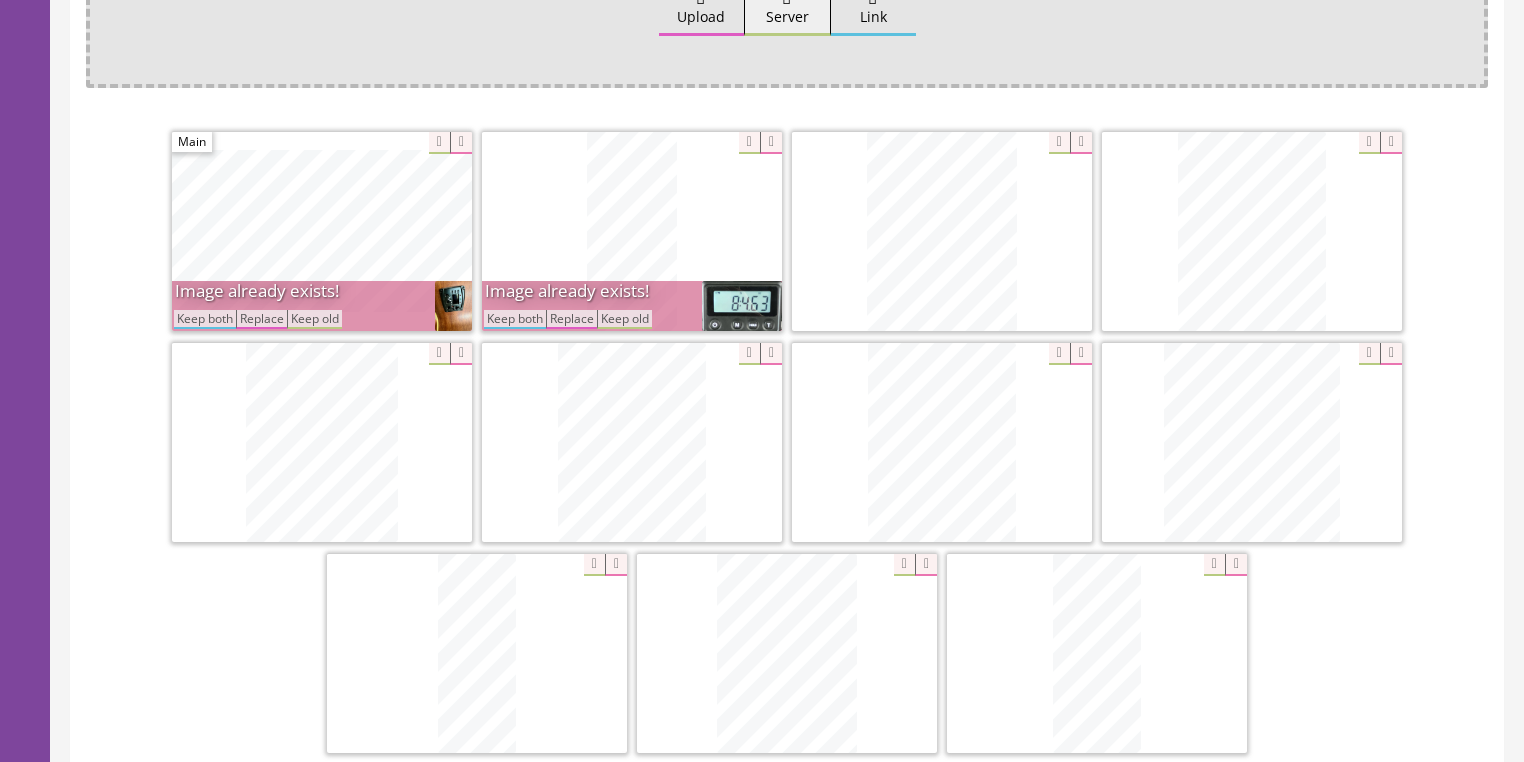 scroll, scrollTop: 368, scrollLeft: 0, axis: vertical 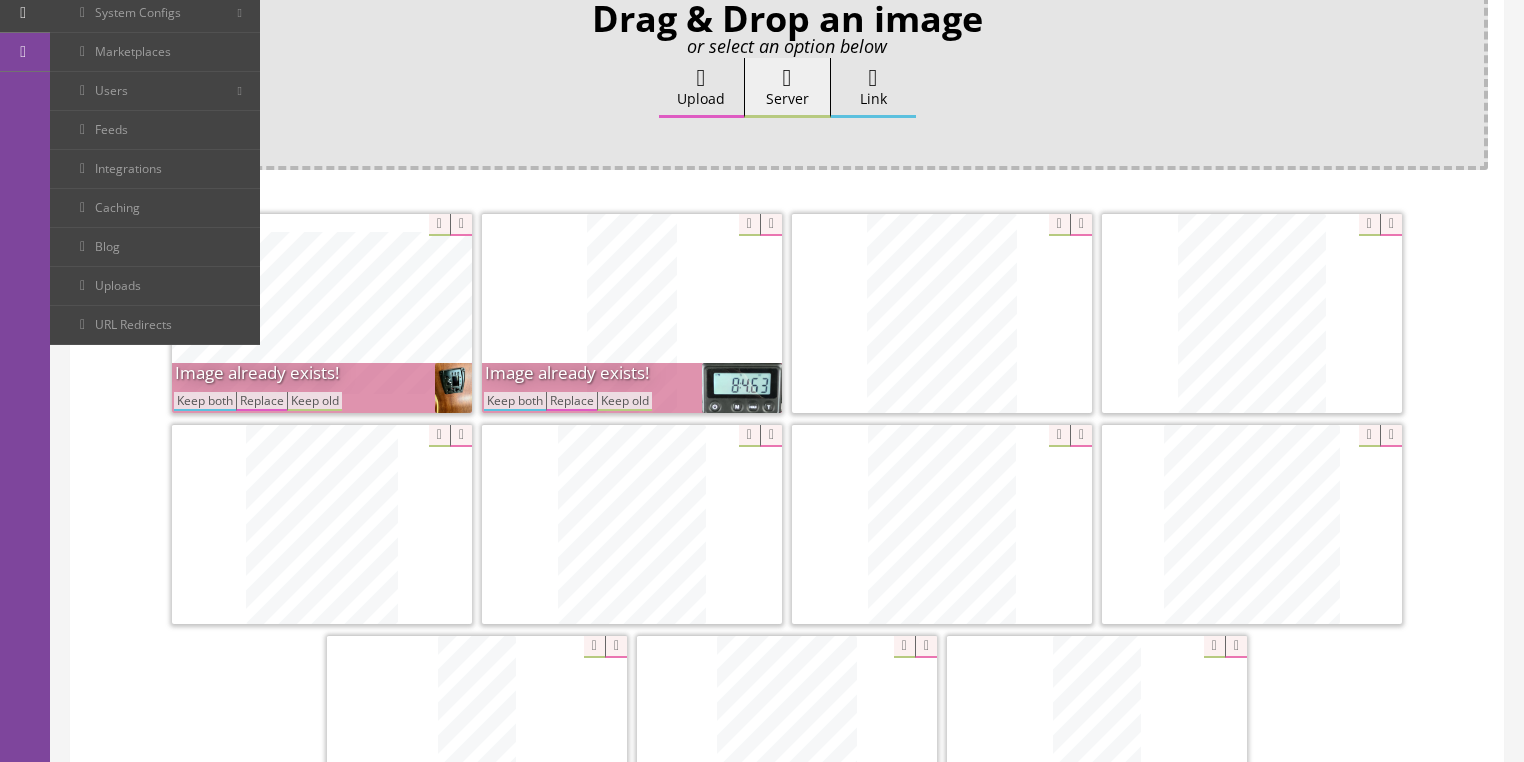 click on "Keep both" at bounding box center [515, 401] 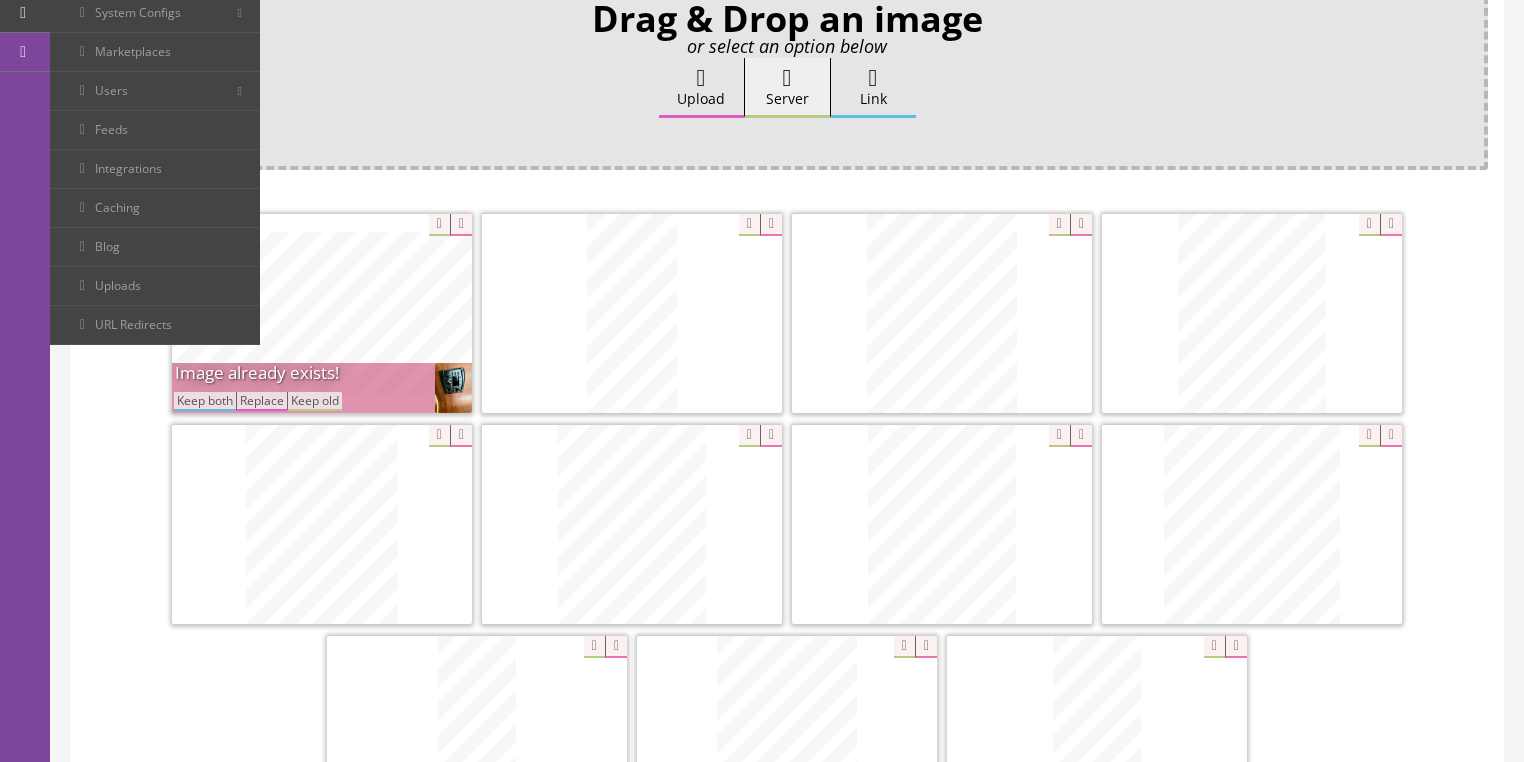 click on "Keep both" at bounding box center (205, 401) 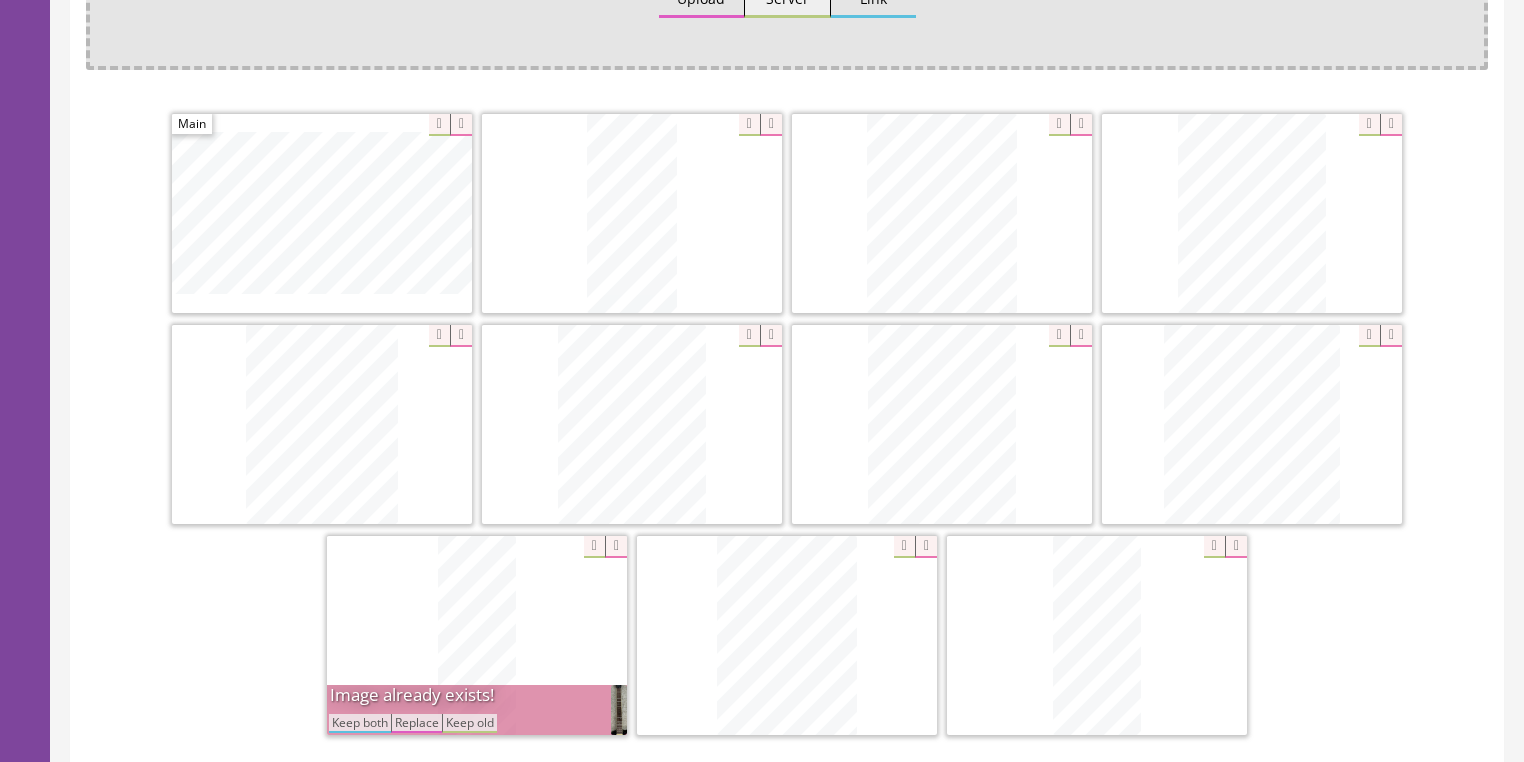 scroll, scrollTop: 528, scrollLeft: 0, axis: vertical 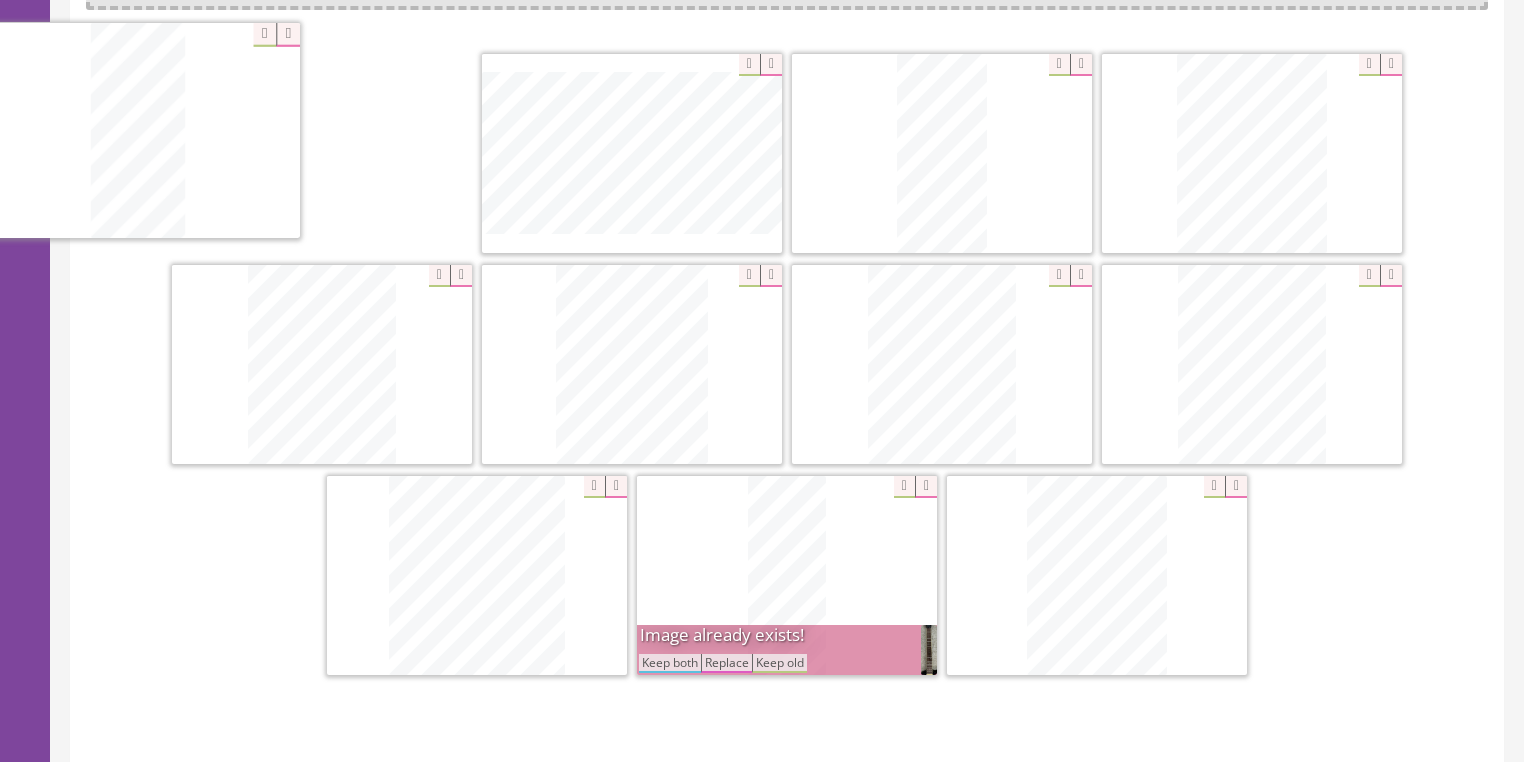 drag, startPoint x: 1069, startPoint y: 565, endPoint x: 116, endPoint y: 129, distance: 1048.0005 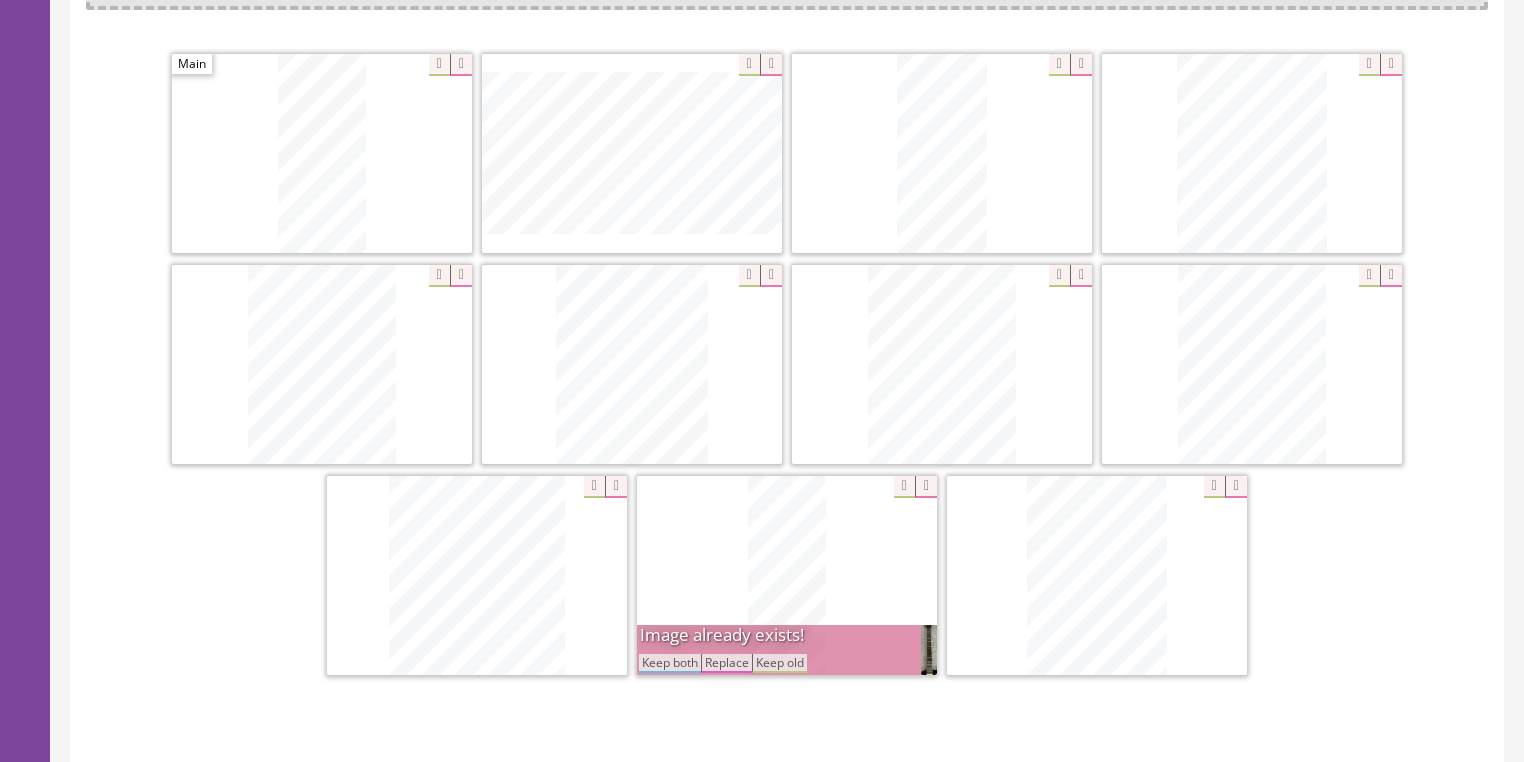 drag, startPoint x: 651, startPoint y: 661, endPoint x: 692, endPoint y: 582, distance: 89.005615 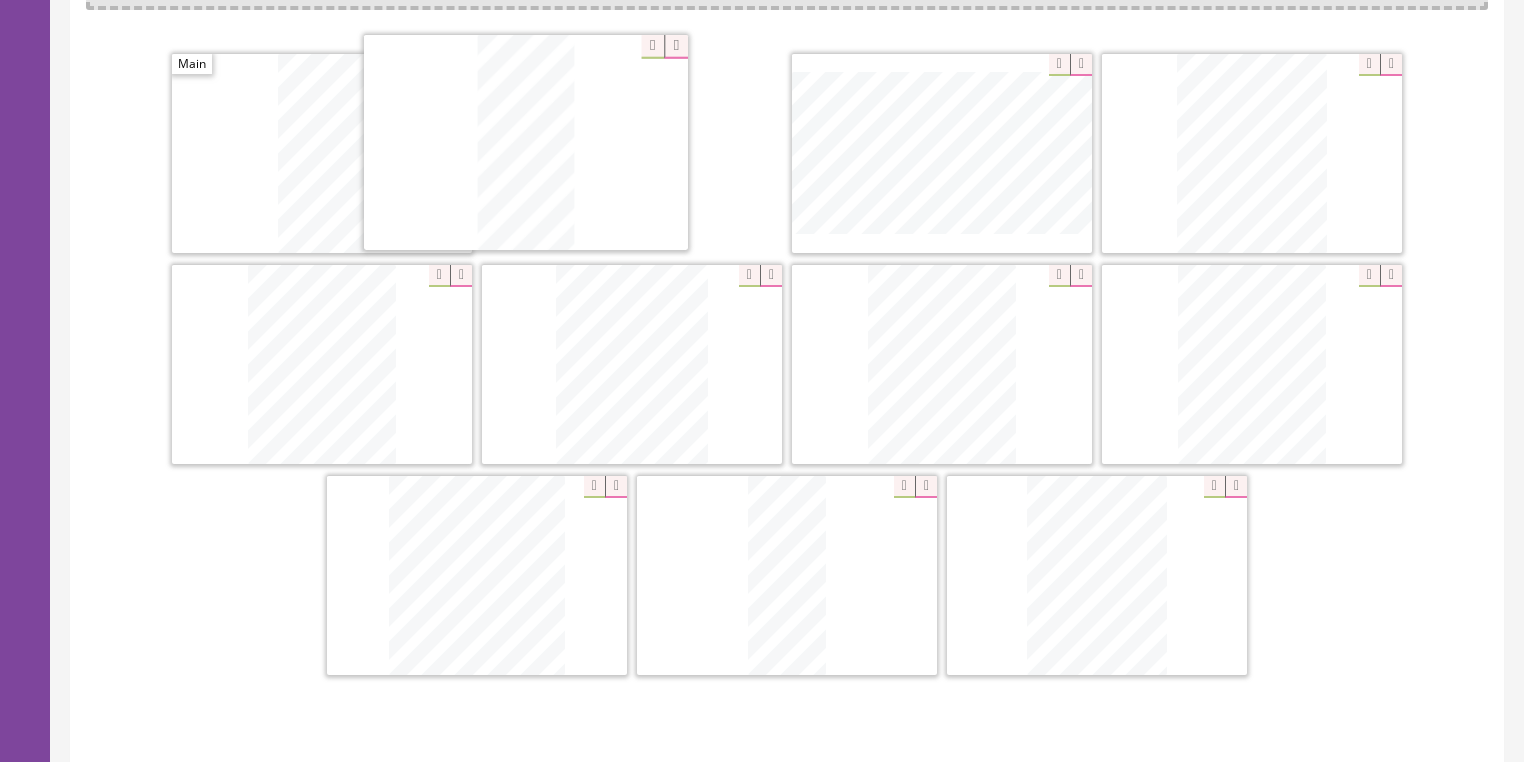 drag, startPoint x: 915, startPoint y: 216, endPoint x: 748, endPoint y: 330, distance: 202.2004 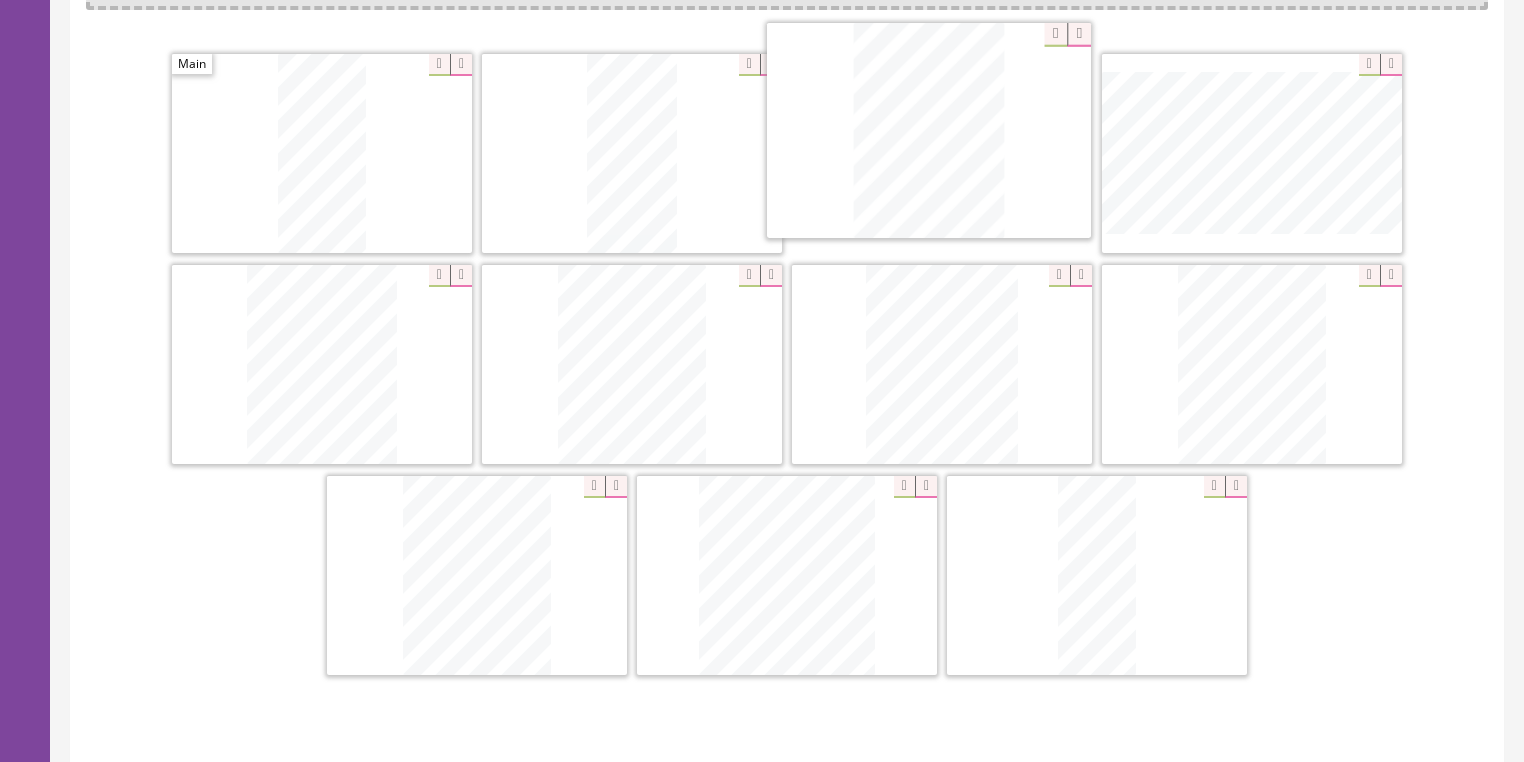 drag, startPoint x: 1060, startPoint y: 599, endPoint x: 884, endPoint y: 261, distance: 381.07742 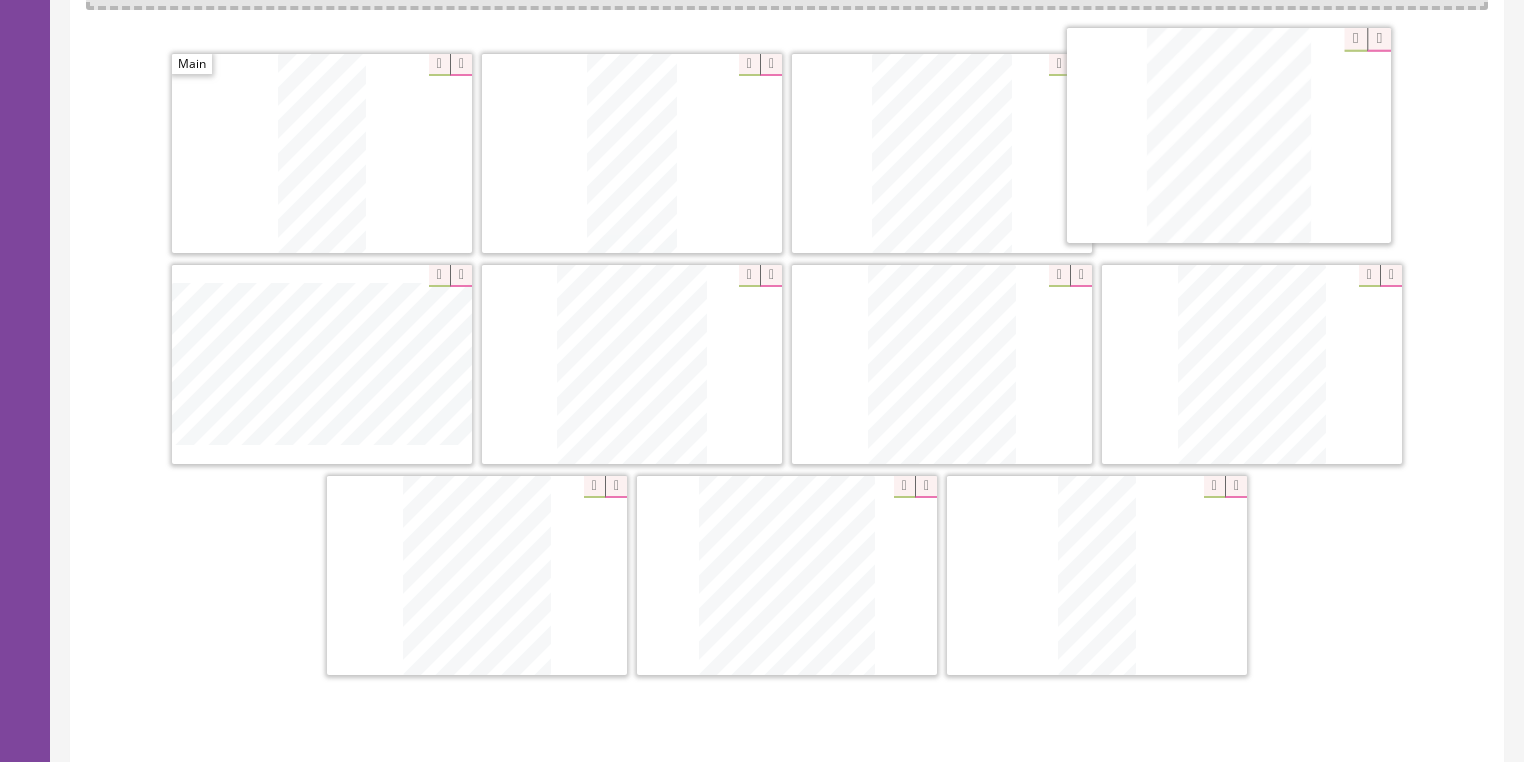 drag, startPoint x: 948, startPoint y: 324, endPoint x: 1198, endPoint y: 138, distance: 311.60233 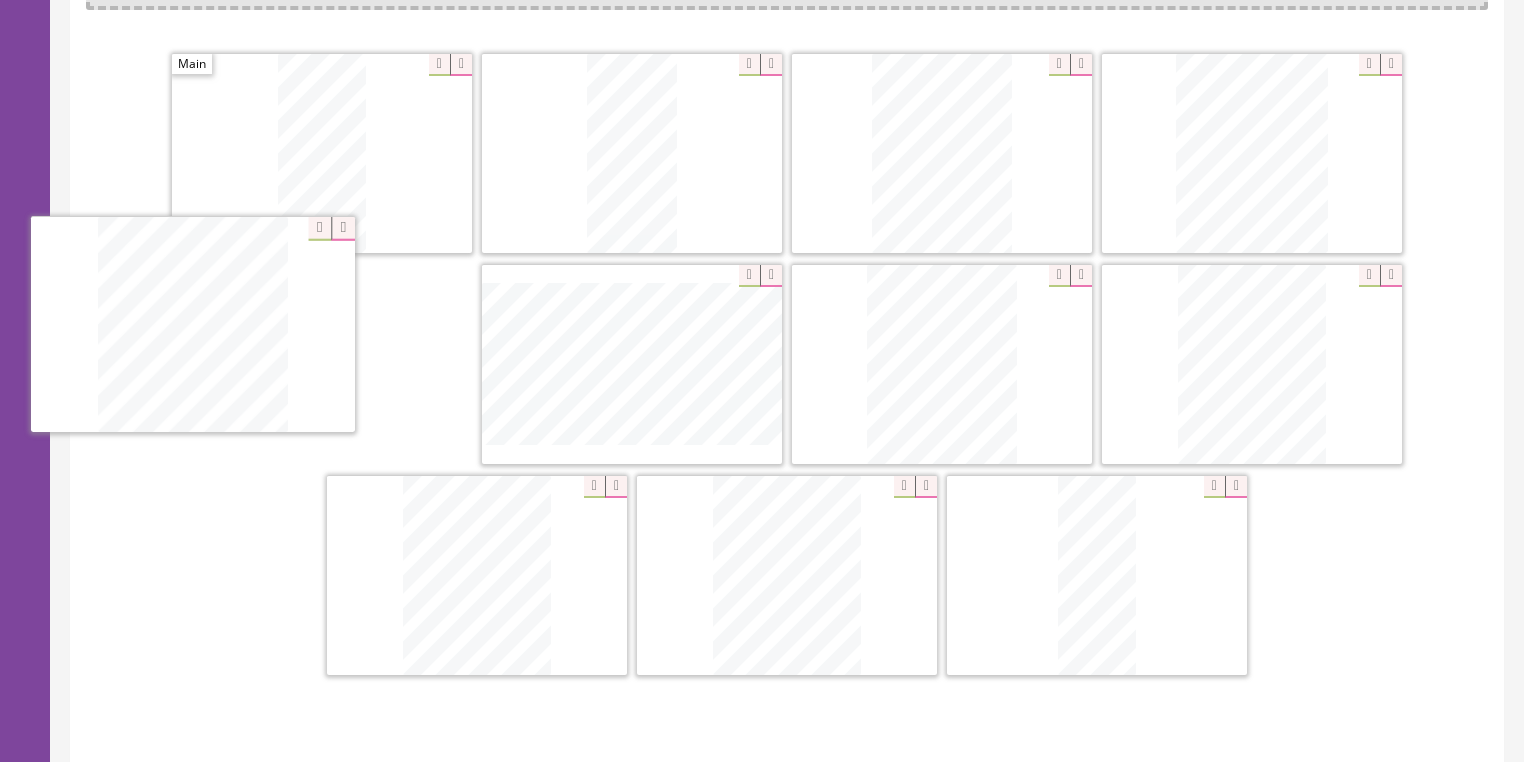 drag, startPoint x: 772, startPoint y: 544, endPoint x: 292, endPoint y: 315, distance: 531.828 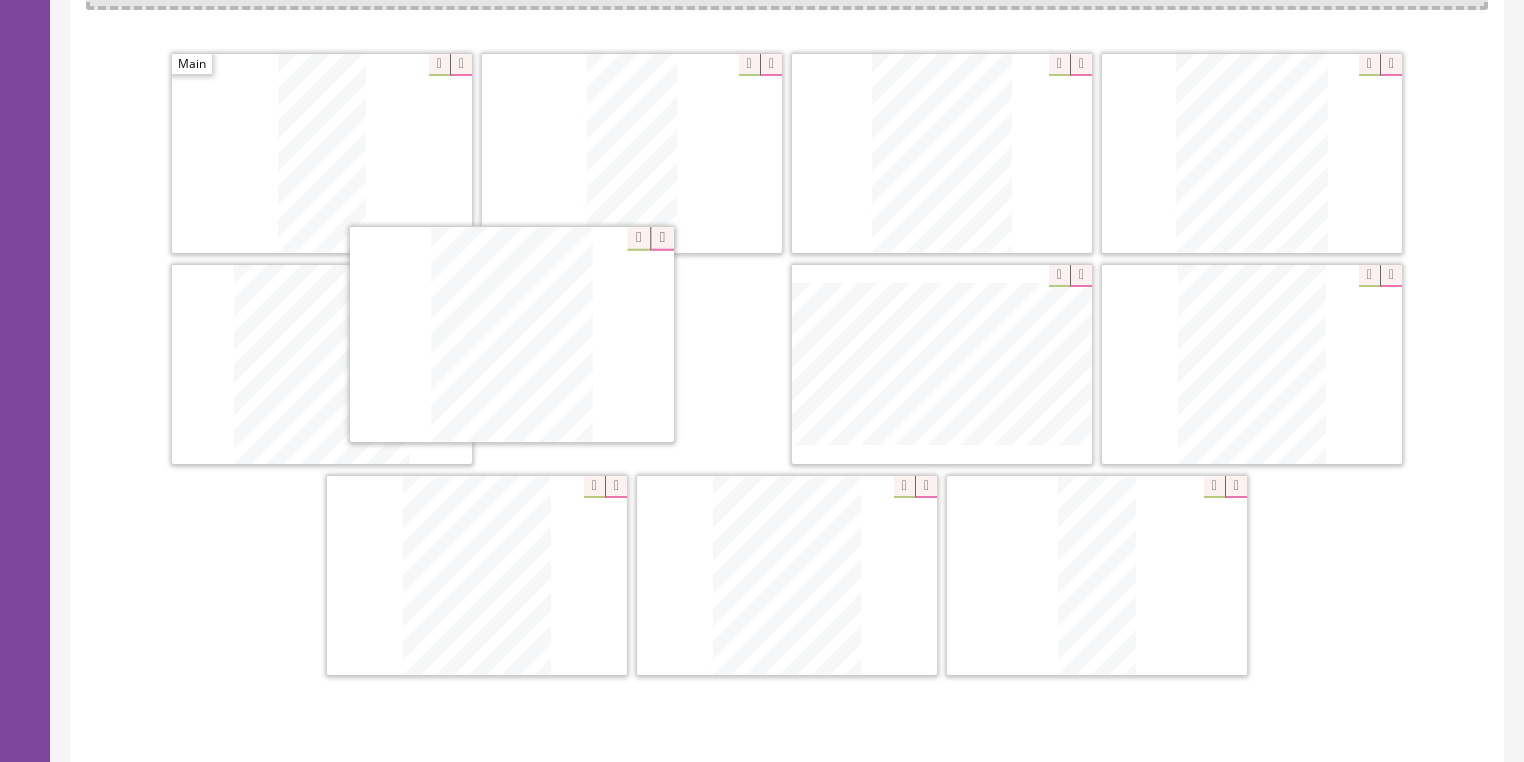 drag, startPoint x: 960, startPoint y: 362, endPoint x: 583, endPoint y: 354, distance: 377.08487 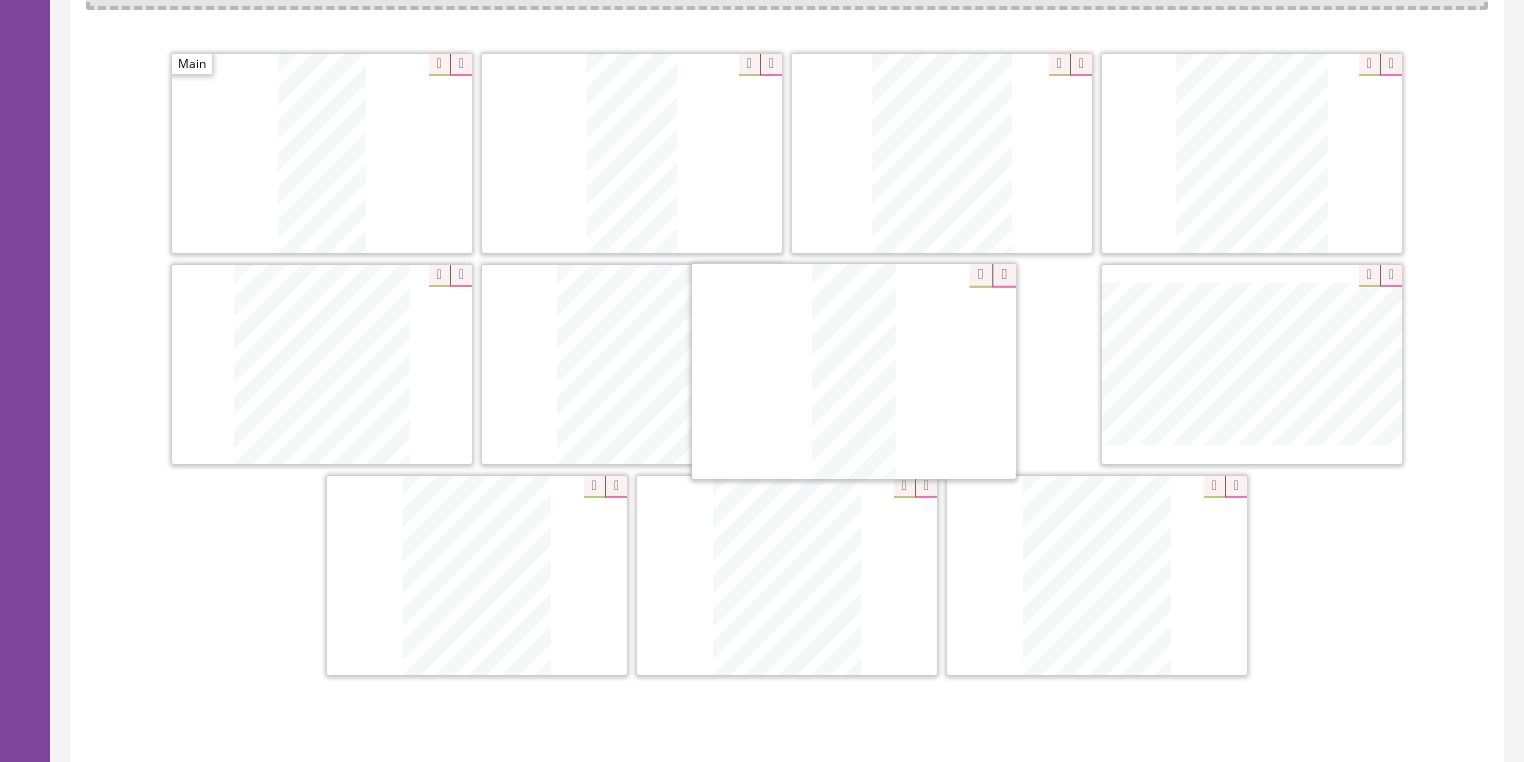 drag, startPoint x: 1083, startPoint y: 560, endPoint x: 840, endPoint y: 359, distance: 315.35693 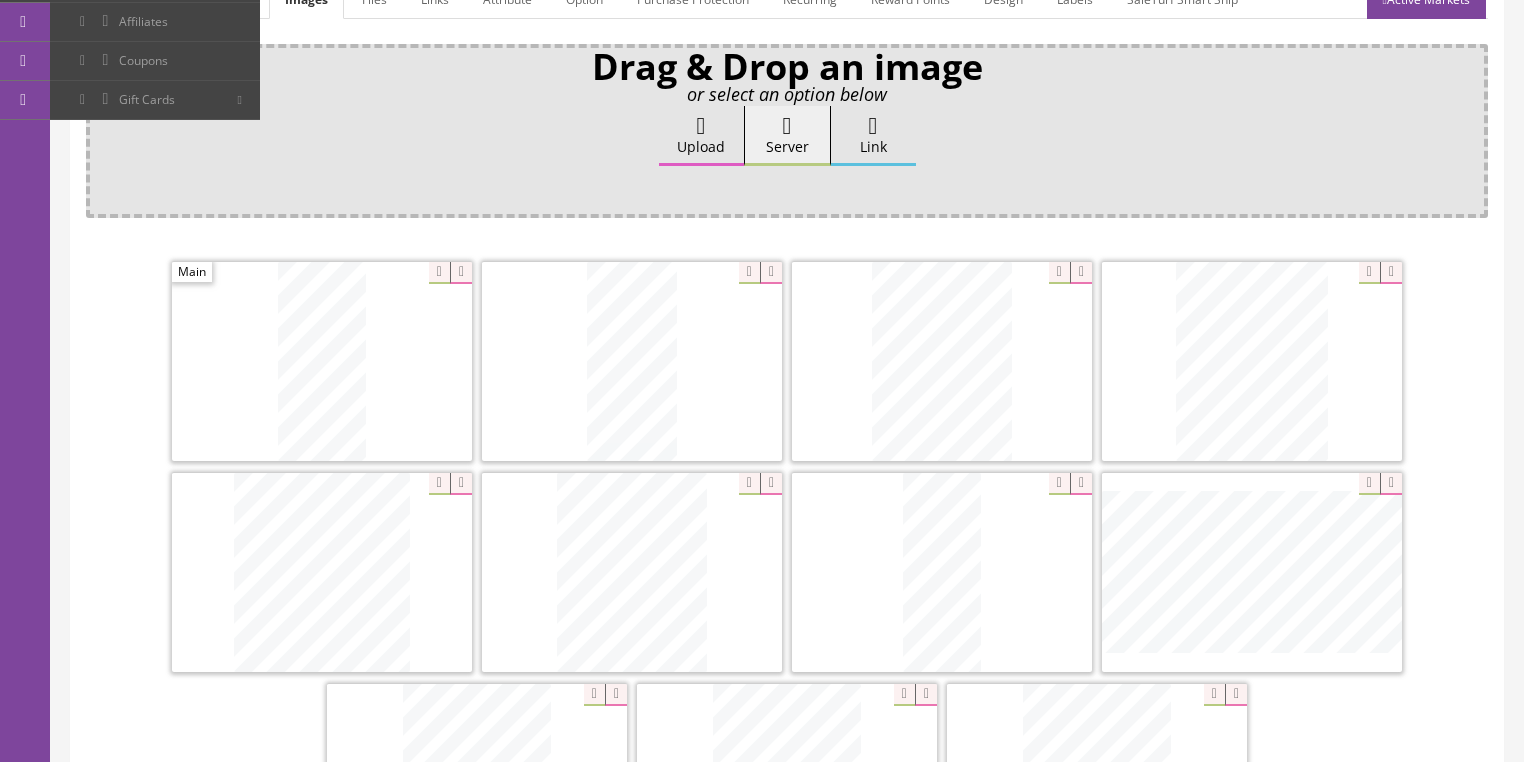 scroll, scrollTop: 208, scrollLeft: 0, axis: vertical 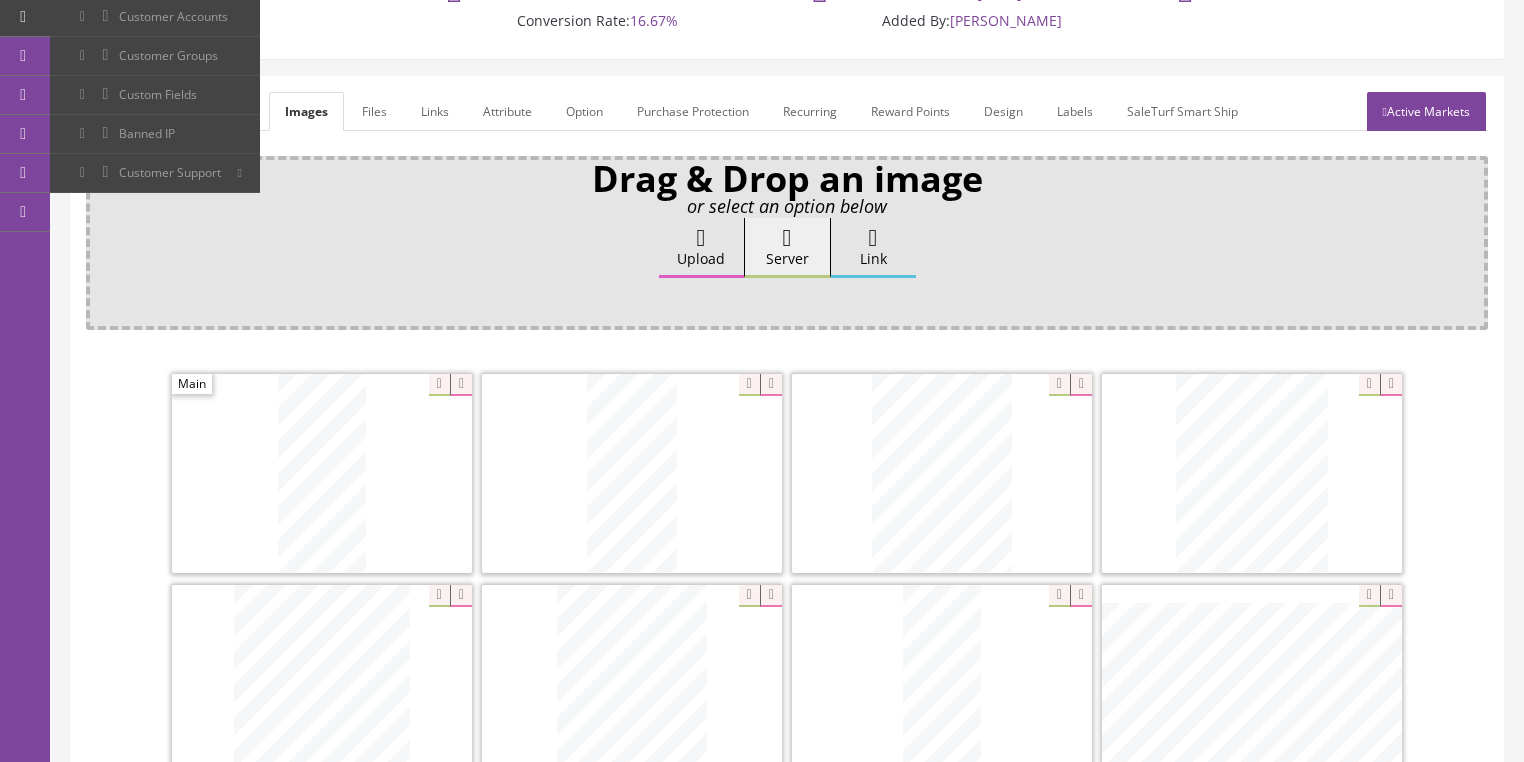 click on "General" at bounding box center [124, 111] 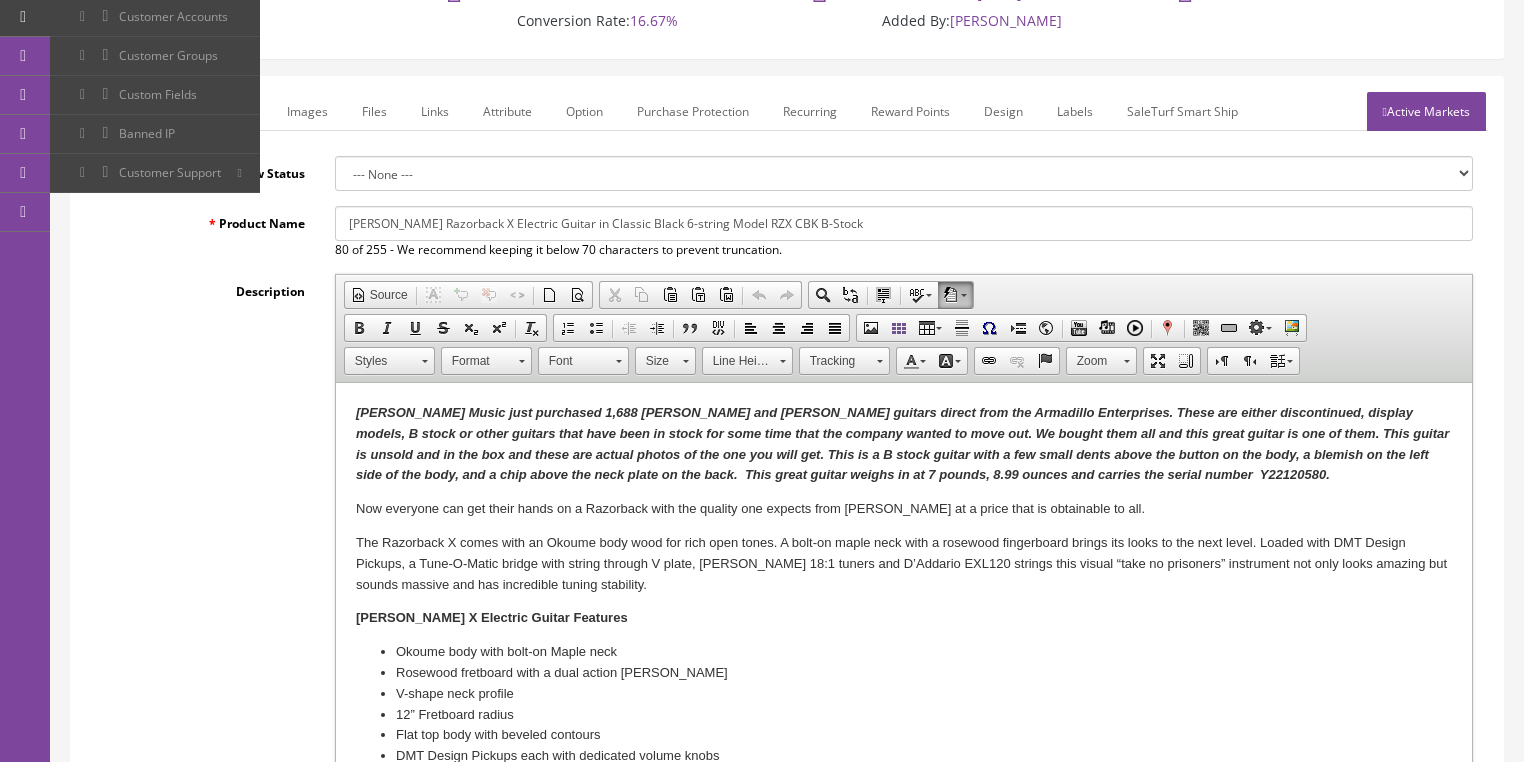 click on "Butler Music just purchased 1,688 Dean and Luna guitars direct from the Armadillo Enterprises. These are either discontinued, display models, B stock or other guitars that have been in stock for some time that the company wanted to move out. We bought them all and this great guitar is one of them. This guitar is unsold and in the box and these are actual photos of the one you will get. This is a B stock guitar with a few small dents above the button on the body, a blemish on the left side of the body, and a chip above the neck plate on the back.  This great guitar weighs in at 7 pounds, 8.99 ounces and carries the serial number  Y22120580." at bounding box center [901, 443] 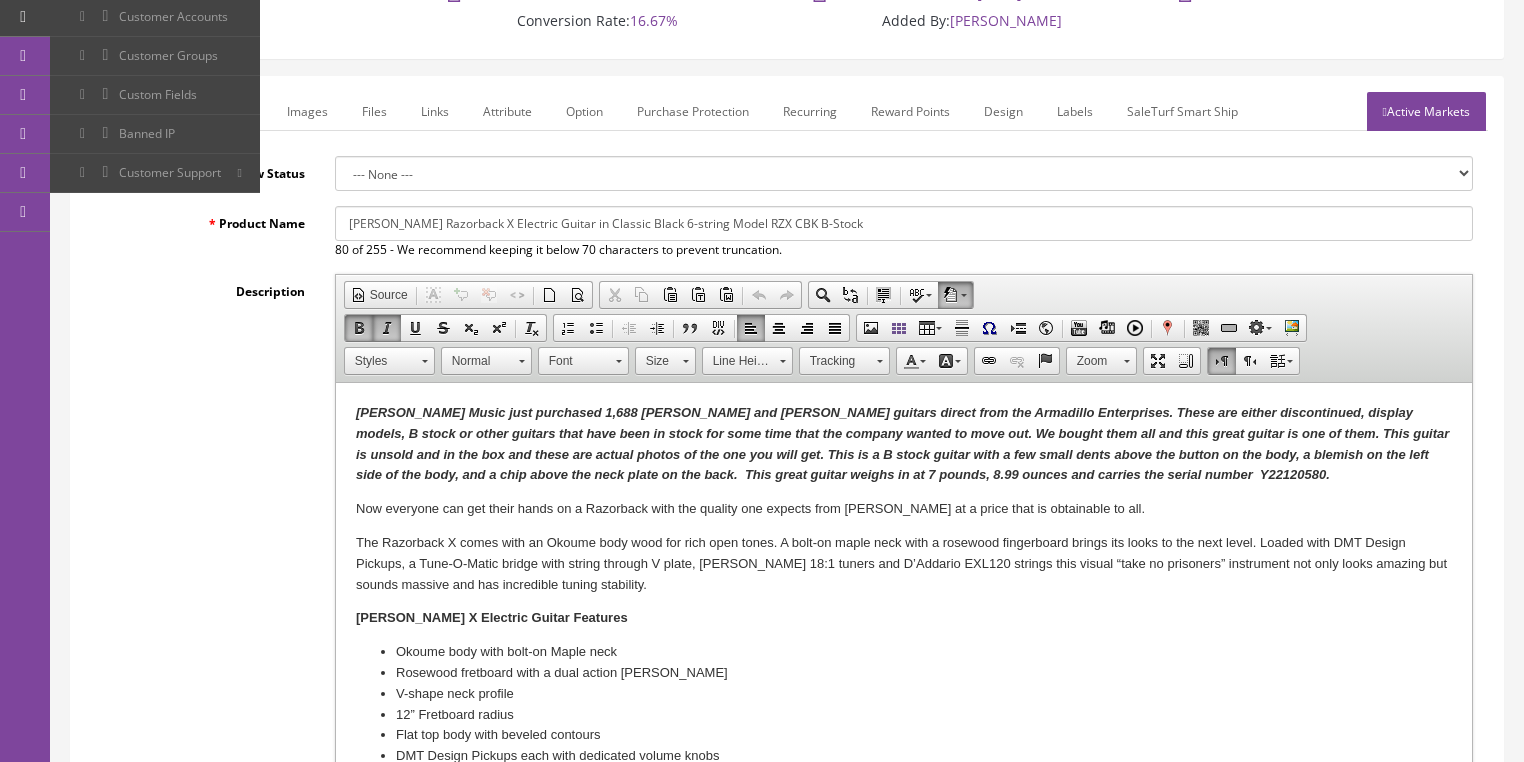 type 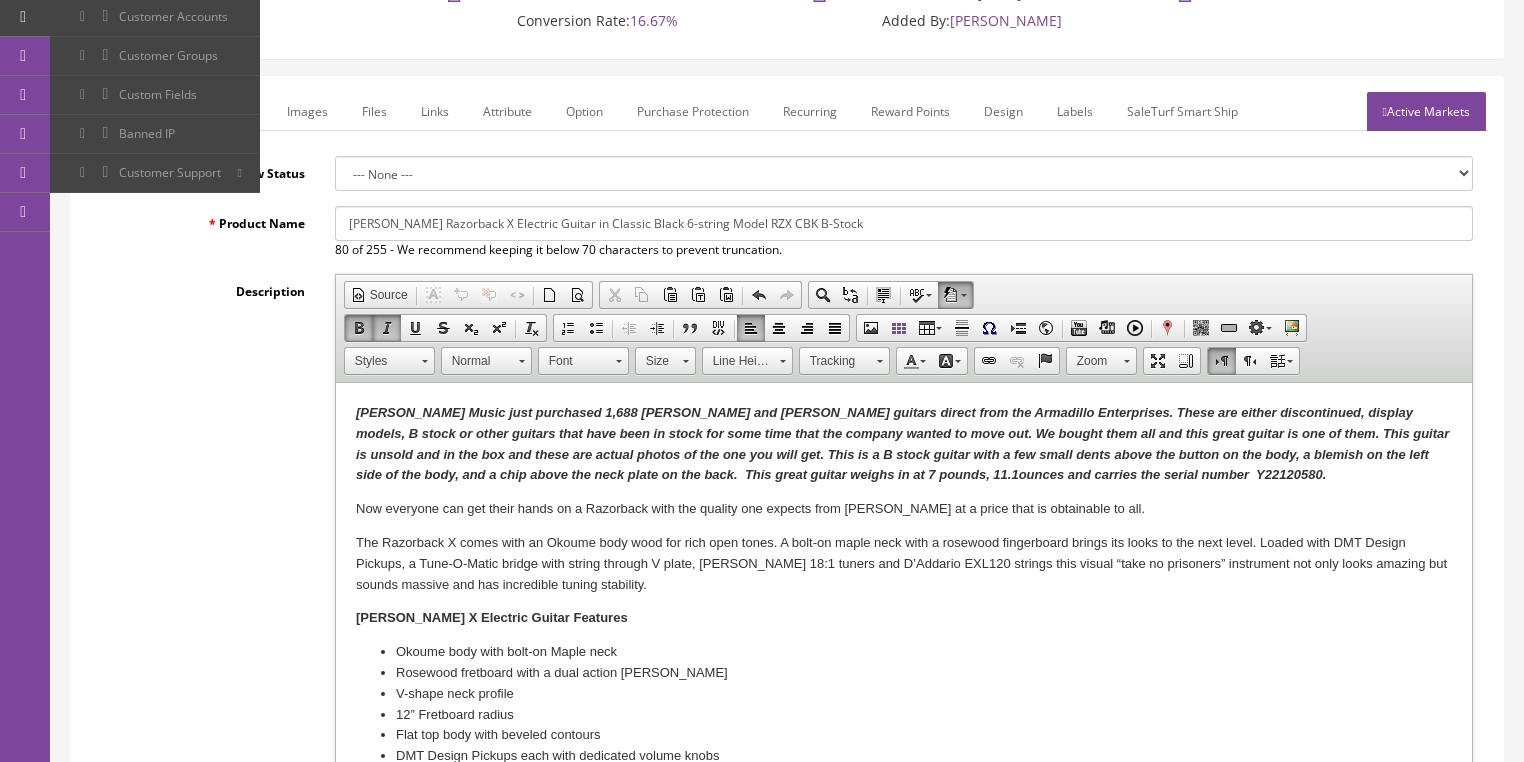 click on "Butler Music just purchased 1,688 Dean and Luna guitars direct from the Armadillo Enterprises. These are either discontinued, display models, B stock or other guitars that have been in stock for some time that the company wanted to move out. We bought them all and this great guitar is one of them. This guitar is unsold and in the box and these are actual photos of the one you will get. This is a B stock guitar with a few small dents above the button on the body, a blemish on the left side of the body, and a chip above the neck plate on the back.  This great guitar weighs in at 7 pounds, 11.1  ounces and carries the serial number  Y22120580." at bounding box center (903, 444) 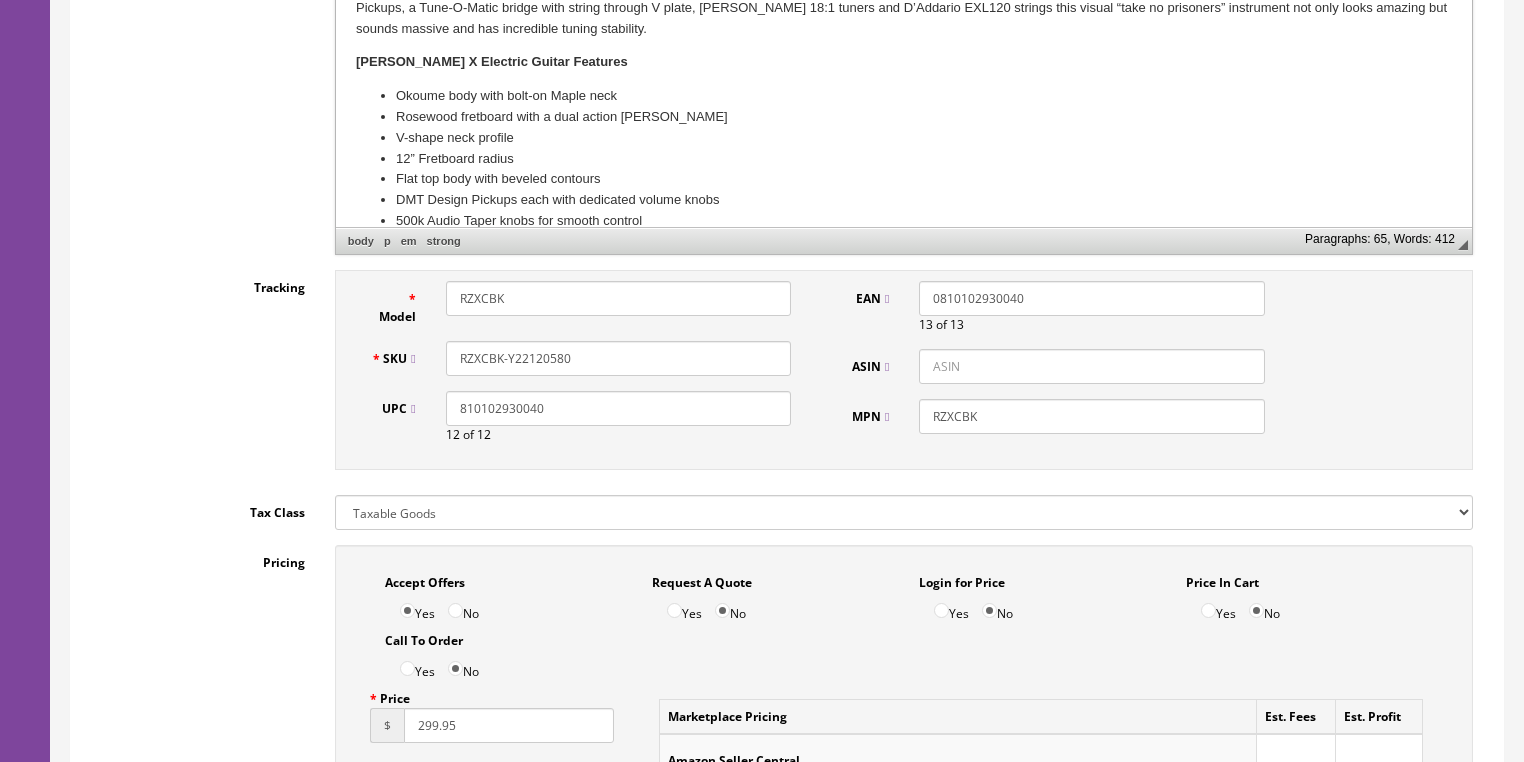 scroll, scrollTop: 768, scrollLeft: 0, axis: vertical 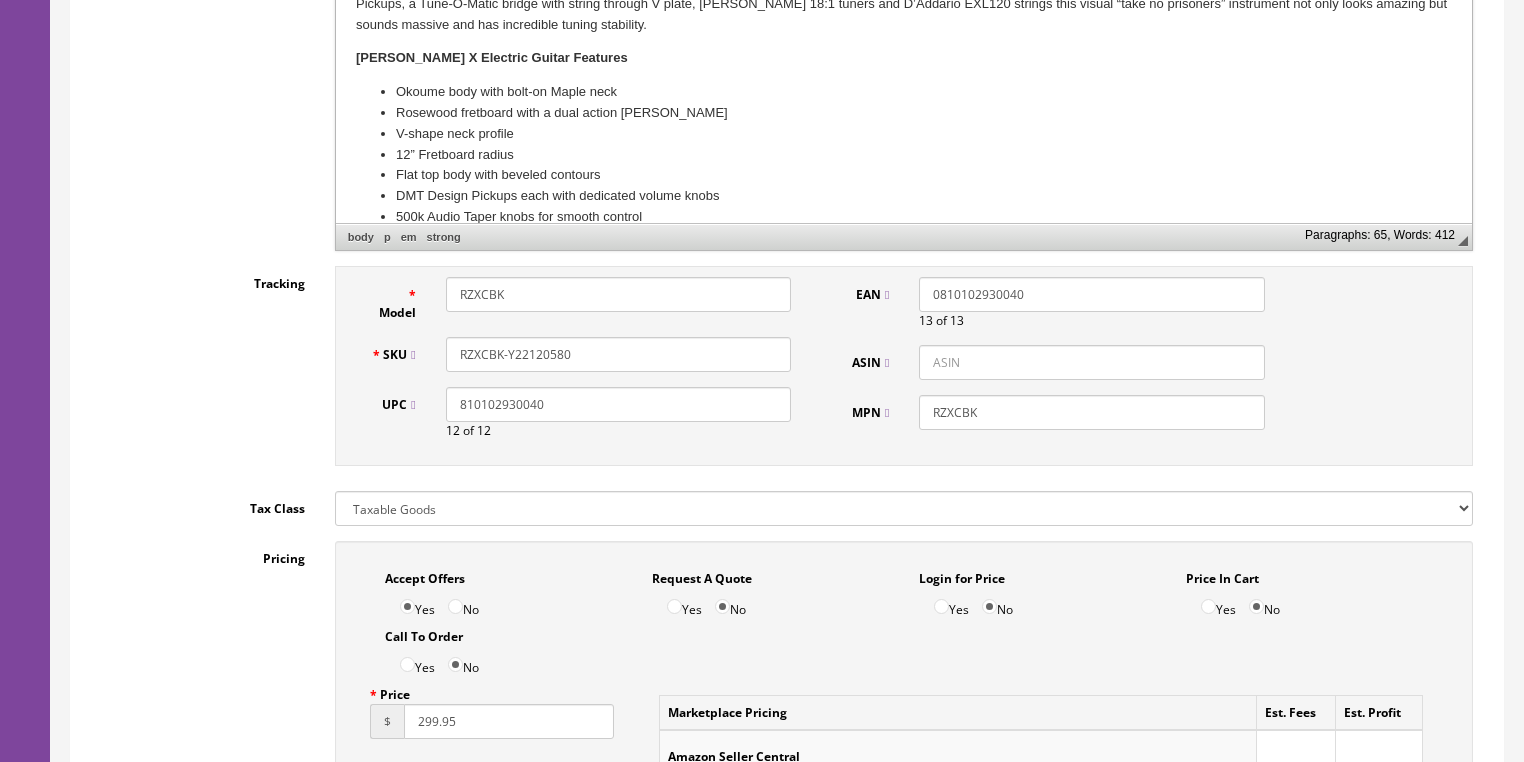 drag, startPoint x: 550, startPoint y: 359, endPoint x: 628, endPoint y: 375, distance: 79.624115 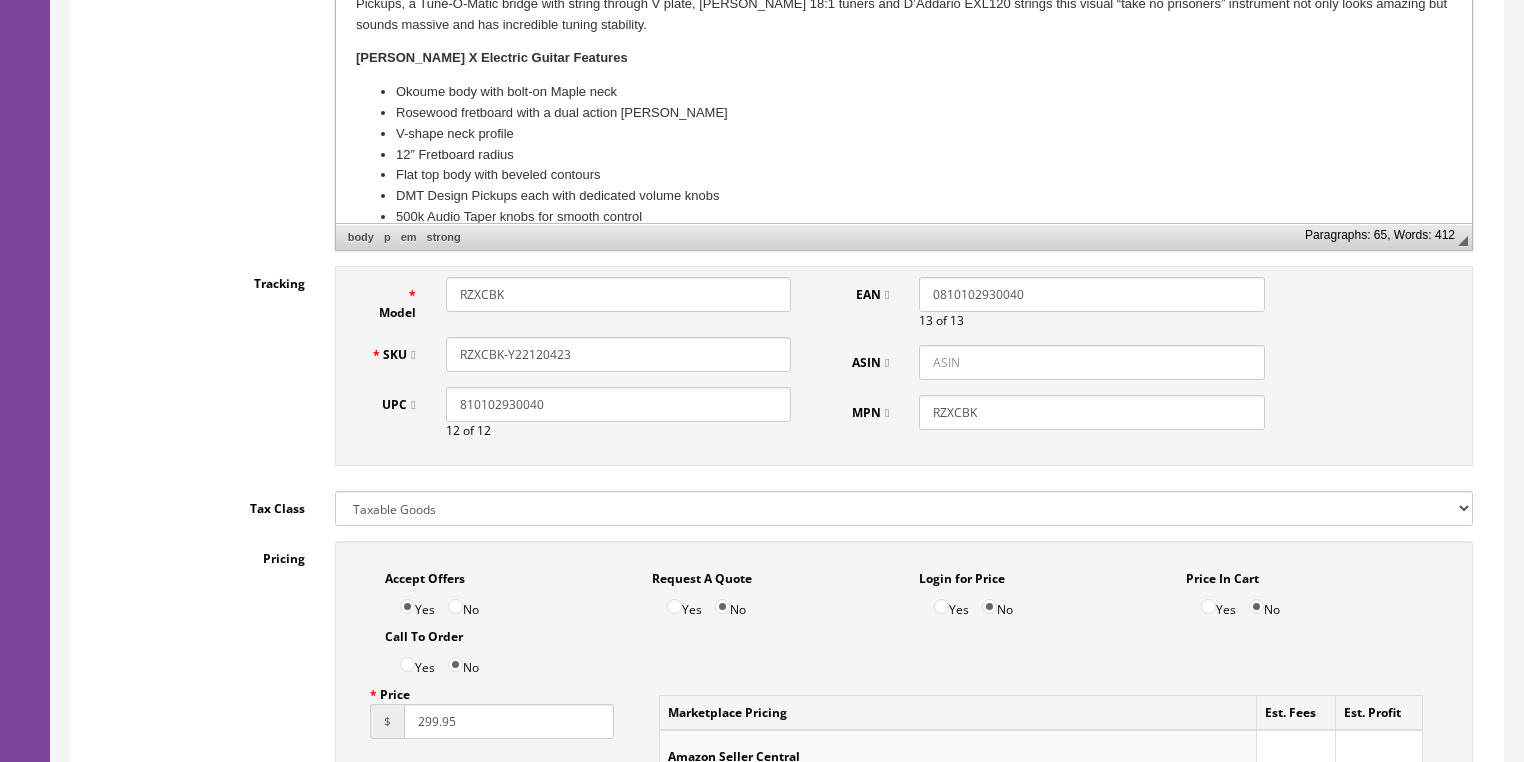 type on "RZXCBK-Y22120423" 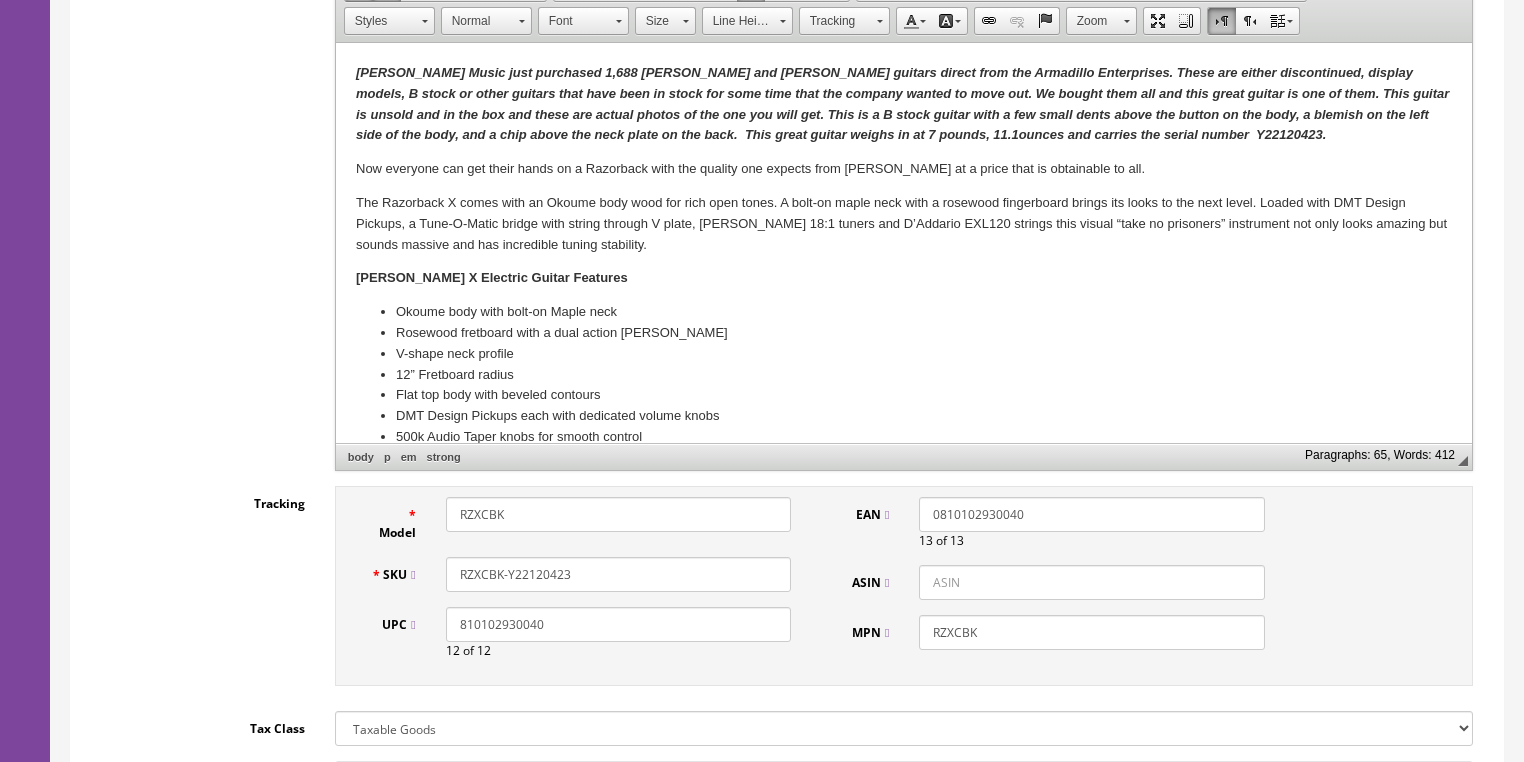 scroll, scrollTop: 528, scrollLeft: 0, axis: vertical 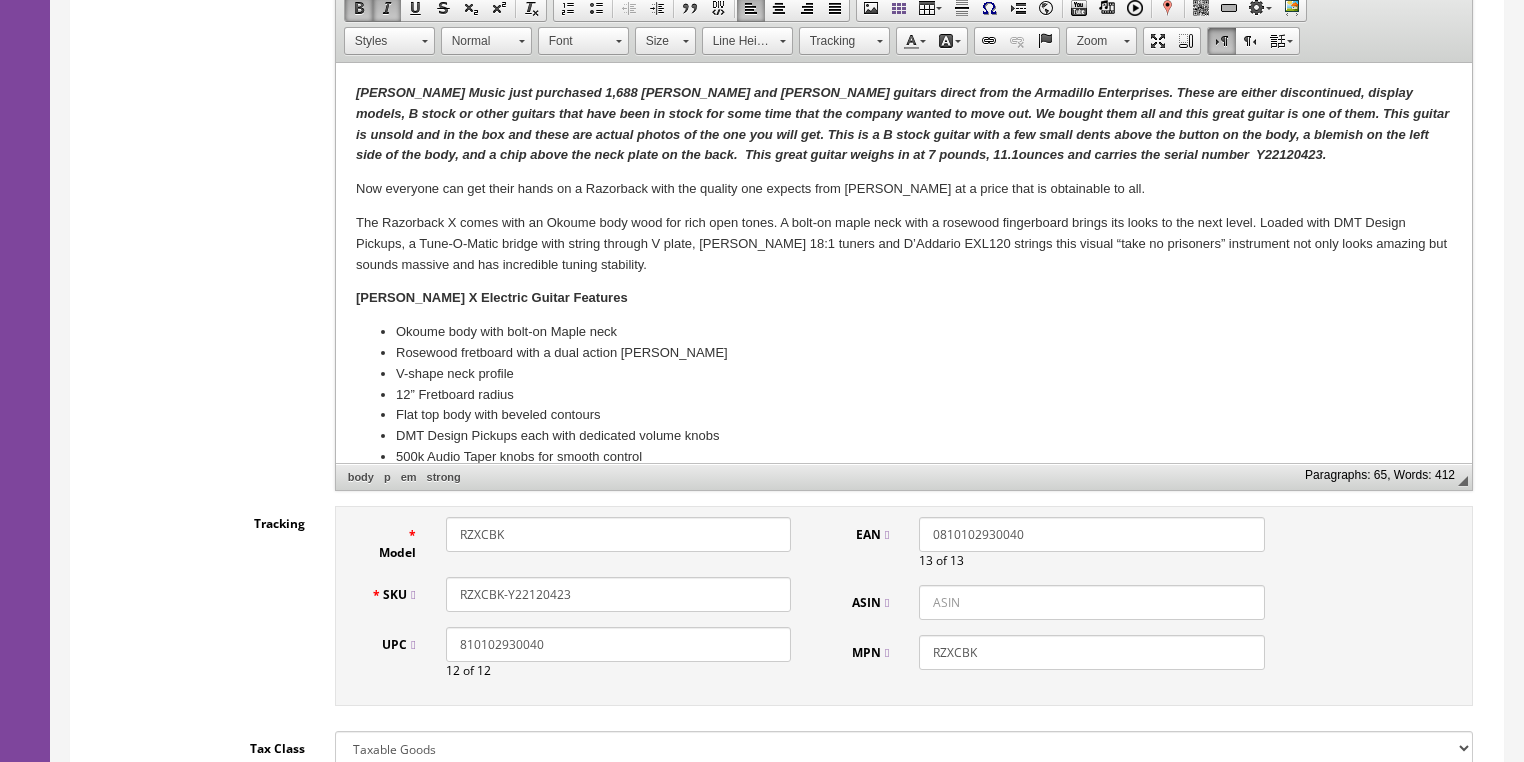 click on "Butler Music just purchased 1,688 Dean and Luna guitars direct from the Armadillo Enterprises. These are either discontinued, display models, B stock or other guitars that have been in stock for some time that the company wanted to move out. We bought them all and this great guitar is one of them. This guitar is unsold and in the box and these are actual photos of the one you will get. This is a B stock guitar with a few small dents above the button on the body, a blemish on the left side of the body, and a chip above the neck plate on the back.  This great guitar weighs in at 7 pounds, 11.1  ounces and carries the serial number  Y22120423 ." at bounding box center [901, 123] 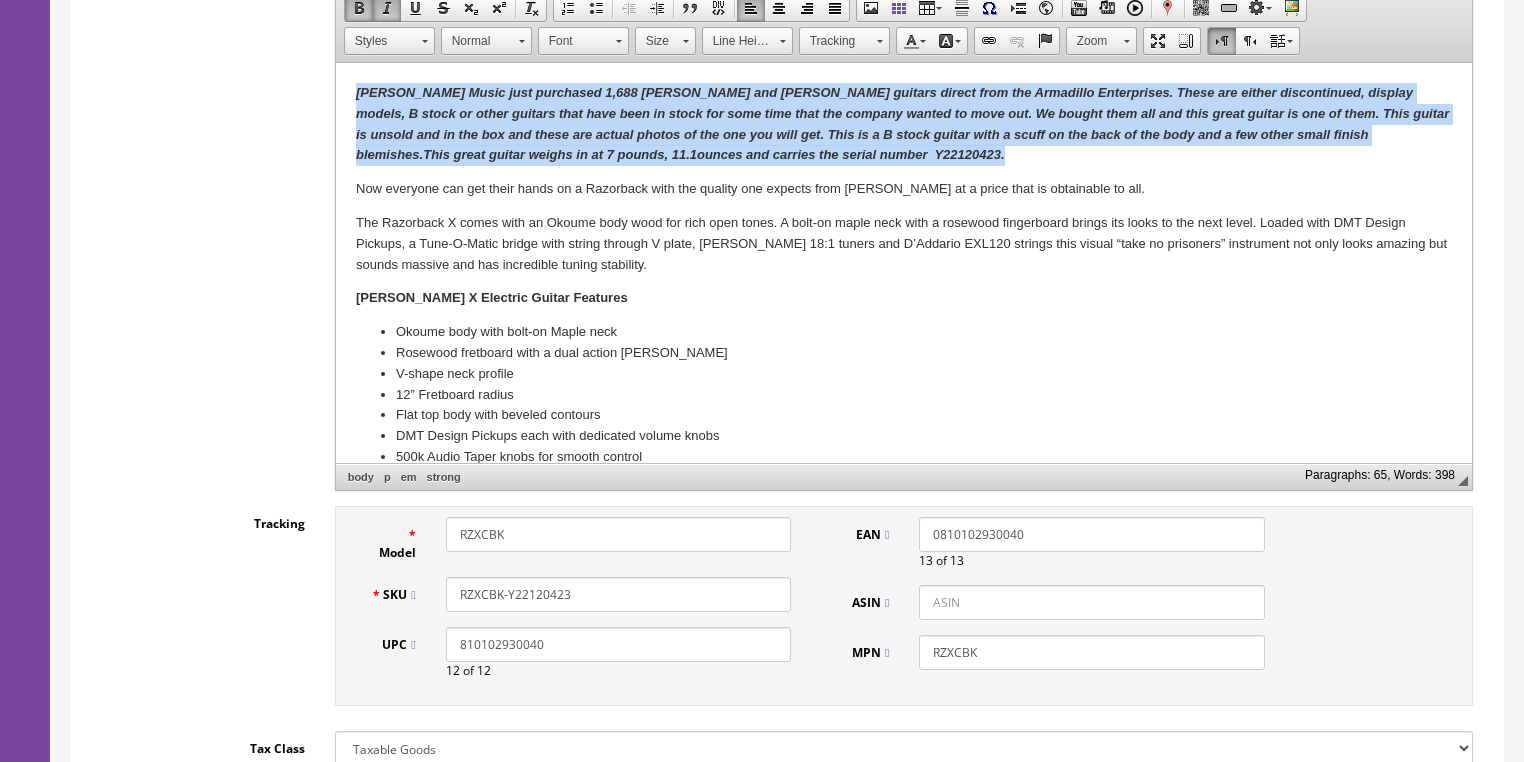 drag, startPoint x: 356, startPoint y: 91, endPoint x: 789, endPoint y: 151, distance: 437.13727 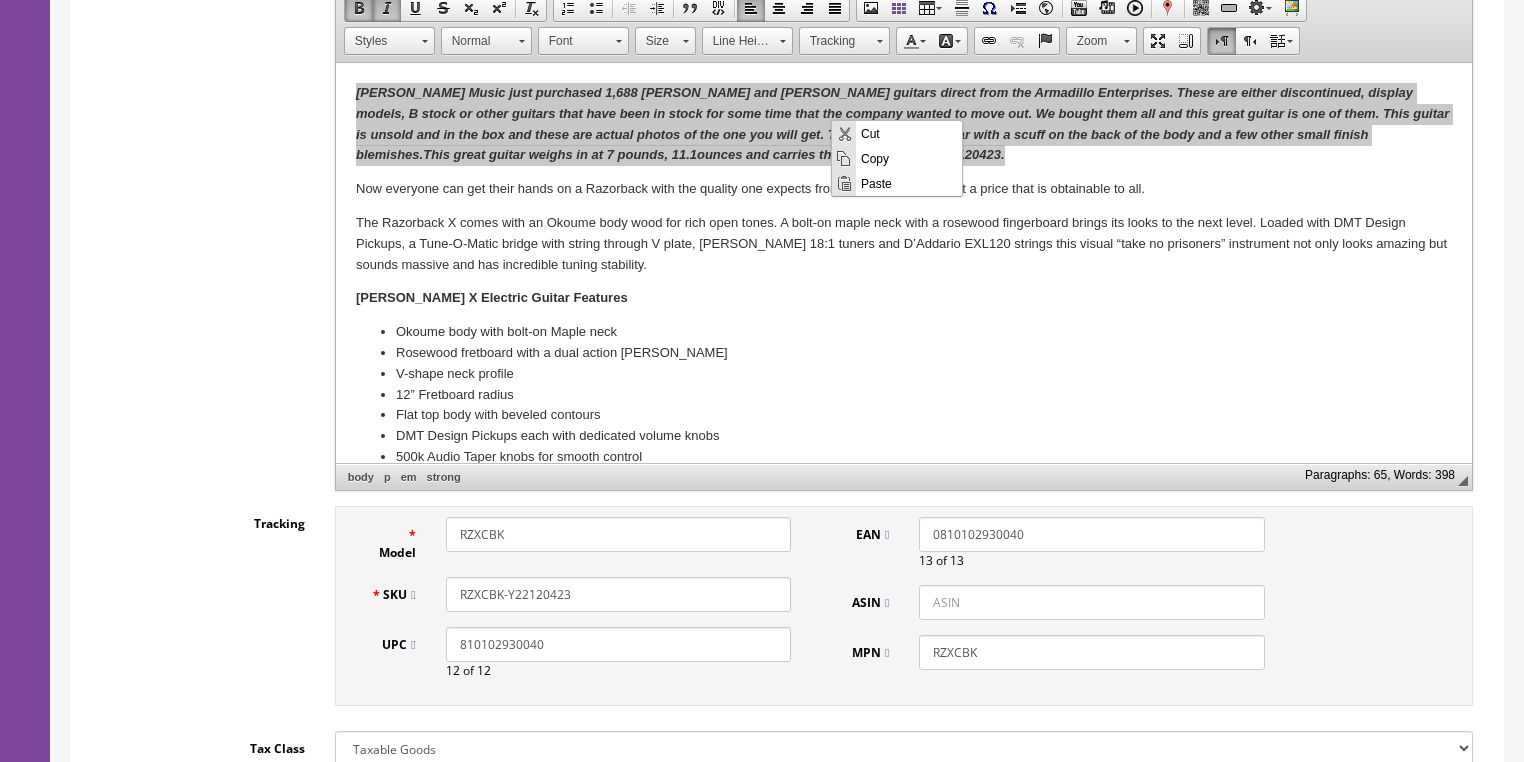 scroll, scrollTop: 0, scrollLeft: 0, axis: both 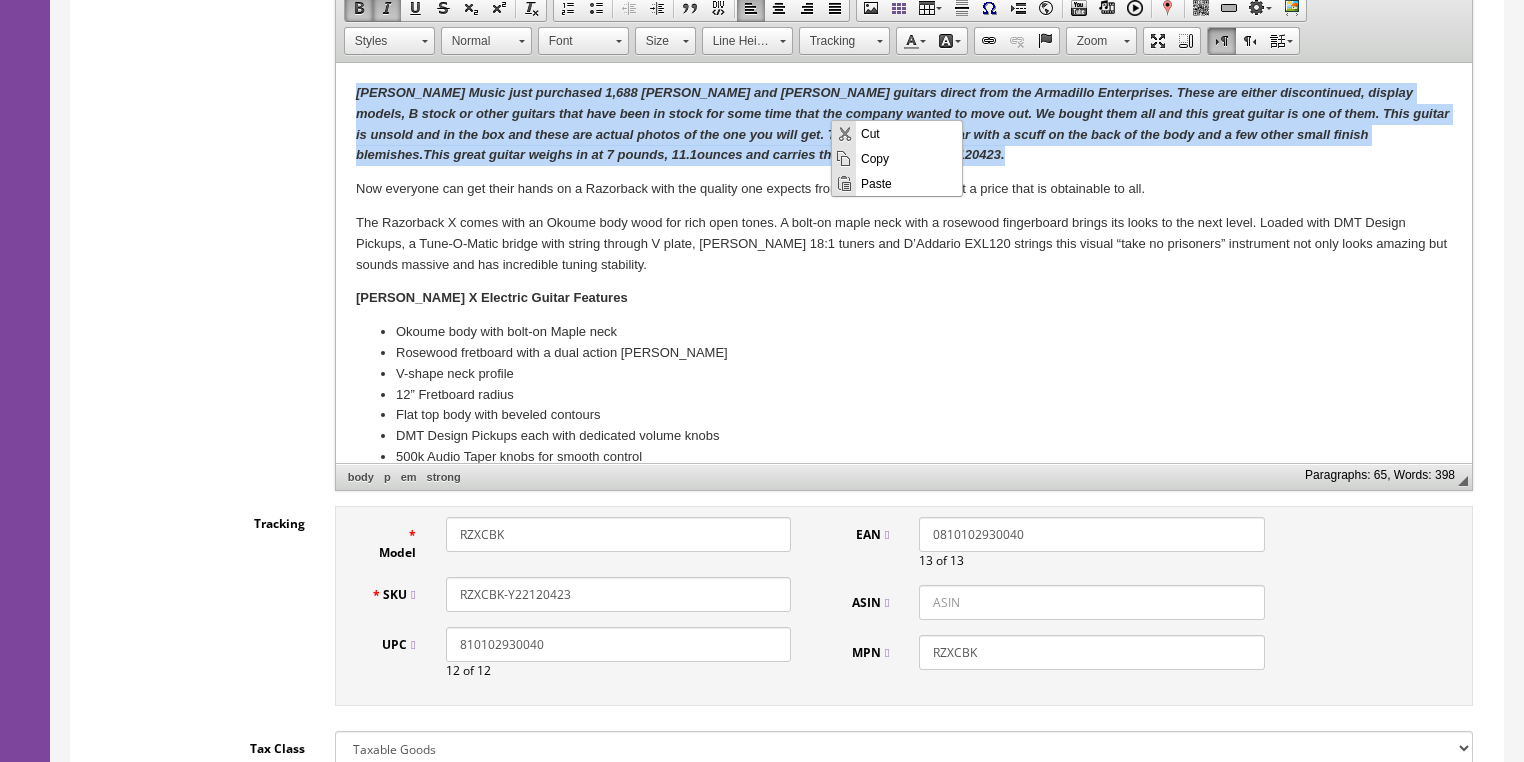 copy on "Butler Music just purchased 1,688 Dean and Luna guitars direct from the Armadillo Enterprises. These are either discontinued, display models, B stock or other guitars that have been in stock for some time that the company wanted to move out. We bought them all and this great guitar is one of them. This guitar is unsold and in the box and these are actual photos of the one you will get. This is a B stock guitar with a scuff on the back of the body and a few other small finish blemishes.    This great guitar weighs in at 7 pounds, 11.1  ounces and carries the serial number  Y22120423 ." 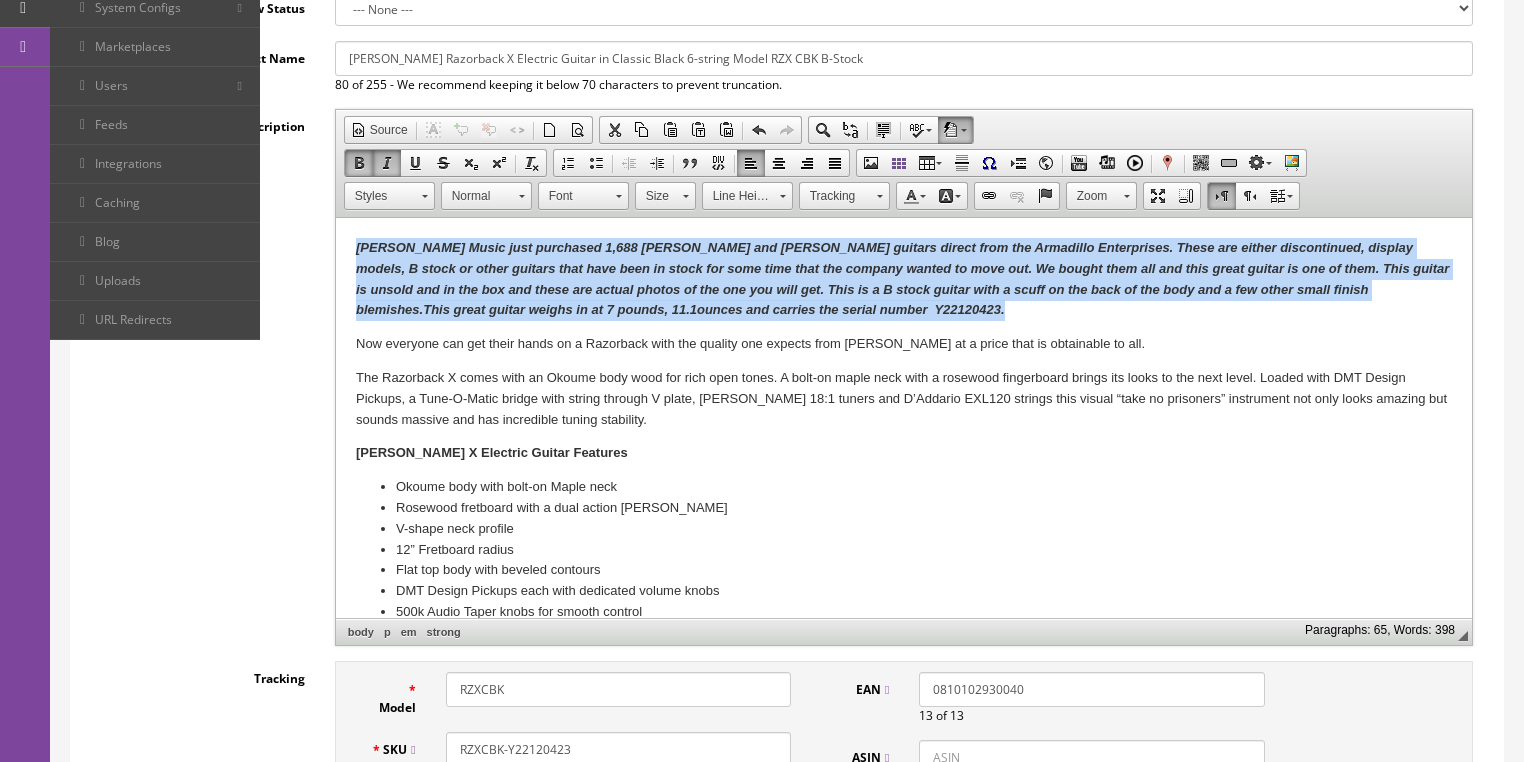 scroll, scrollTop: 288, scrollLeft: 0, axis: vertical 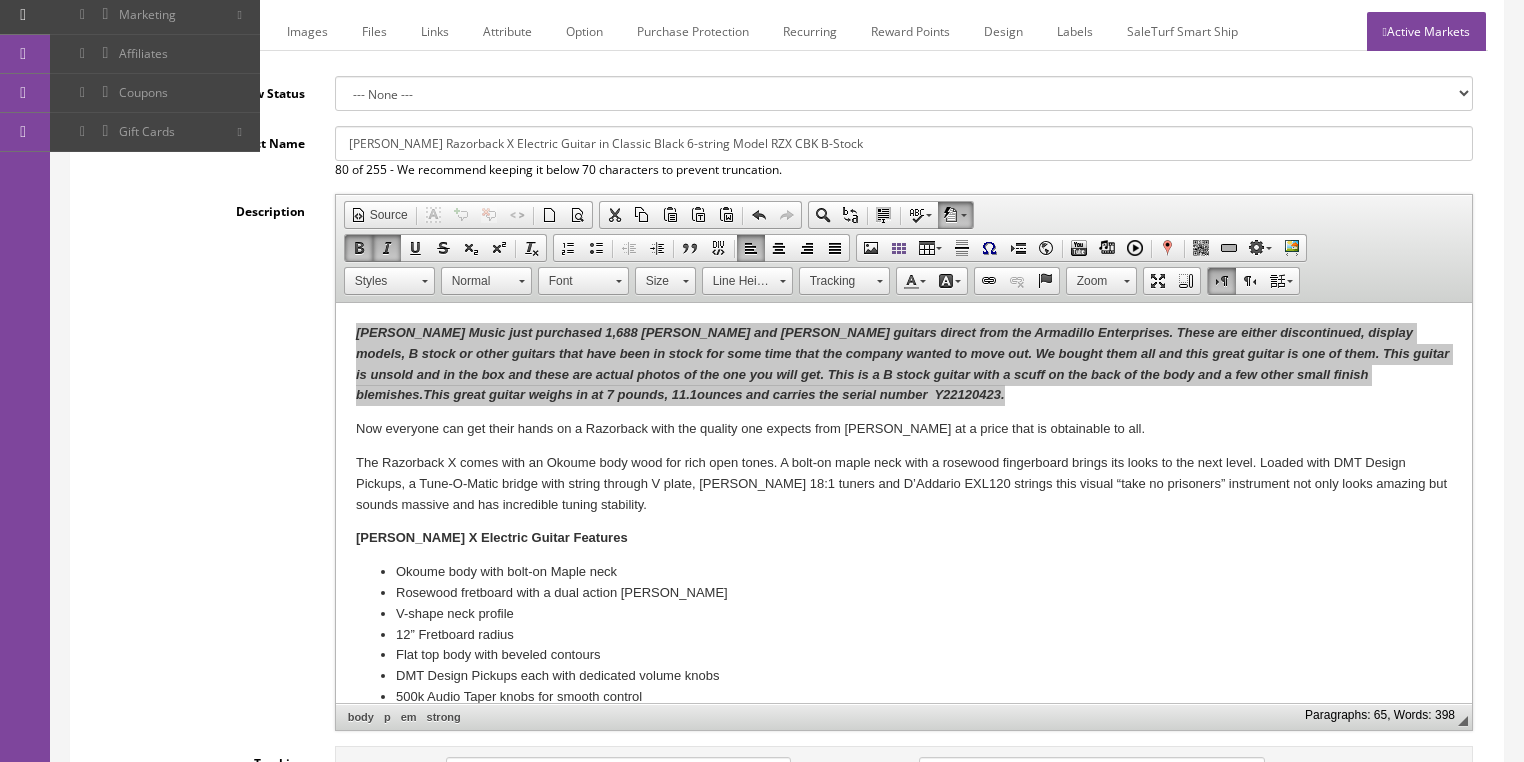 click on "Marketplace" at bounding box center [218, 31] 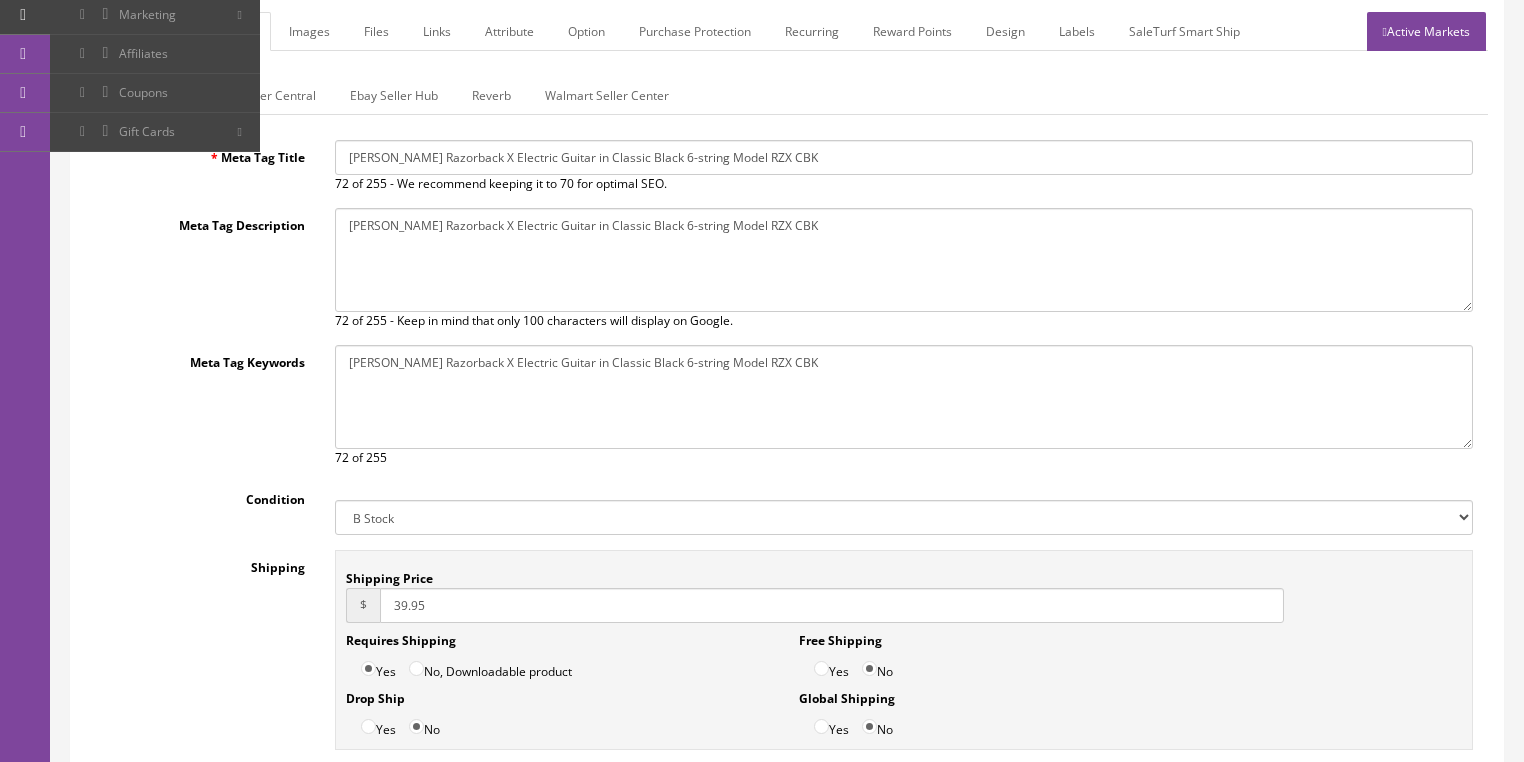 click on "Amazon Seller Central" at bounding box center [253, 95] 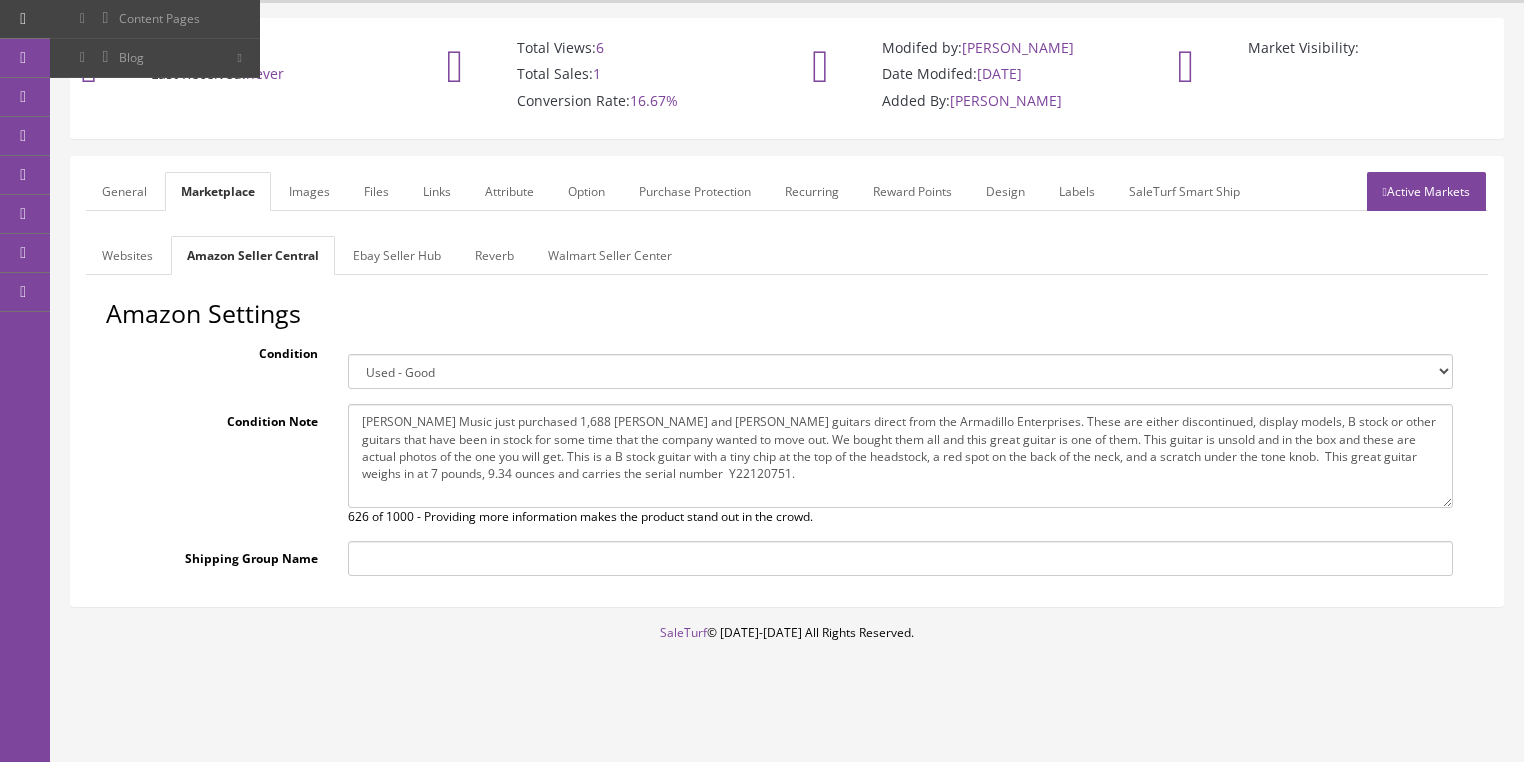 drag, startPoint x: 384, startPoint y: 427, endPoint x: 740, endPoint y: 477, distance: 359.49408 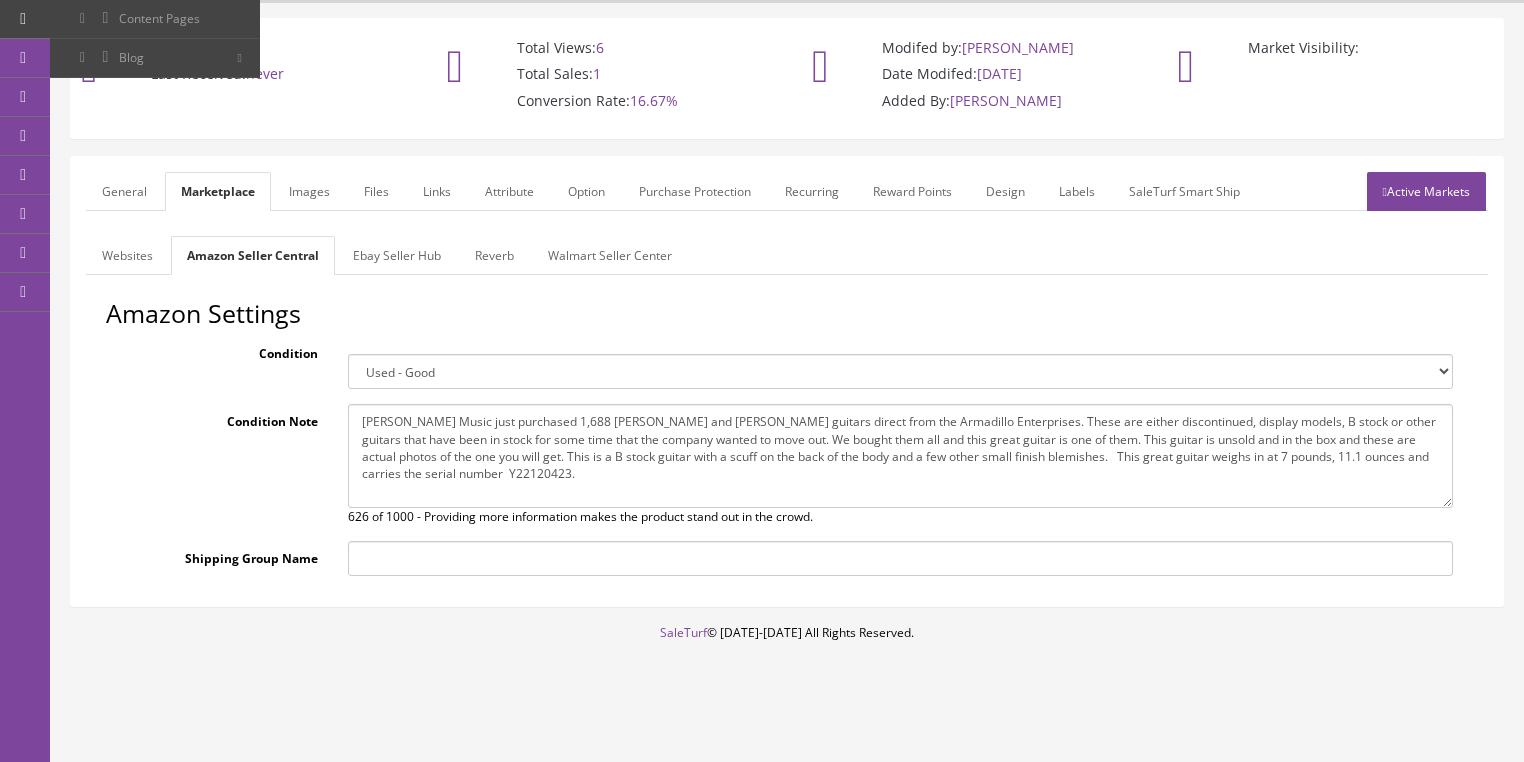 type on "Butler Music just purchased 1,688 Dean and Luna guitars direct from the Armadillo Enterprises. These are either discontinued, display models, B stock or other guitars that have been in stock for some time that the company wanted to move out. We bought them all and this great guitar is one of them. This guitar is unsold and in the box and these are actual photos of the one you will get. This is a B stock guitar with a scuff on the back of the body and a few other small finish blemishes.   This great guitar weighs in at 7 pounds, 11.1 ounces and carries the serial number  Y22120423." 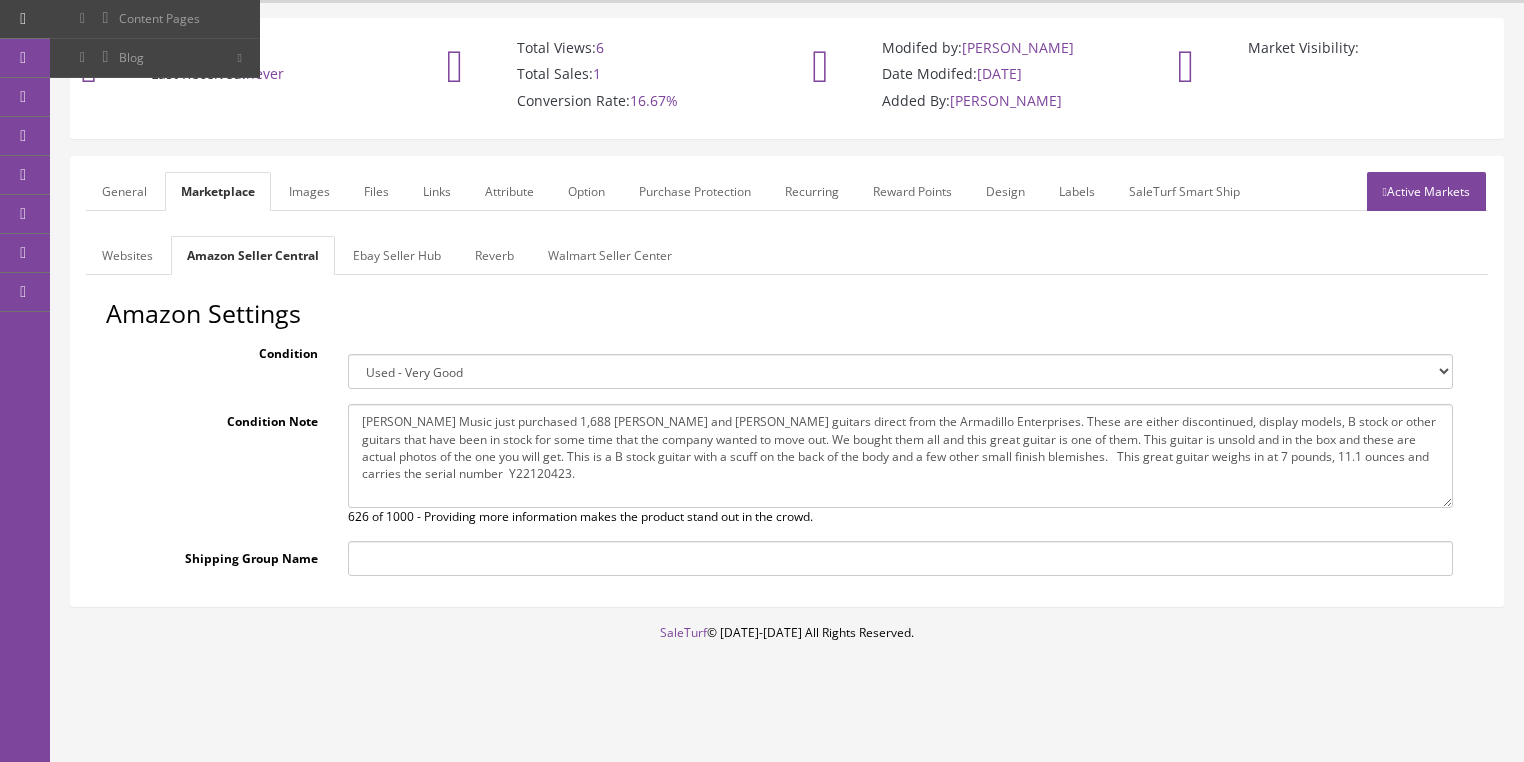 click on "Ebay Seller Hub" at bounding box center [397, 255] 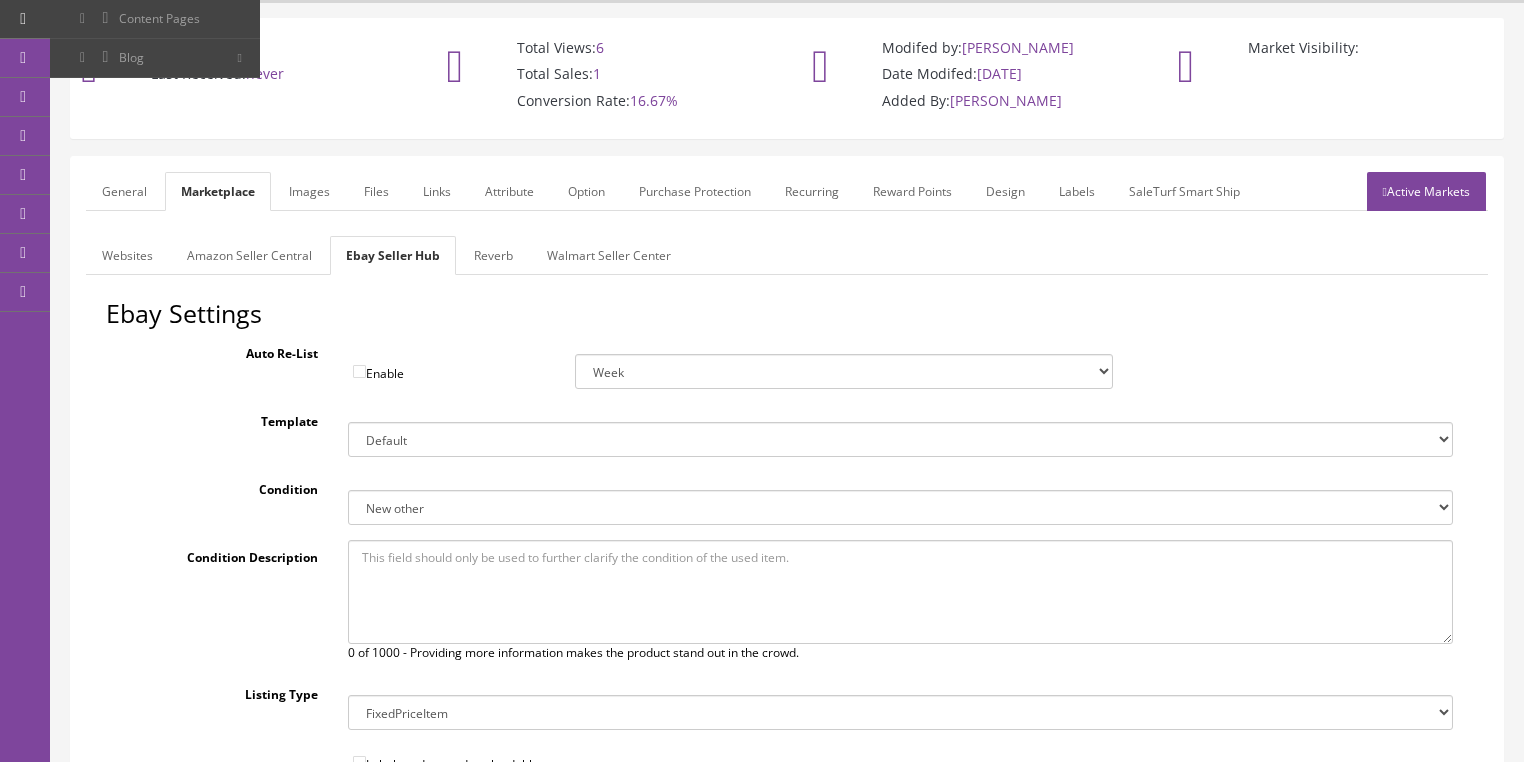 click on "Reverb" at bounding box center [493, 255] 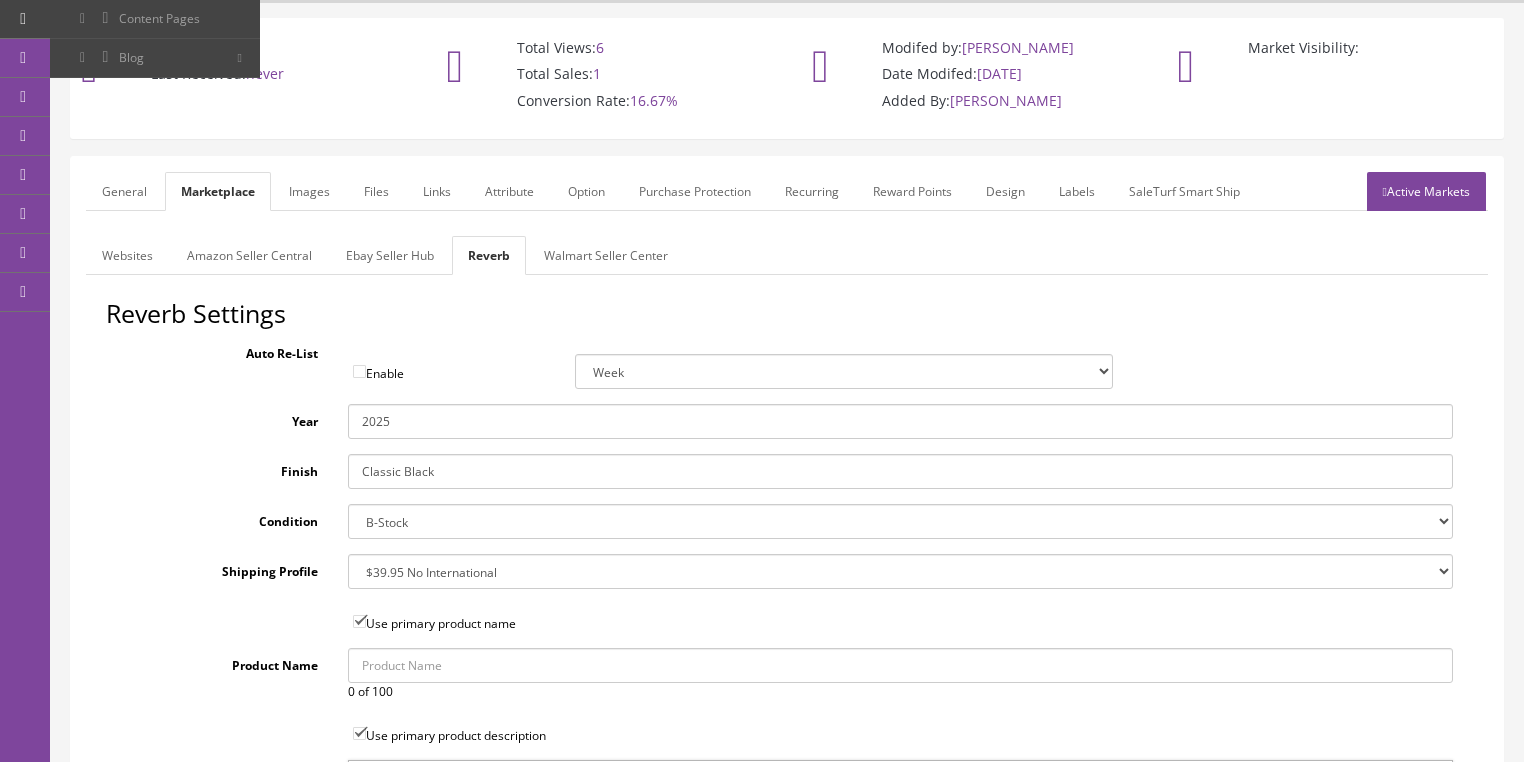 click on "Active Markets" at bounding box center [1426, 191] 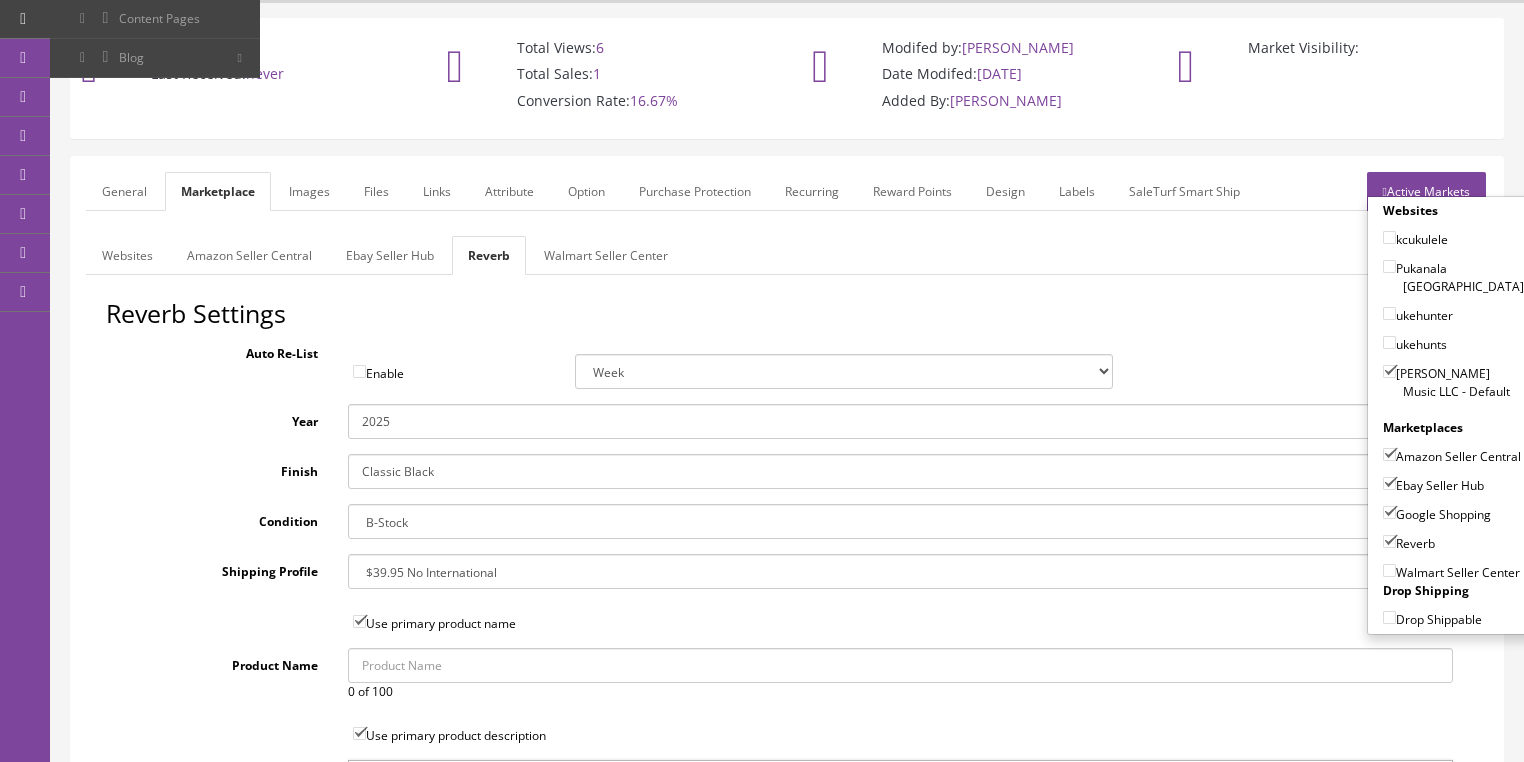 click on "Active Markets" 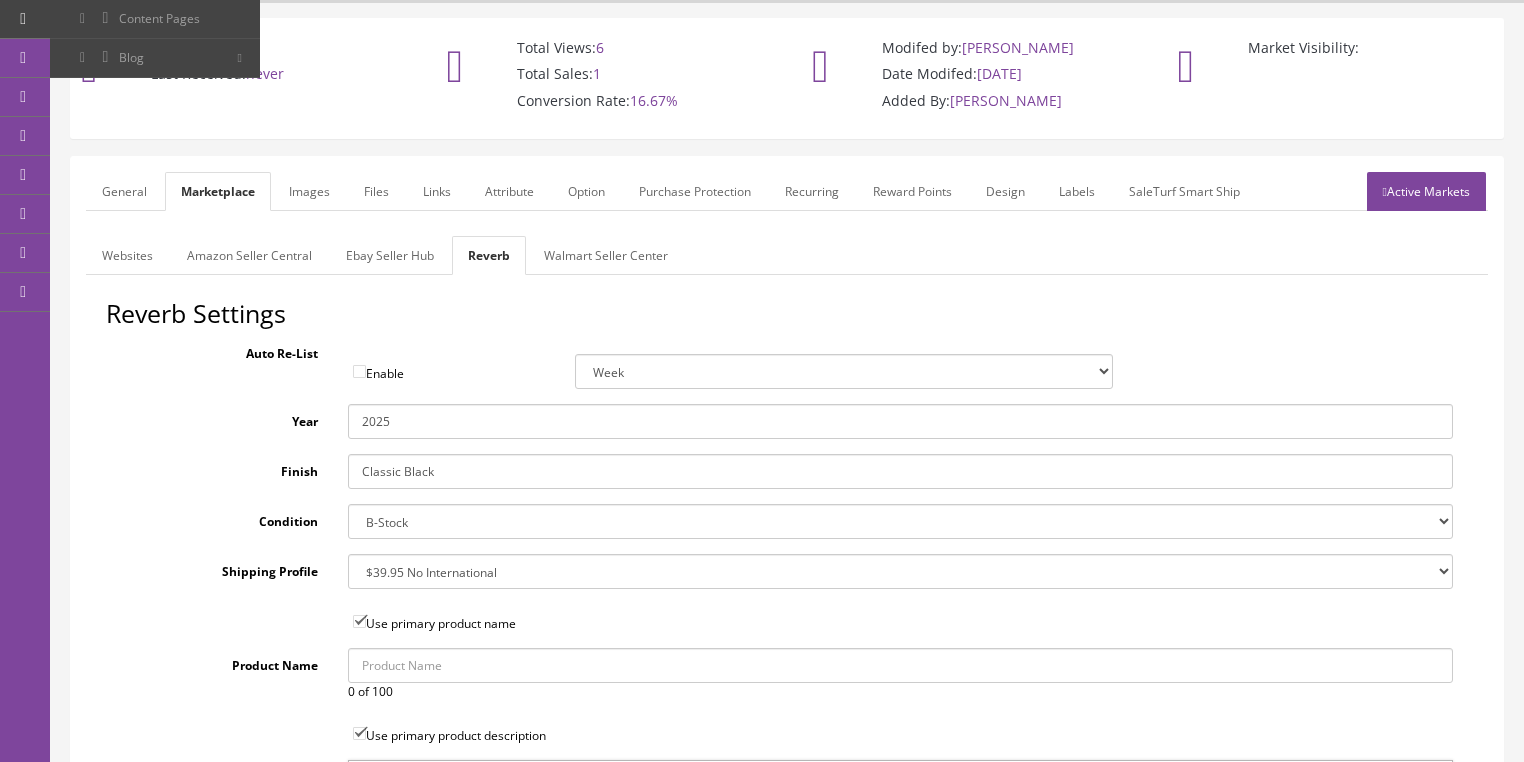click on "General" 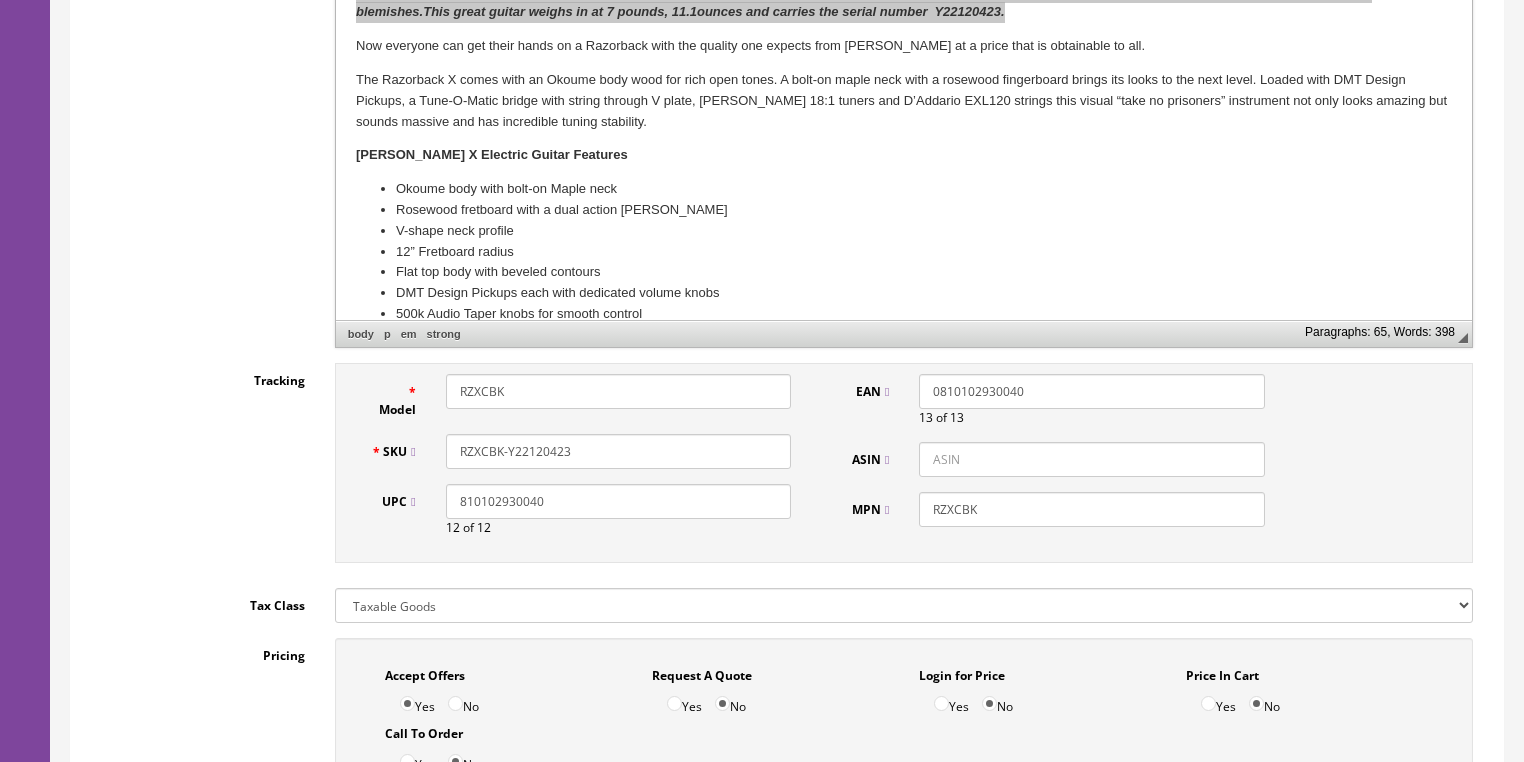 scroll, scrollTop: 688, scrollLeft: 0, axis: vertical 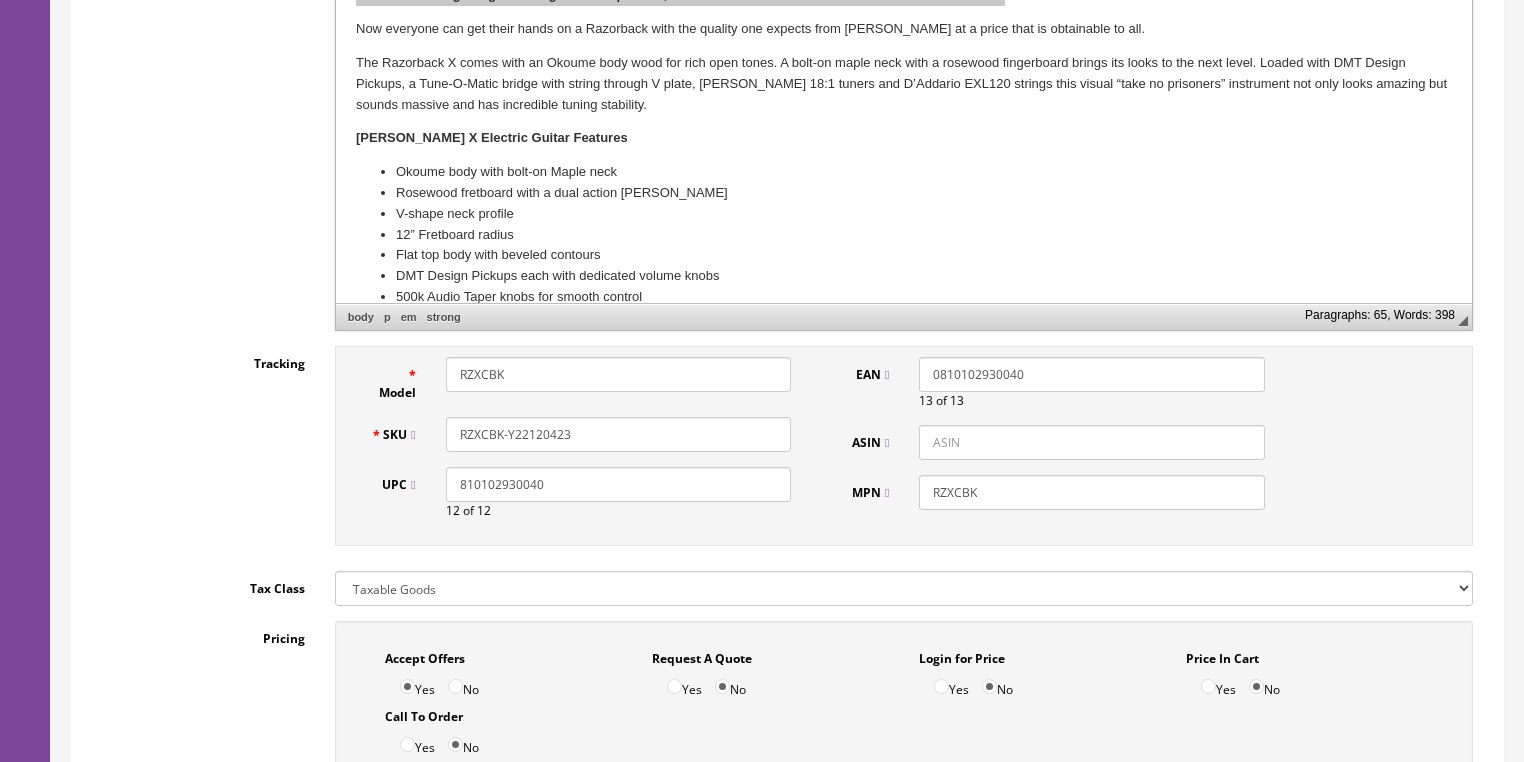 drag, startPoint x: 570, startPoint y: 439, endPoint x: 482, endPoint y: 439, distance: 88 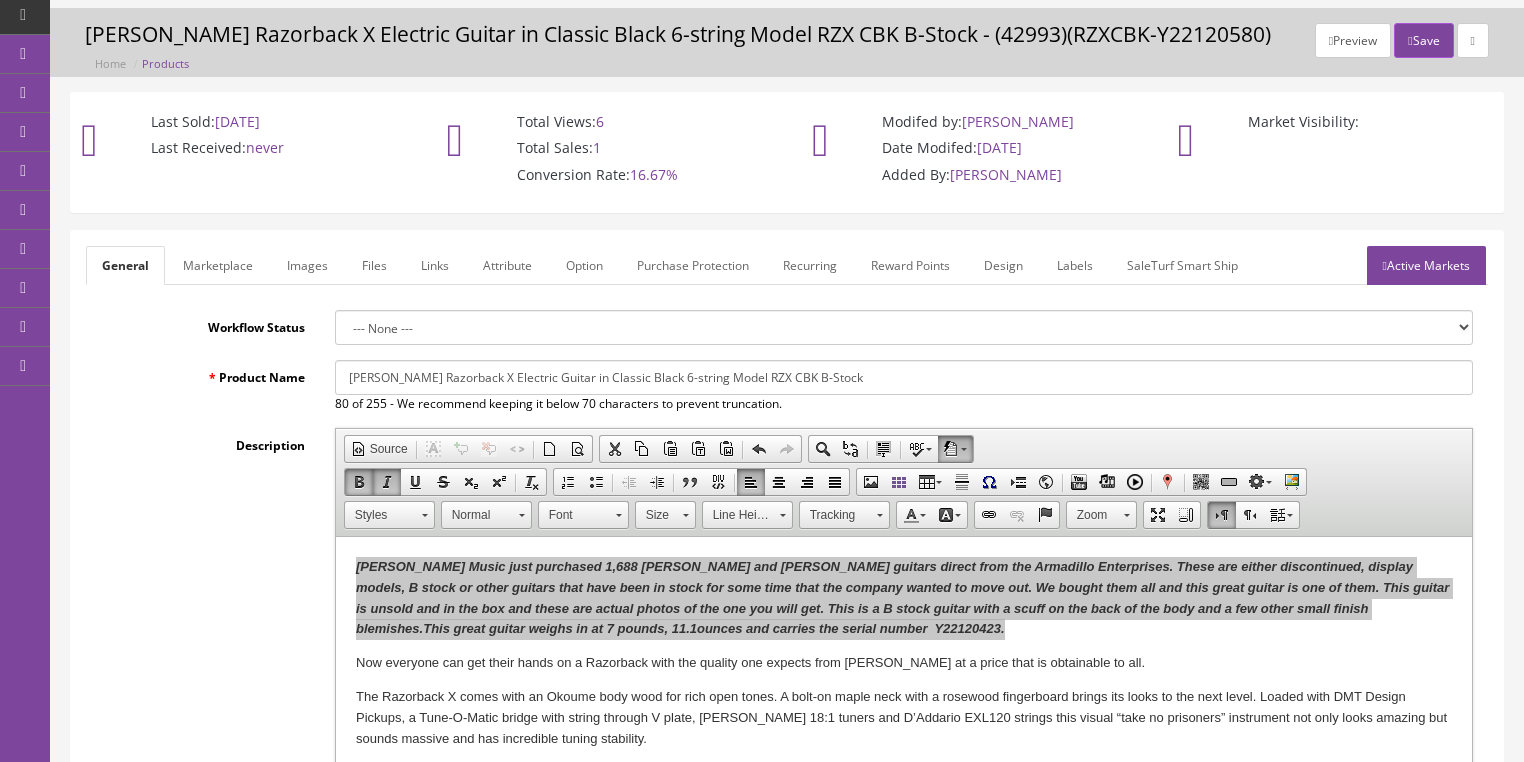 scroll, scrollTop: 0, scrollLeft: 0, axis: both 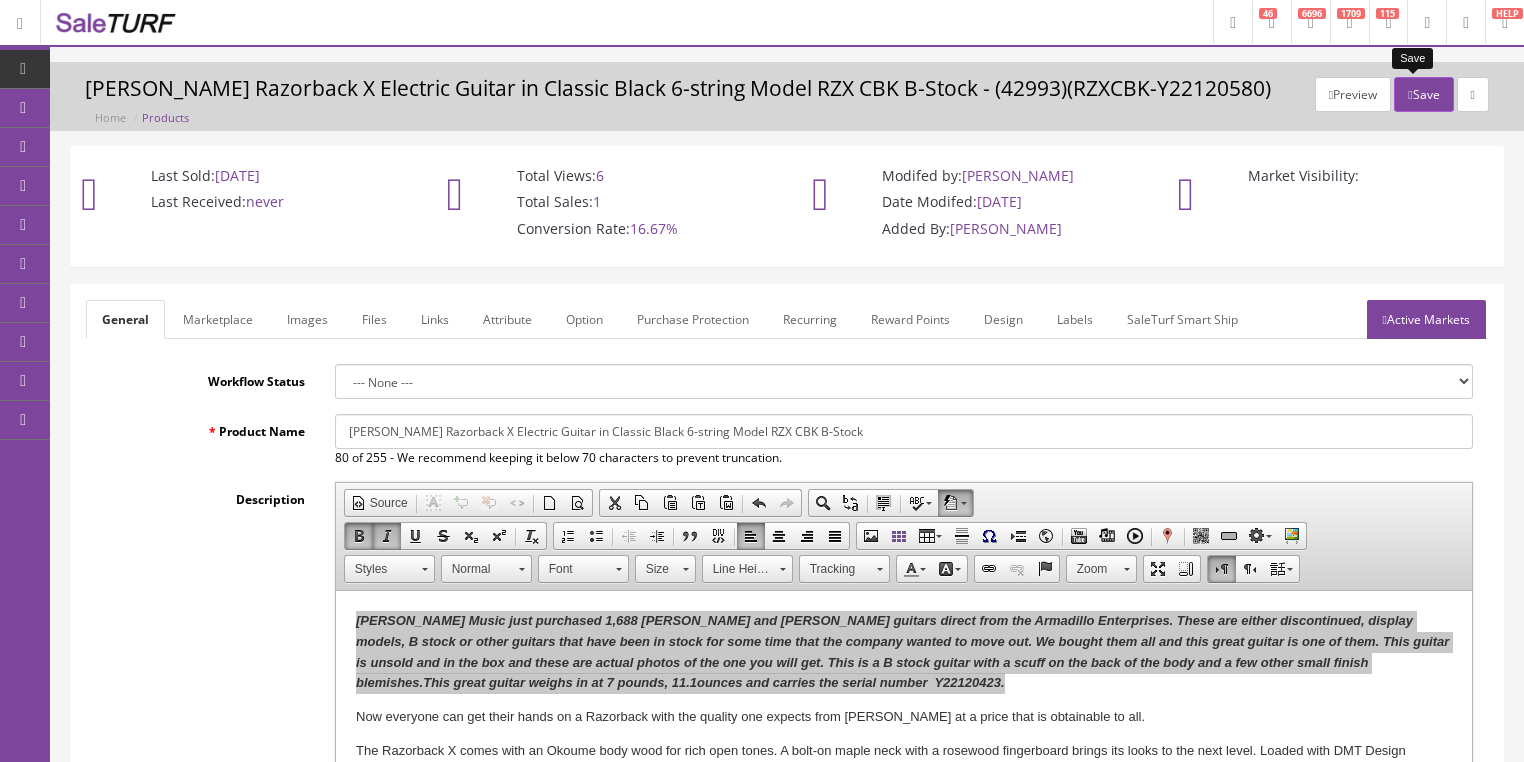 click on "Save" 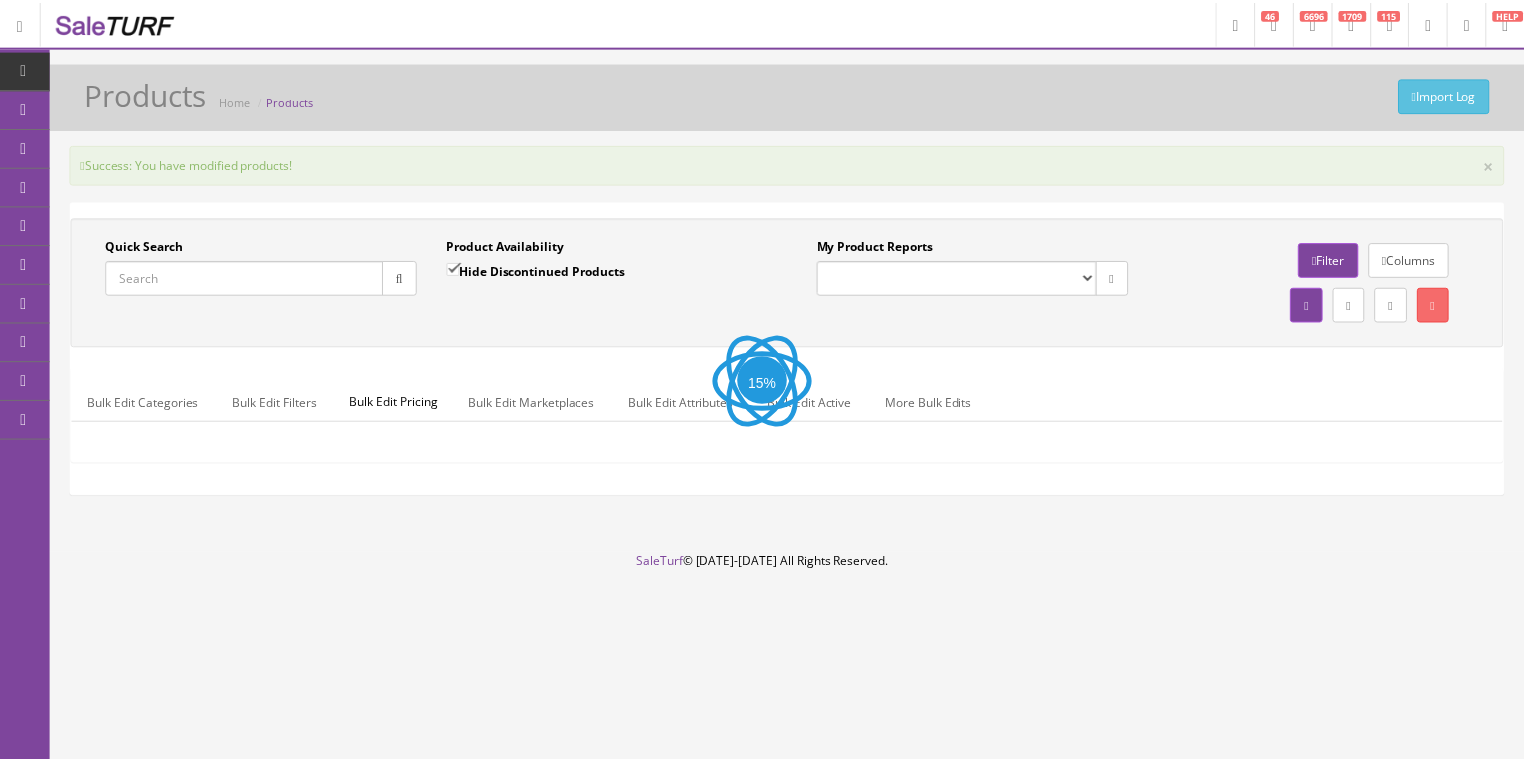 scroll, scrollTop: 0, scrollLeft: 0, axis: both 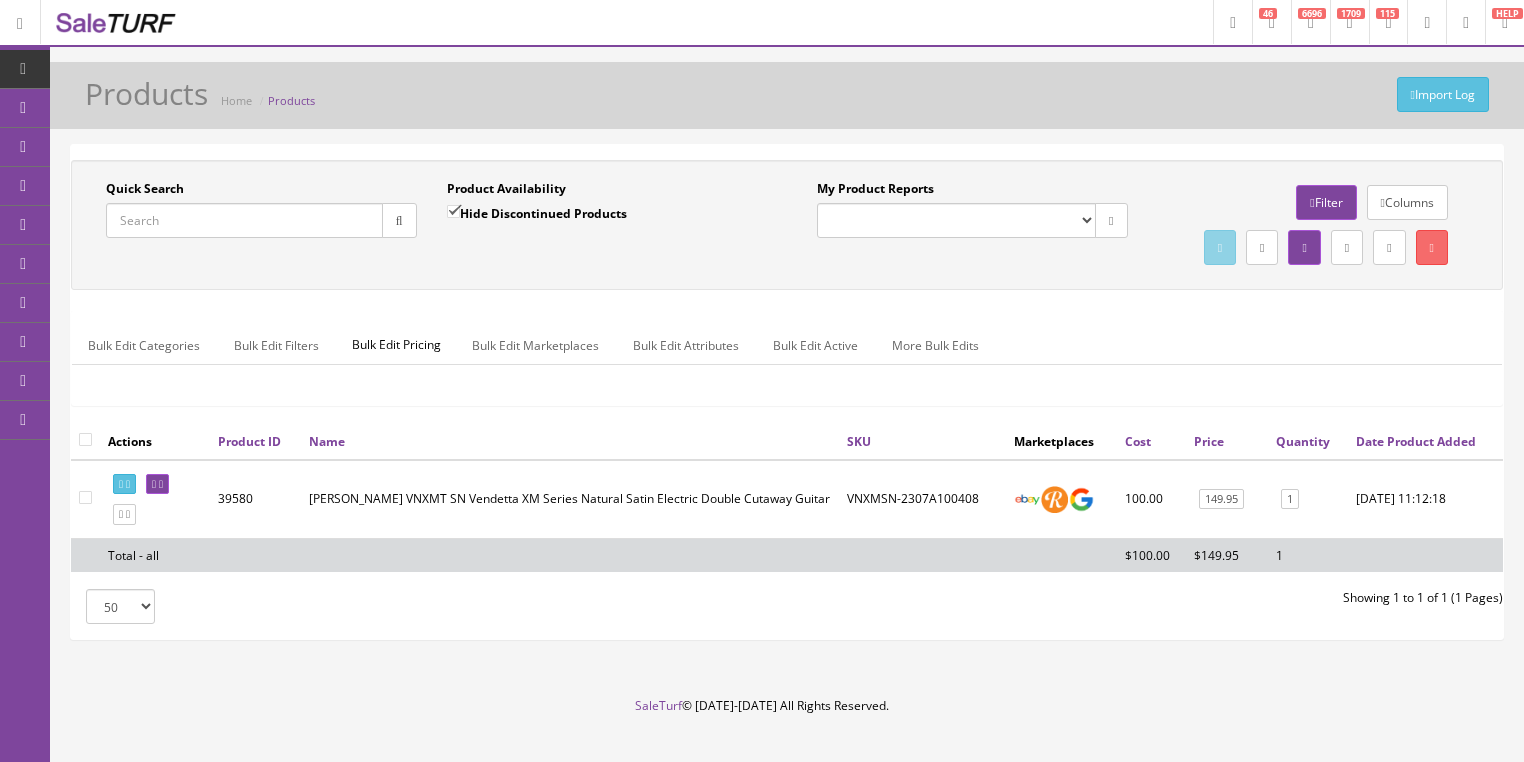 click on "Quick Search" at bounding box center [244, 220] 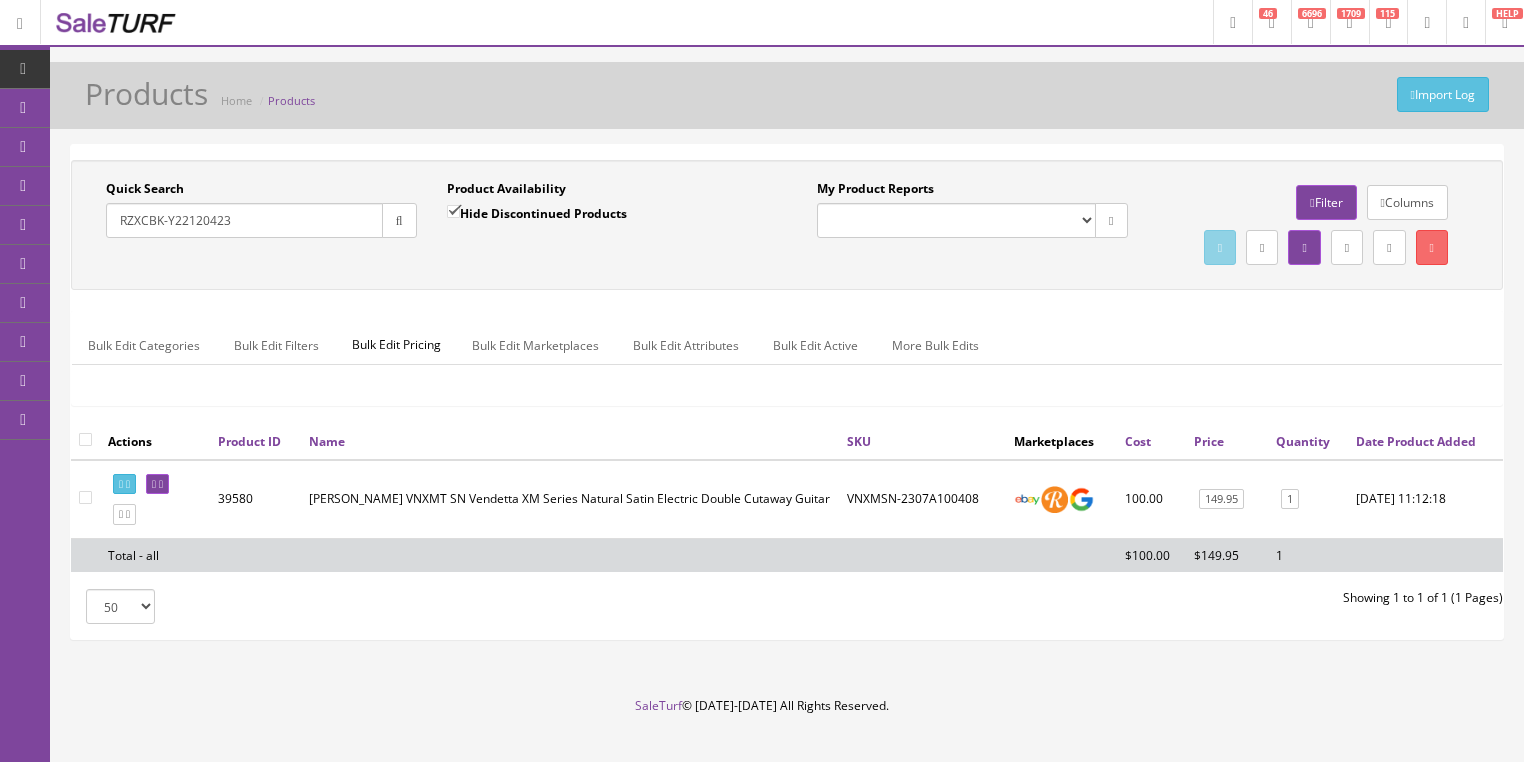 type on "RZXCBK-Y22120423" 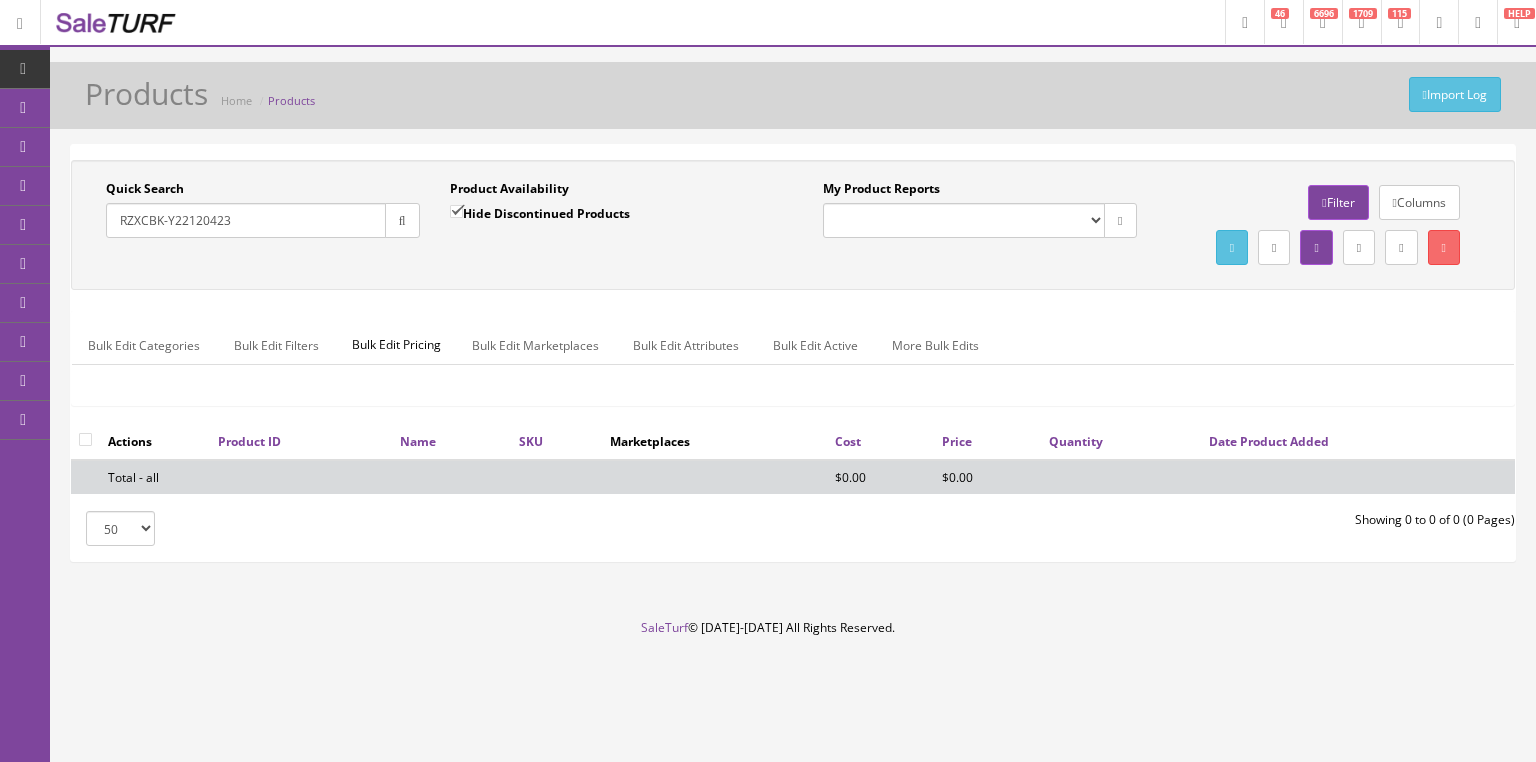 click on "Hide Discontinued Products" at bounding box center [456, 211] 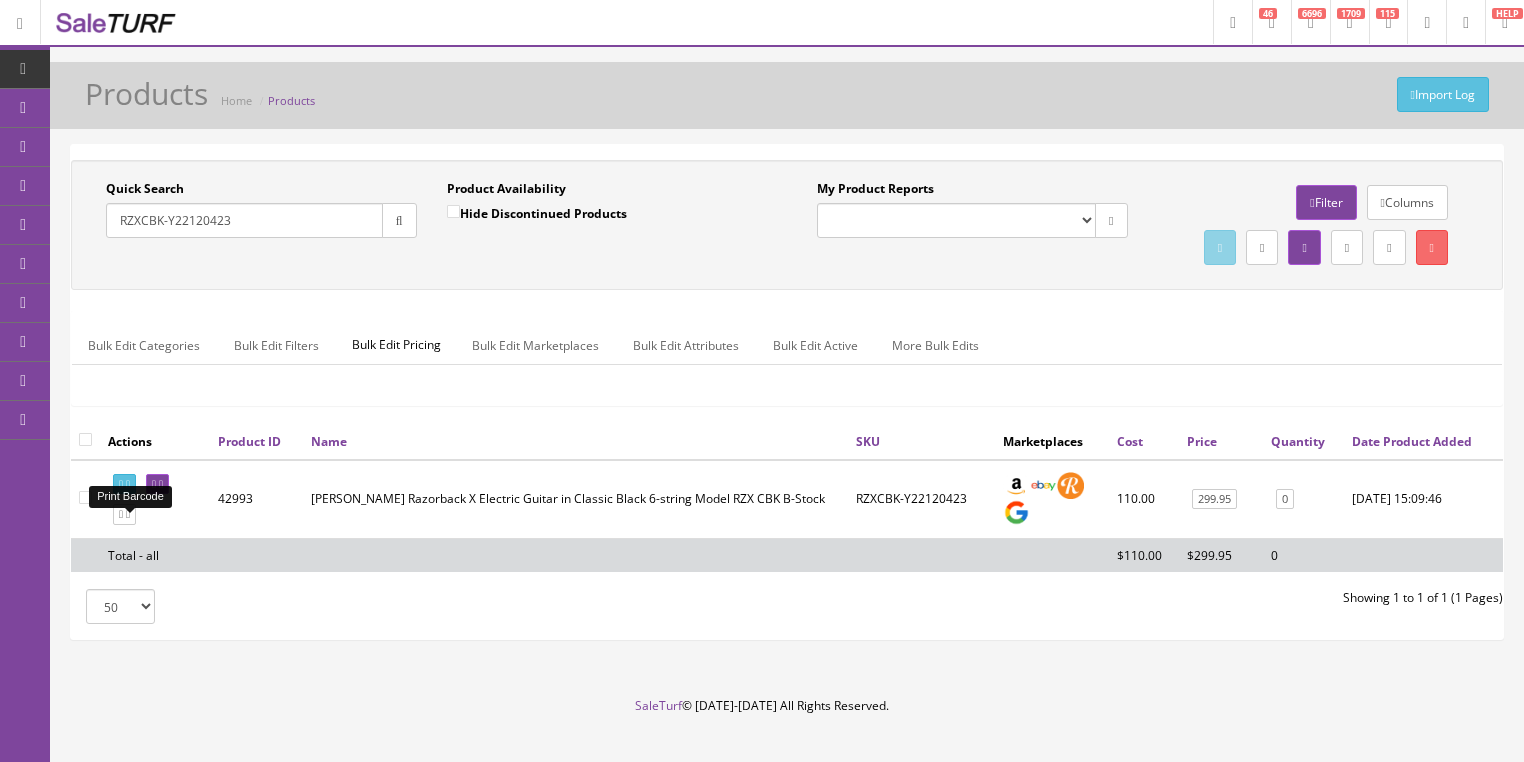 click at bounding box center [124, 484] 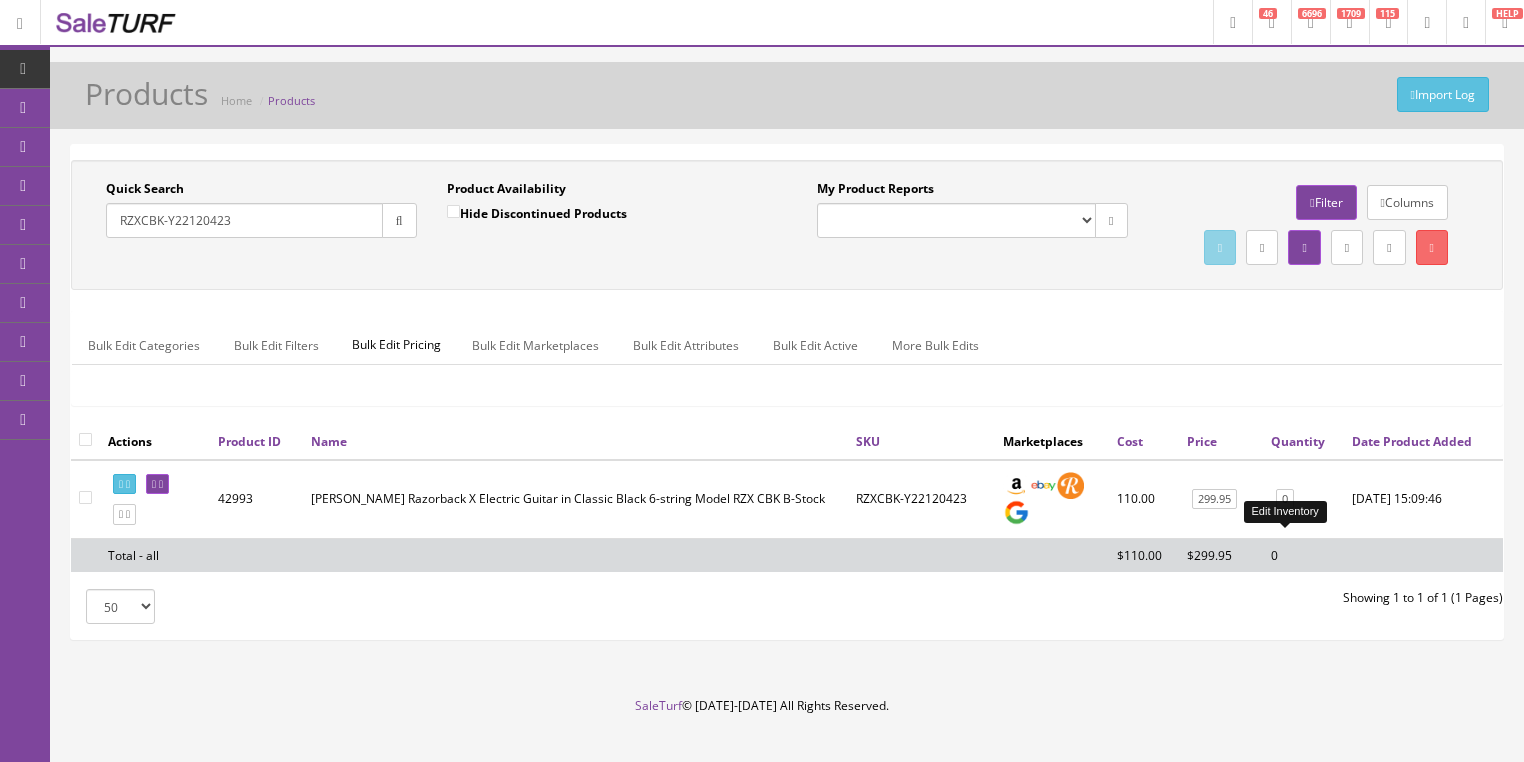 click on "0" at bounding box center (1285, 499) 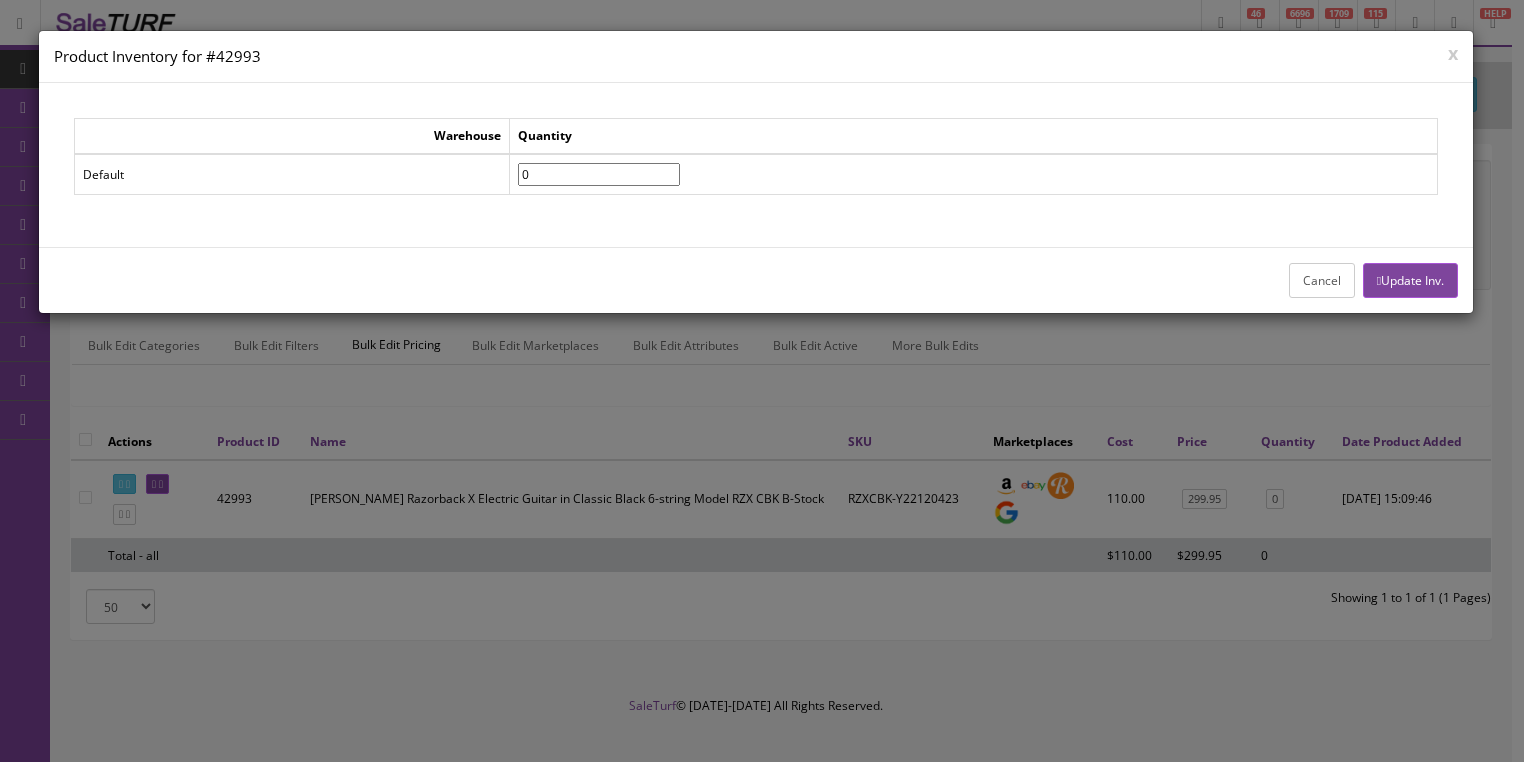 drag, startPoint x: 562, startPoint y: 176, endPoint x: 528, endPoint y: 183, distance: 34.713108 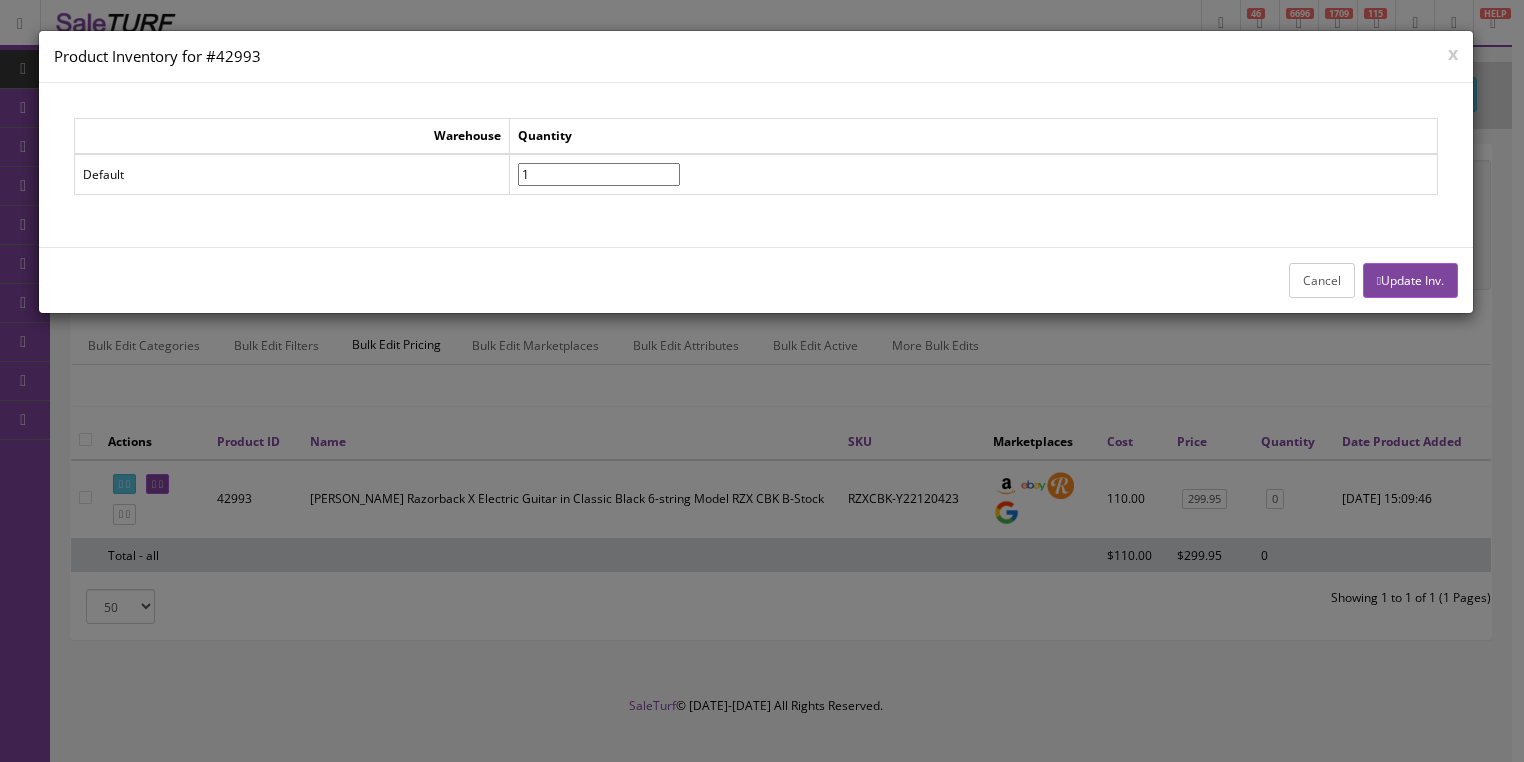 type on "1" 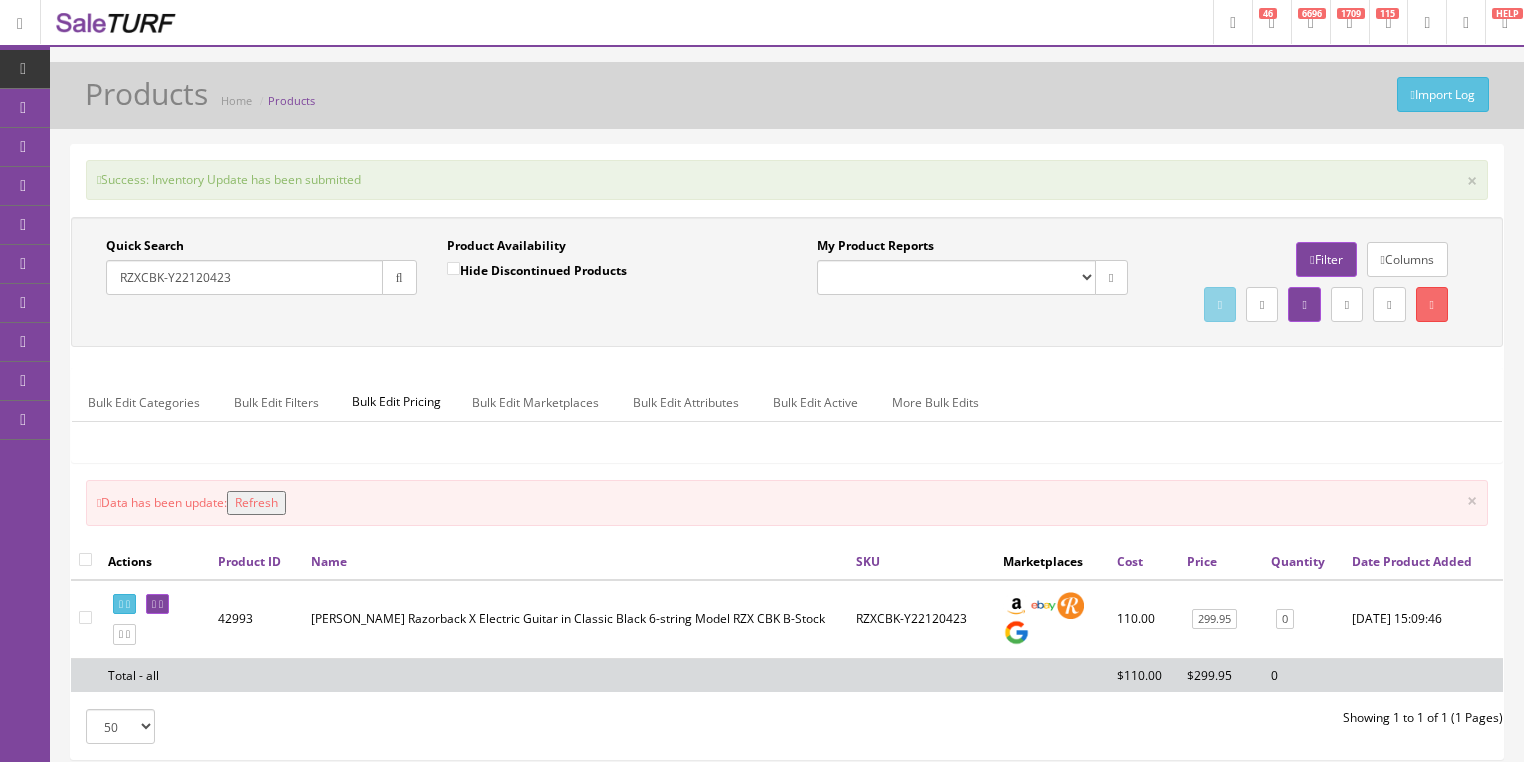 drag, startPoint x: 280, startPoint y: 543, endPoint x: 300, endPoint y: 526, distance: 26.24881 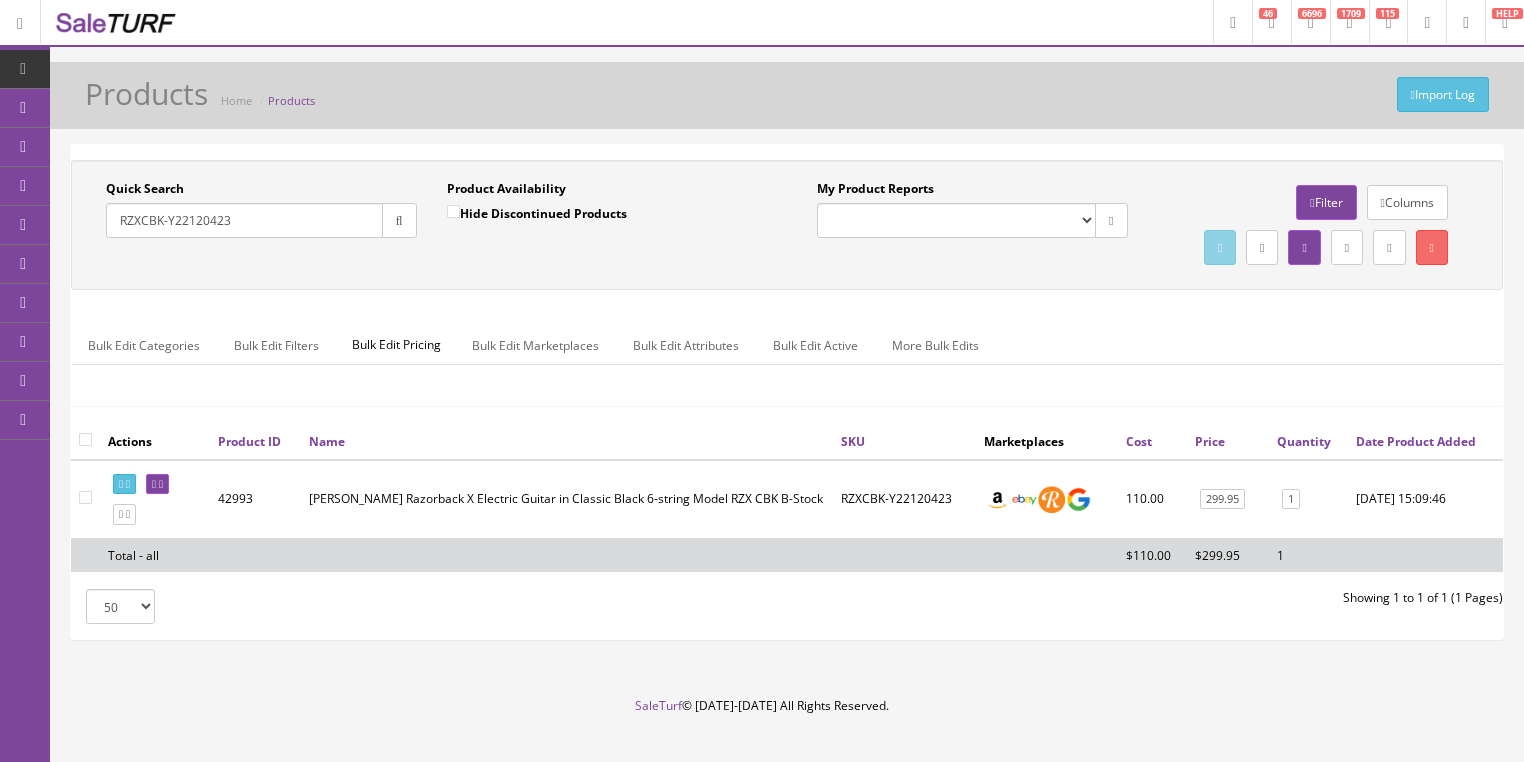 drag, startPoint x: 278, startPoint y: 212, endPoint x: 112, endPoint y: 248, distance: 169.85876 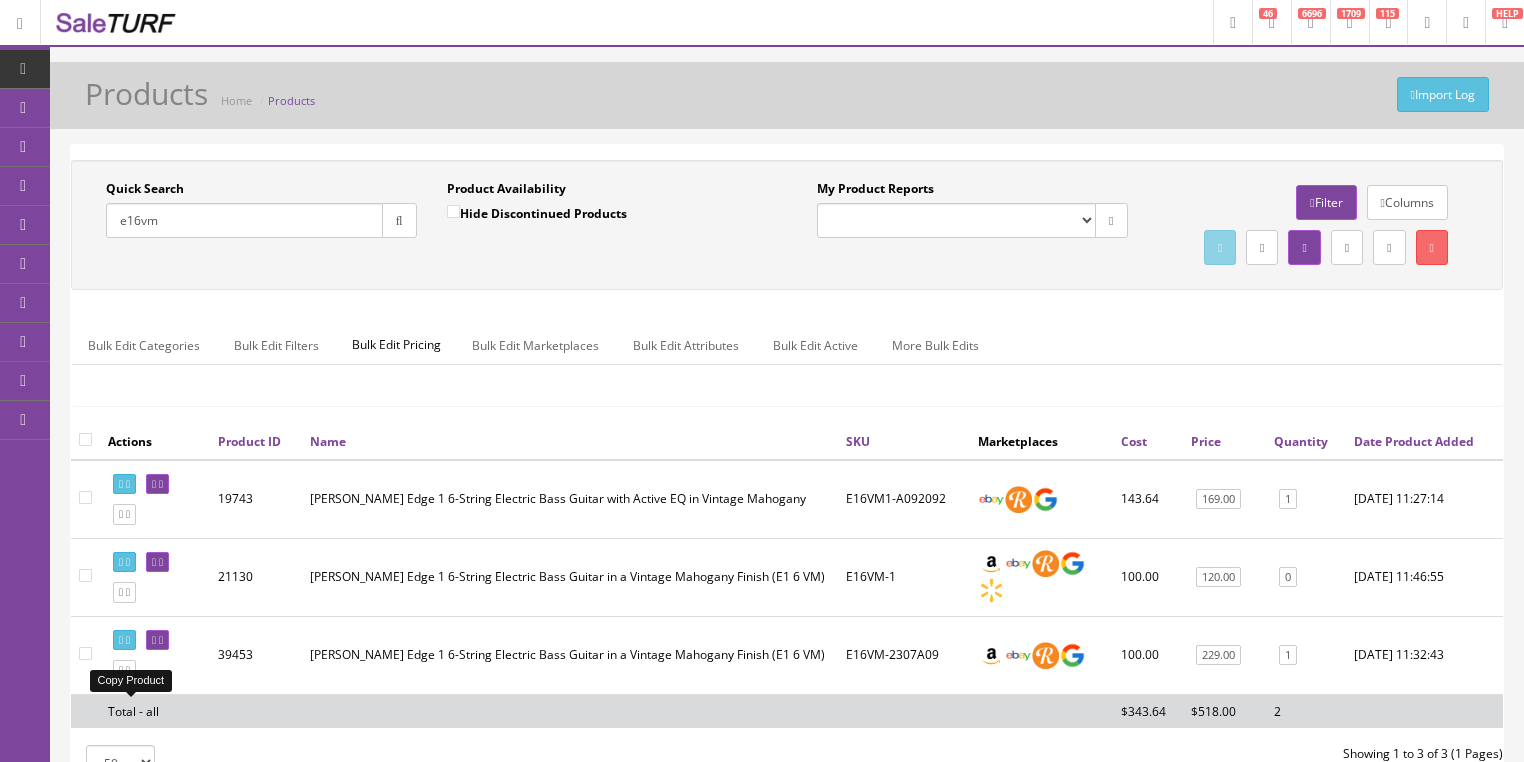 type on "e16vm" 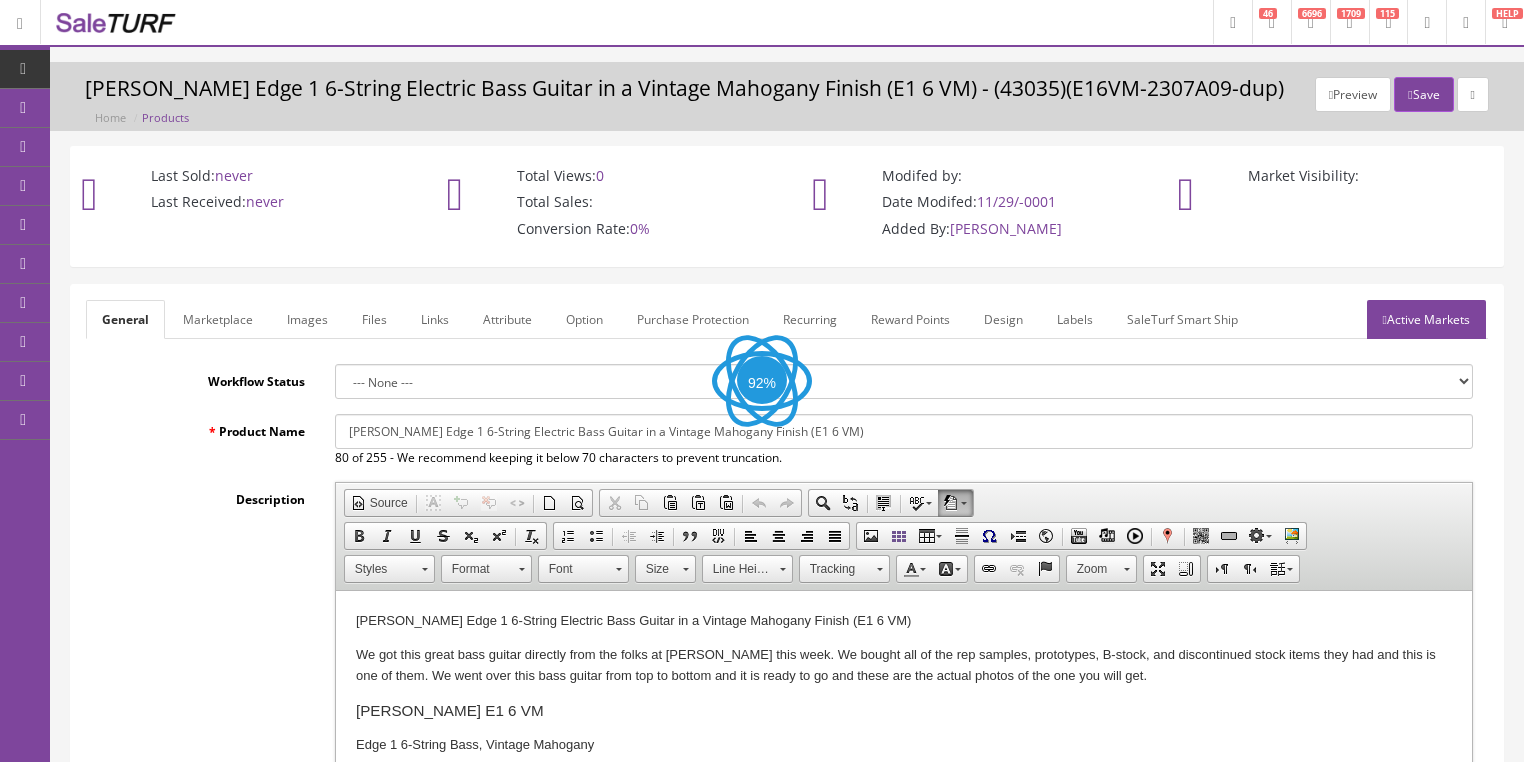 scroll, scrollTop: 0, scrollLeft: 0, axis: both 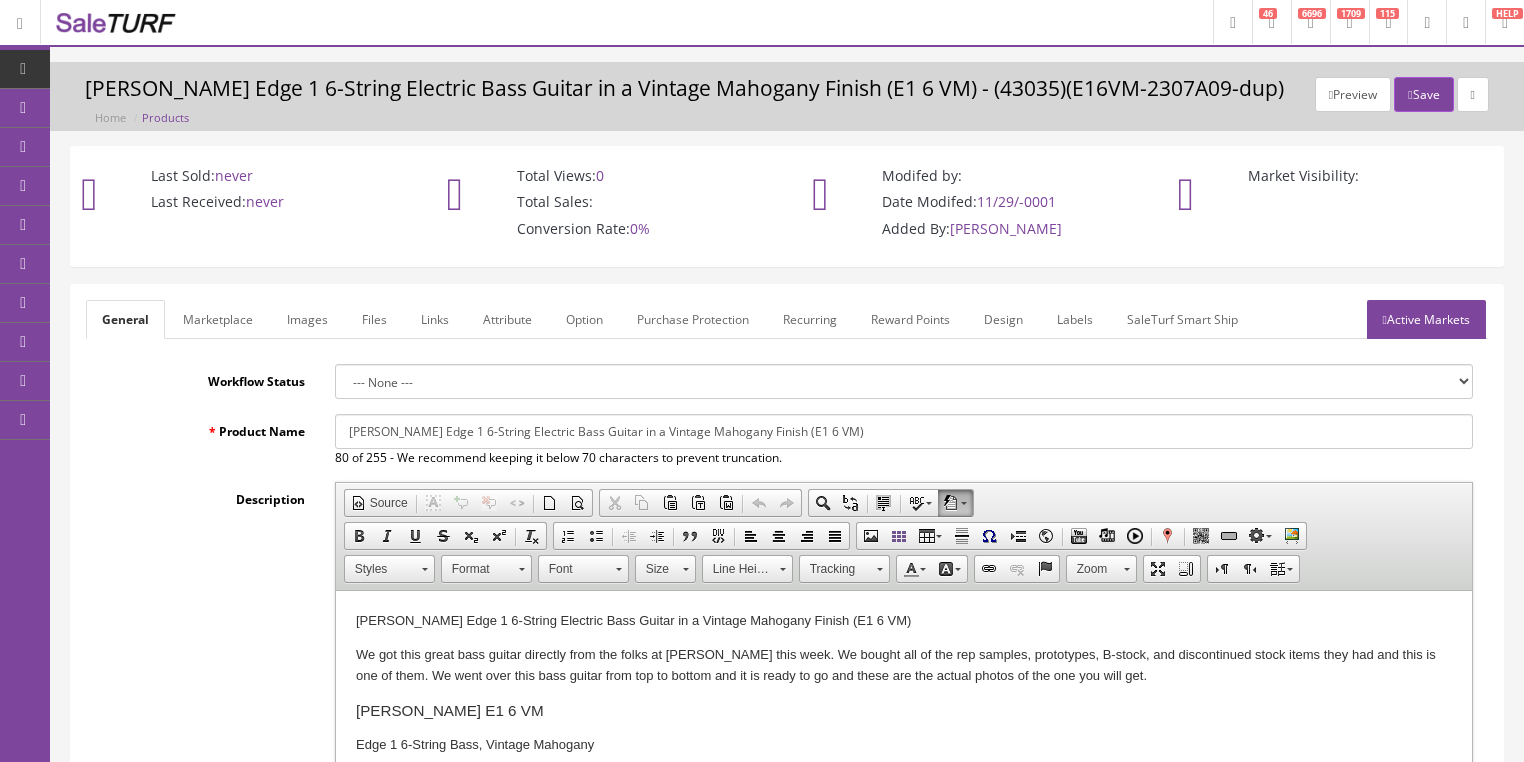 click on "Images" at bounding box center (307, 319) 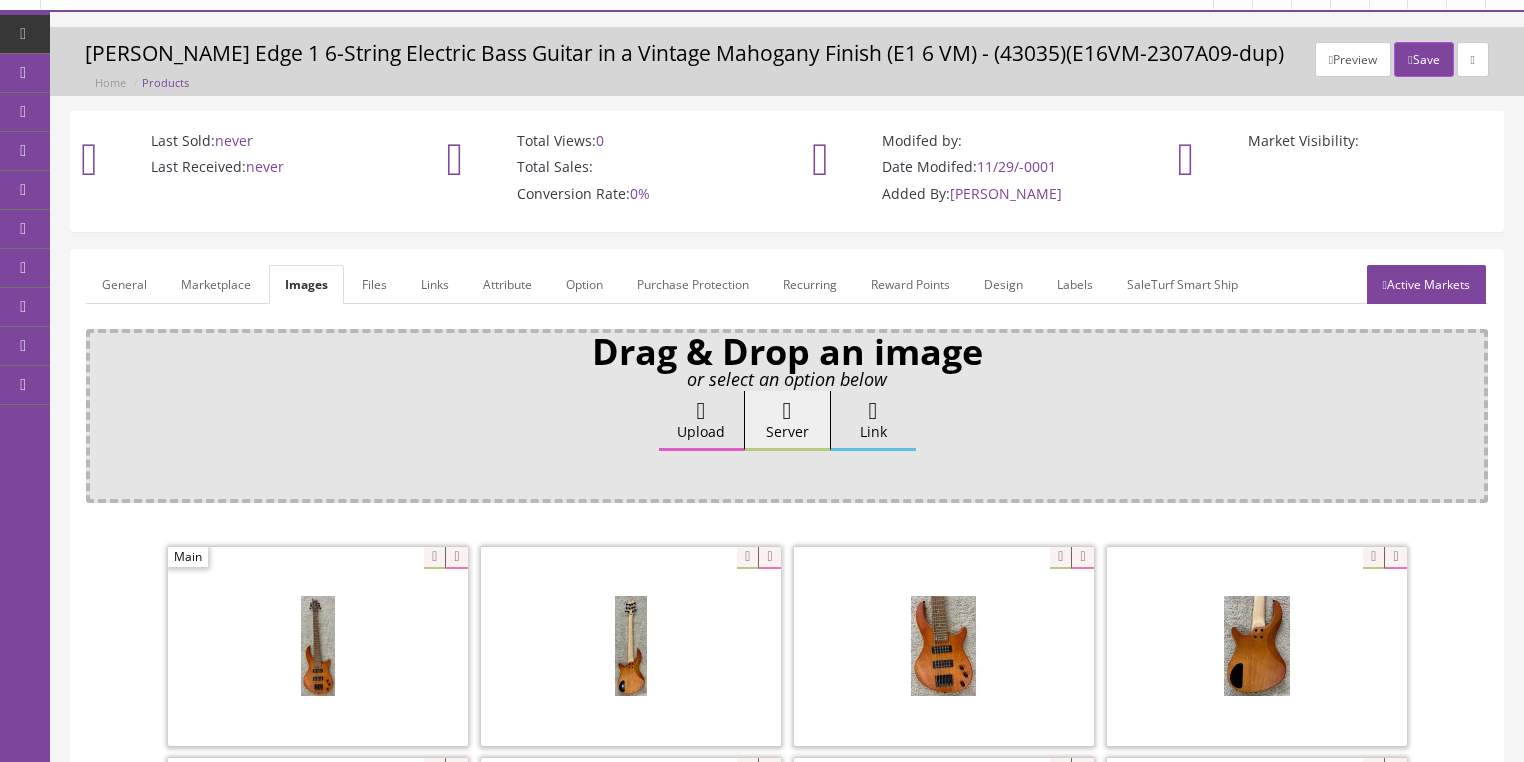 scroll, scrollTop: 320, scrollLeft: 0, axis: vertical 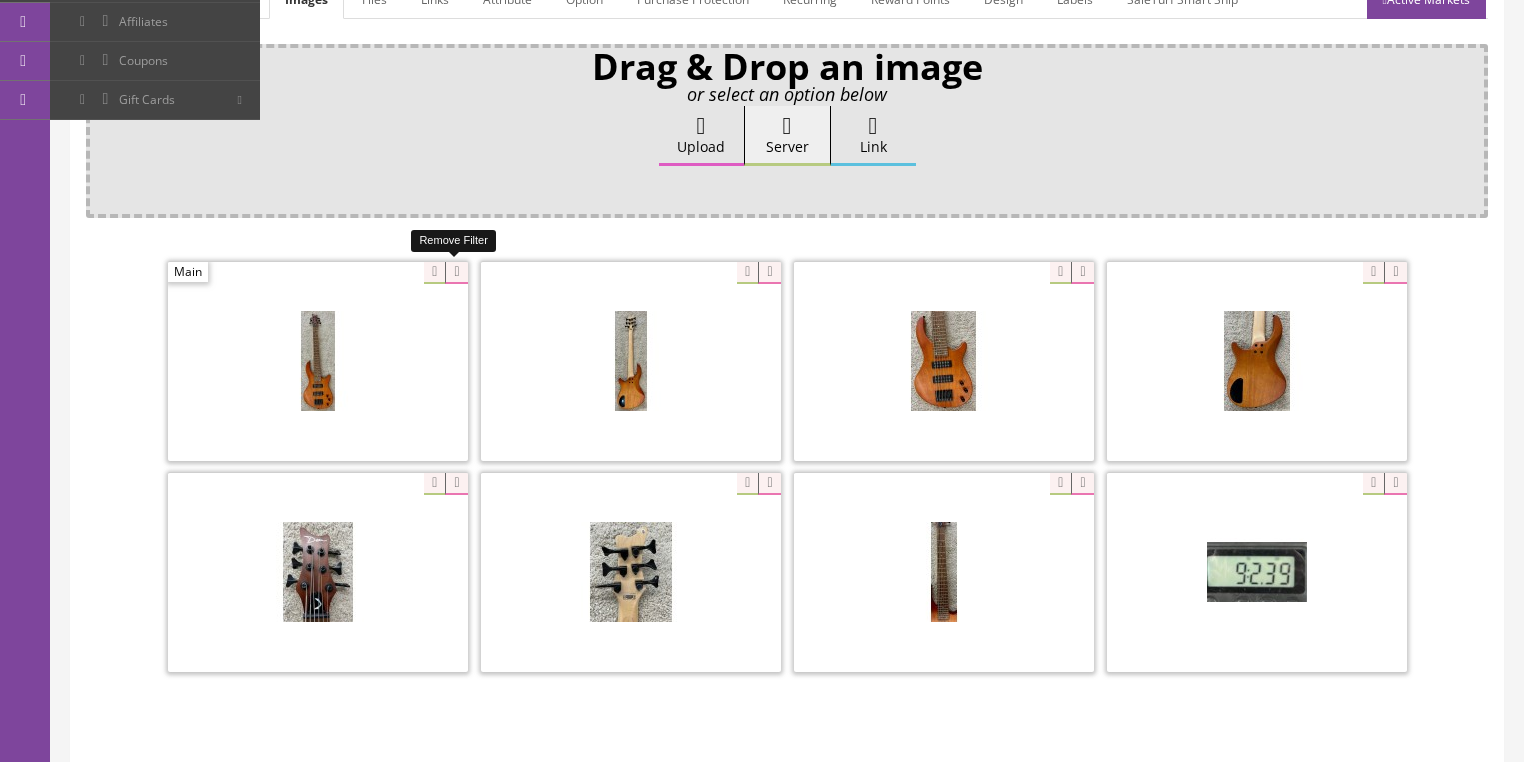 click at bounding box center [456, 273] 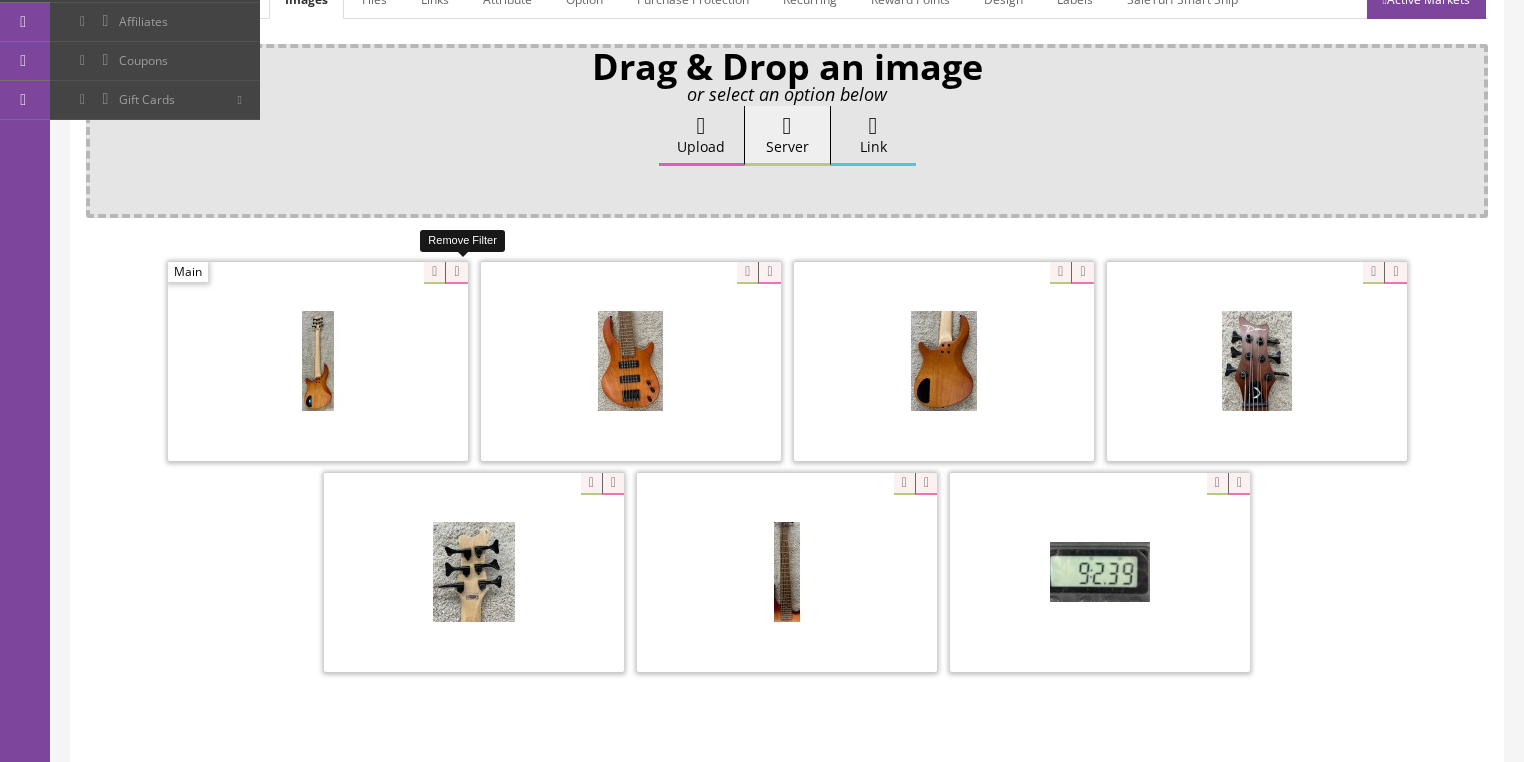 click at bounding box center [456, 273] 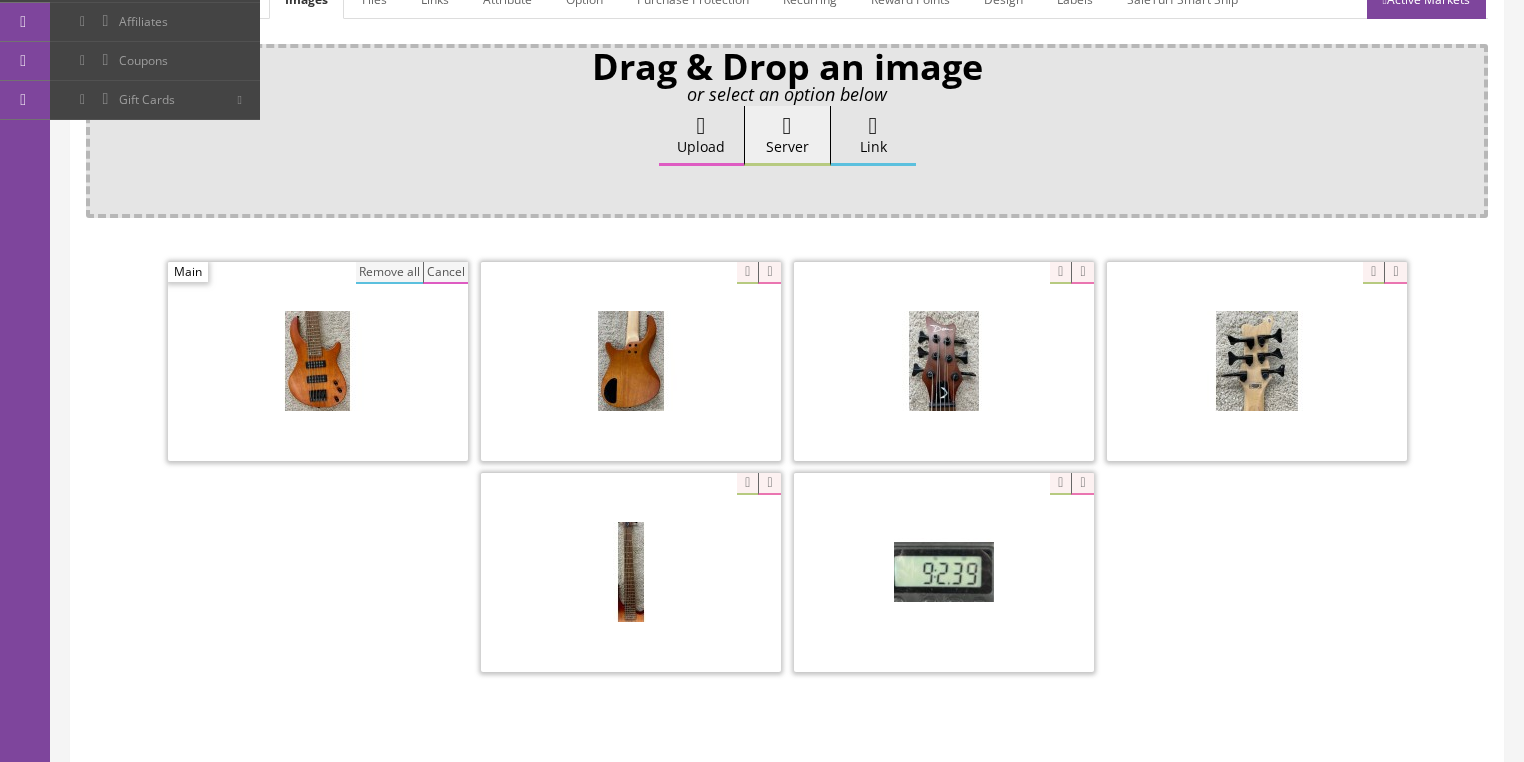 click on "Remove all" at bounding box center [389, 273] 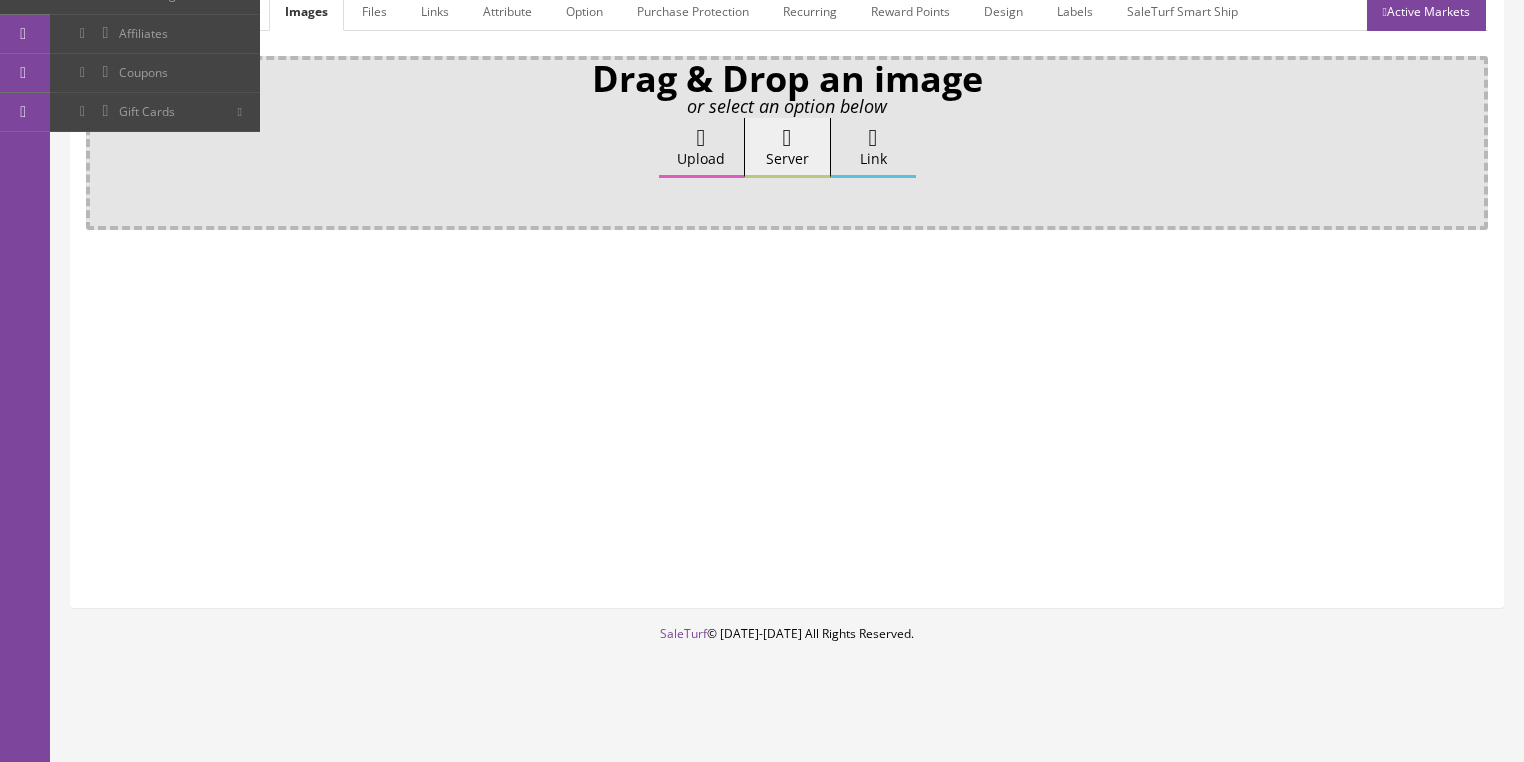 click on "Upload" at bounding box center [701, 148] 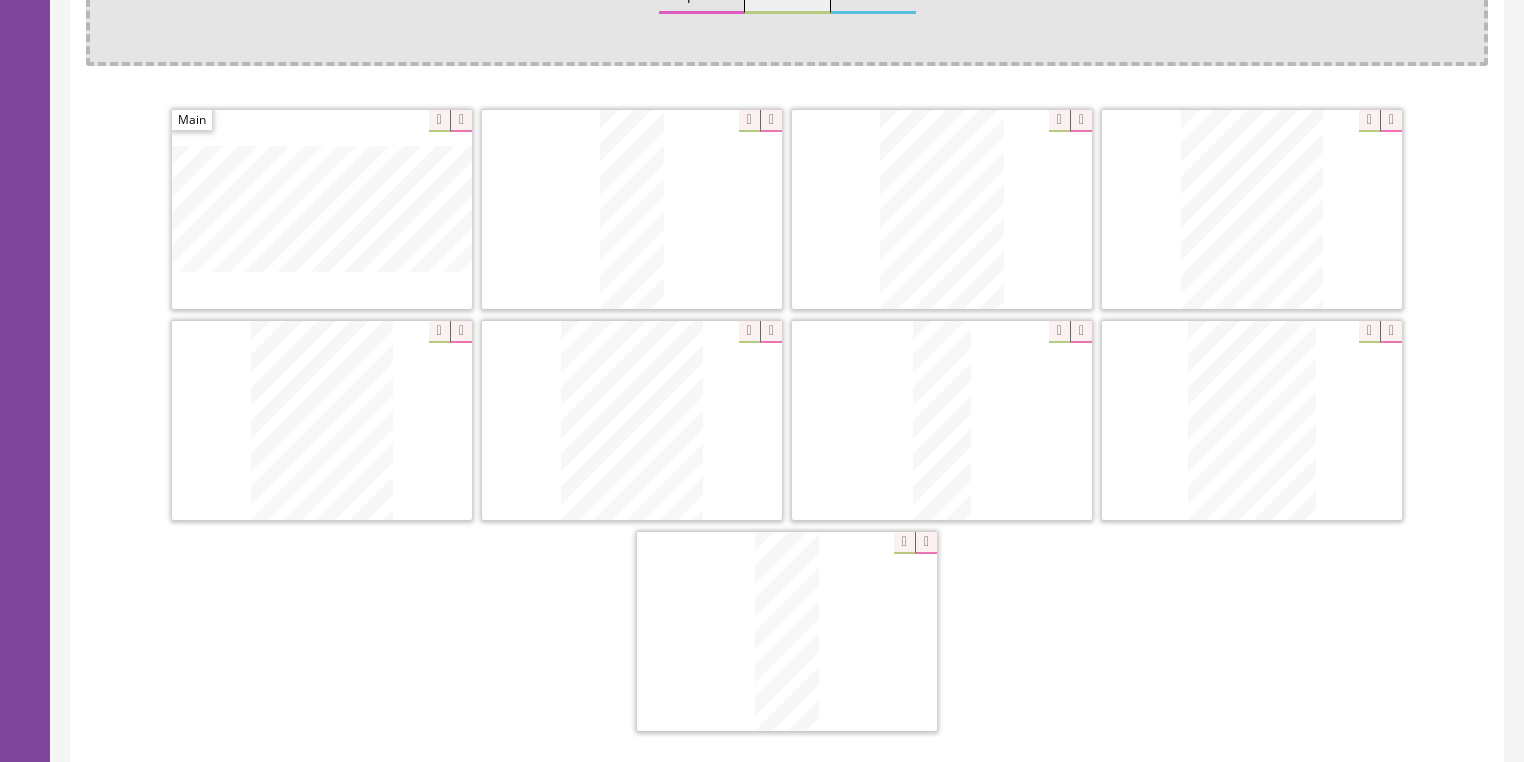 scroll, scrollTop: 480, scrollLeft: 0, axis: vertical 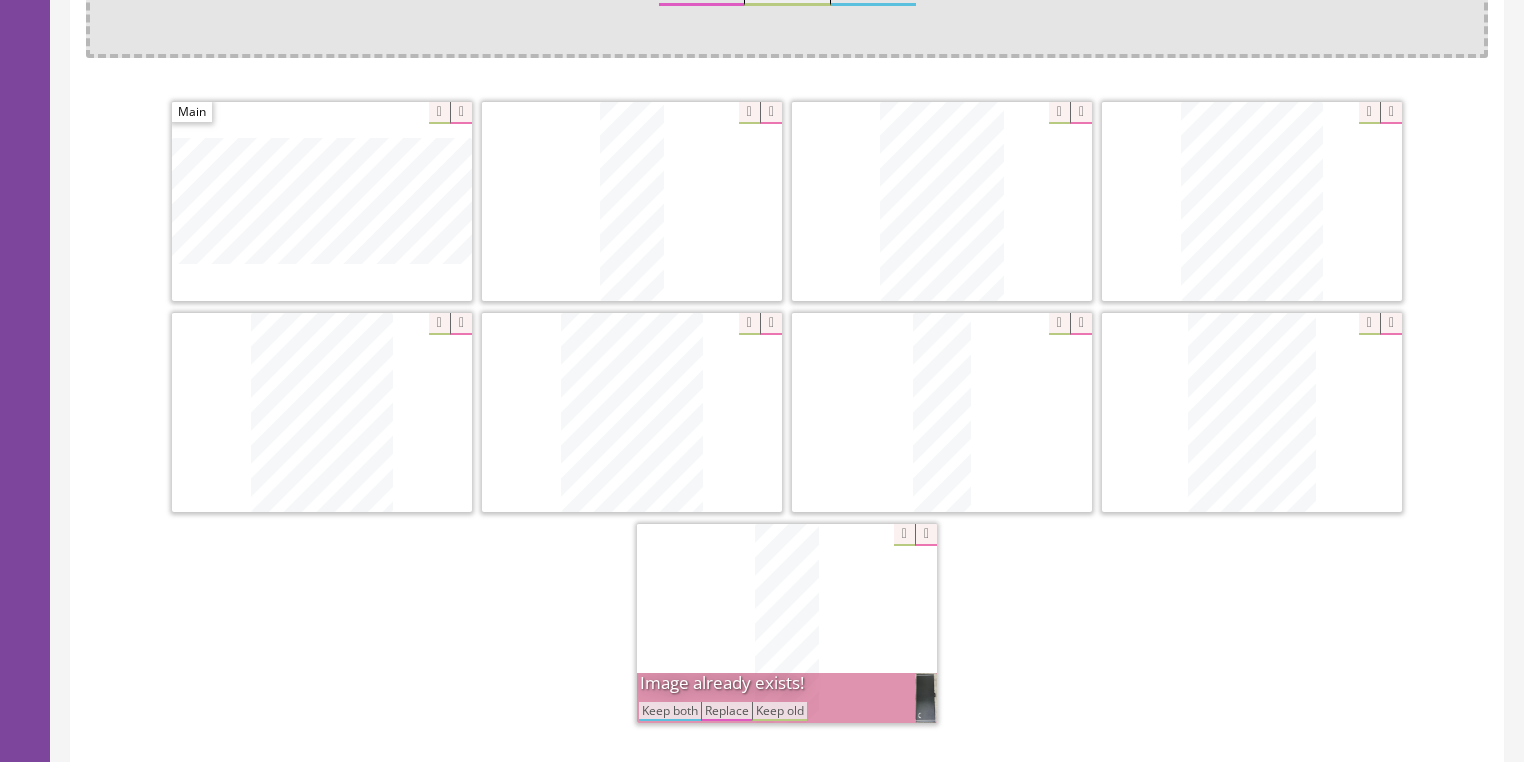 drag, startPoint x: 681, startPoint y: 701, endPoint x: 712, endPoint y: 670, distance: 43.840622 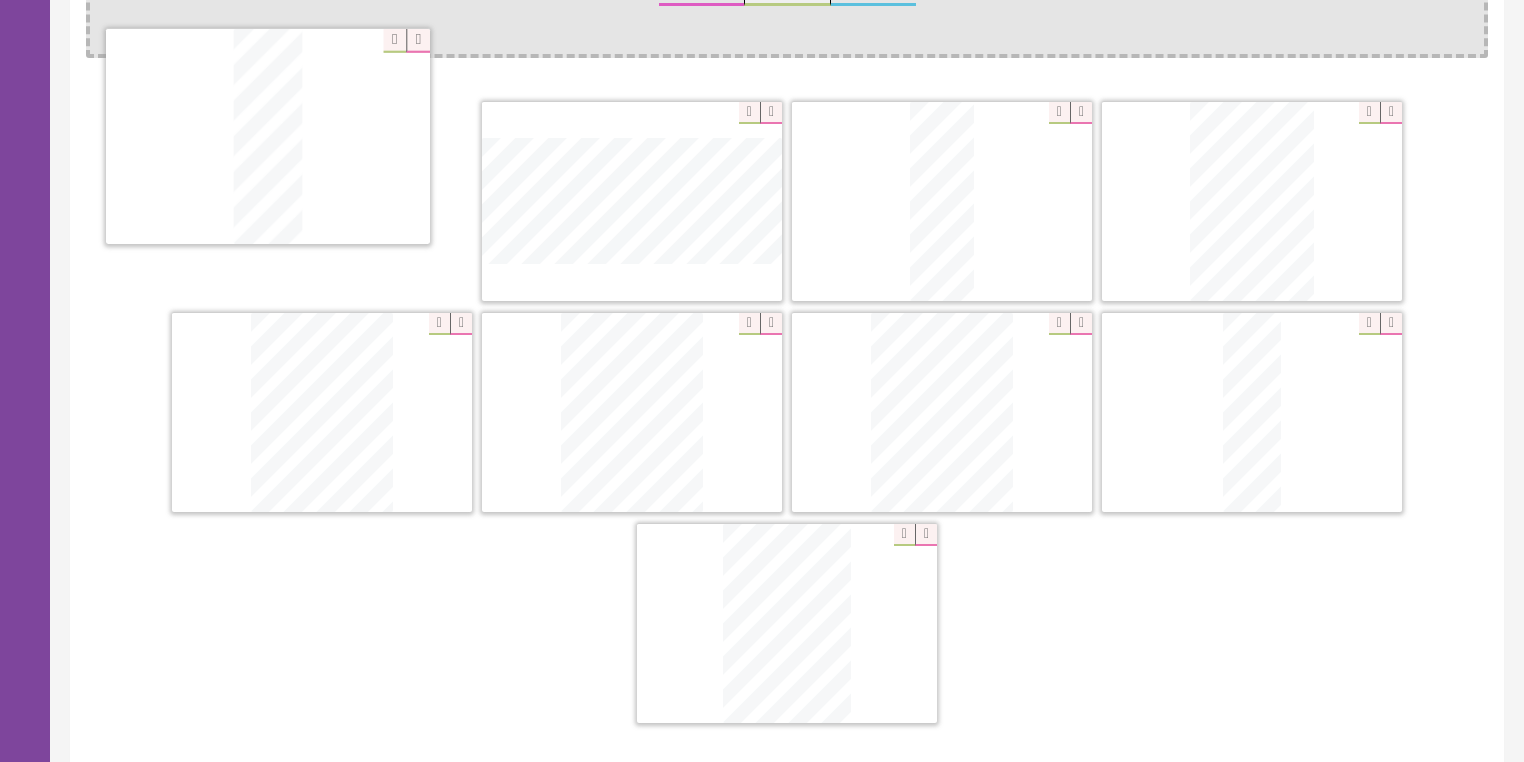 drag, startPoint x: 765, startPoint y: 629, endPoint x: 292, endPoint y: 156, distance: 668.92303 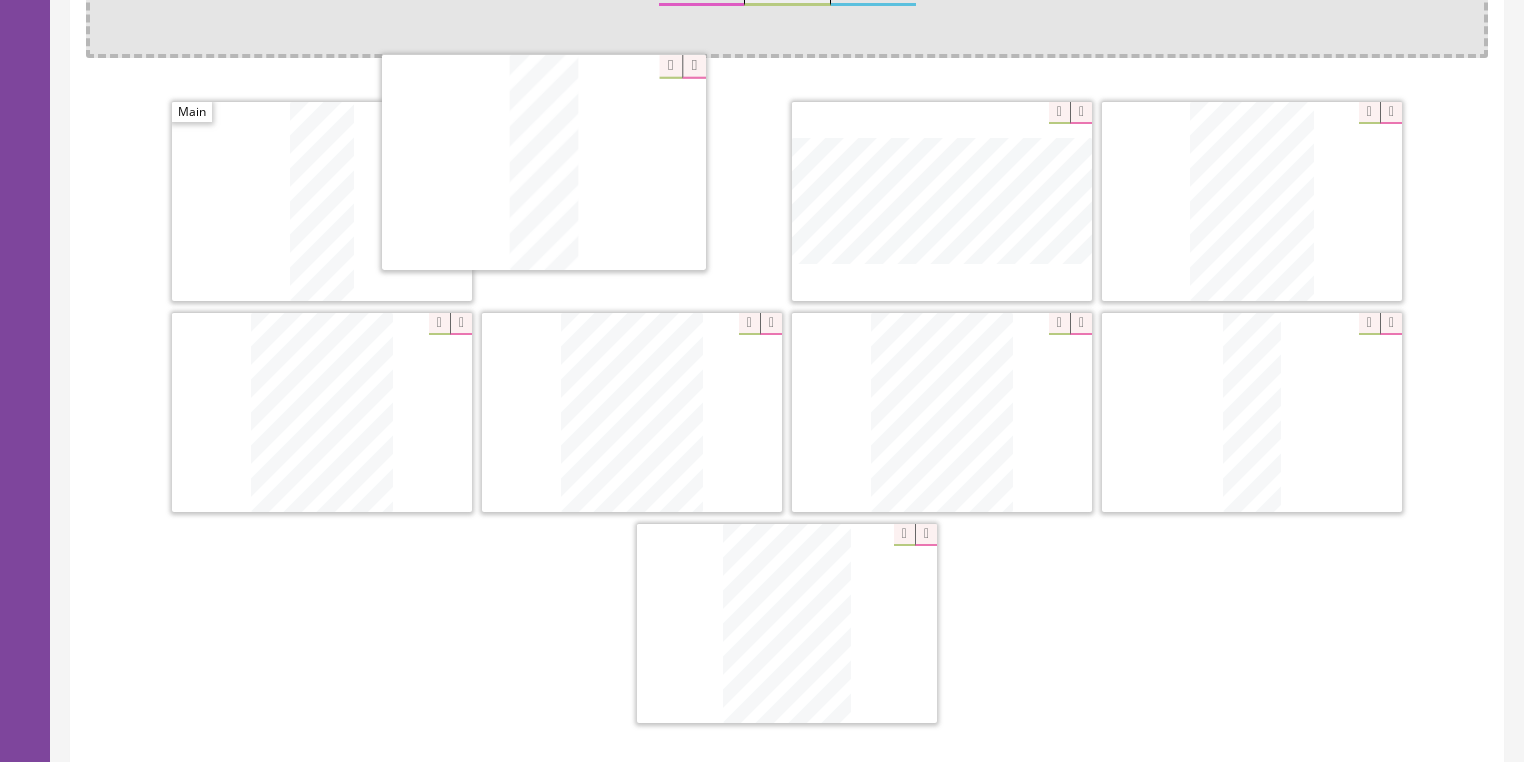 drag, startPoint x: 934, startPoint y: 192, endPoint x: 552, endPoint y: 162, distance: 383.1762 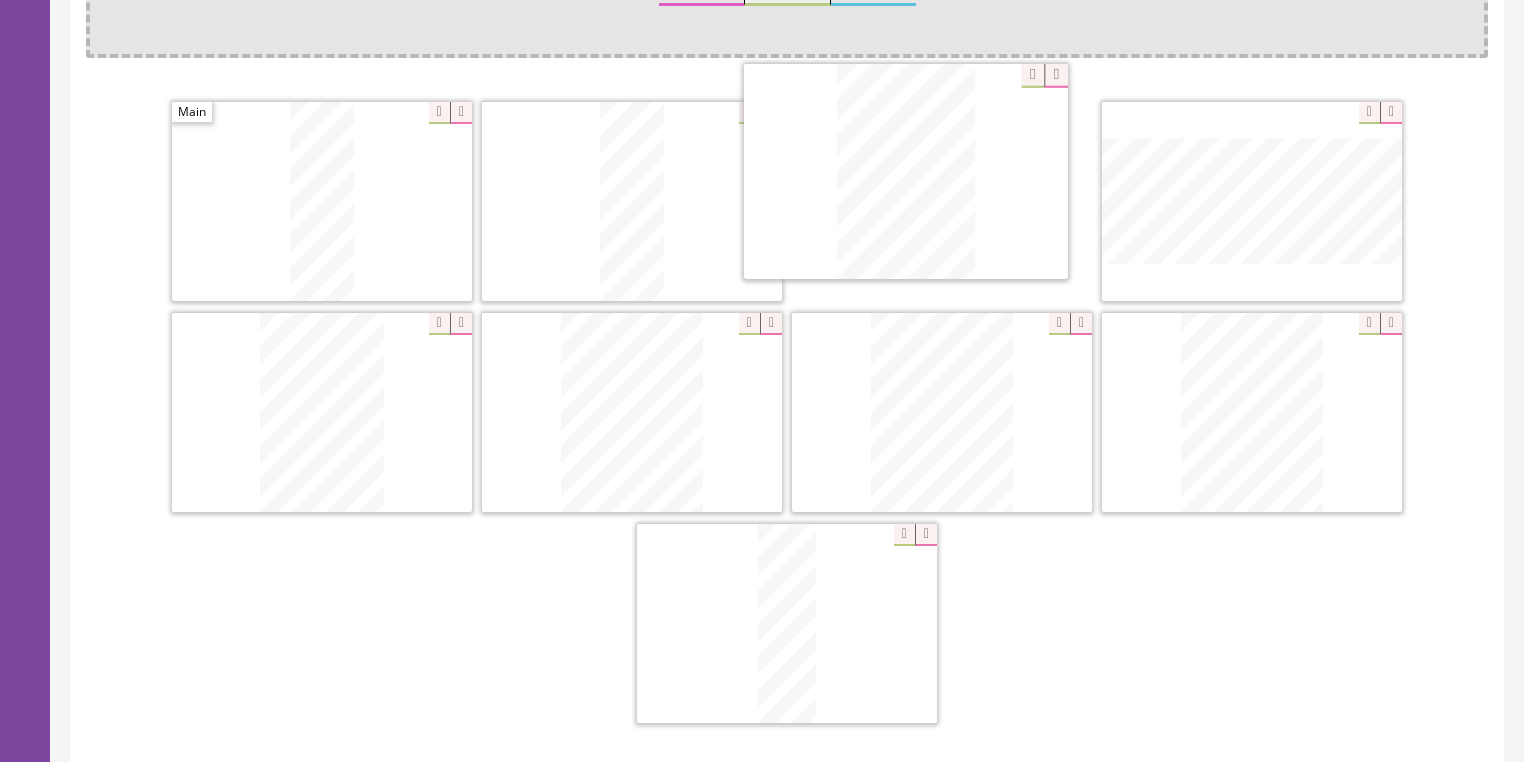 drag, startPoint x: 745, startPoint y: 595, endPoint x: 844, endPoint y: 203, distance: 404.30804 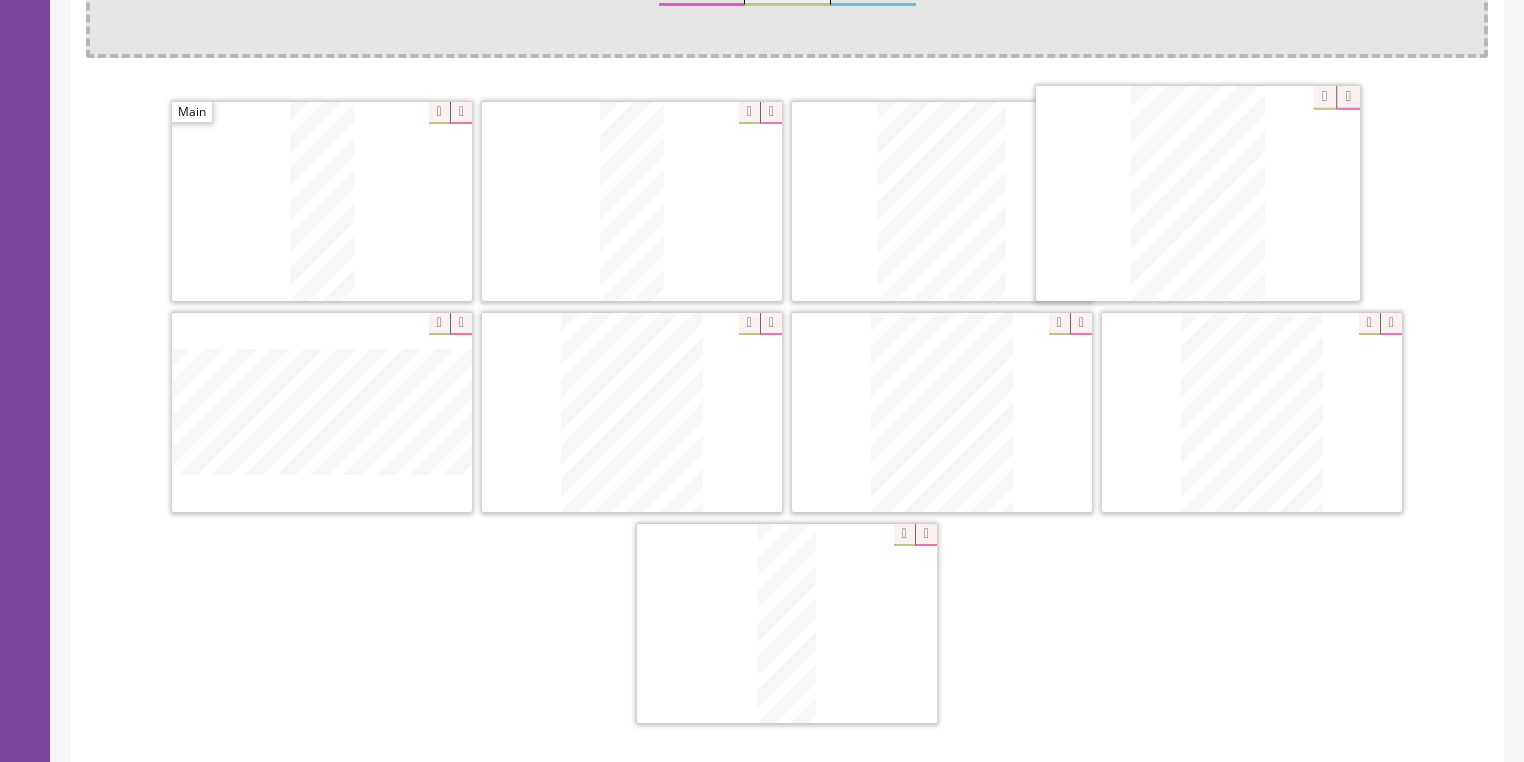 drag, startPoint x: 404, startPoint y: 420, endPoint x: 1282, endPoint y: 204, distance: 904.1792 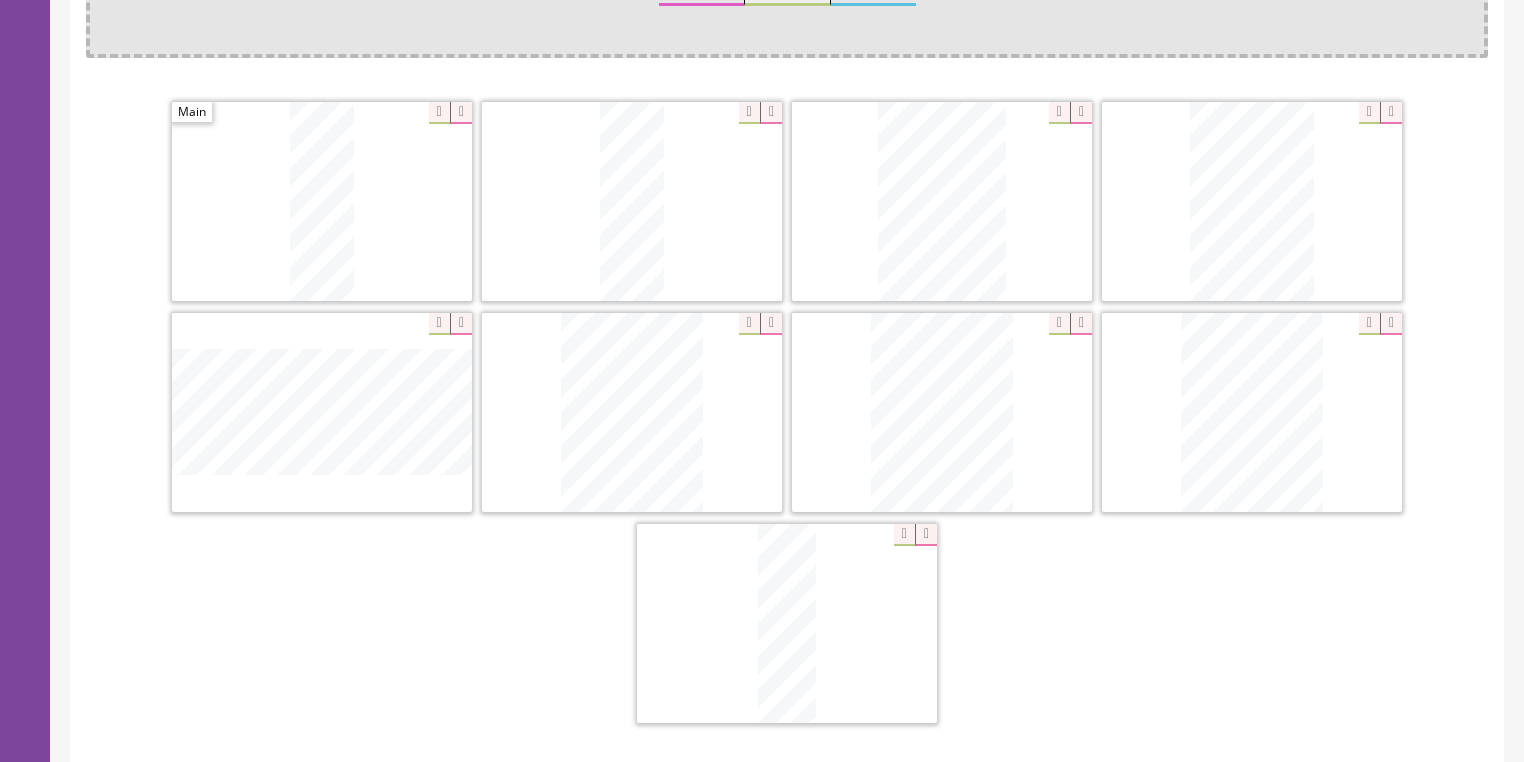drag, startPoint x: 1388, startPoint y: 324, endPoint x: 1191, endPoint y: 381, distance: 205.08047 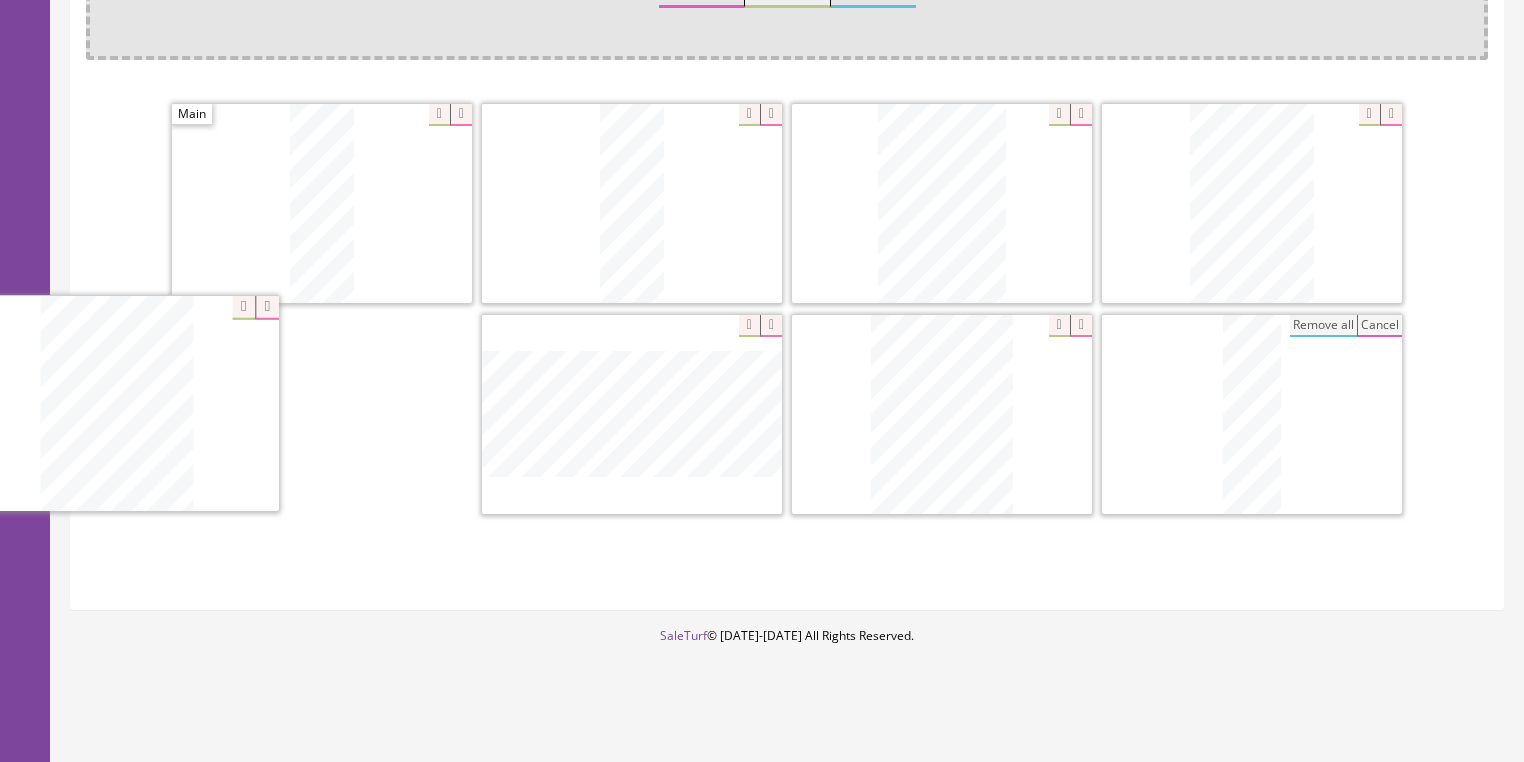drag, startPoint x: 965, startPoint y: 420, endPoint x: 453, endPoint y: 436, distance: 512.24994 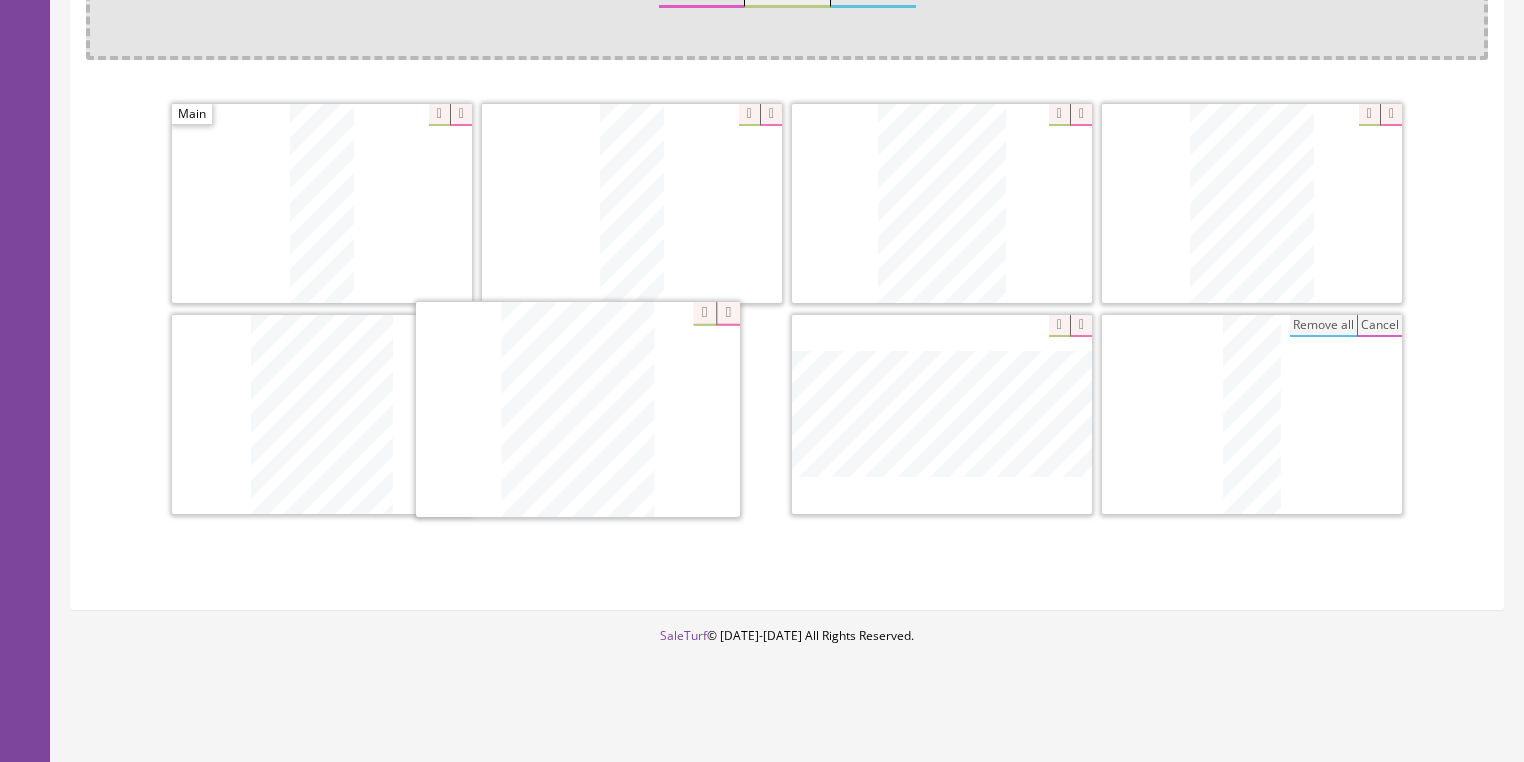 drag, startPoint x: 932, startPoint y: 425, endPoint x: 780, endPoint y: 424, distance: 152.0033 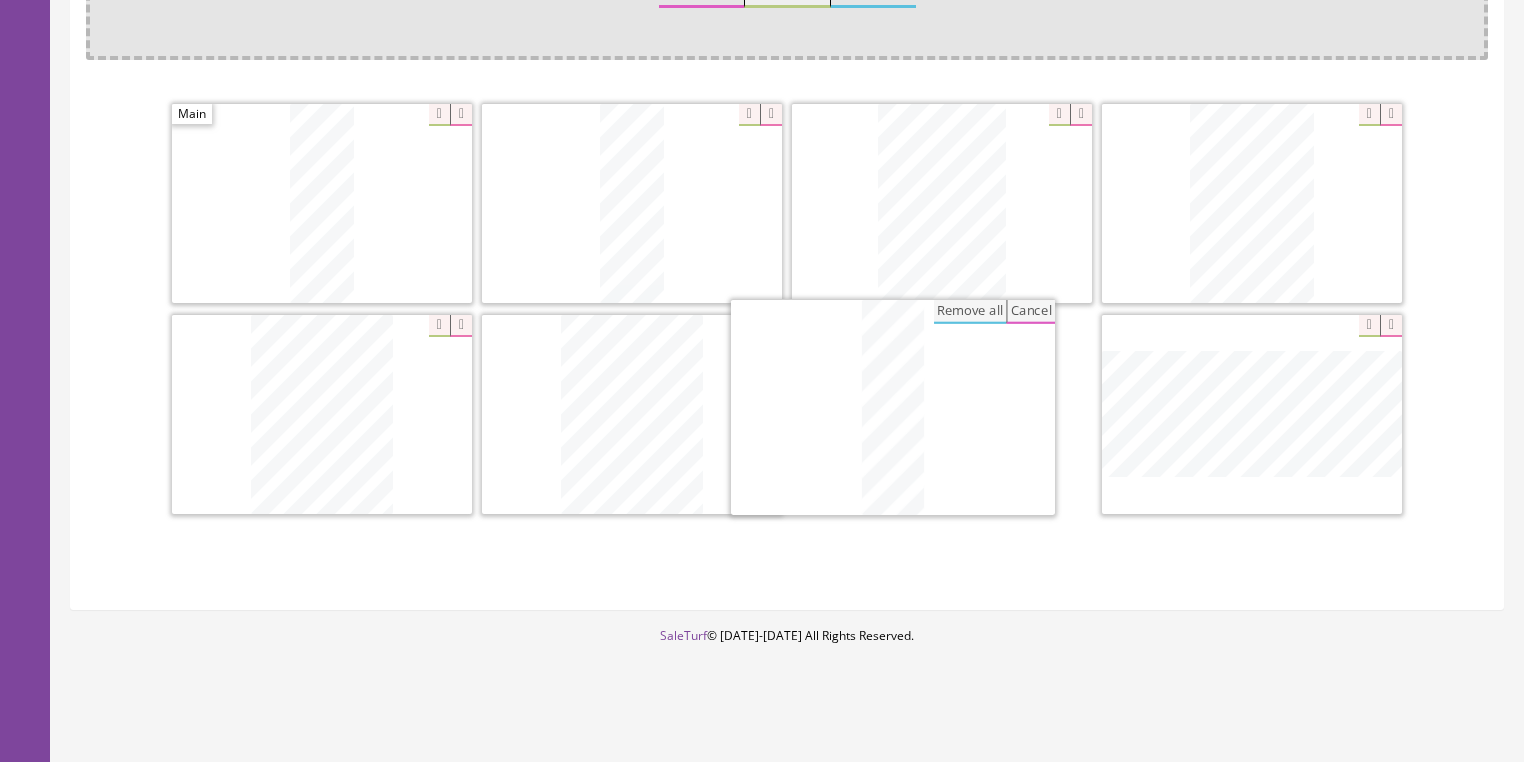 drag, startPoint x: 1213, startPoint y: 440, endPoint x: 856, endPoint y: 436, distance: 357.0224 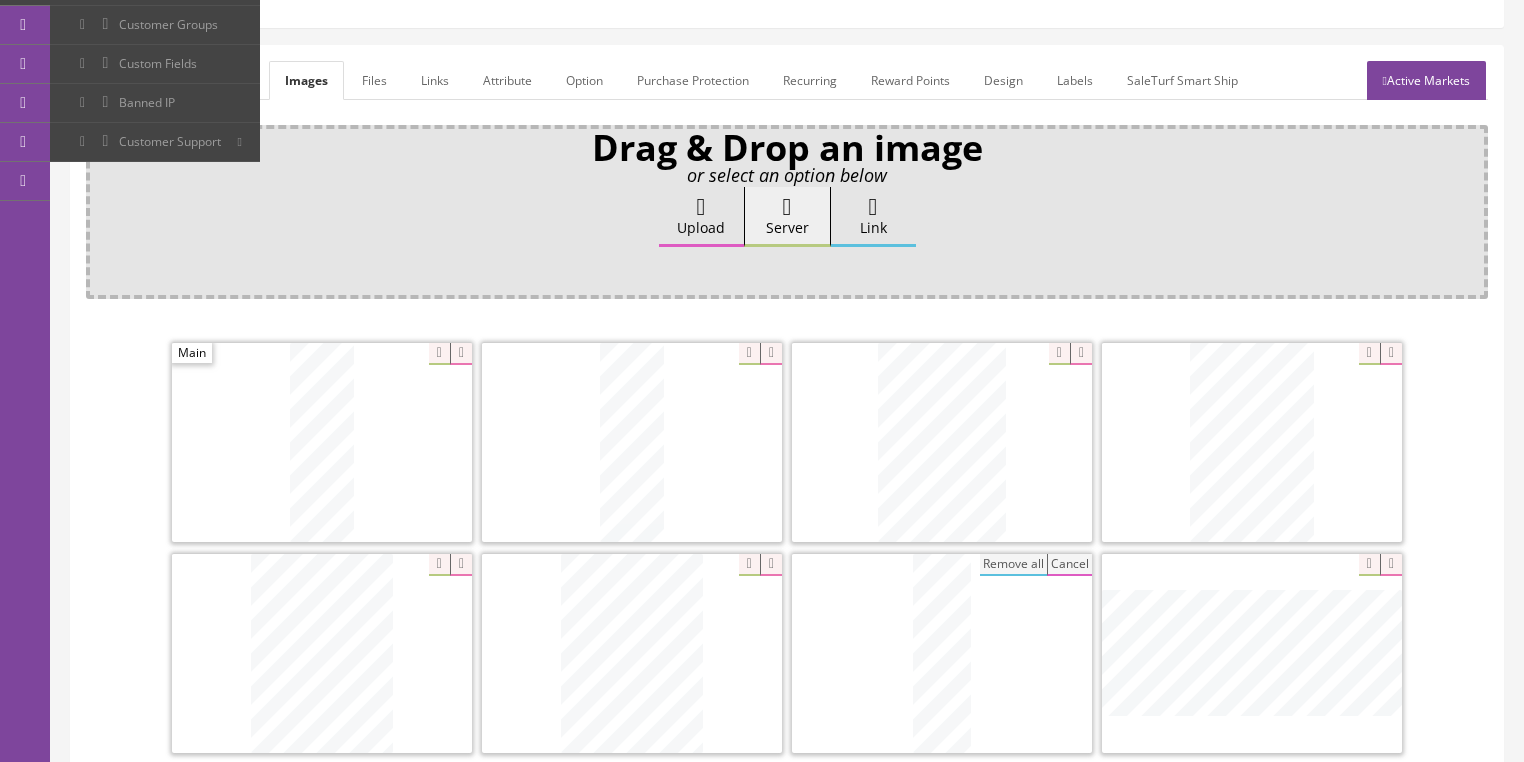 scroll, scrollTop: 238, scrollLeft: 0, axis: vertical 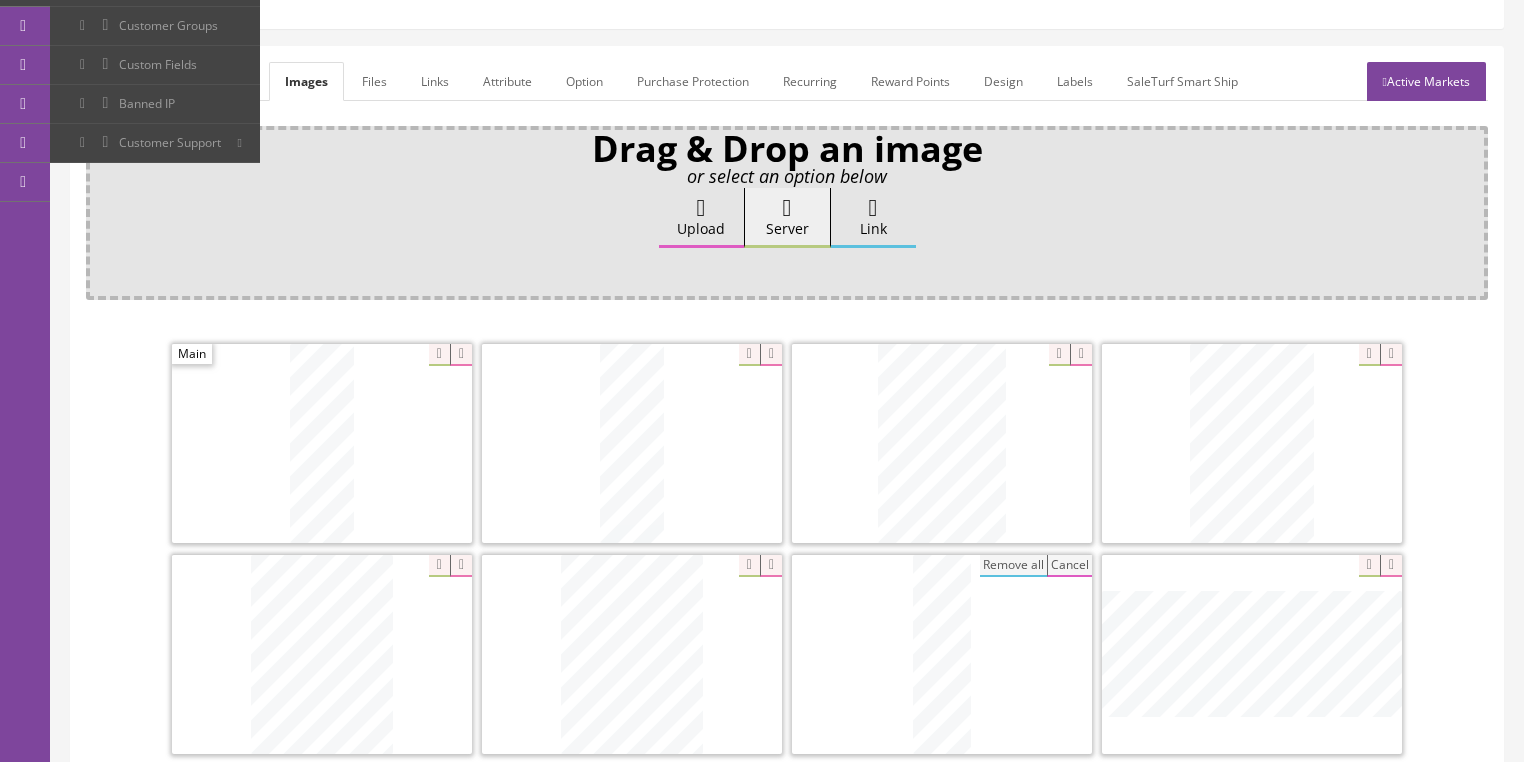 click on "General" at bounding box center [124, 81] 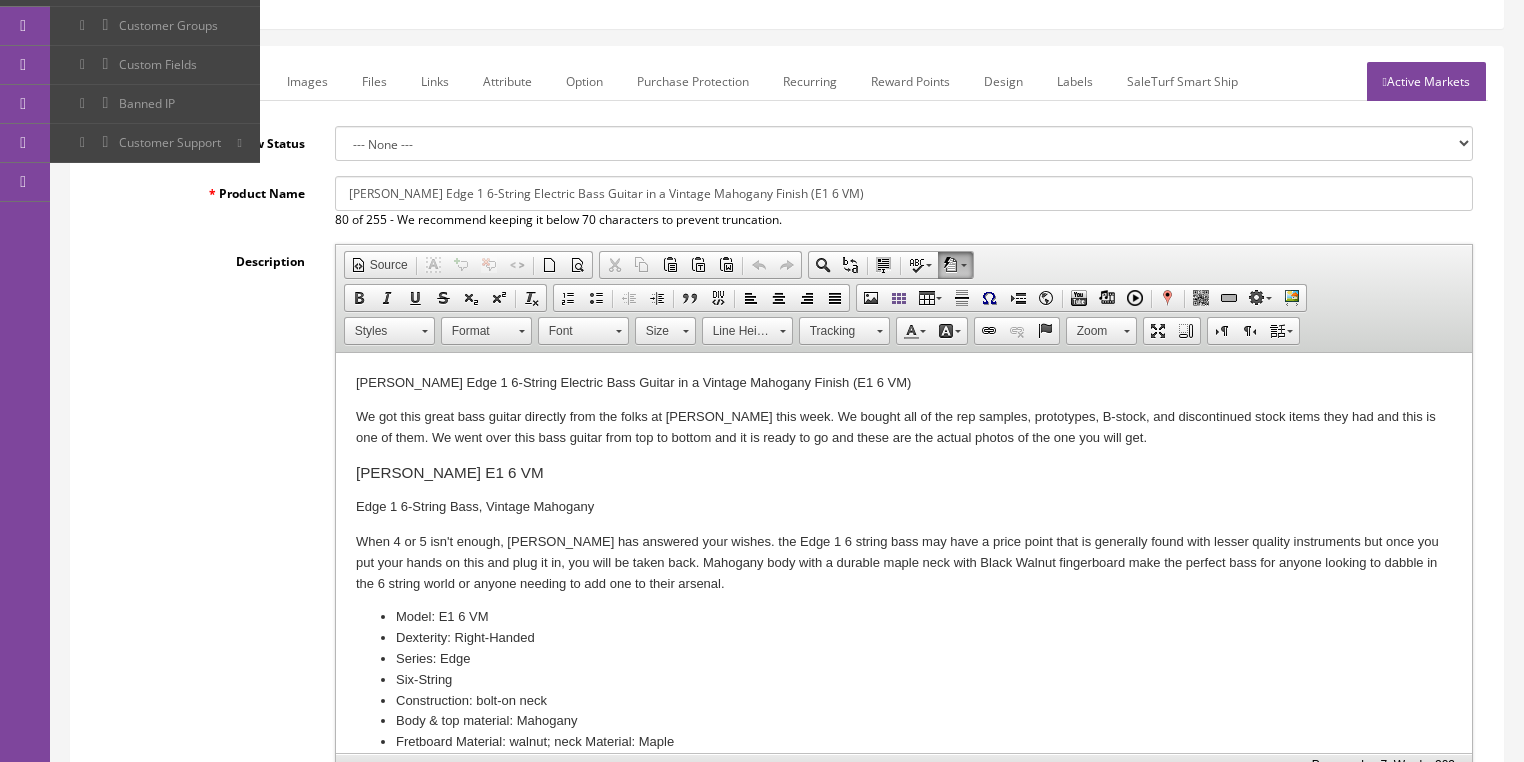 click on "We got this great bass guitar directly from the folks at [PERSON_NAME] this week. We bought all of the rep samples, prototypes, B-stock, and discontinued stock items they had and this is one of them. We went over this bass guitar from top to bottom and it is ready to go and these are the actual photos of the one you will get." at bounding box center [903, 428] 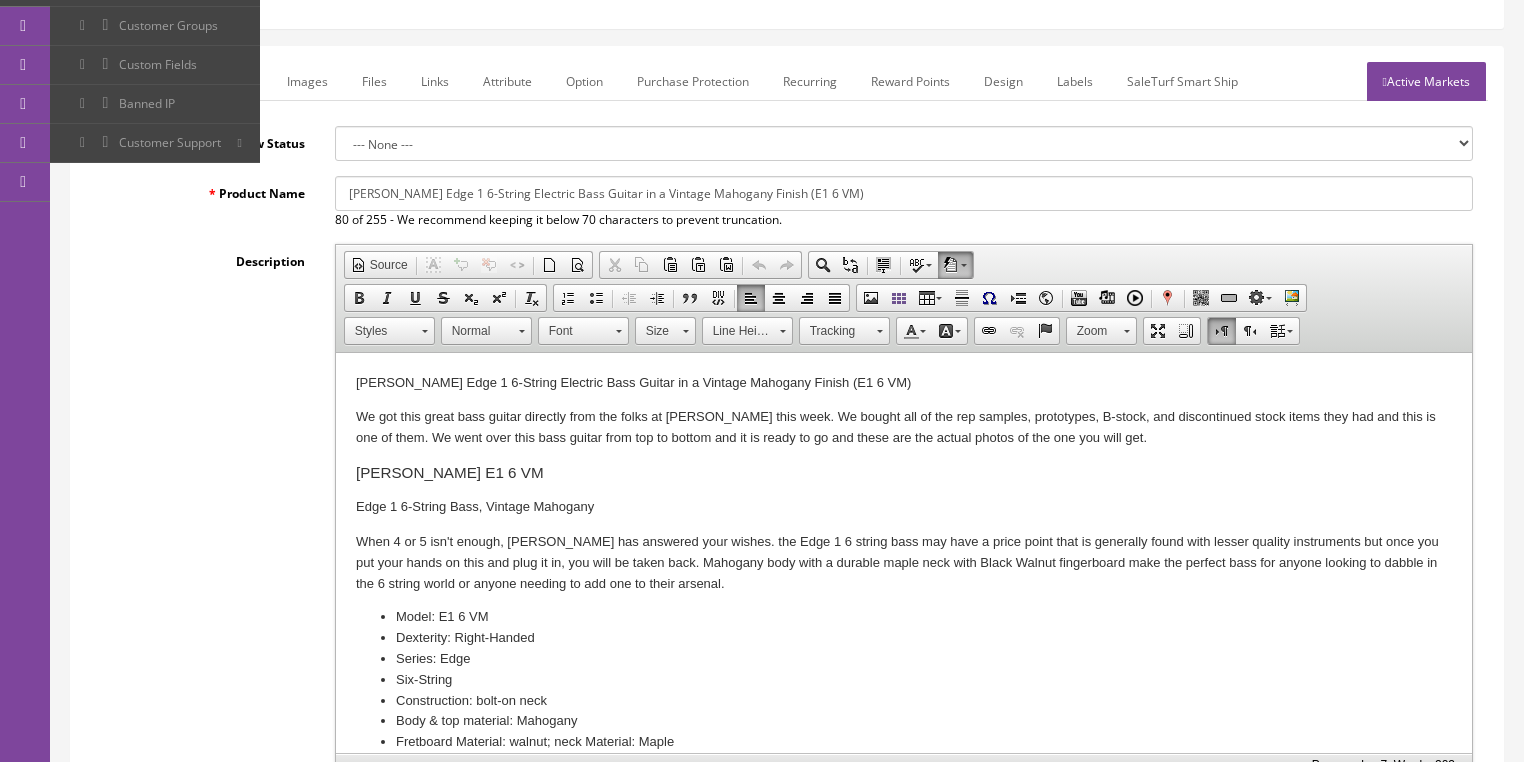 type 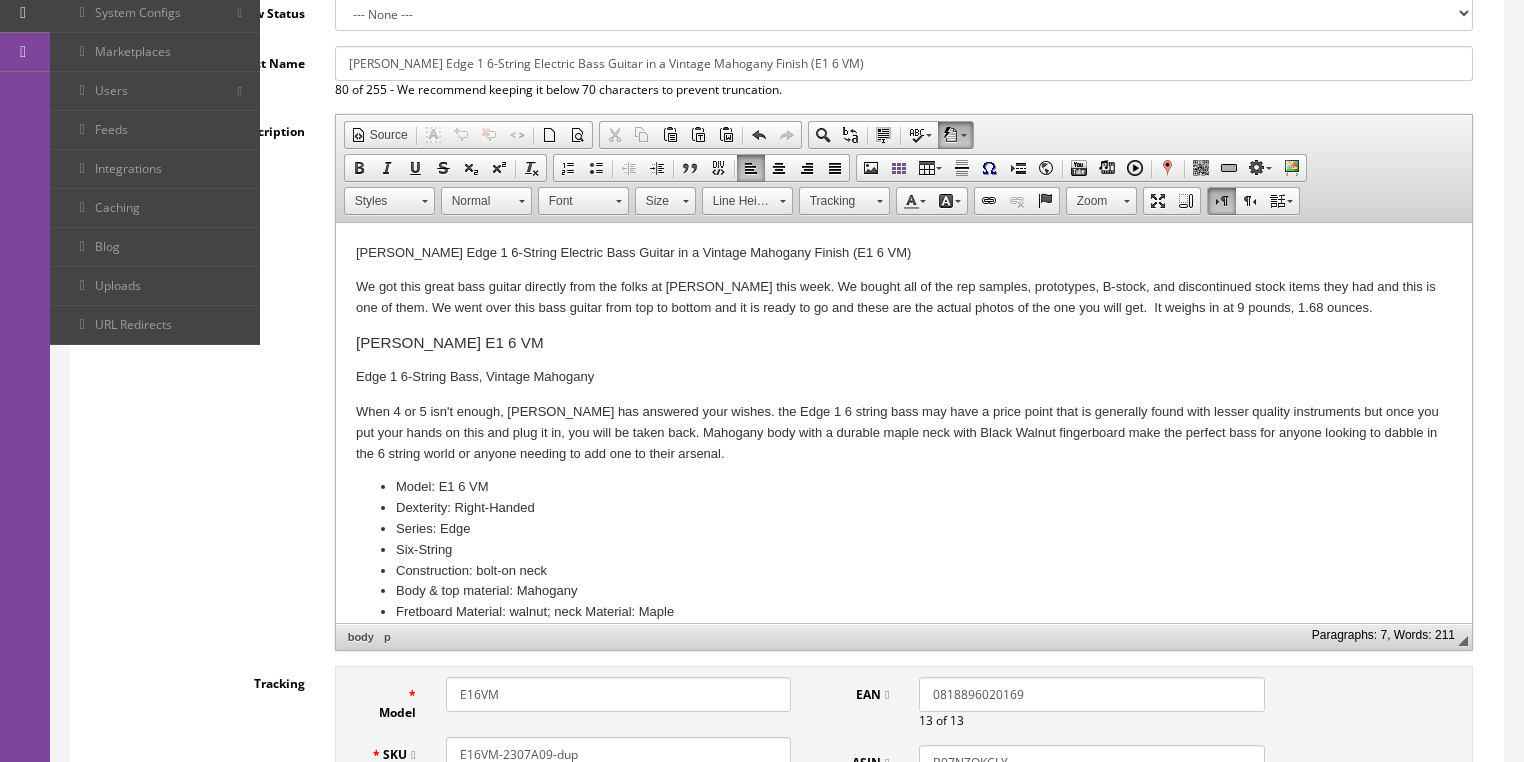 scroll, scrollTop: 638, scrollLeft: 0, axis: vertical 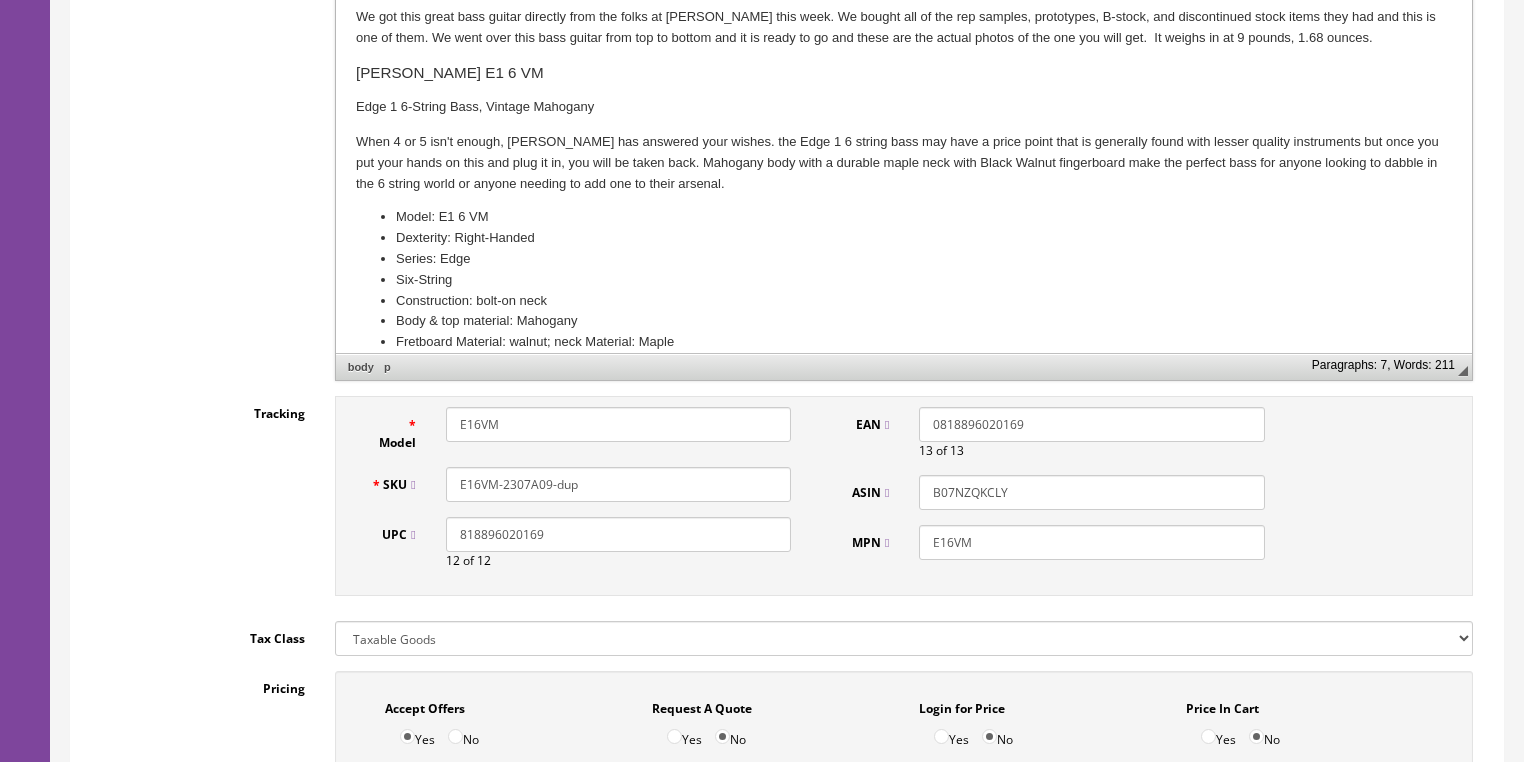 drag, startPoint x: 501, startPoint y: 485, endPoint x: 721, endPoint y: 486, distance: 220.00227 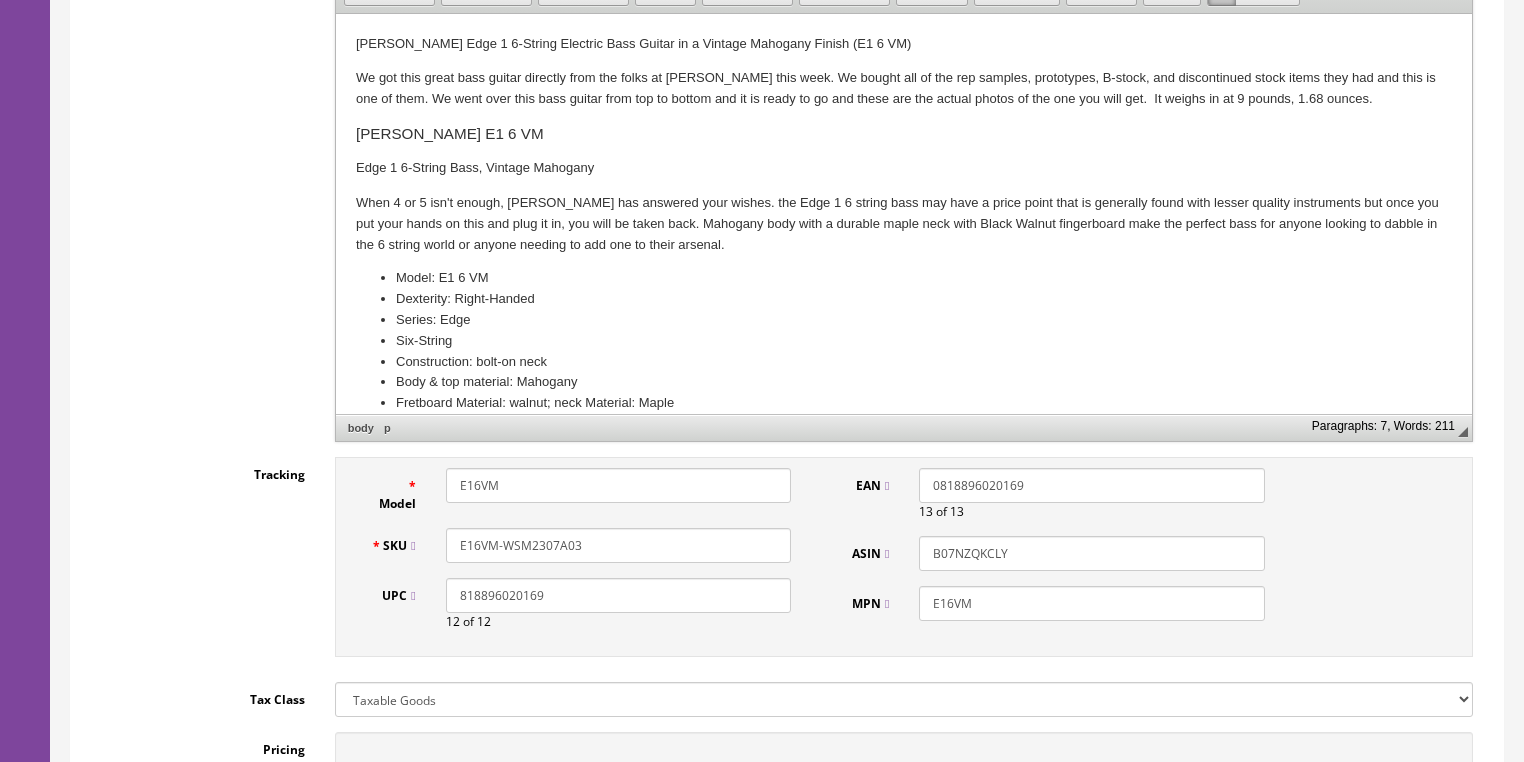 scroll, scrollTop: 558, scrollLeft: 0, axis: vertical 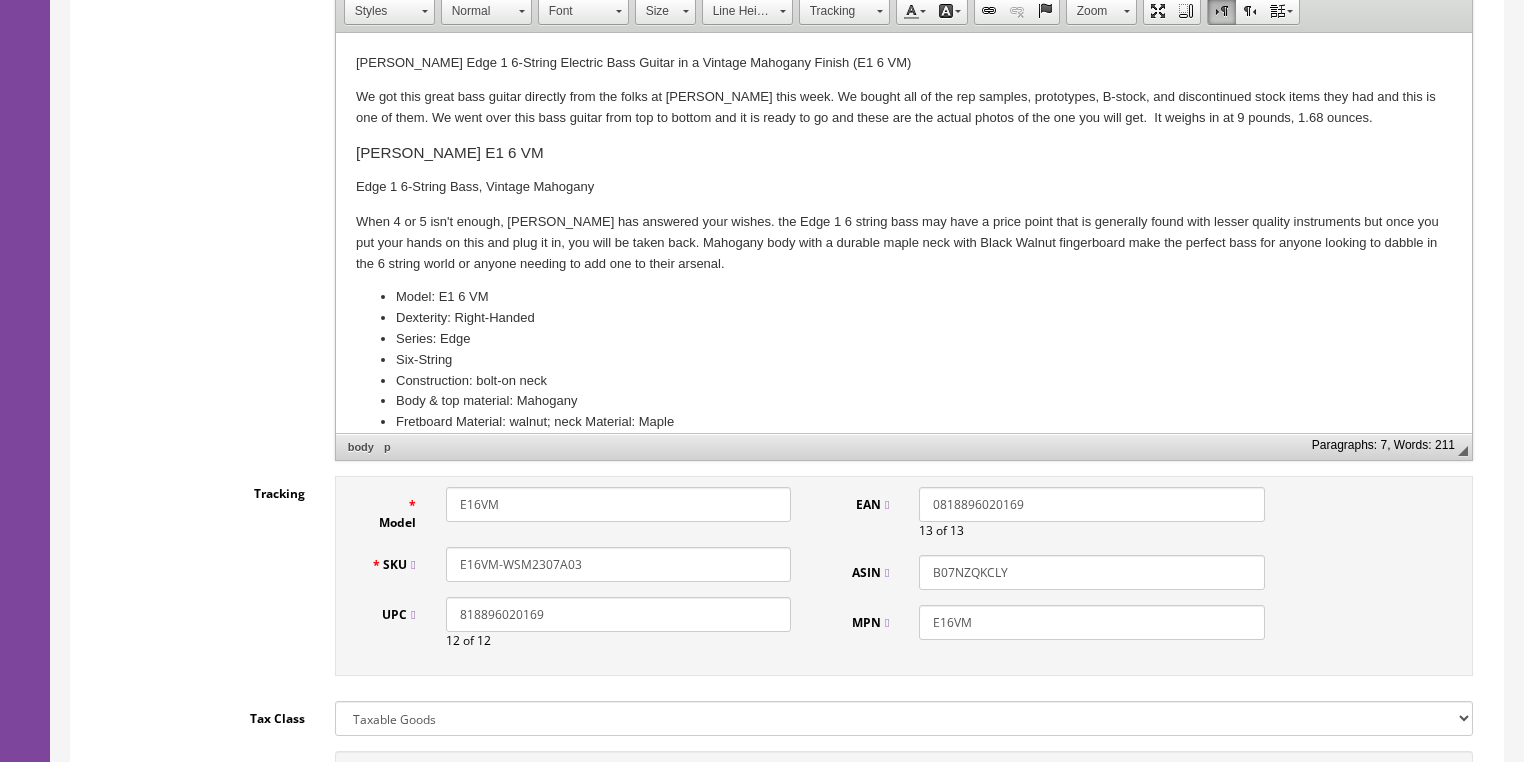 type on "E16VM-WSM2307A03" 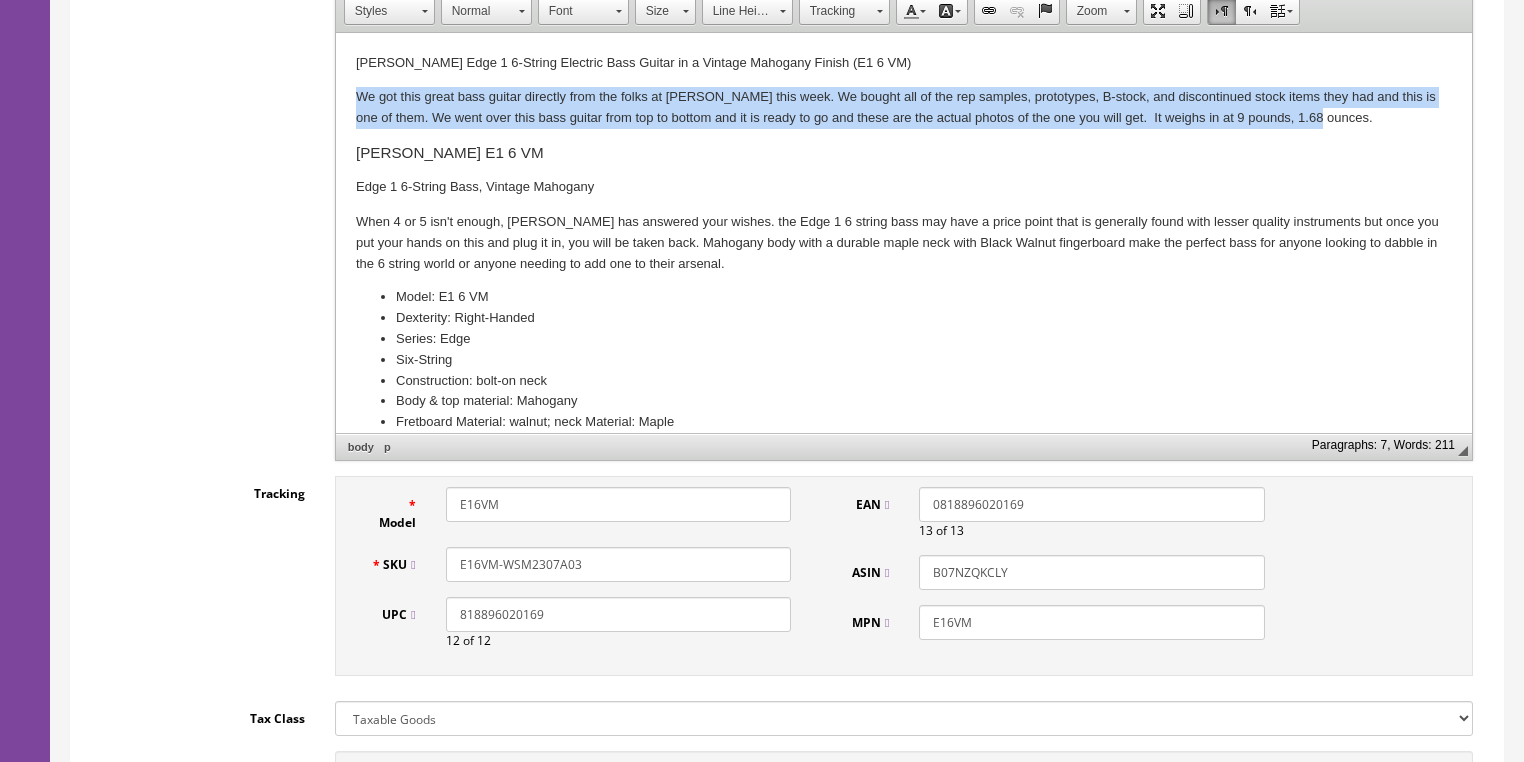 drag, startPoint x: 347, startPoint y: 94, endPoint x: 1315, endPoint y: 125, distance: 968.4963 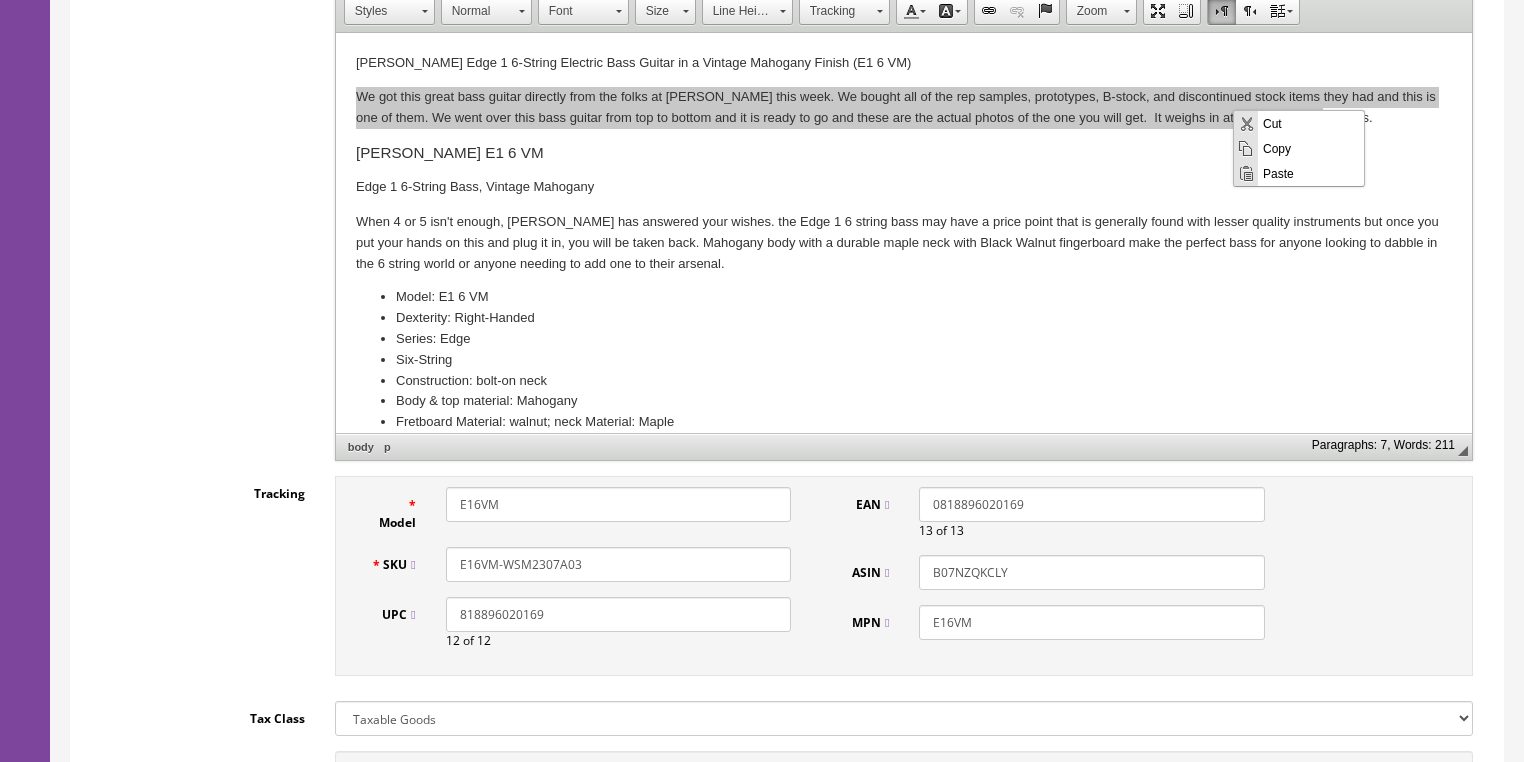 scroll, scrollTop: 0, scrollLeft: 0, axis: both 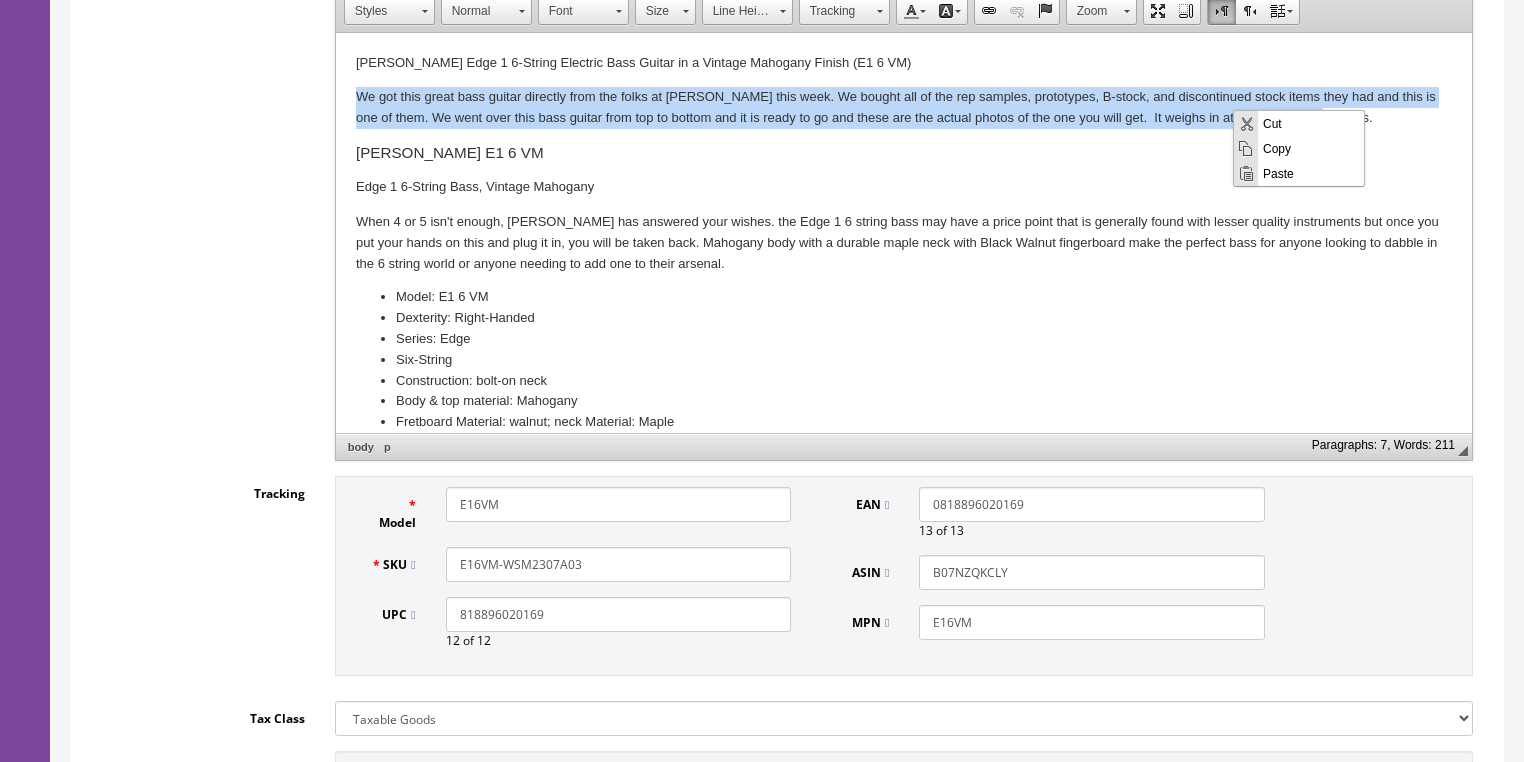 copy on "We got this great bass guitar directly from the folks at Dean this week. We bought all of the rep samples, prototypes, B-stock, and discontinued stock items they had and this is one of them. We went over this bass guitar from top to bottom and it is ready to go and these are the actual photos of the one you will get.  It weighs in at 9 pounds, 1.68 ounces." 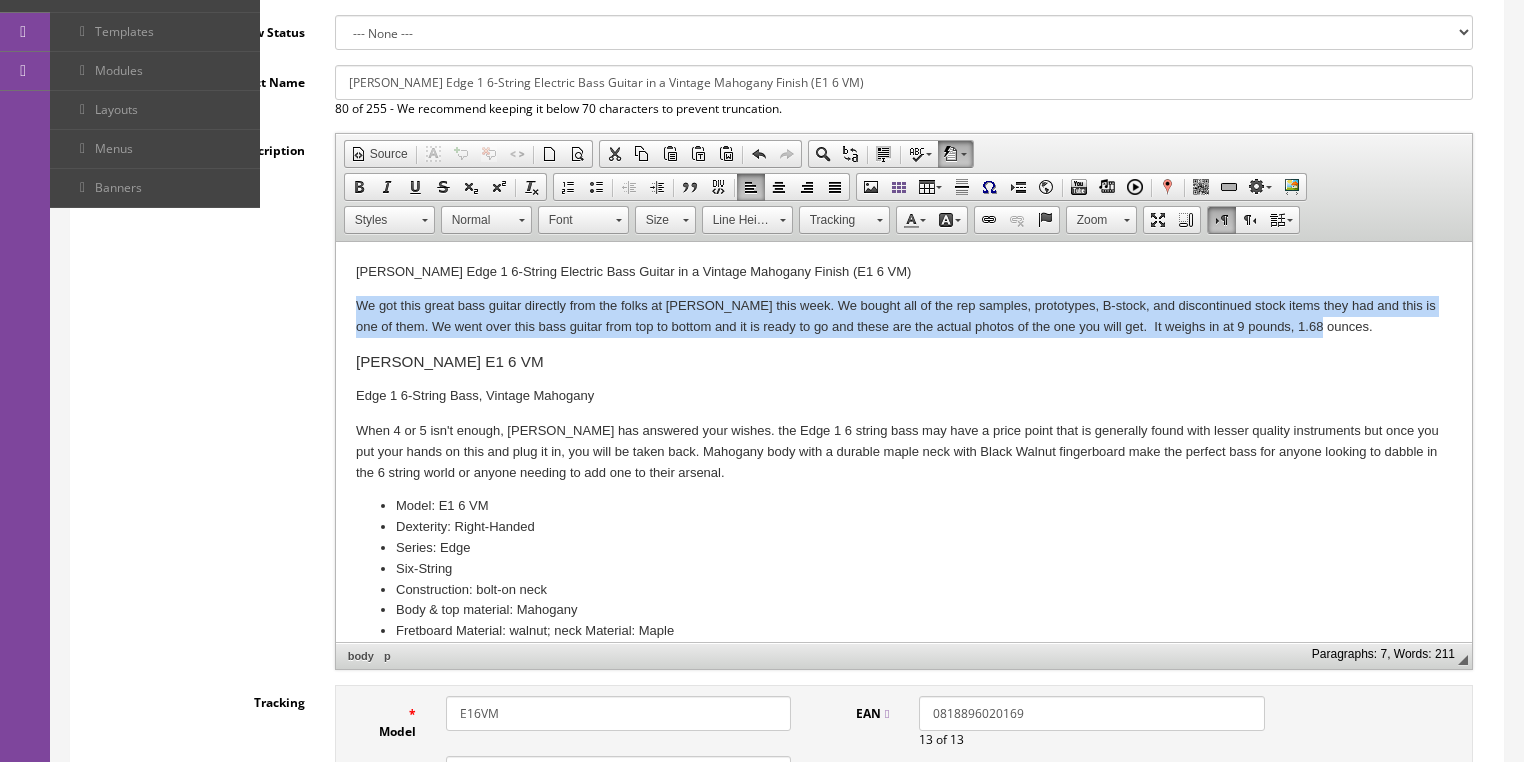 scroll, scrollTop: 238, scrollLeft: 0, axis: vertical 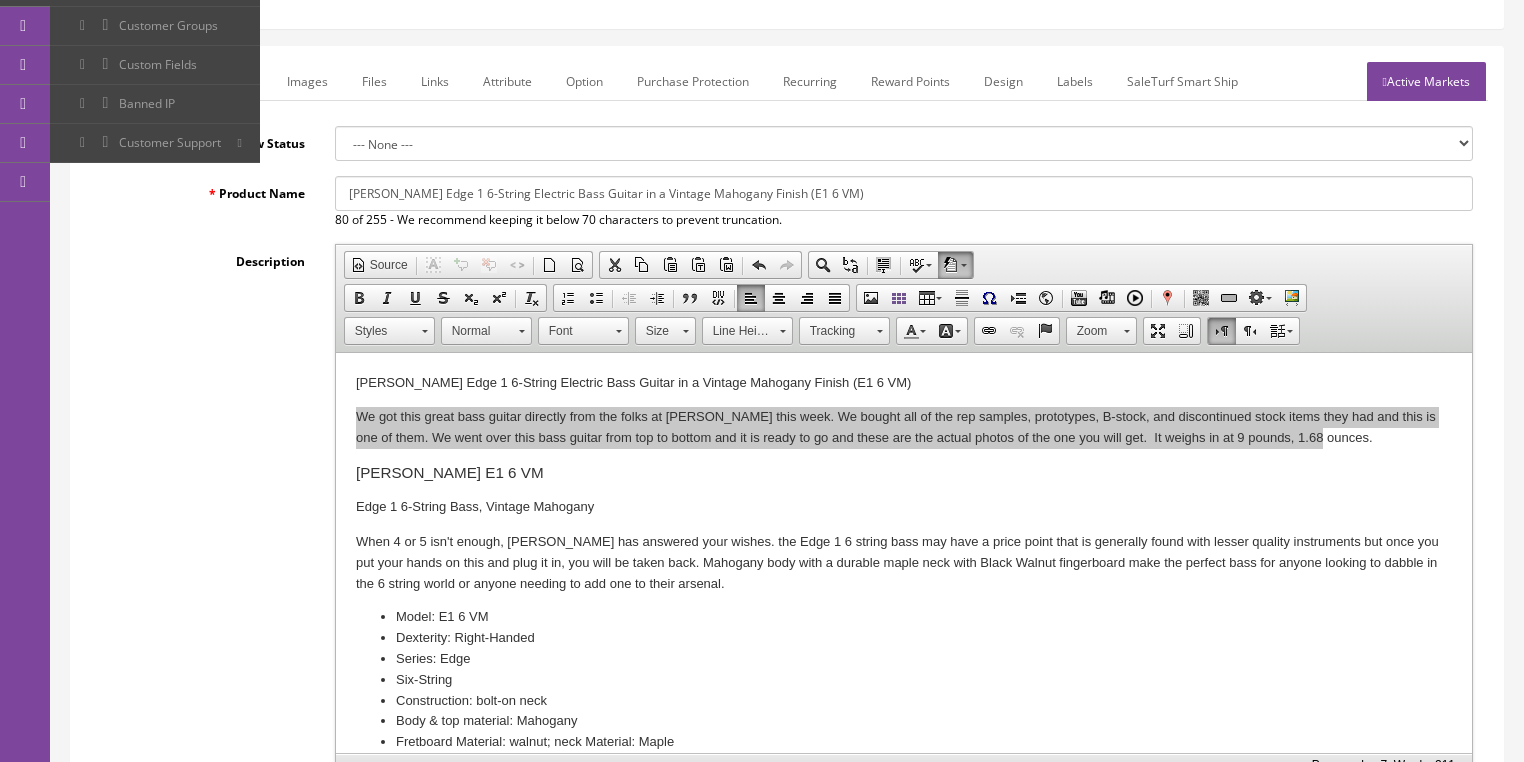 click on "Marketplace" at bounding box center [218, 81] 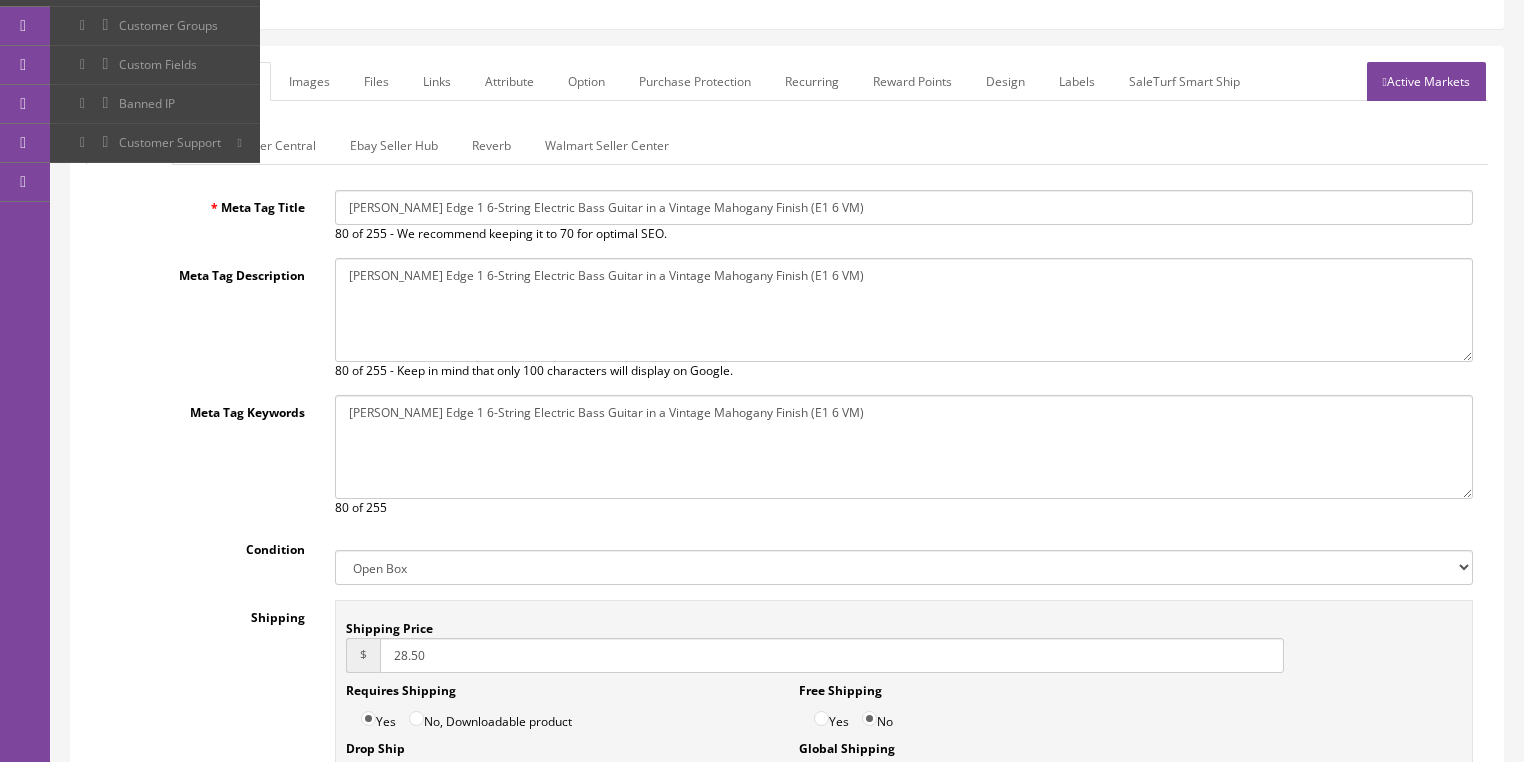 click on "Amazon Seller Central" at bounding box center (253, 145) 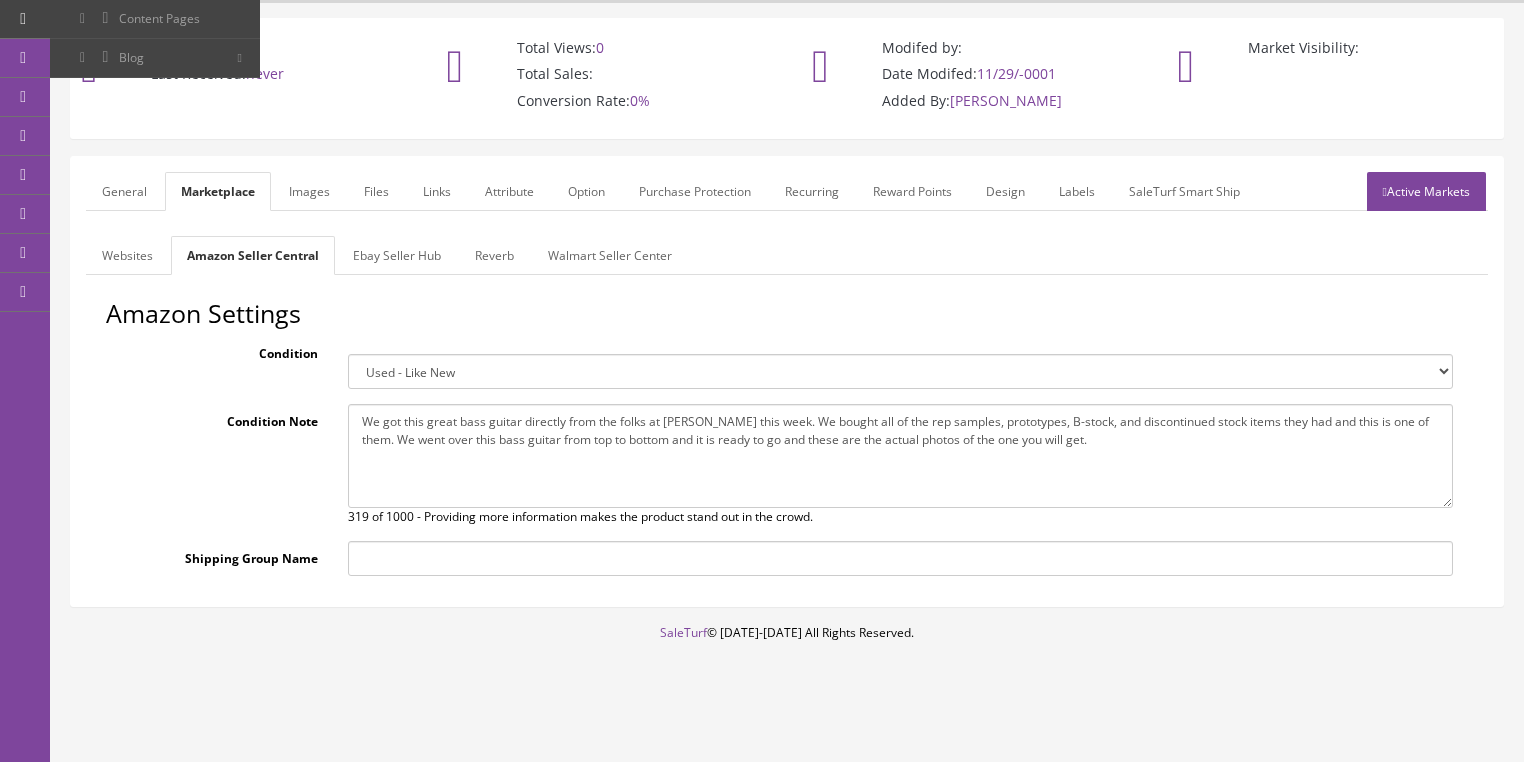 click on "Ebay Seller Hub" at bounding box center [397, 255] 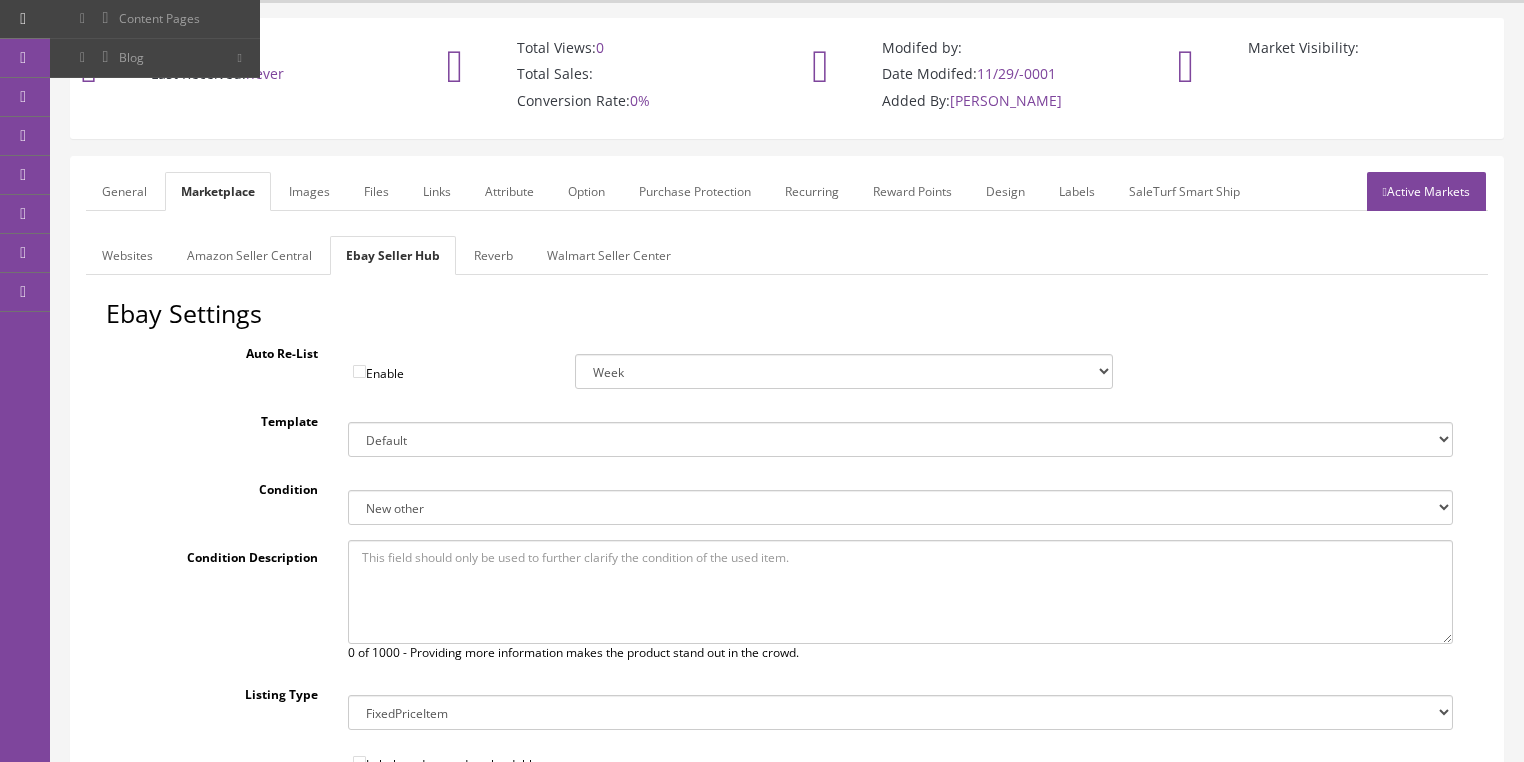 click on "Images" at bounding box center (309, 191) 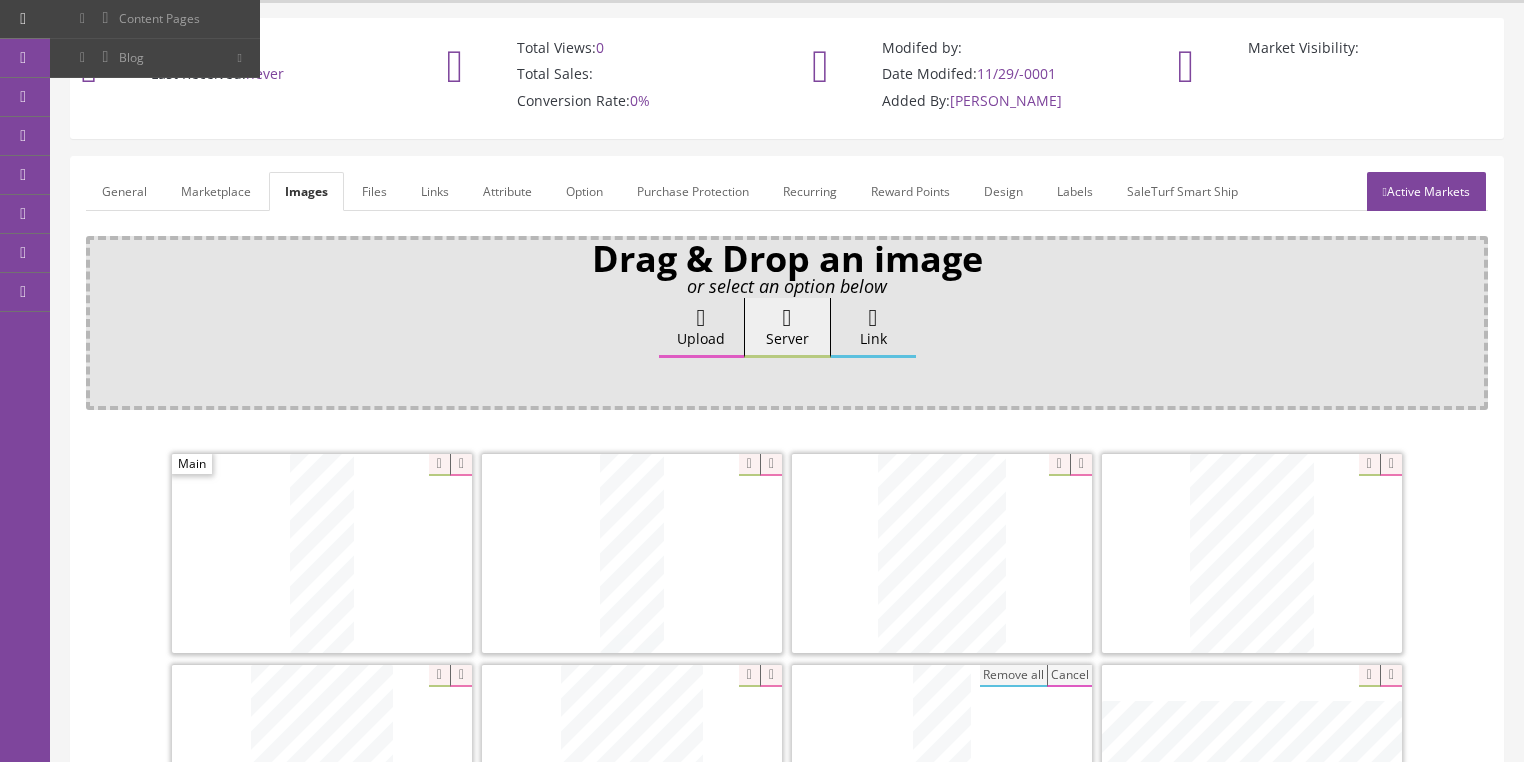 click on "Active Markets" at bounding box center (1426, 191) 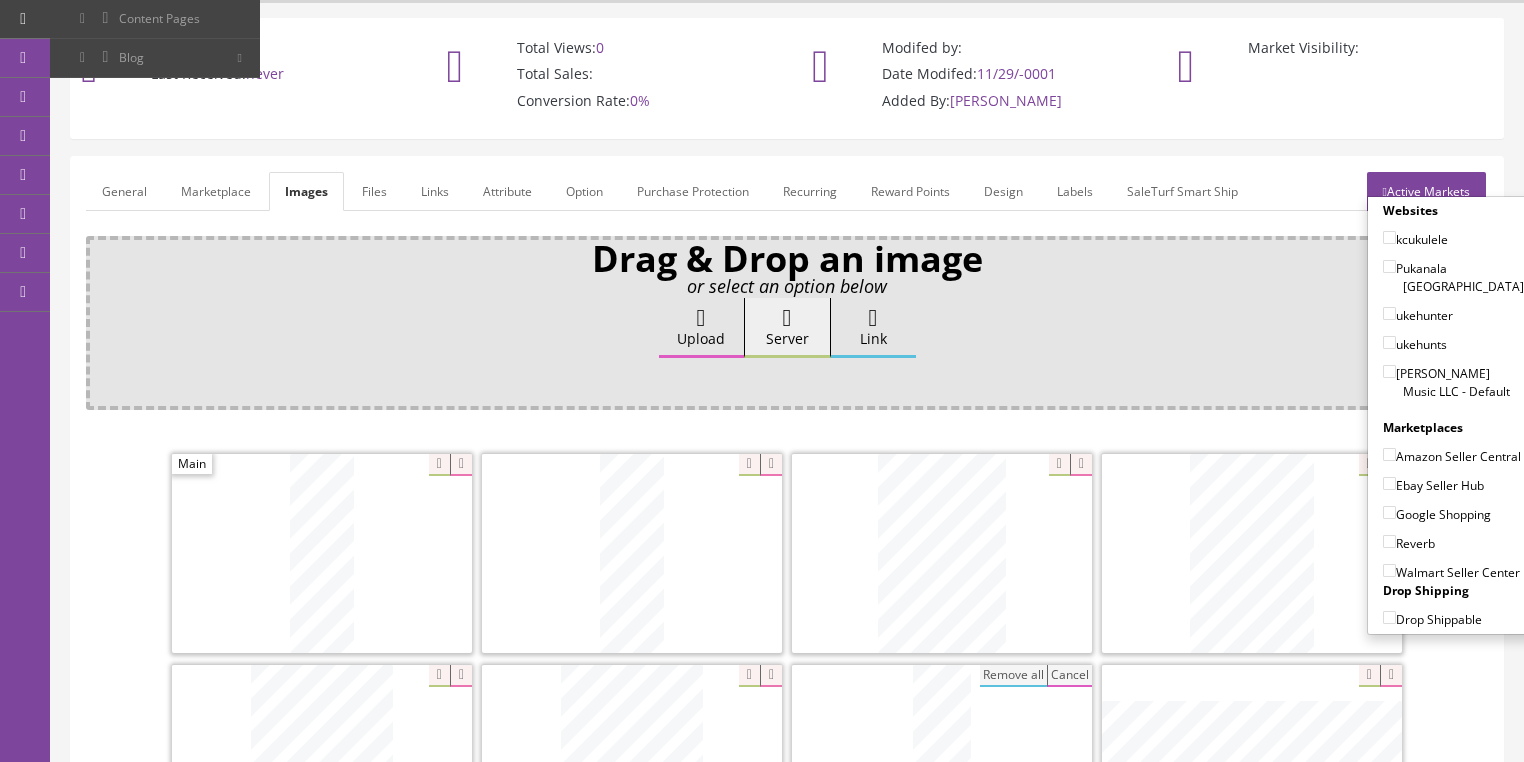 click on "[PERSON_NAME] Music LLC - Default" at bounding box center [1389, 371] 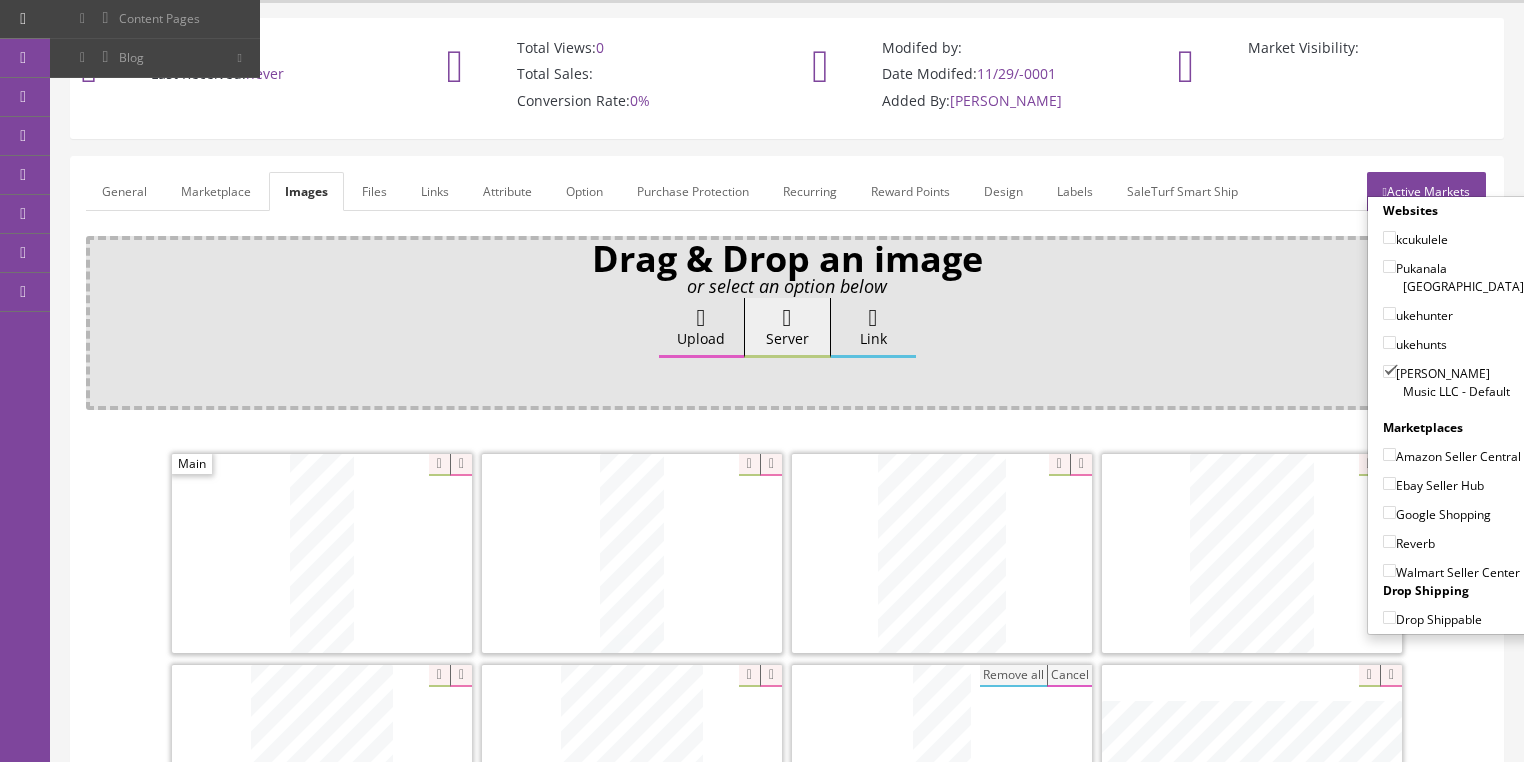 click on "Amazon Seller Central" at bounding box center (1389, 454) 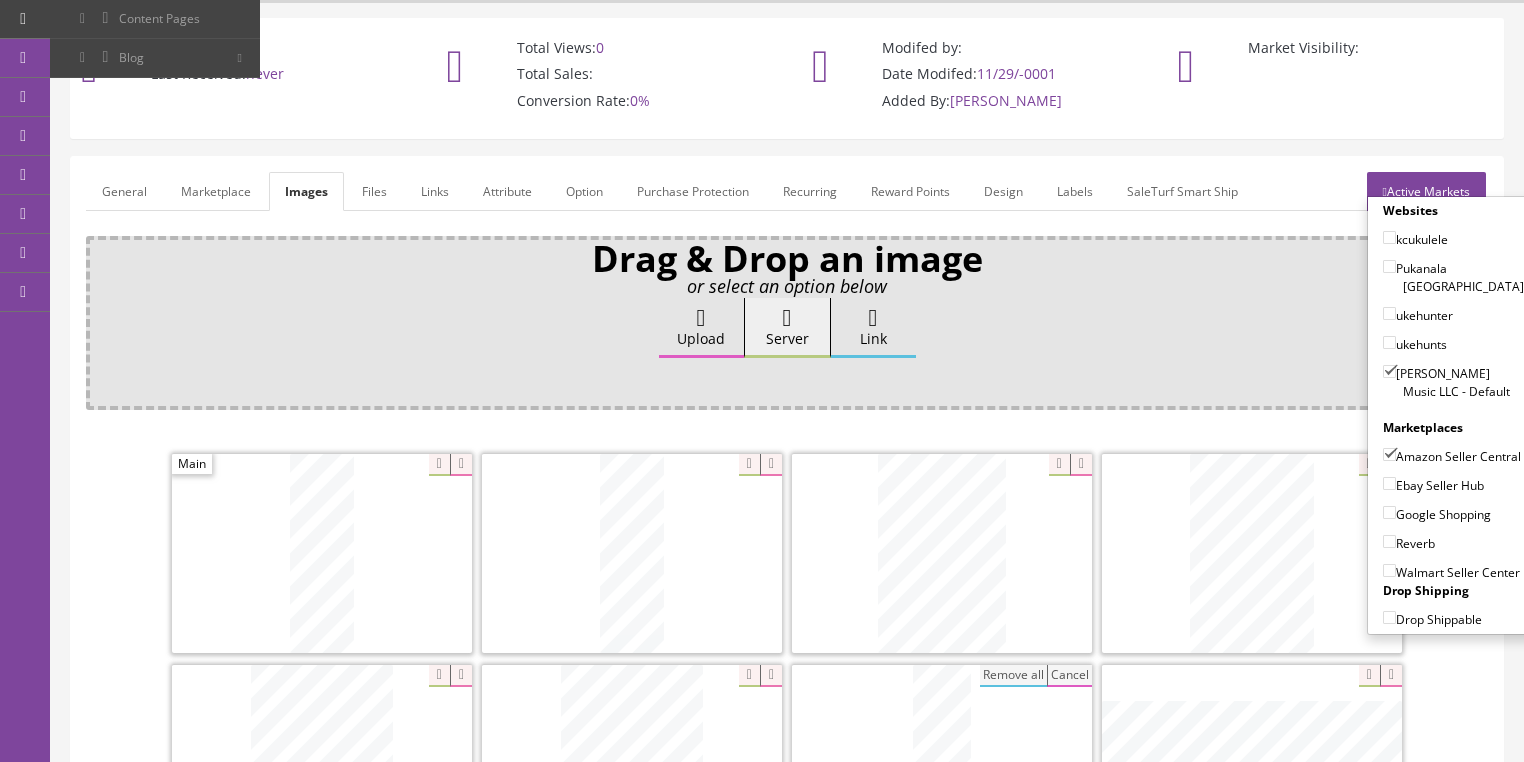 click on "Ebay Seller Hub" at bounding box center [1389, 483] 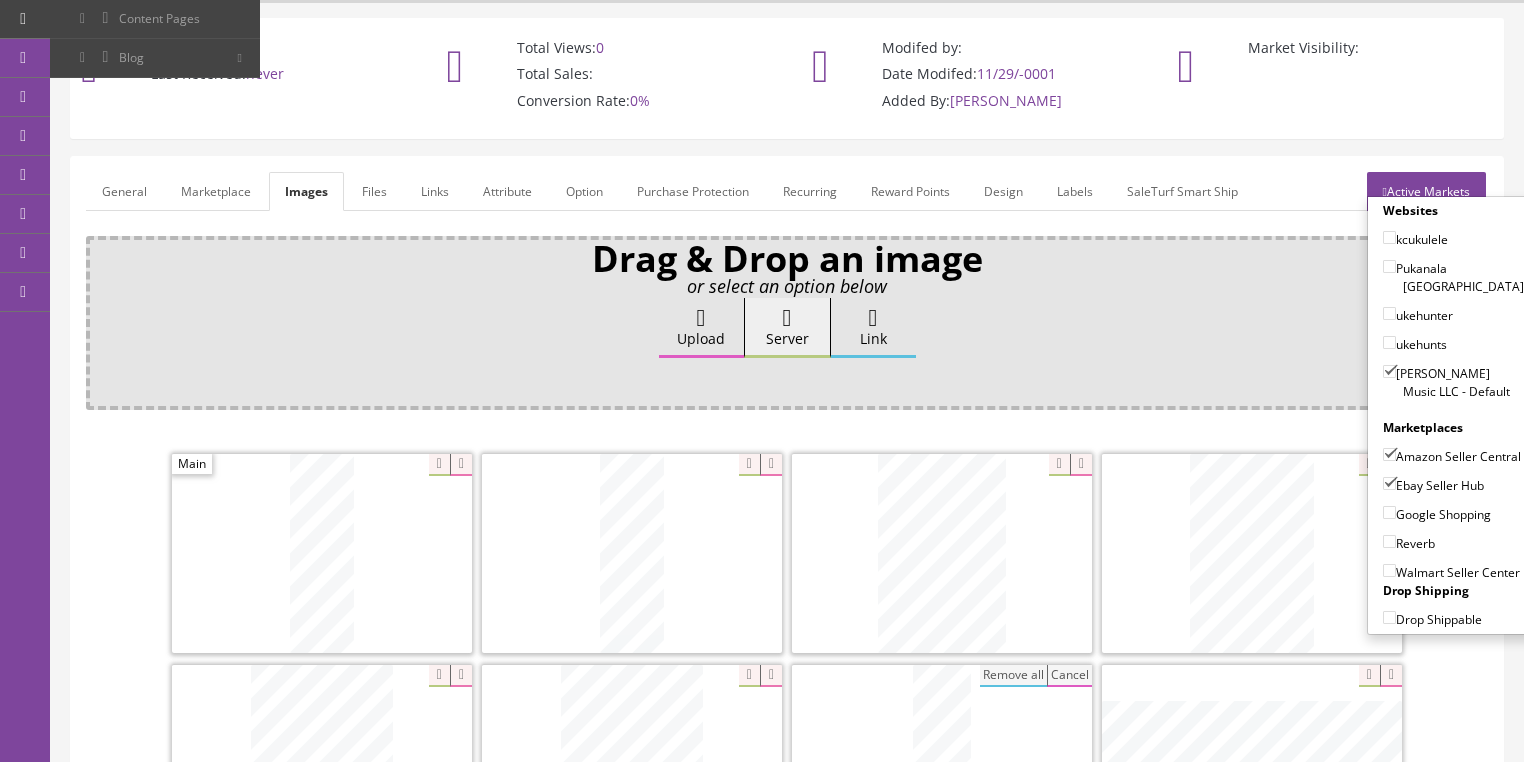 click on "Google Shopping" at bounding box center [1389, 512] 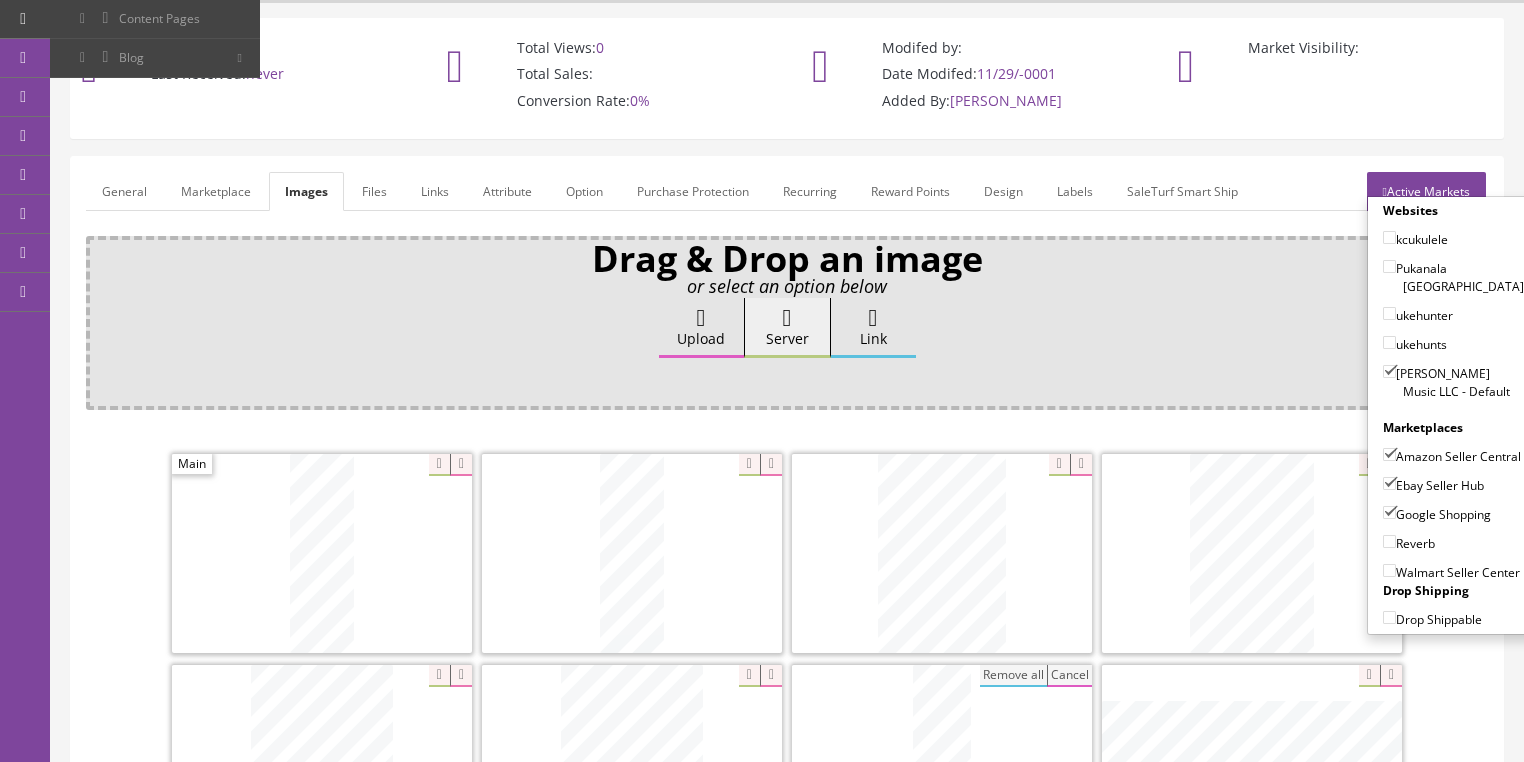 drag, startPoint x: 1386, startPoint y: 540, endPoint x: 1411, endPoint y: 466, distance: 78.1089 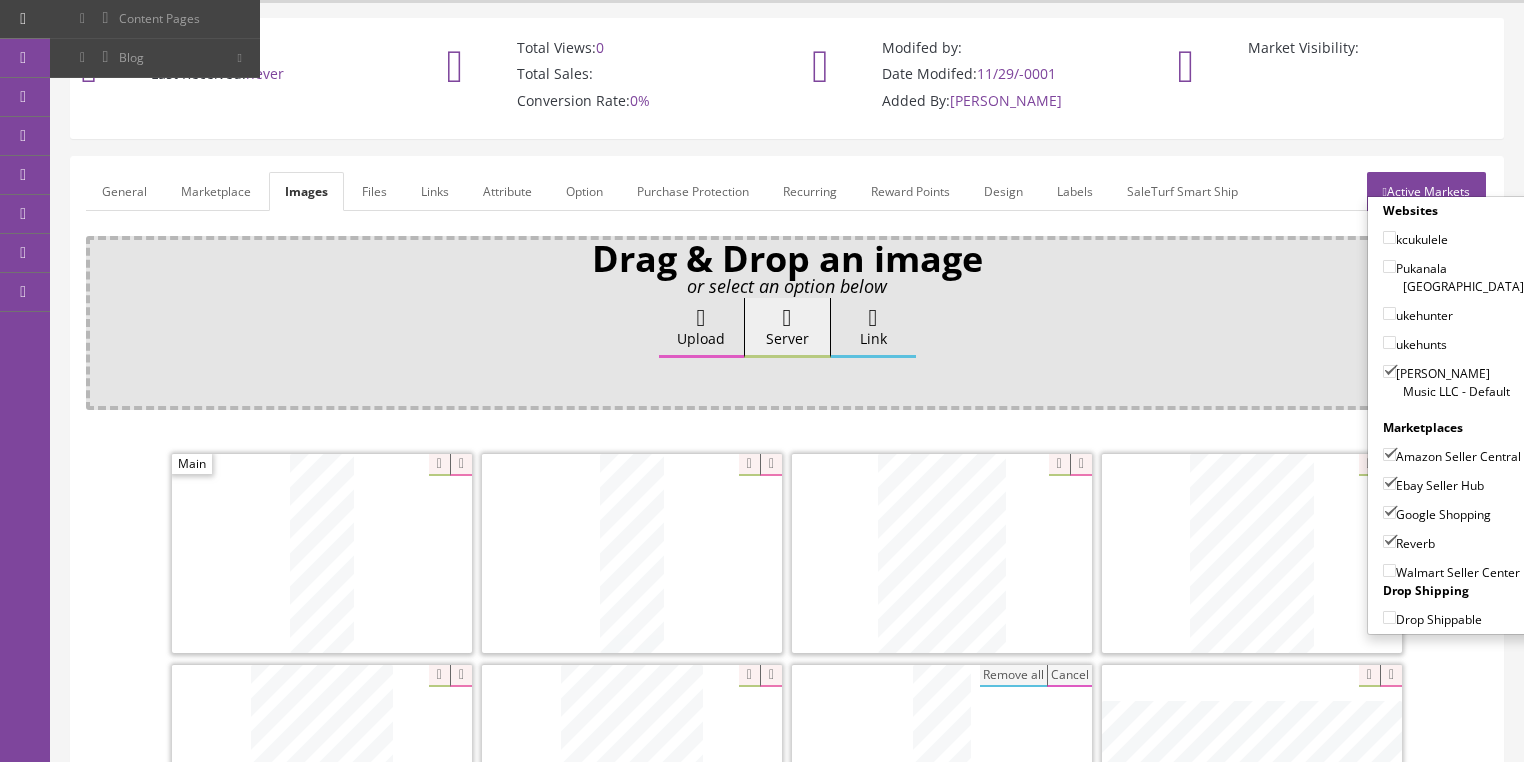 drag, startPoint x: 1440, startPoint y: 185, endPoint x: 1247, endPoint y: 184, distance: 193.0026 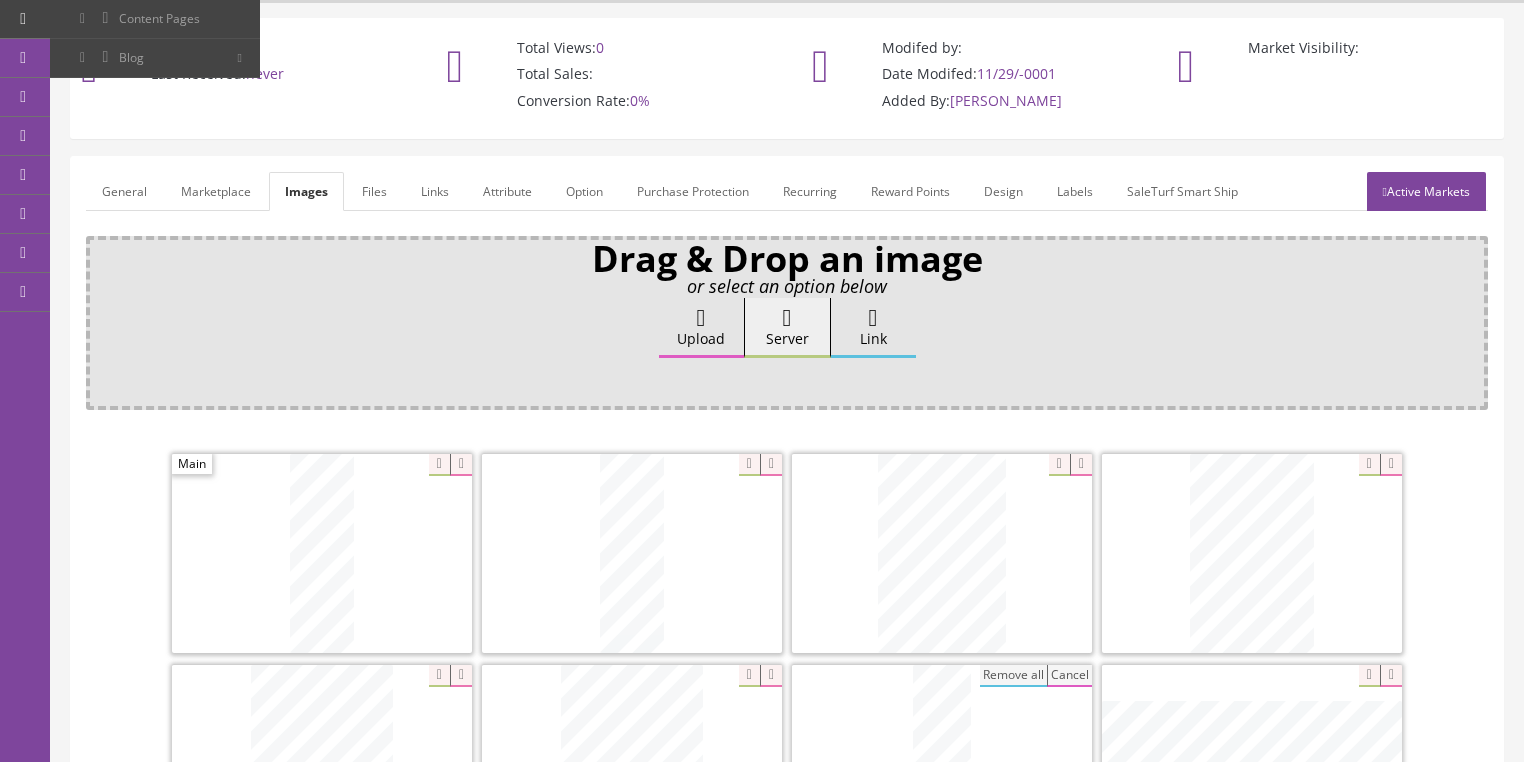 click on "General" at bounding box center (124, 191) 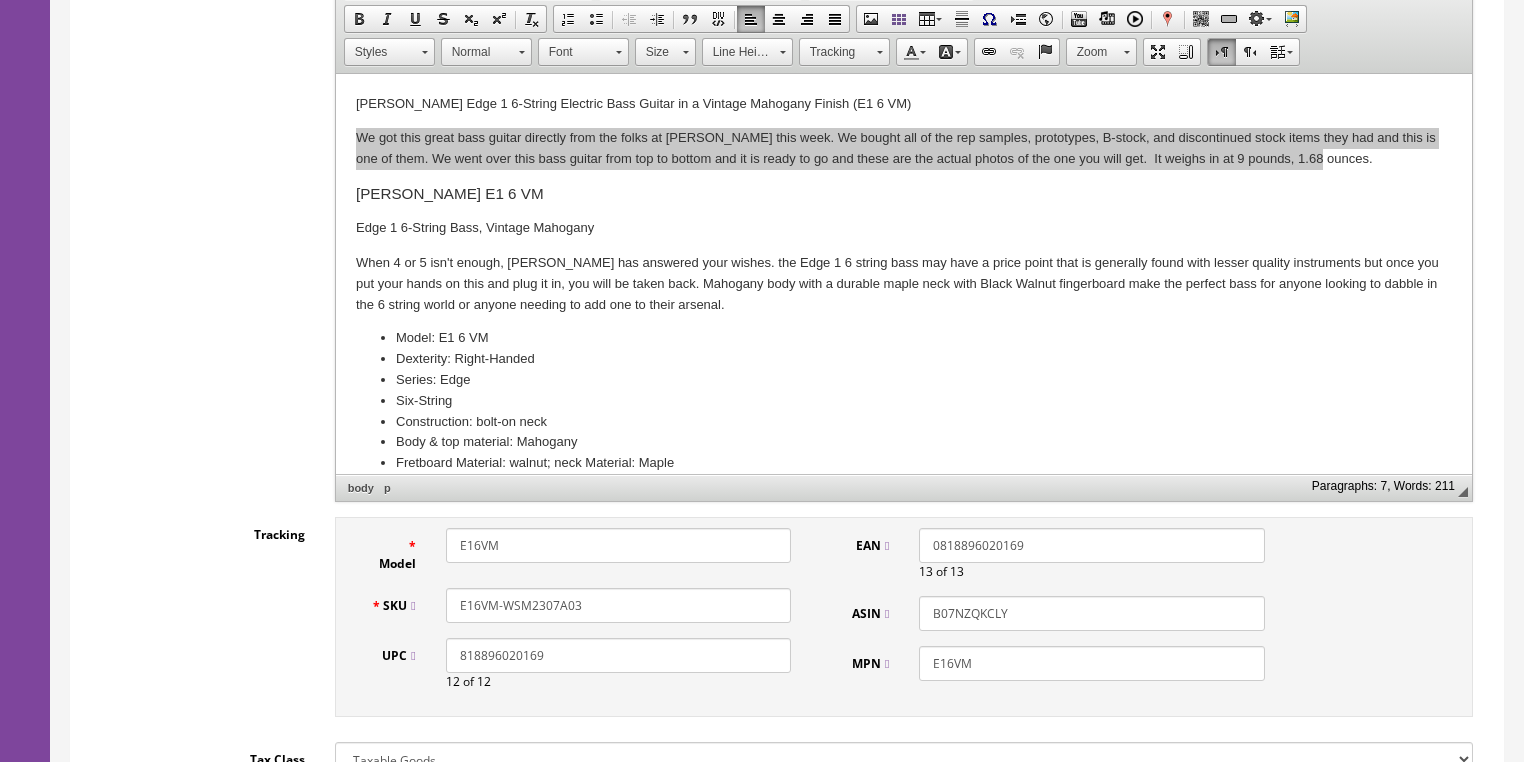 scroll, scrollTop: 528, scrollLeft: 0, axis: vertical 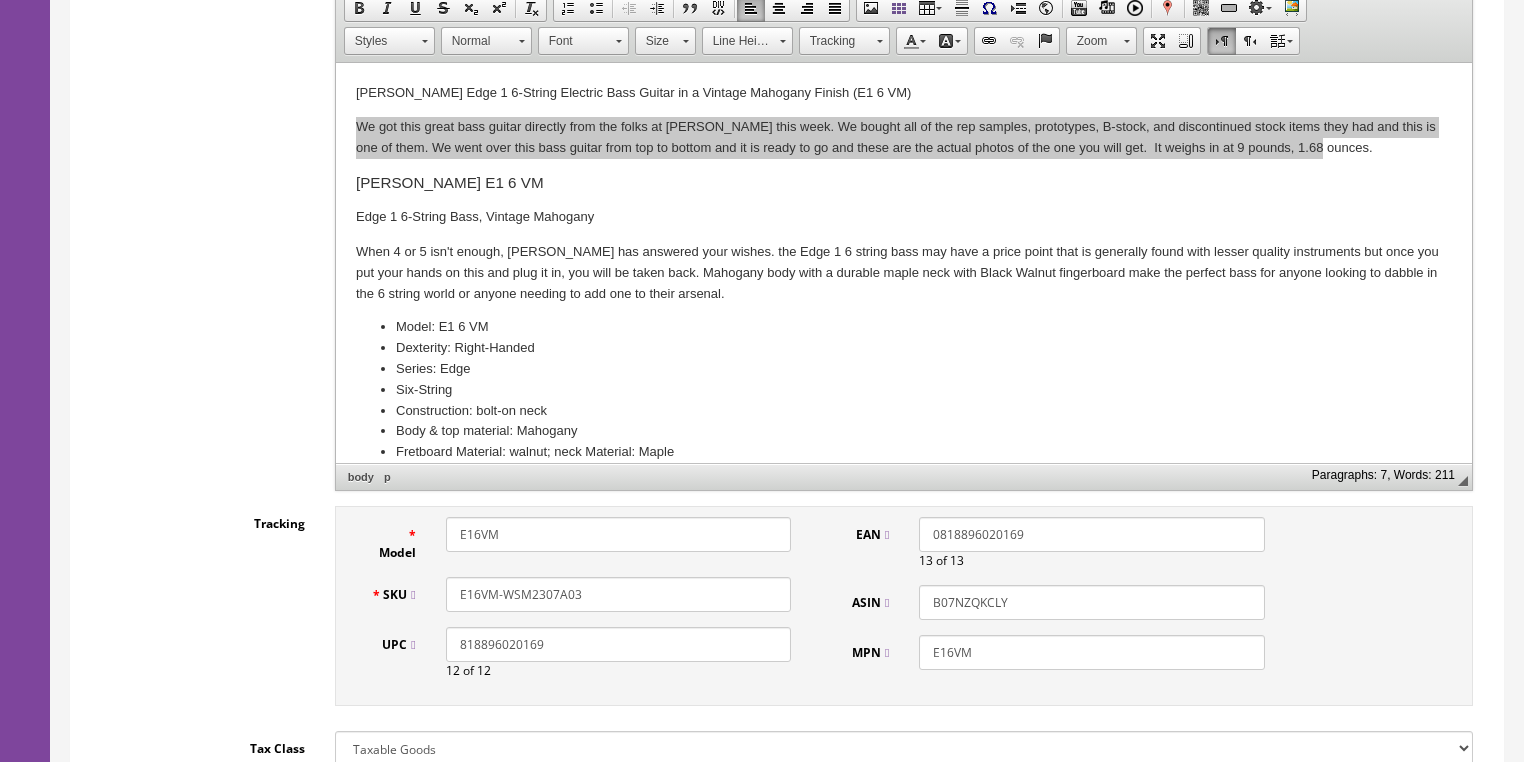 drag, startPoint x: 581, startPoint y: 586, endPoint x: 453, endPoint y: 587, distance: 128.0039 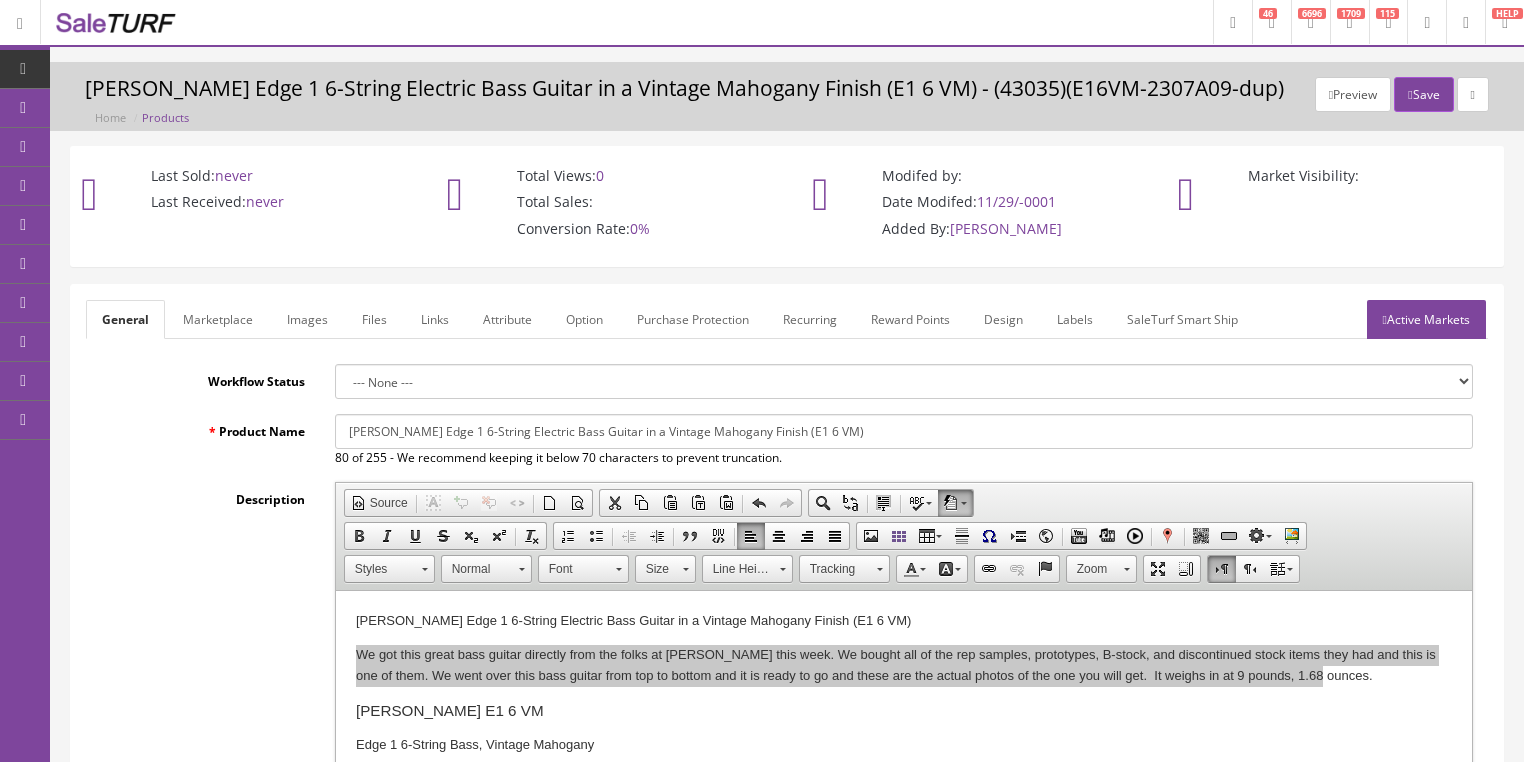 scroll, scrollTop: 0, scrollLeft: 0, axis: both 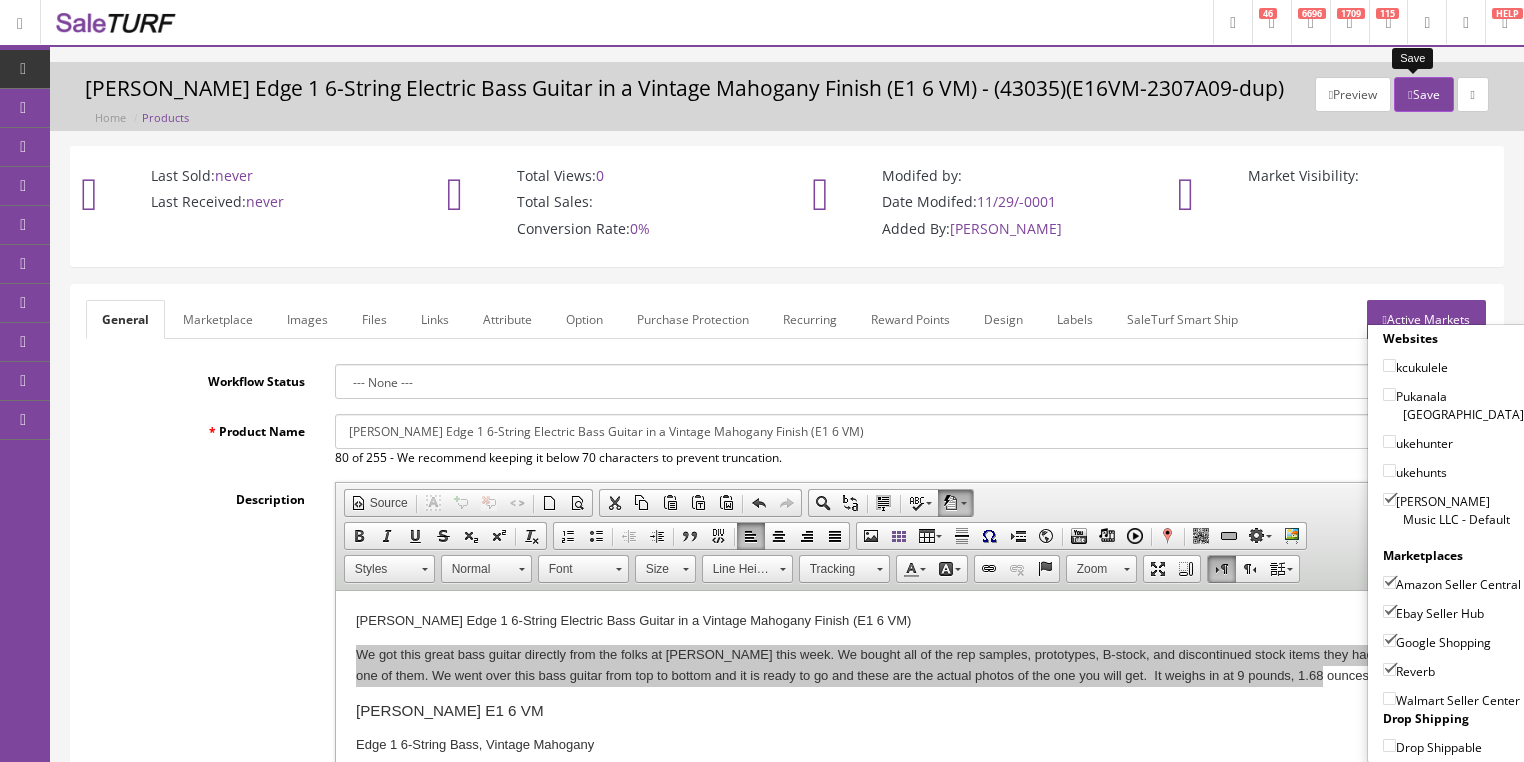 click on "Save" at bounding box center [1423, 94] 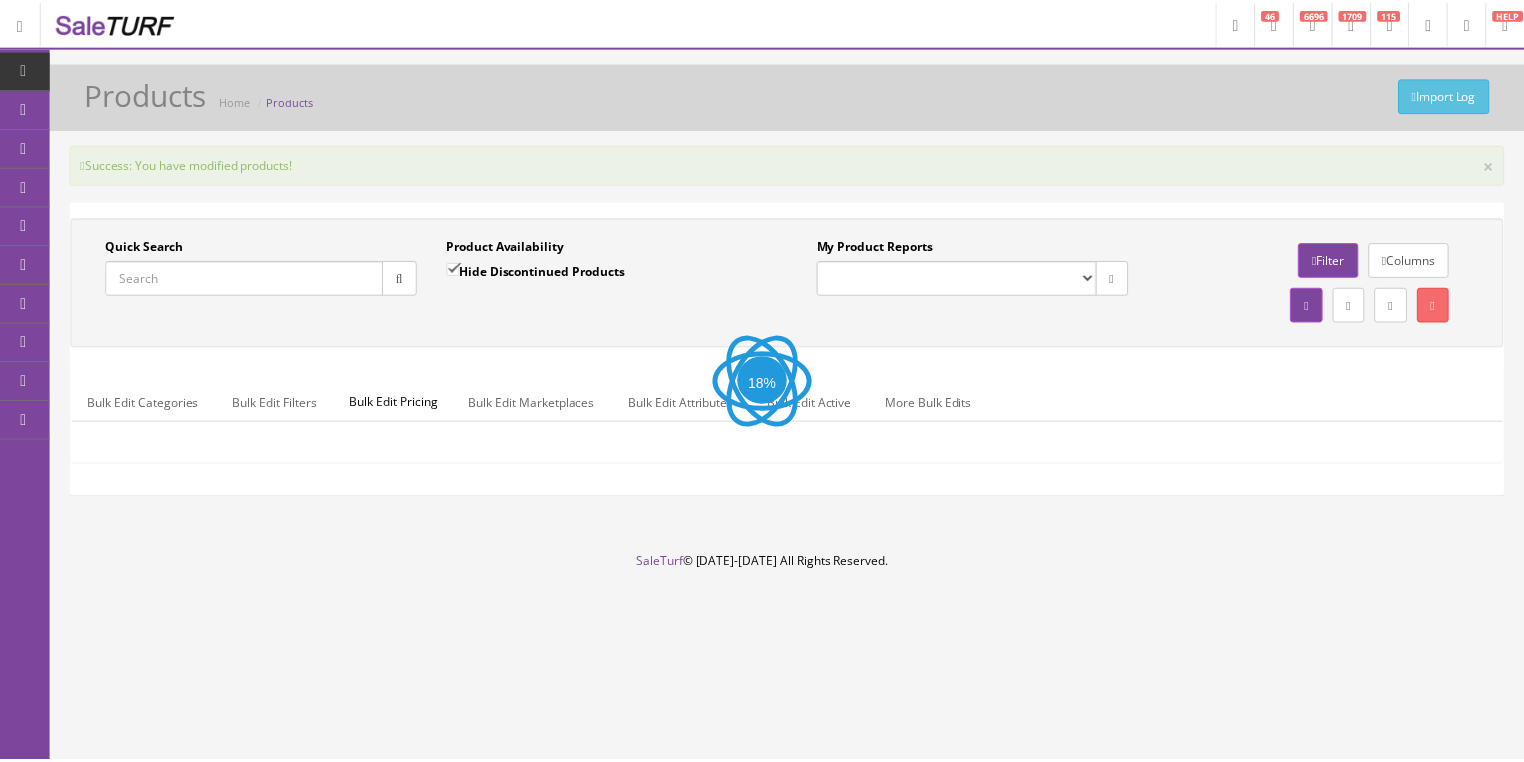 scroll, scrollTop: 0, scrollLeft: 0, axis: both 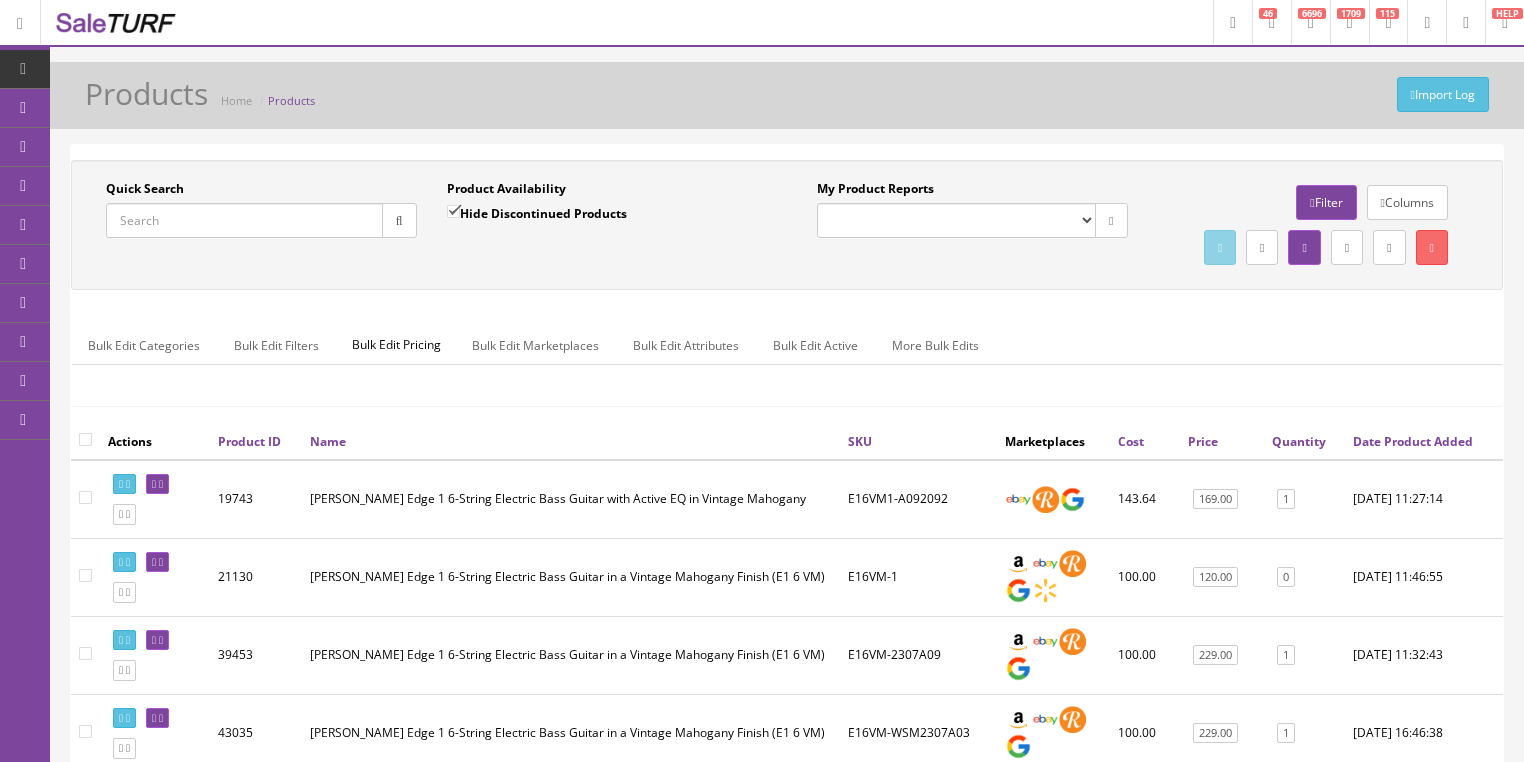 click on "Quick Search" at bounding box center (244, 220) 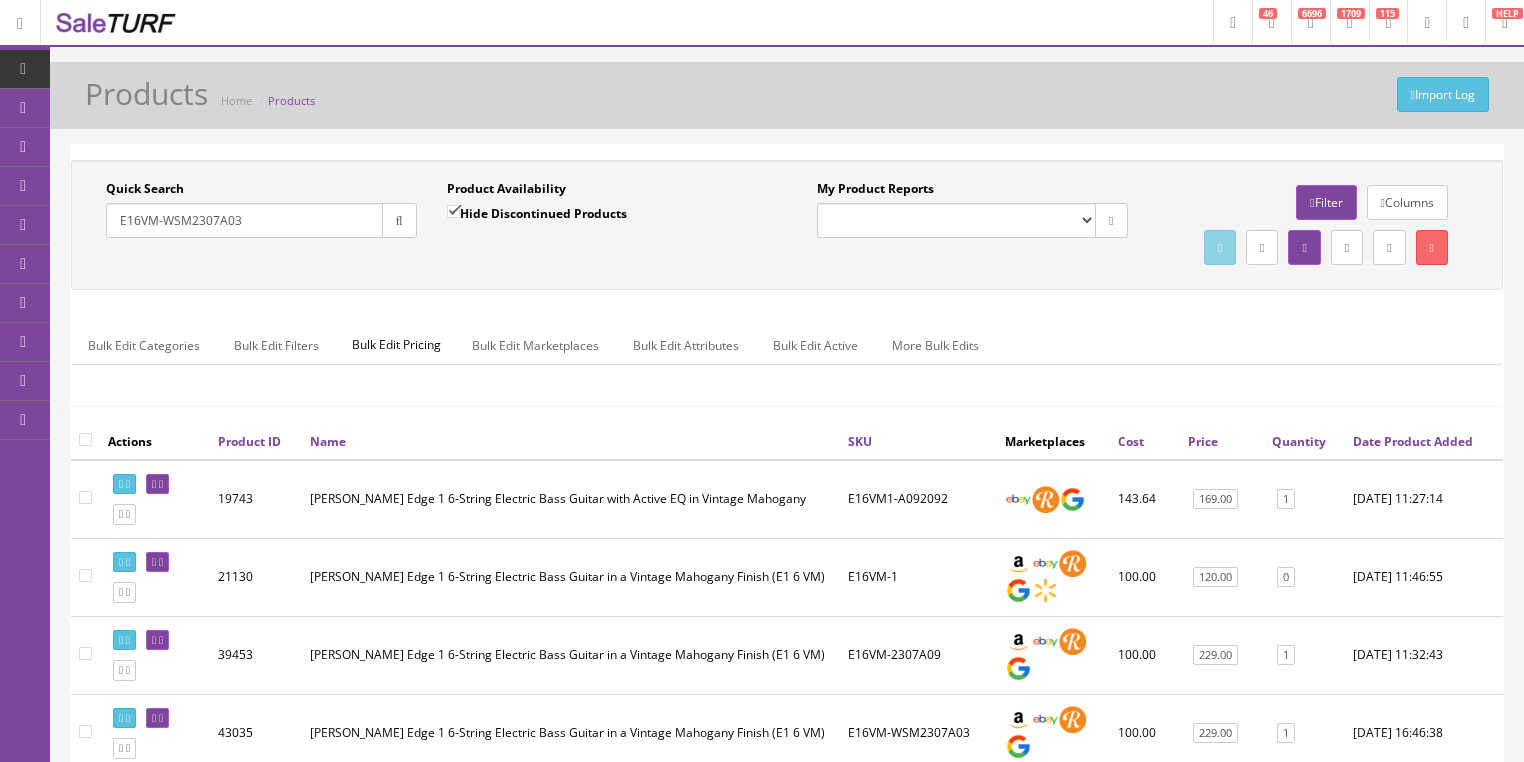 click at bounding box center (399, 220) 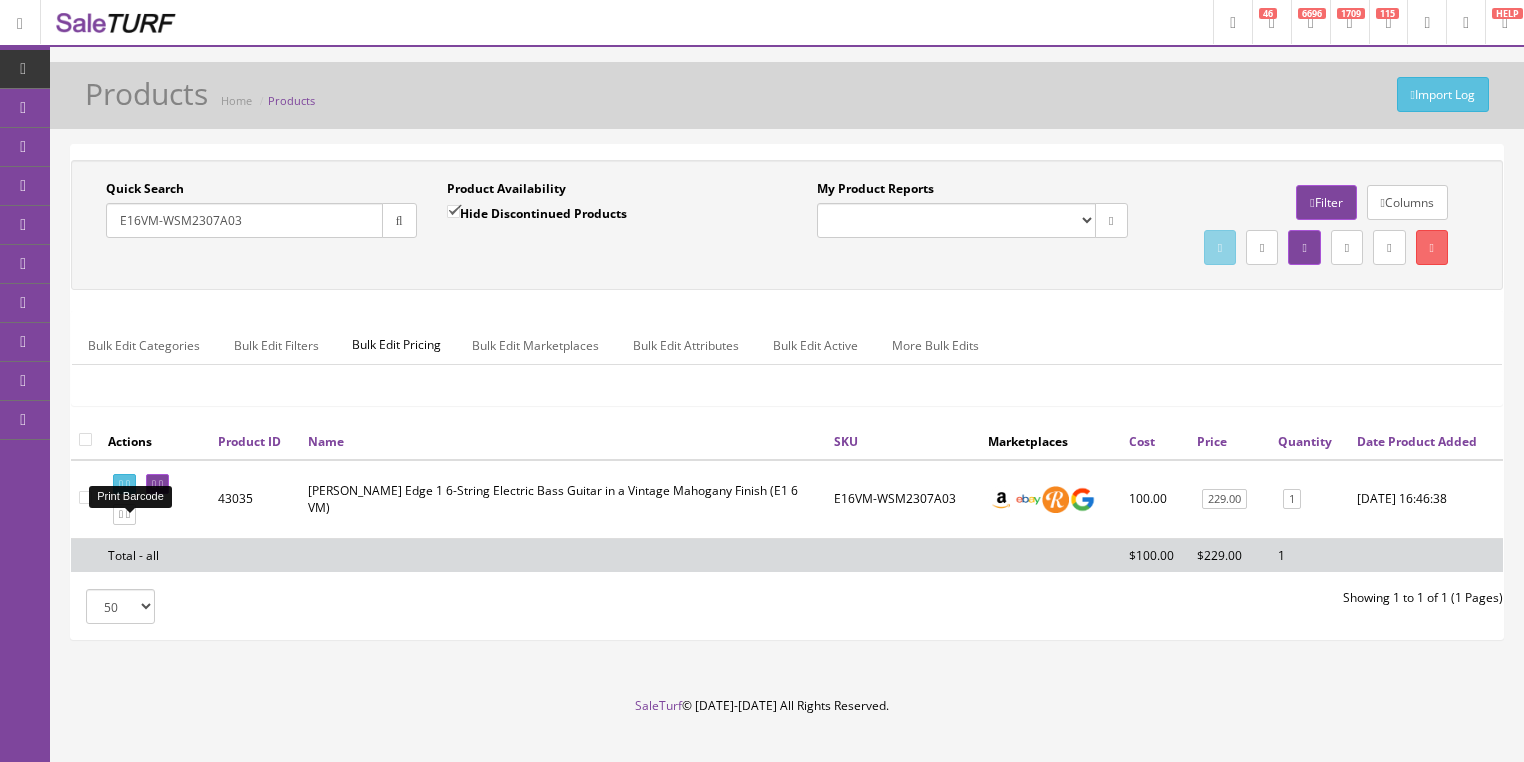 click at bounding box center [124, 484] 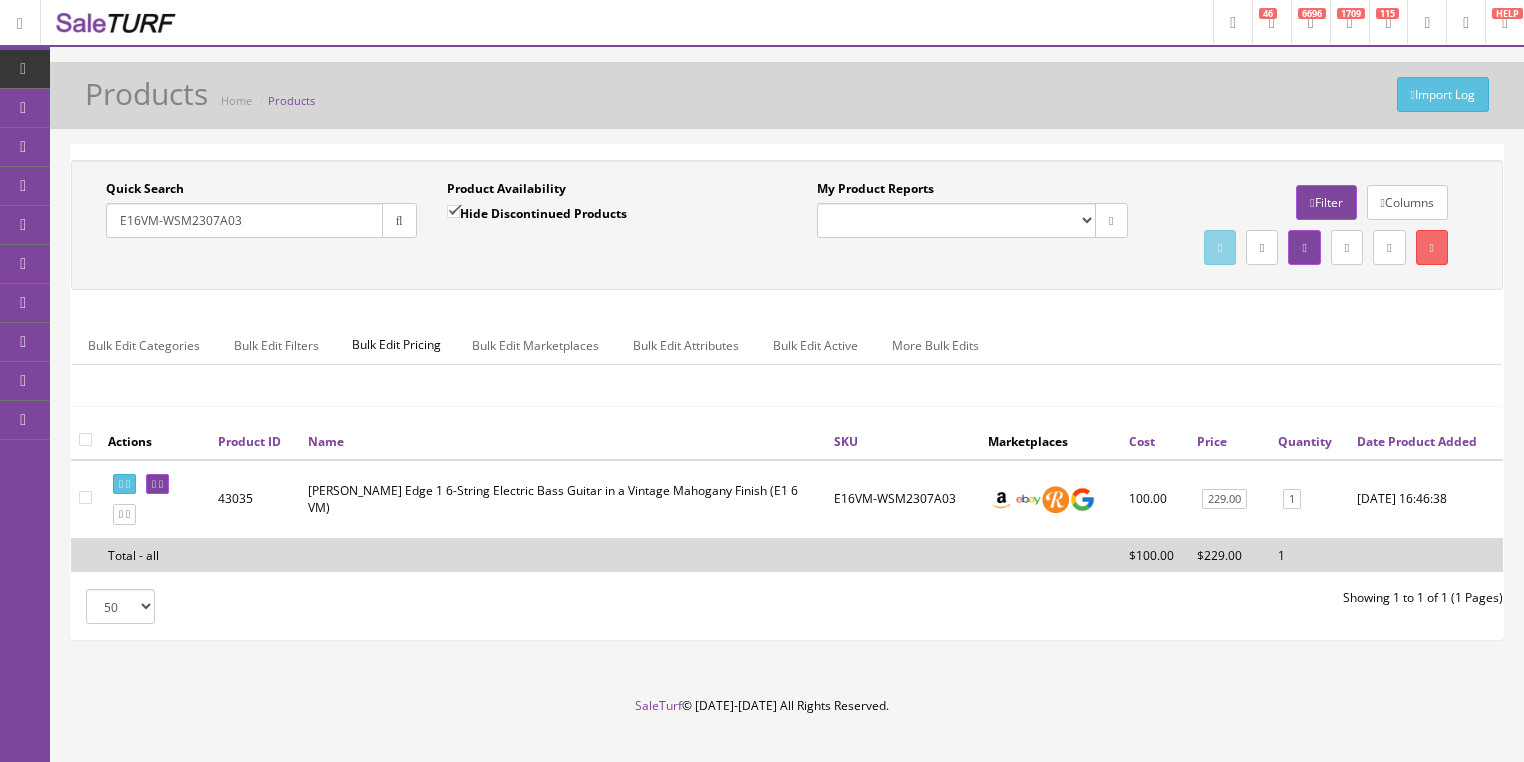 drag, startPoint x: 309, startPoint y: 219, endPoint x: 101, endPoint y: 247, distance: 209.87616 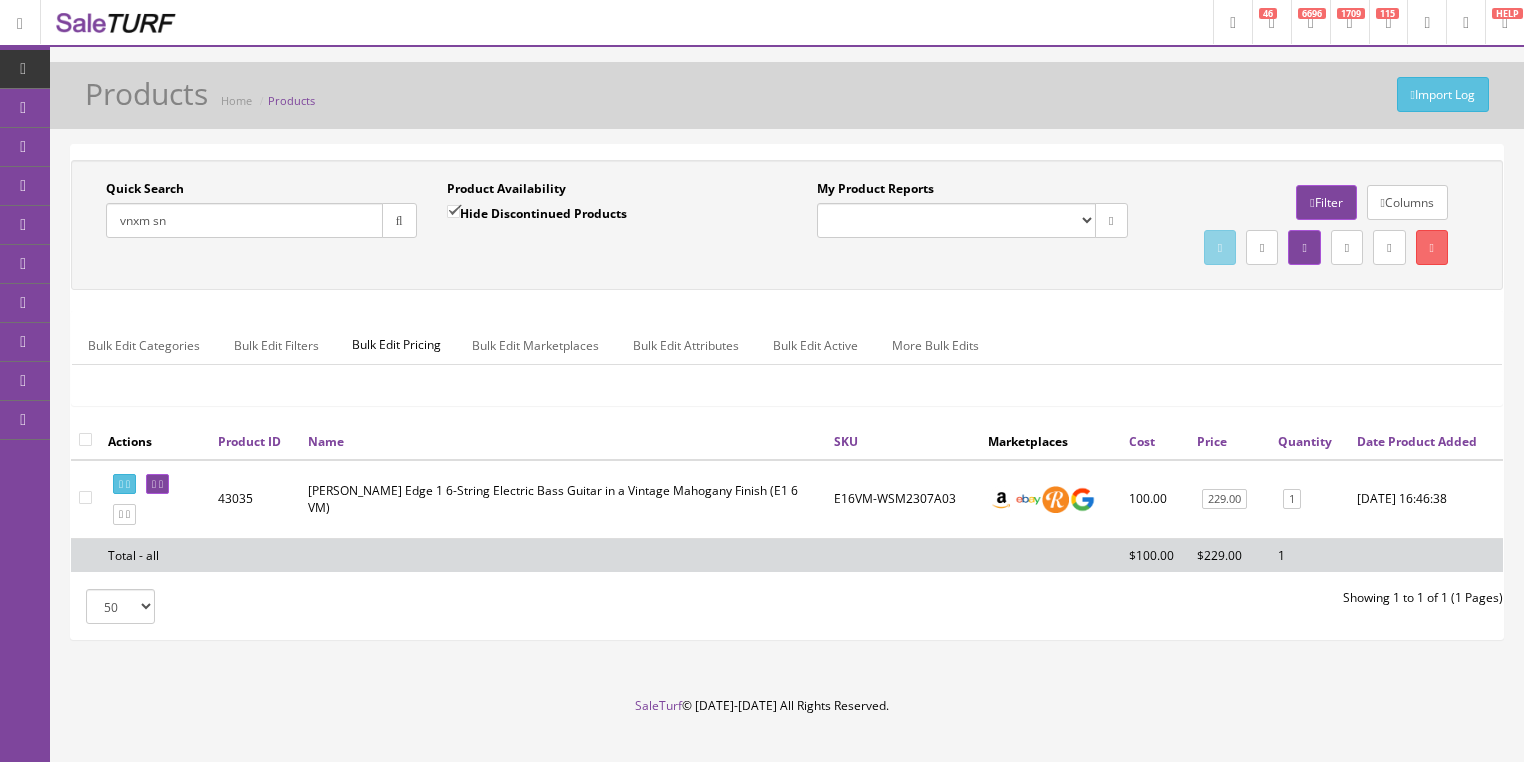 type on "vnxm sn" 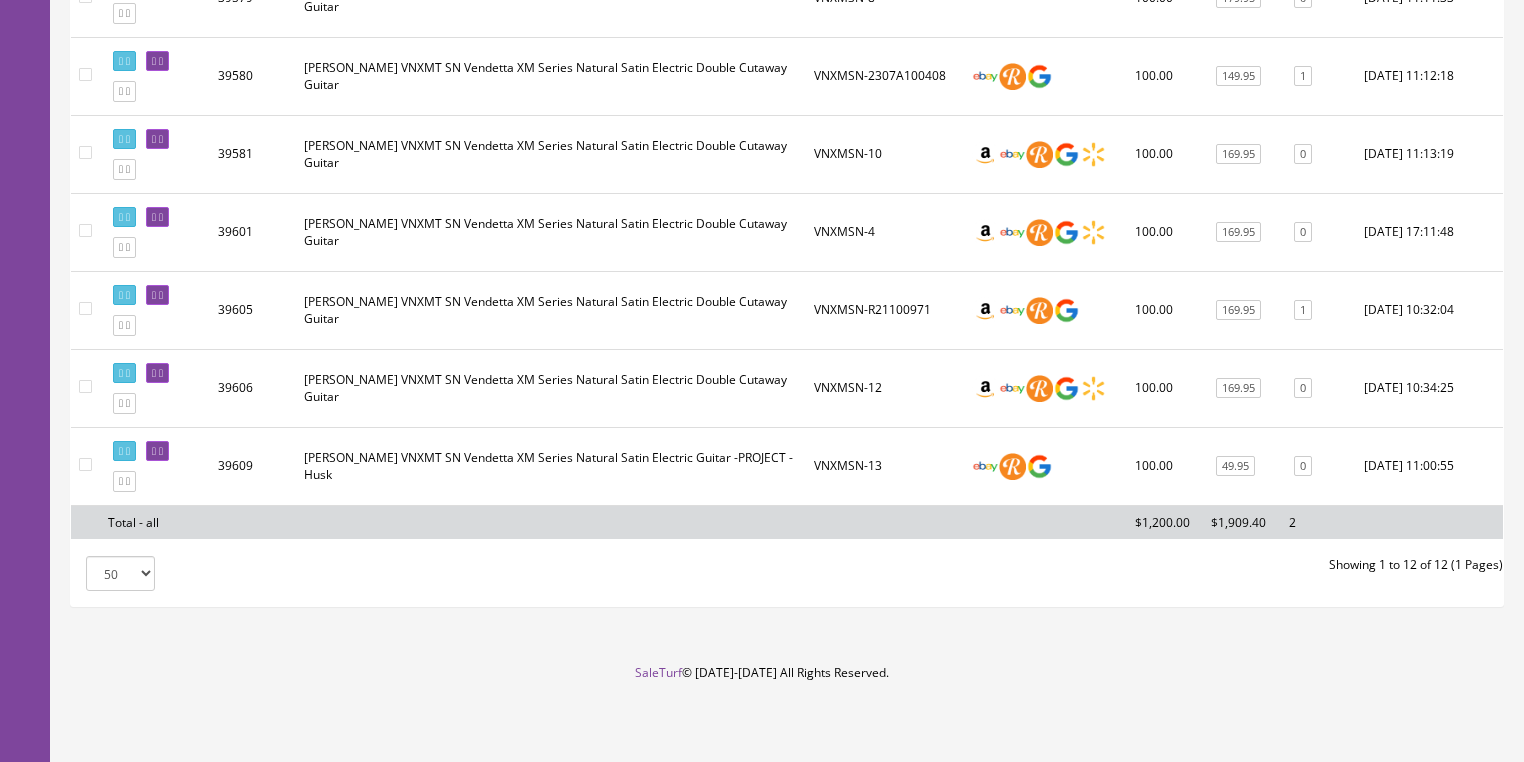 scroll, scrollTop: 921, scrollLeft: 0, axis: vertical 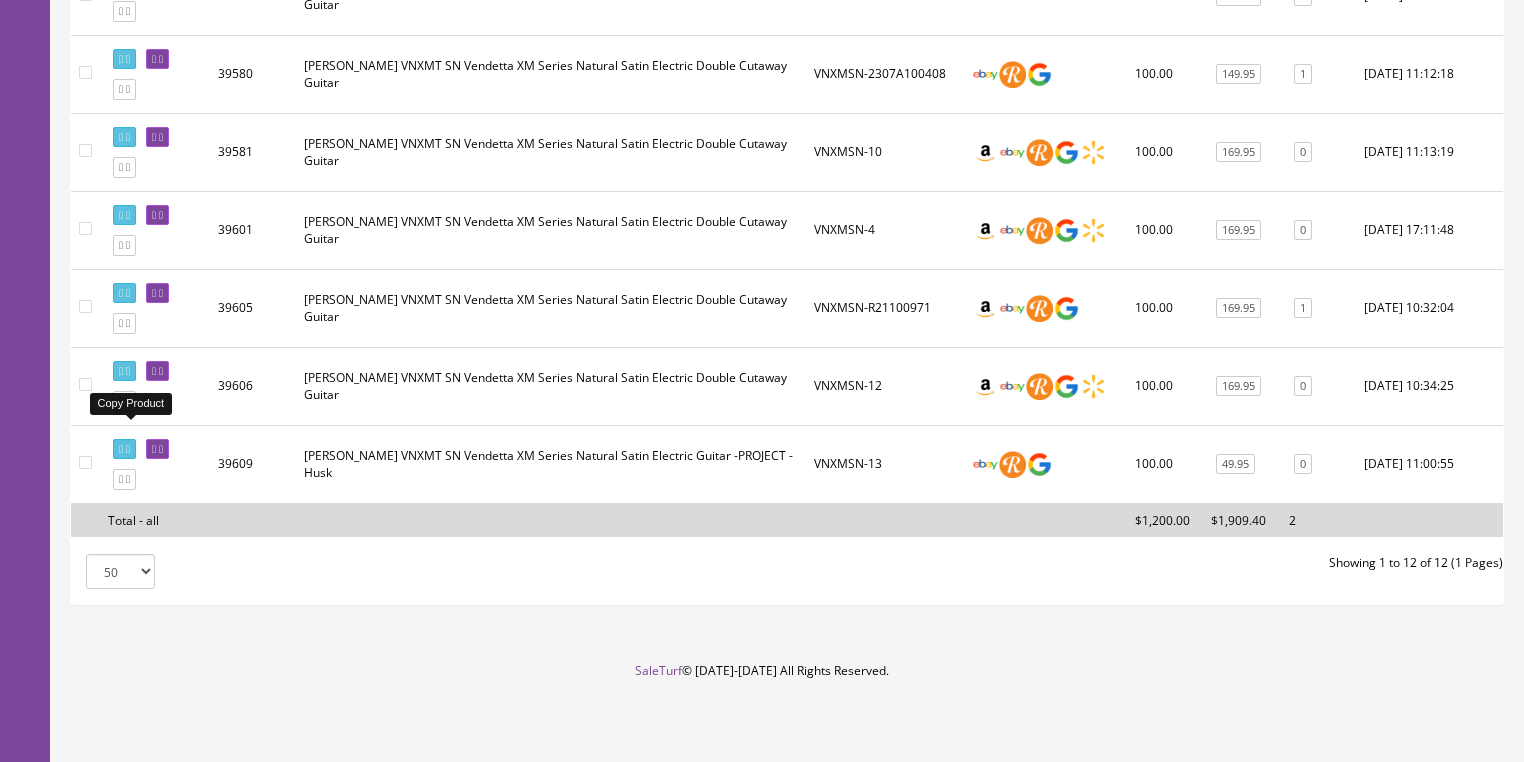 click at bounding box center [124, 401] 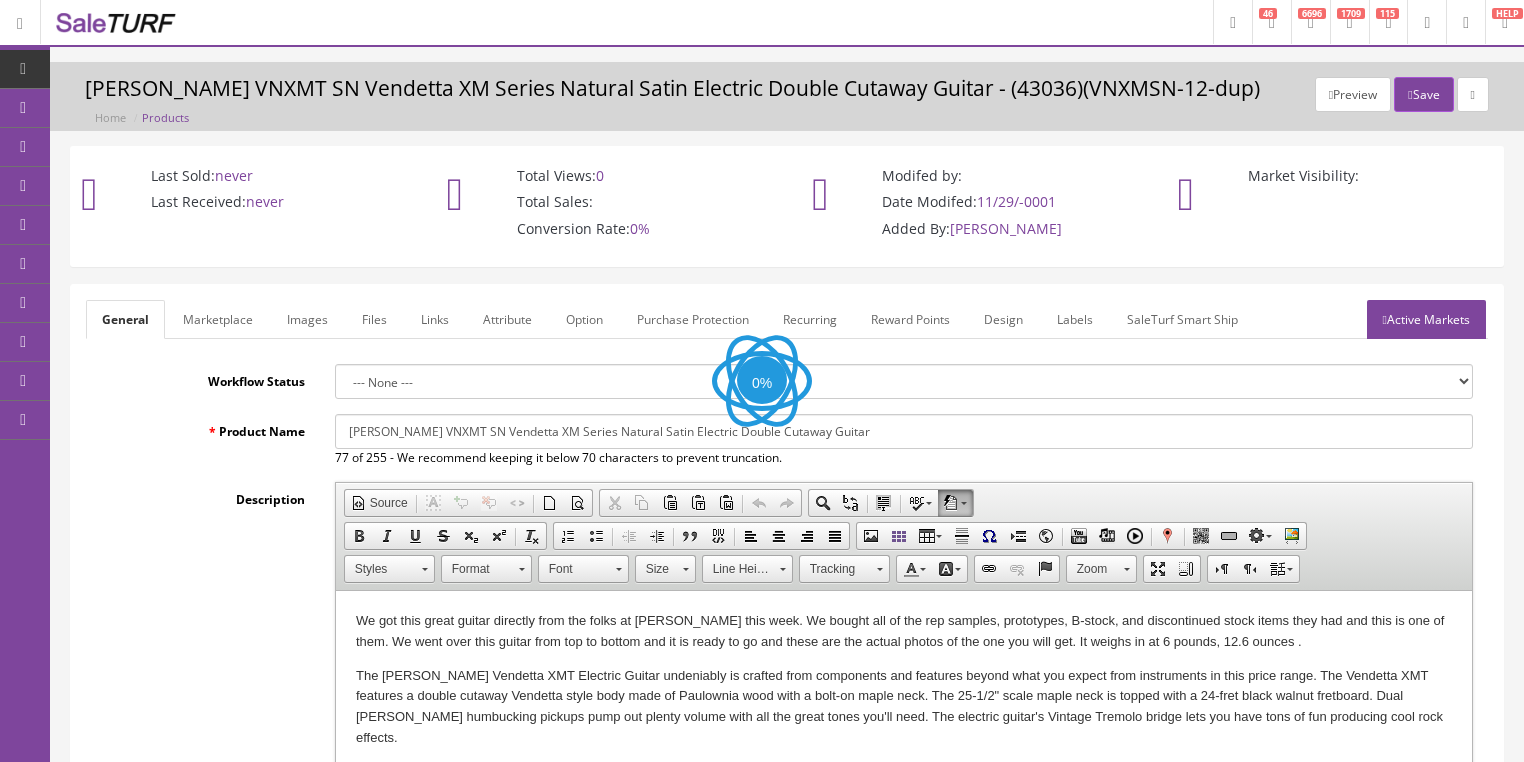scroll, scrollTop: 0, scrollLeft: 0, axis: both 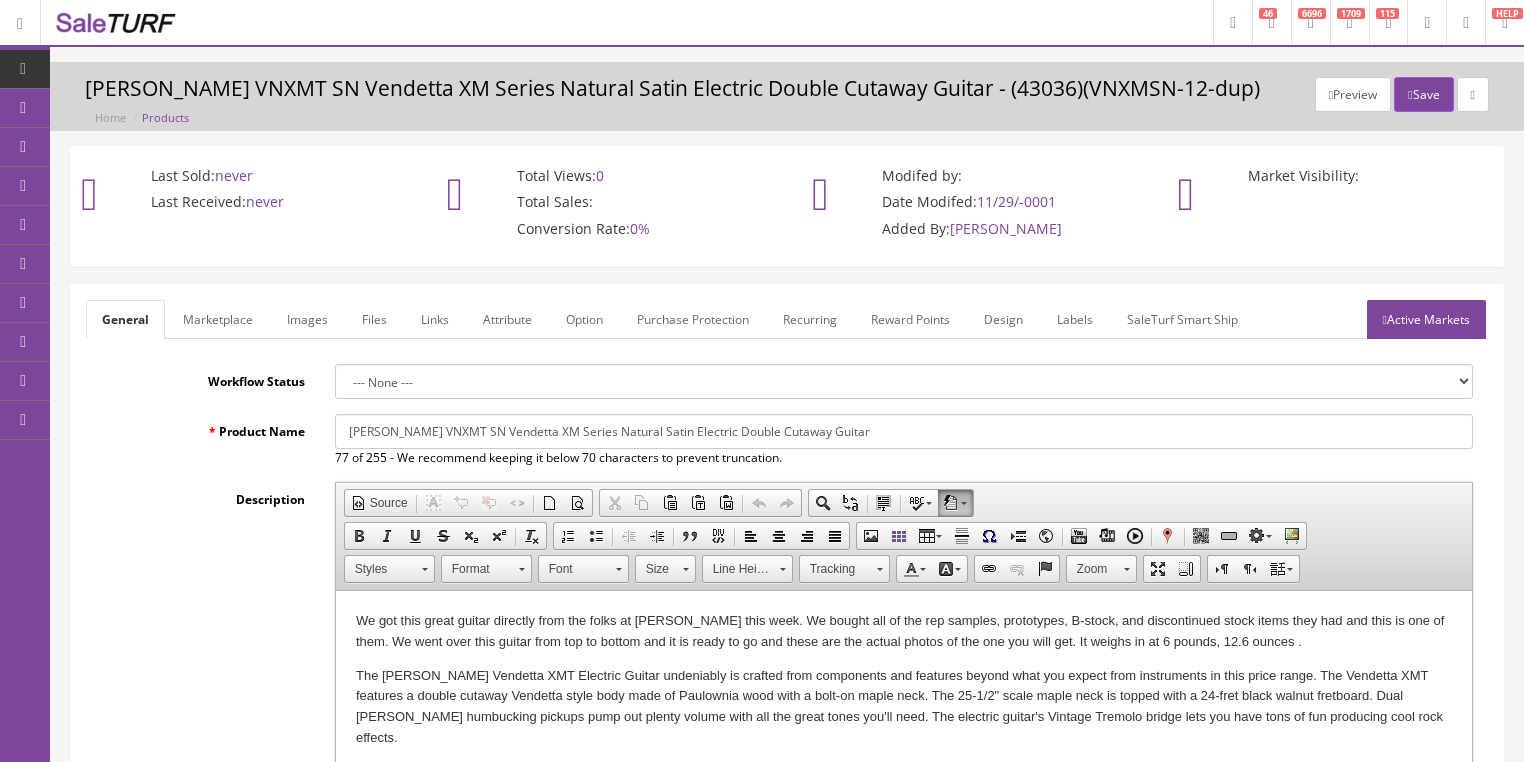 click on "Images" at bounding box center (307, 319) 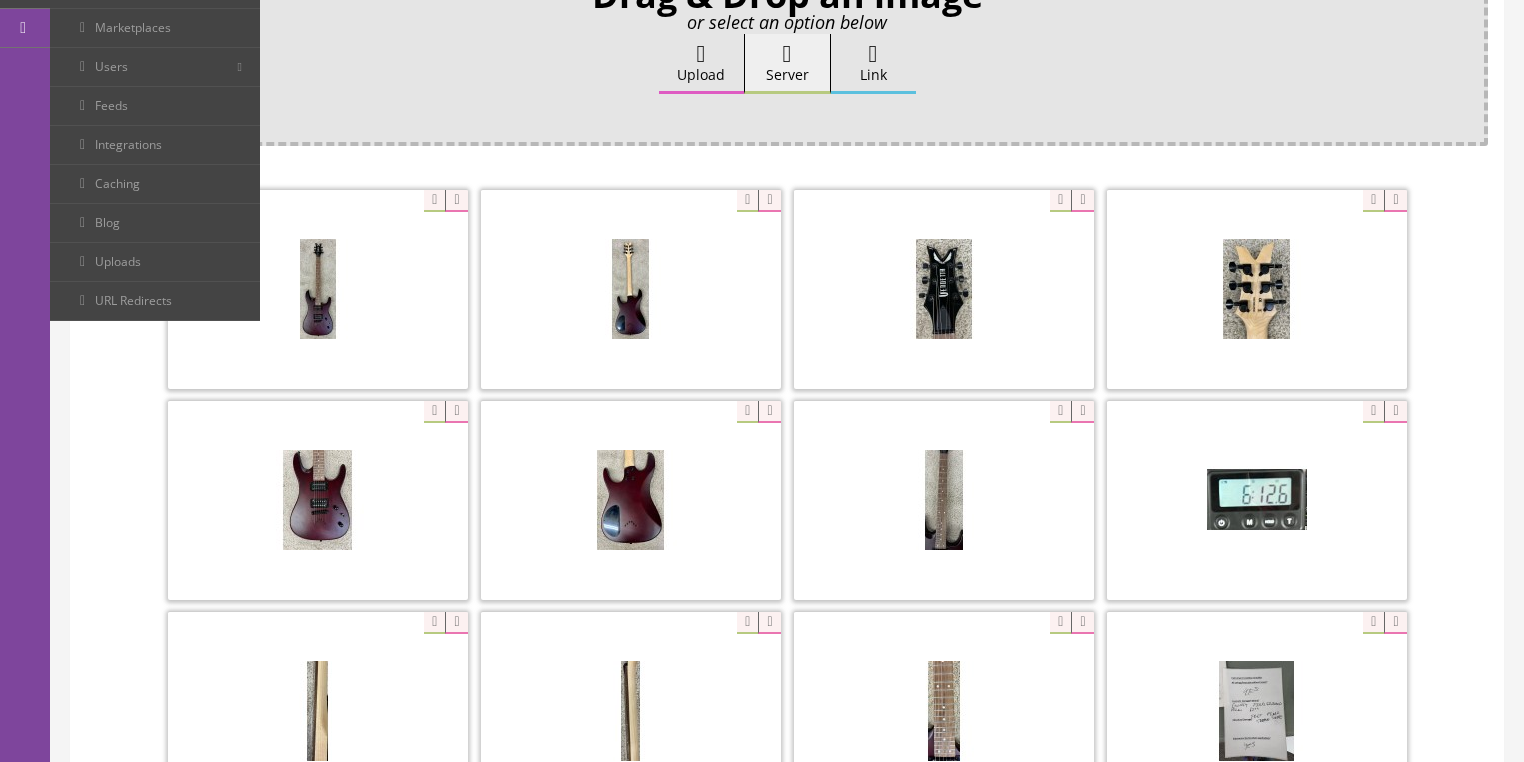 scroll, scrollTop: 400, scrollLeft: 0, axis: vertical 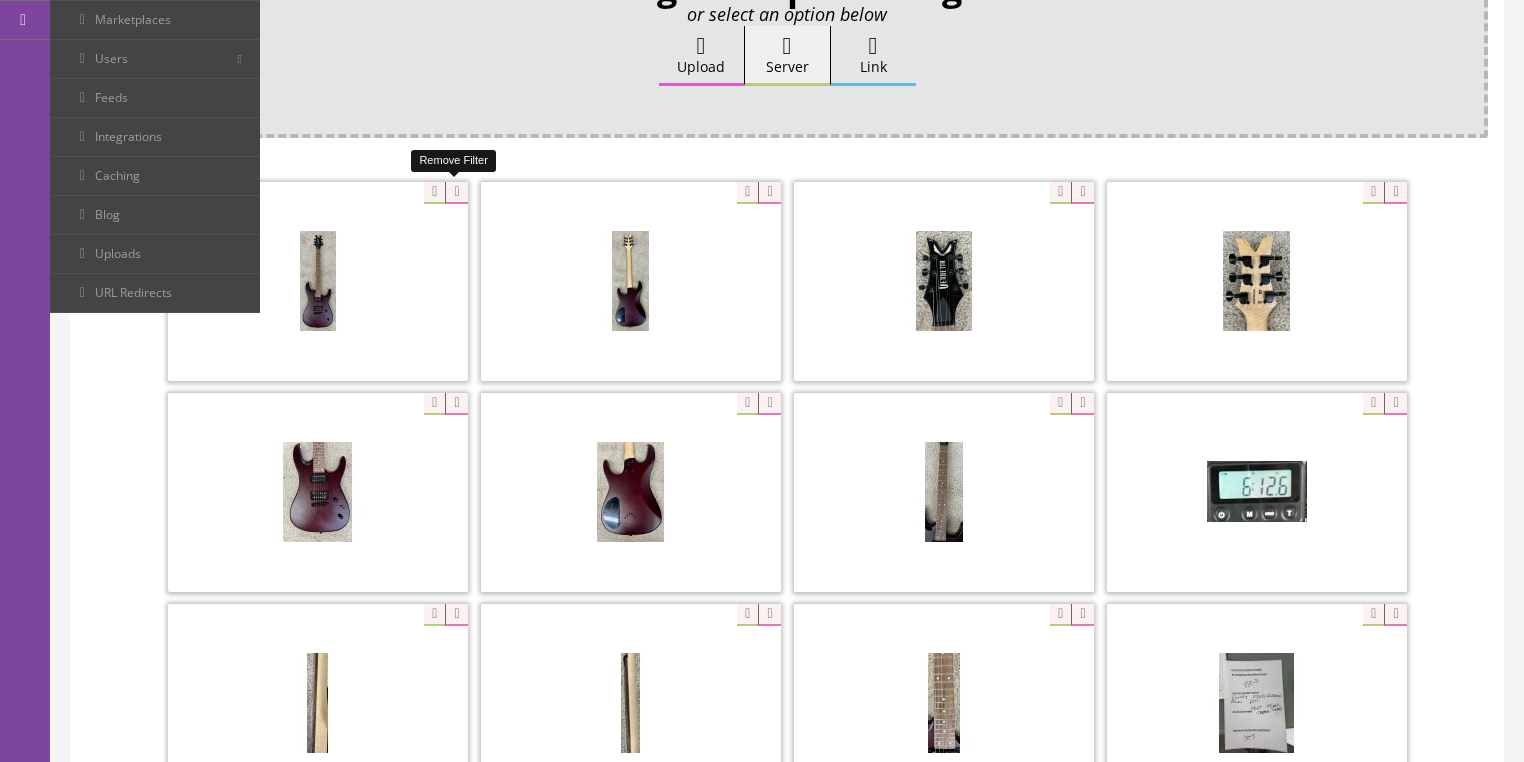click at bounding box center [456, 193] 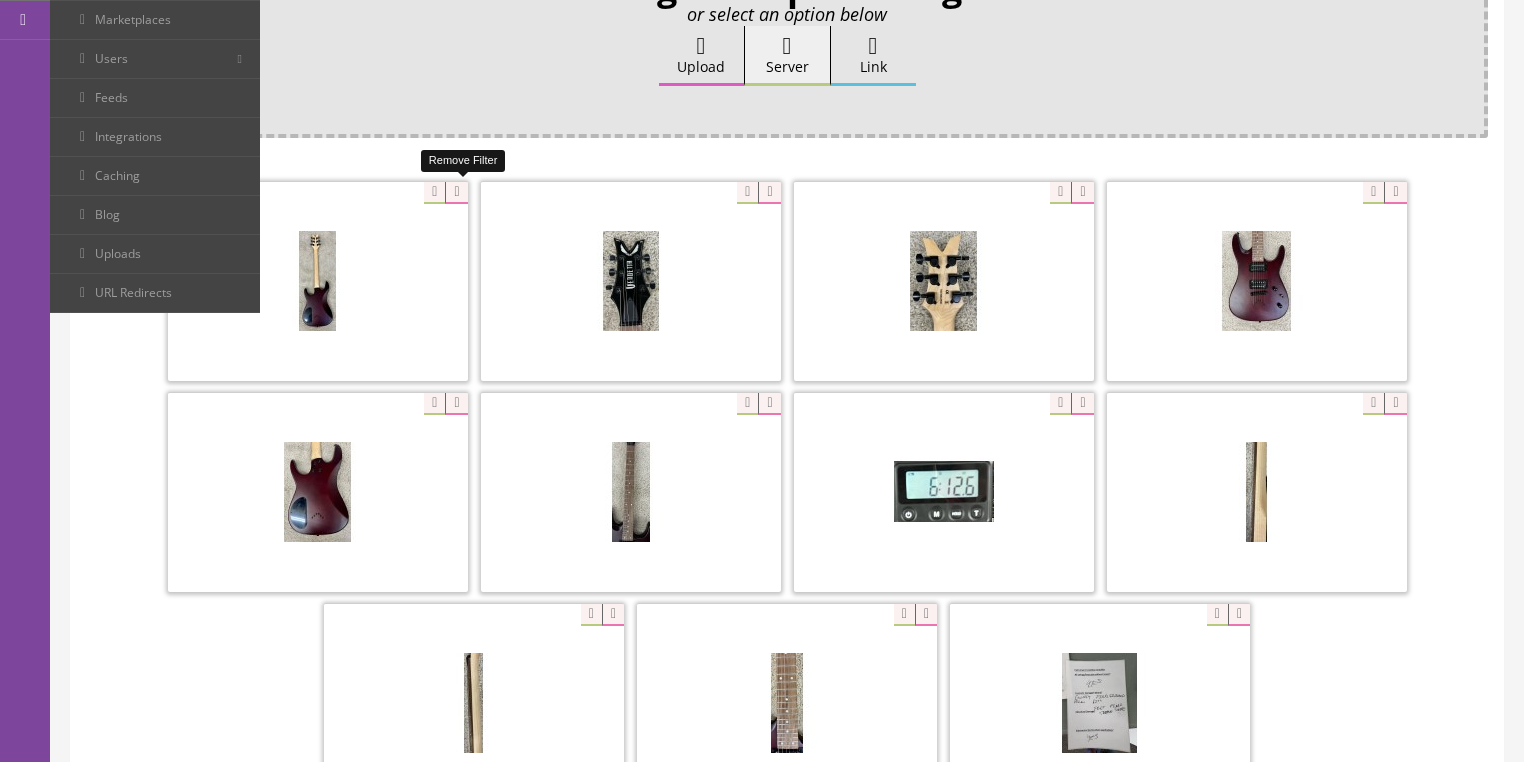 click at bounding box center [456, 193] 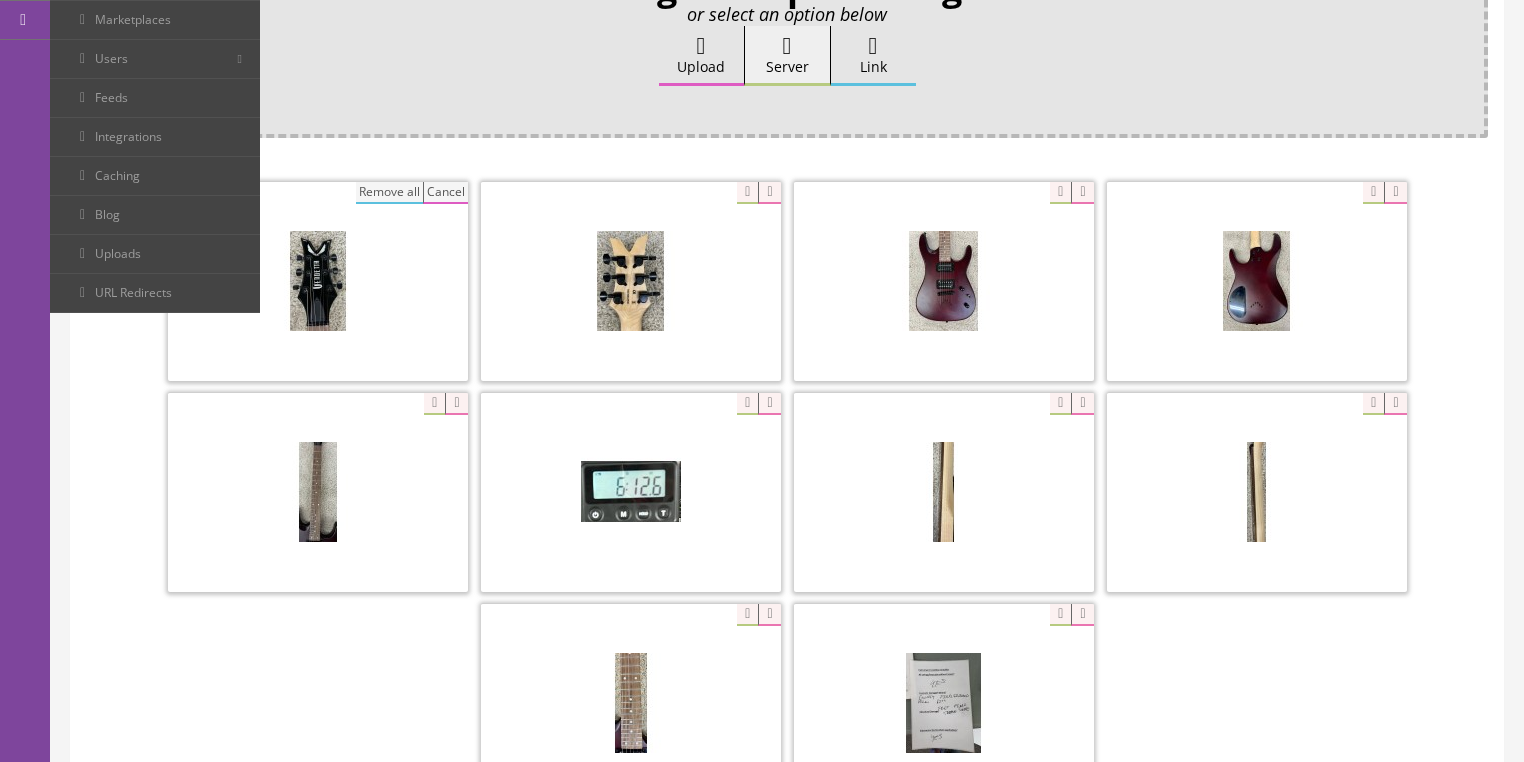 click on "Remove all" at bounding box center [389, 193] 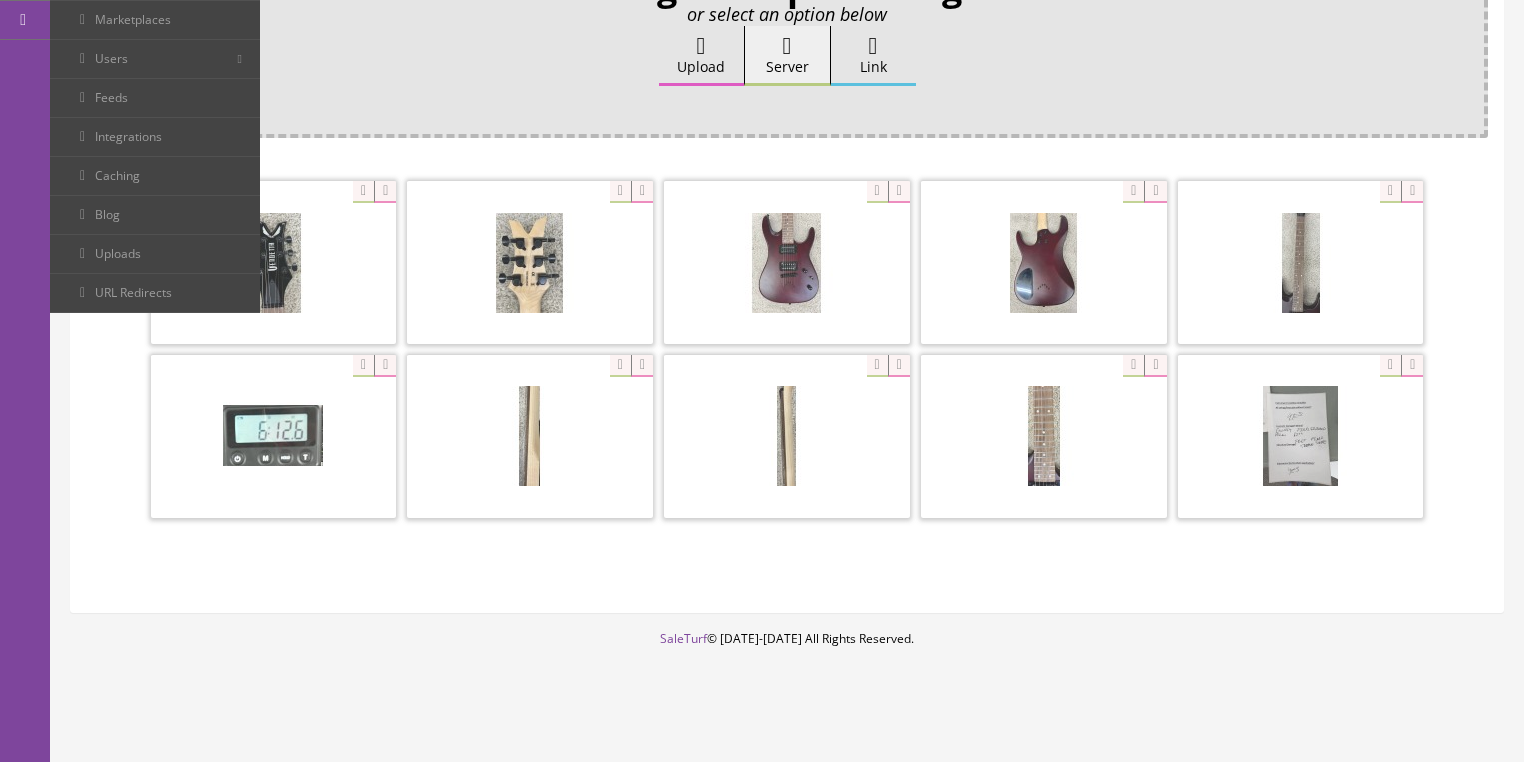 scroll, scrollTop: 308, scrollLeft: 0, axis: vertical 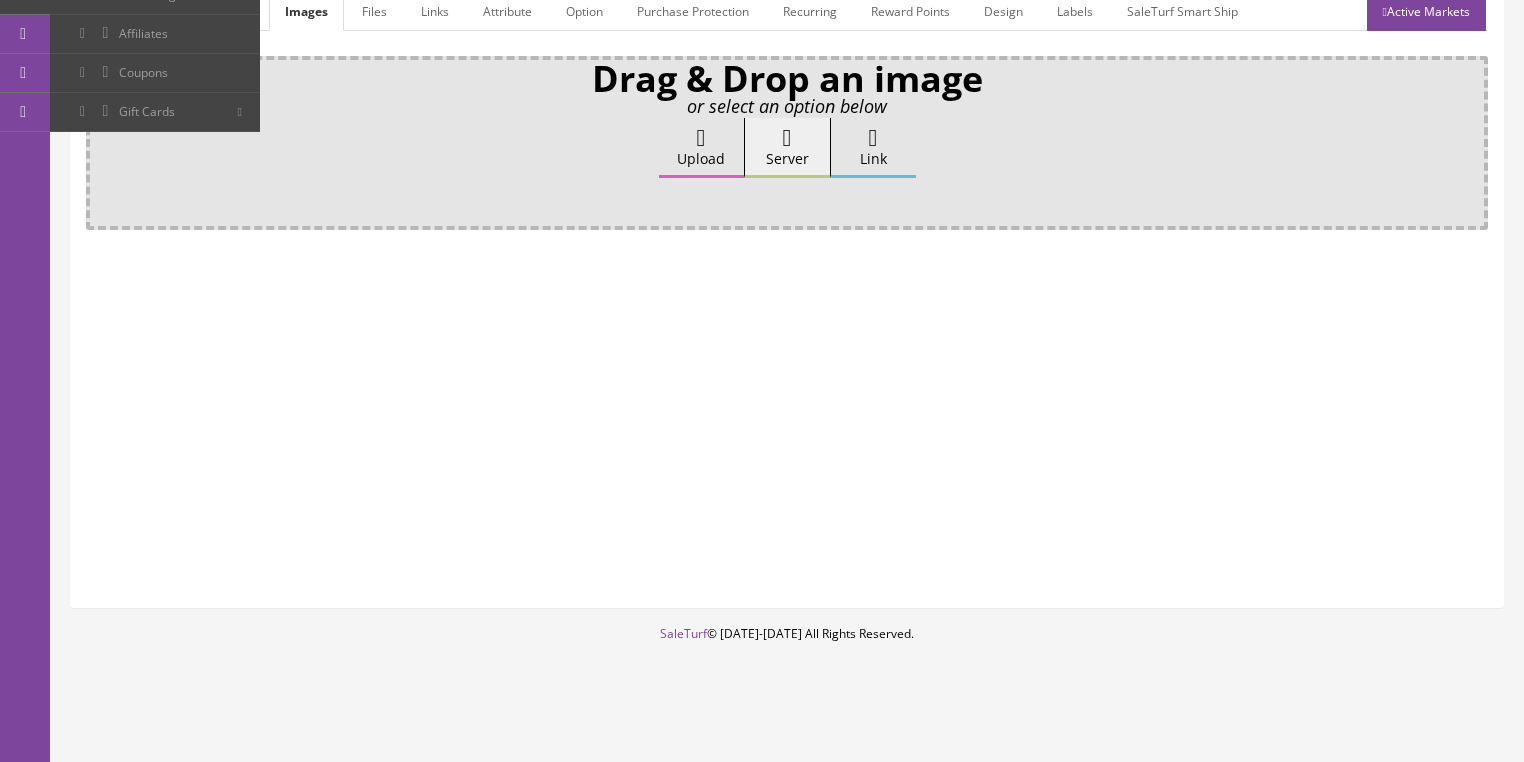 click on "Upload" at bounding box center (701, 148) 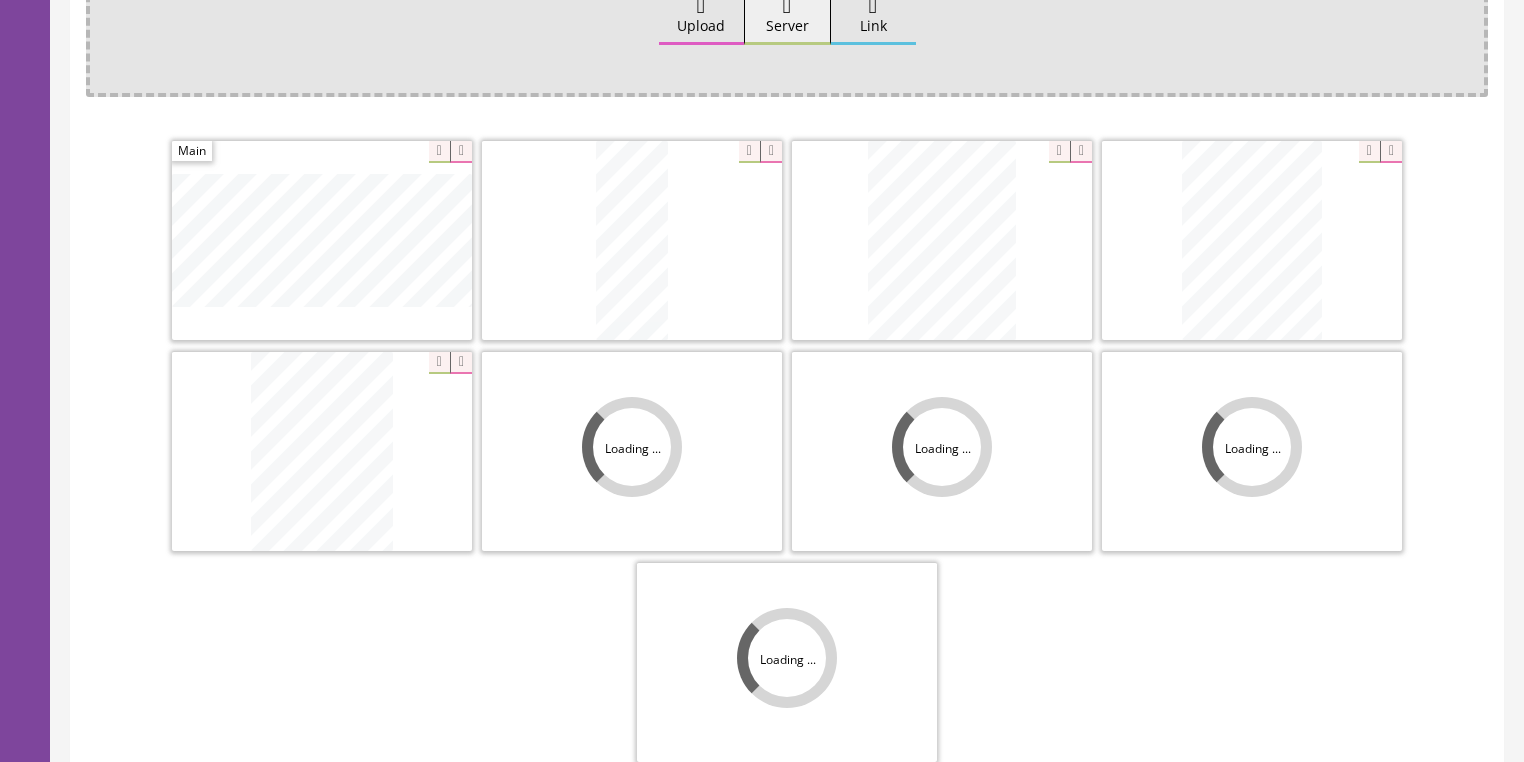 scroll, scrollTop: 560, scrollLeft: 0, axis: vertical 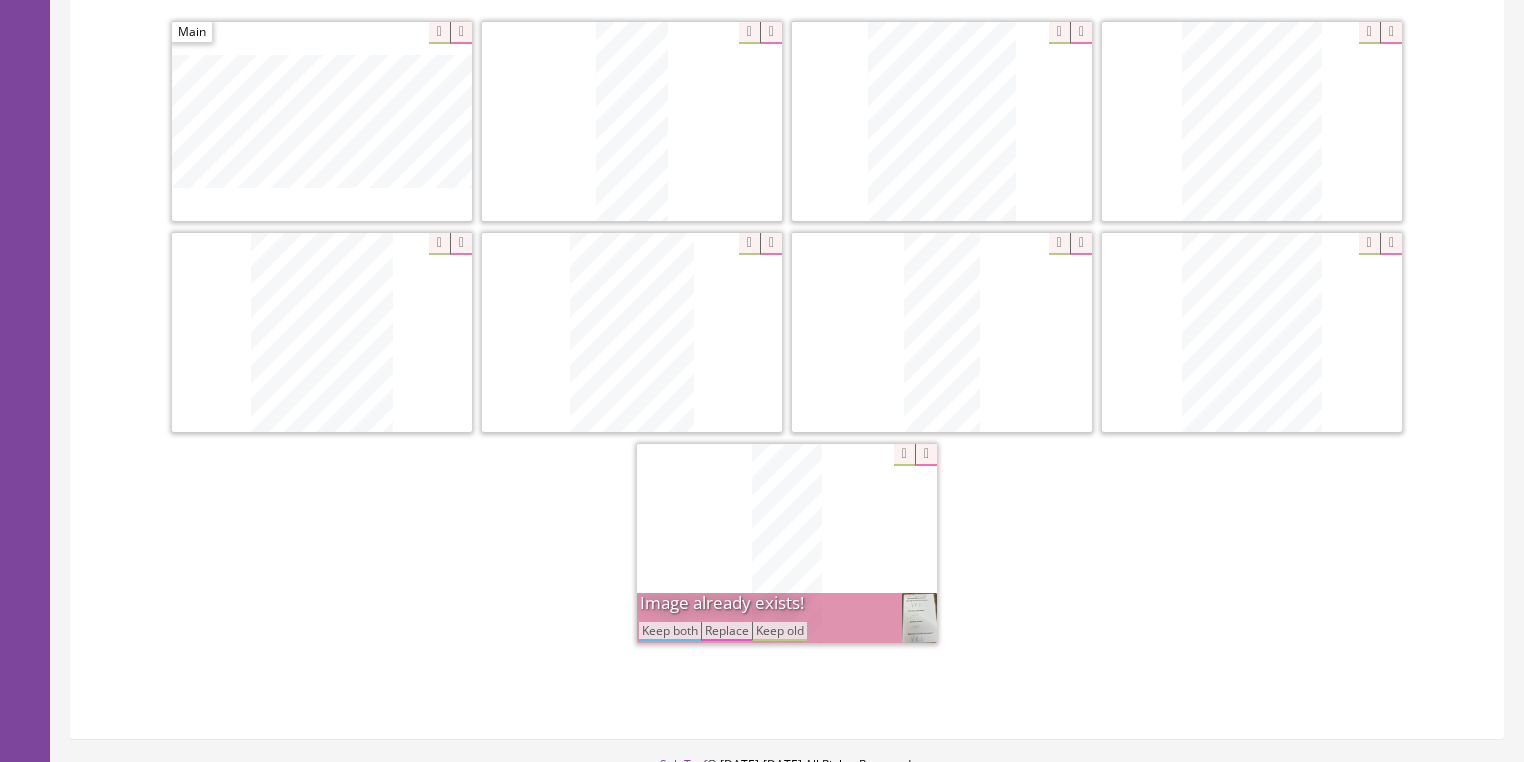 drag, startPoint x: 676, startPoint y: 632, endPoint x: 702, endPoint y: 603, distance: 38.948685 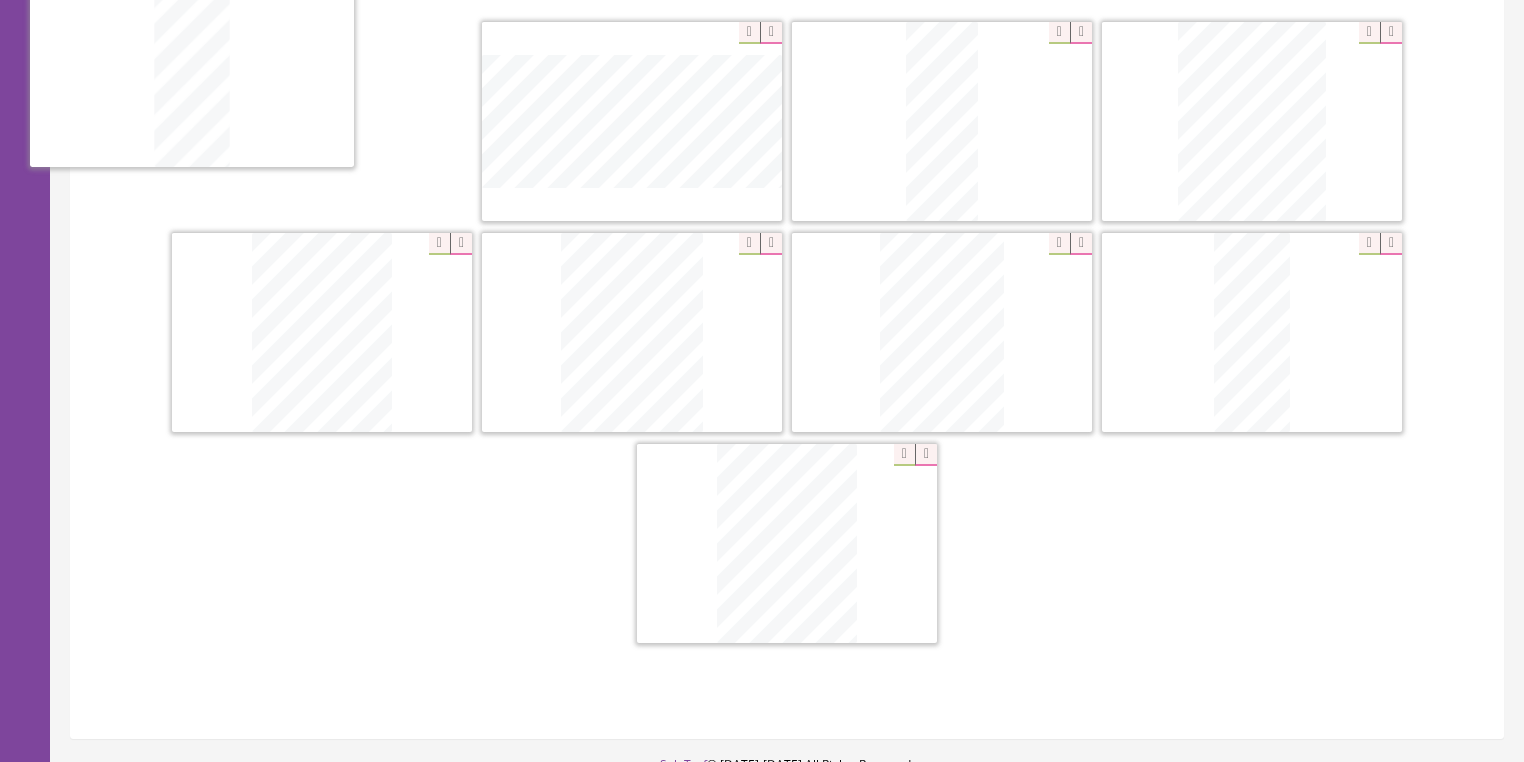 drag, startPoint x: 744, startPoint y: 587, endPoint x: 510, endPoint y: 216, distance: 438.63083 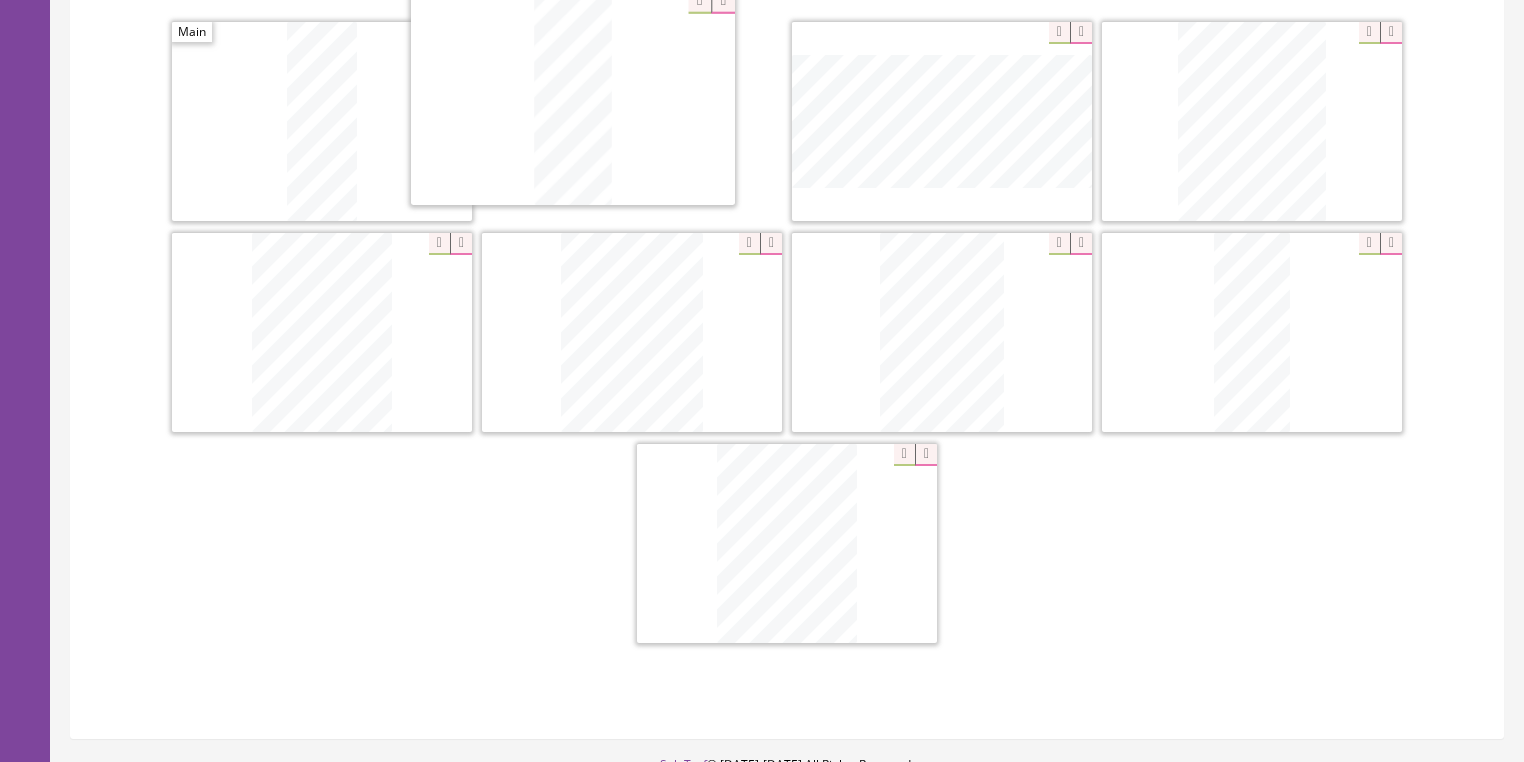 drag, startPoint x: 915, startPoint y: 177, endPoint x: 571, endPoint y: 180, distance: 344.0131 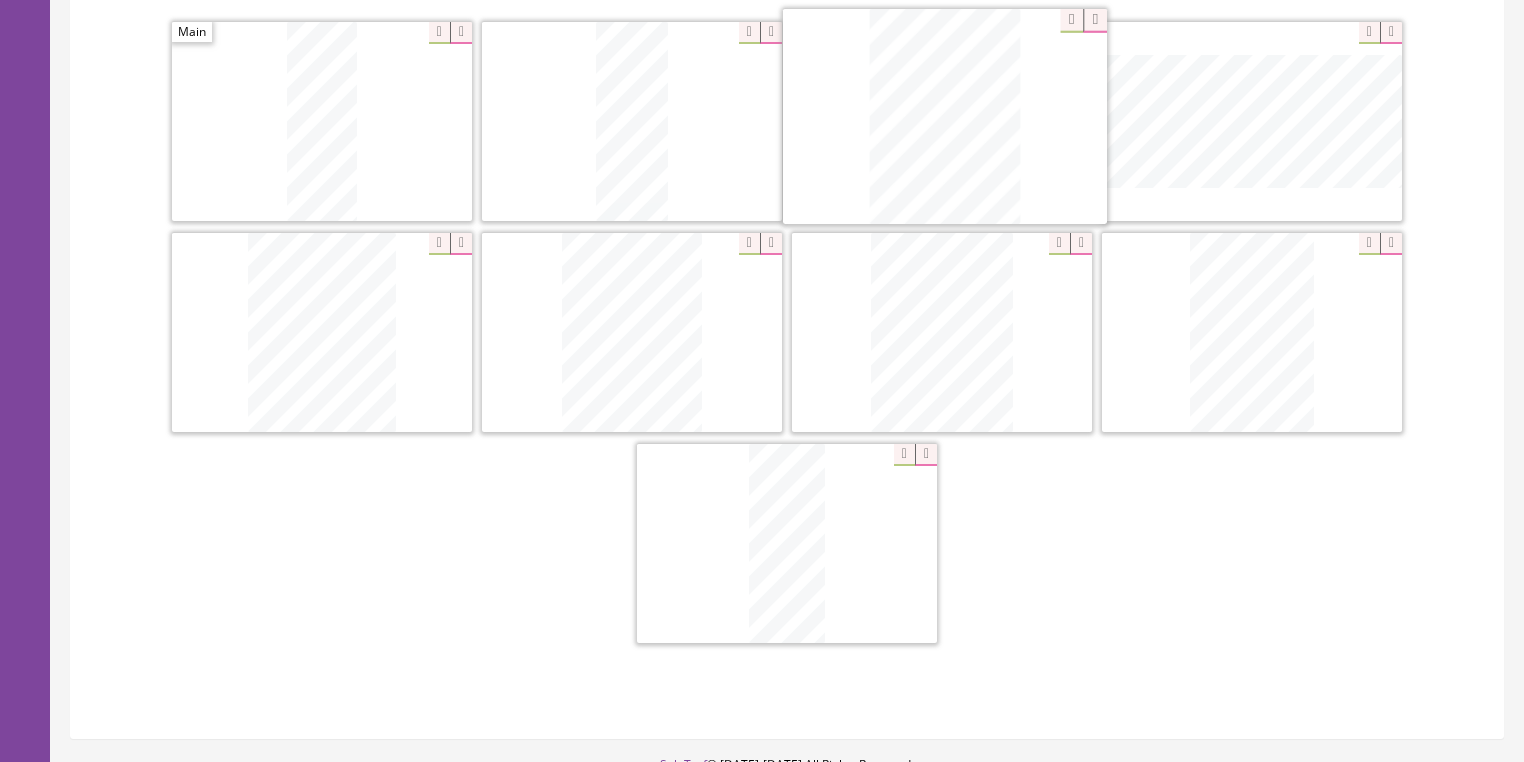 drag, startPoint x: 770, startPoint y: 539, endPoint x: 812, endPoint y: 211, distance: 330.6781 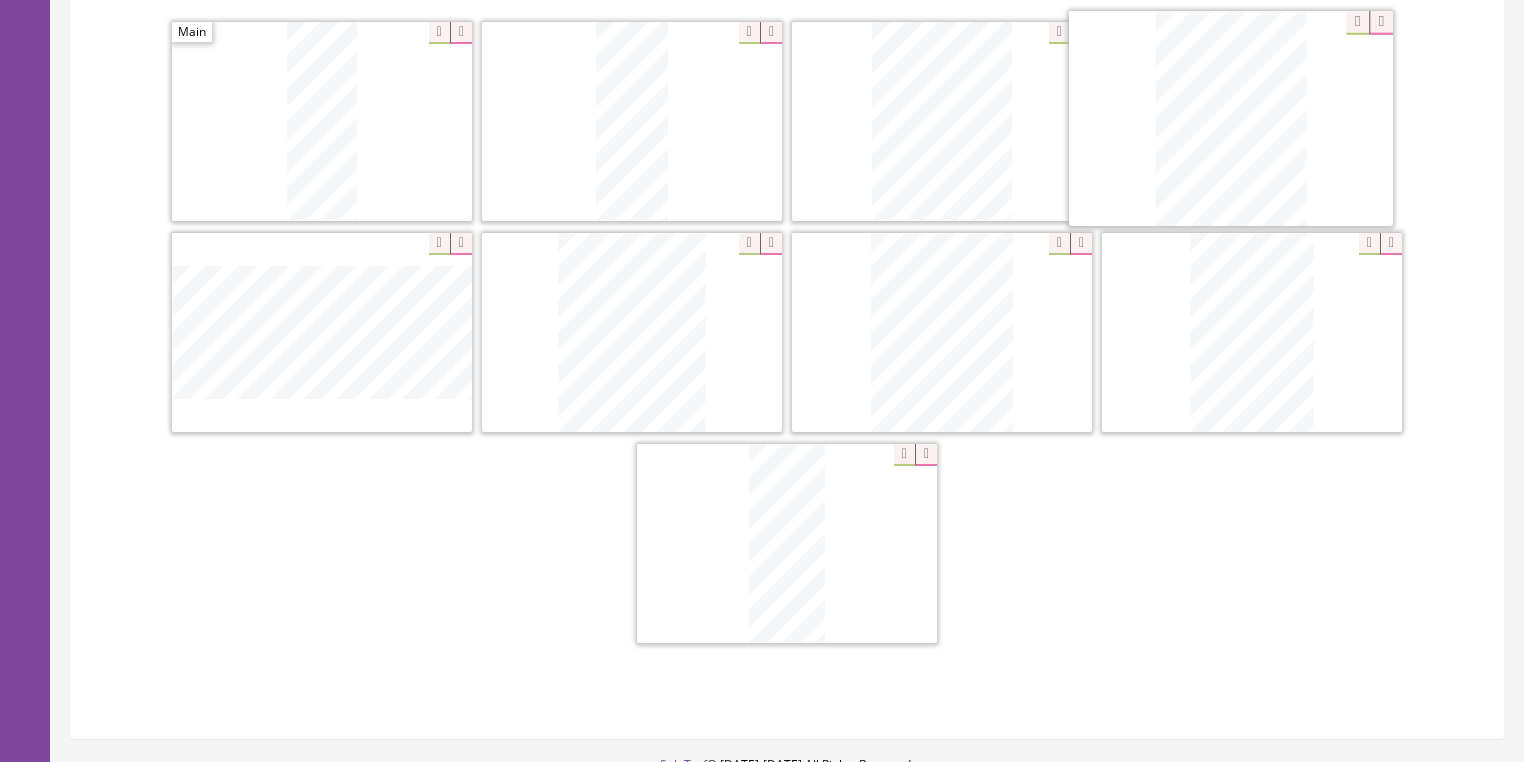 drag, startPoint x: 701, startPoint y: 321, endPoint x: 1266, endPoint y: 116, distance: 601.0408 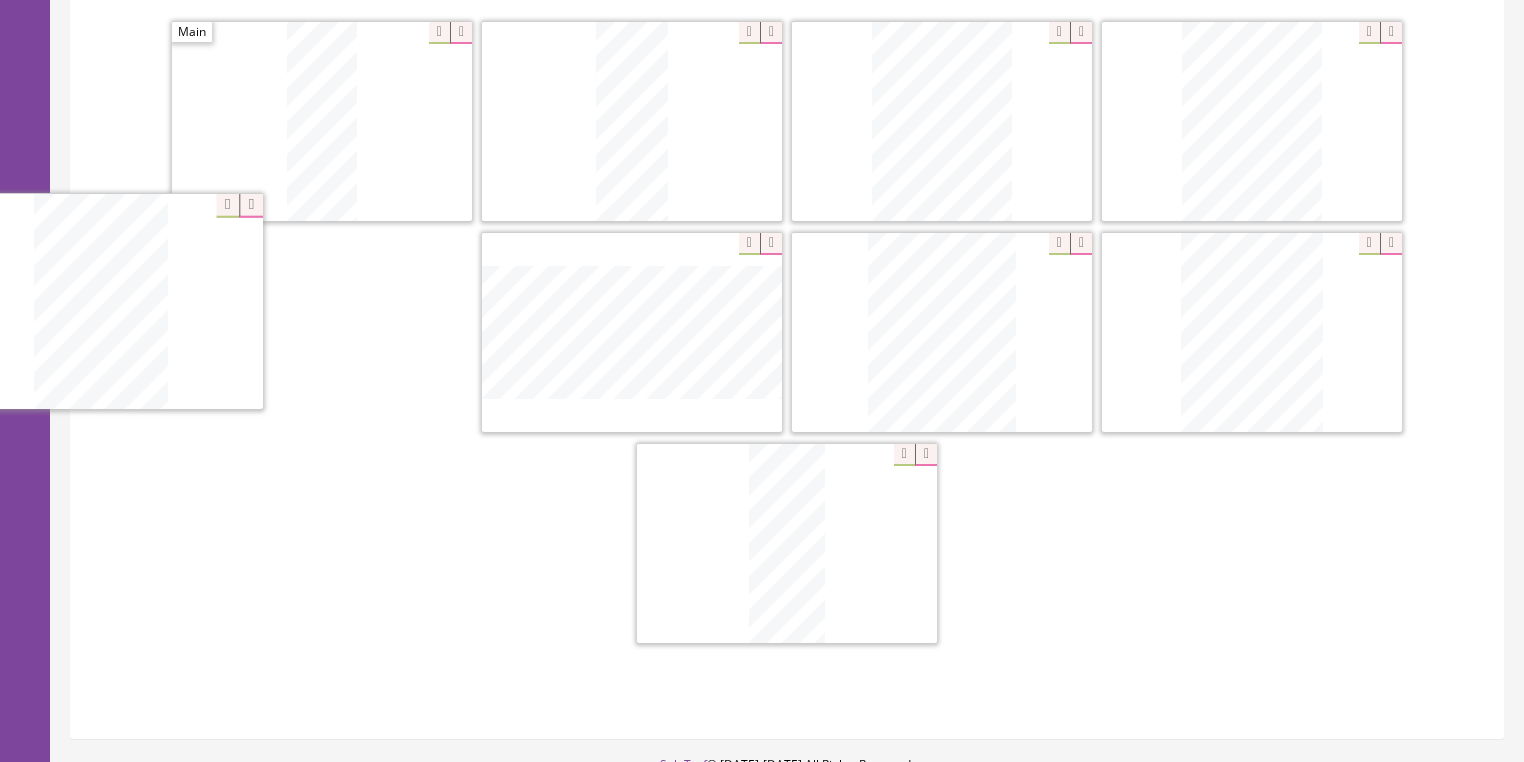 drag, startPoint x: 1237, startPoint y: 316, endPoint x: 261, endPoint y: 322, distance: 976.01843 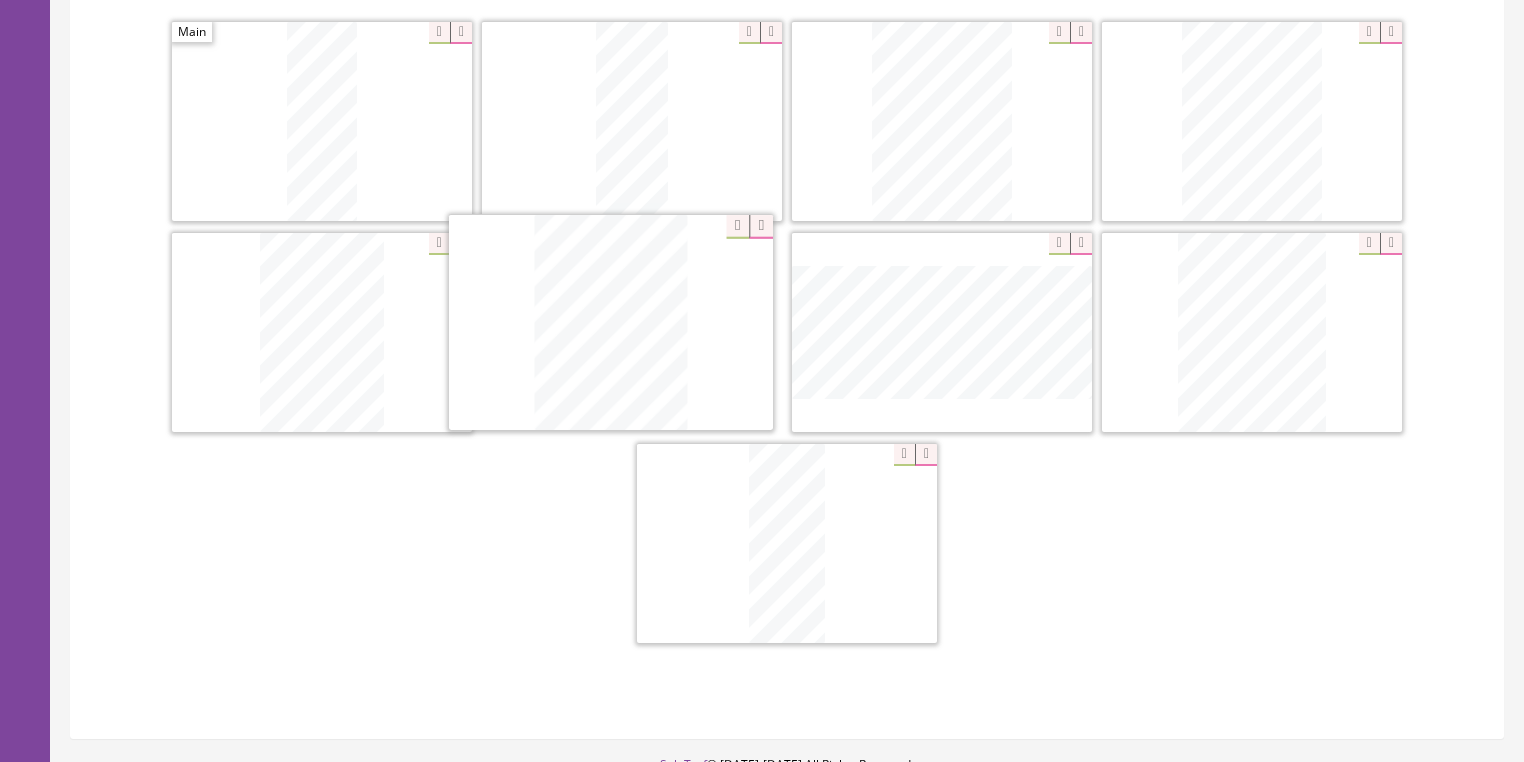 drag, startPoint x: 1252, startPoint y: 312, endPoint x: 616, endPoint y: 311, distance: 636.0008 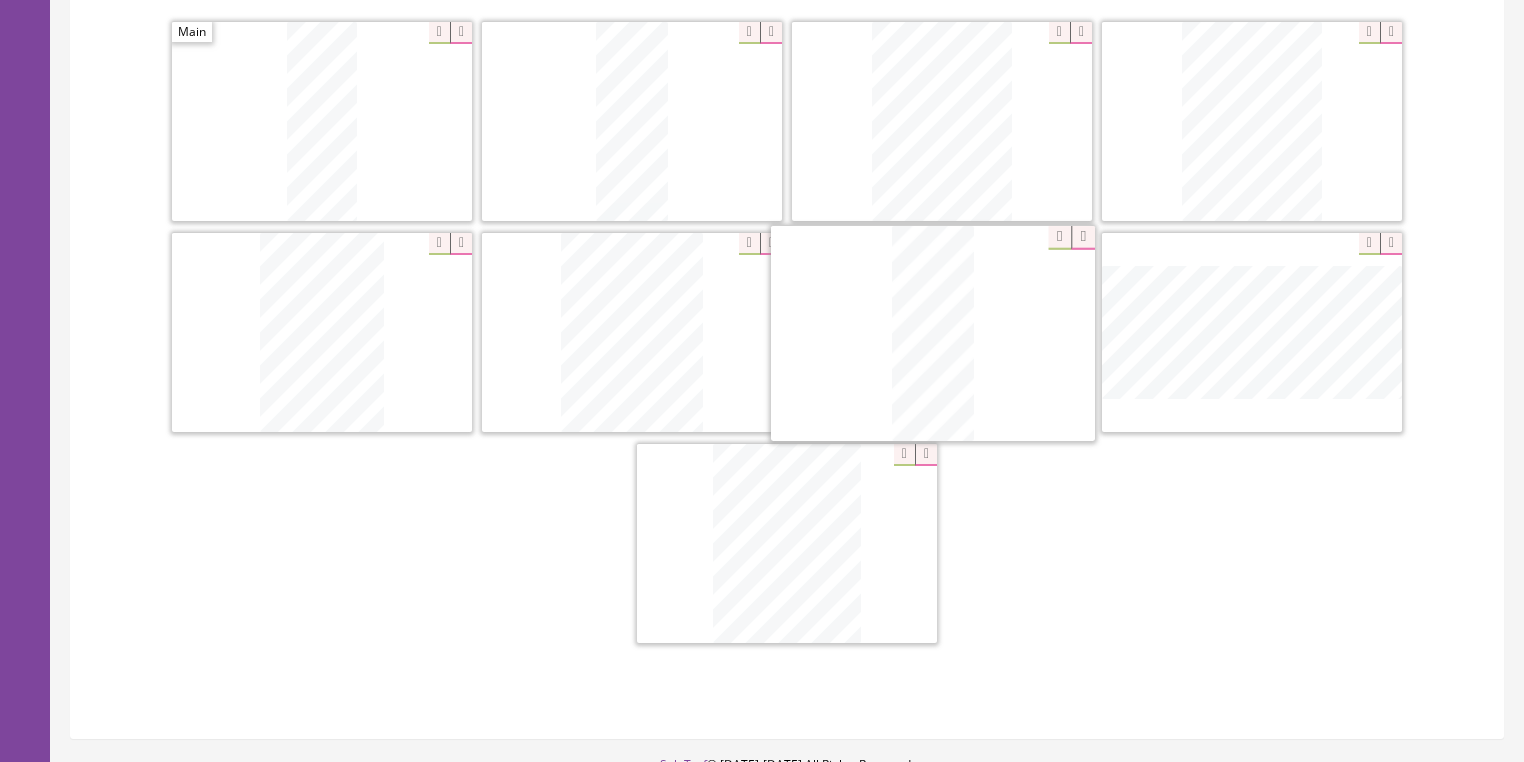 drag, startPoint x: 799, startPoint y: 424, endPoint x: 928, endPoint y: 267, distance: 203.1994 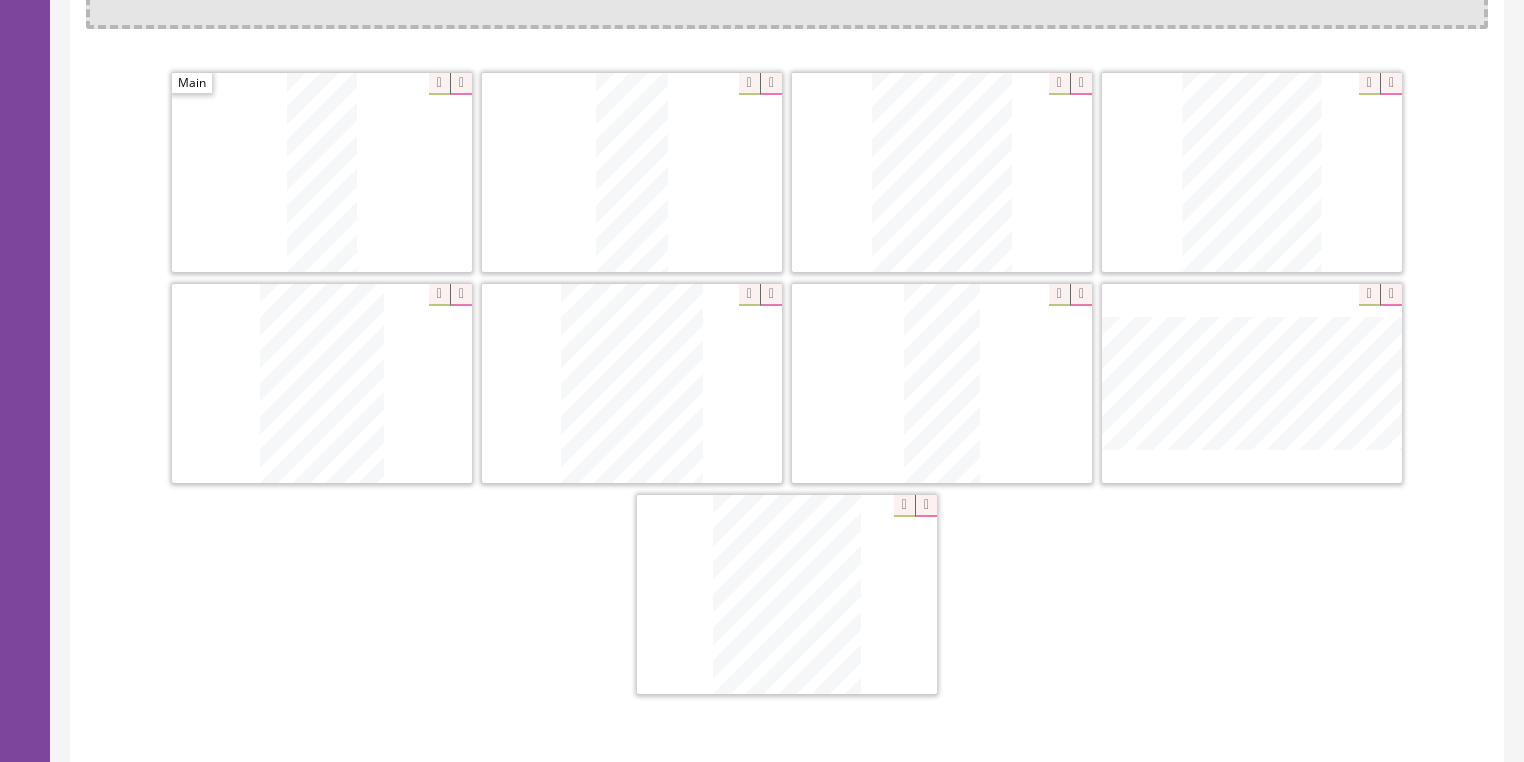 scroll, scrollTop: 240, scrollLeft: 0, axis: vertical 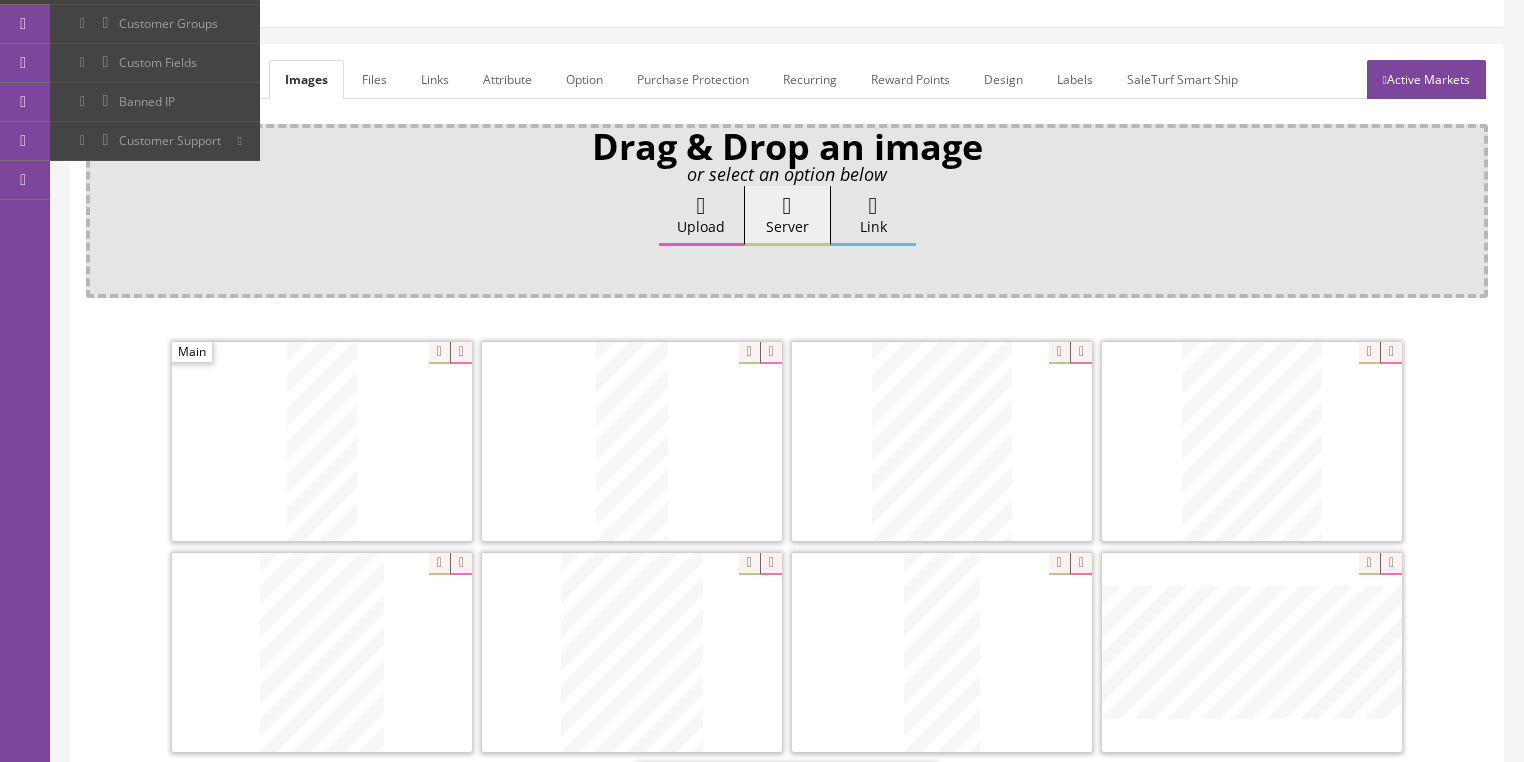 click on "General" at bounding box center (124, 79) 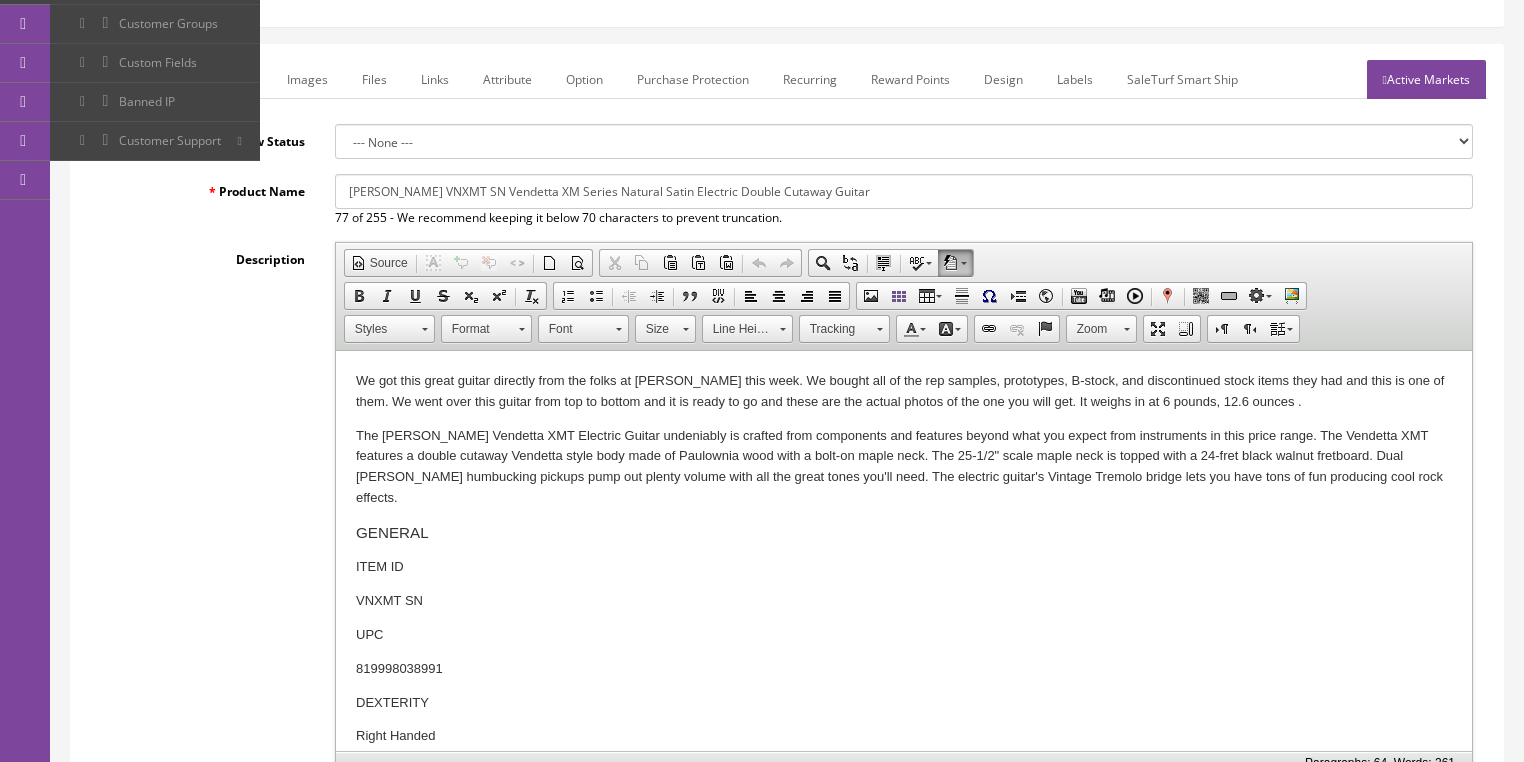 click on "We got this great guitar directly from the folks at Dean this week. We bought all of the rep samples, prototypes, B-stock, and discontinued stock items they had and this is one of them. We went over this guitar from top to bottom and it is ready to go and these are the actual photos of the one you will get. It weighs in at 6 pounds, 12.6 ounces ." at bounding box center (903, 392) 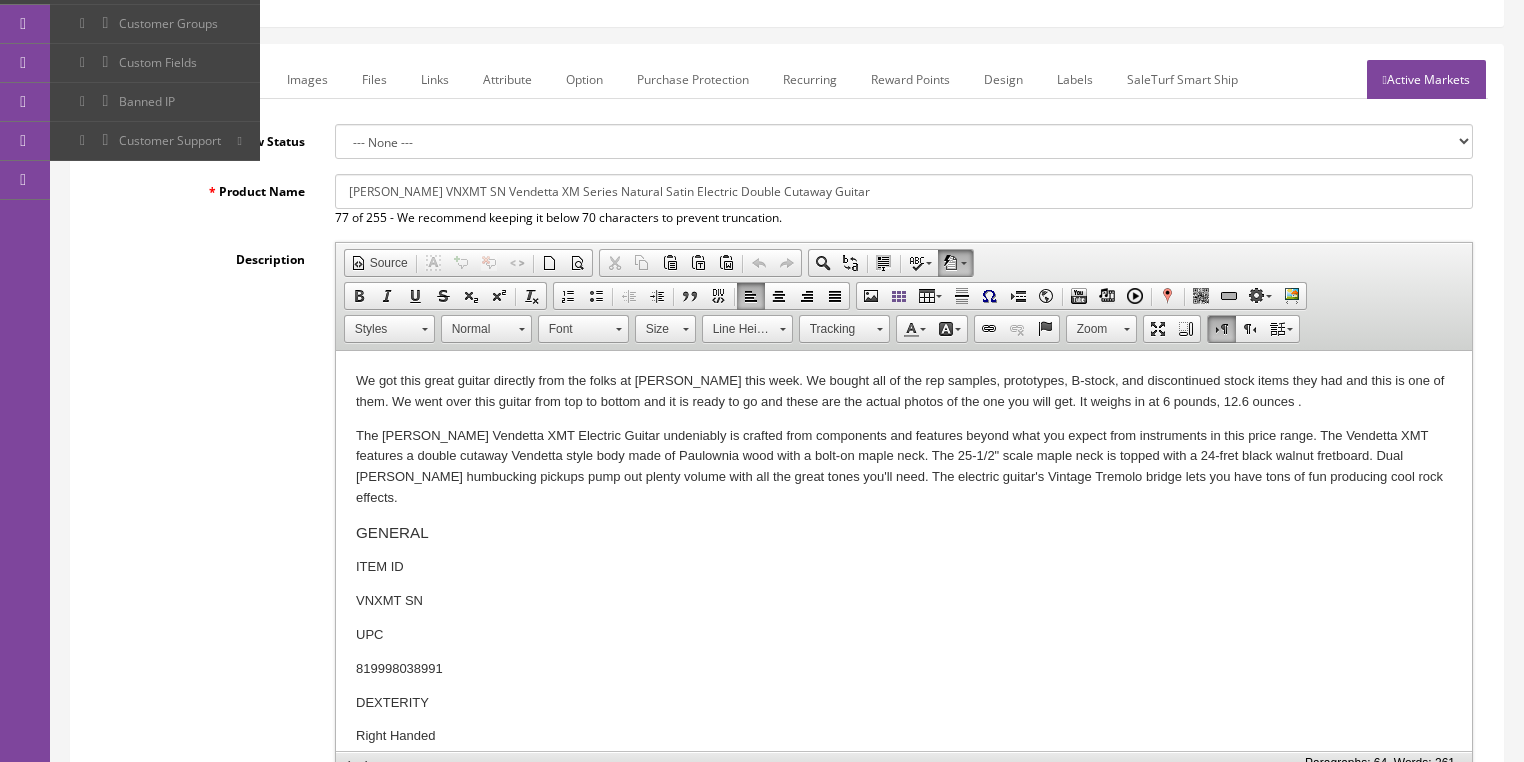type 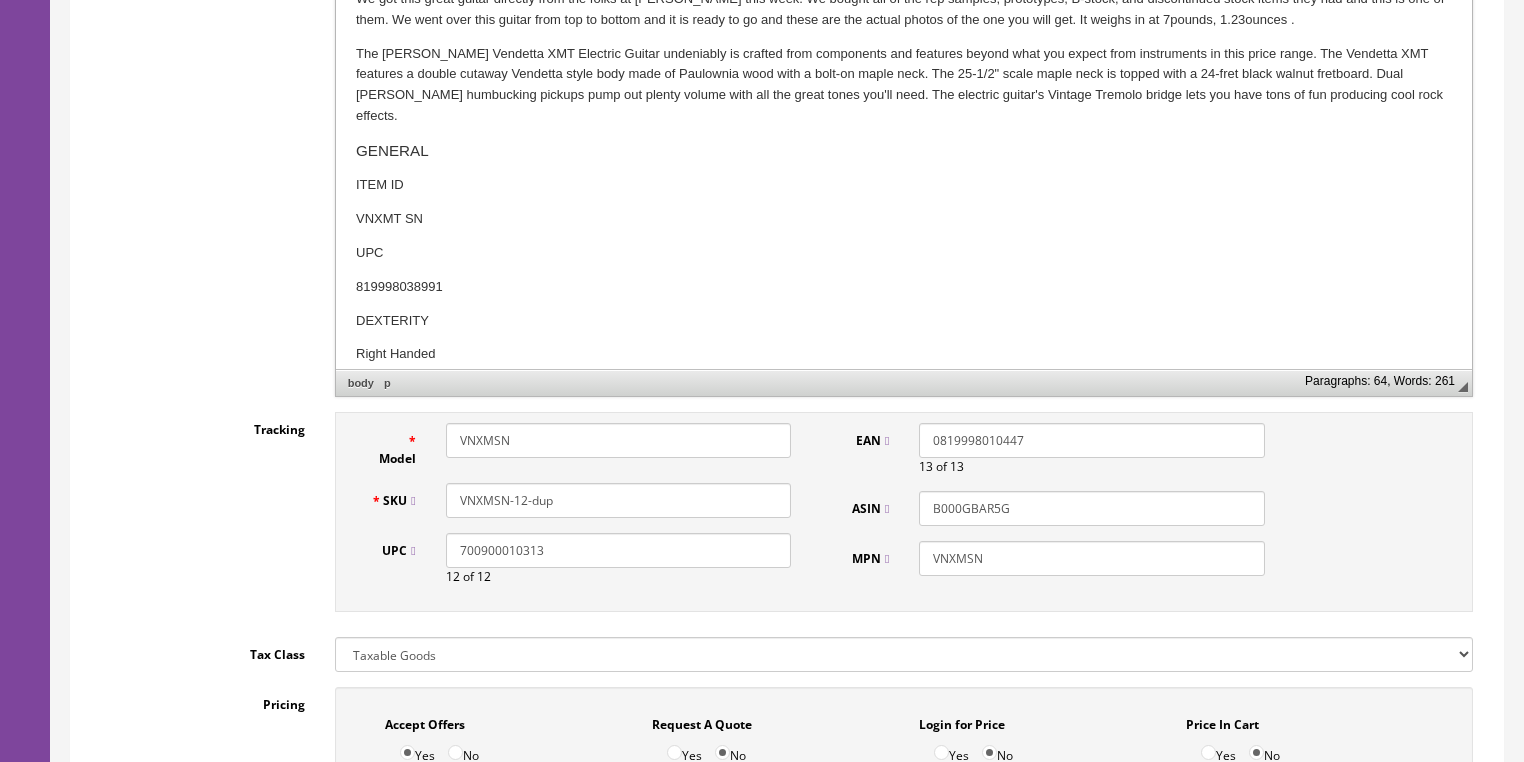 scroll, scrollTop: 640, scrollLeft: 0, axis: vertical 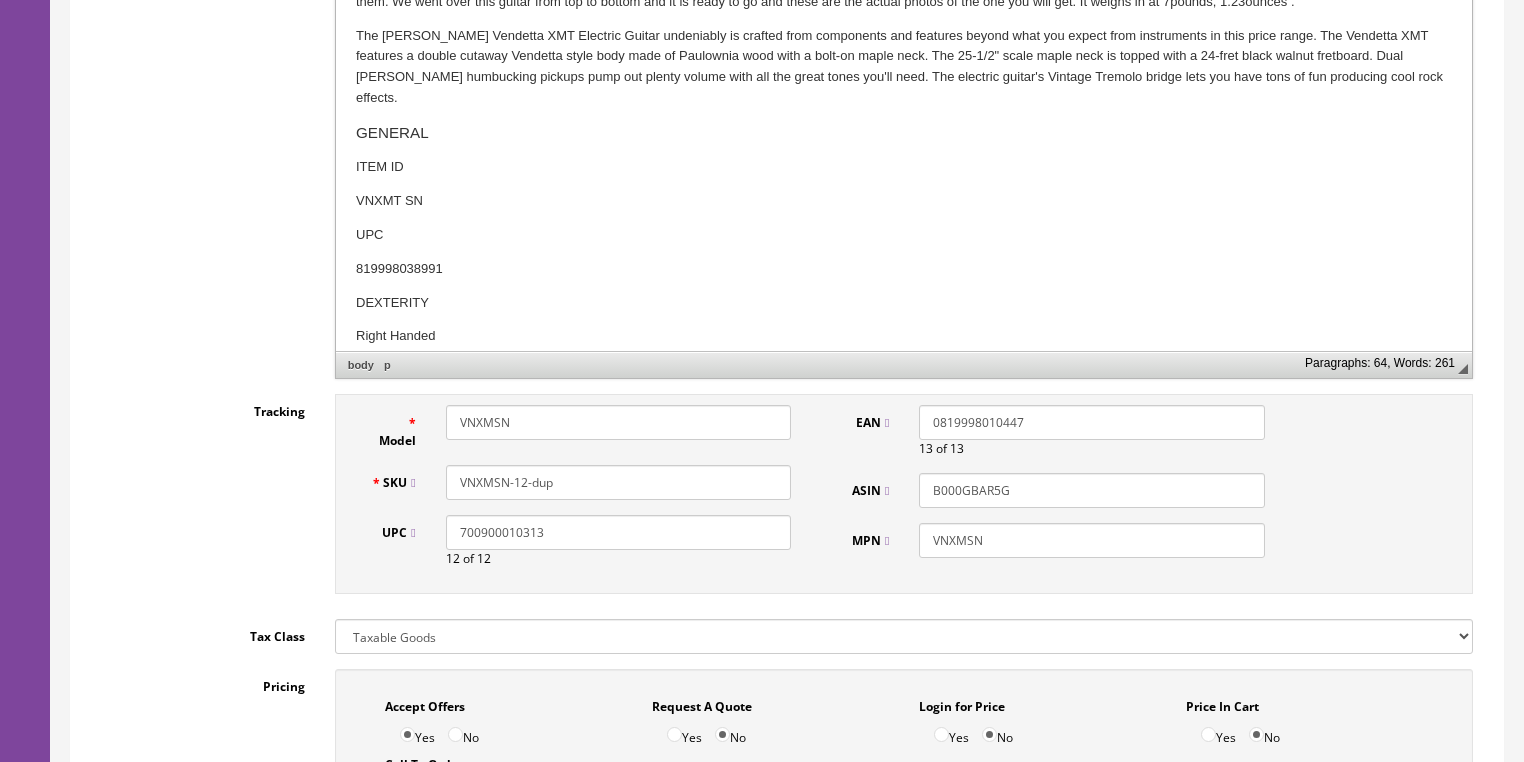 drag, startPoint x: 520, startPoint y: 484, endPoint x: 627, endPoint y: 491, distance: 107.22873 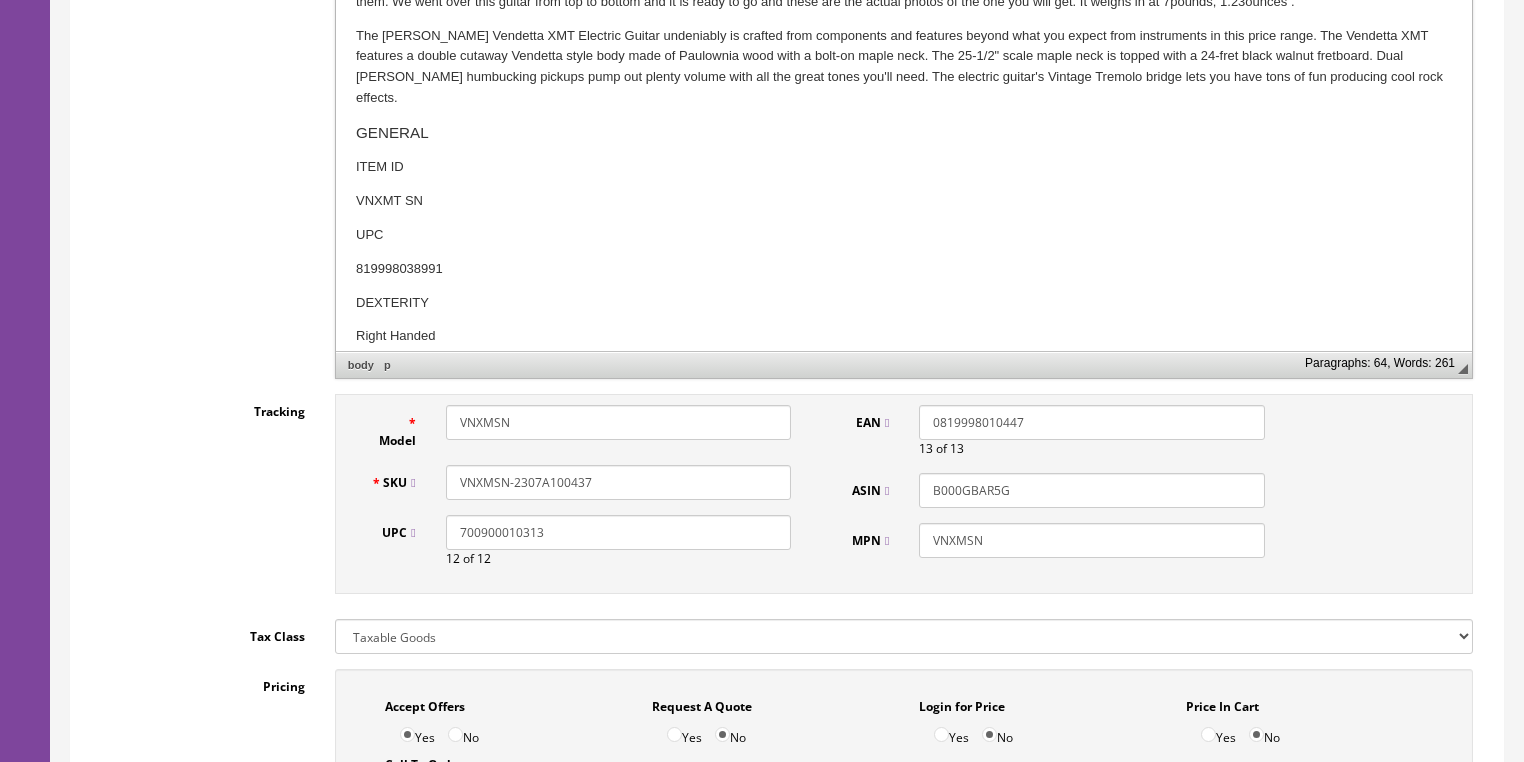 drag, startPoint x: 617, startPoint y: 481, endPoint x: 424, endPoint y: 488, distance: 193.1269 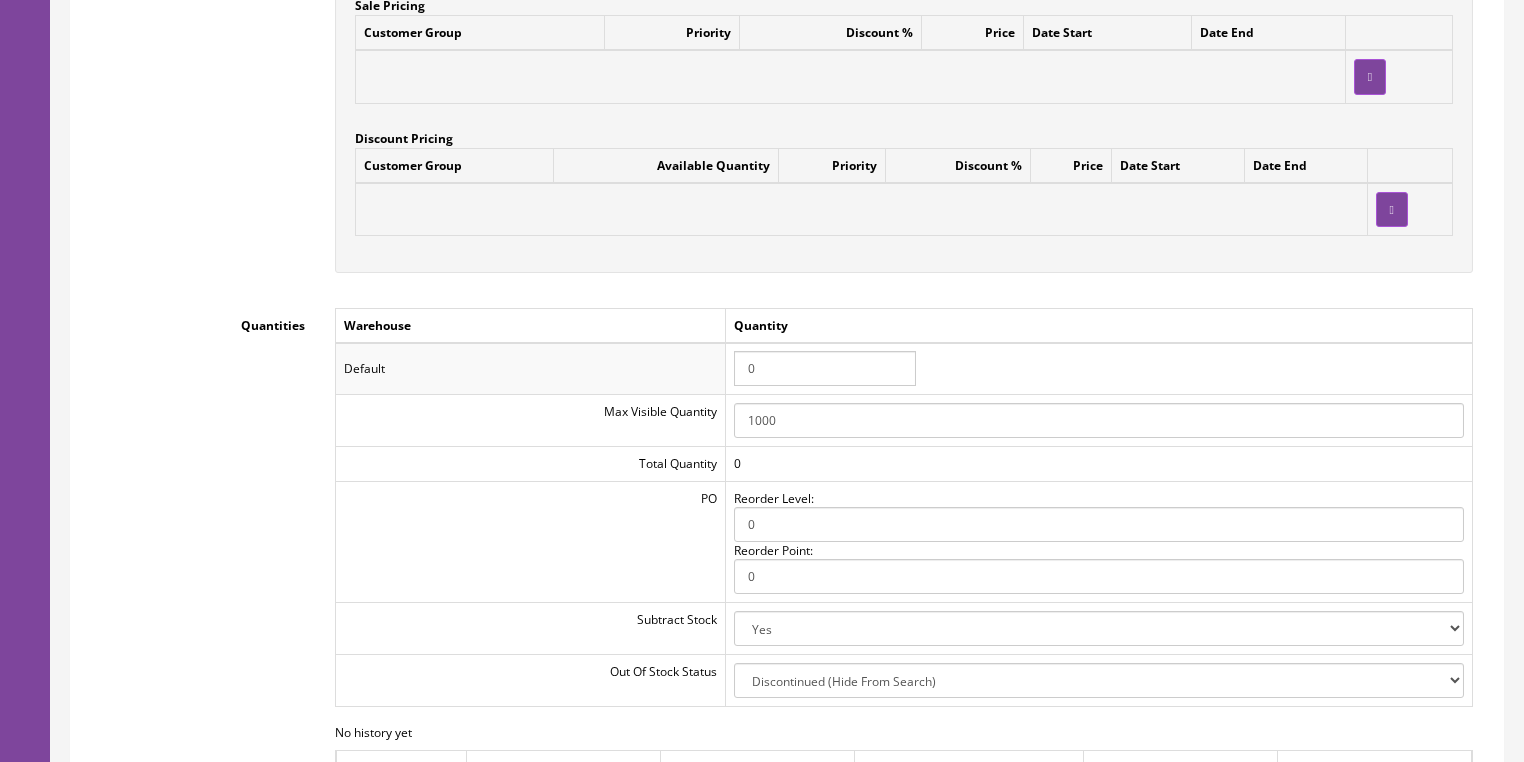 scroll, scrollTop: 1920, scrollLeft: 0, axis: vertical 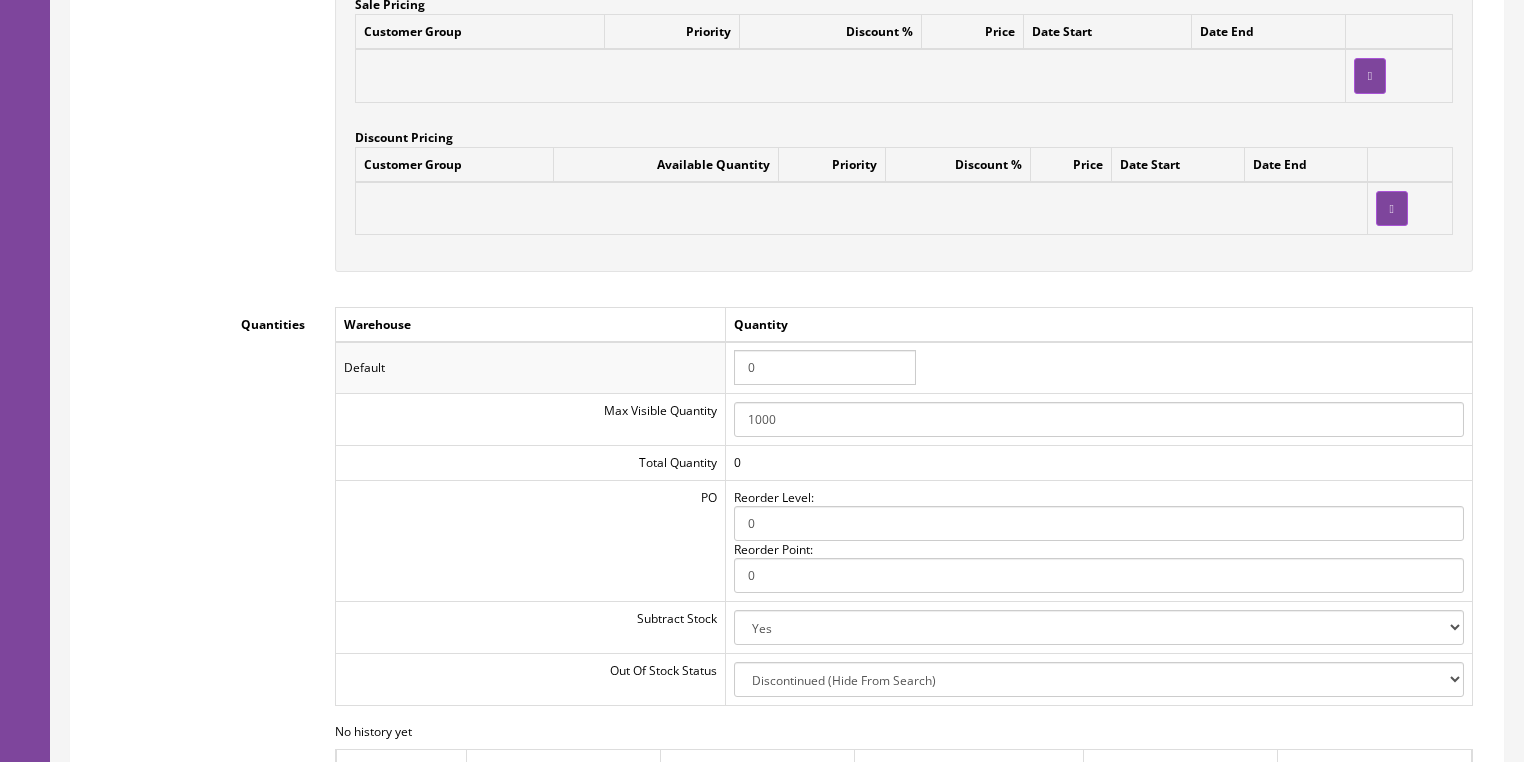 type on "VNXMSN-2307A100437" 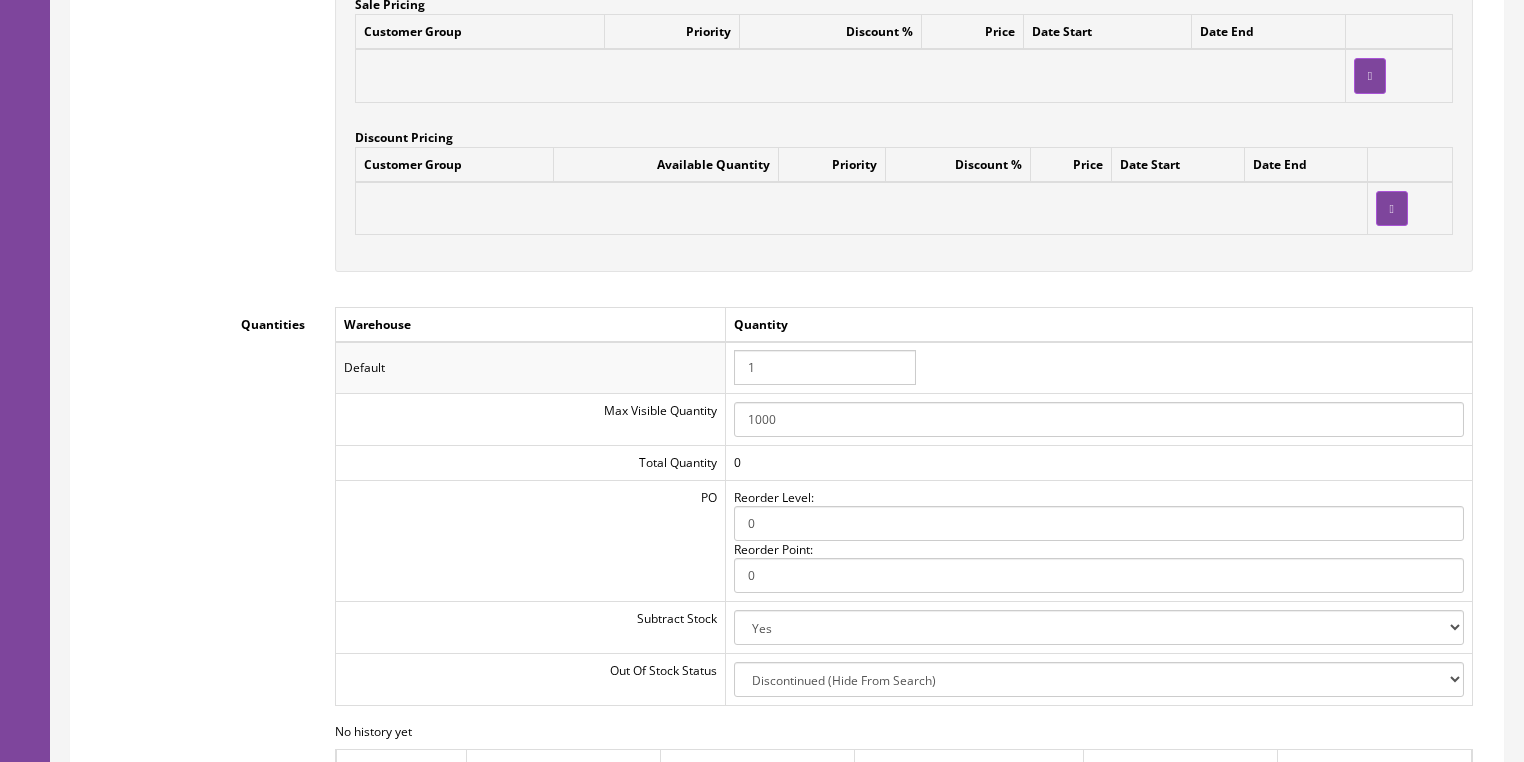 type on "1" 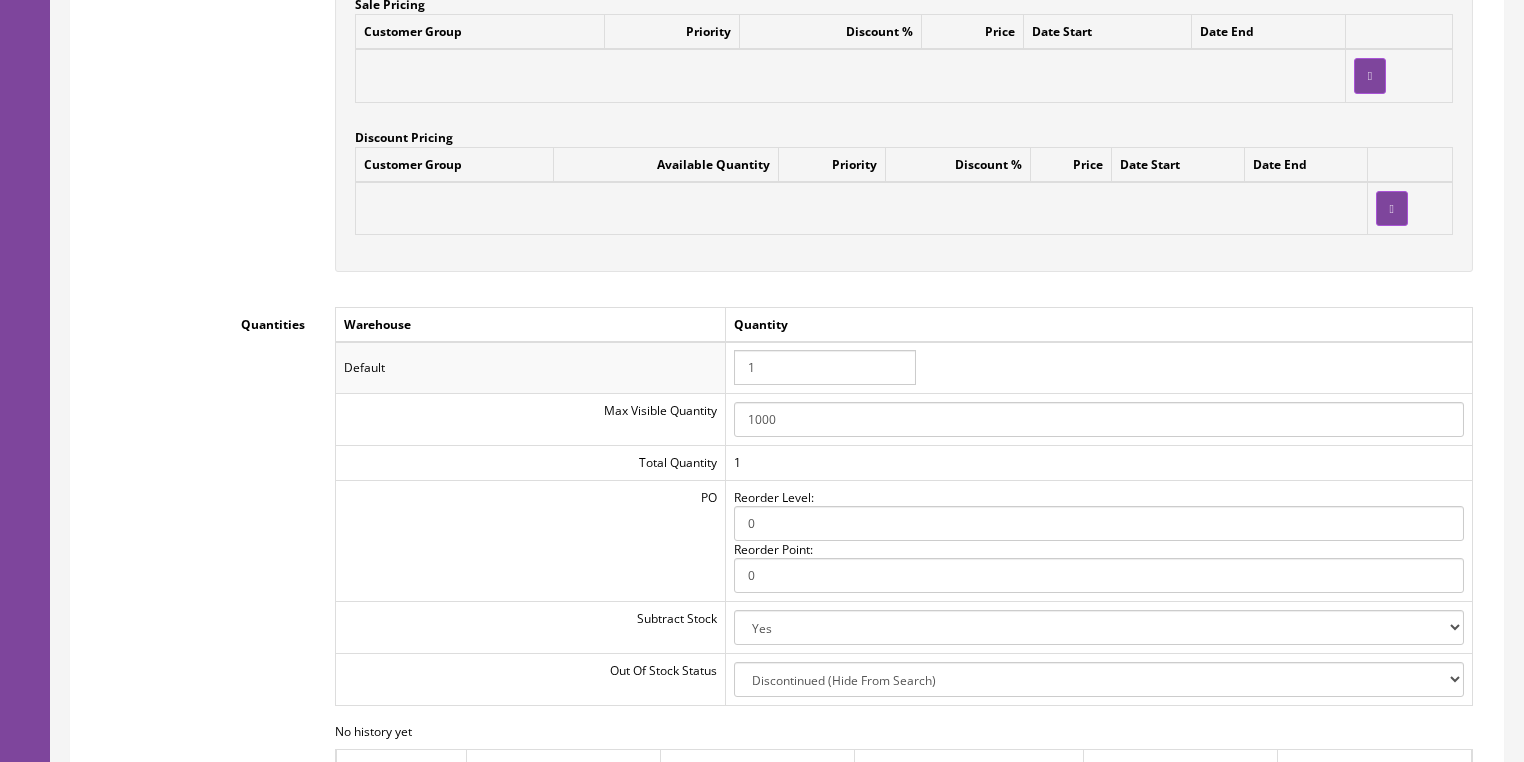 click on "1" at bounding box center [1098, 368] 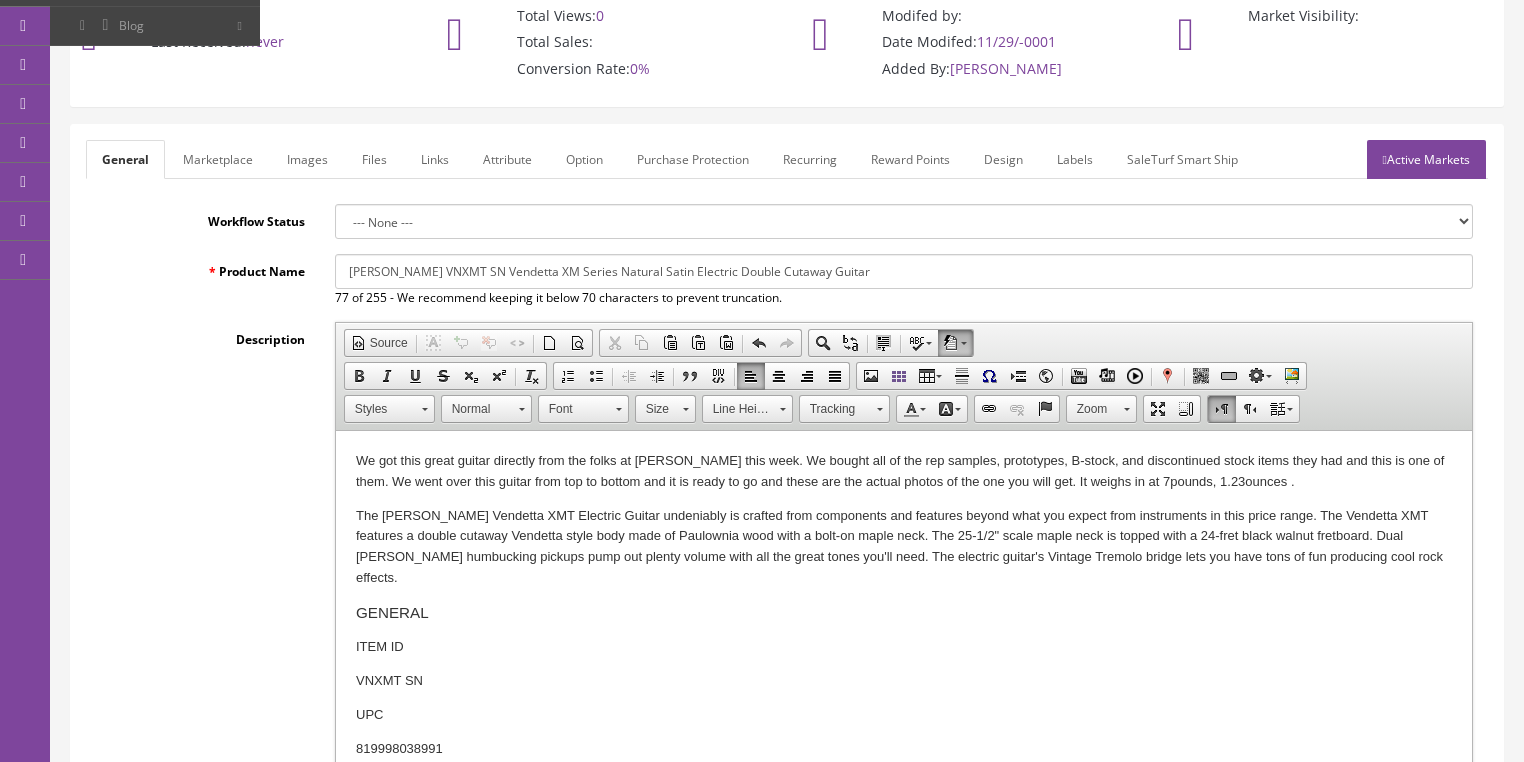 scroll, scrollTop: 160, scrollLeft: 0, axis: vertical 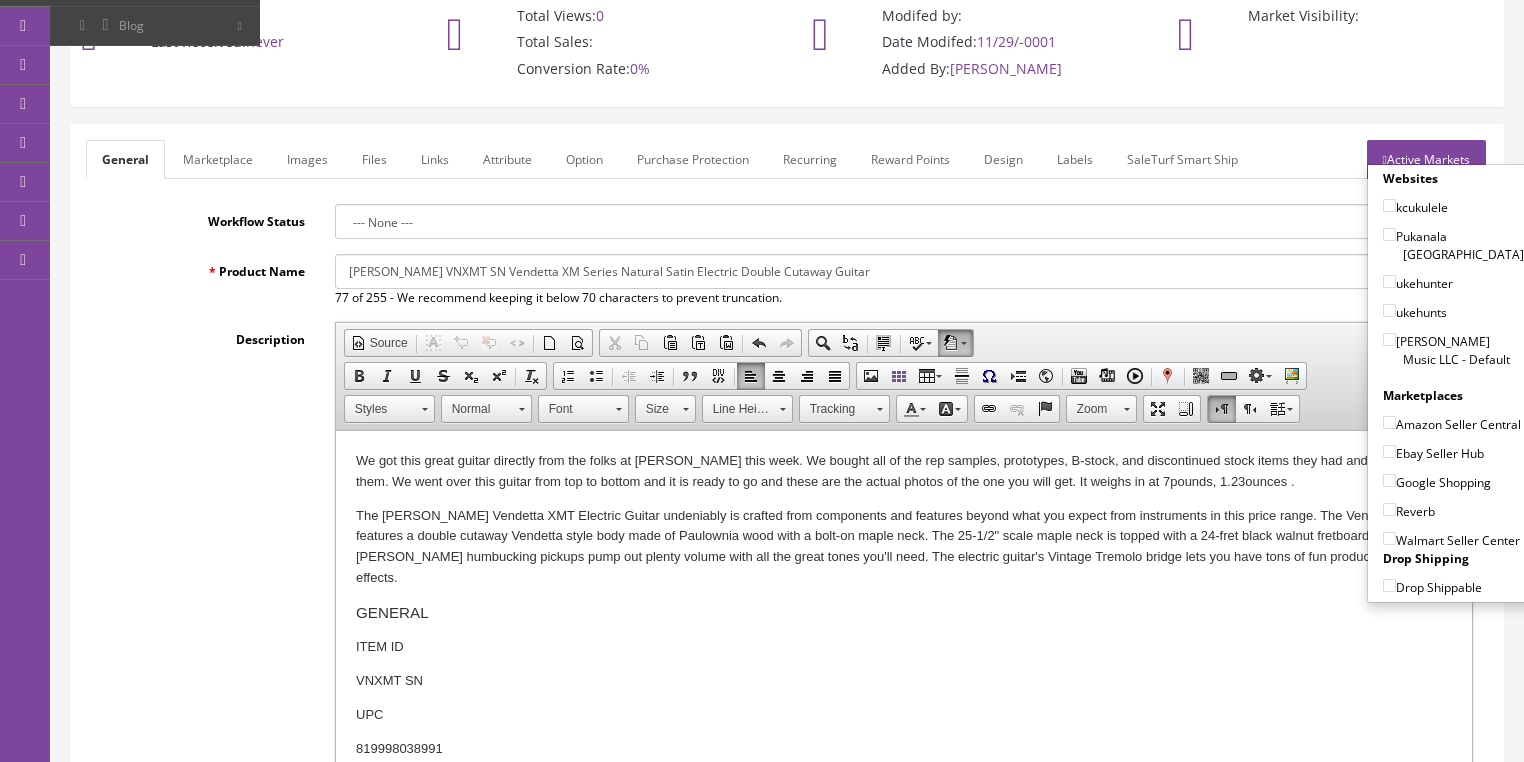 click on "[PERSON_NAME] Music LLC - Default" at bounding box center (1453, 350) 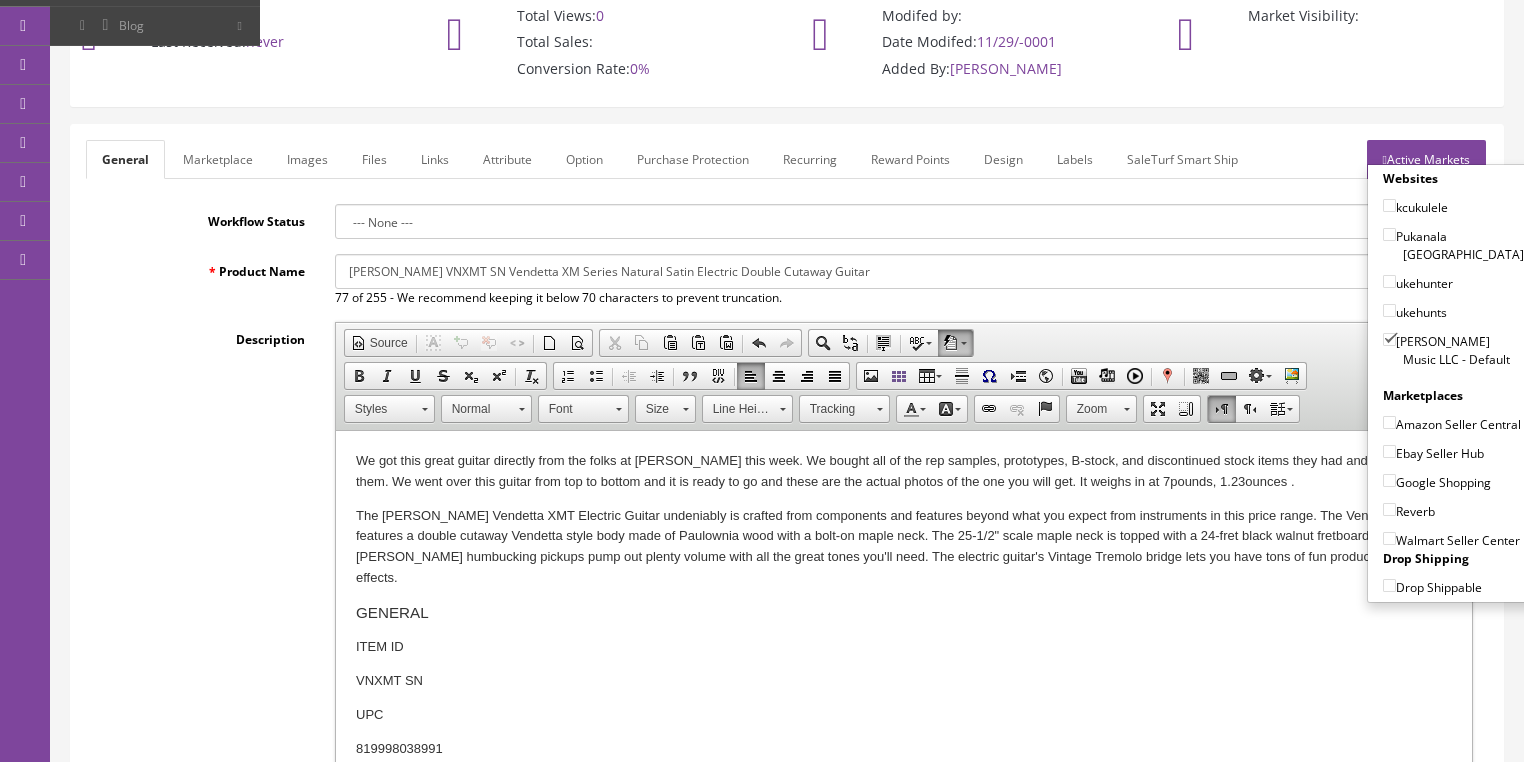 click on "Amazon Seller Central" at bounding box center (1389, 422) 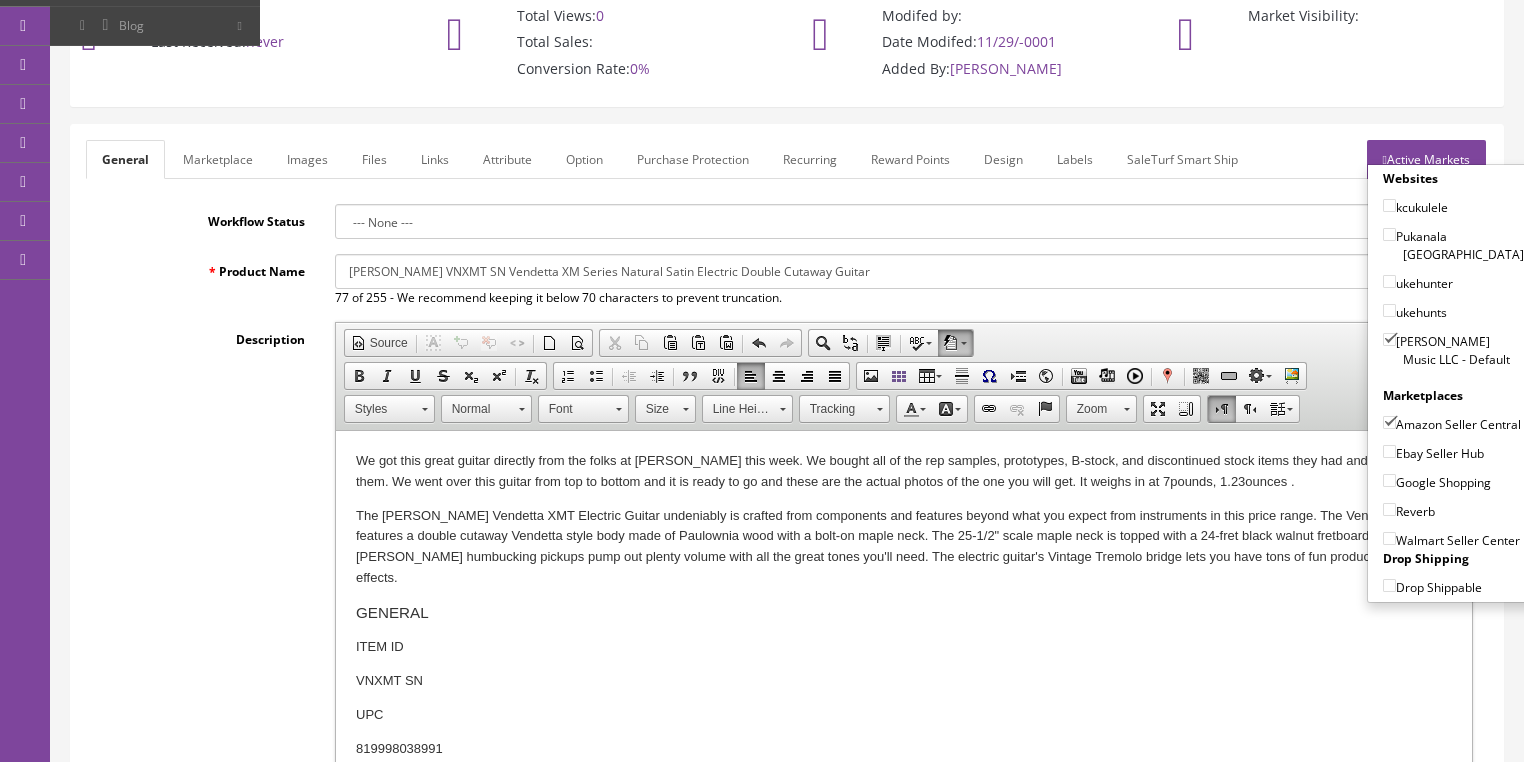 click on "Google Shopping" at bounding box center [1453, 477] 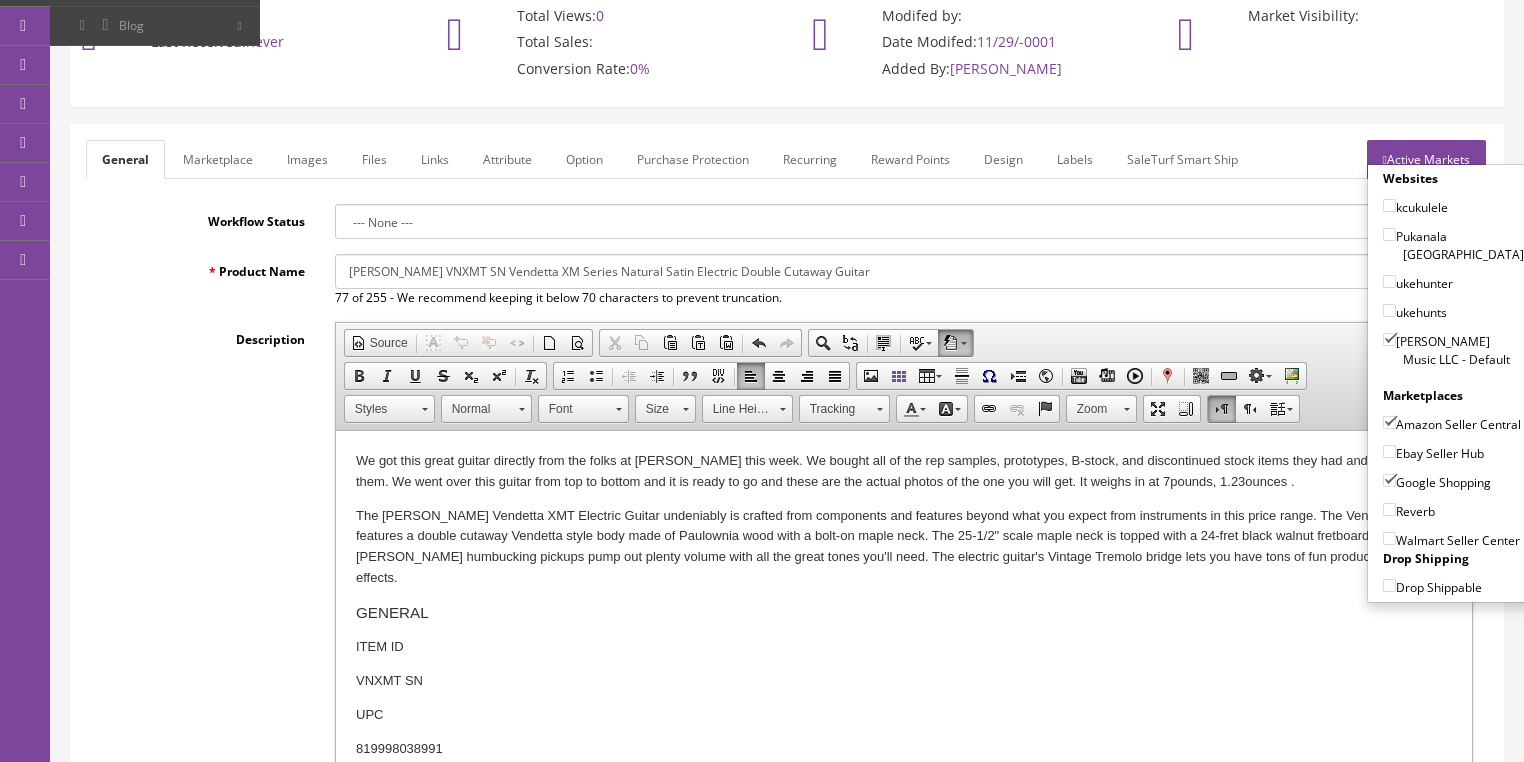click on "Ebay Seller Hub" at bounding box center [1389, 451] 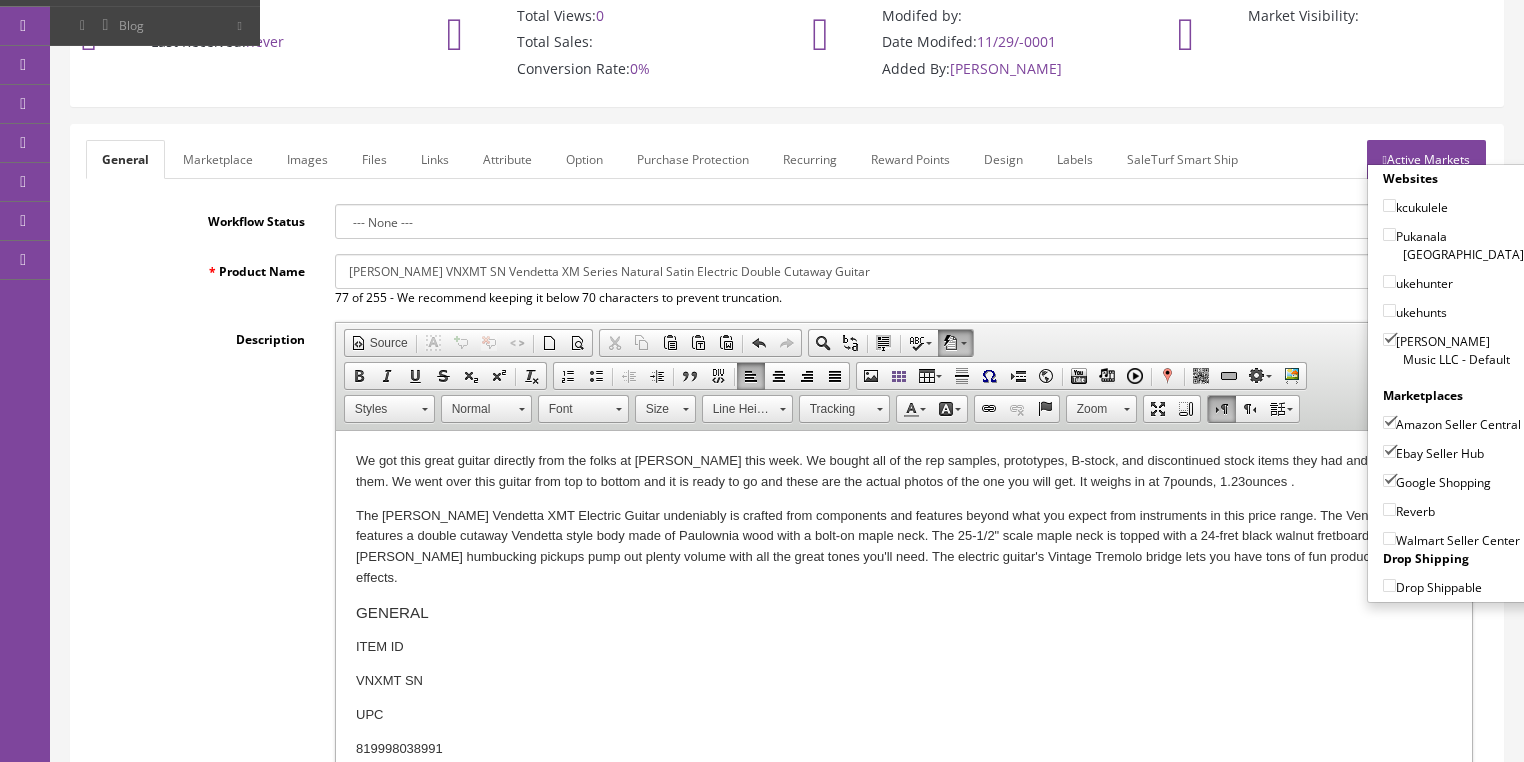 drag, startPoint x: 1377, startPoint y: 506, endPoint x: 1393, endPoint y: 421, distance: 86.492775 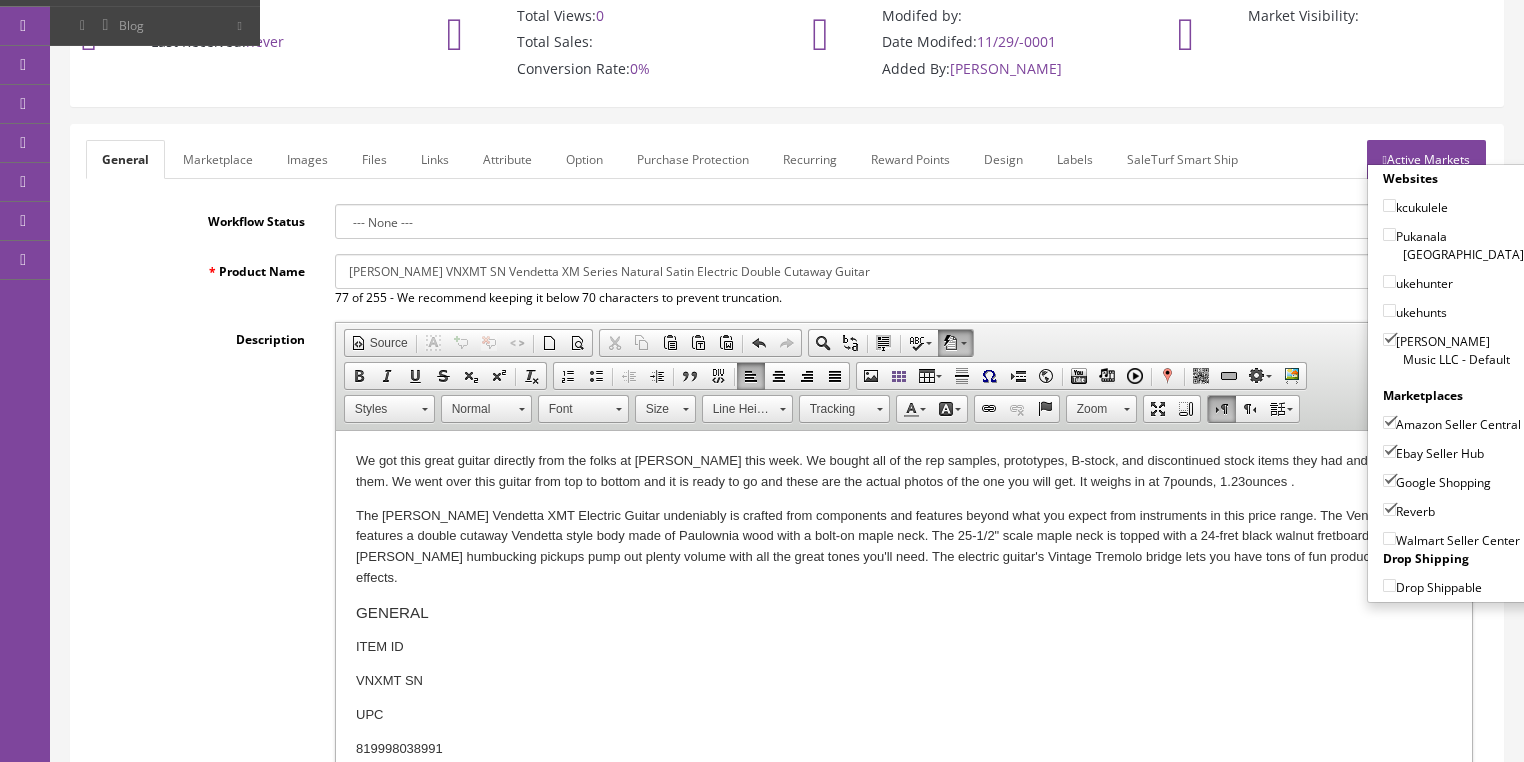 click on "Active Markets" at bounding box center [1426, 159] 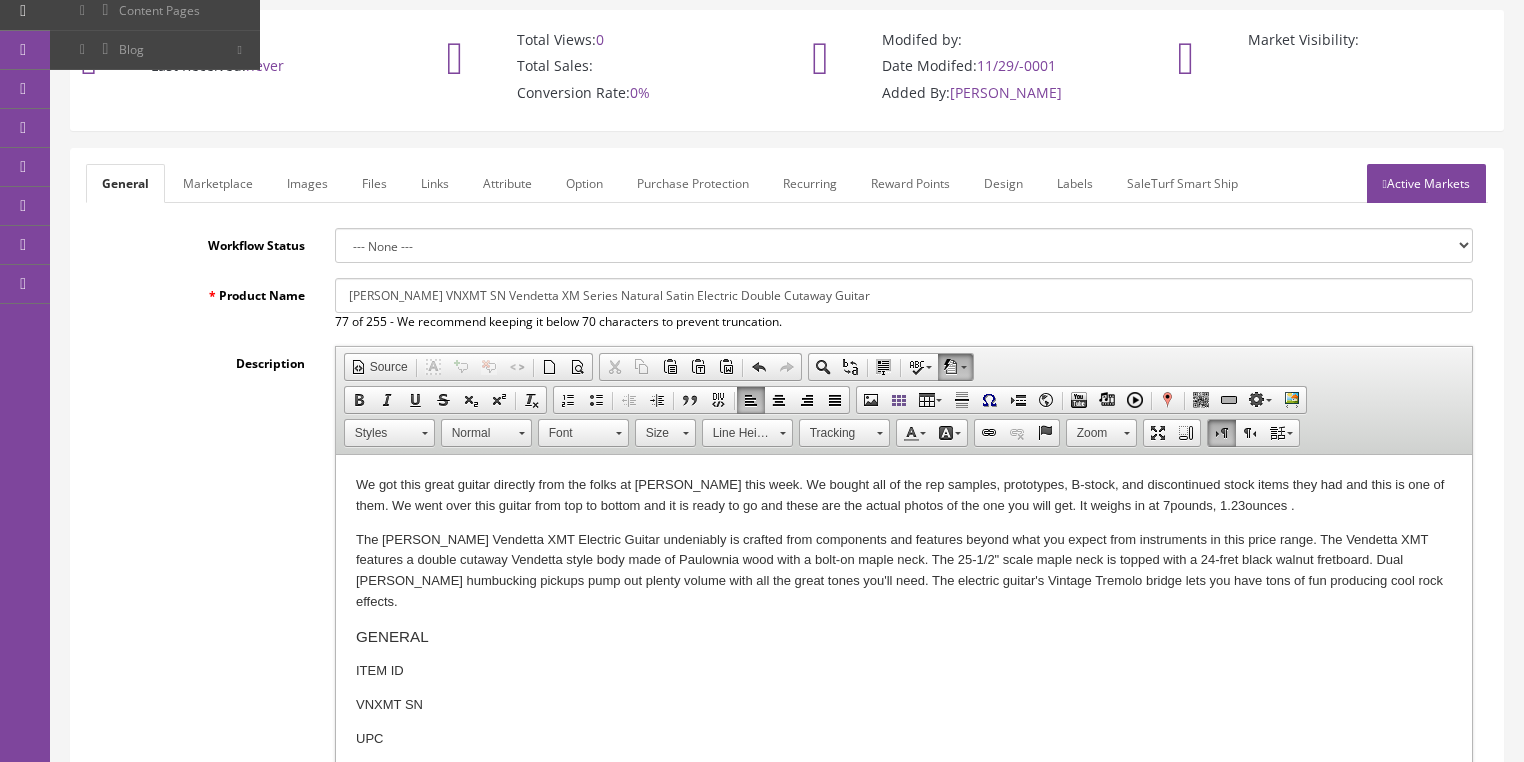scroll, scrollTop: 0, scrollLeft: 0, axis: both 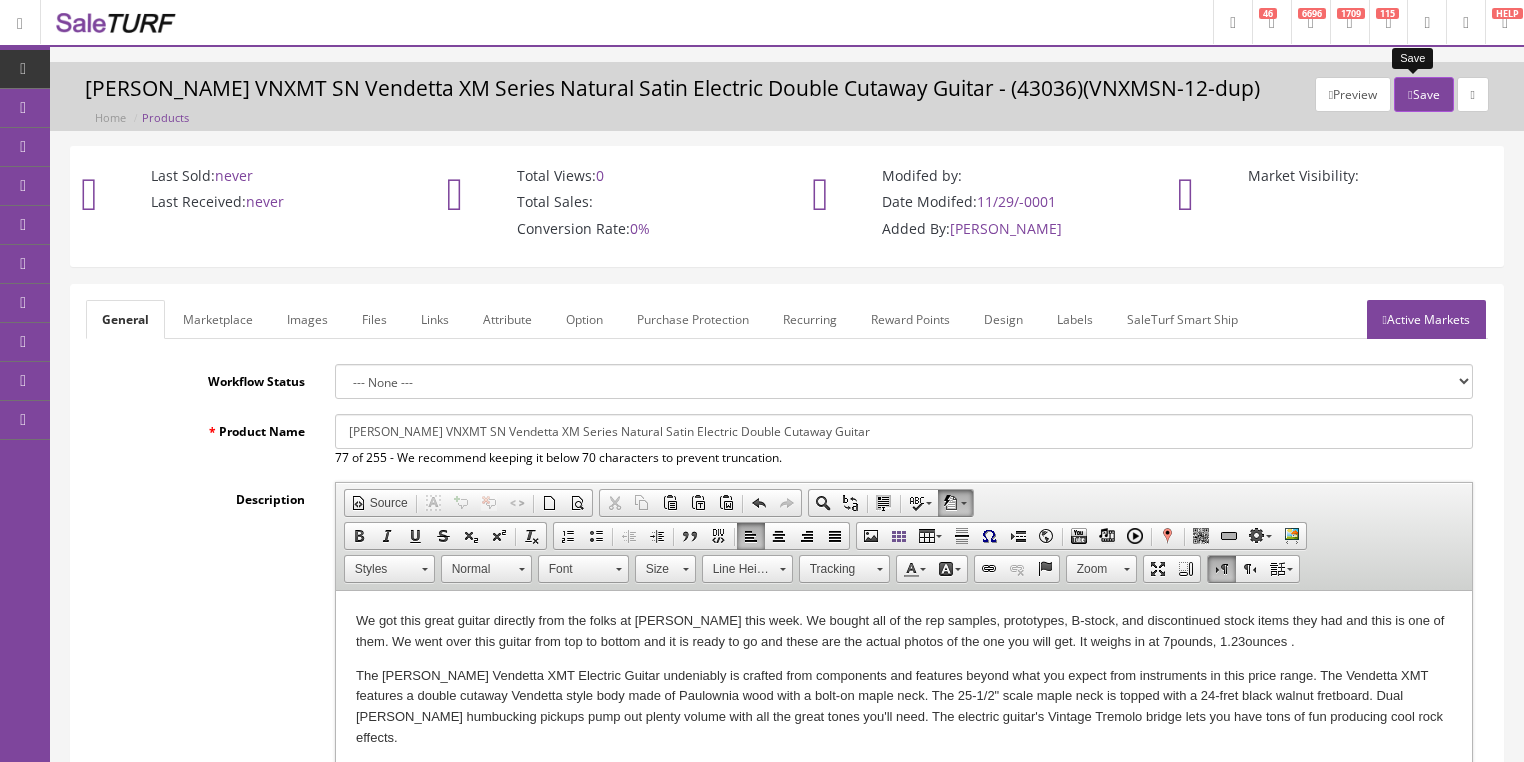 click at bounding box center [1410, 95] 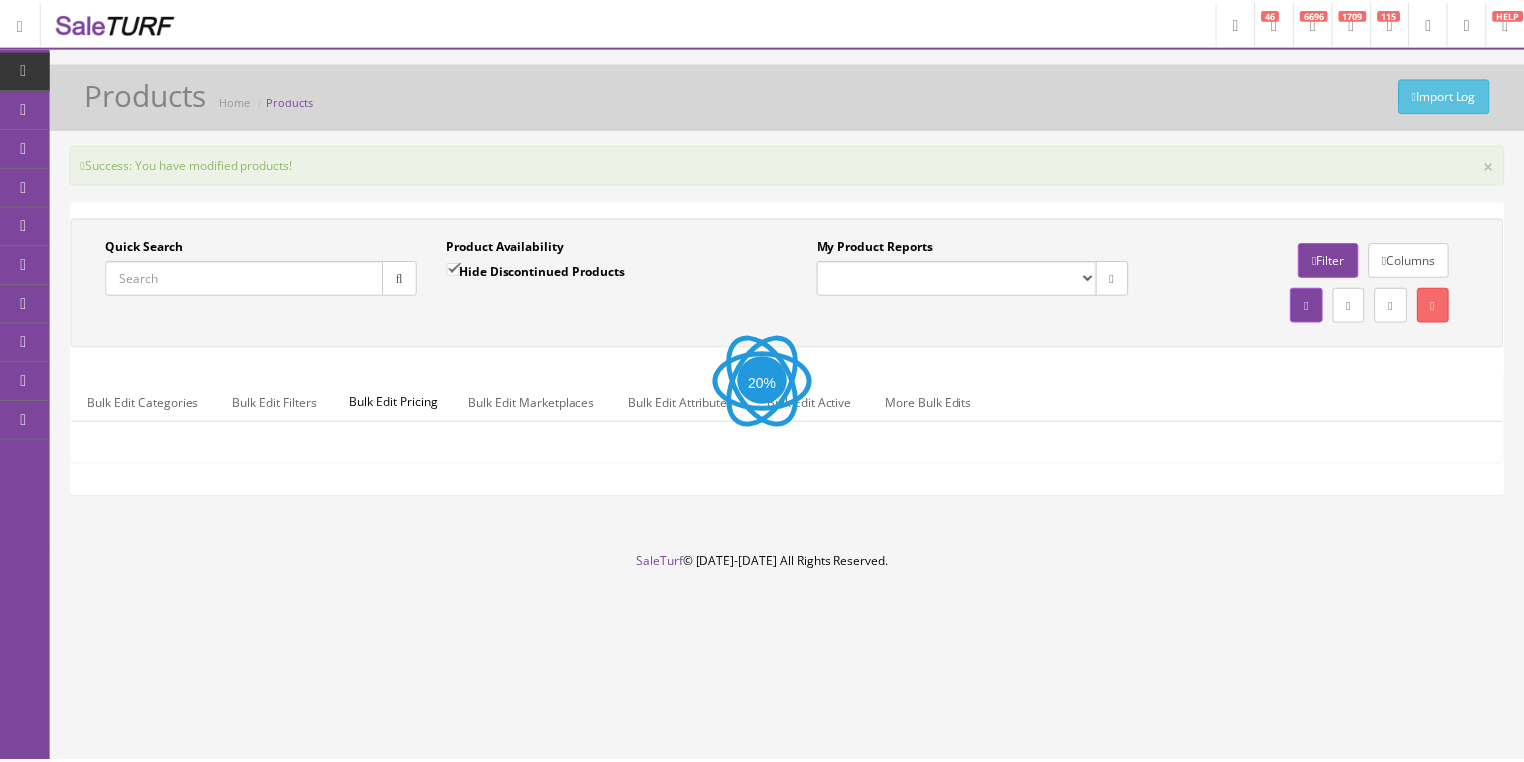 scroll, scrollTop: 0, scrollLeft: 0, axis: both 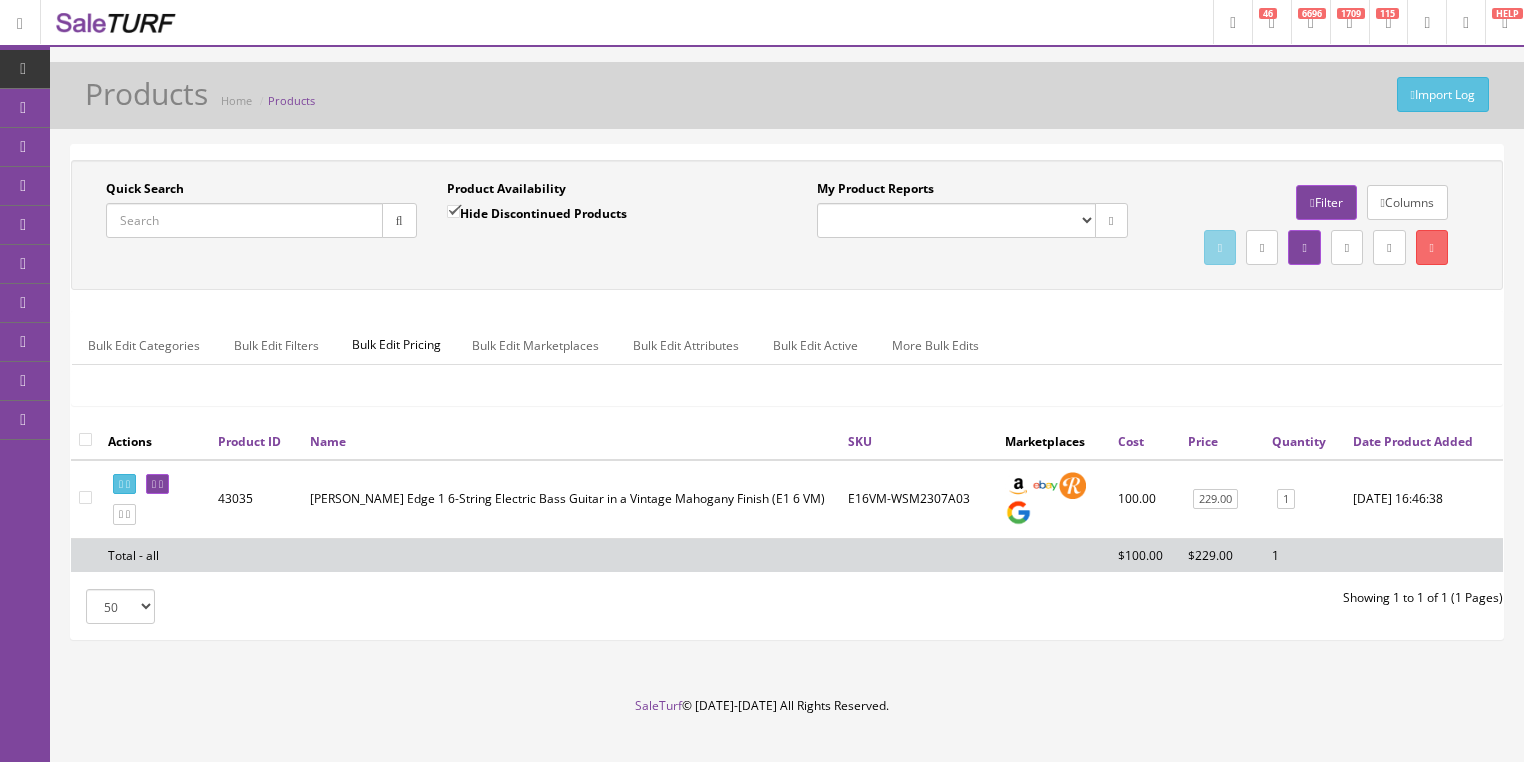 click on "Quick Search" at bounding box center (244, 220) 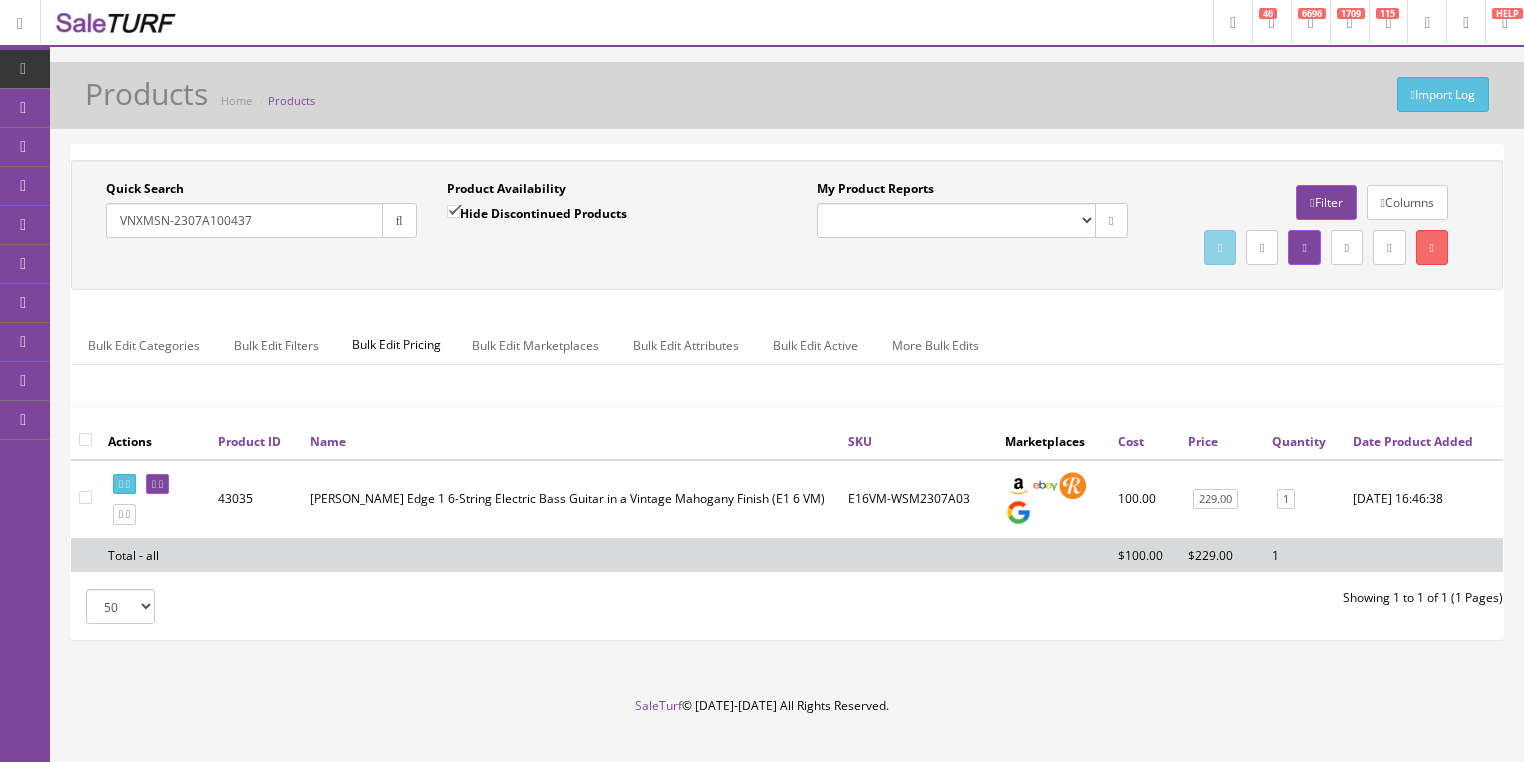 click at bounding box center [399, 221] 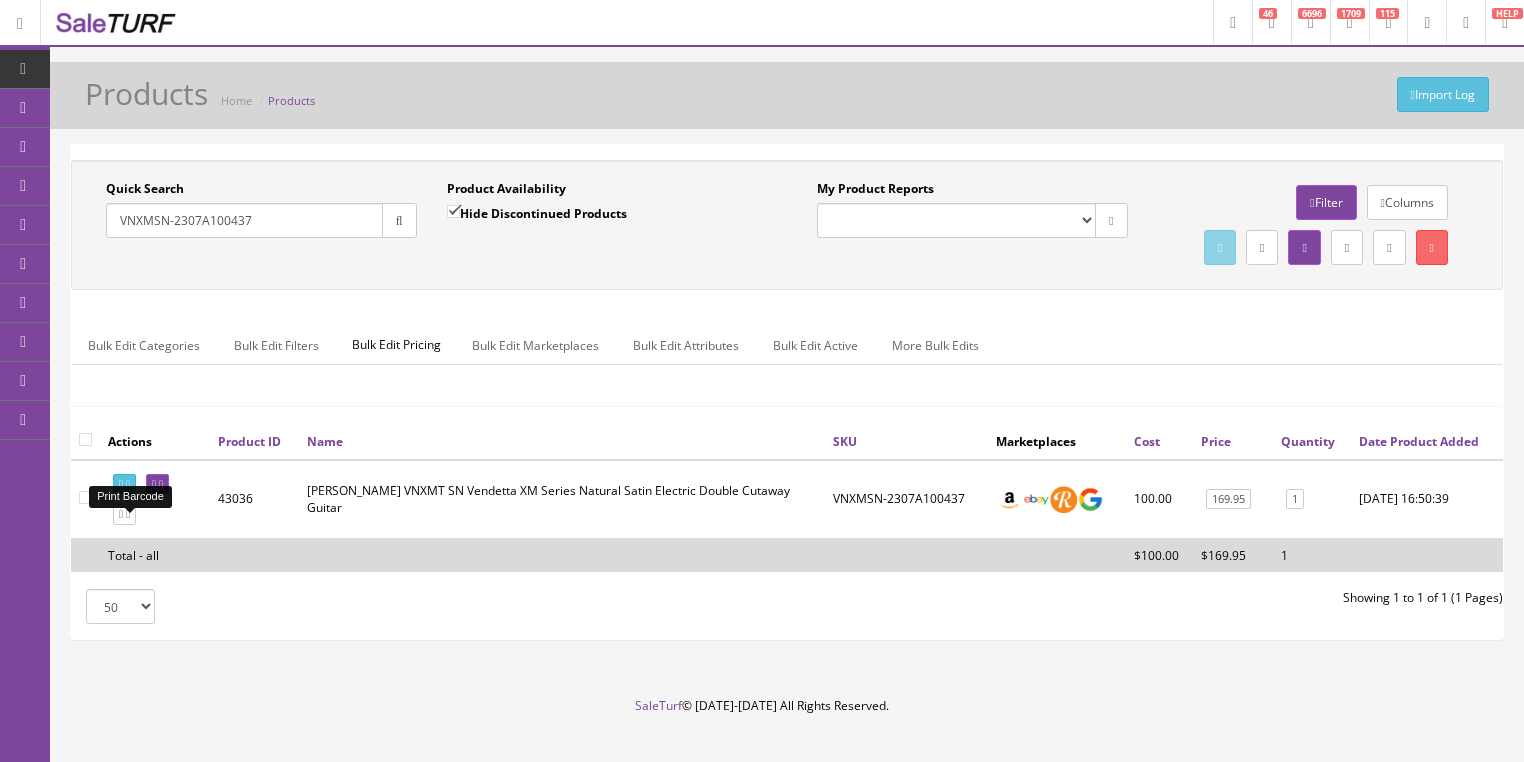 click at bounding box center [128, 484] 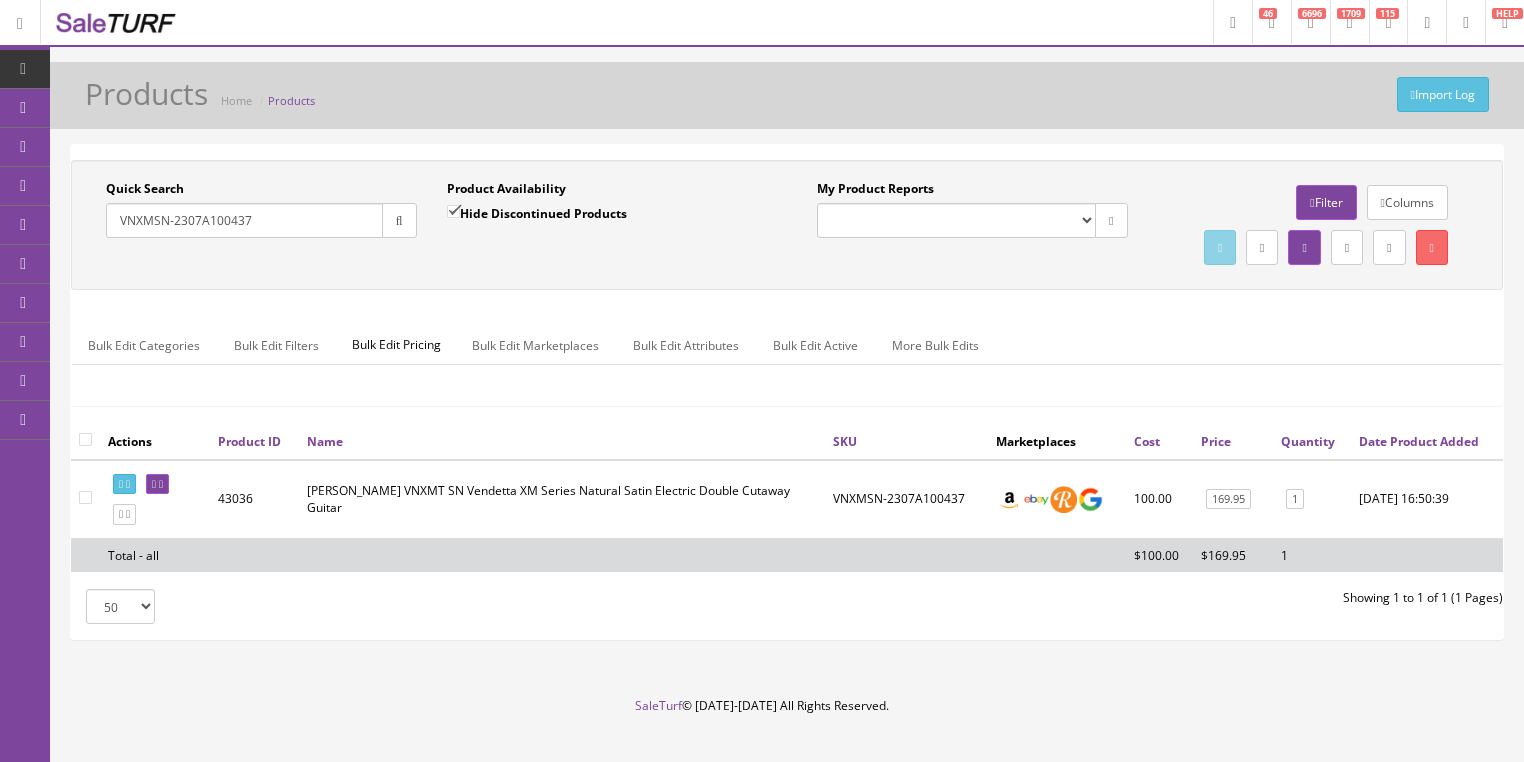 drag, startPoint x: 272, startPoint y: 220, endPoint x: 84, endPoint y: 269, distance: 194.28073 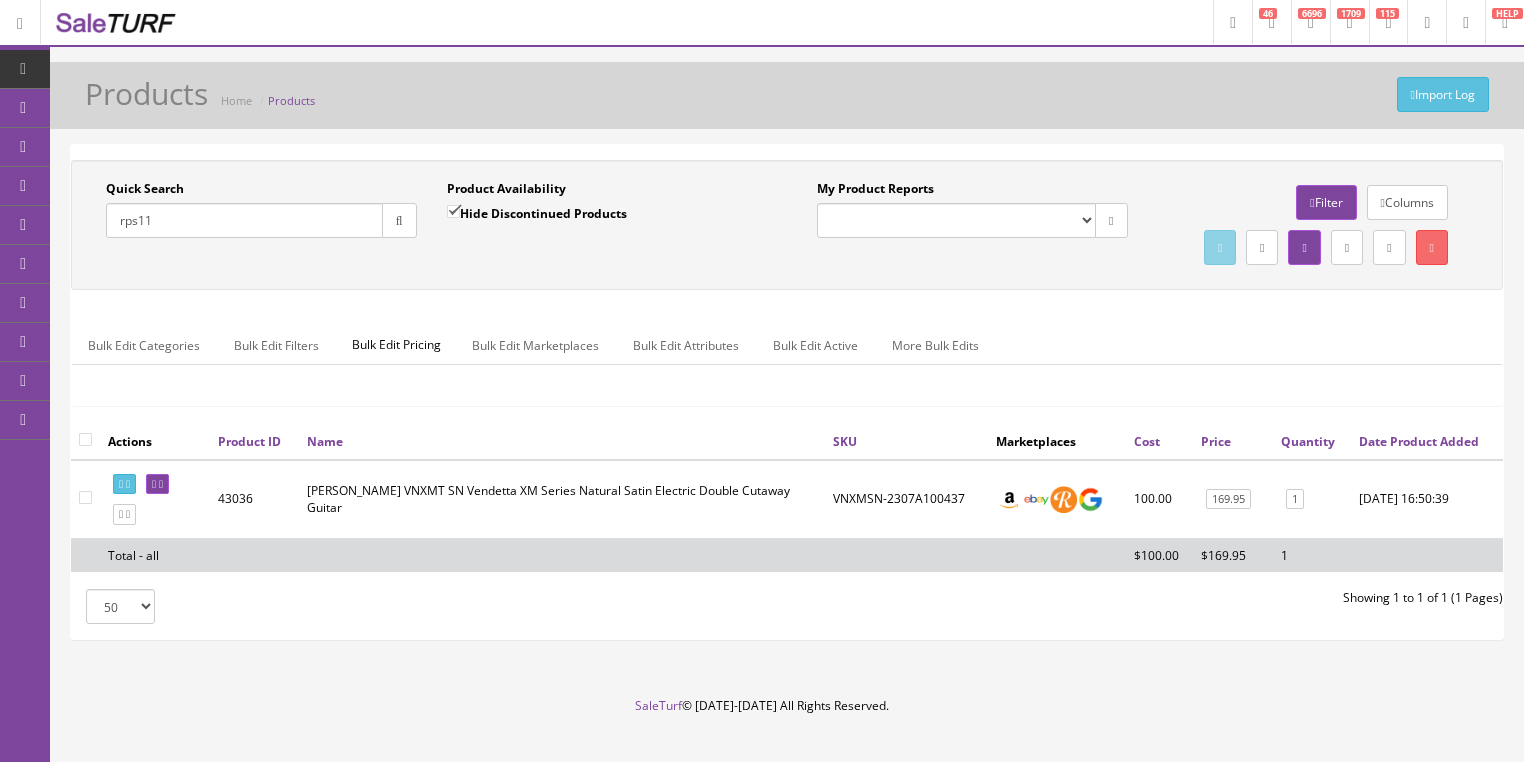 type on "rps11" 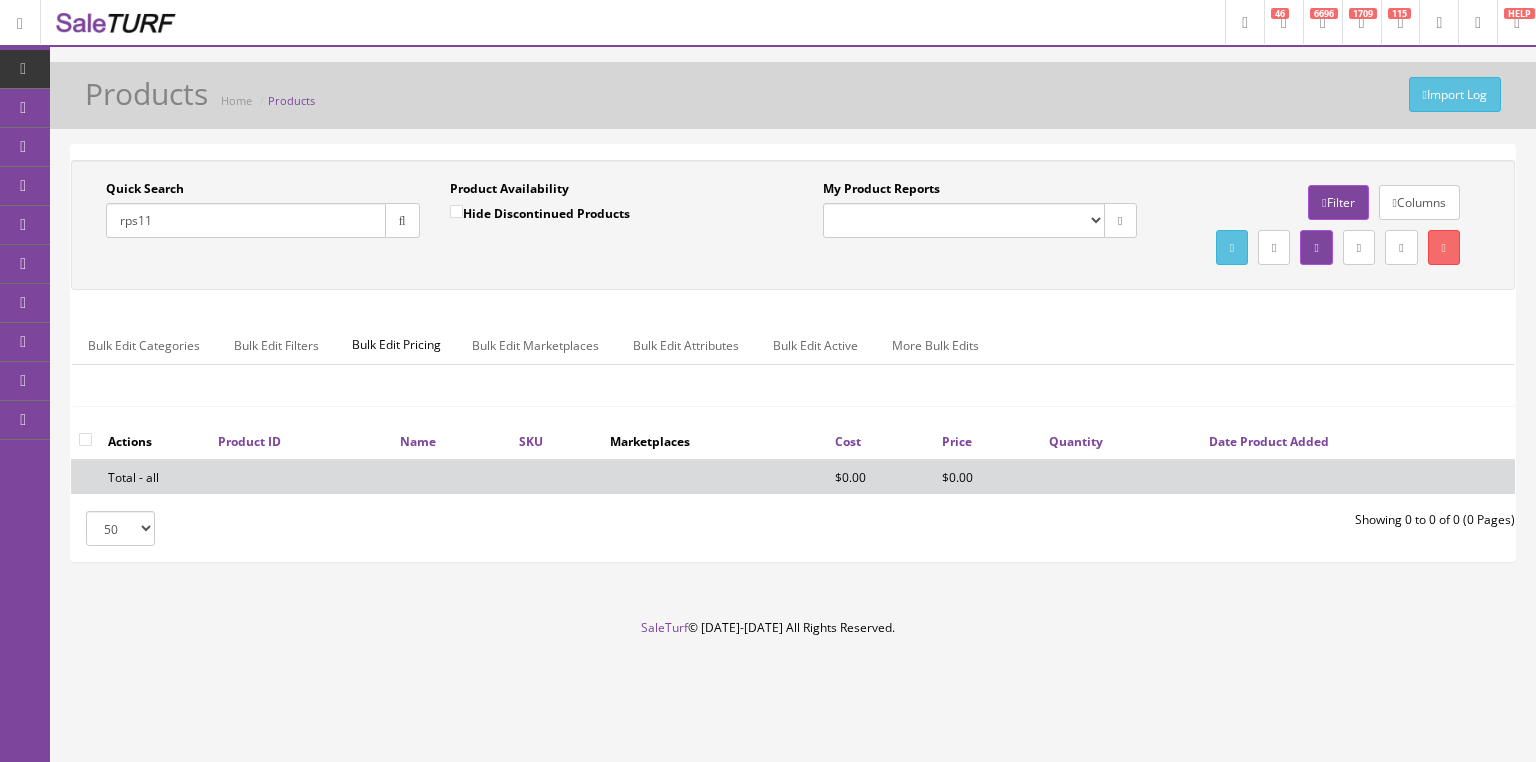 click on "rps11" at bounding box center [246, 220] 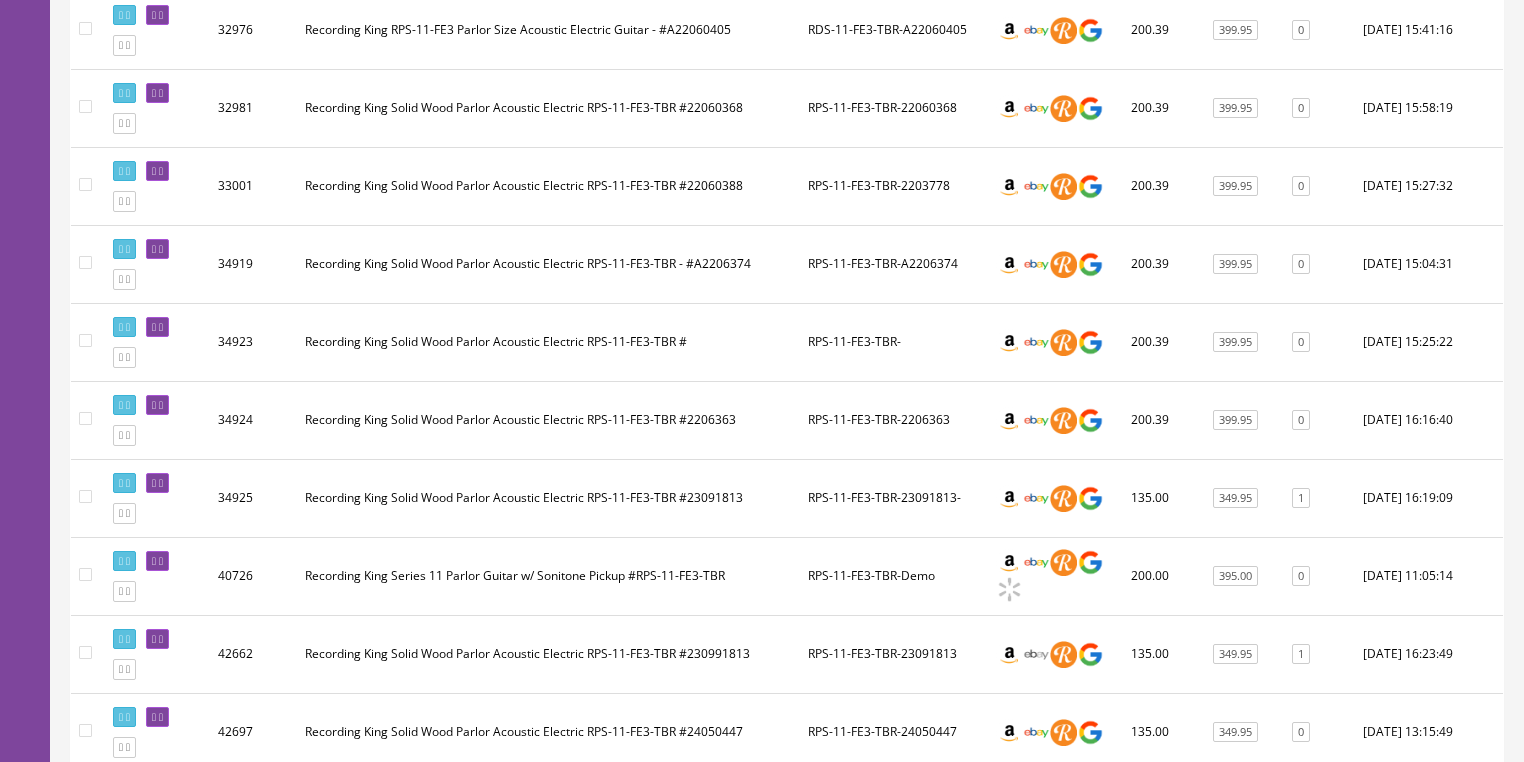 scroll, scrollTop: 720, scrollLeft: 0, axis: vertical 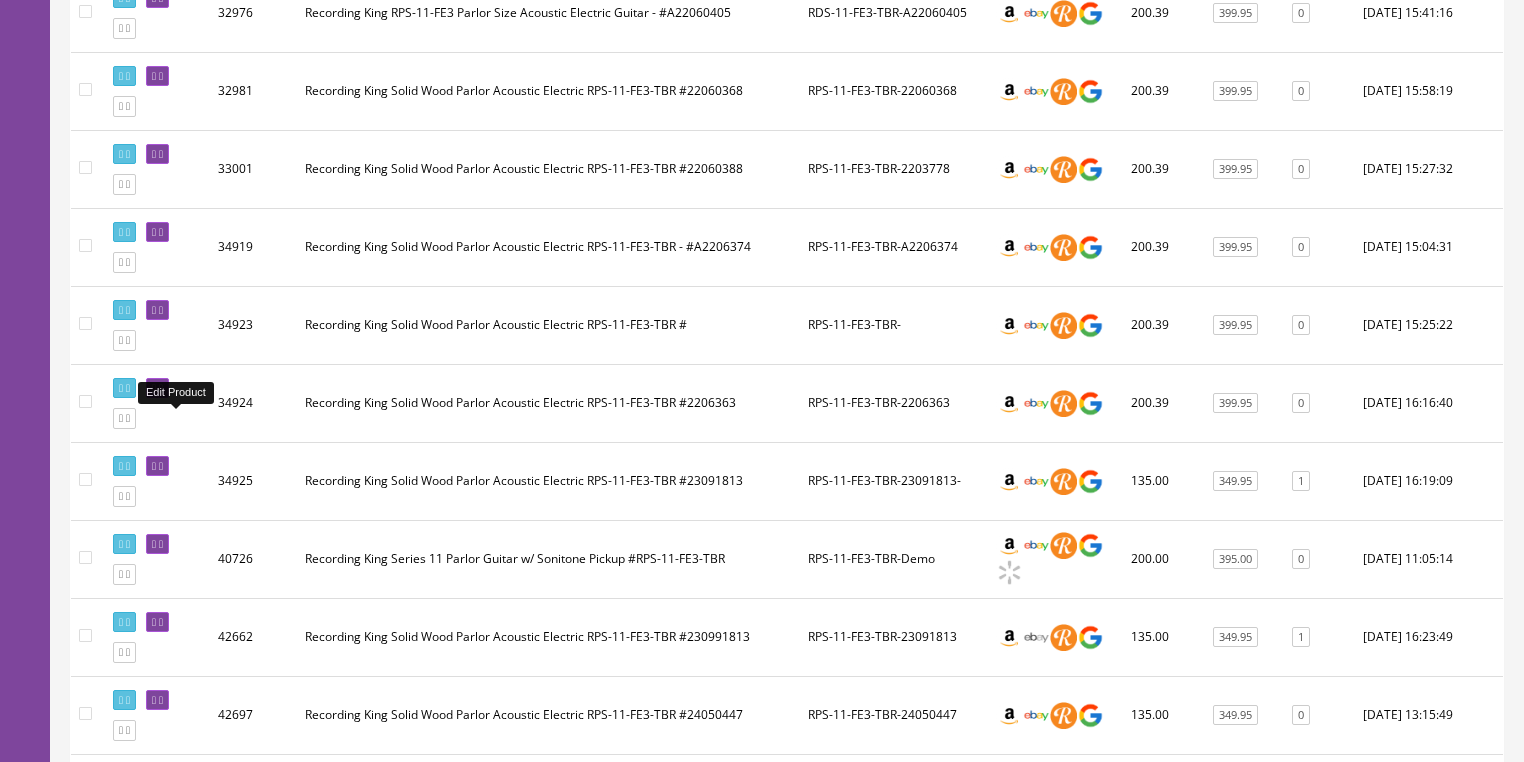 type on "rps-11-fe3" 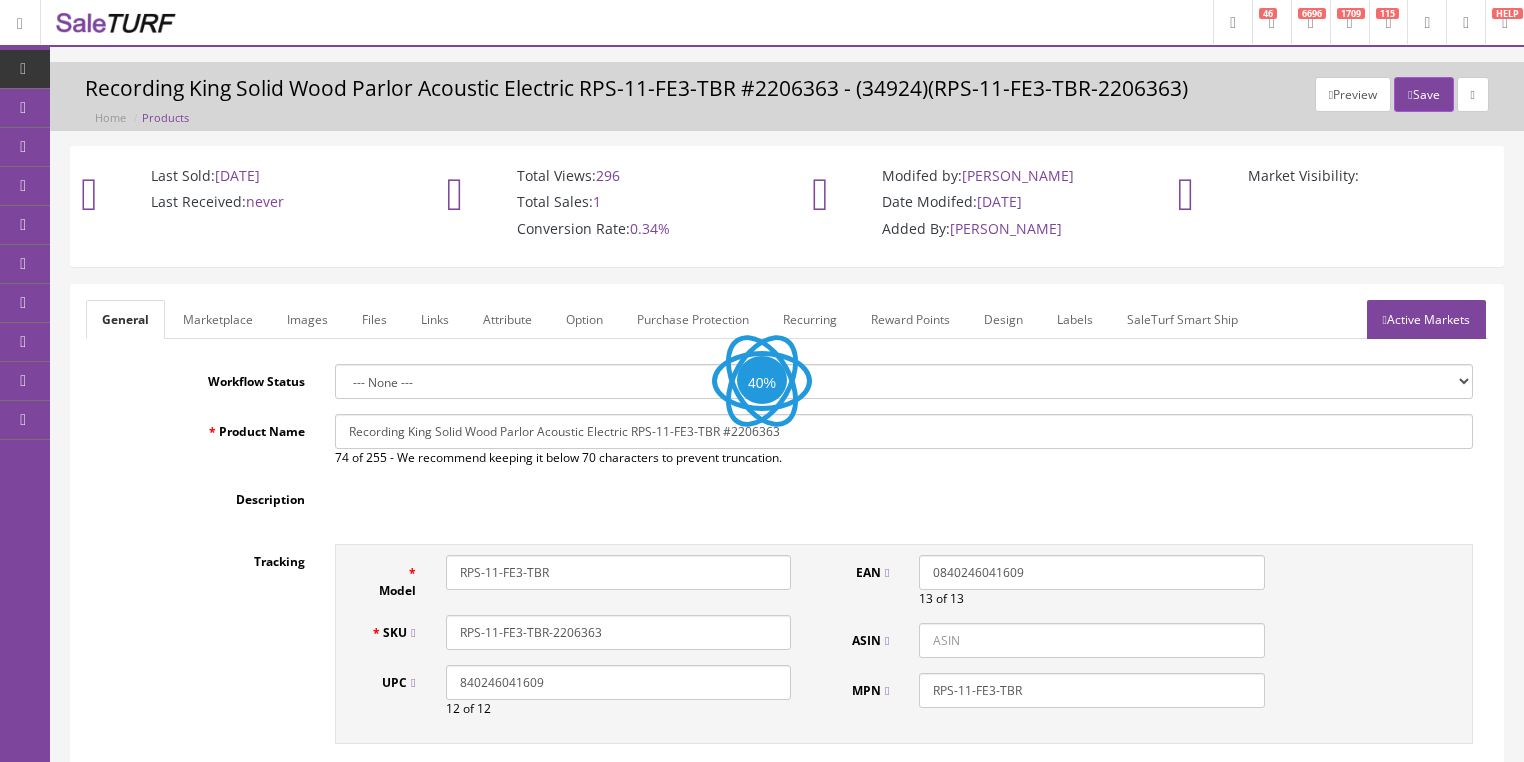 scroll, scrollTop: 0, scrollLeft: 0, axis: both 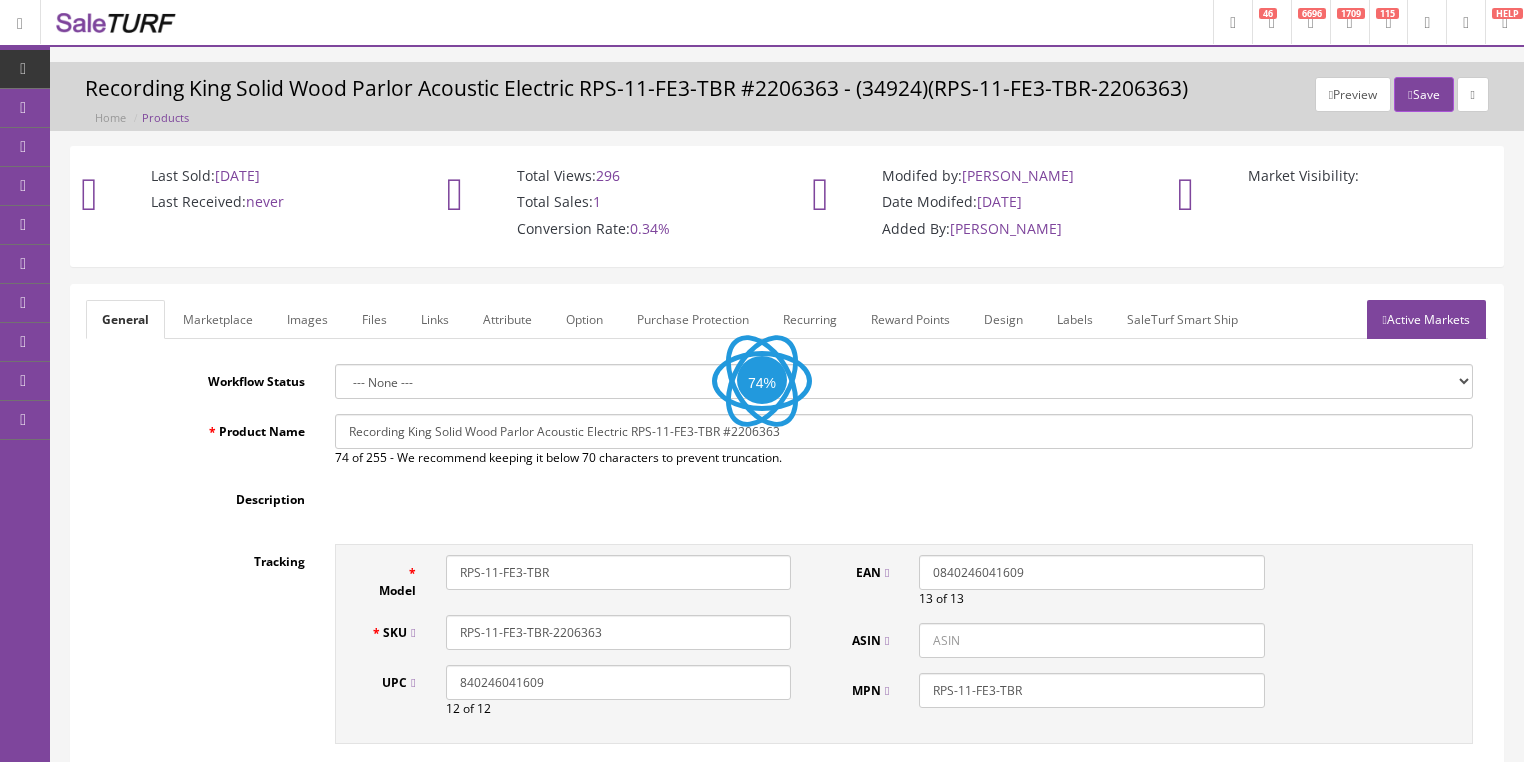 click on "Images" at bounding box center [307, 319] 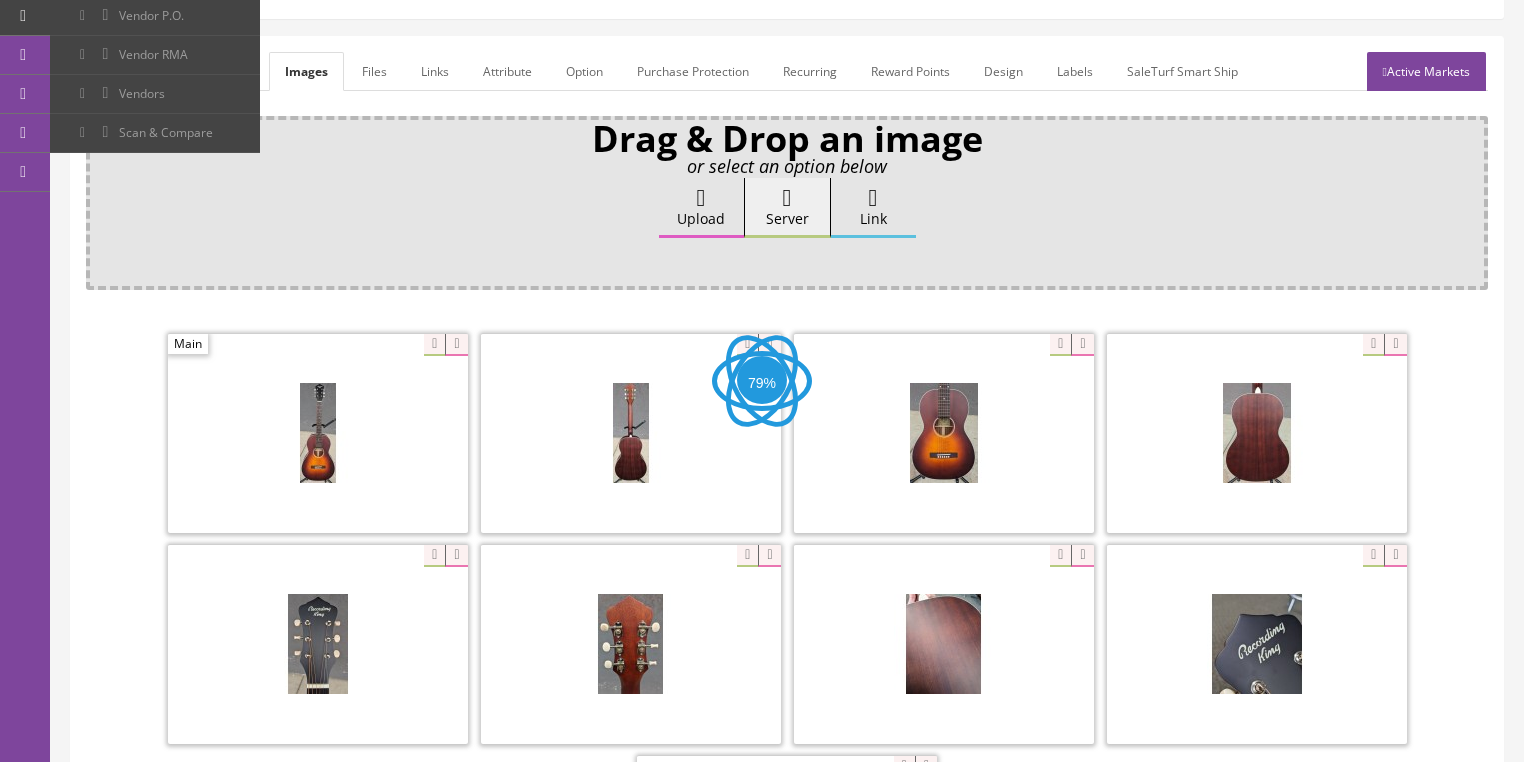 scroll, scrollTop: 320, scrollLeft: 0, axis: vertical 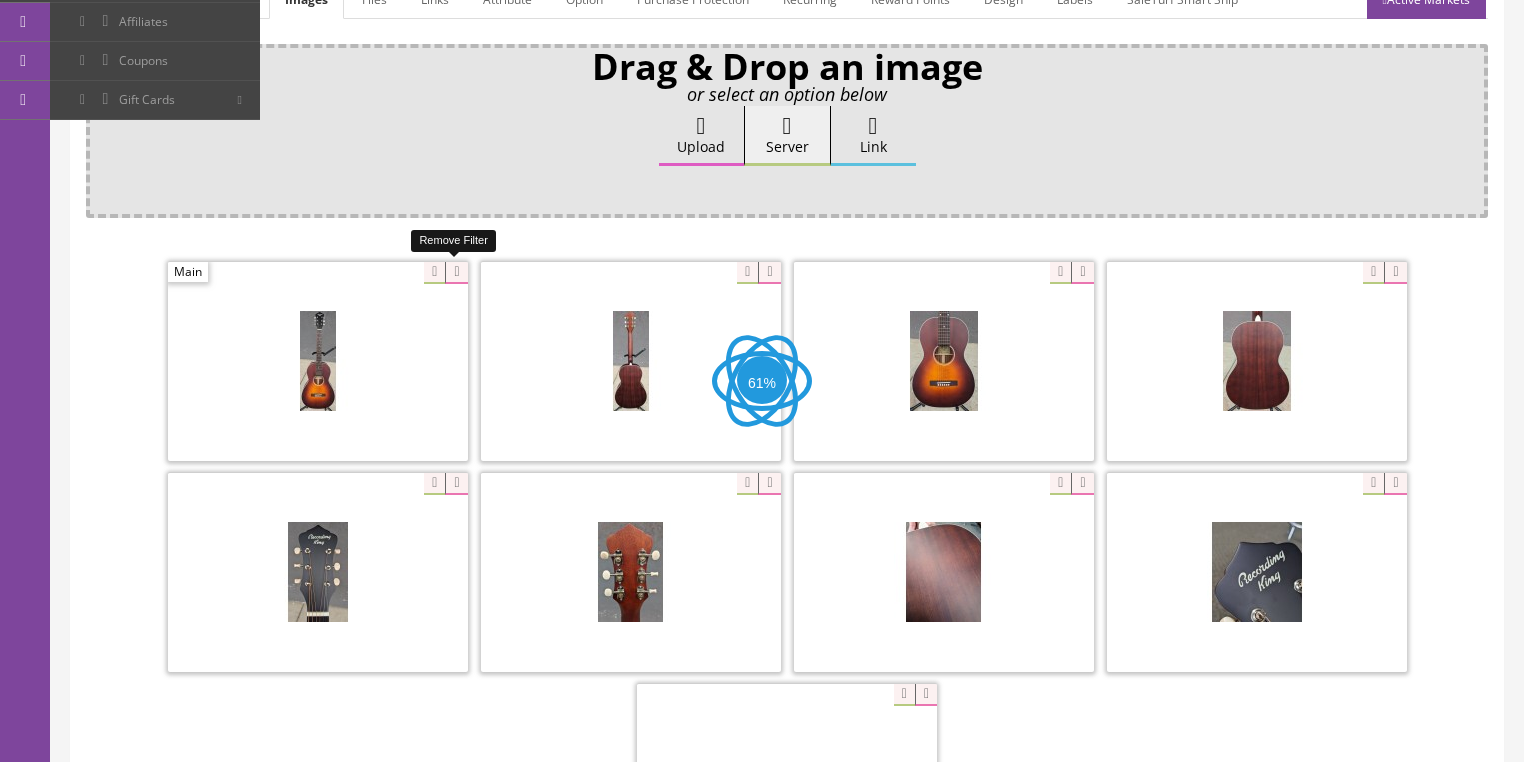 click at bounding box center (456, 273) 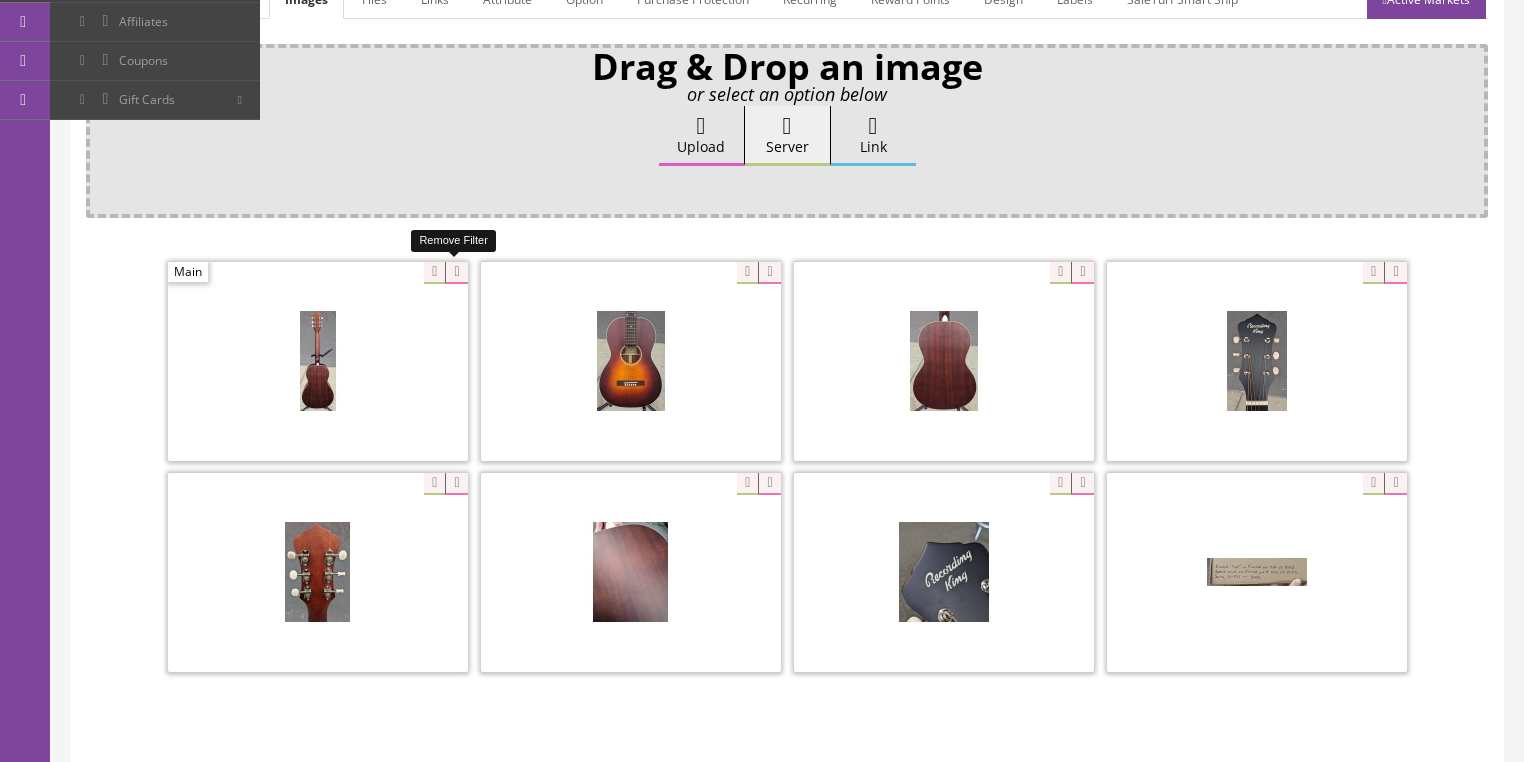 click at bounding box center [456, 273] 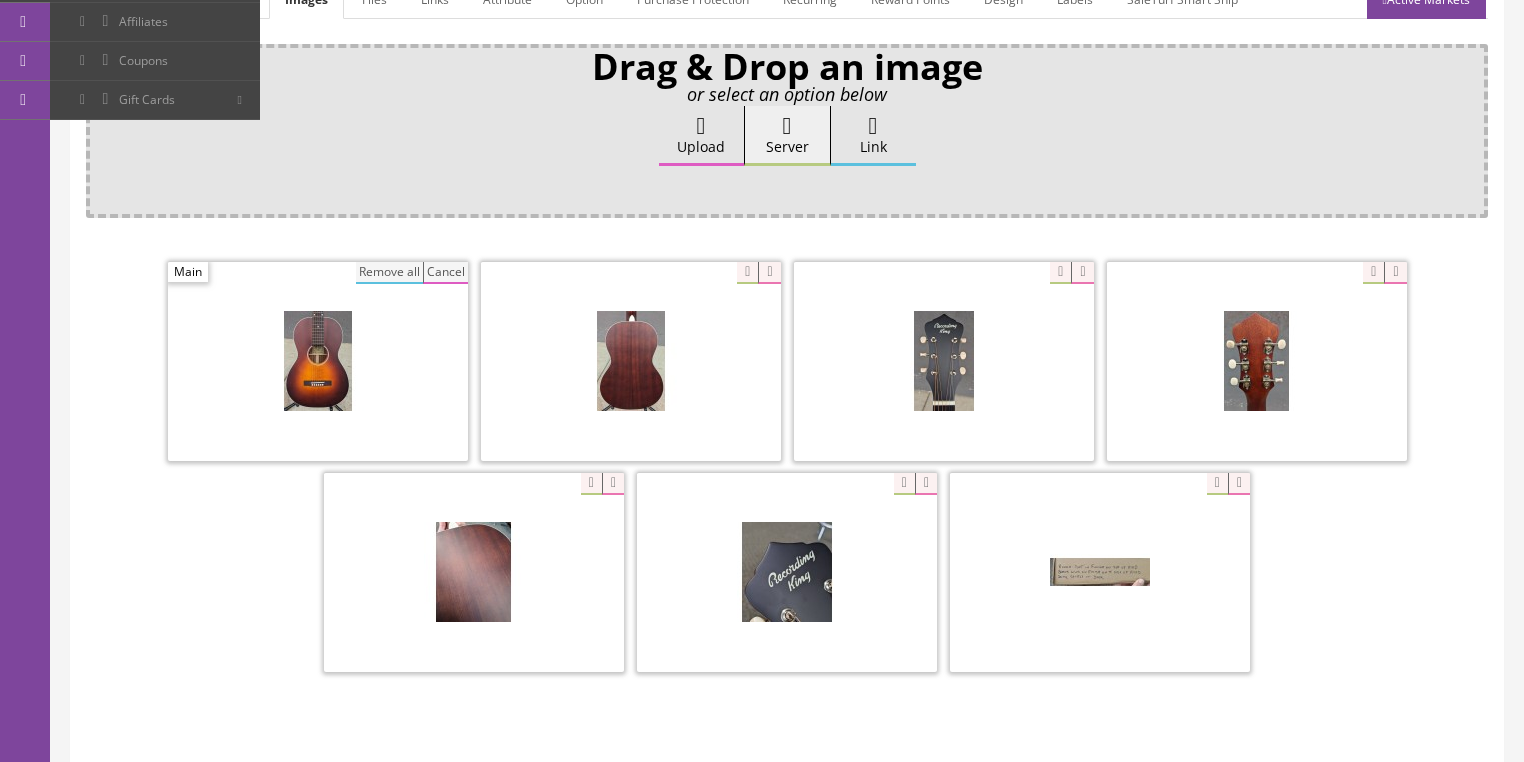 click on "Remove all" at bounding box center (389, 273) 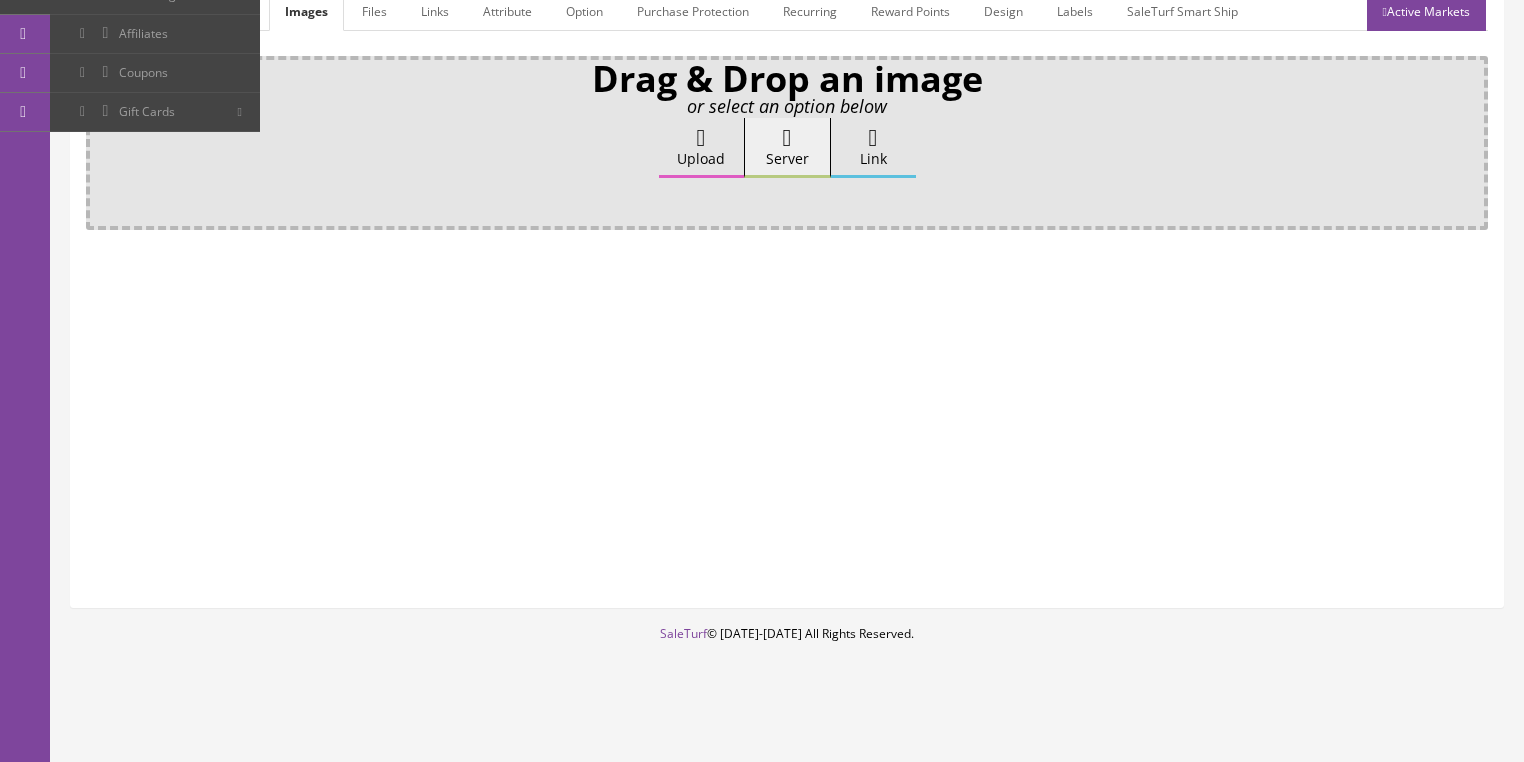 click on "Upload" at bounding box center [701, 148] 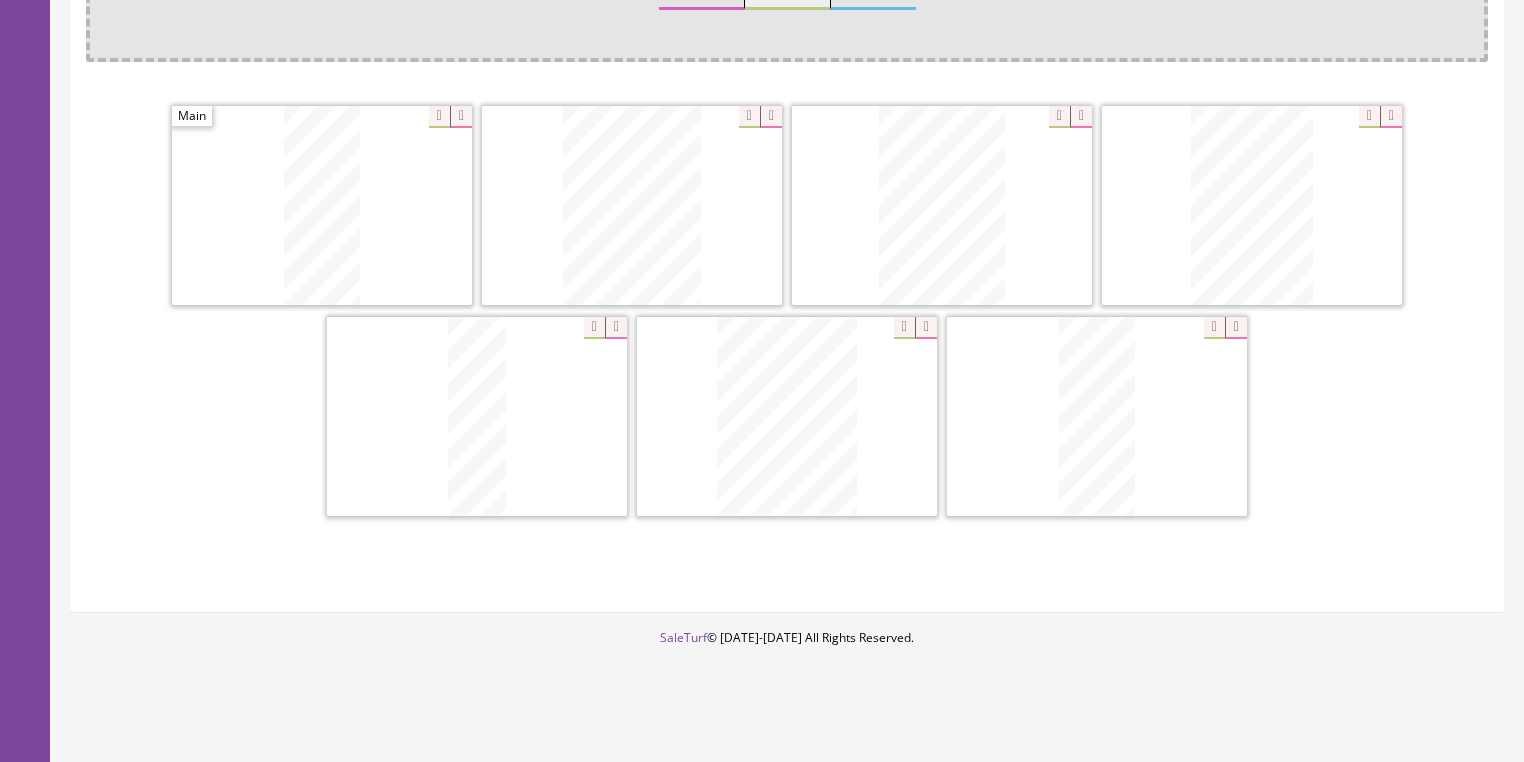 scroll, scrollTop: 478, scrollLeft: 0, axis: vertical 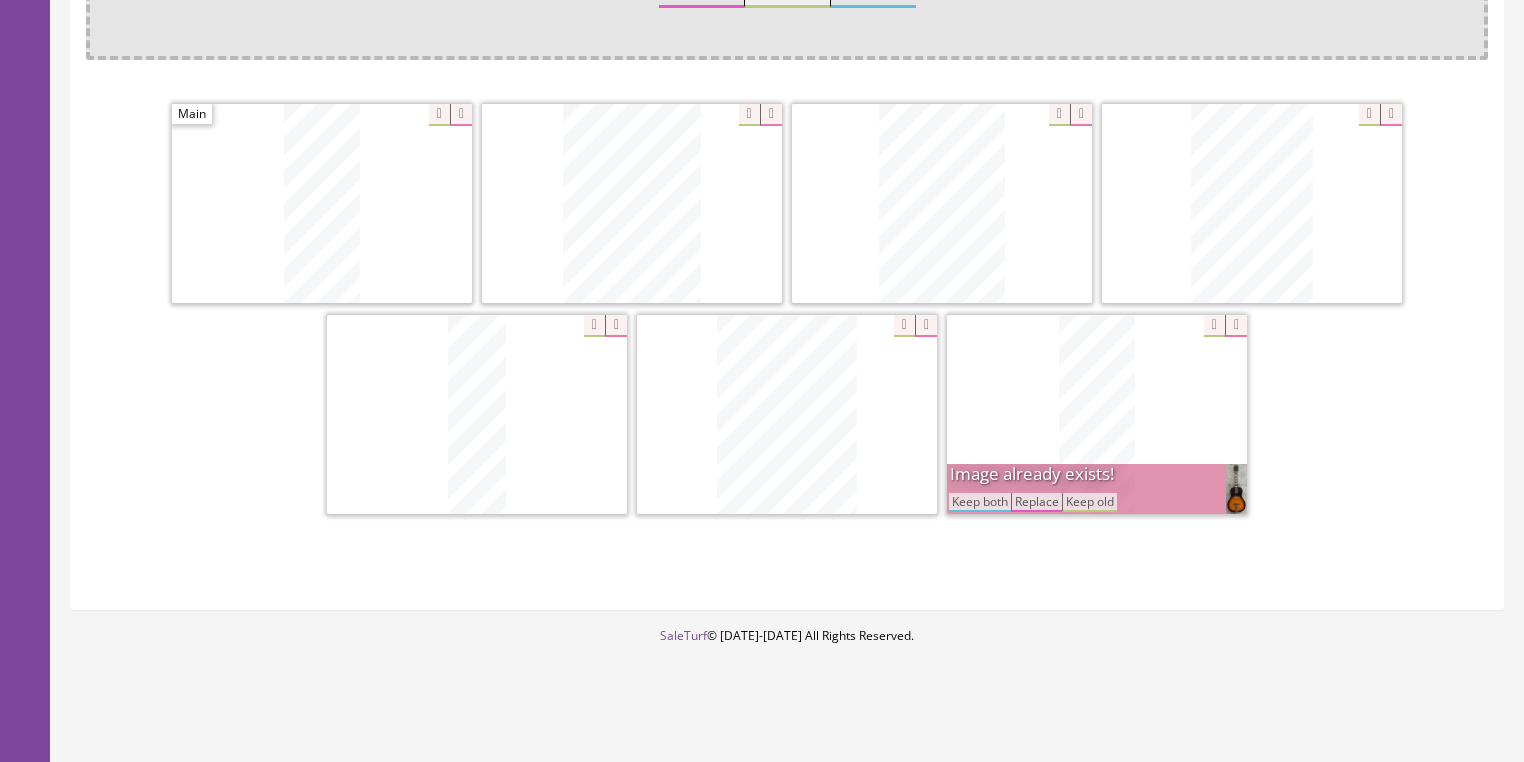 drag, startPoint x: 968, startPoint y: 493, endPoint x: 1002, endPoint y: 462, distance: 46.010868 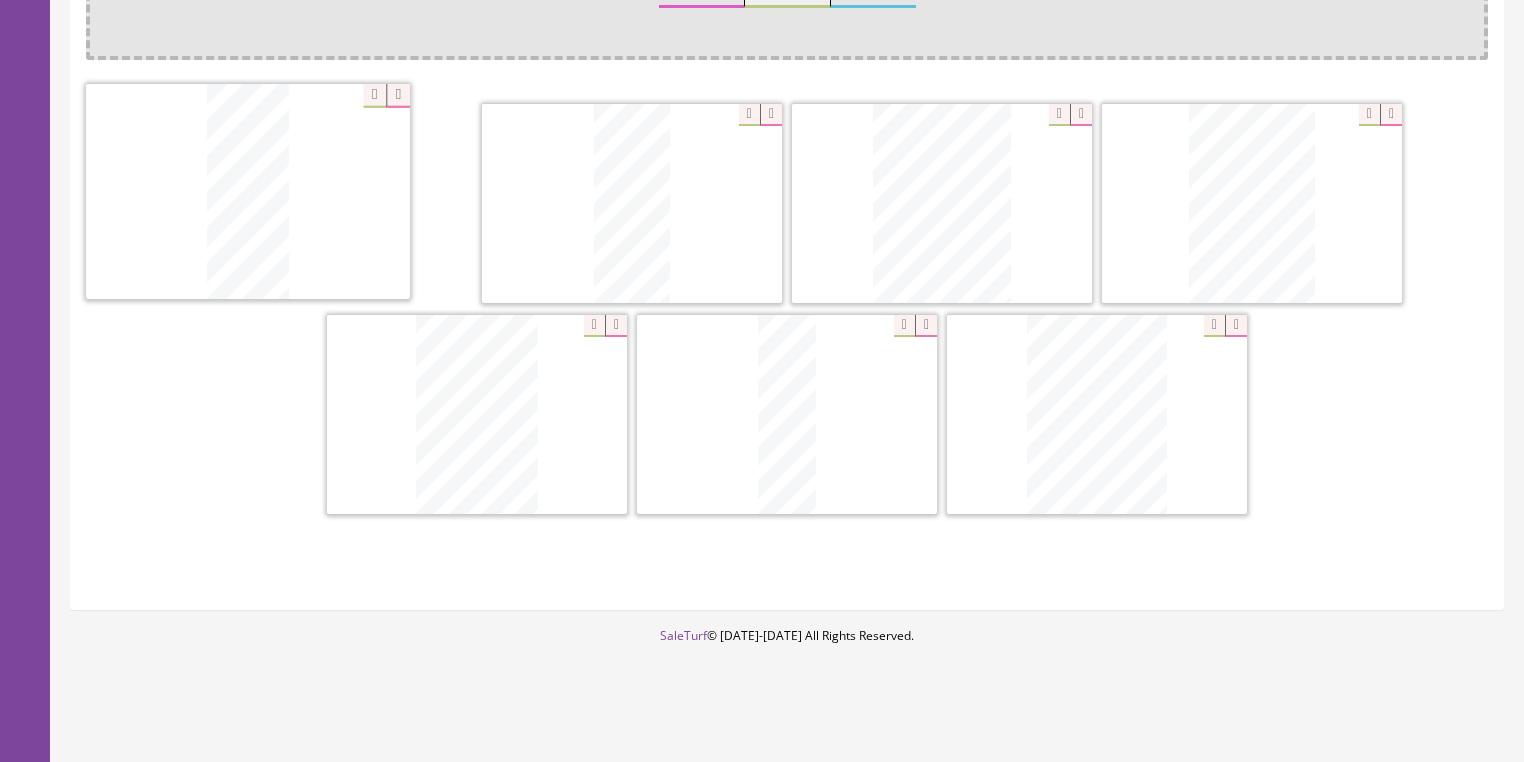 drag, startPoint x: 1041, startPoint y: 425, endPoint x: 192, endPoint y: 205, distance: 877.0411 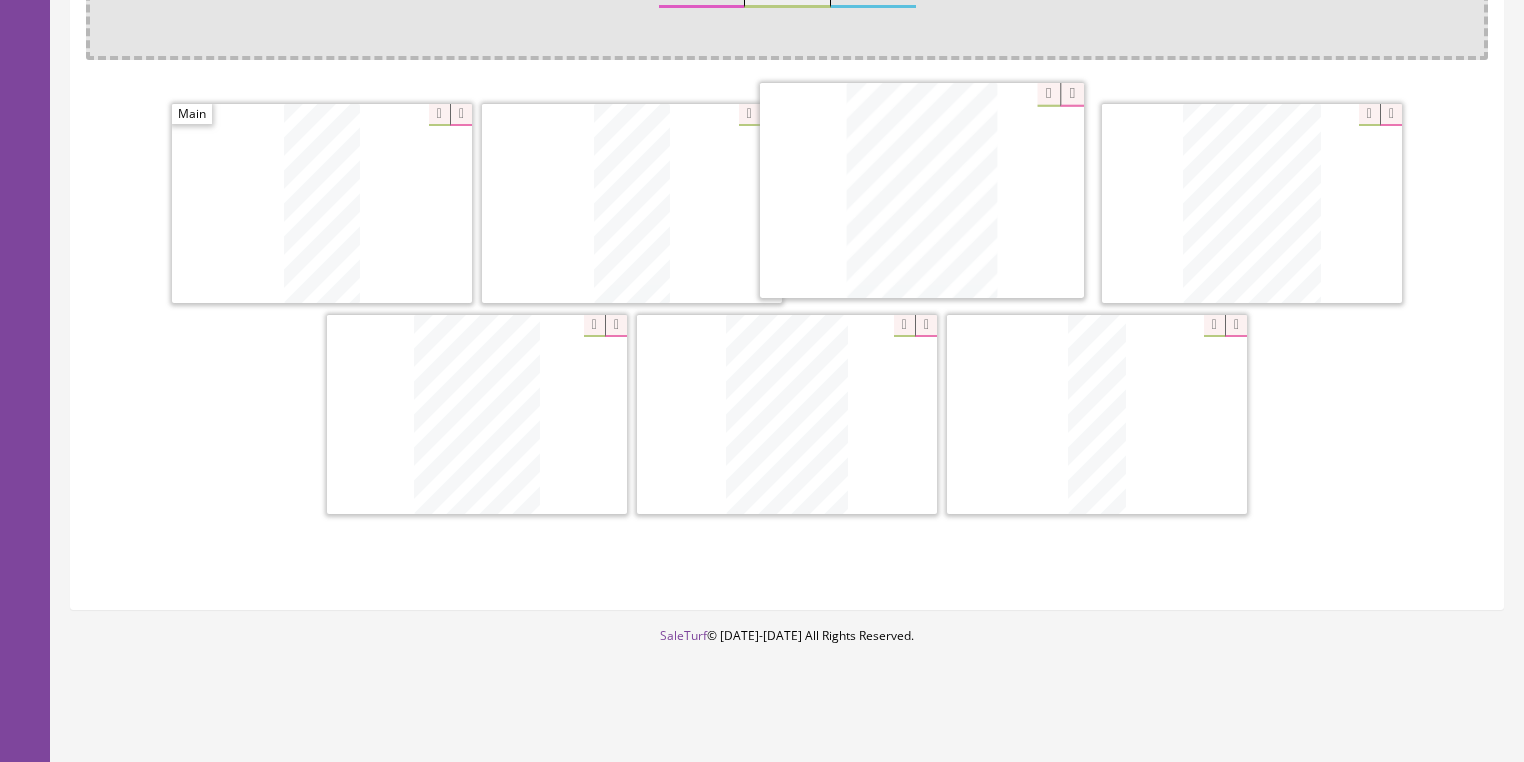 drag, startPoint x: 1066, startPoint y: 383, endPoint x: 891, endPoint y: 176, distance: 271.06088 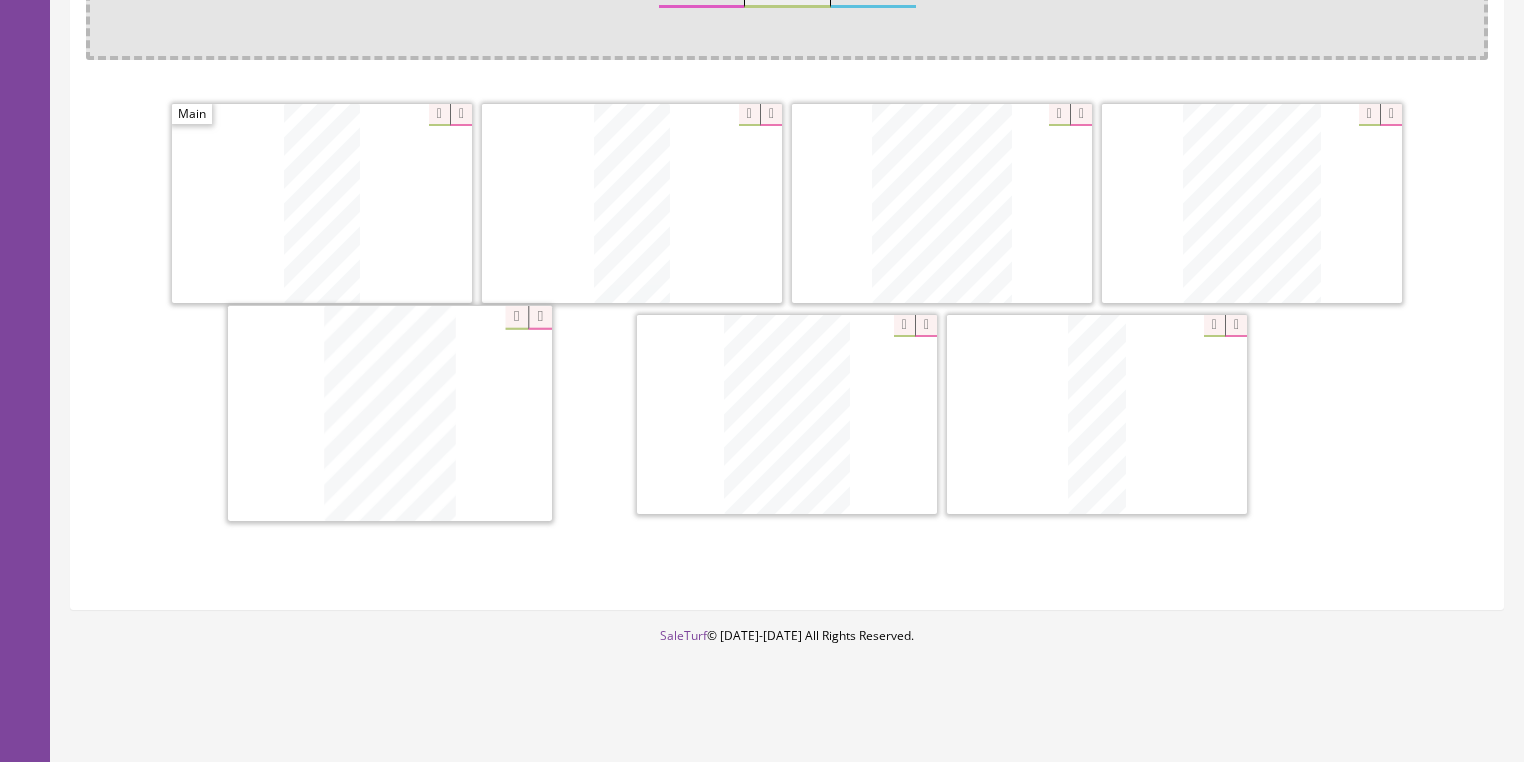 drag, startPoint x: 757, startPoint y: 379, endPoint x: 548, endPoint y: 390, distance: 209.28928 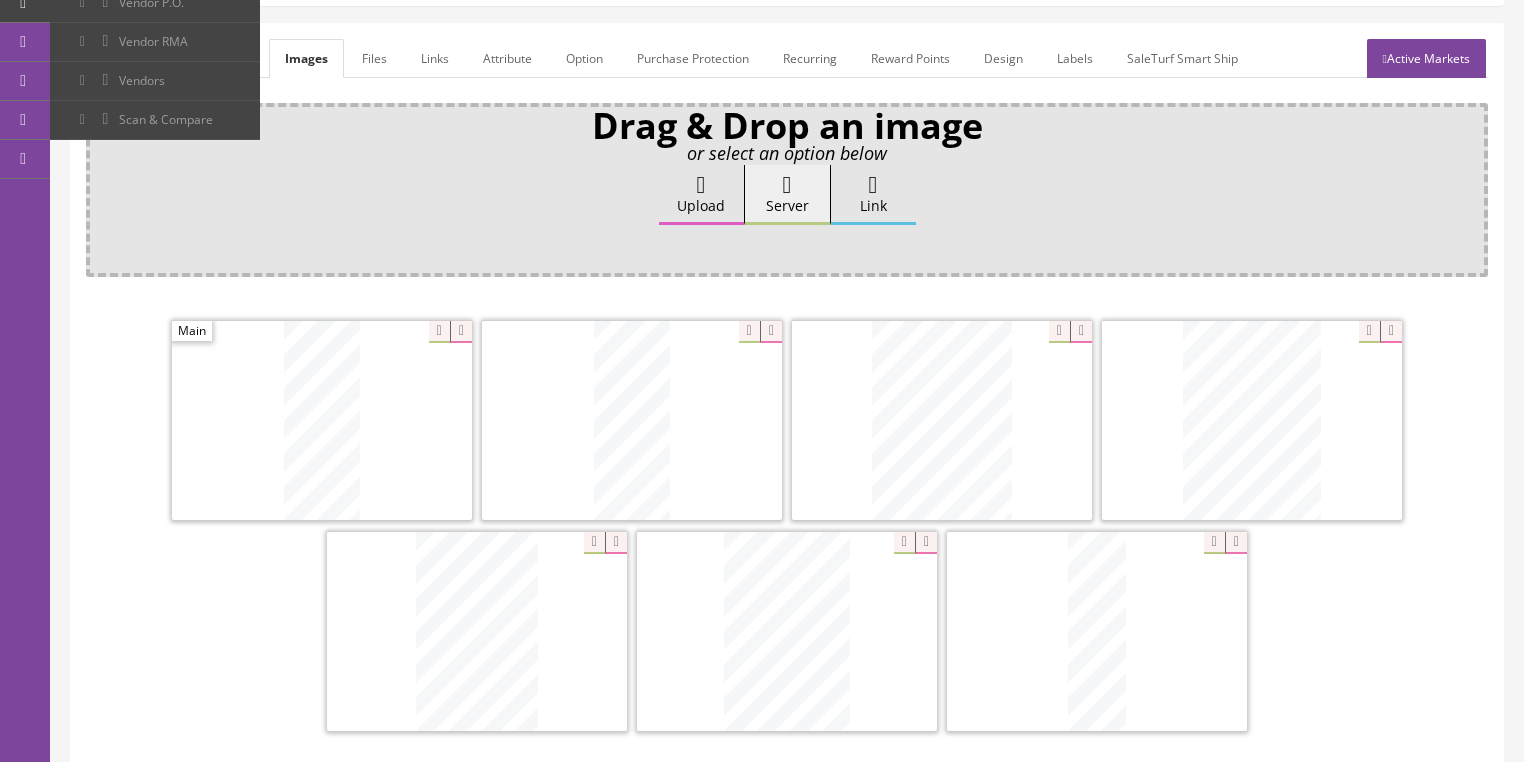 scroll, scrollTop: 238, scrollLeft: 0, axis: vertical 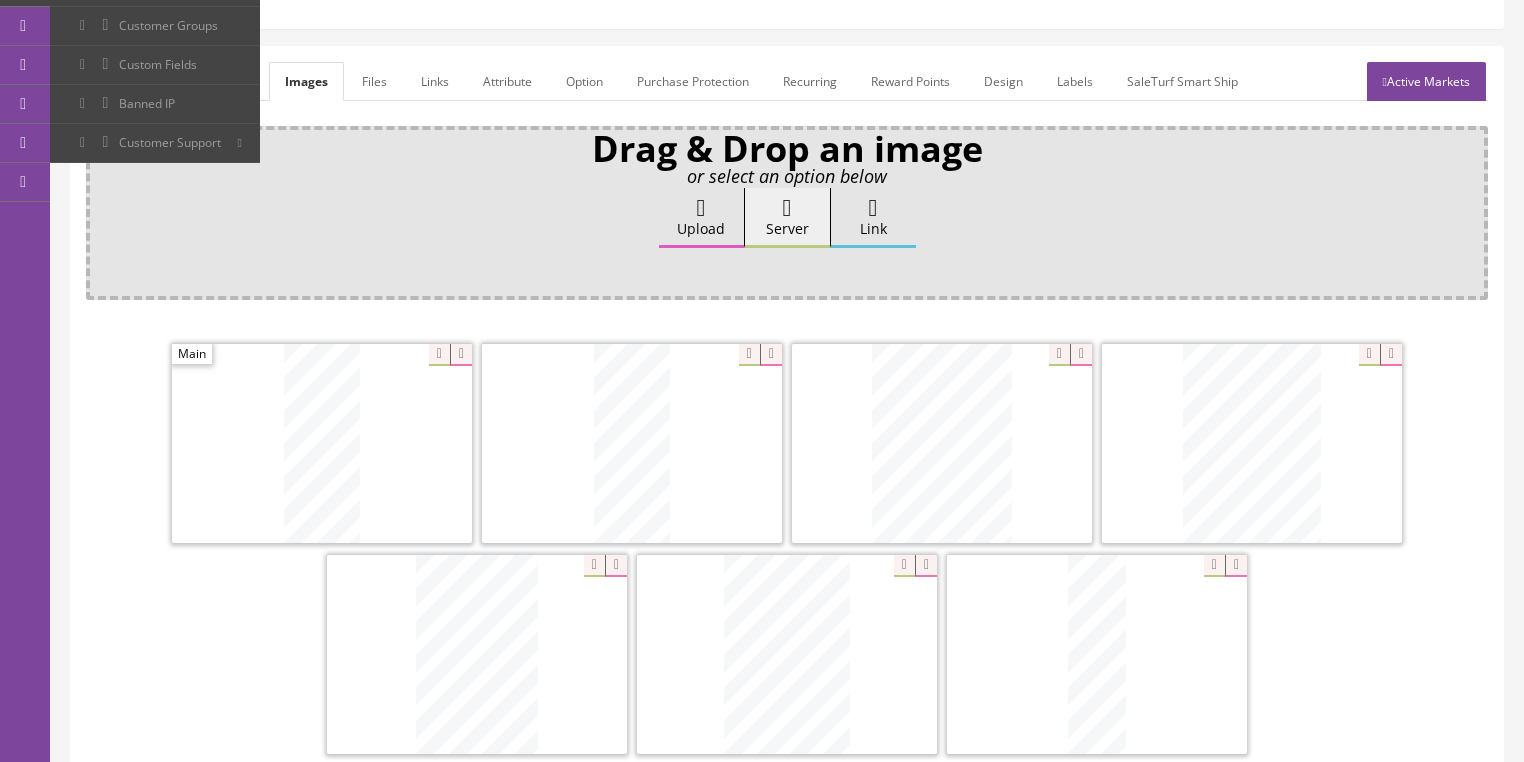 click on "Active Markets" at bounding box center [1426, 81] 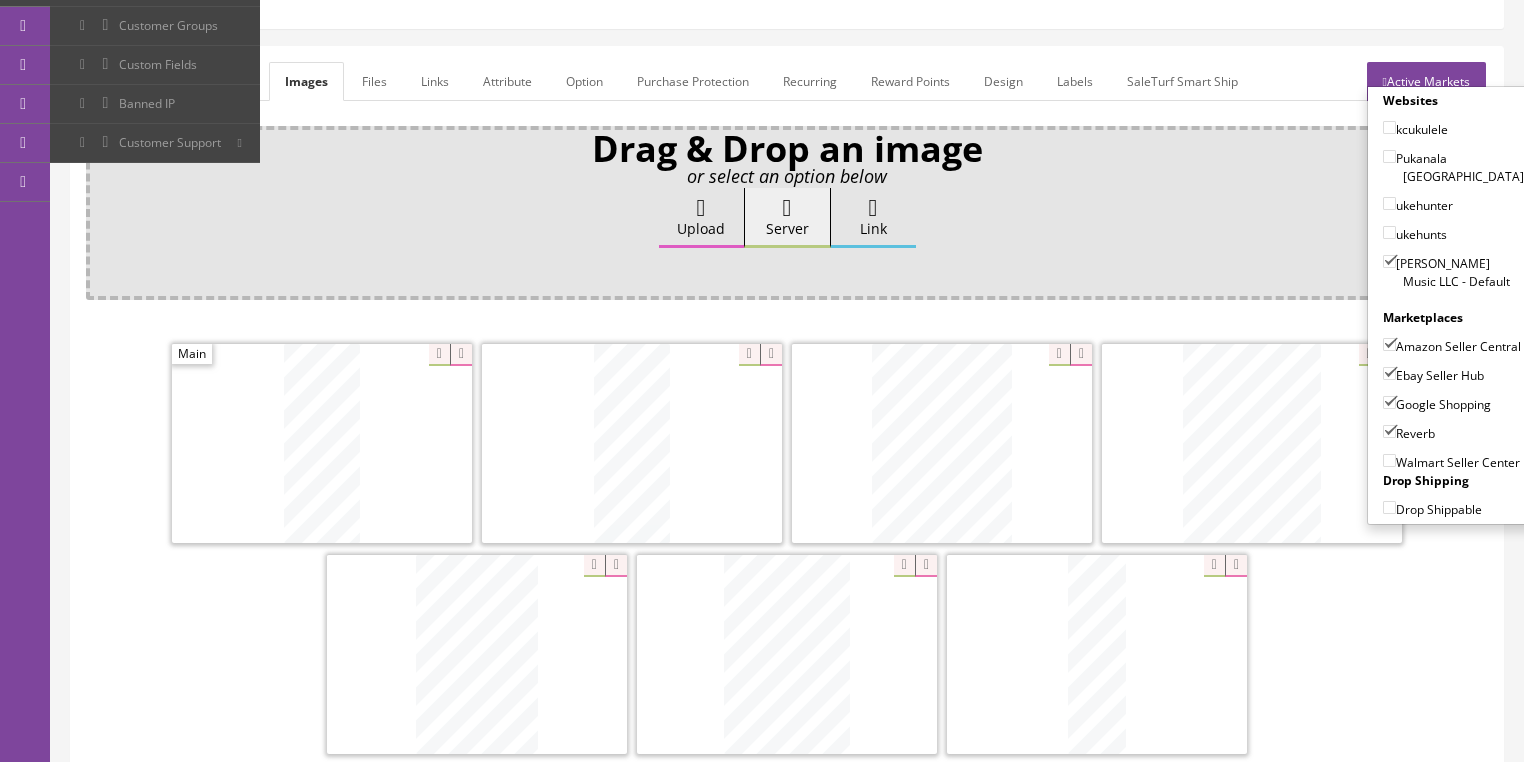 click on "Active Markets" at bounding box center (1426, 81) 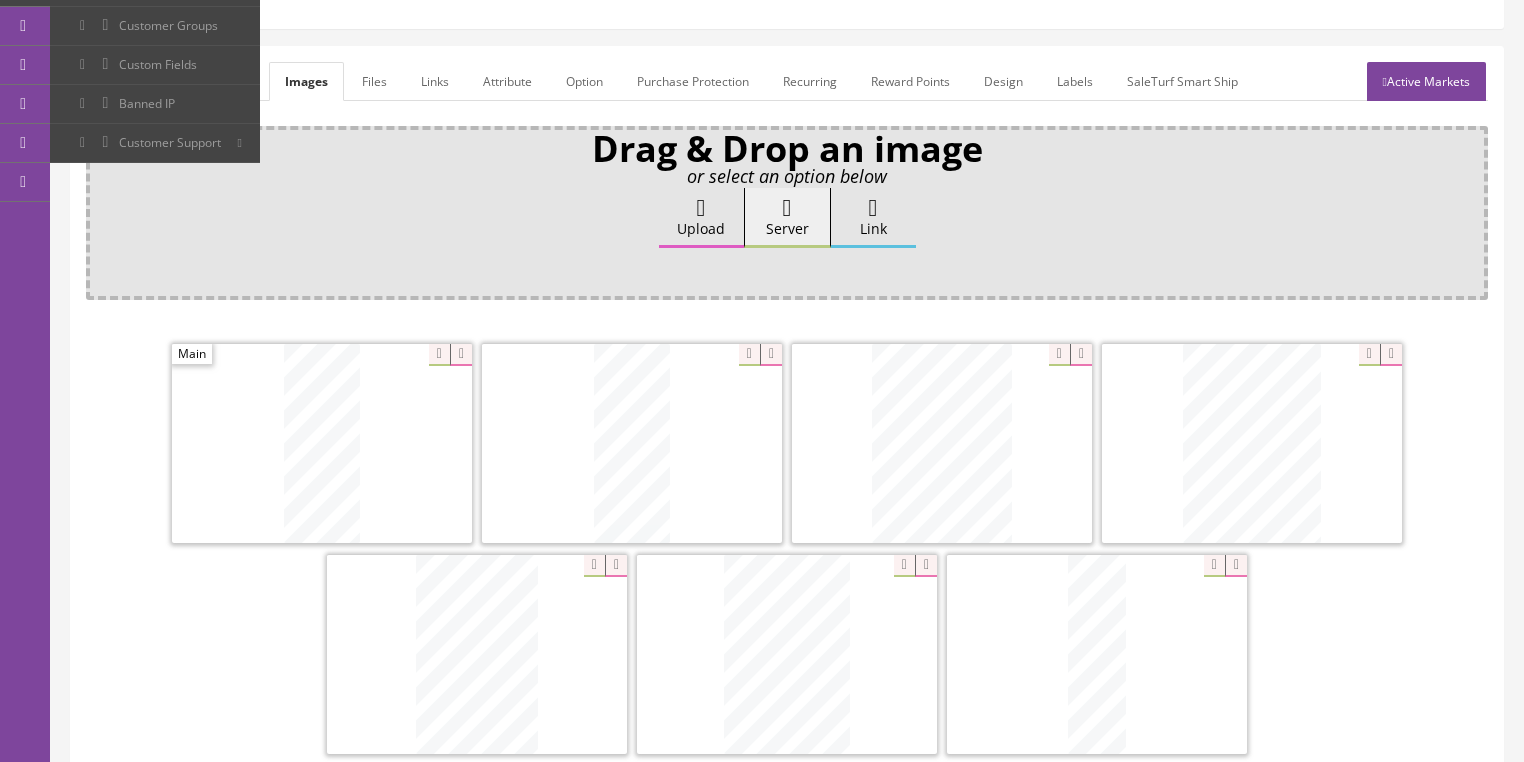 click on "General" at bounding box center [124, 81] 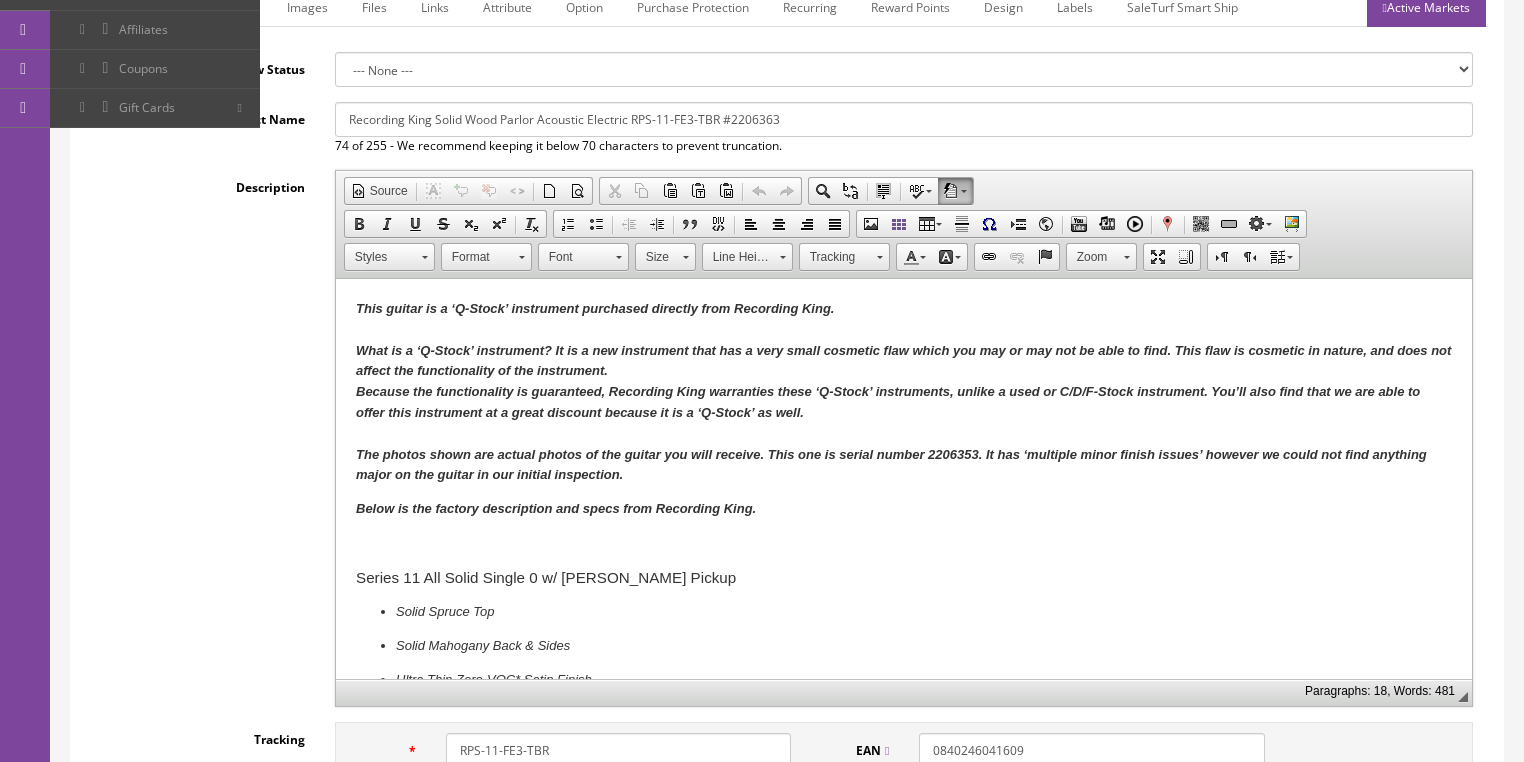 scroll, scrollTop: 318, scrollLeft: 0, axis: vertical 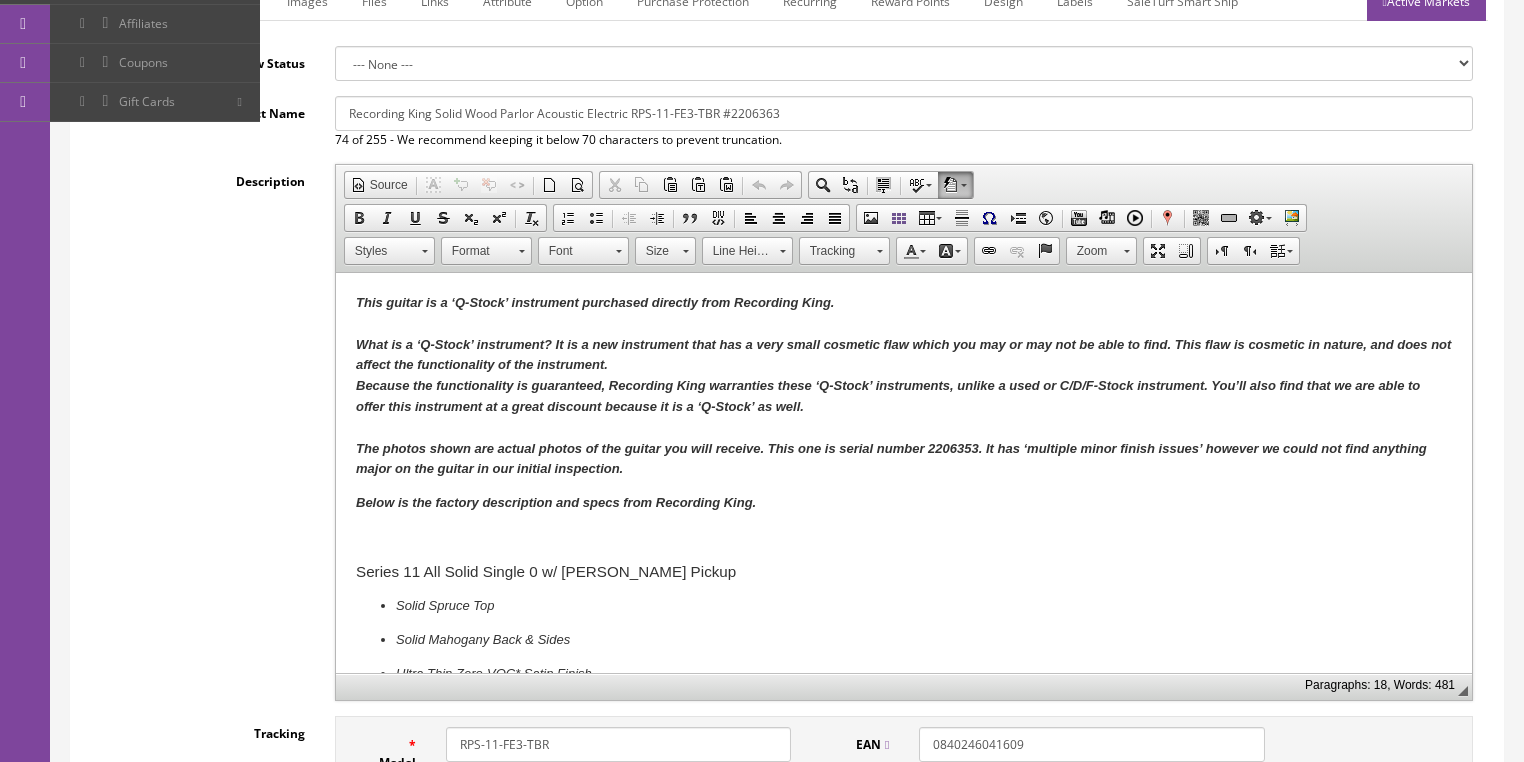 click on "This guitar is a ‘Q-Stock’ instrument purchased directly from Recording King. What is a ‘Q-Stock’ instrument? It is a new instrument that has a very small cosmetic flaw which you may or may not be able to find. This flaw is cosmetic in nature, and does not affect the functionality of the instrument. Because the functionality is guaranteed, Recording King warranties these ‘Q-Stock’ instruments, unlike a used or C/D/F-Stock instrument. You’ll also find that we are able to offer this instrument at a great discount because it is a ‘Q-Stock’ as well. The photos shown are actual photos of the guitar you will receive. This one is serial number 2206353. It has ‘multiple minor finish issues’ however we could not find anything major on the guitar in our initial inspection." at bounding box center (903, 386) 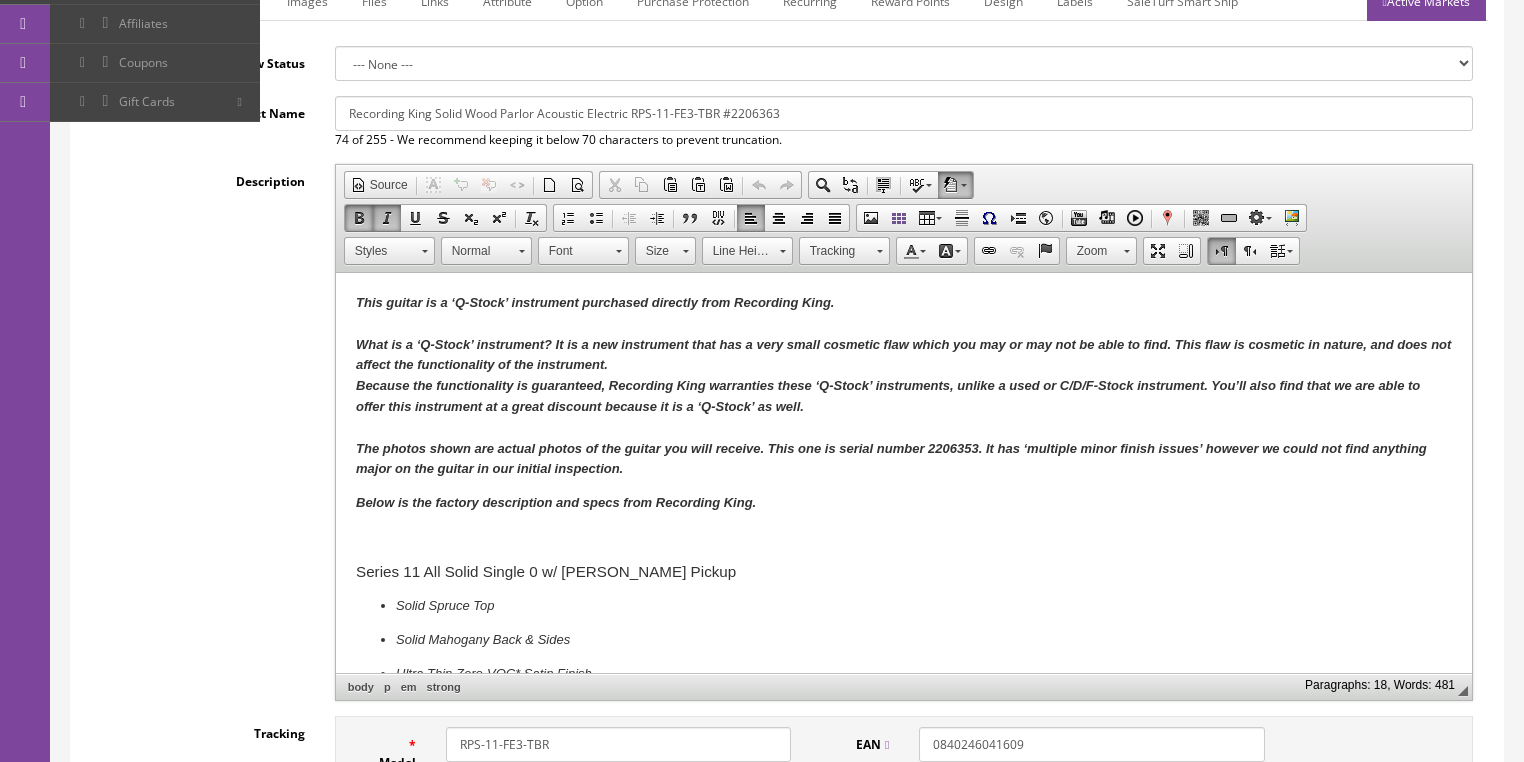 type 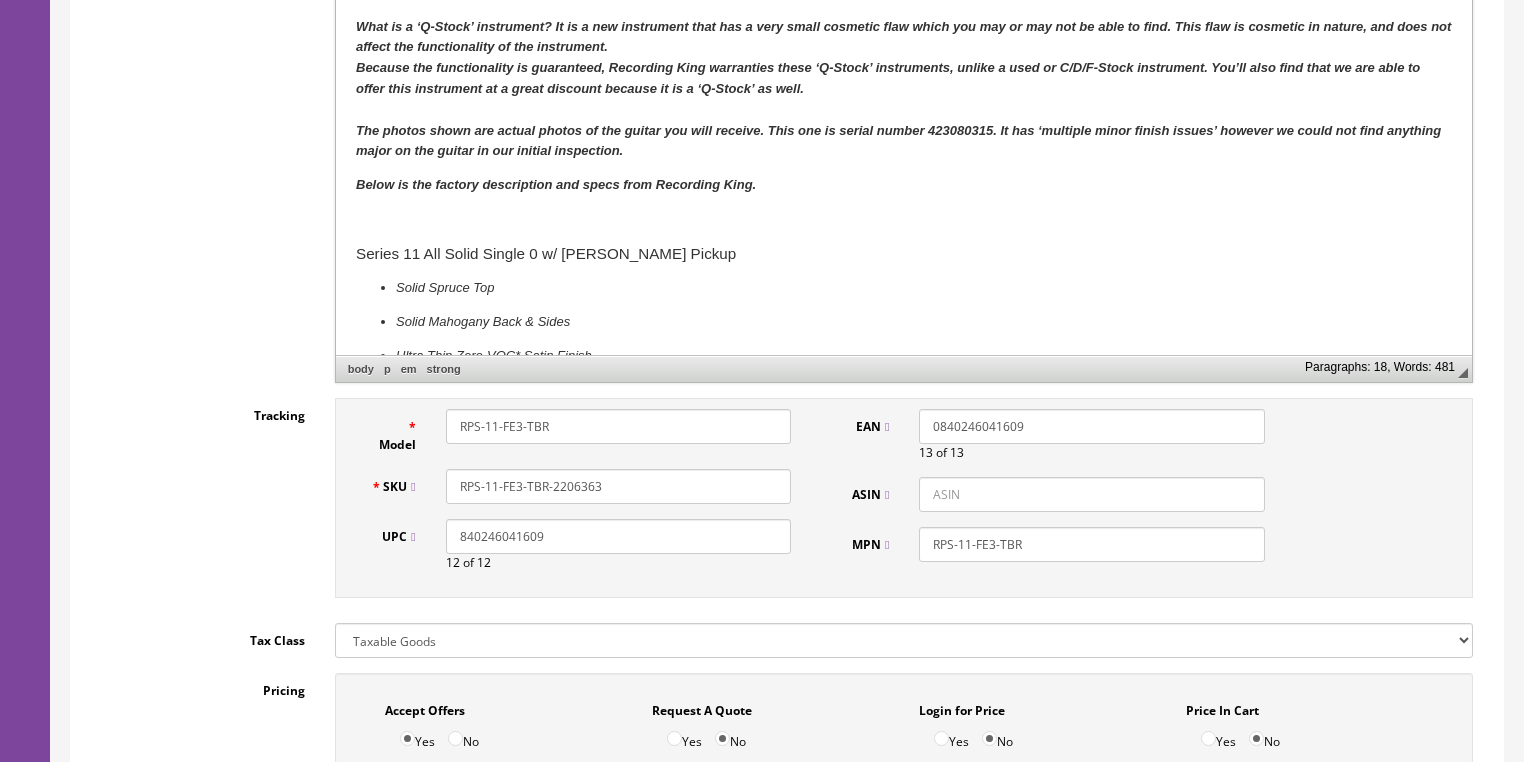 scroll, scrollTop: 638, scrollLeft: 0, axis: vertical 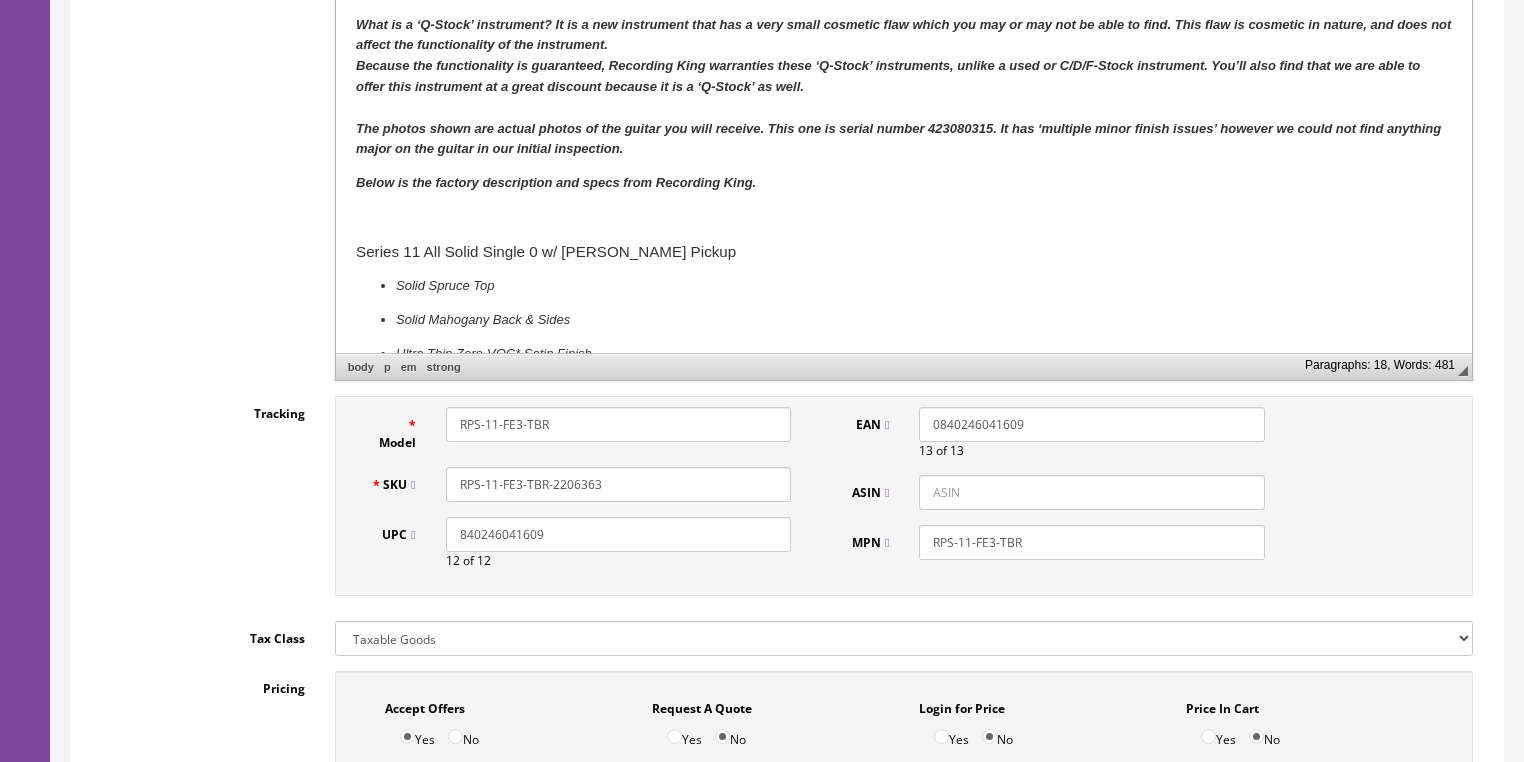 drag, startPoint x: 551, startPoint y: 487, endPoint x: 634, endPoint y: 487, distance: 83 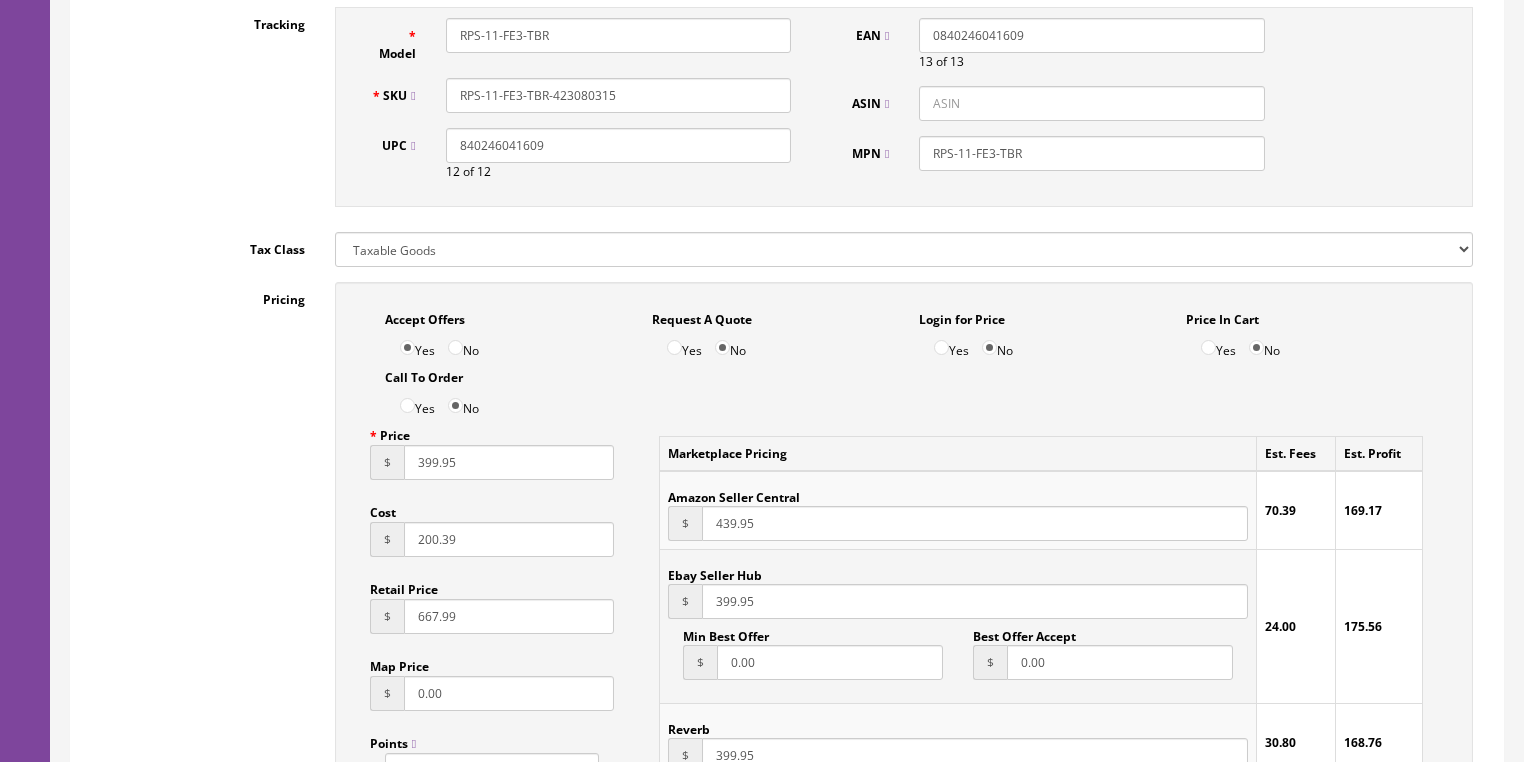 scroll, scrollTop: 1038, scrollLeft: 0, axis: vertical 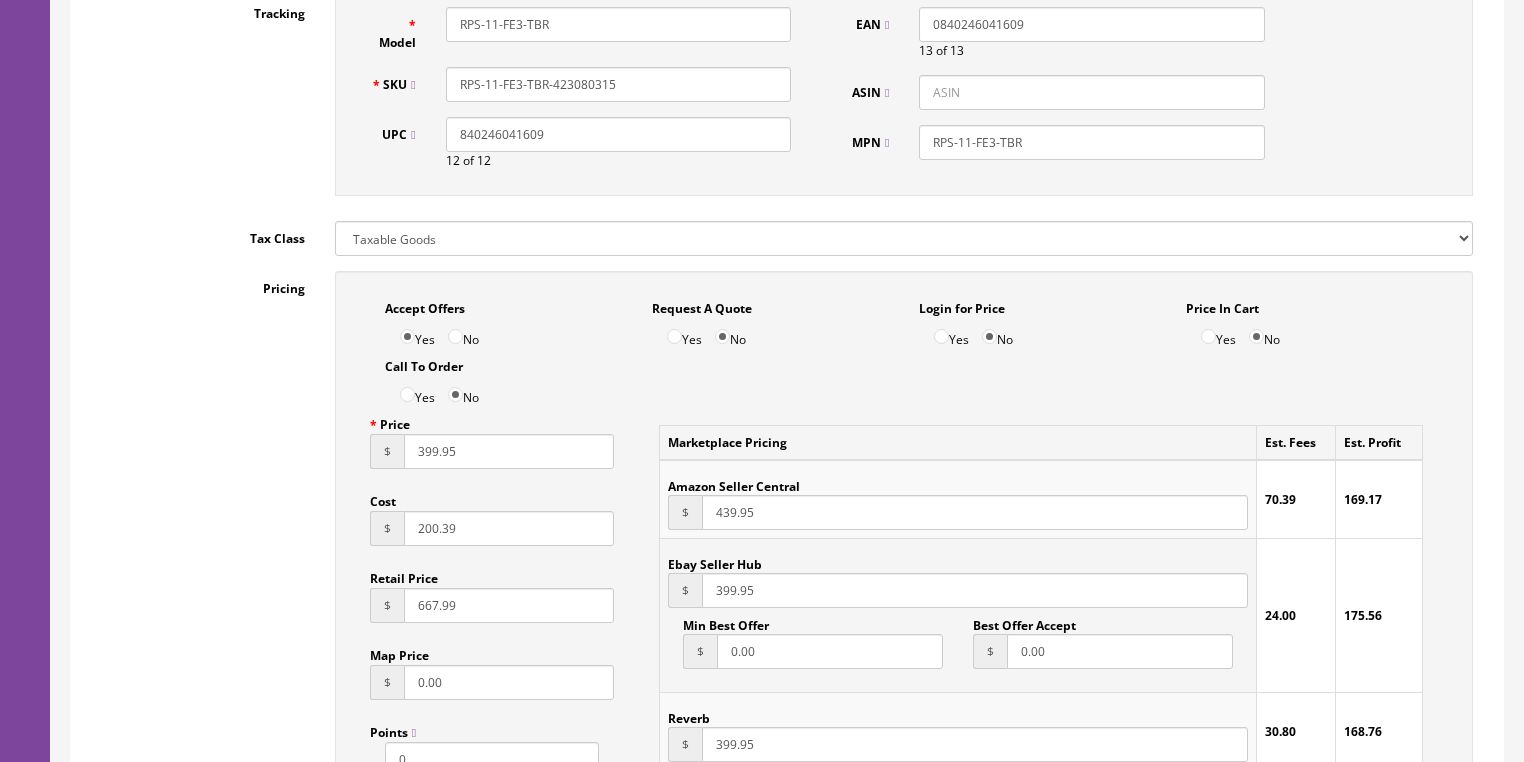 type on "RPS-11-FE3-TBR-423080315" 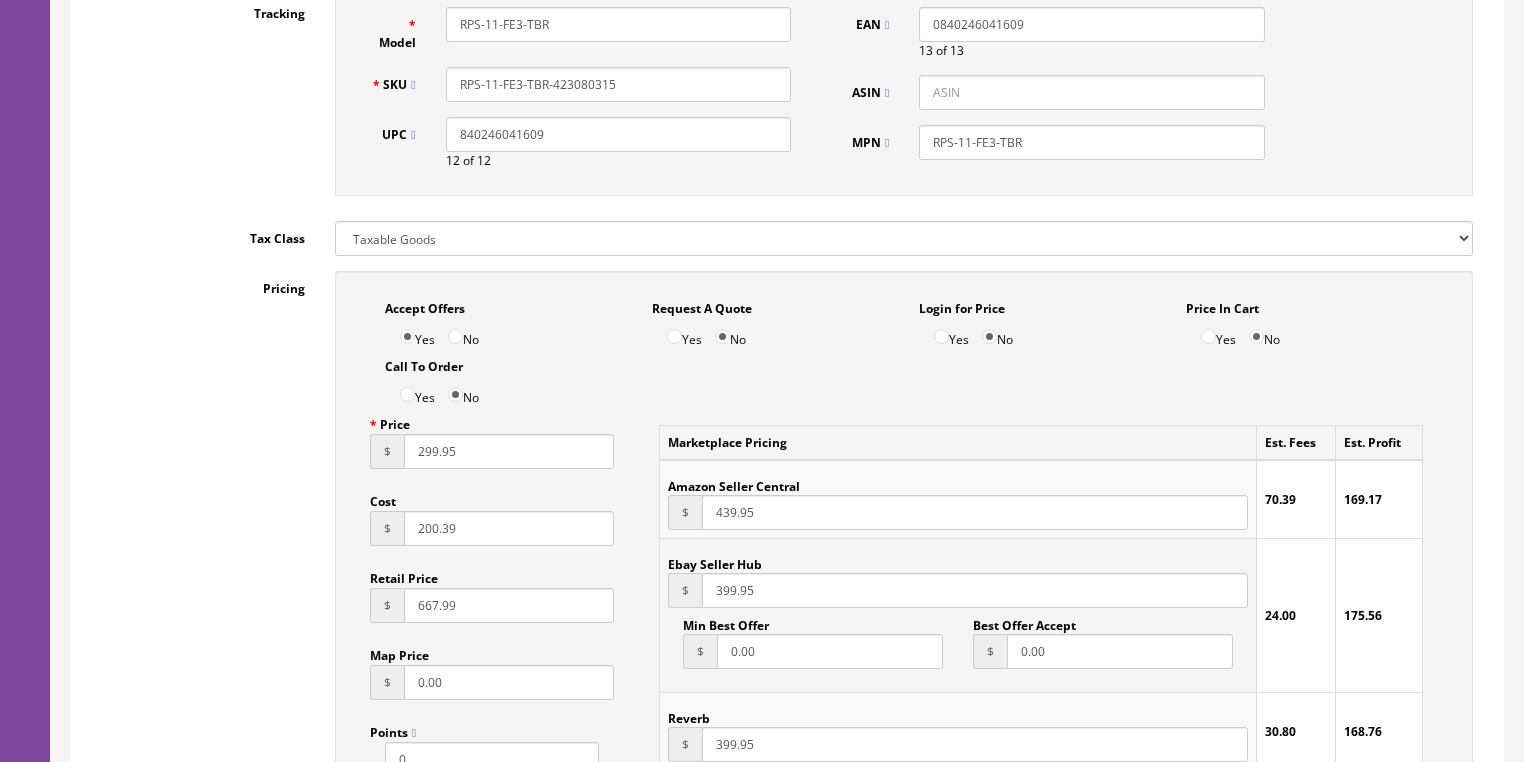 type on "299.95" 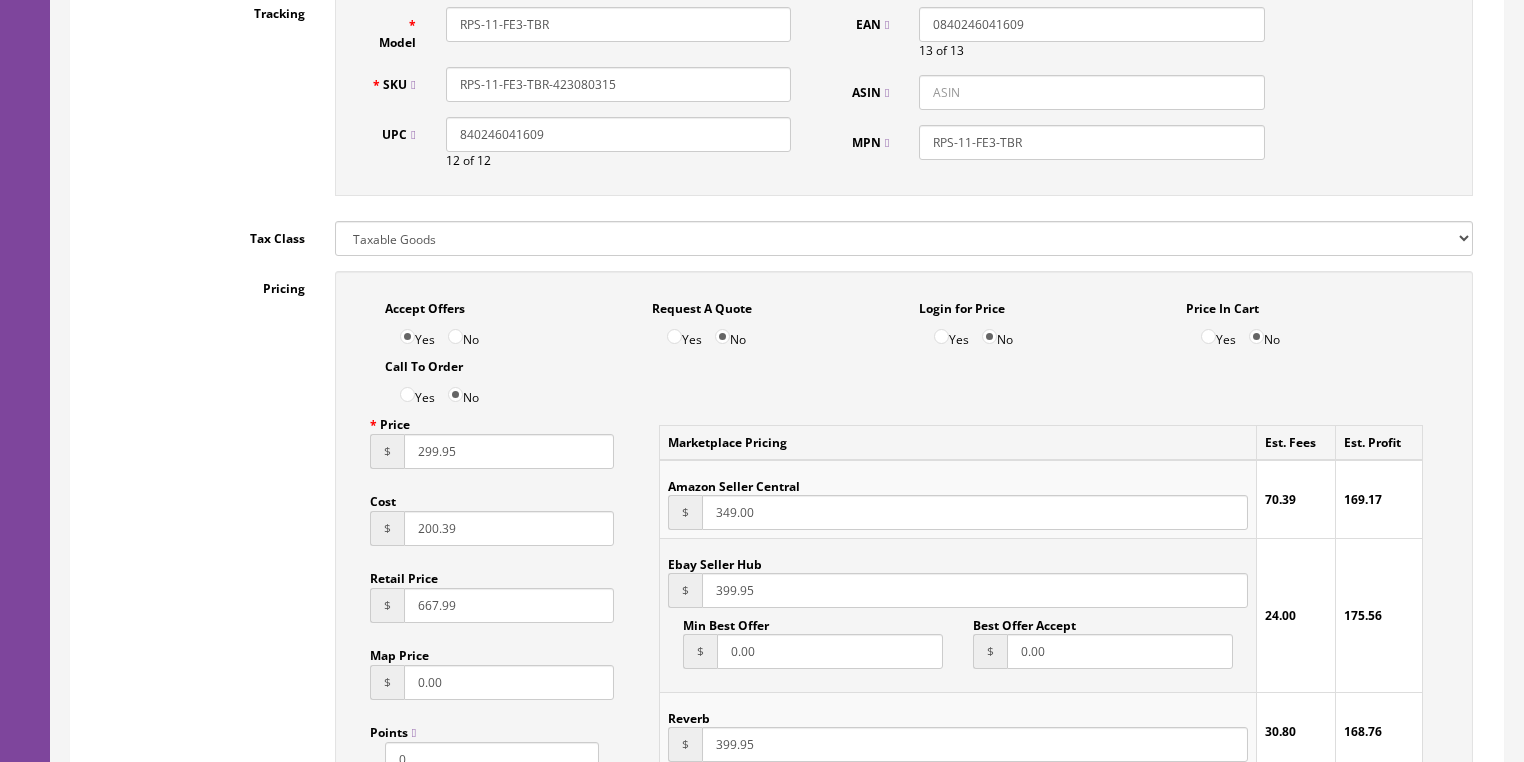type on "349.00" 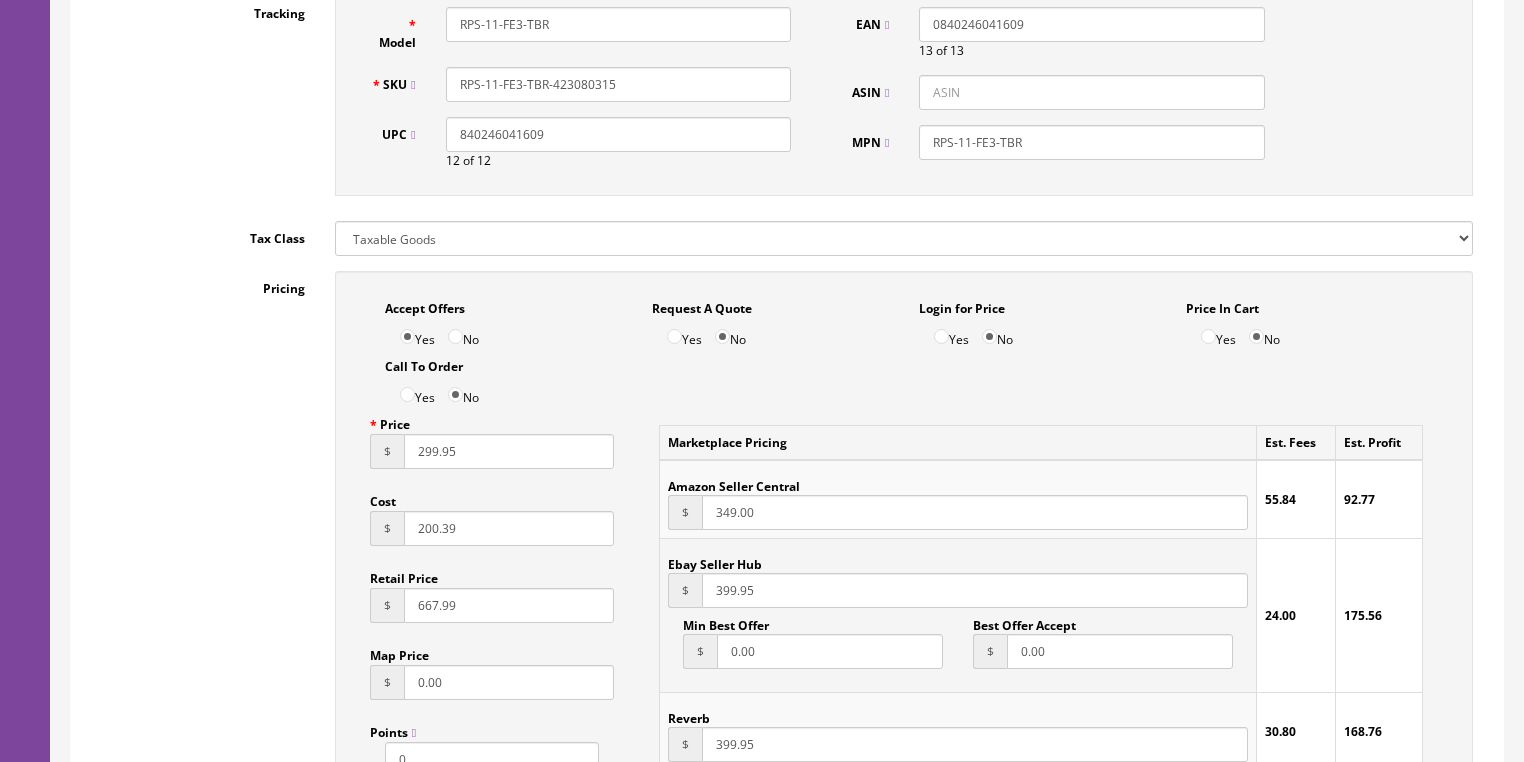 drag, startPoint x: 768, startPoint y: 600, endPoint x: 672, endPoint y: 599, distance: 96.00521 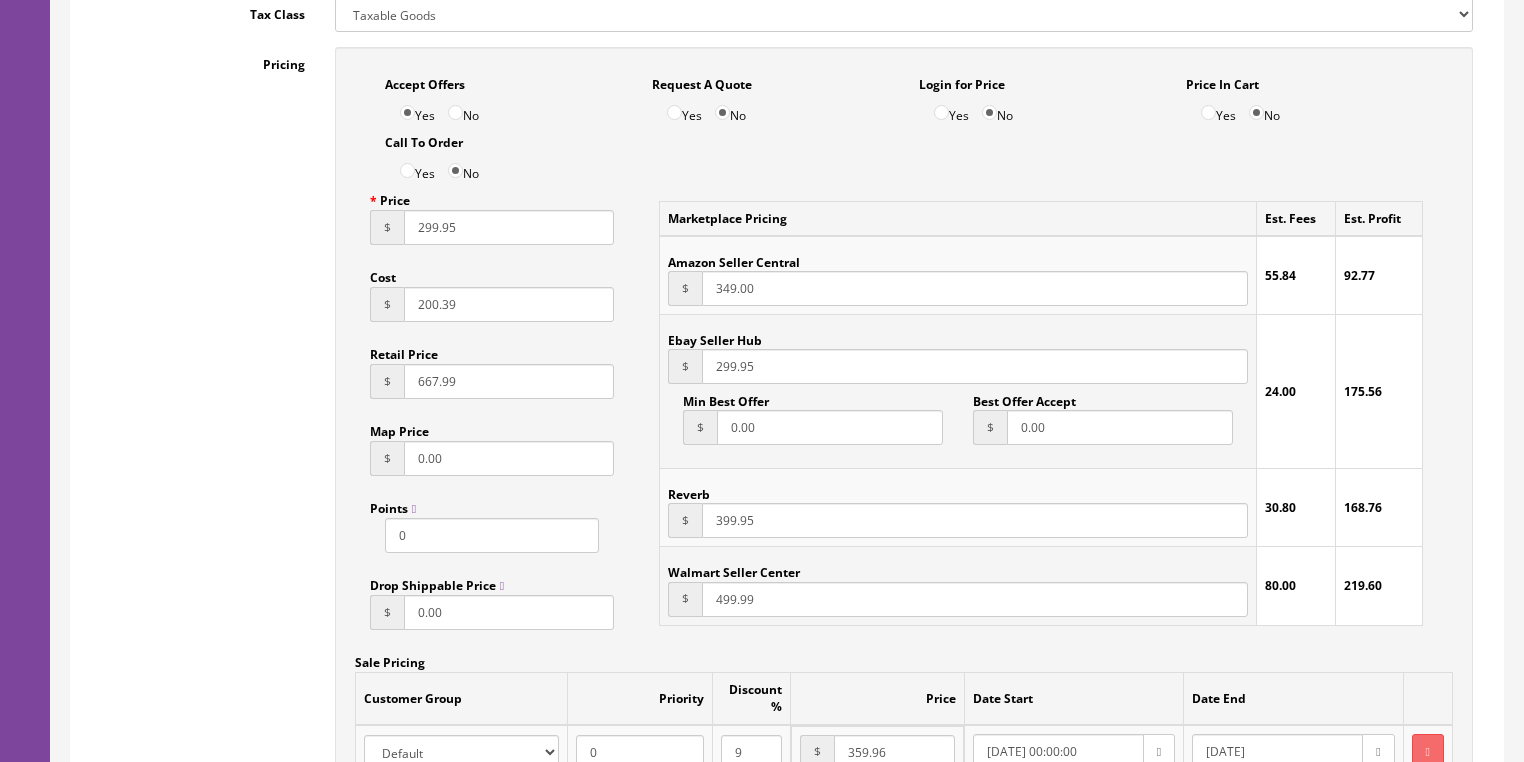 scroll, scrollTop: 1358, scrollLeft: 0, axis: vertical 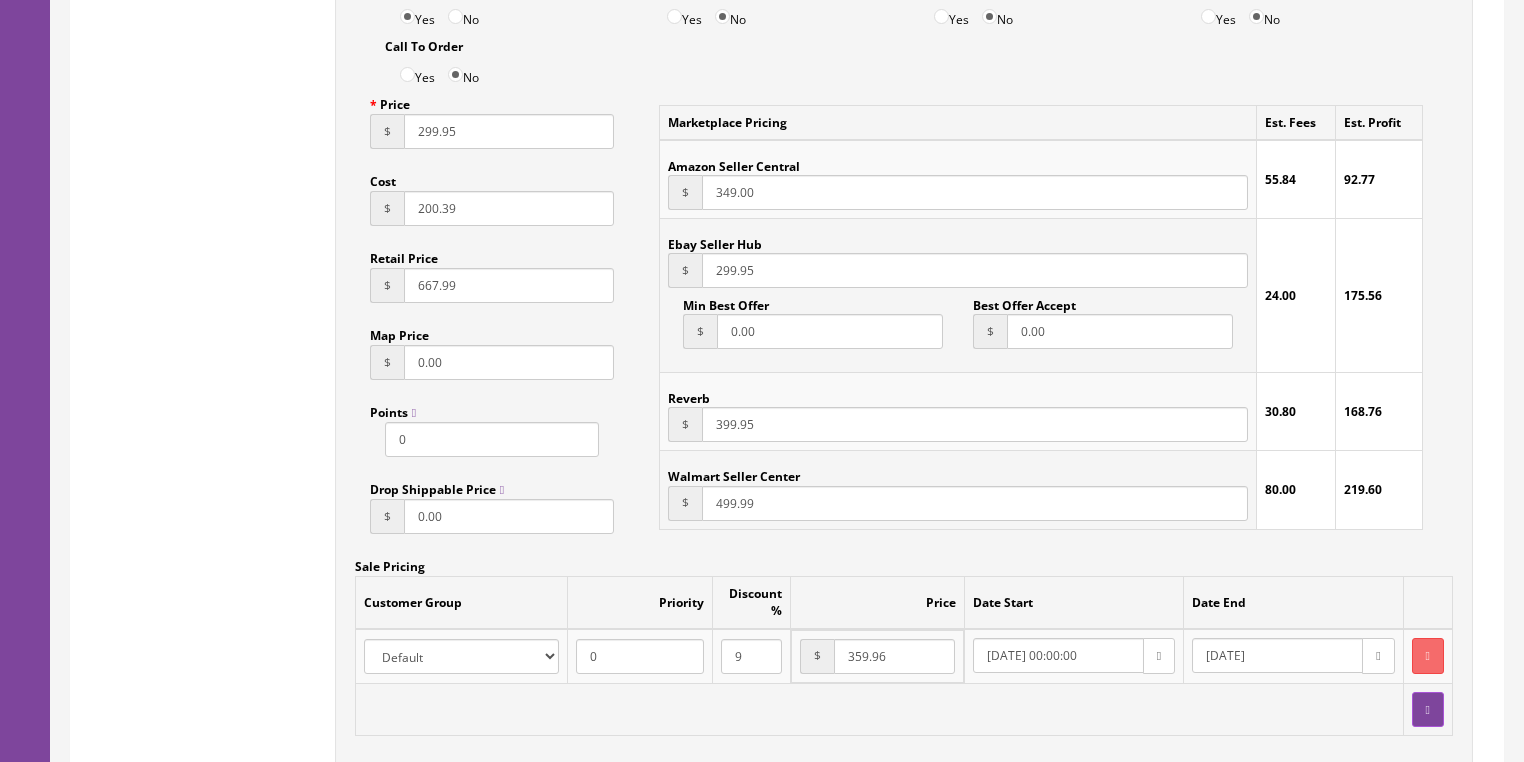 type on "299.95" 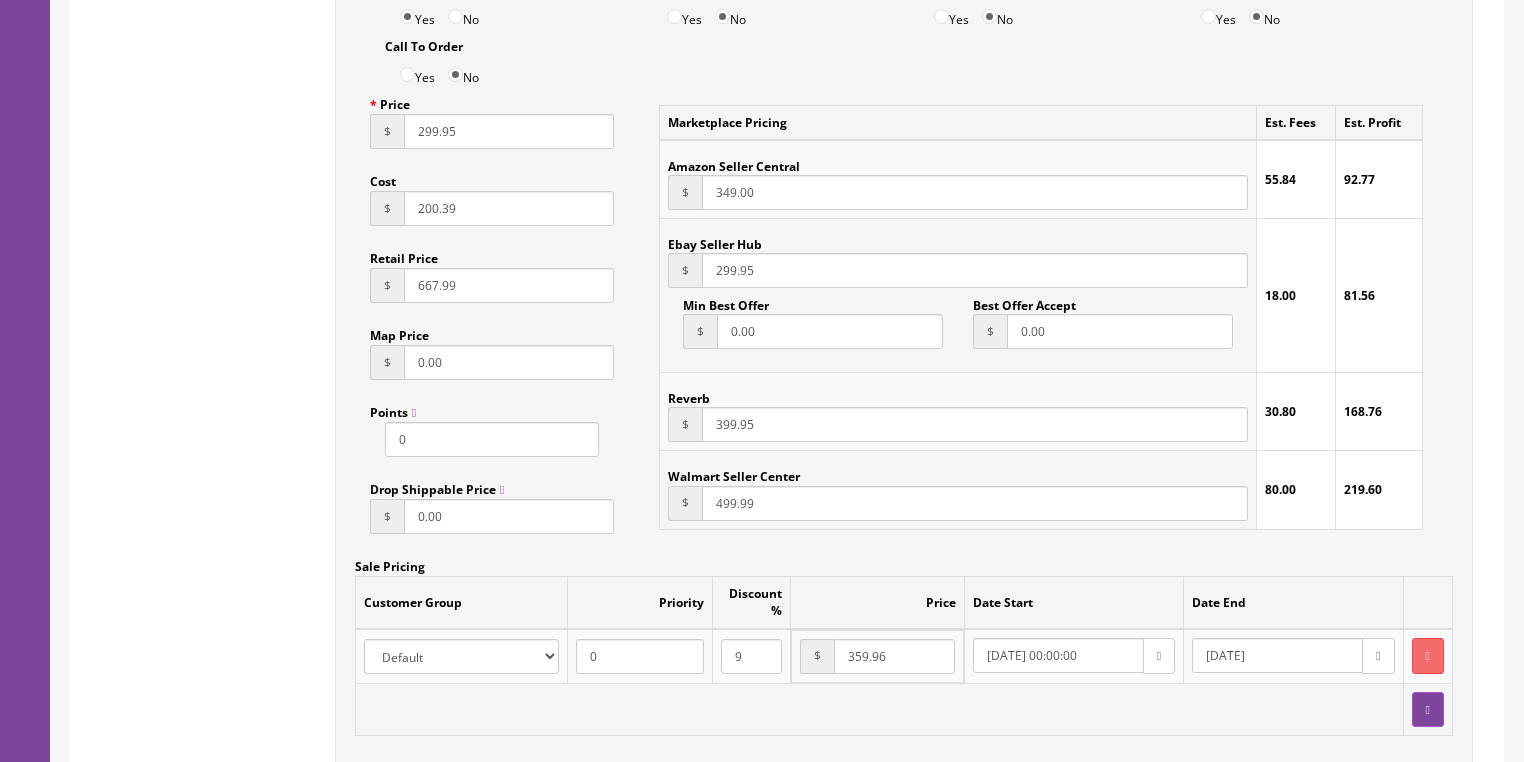 drag, startPoint x: 738, startPoint y: 443, endPoint x: 686, endPoint y: 458, distance: 54.120235 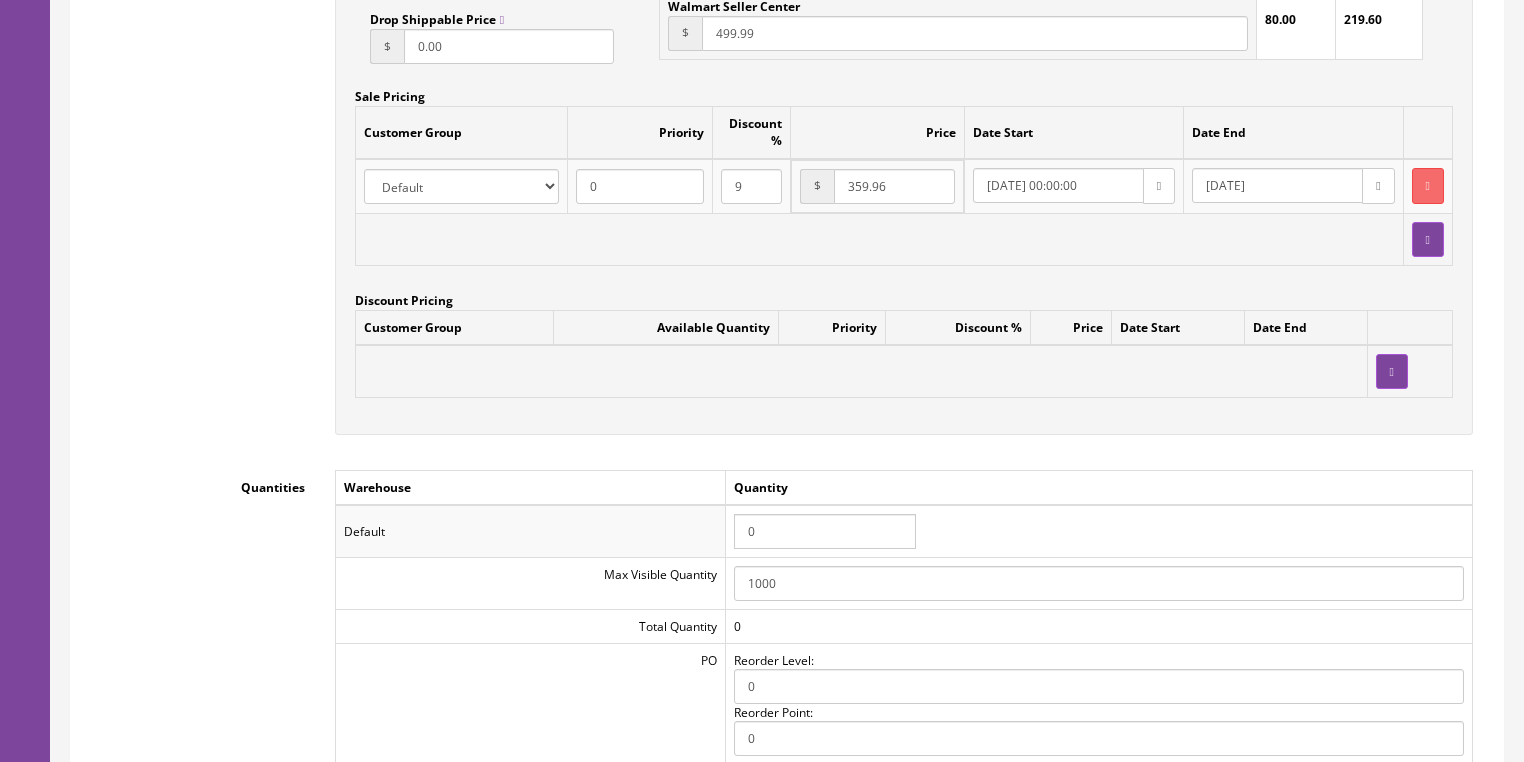 scroll, scrollTop: 1918, scrollLeft: 0, axis: vertical 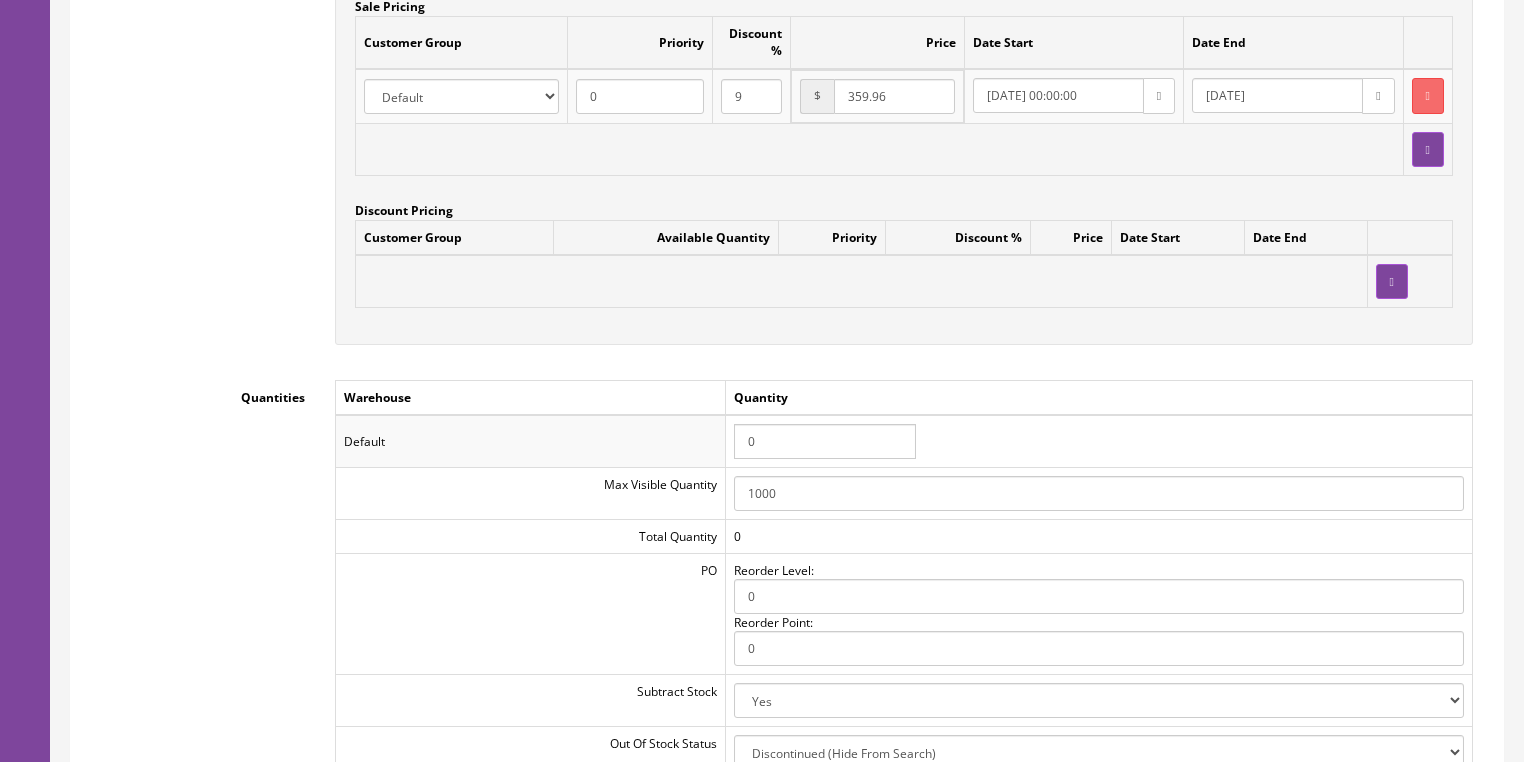 type on "299.95" 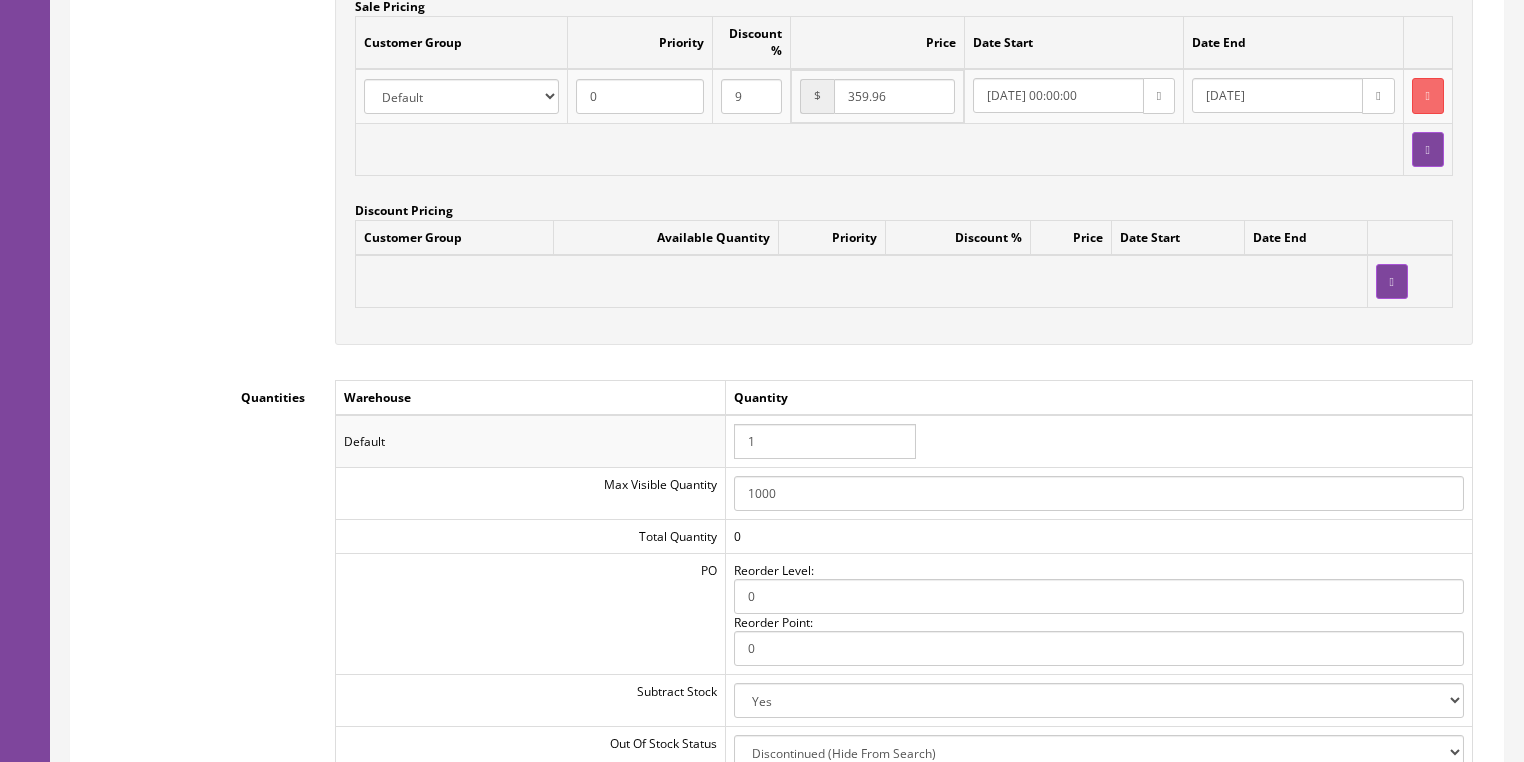 type on "1" 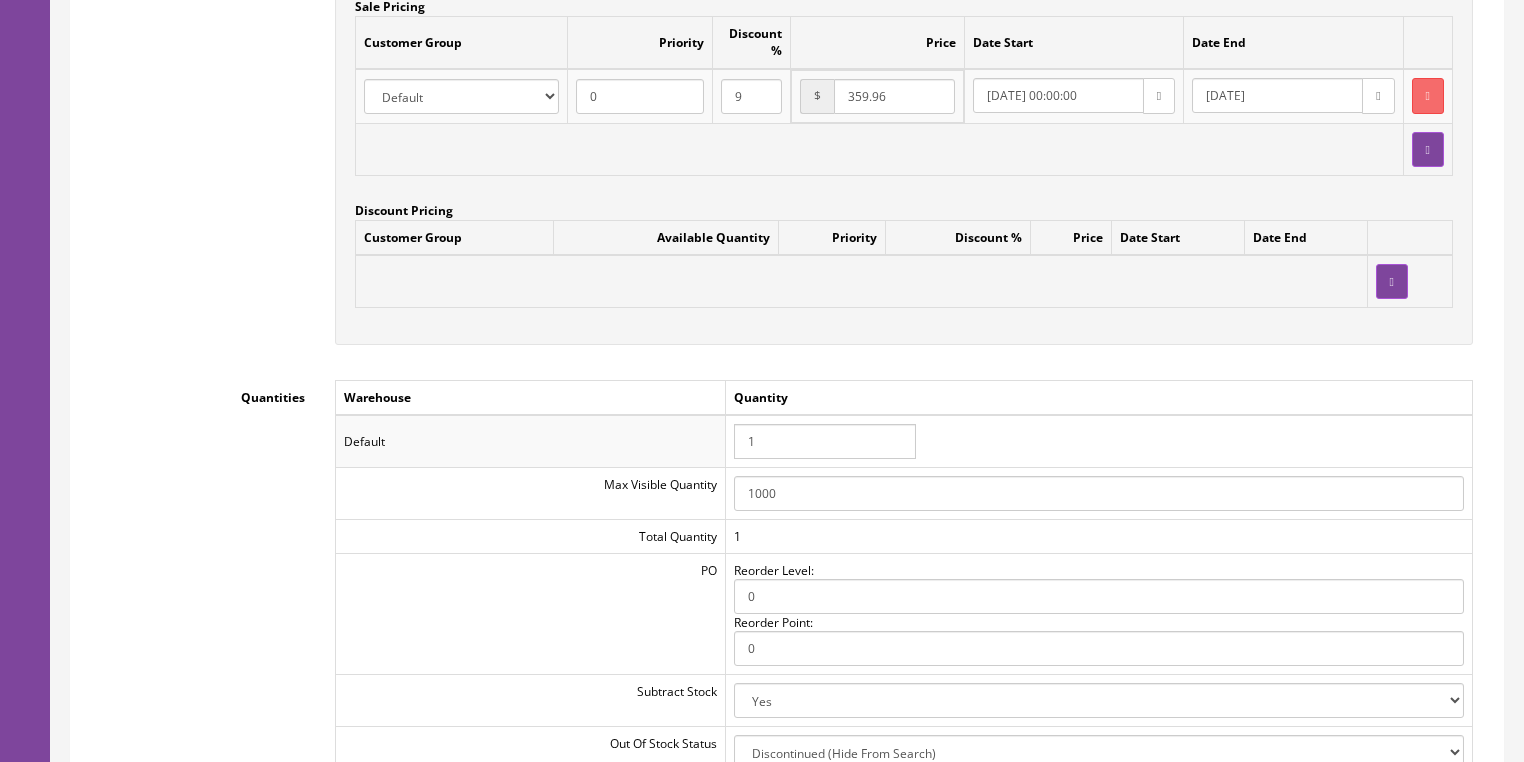 click on "Default" at bounding box center [530, 441] 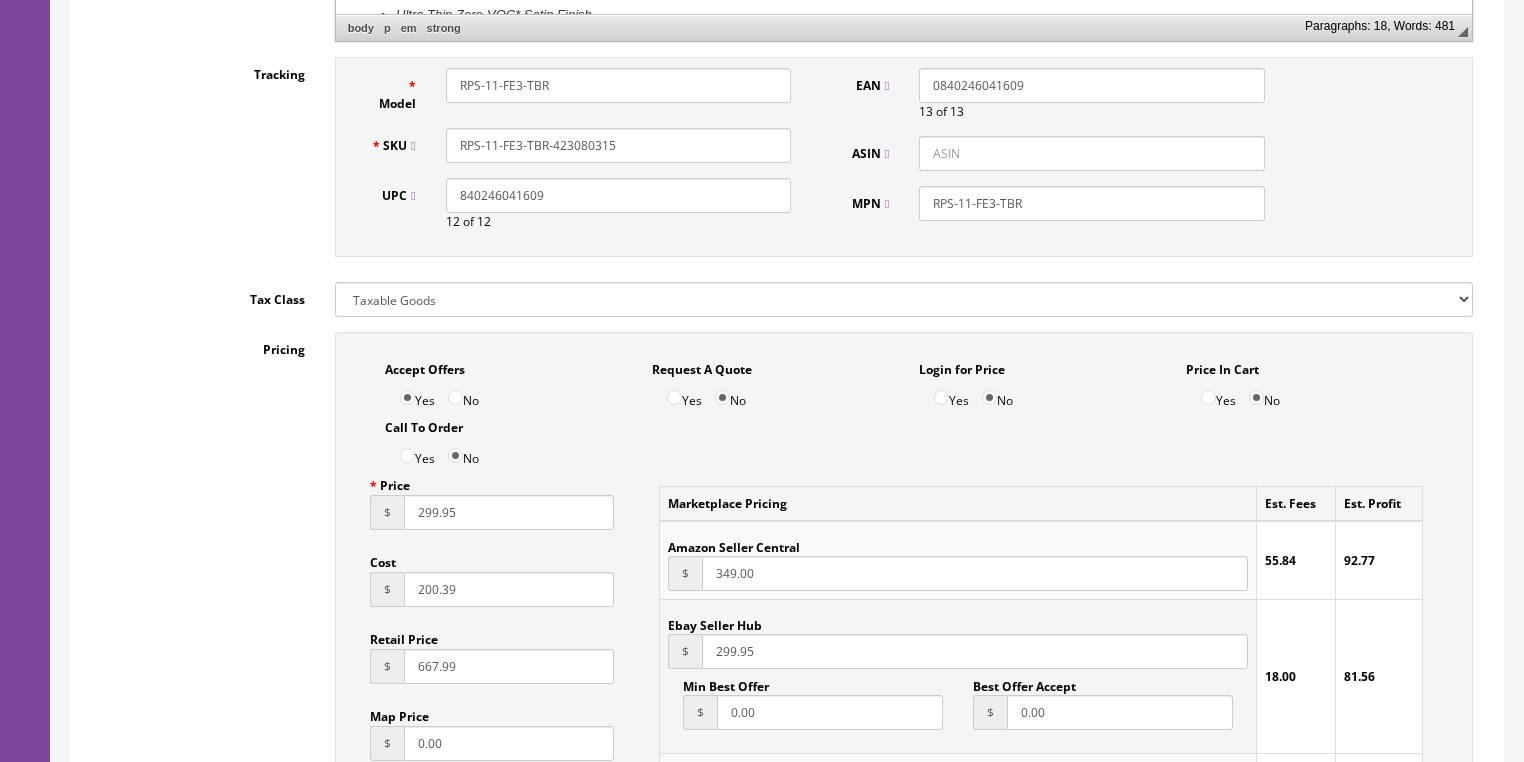 scroll, scrollTop: 878, scrollLeft: 0, axis: vertical 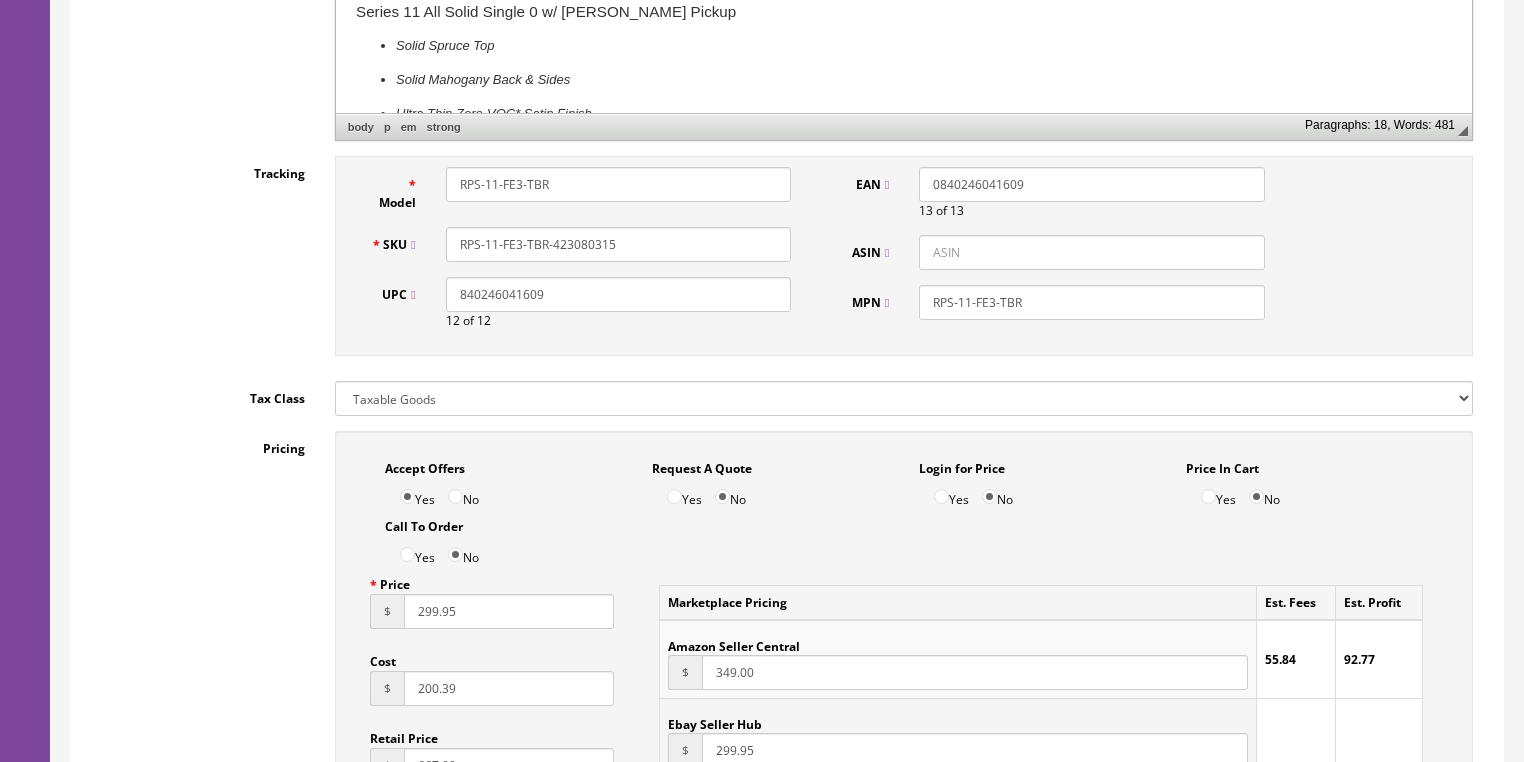 drag, startPoint x: 616, startPoint y: 243, endPoint x: 465, endPoint y: 250, distance: 151.16217 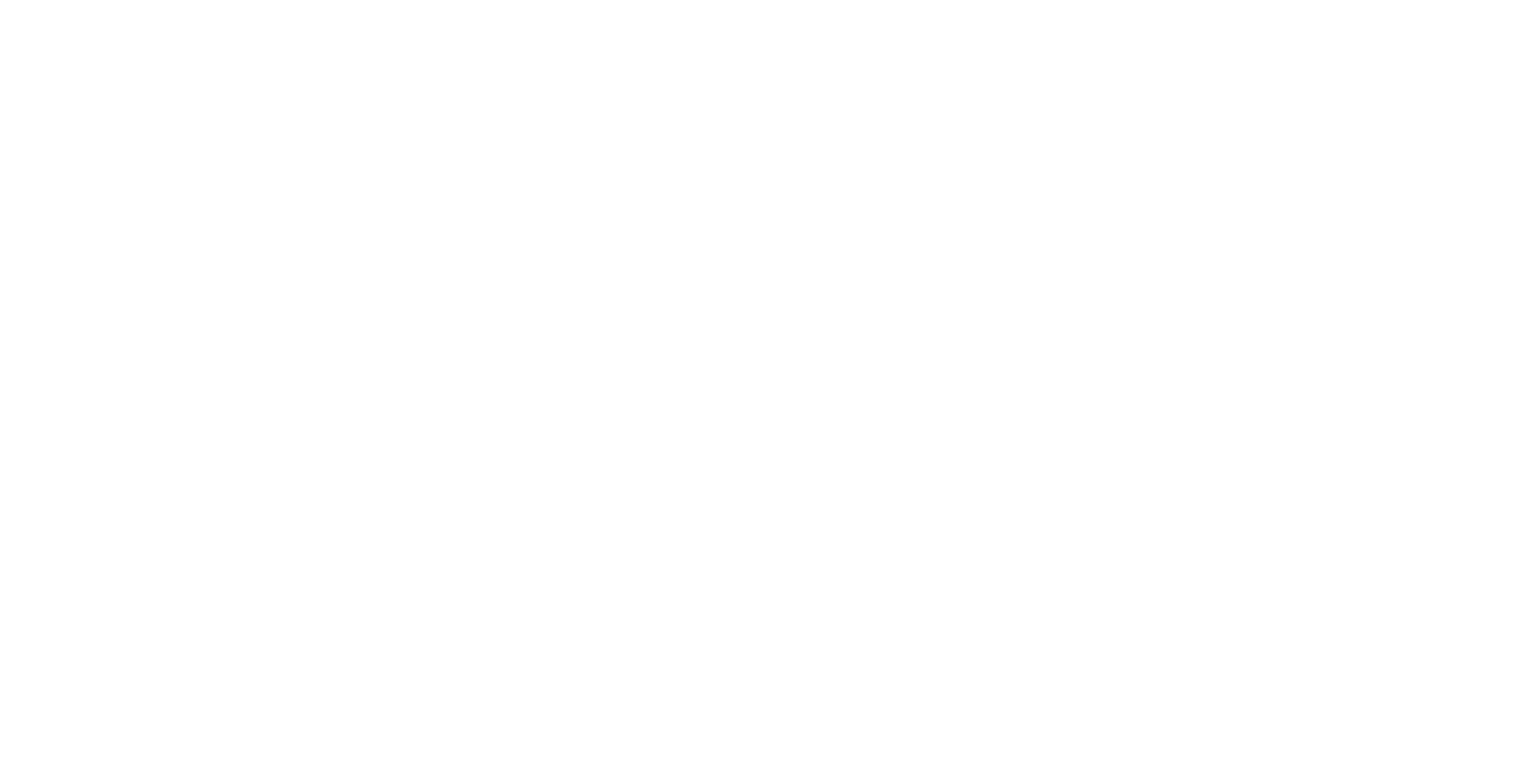 scroll, scrollTop: 0, scrollLeft: 0, axis: both 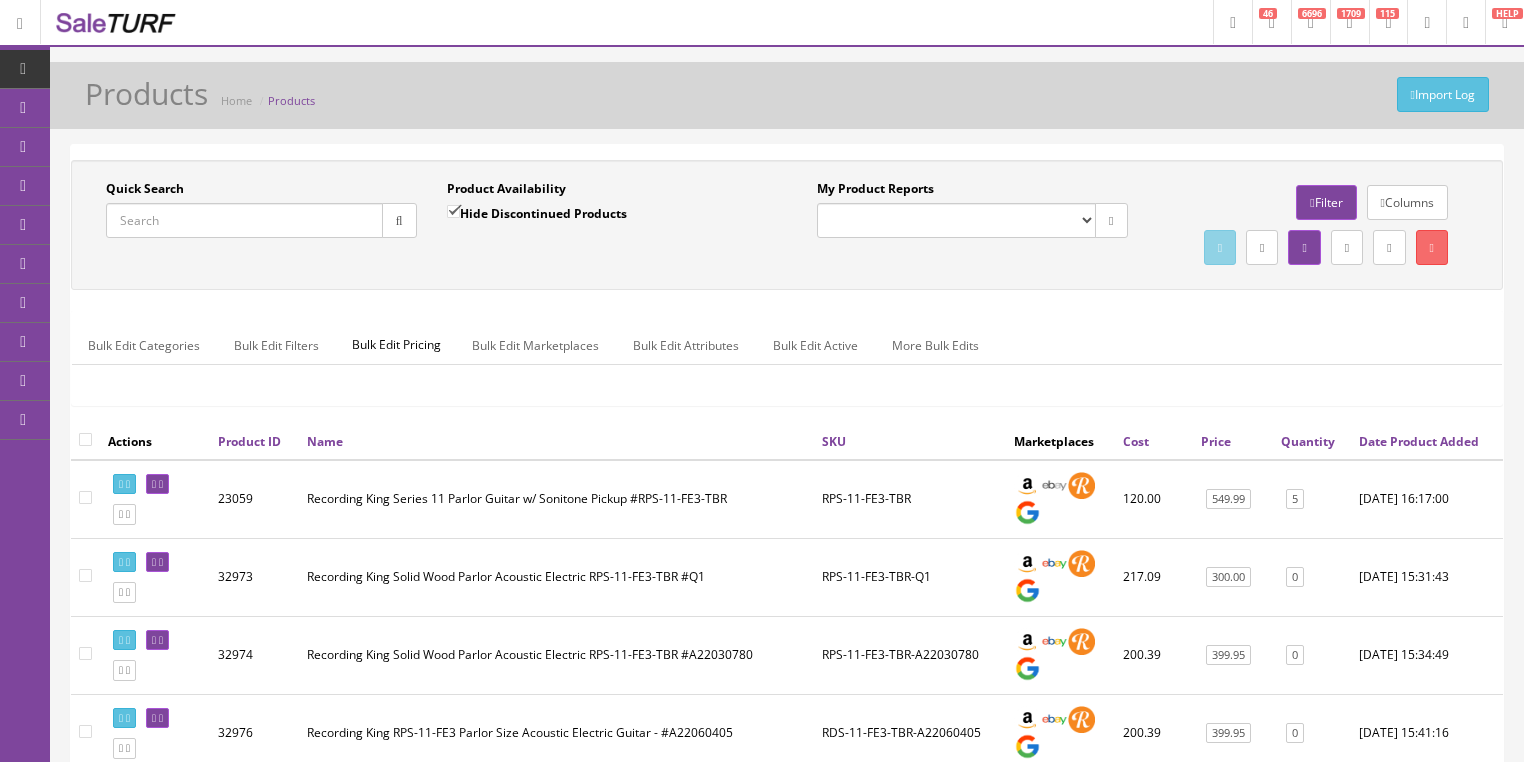 click on "Quick Search" at bounding box center [244, 220] 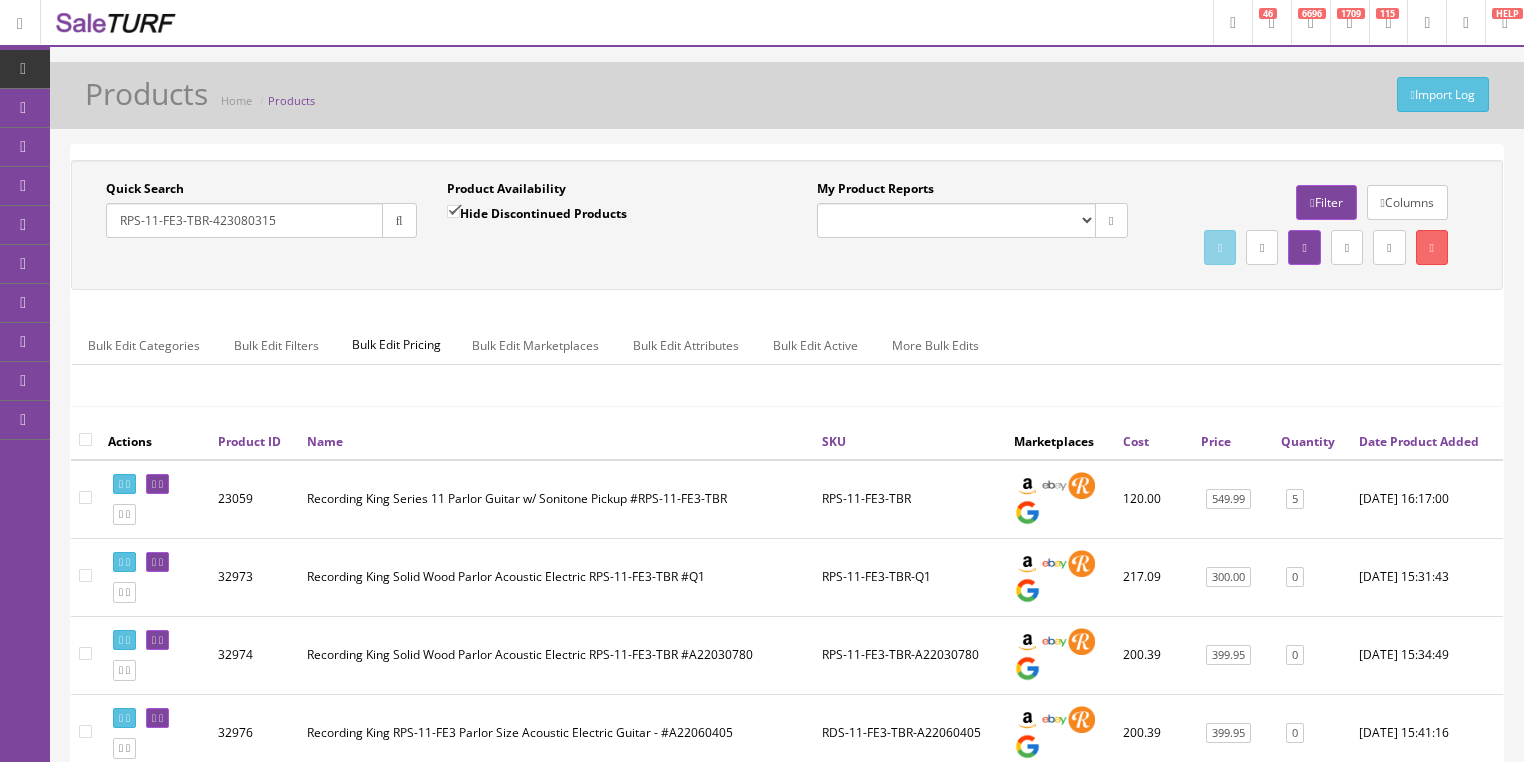 click at bounding box center [399, 220] 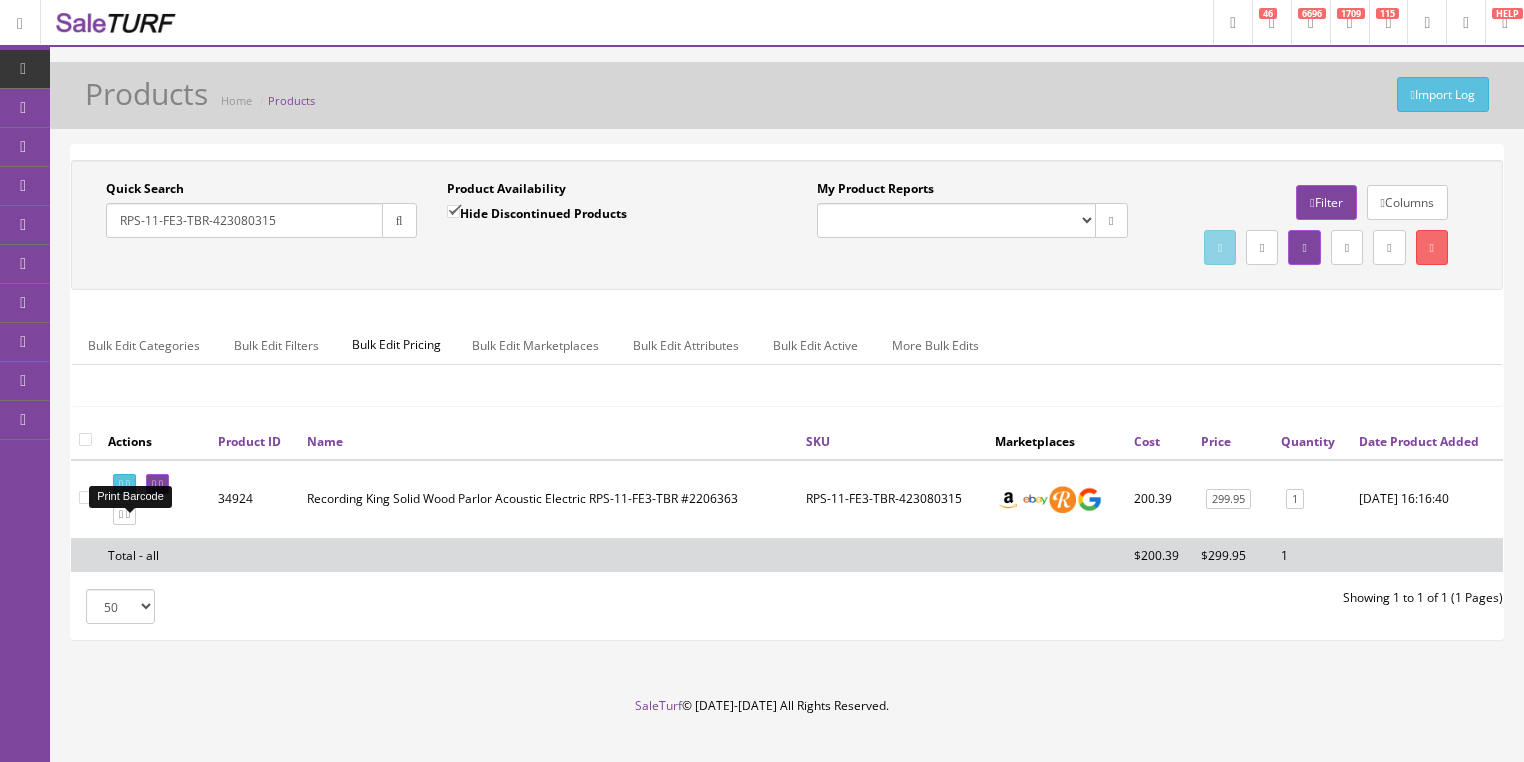 click at bounding box center (121, 484) 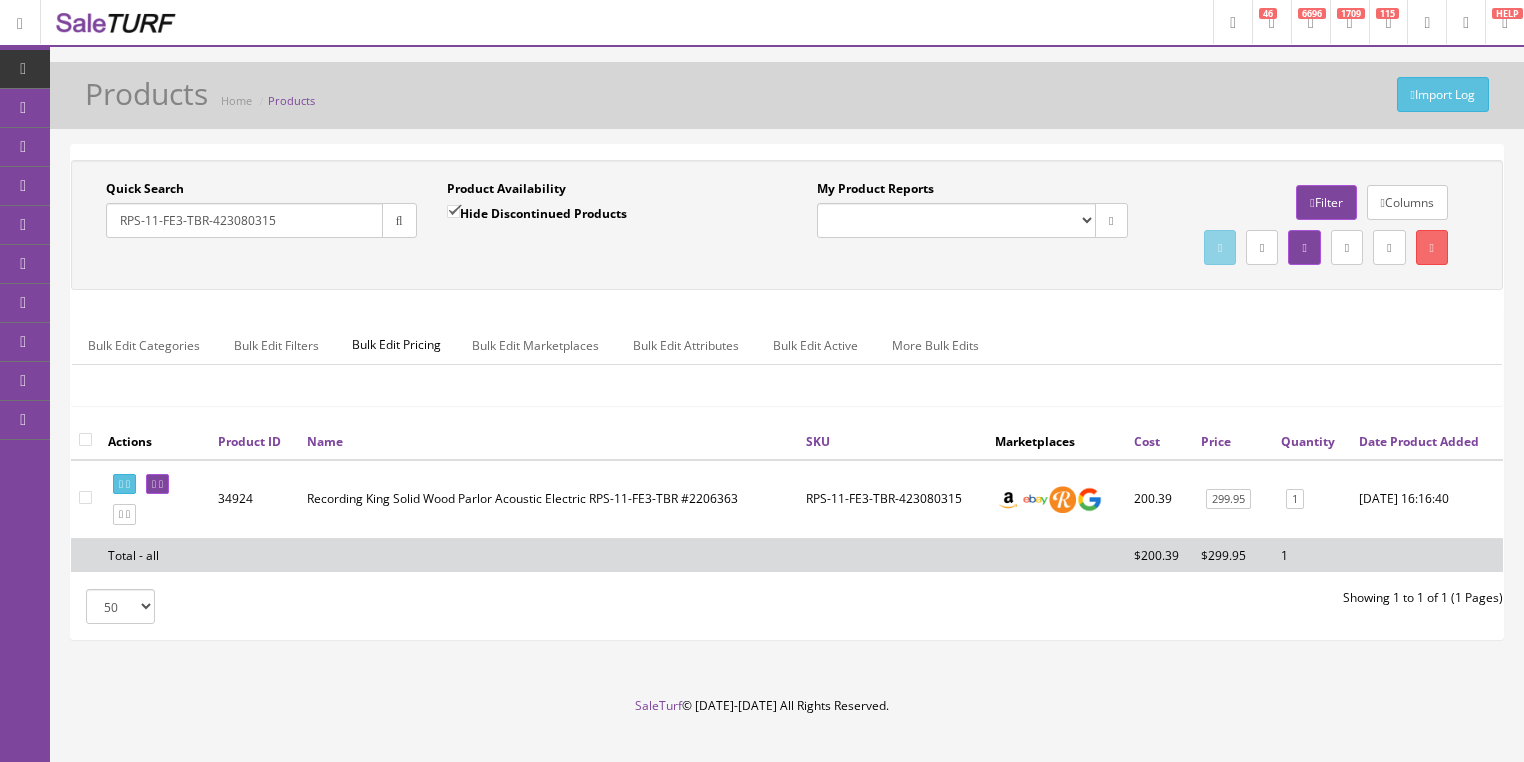 drag, startPoint x: 297, startPoint y: 210, endPoint x: 54, endPoint y: 251, distance: 246.43457 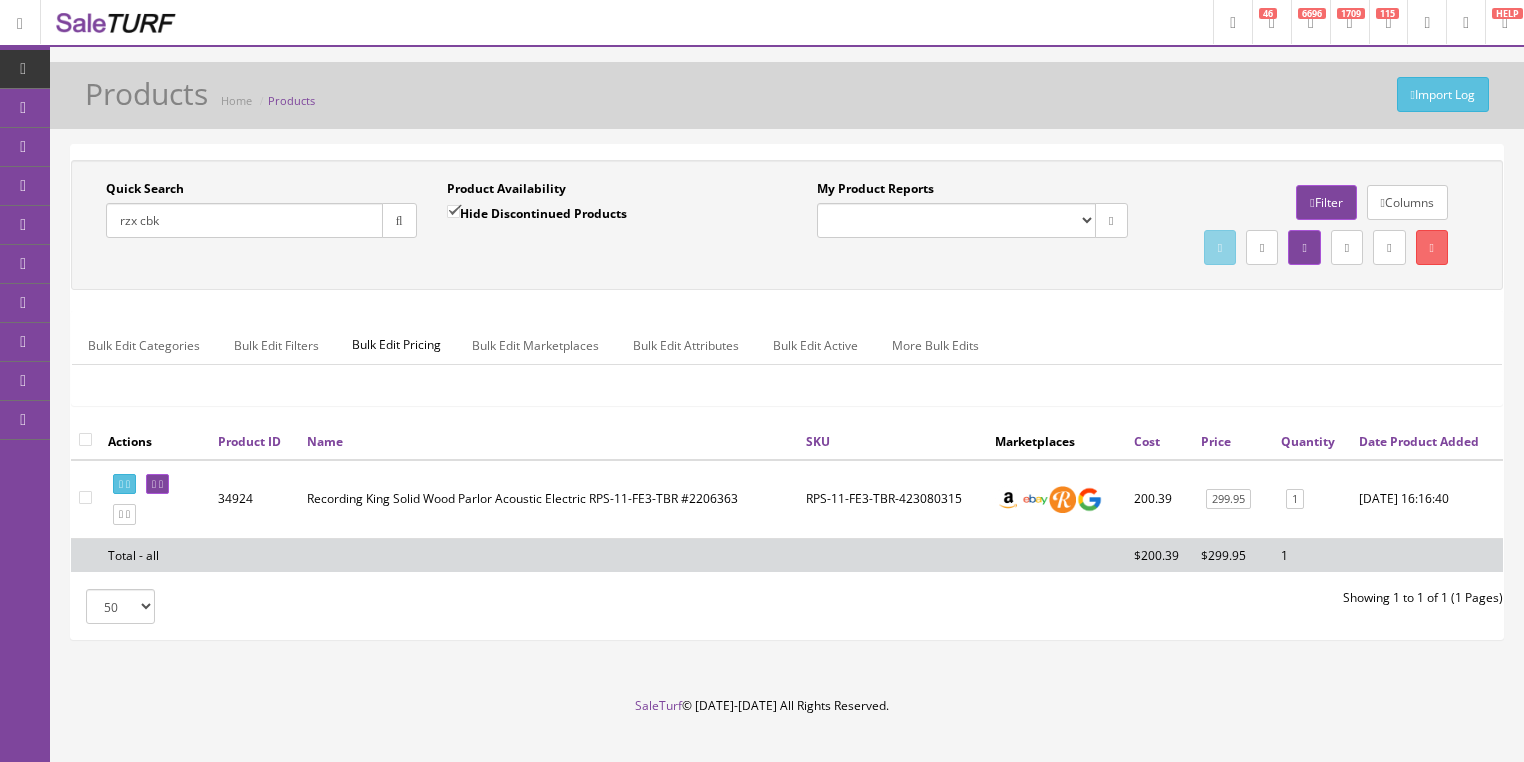 type on "rzx cbk" 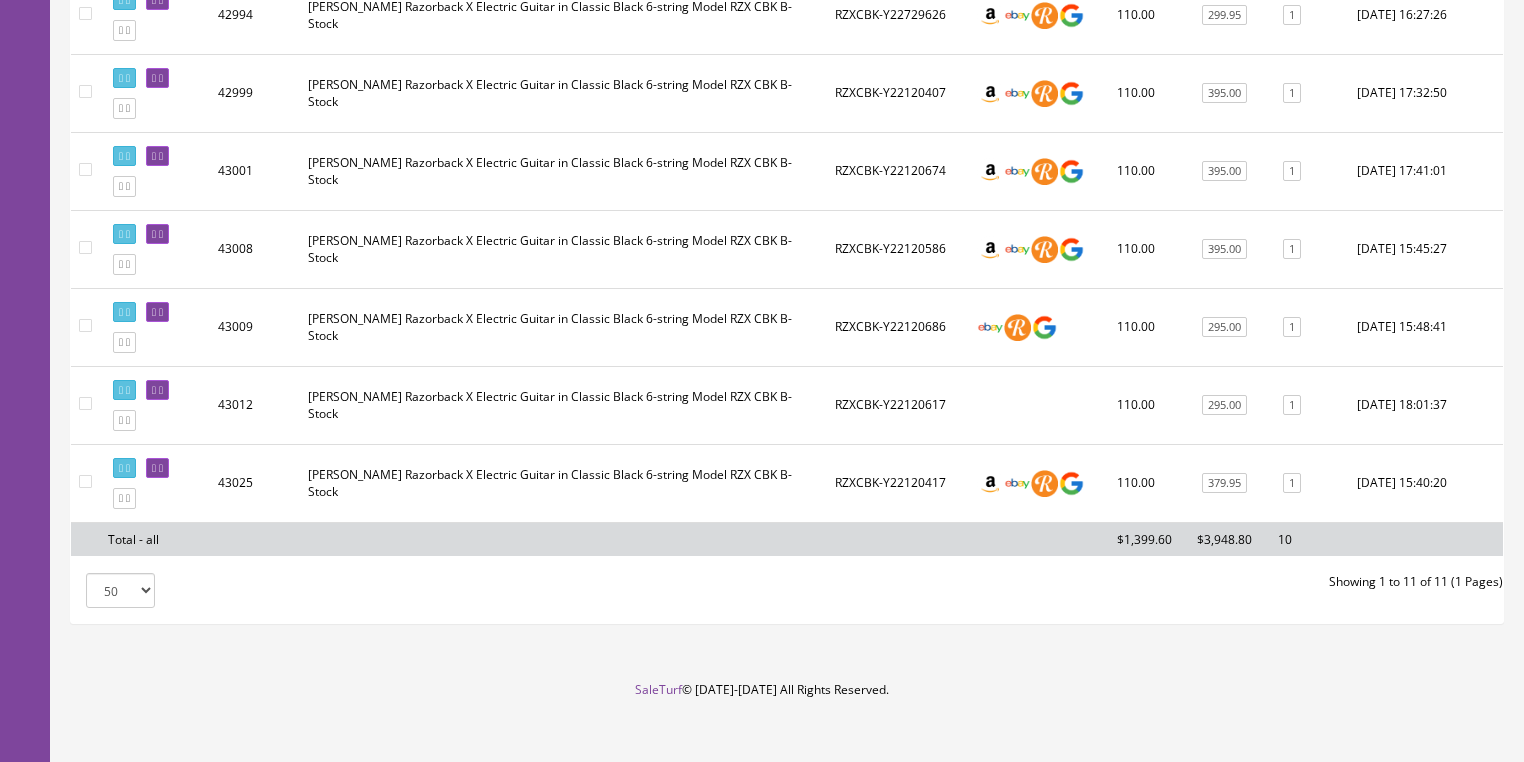 scroll, scrollTop: 800, scrollLeft: 0, axis: vertical 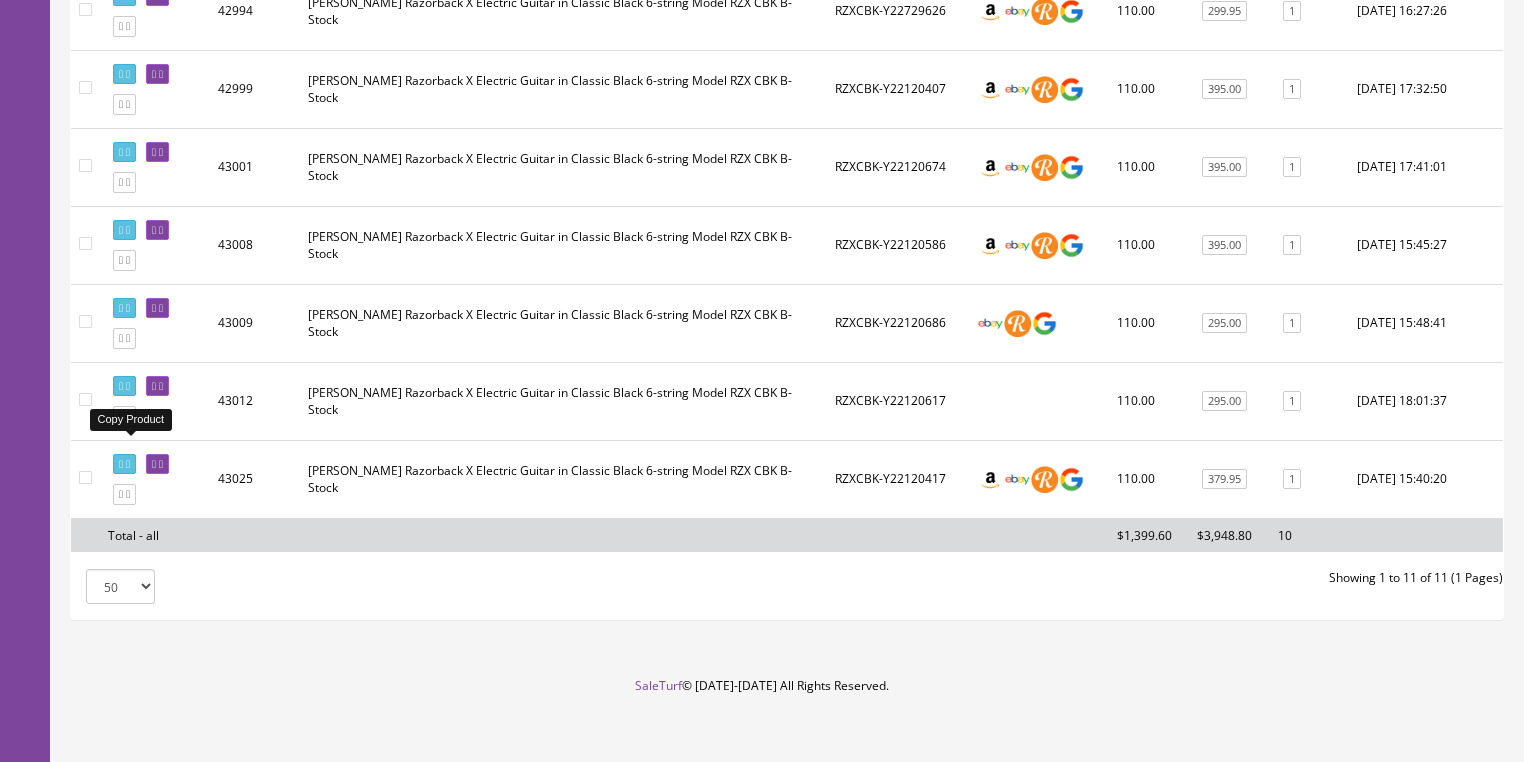 click at bounding box center (121, 416) 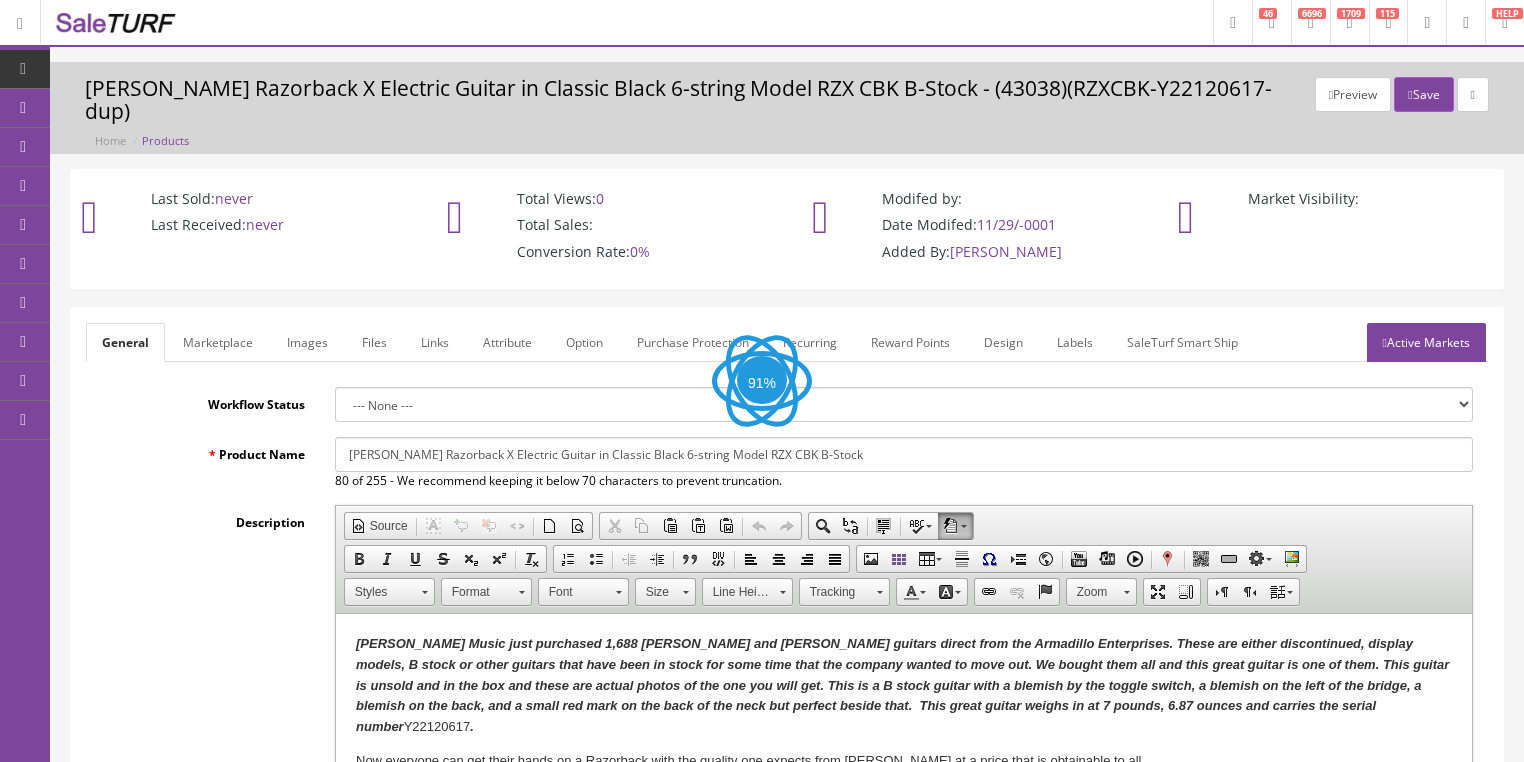 scroll, scrollTop: 0, scrollLeft: 0, axis: both 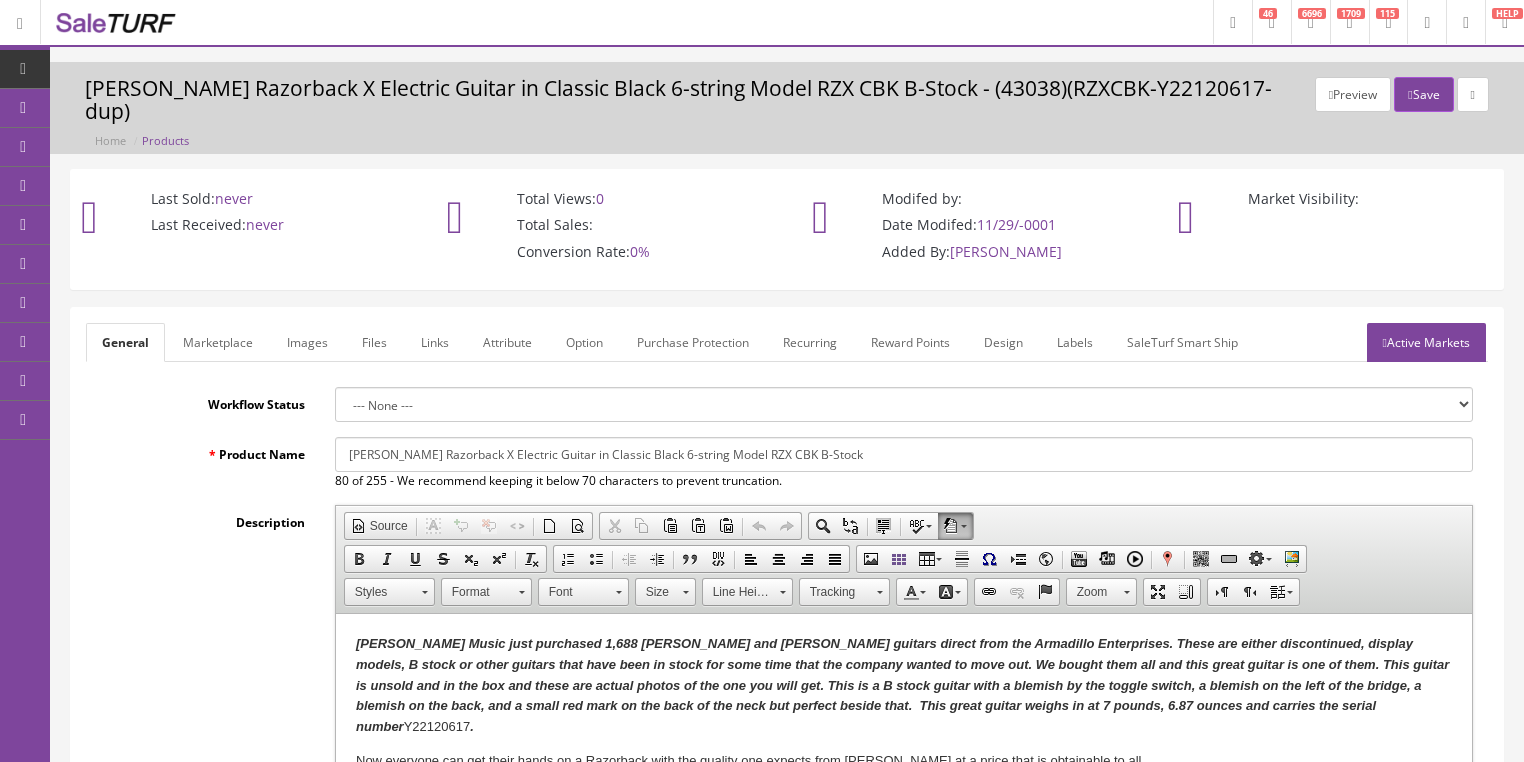 click on "Images" at bounding box center [307, 342] 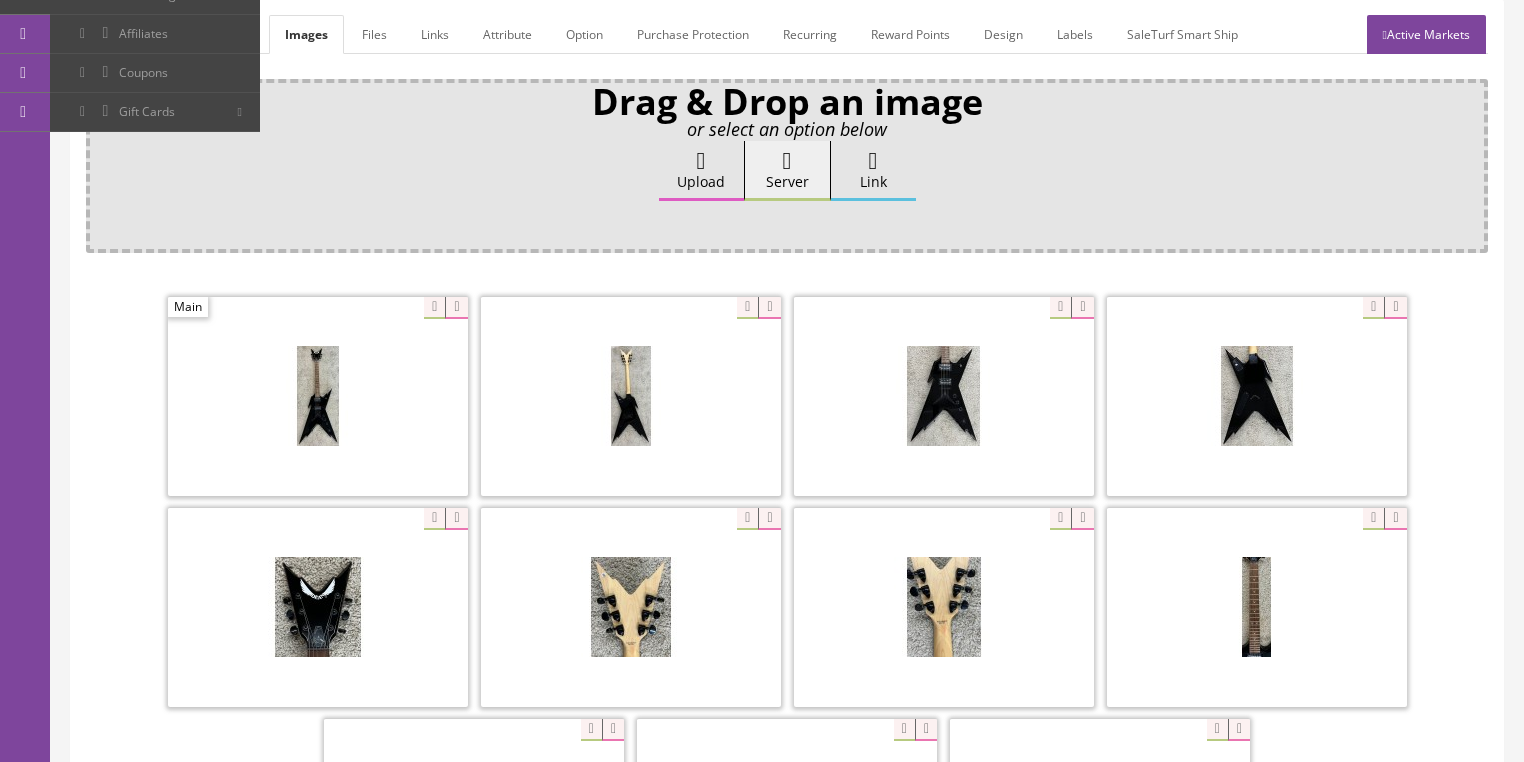 scroll, scrollTop: 320, scrollLeft: 0, axis: vertical 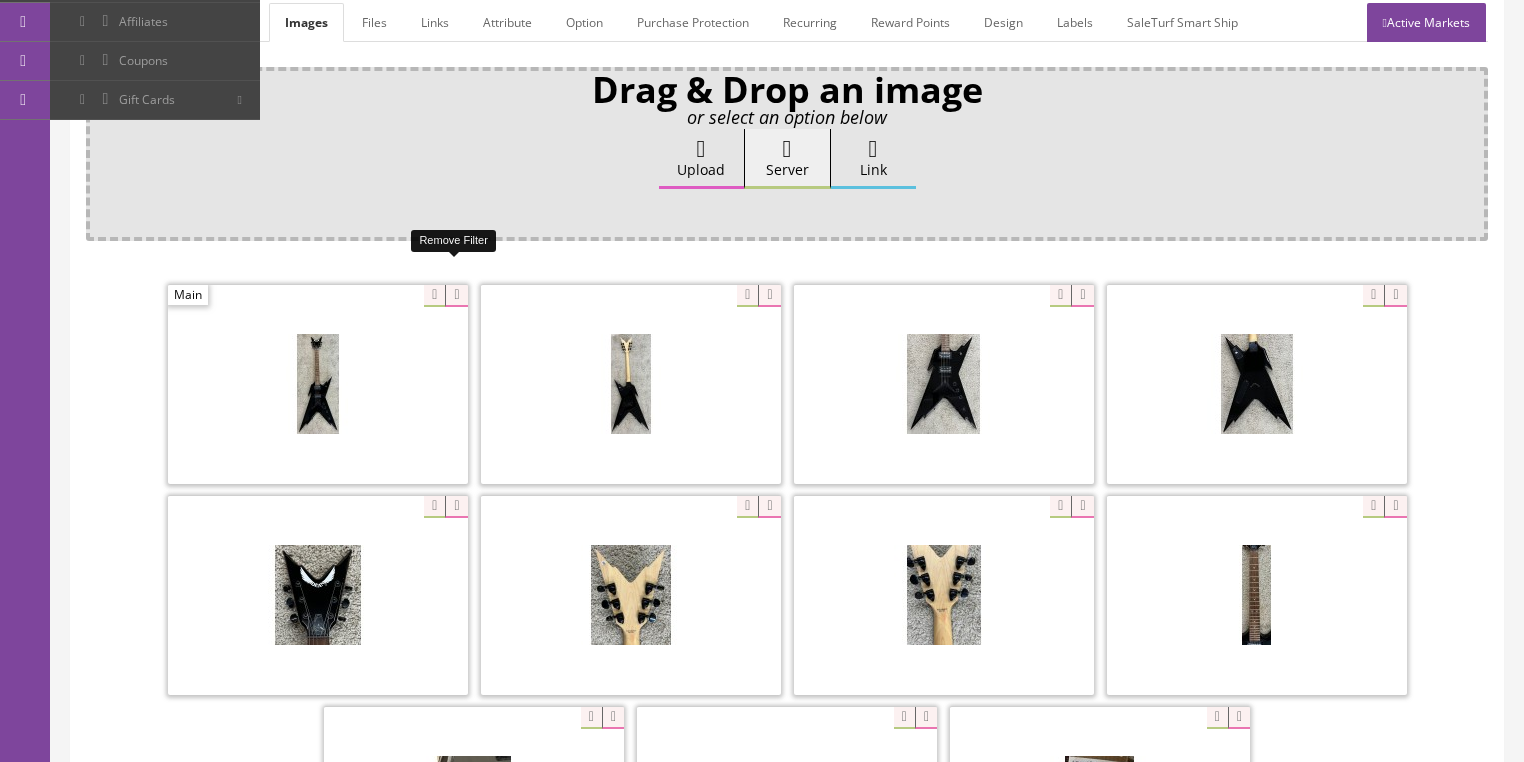 click at bounding box center (456, 296) 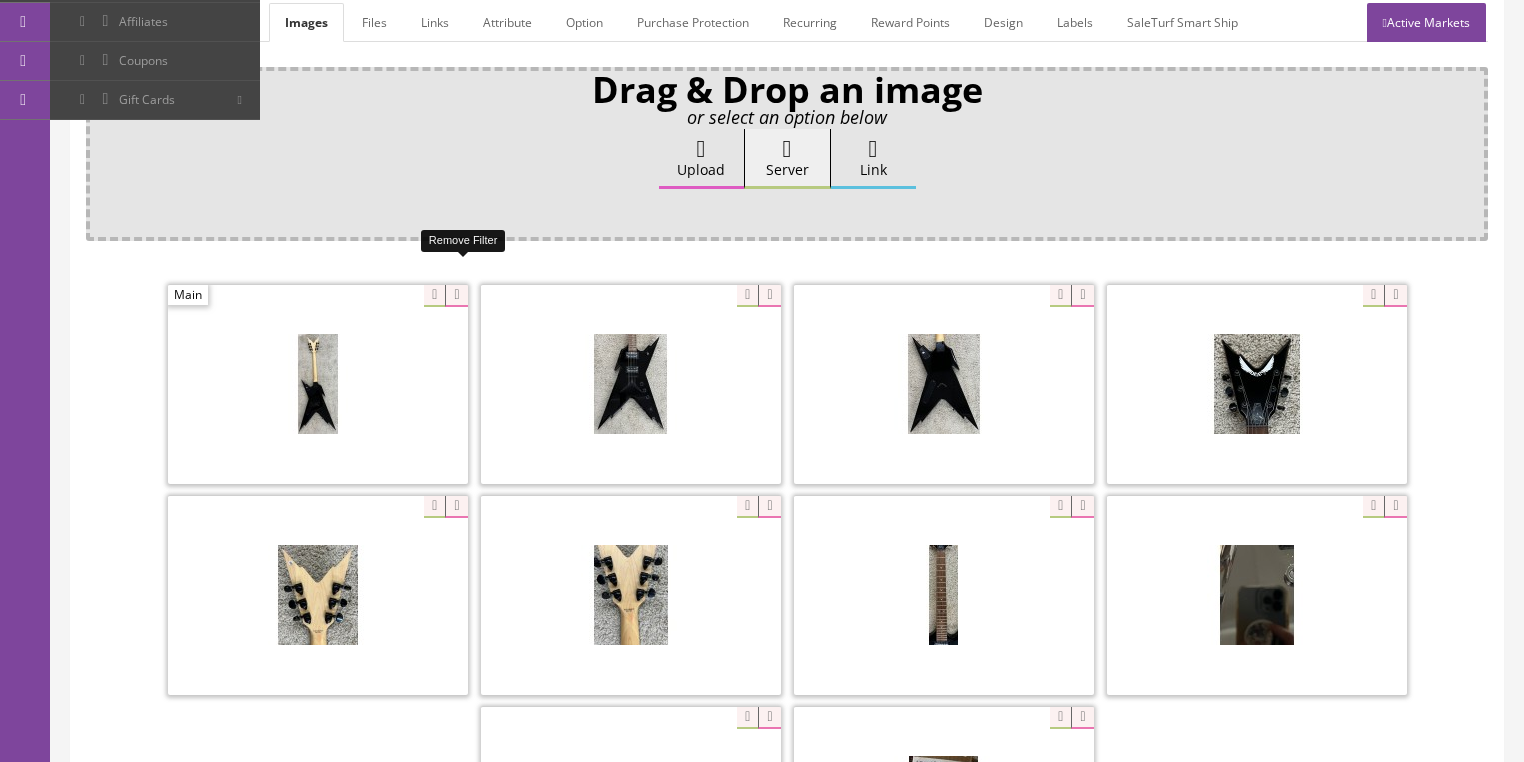 click at bounding box center (456, 296) 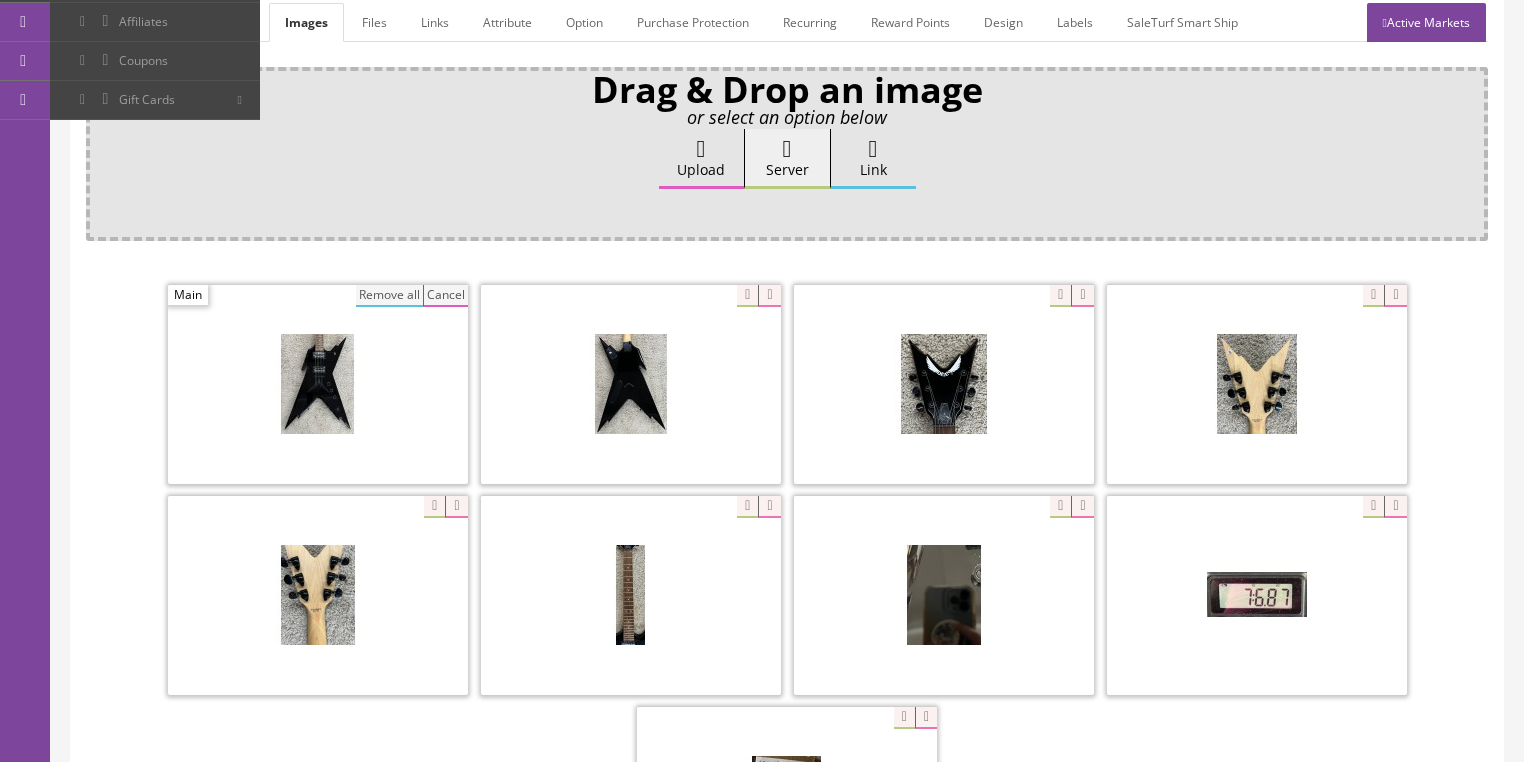 click on "Remove all" at bounding box center (389, 296) 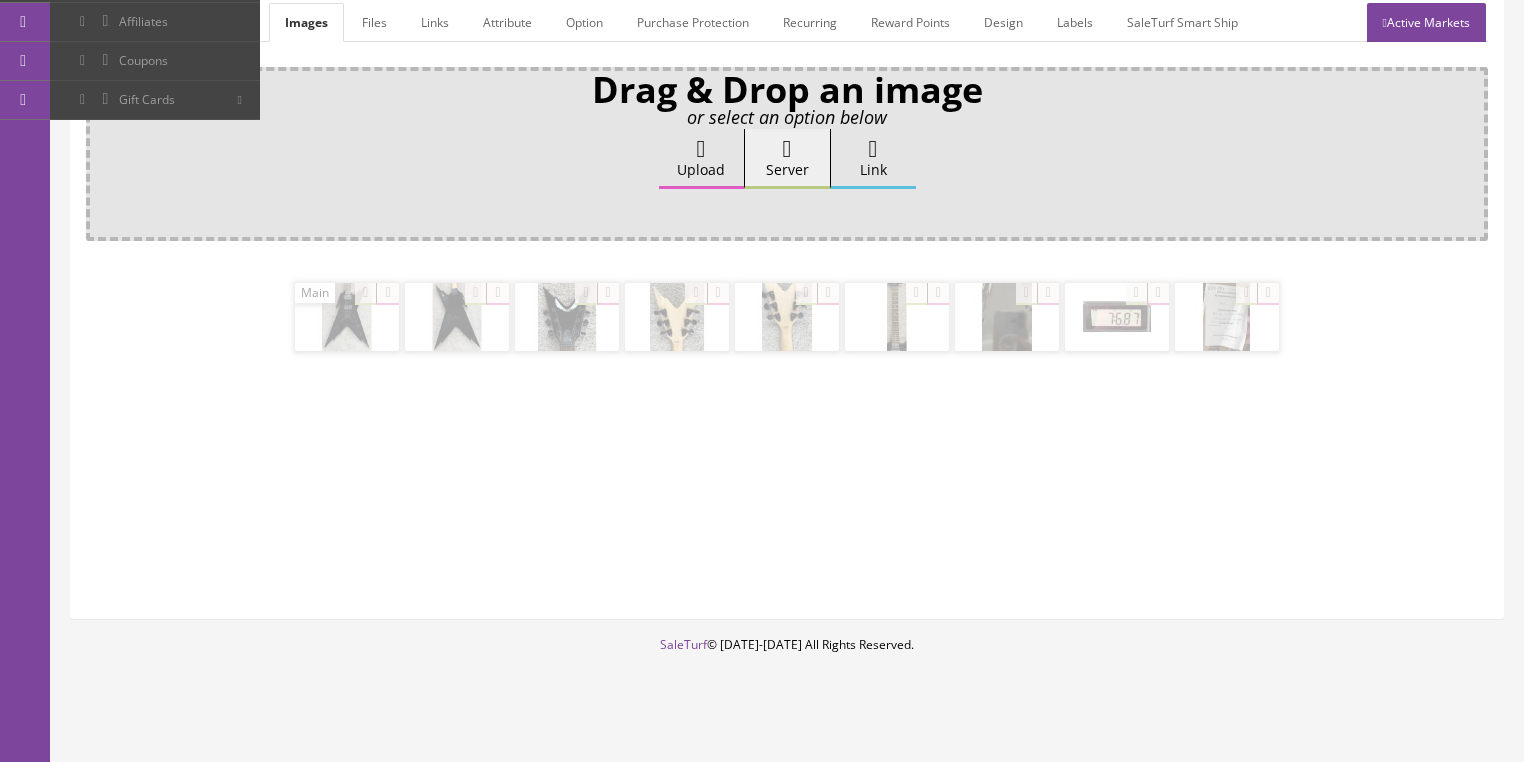 scroll, scrollTop: 308, scrollLeft: 0, axis: vertical 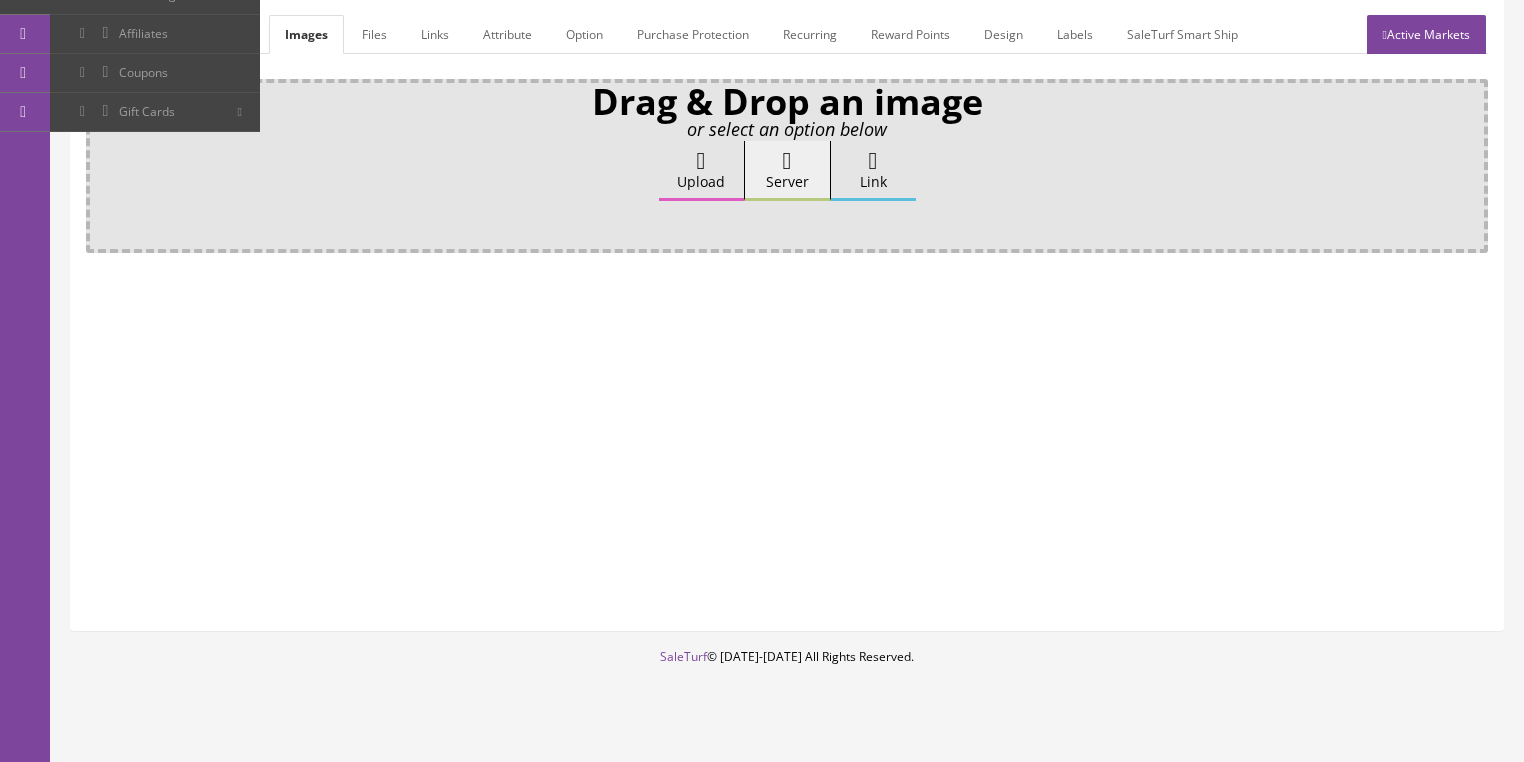 click on "Upload" at bounding box center (701, 171) 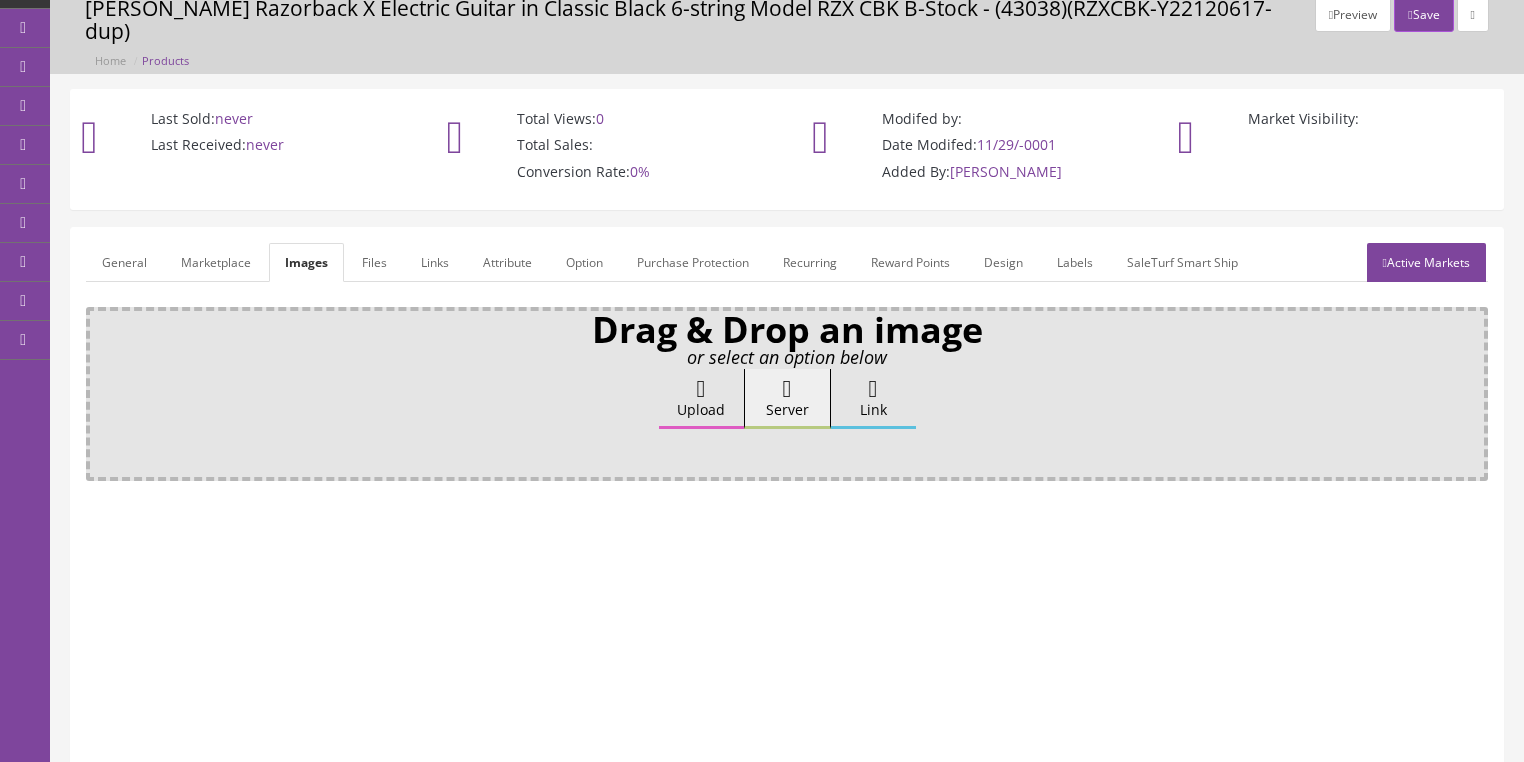 scroll, scrollTop: 68, scrollLeft: 0, axis: vertical 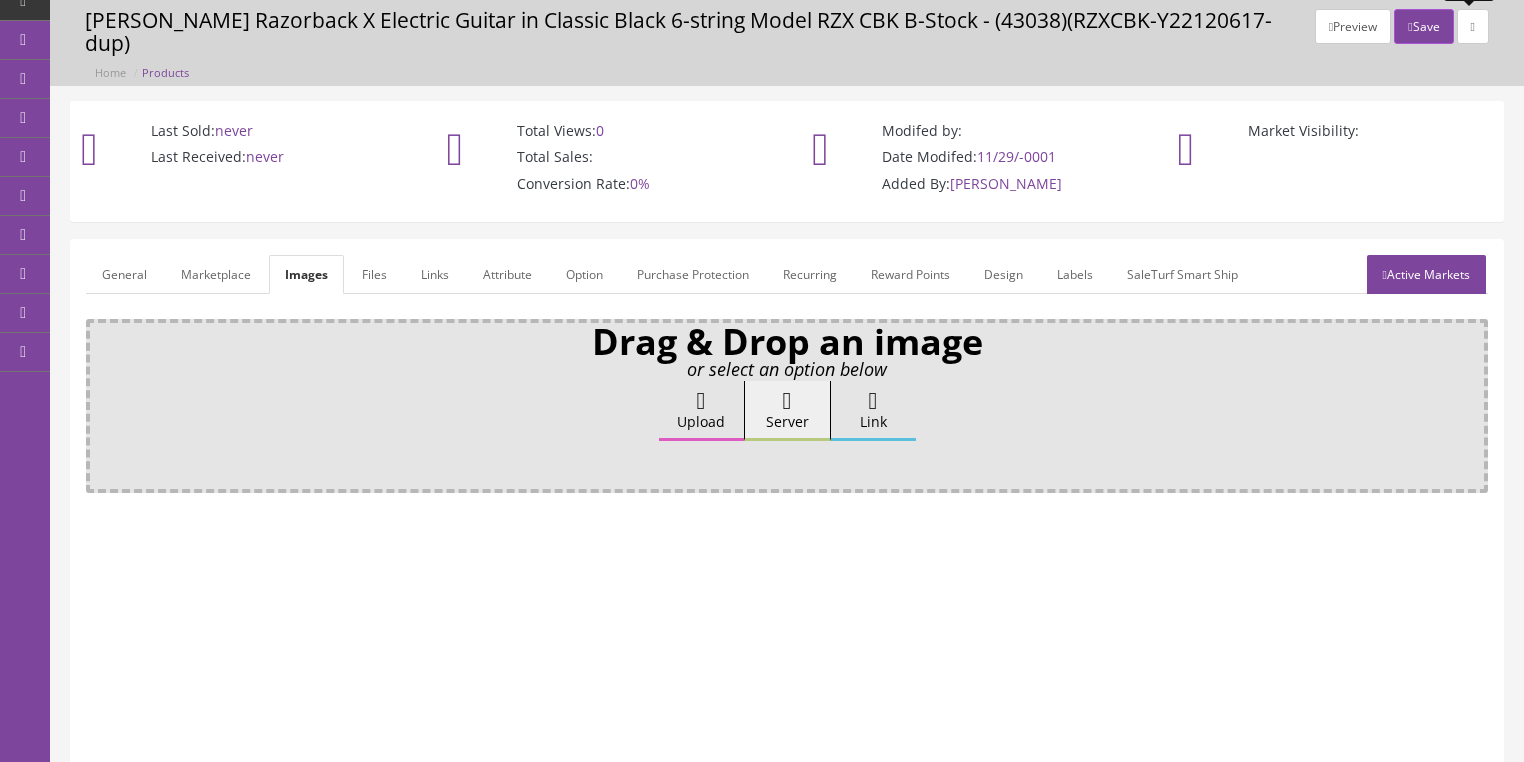 click at bounding box center (1473, 27) 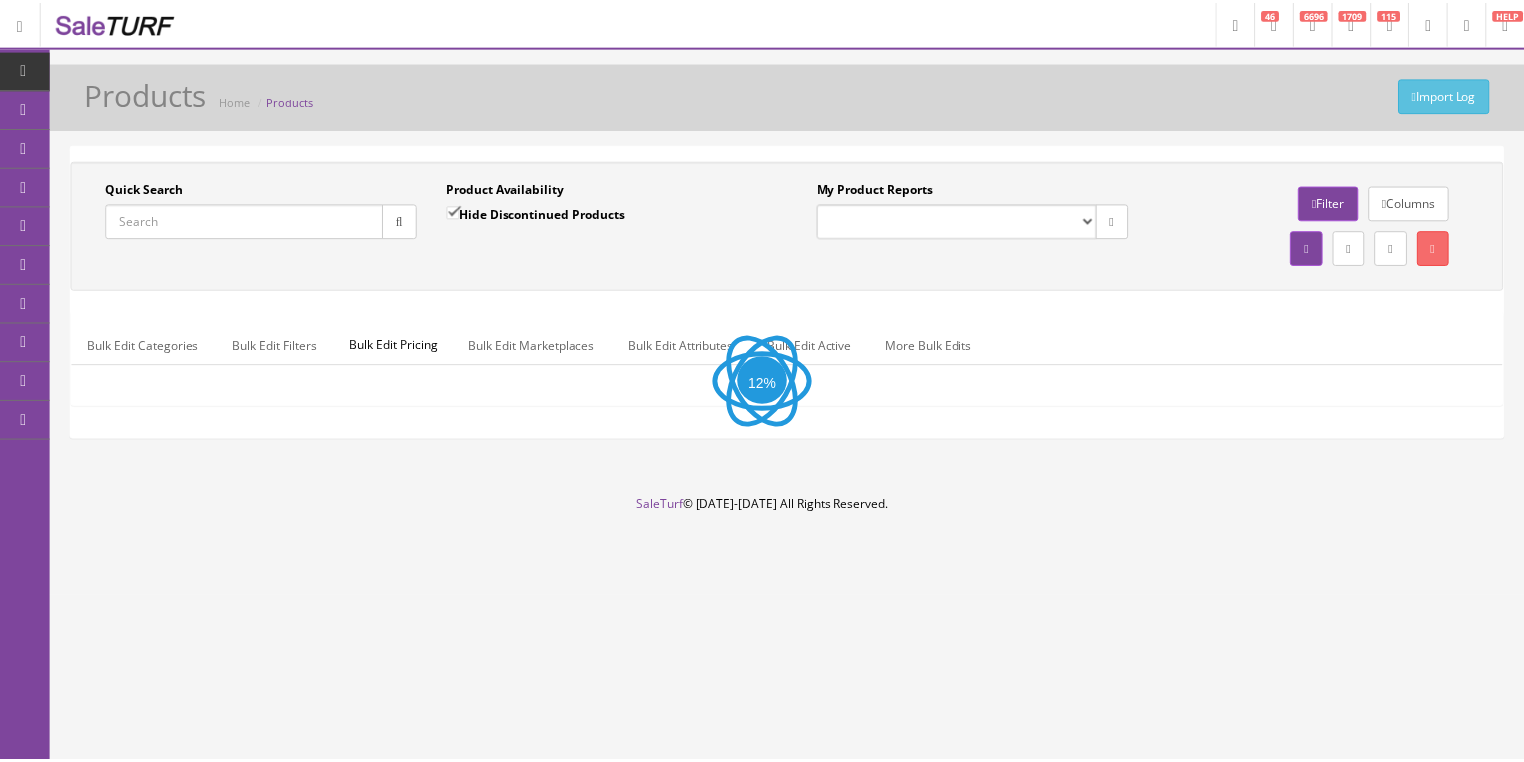 scroll, scrollTop: 0, scrollLeft: 0, axis: both 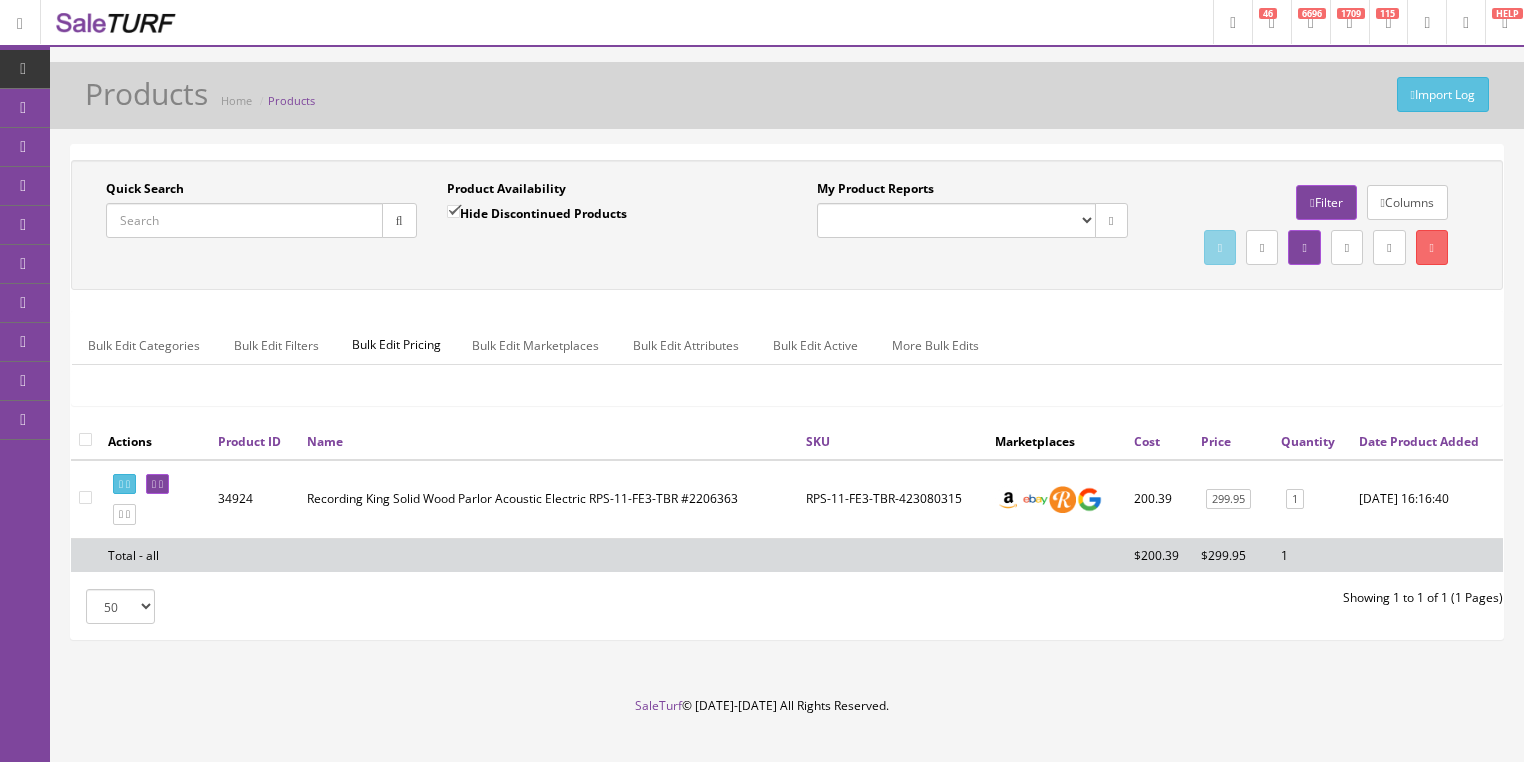 click on "Quick Search" at bounding box center (244, 220) 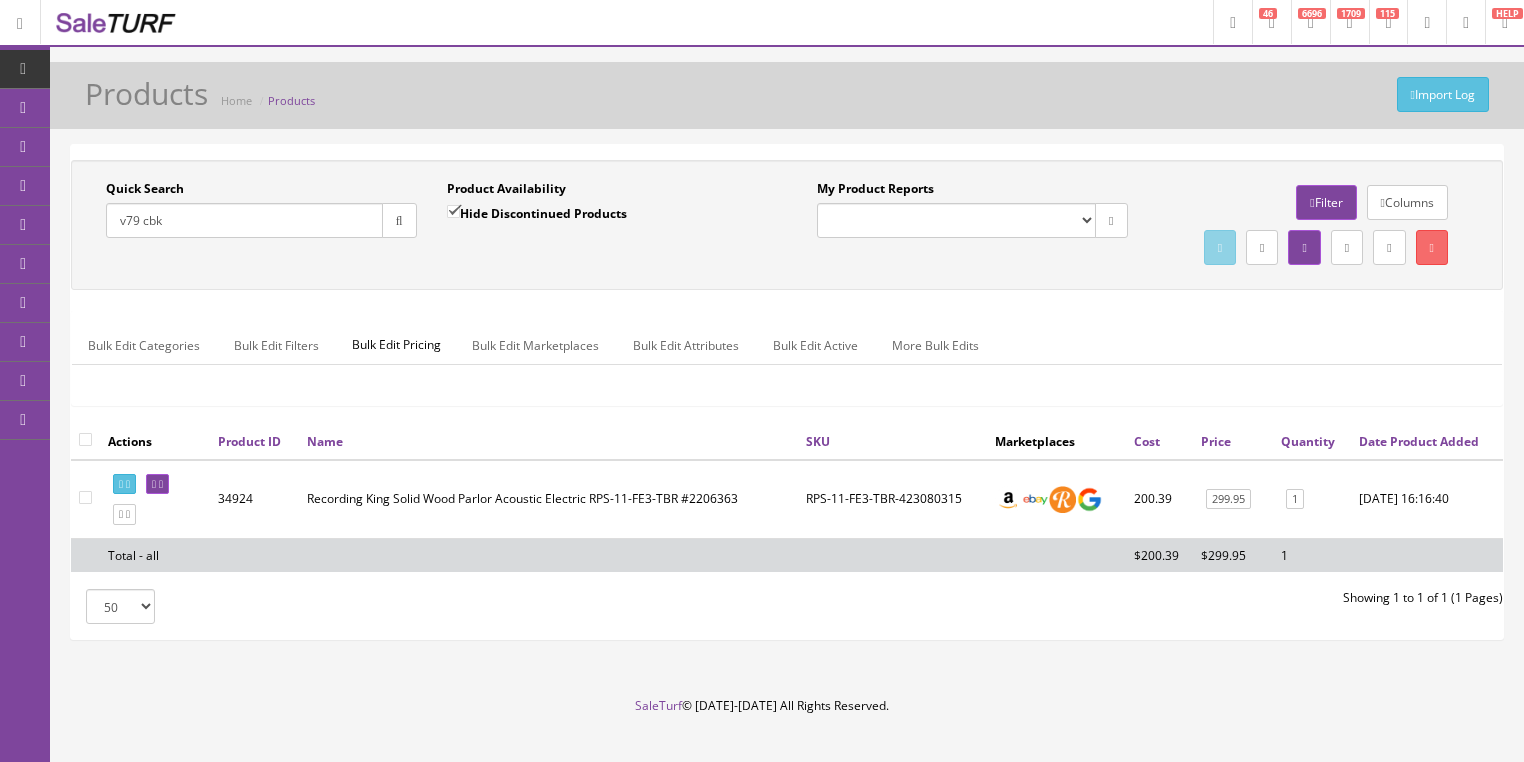 type on "v79 cbk" 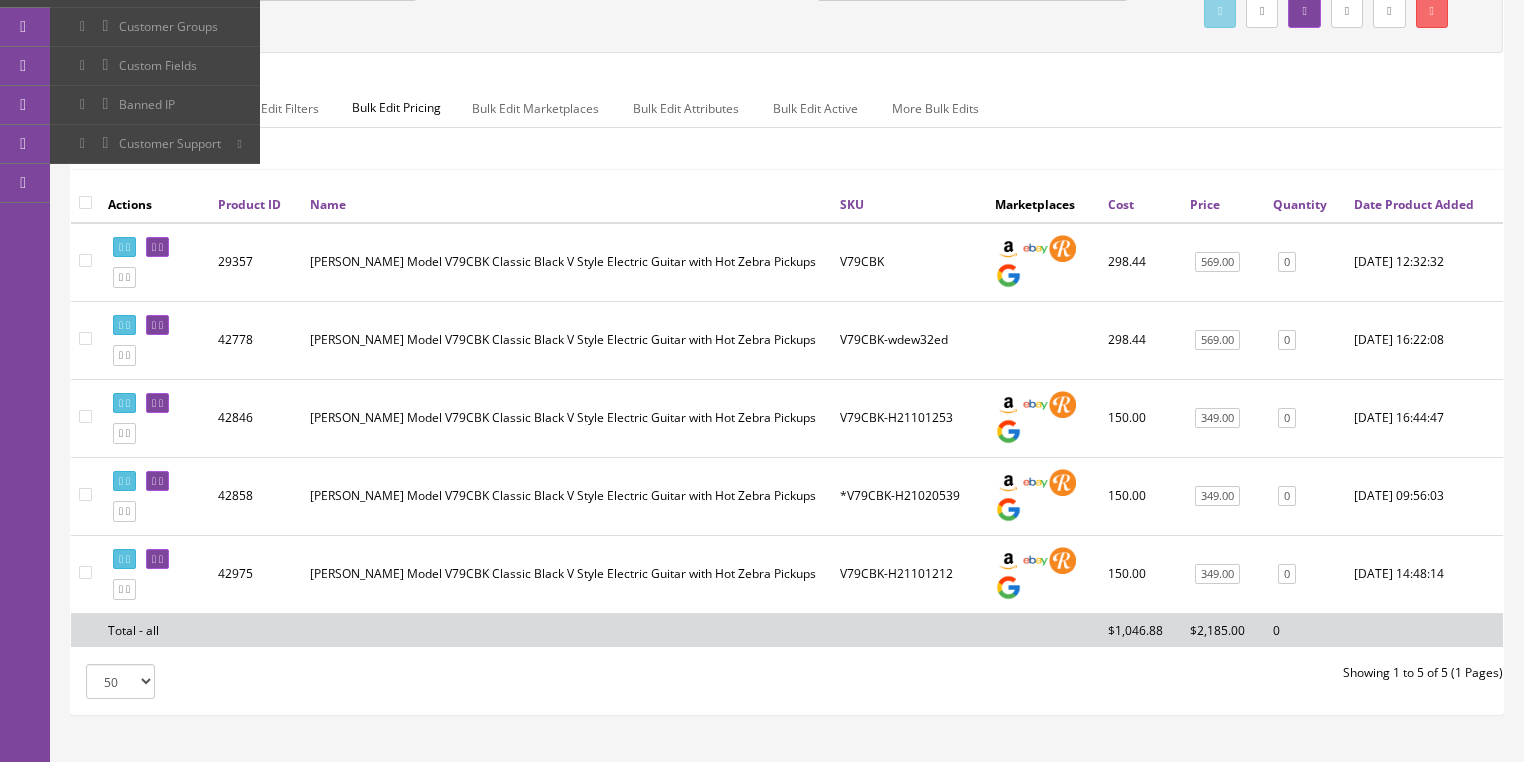 scroll, scrollTop: 240, scrollLeft: 0, axis: vertical 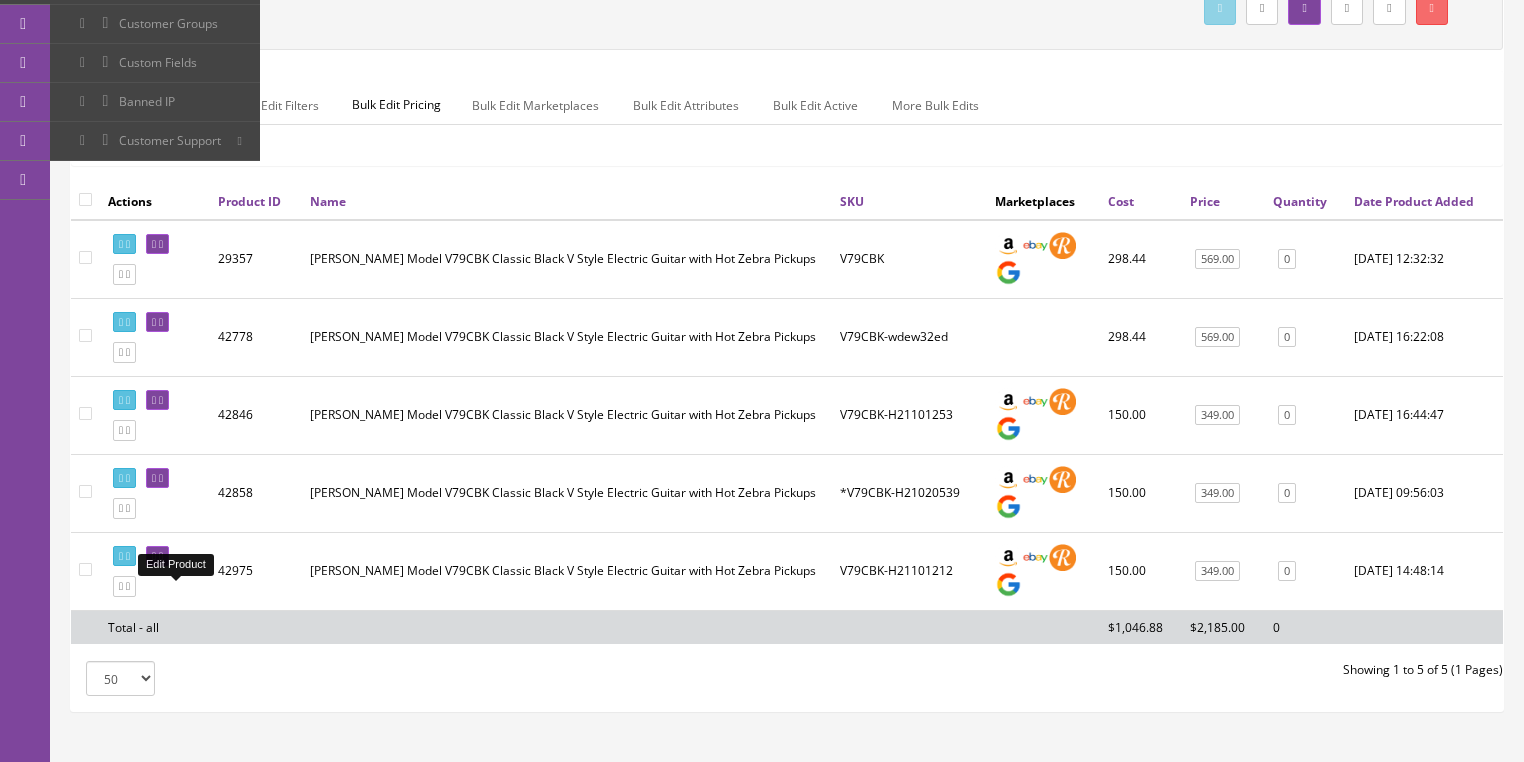 click at bounding box center [157, 556] 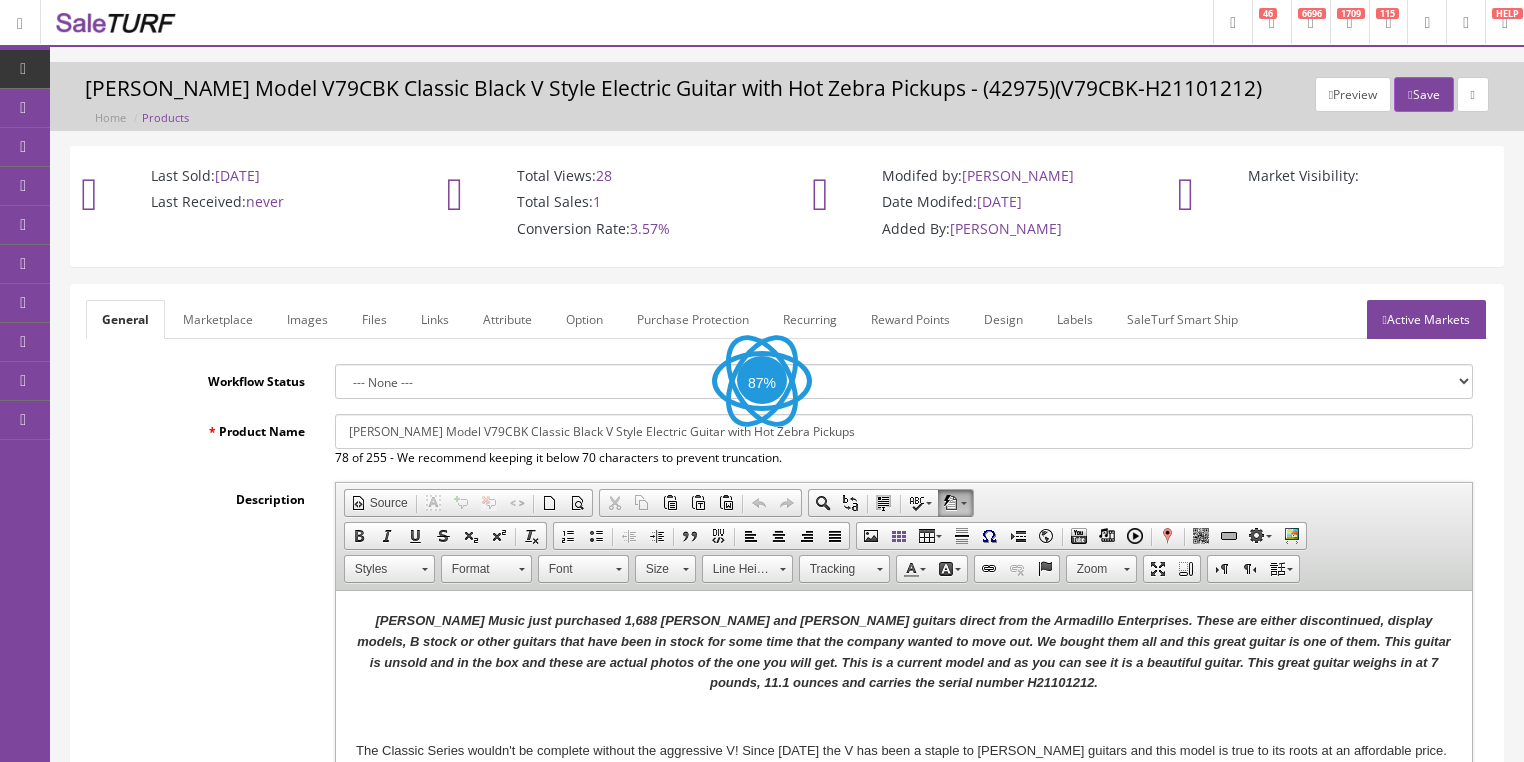 scroll, scrollTop: 0, scrollLeft: 0, axis: both 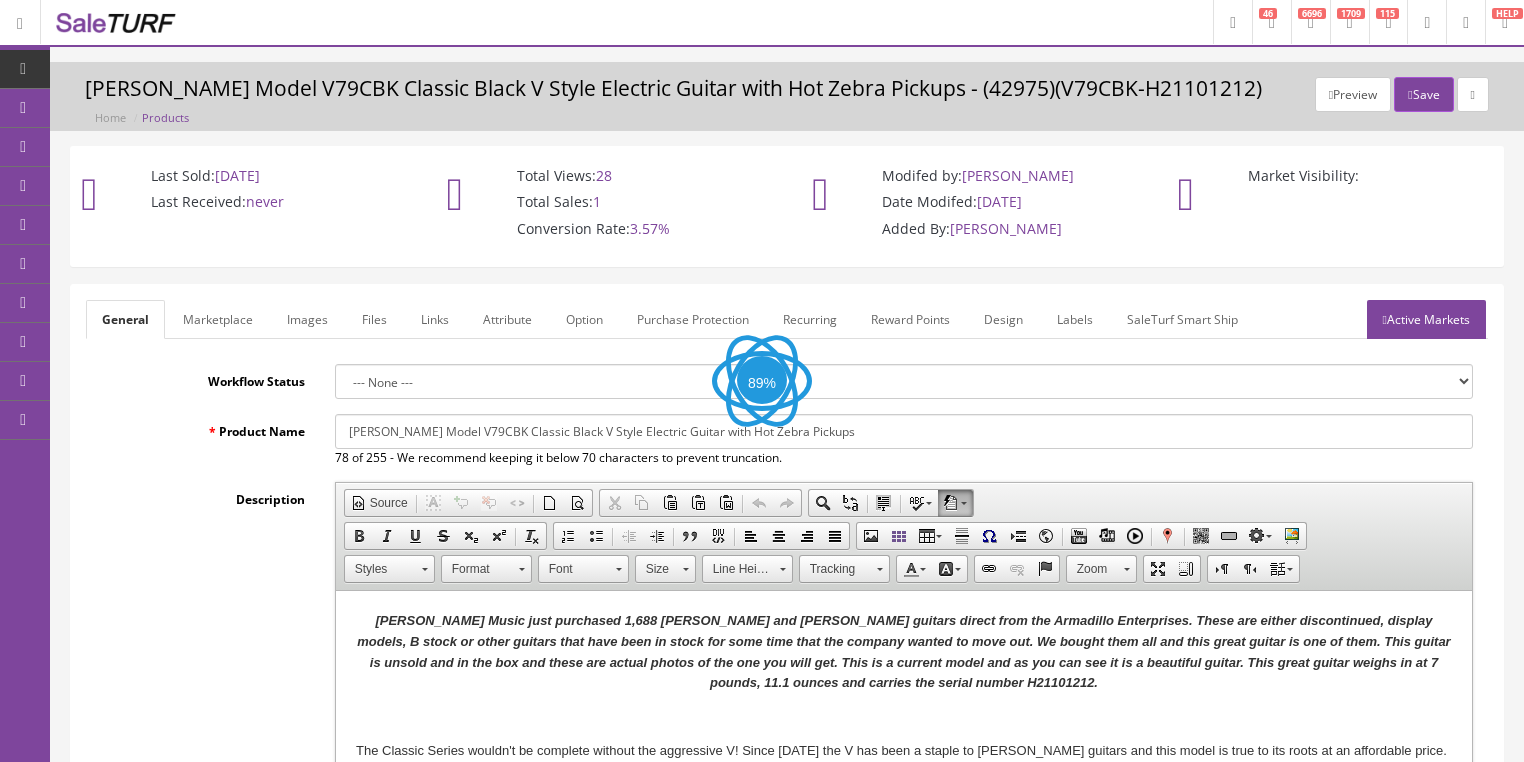 click on "Images" at bounding box center (307, 319) 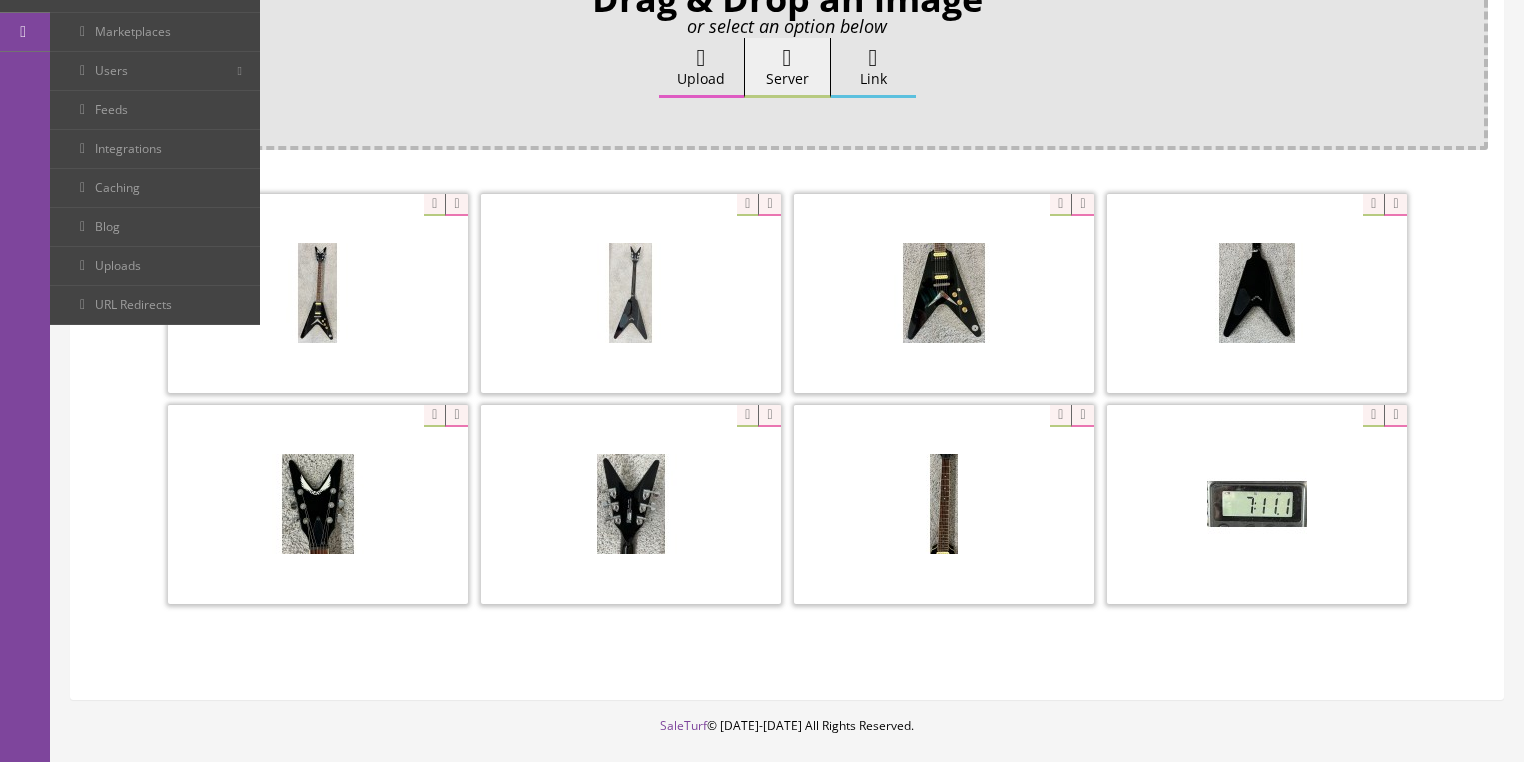 scroll, scrollTop: 400, scrollLeft: 0, axis: vertical 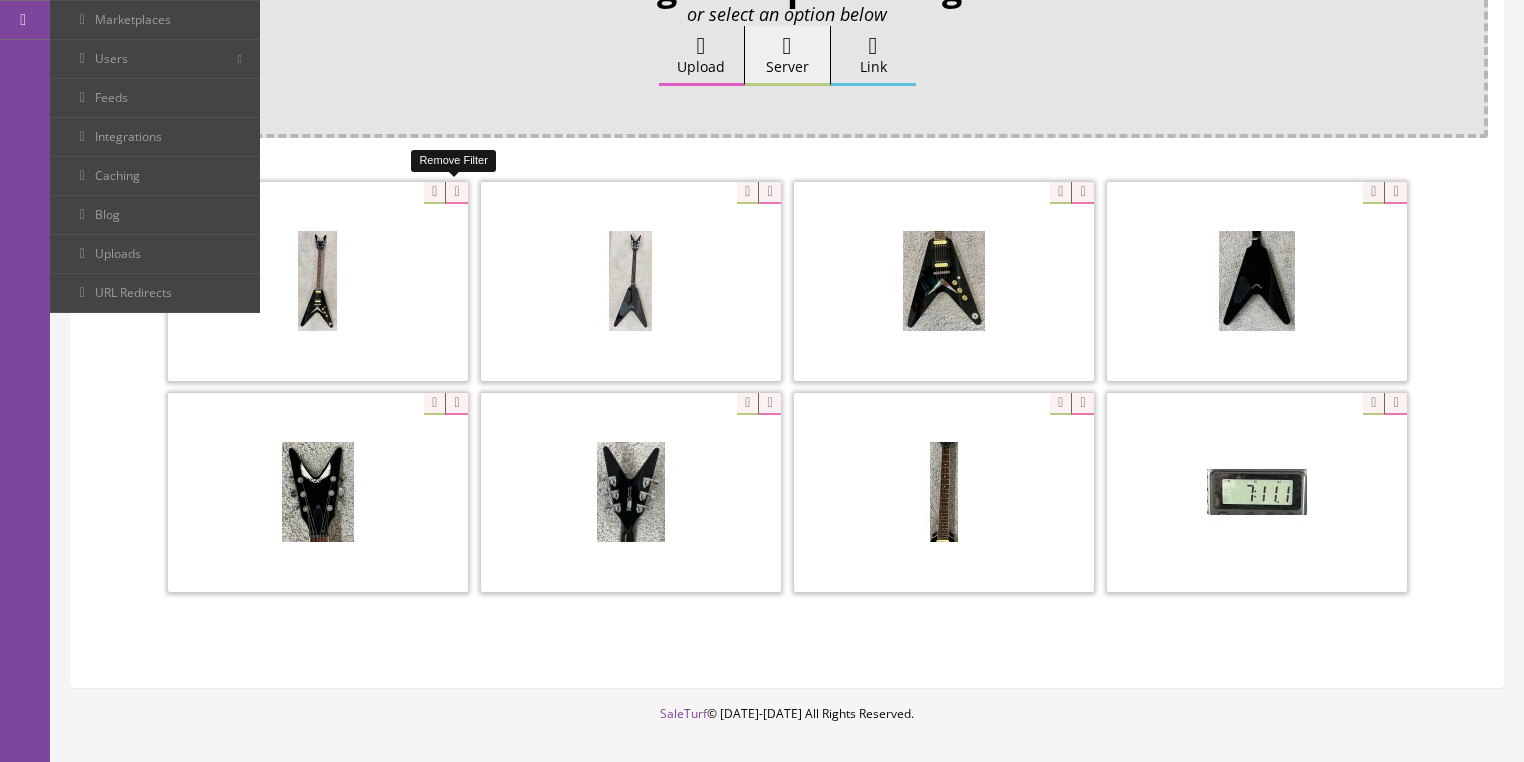 click at bounding box center [456, 193] 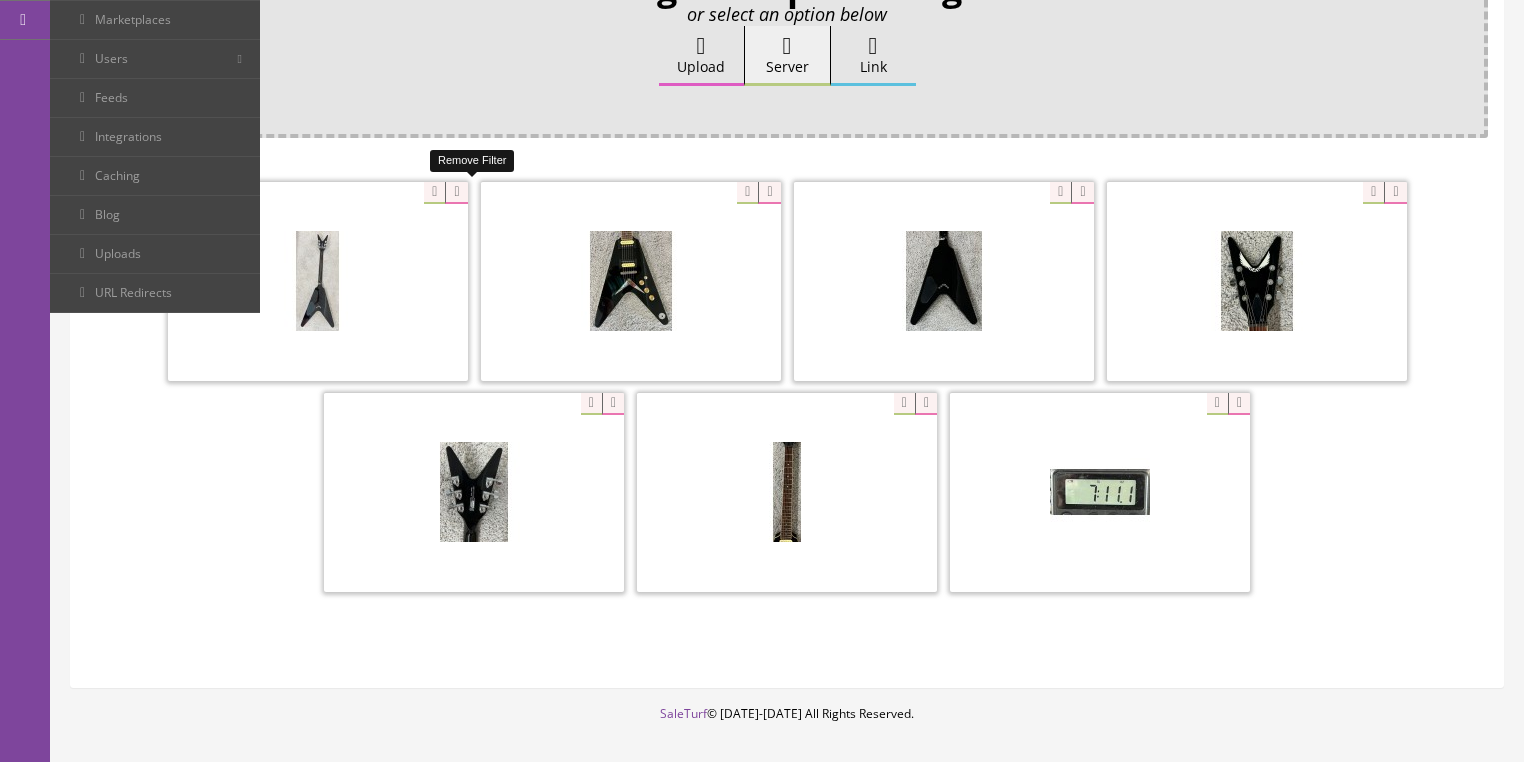 click at bounding box center (456, 193) 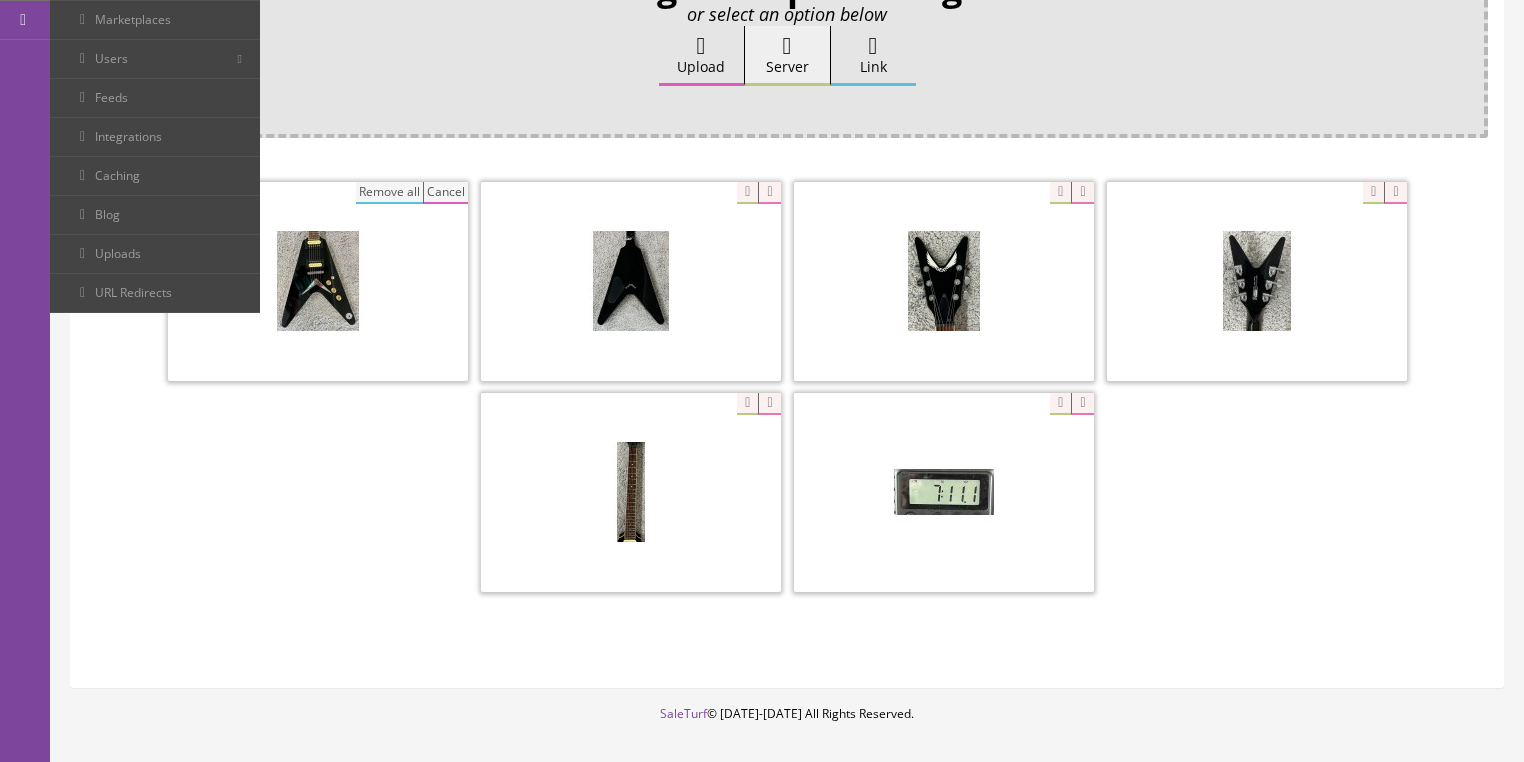 click on "Remove all" at bounding box center [389, 193] 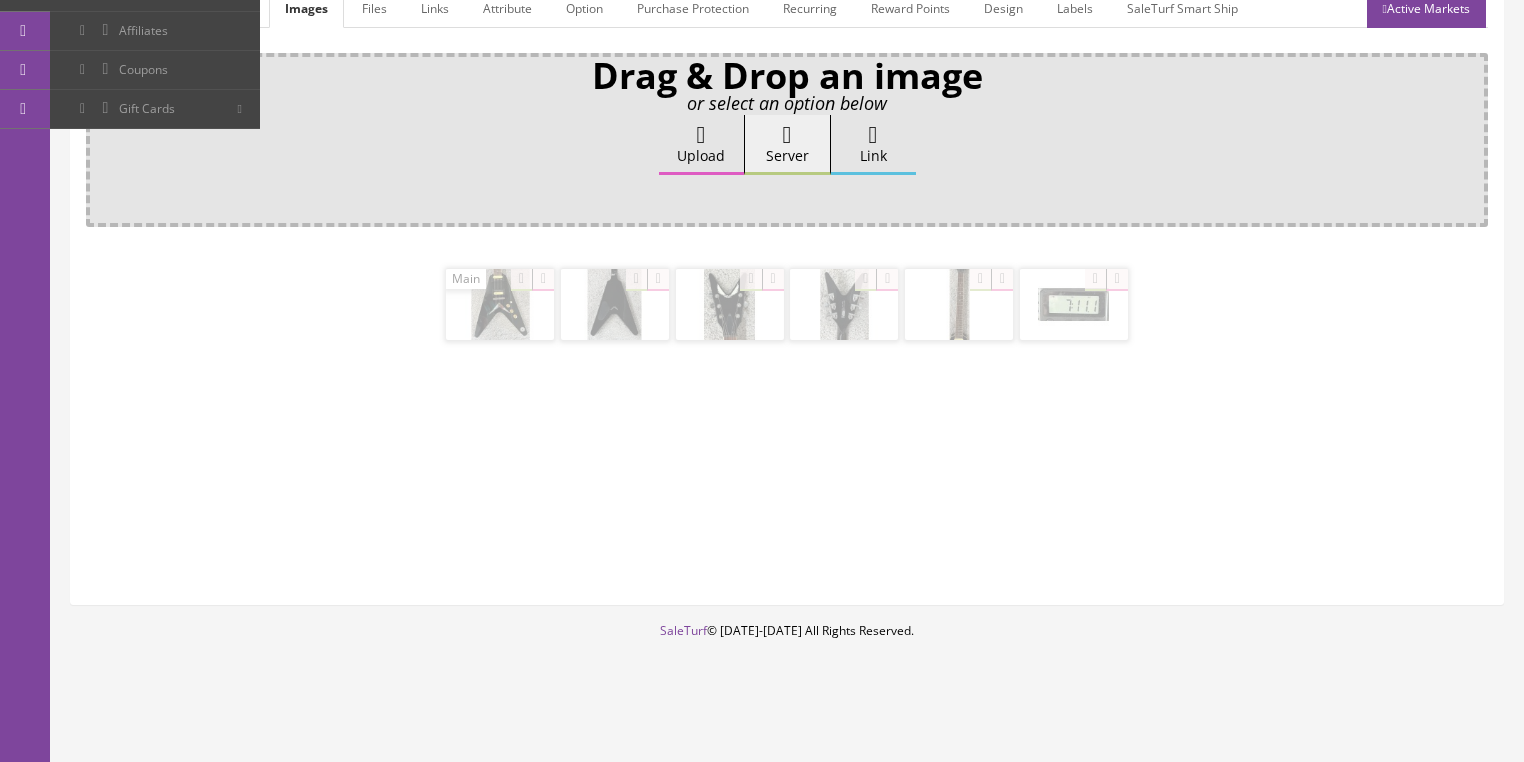 scroll, scrollTop: 308, scrollLeft: 0, axis: vertical 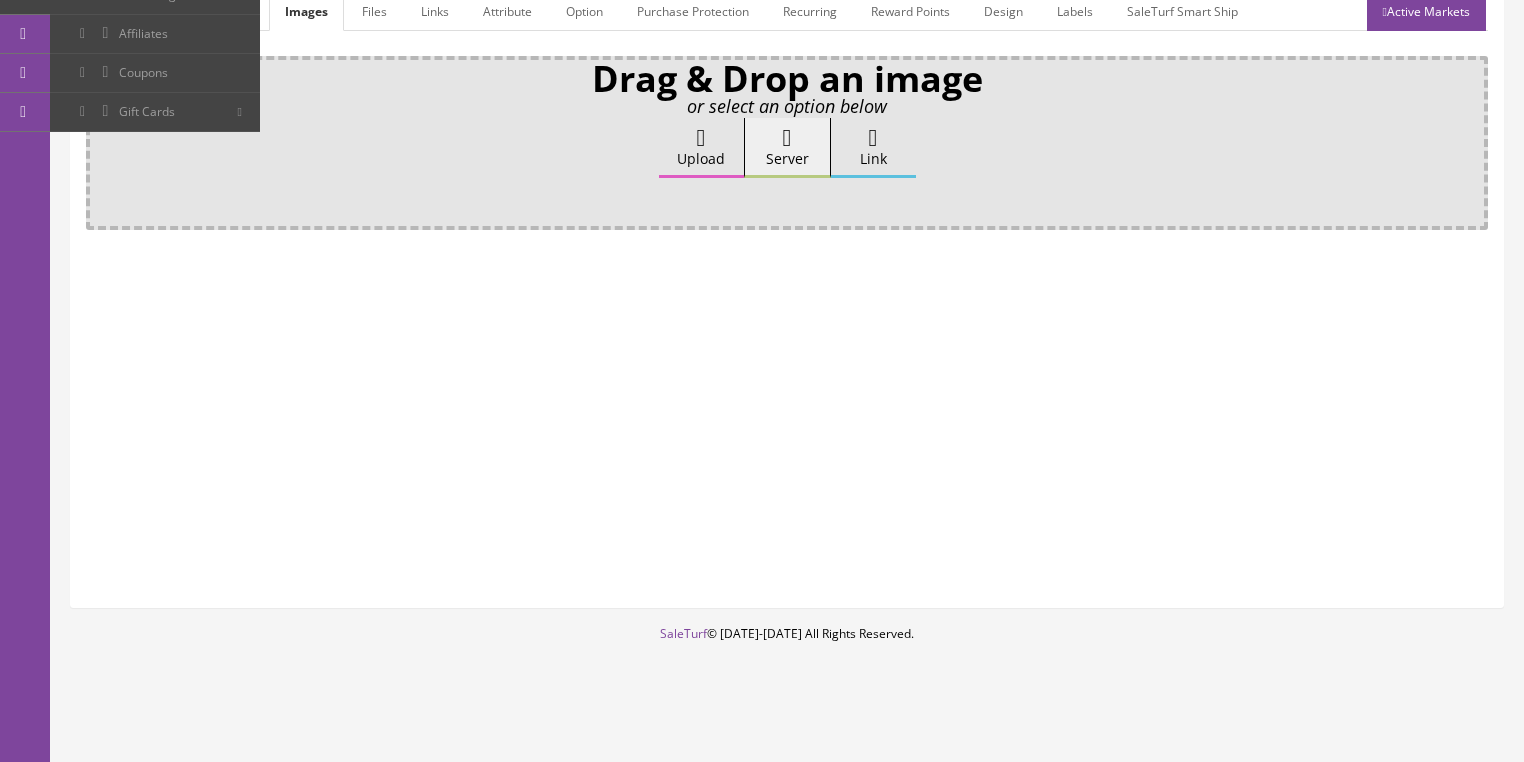 click on "Upload" at bounding box center (701, 148) 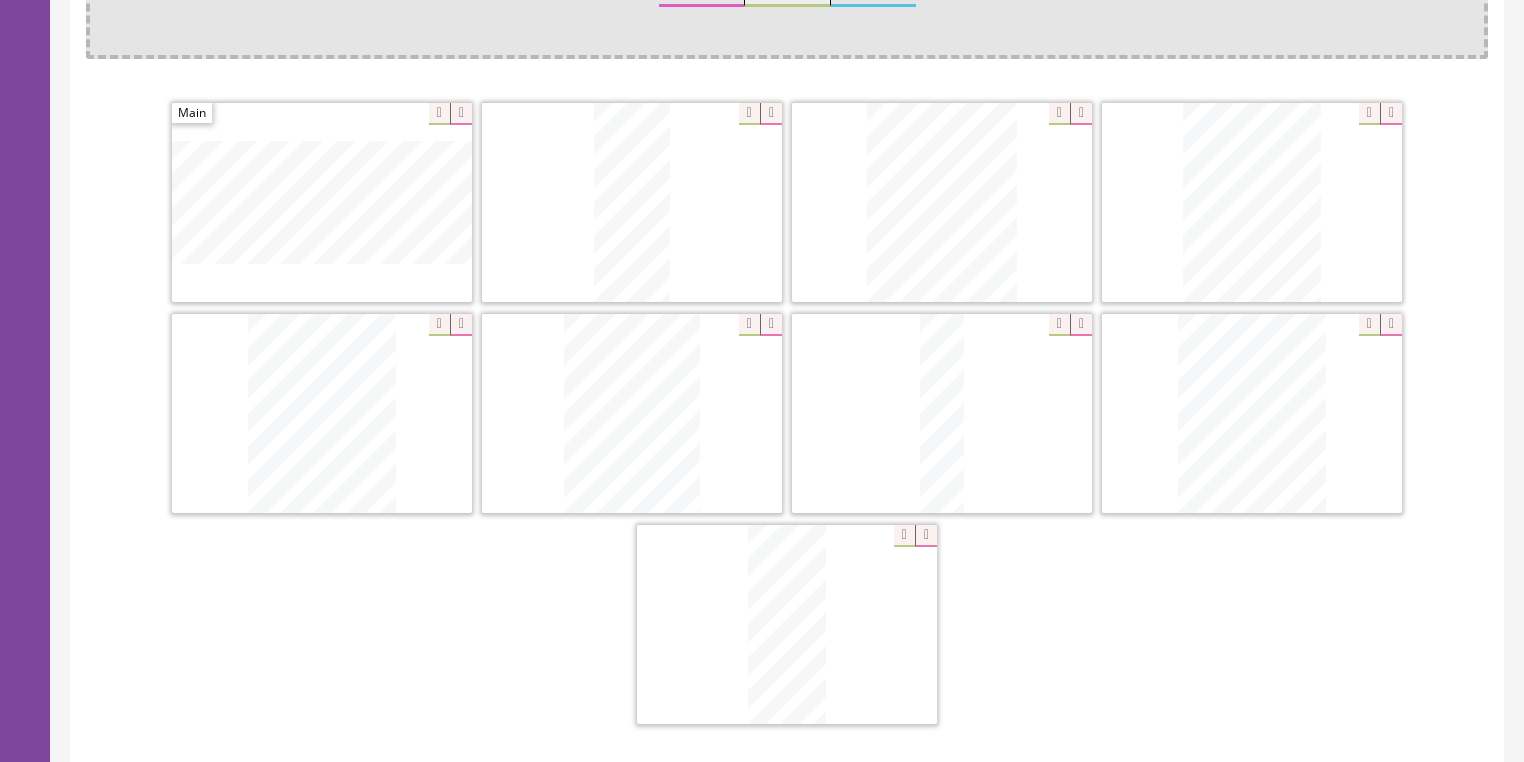 scroll, scrollTop: 480, scrollLeft: 0, axis: vertical 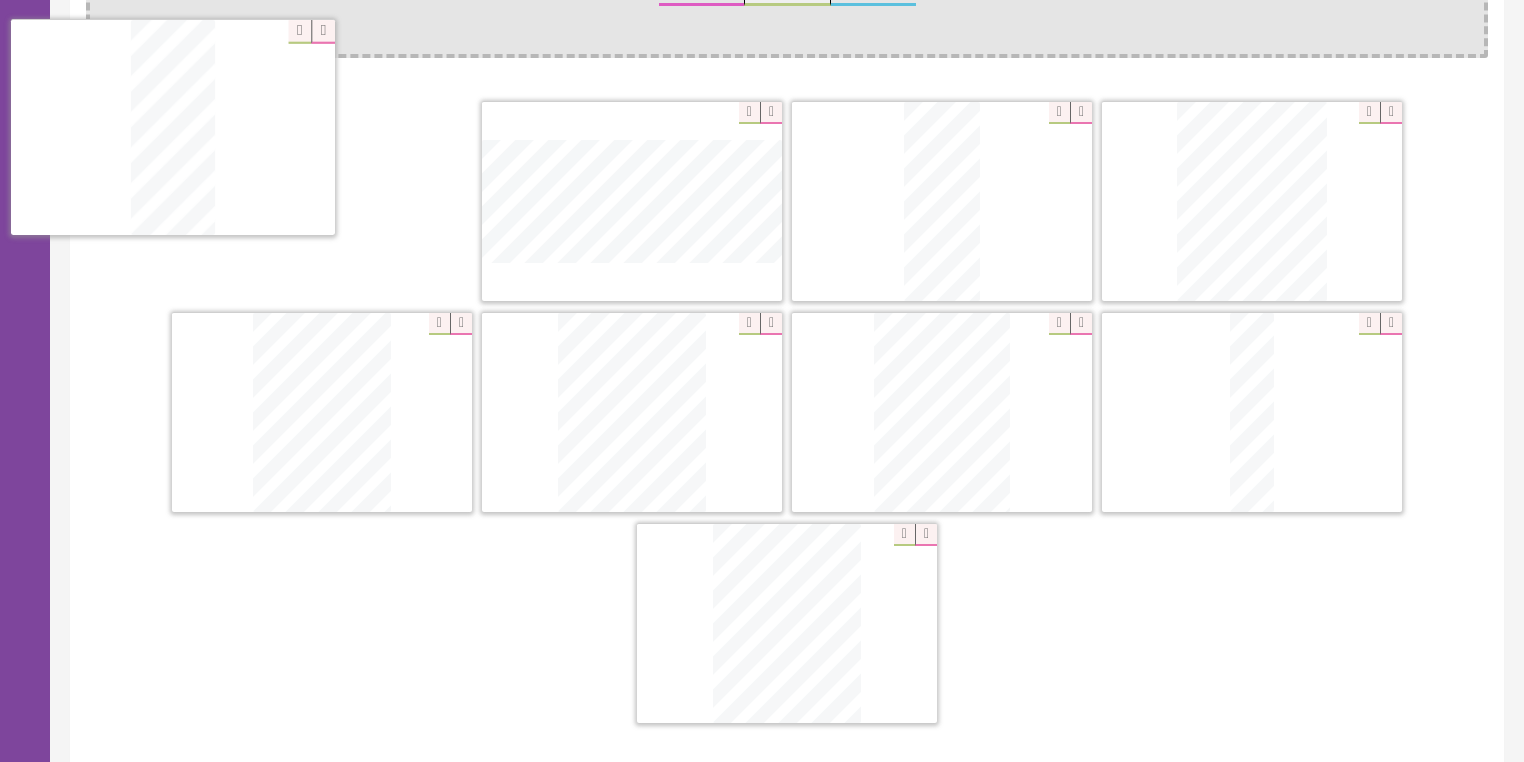 drag, startPoint x: 830, startPoint y: 641, endPoint x: 425, endPoint y: 190, distance: 606.15674 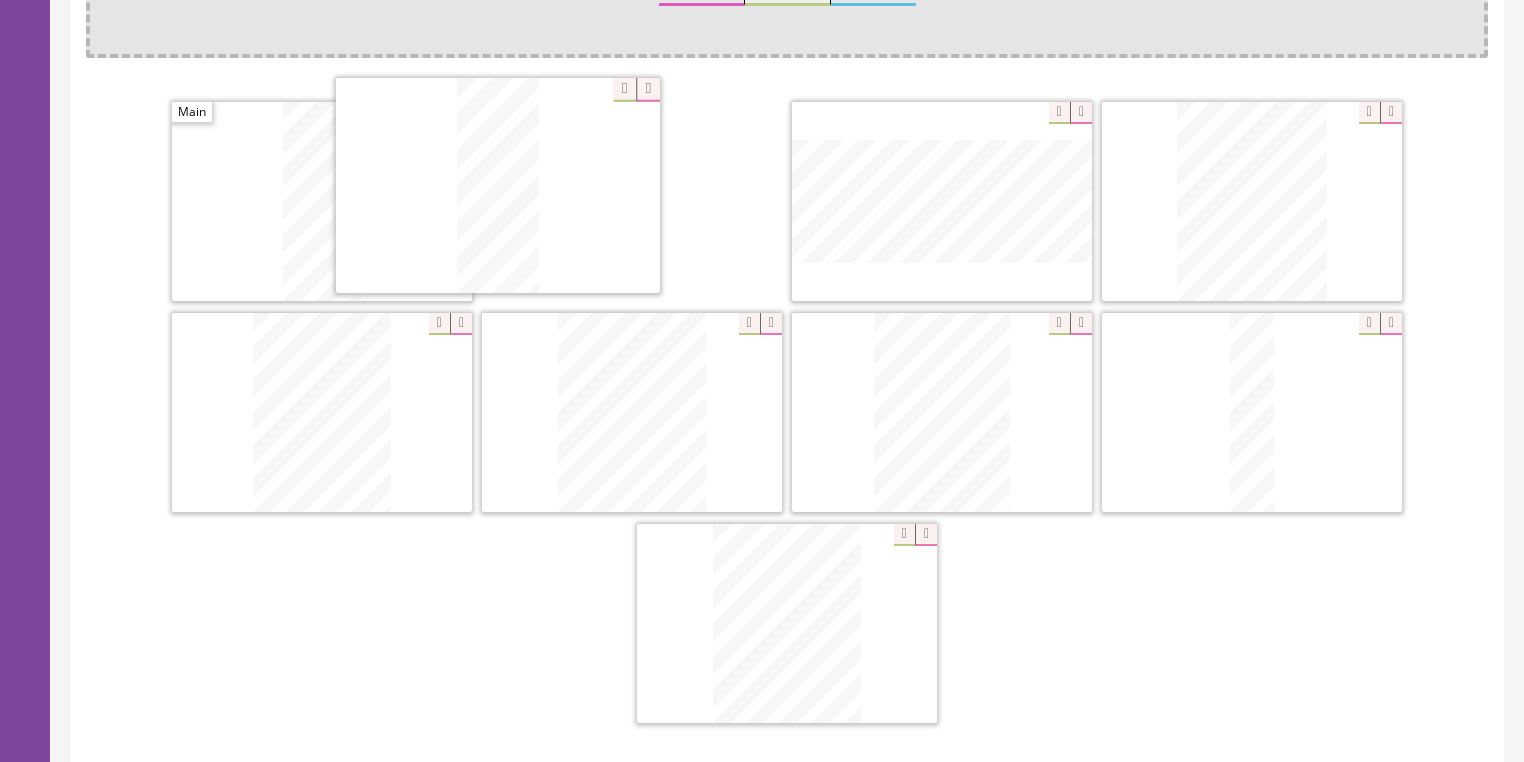 drag, startPoint x: 924, startPoint y: 190, endPoint x: 537, endPoint y: 181, distance: 387.10464 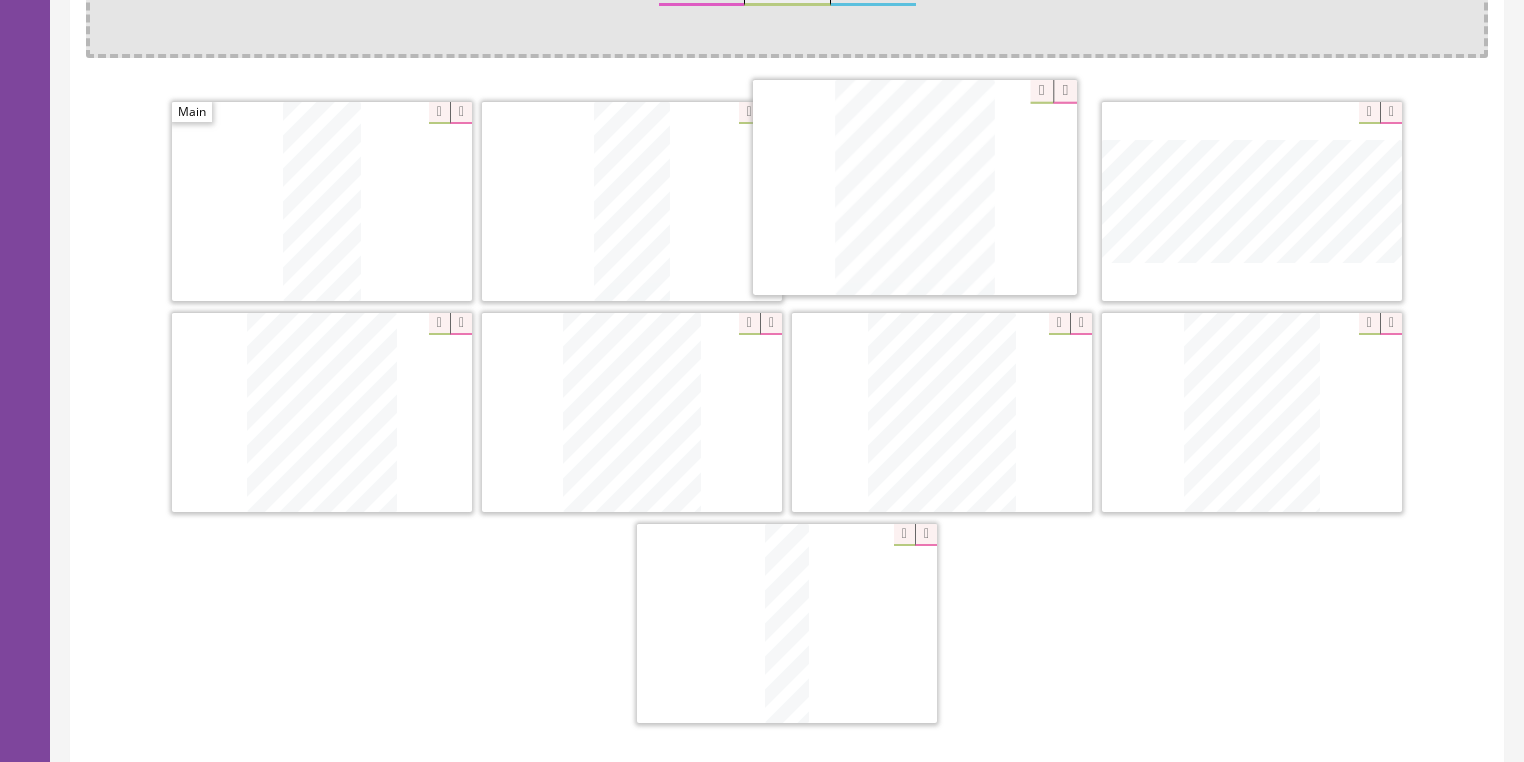 drag, startPoint x: 800, startPoint y: 557, endPoint x: 928, endPoint y: 124, distance: 451.52298 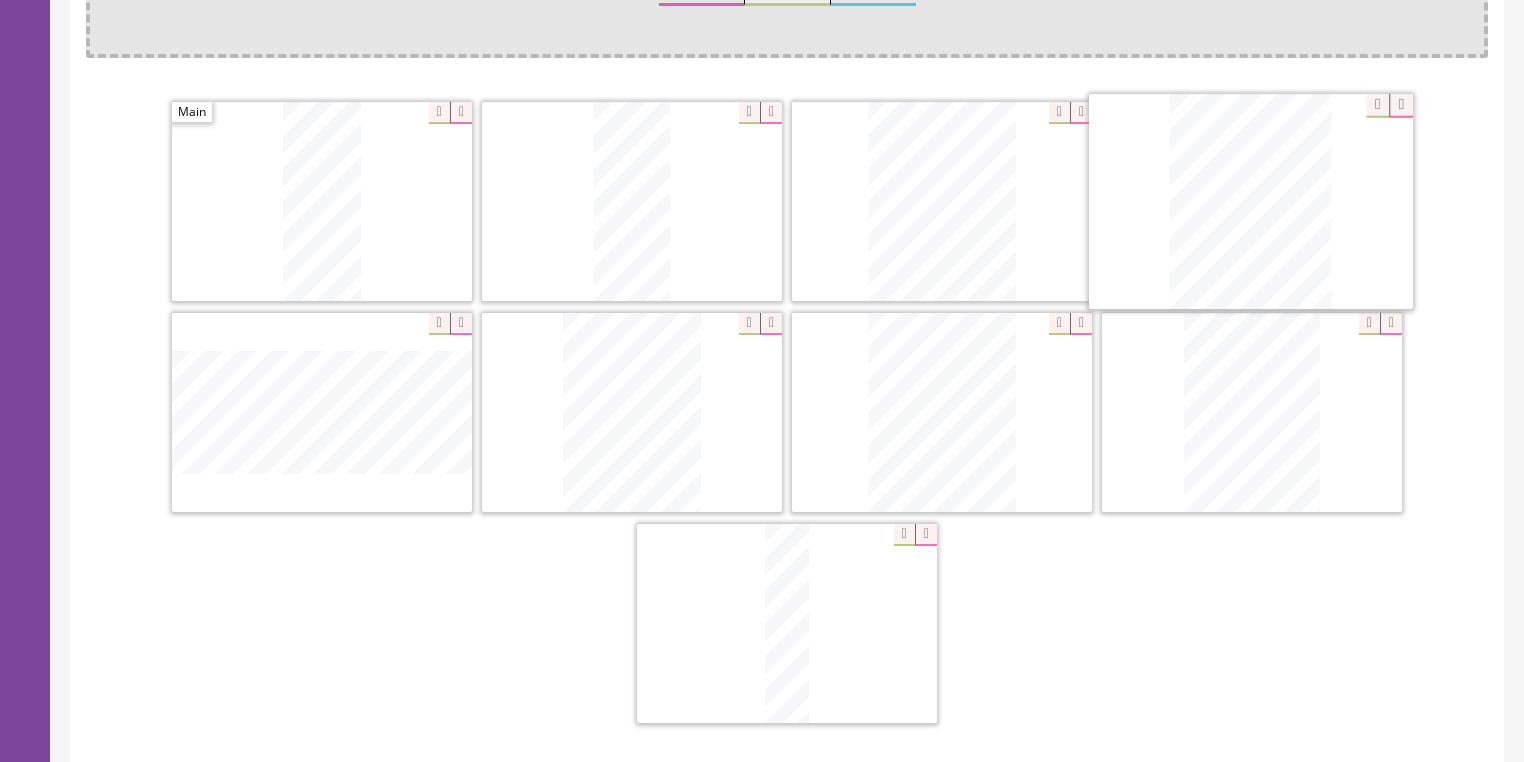 drag, startPoint x: 387, startPoint y: 389, endPoint x: 1316, endPoint y: 181, distance: 952.00055 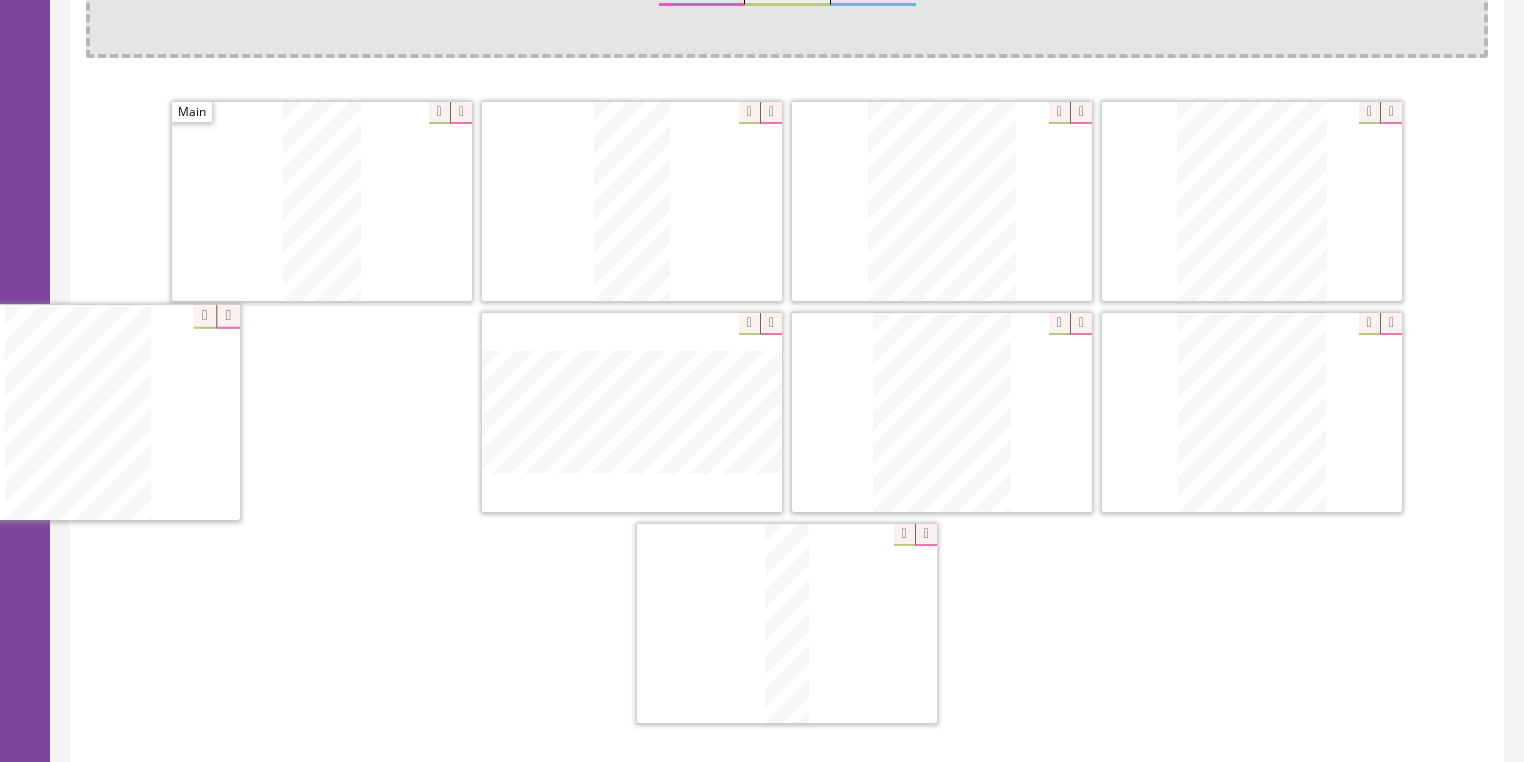drag, startPoint x: 1211, startPoint y: 393, endPoint x: 318, endPoint y: 396, distance: 893.00507 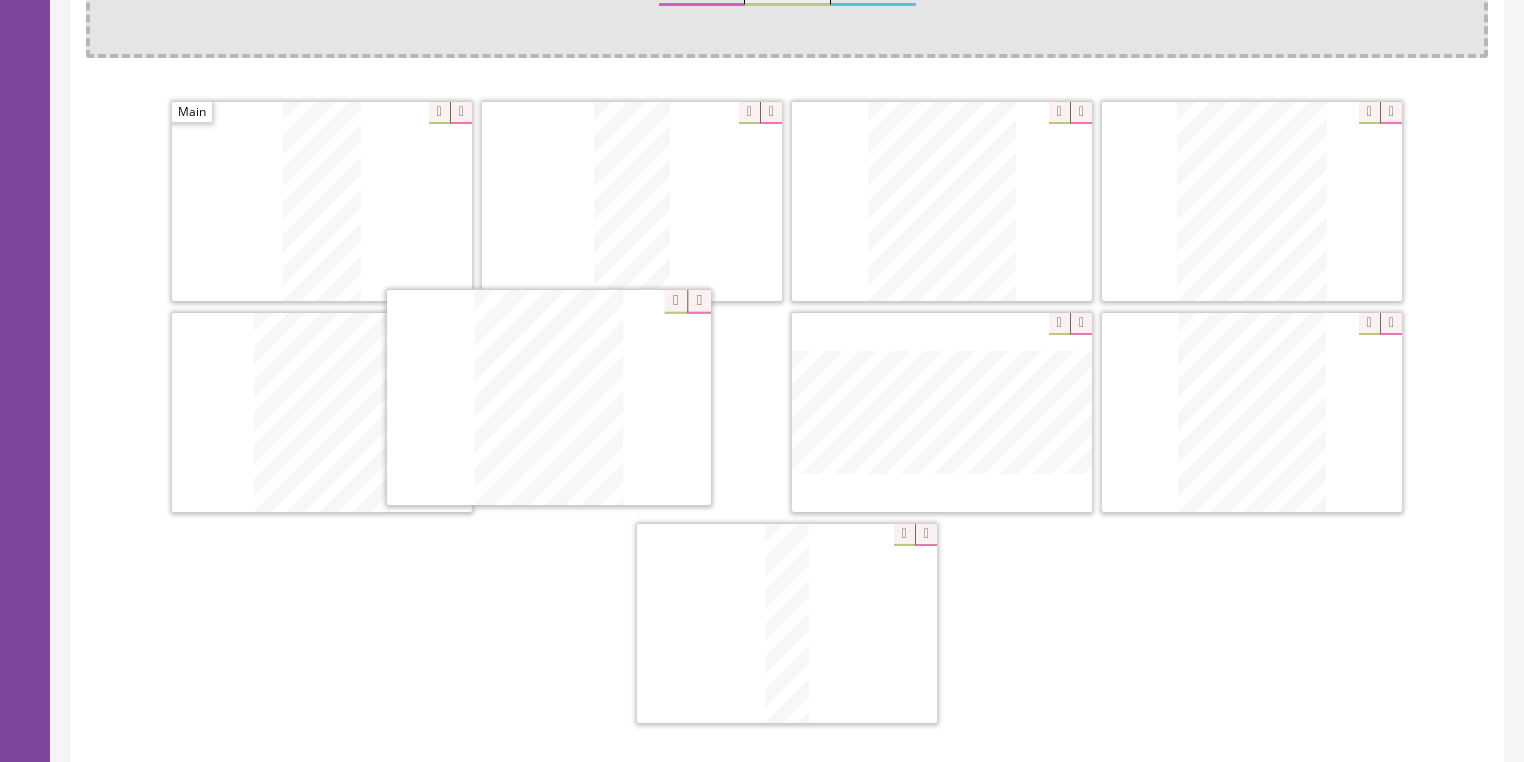 drag, startPoint x: 879, startPoint y: 407, endPoint x: 560, endPoint y: 433, distance: 320.0578 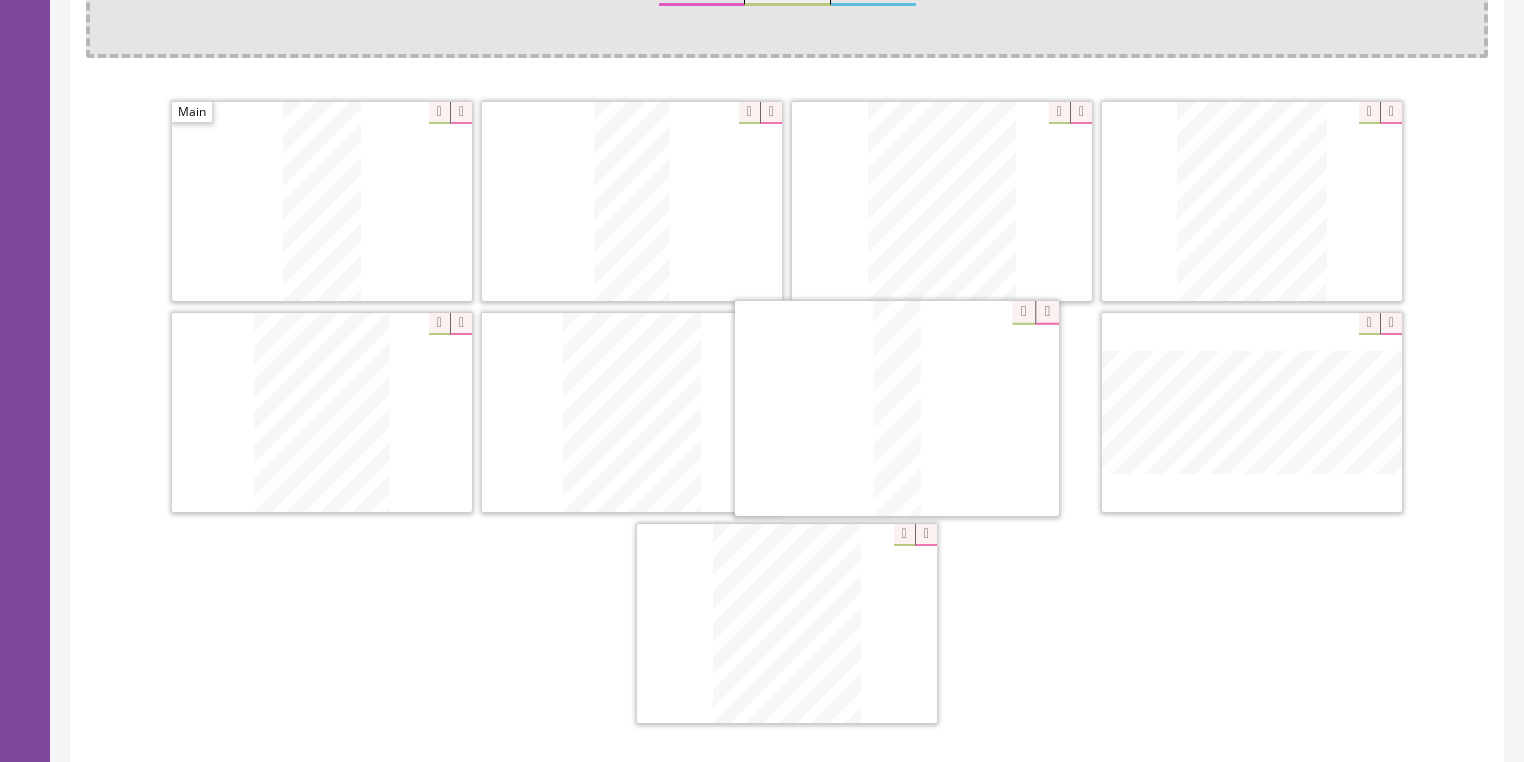 drag, startPoint x: 793, startPoint y: 544, endPoint x: 938, endPoint y: 332, distance: 256.8443 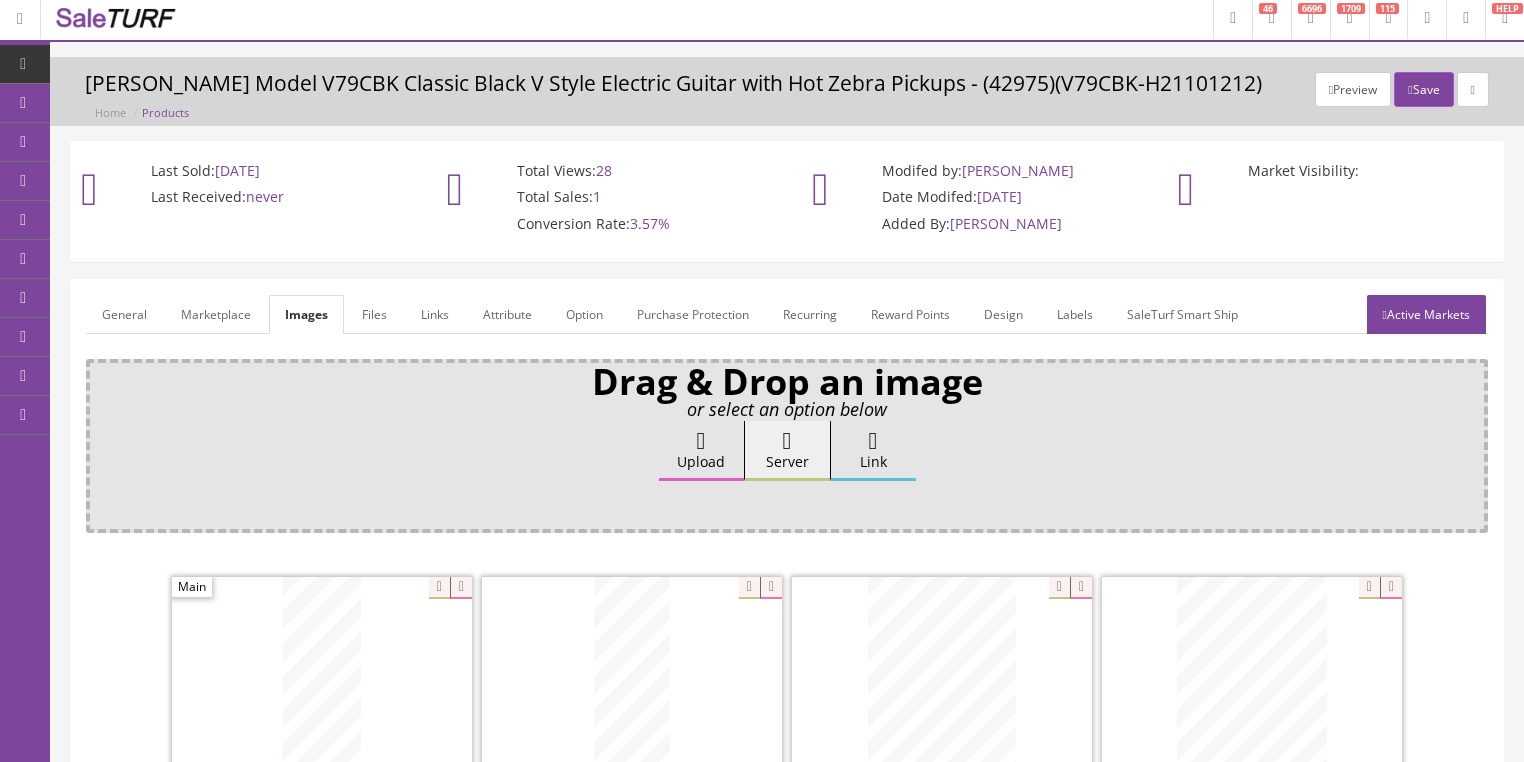 scroll, scrollTop: 0, scrollLeft: 0, axis: both 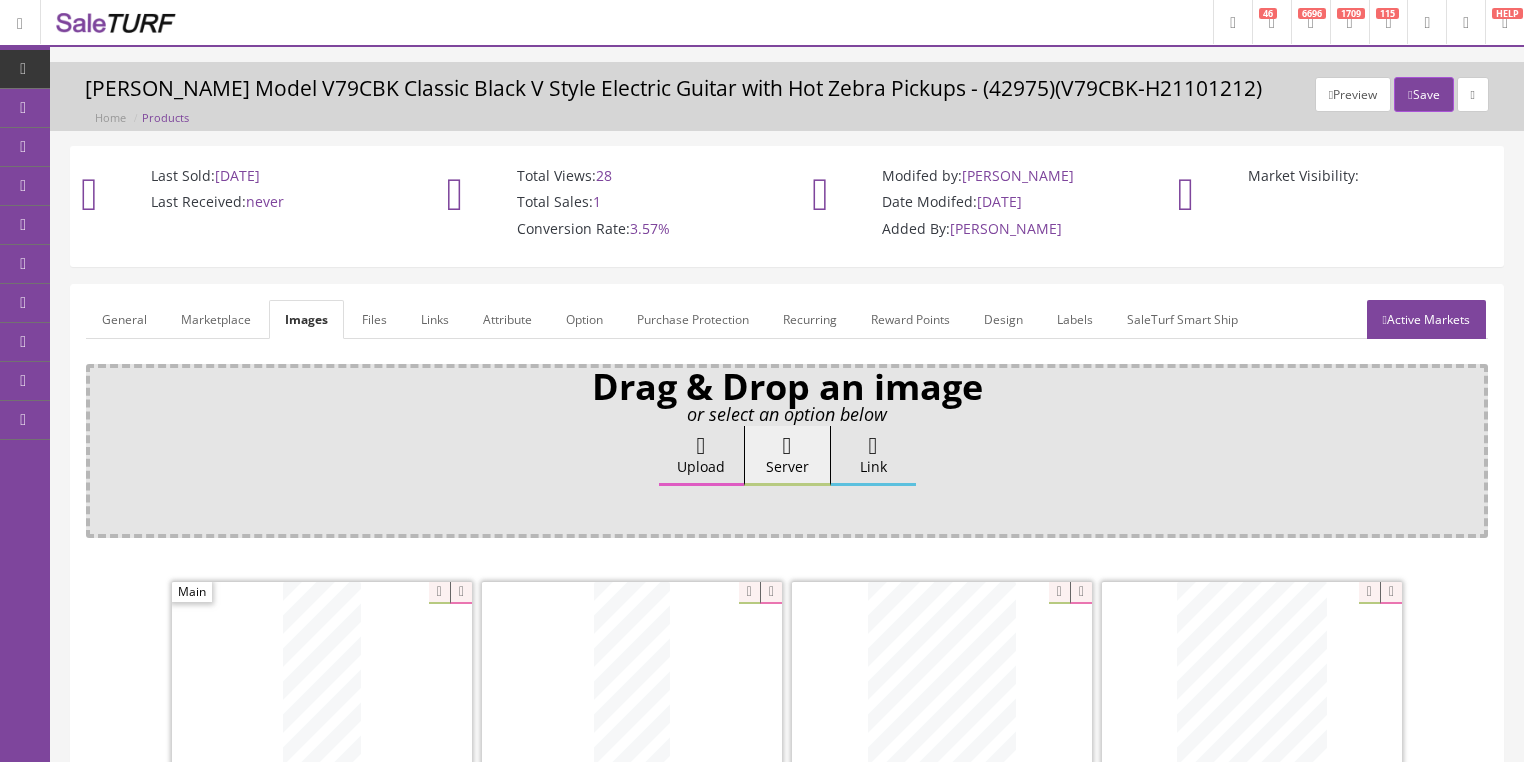 click on "Active Markets" at bounding box center (1426, 319) 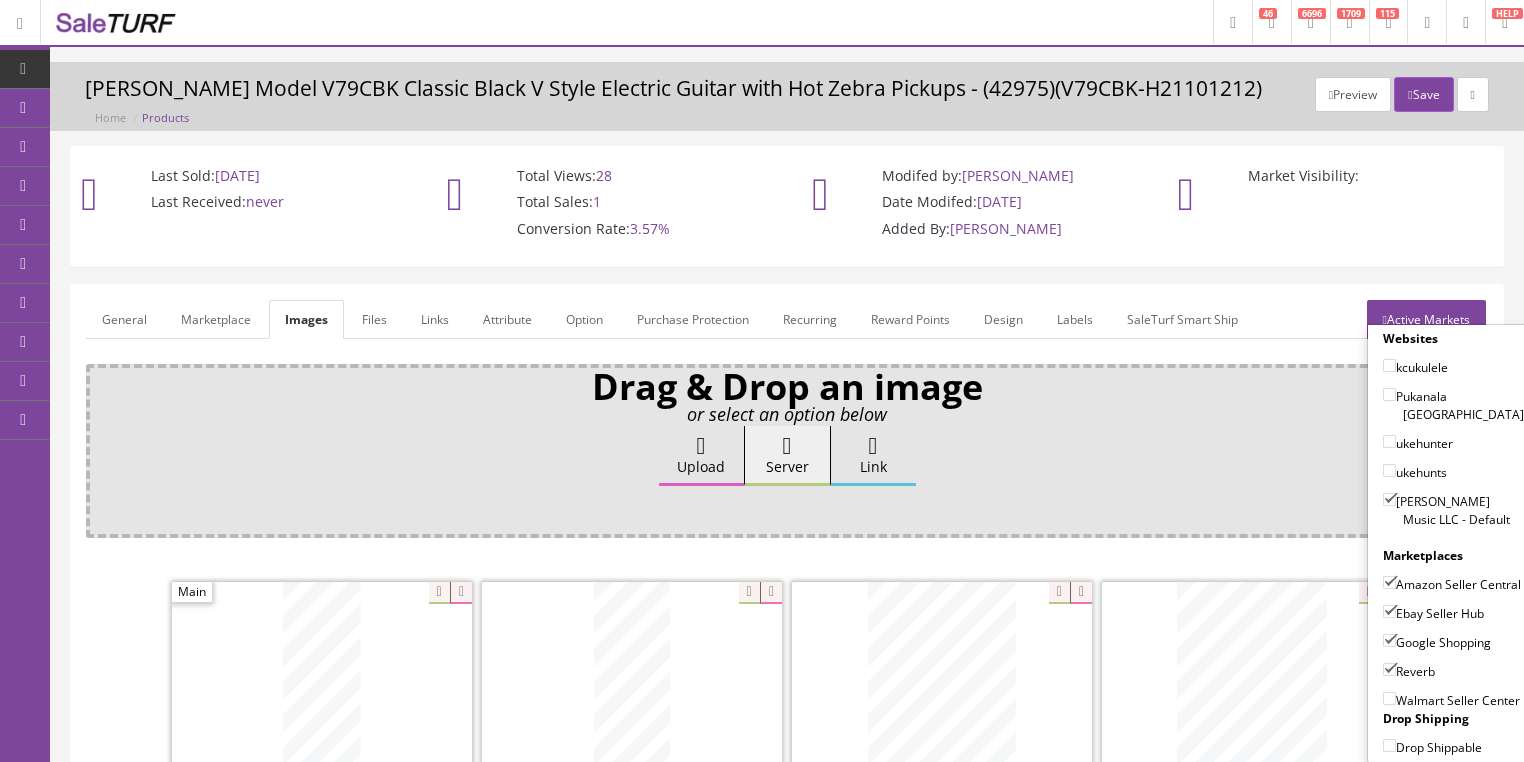 click on "Active Markets" at bounding box center (1426, 319) 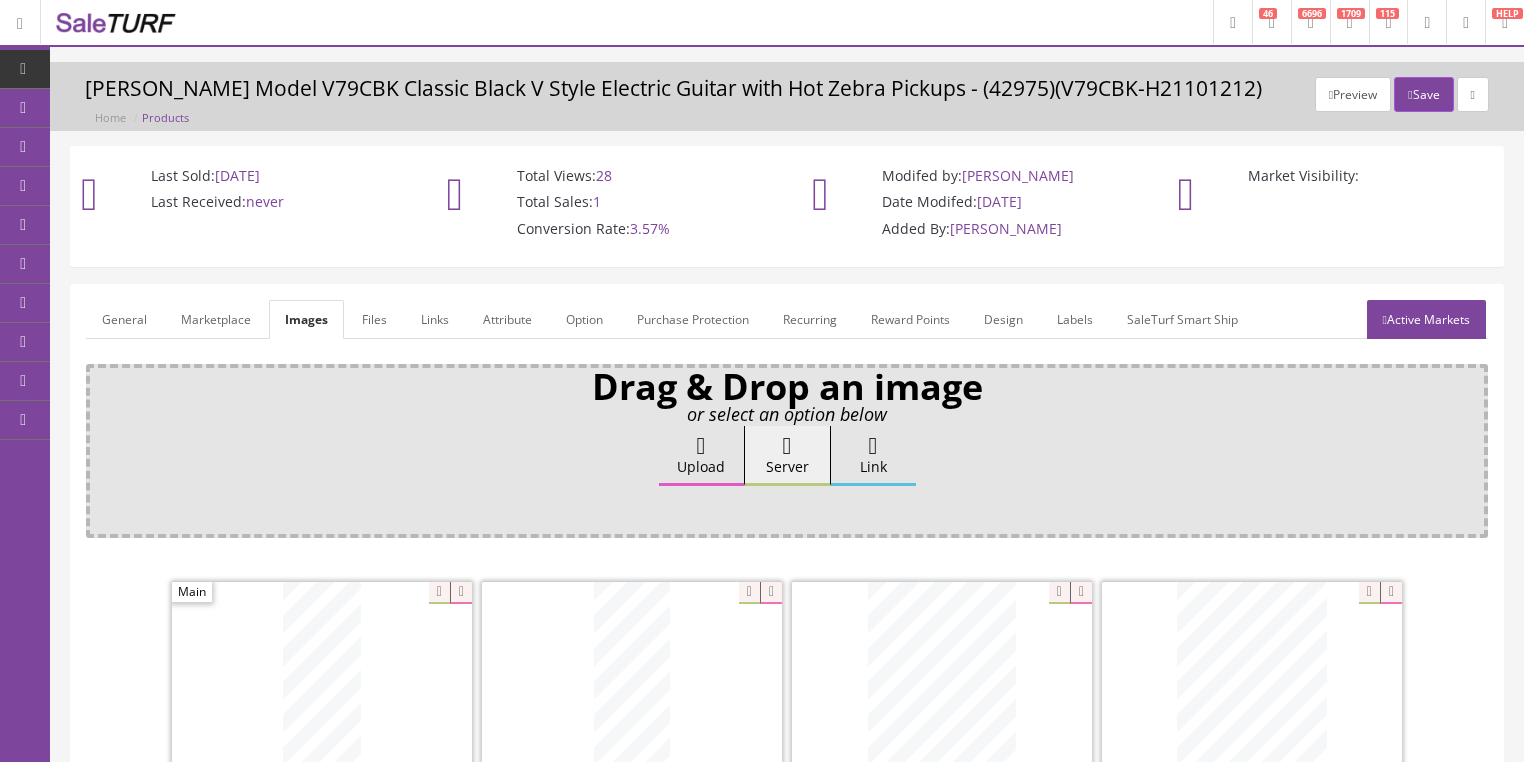 click on "General" at bounding box center [124, 319] 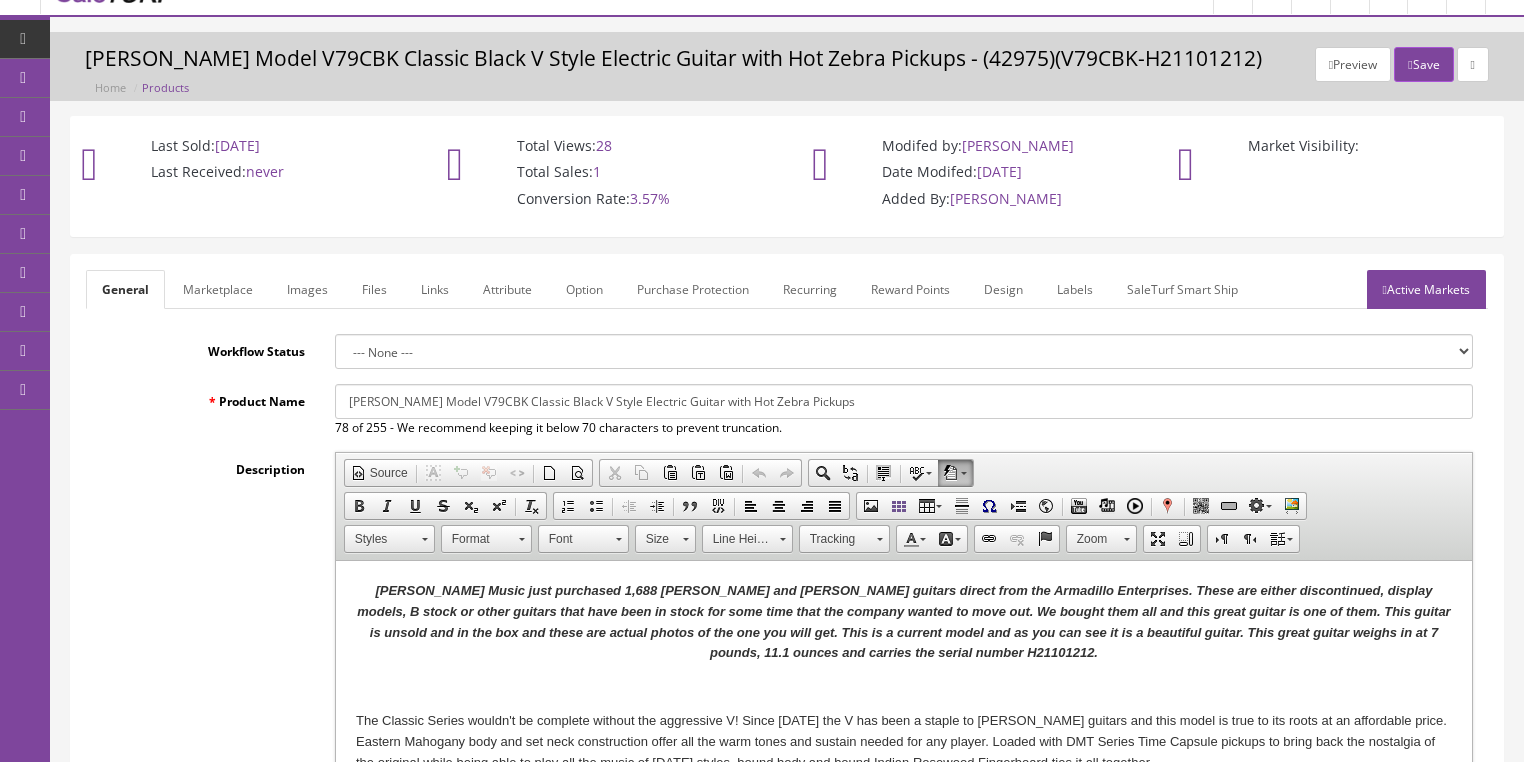 scroll, scrollTop: 80, scrollLeft: 0, axis: vertical 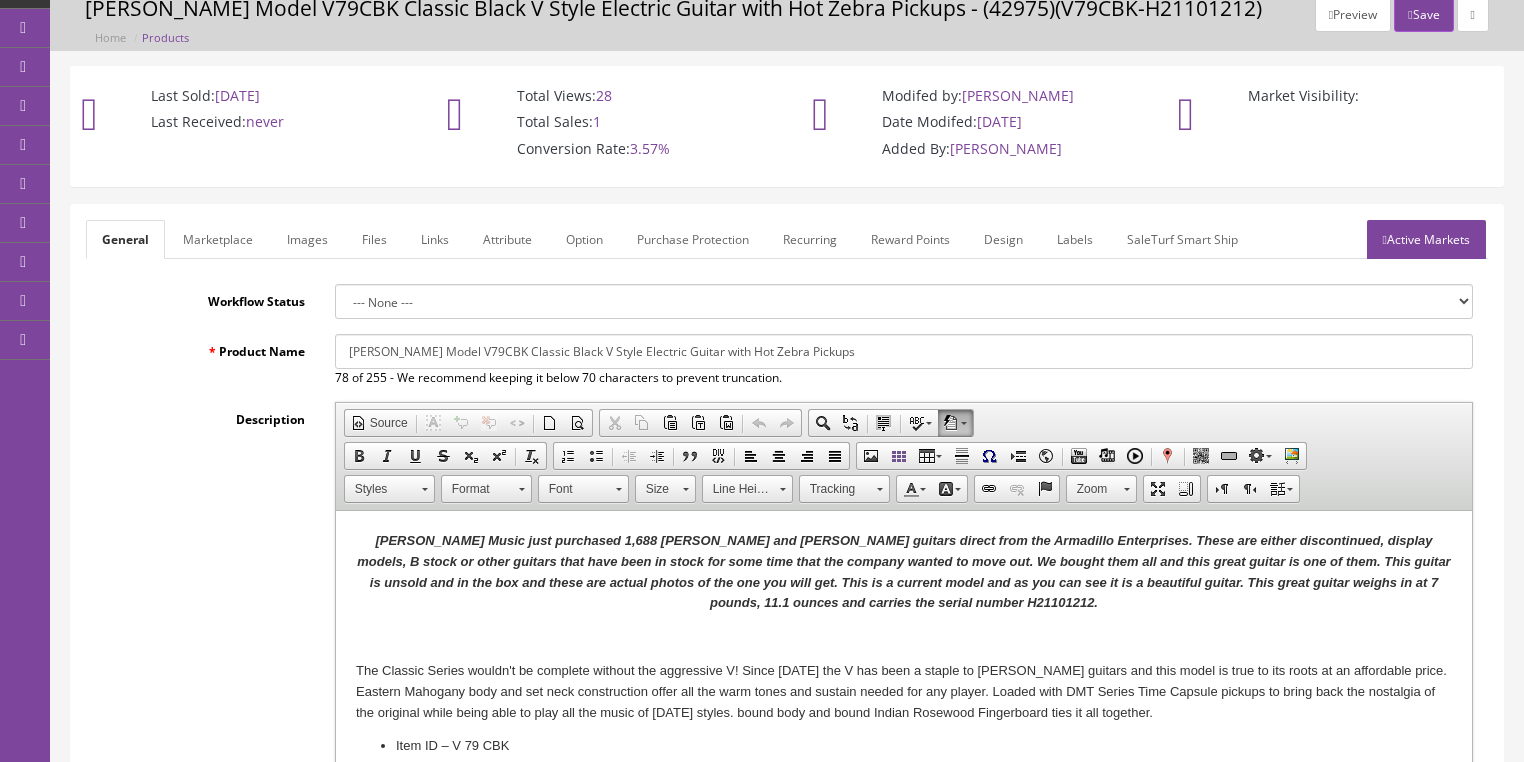 click on "Butler Music just purchased 1,688 Dean and Luna guitars direct from the Armadillo Enterprises. These are either discontinued, display models, B stock or other guitars that have been in stock for some time that the company wanted to move out. We bought them all and this great guitar is one of them. This guitar is unsold and in the box and these are actual photos of the one you will get. This is a current model and as you can see it is a beautiful guitar. This great guitar weighs in at 7 pounds, 11.1 ounces and carries the serial number H21101212." at bounding box center [903, 572] 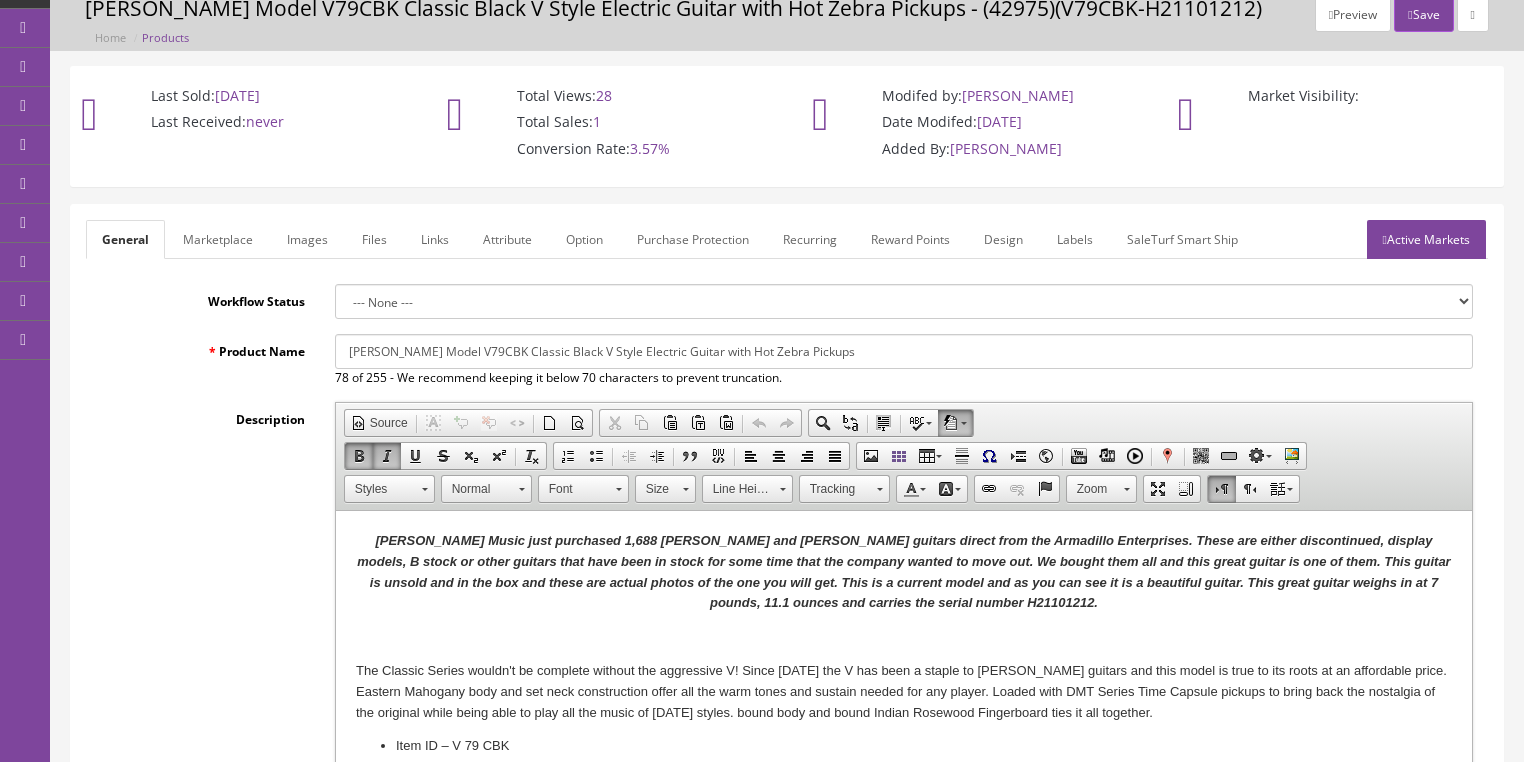 type 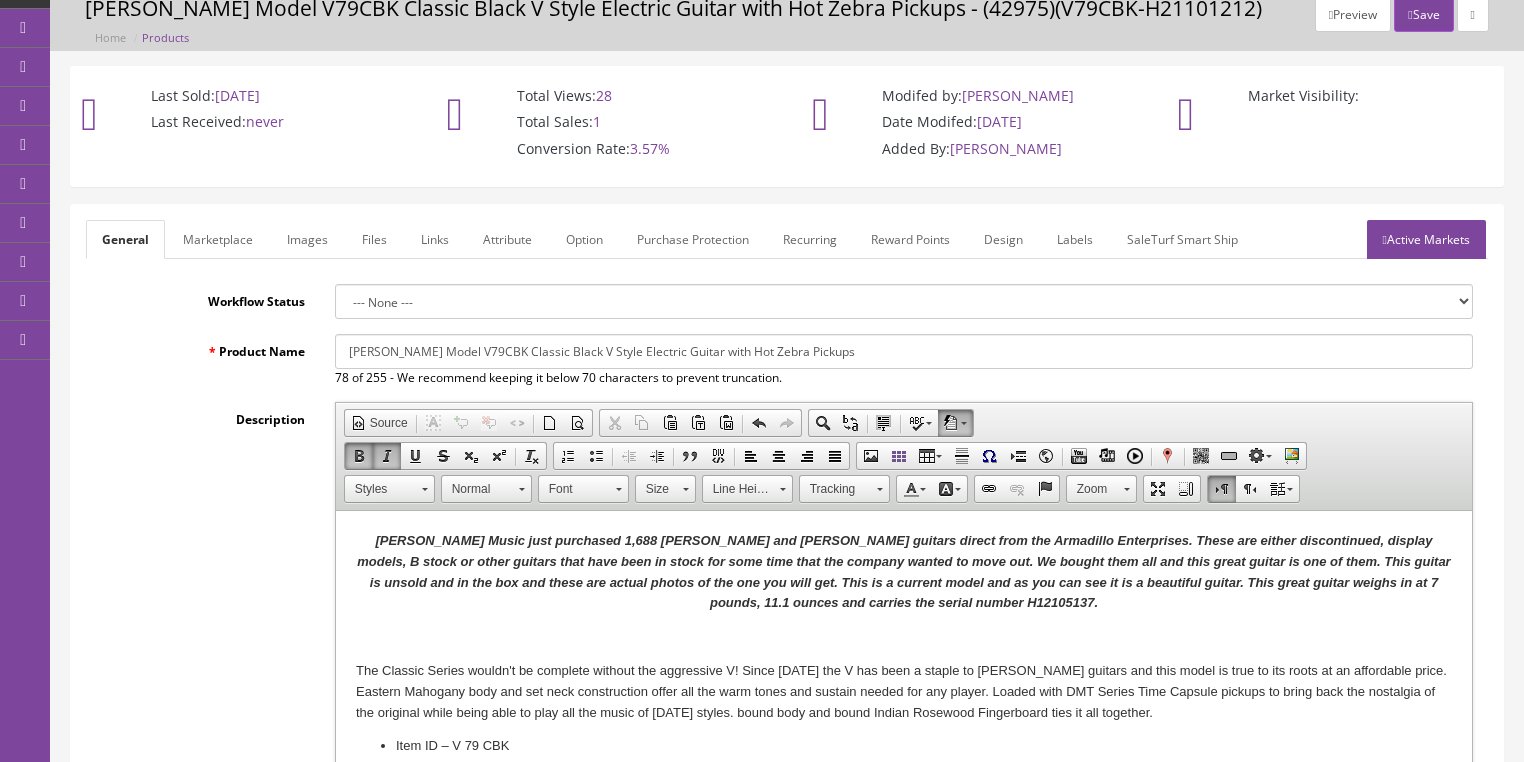 click on "Images" at bounding box center (307, 239) 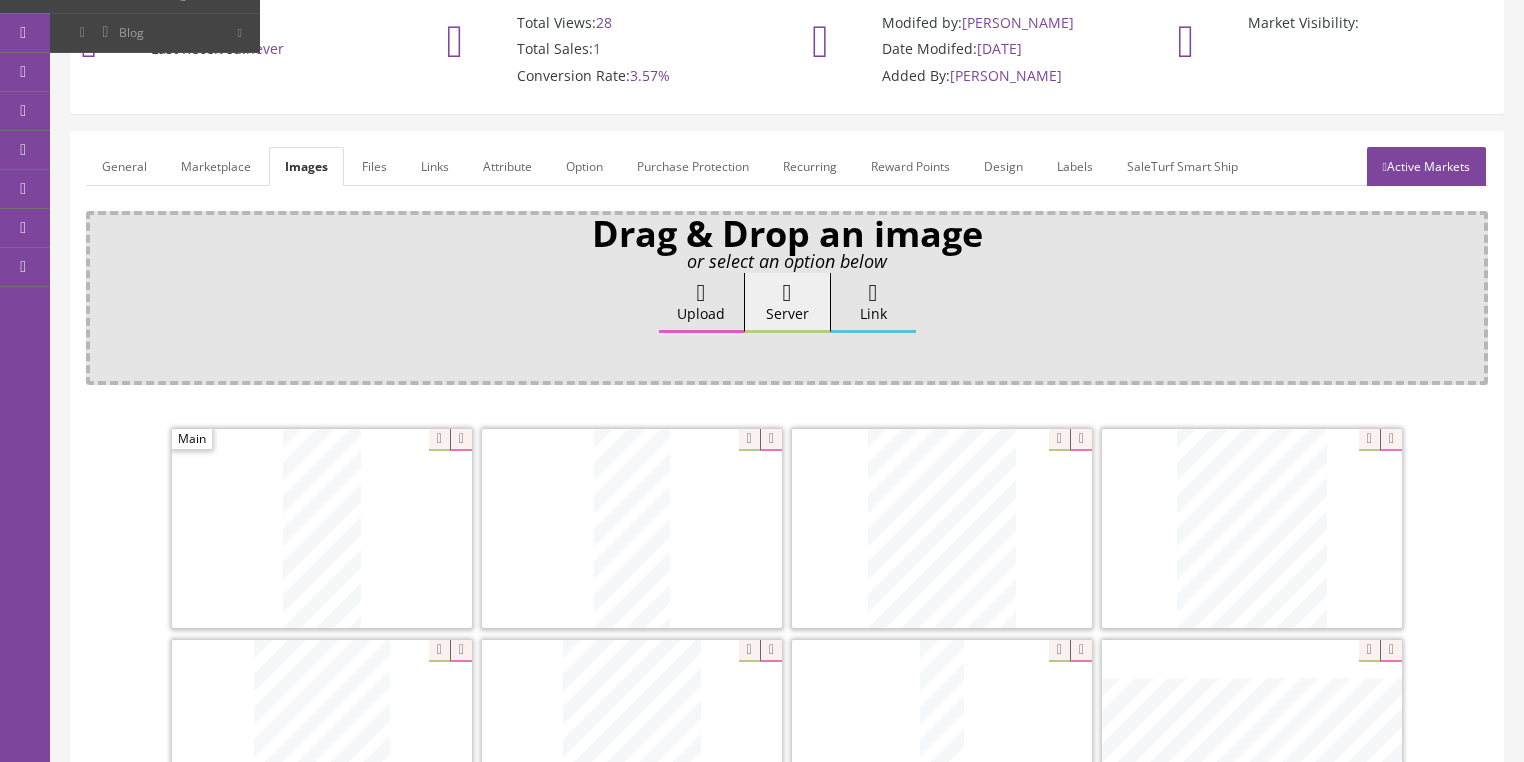 scroll, scrollTop: 80, scrollLeft: 0, axis: vertical 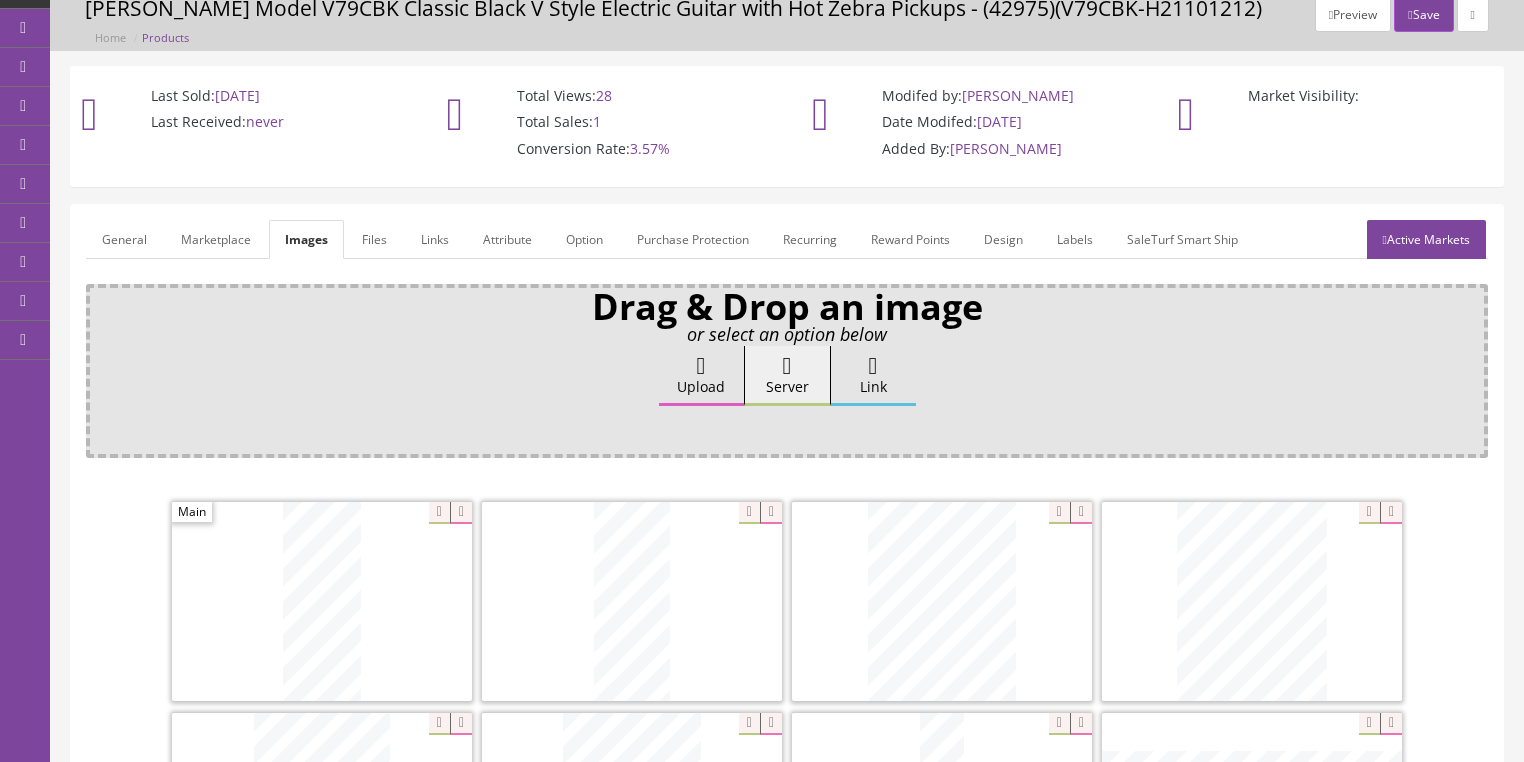 click on "General" at bounding box center (124, 239) 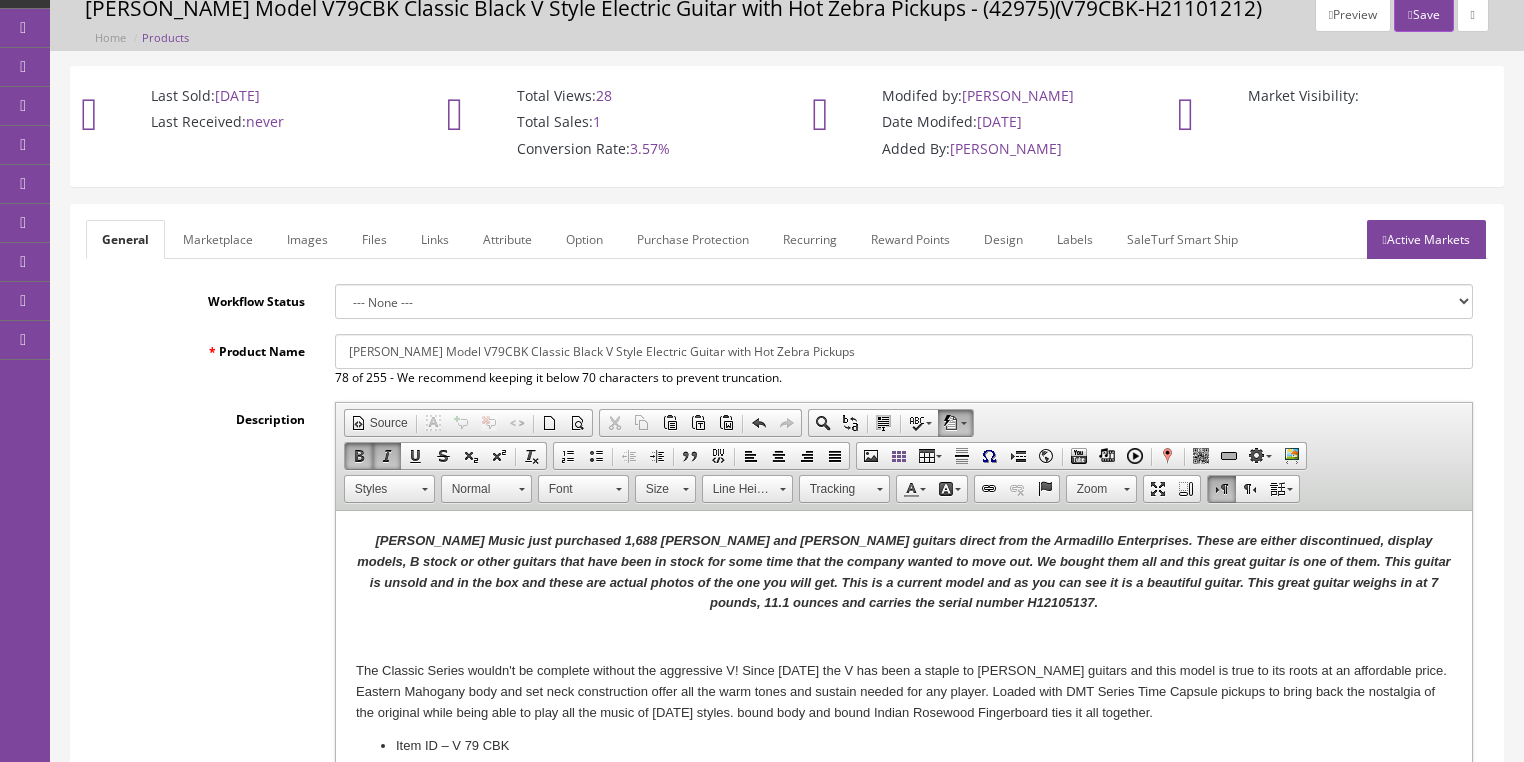 click on "Butler Music just purchased 1,688 Dean and Luna guitars direct from the Armadillo Enterprises. These are either discontinued, display models, B stock or other guitars that have been in stock for some time that the company wanted to move out. We bought them all and this great guitar is one of them. This guitar is unsold and in the box and these are actual photos of the one you will get. This is a current model and as you can see it is a beautiful guitar. This great guitar weighs in at 7 pounds, 11.1 ounces and carries the serial number H12105137 ." at bounding box center [902, 571] 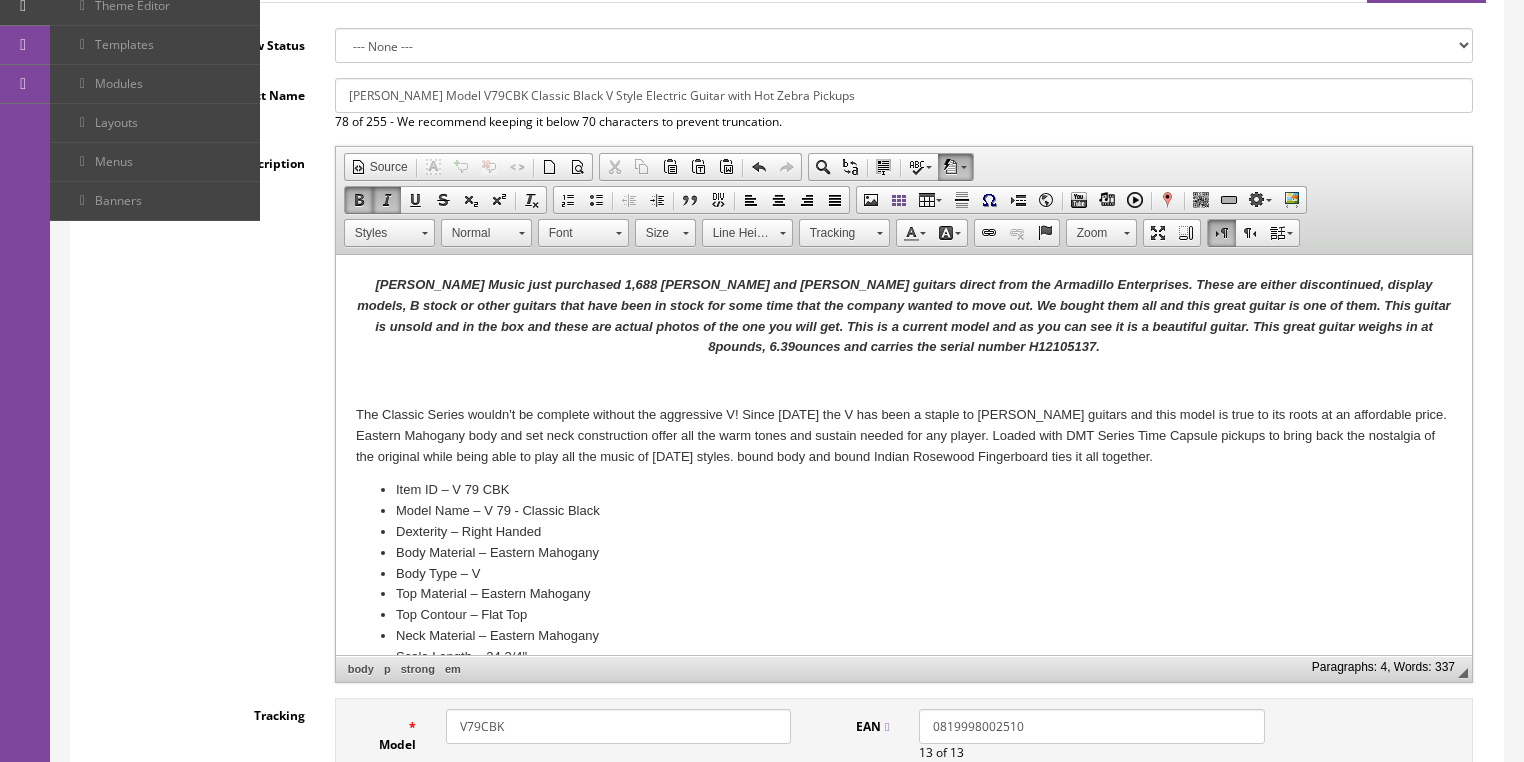 scroll, scrollTop: 640, scrollLeft: 0, axis: vertical 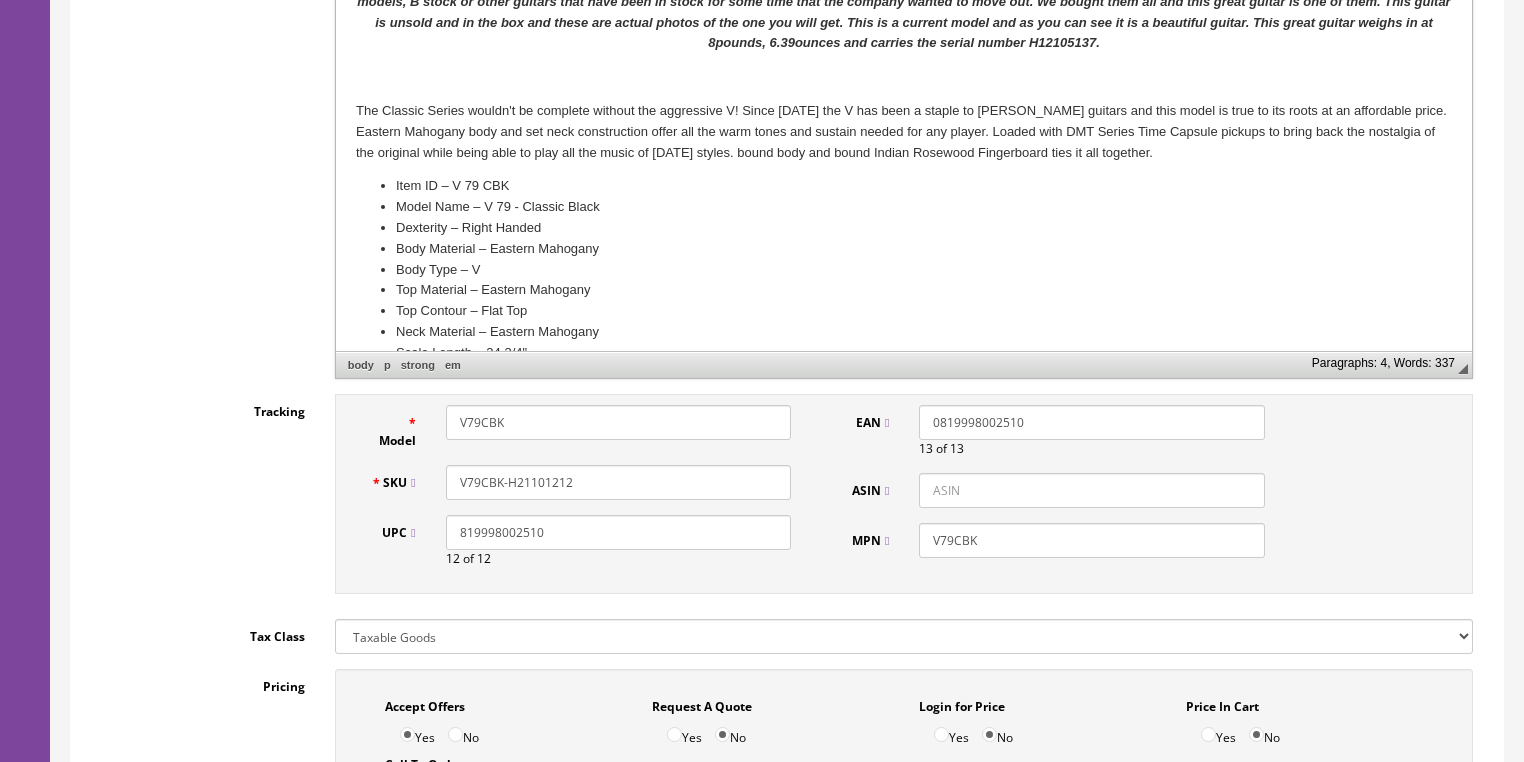 drag, startPoint x: 516, startPoint y: 483, endPoint x: 689, endPoint y: 483, distance: 173 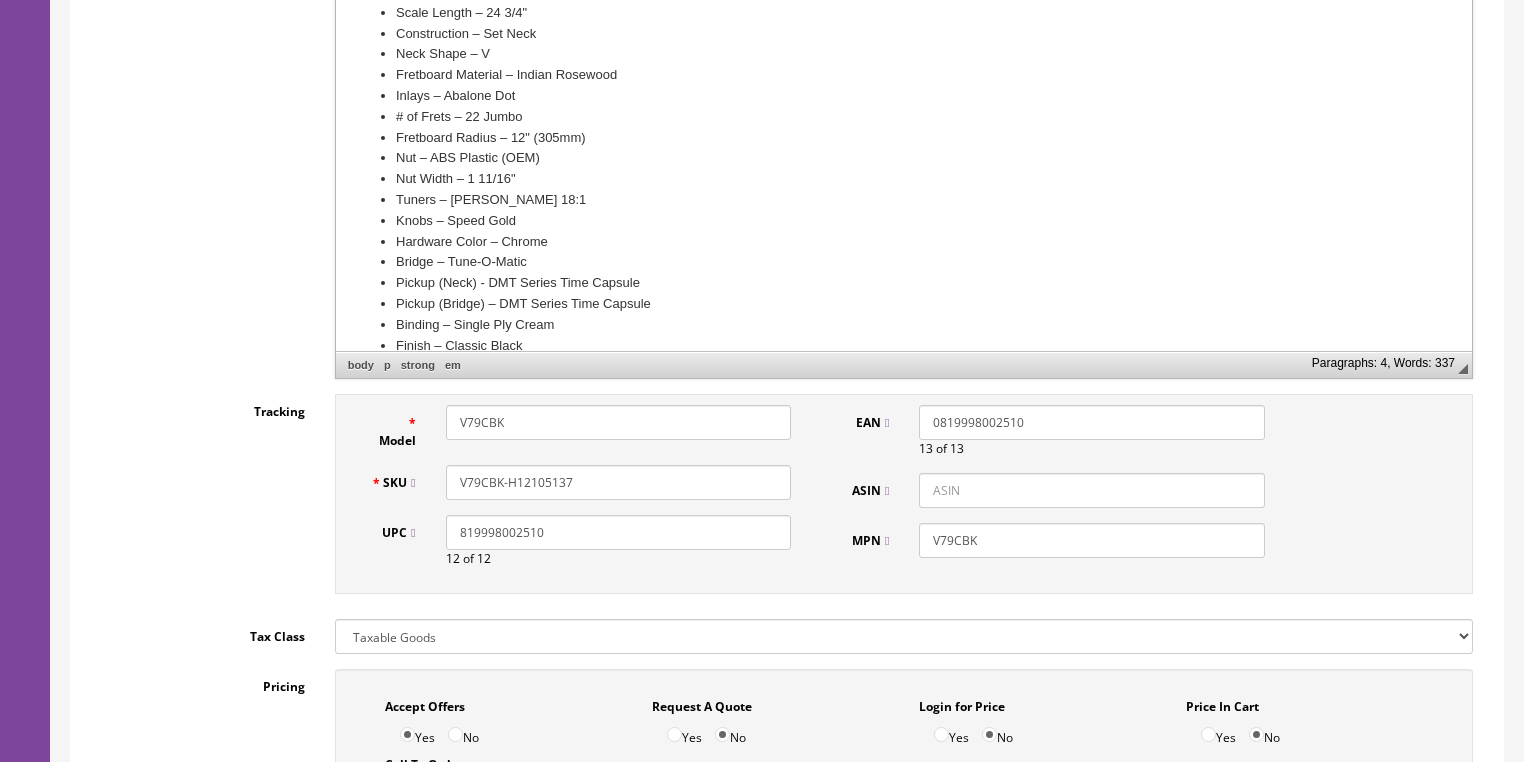 scroll, scrollTop: 288, scrollLeft: 0, axis: vertical 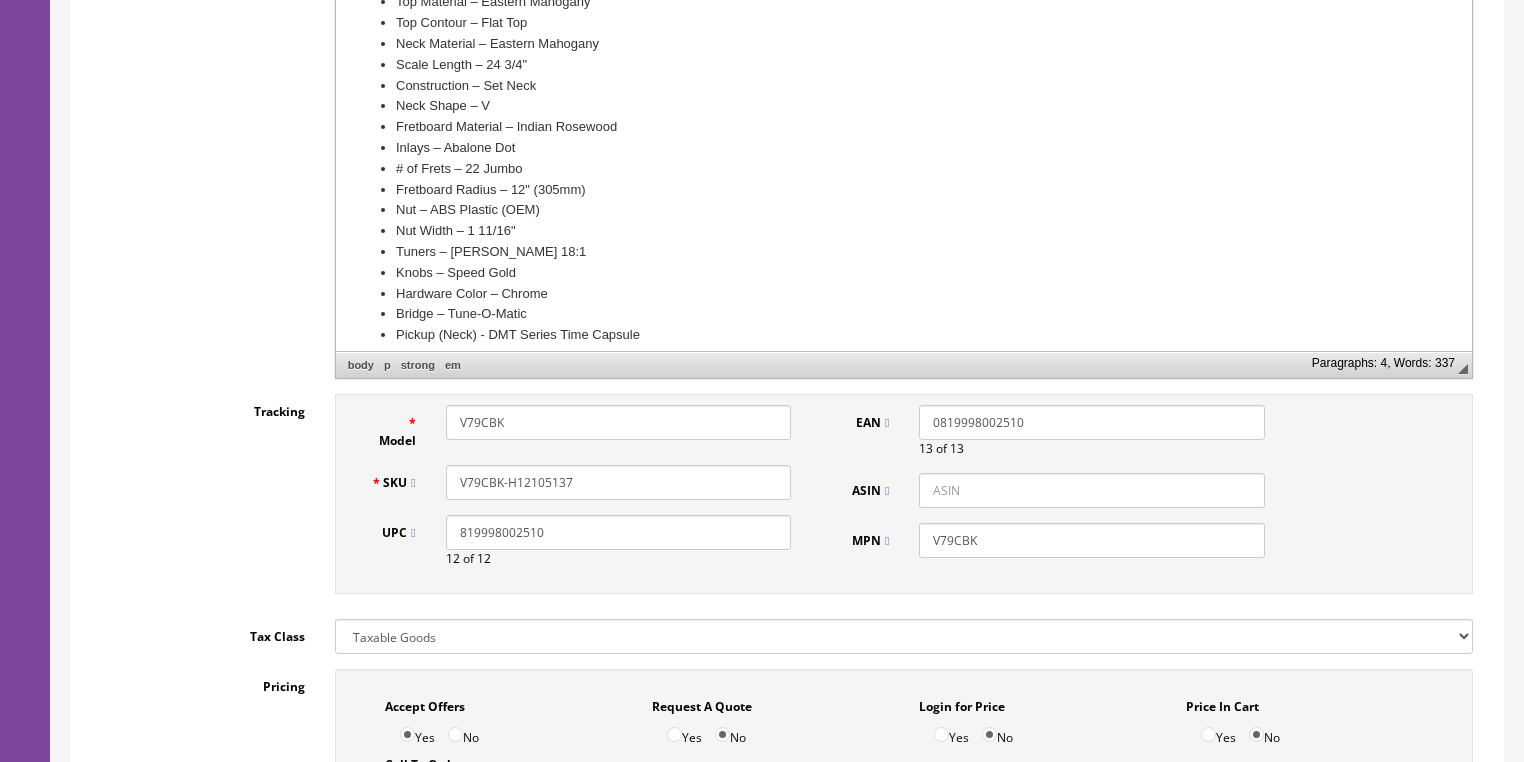 type on "V79CBK-H12105137" 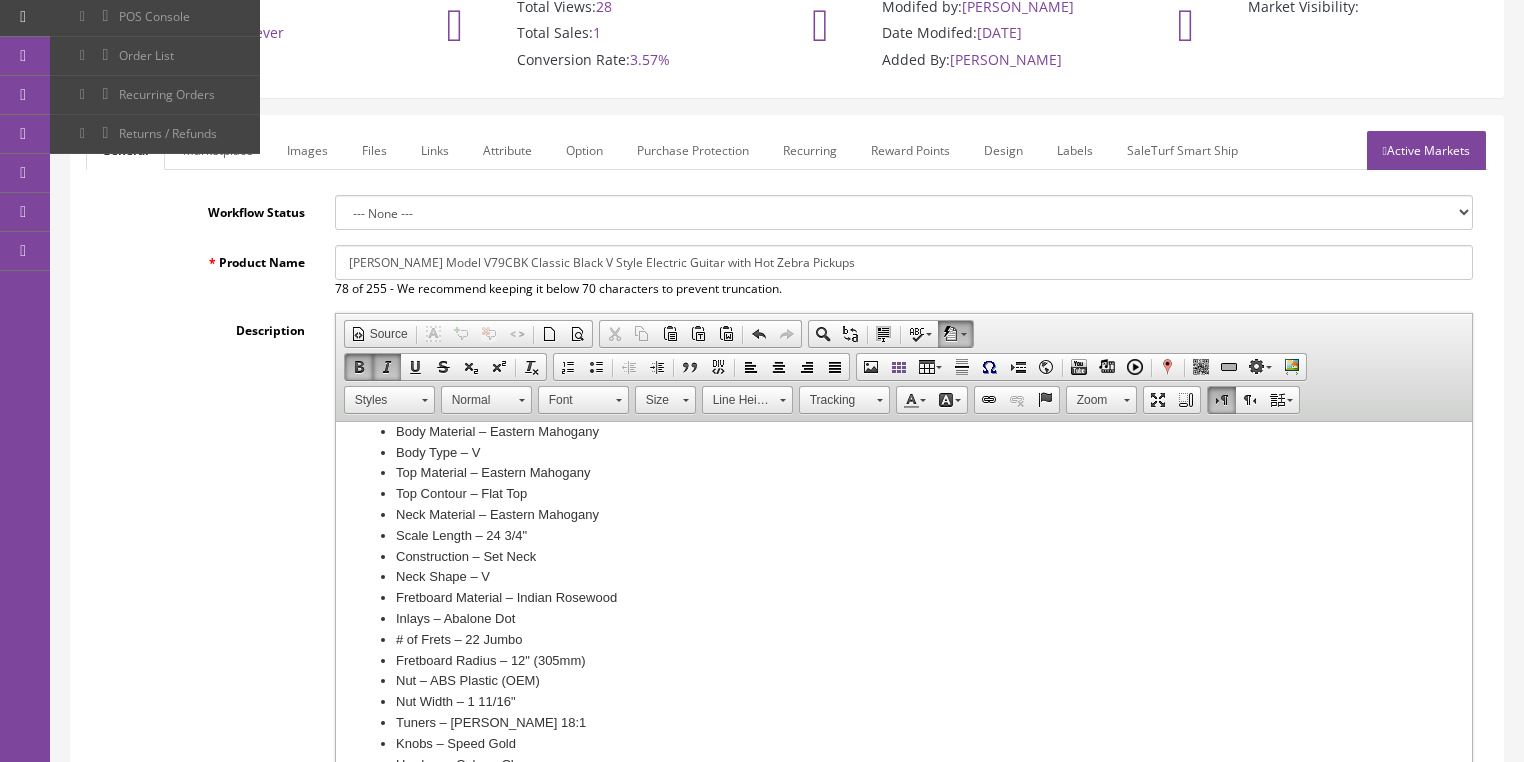 scroll, scrollTop: 160, scrollLeft: 0, axis: vertical 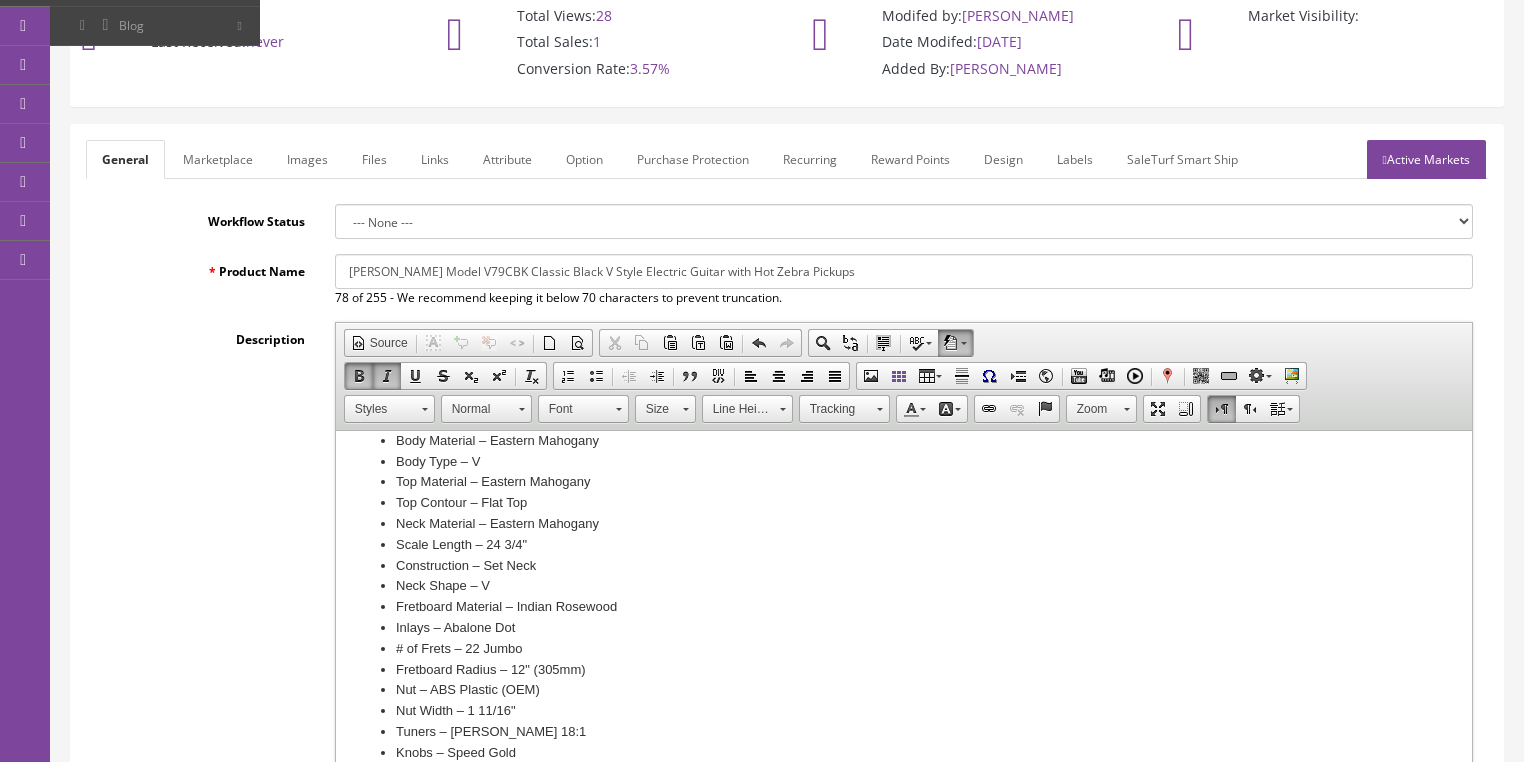drag, startPoint x: 349, startPoint y: 270, endPoint x: 909, endPoint y: 273, distance: 560.00806 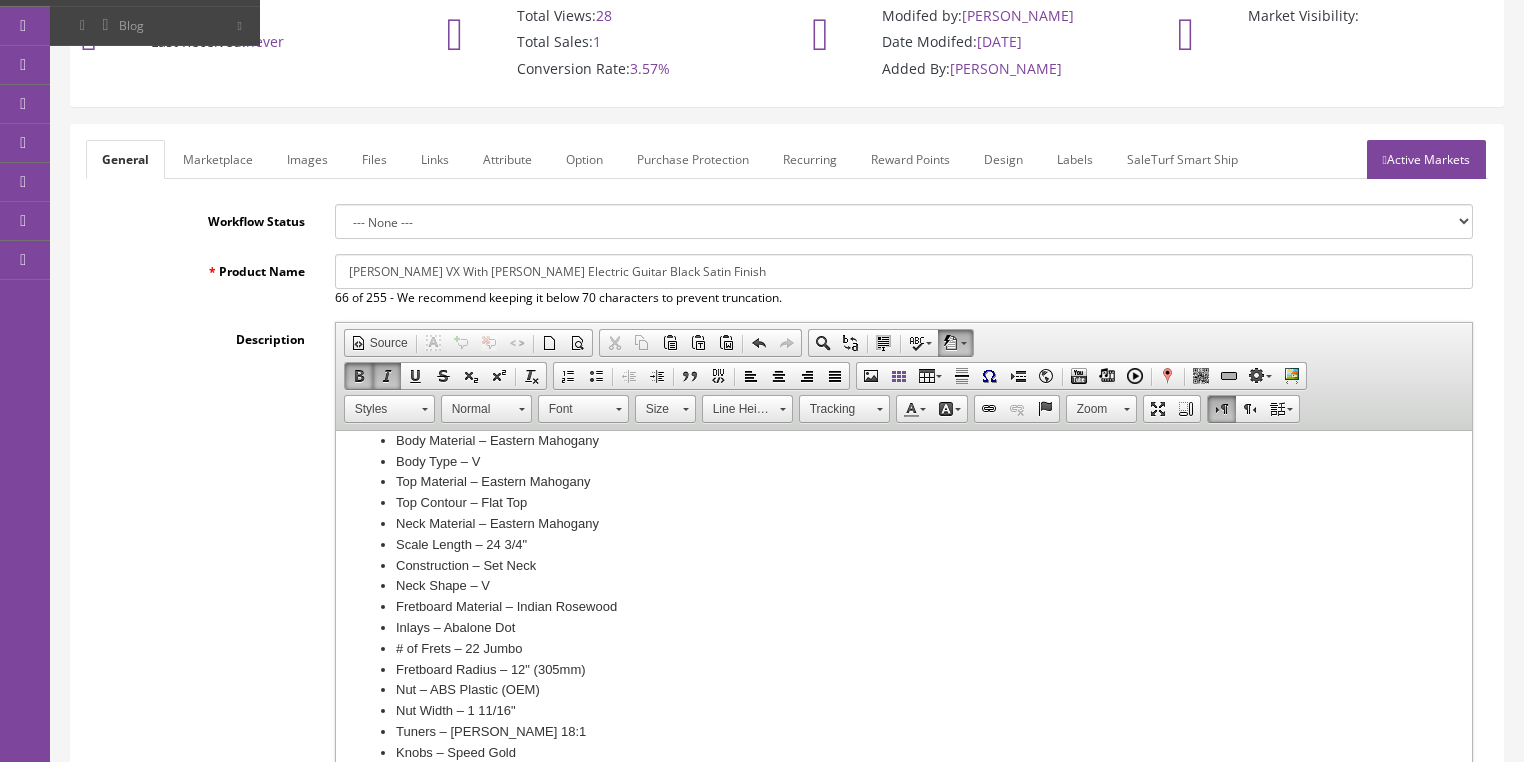 drag, startPoint x: 340, startPoint y: 259, endPoint x: 756, endPoint y: 267, distance: 416.0769 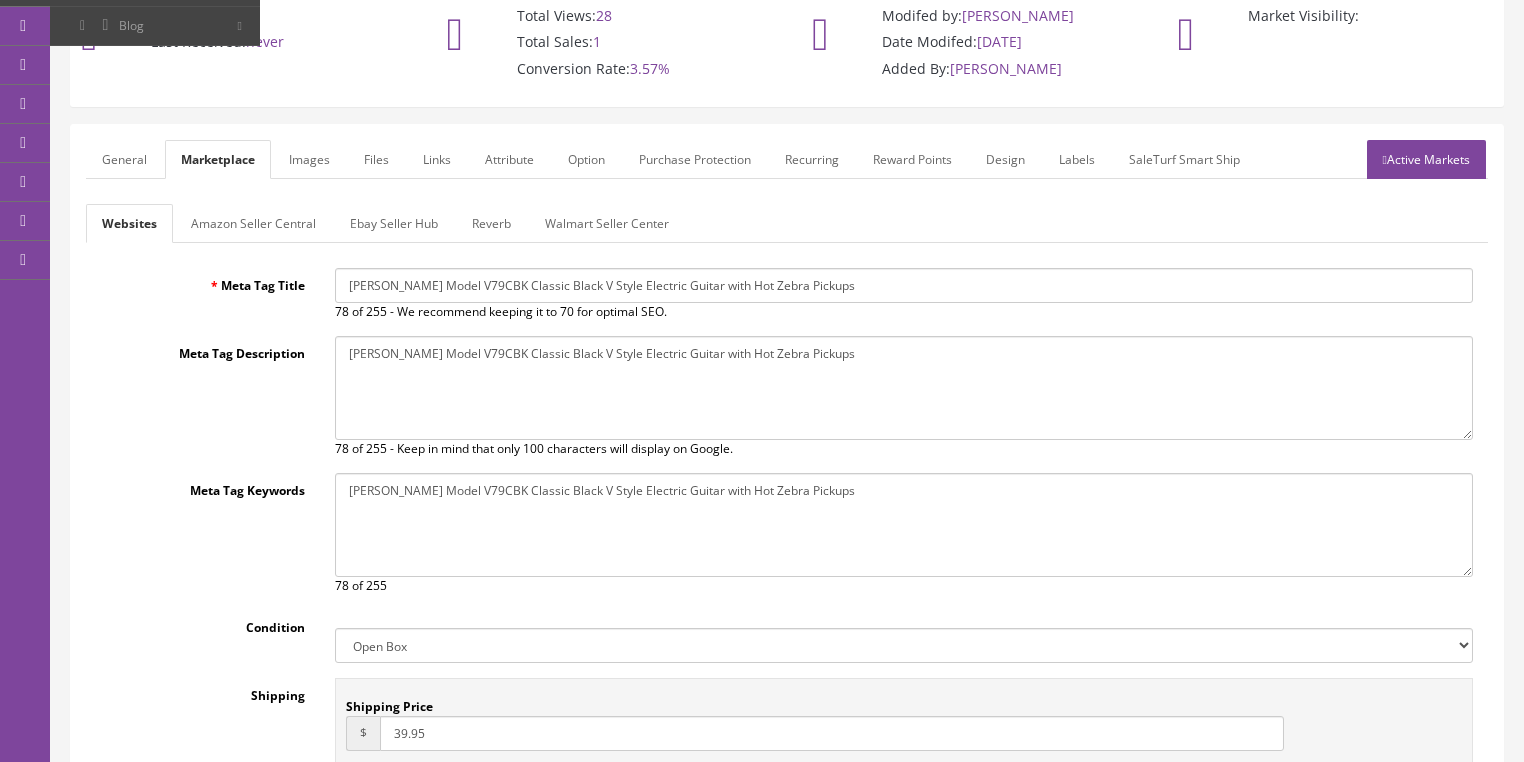 drag, startPoint x: 343, startPoint y: 281, endPoint x: 715, endPoint y: 296, distance: 372.3023 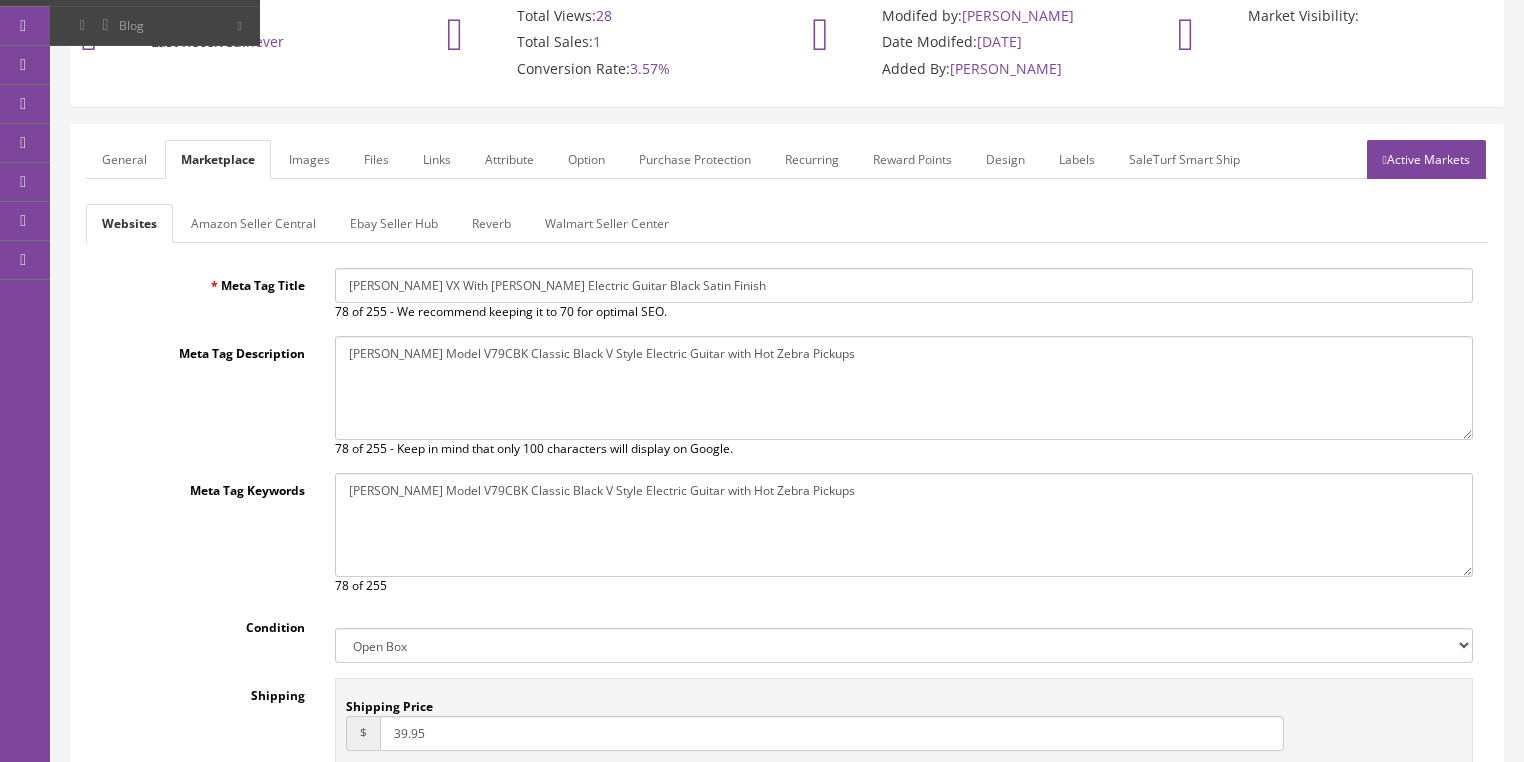 type on "Dean VX With Floyd Rose Tremolo Electric Guitar Black Satin Finish" 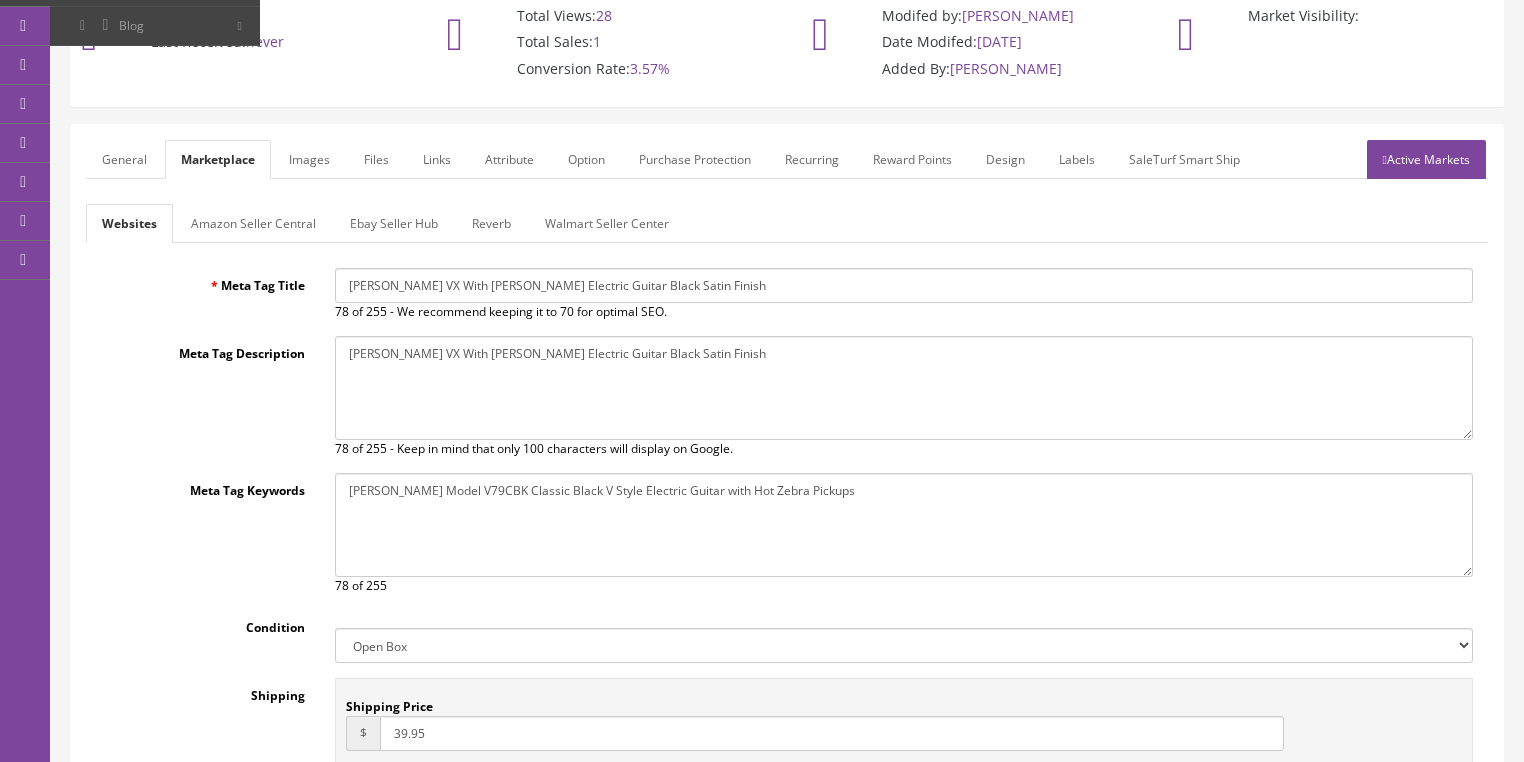 type on "Dean VX With Floyd Rose Tremolo Electric Guitar Black Satin Finish" 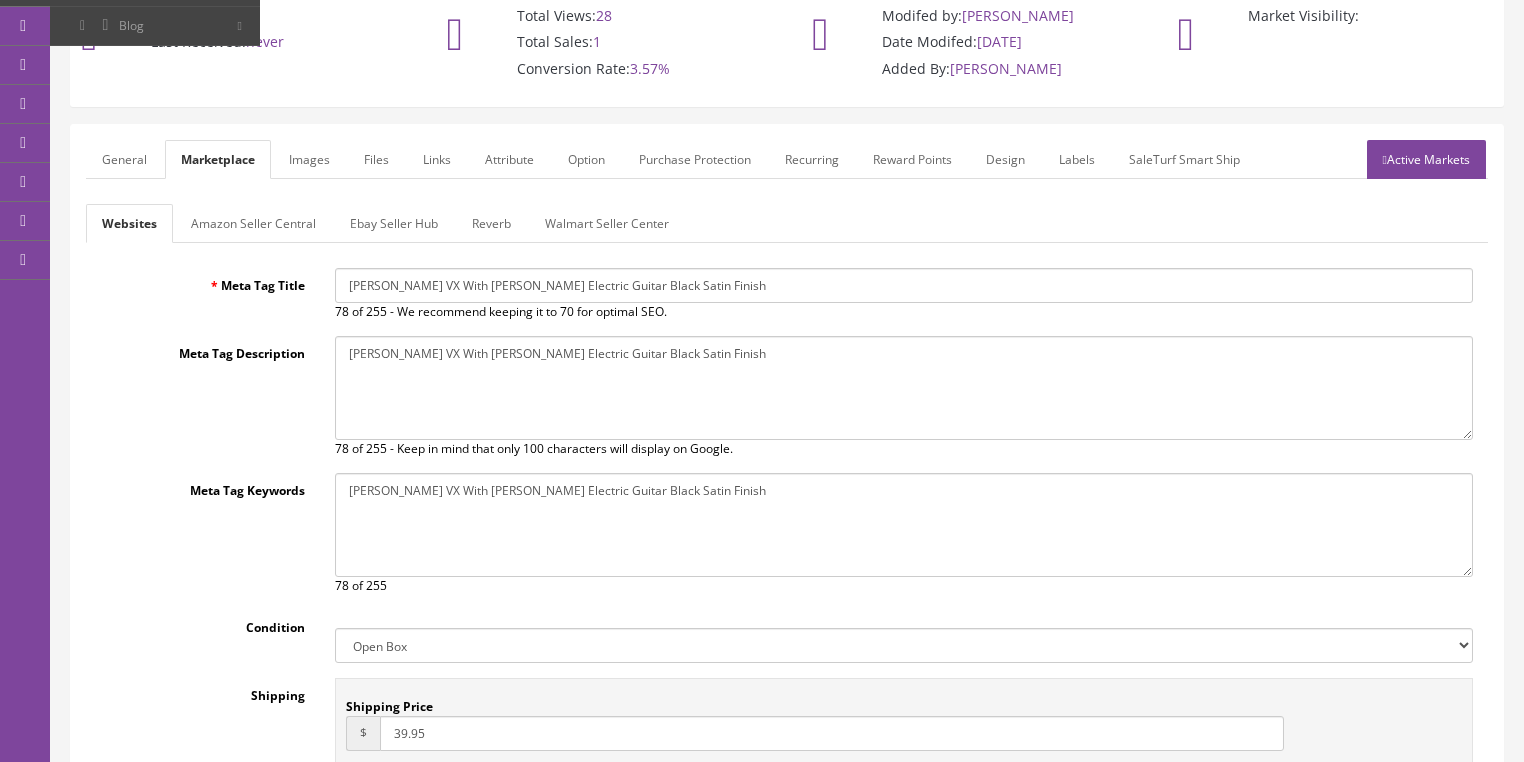 type on "Dean VX With Floyd Rose Tremolo Electric Guitar Black Satin Finish" 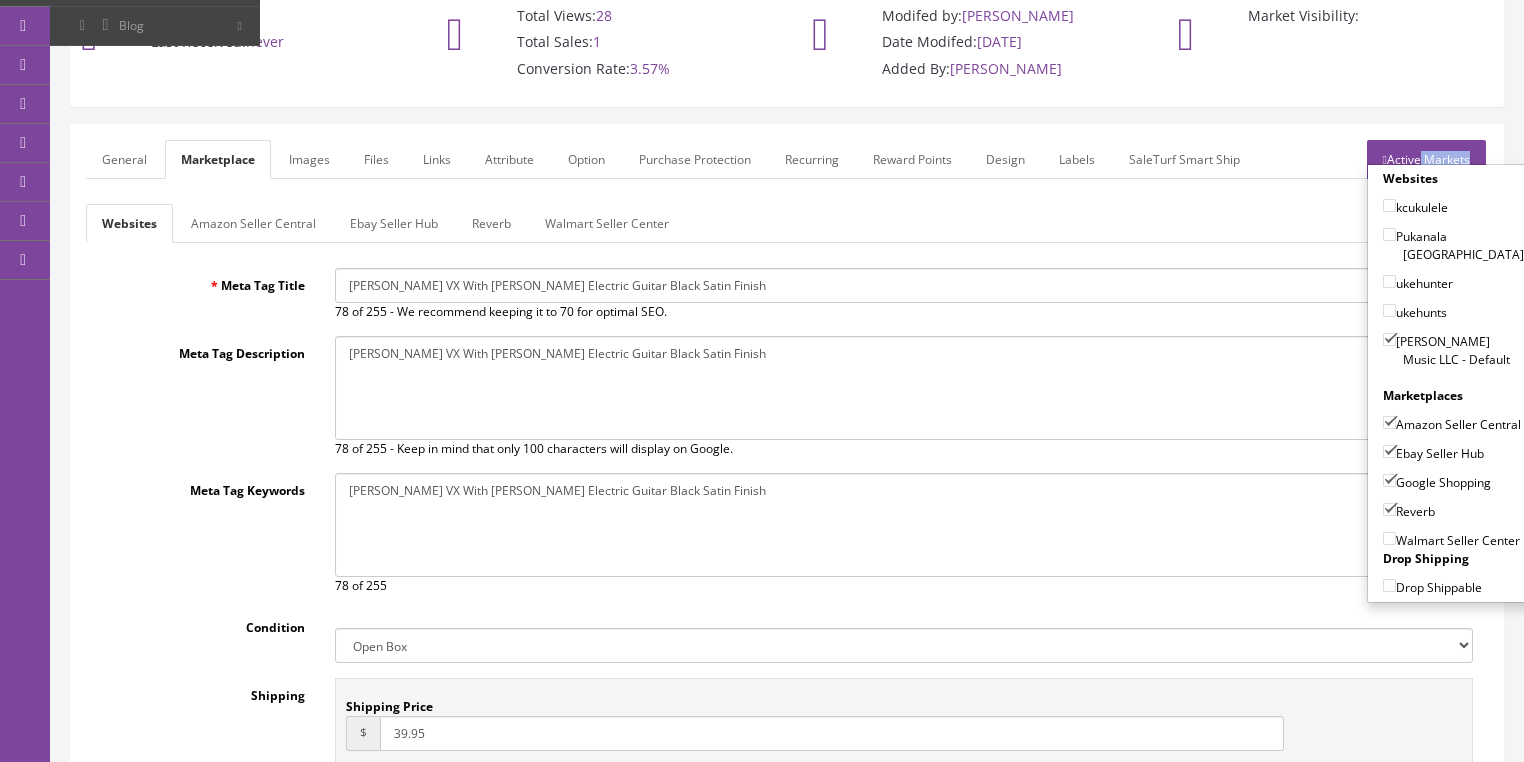 click on "Active Markets
Websites
kcukulele
Pukanala USA
ukehunter
ukehunts
Butler Music LLC - Default
Marketplaces
Amazon Seller Central
Ebay Seller Hub
Google Shopping
Reverb
Walmart Seller Center
Drop Shipping
Drop Shippable" at bounding box center (1427, 159) 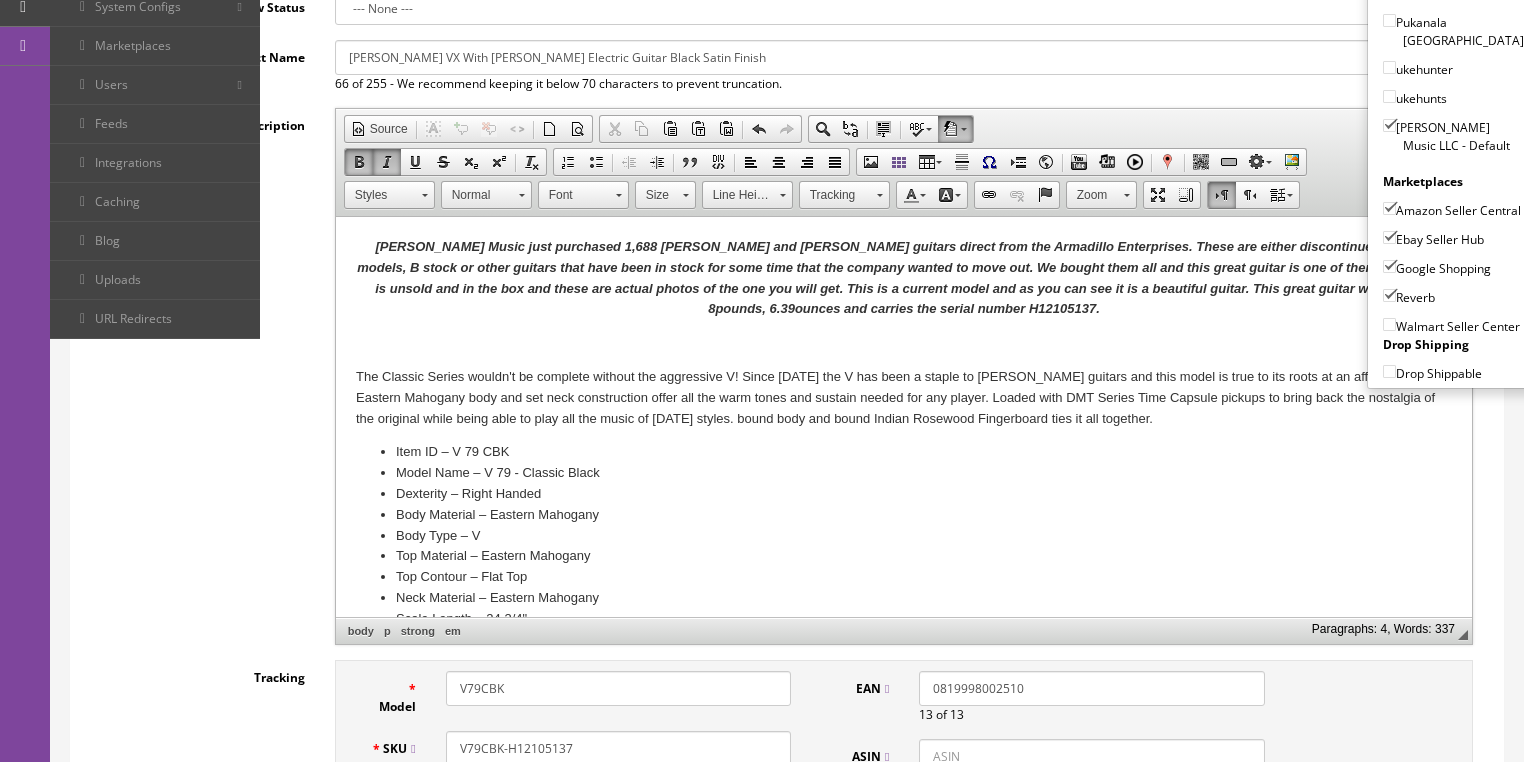 scroll, scrollTop: 400, scrollLeft: 0, axis: vertical 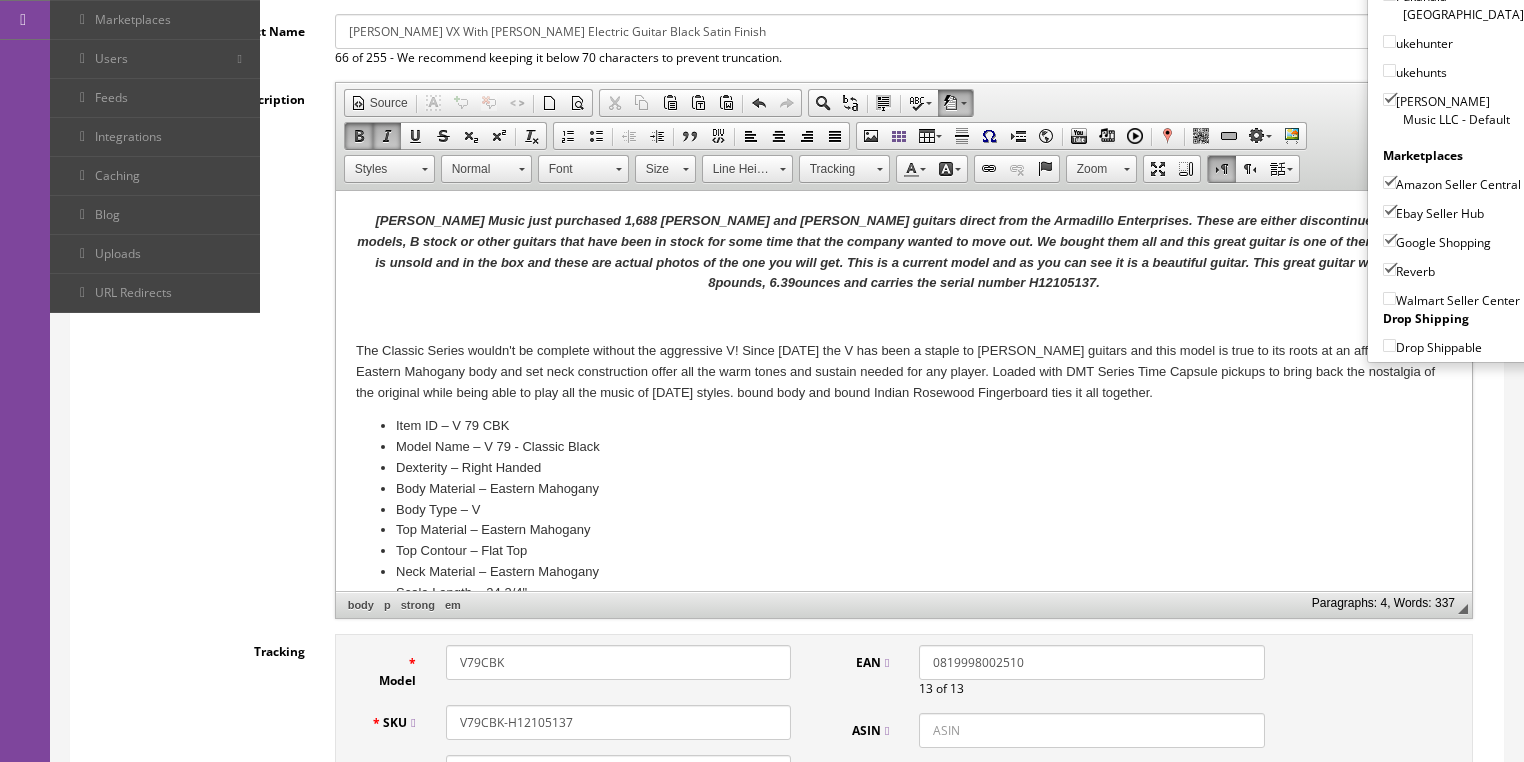 click on "Dean VX With Floyd Rose Tremolo Electric Guitar Black Satin Finish
66    of 255 - We recommend keeping it below 70 characters to prevent truncation." at bounding box center (904, 40) 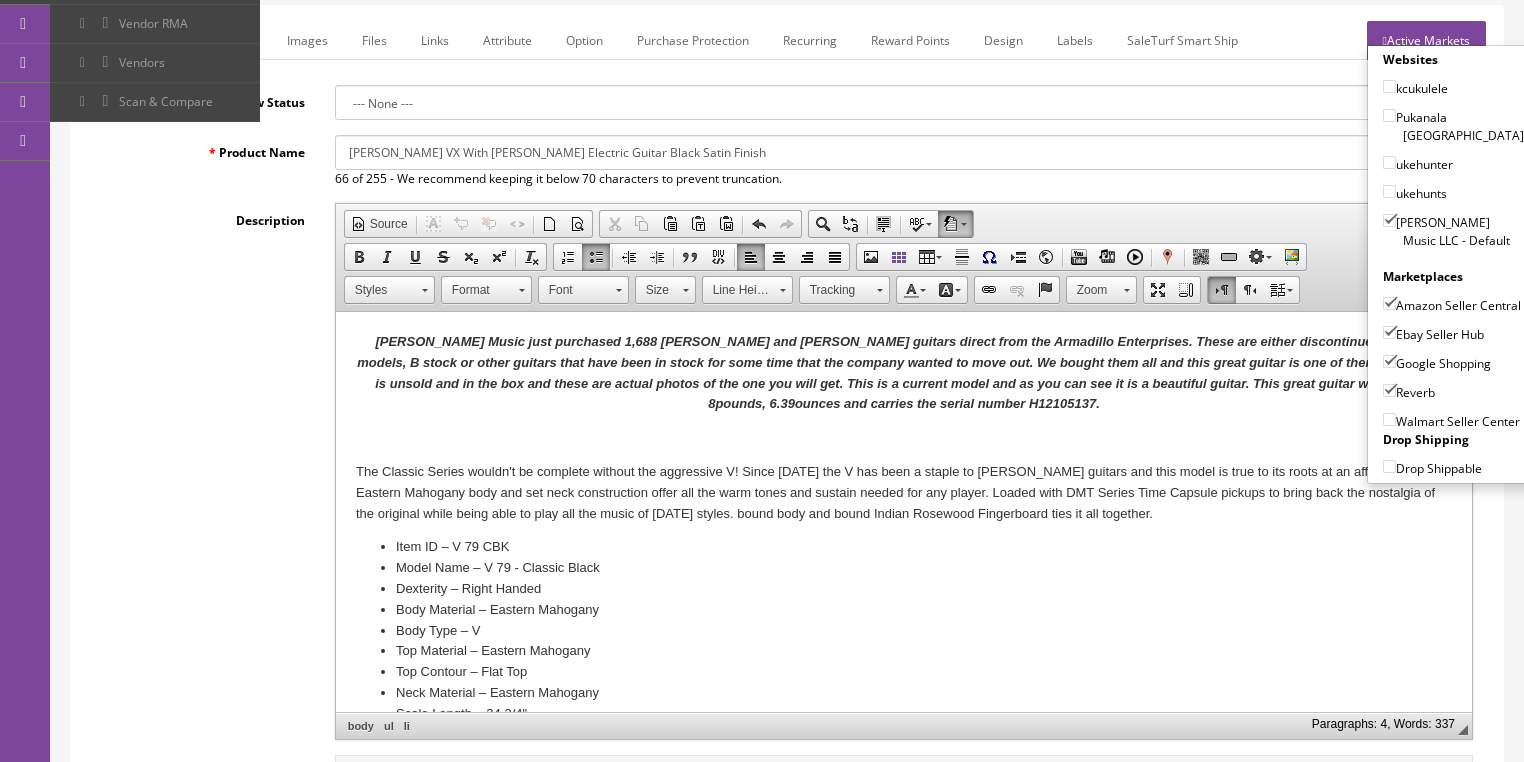 scroll, scrollTop: 240, scrollLeft: 0, axis: vertical 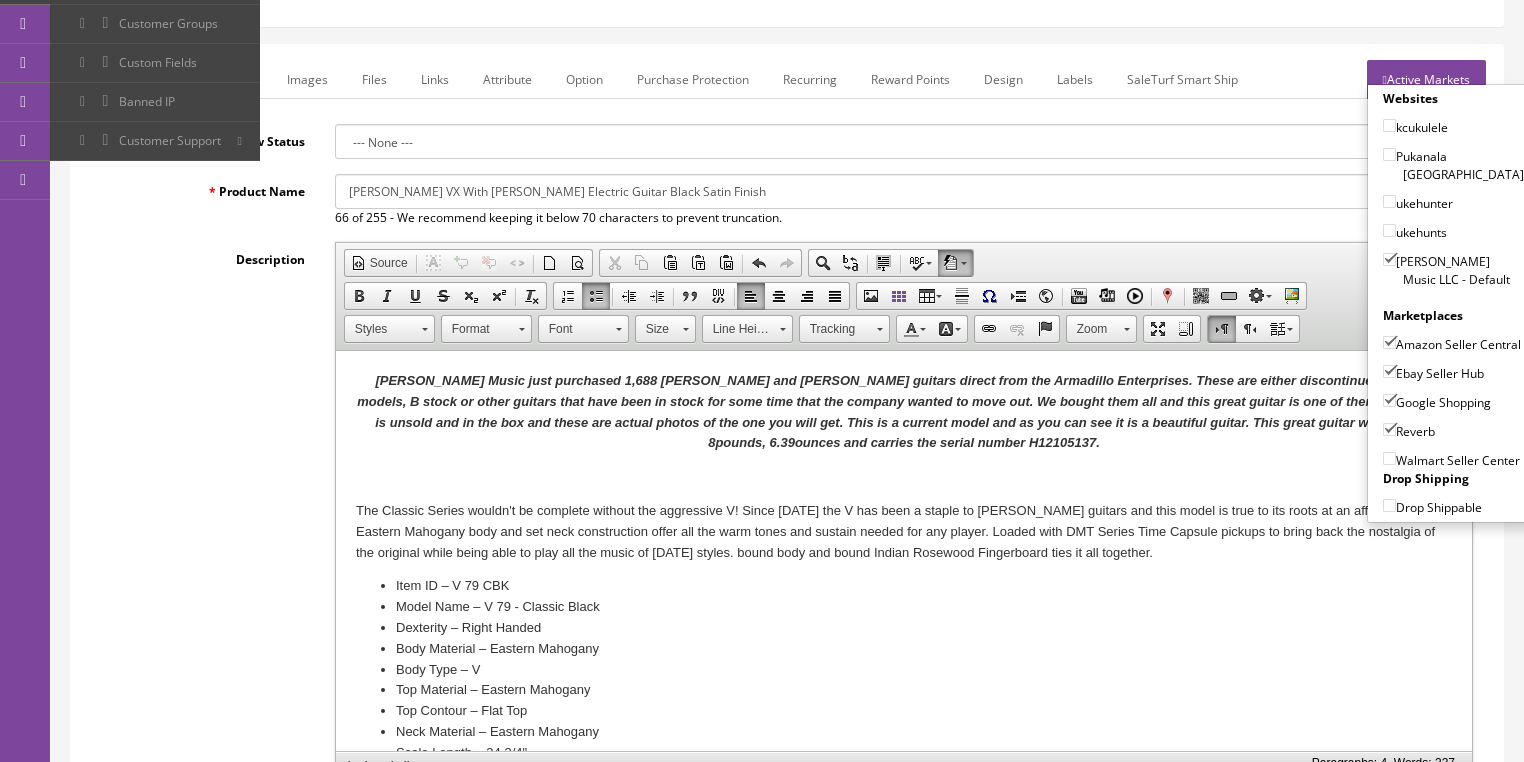 click on "Active Markets" at bounding box center (1426, 79) 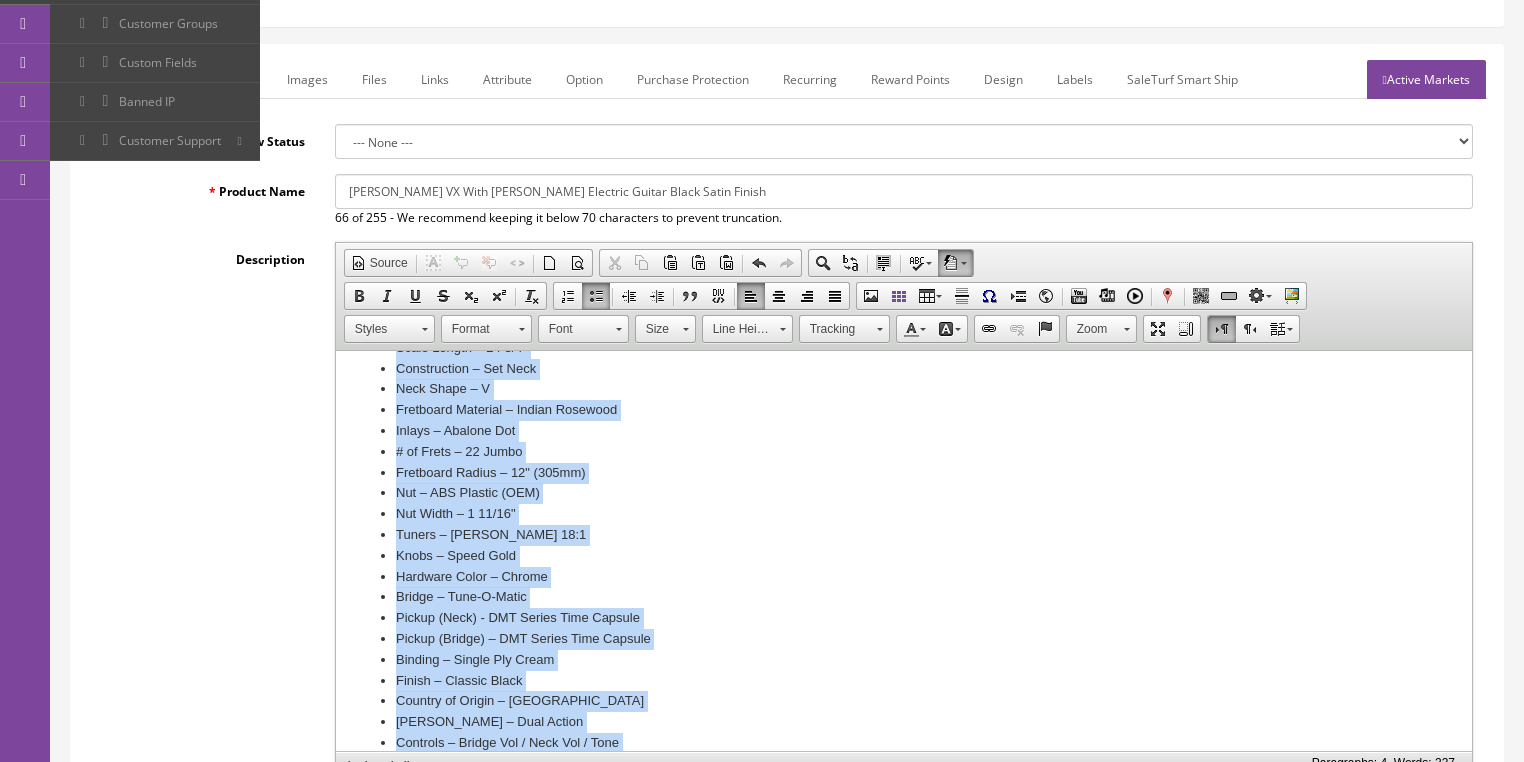 scroll, scrollTop: 448, scrollLeft: 0, axis: vertical 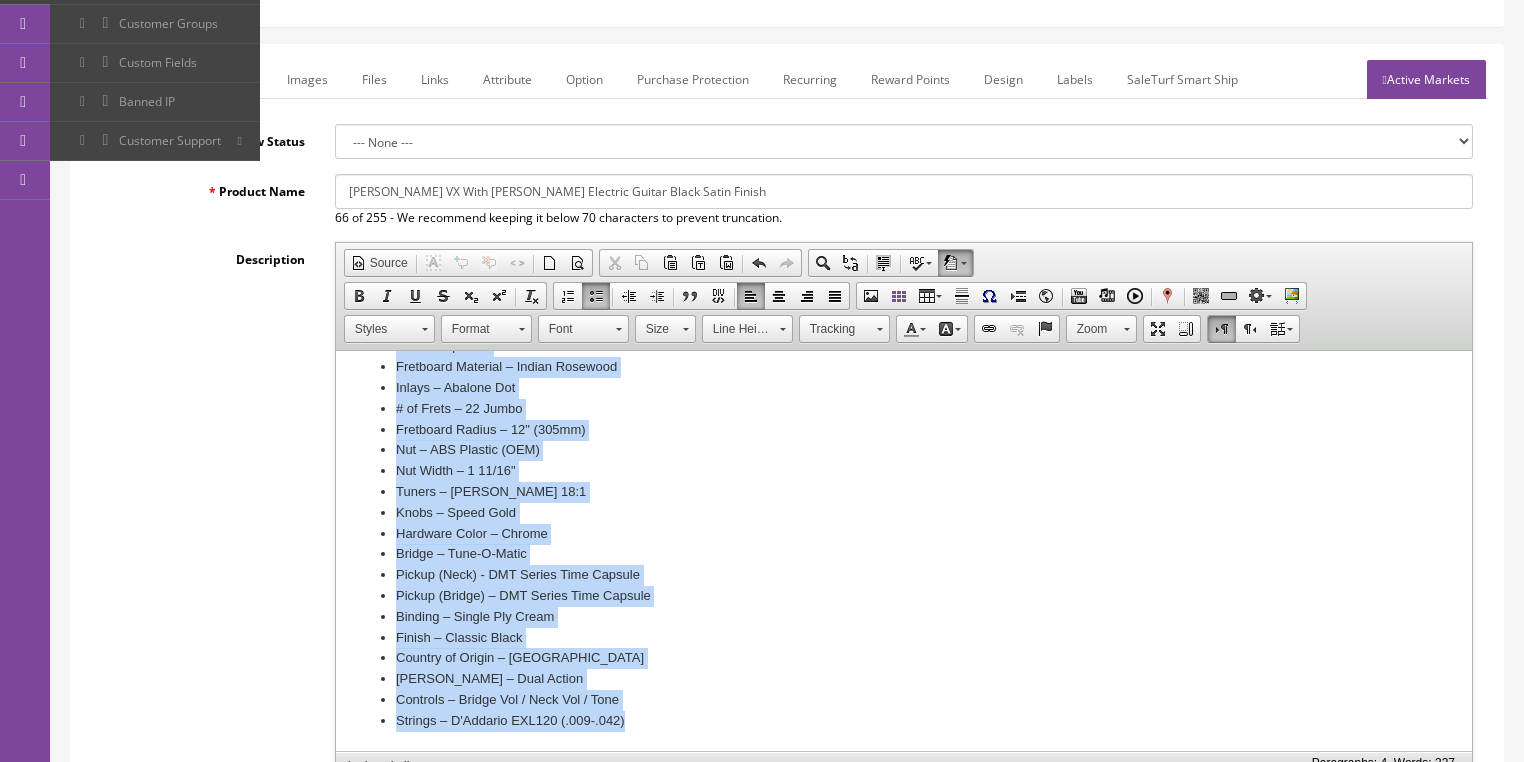 drag, startPoint x: 354, startPoint y: 506, endPoint x: 785, endPoint y: 737, distance: 489.00104 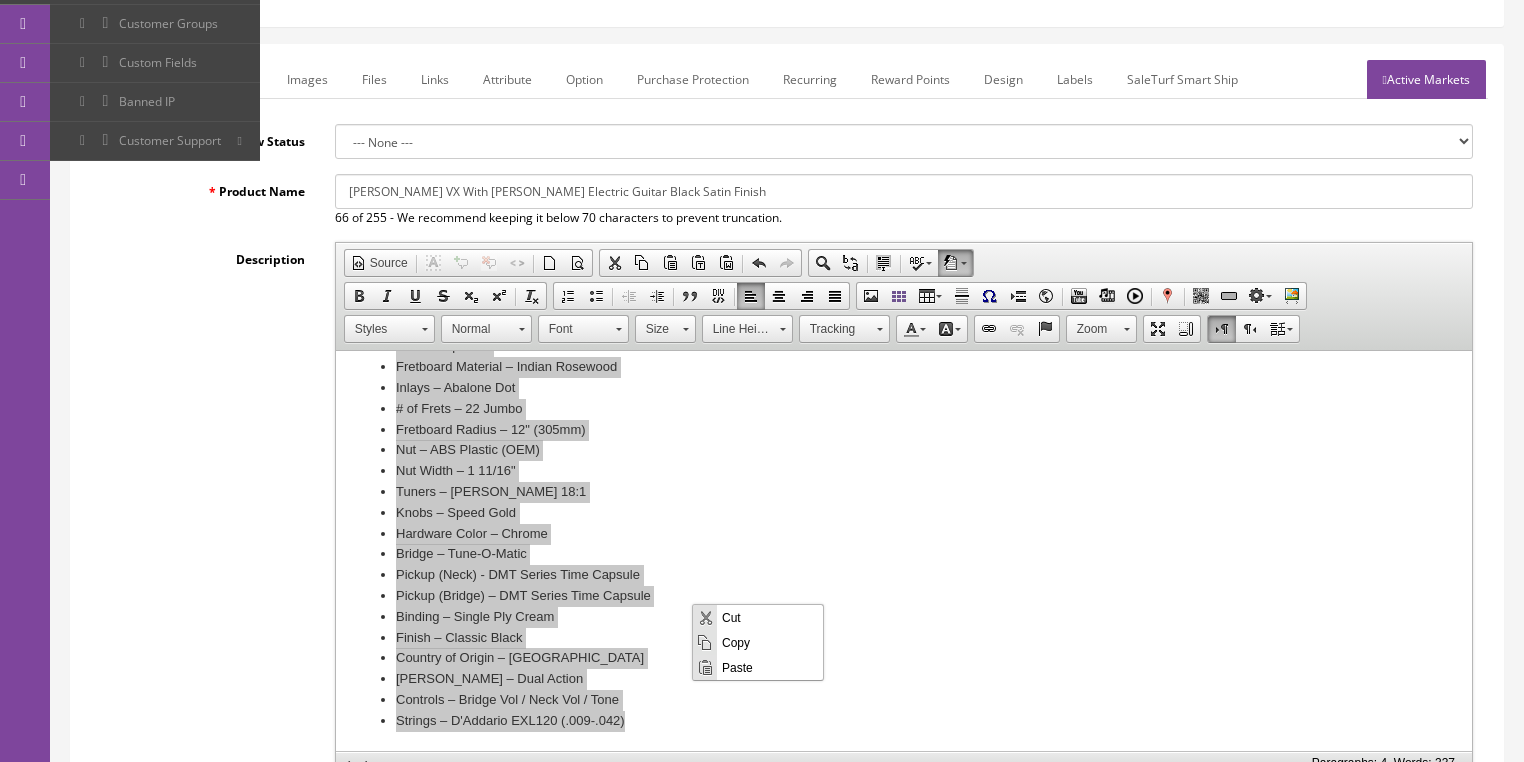 scroll, scrollTop: 0, scrollLeft: 0, axis: both 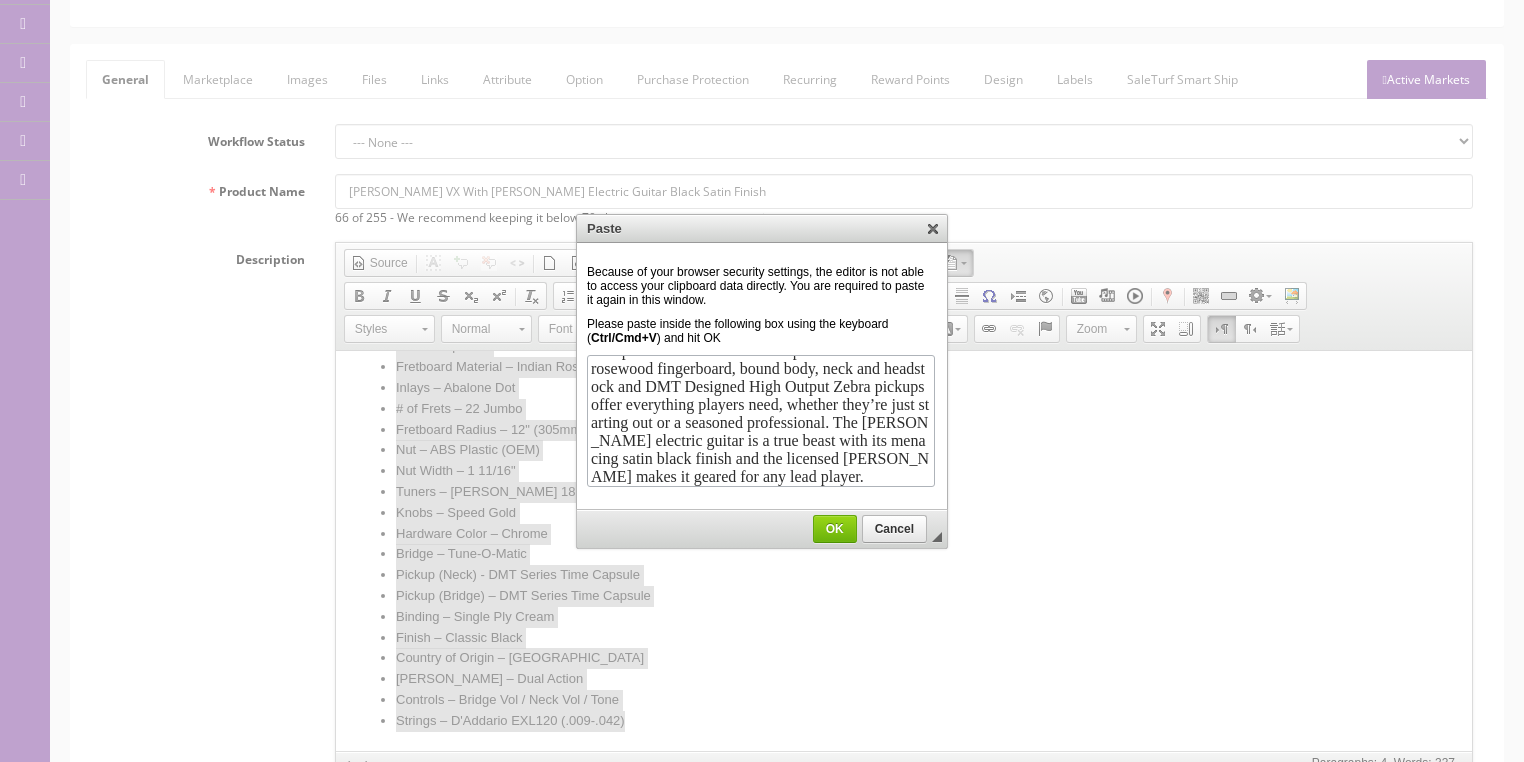 click on "OK" at bounding box center [835, 529] 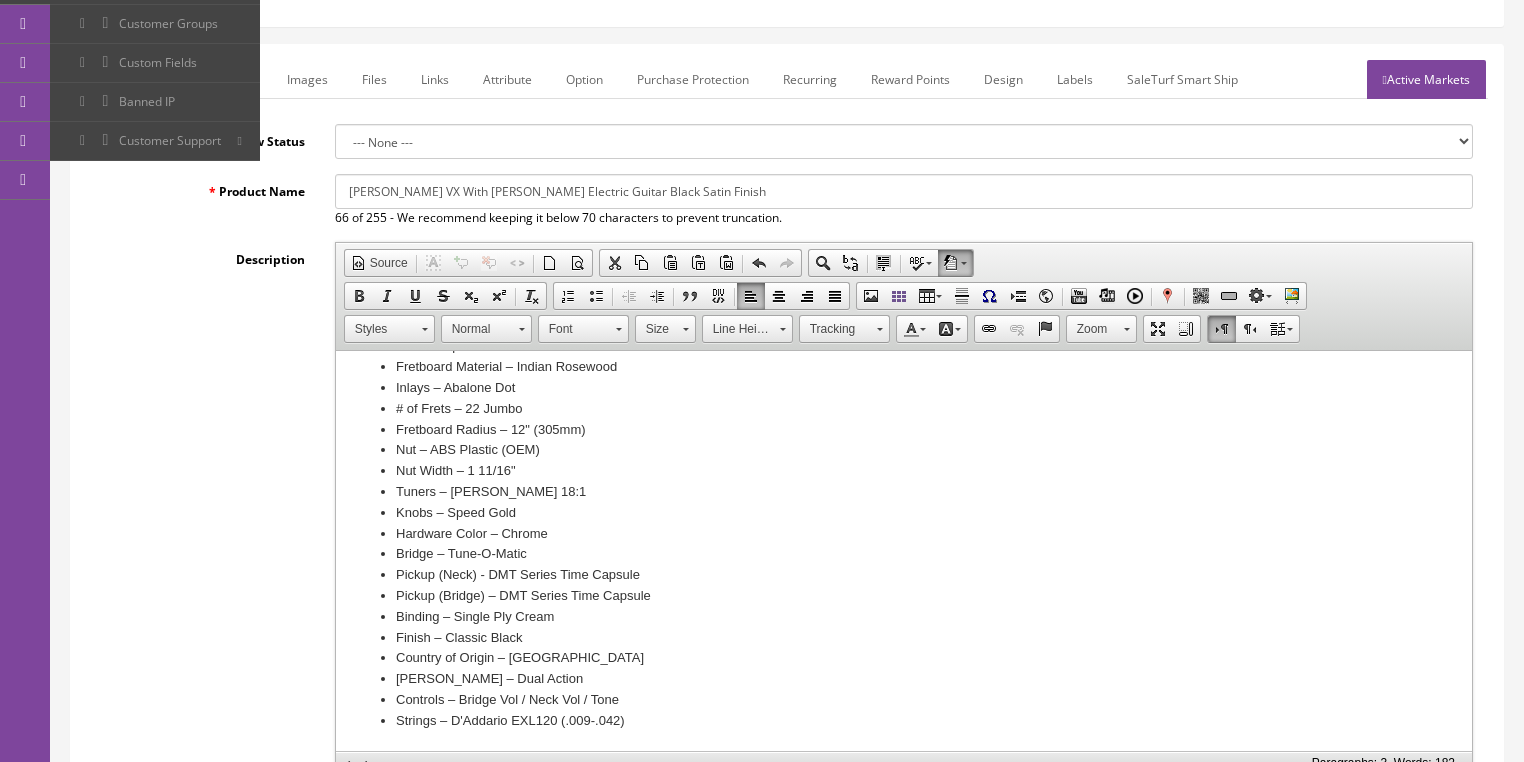 scroll, scrollTop: 0, scrollLeft: 0, axis: both 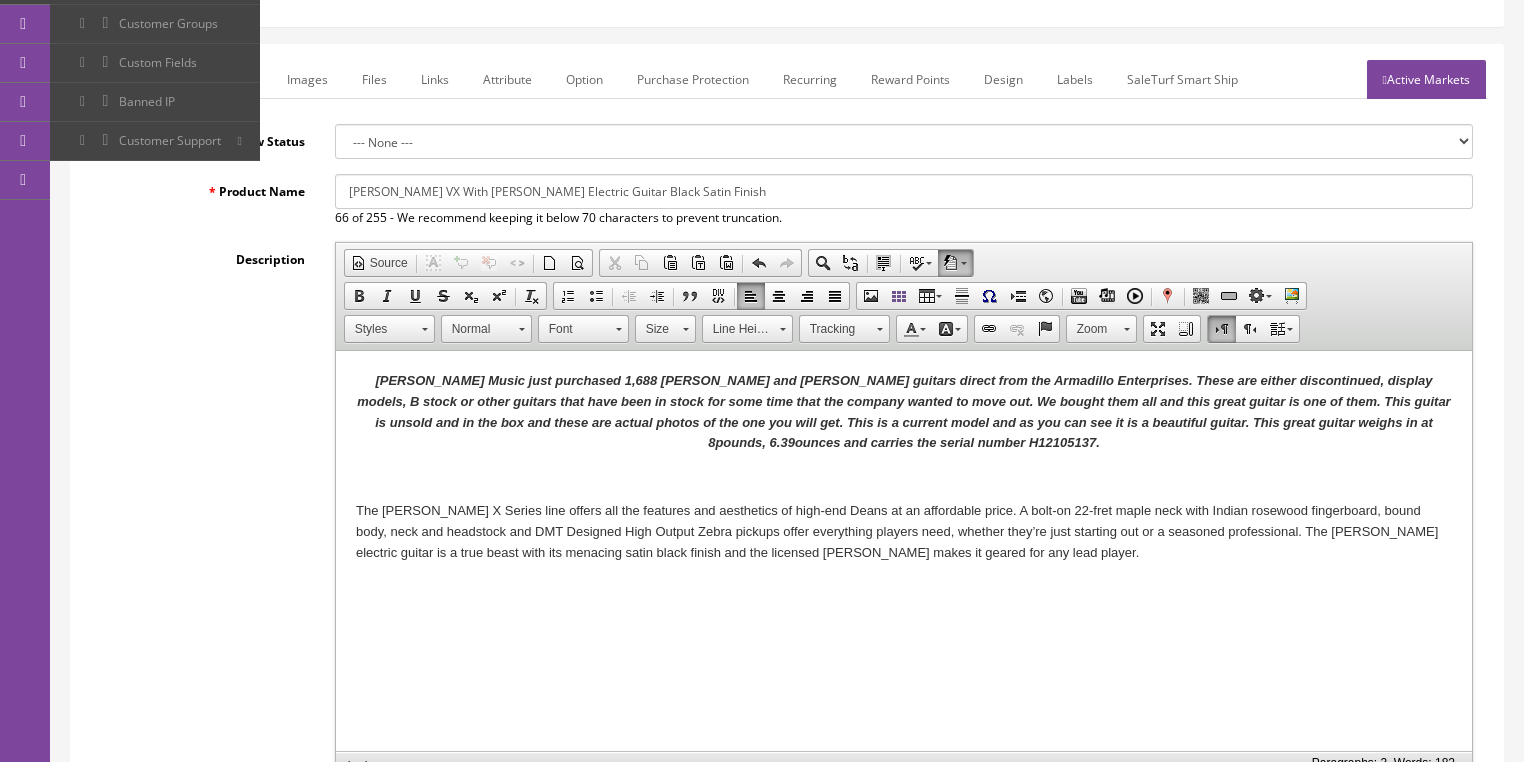 click on "The Dean X Series line offers all the features and aesthetics of high-end Deans at an affordable price. A bolt-on 22-fret maple neck with Indian rosewood fingerboard, bound body, neck and headstock and DMT Designed High Output Zebra pickups offer everything players need, whether they’re just starting out or a seasoned professional. The Dean VX electric guitar is a true beast with its menacing satin black finish and the licensed Floyd Rose tremolo makes it geared for any lead player." at bounding box center [903, 532] 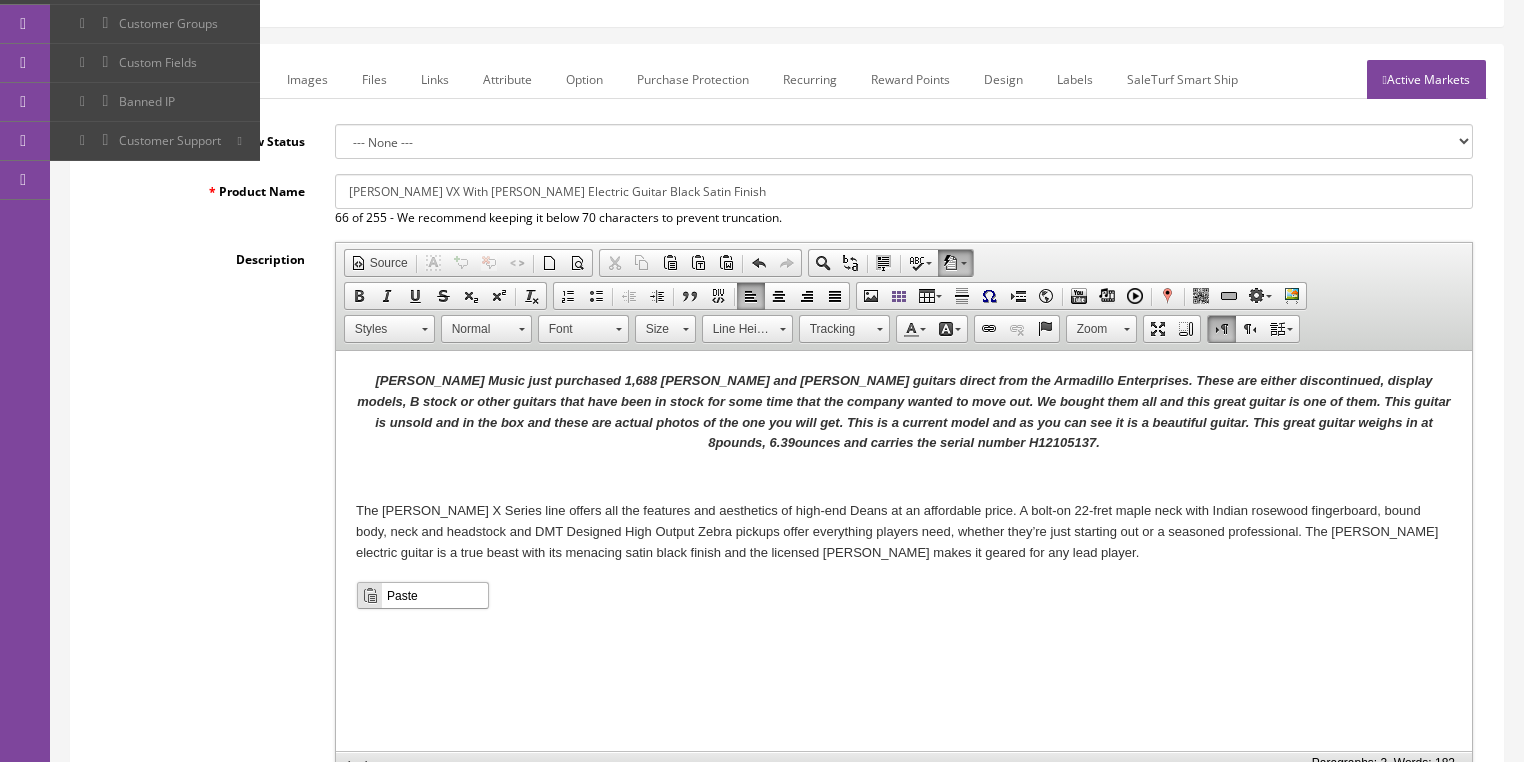 click on "Paste" at bounding box center (435, 594) 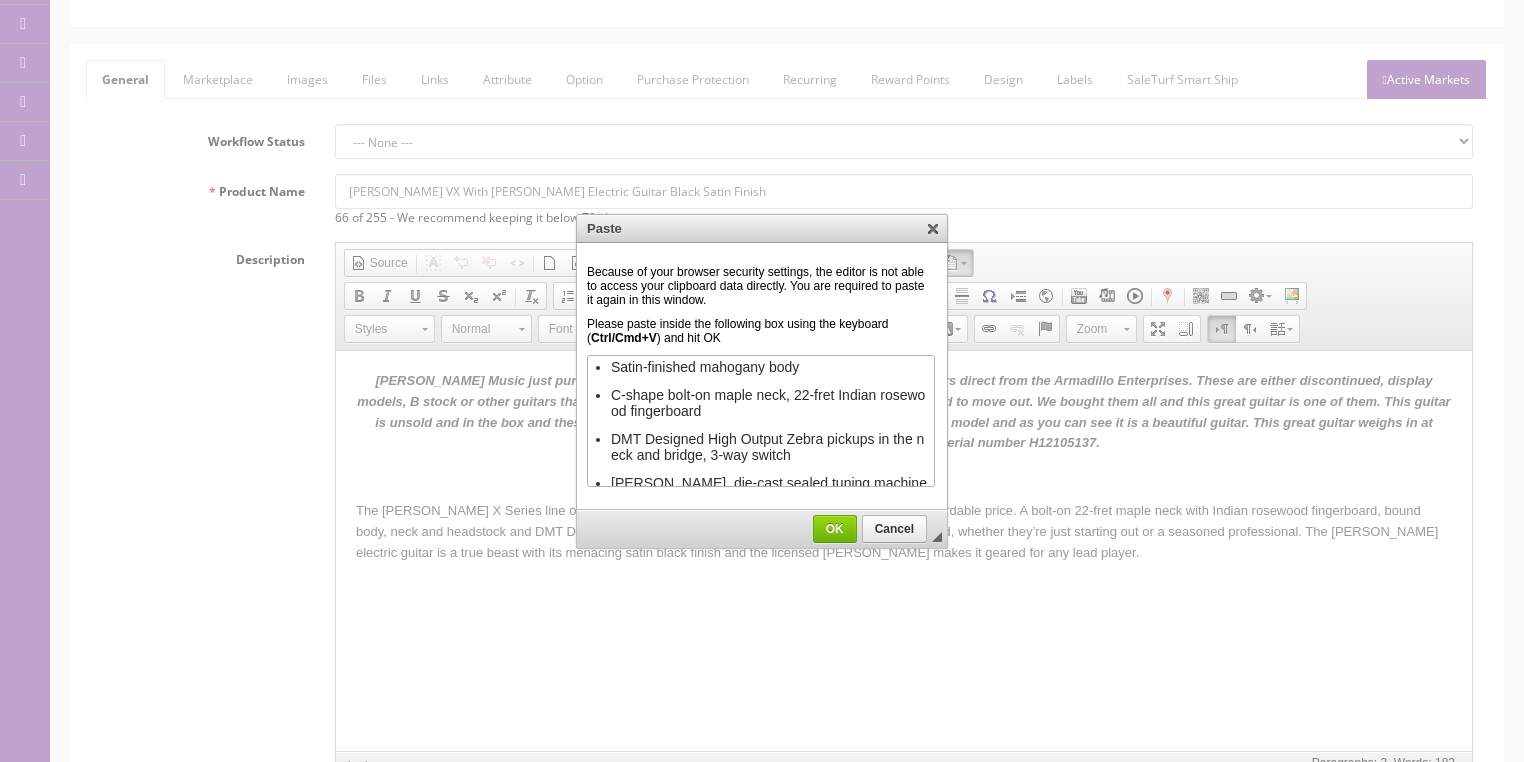 scroll, scrollTop: 25, scrollLeft: 0, axis: vertical 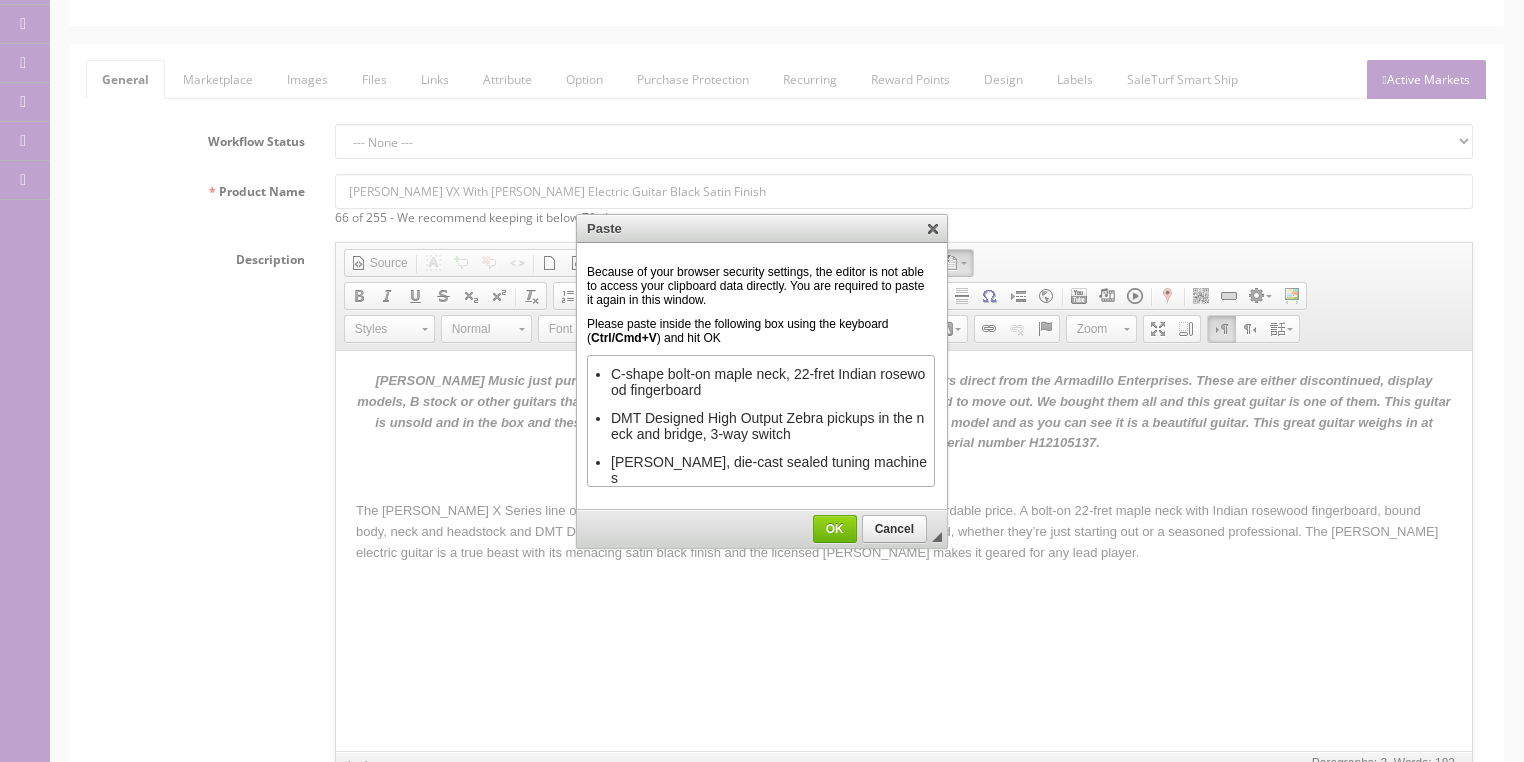 click on "OK" at bounding box center [835, 529] 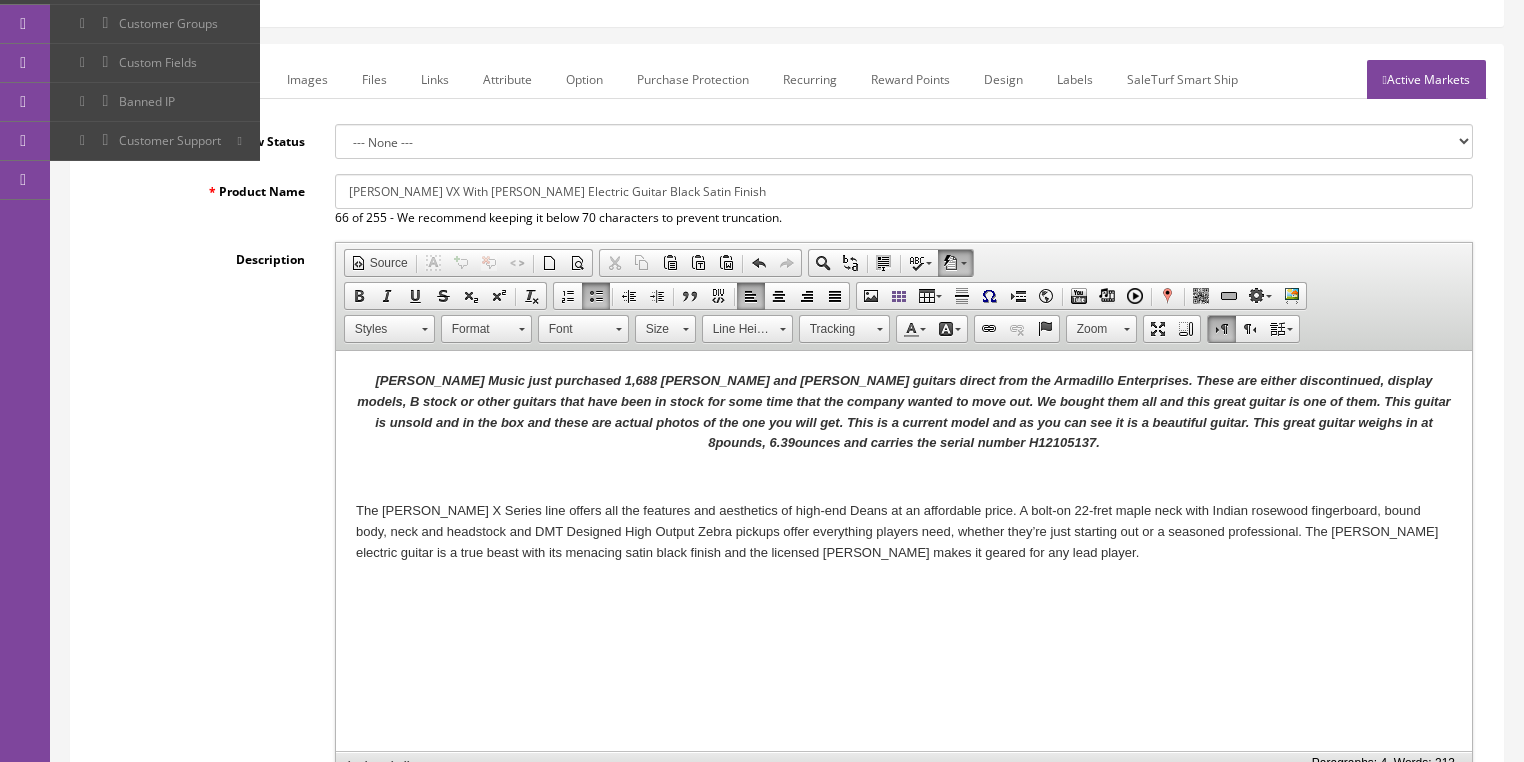 scroll, scrollTop: 0, scrollLeft: 0, axis: both 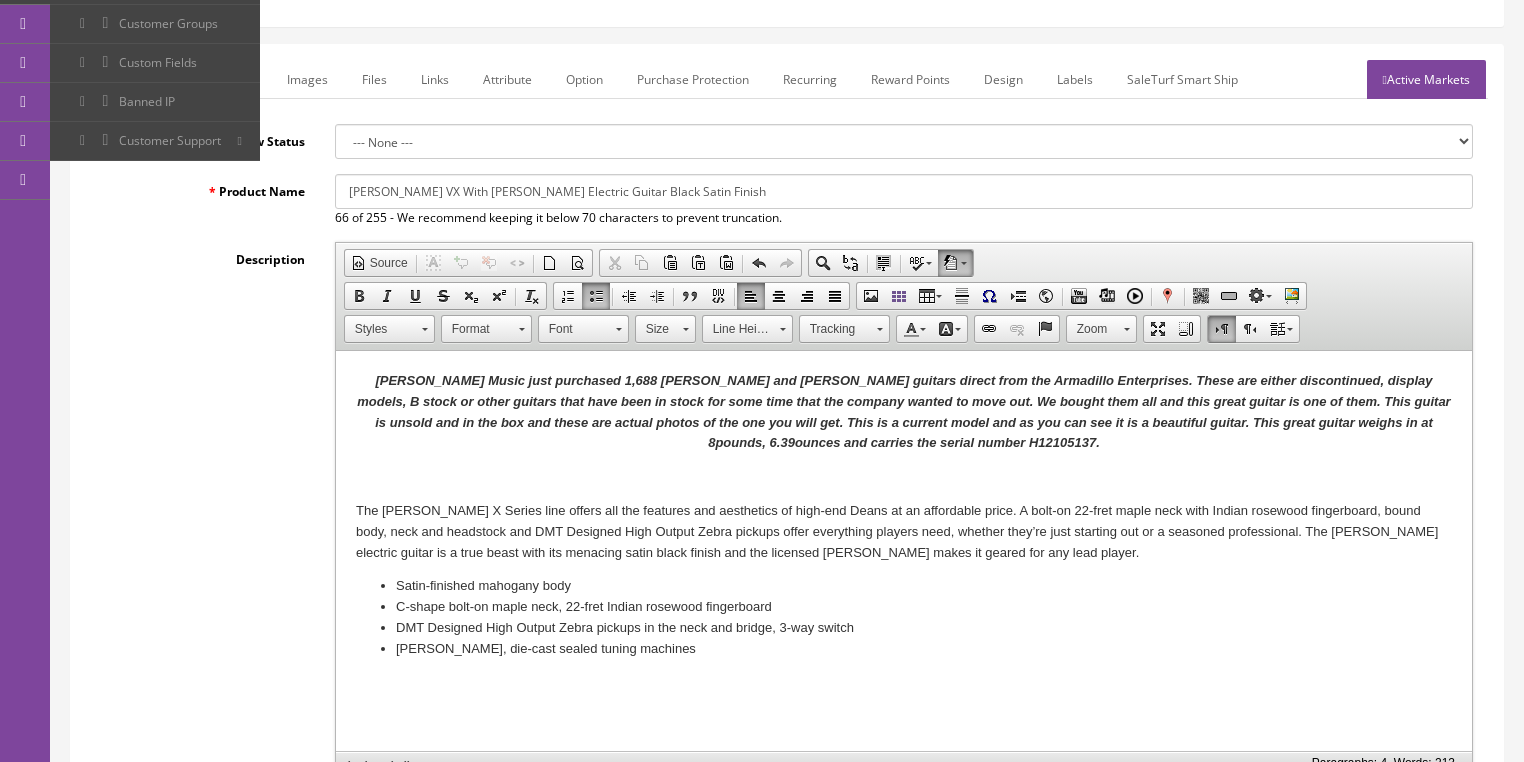 click on "Floyd Rose tremolo, die-cast sealed tuning machines" at bounding box center [903, 649] 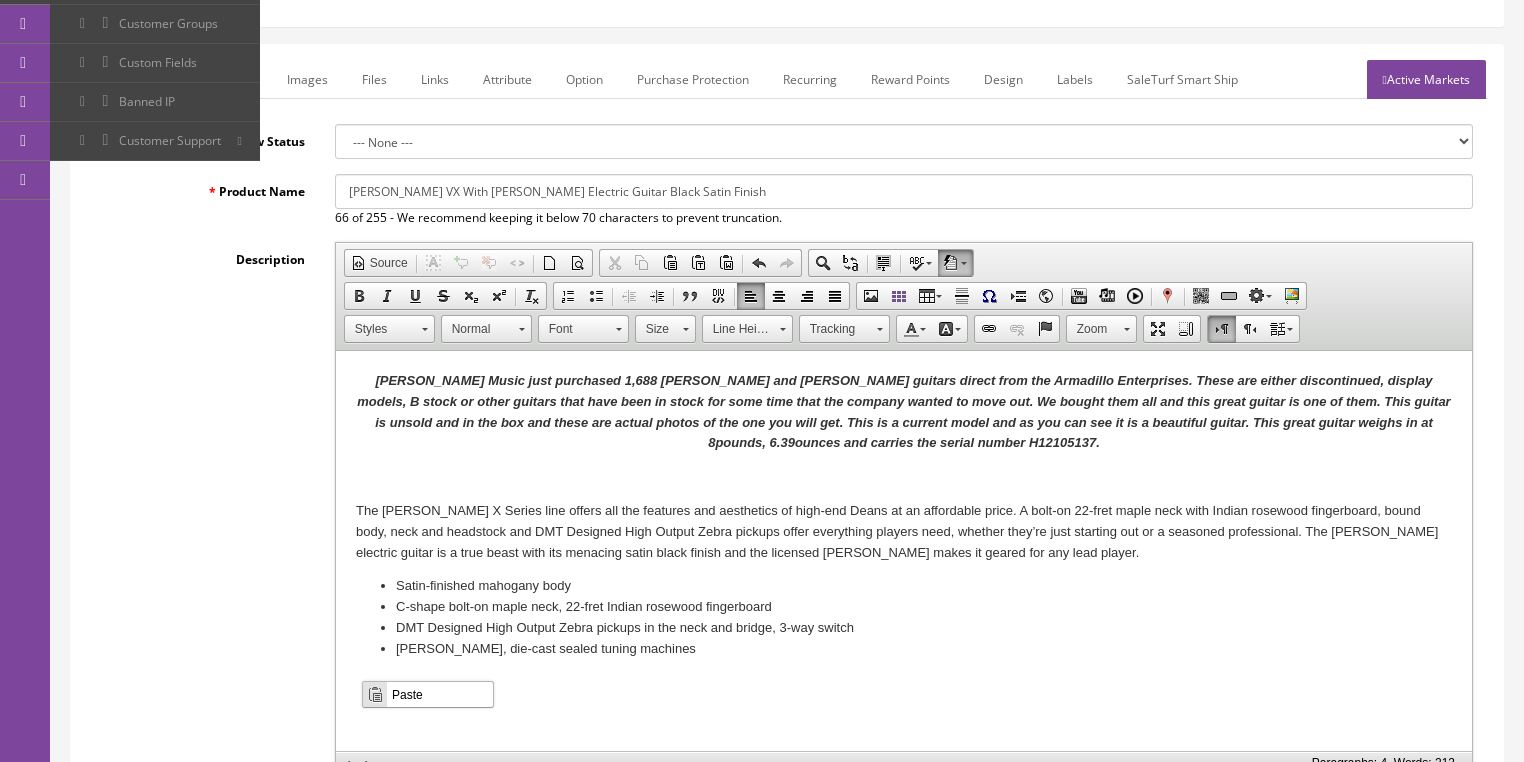drag, startPoint x: 410, startPoint y: 689, endPoint x: 438, endPoint y: 1023, distance: 335.1716 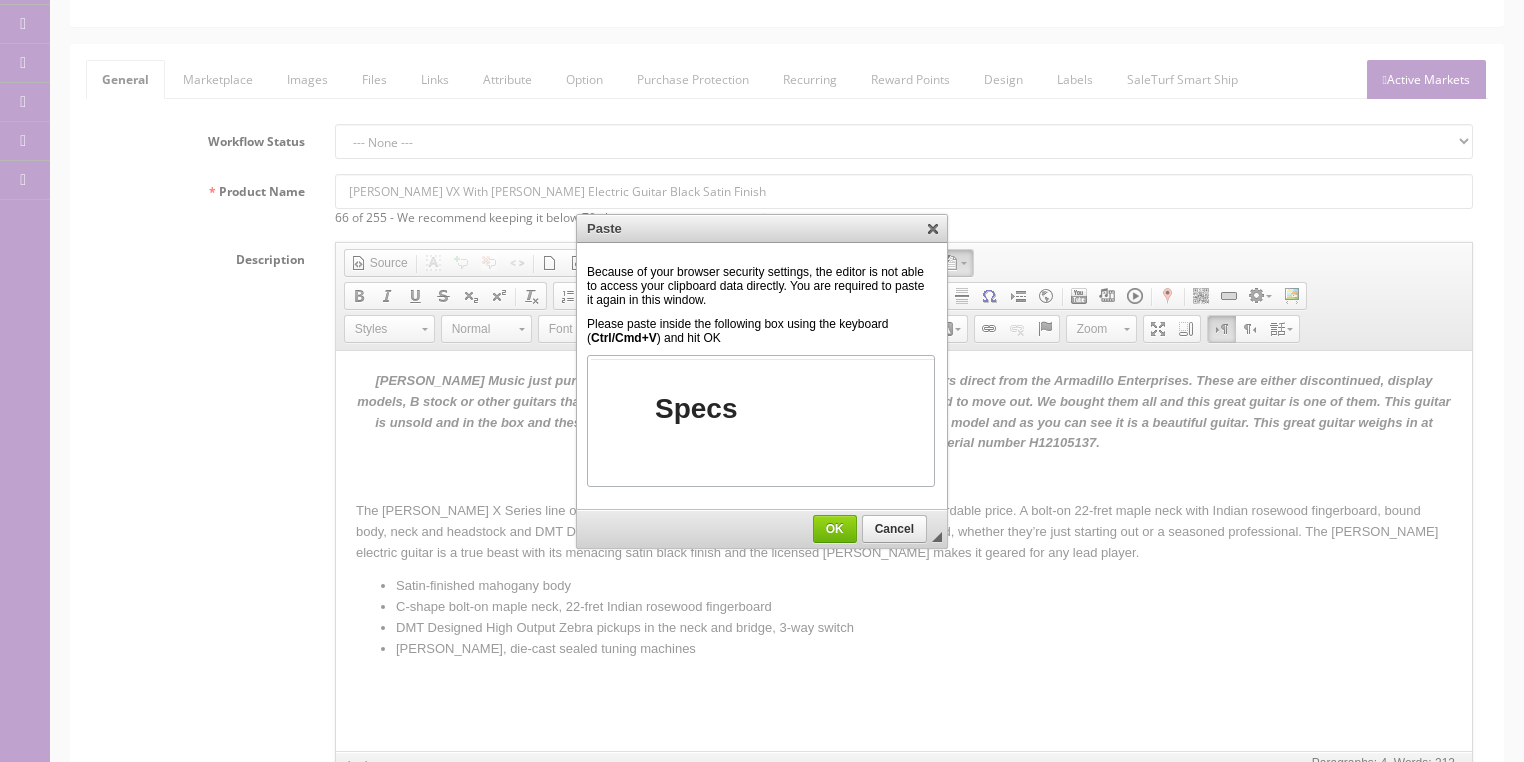 scroll, scrollTop: 1364, scrollLeft: 0, axis: vertical 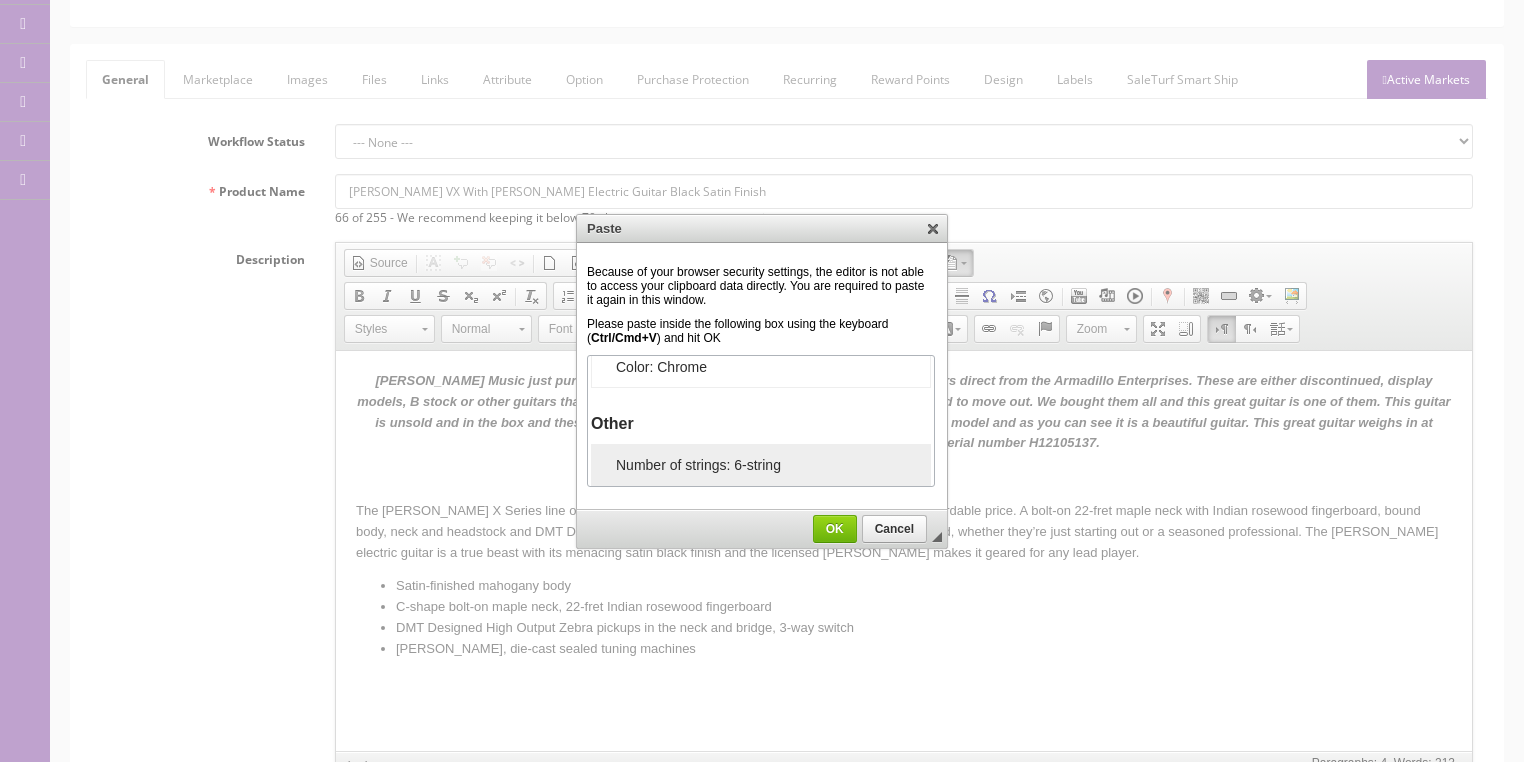 click on "OK" at bounding box center [835, 529] 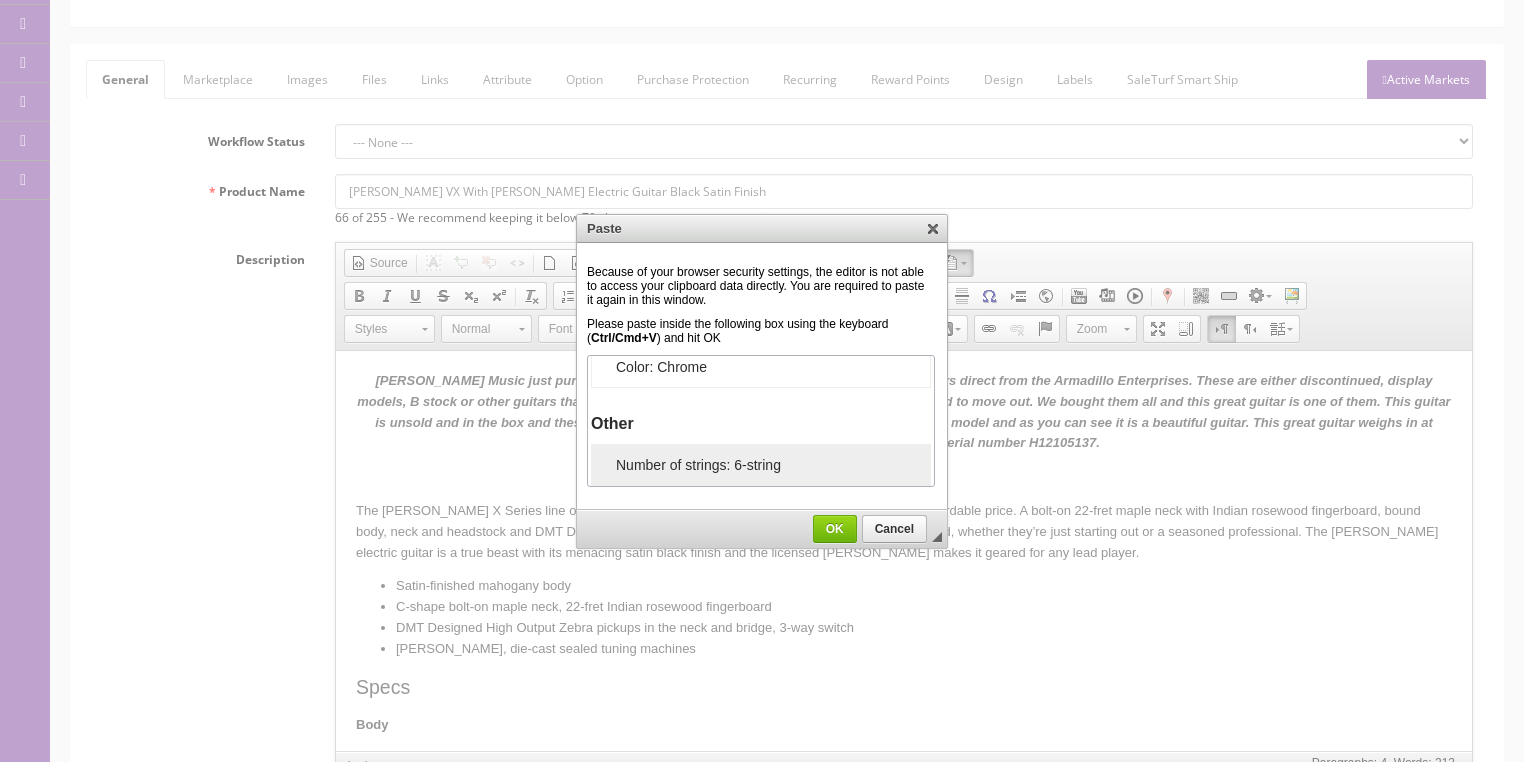 scroll, scrollTop: 748, scrollLeft: 0, axis: vertical 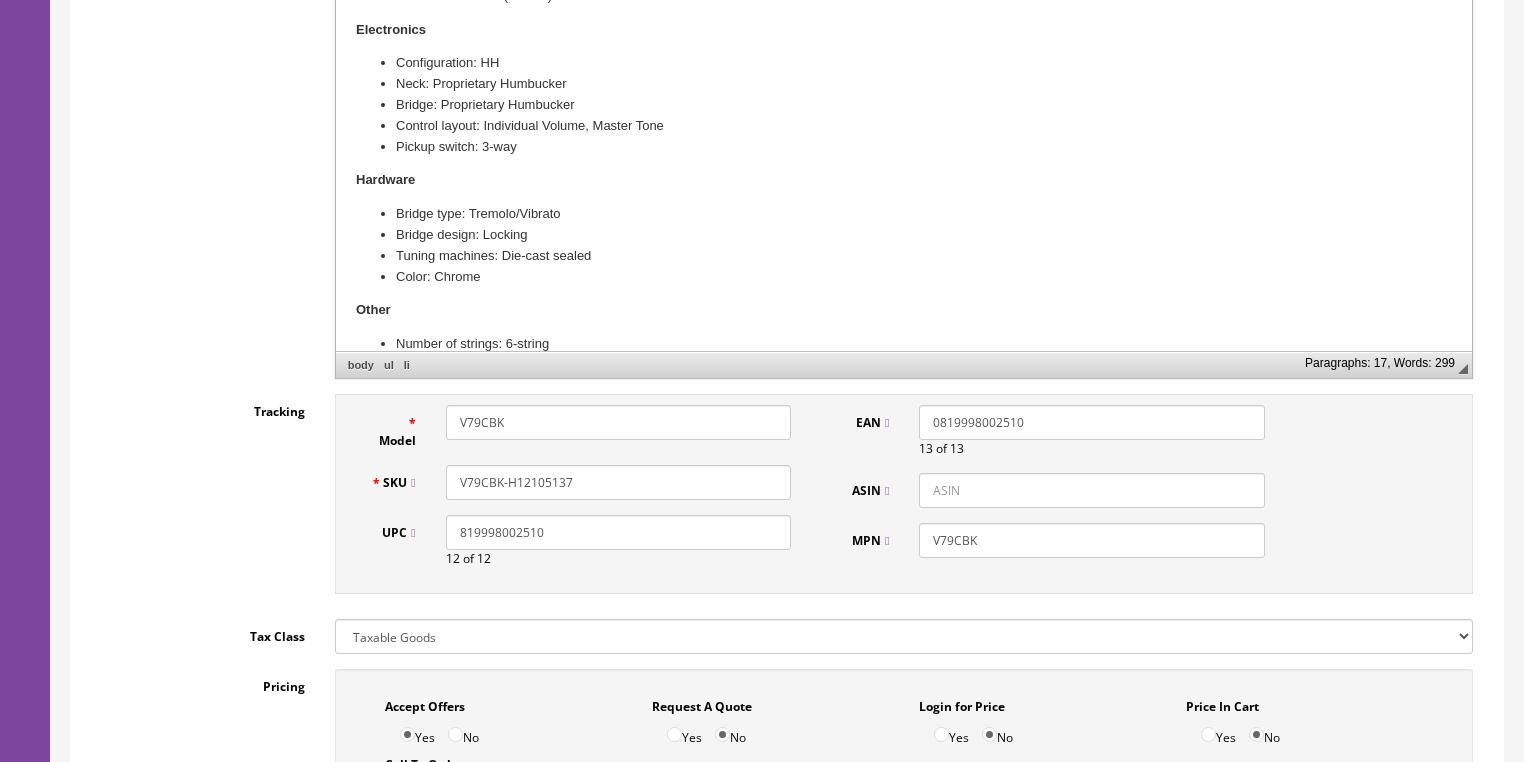 click on "V79CBK" at bounding box center (618, 422) 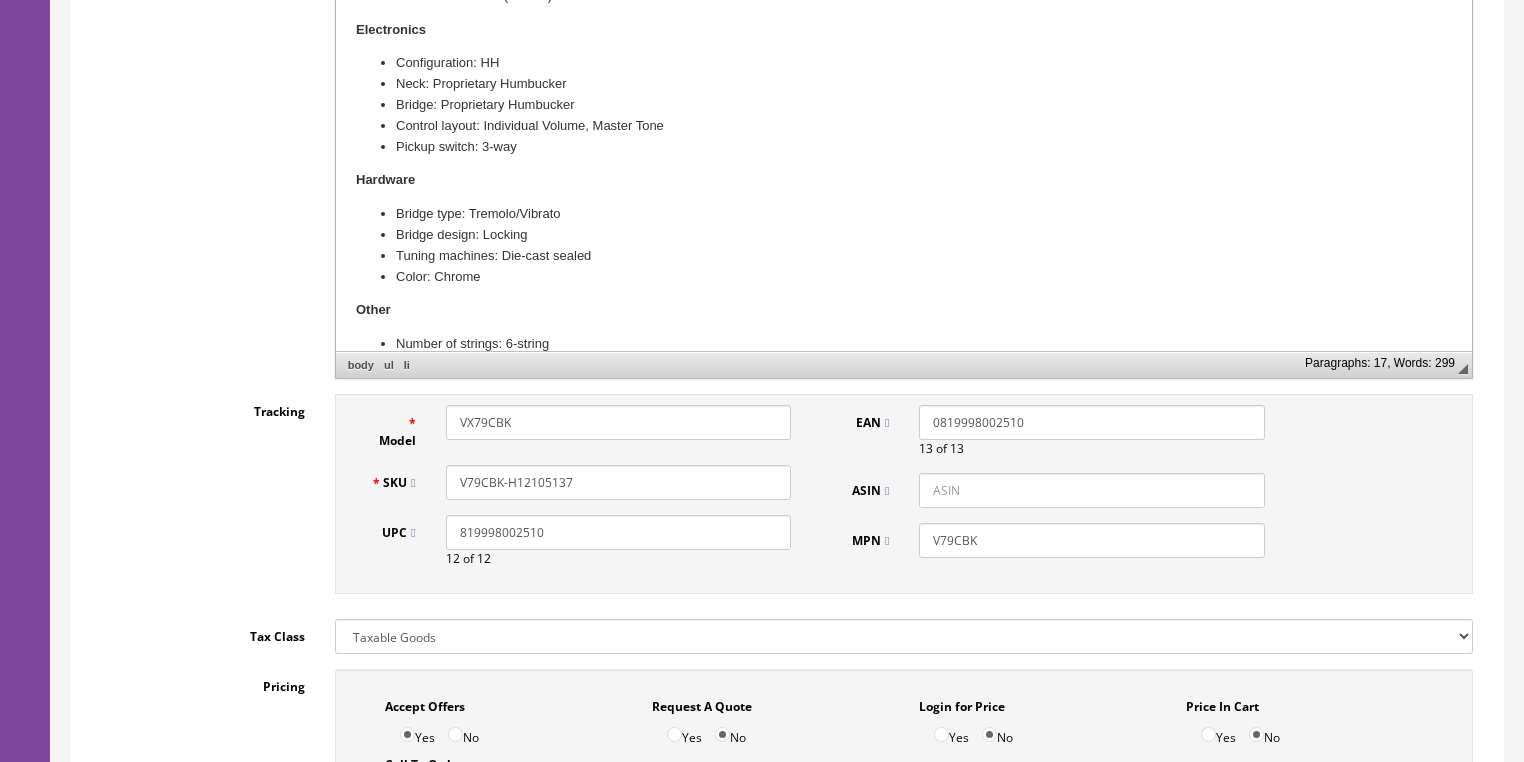 type on "VX79CBK" 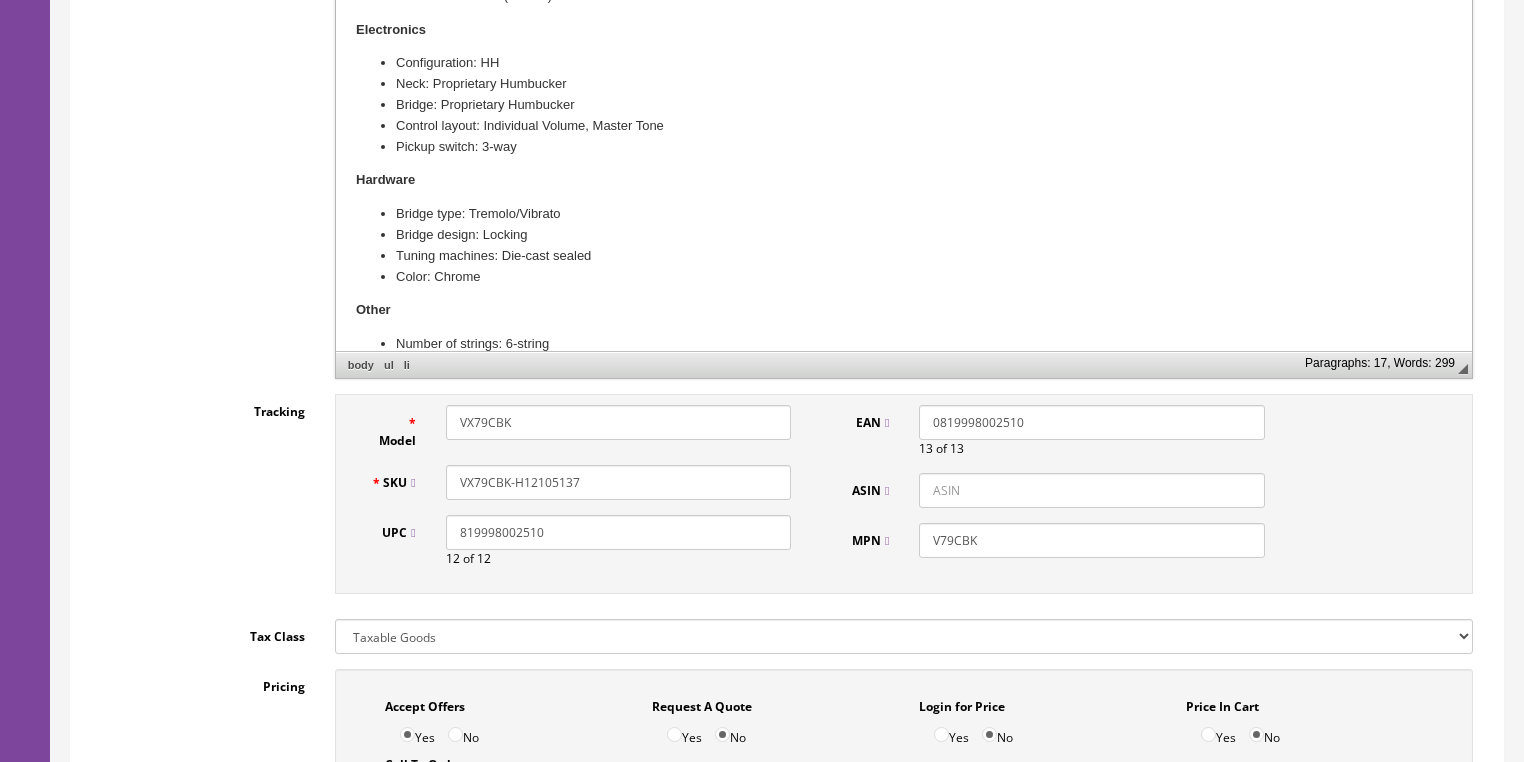 type on "VX79CBK-H12105137" 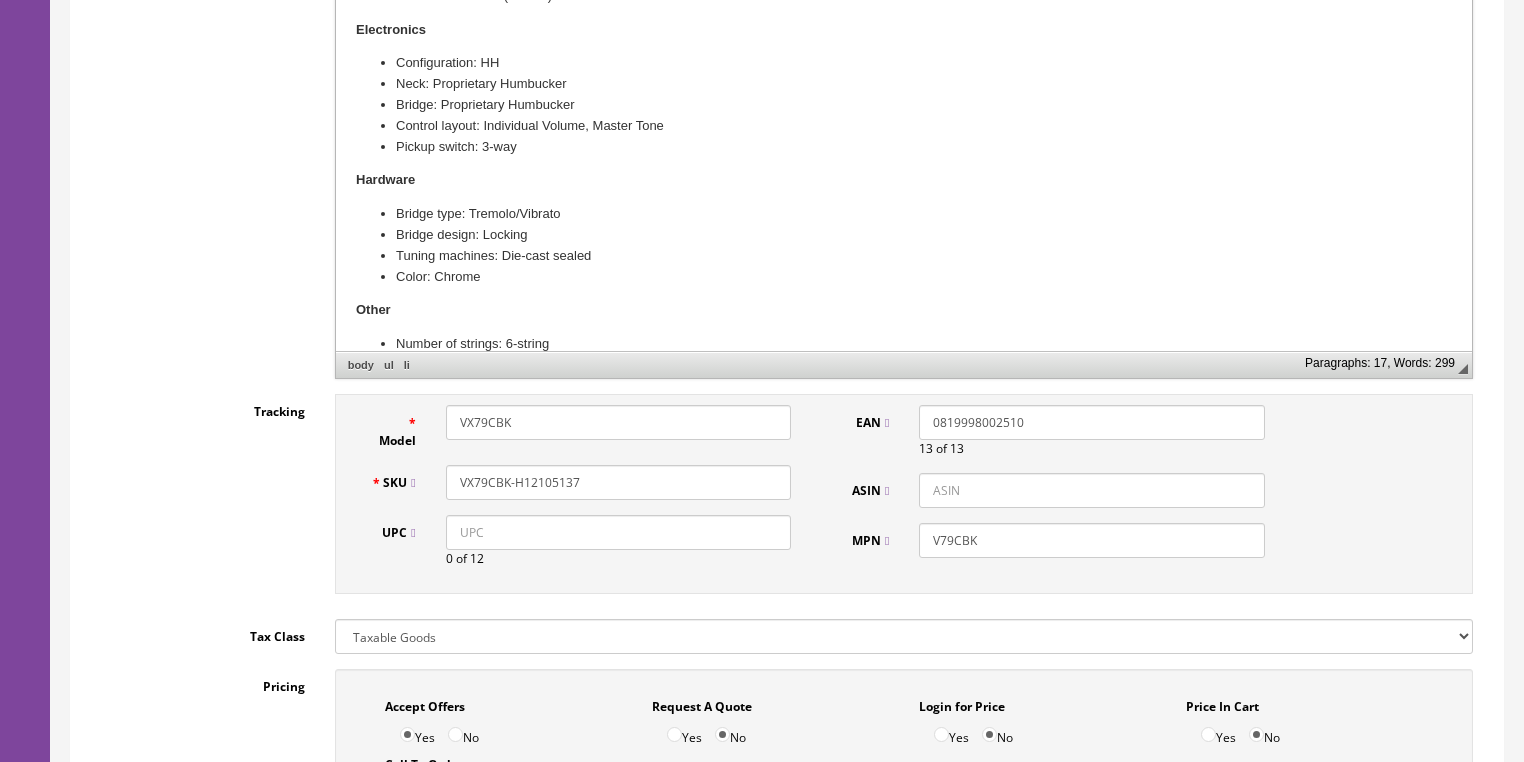 type 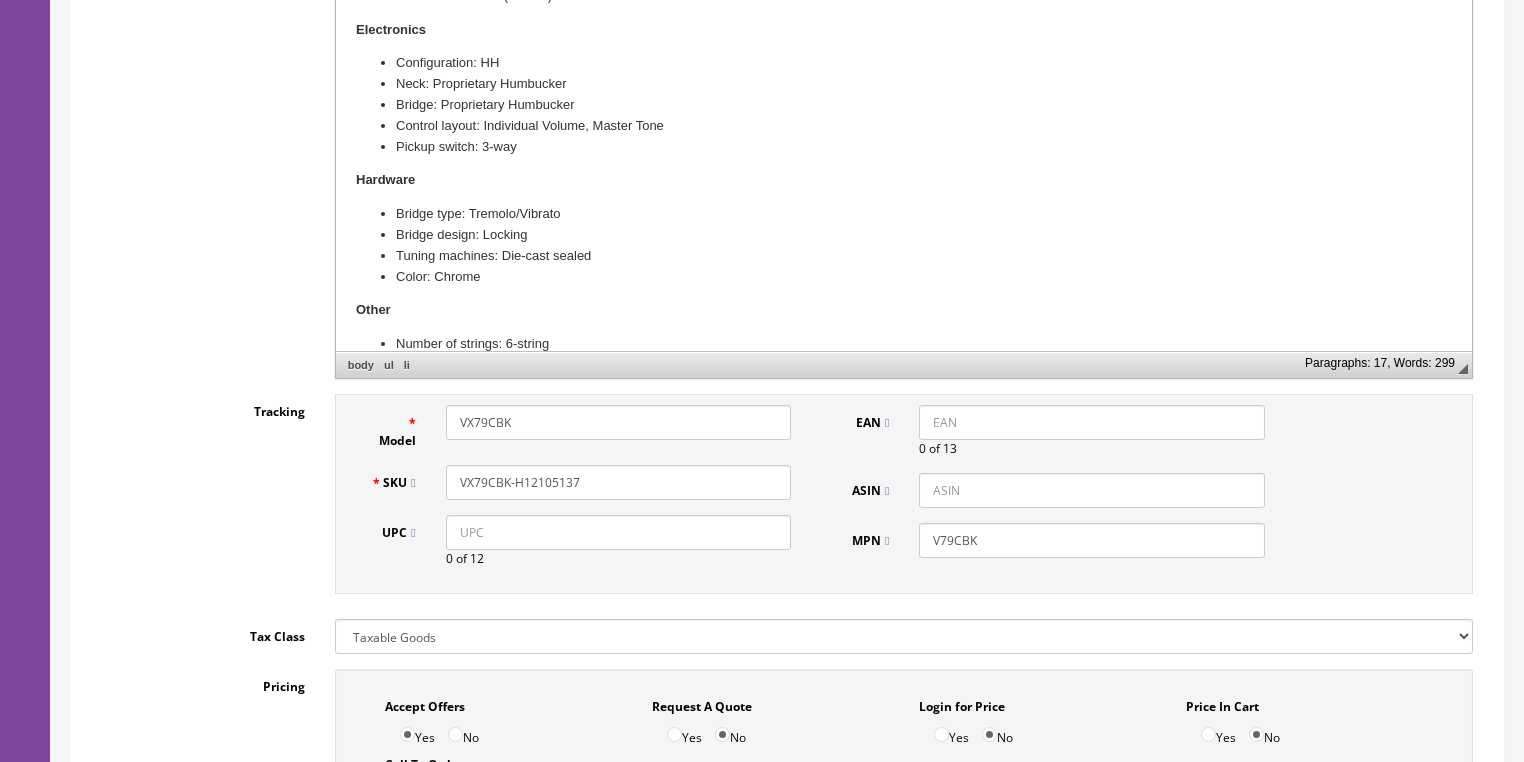 type 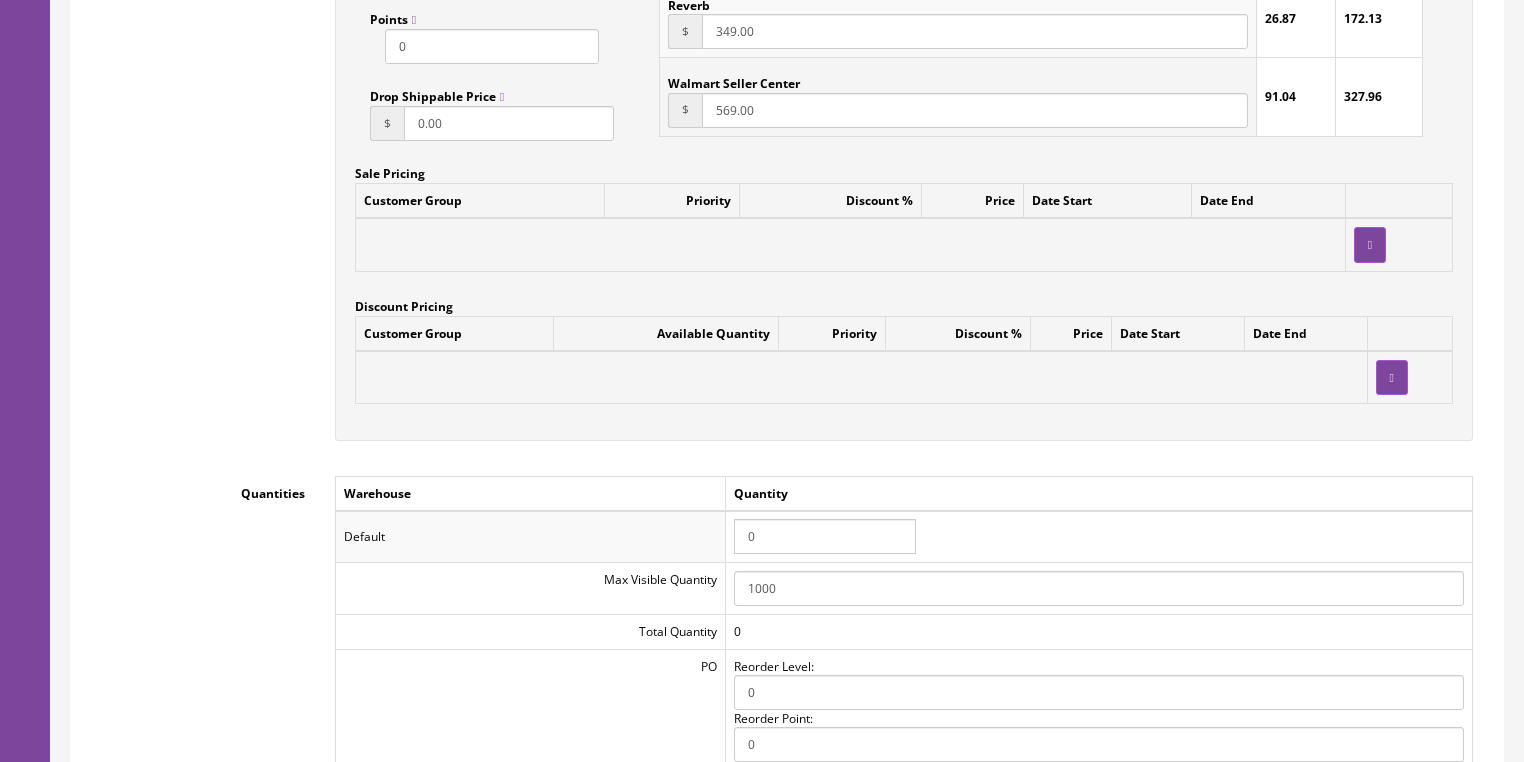 scroll, scrollTop: 1920, scrollLeft: 0, axis: vertical 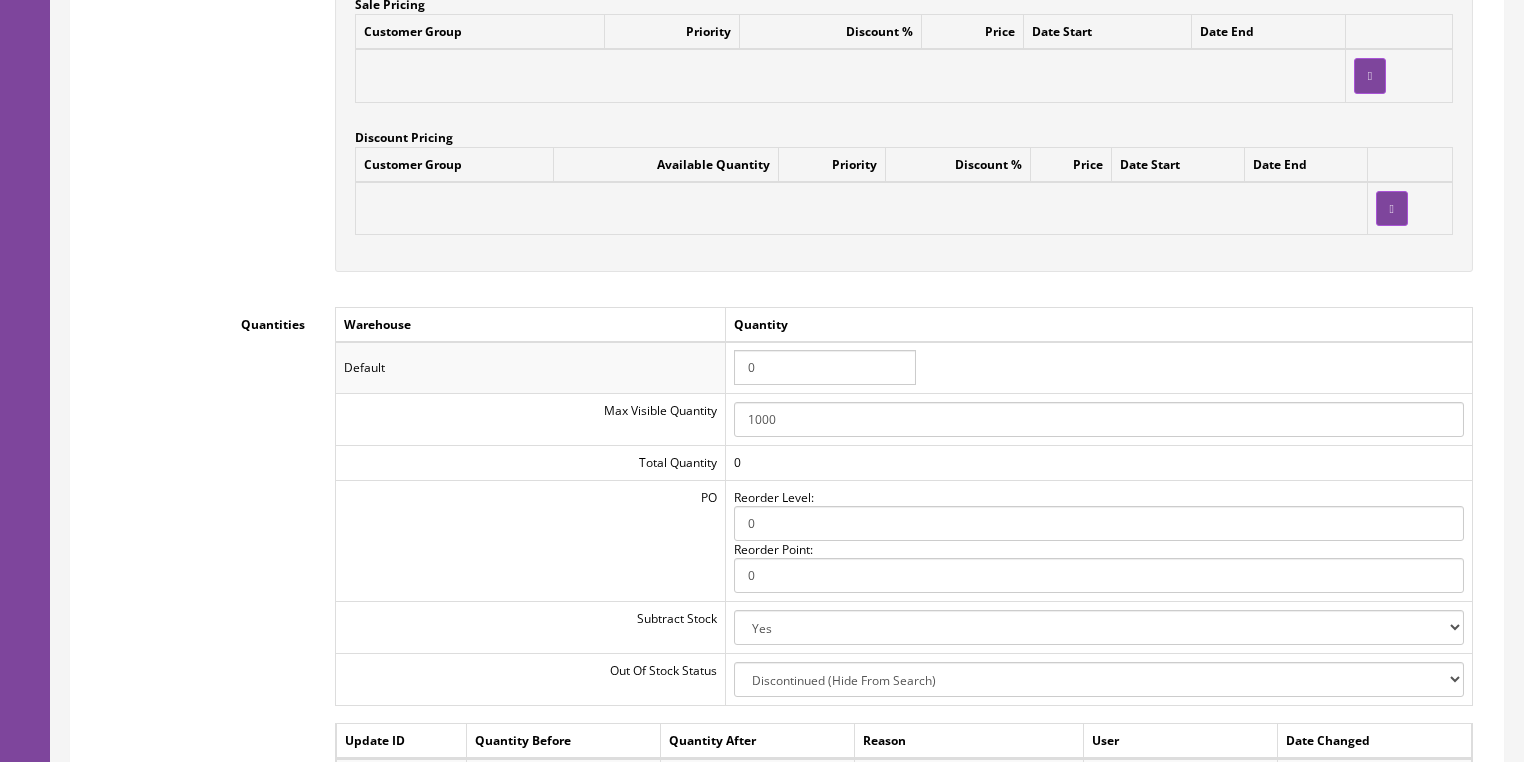 type on "VX79CBK" 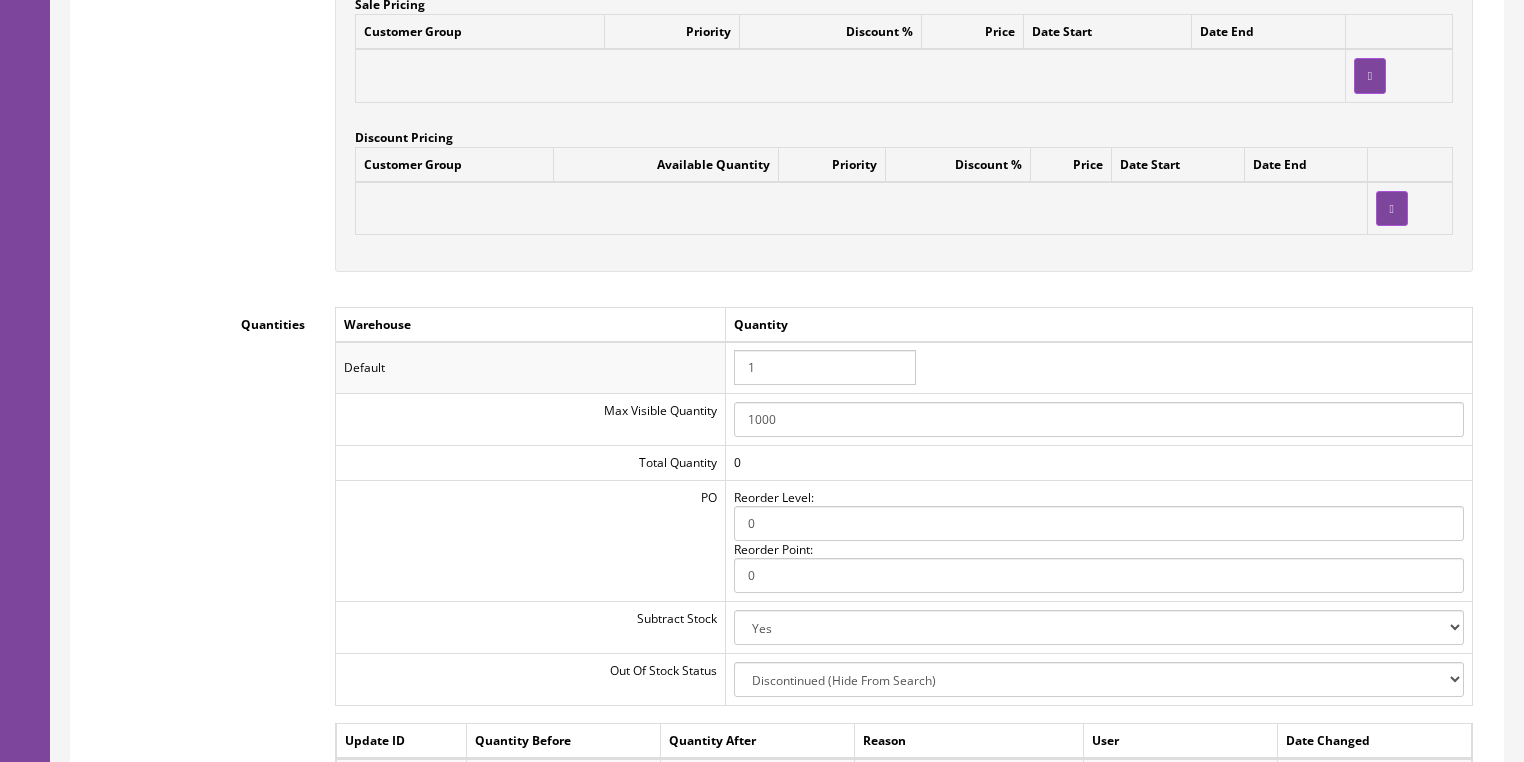 type on "1" 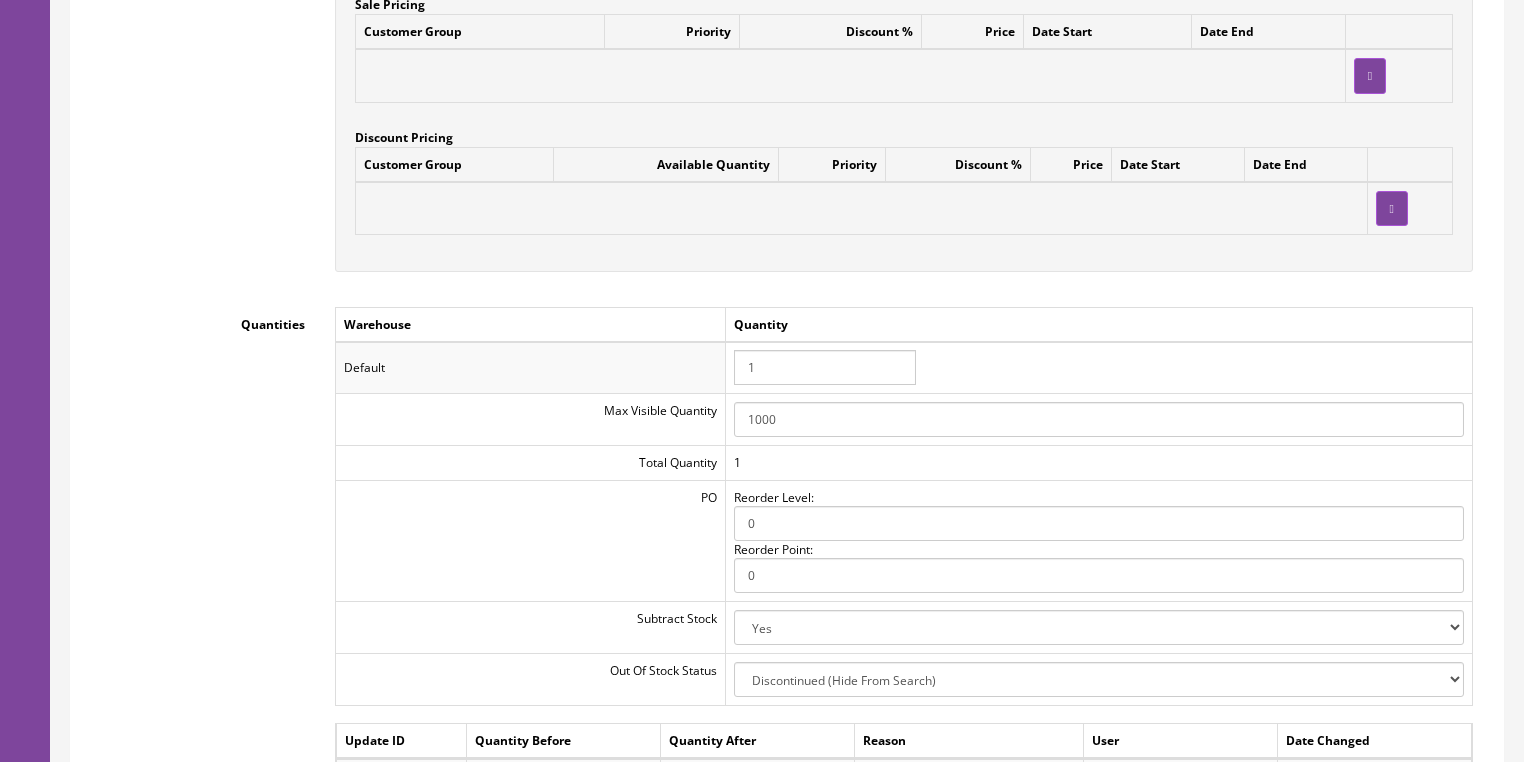 drag, startPoint x: 1223, startPoint y: 325, endPoint x: 1211, endPoint y: 328, distance: 12.369317 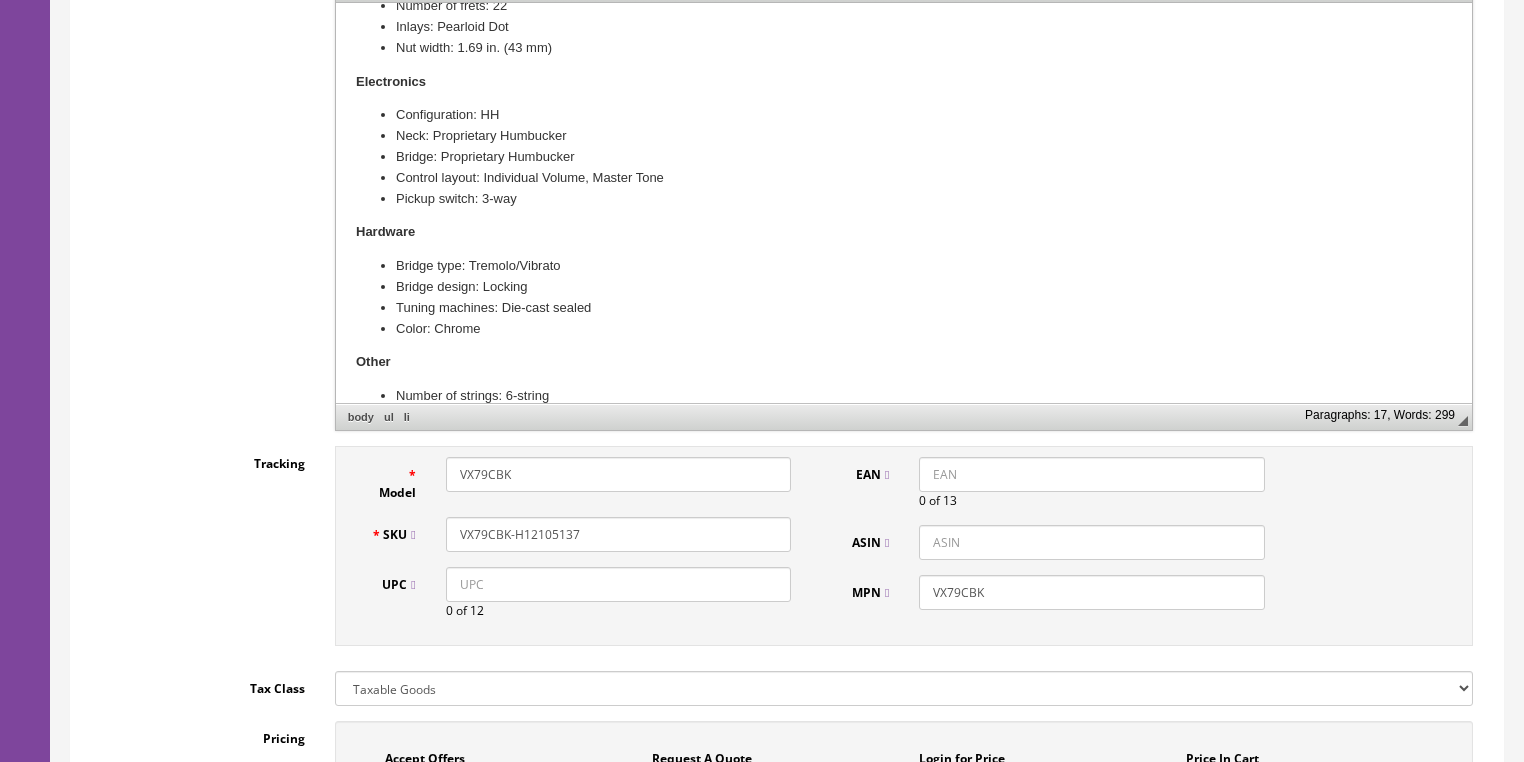 scroll, scrollTop: 480, scrollLeft: 0, axis: vertical 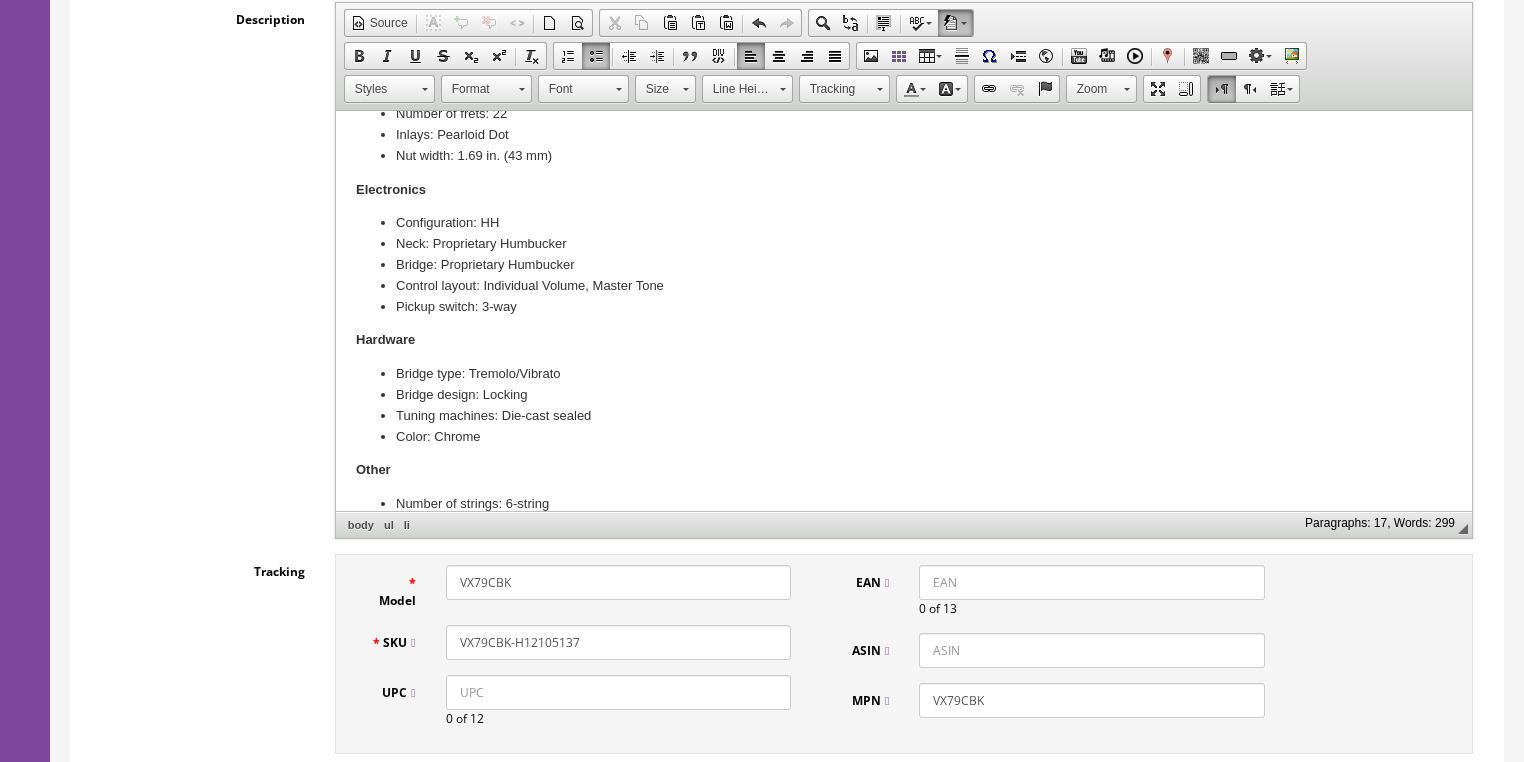 drag, startPoint x: 588, startPoint y: 640, endPoint x: 468, endPoint y: 641, distance: 120.004166 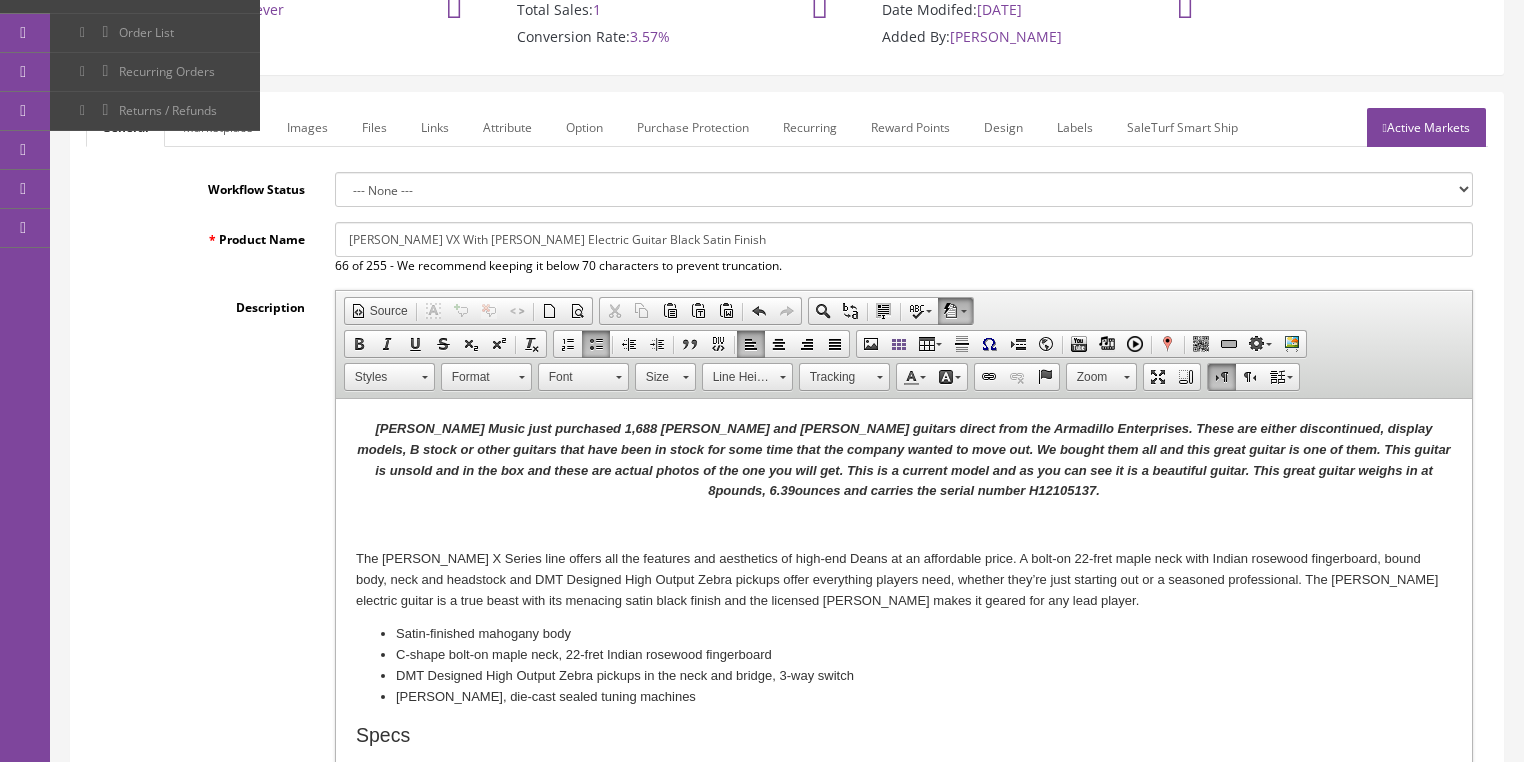 scroll, scrollTop: 80, scrollLeft: 0, axis: vertical 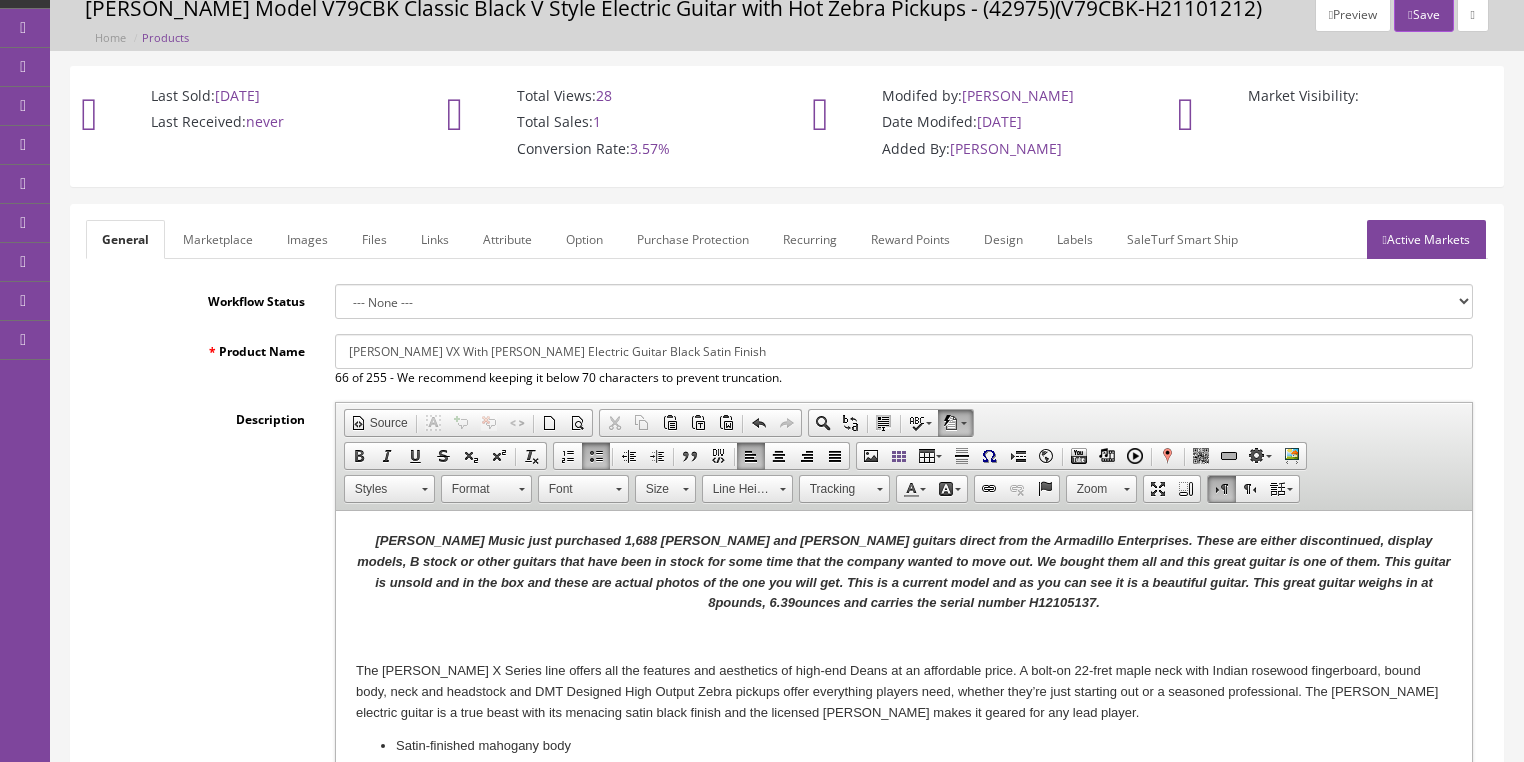 click on "Active Markets" at bounding box center (1426, 239) 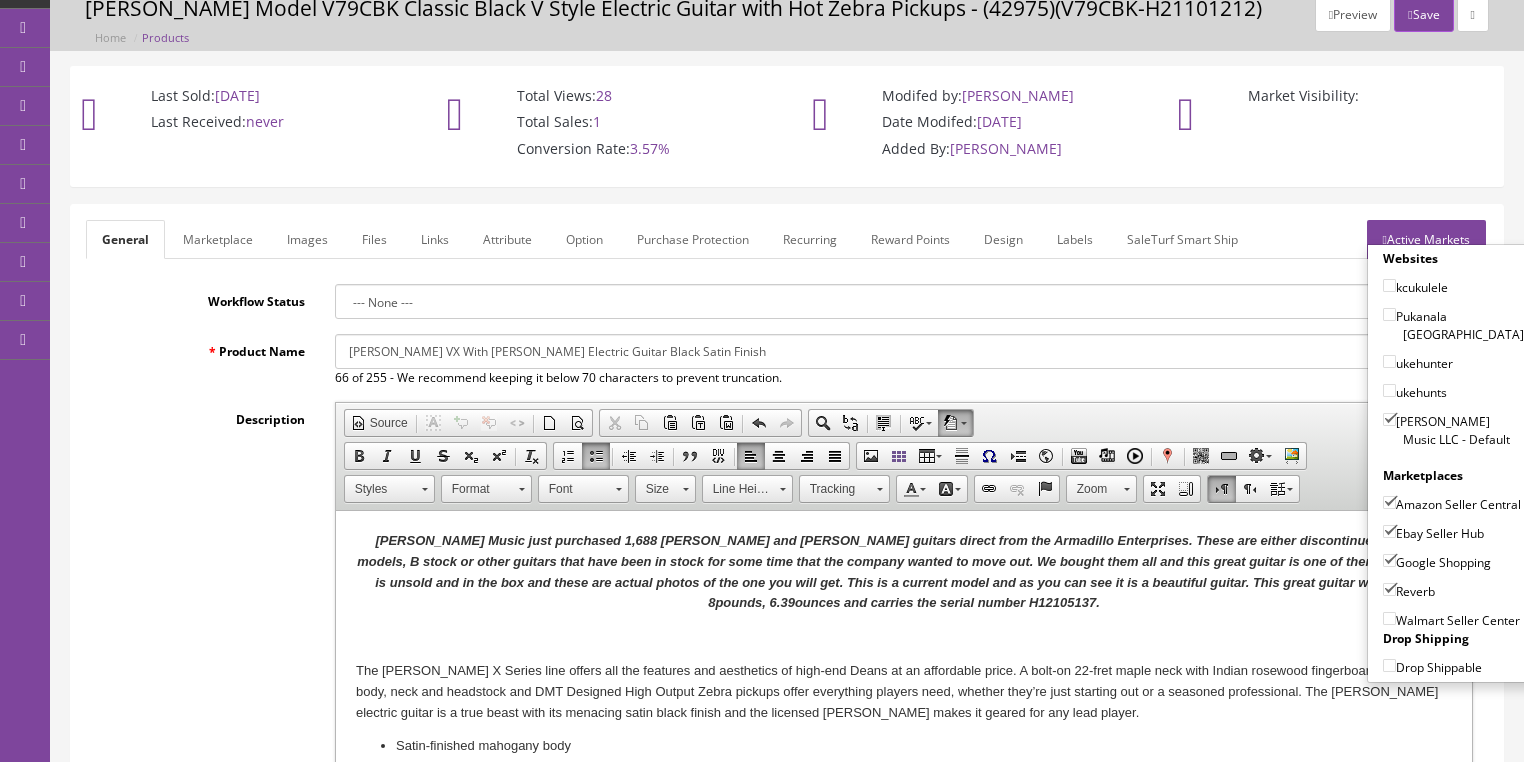 scroll, scrollTop: 0, scrollLeft: 0, axis: both 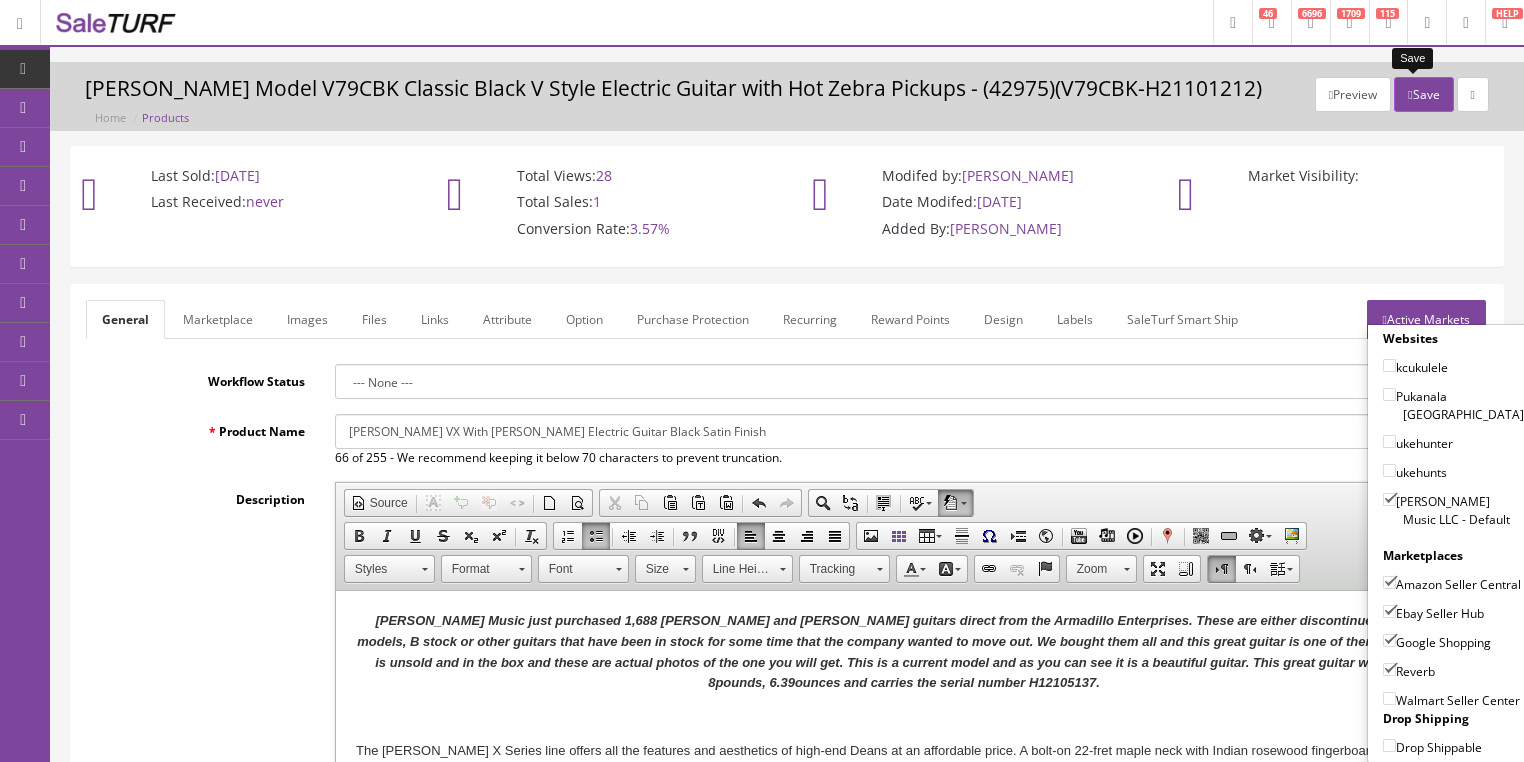click on "Save" at bounding box center [1423, 94] 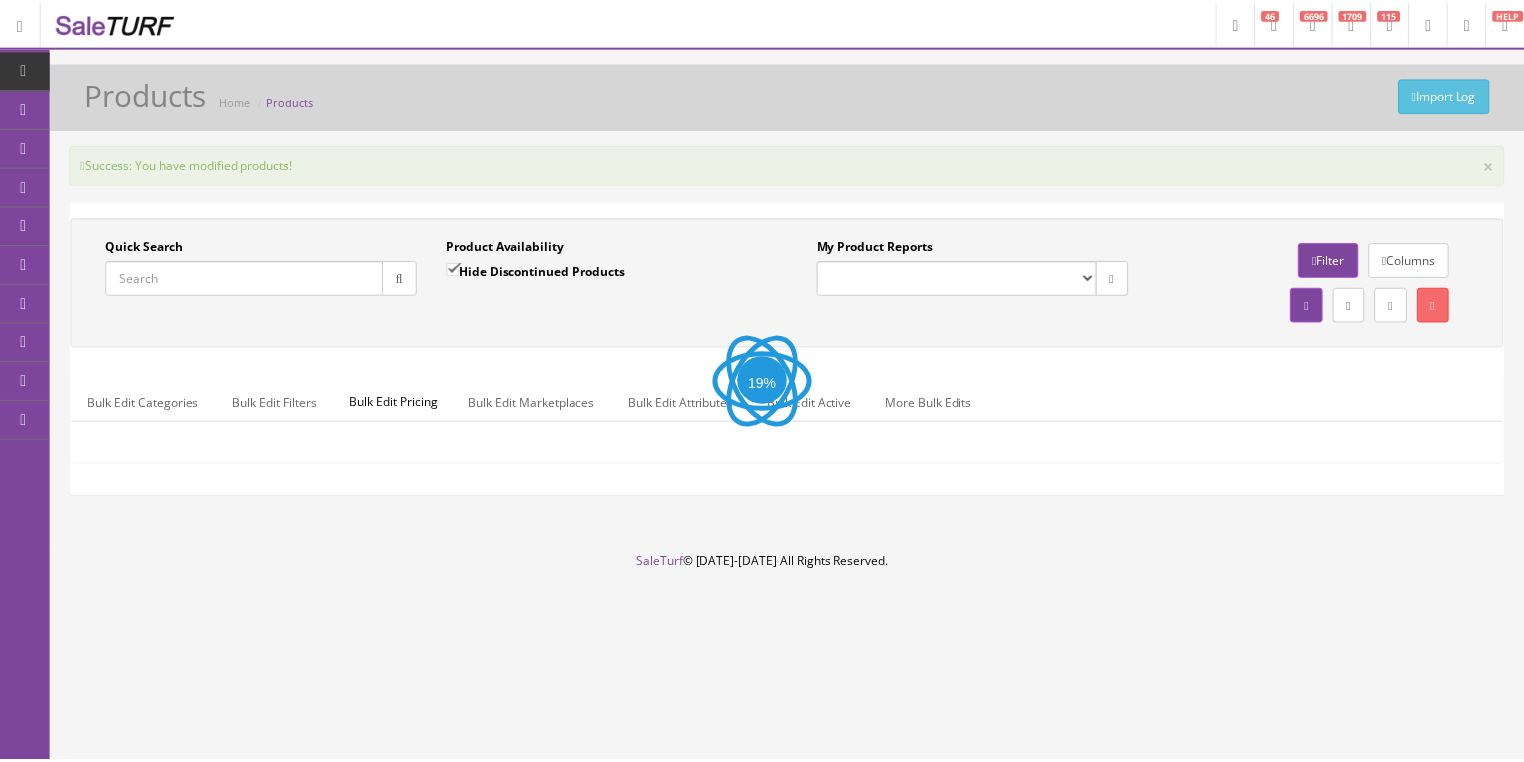 scroll, scrollTop: 0, scrollLeft: 0, axis: both 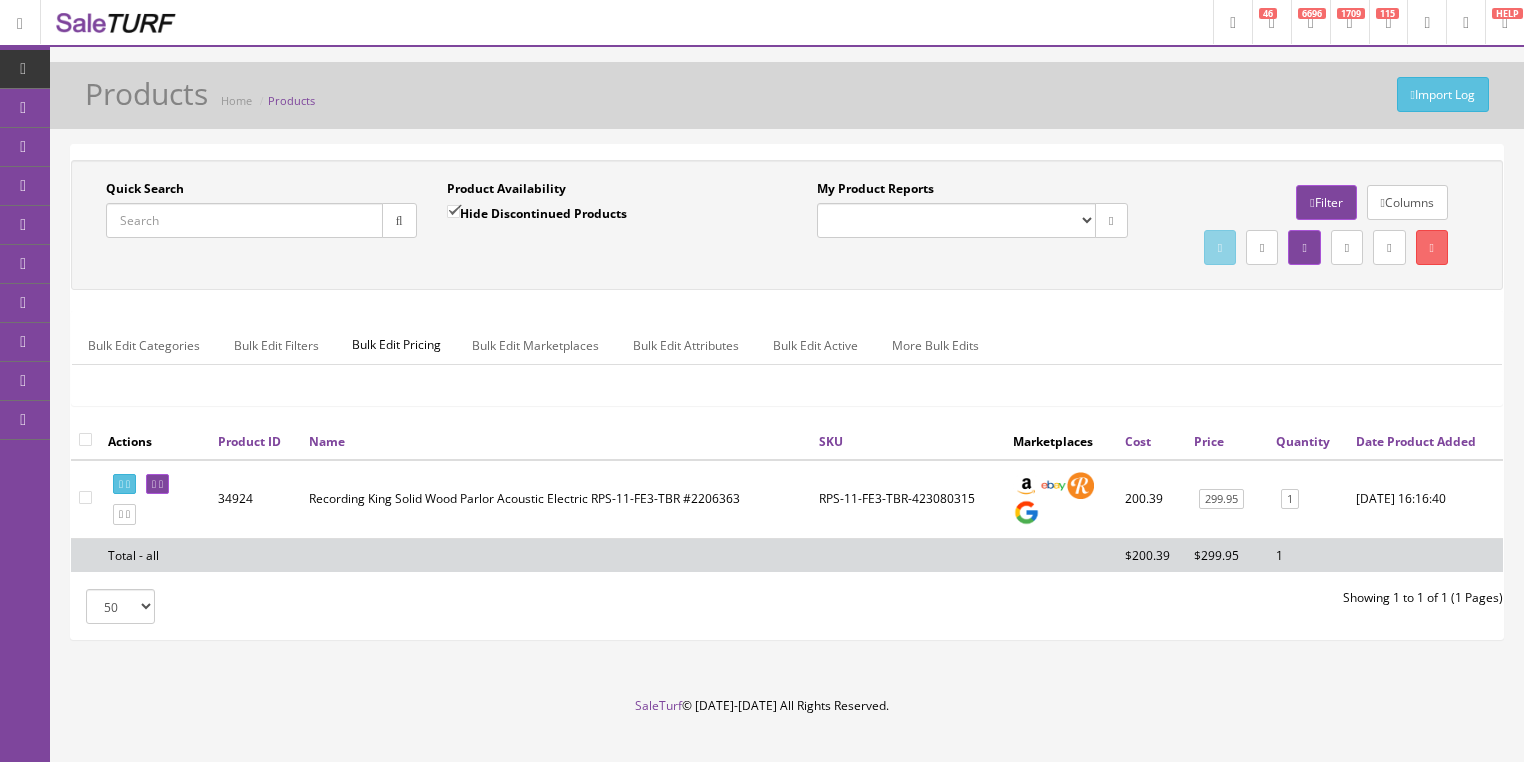 click on "Quick Search" at bounding box center [244, 220] 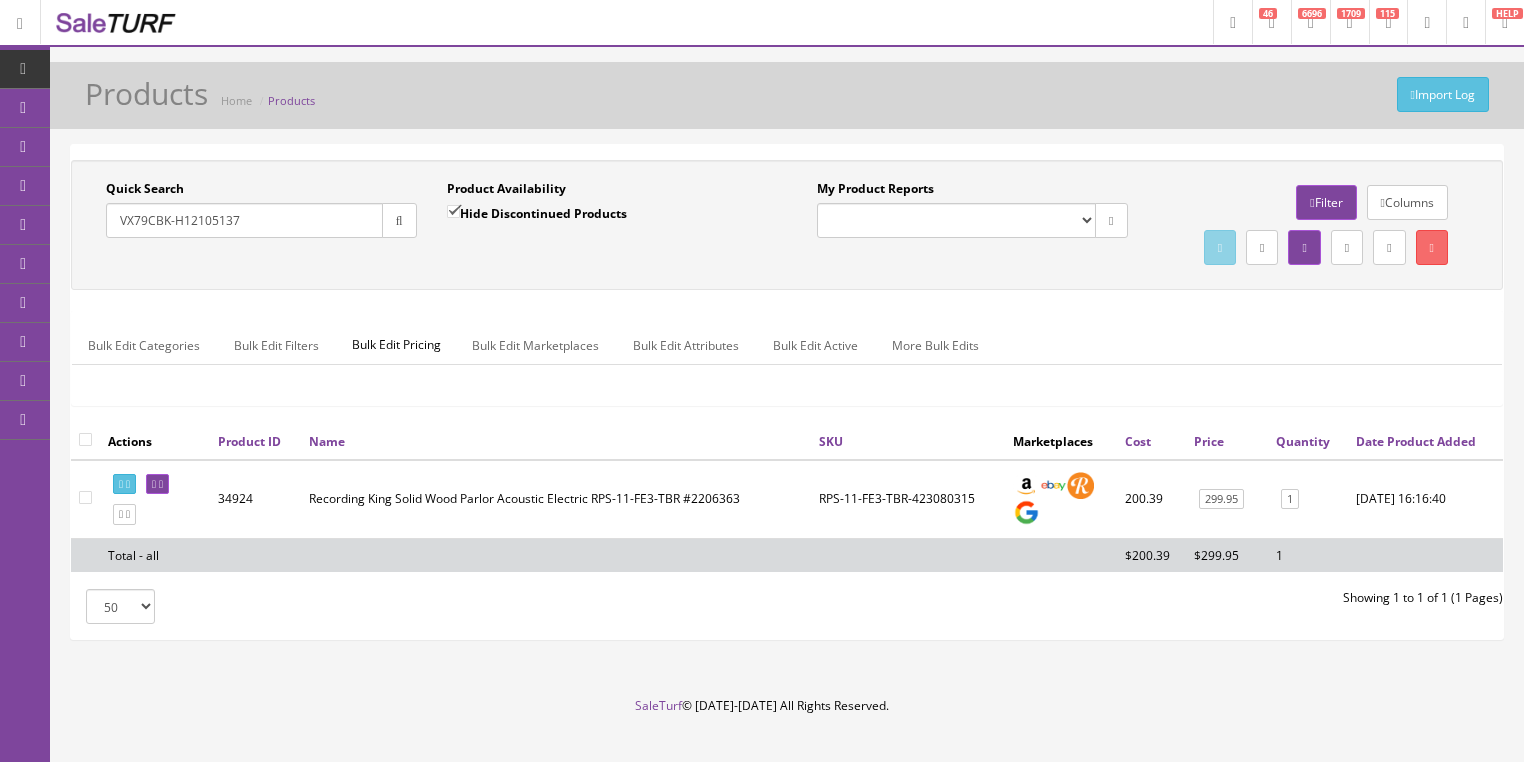 click at bounding box center (399, 220) 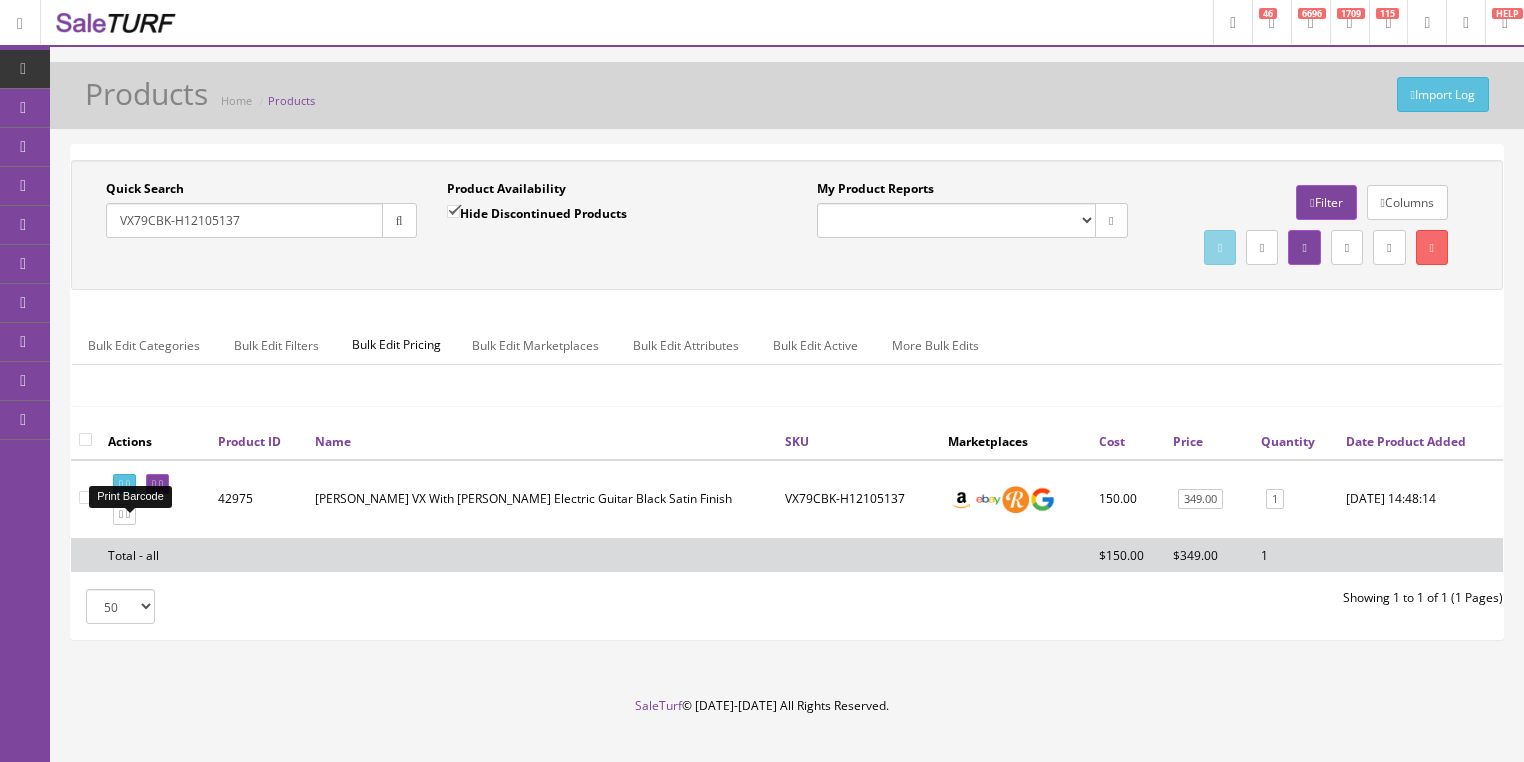 click at bounding box center [121, 484] 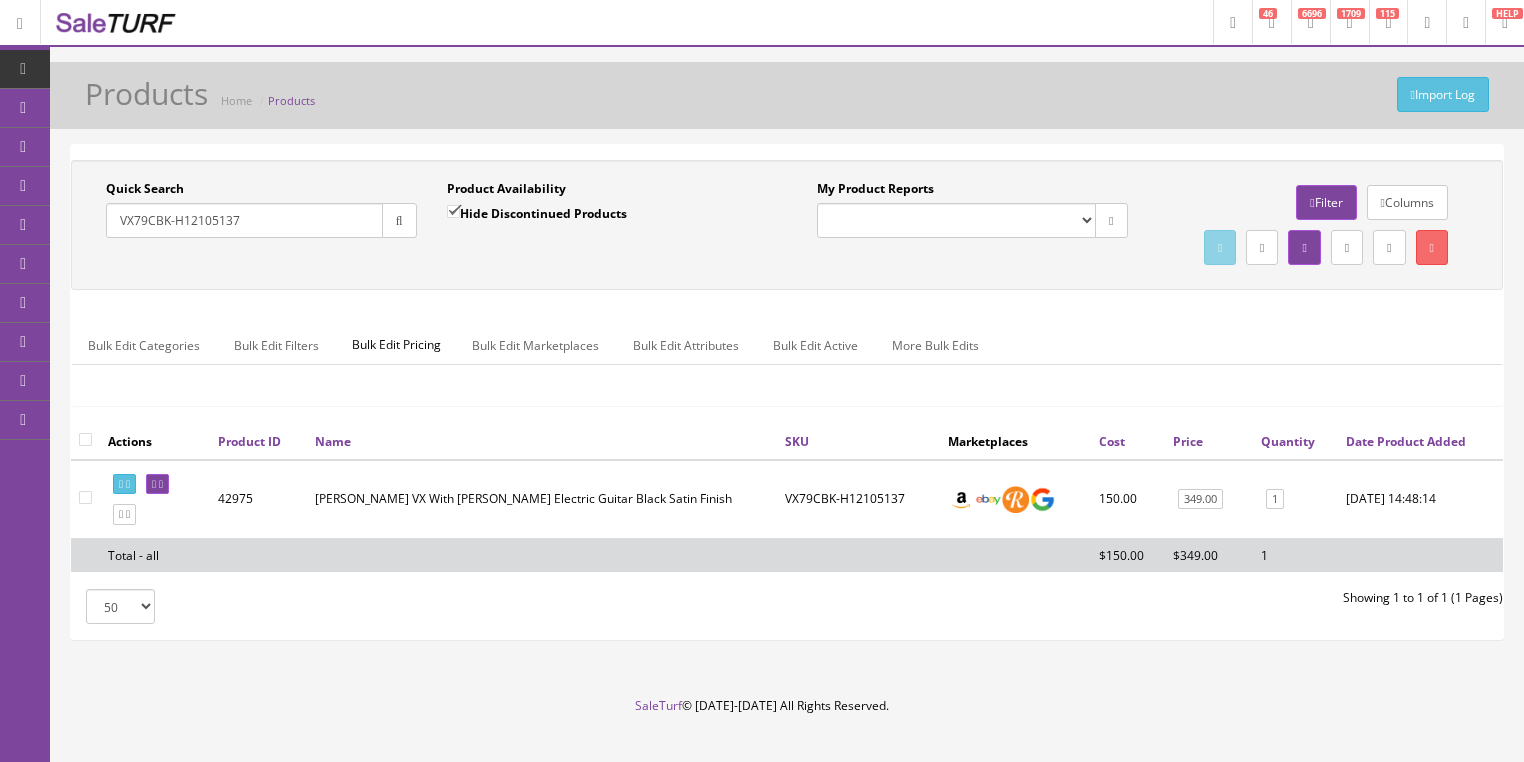 drag, startPoint x: 236, startPoint y: 220, endPoint x: 104, endPoint y: 284, distance: 146.69696 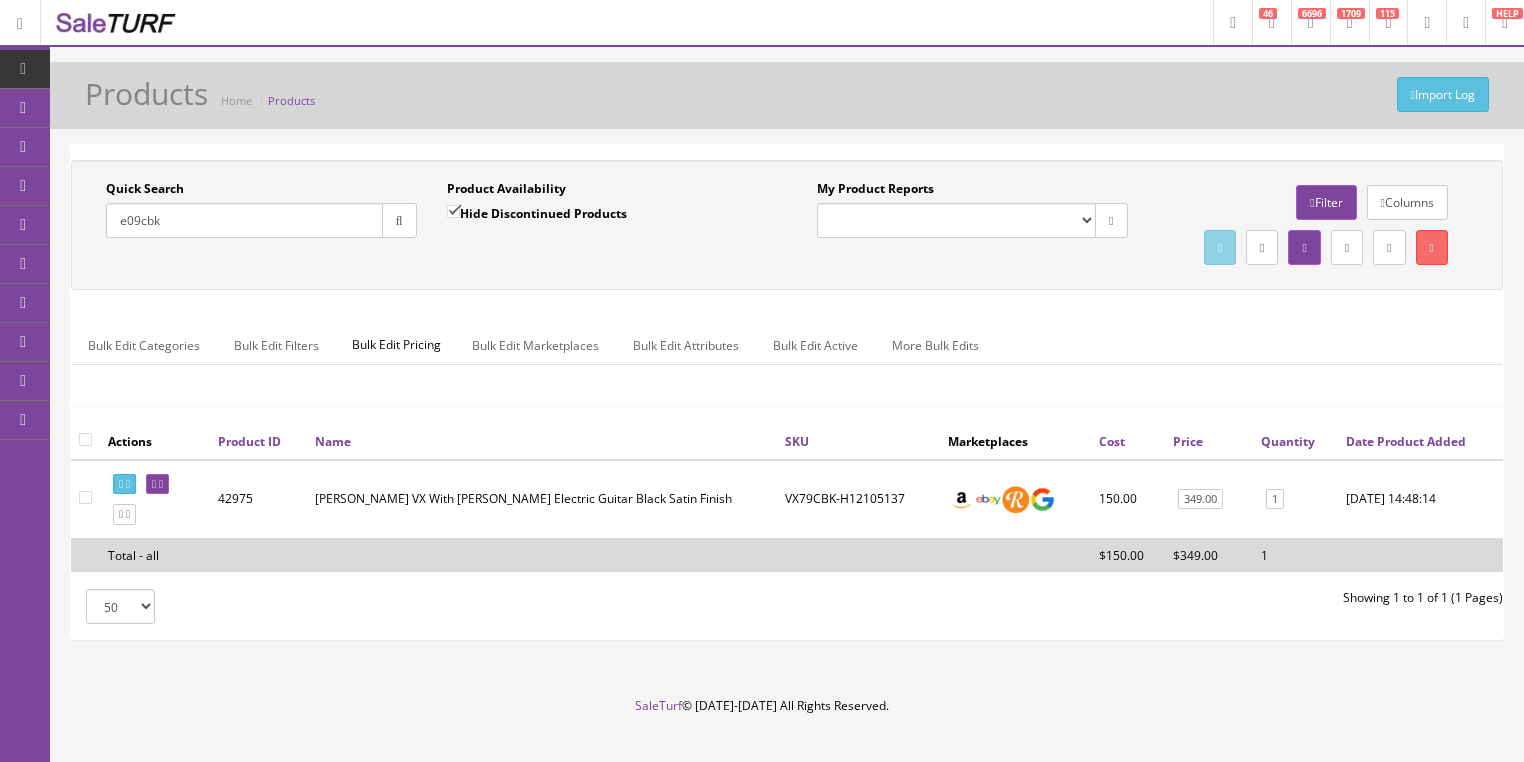 type on "e09cbk" 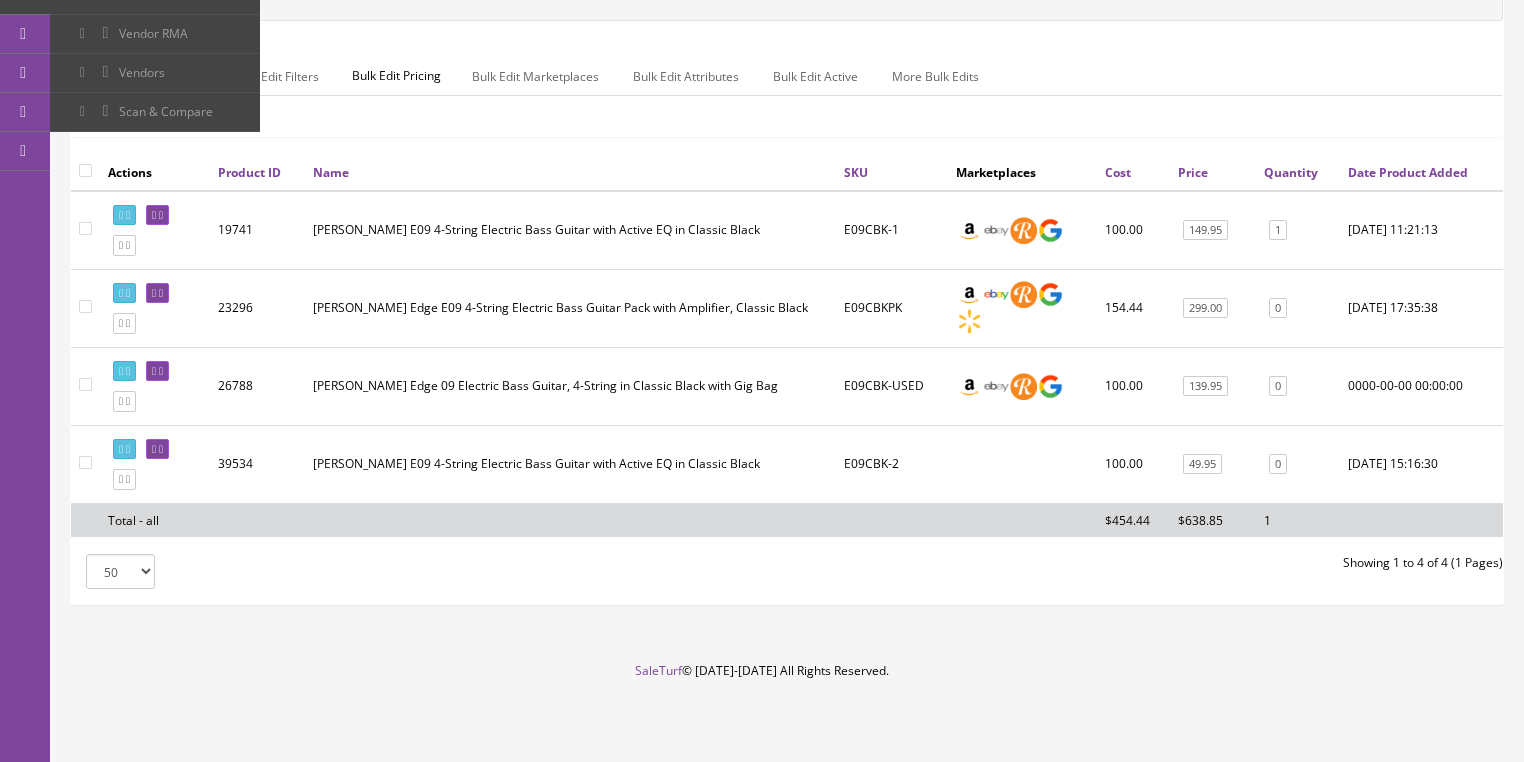 scroll, scrollTop: 305, scrollLeft: 0, axis: vertical 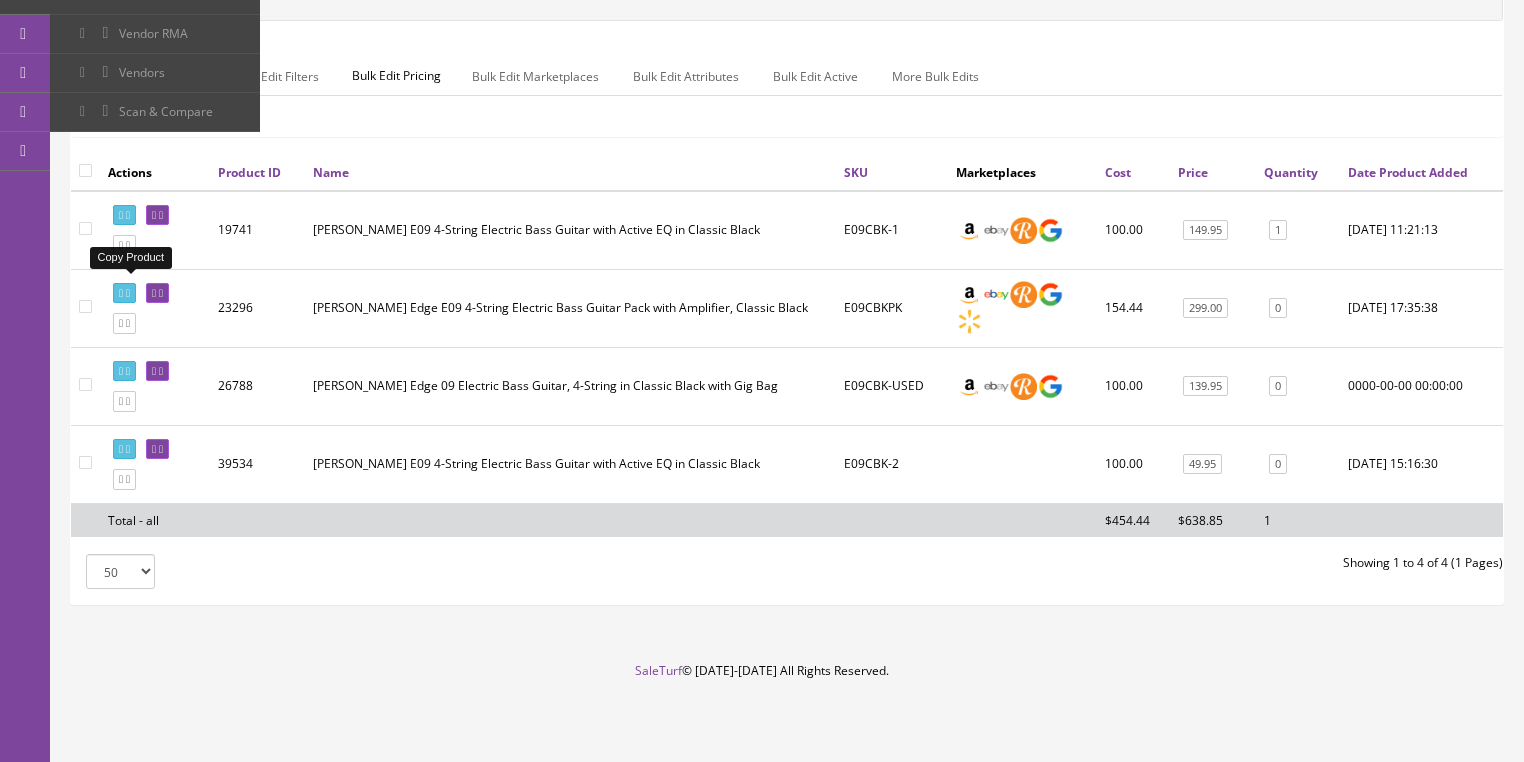 click at bounding box center [124, 245] 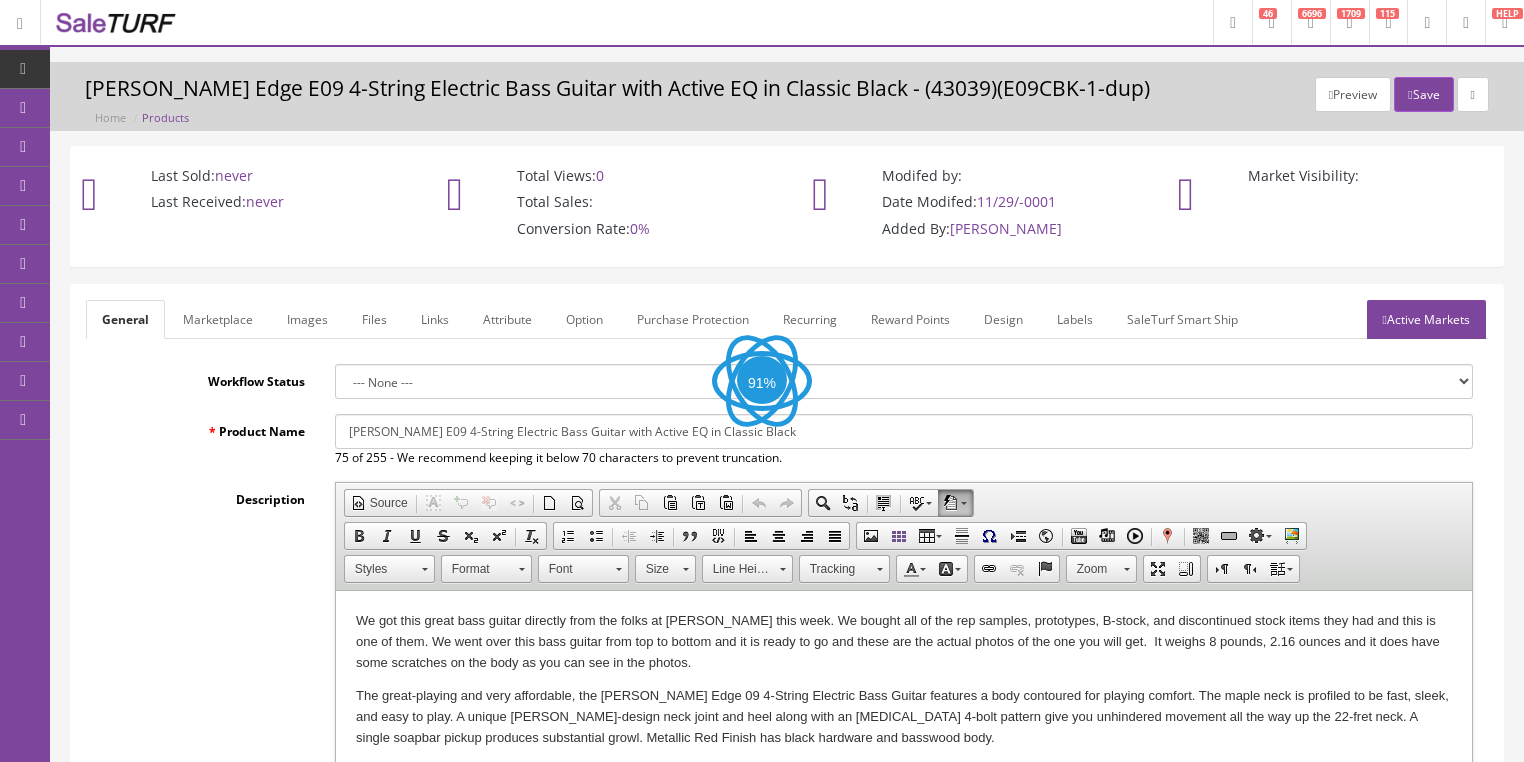 scroll, scrollTop: 0, scrollLeft: 0, axis: both 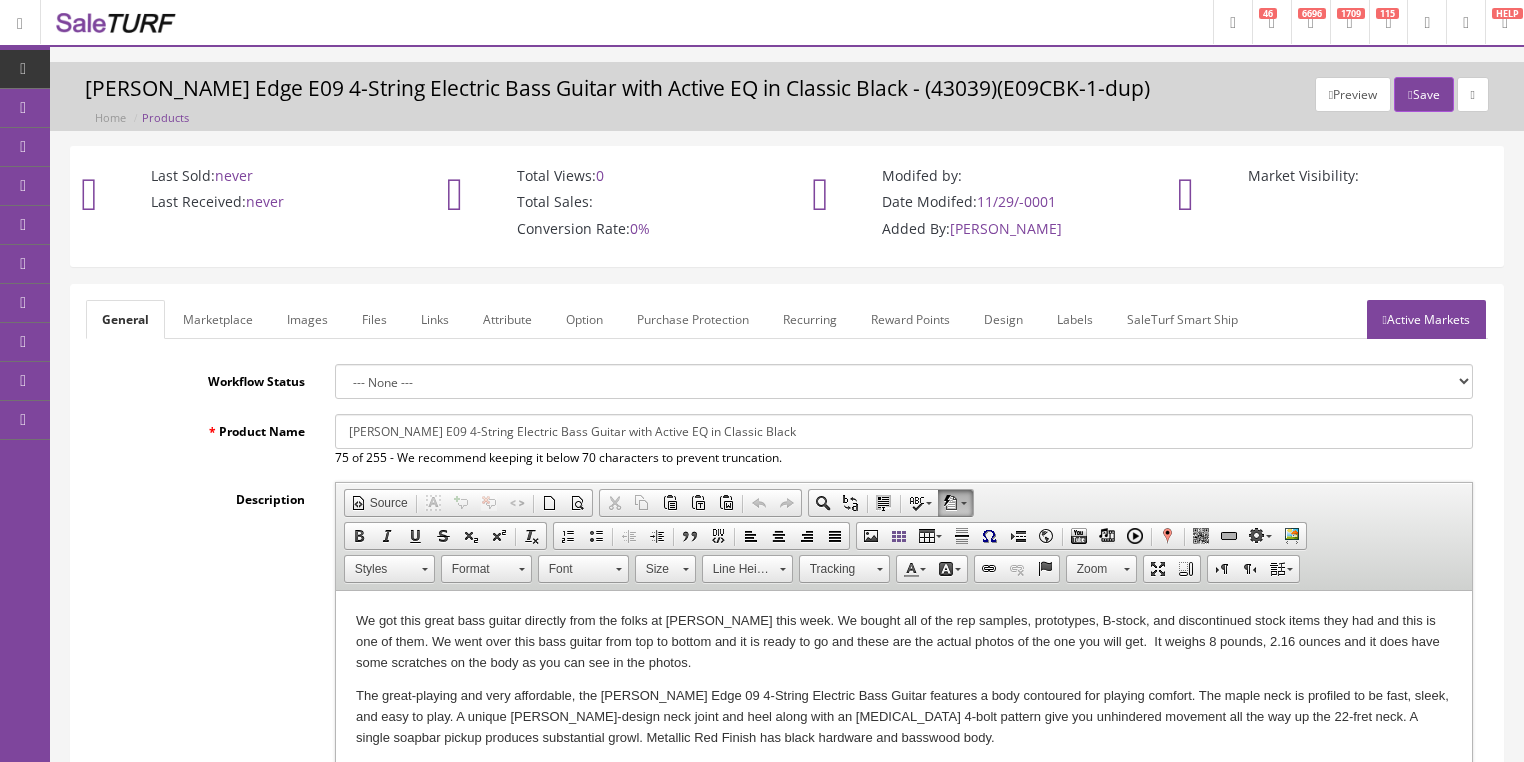 click on "Images" at bounding box center [307, 319] 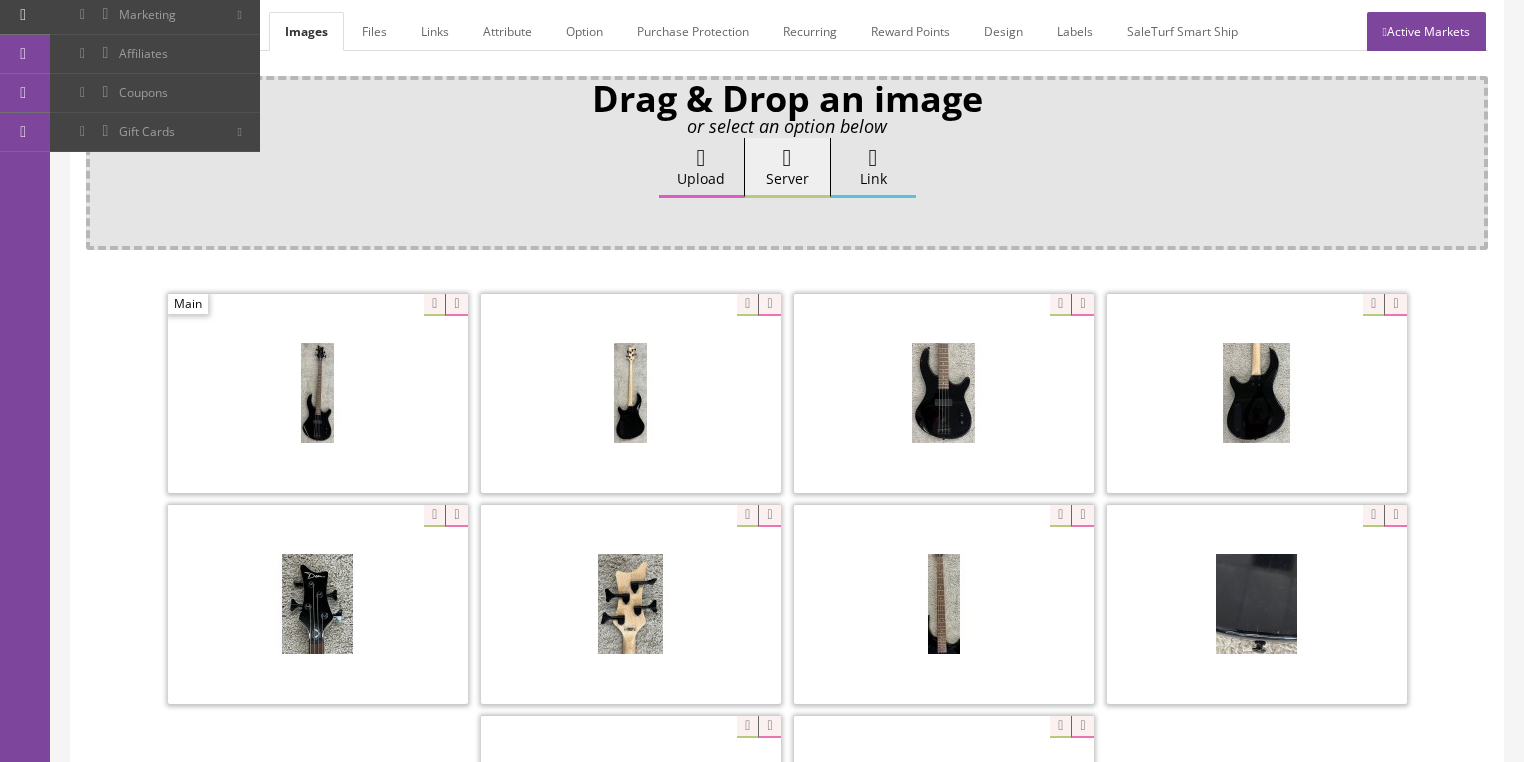 scroll, scrollTop: 400, scrollLeft: 0, axis: vertical 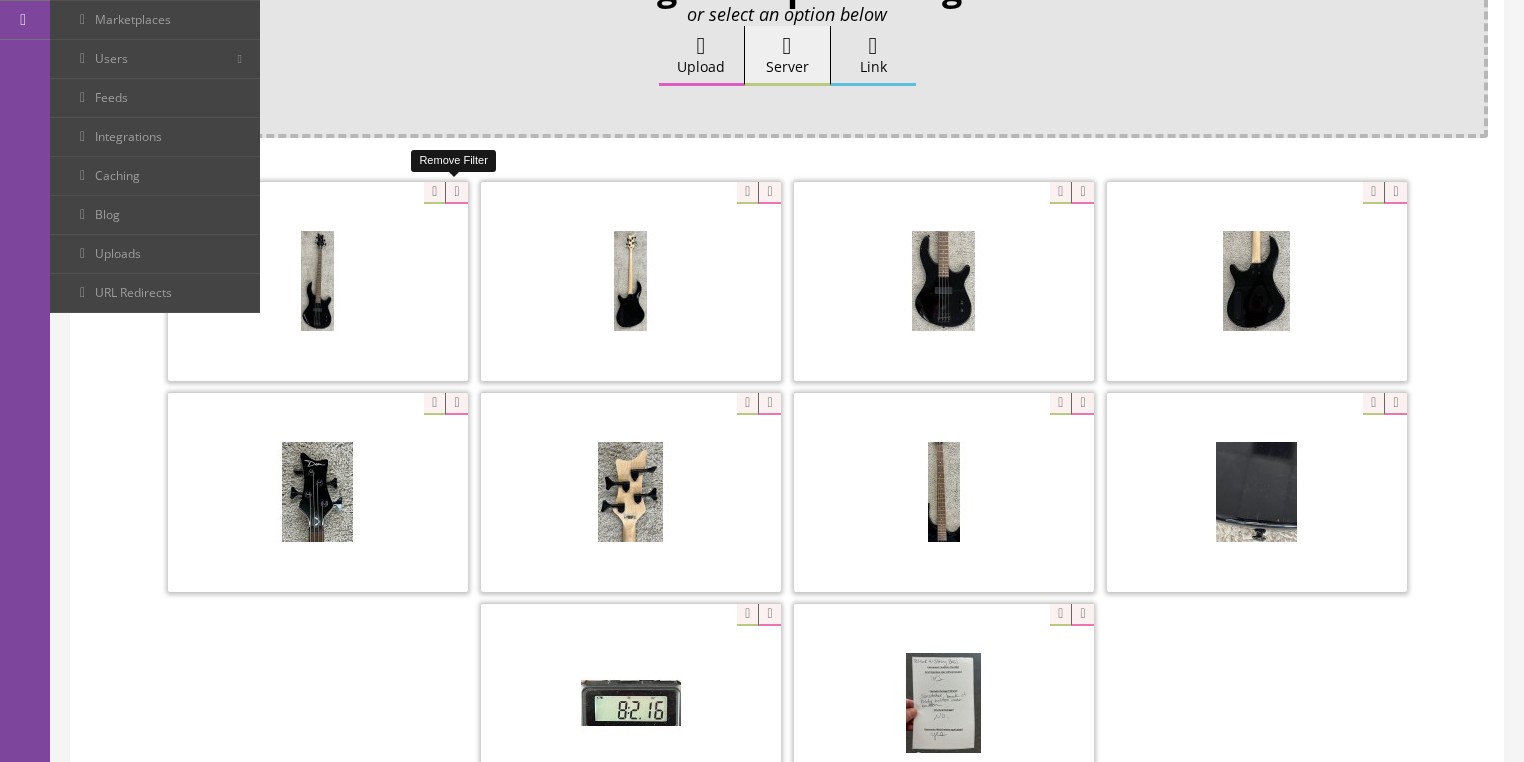 click at bounding box center (456, 193) 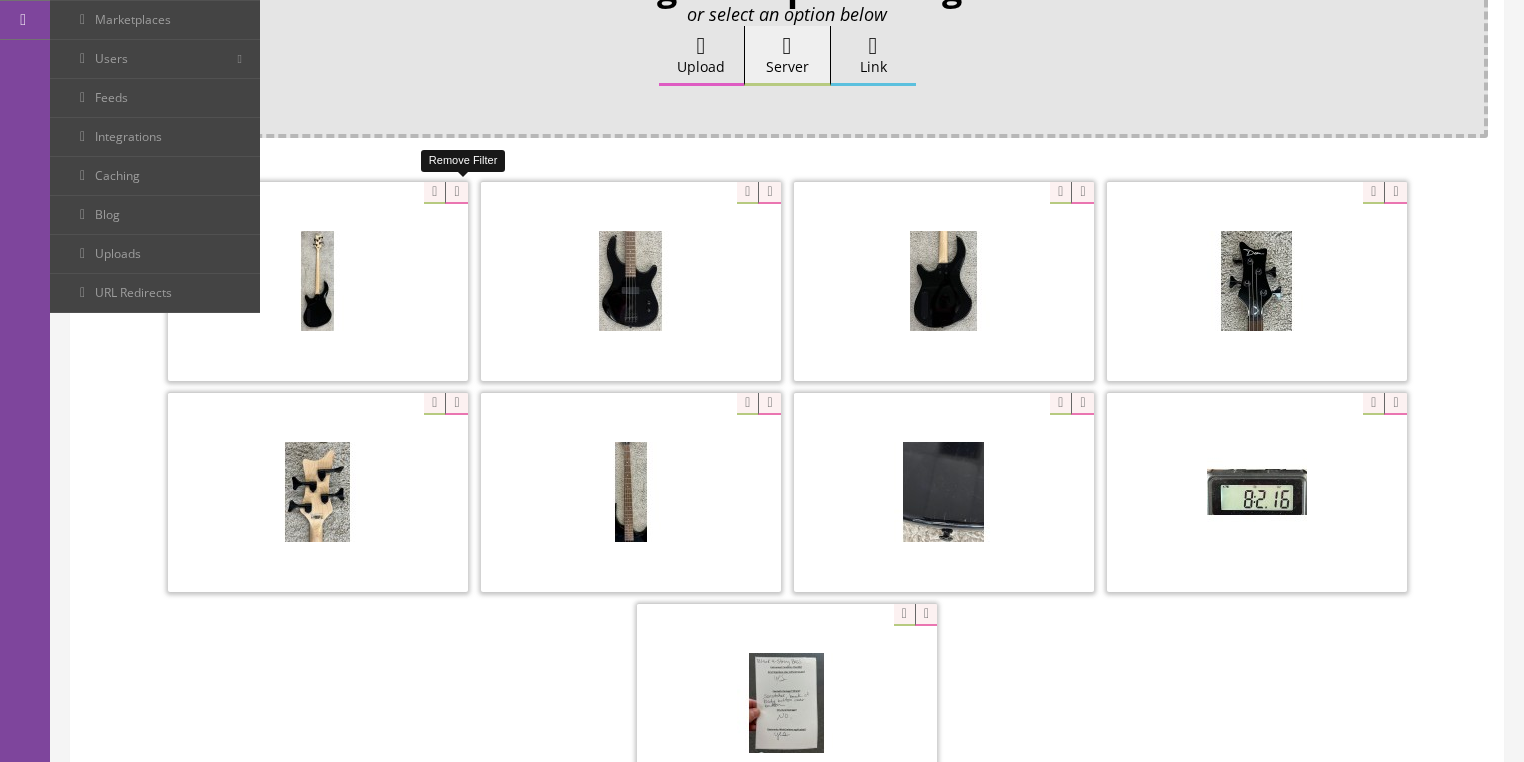 click at bounding box center (456, 193) 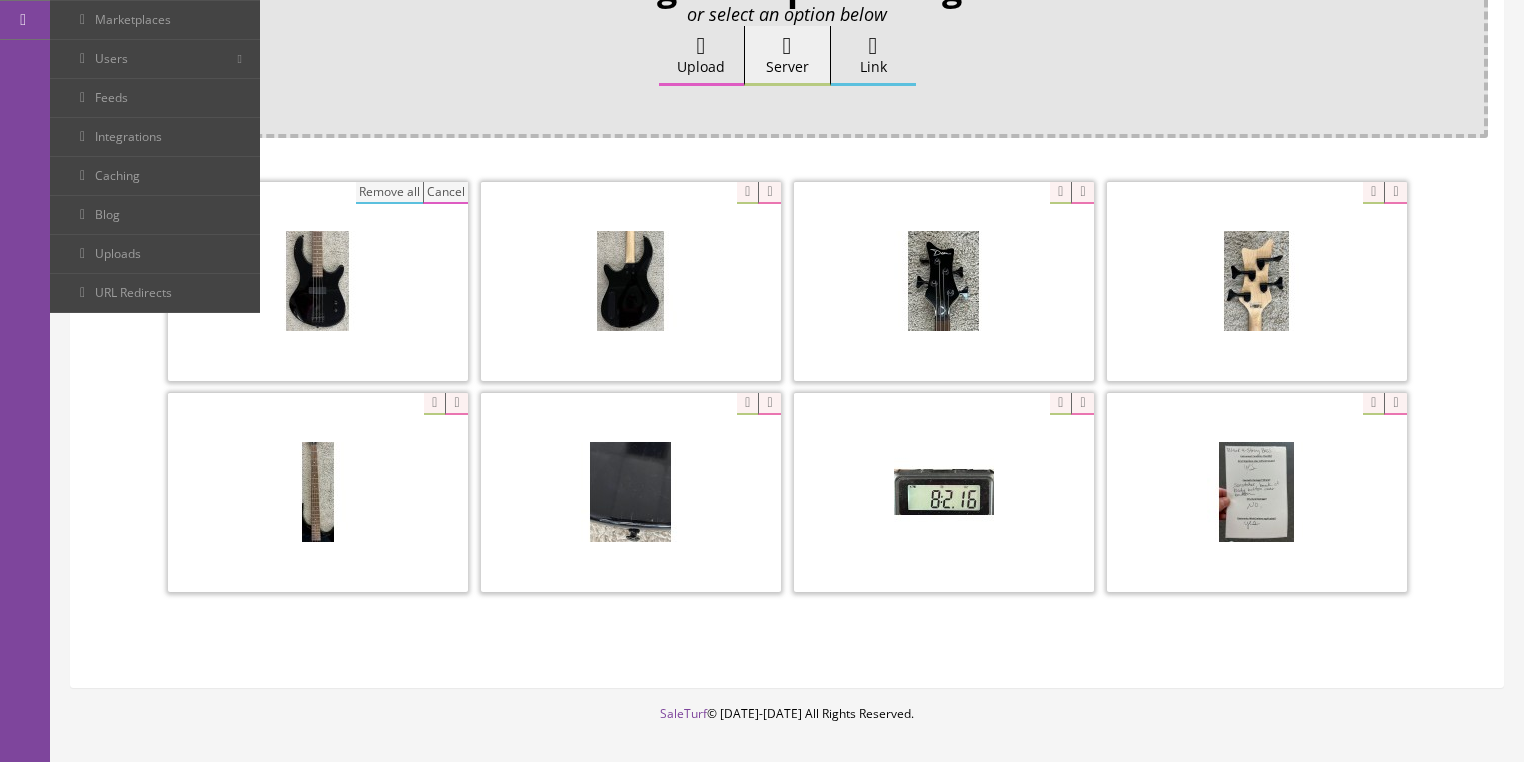 click on "Remove all" at bounding box center (389, 193) 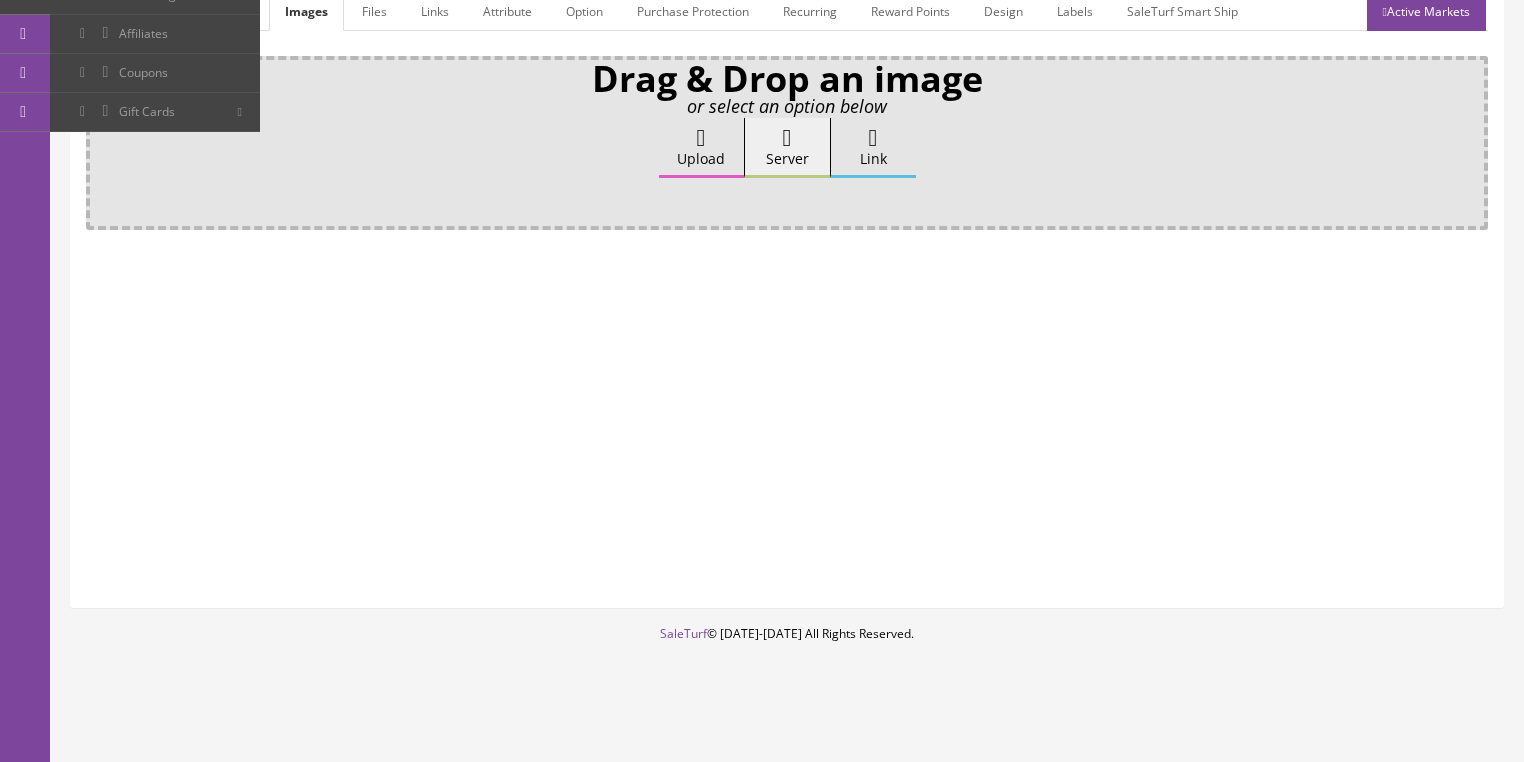click at bounding box center [701, 138] 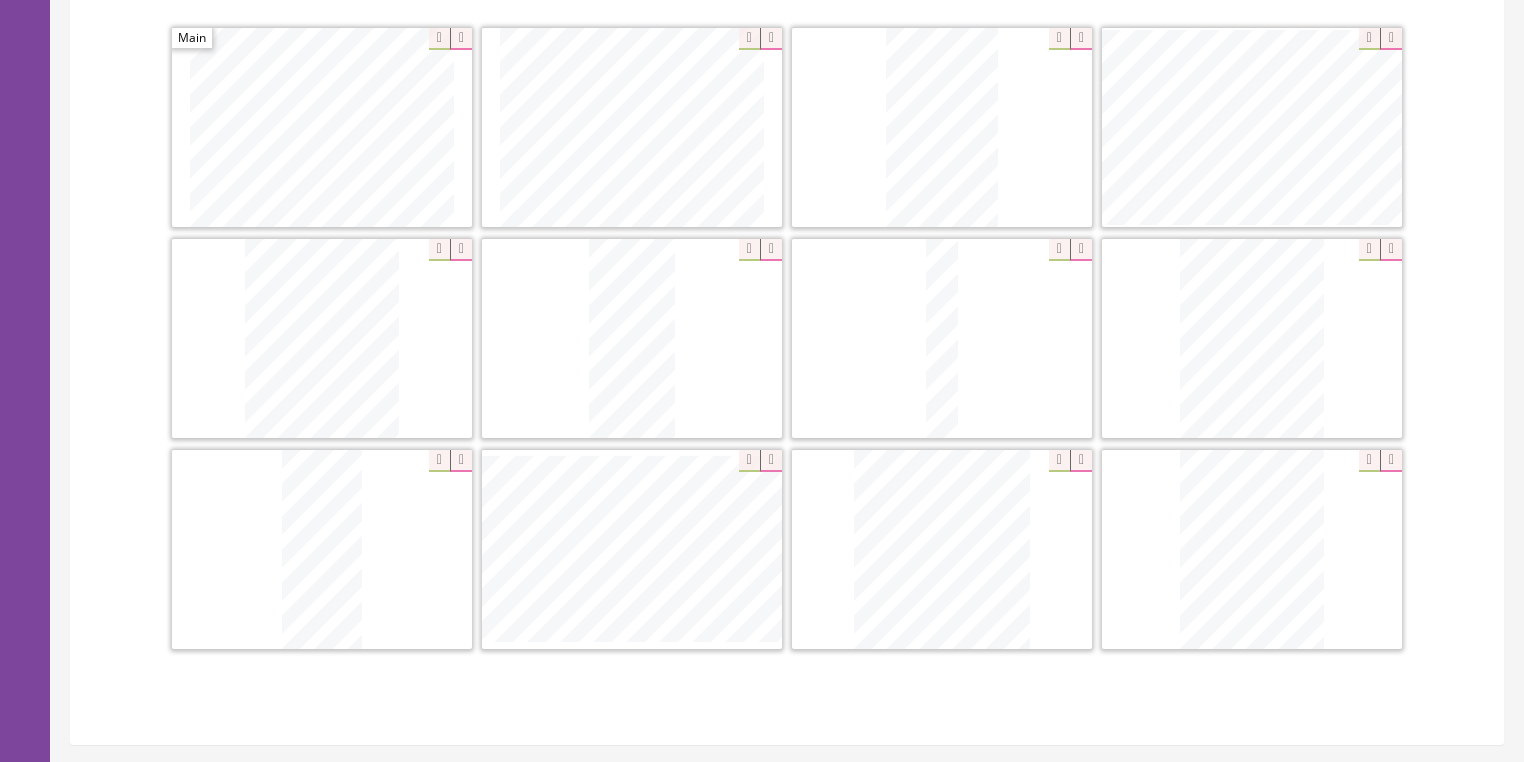 scroll, scrollTop: 560, scrollLeft: 0, axis: vertical 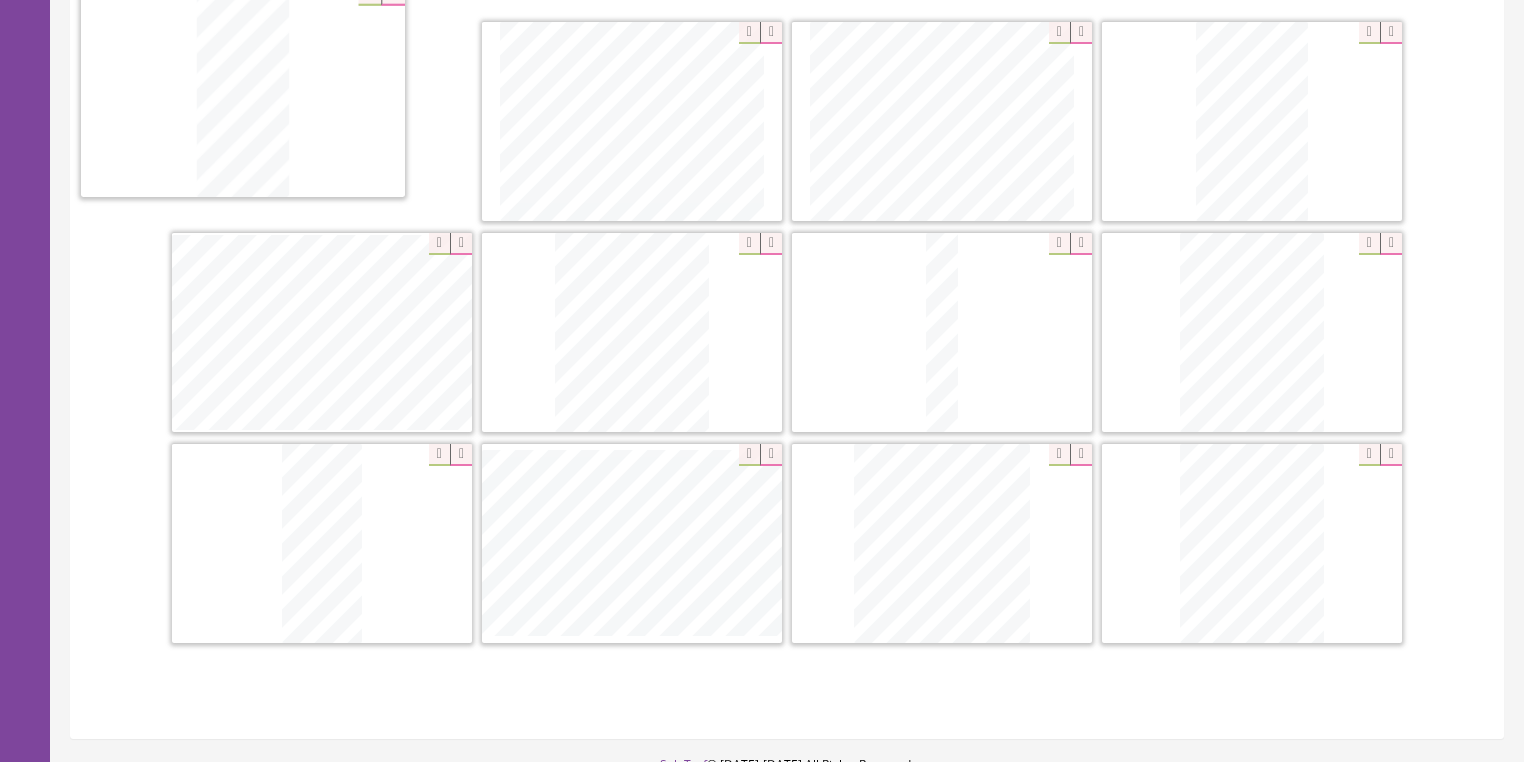 drag, startPoint x: 604, startPoint y: 372, endPoint x: 215, endPoint y: 132, distance: 457.07877 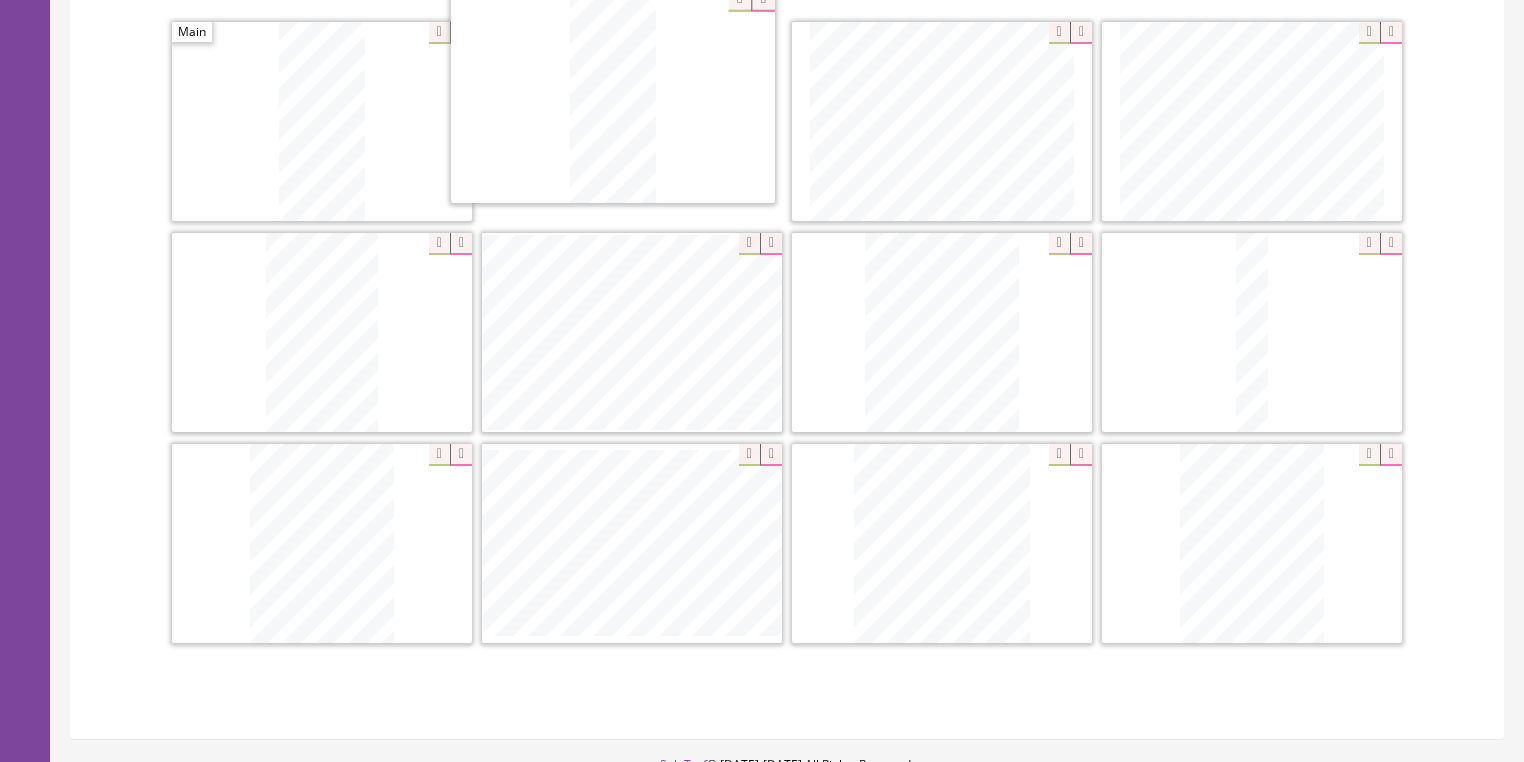 drag, startPoint x: 316, startPoint y: 514, endPoint x: 643, endPoint y: 99, distance: 528.3503 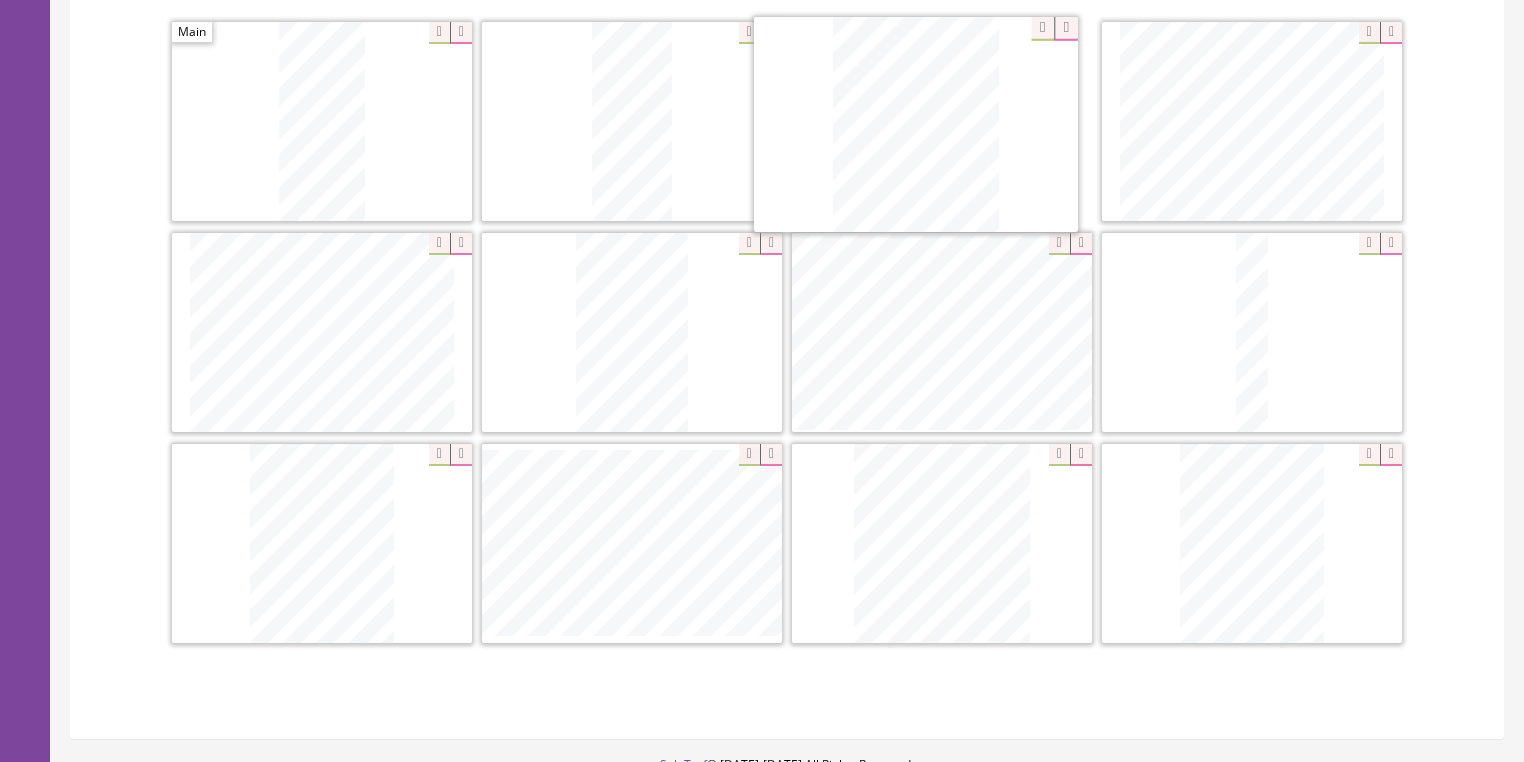 drag, startPoint x: 961, startPoint y: 345, endPoint x: 937, endPoint y: 140, distance: 206.4001 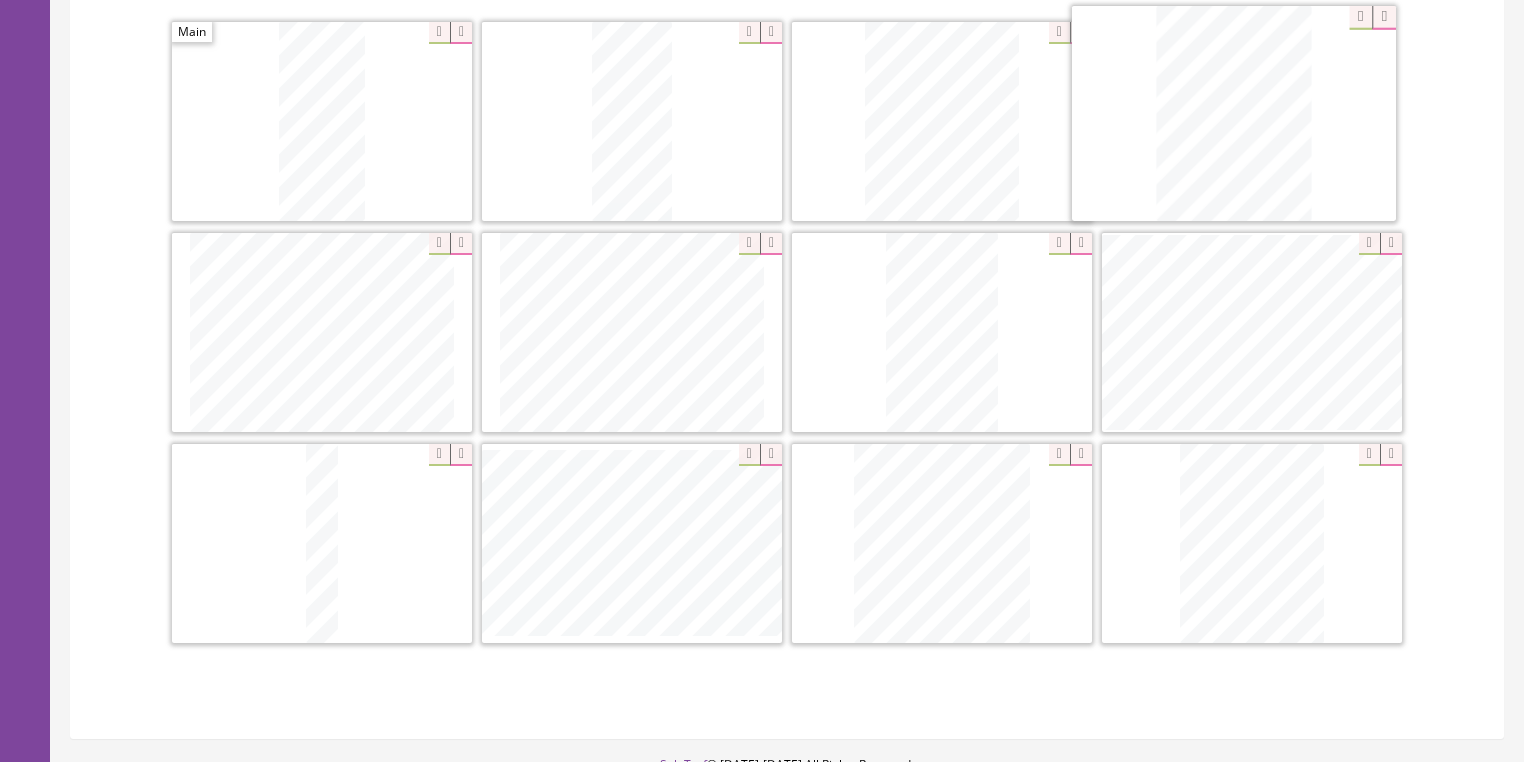 drag, startPoint x: 371, startPoint y: 521, endPoint x: 1302, endPoint y: 160, distance: 998.5399 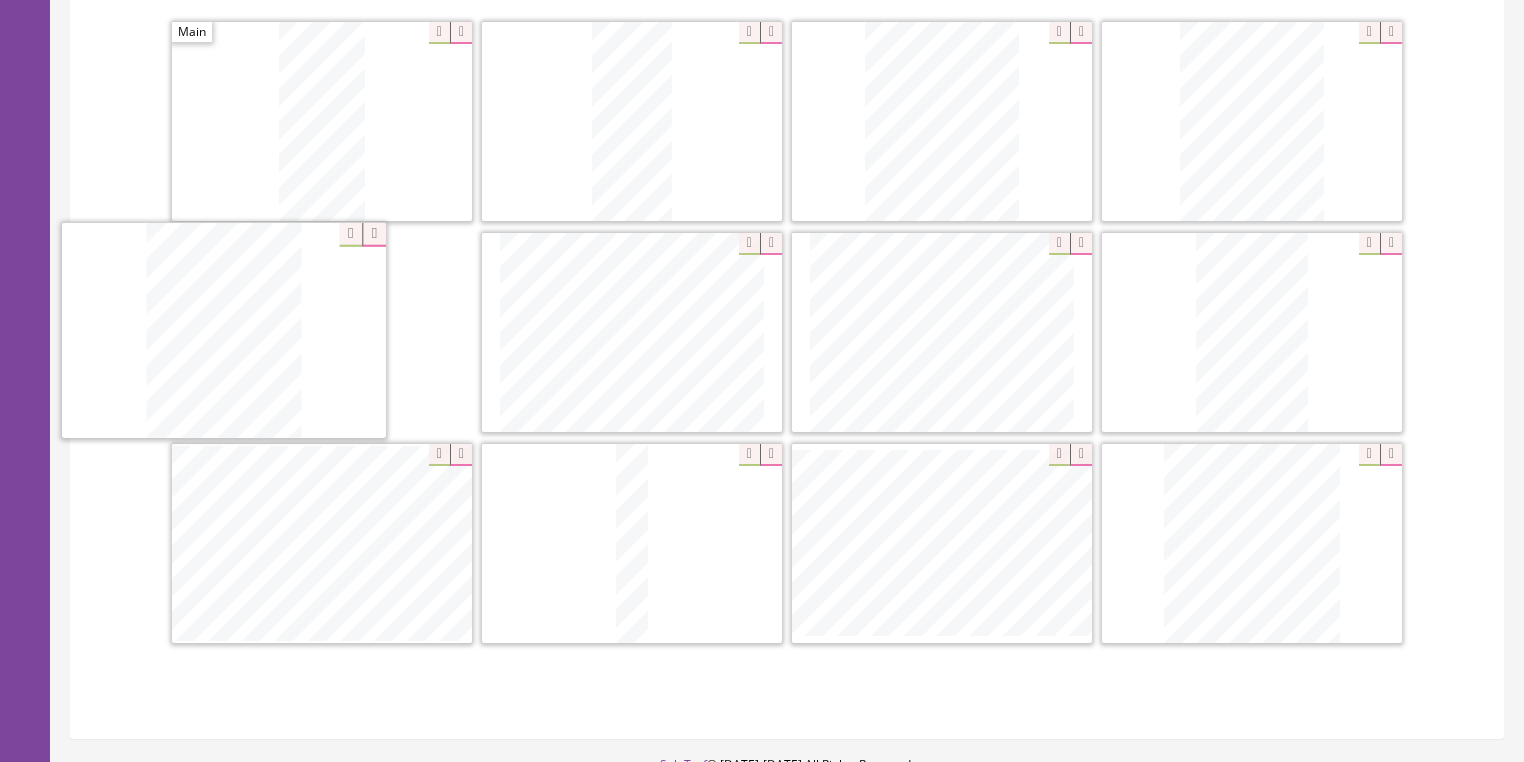 drag, startPoint x: 1234, startPoint y: 492, endPoint x: 227, endPoint y: 284, distance: 1028.2573 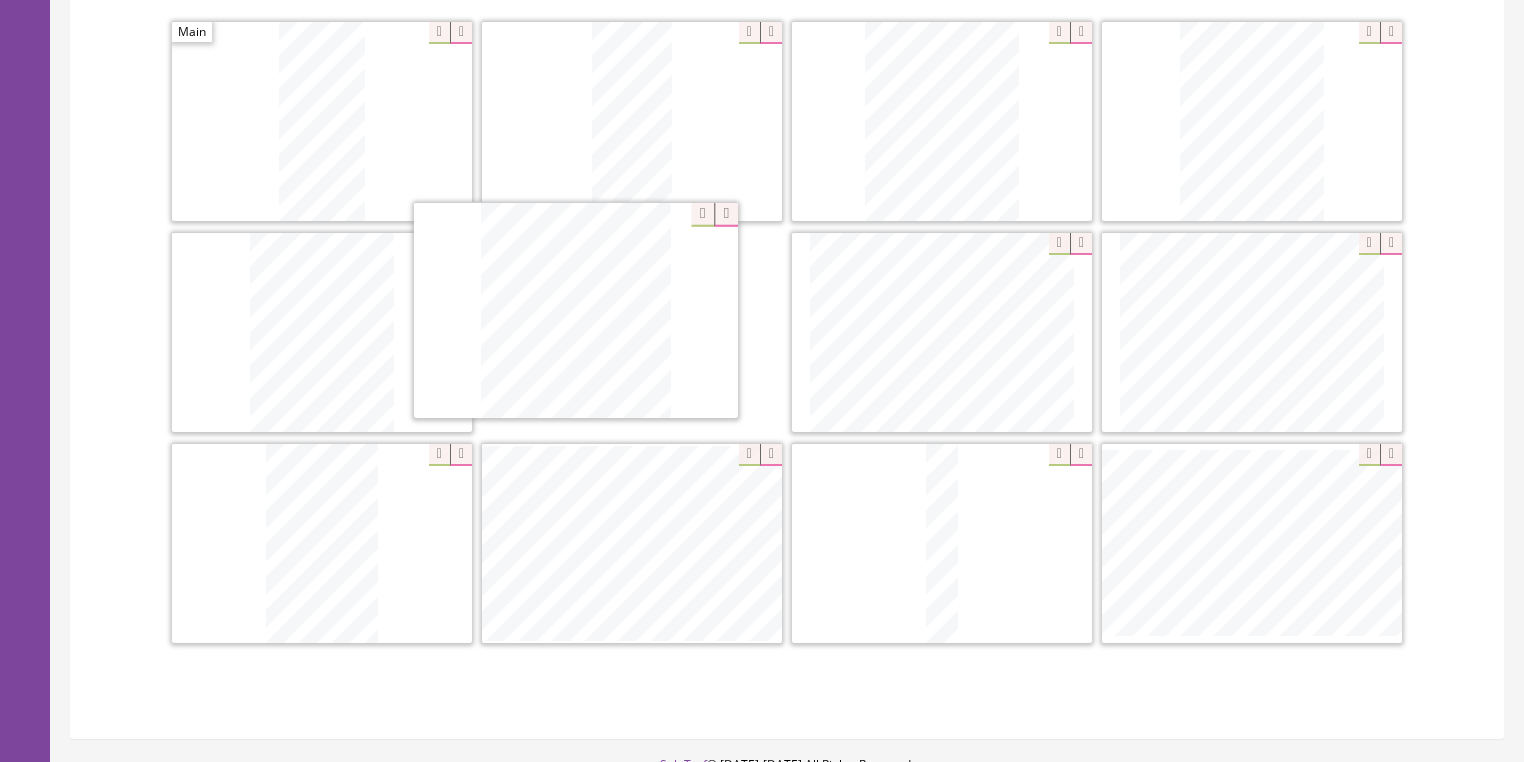 drag, startPoint x: 1190, startPoint y: 497, endPoint x: 573, endPoint y: 300, distance: 647.68665 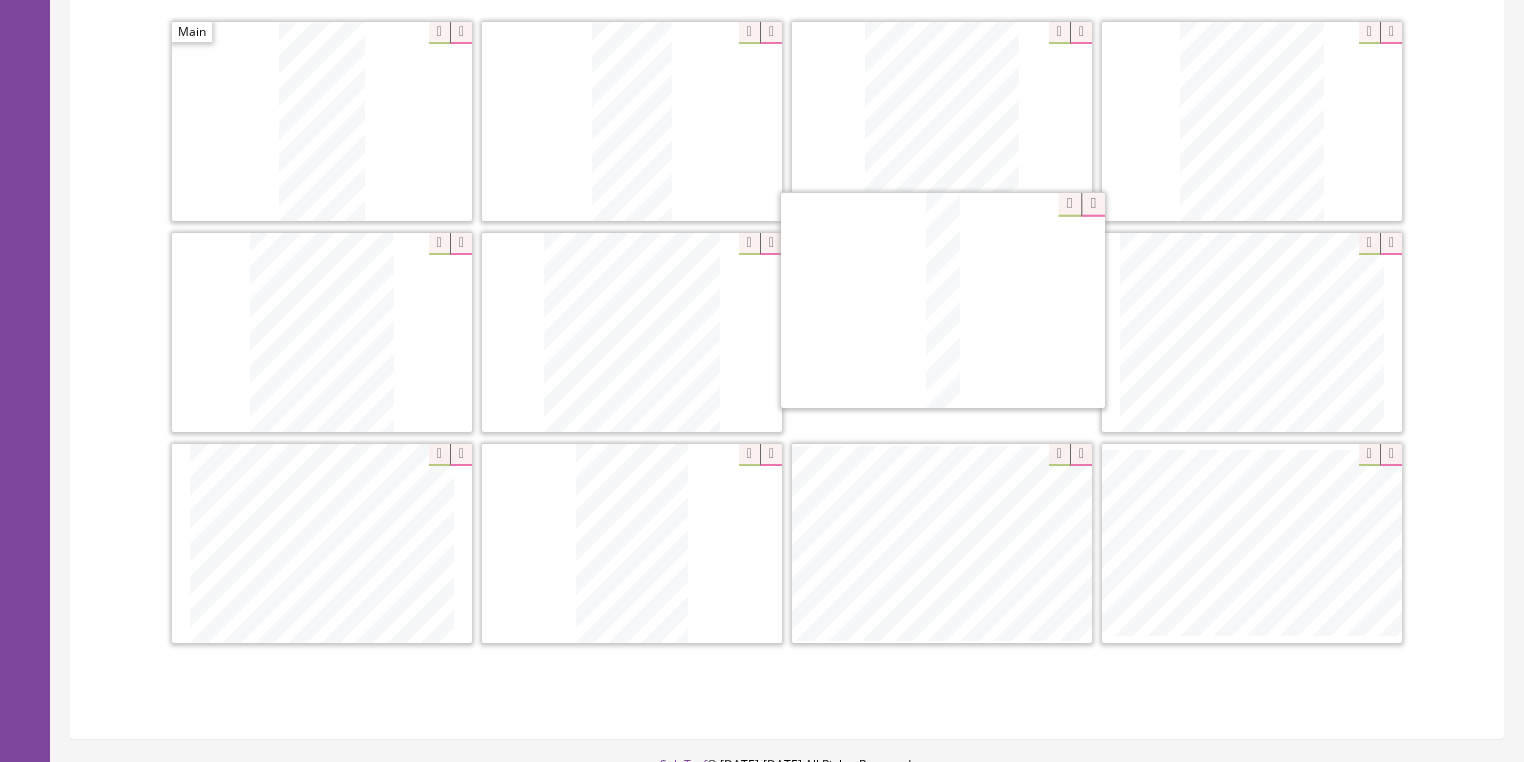 drag, startPoint x: 917, startPoint y: 472, endPoint x: 925, endPoint y: 289, distance: 183.17477 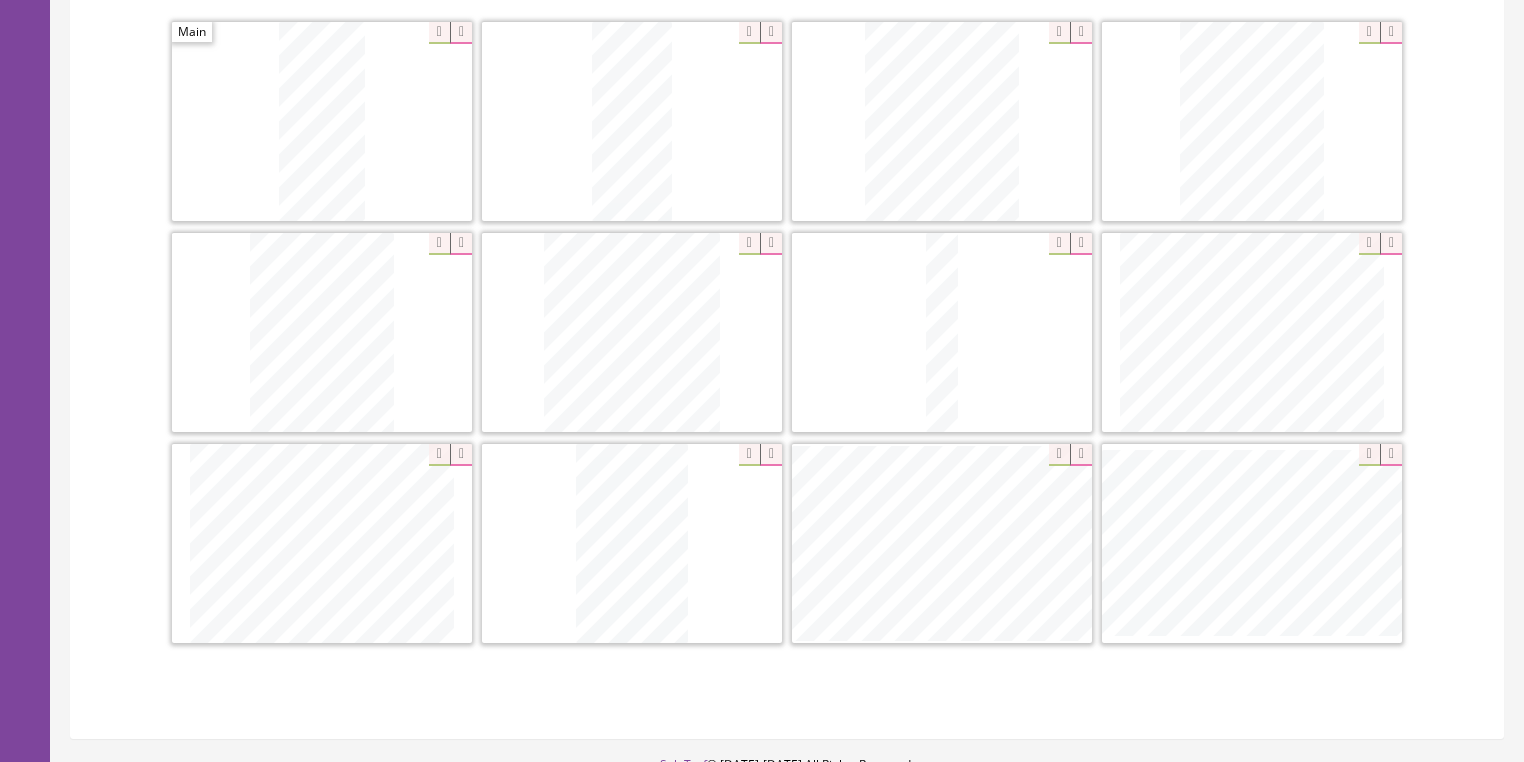 click at bounding box center [771, 455] 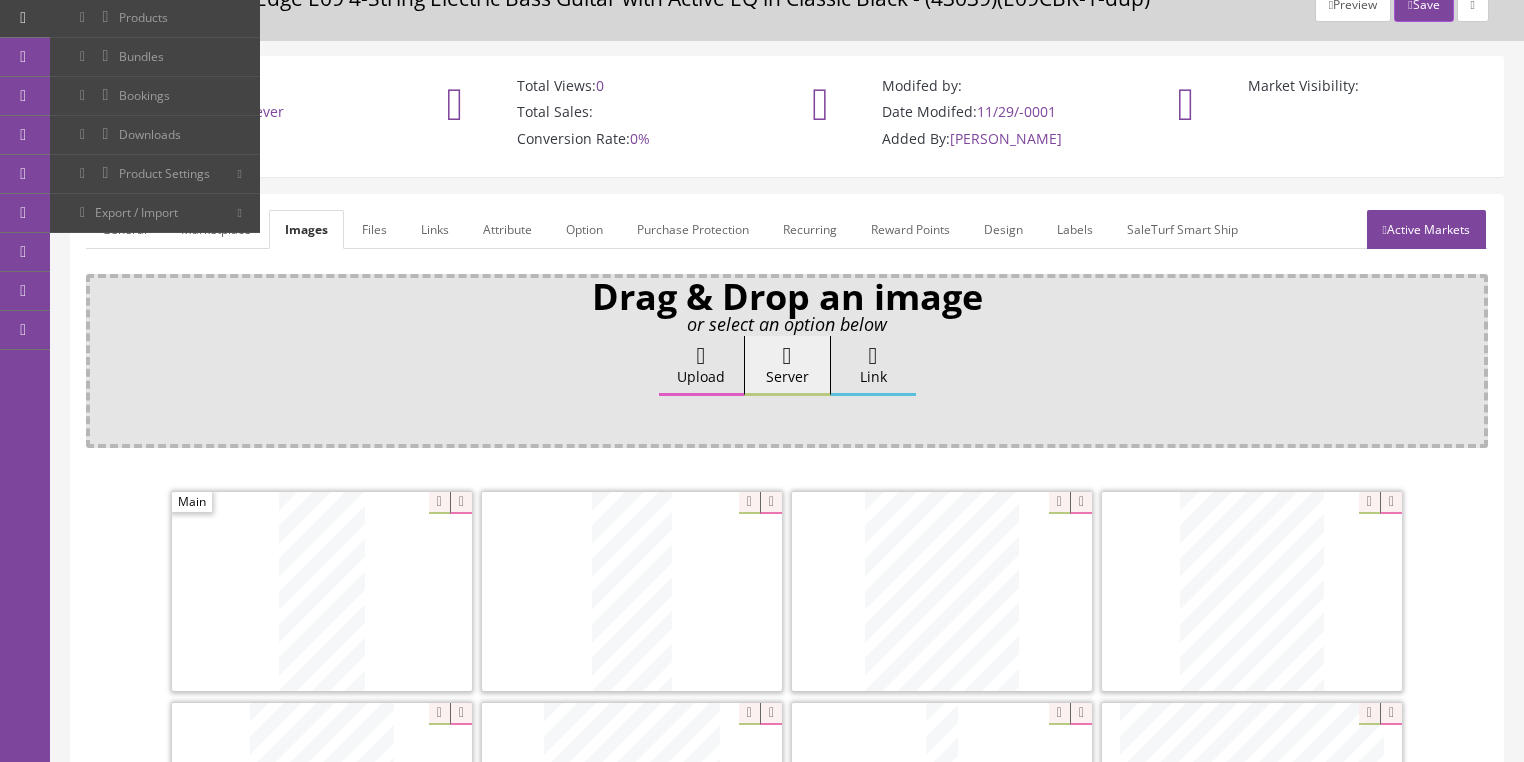 scroll, scrollTop: 80, scrollLeft: 0, axis: vertical 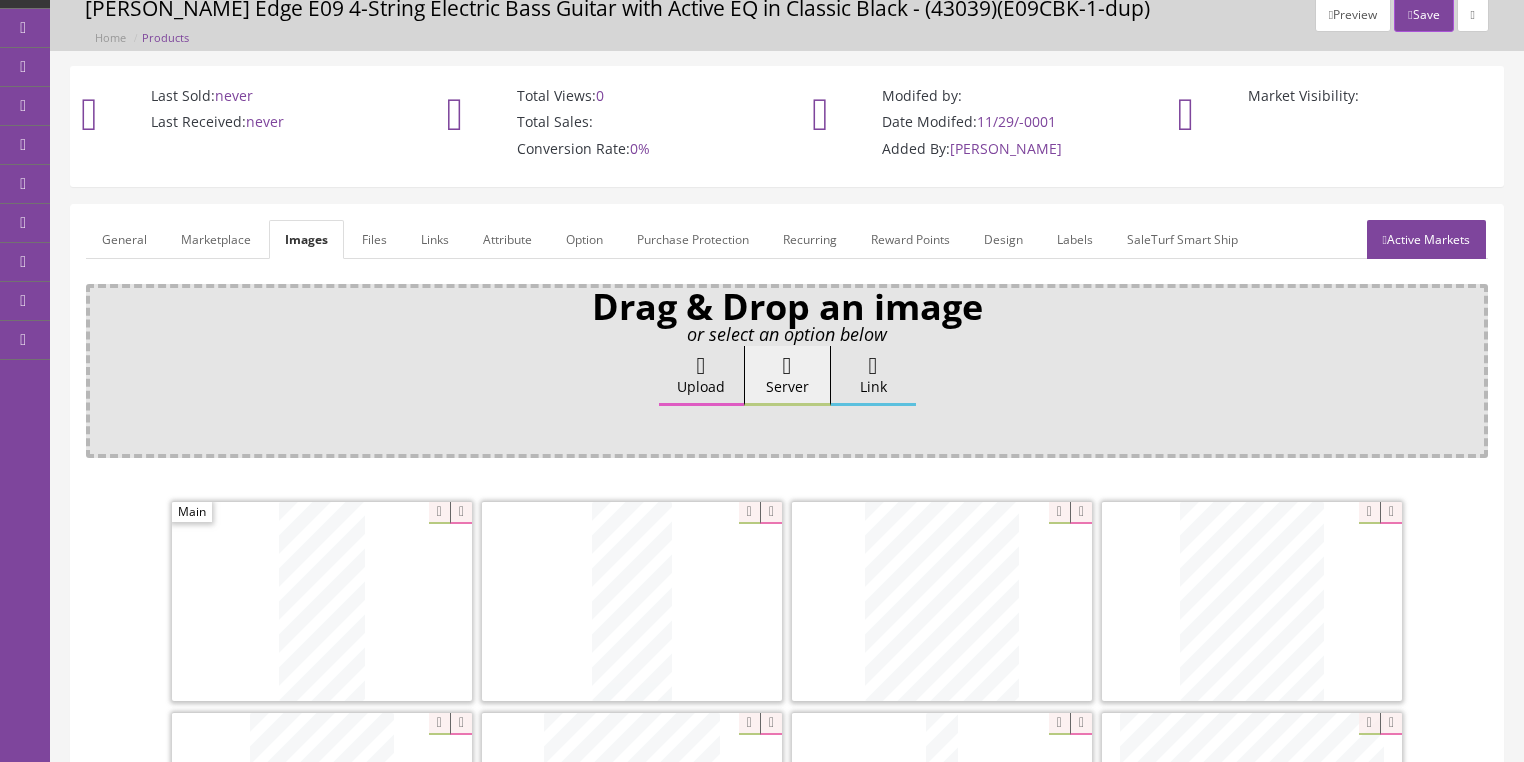 click on "General" at bounding box center (124, 239) 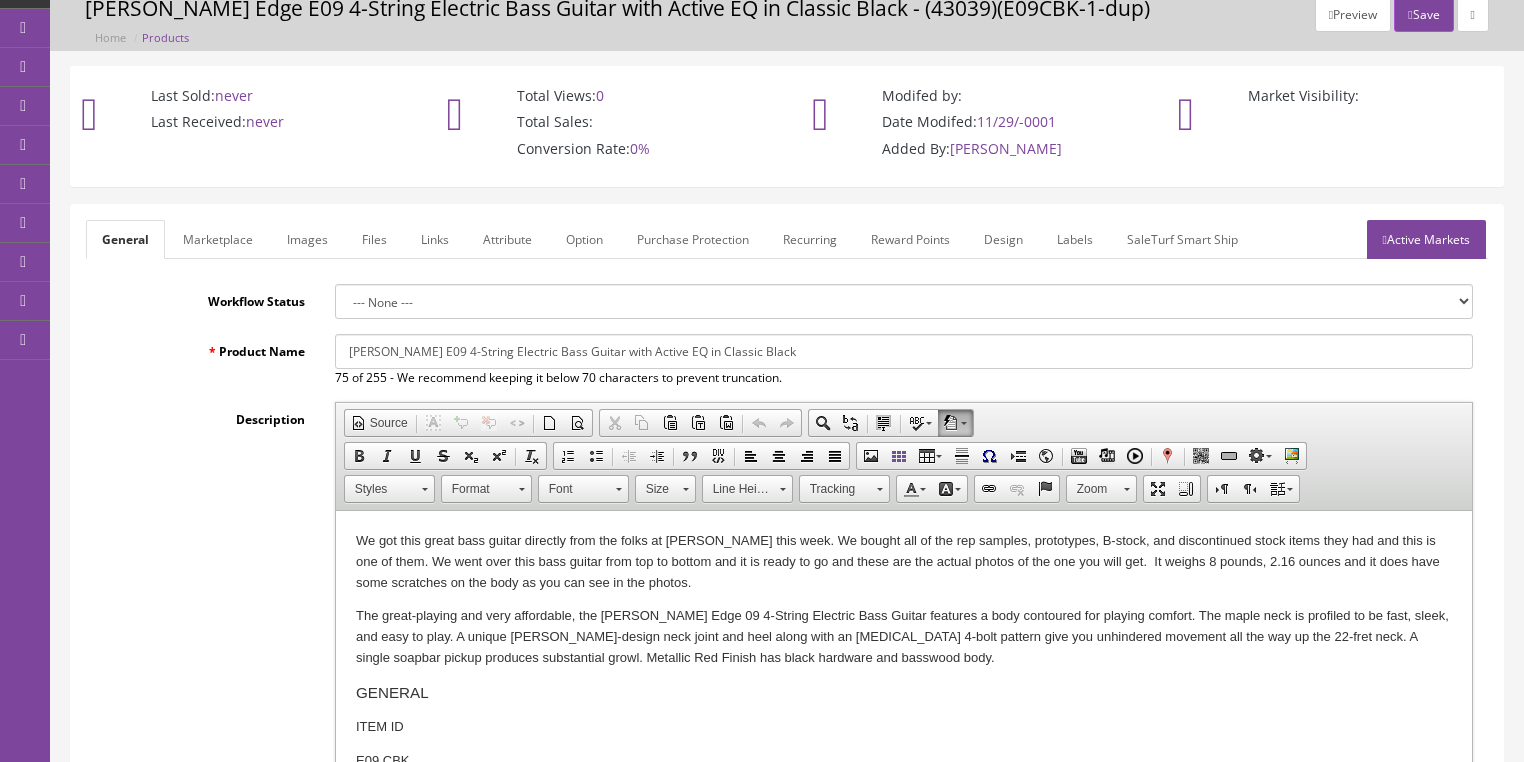 click on "We got this great bass guitar directly from the folks at Dean this week. We bought all of the rep samples, prototypes, B-stock, and discontinued stock items they had and this is one of them. We went over this bass guitar from top to bottom and it is ready to go and these are the actual photos of the one you will get.  It weighs 8 pounds, 2.16 ounces and it does have some scratches on the body as you can see in the photos." at bounding box center (903, 562) 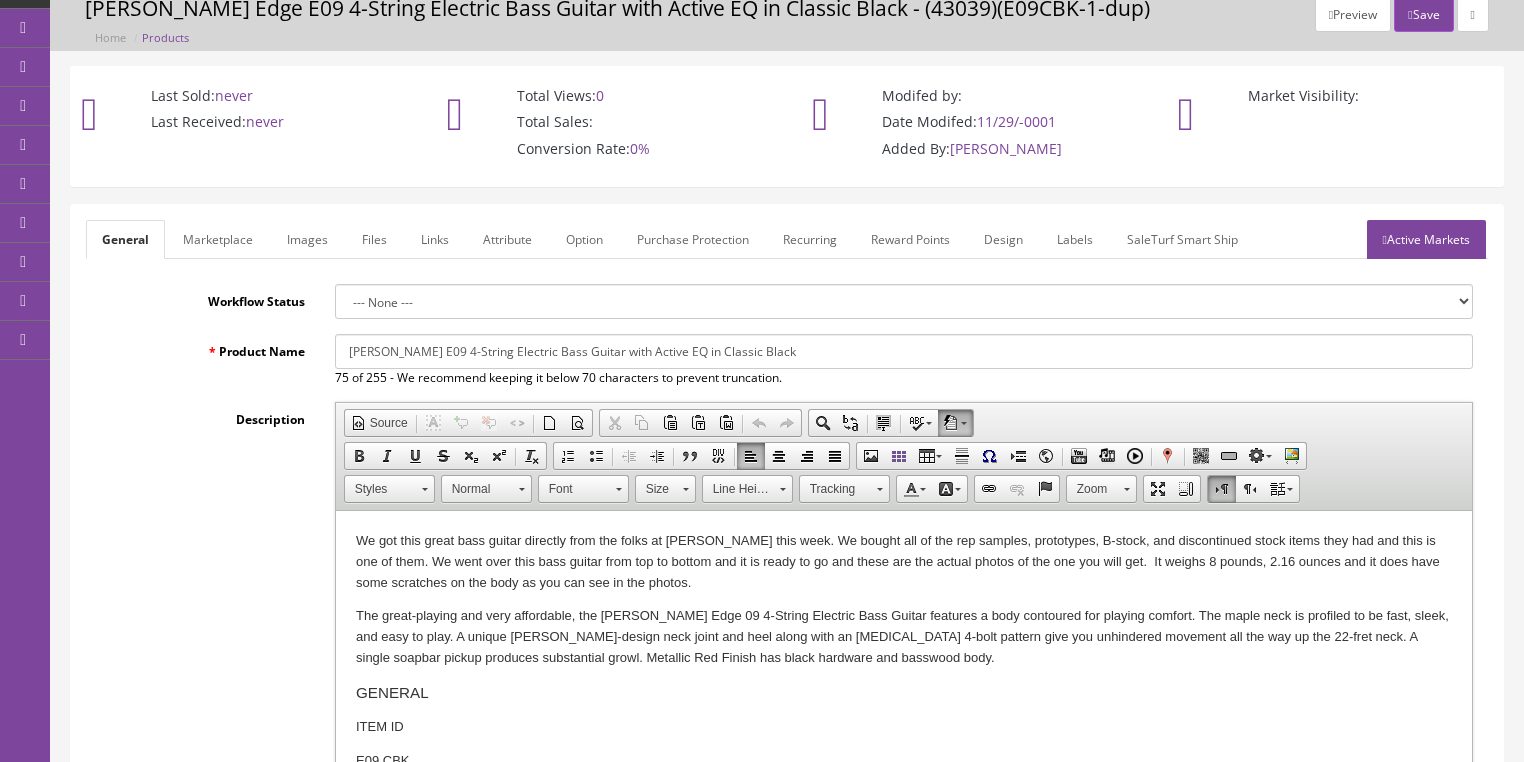 type 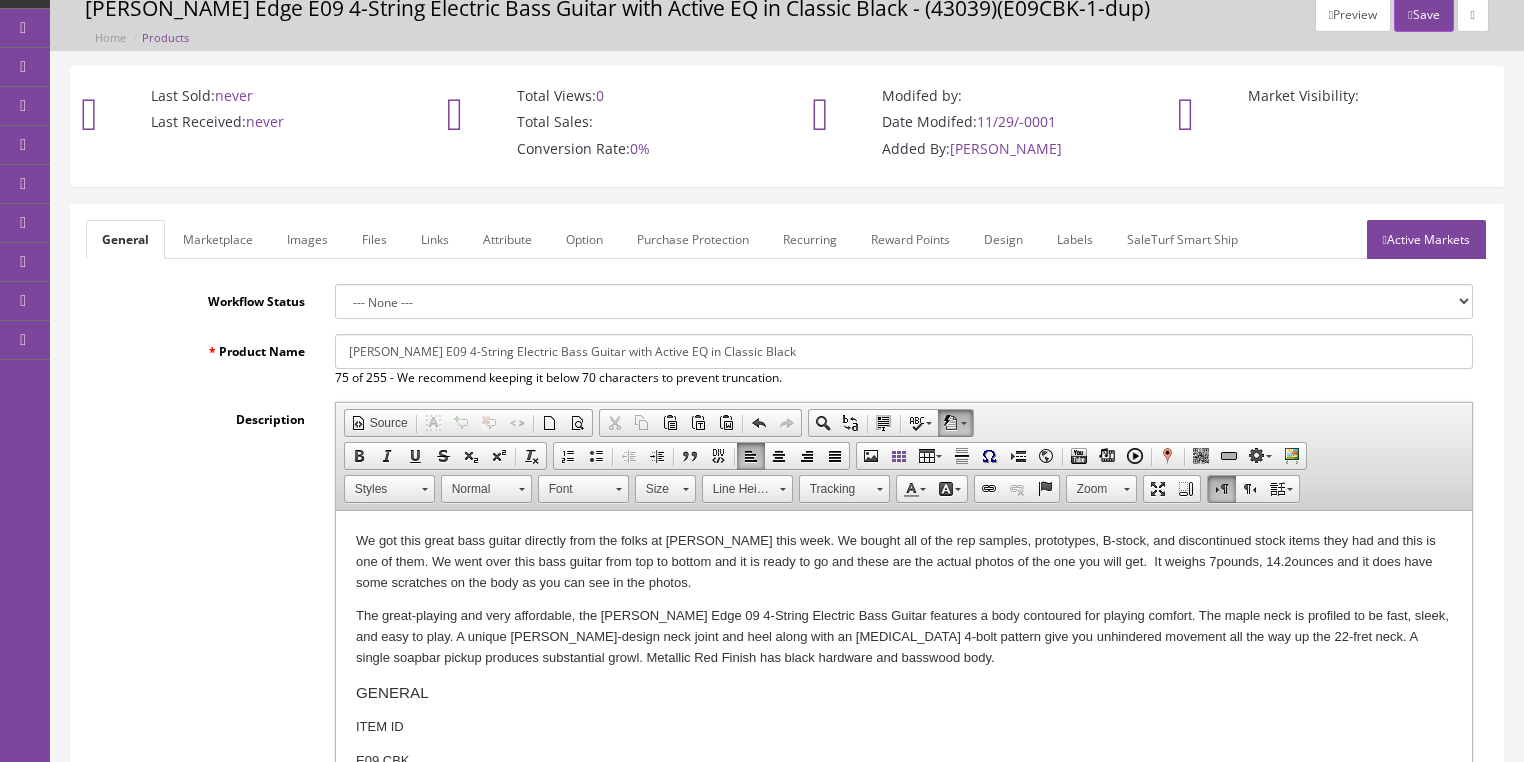 click on "We got this great bass guitar directly from the folks at Dean this week. We bought all of the rep samples, prototypes, B-stock, and discontinued stock items they had and this is one of them. We went over this bass guitar from top to bottom and it is ready to go and these are the actual photos of the one you will get.  It weighs 7  pounds, 14.2  ounces and it does have some scratches on the body as you can see in the photos." at bounding box center [903, 562] 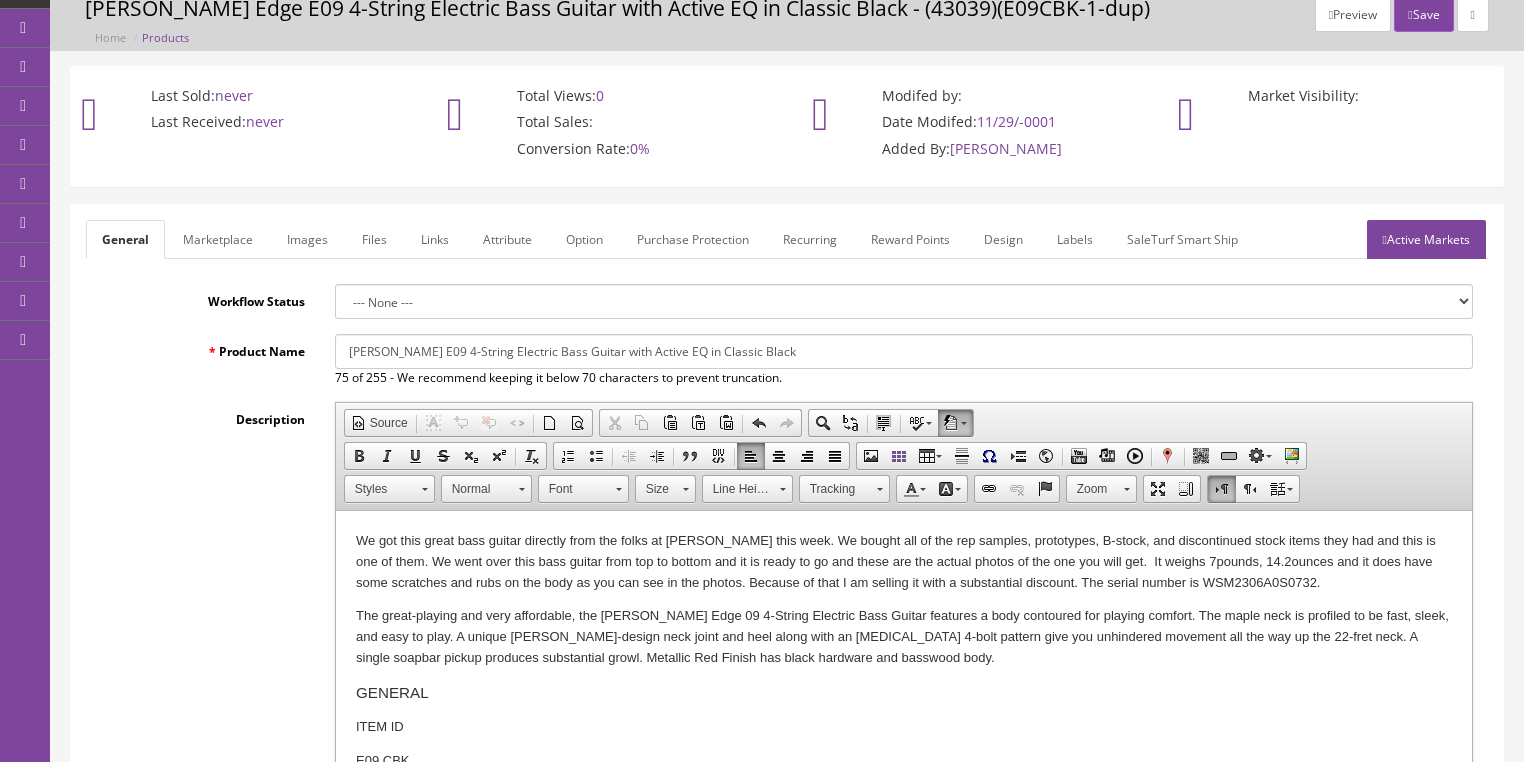 scroll, scrollTop: 400, scrollLeft: 0, axis: vertical 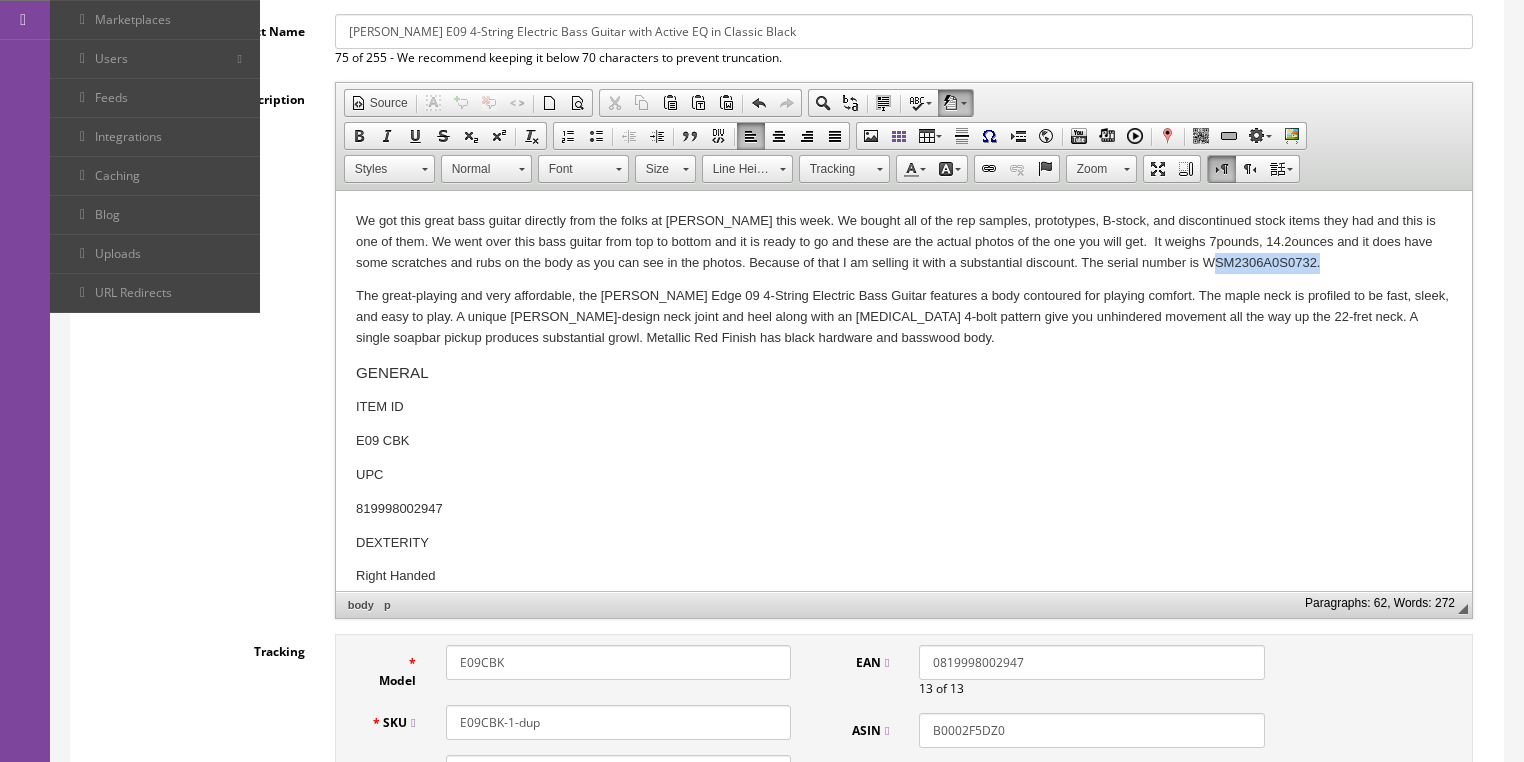 drag, startPoint x: 1166, startPoint y: 266, endPoint x: 1278, endPoint y: 265, distance: 112.00446 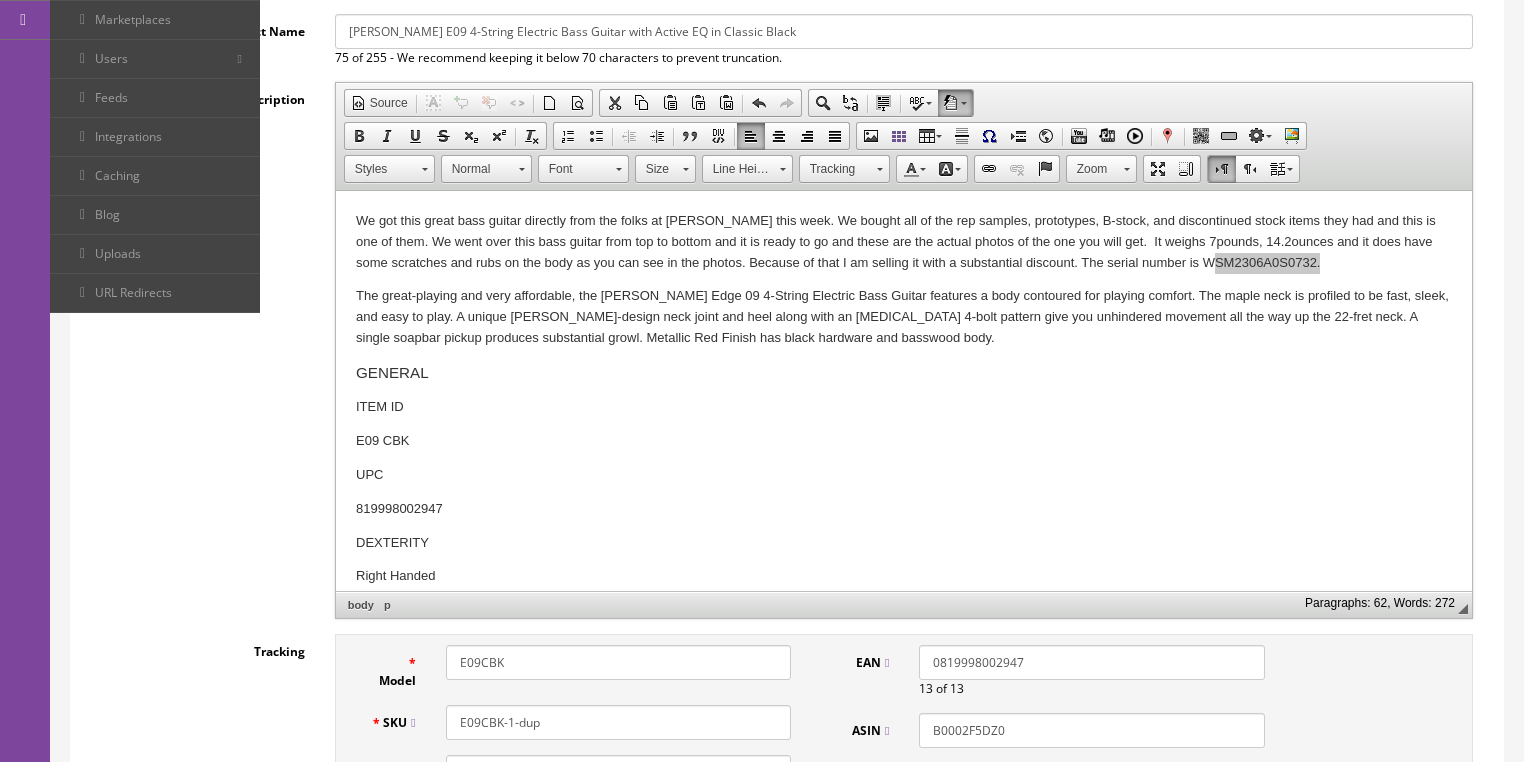 scroll, scrollTop: 0, scrollLeft: 0, axis: both 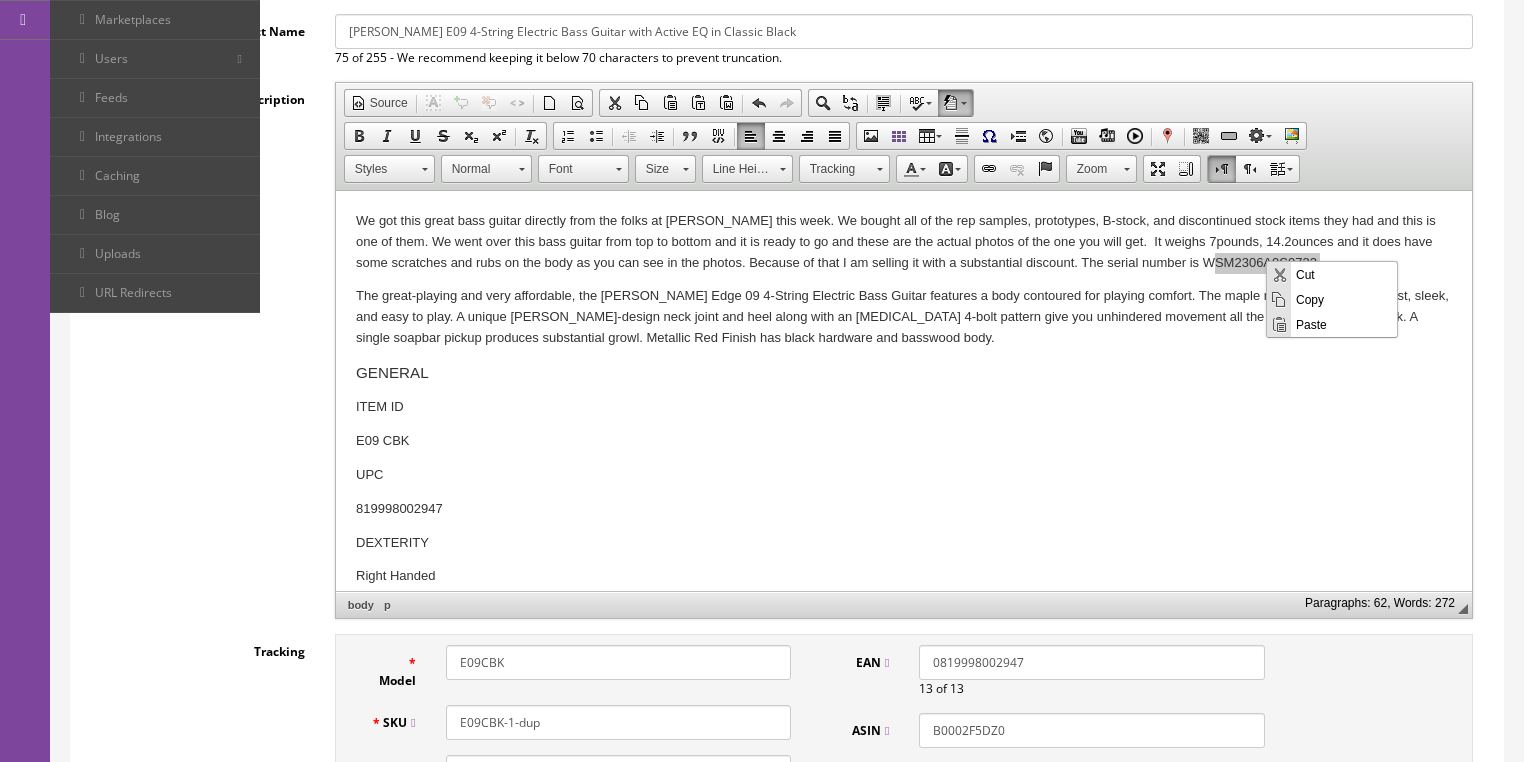 click on "Copy" at bounding box center (1344, 298) 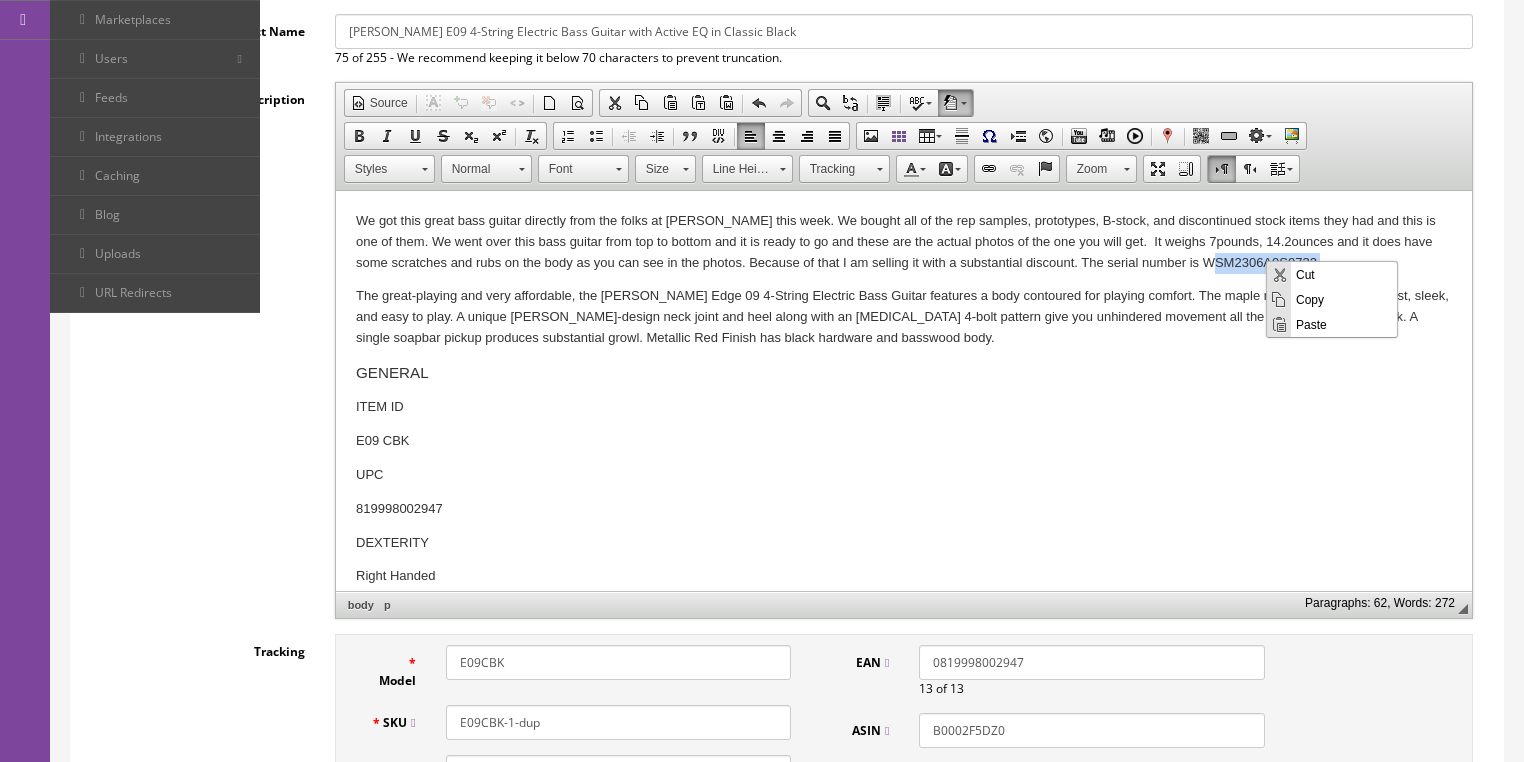 copy on "WSM2306A0S0732" 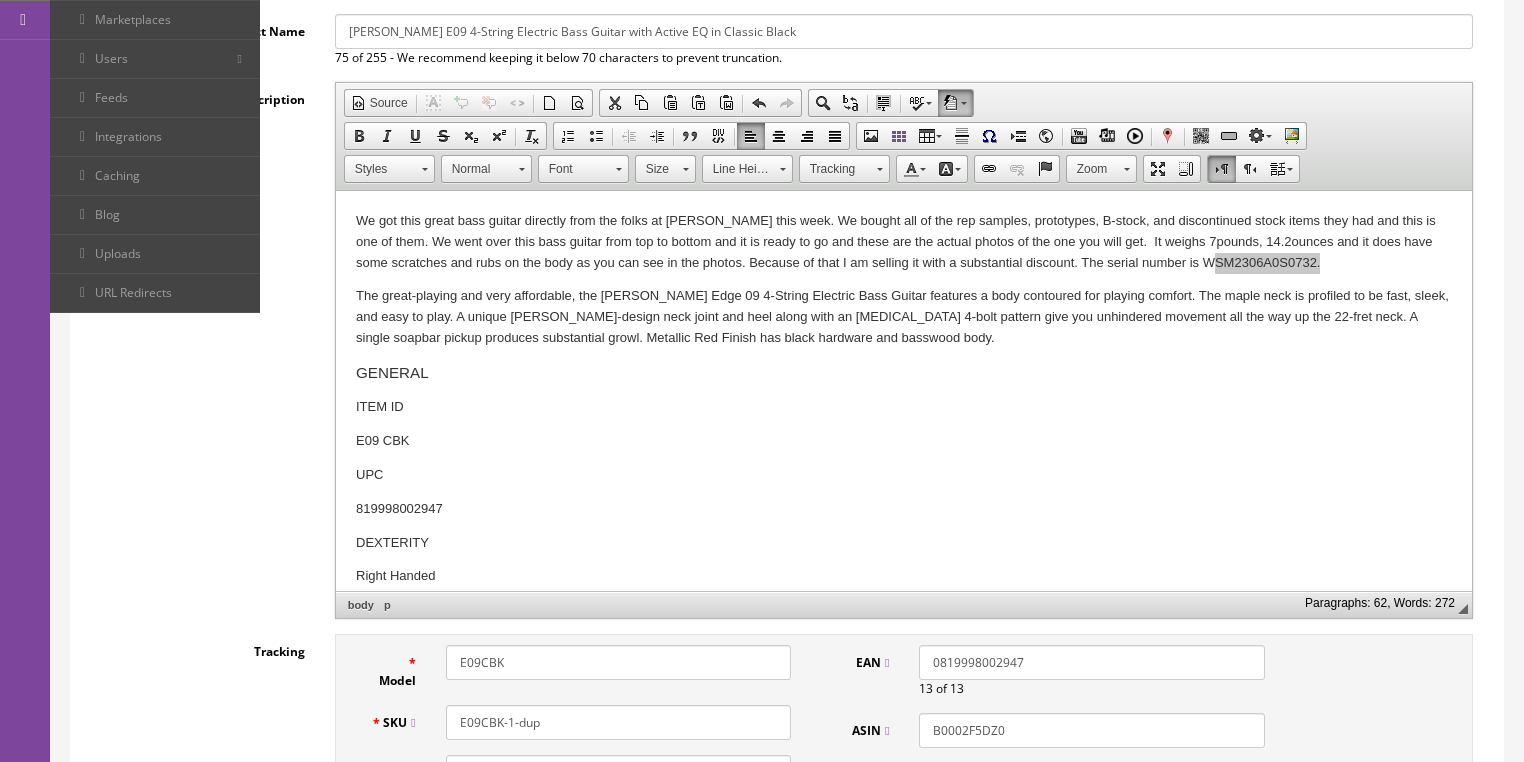 drag, startPoint x: 508, startPoint y: 720, endPoint x: 555, endPoint y: 720, distance: 47 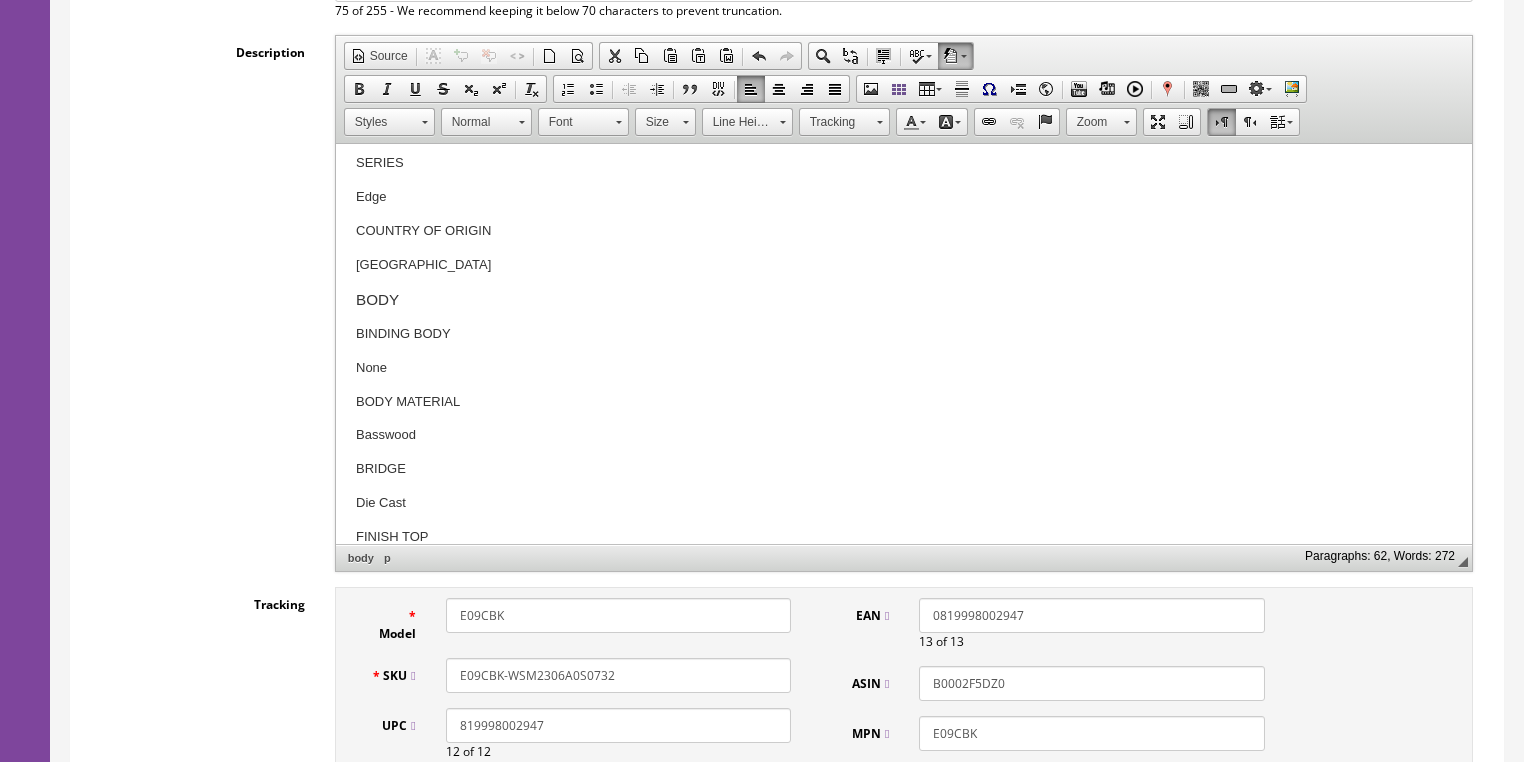scroll, scrollTop: 800, scrollLeft: 0, axis: vertical 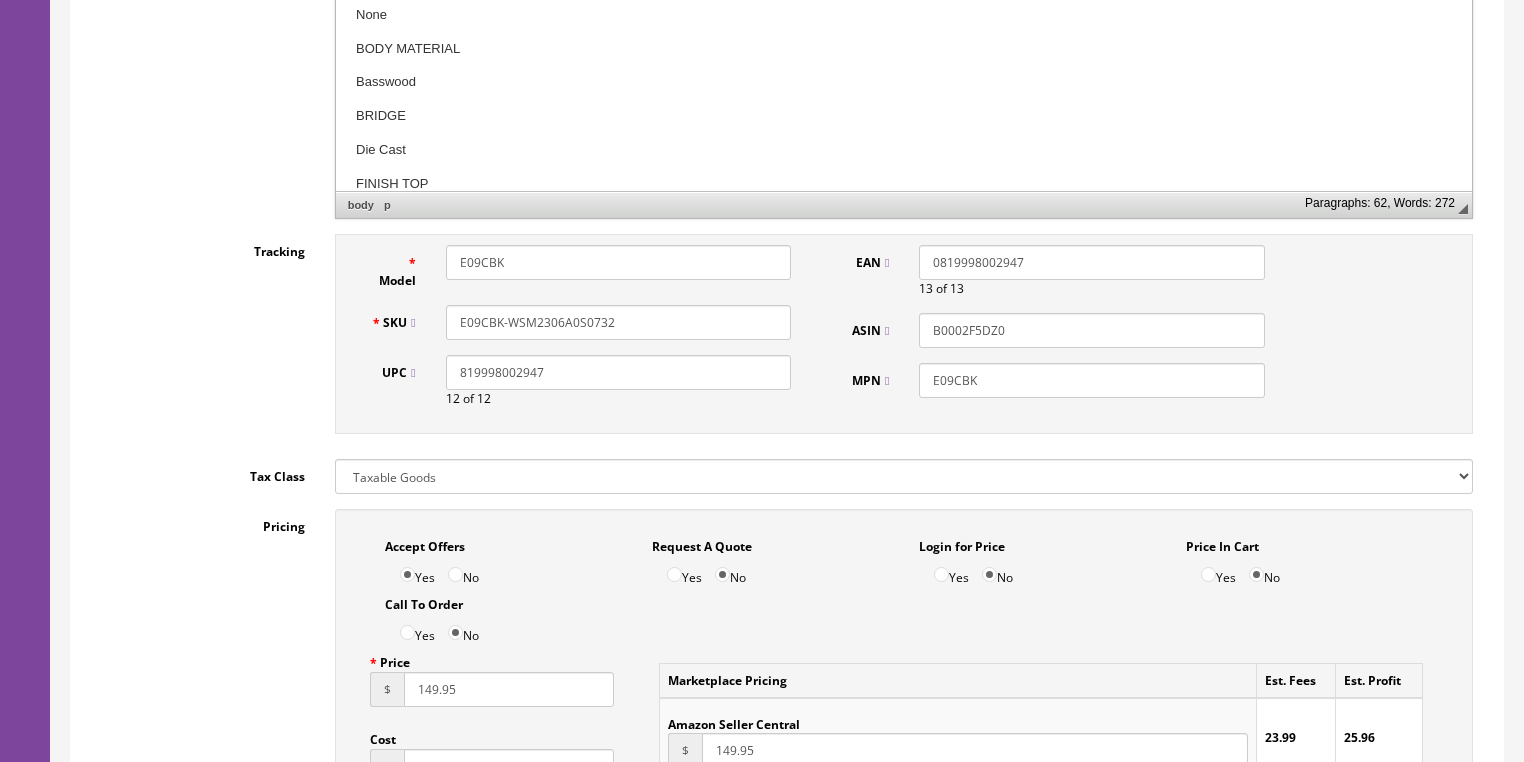 type on "E09CBK-WSM2306A0S0732" 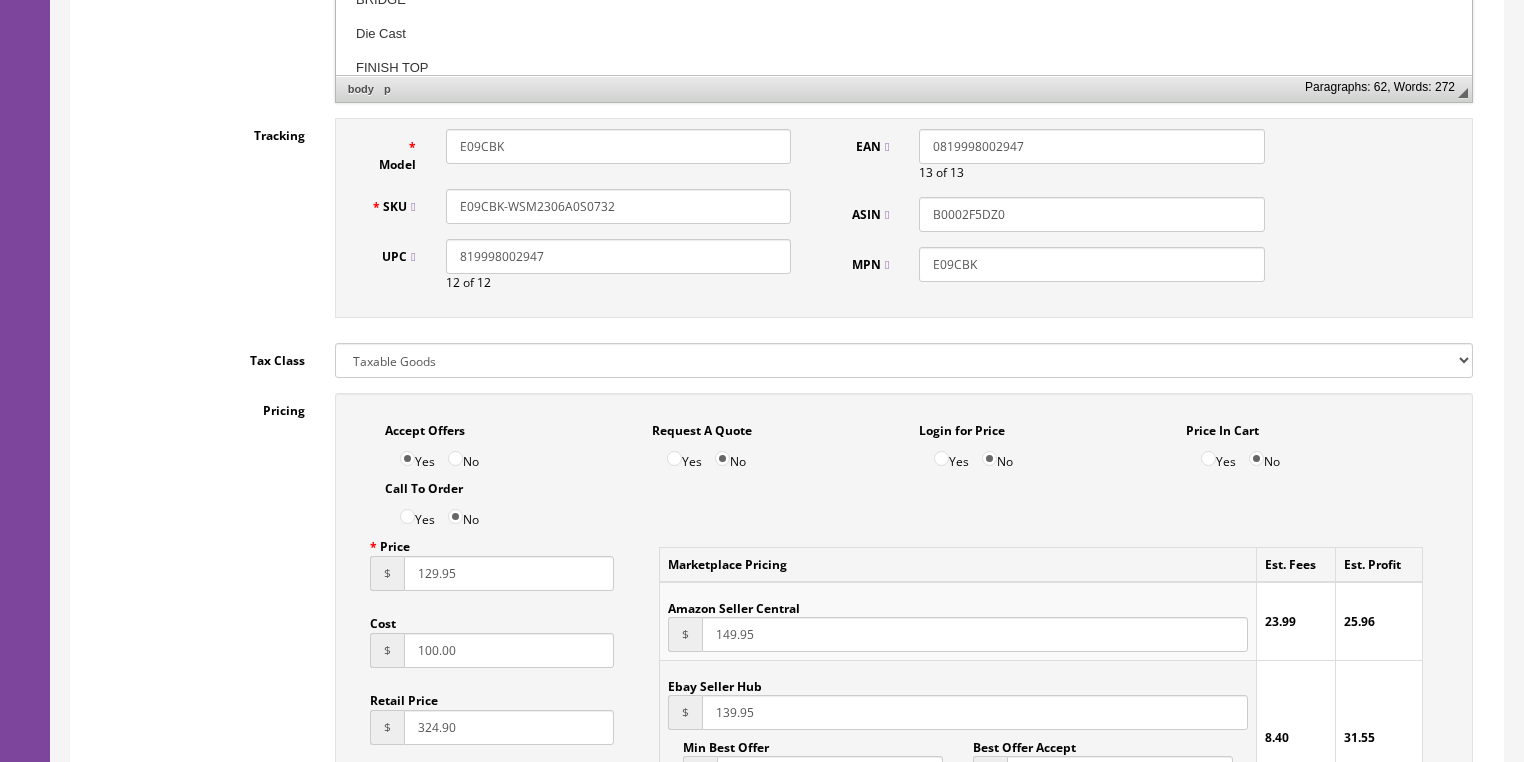 scroll, scrollTop: 1040, scrollLeft: 0, axis: vertical 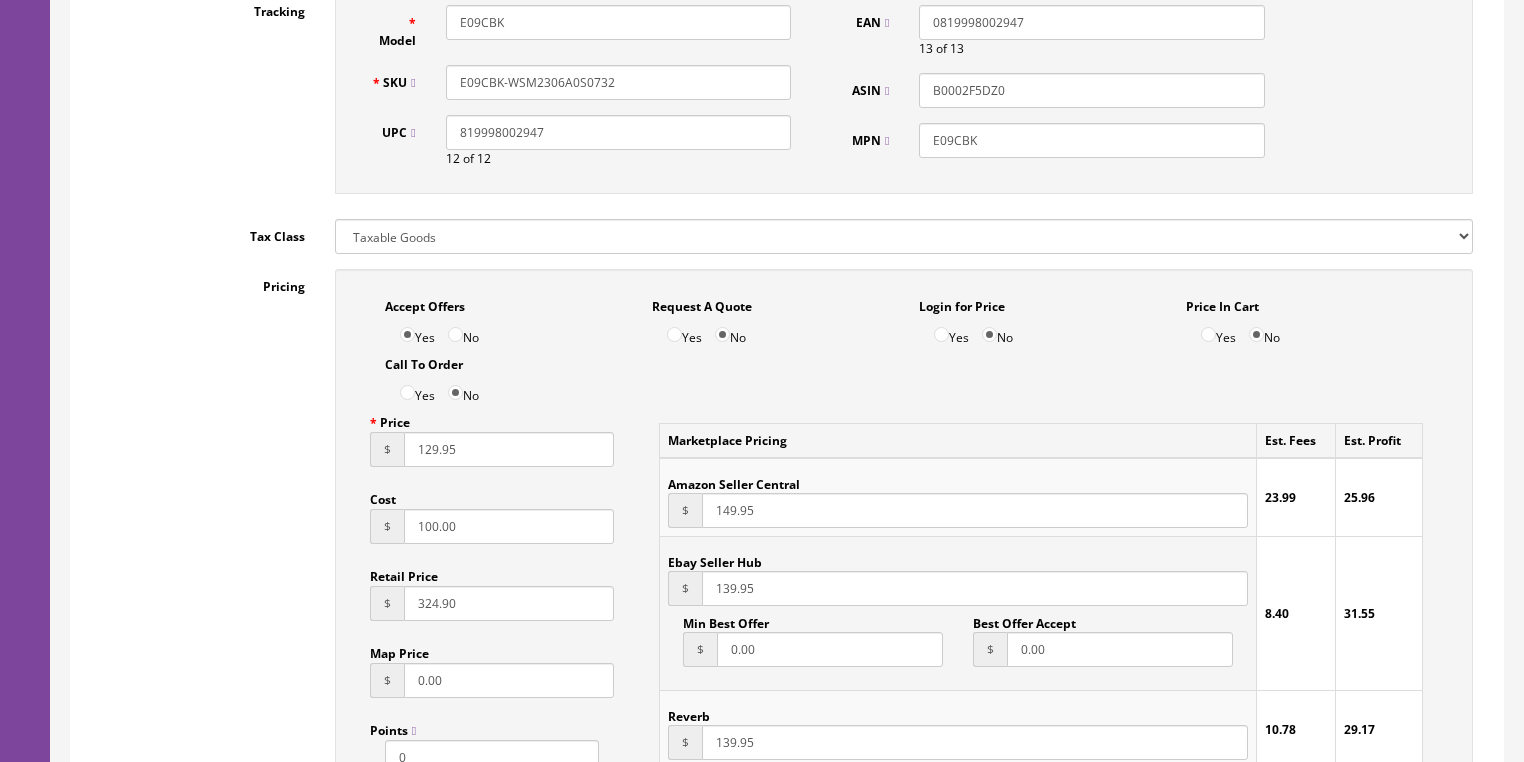 type on "129.95" 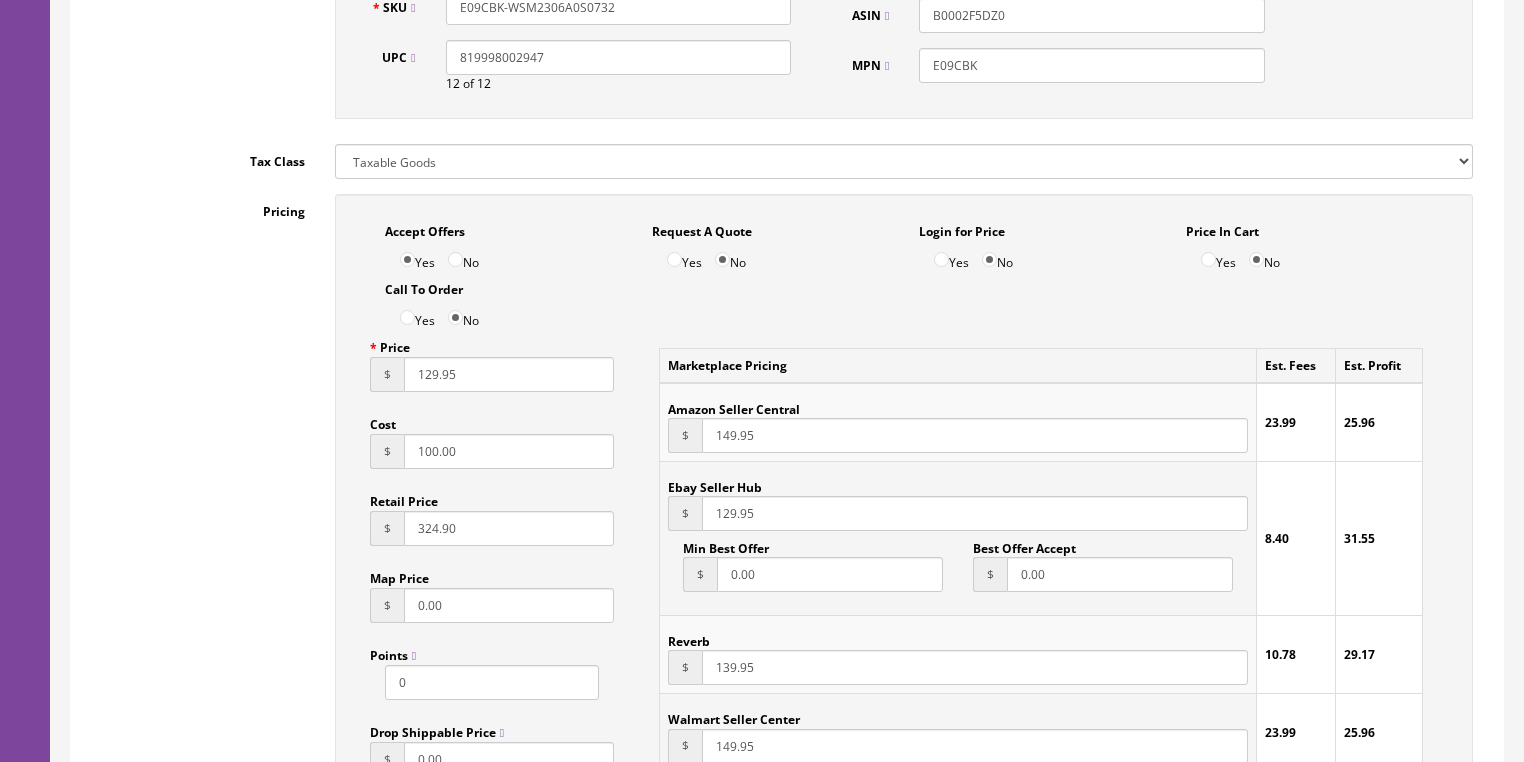 scroll, scrollTop: 1120, scrollLeft: 0, axis: vertical 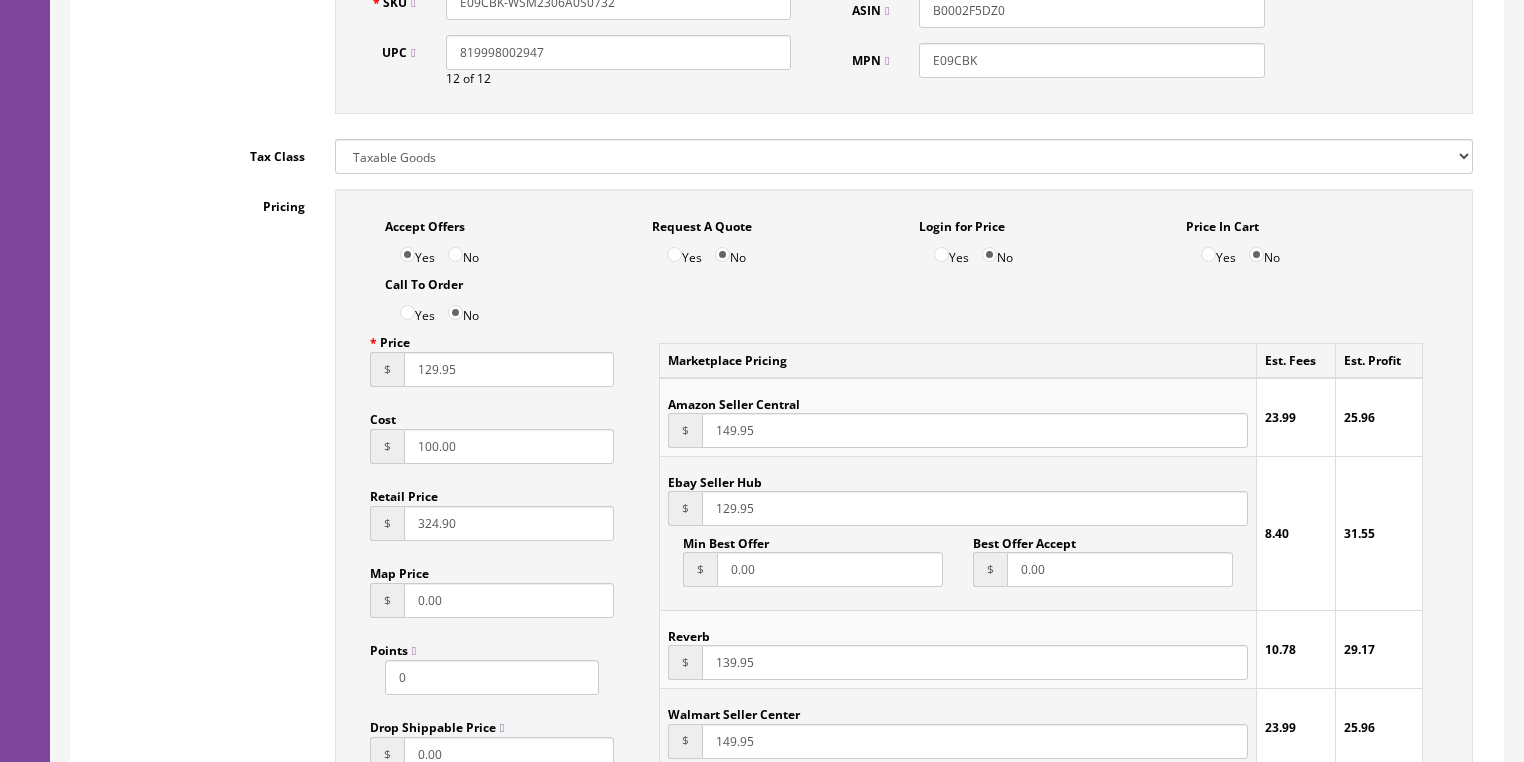 type on "129.95" 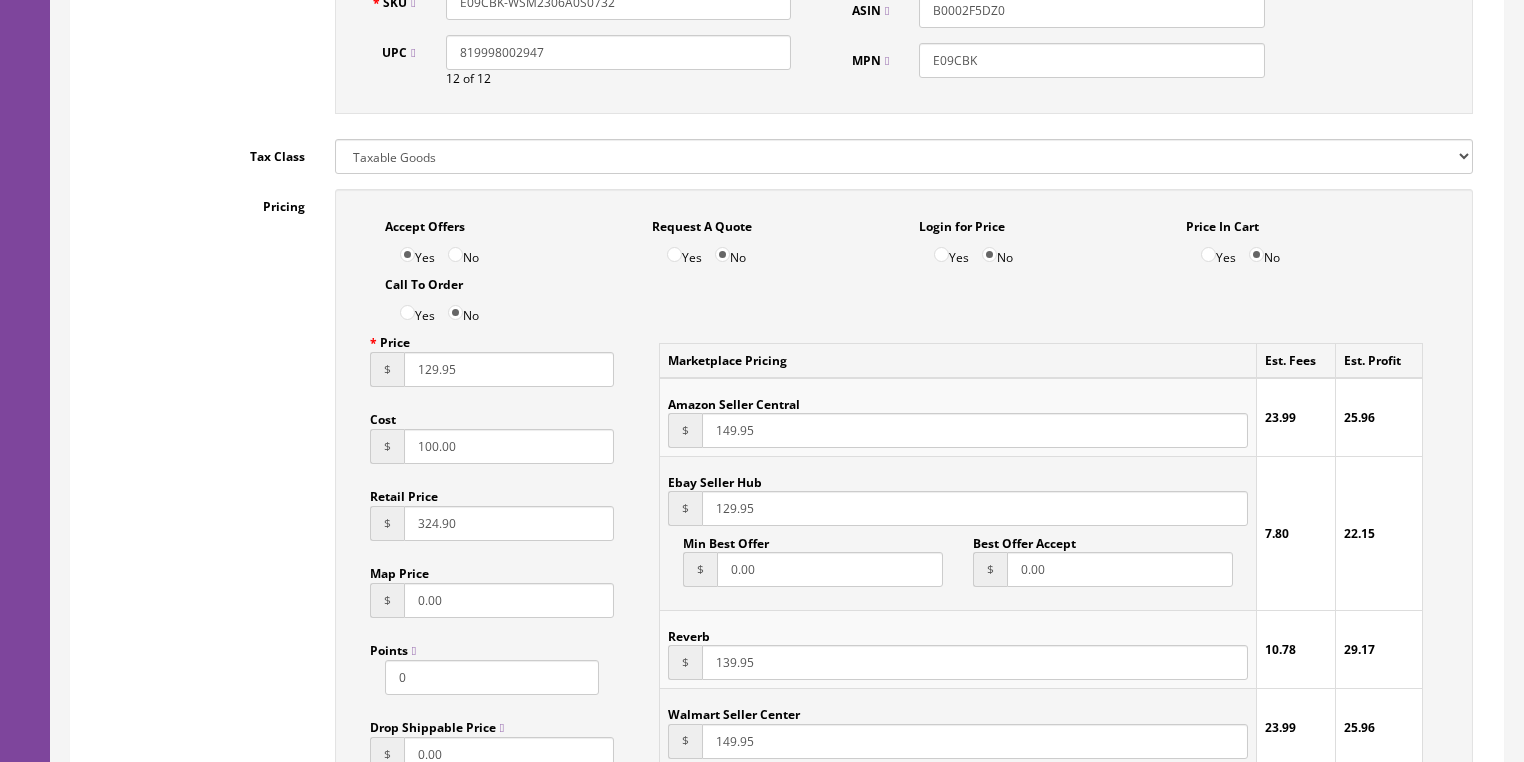 click on "139.95" at bounding box center [974, 662] 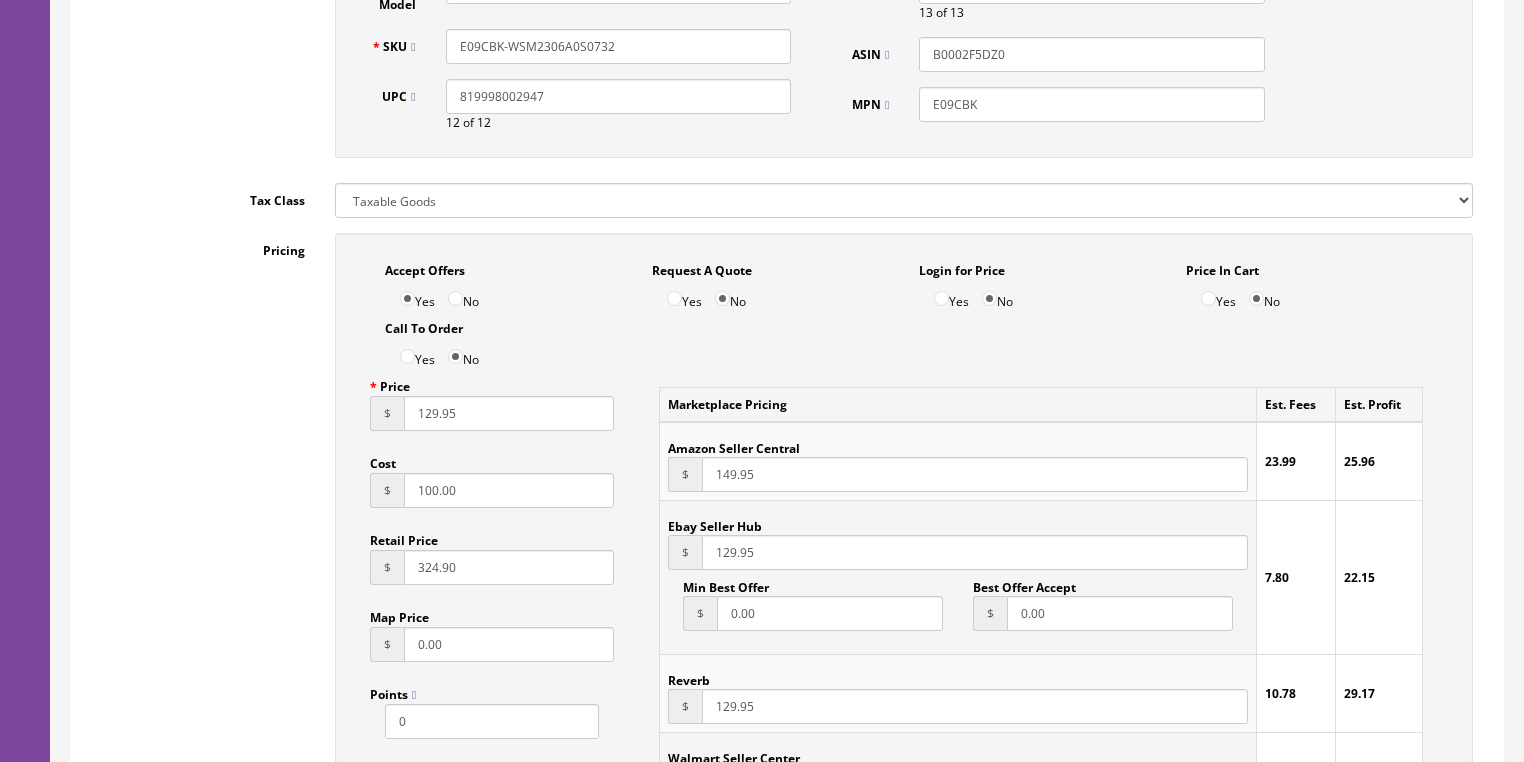 scroll, scrollTop: 1040, scrollLeft: 0, axis: vertical 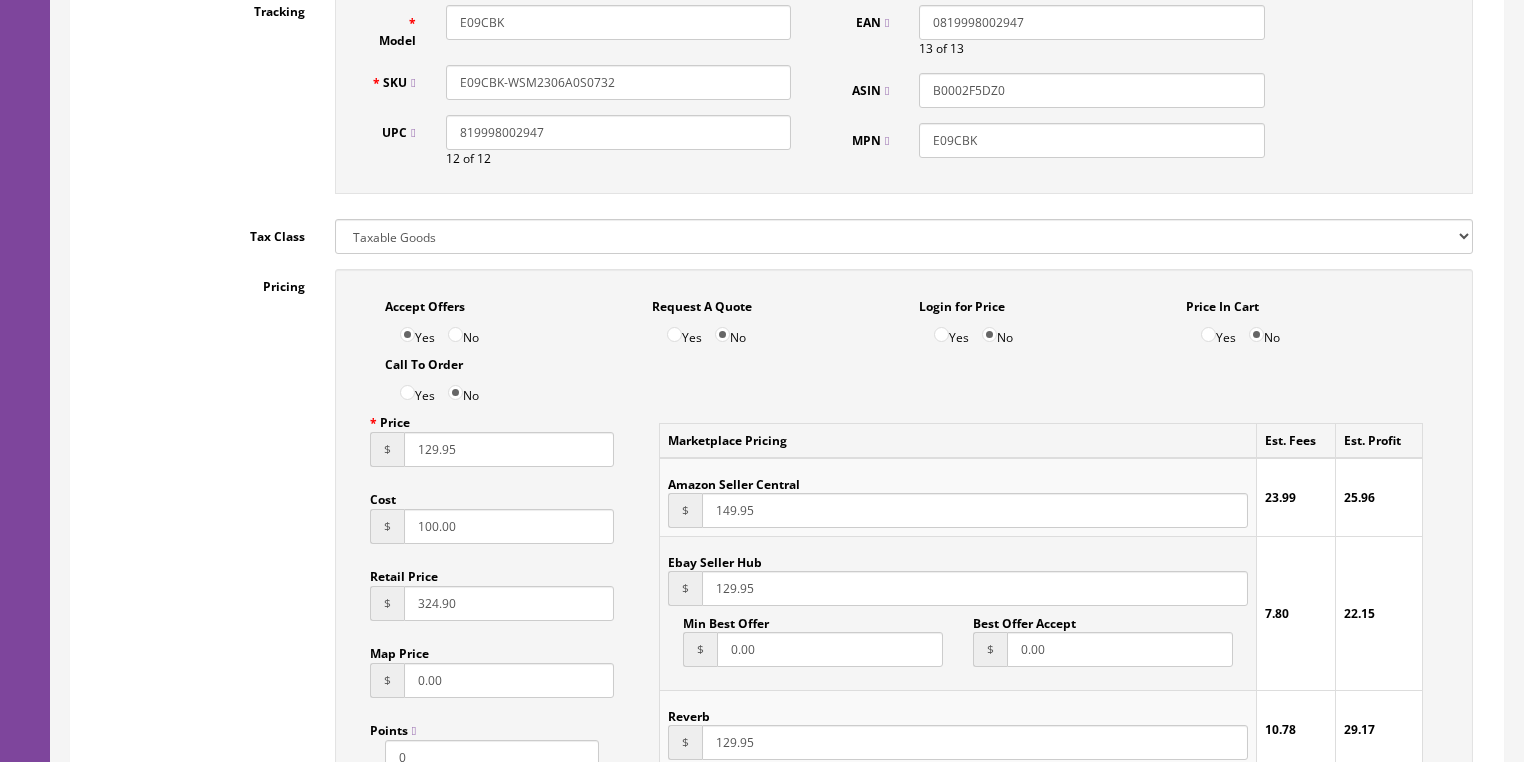 type on "129.95" 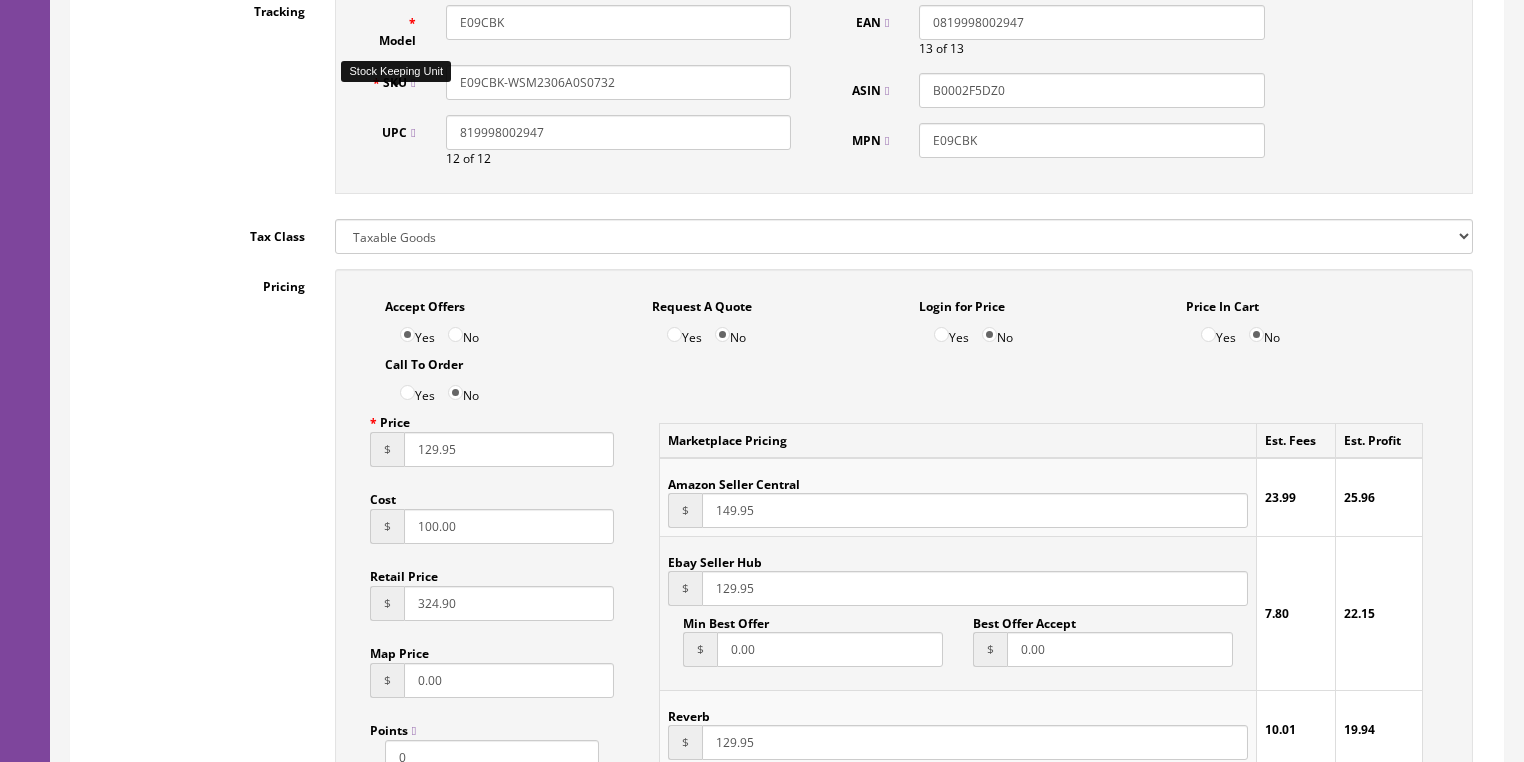 drag, startPoint x: 616, startPoint y: 85, endPoint x: 418, endPoint y: 96, distance: 198.30531 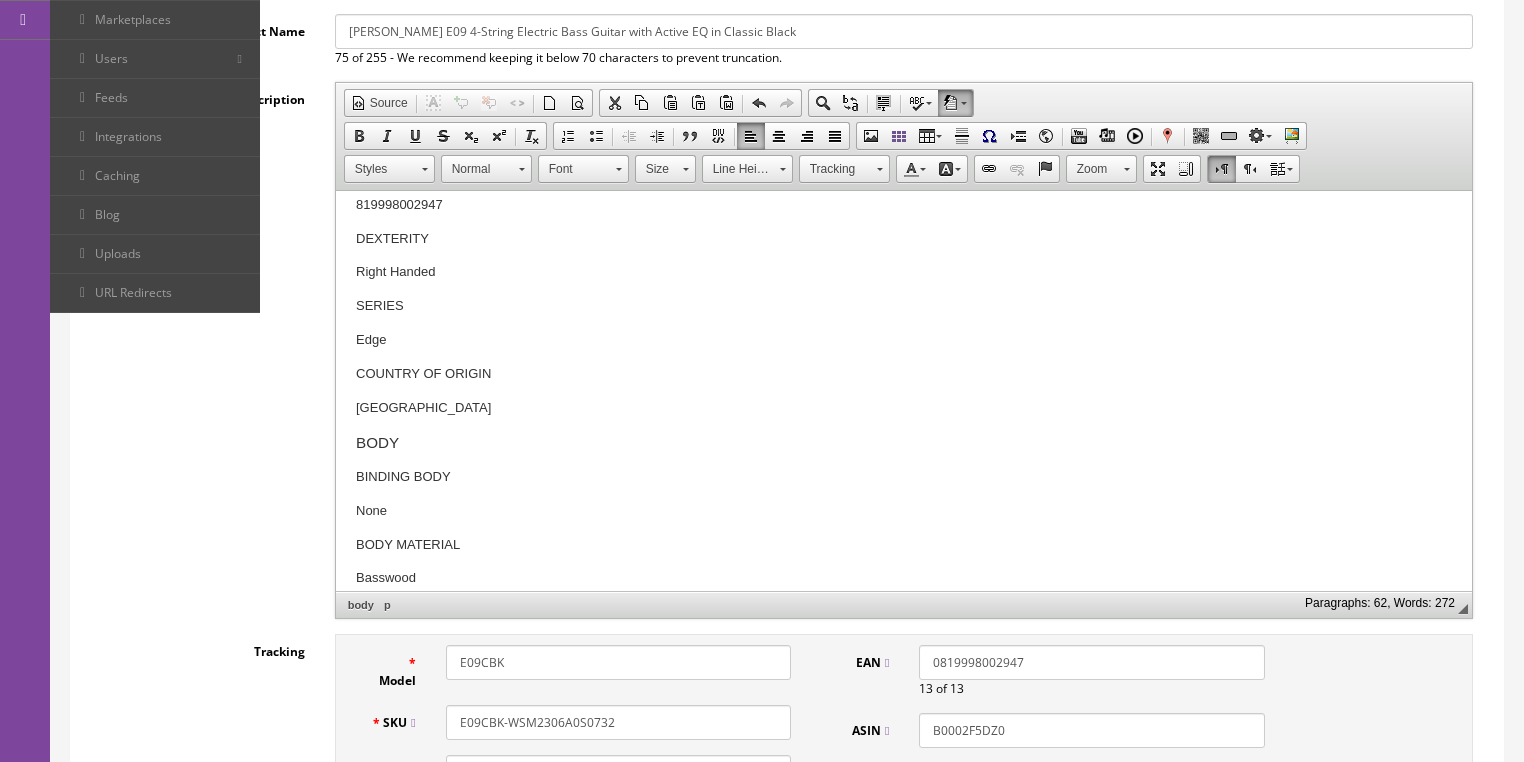 scroll, scrollTop: 0, scrollLeft: 0, axis: both 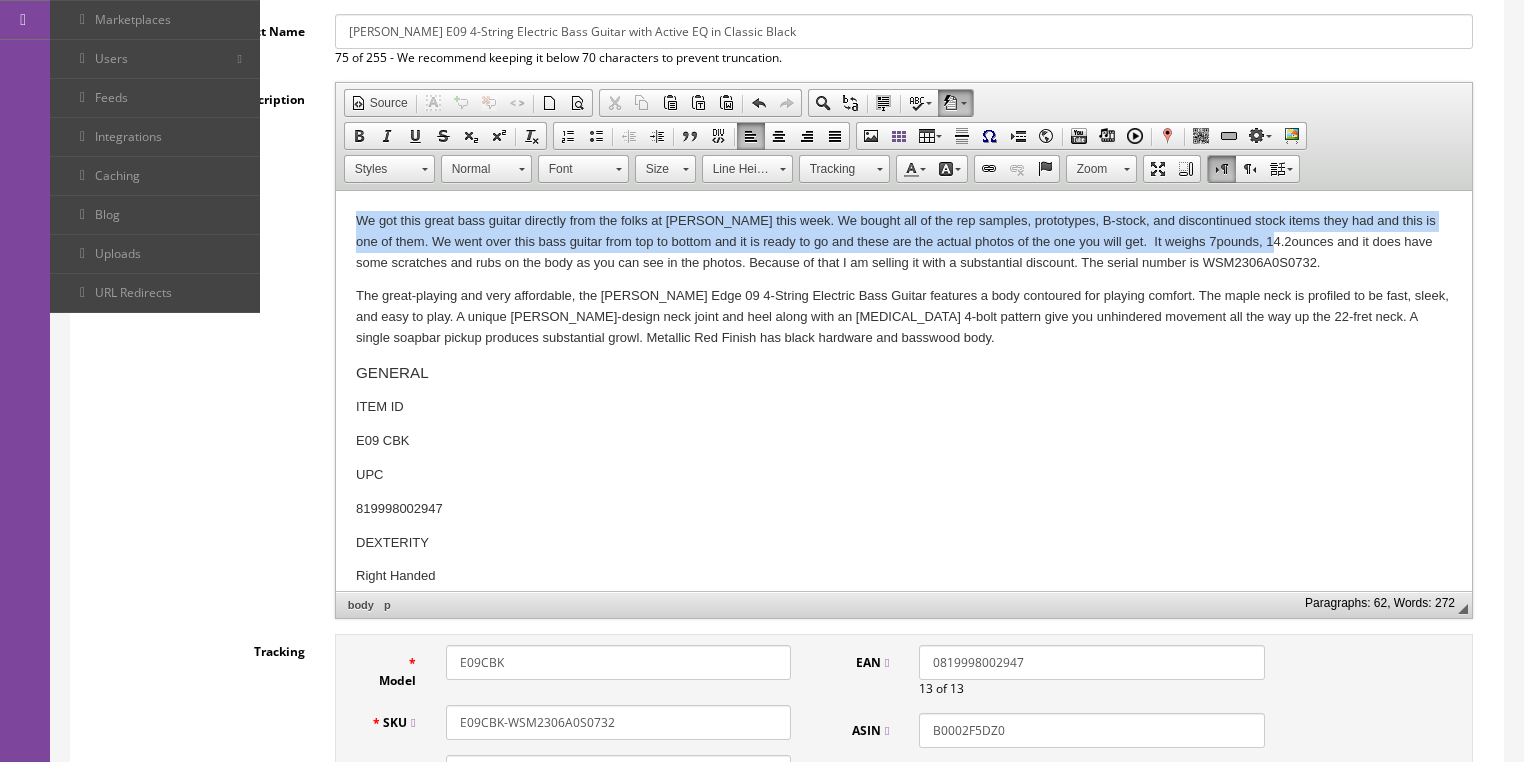 drag, startPoint x: 353, startPoint y: 221, endPoint x: 1204, endPoint y: 250, distance: 851.49396 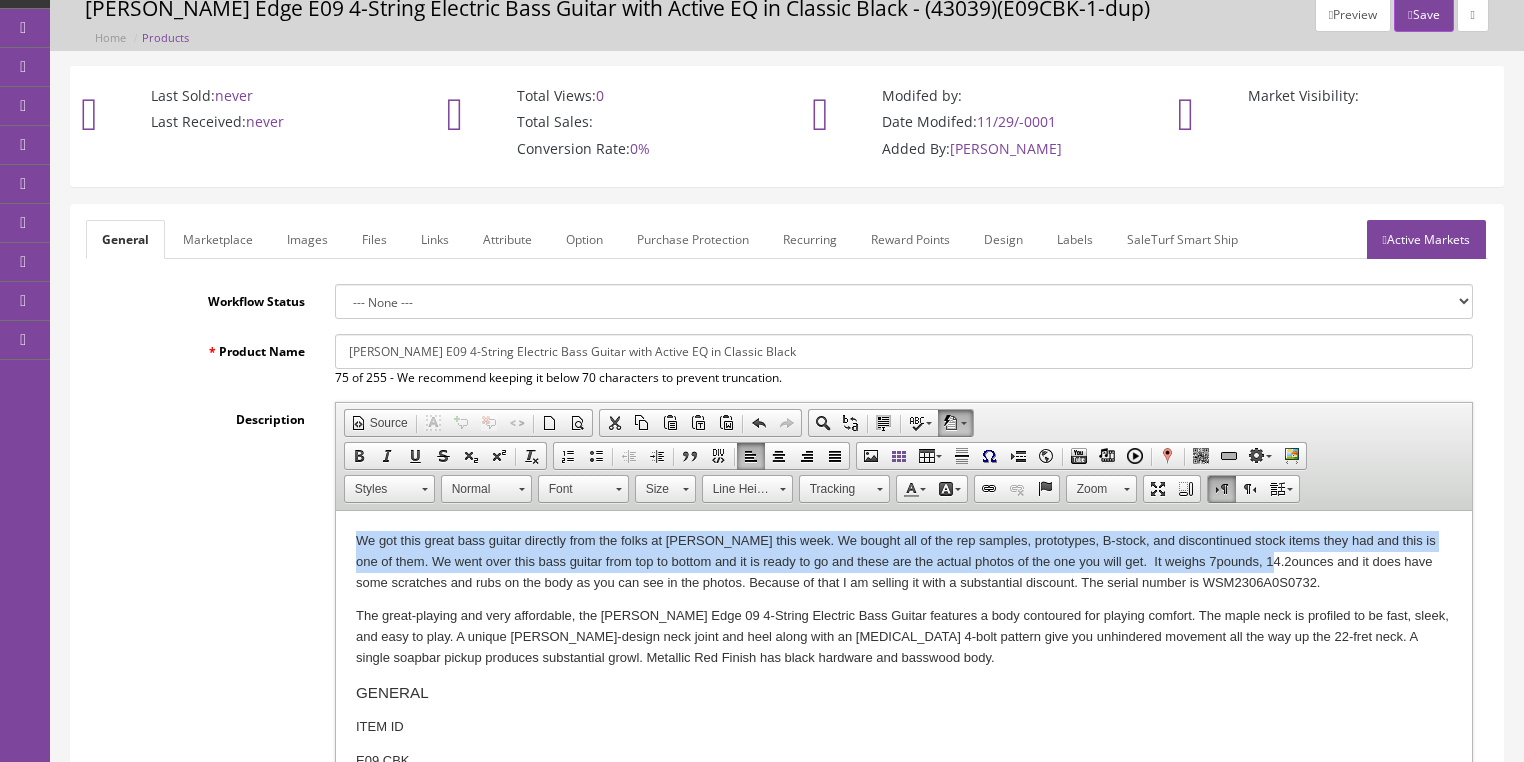scroll, scrollTop: 80, scrollLeft: 0, axis: vertical 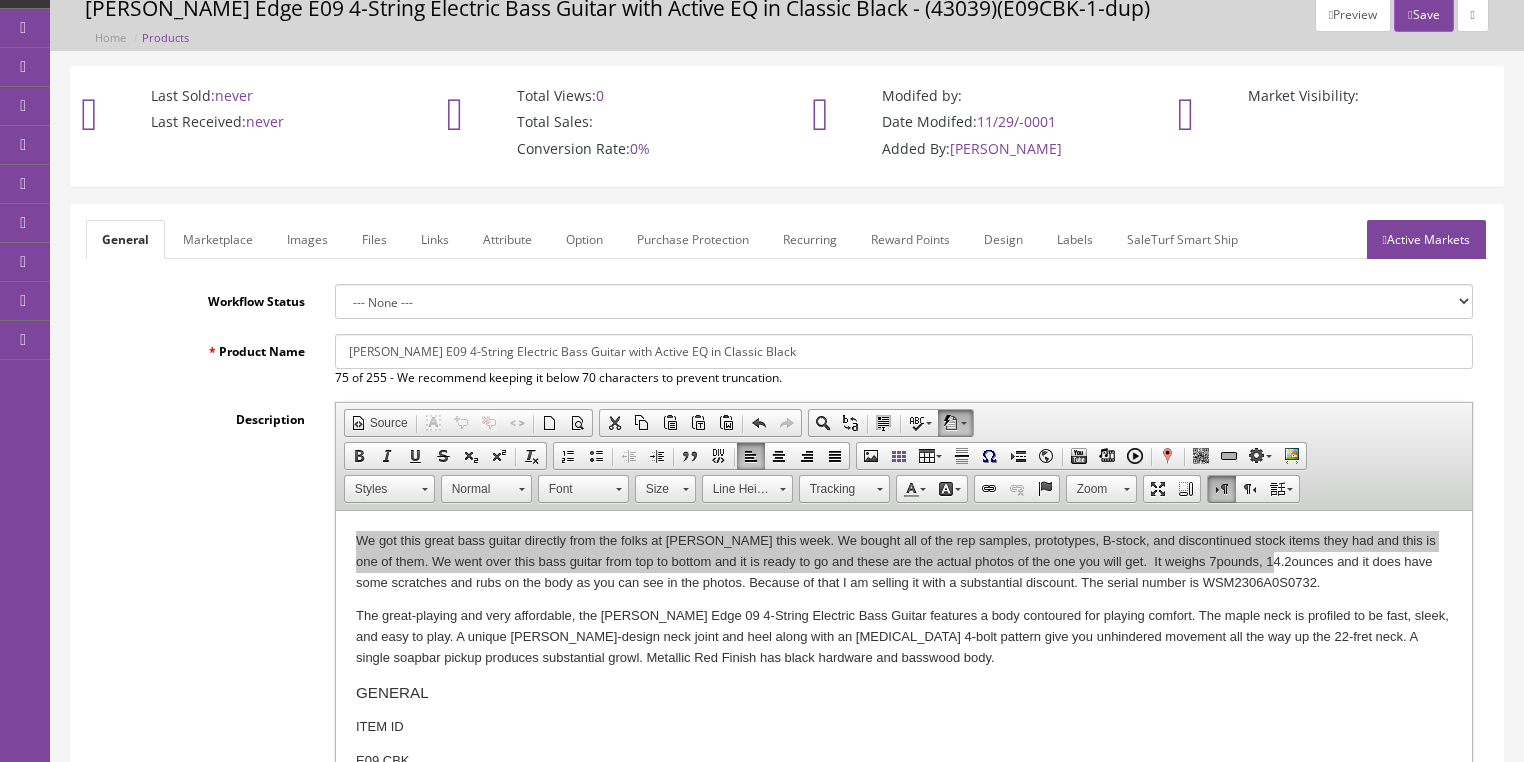 click on "Active Markets" at bounding box center (1426, 239) 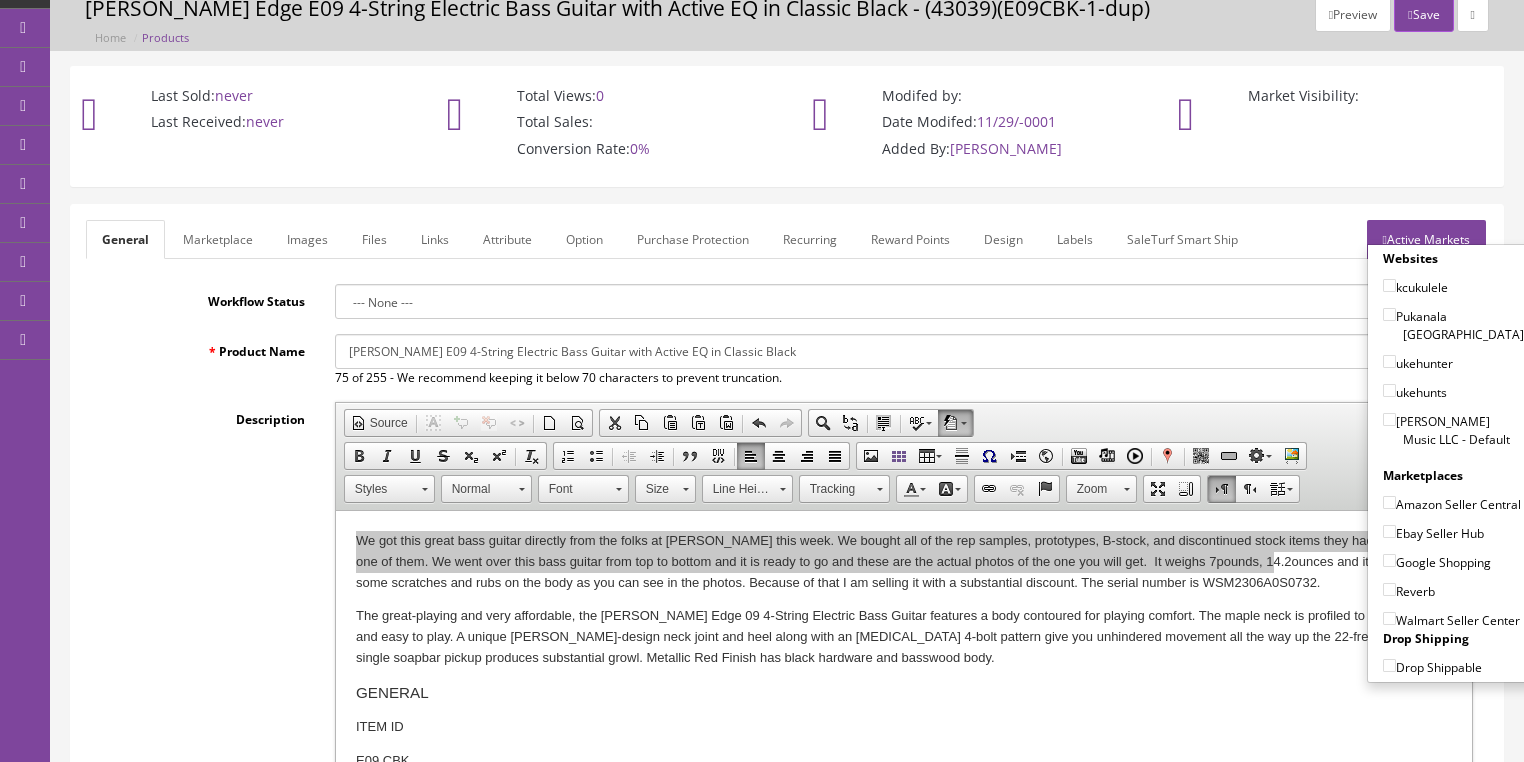 click on "[PERSON_NAME] Music LLC - Default" at bounding box center (1389, 419) 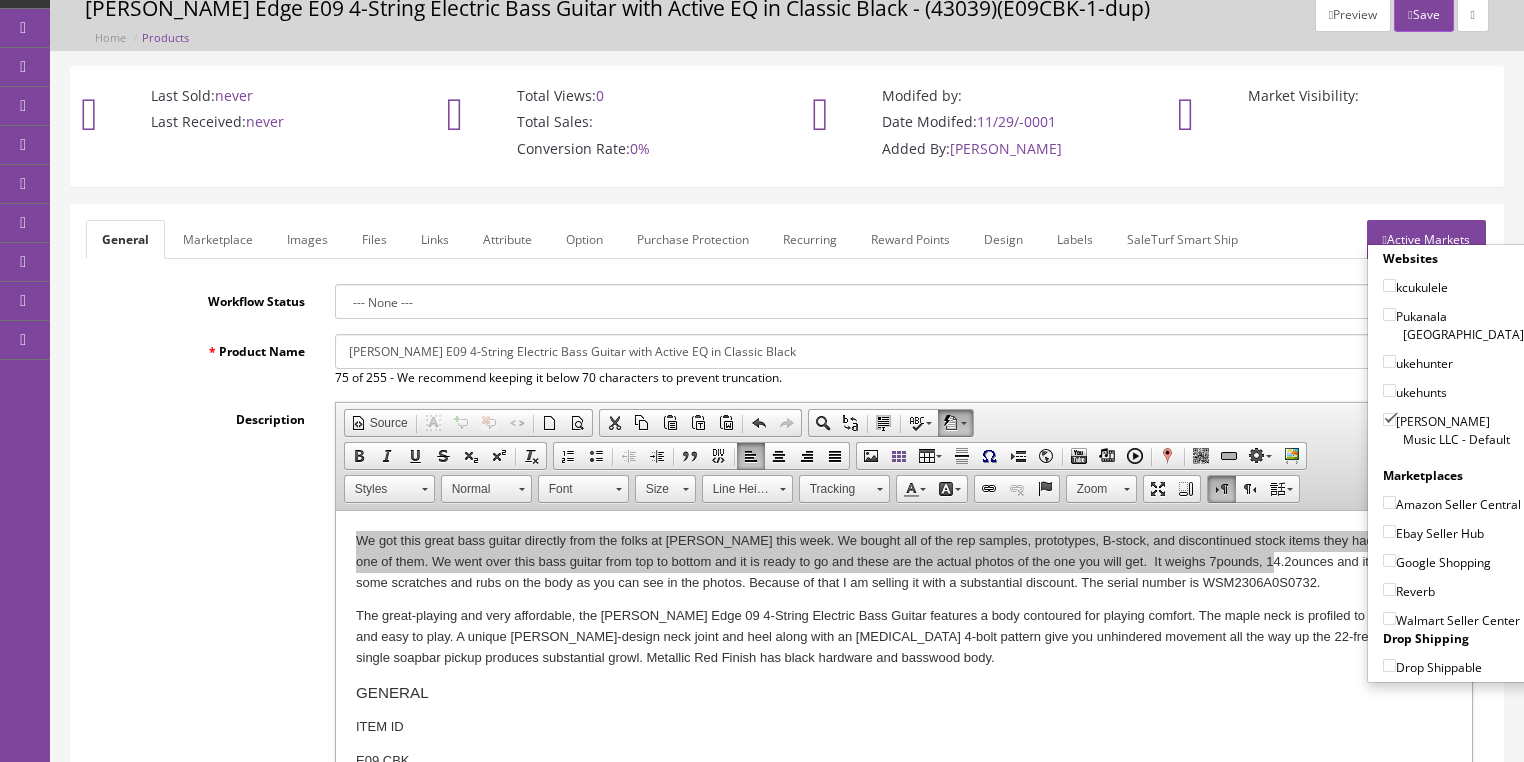 drag, startPoint x: 1380, startPoint y: 522, endPoint x: 1381, endPoint y: 532, distance: 10.049875 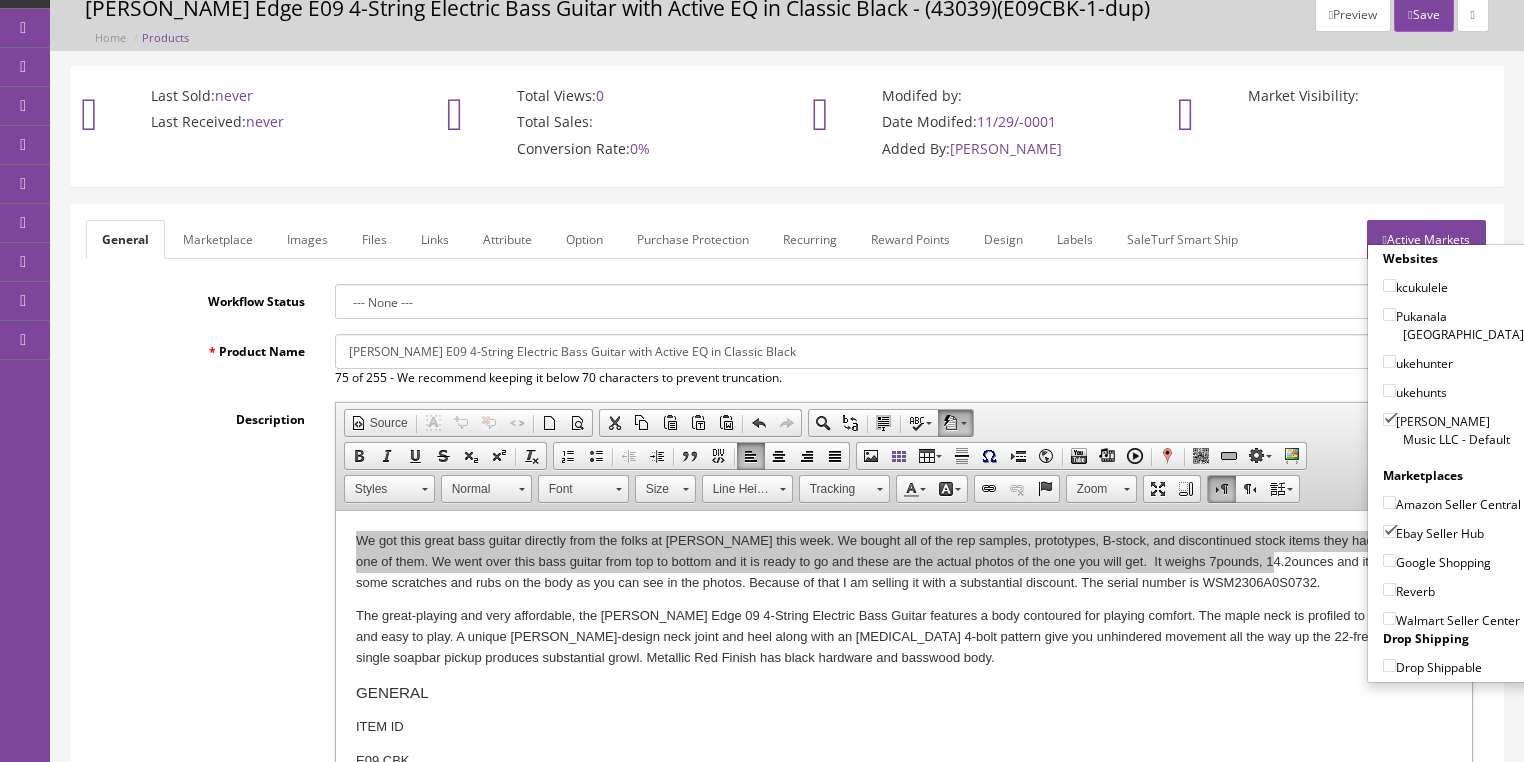 drag, startPoint x: 1381, startPoint y: 555, endPoint x: 1388, endPoint y: 574, distance: 20.248457 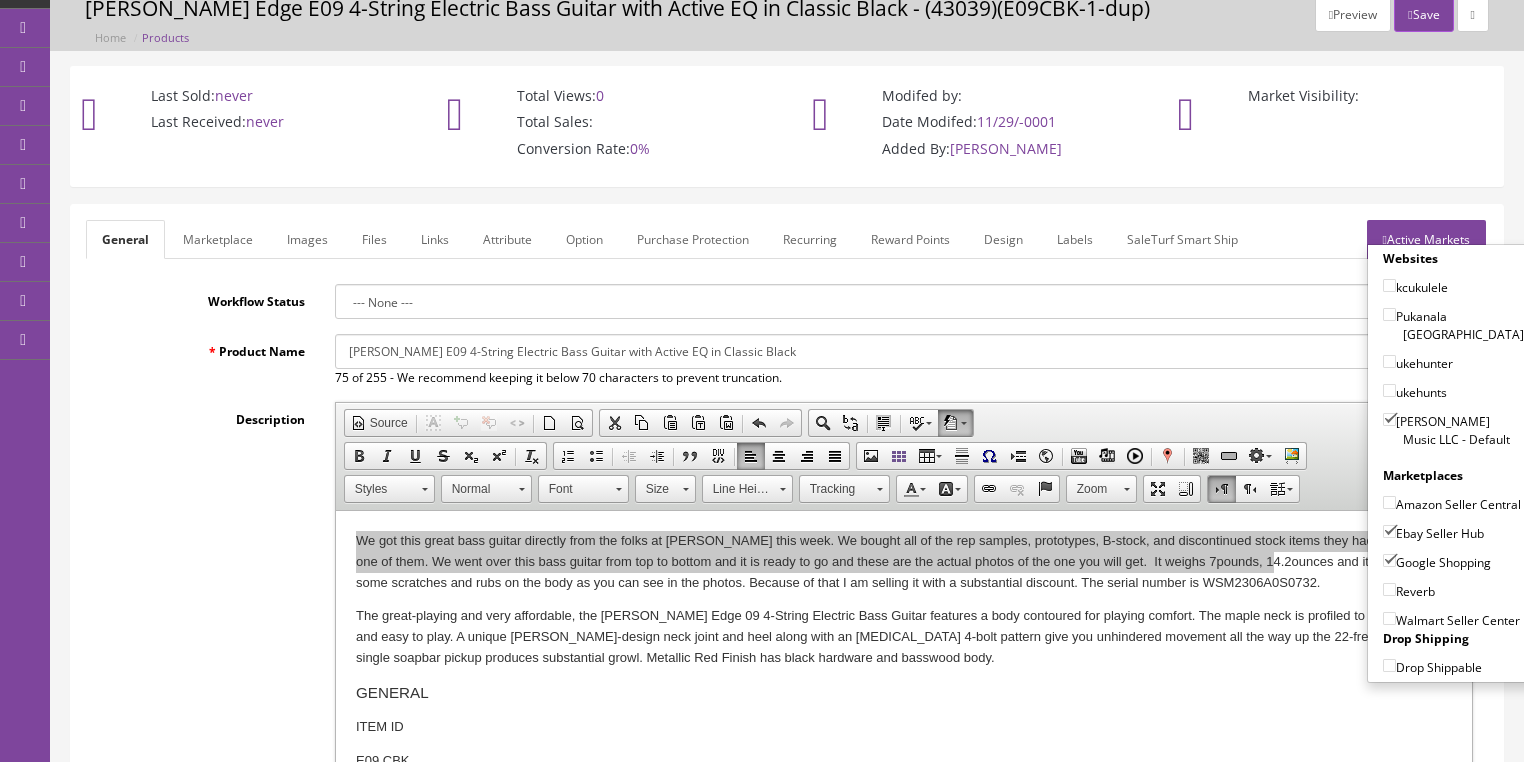 click on "Reverb" at bounding box center (1389, 589) 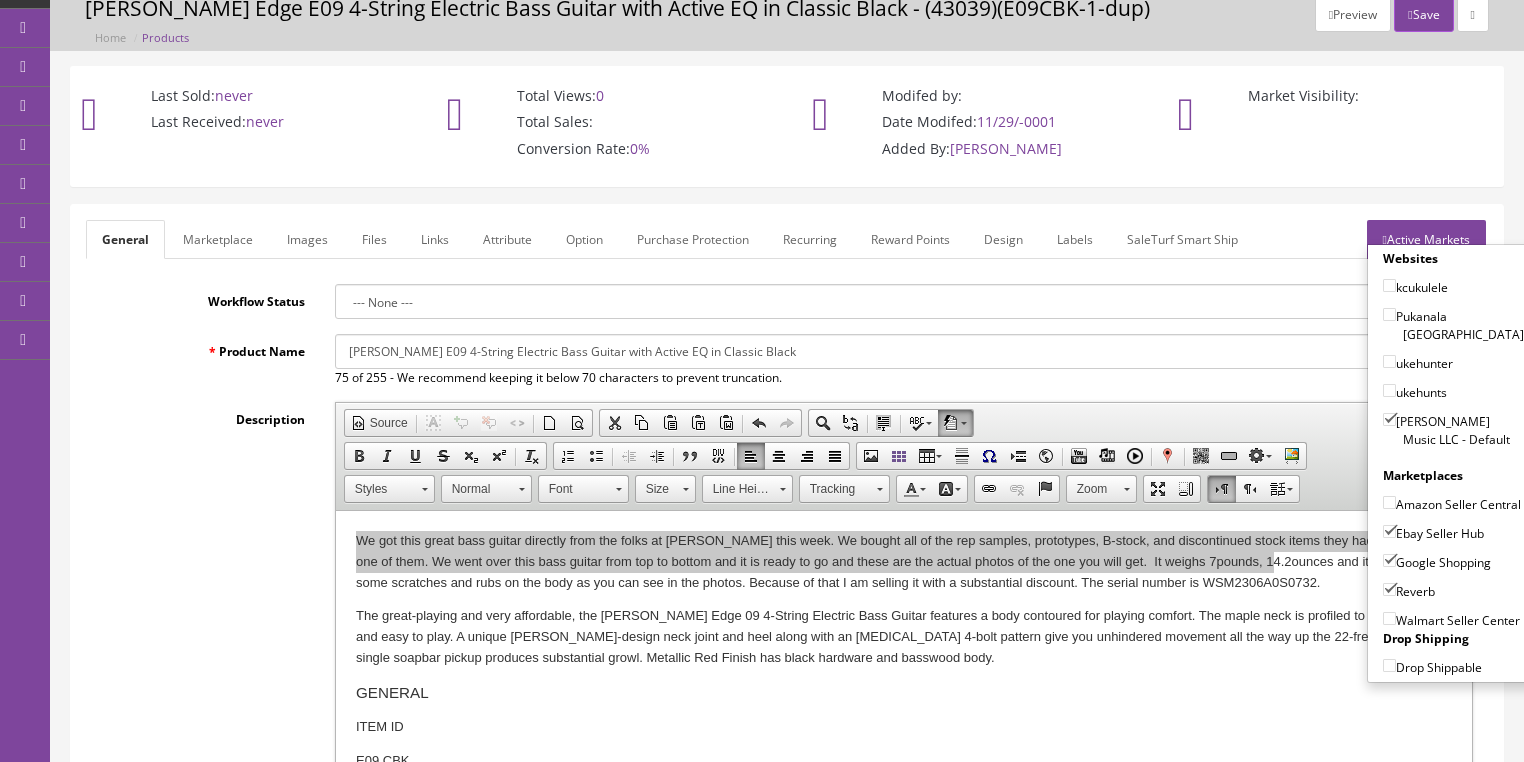 click on "Active Markets" at bounding box center [1426, 239] 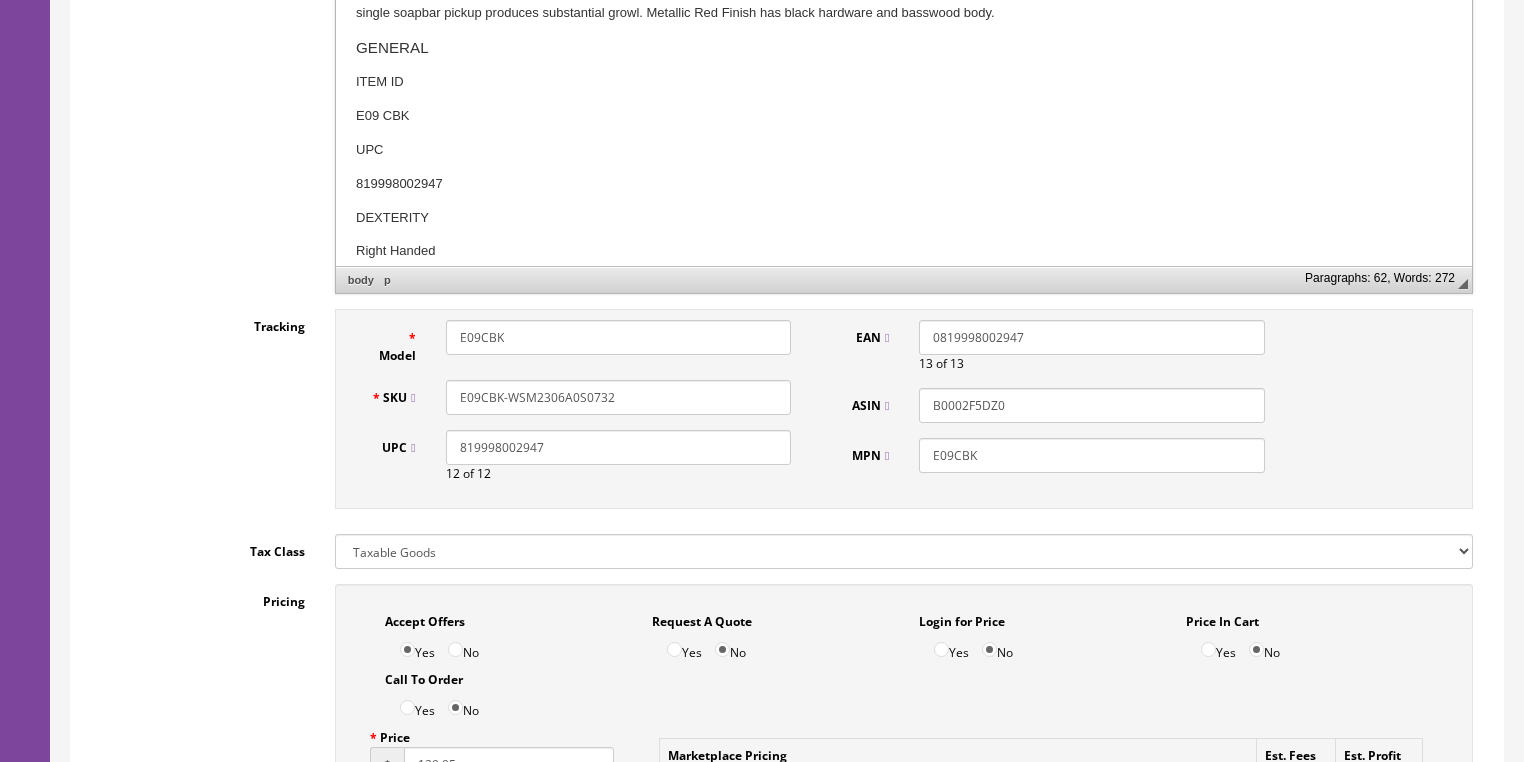 scroll, scrollTop: 800, scrollLeft: 0, axis: vertical 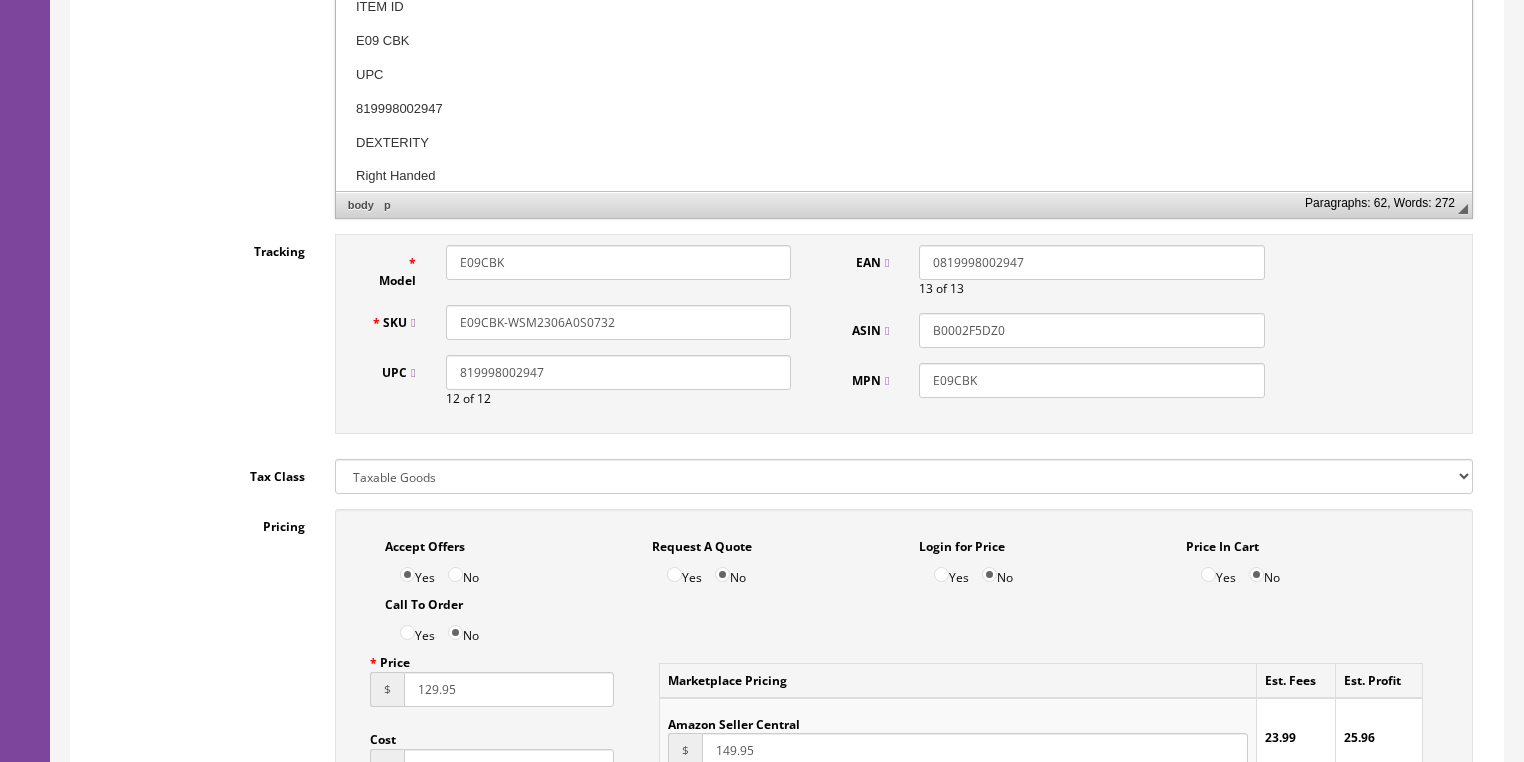 copy on "We got this great bass guitar directly from the folks at Dean this week. We bought all of the rep samples, prototypes, B-stock, and discontinued stock items they had and this is one of them. We went over this bass guitar from top to bottom and it is ready to go and these are the actual photos of the one you will get.  It weighs 7  pounds," 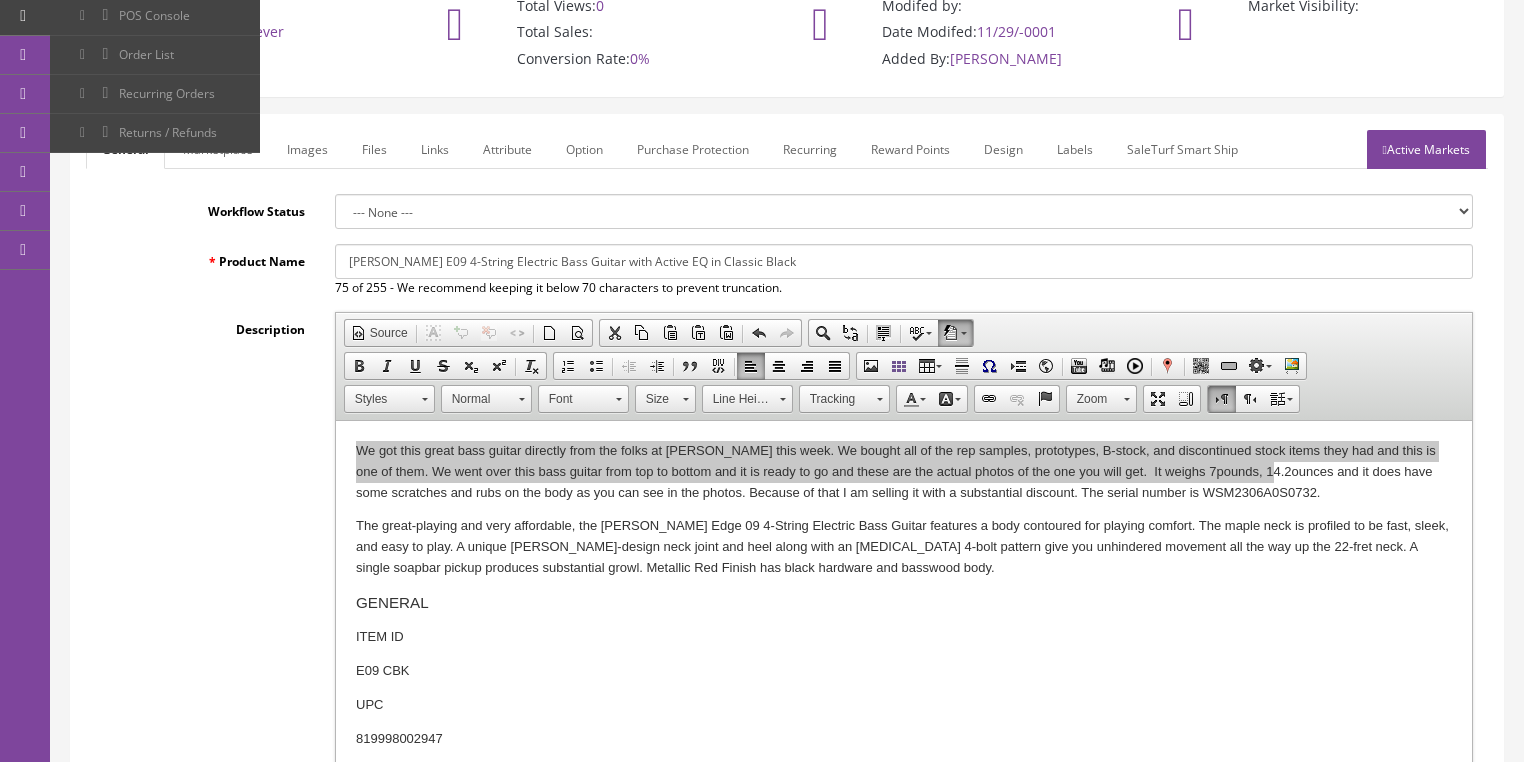 scroll, scrollTop: 80, scrollLeft: 0, axis: vertical 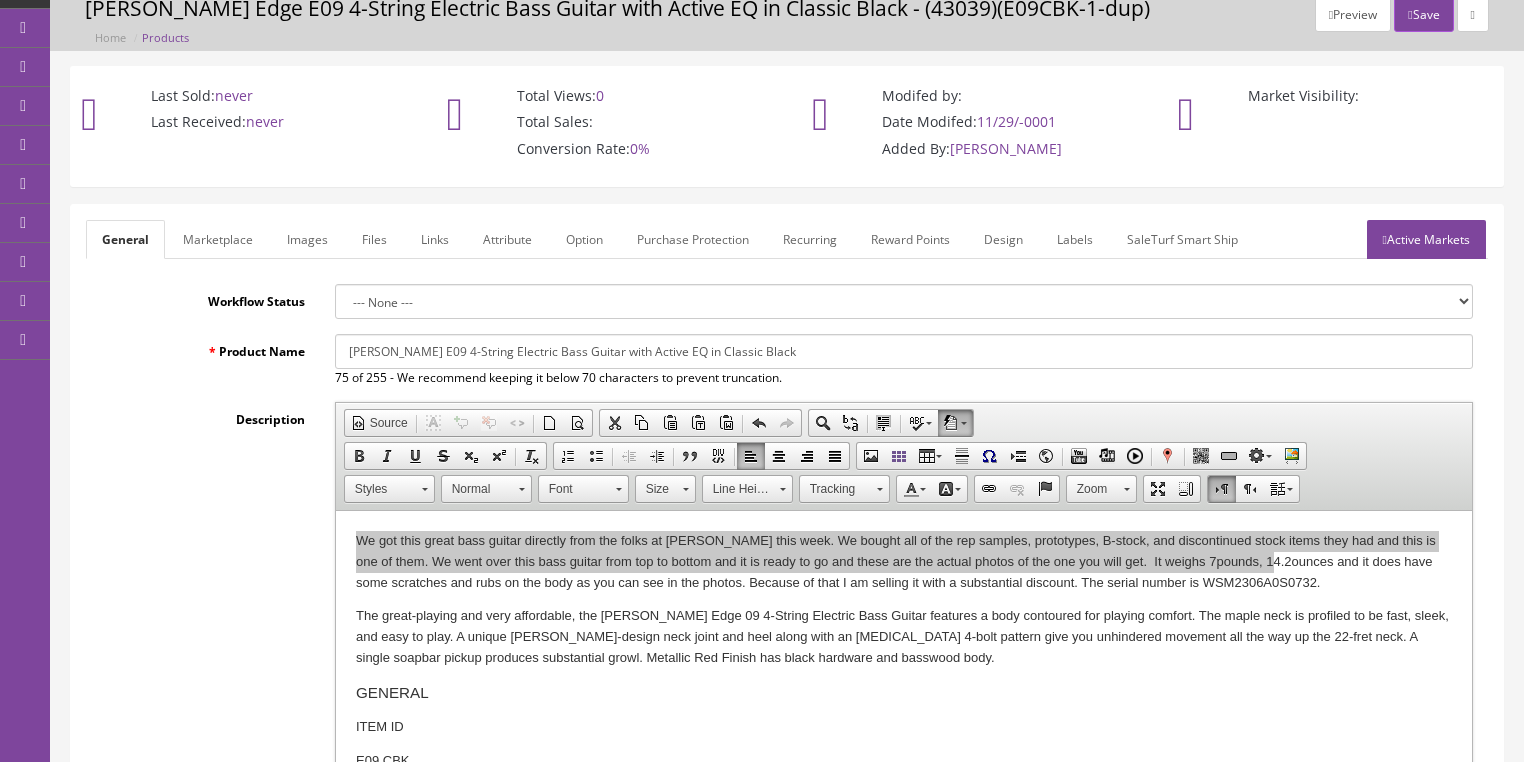 click on "Active Markets" at bounding box center [1426, 239] 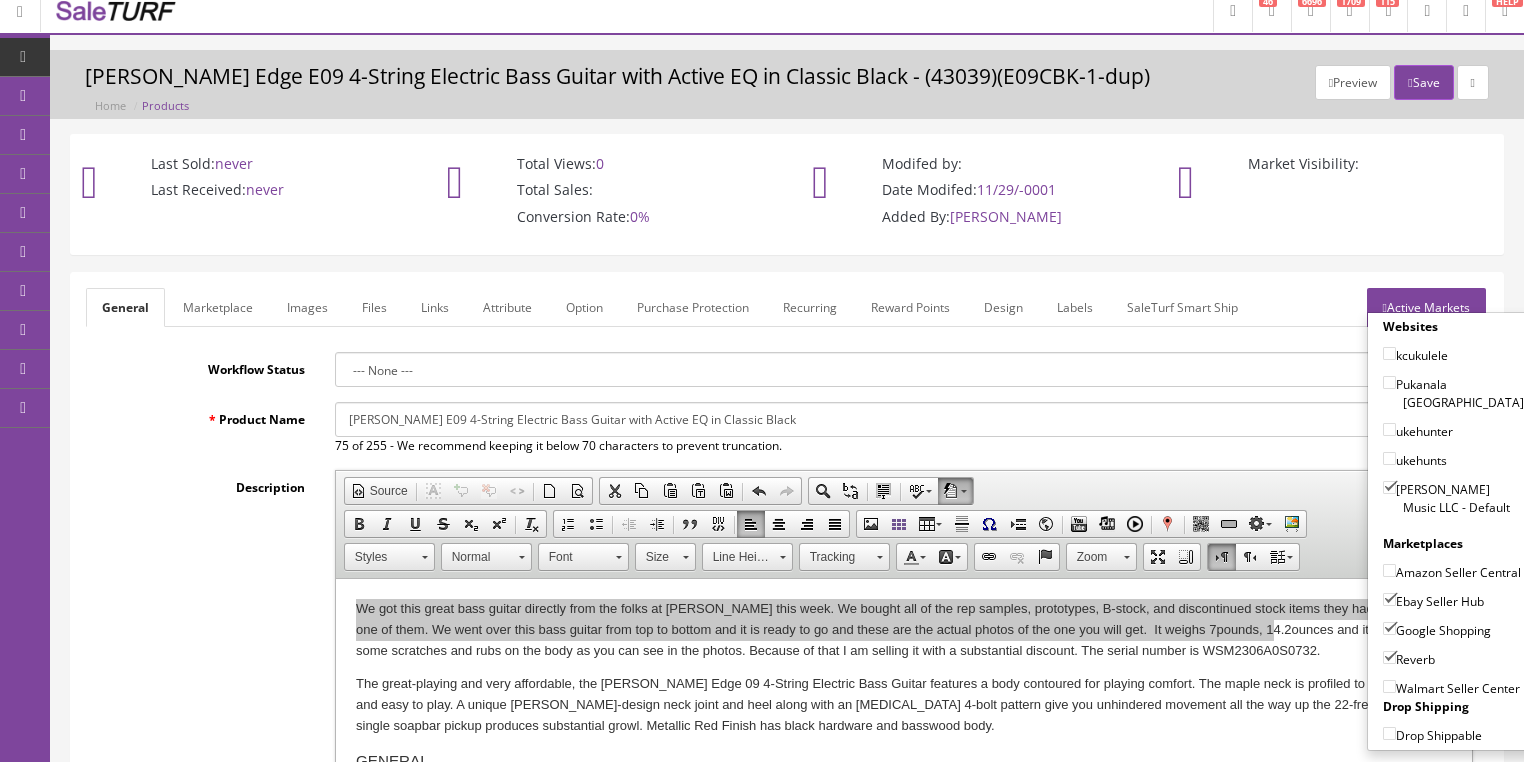scroll, scrollTop: 0, scrollLeft: 0, axis: both 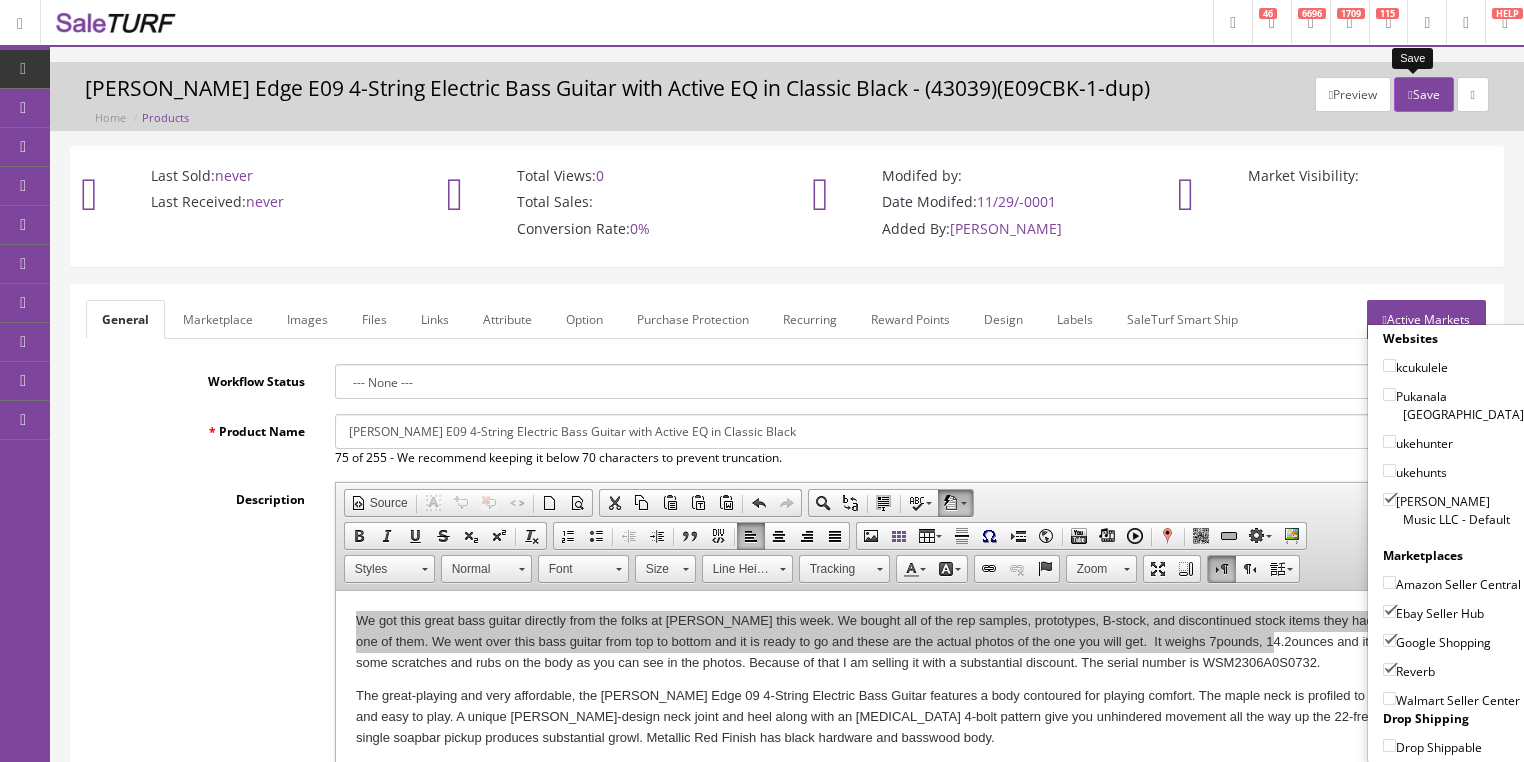 click on "Save" at bounding box center (1423, 94) 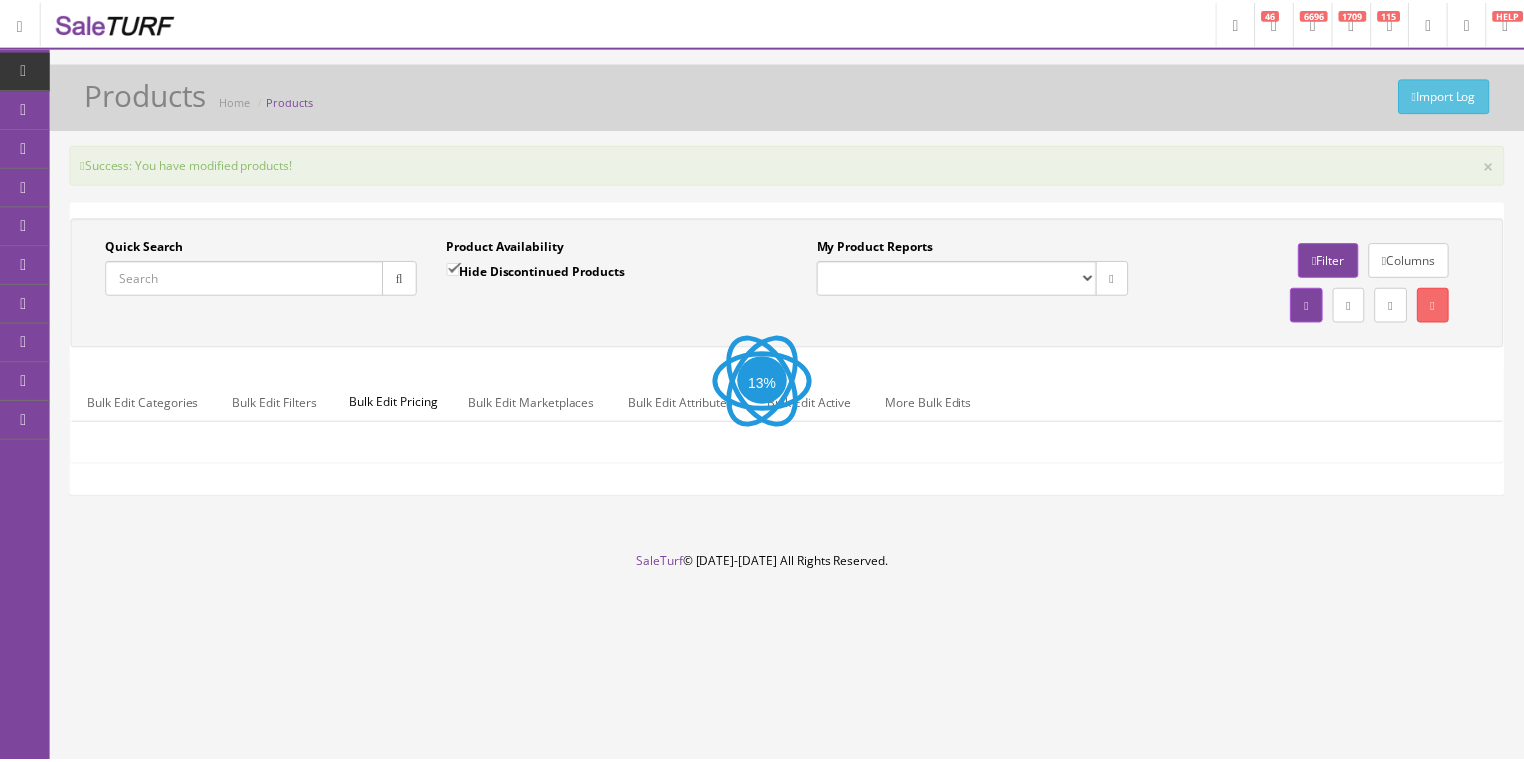scroll, scrollTop: 0, scrollLeft: 0, axis: both 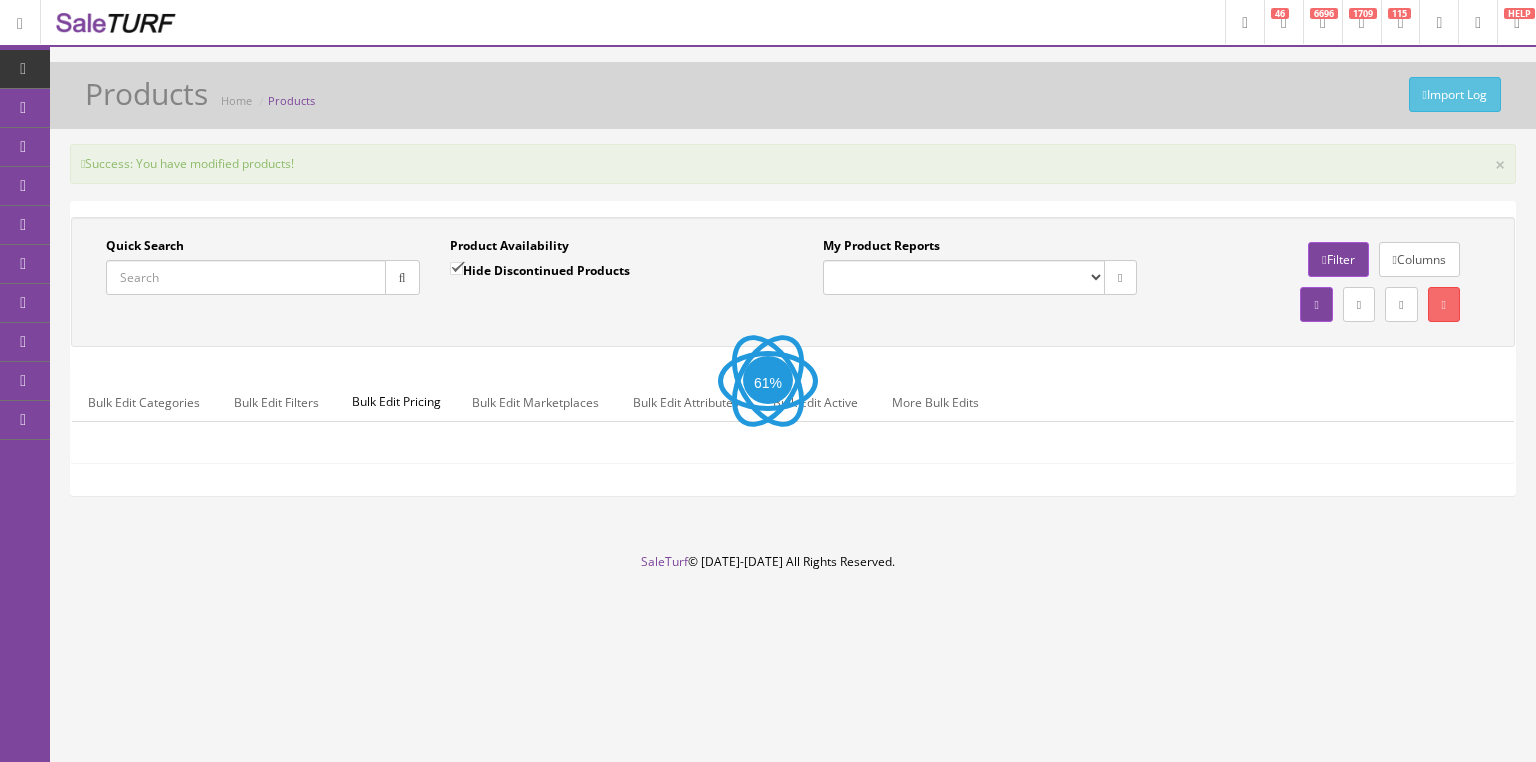 click on "Quick Search" at bounding box center (246, 277) 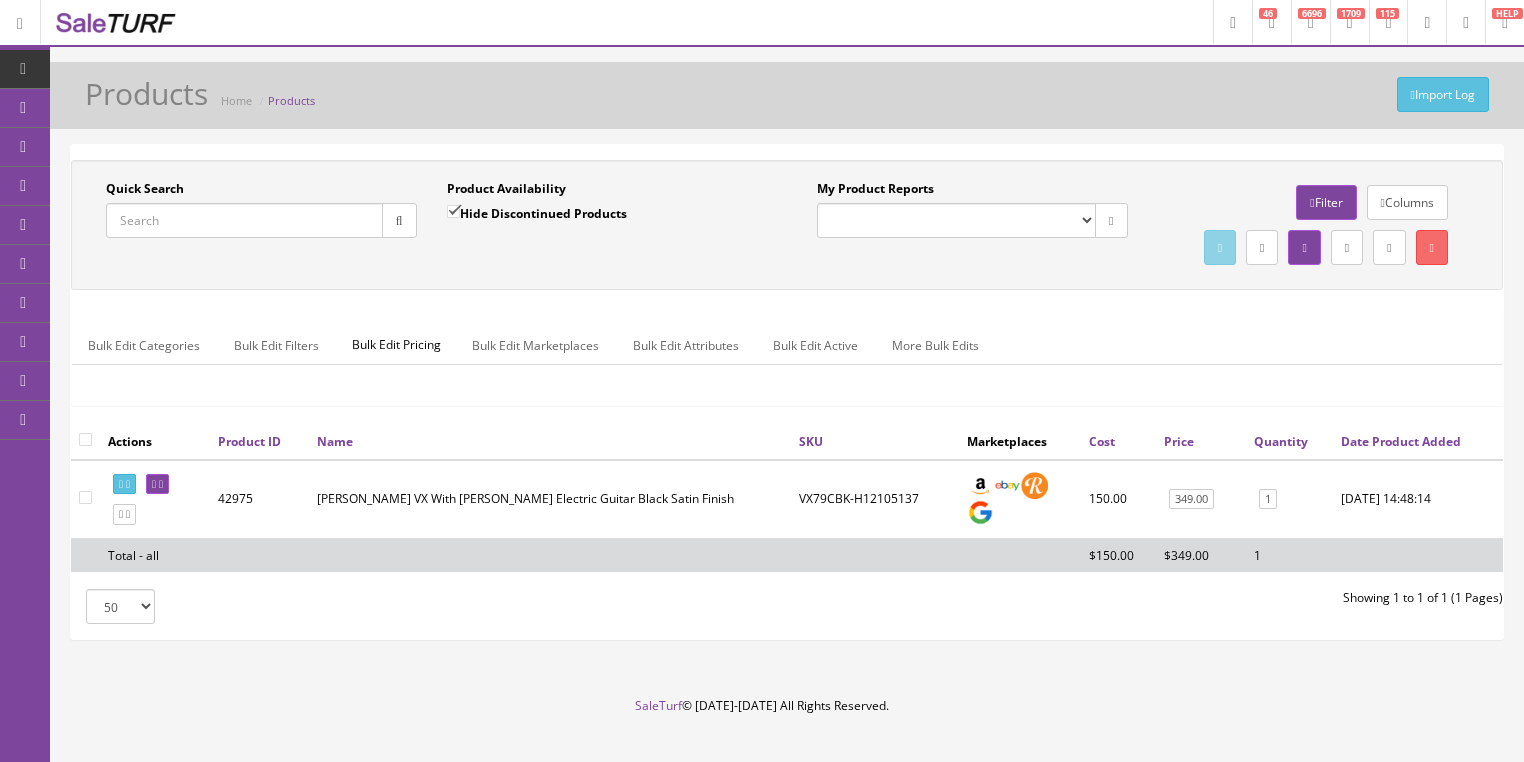 drag, startPoint x: 343, startPoint y: 268, endPoint x: 301, endPoint y: 220, distance: 63.780876 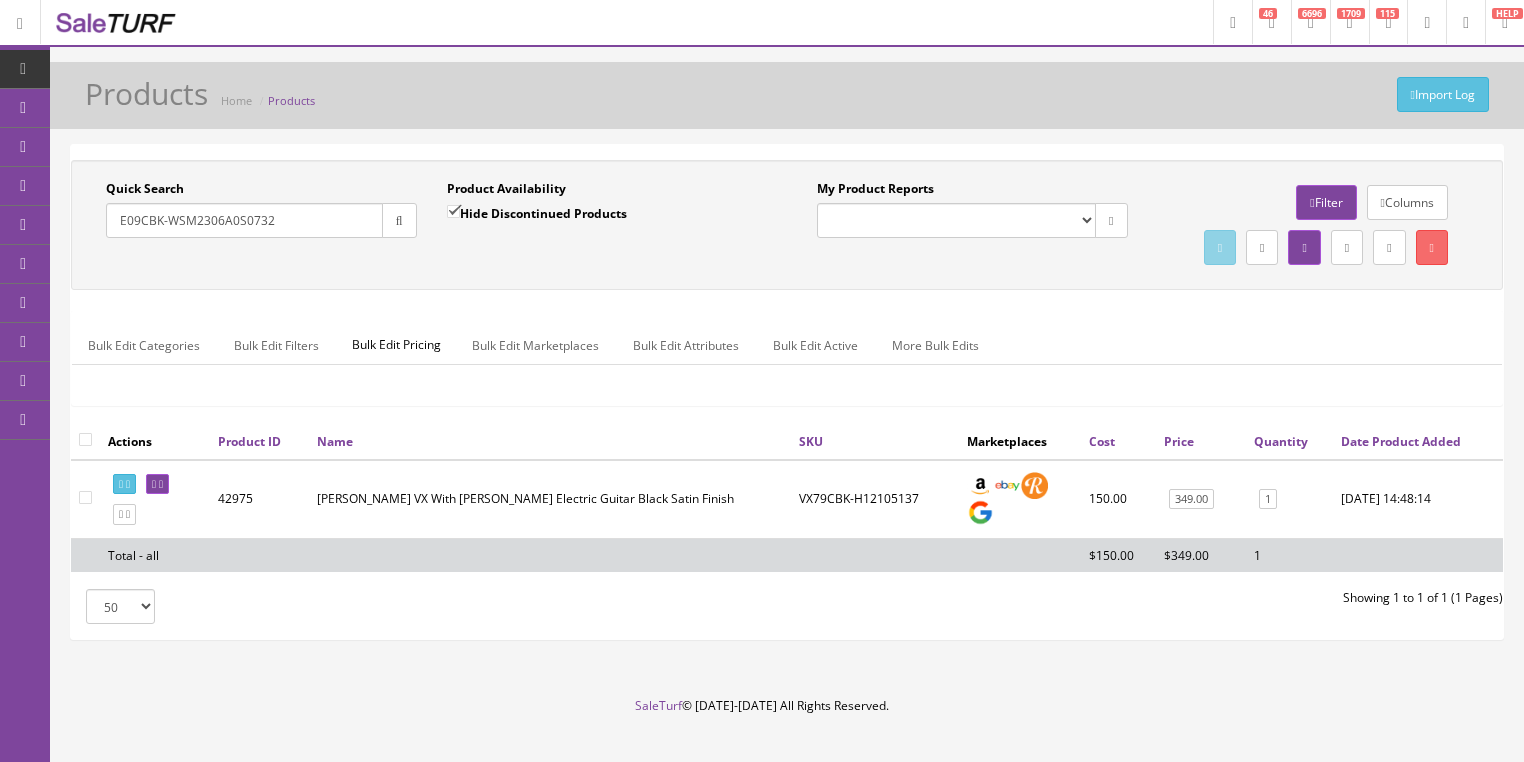 click at bounding box center [399, 220] 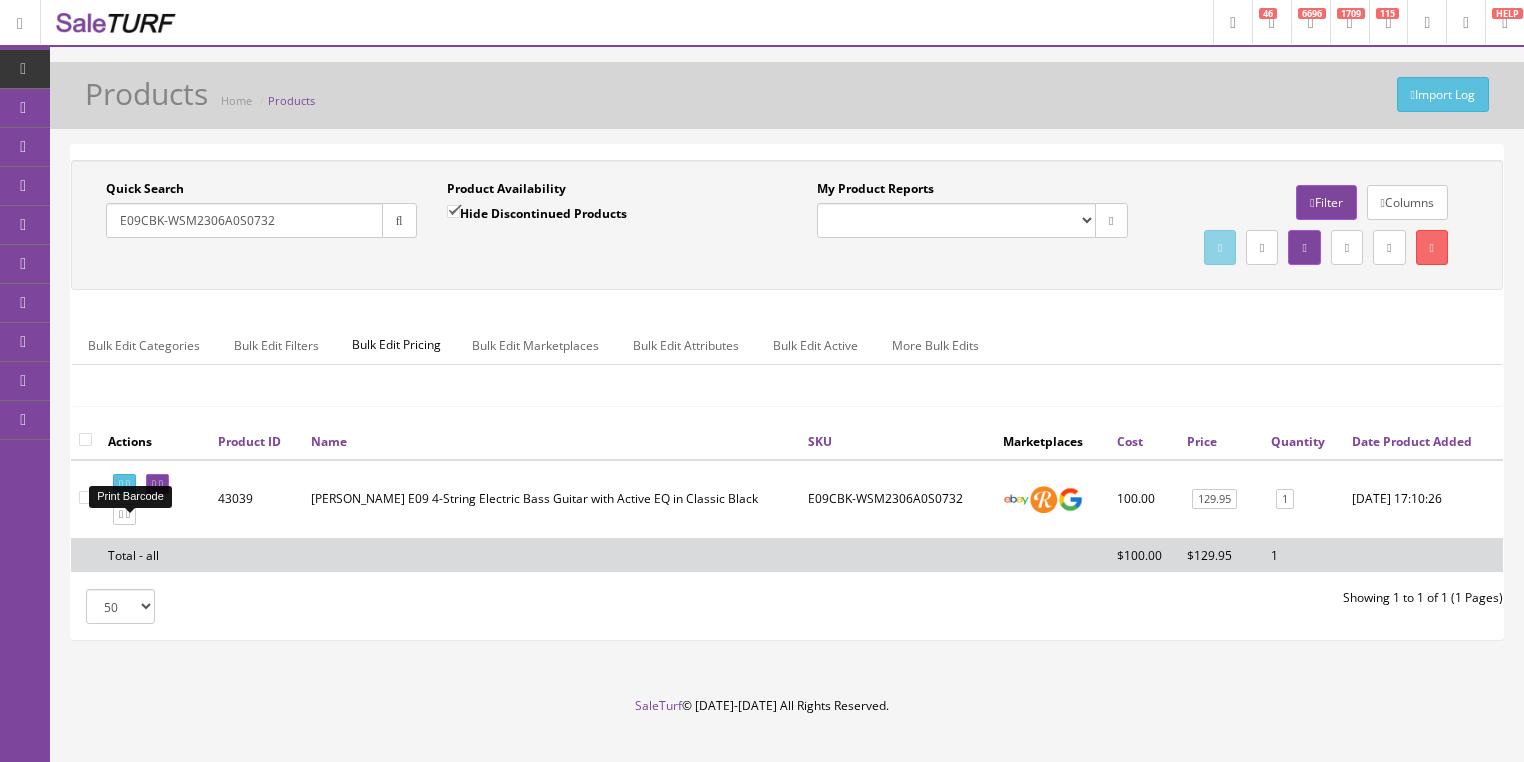 click at bounding box center [128, 484] 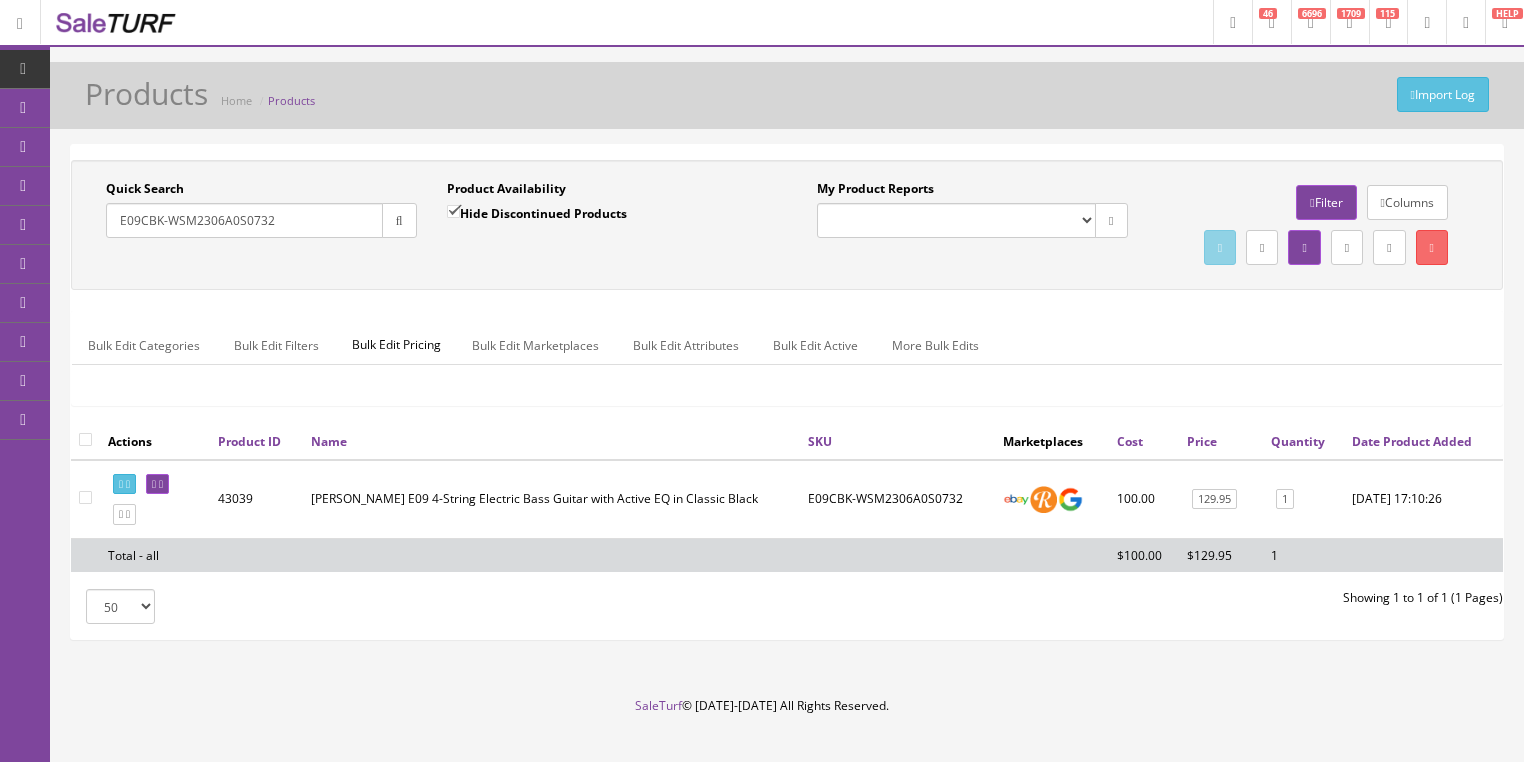 drag, startPoint x: 291, startPoint y: 219, endPoint x: 316, endPoint y: 236, distance: 30.232433 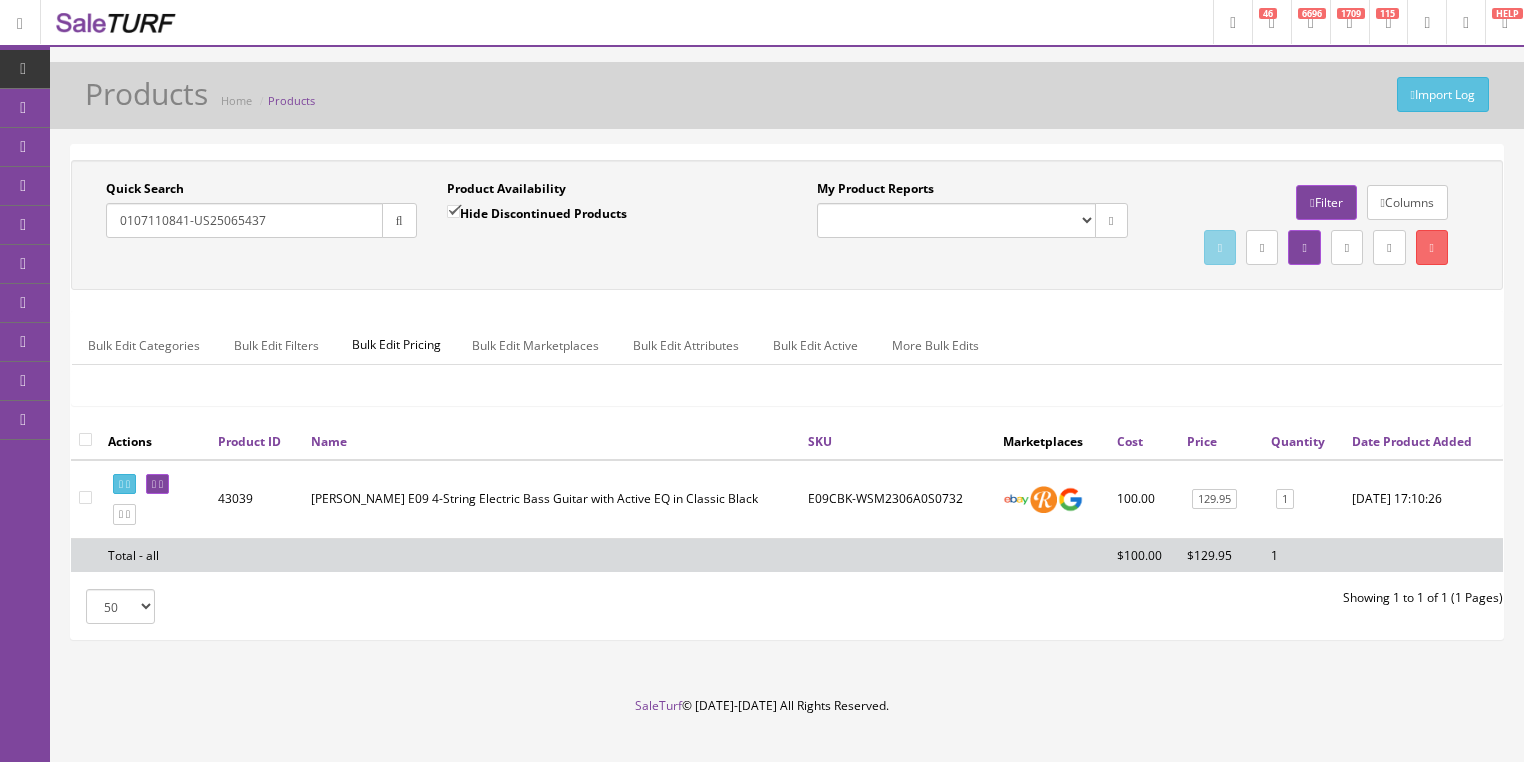 type on "0107110841-US25065437" 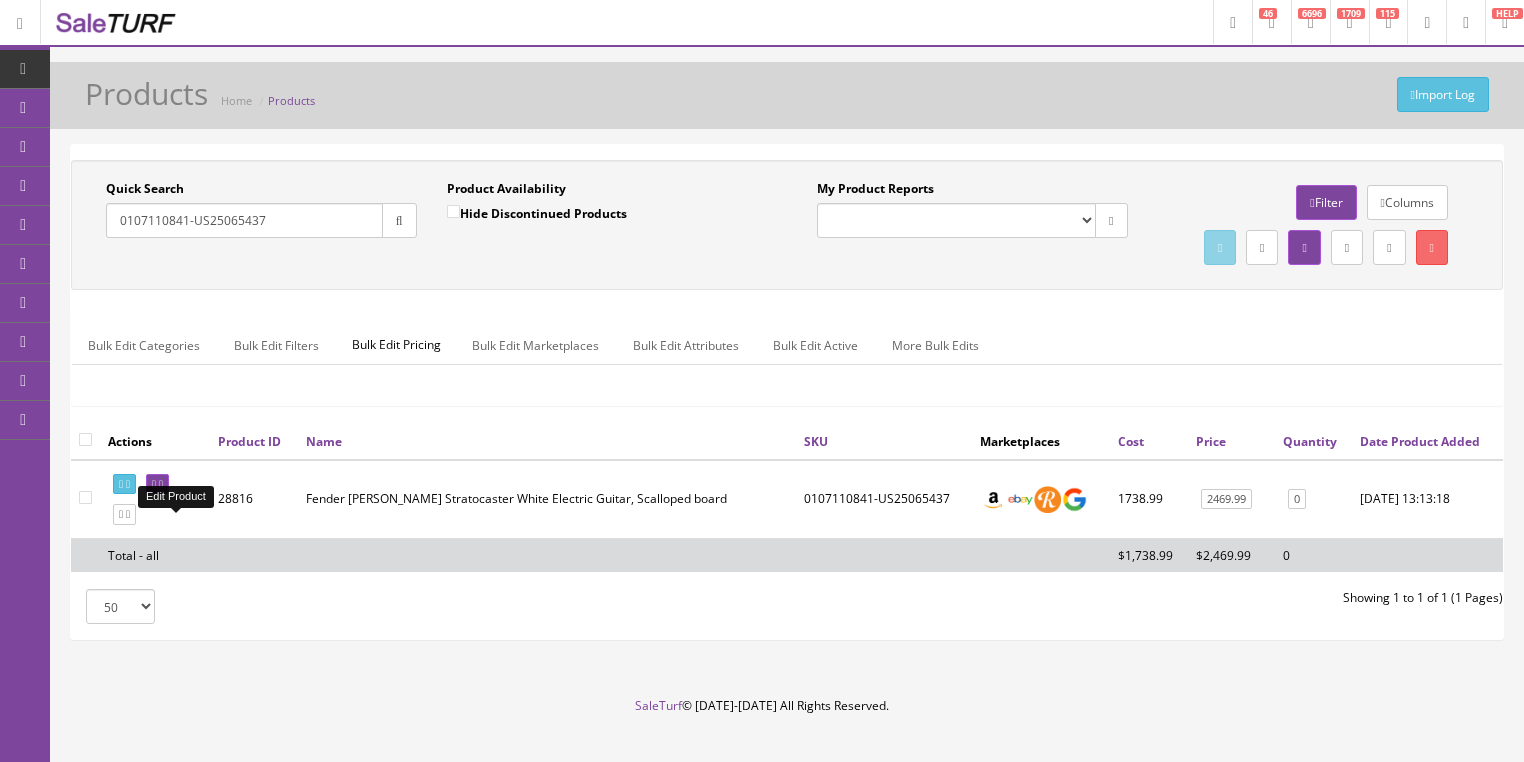 click at bounding box center [161, 484] 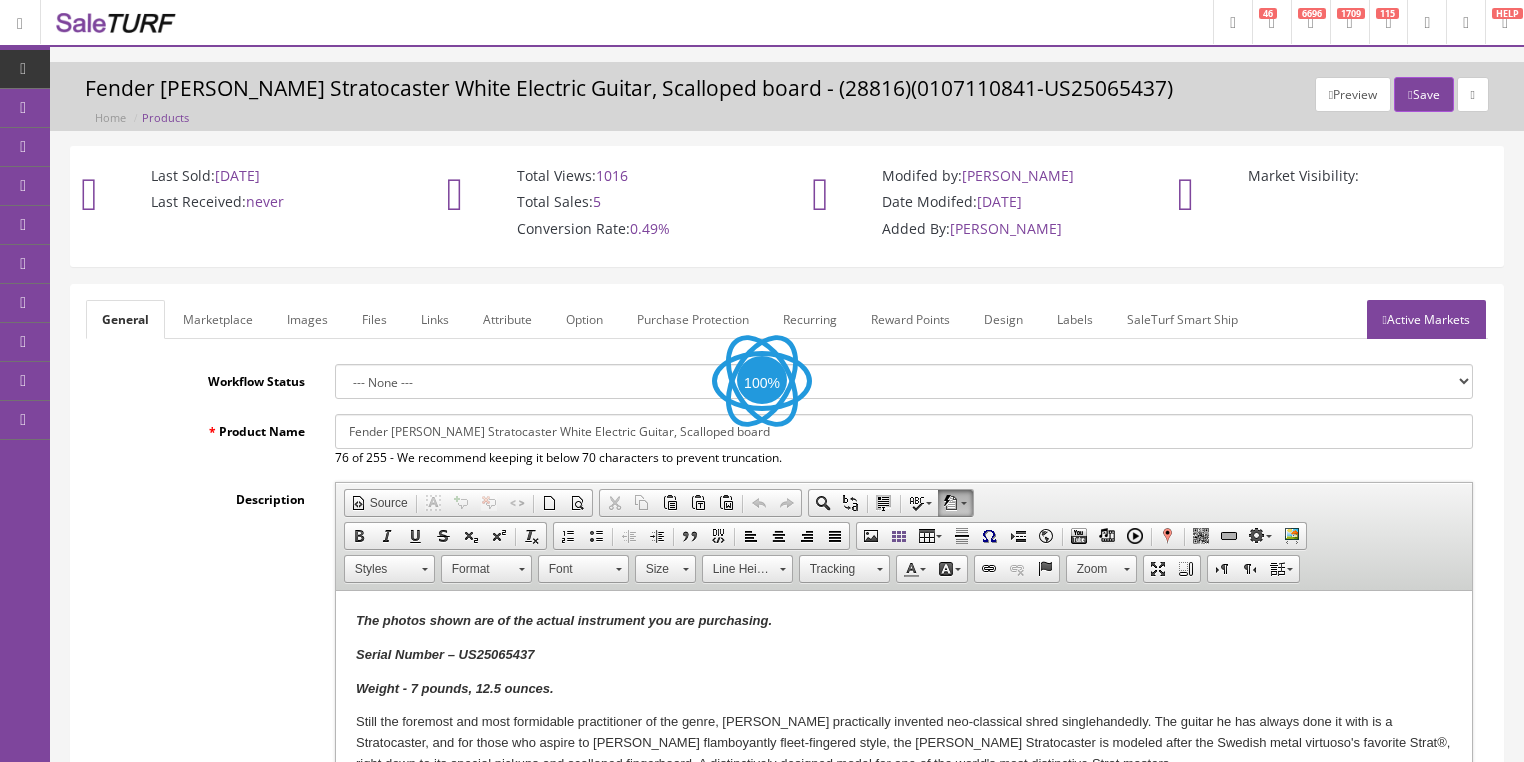 scroll, scrollTop: 0, scrollLeft: 0, axis: both 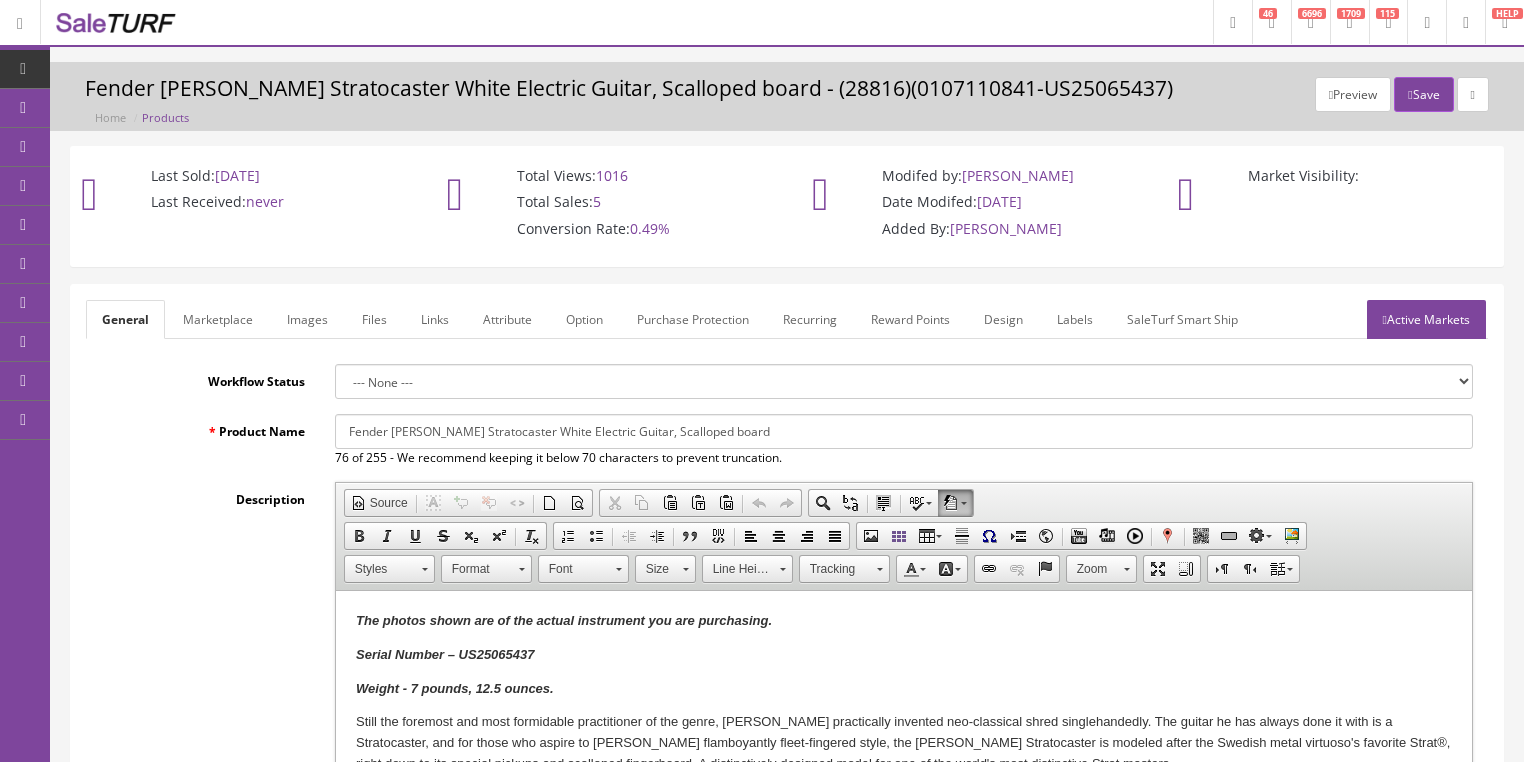 click on "Images" at bounding box center [307, 319] 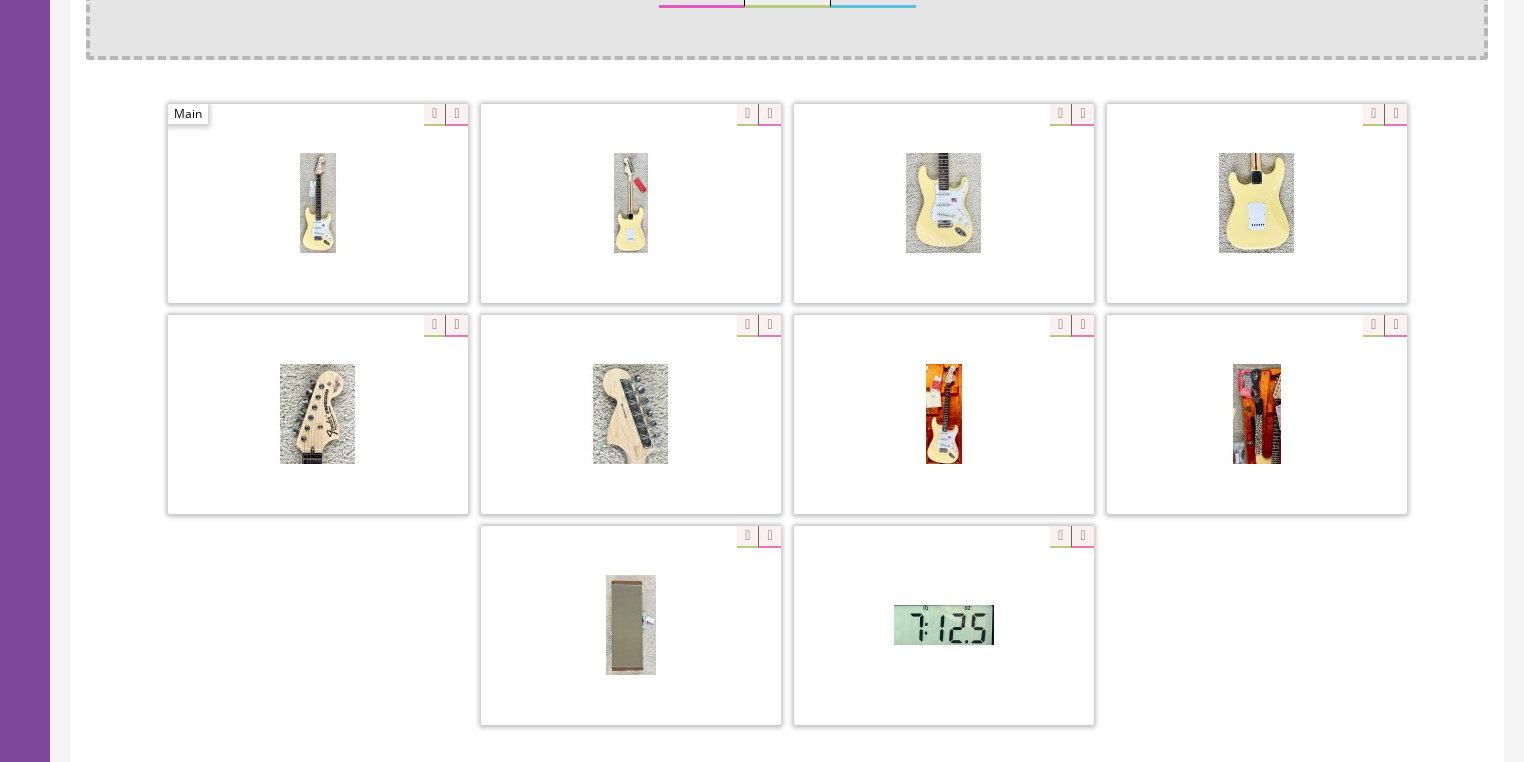 scroll, scrollTop: 480, scrollLeft: 0, axis: vertical 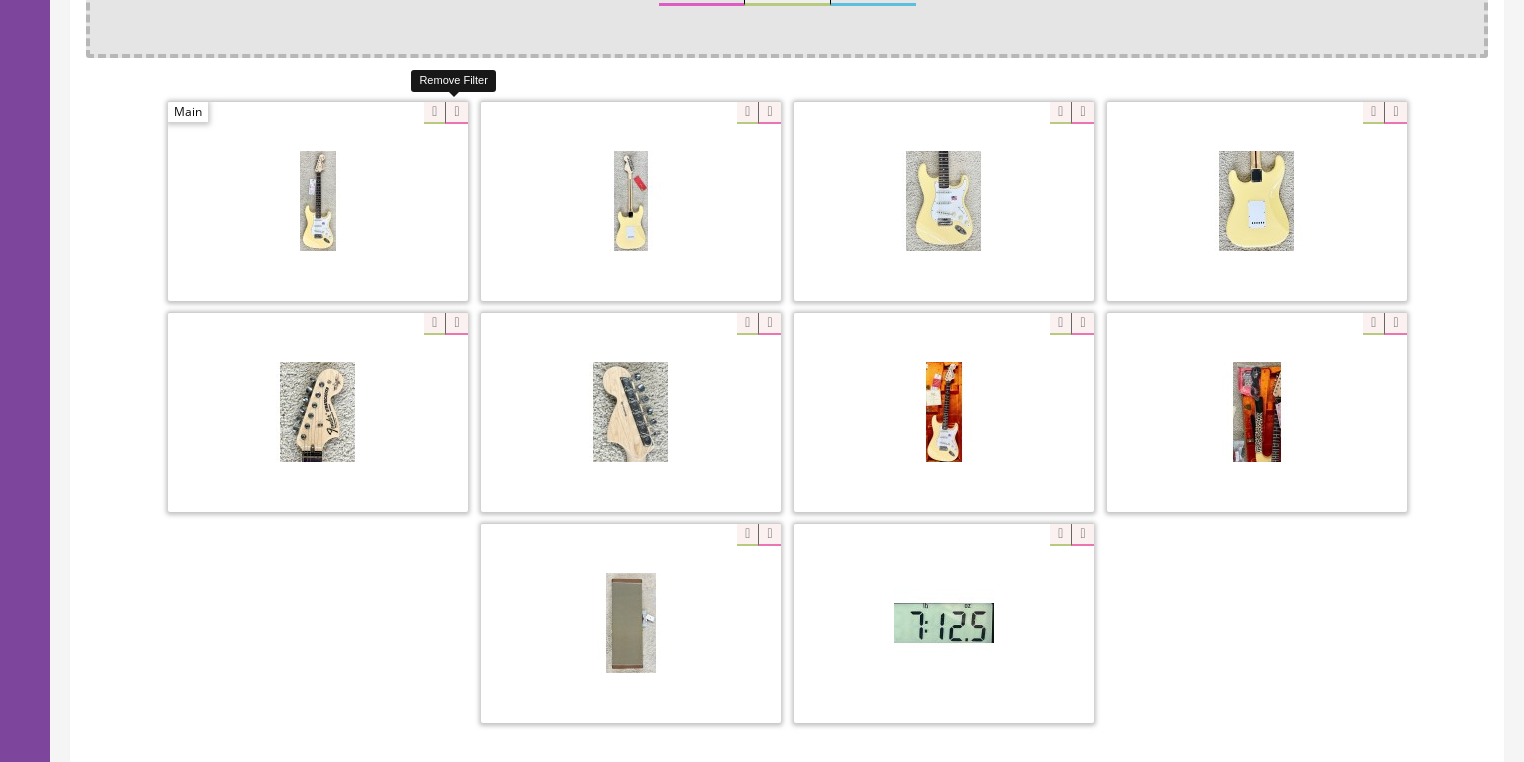 click at bounding box center [456, 113] 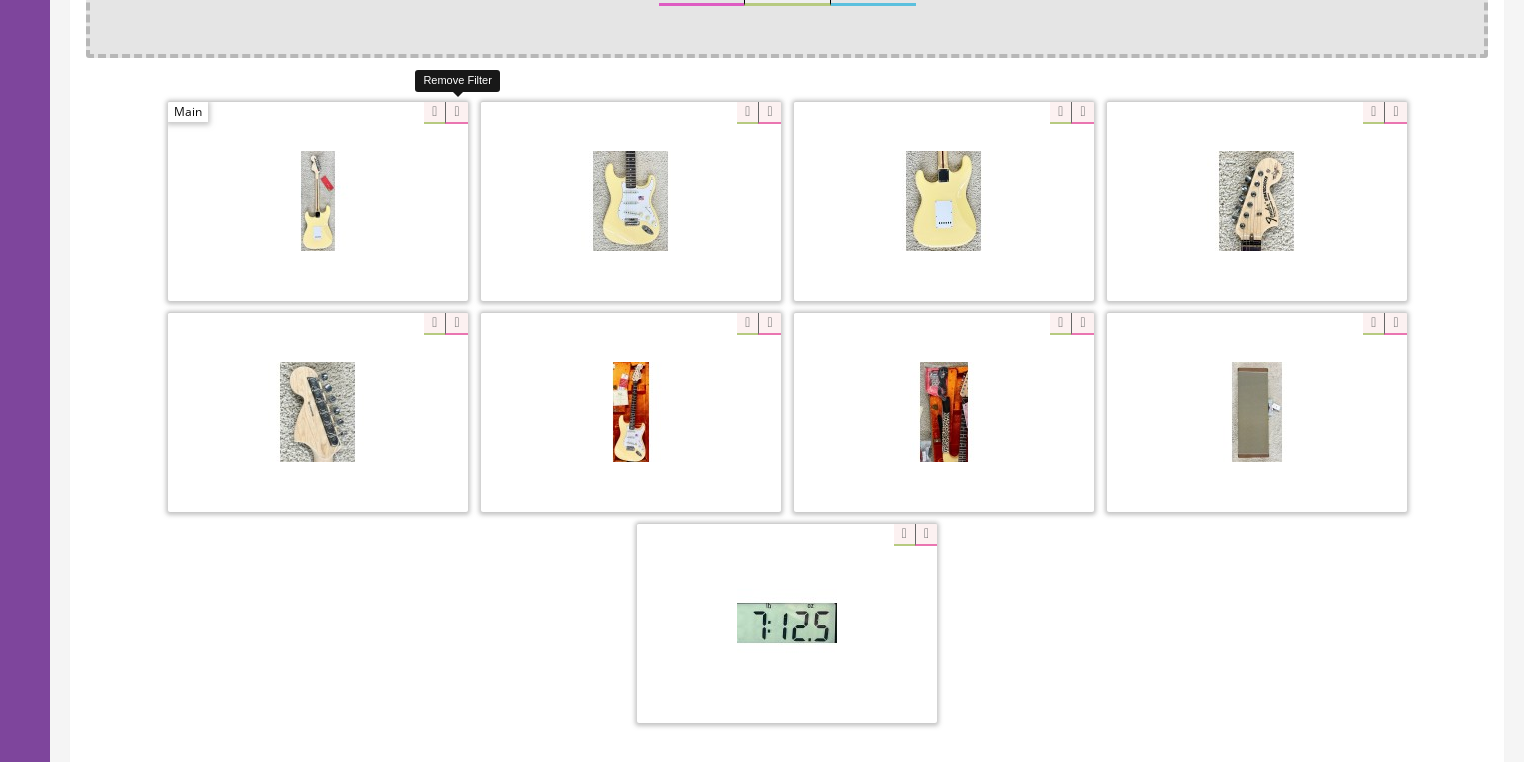 drag, startPoint x: 445, startPoint y: 109, endPoint x: 397, endPoint y: 117, distance: 48.6621 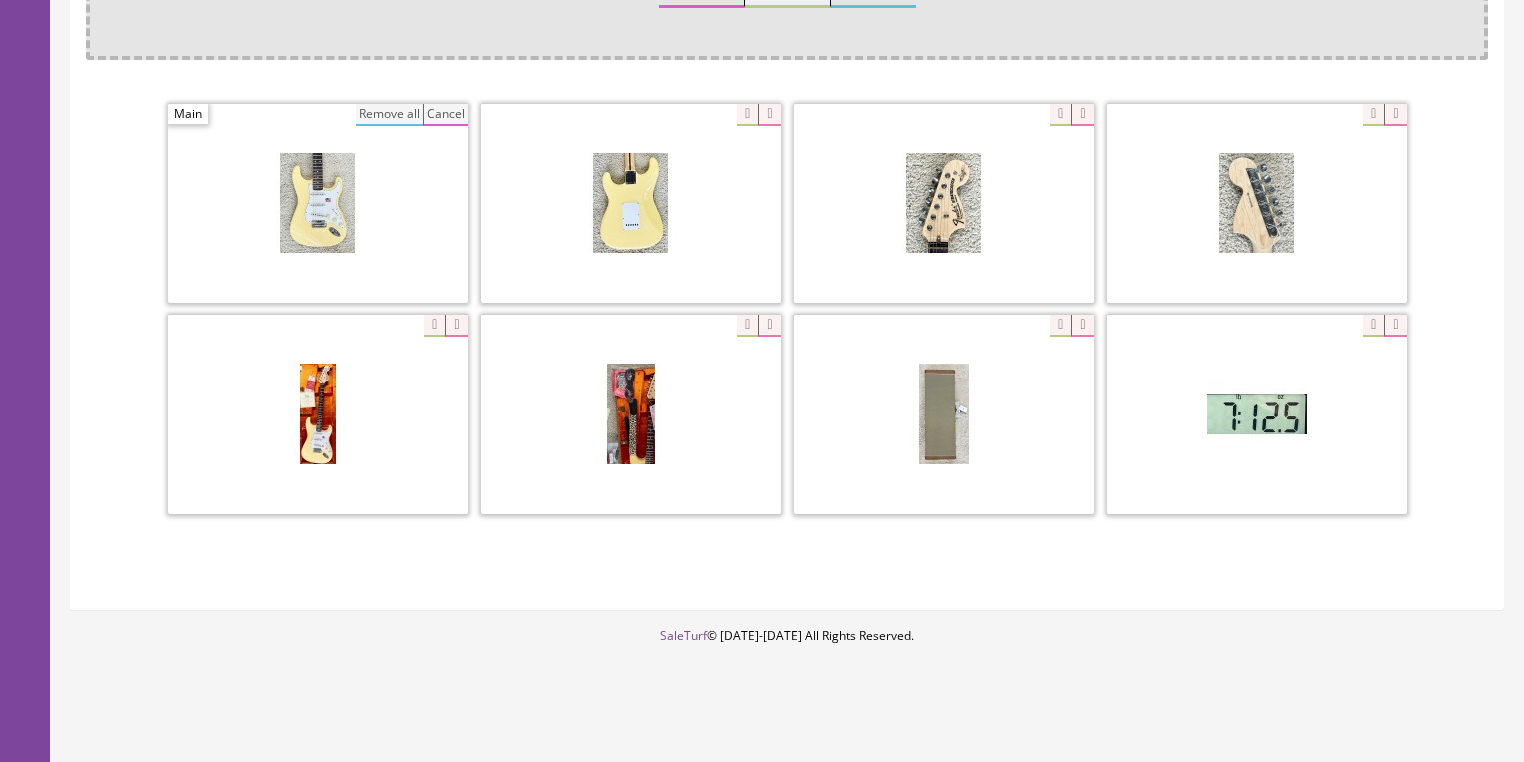 click on "Remove all" at bounding box center [389, 115] 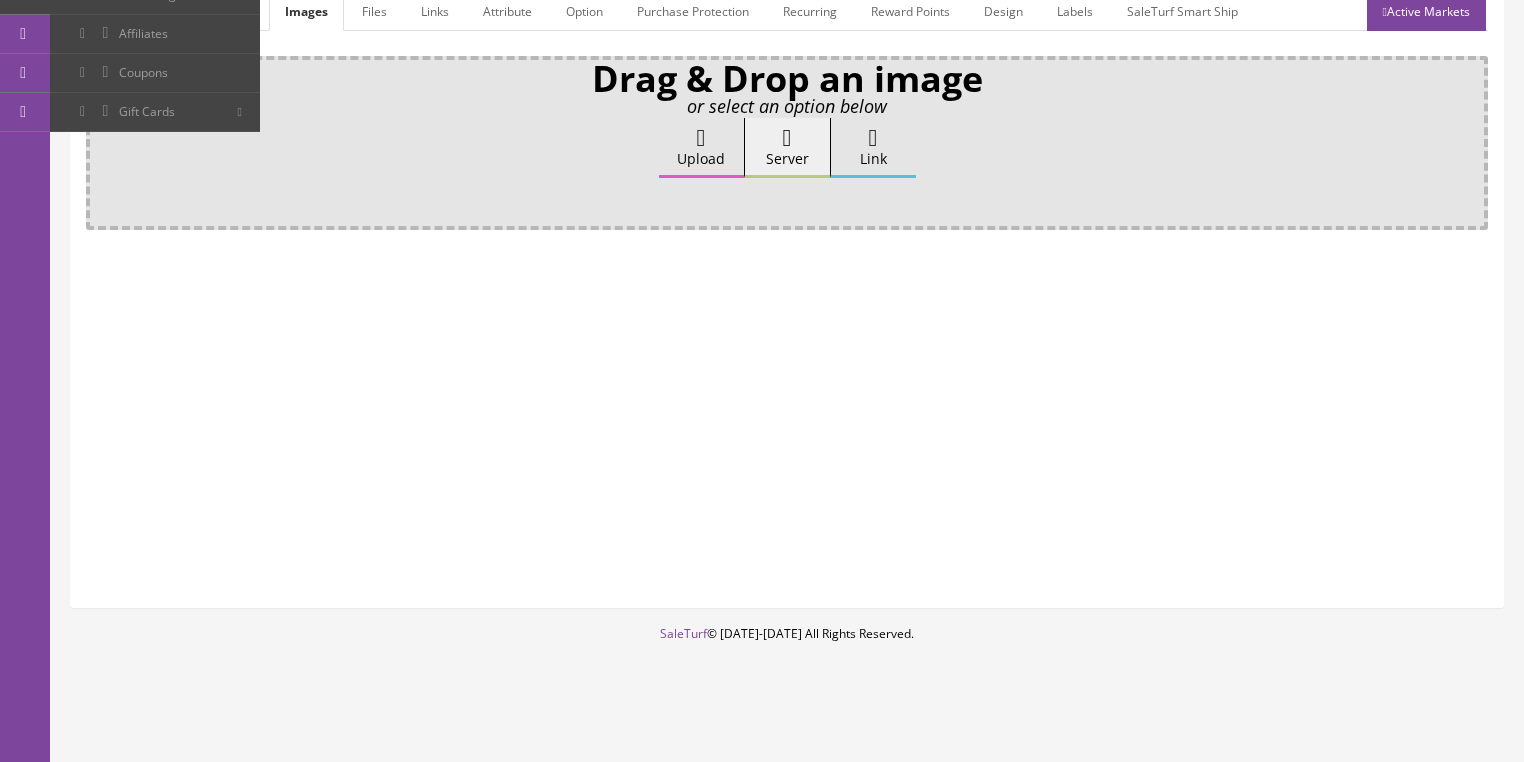 click on "Upload" at bounding box center (701, 148) 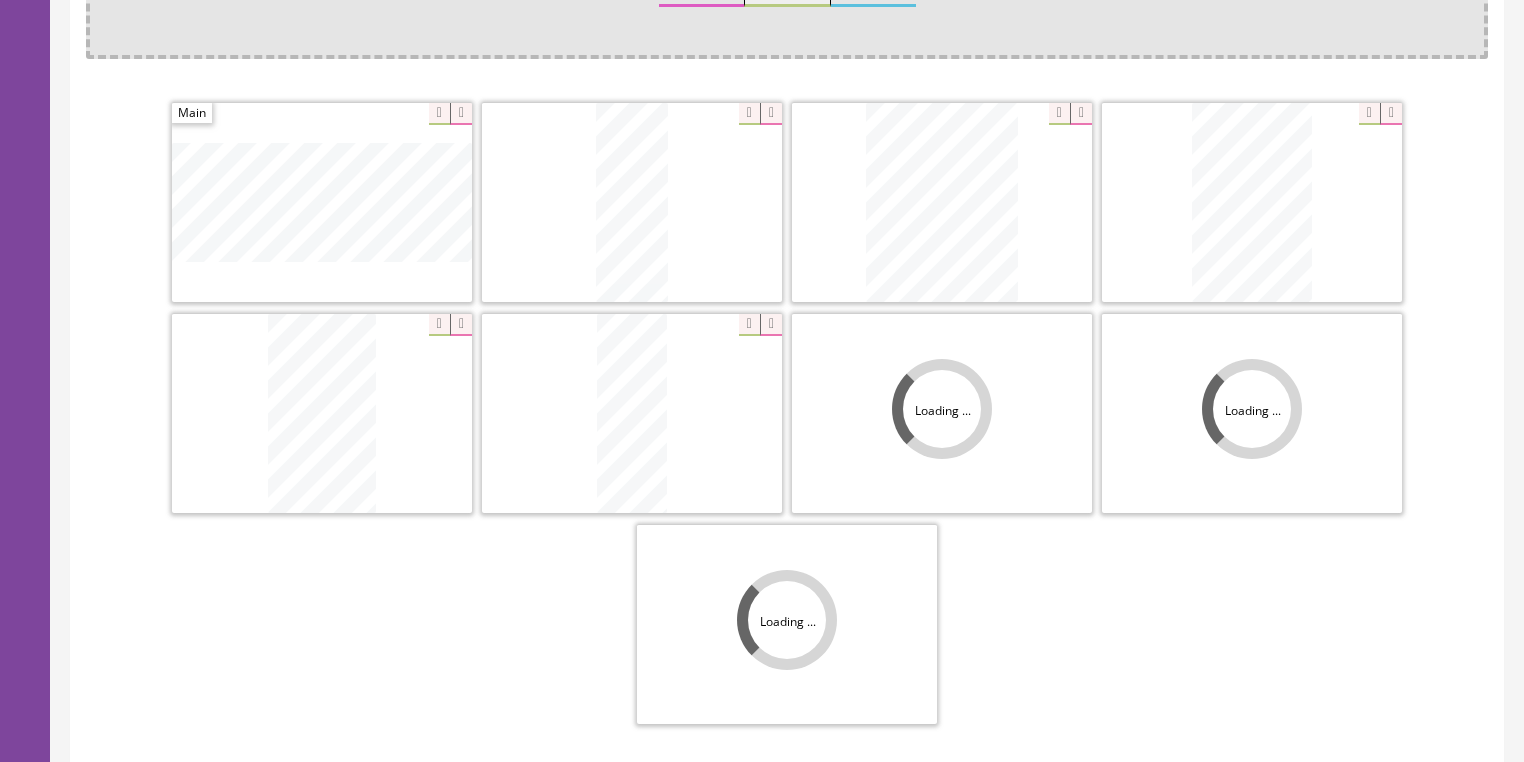 scroll, scrollTop: 638, scrollLeft: 0, axis: vertical 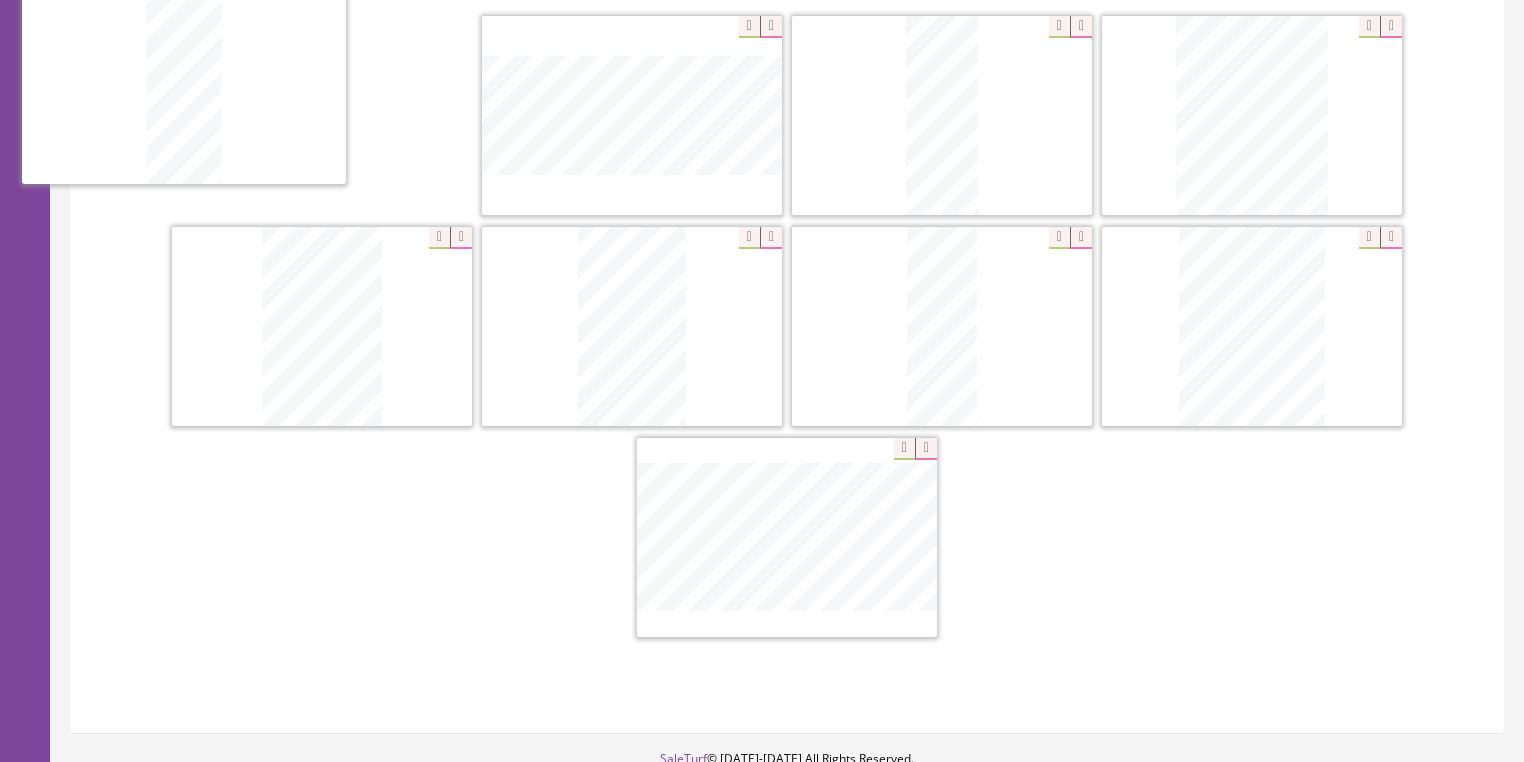 drag, startPoint x: 1256, startPoint y: 257, endPoint x: 224, endPoint y: 52, distance: 1052.164 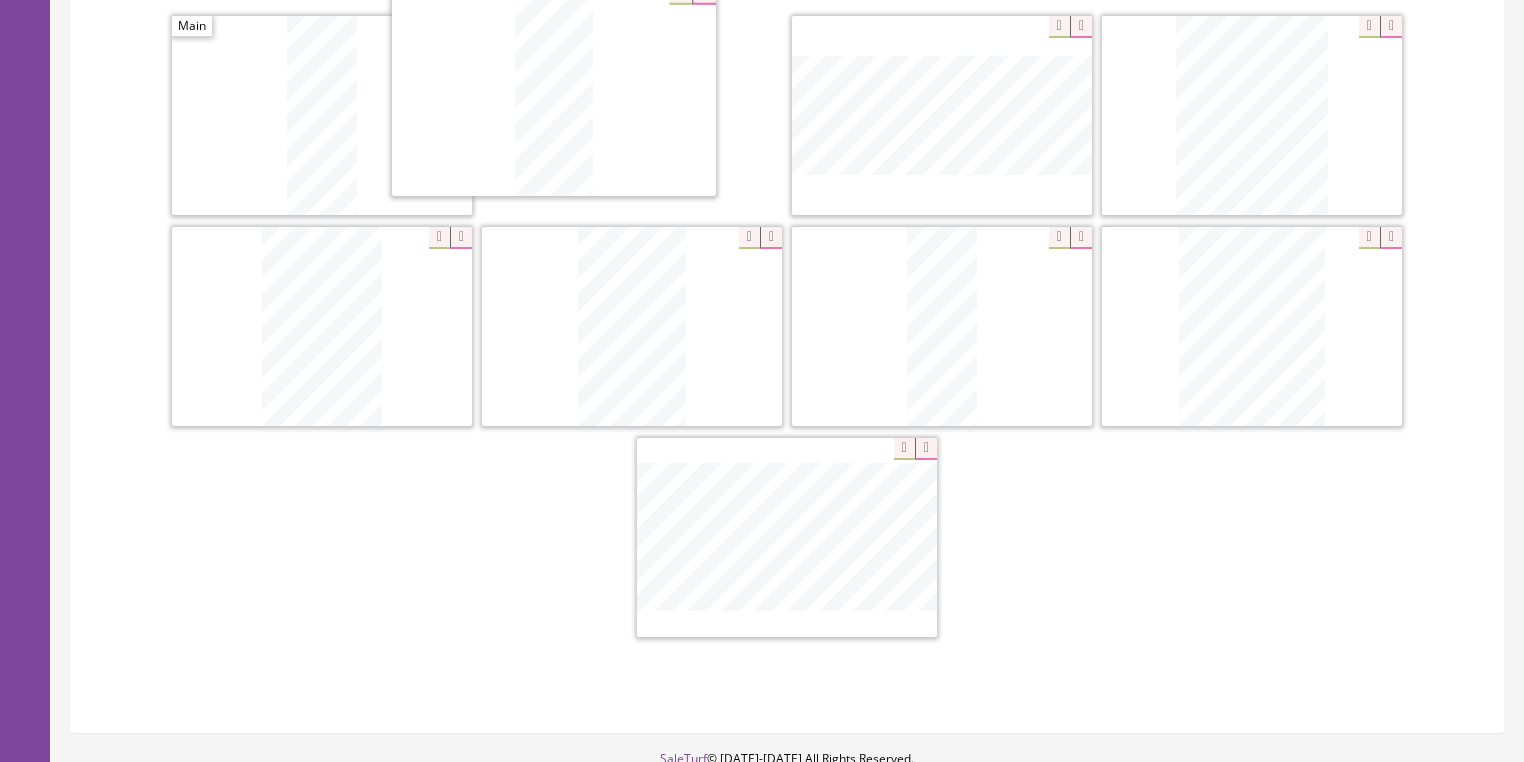 drag, startPoint x: 906, startPoint y: 127, endPoint x: 515, endPoint y: 100, distance: 391.93112 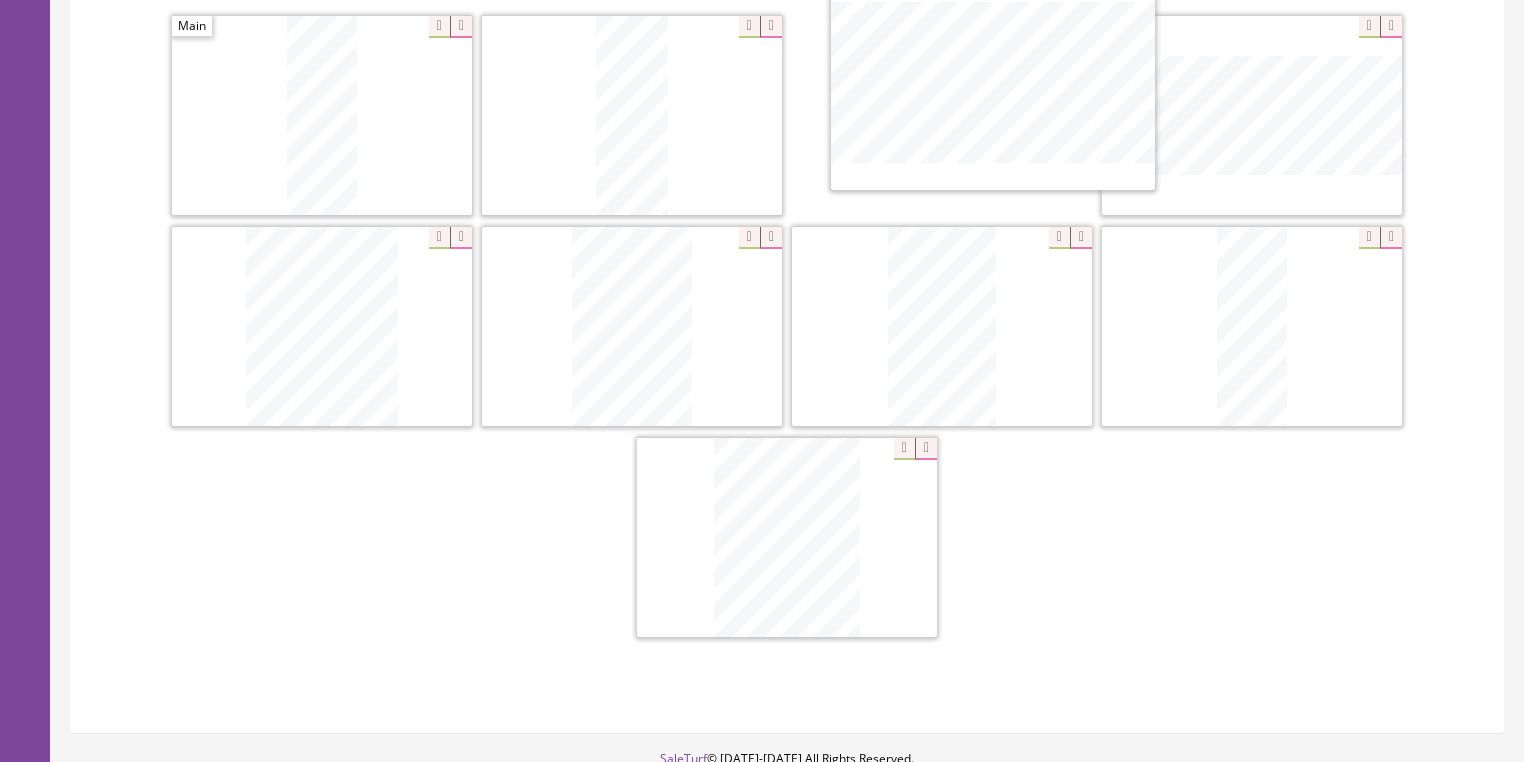 drag, startPoint x: 808, startPoint y: 501, endPoint x: 1007, endPoint y: 60, distance: 483.82022 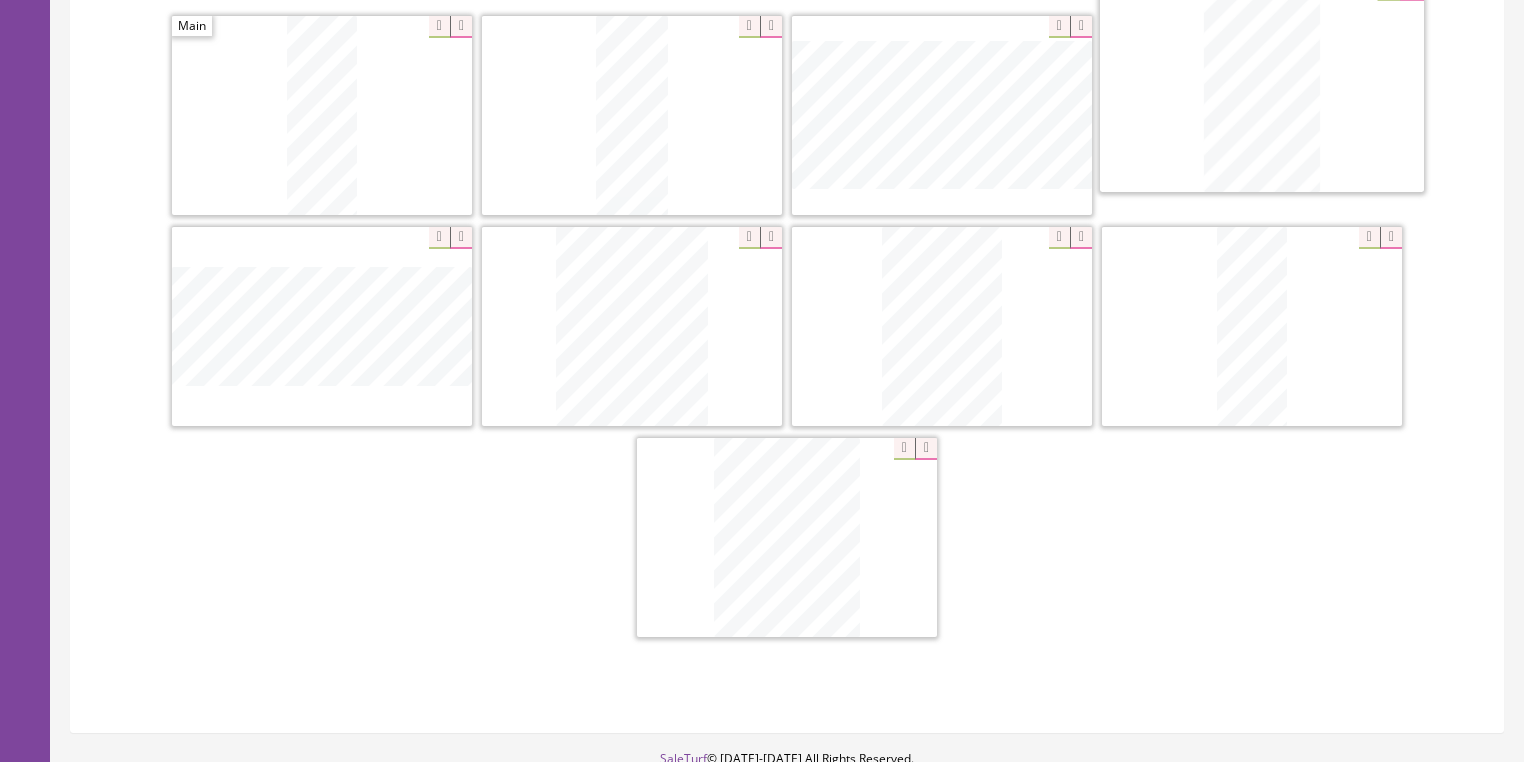 drag, startPoint x: 1185, startPoint y: 204, endPoint x: 1231, endPoint y: 117, distance: 98.4124 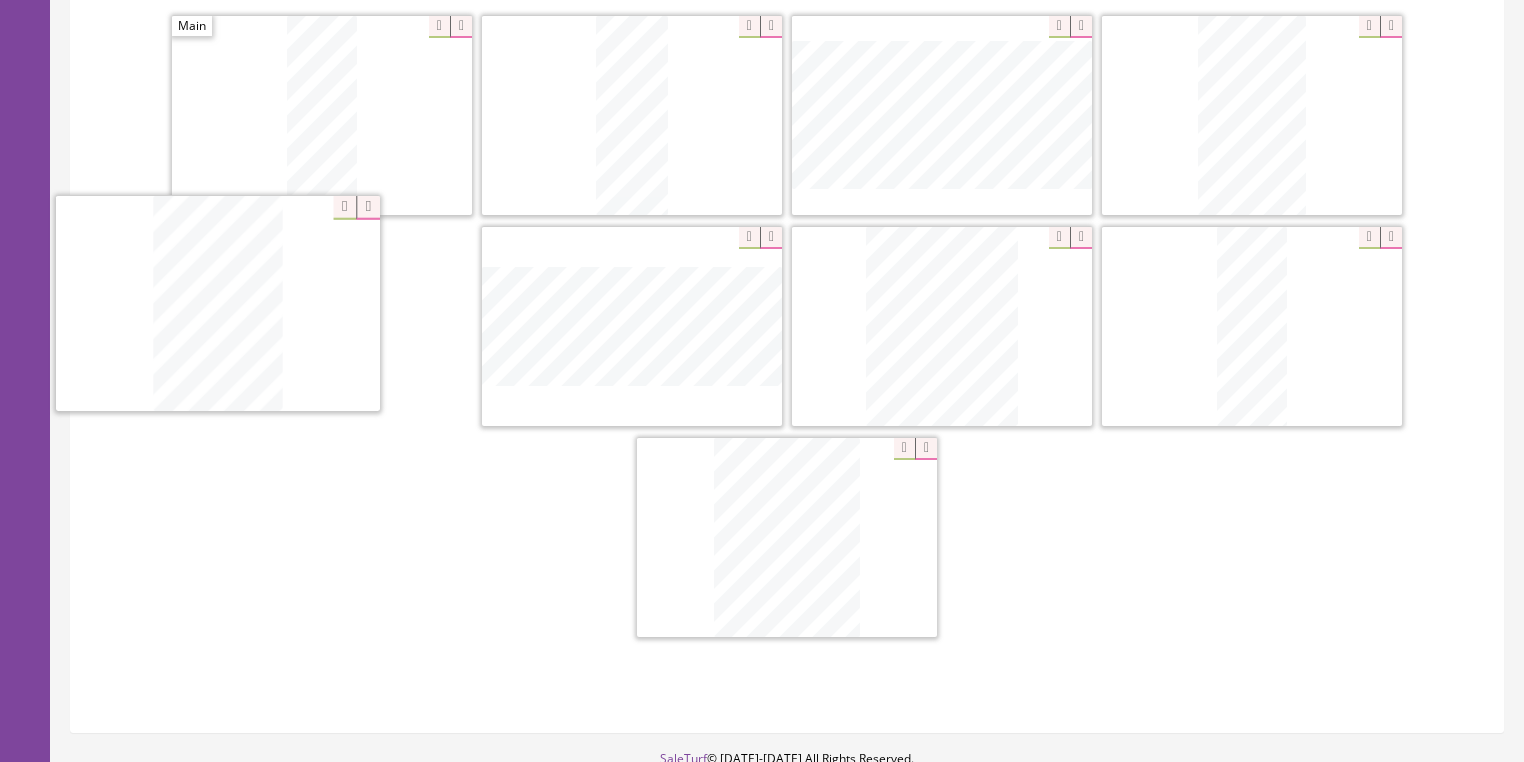 drag, startPoint x: 928, startPoint y: 336, endPoint x: 180, endPoint y: 309, distance: 748.4871 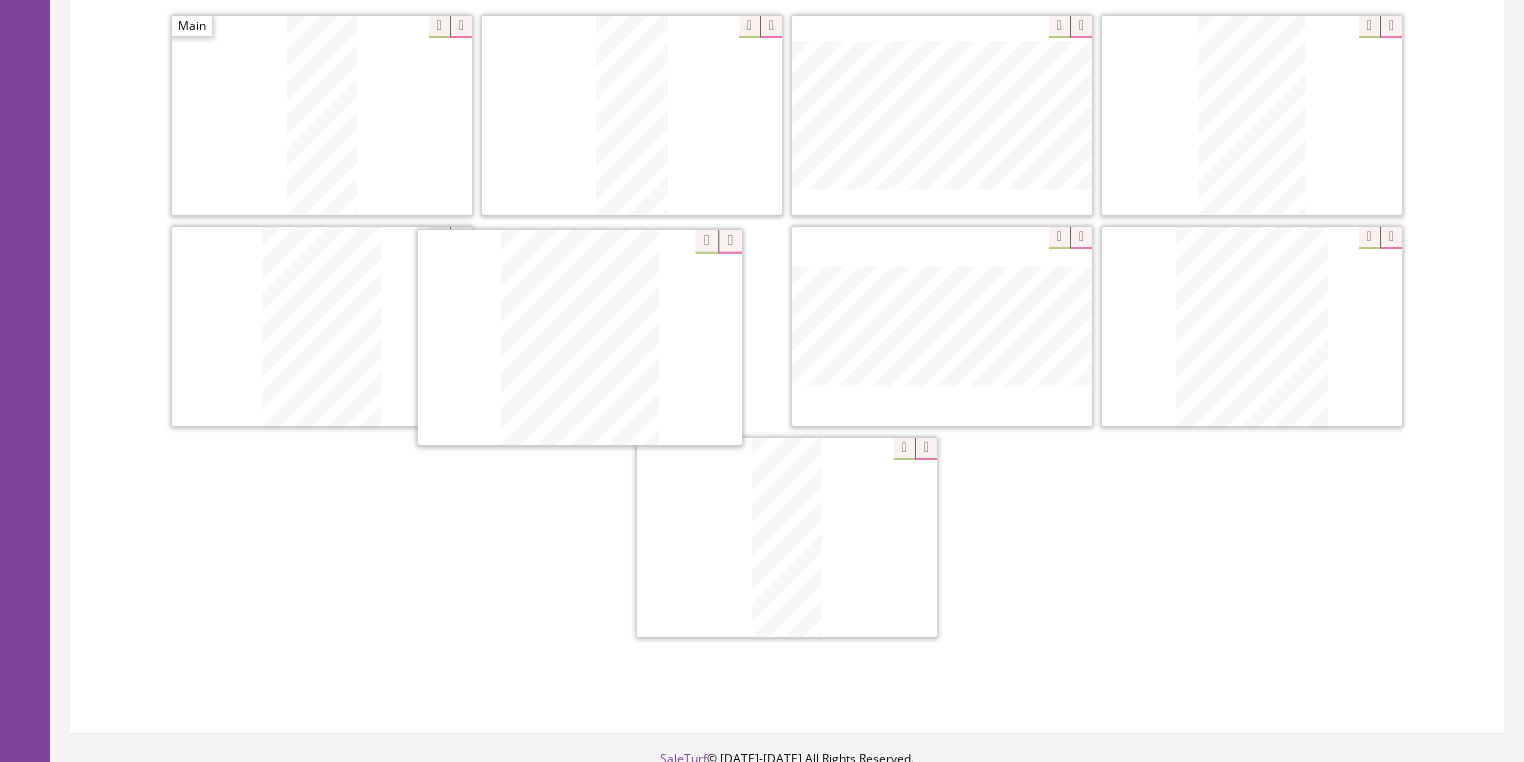 drag, startPoint x: 773, startPoint y: 566, endPoint x: 593, endPoint y: 358, distance: 275.0709 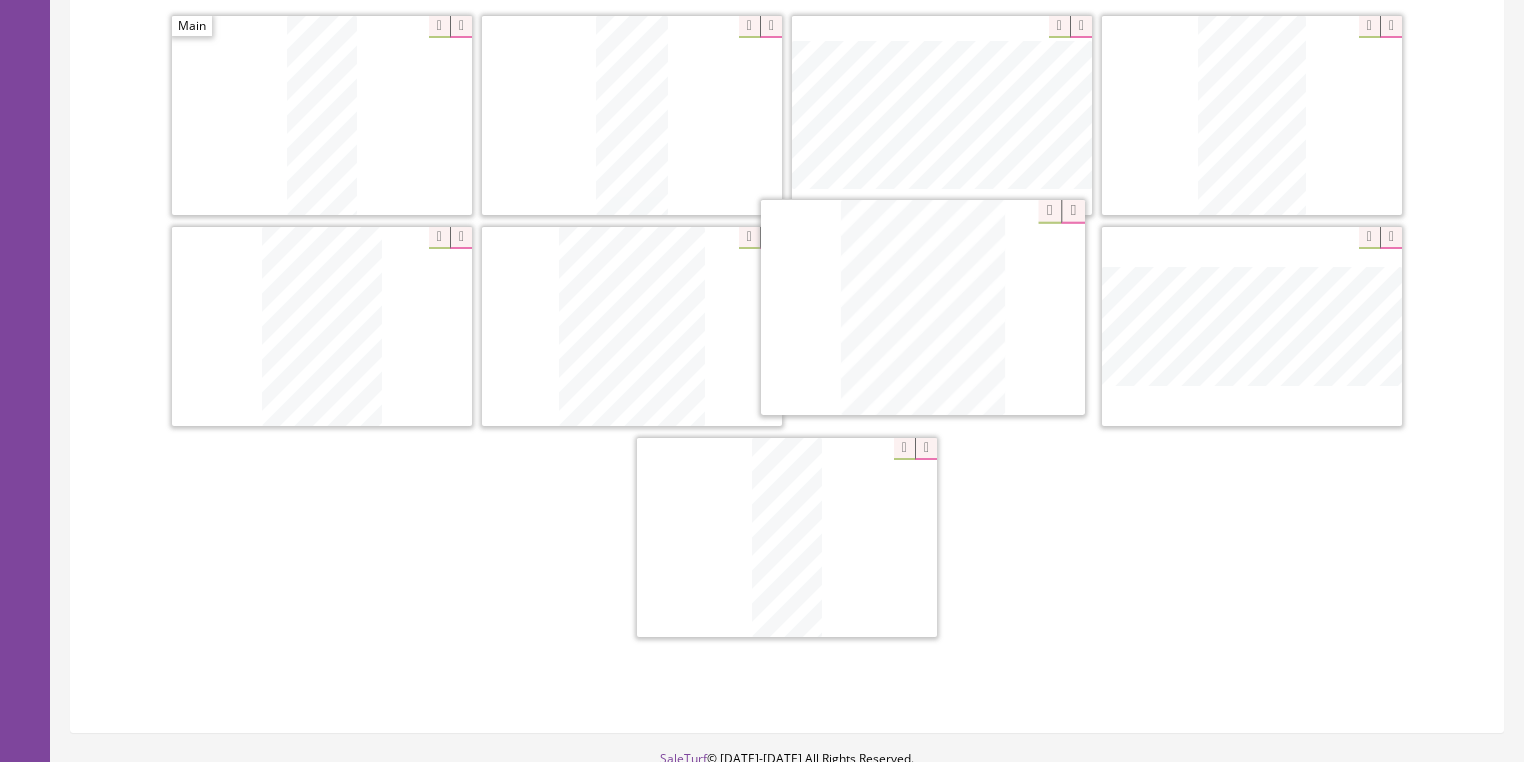 drag, startPoint x: 1232, startPoint y: 361, endPoint x: 896, endPoint y: 344, distance: 336.42978 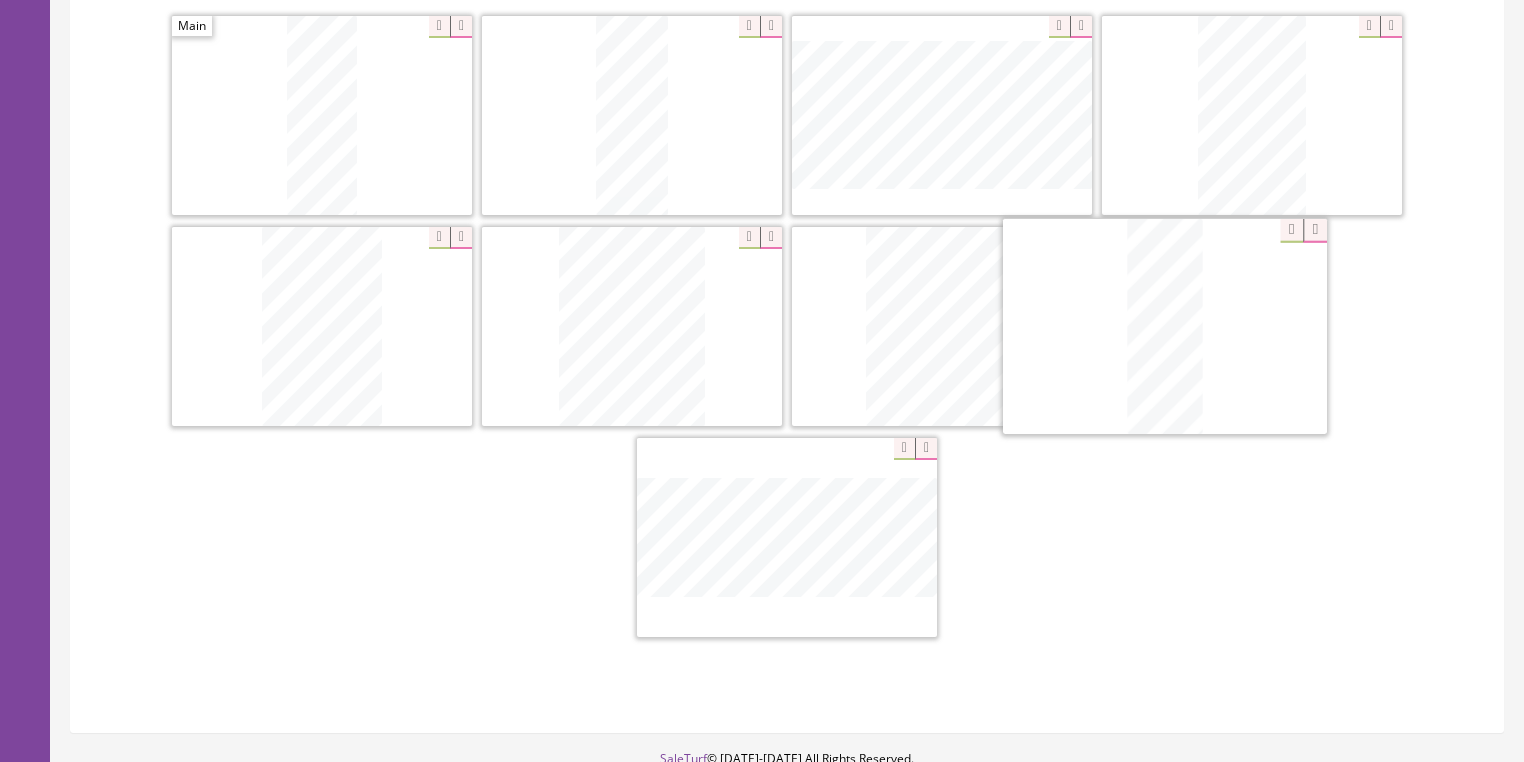 drag, startPoint x: 812, startPoint y: 545, endPoint x: 1219, endPoint y: 335, distance: 457.9836 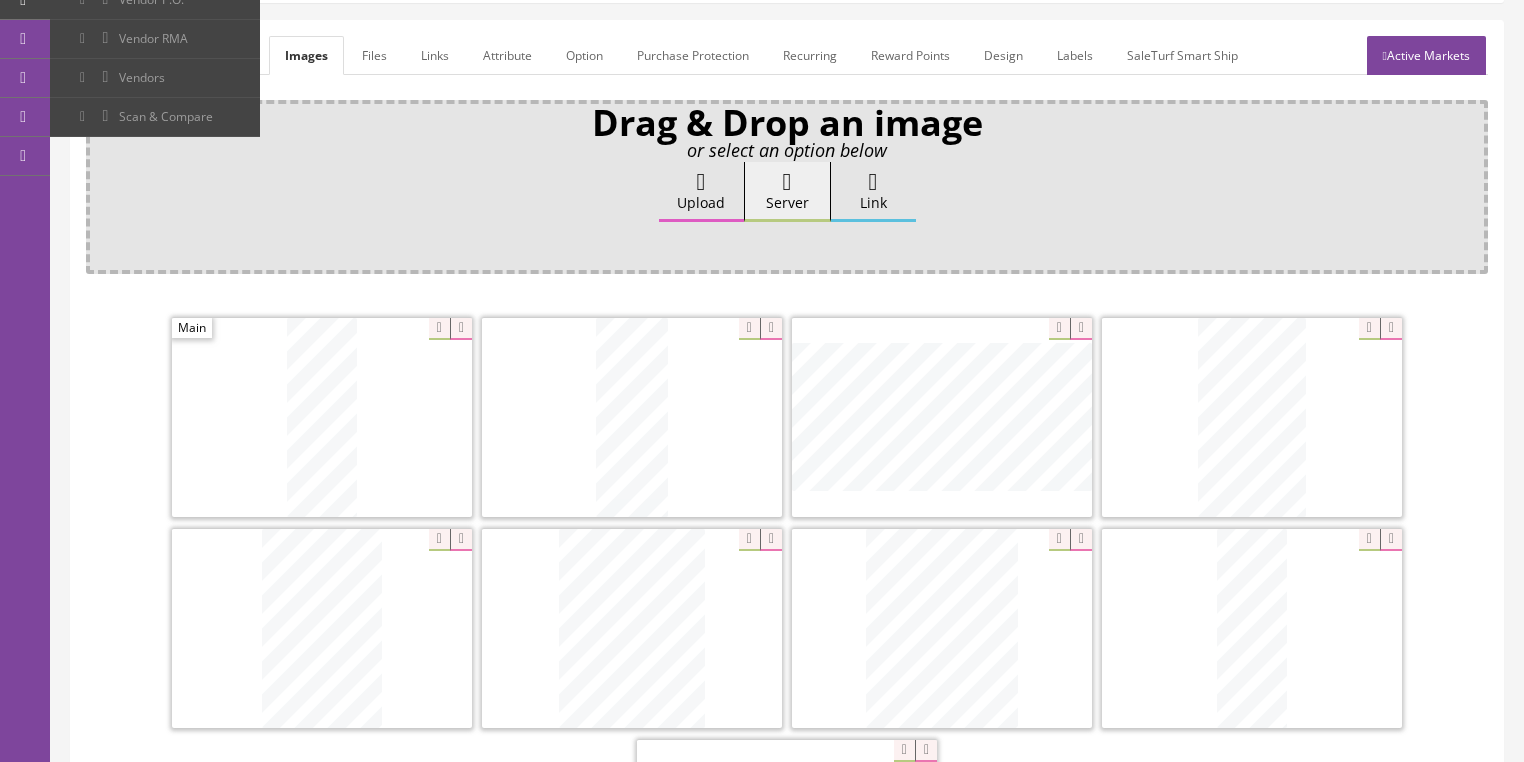 scroll, scrollTop: 246, scrollLeft: 0, axis: vertical 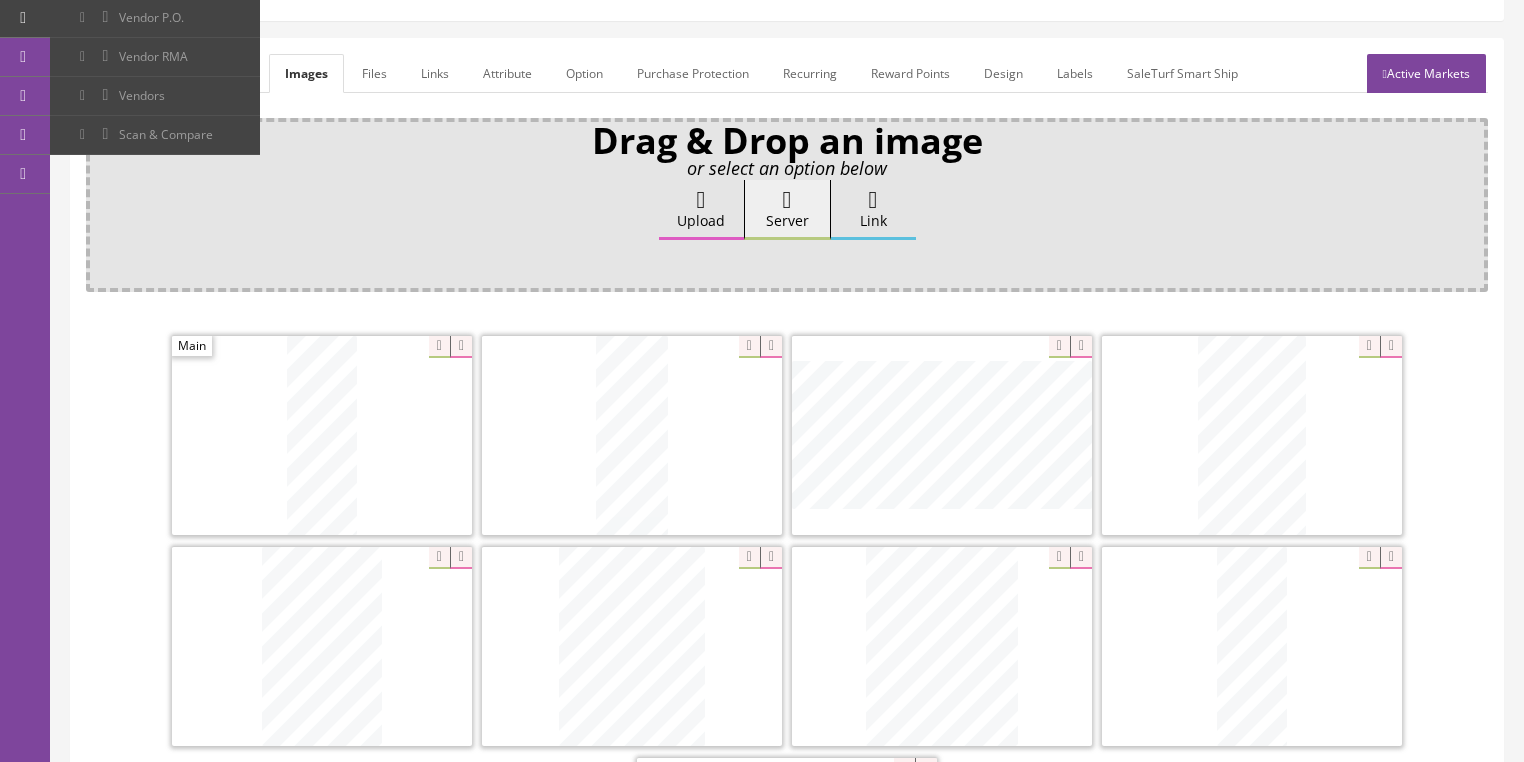 click on "General" at bounding box center [124, 73] 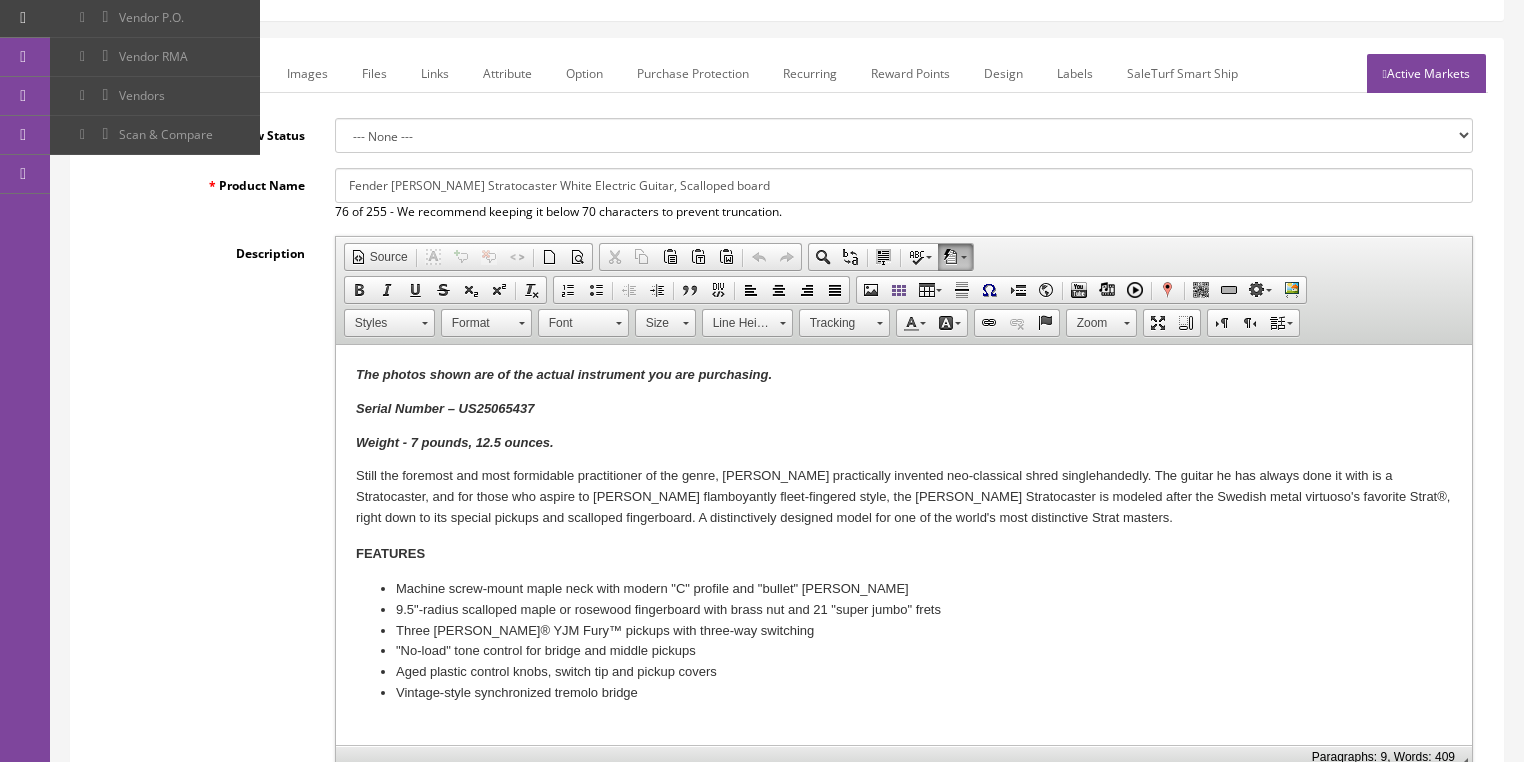 click on "Weight - 7 pounds, 12.5 ounces." at bounding box center [454, 442] 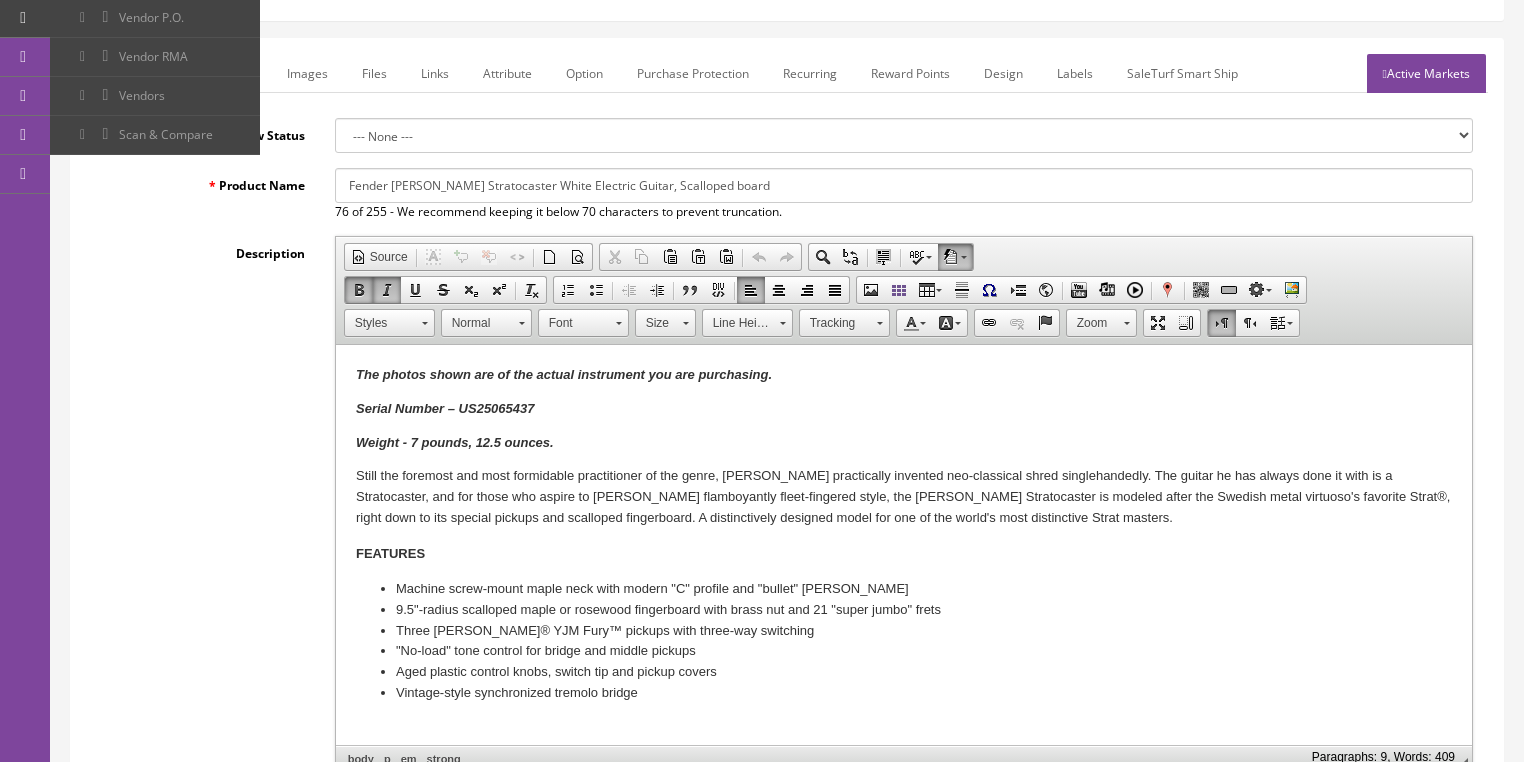 type 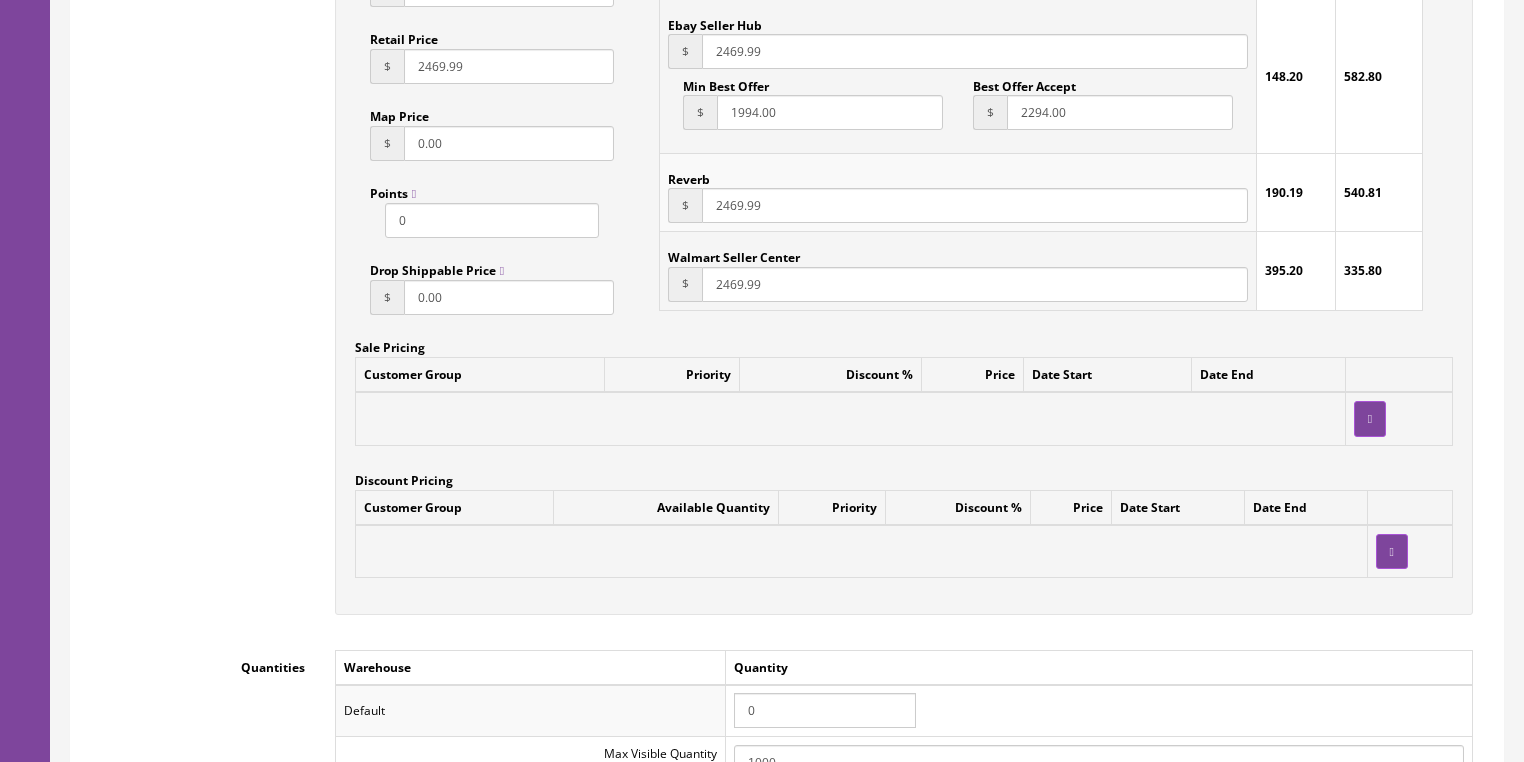 scroll, scrollTop: 1606, scrollLeft: 0, axis: vertical 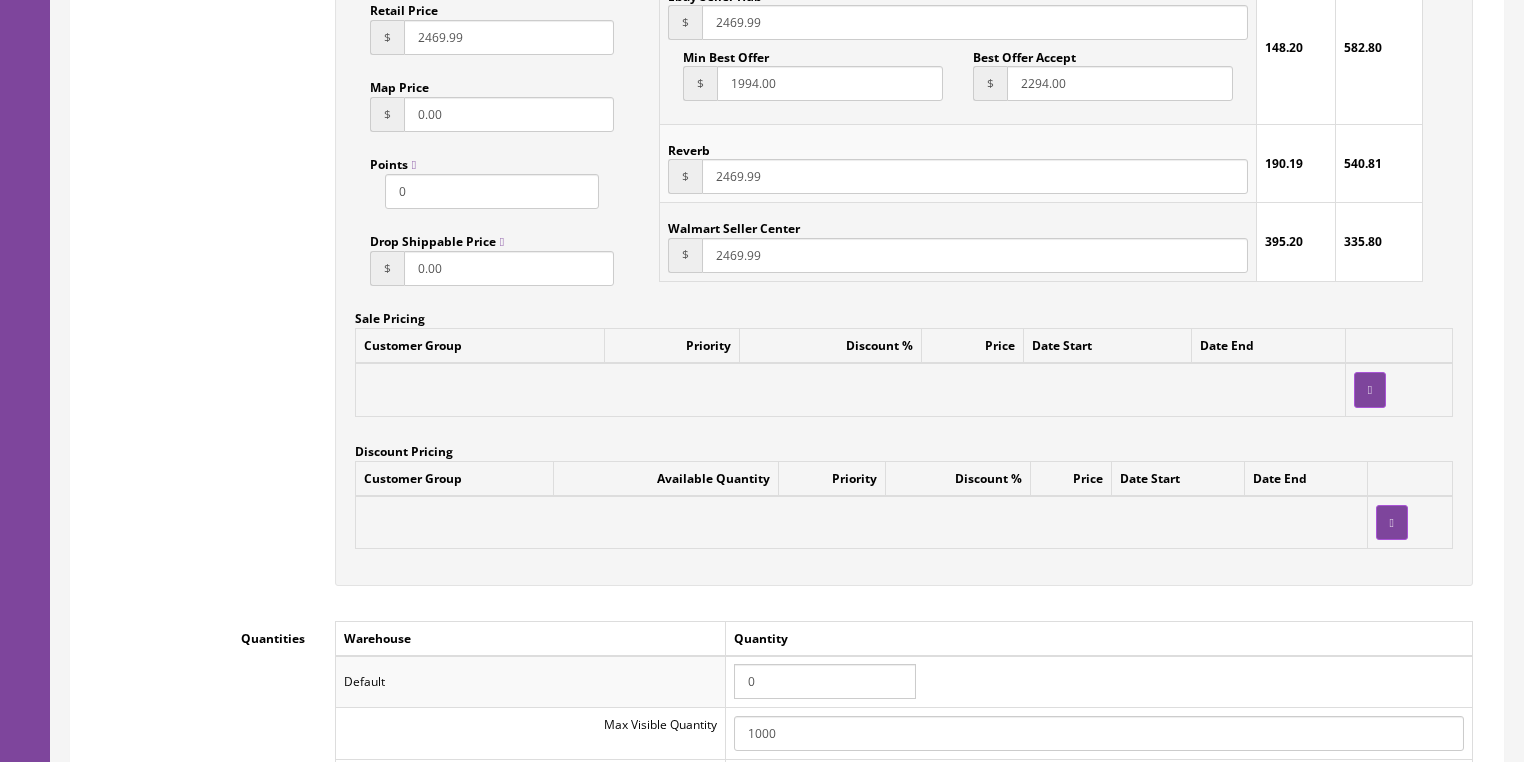 drag, startPoint x: 784, startPoint y: 688, endPoint x: 676, endPoint y: 699, distance: 108.55874 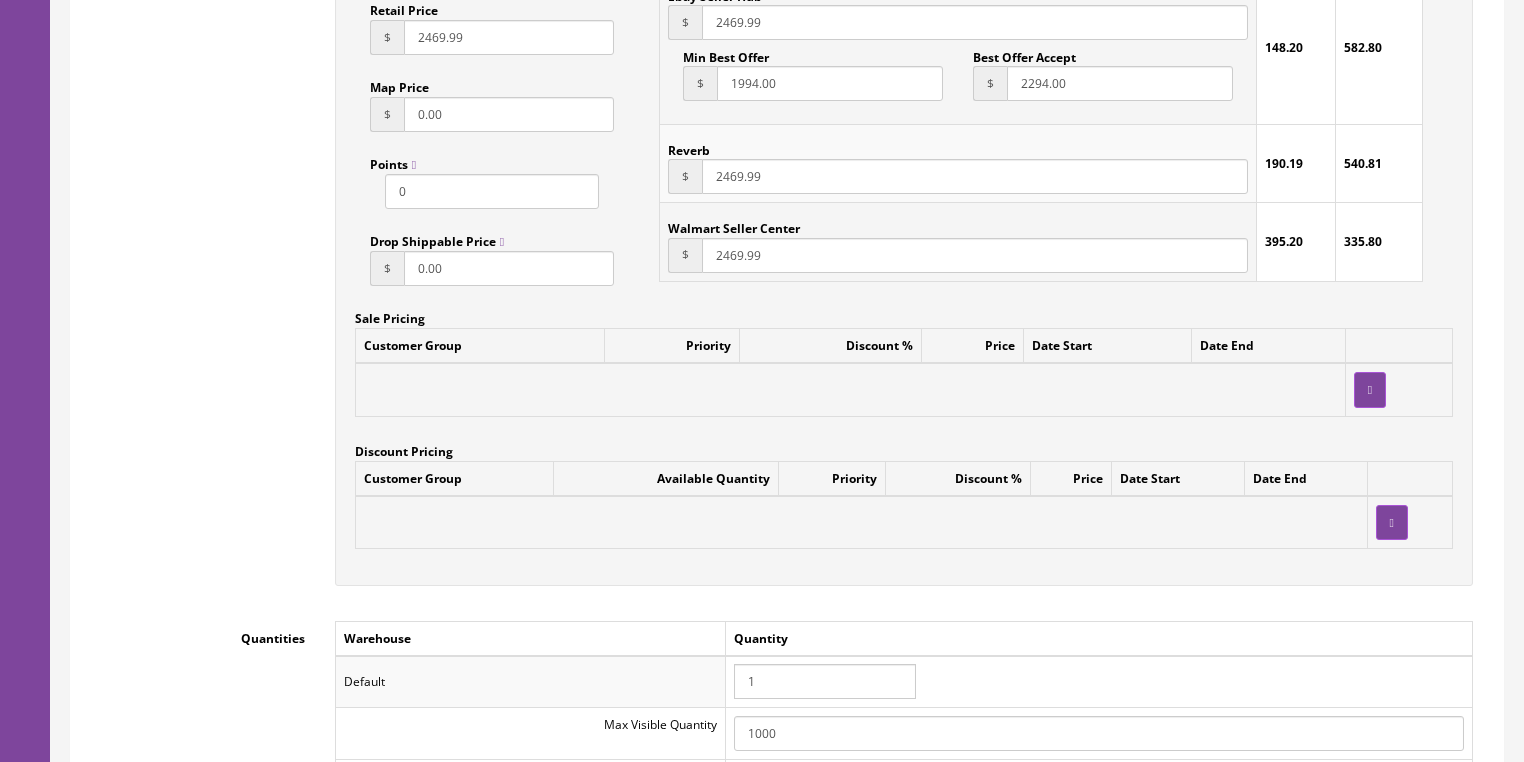 type on "1" 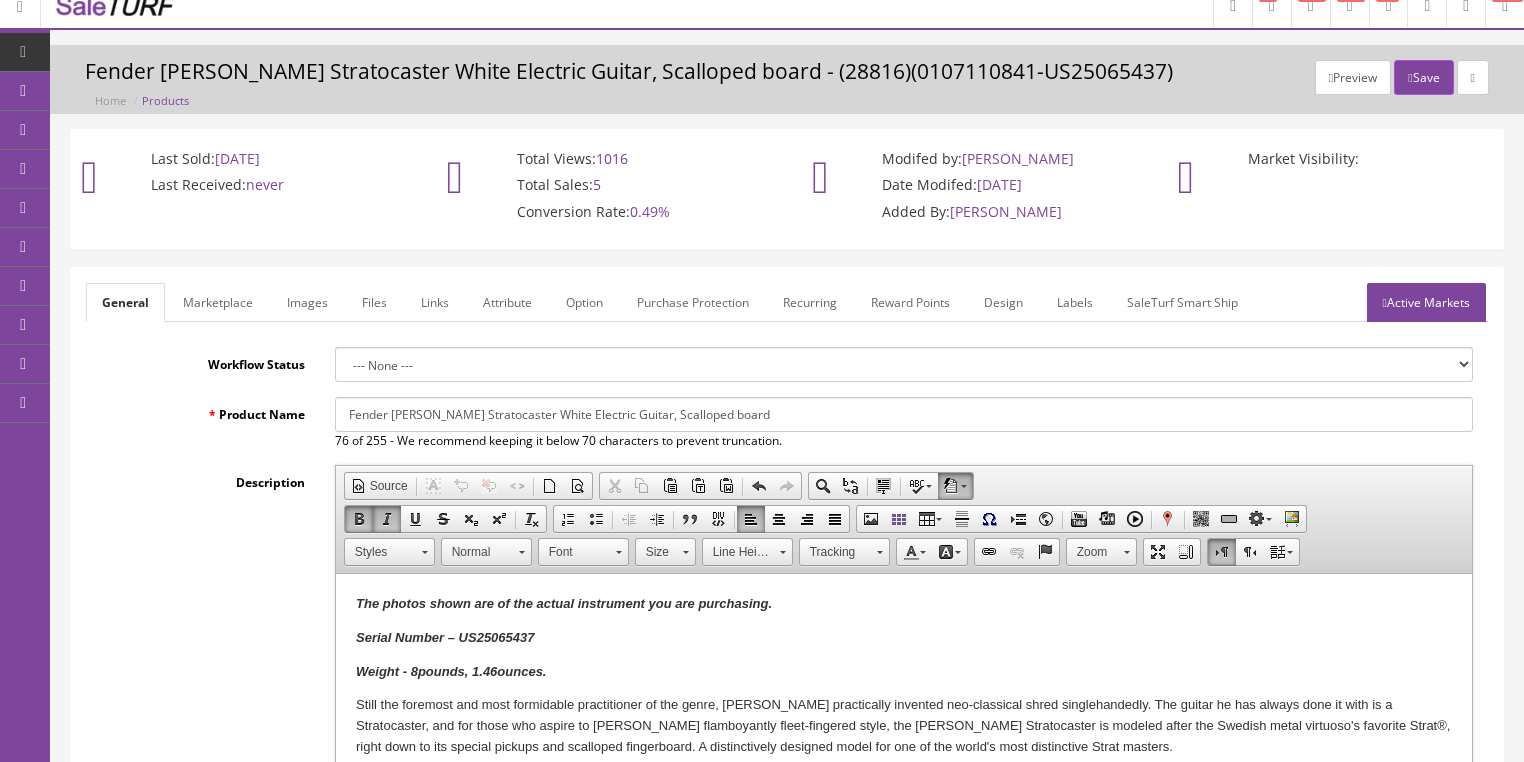 scroll, scrollTop: 6, scrollLeft: 0, axis: vertical 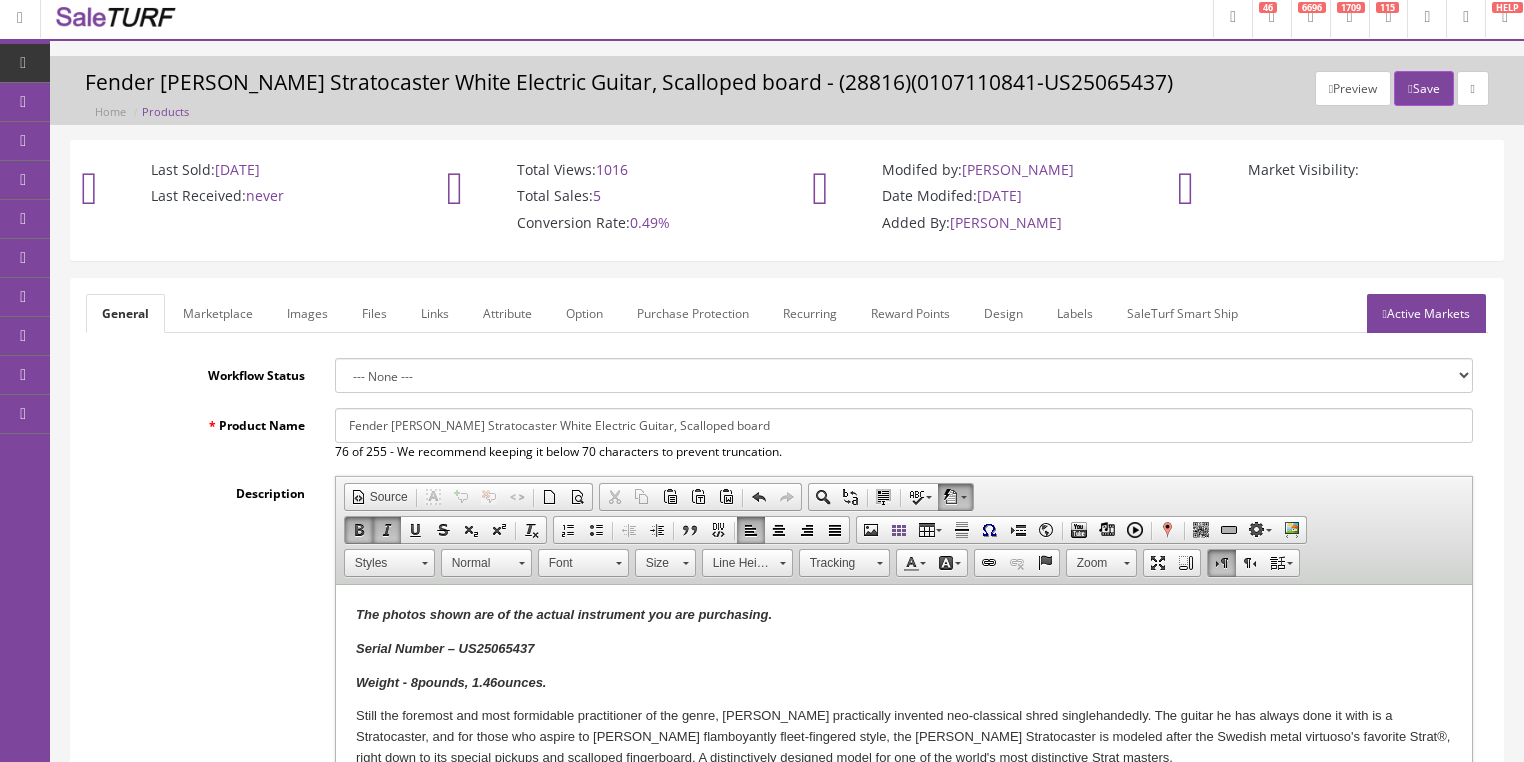drag, startPoint x: 1431, startPoint y: 320, endPoint x: 1425, endPoint y: 282, distance: 38.470768 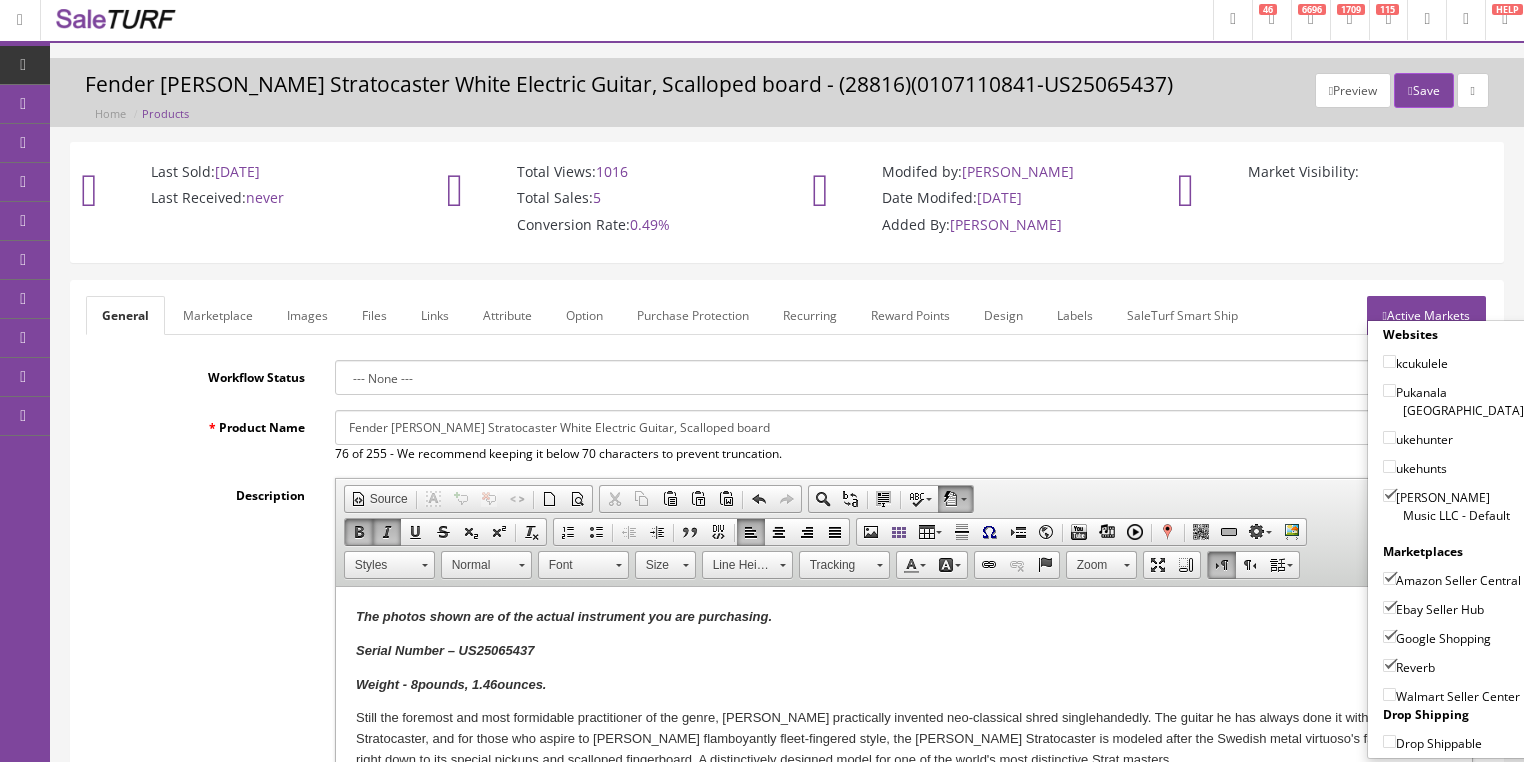 scroll, scrollTop: 0, scrollLeft: 0, axis: both 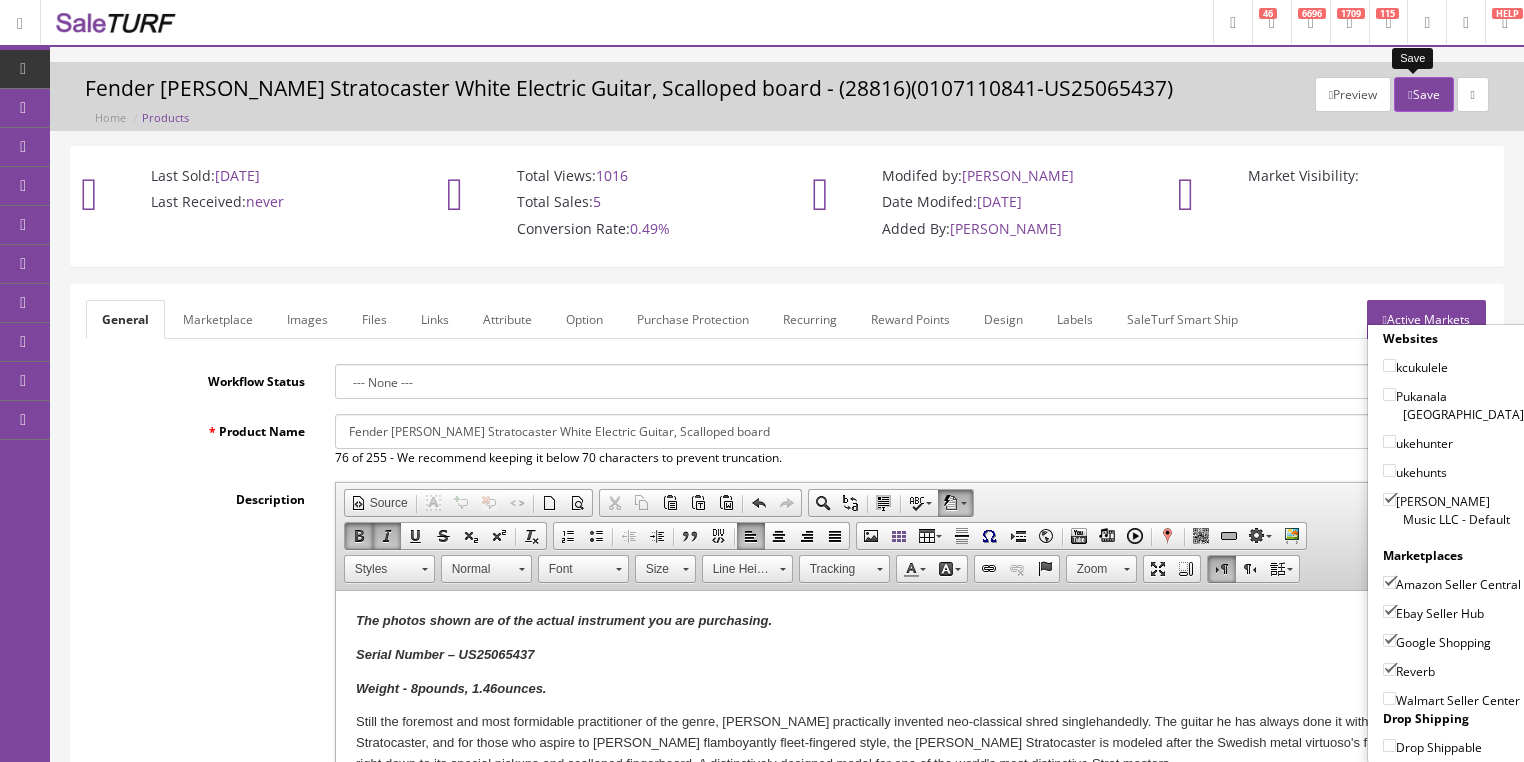click on "Save" at bounding box center [1423, 94] 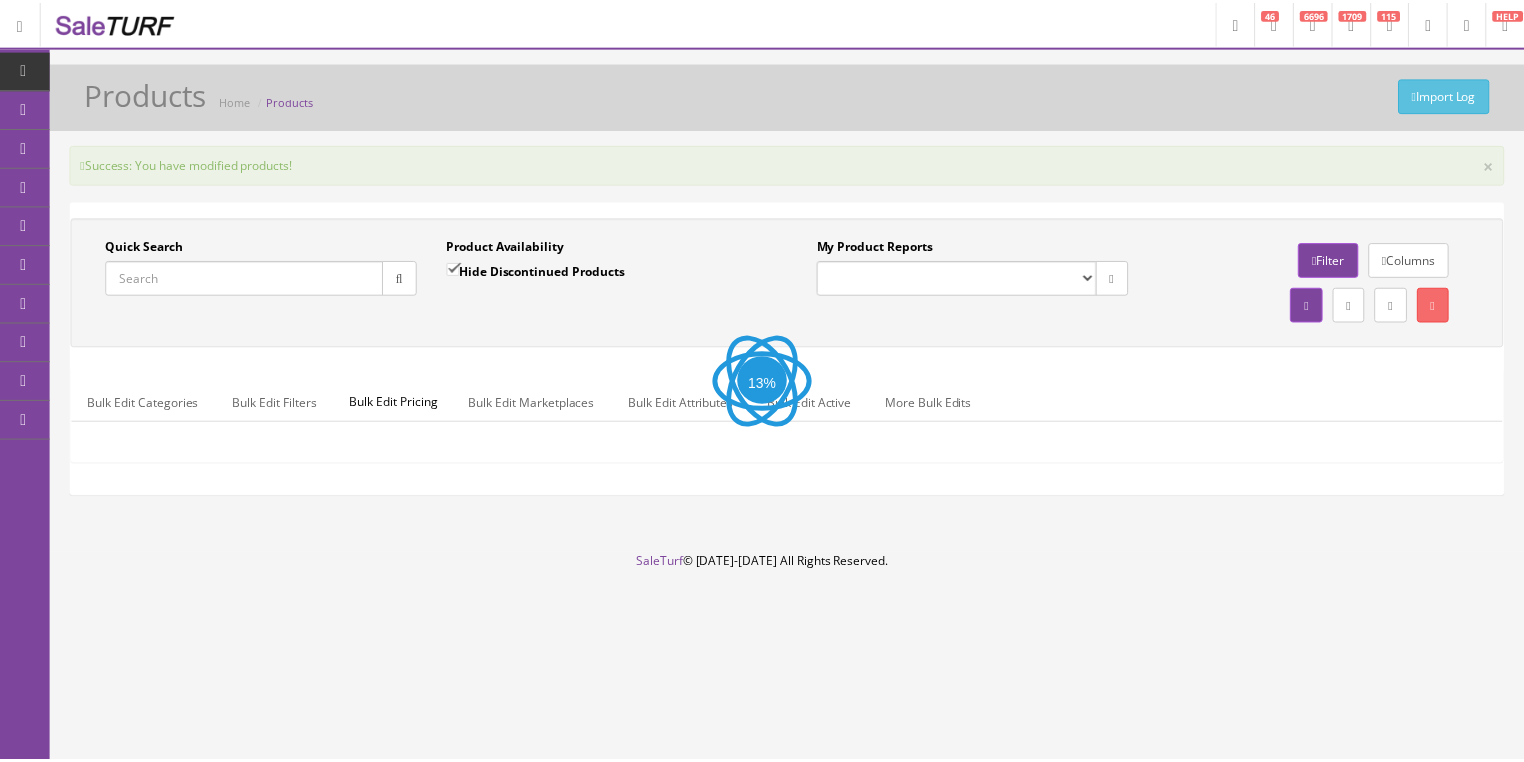 scroll, scrollTop: 0, scrollLeft: 0, axis: both 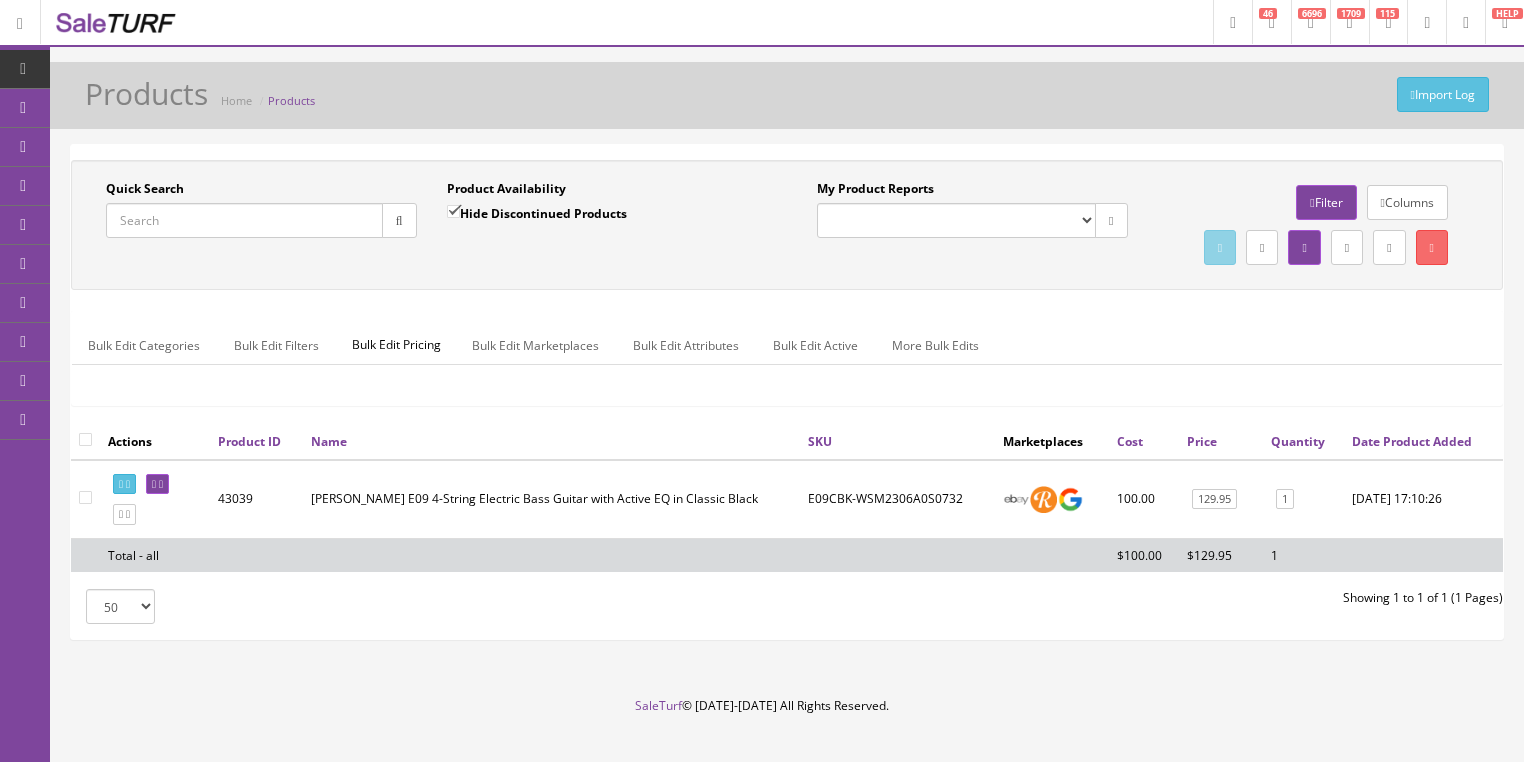 click on "Quick Search" at bounding box center (244, 220) 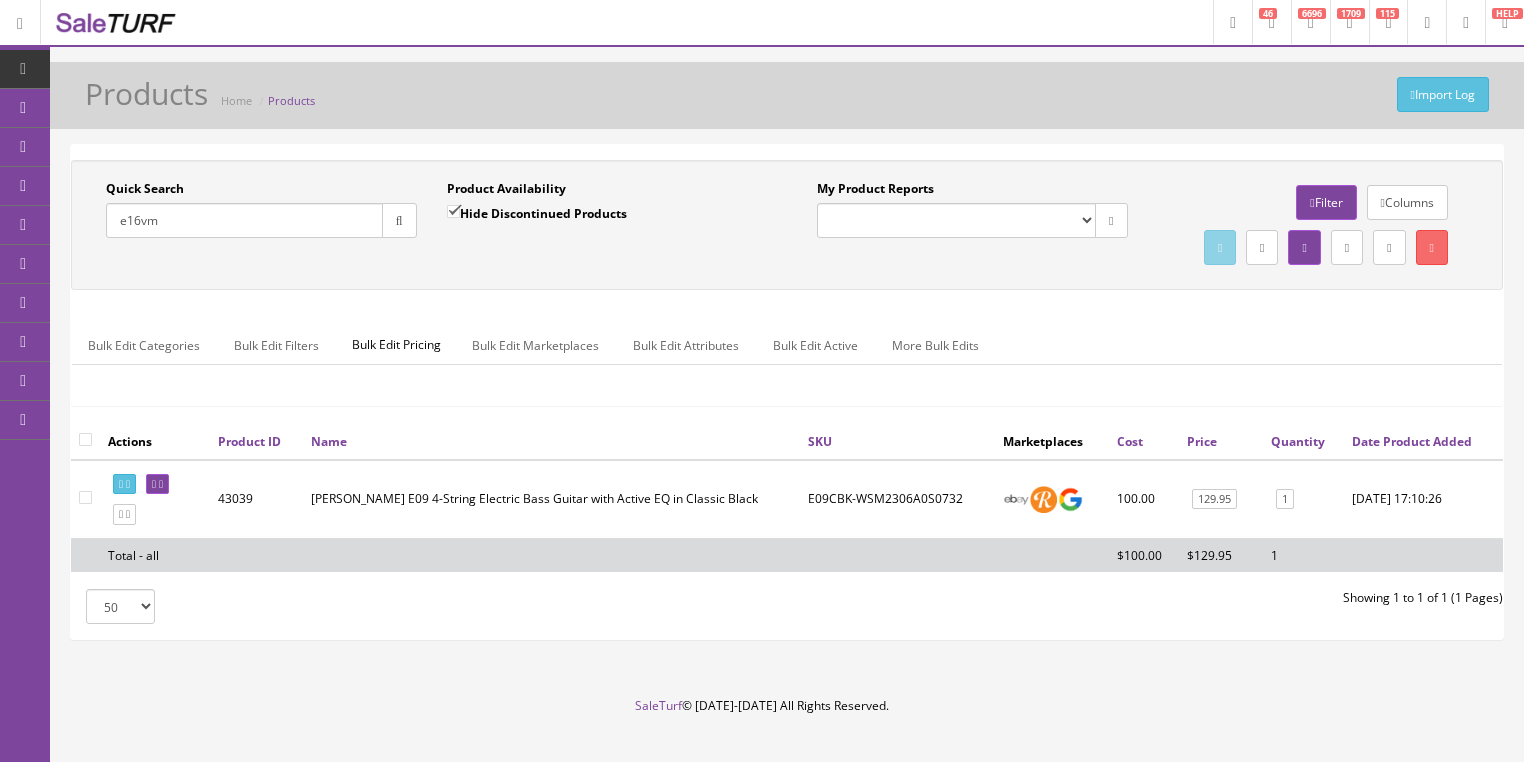 type on "e16vm" 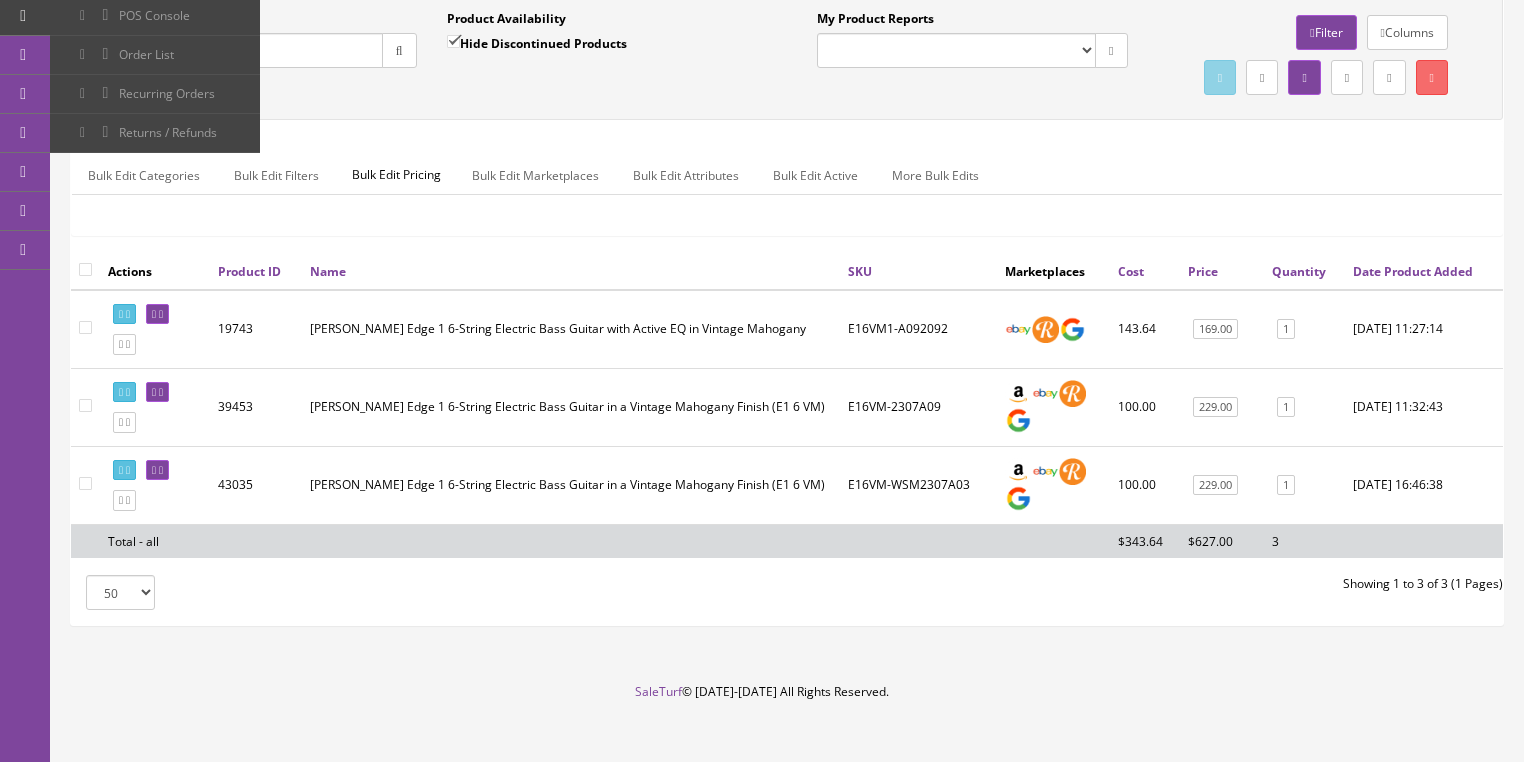 scroll, scrollTop: 228, scrollLeft: 0, axis: vertical 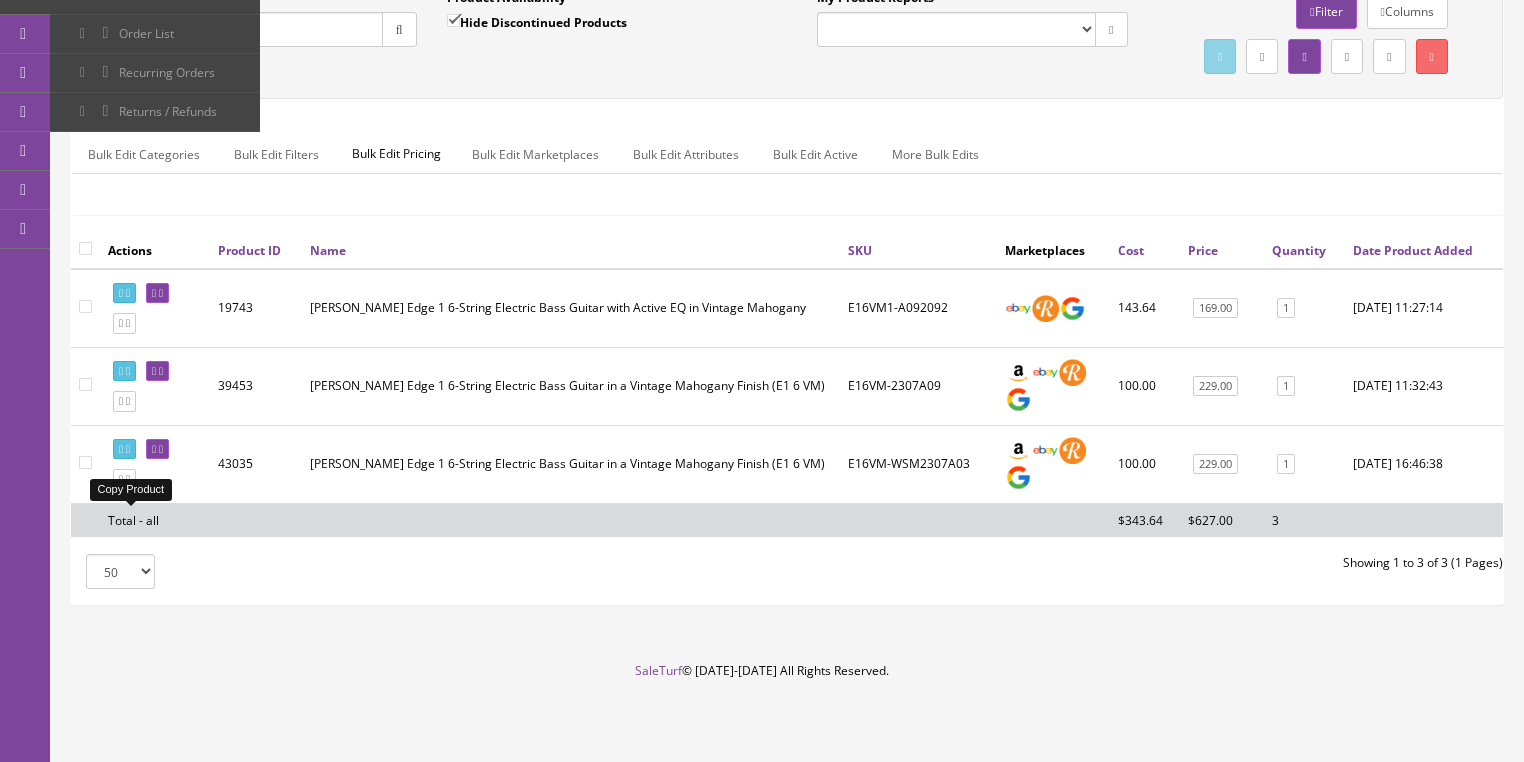 click at bounding box center (128, 479) 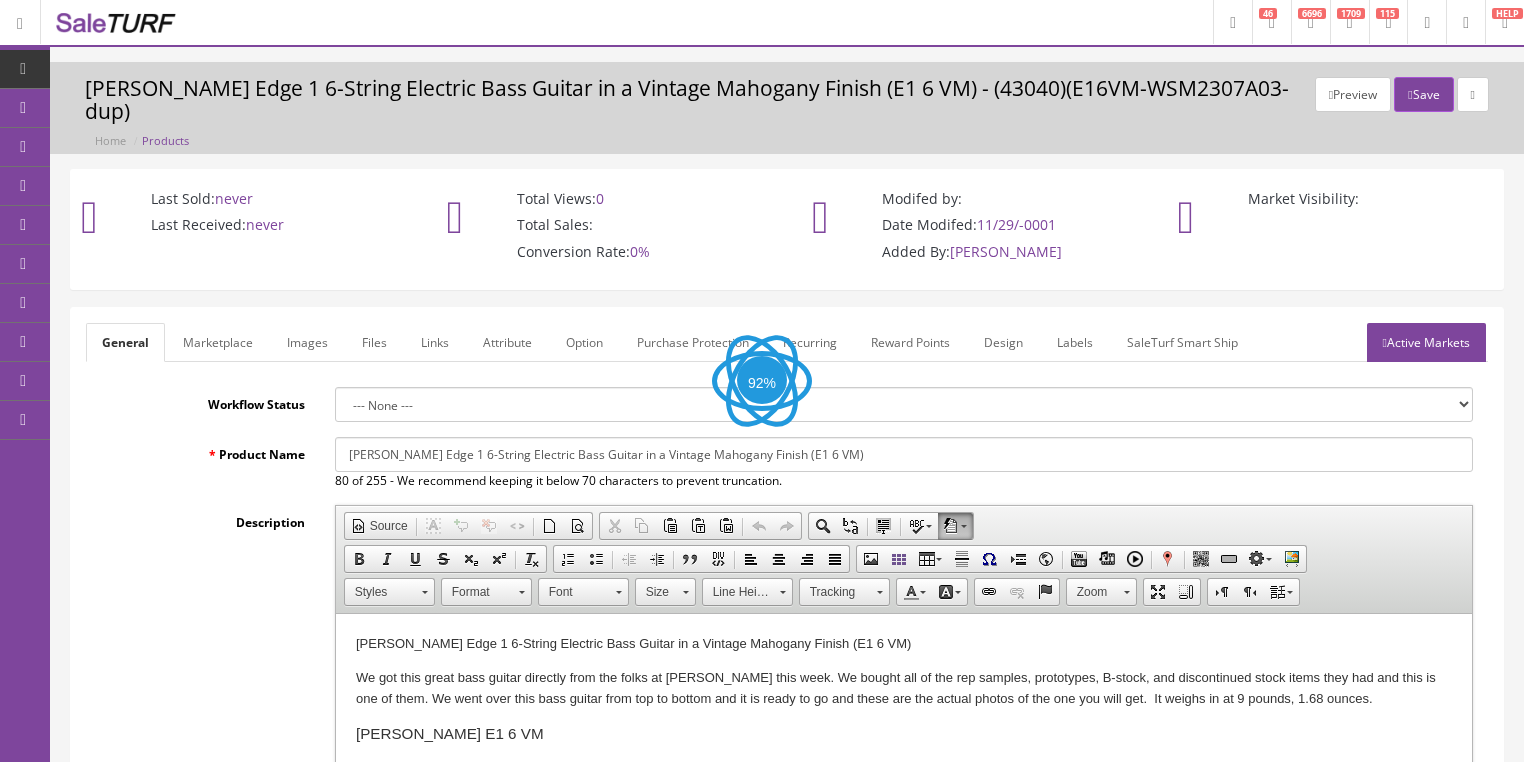 scroll, scrollTop: 0, scrollLeft: 0, axis: both 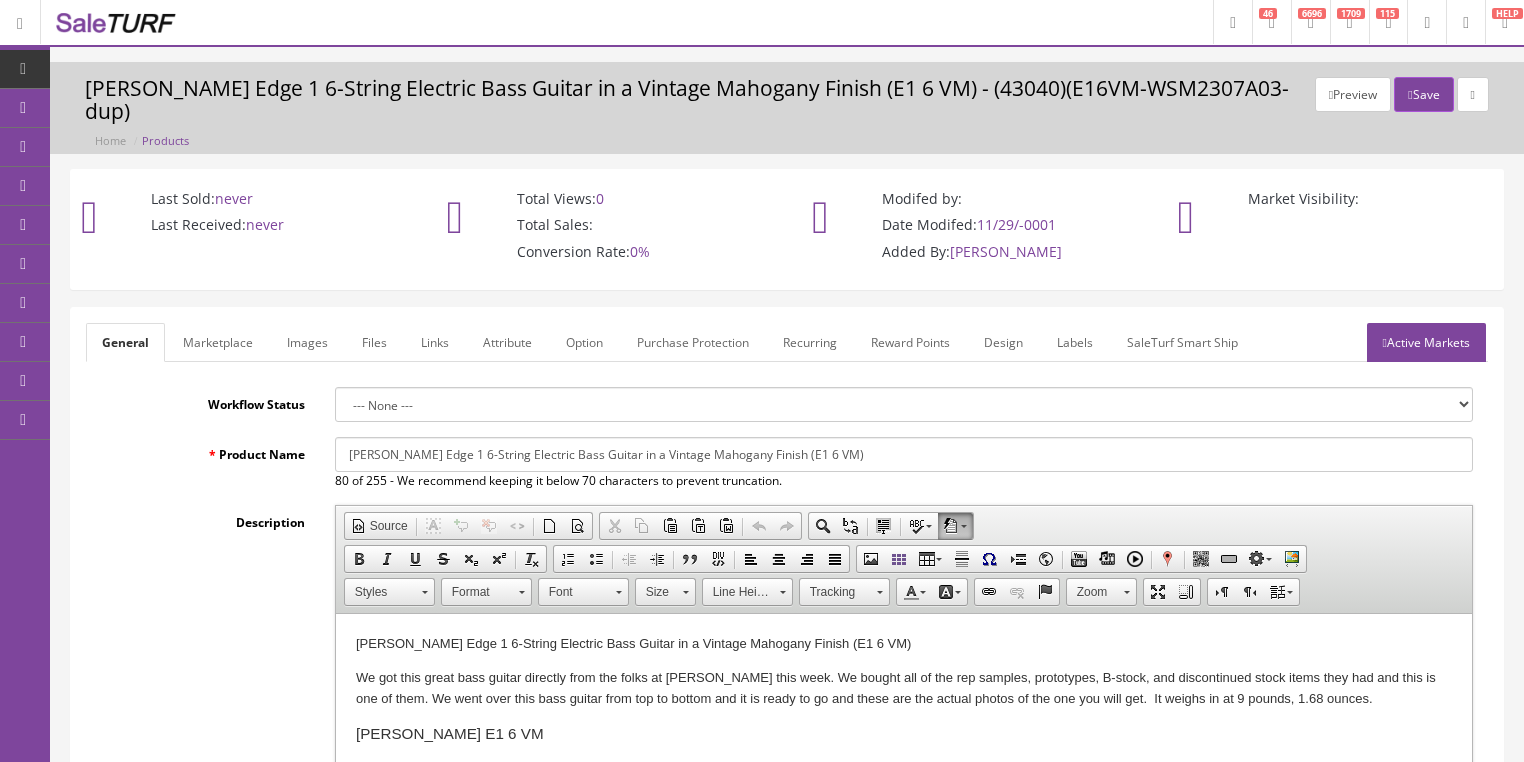click on "Images" at bounding box center (307, 342) 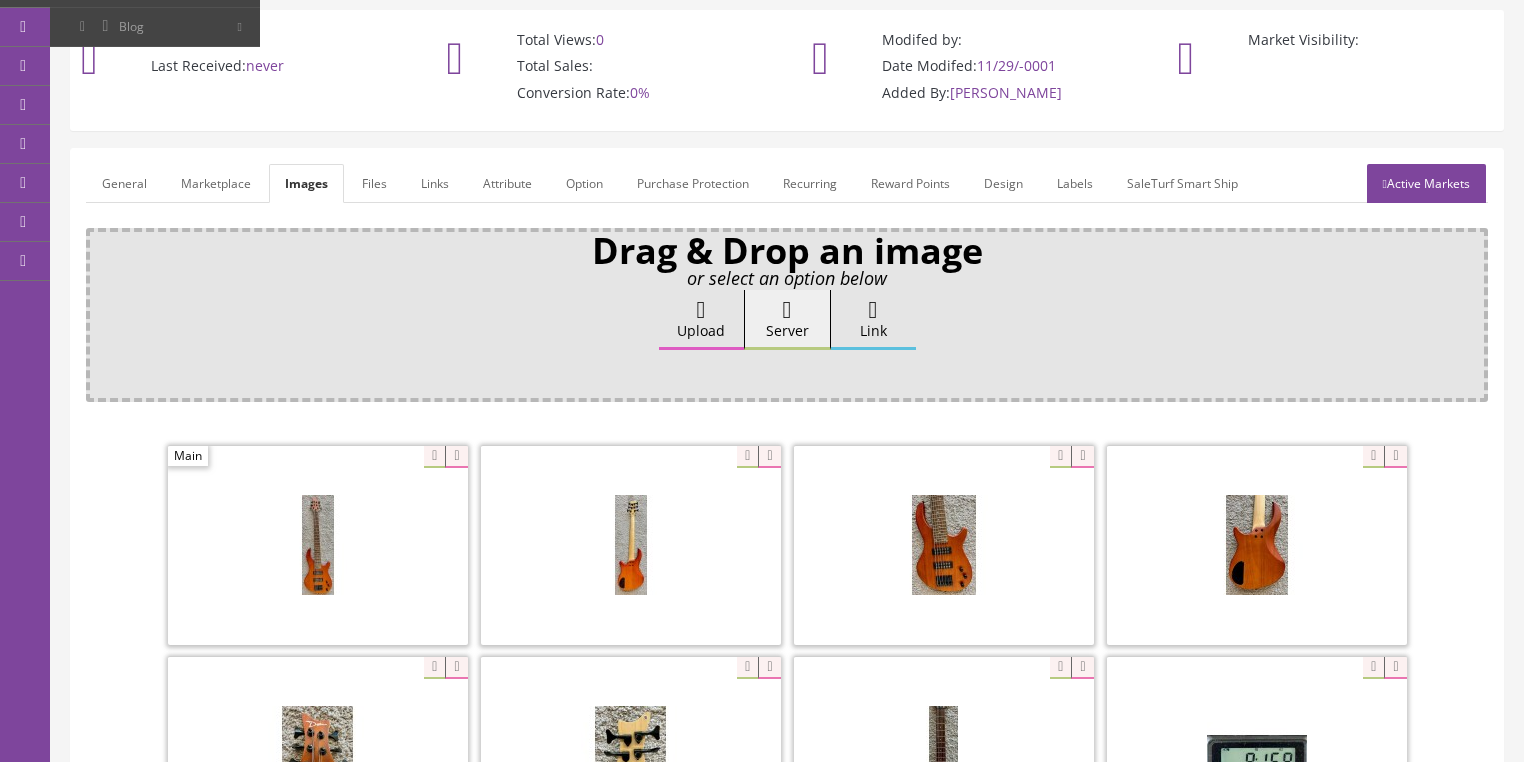 scroll, scrollTop: 160, scrollLeft: 0, axis: vertical 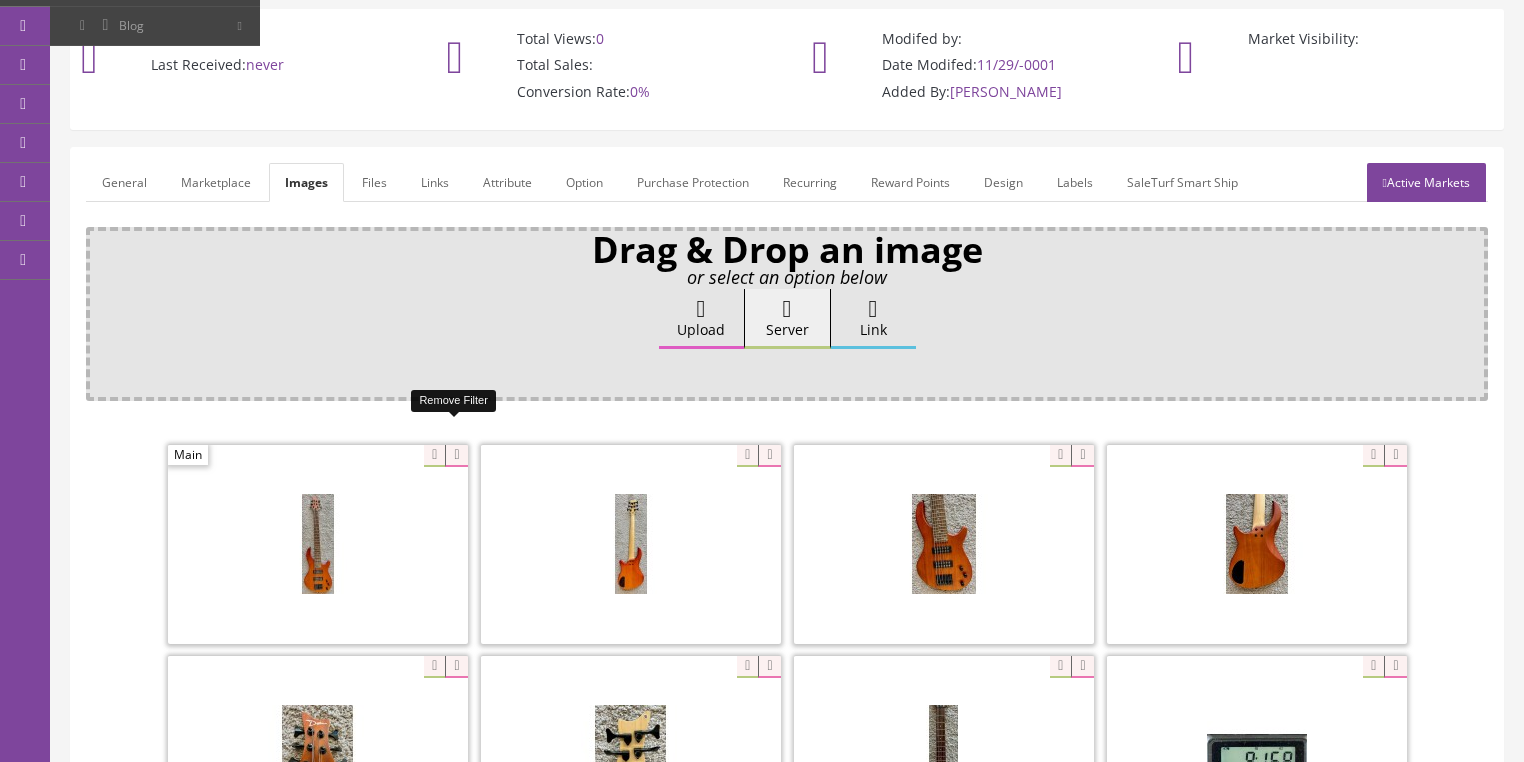 click at bounding box center (456, 456) 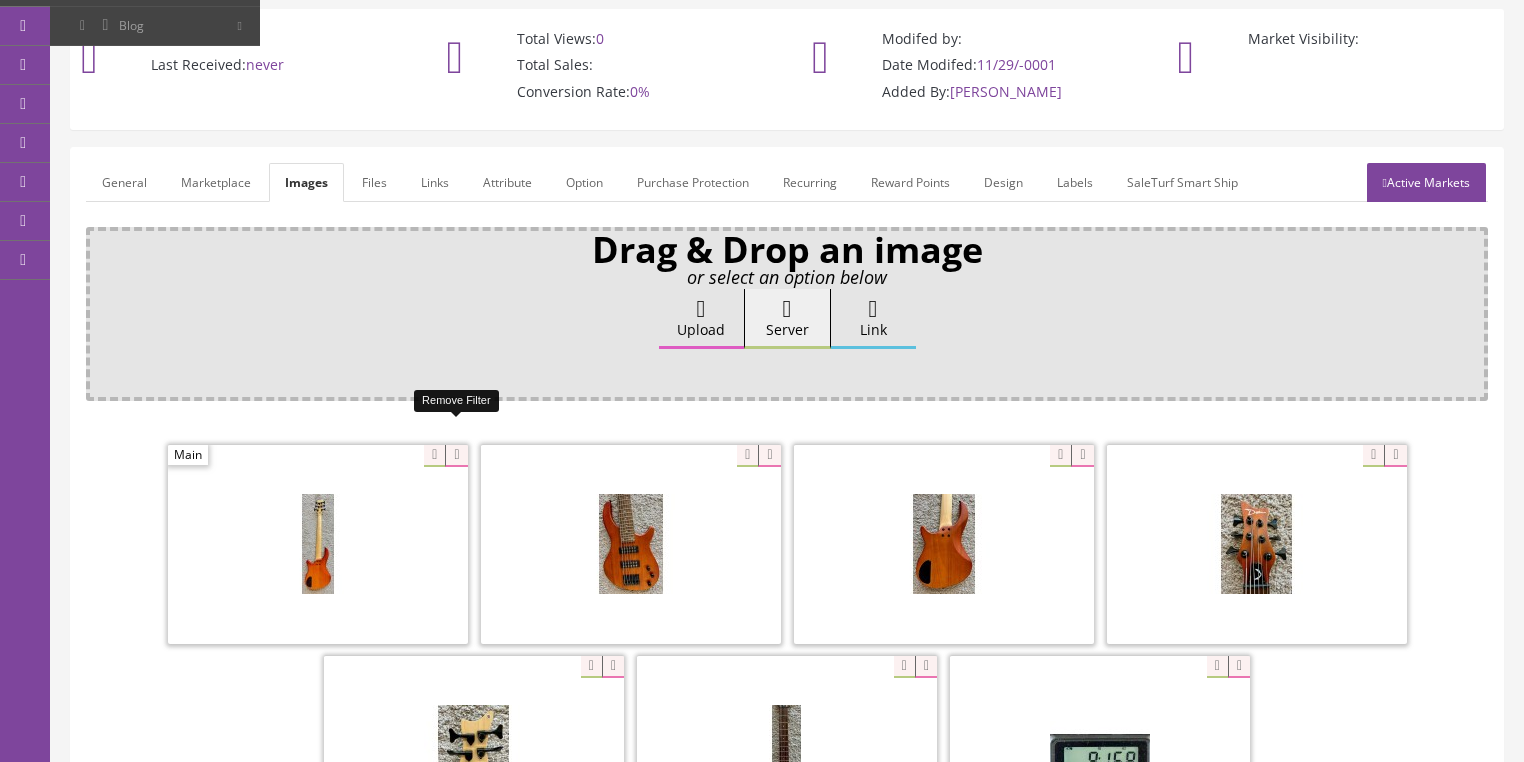 click at bounding box center [456, 456] 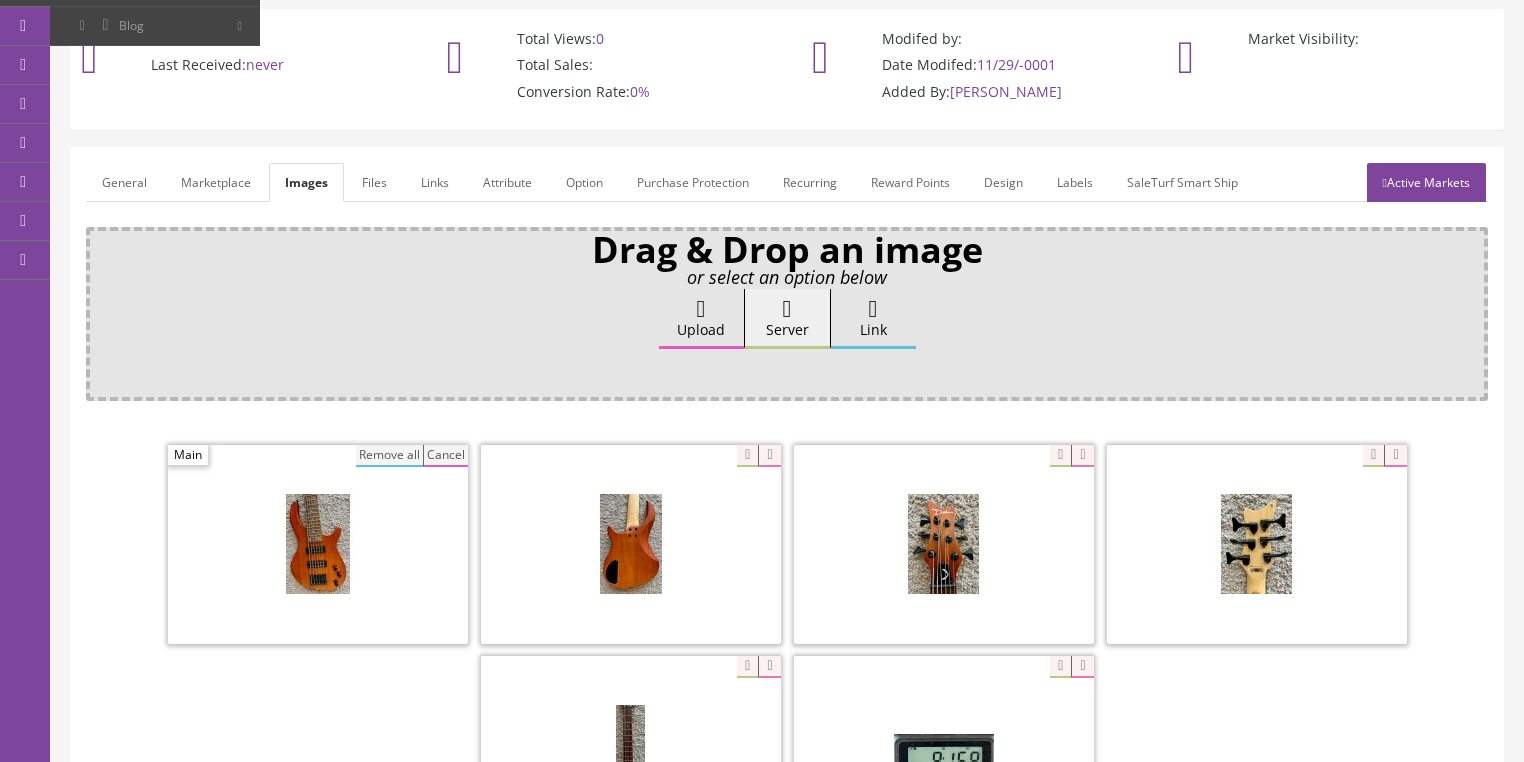 click on "Remove all" at bounding box center (389, 456) 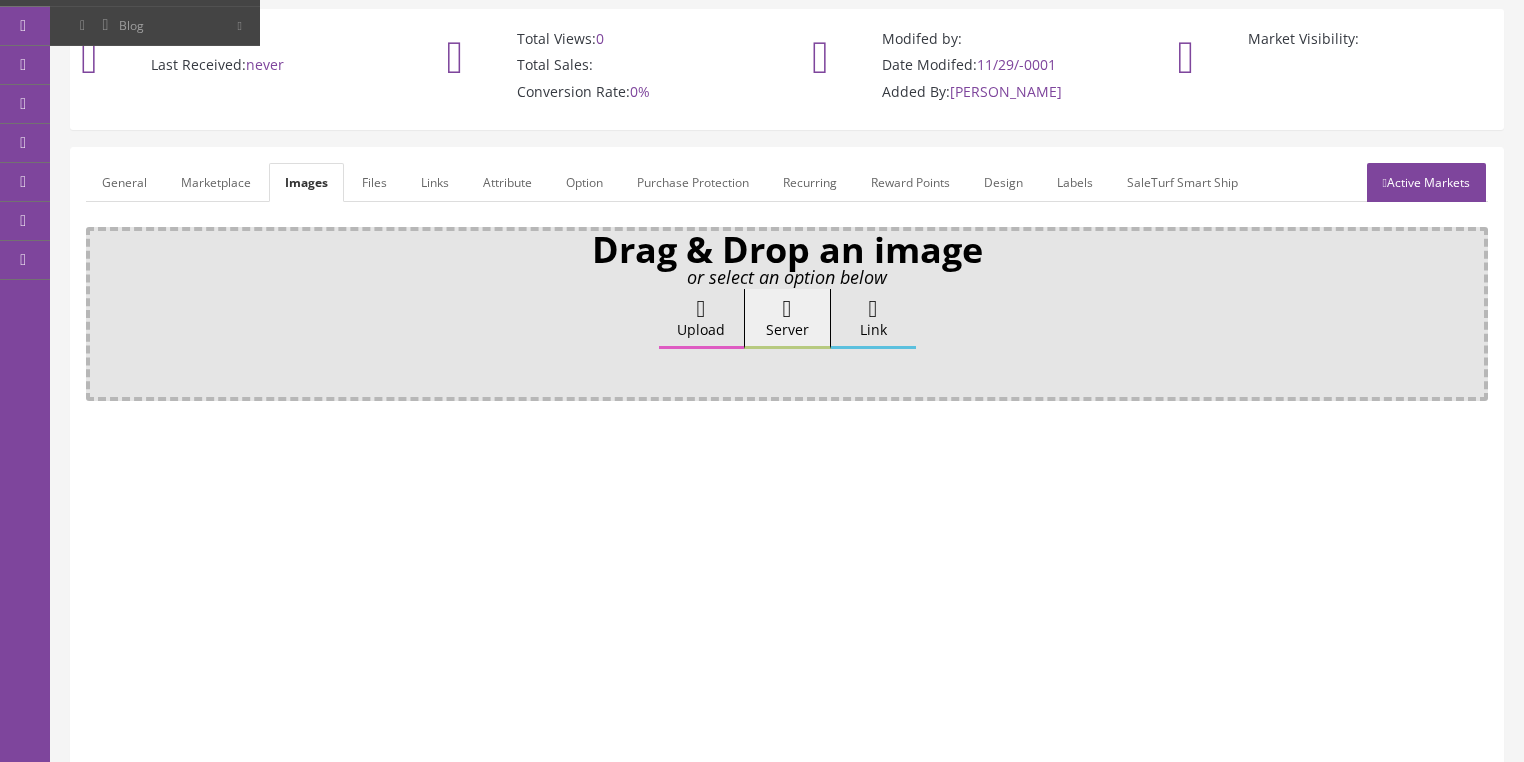 click on "Upload" at bounding box center (701, 319) 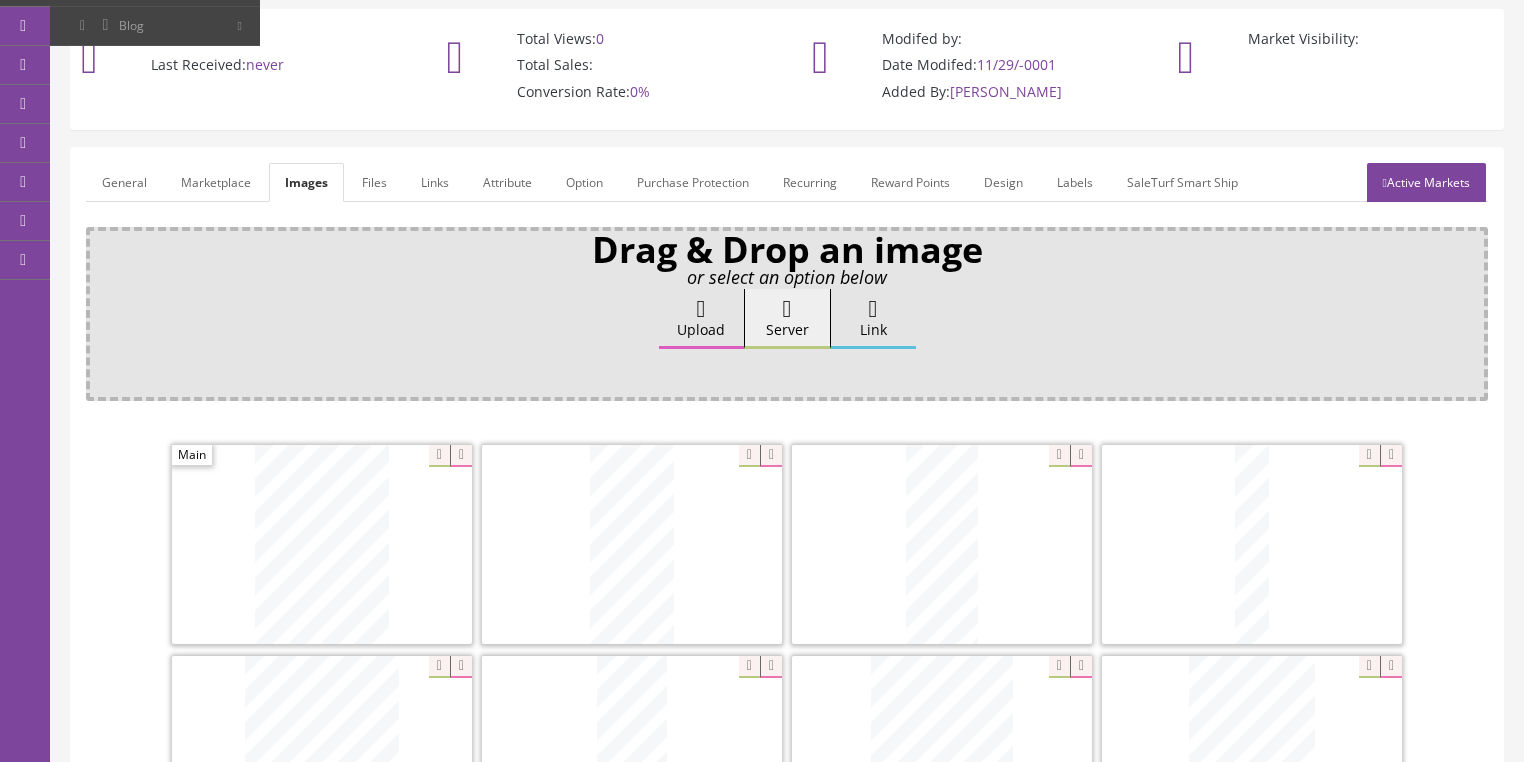 click at bounding box center (771, 456) 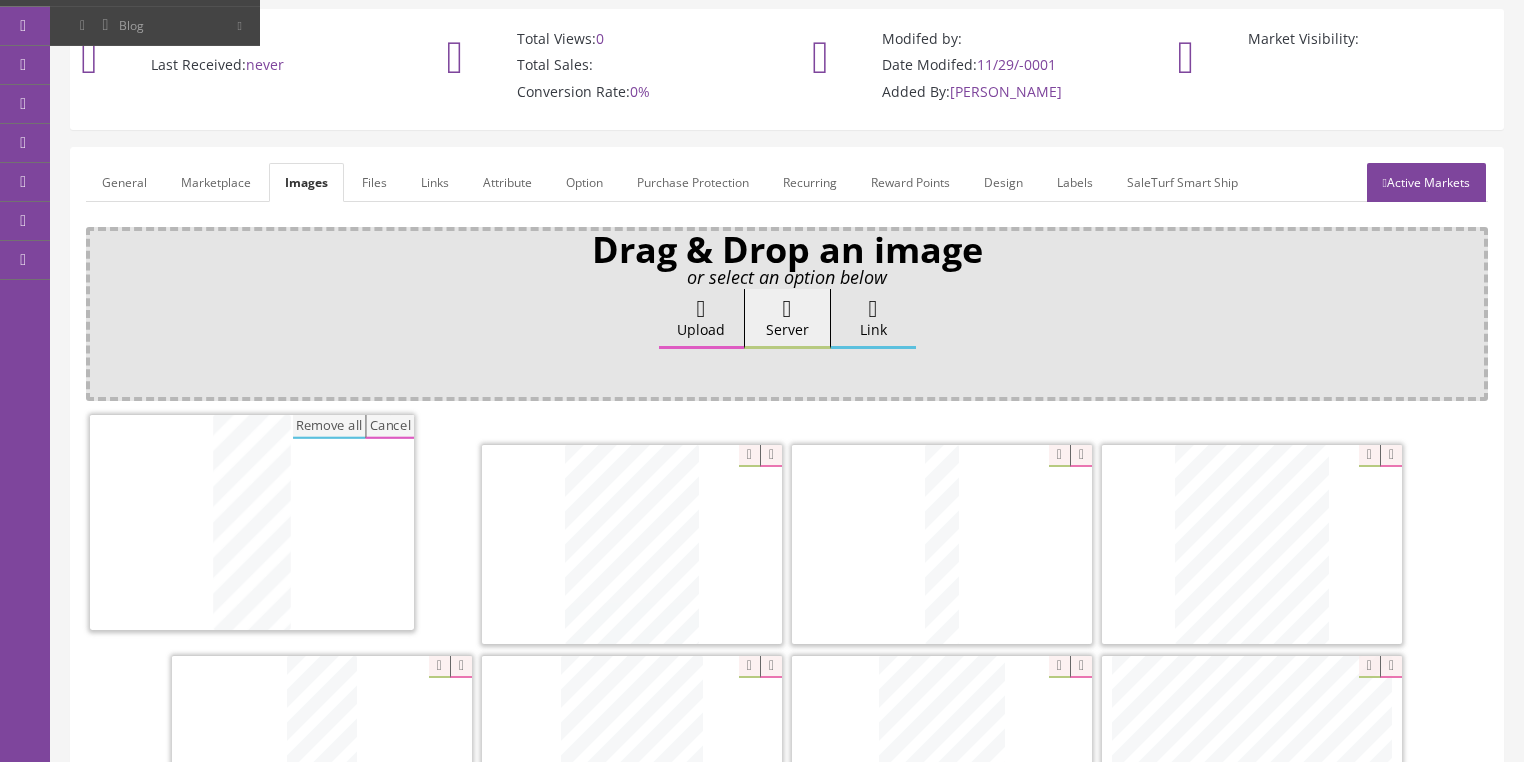 drag, startPoint x: 652, startPoint y: 524, endPoint x: 282, endPoint y: 513, distance: 370.16348 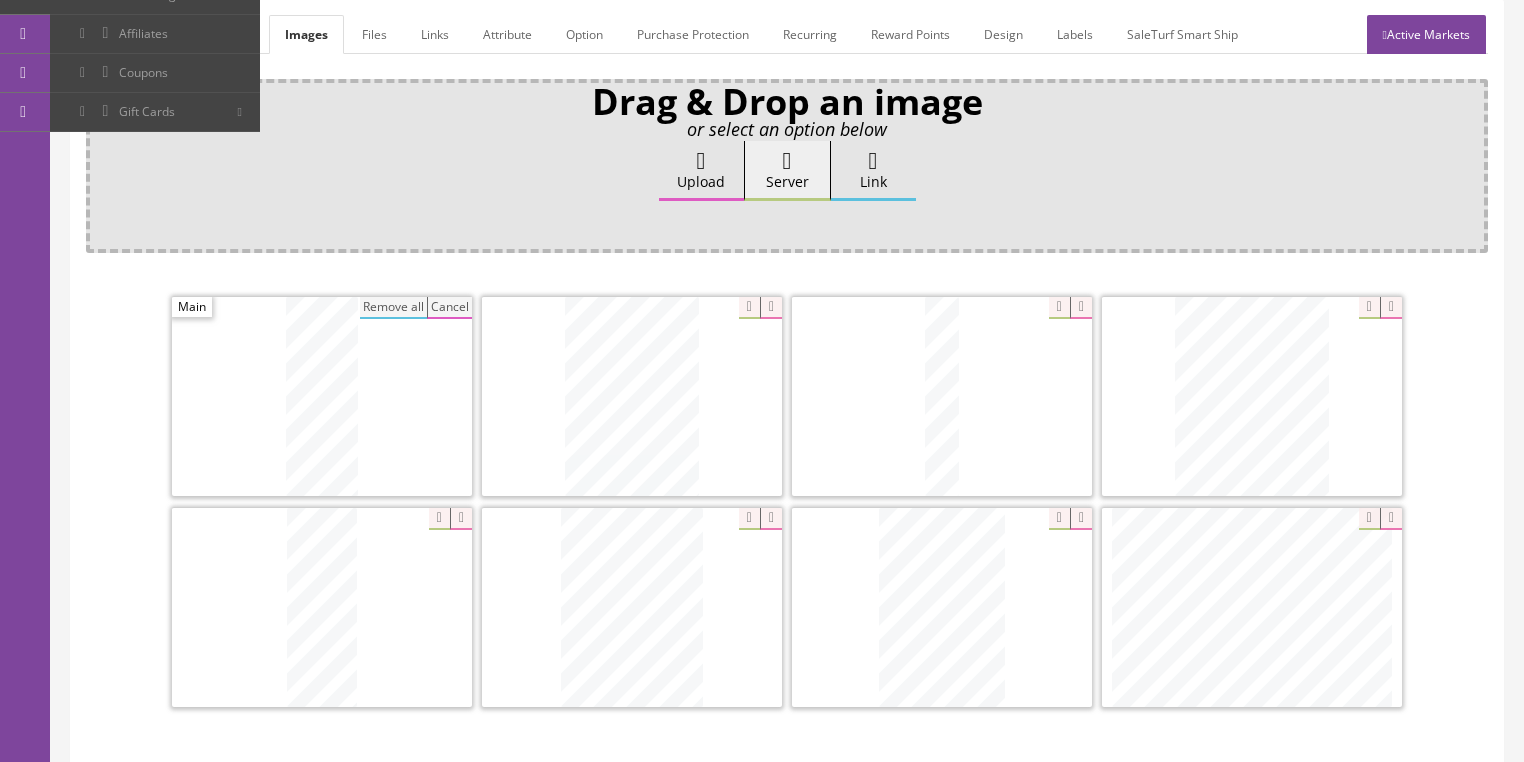 scroll, scrollTop: 400, scrollLeft: 0, axis: vertical 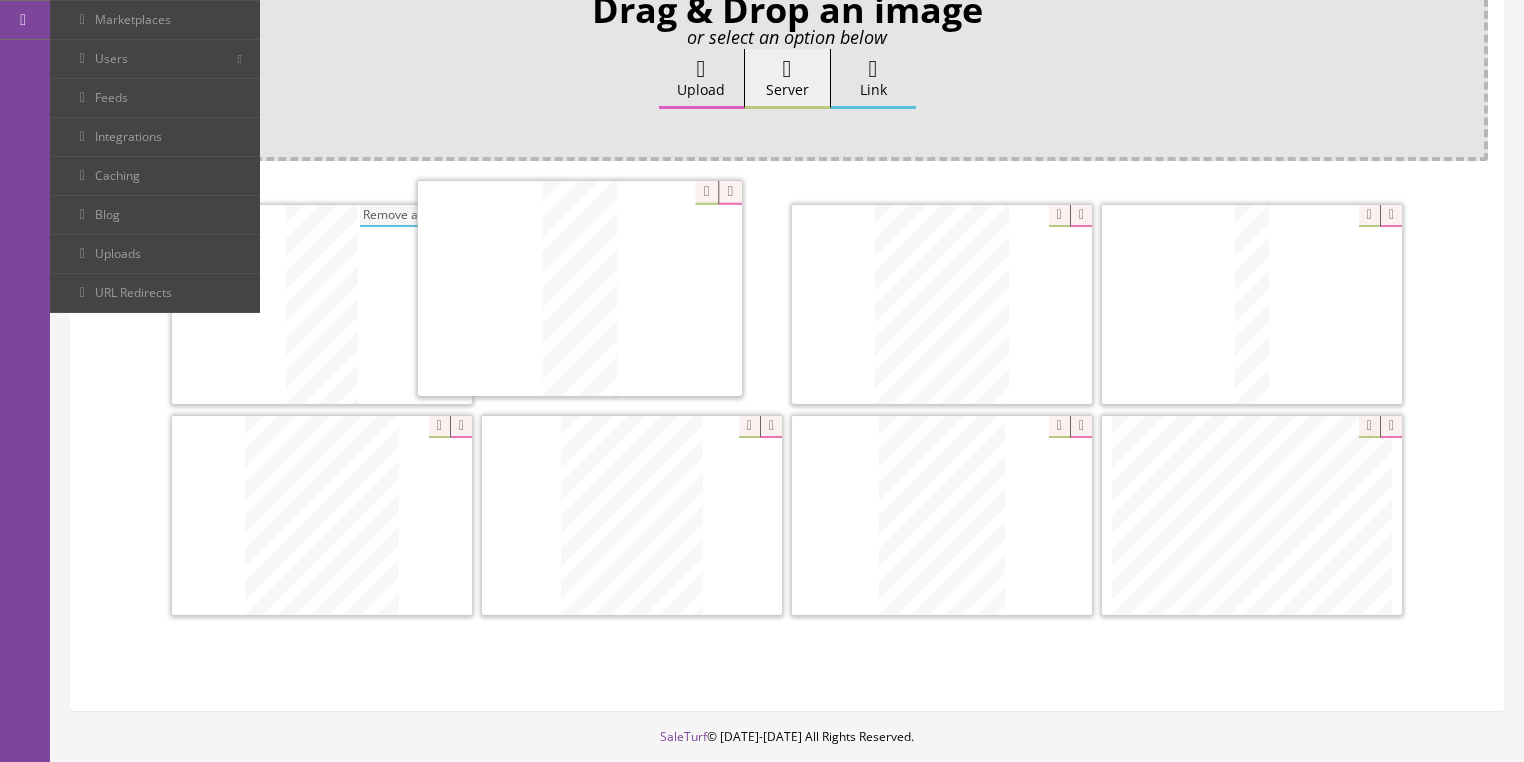 drag, startPoint x: 331, startPoint y: 522, endPoint x: 596, endPoint y: 319, distance: 333.81732 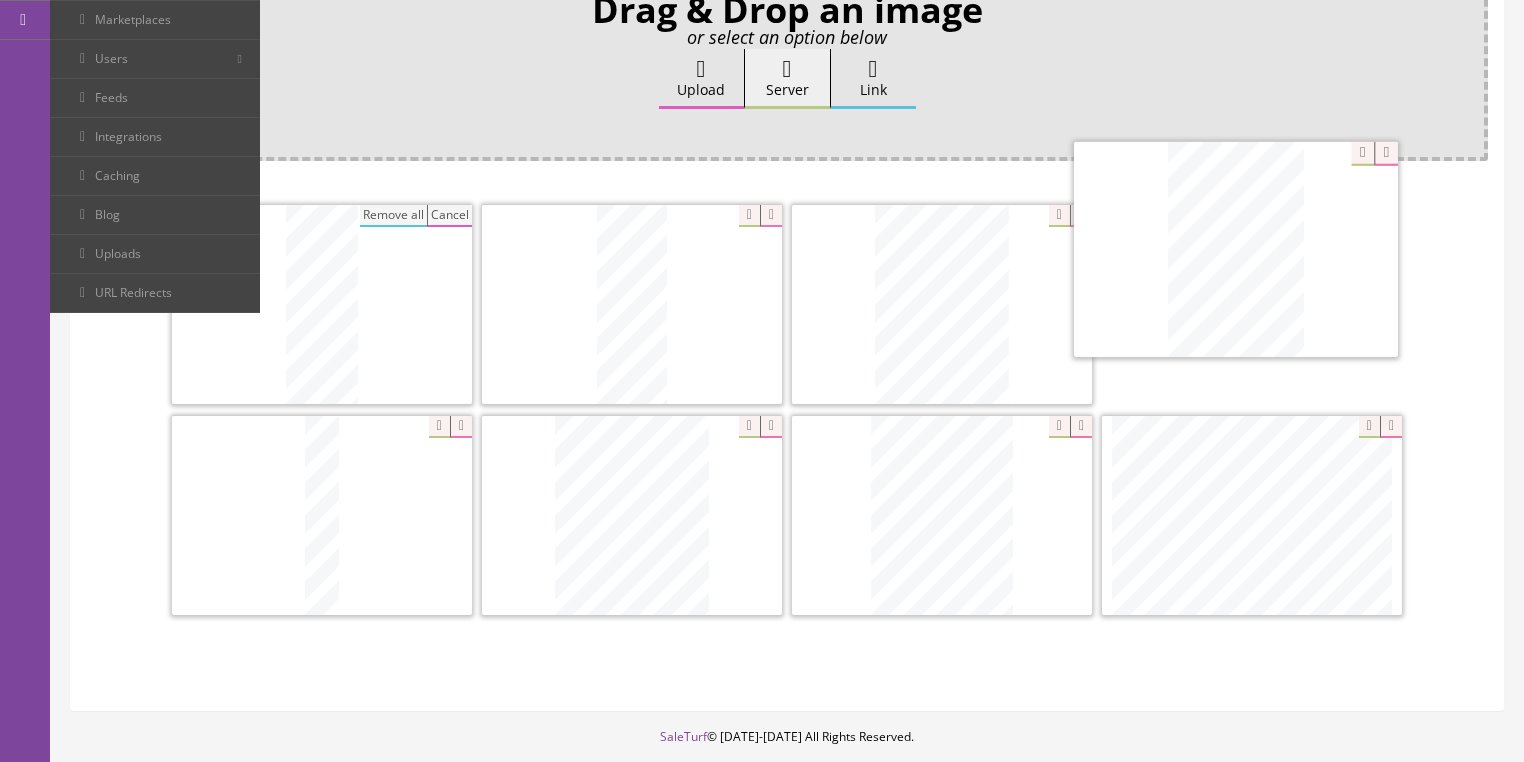 drag, startPoint x: 892, startPoint y: 486, endPoint x: 1190, endPoint y: 226, distance: 395.47946 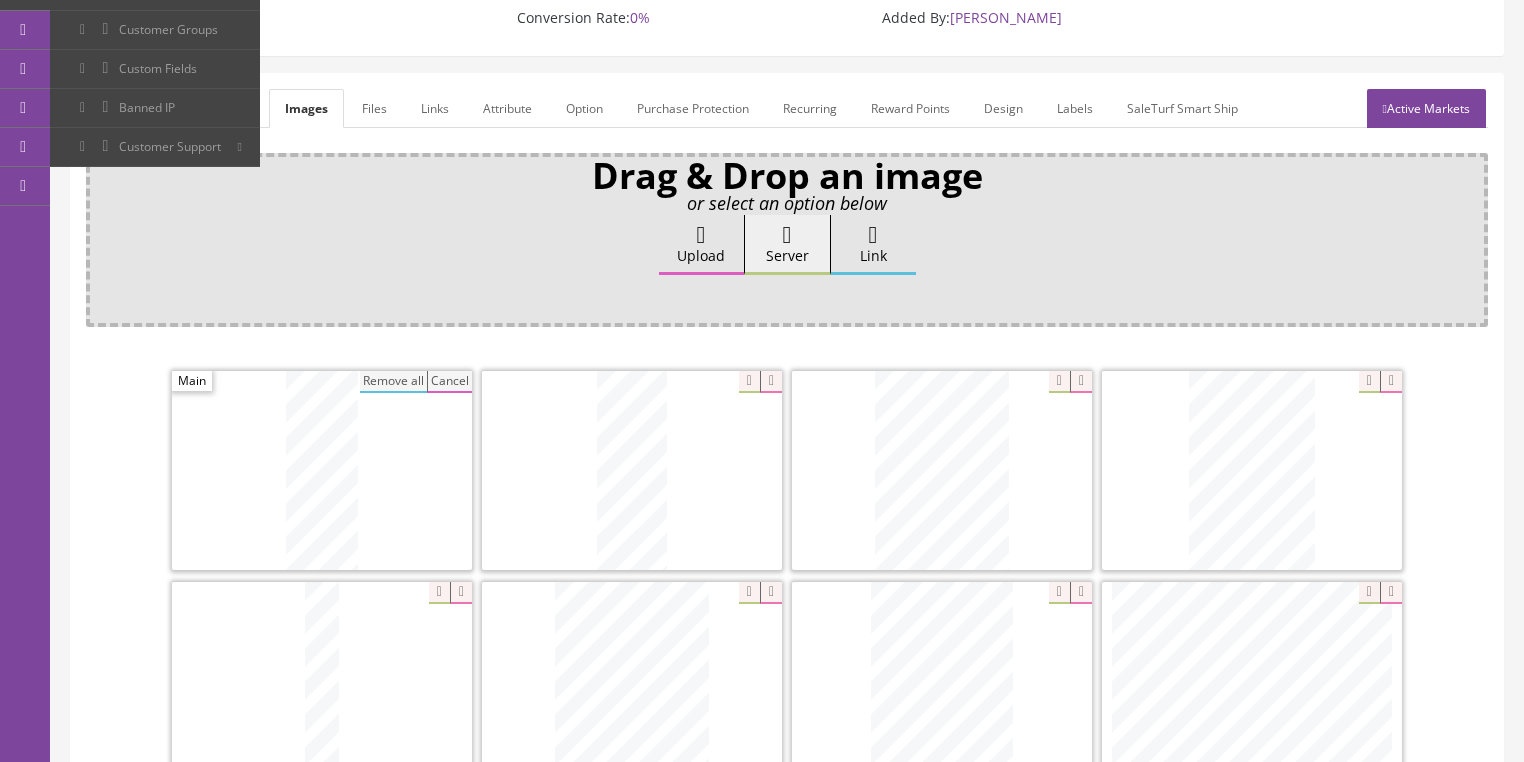 scroll, scrollTop: 80, scrollLeft: 0, axis: vertical 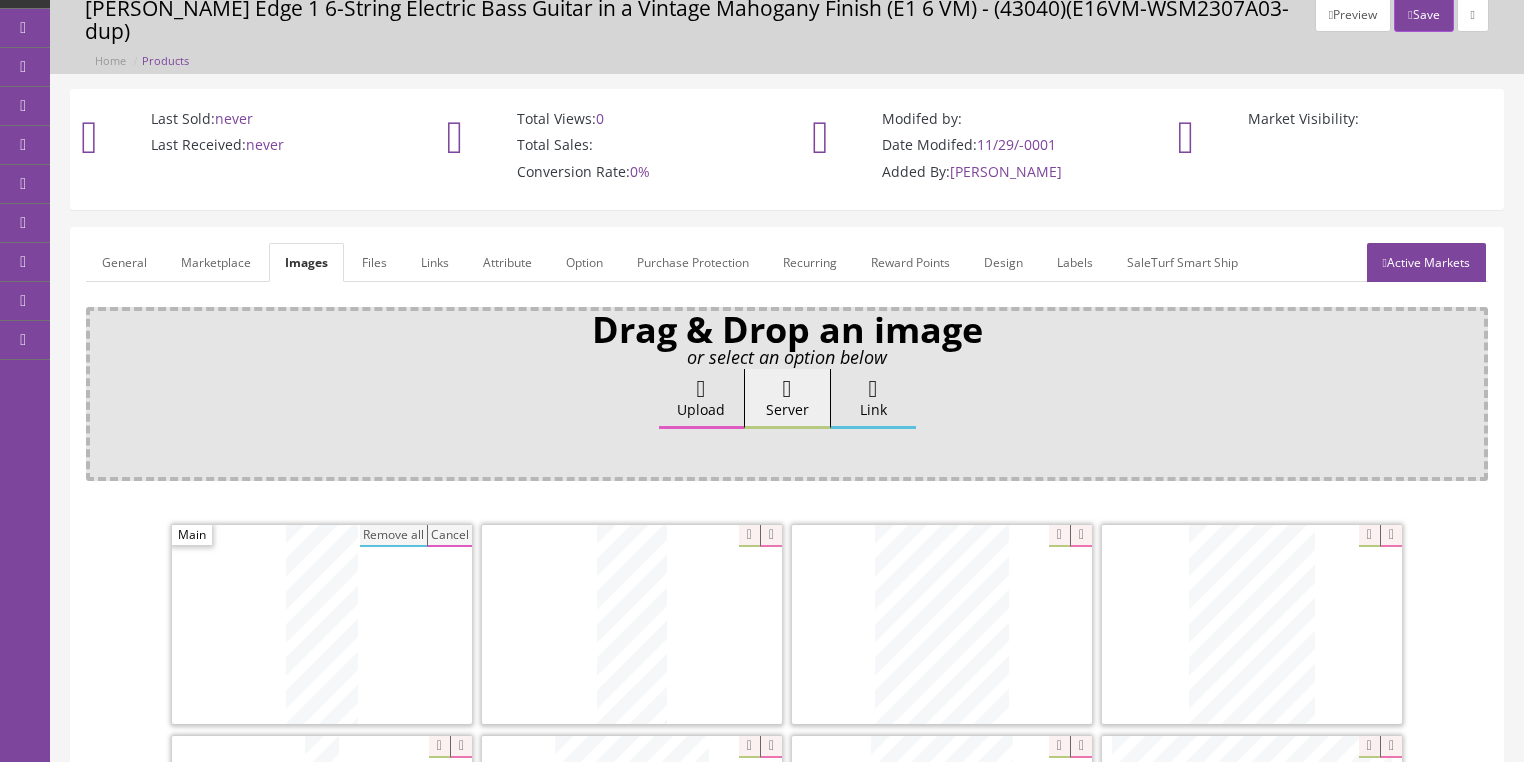 click on "General" at bounding box center [124, 262] 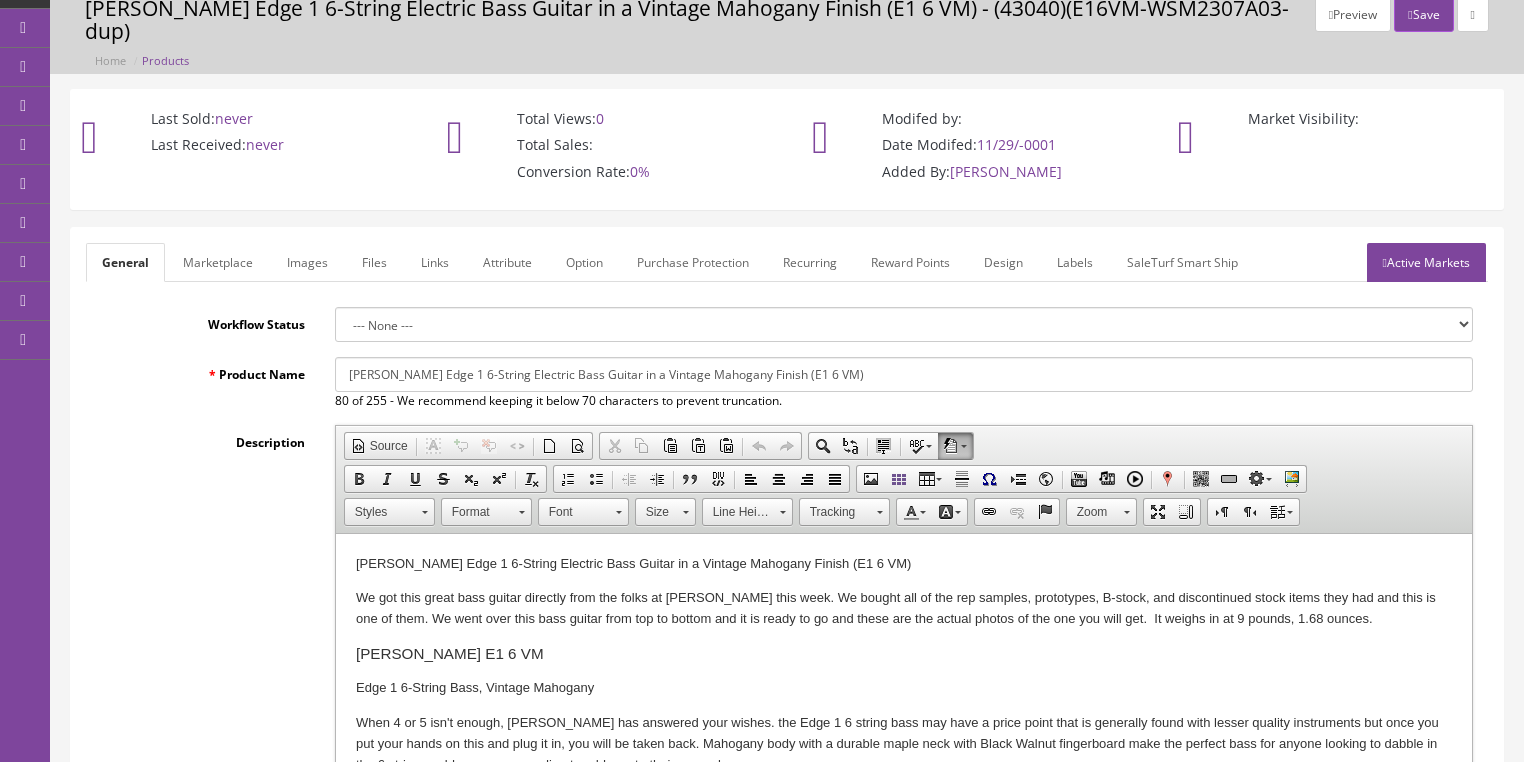click on "We got this great bass guitar directly from the folks at Dean this week. We bought all of the rep samples, prototypes, B-stock, and discontinued stock items they had and this is one of them. We went over this bass guitar from top to bottom and it is ready to go and these are the actual photos of the one you will get.  It weighs in at 9 pounds, 1.68 ounces." at bounding box center (903, 609) 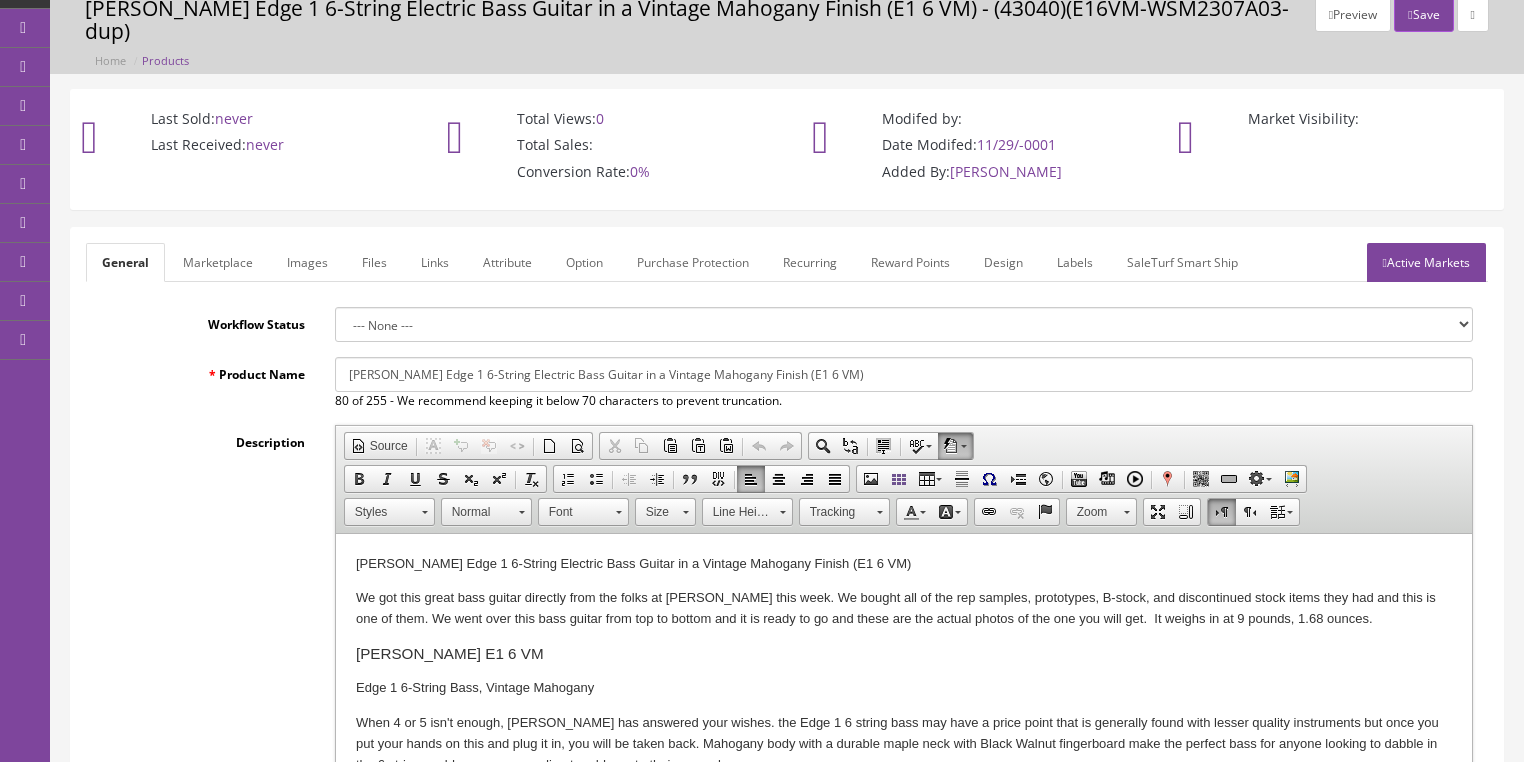 type 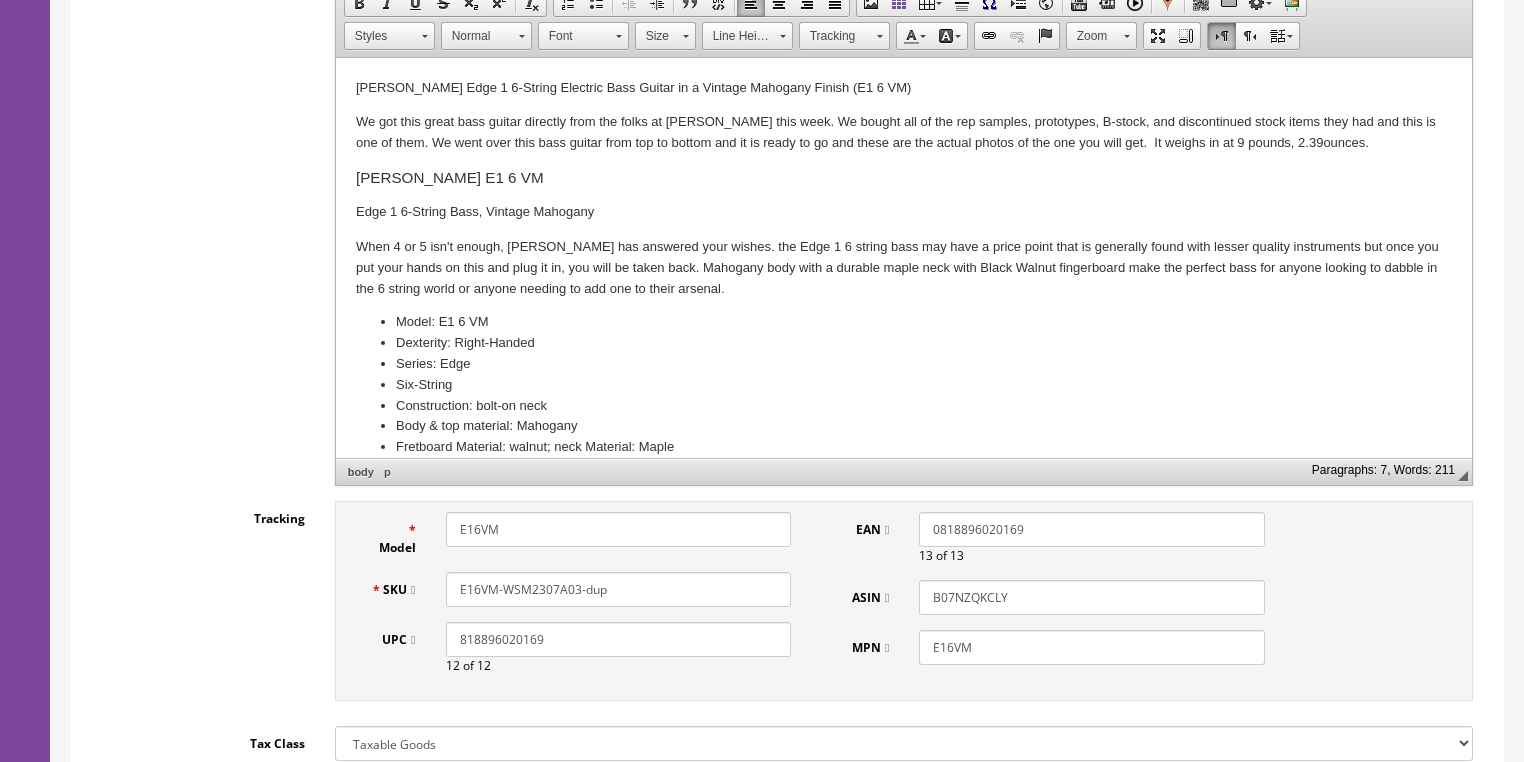 scroll, scrollTop: 560, scrollLeft: 0, axis: vertical 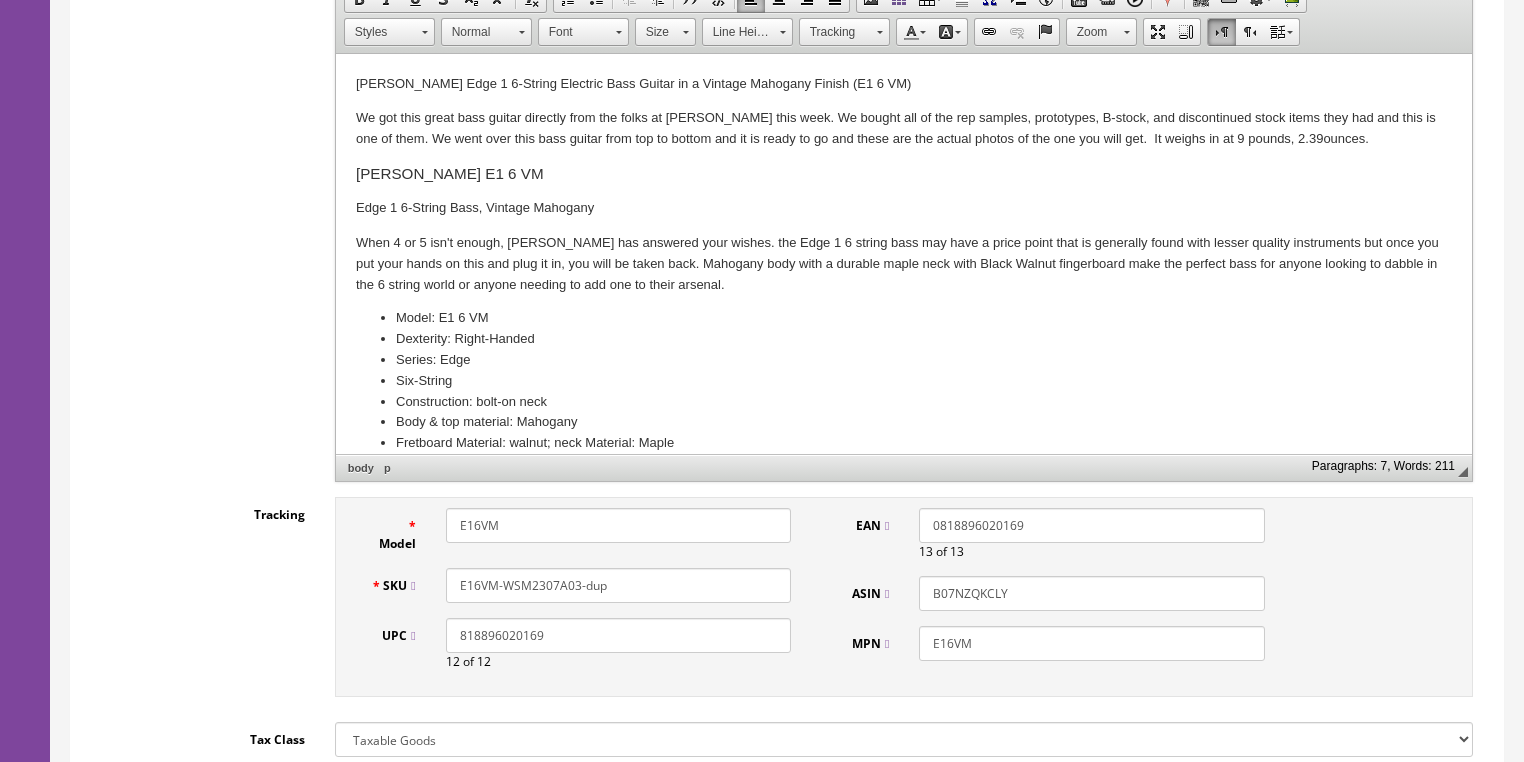 drag, startPoint x: 576, startPoint y: 567, endPoint x: 683, endPoint y: 566, distance: 107.00467 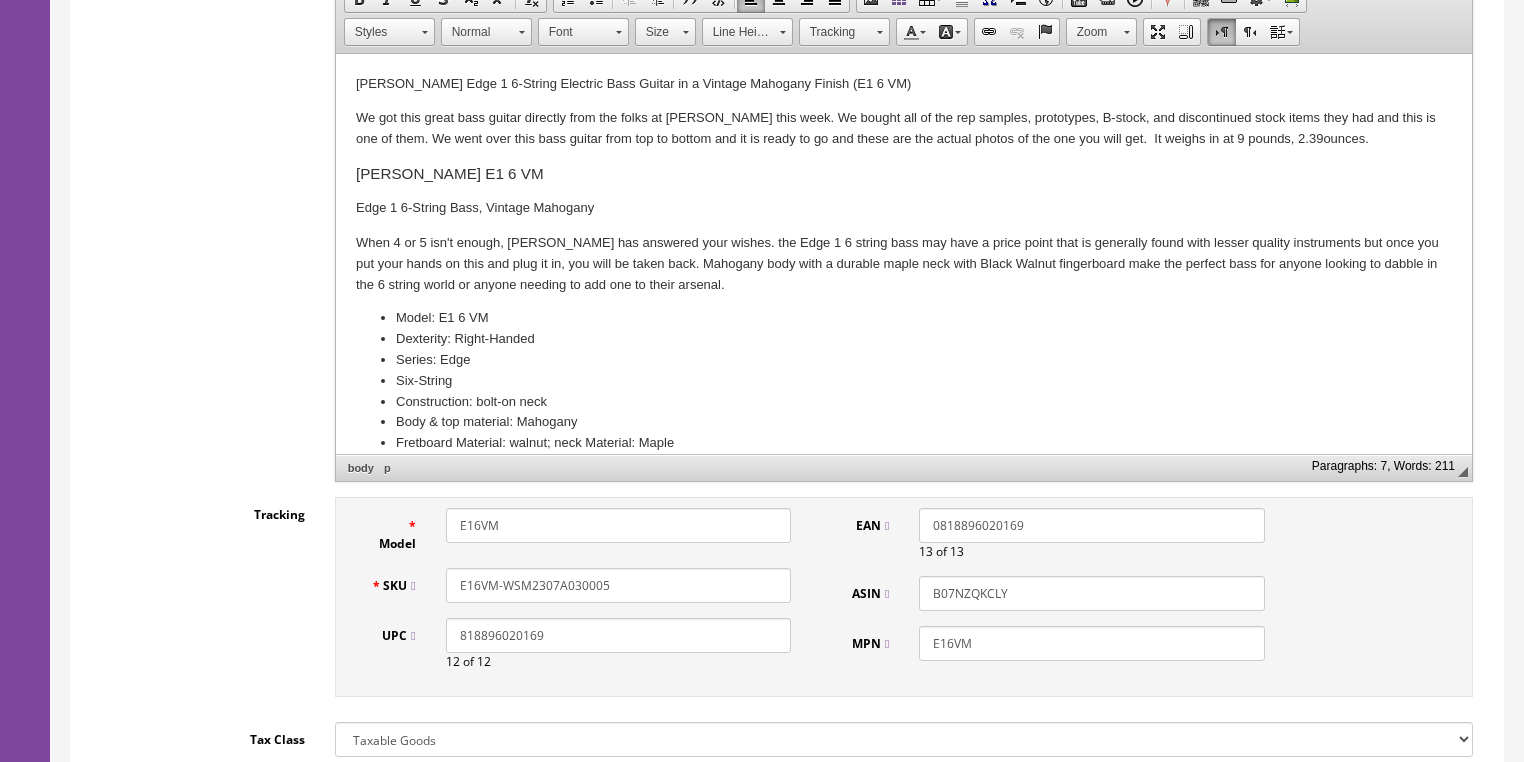 drag, startPoint x: 690, startPoint y: 567, endPoint x: 498, endPoint y: 572, distance: 192.0651 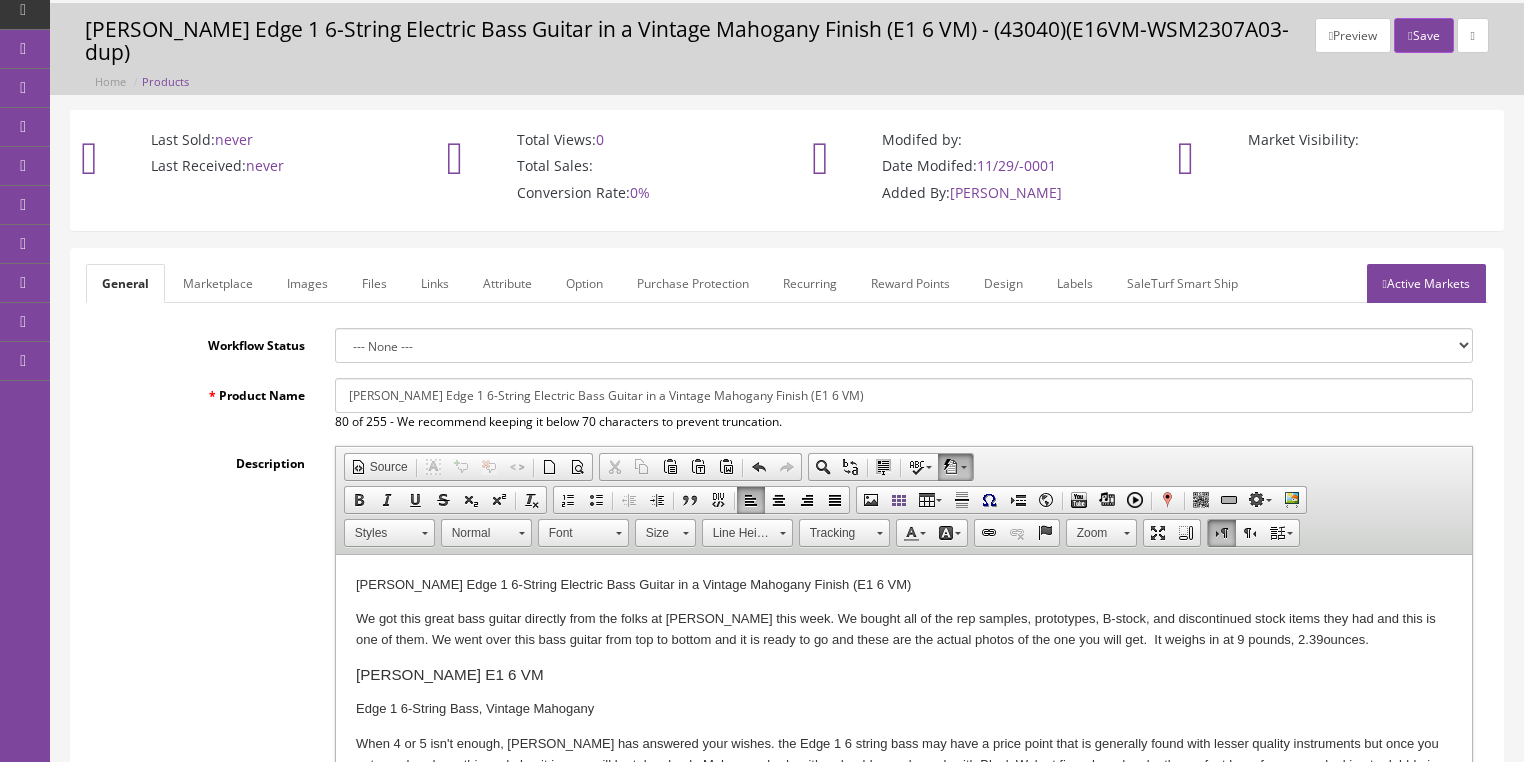 scroll, scrollTop: 0, scrollLeft: 0, axis: both 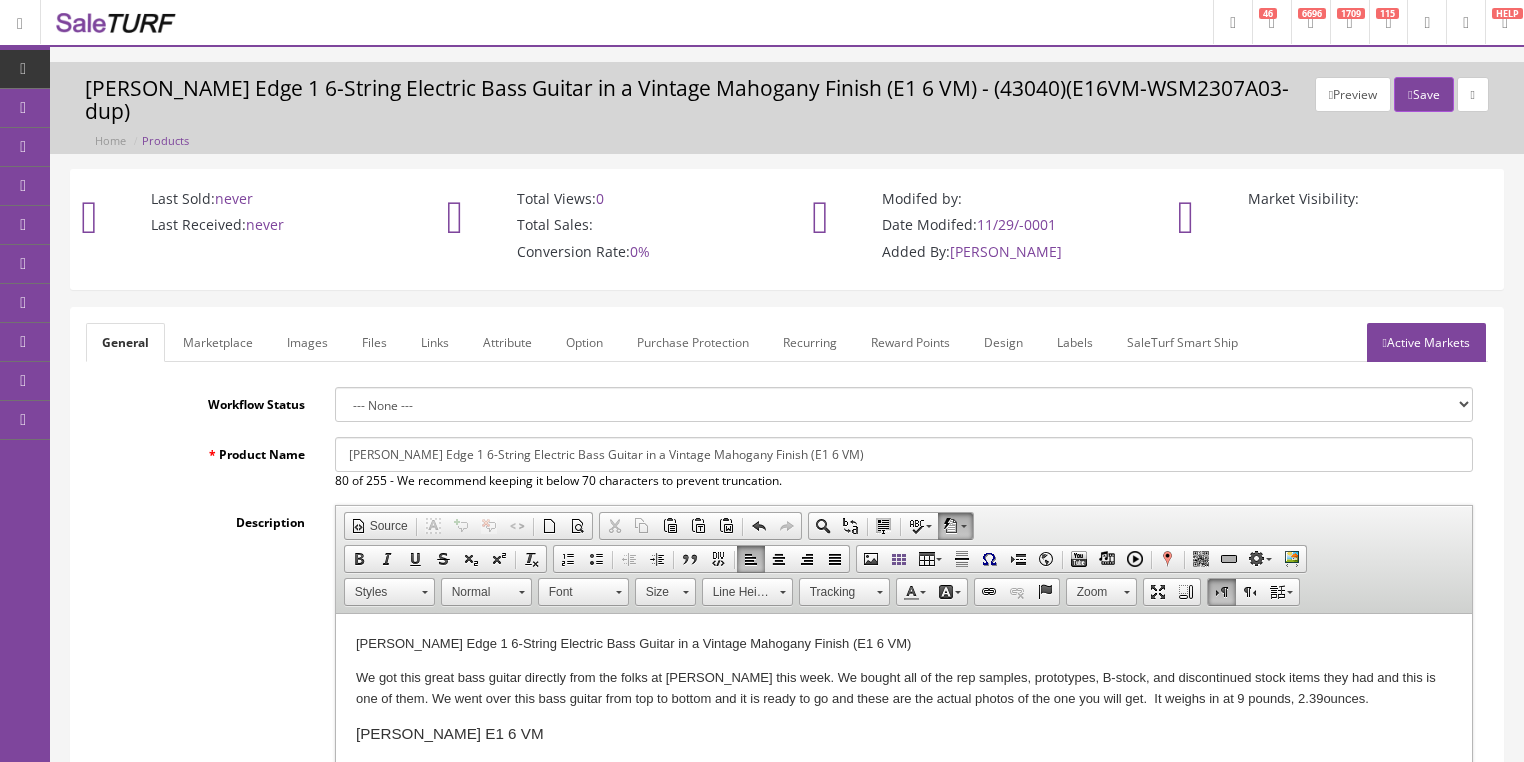 type on "E16VM-WSM2307A030005" 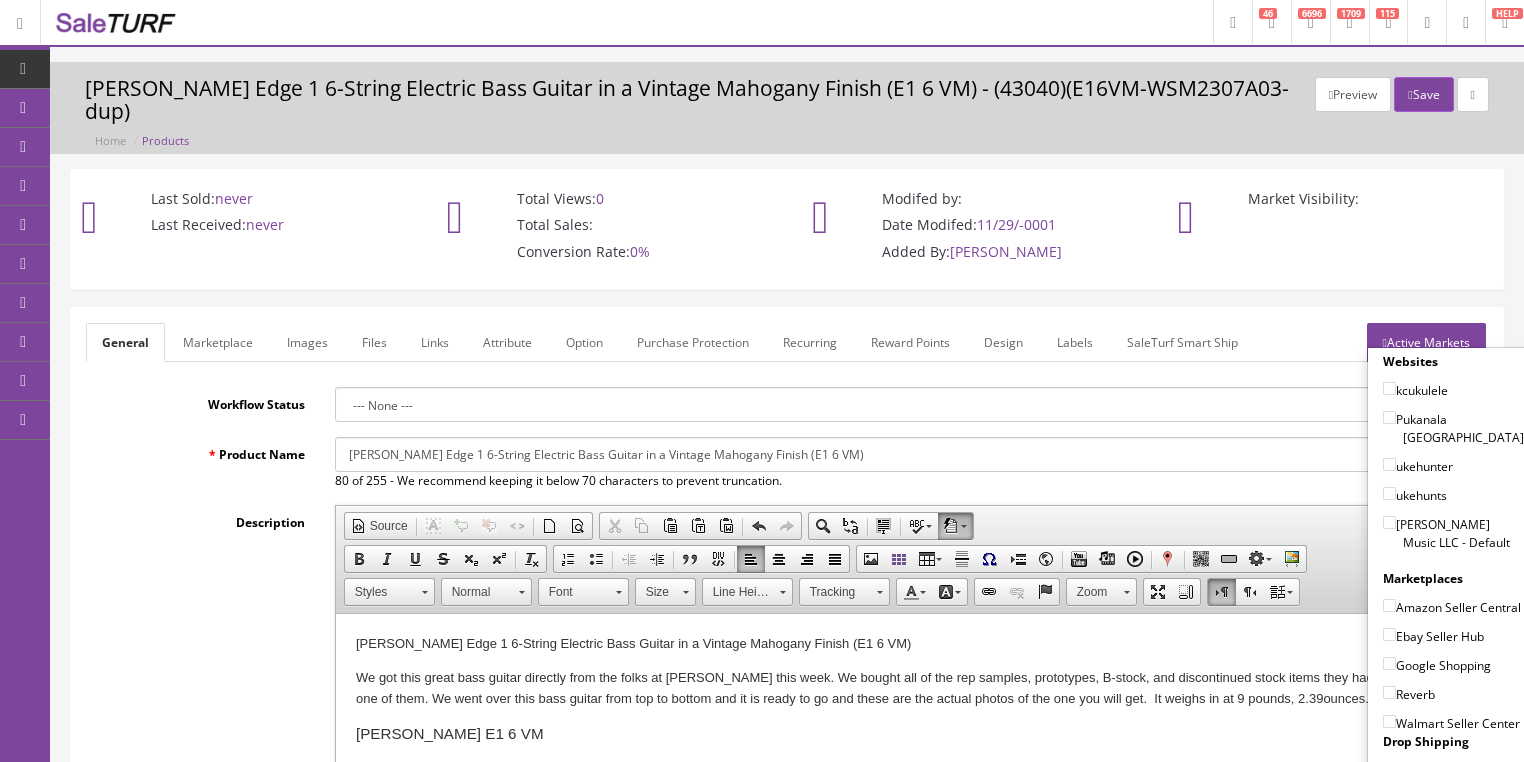 click on "[PERSON_NAME] Music LLC - Default" at bounding box center [1389, 522] 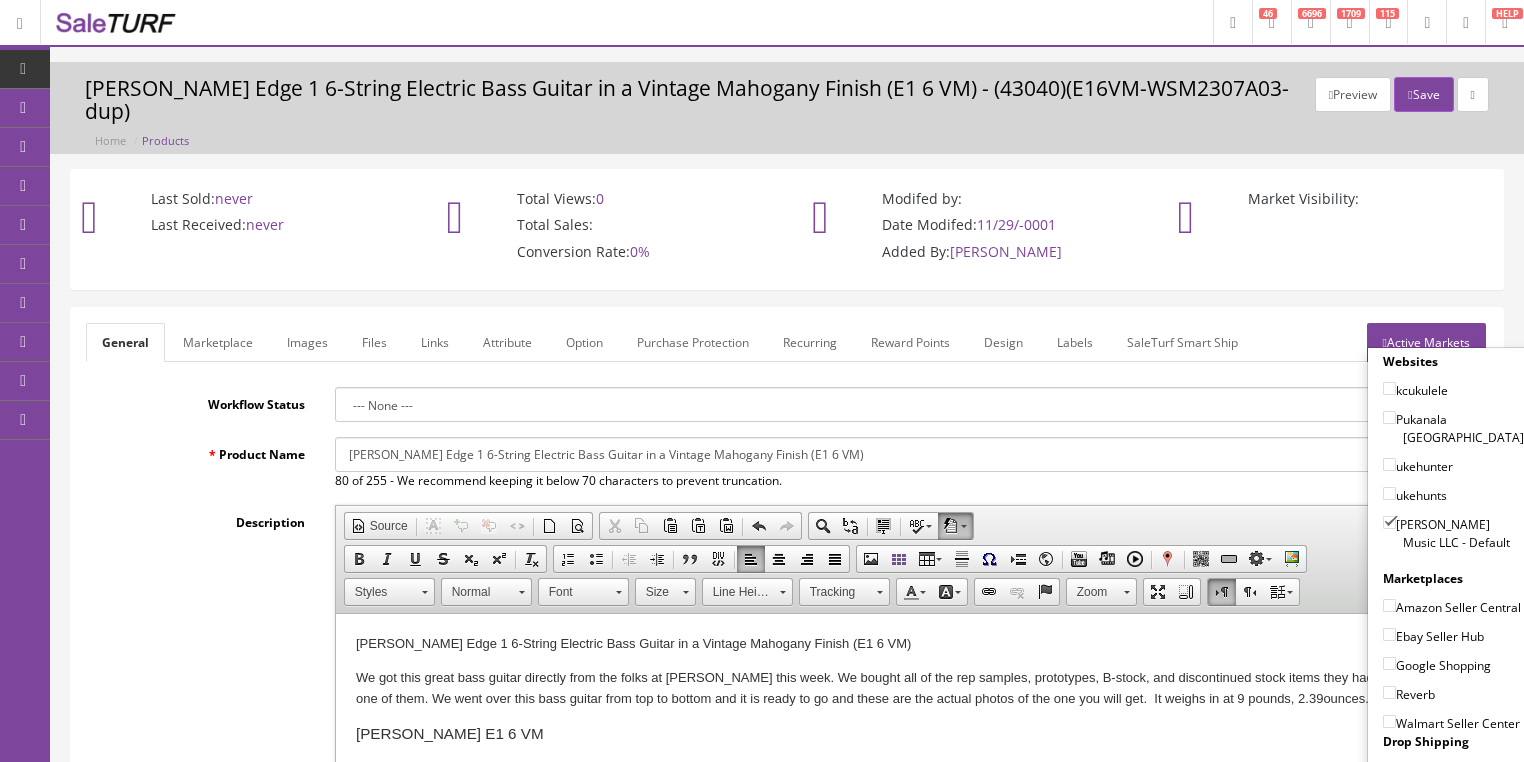 click on "Ebay Seller Hub" at bounding box center (1389, 634) 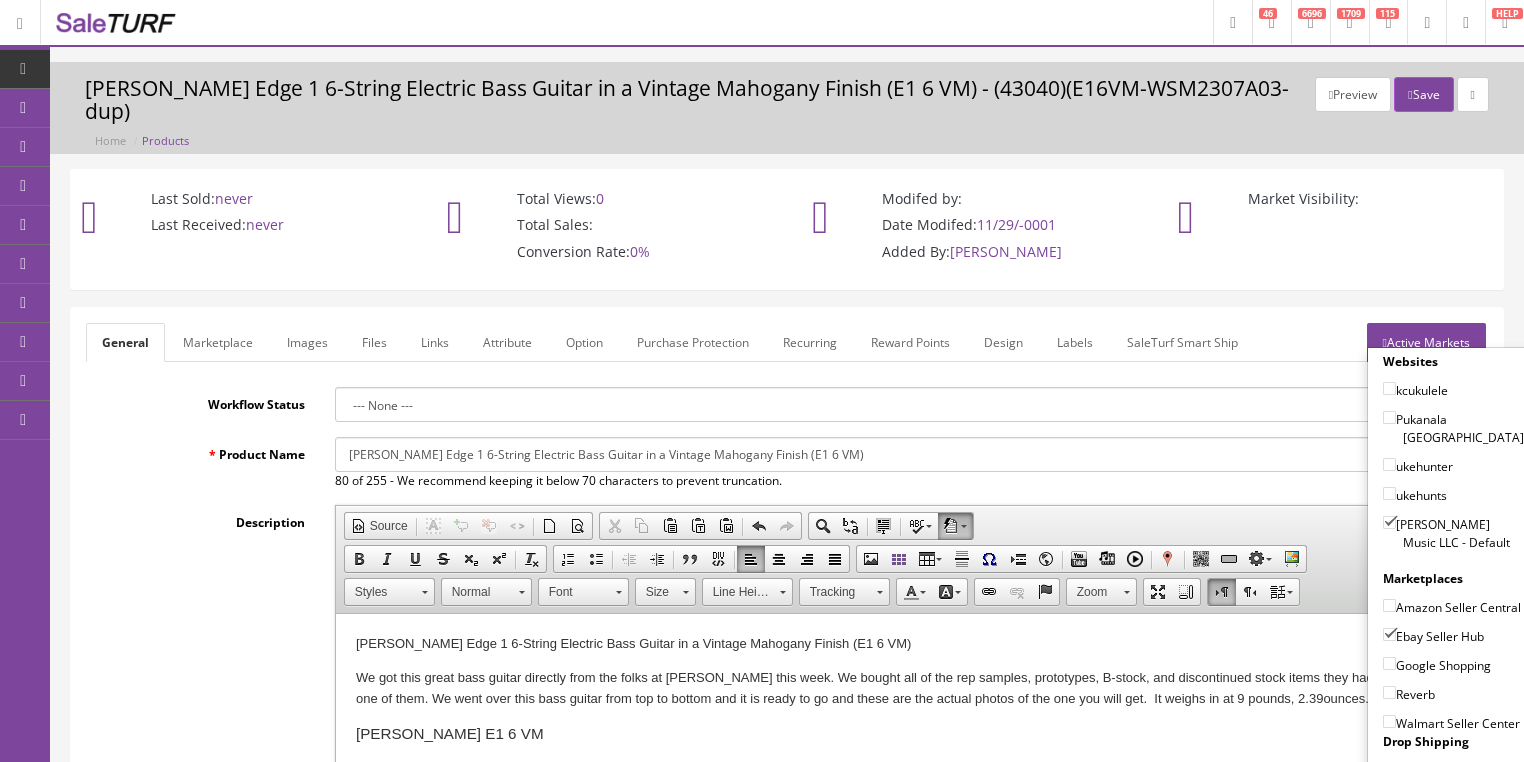 drag, startPoint x: 1385, startPoint y: 630, endPoint x: 1384, endPoint y: 651, distance: 21.023796 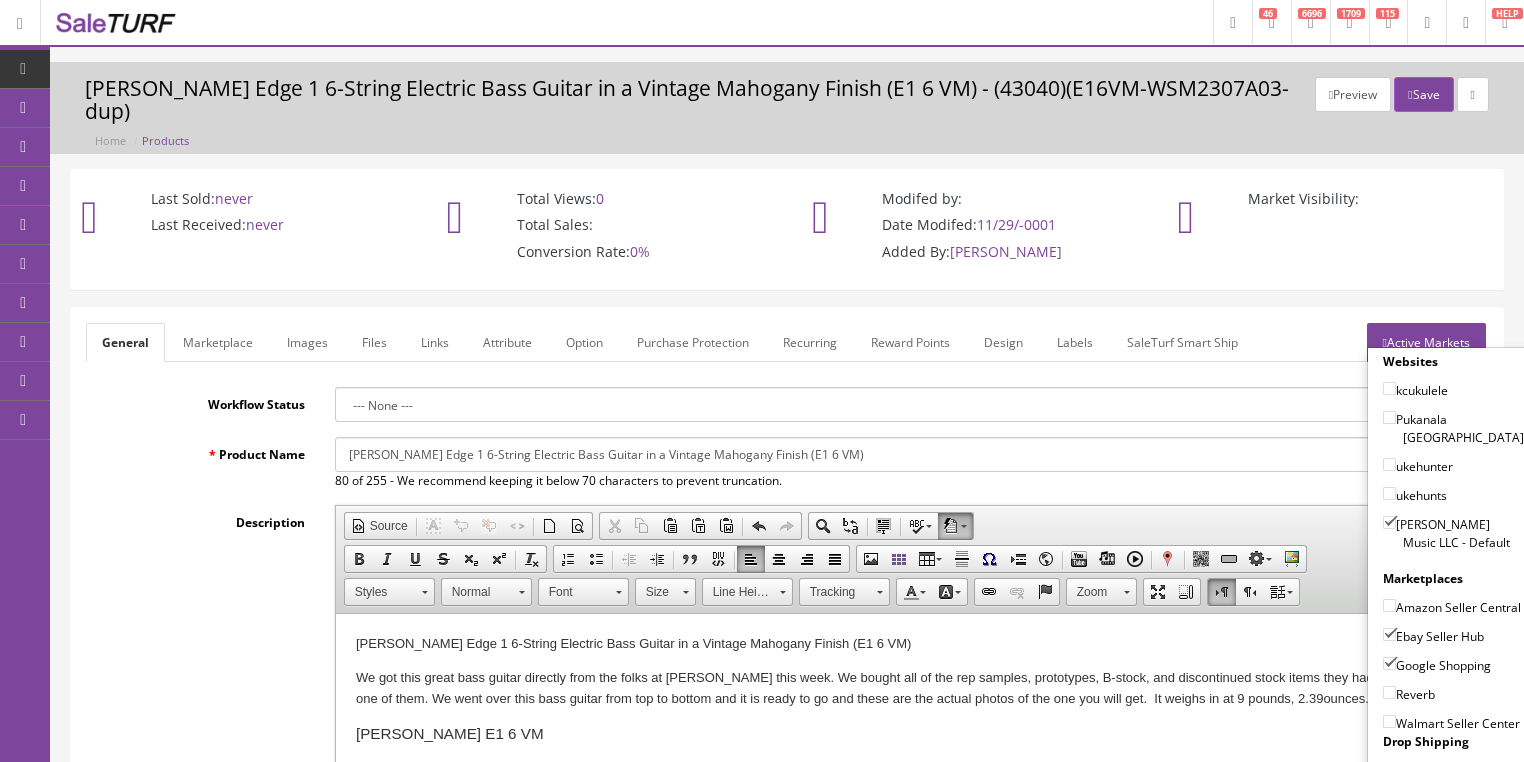 click on "Reverb" at bounding box center [1389, 692] 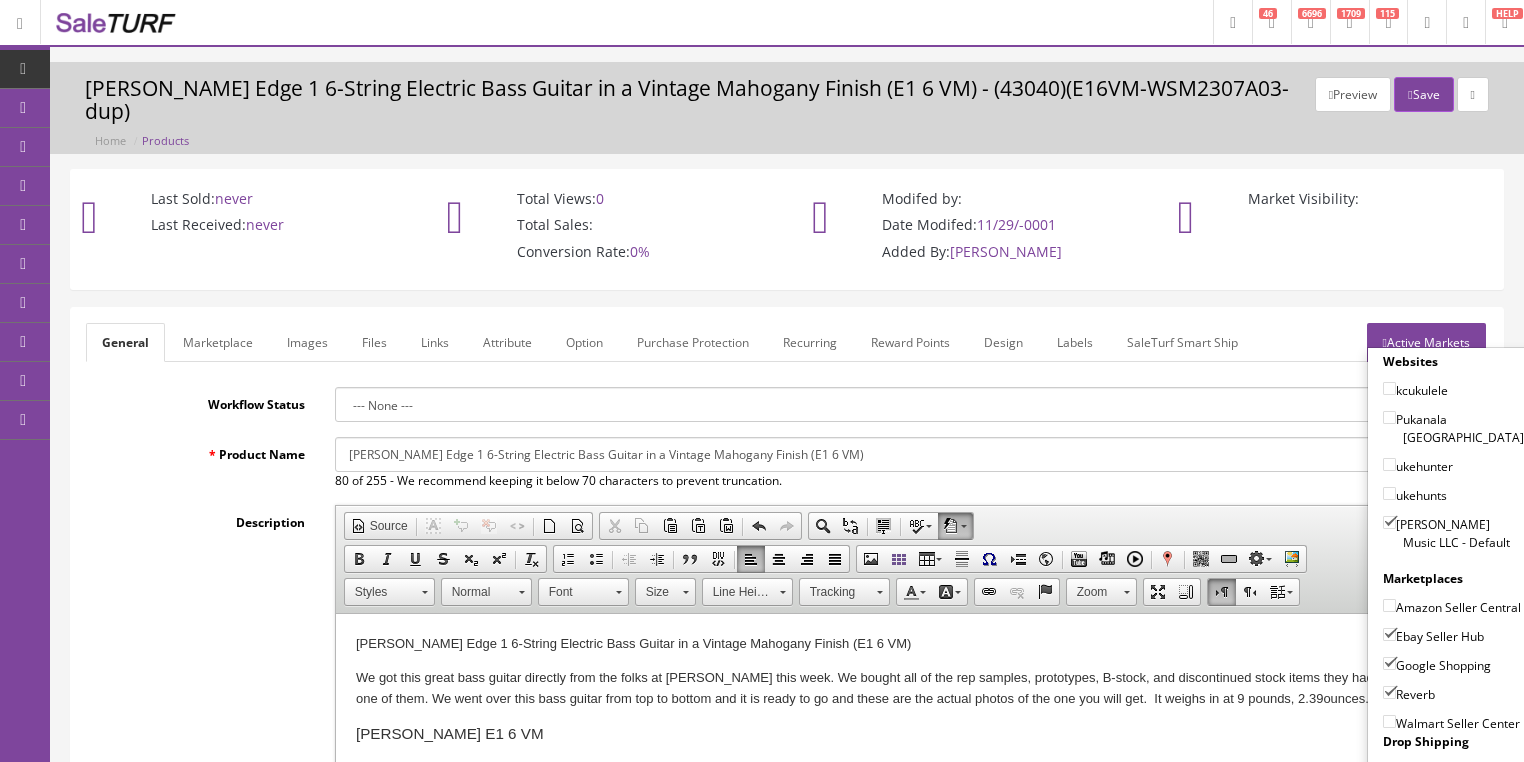click on "Active Markets" at bounding box center [1426, 342] 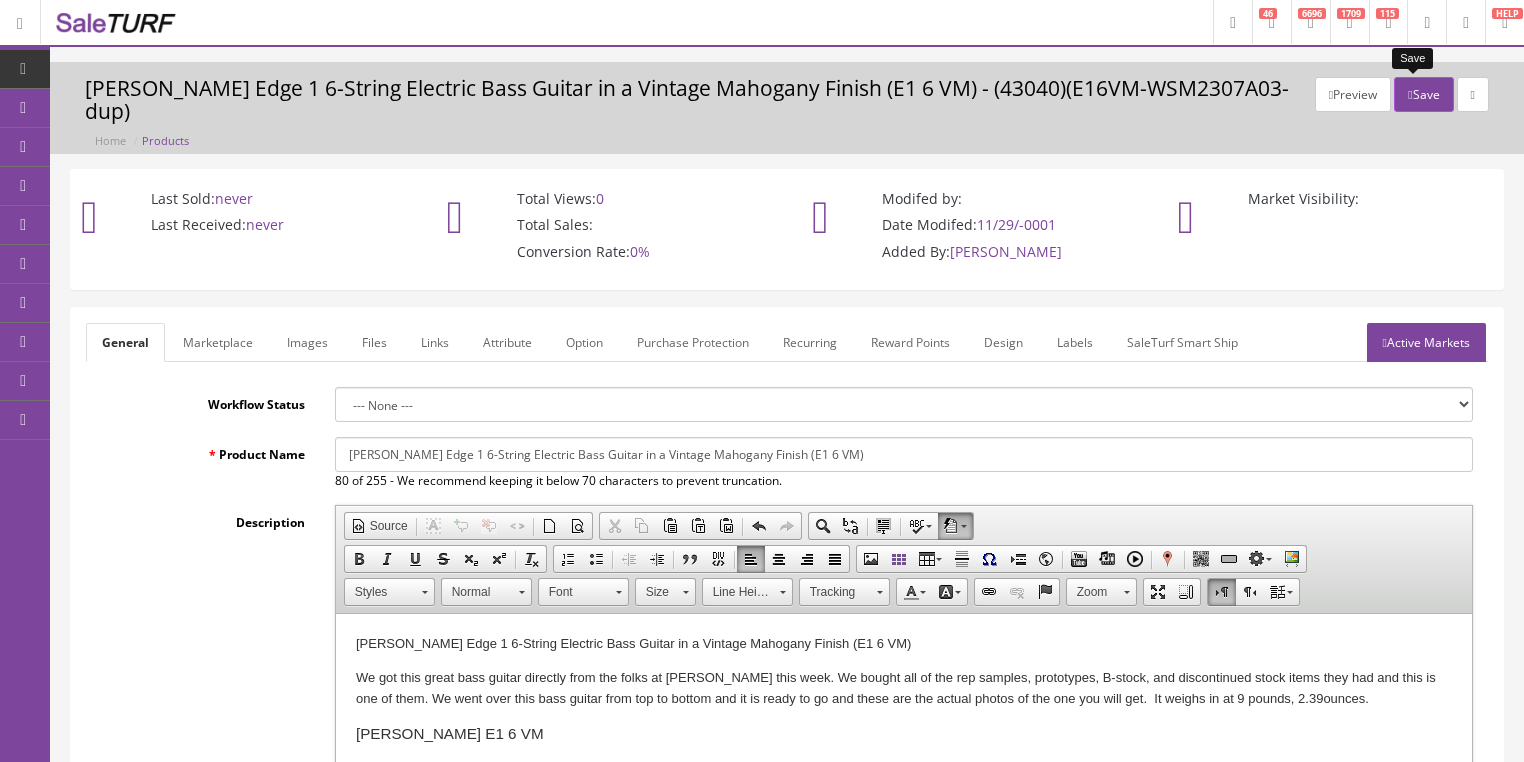 click on "Save" at bounding box center (1423, 94) 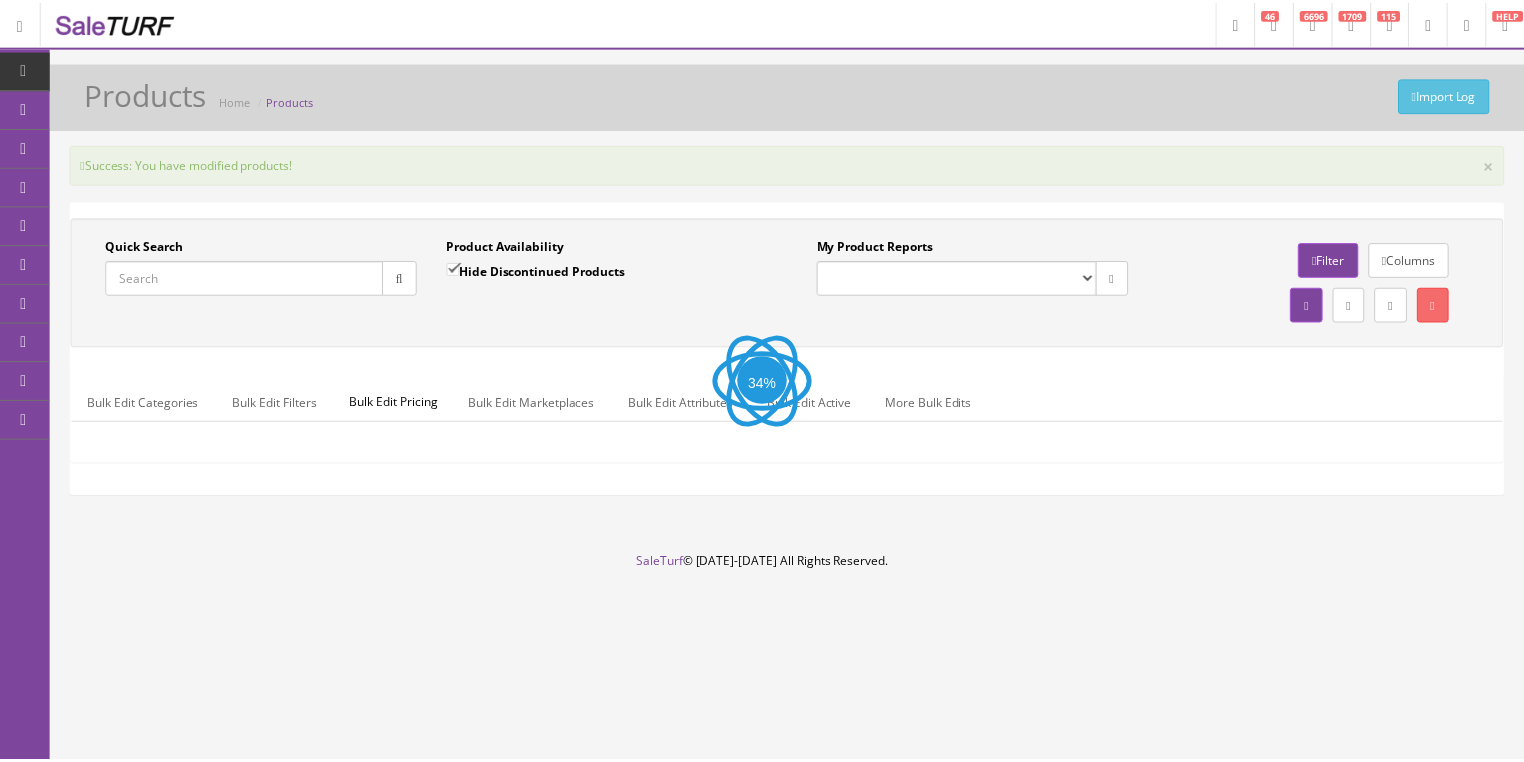 scroll, scrollTop: 0, scrollLeft: 0, axis: both 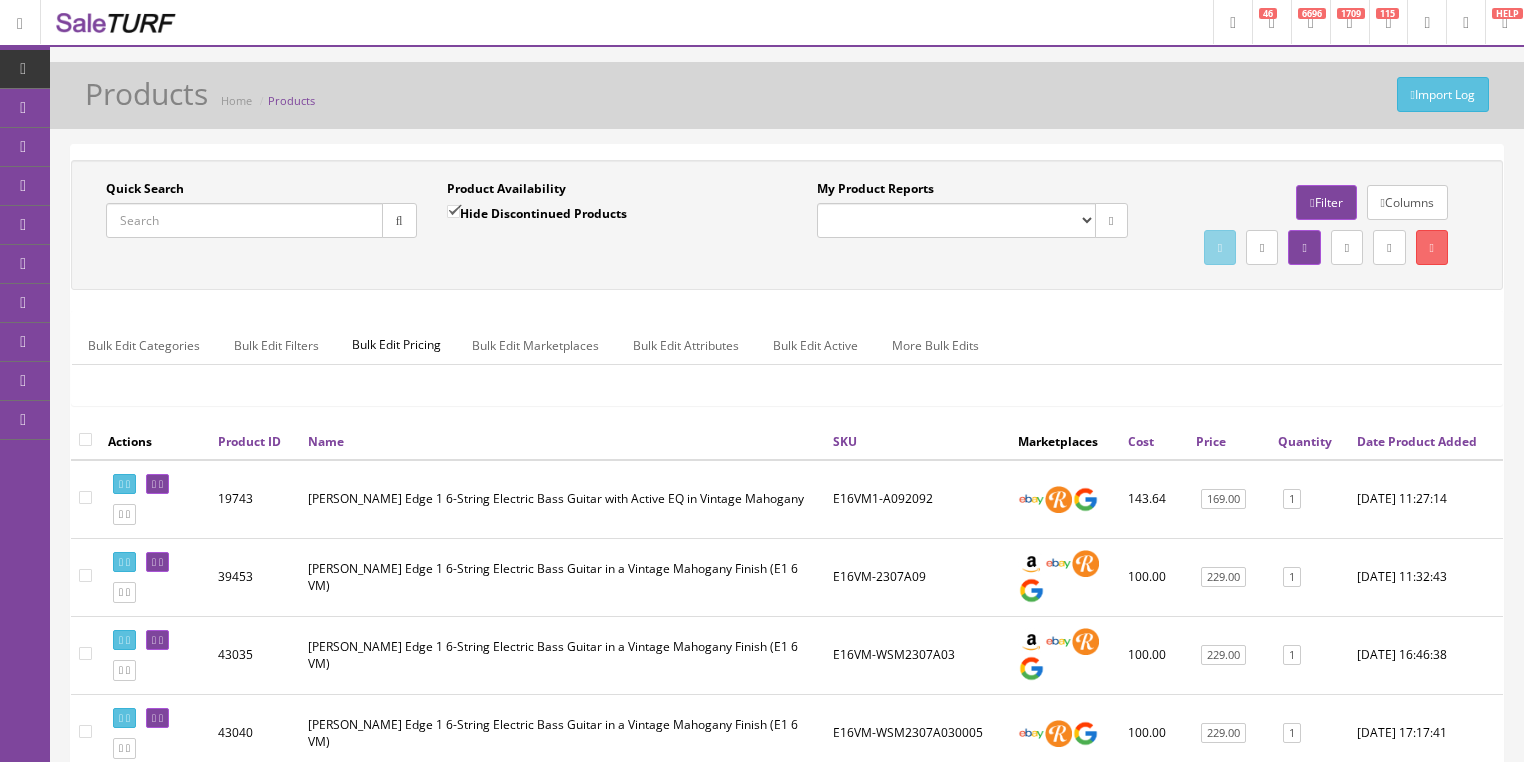 click on "Quick Search" at bounding box center [244, 220] 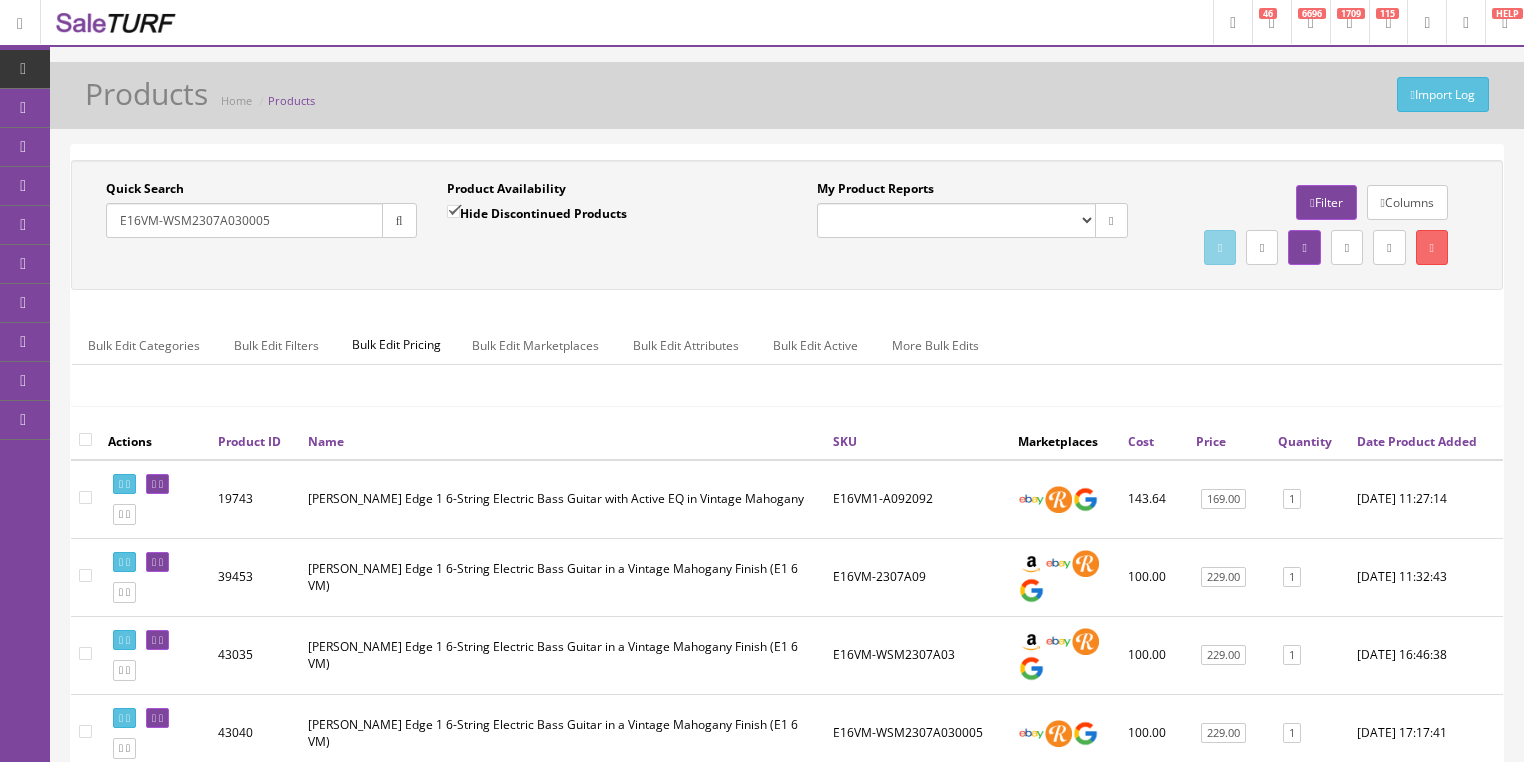 click at bounding box center [399, 220] 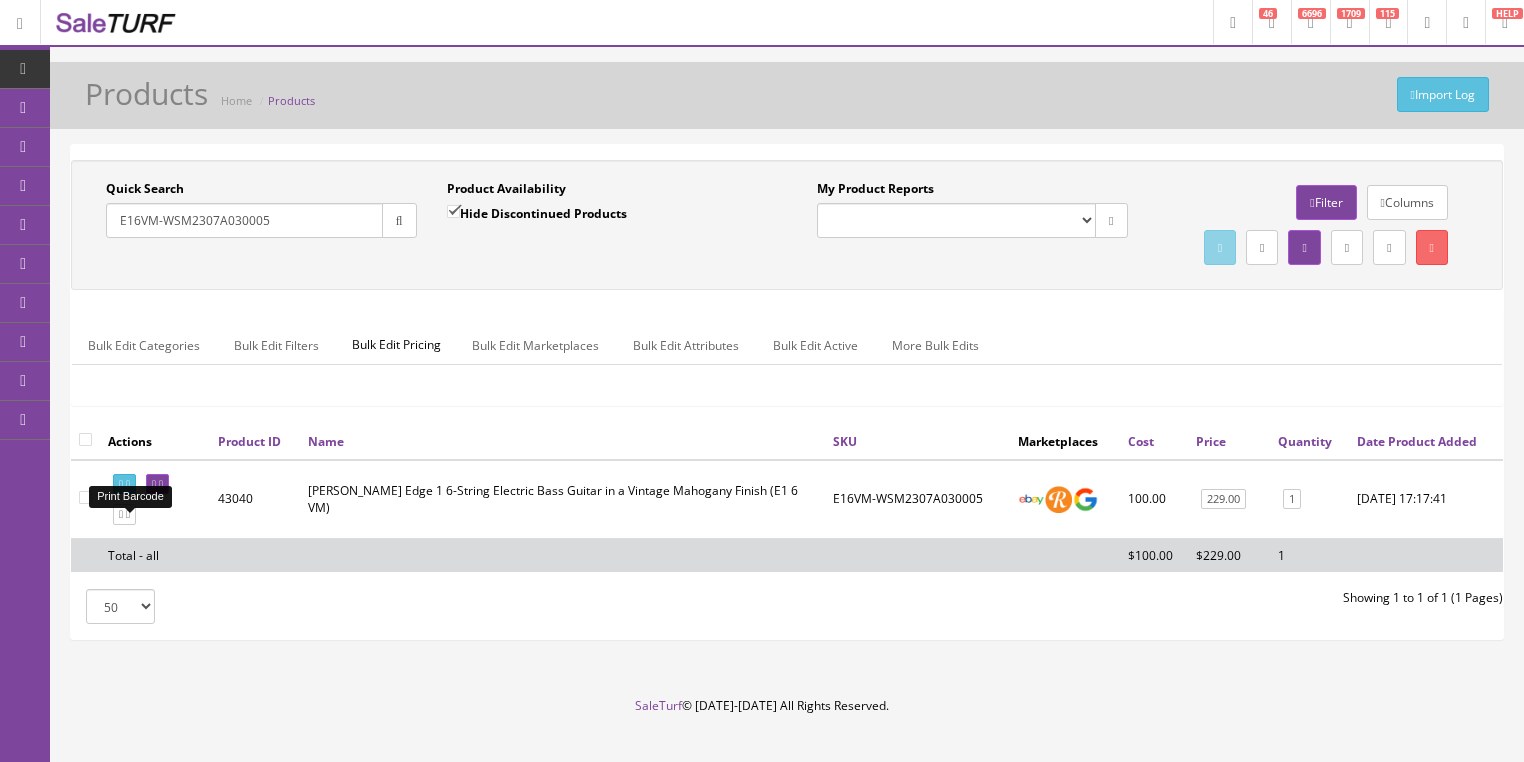click at bounding box center (124, 484) 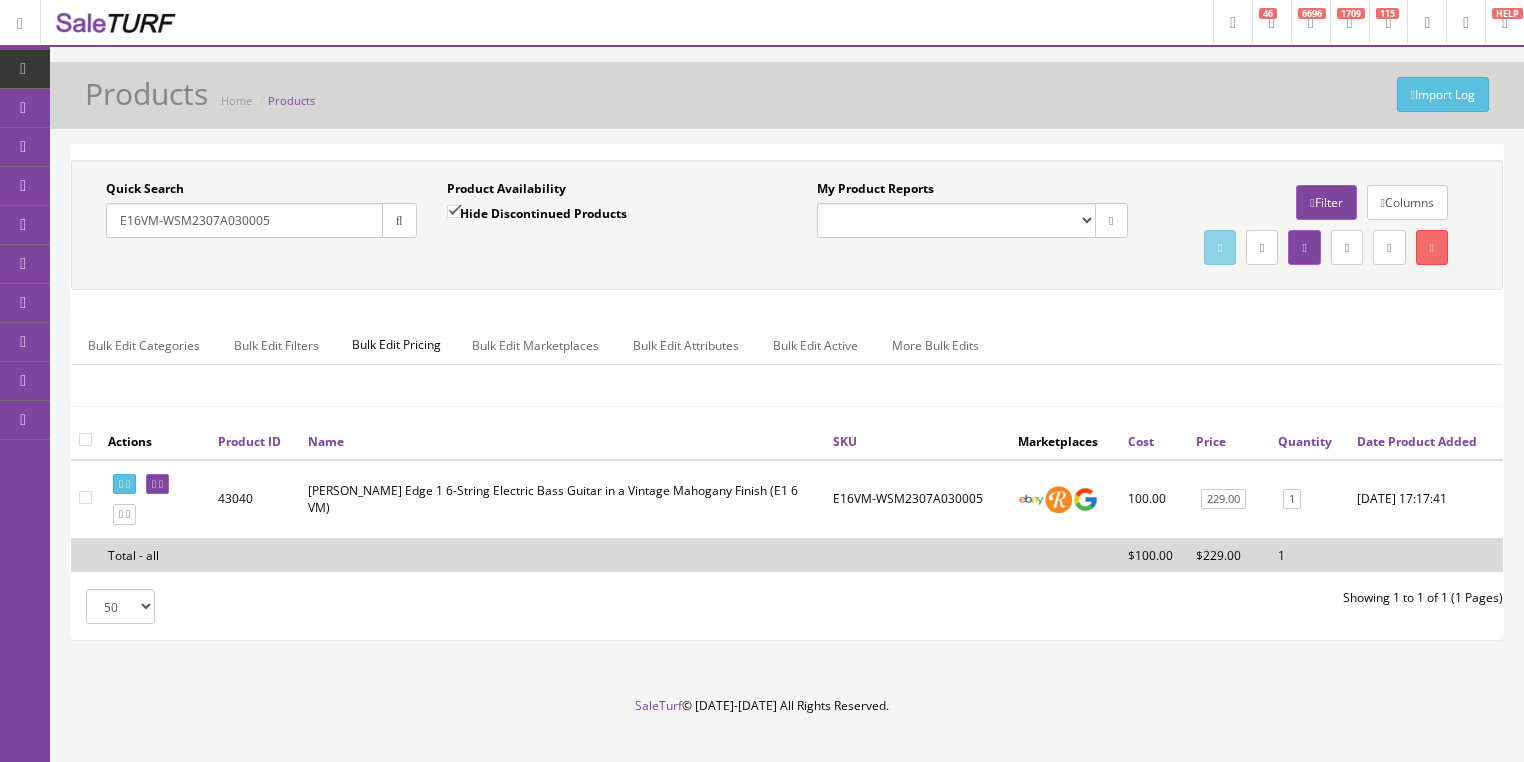 drag, startPoint x: 280, startPoint y: 214, endPoint x: 52, endPoint y: 257, distance: 232.0194 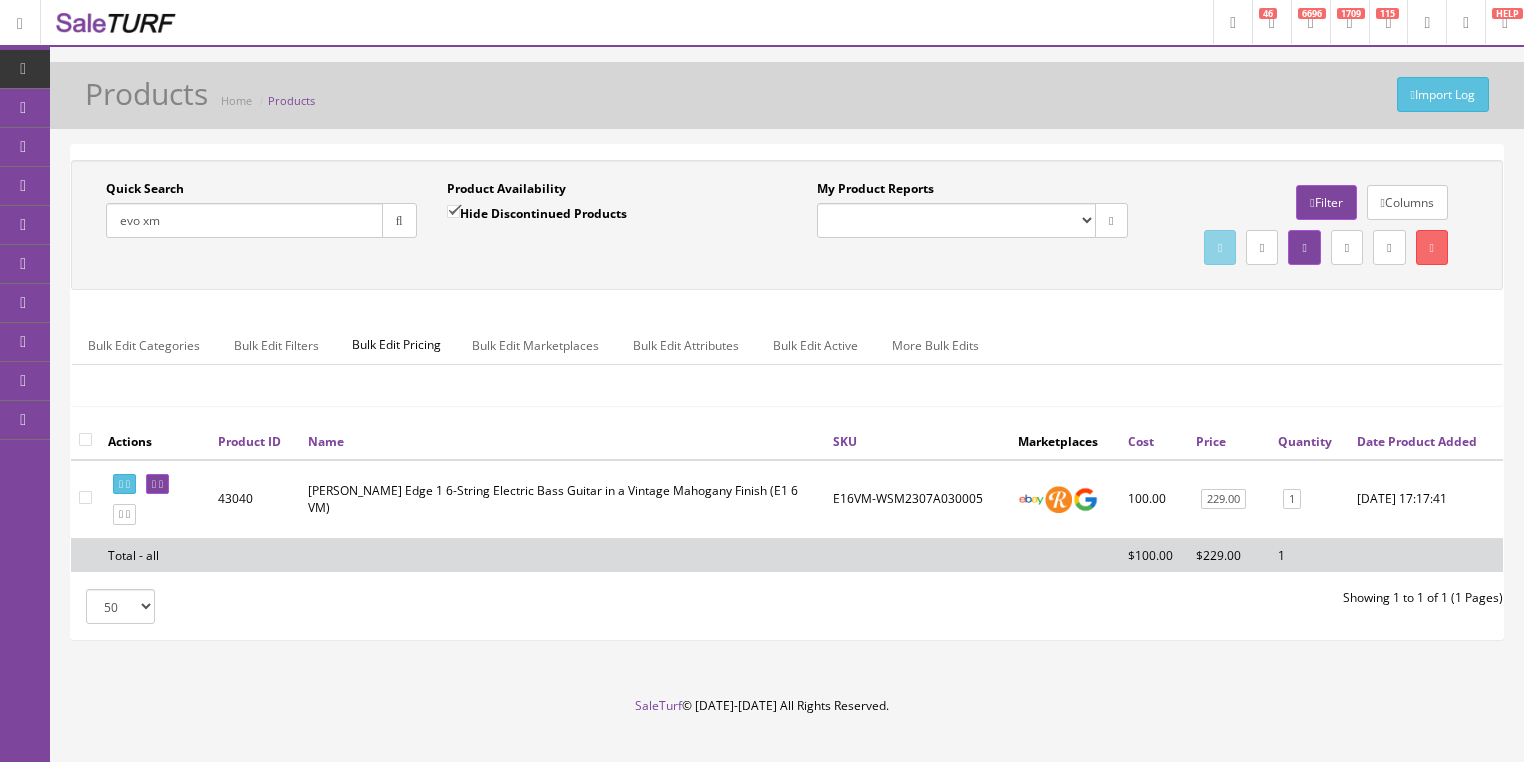 type on "evo xm" 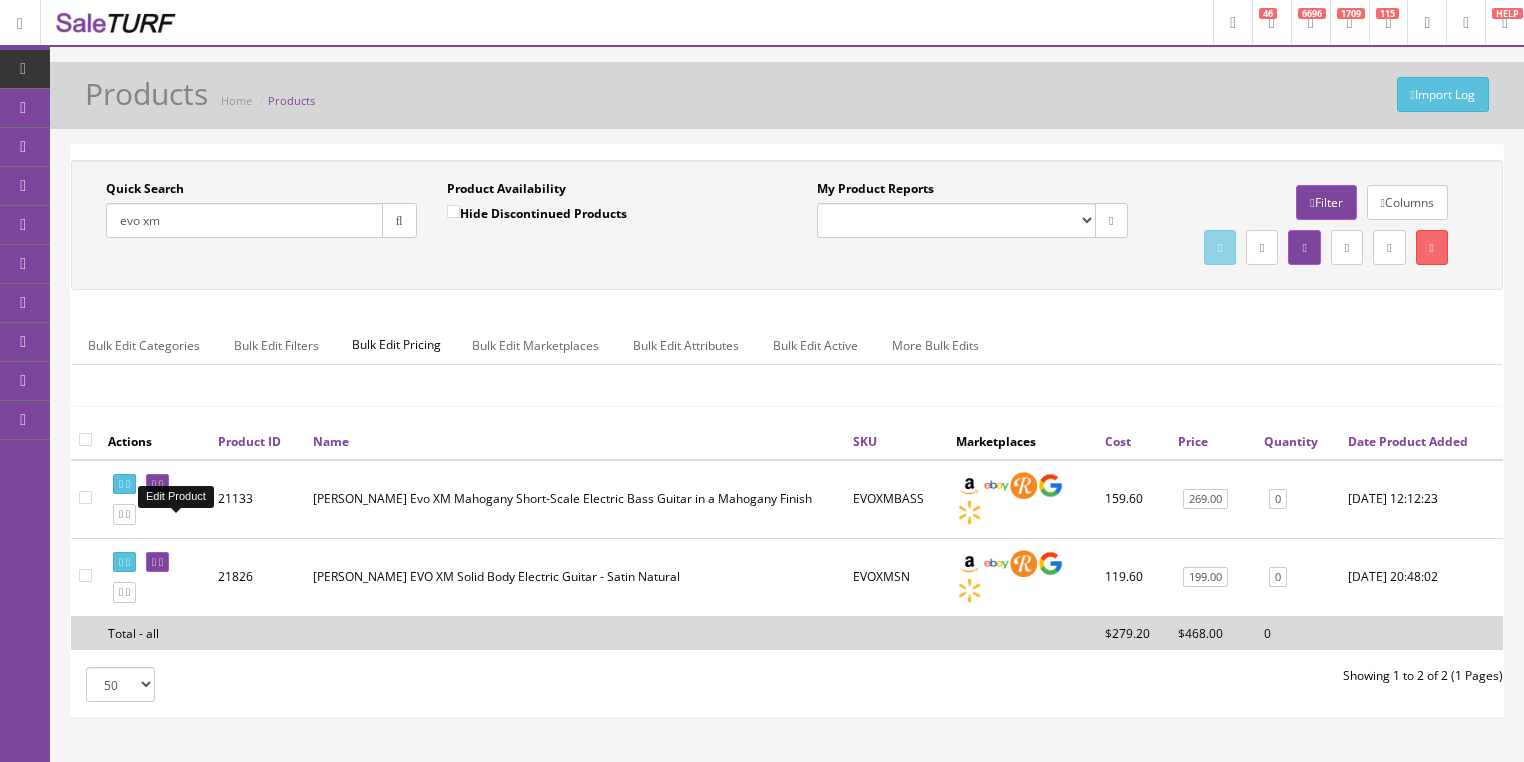 click at bounding box center (161, 484) 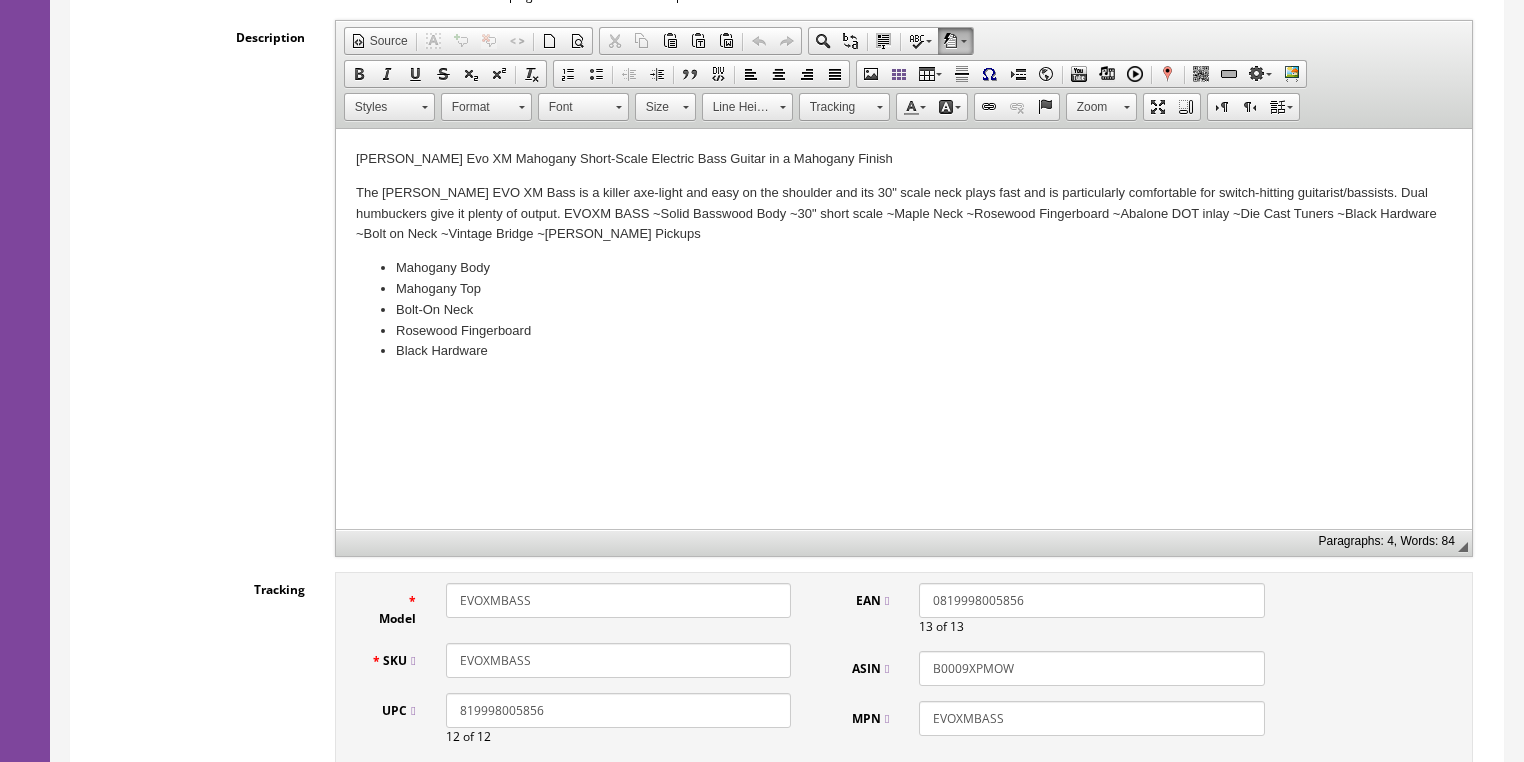 scroll, scrollTop: 480, scrollLeft: 0, axis: vertical 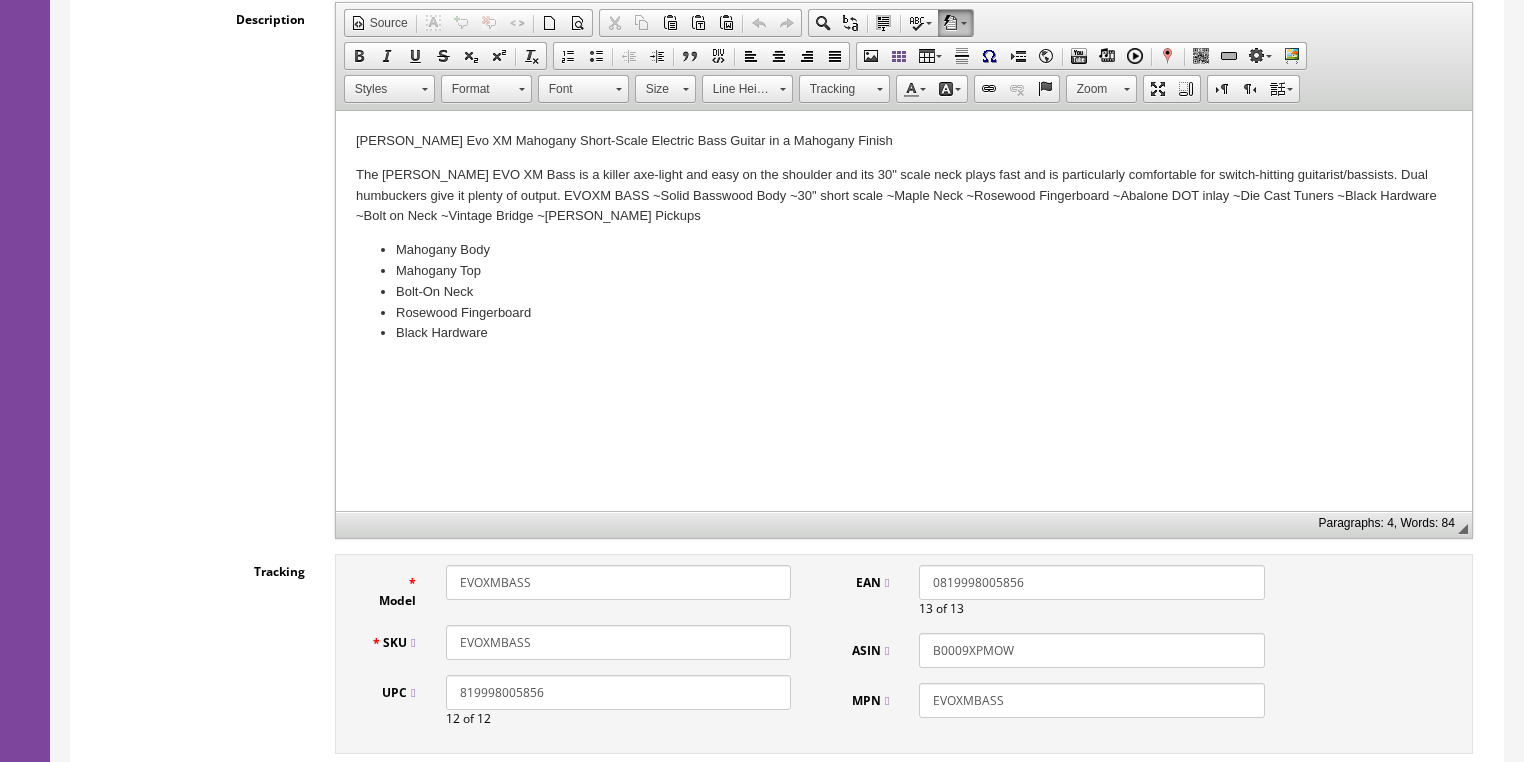 click on "EVOXMBASS" at bounding box center (618, 642) 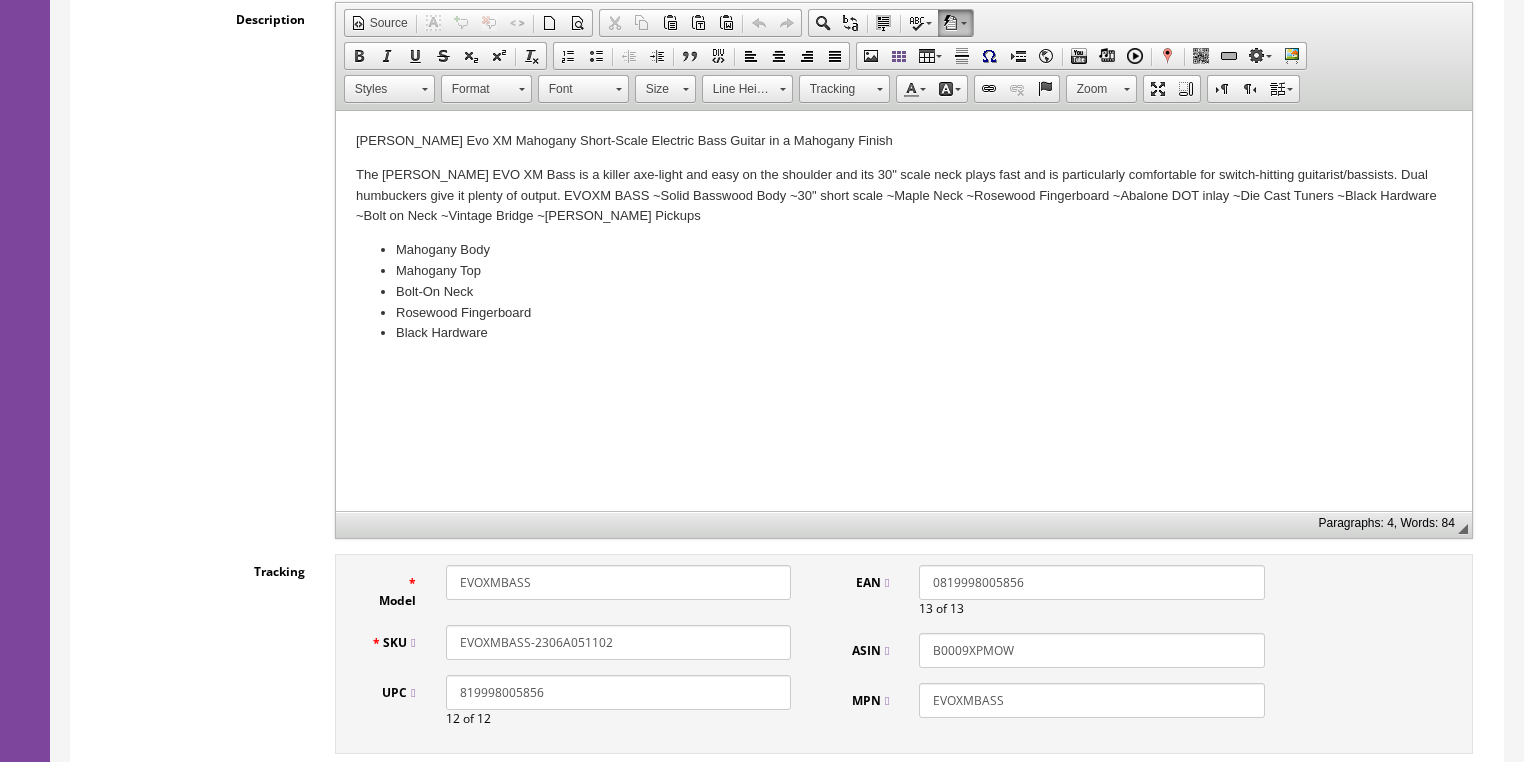 type on "EVOXMBASS-2306A051102" 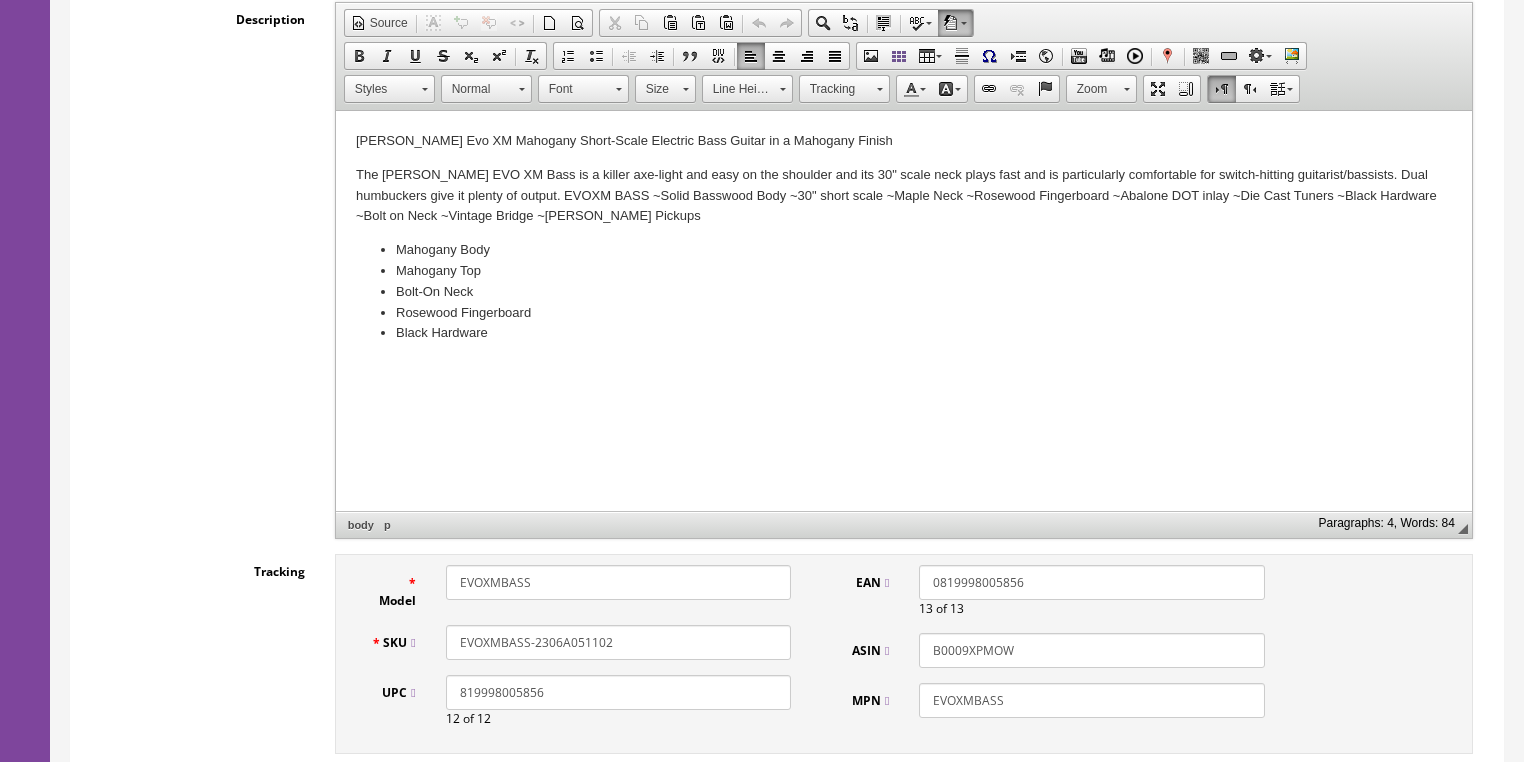 click on "[PERSON_NAME] Evo XM Mahogany Short-Scale Electric Bass Guitar in a Mahogany Finish" at bounding box center (903, 141) 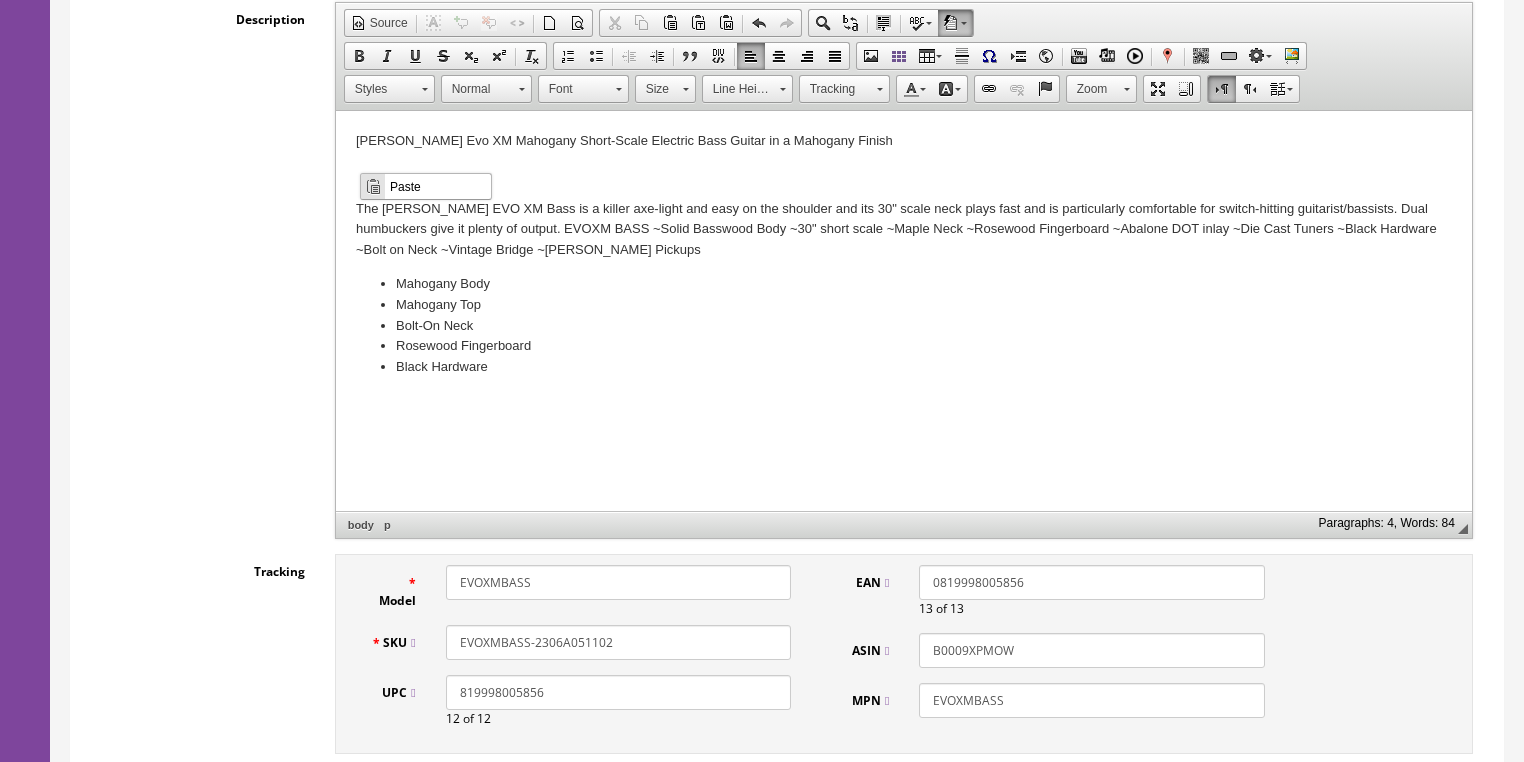 scroll, scrollTop: 0, scrollLeft: 0, axis: both 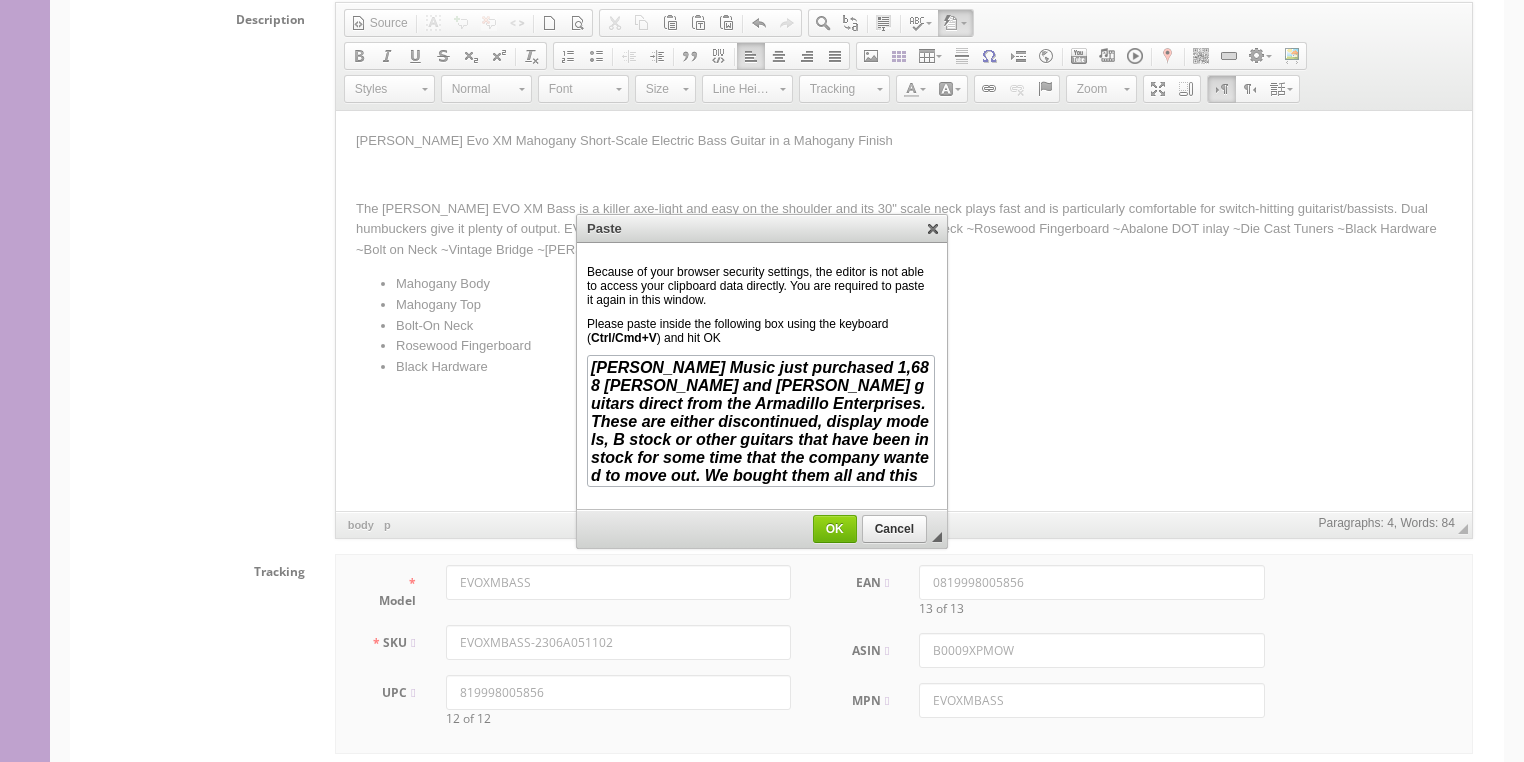 click on "OK" at bounding box center (835, 529) 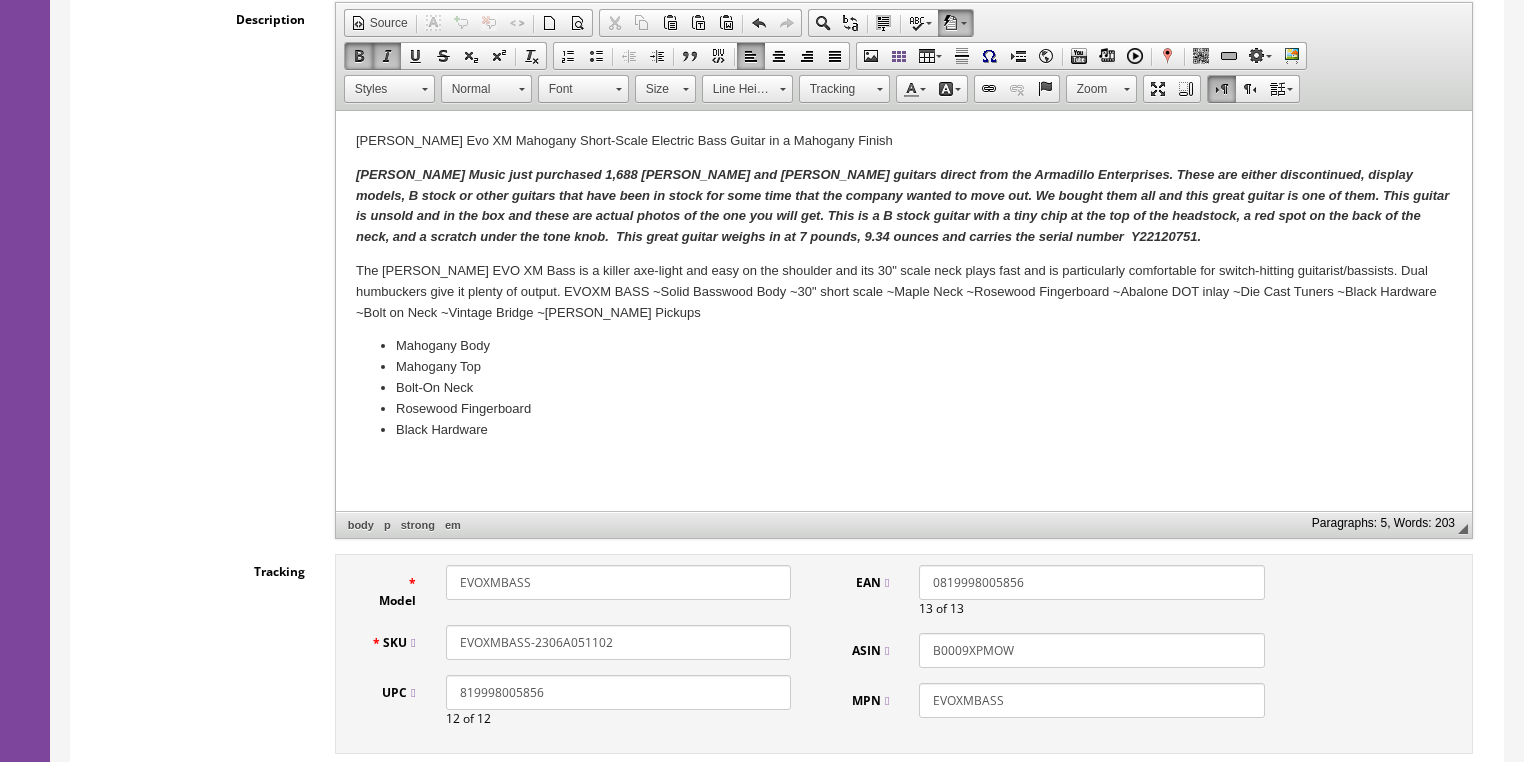 click on "[PERSON_NAME] Music just purchased 1,688 [PERSON_NAME] and [PERSON_NAME] guitars direct from the Armadillo Enterprises. These are either discontinued, display models, B stock or other guitars that have been in stock for some time that the company wanted to move out. We bought them all and this great guitar is one of them. This guitar is unsold and in the box and these are actual photos of the one you will get. This is a B stock guitar with a tiny chip at the top of the headstock, a red spot on the back of the neck, and a scratch under the tone knob.  This great guitar weighs in at 7 pounds, 9.34 ounces and carries the serial number  Y22120751." at bounding box center [901, 205] 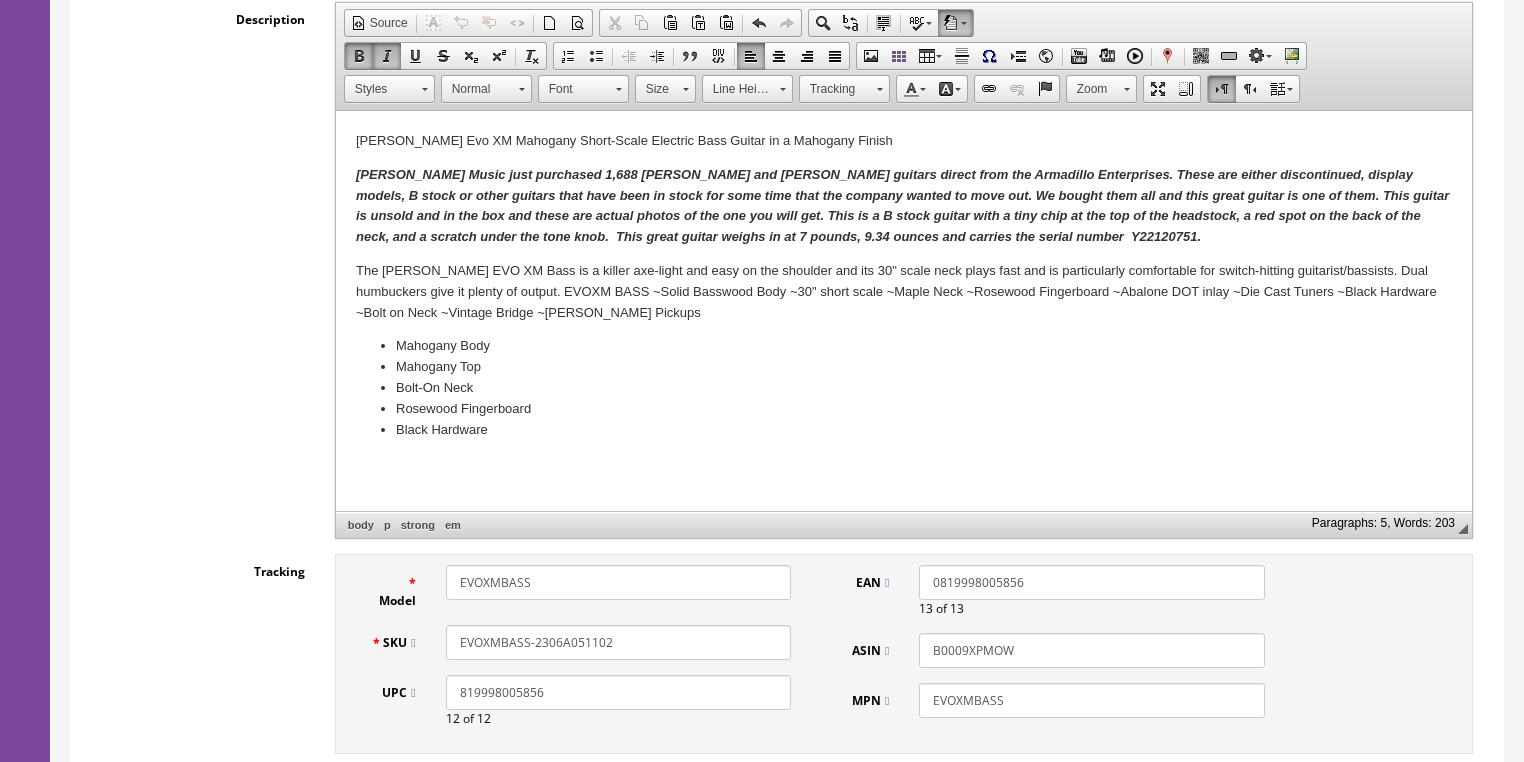type 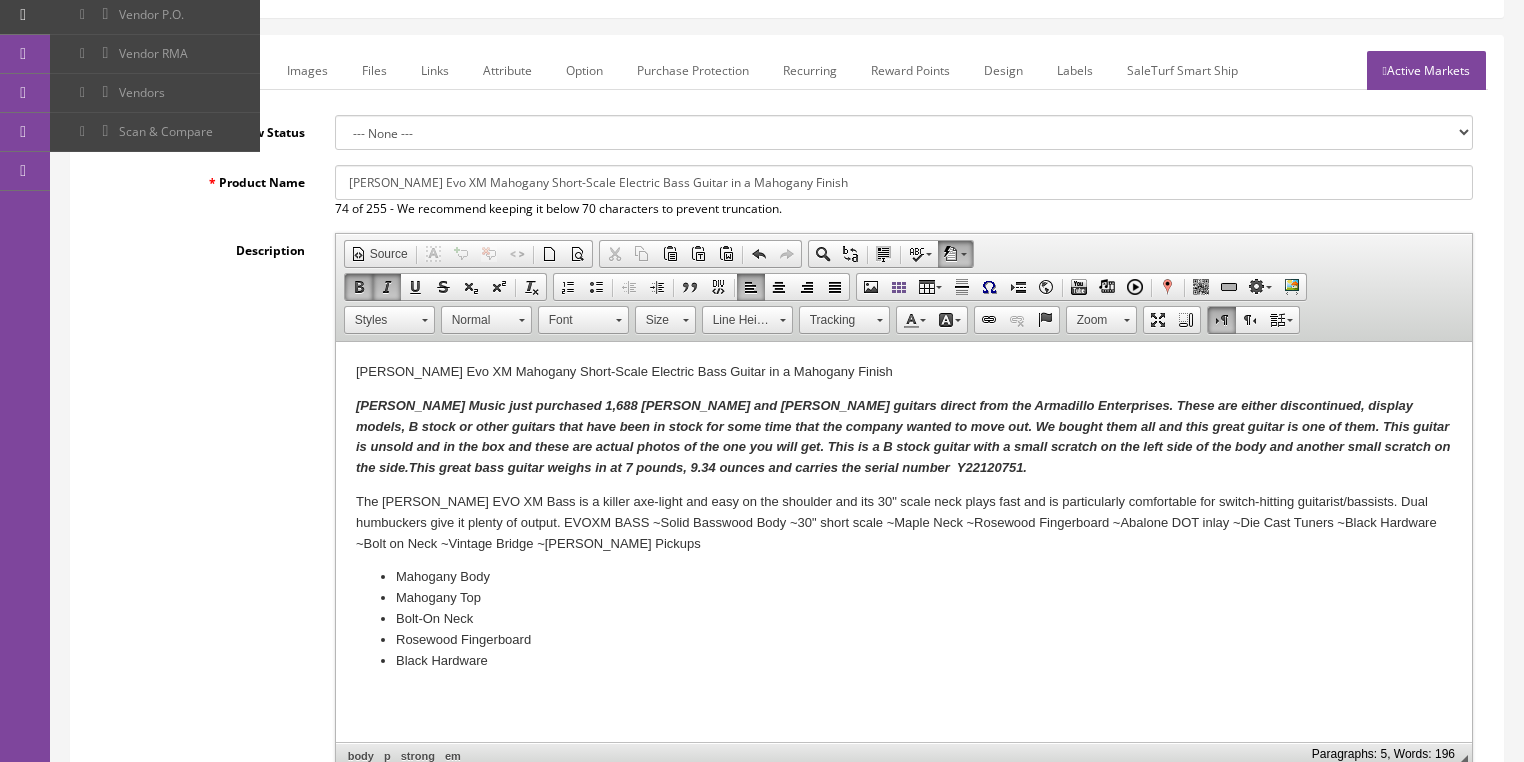scroll, scrollTop: 240, scrollLeft: 0, axis: vertical 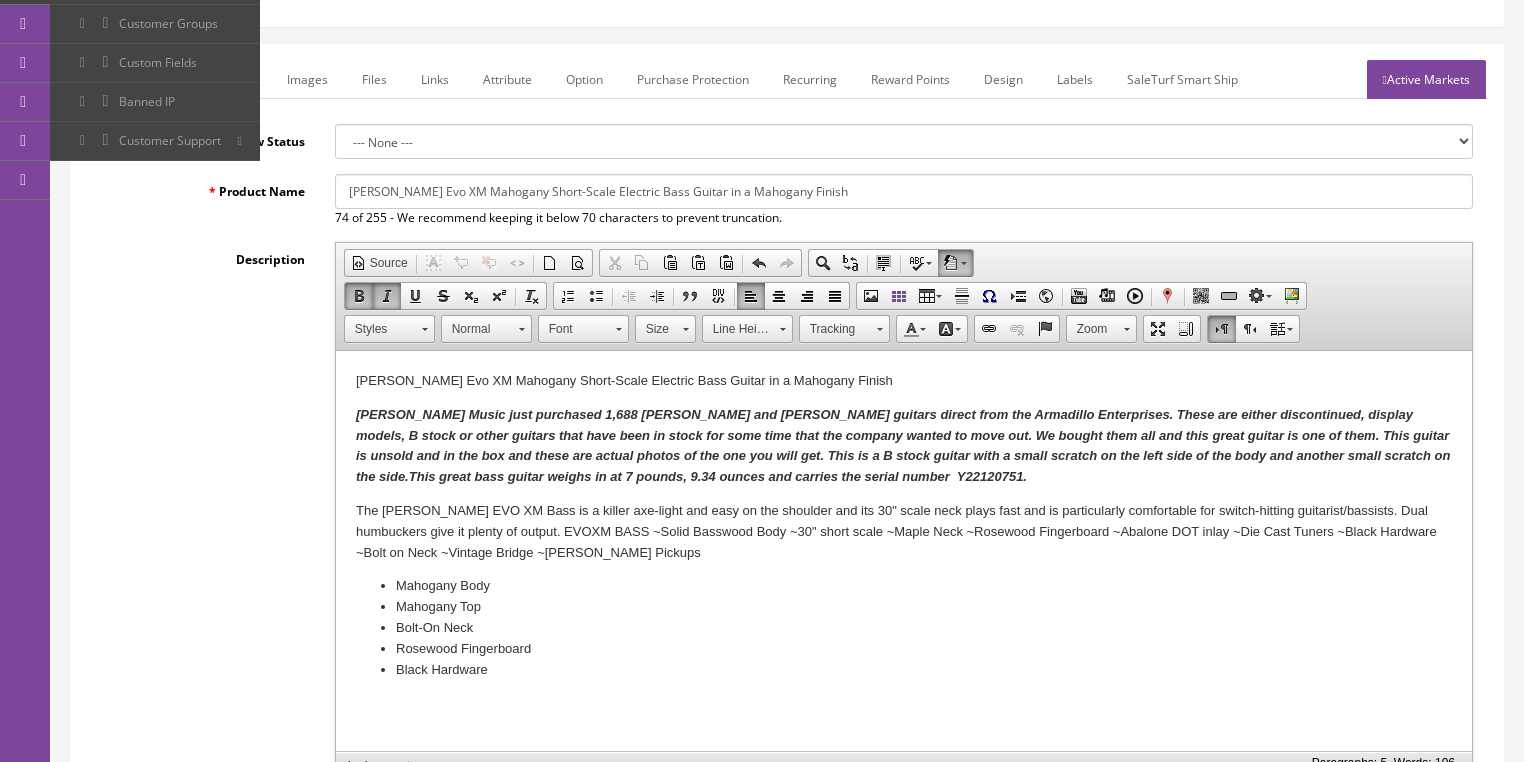 click on "Images" at bounding box center [307, 79] 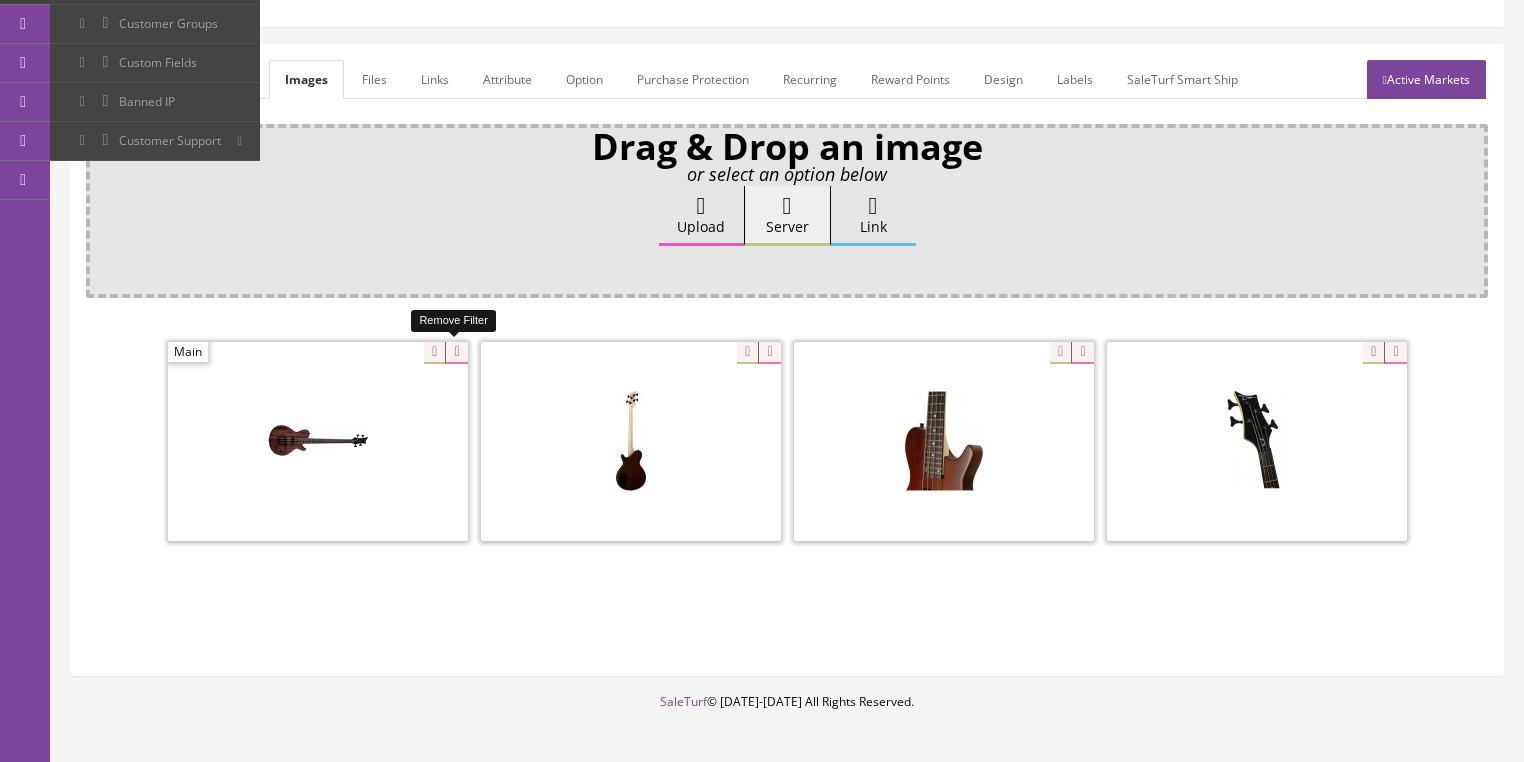 click at bounding box center (456, 353) 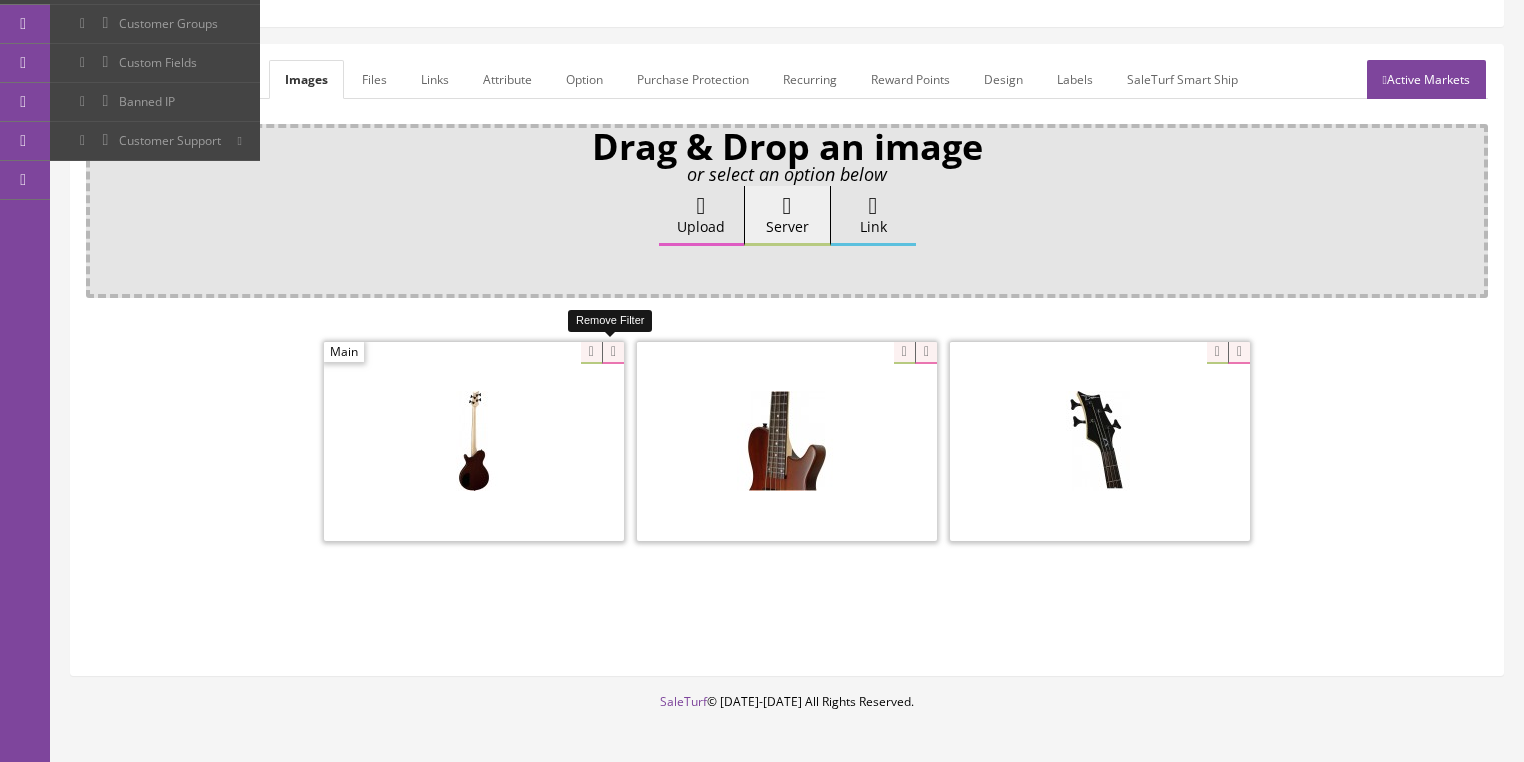 click at bounding box center [613, 353] 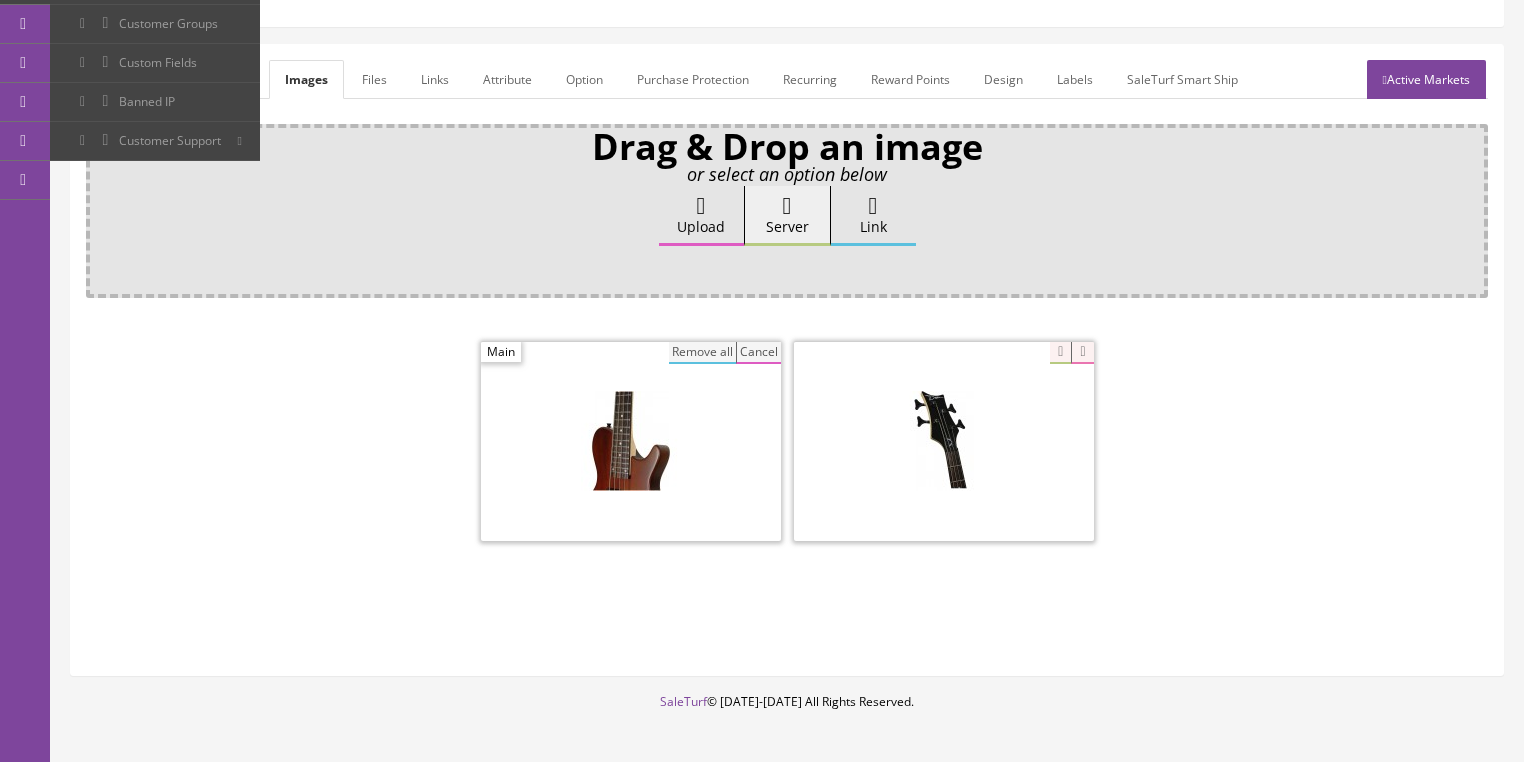 drag, startPoint x: 686, startPoint y: 348, endPoint x: 693, endPoint y: 284, distance: 64.381676 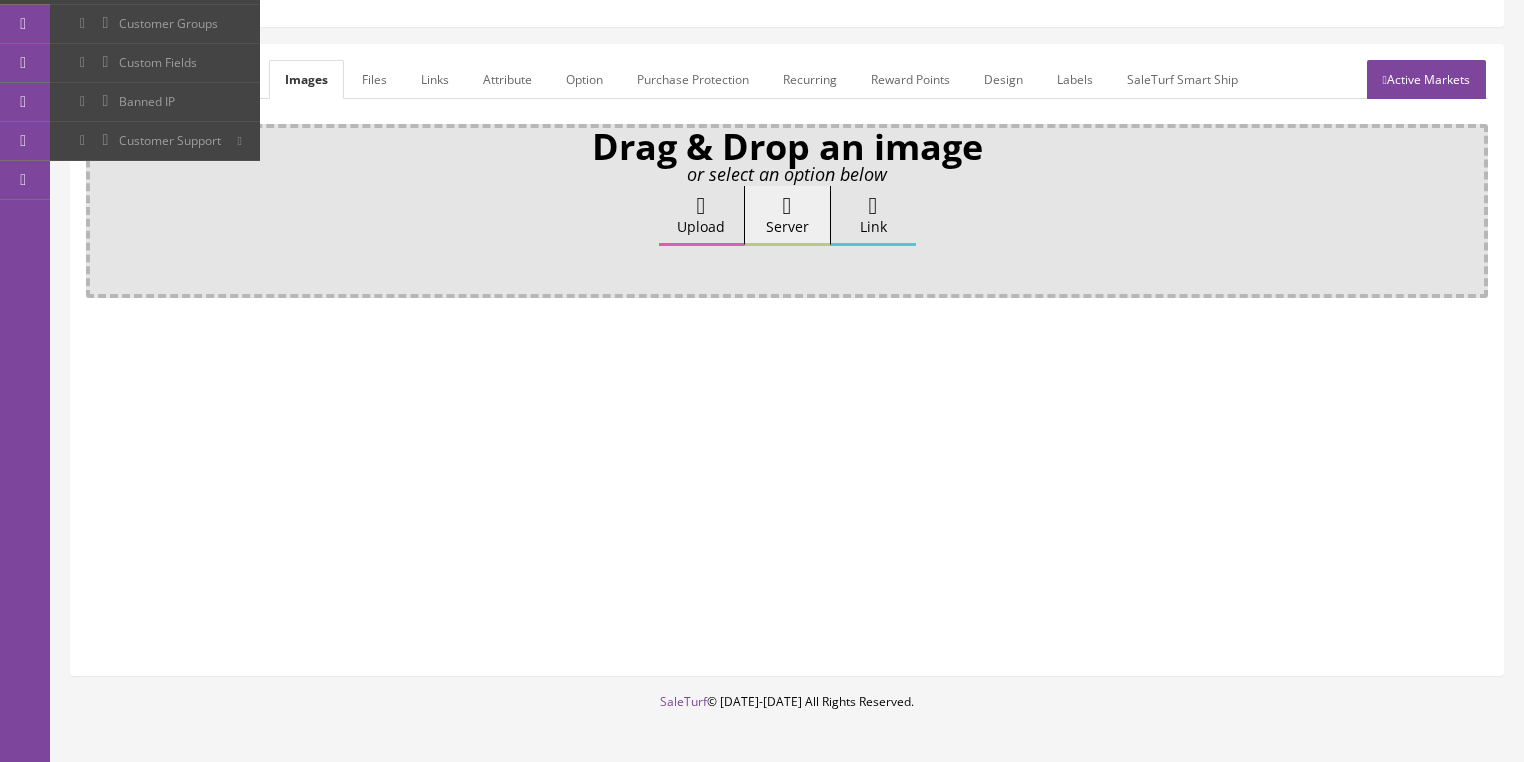 click on "Upload" at bounding box center (701, 216) 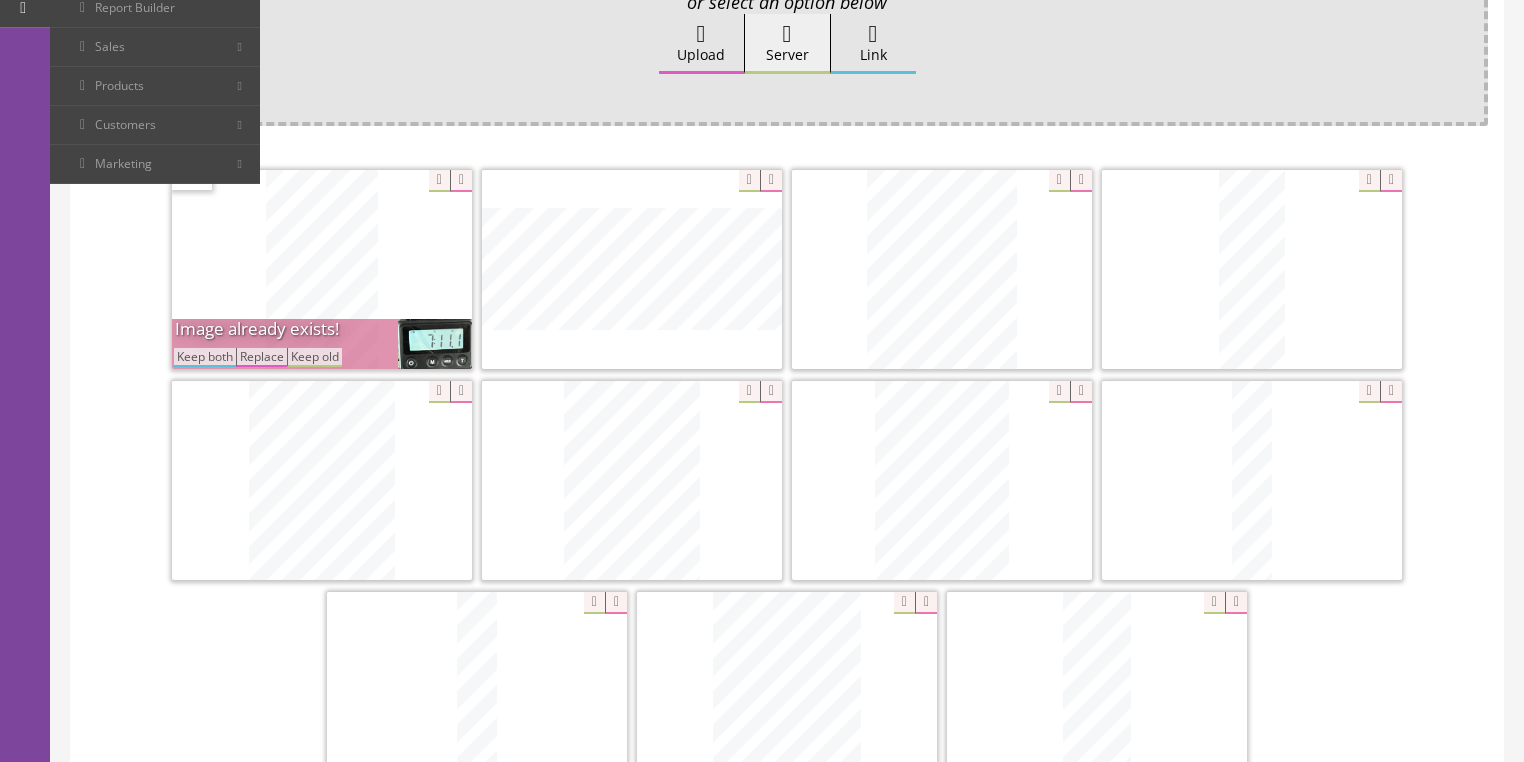 scroll, scrollTop: 480, scrollLeft: 0, axis: vertical 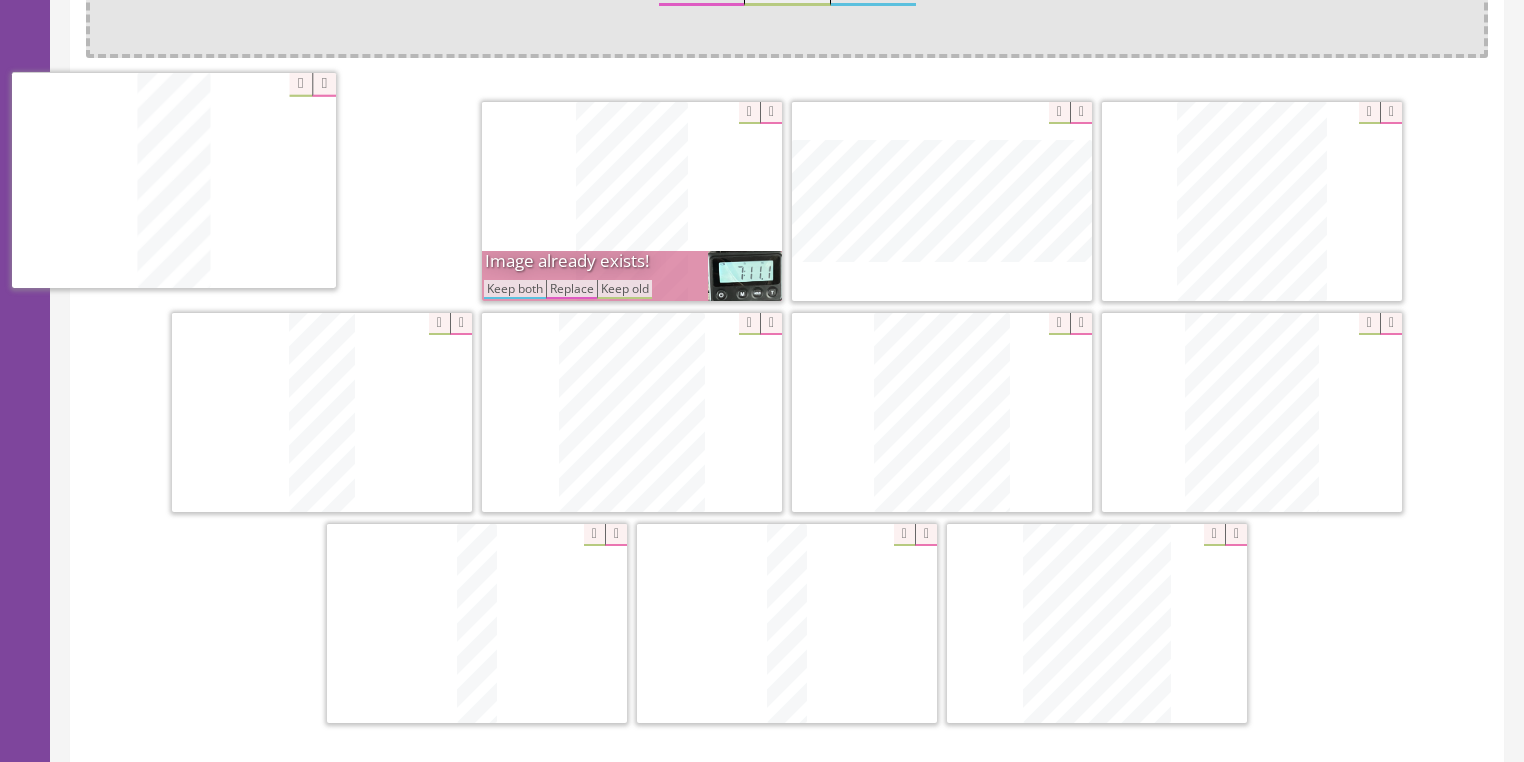 drag, startPoint x: 1103, startPoint y: 612, endPoint x: 255, endPoint y: 205, distance: 940.6131 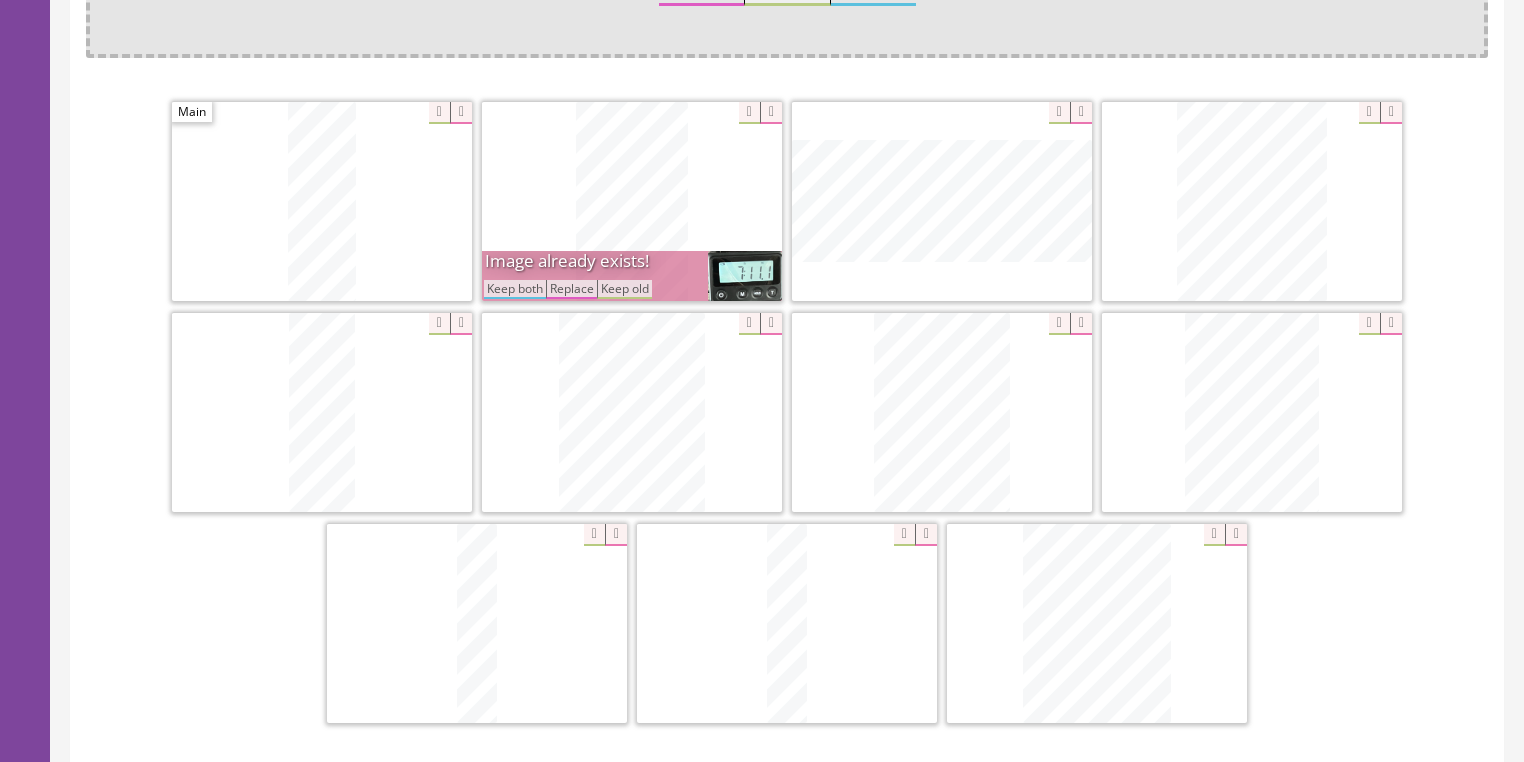 click on "Keep both" at bounding box center [515, 289] 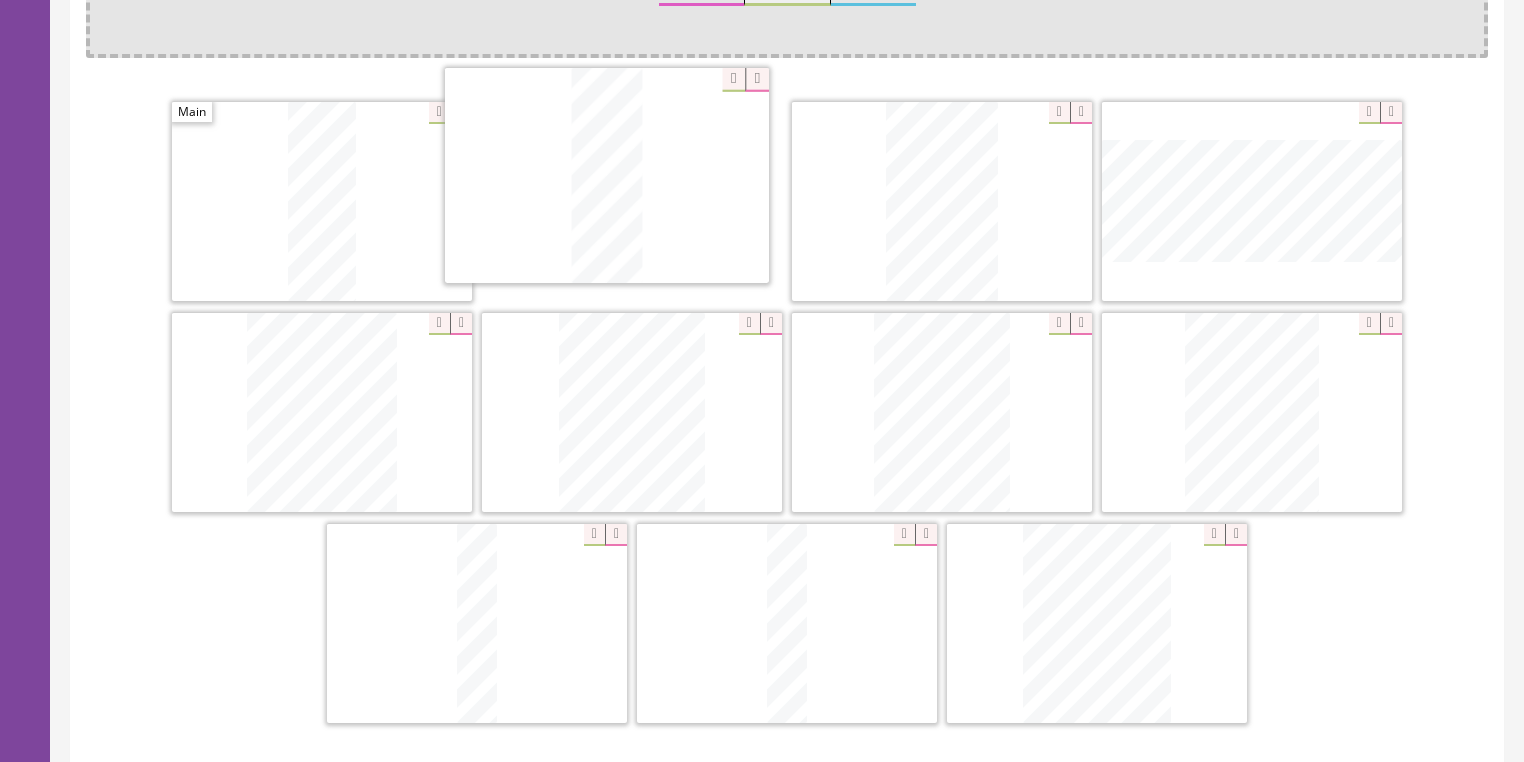 drag, startPoint x: 327, startPoint y: 445, endPoint x: 644, endPoint y: 244, distance: 375.35318 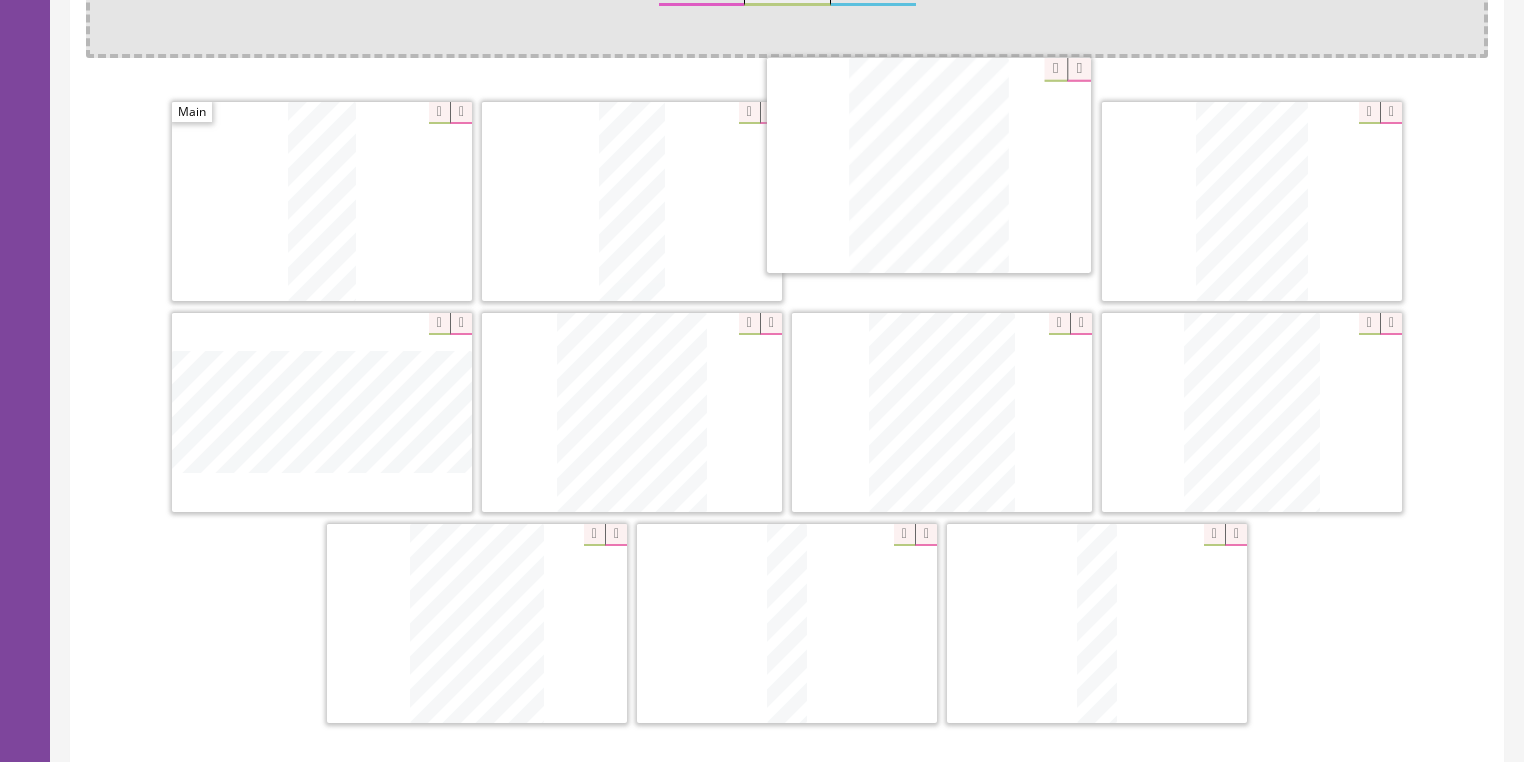 drag, startPoint x: 1038, startPoint y: 564, endPoint x: 893, endPoint y: 160, distance: 429.23303 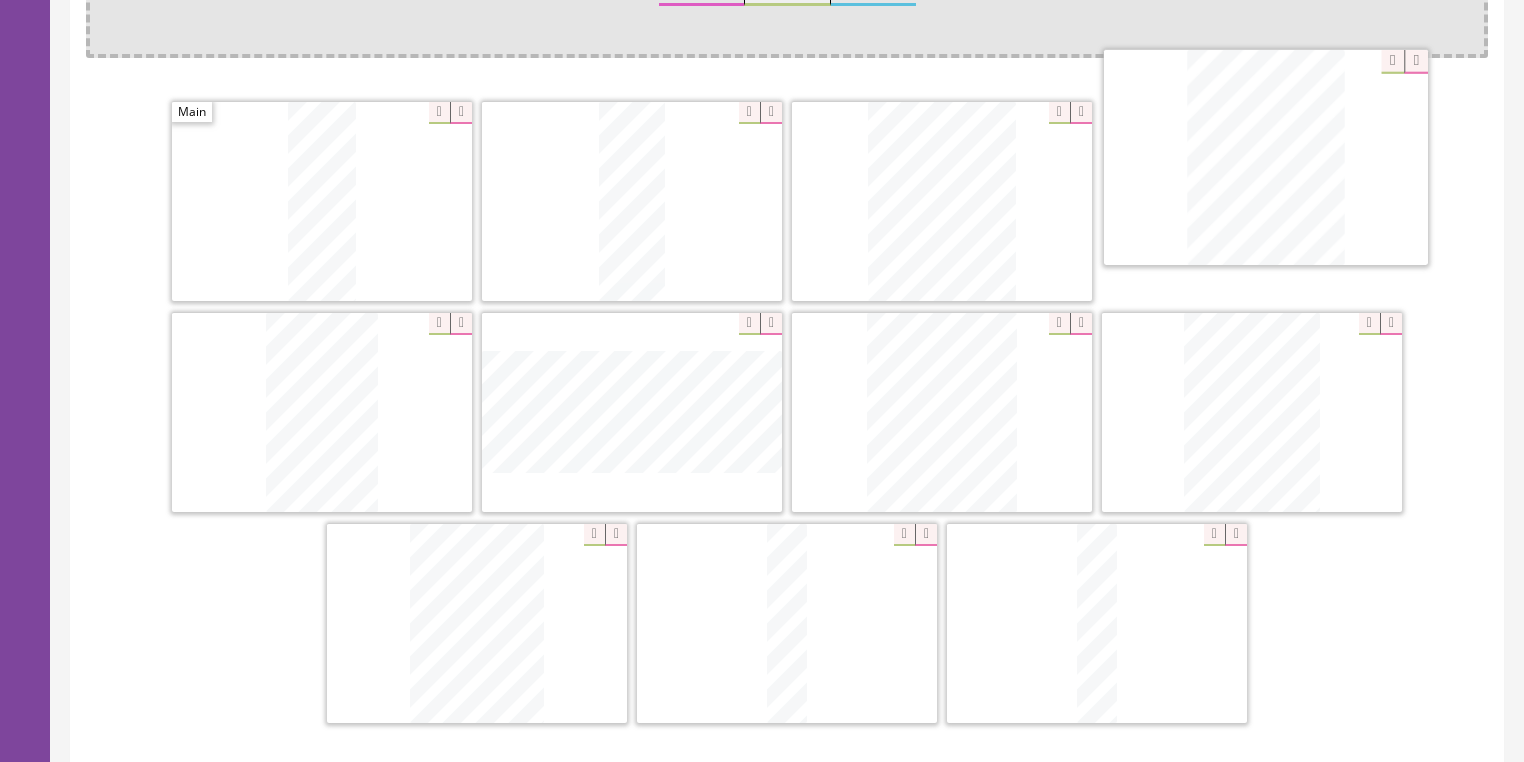 drag, startPoint x: 996, startPoint y: 302, endPoint x: 1276, endPoint y: 128, distance: 329.66043 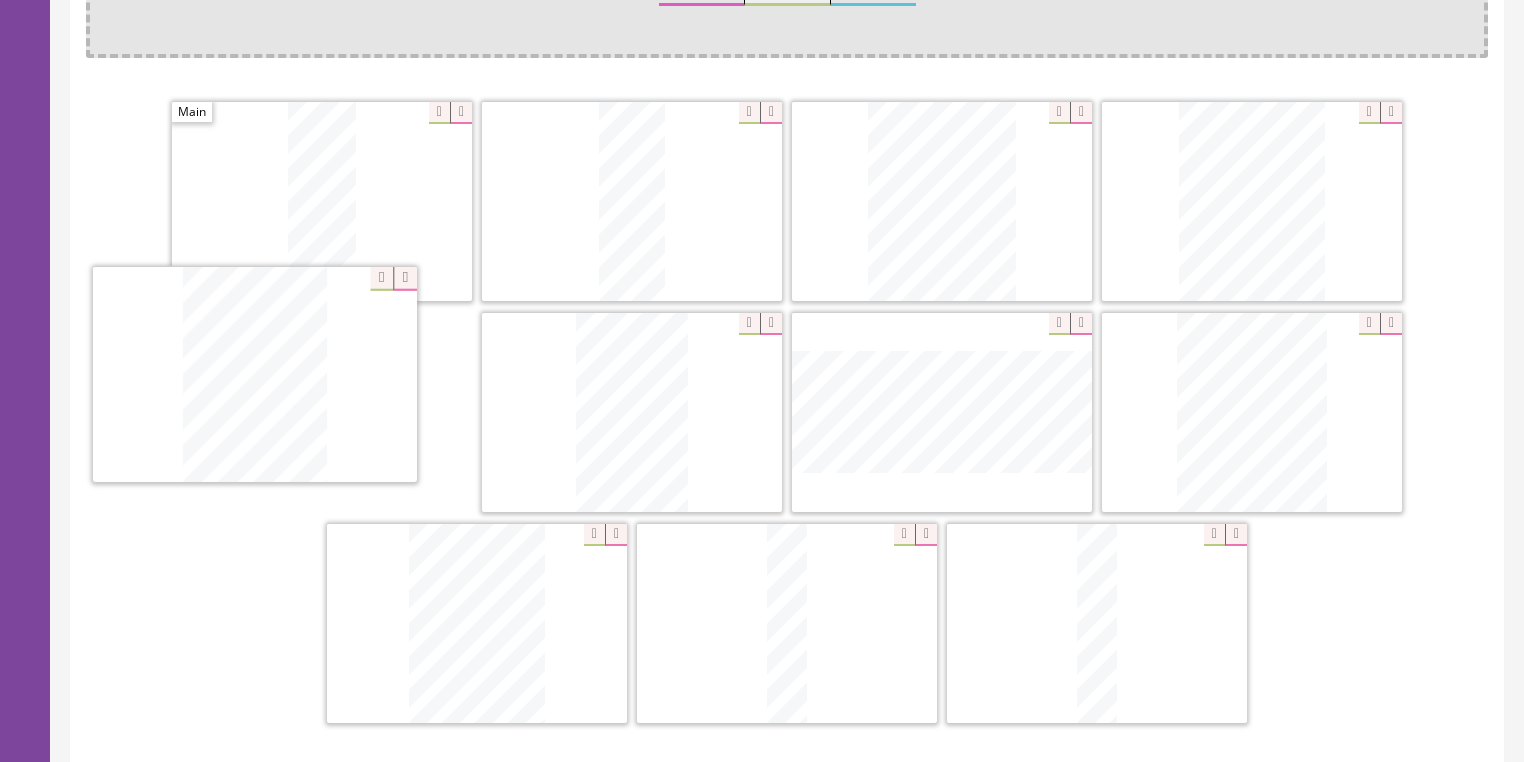 drag, startPoint x: 441, startPoint y: 621, endPoint x: 268, endPoint y: 409, distance: 273.6293 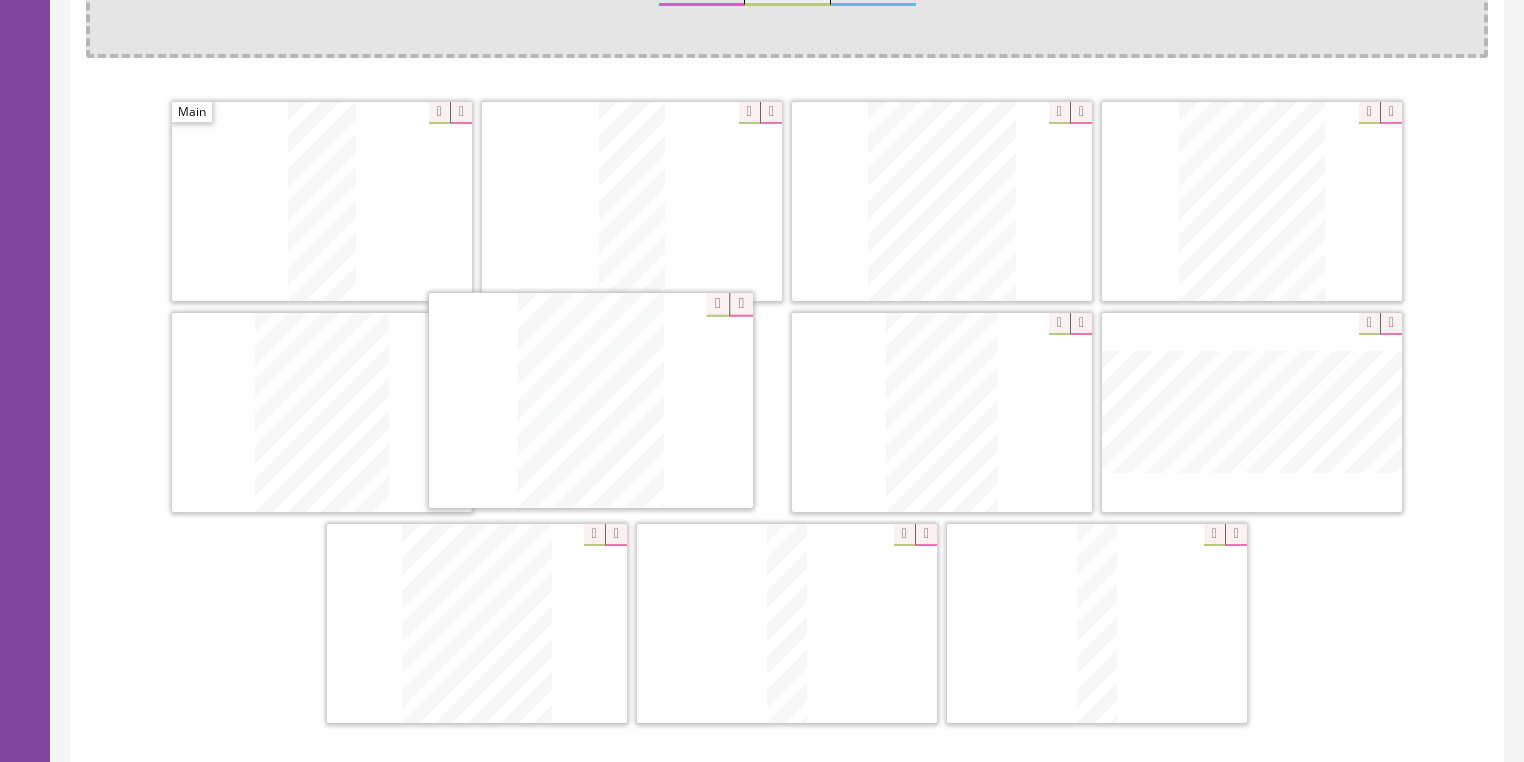 drag, startPoint x: 466, startPoint y: 609, endPoint x: 649, endPoint y: 394, distance: 282.33667 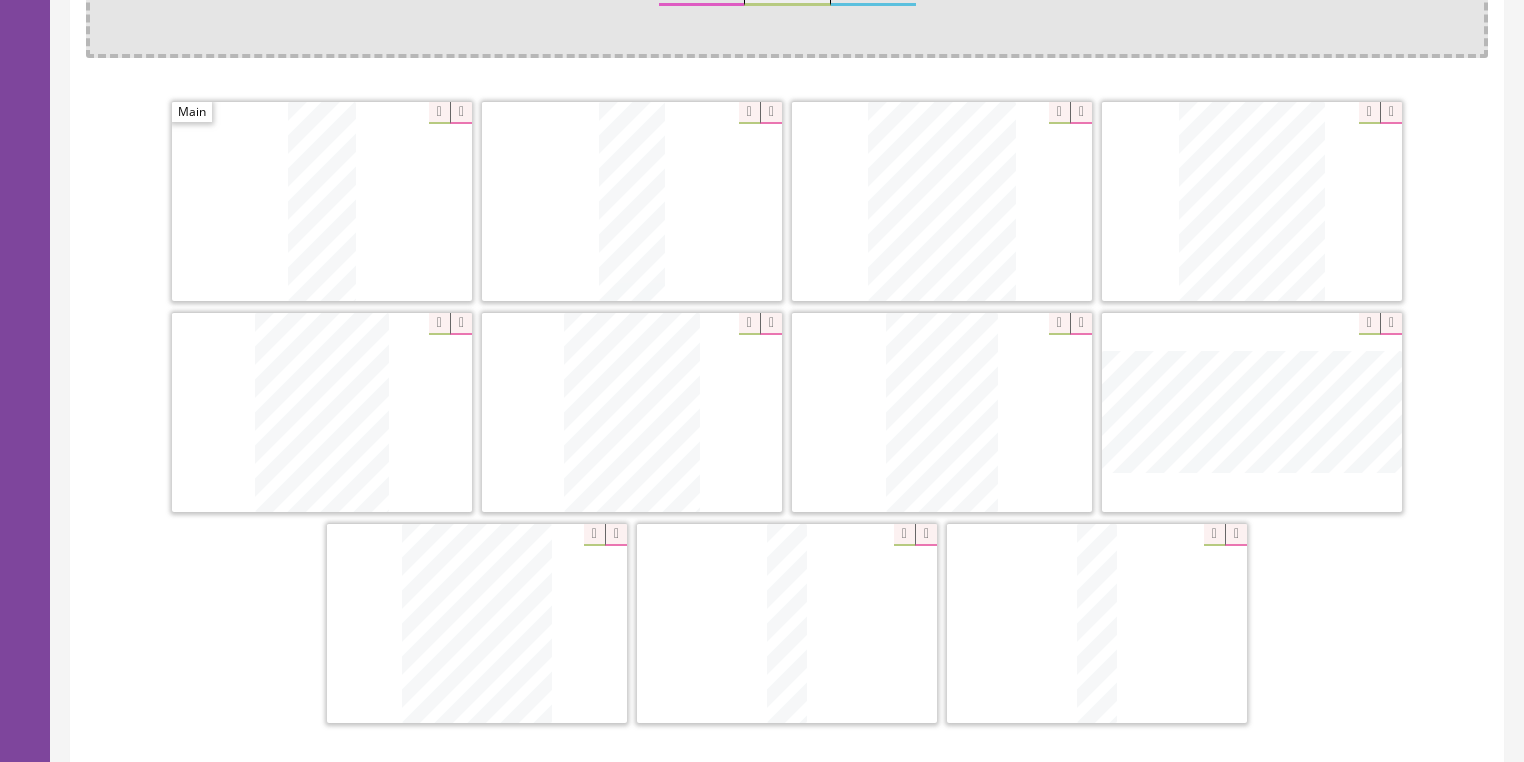 drag, startPoint x: 916, startPoint y: 529, endPoint x: 916, endPoint y: 552, distance: 23 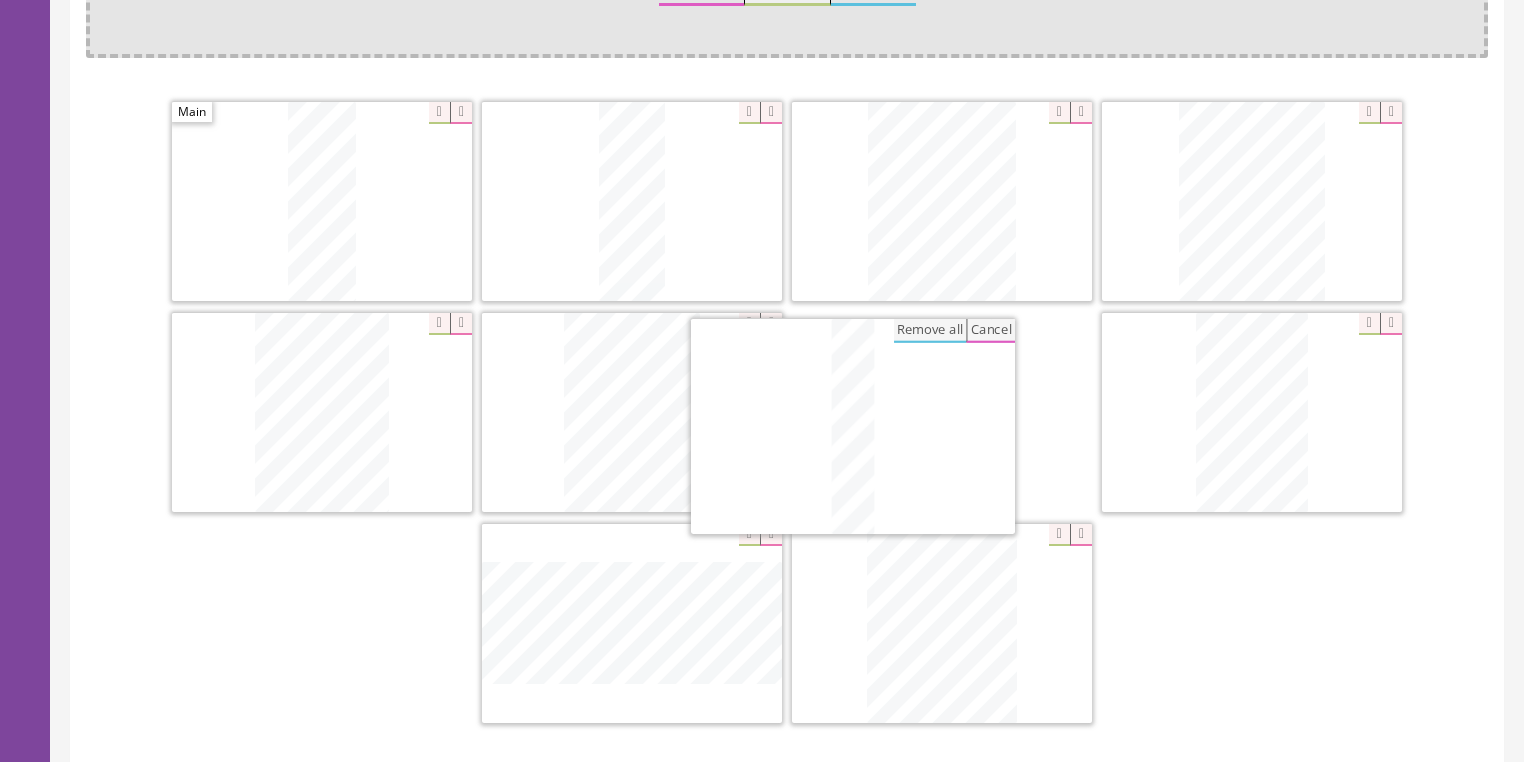 drag, startPoint x: 957, startPoint y: 591, endPoint x: 920, endPoint y: 389, distance: 205.36066 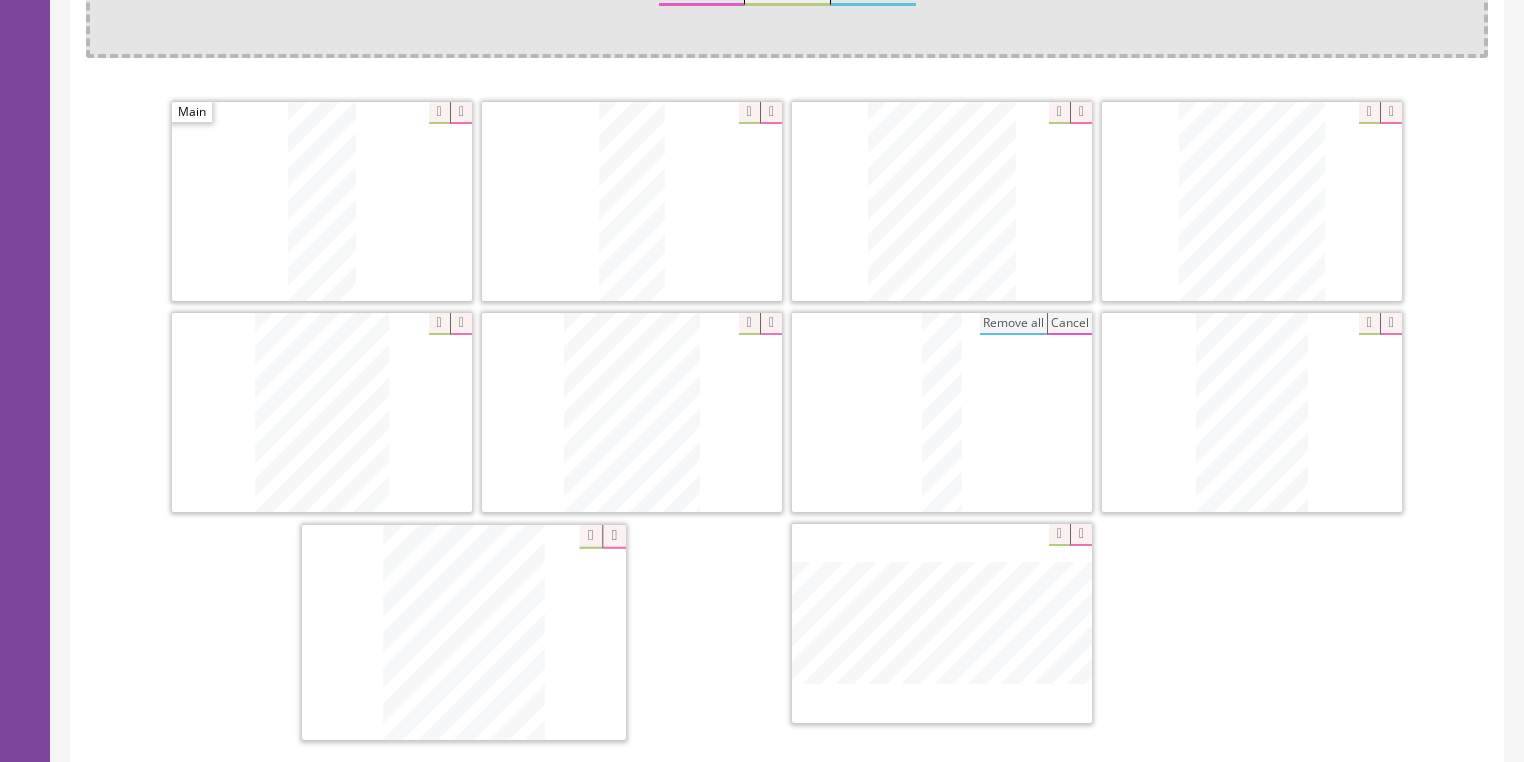 drag, startPoint x: 960, startPoint y: 596, endPoint x: 482, endPoint y: 608, distance: 478.1506 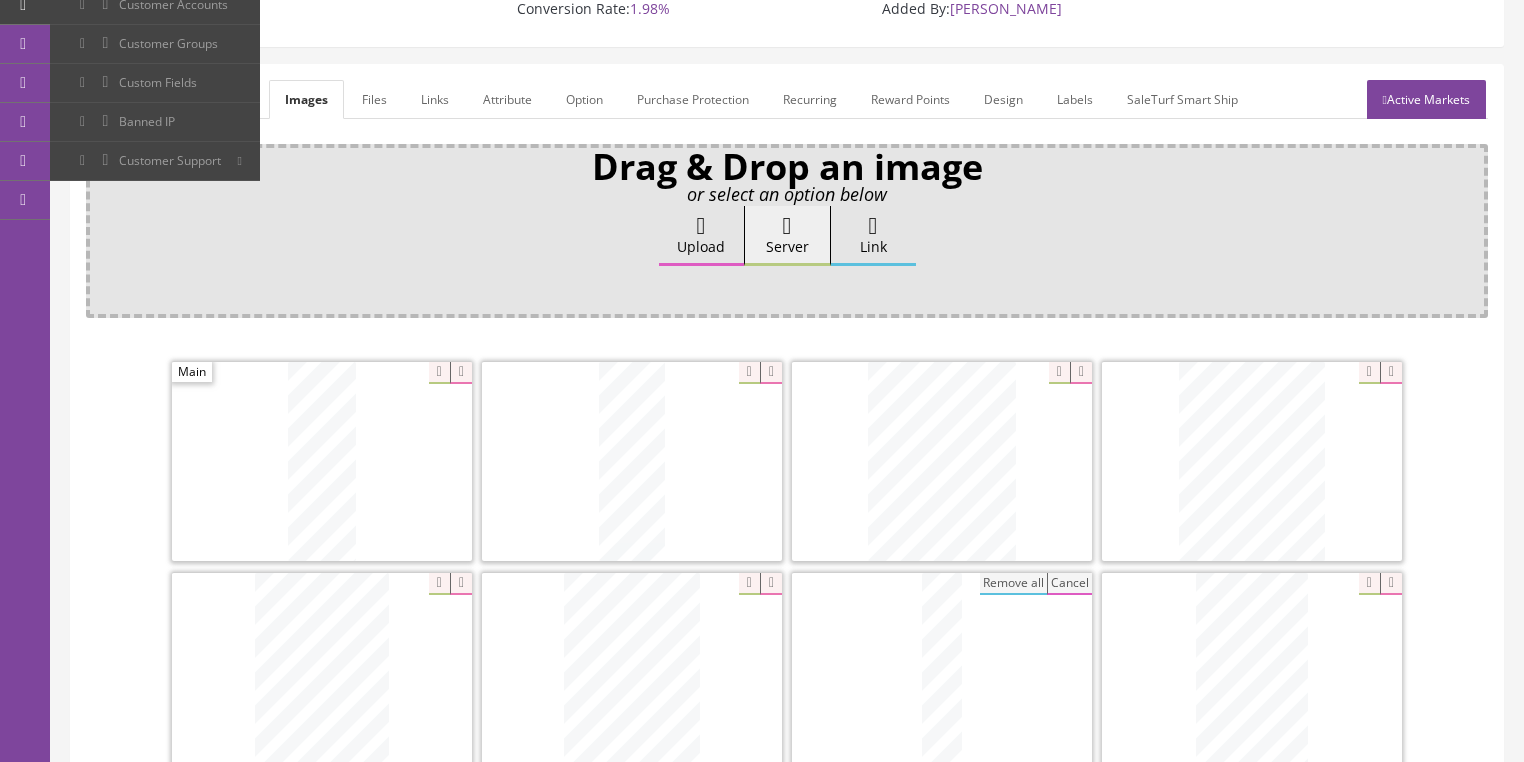scroll, scrollTop: 160, scrollLeft: 0, axis: vertical 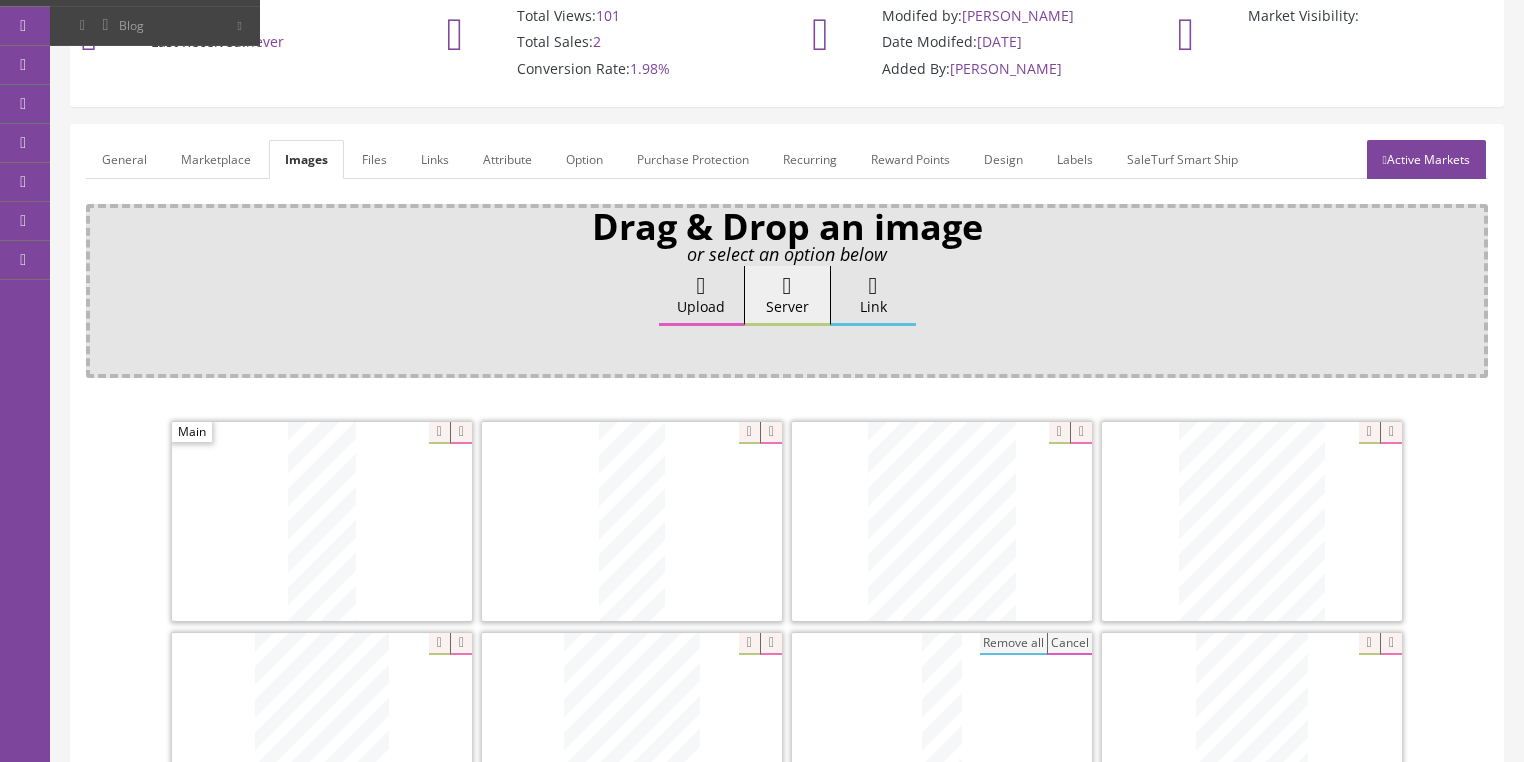click on "General" at bounding box center (124, 159) 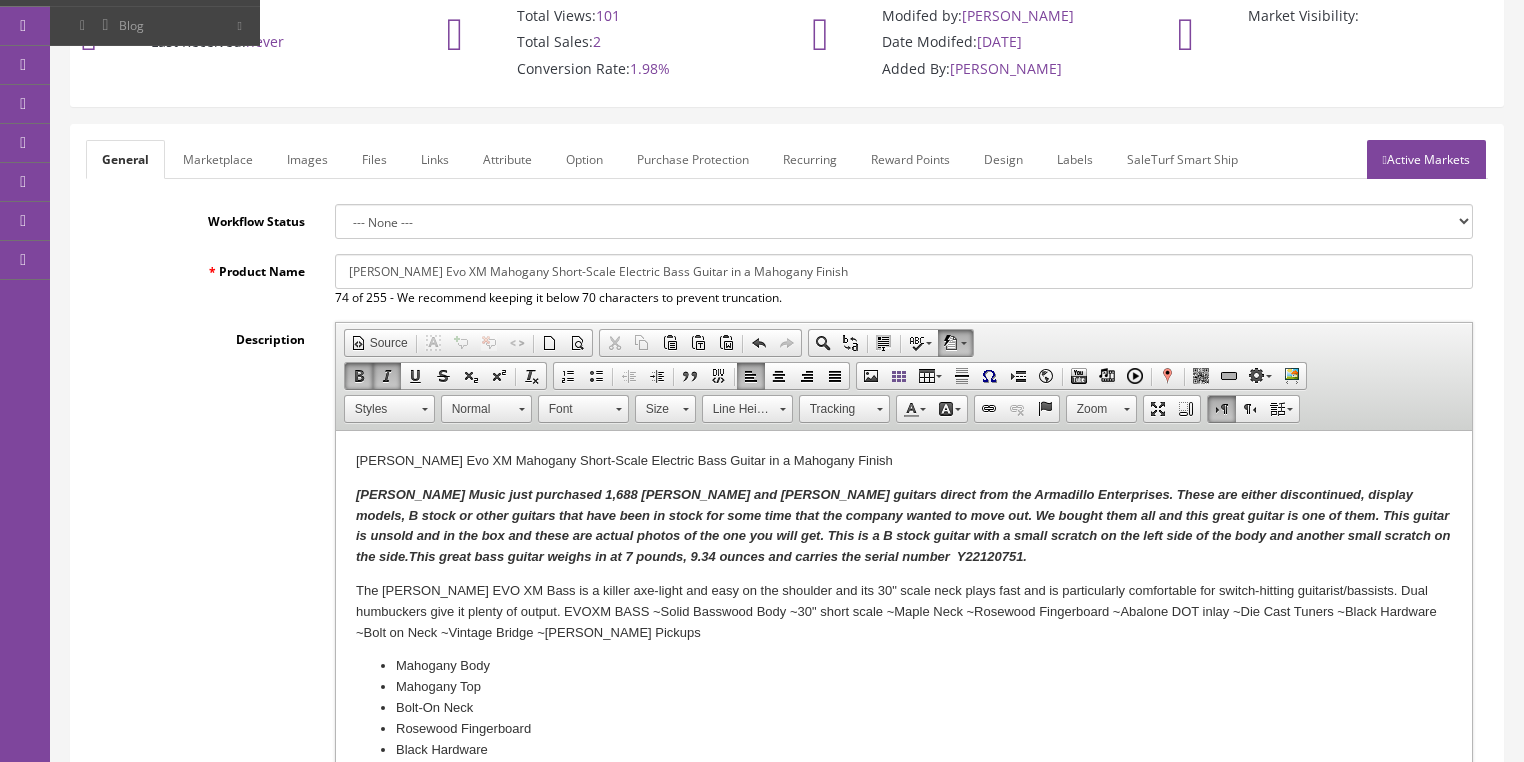 click on "Butler Music just purchased 1,688 Dean and Luna guitars direct from the Armadillo Enterprises. These are either discontinued, display models, B stock or other guitars that have been in stock for some time that the company wanted to move out. We bought them all and this great guitar is one of them. This guitar is unsold and in the box and these are actual photos of the one you will get. This is a B stock guitar with a small scratch on the left side of the body and another small scratch on the side.    This great bass guitar weighs in at 7 pounds, 9.34 ounces and carries the serial number  Y22120751." at bounding box center [902, 525] 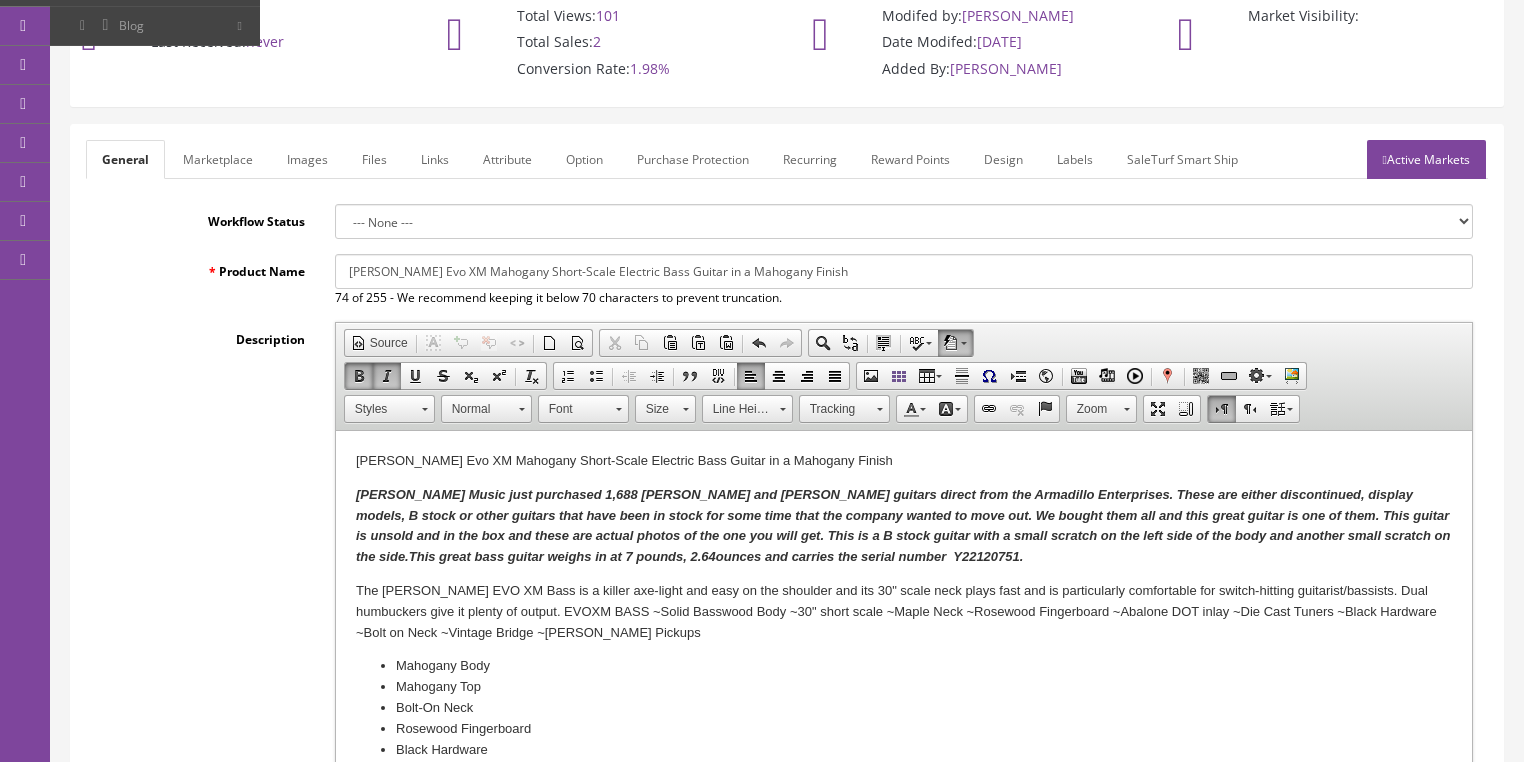click on "Butler Music just purchased 1,688 Dean and Luna guitars direct from the Armadillo Enterprises. These are either discontinued, display models, B stock or other guitars that have been in stock for some time that the company wanted to move out. We bought them all and this great guitar is one of them. This guitar is unsold and in the box and these are actual photos of the one you will get. This is a B stock guitar with a small scratch on the left side of the body and another small scratch on the side.    This great bass guitar weighs in at 7 pounds, 2.64  ounces and carries the serial number  Y22120751." at bounding box center [902, 525] 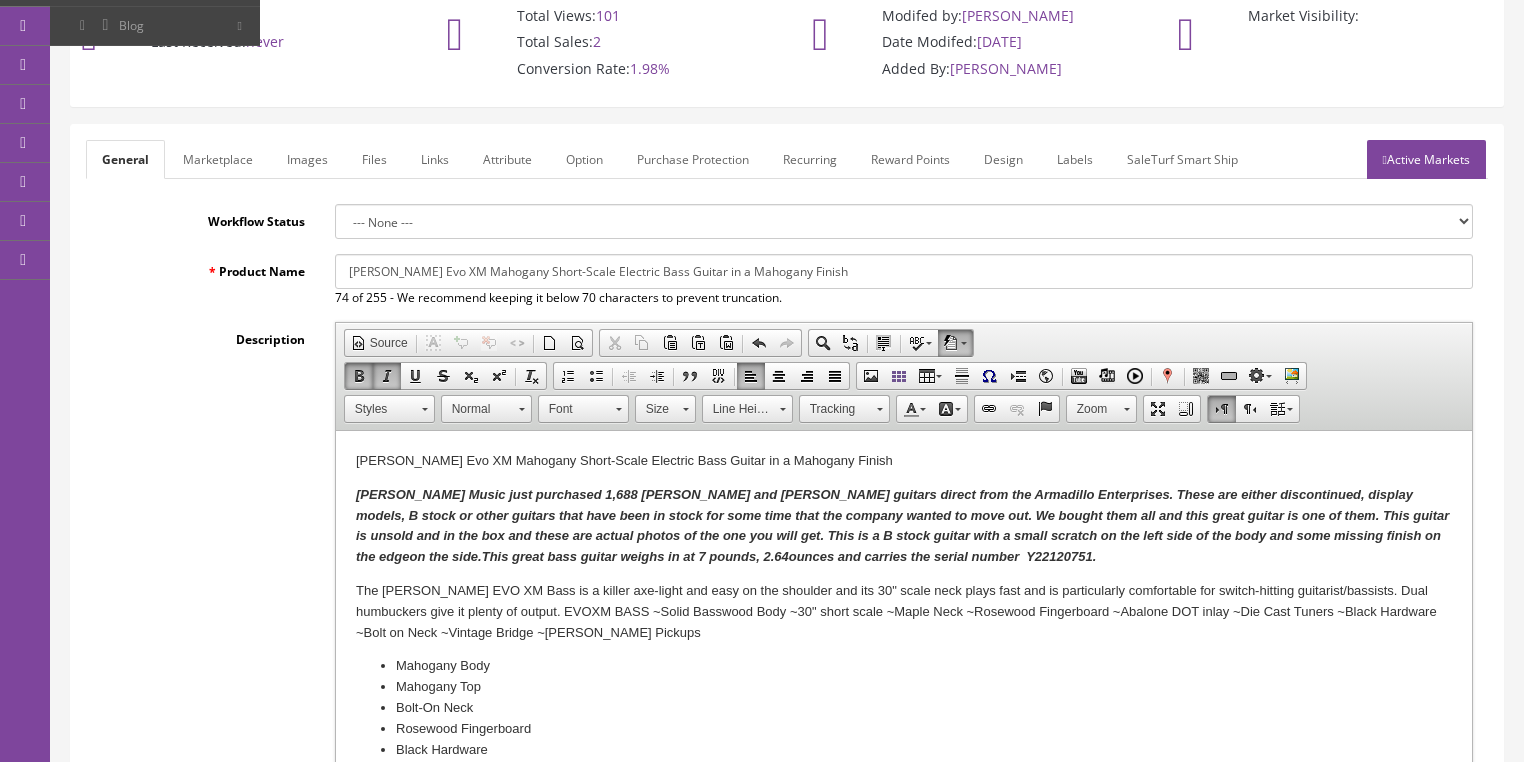 click on "Butler Music just purchased 1,688 Dean and Luna guitars direct from the Armadillo Enterprises. These are either discontinued, display models, B stock or other guitars that have been in stock for some time that the company wanted to move out. We bought them all and this great guitar is one of them. This guitar is unsold and in the box and these are actual photos of the one you will get. This is a B stock guitar with a small scratch on the left side of the body and some missing finish on the edge  on the side.    This great bass guitar weighs in at 7 pounds, 2.64  ounces and carries the serial number  Y22120751." at bounding box center (901, 525) 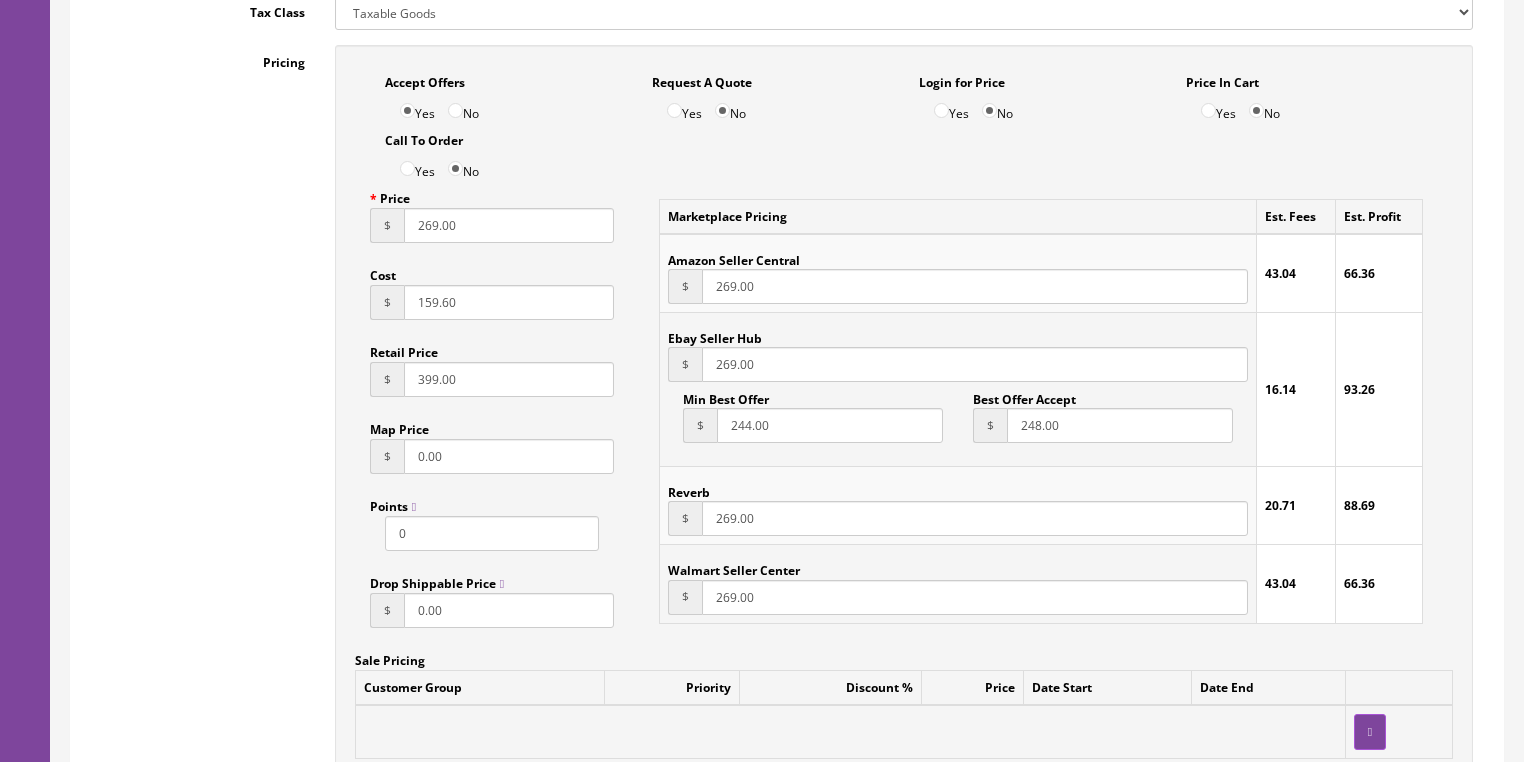 scroll, scrollTop: 1280, scrollLeft: 0, axis: vertical 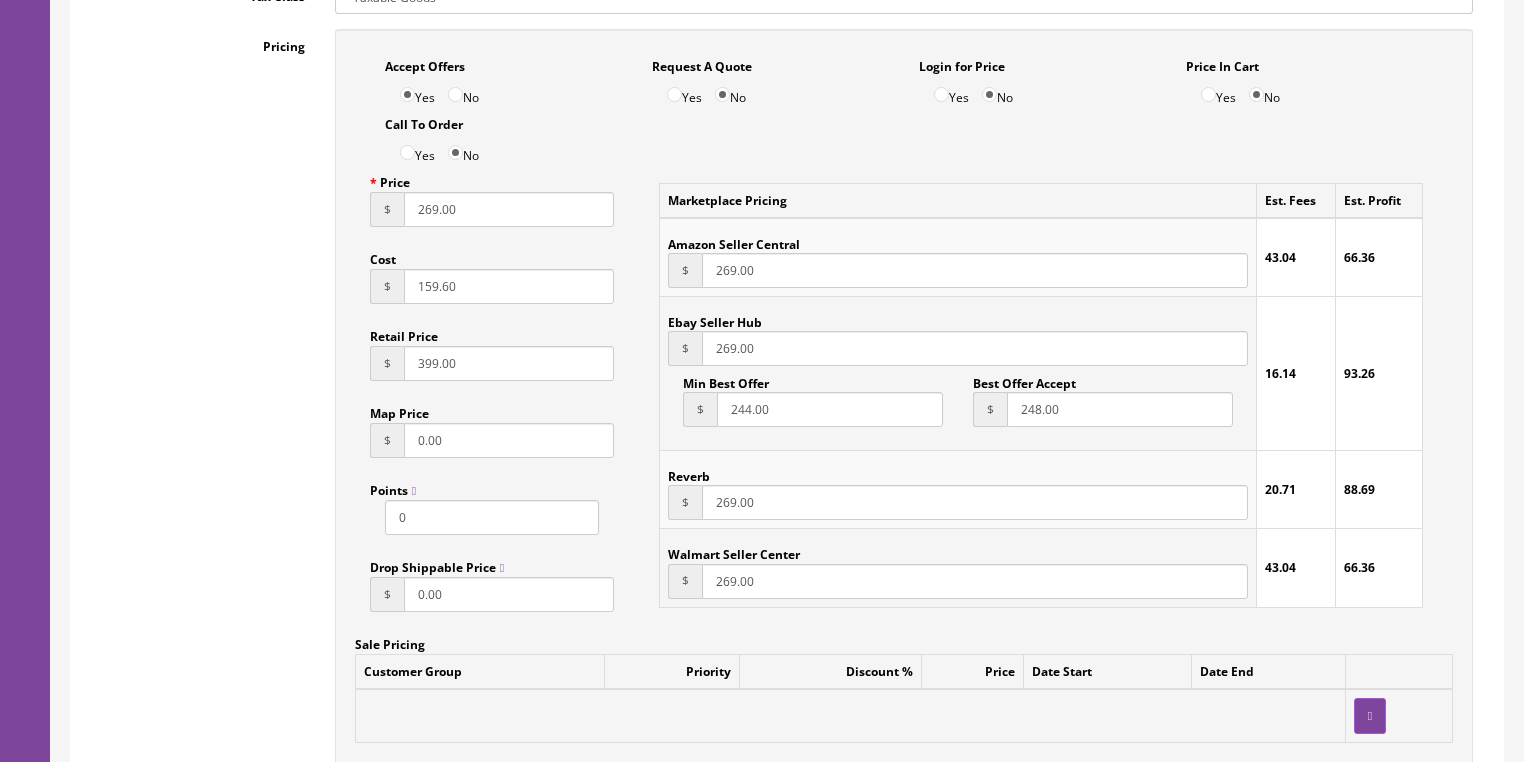 drag, startPoint x: 464, startPoint y: 215, endPoint x: 275, endPoint y: 220, distance: 189.06613 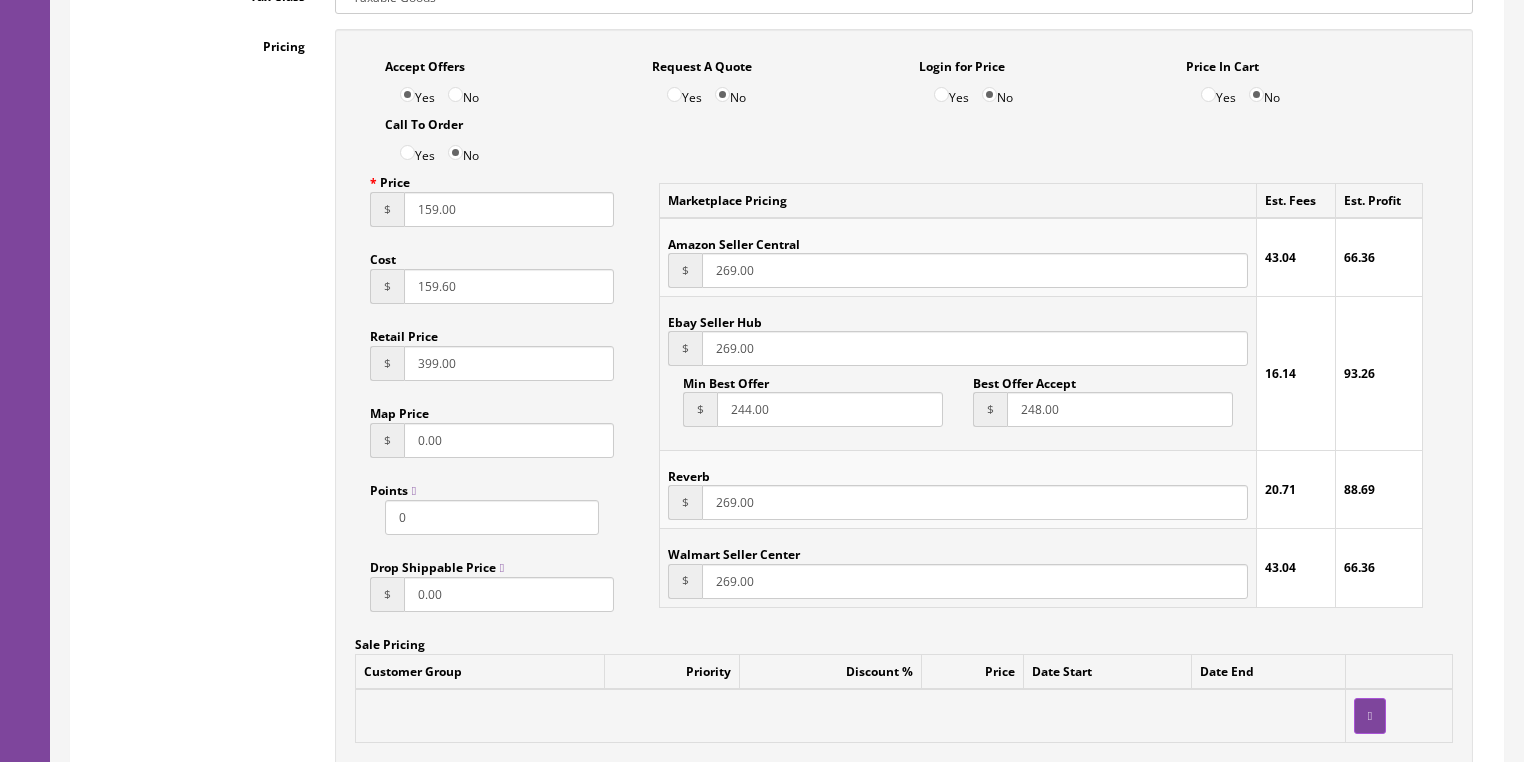 type on "159.00" 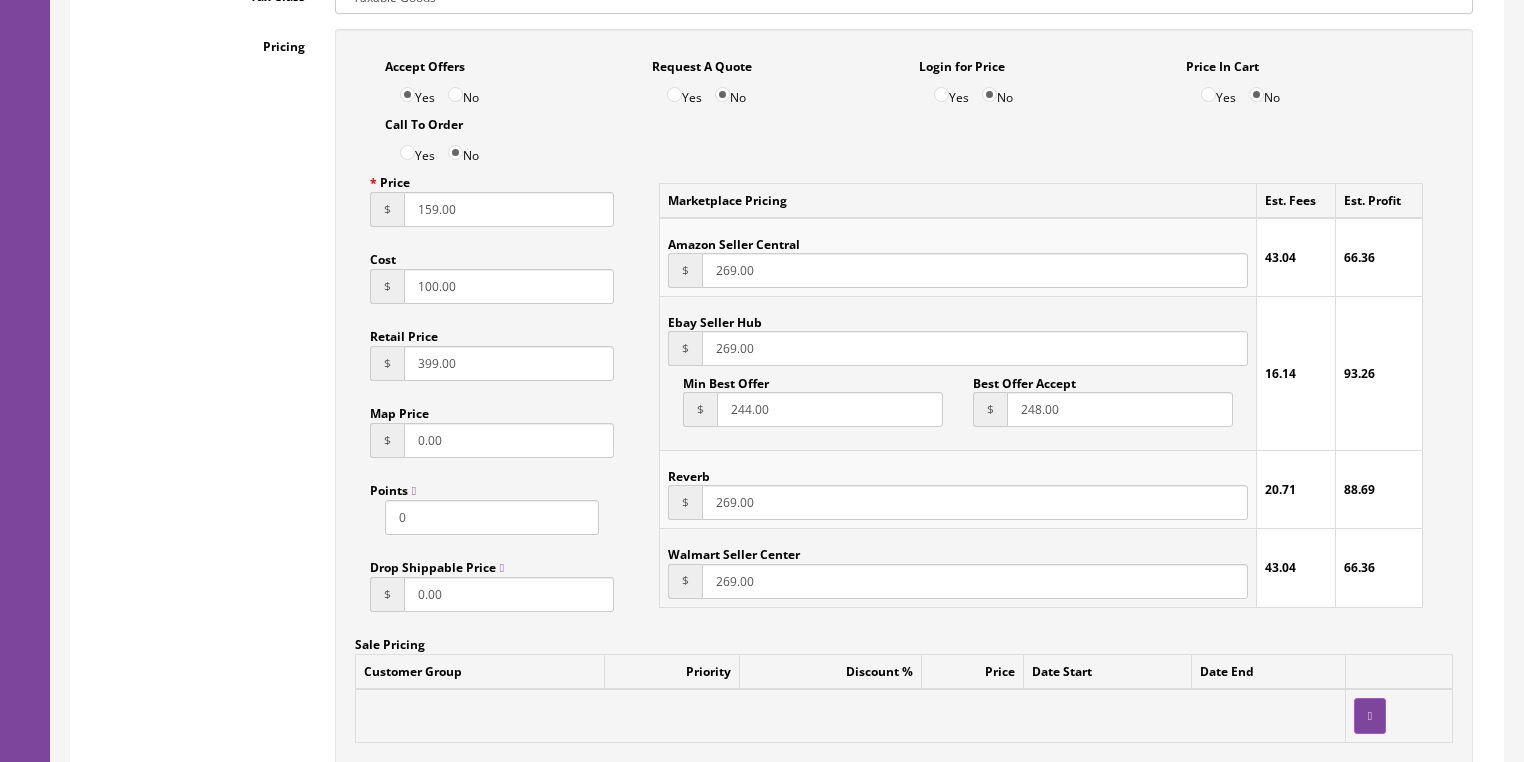 type on "100.00" 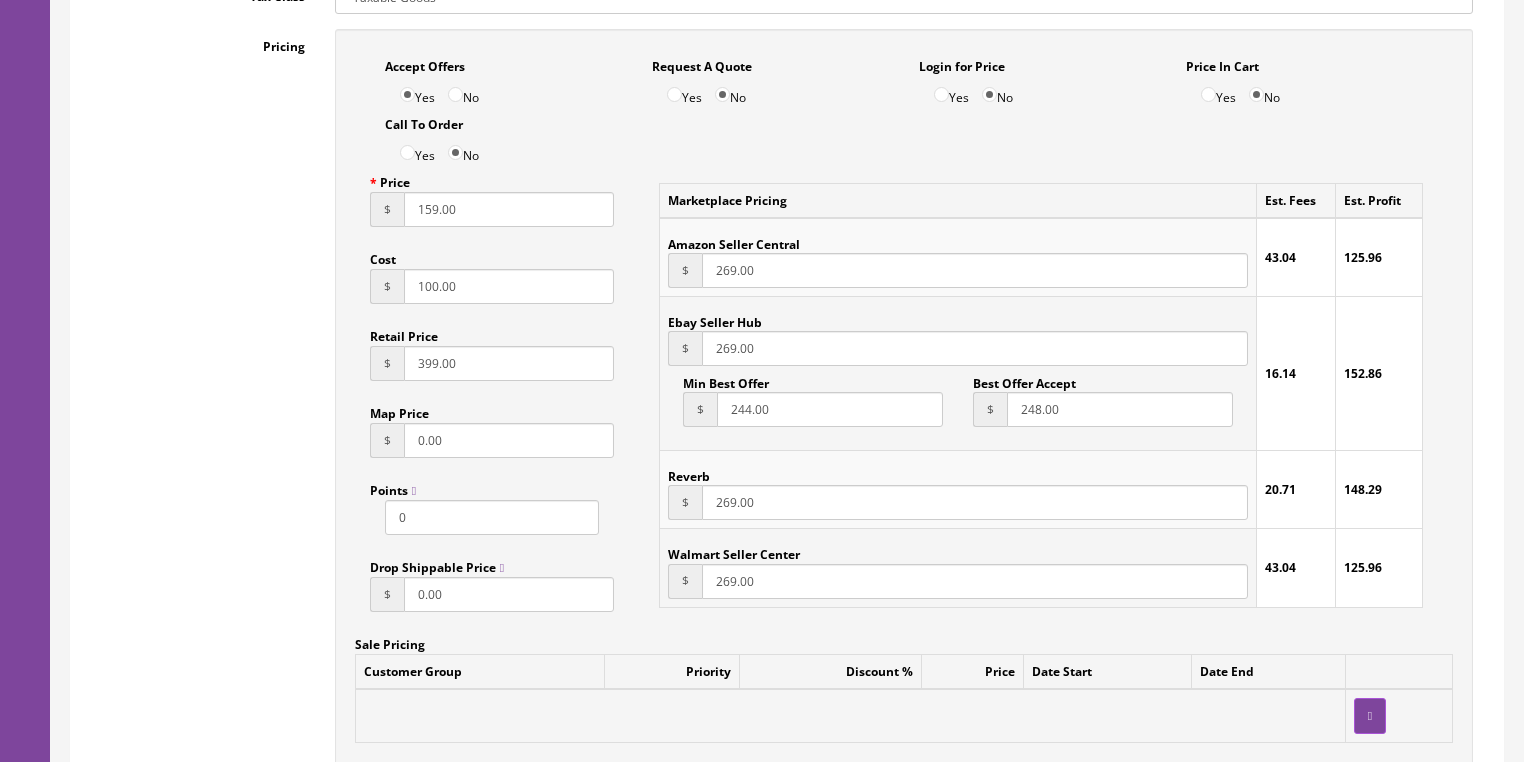 click on "Accept Offers
Yes
No
Request A Quote
Yes
No
Login for Price
Yes
No
Price In Cart
Yes
No
Call To Order
Yes
No
Price
$ 159.00
Cost" at bounding box center [904, 470] 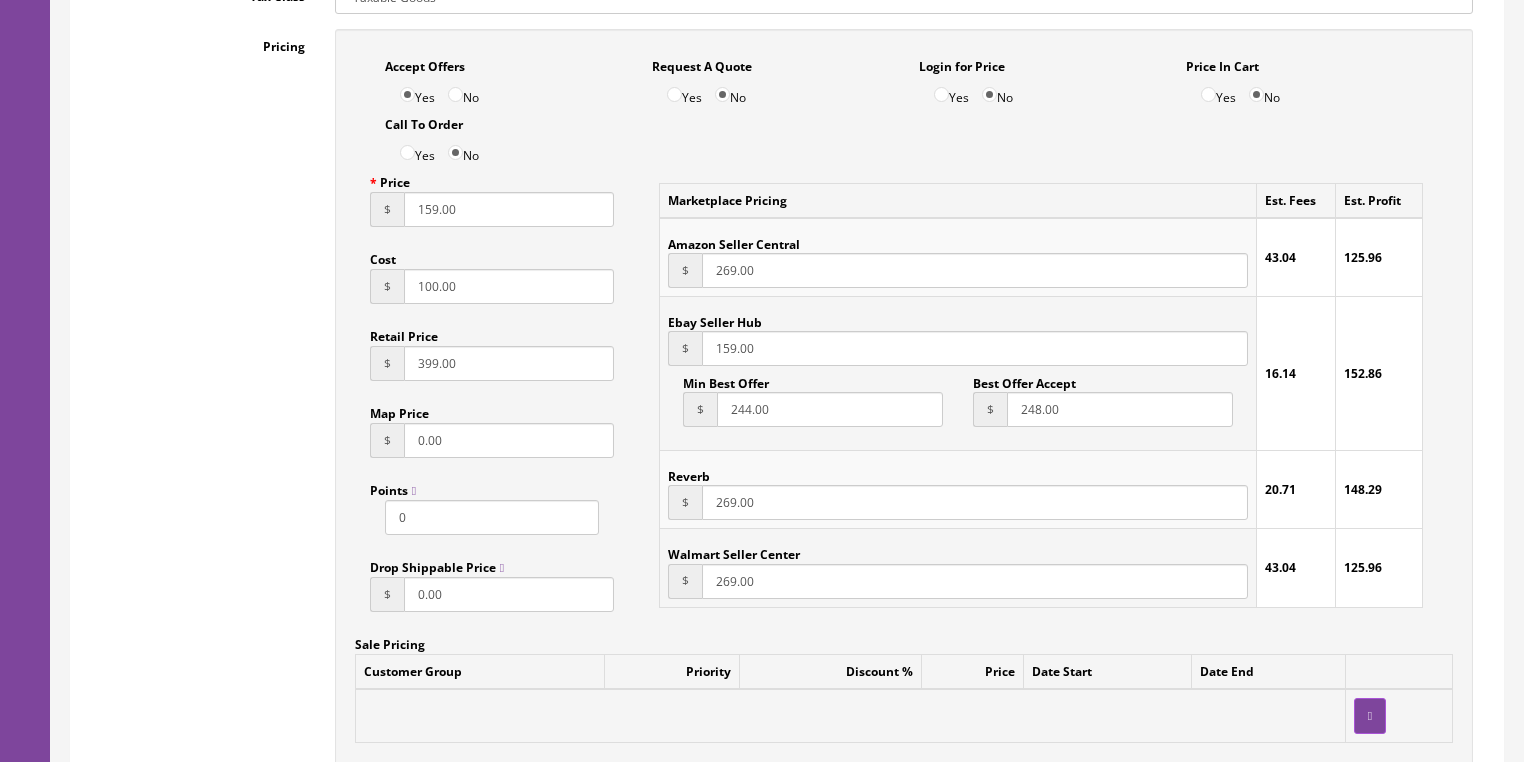 type on "159.00" 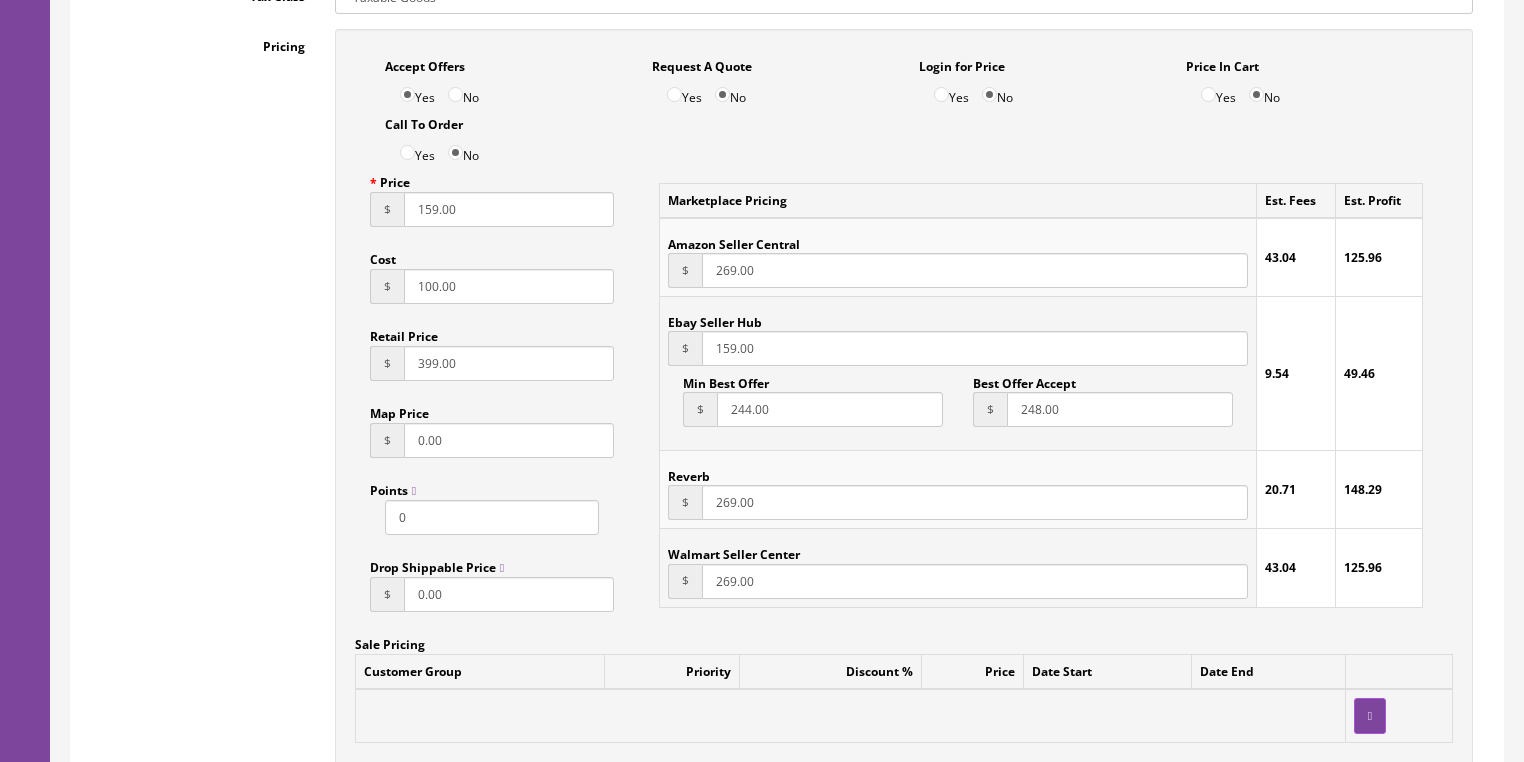 drag, startPoint x: 768, startPoint y: 514, endPoint x: 594, endPoint y: 541, distance: 176.08237 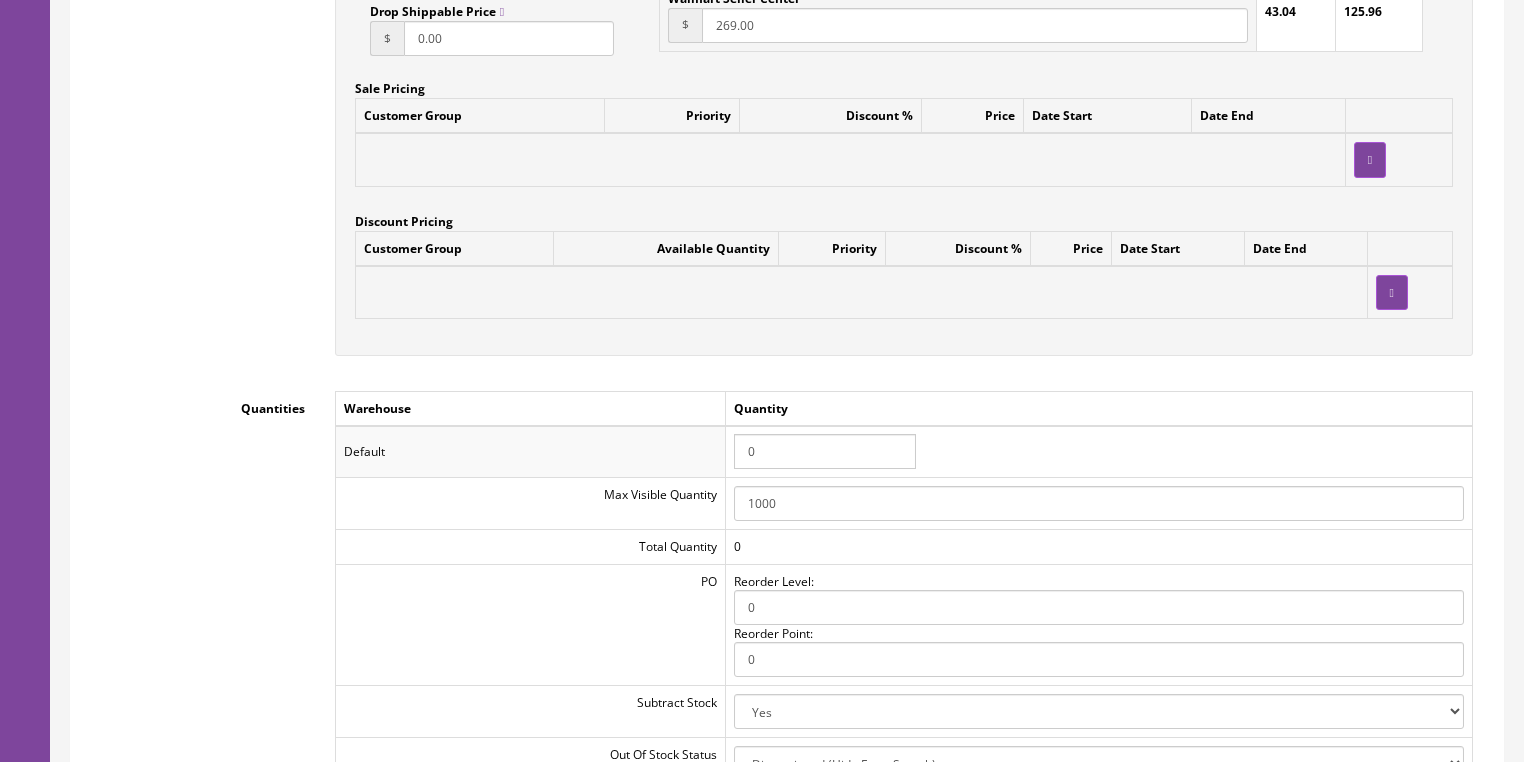 scroll, scrollTop: 1840, scrollLeft: 0, axis: vertical 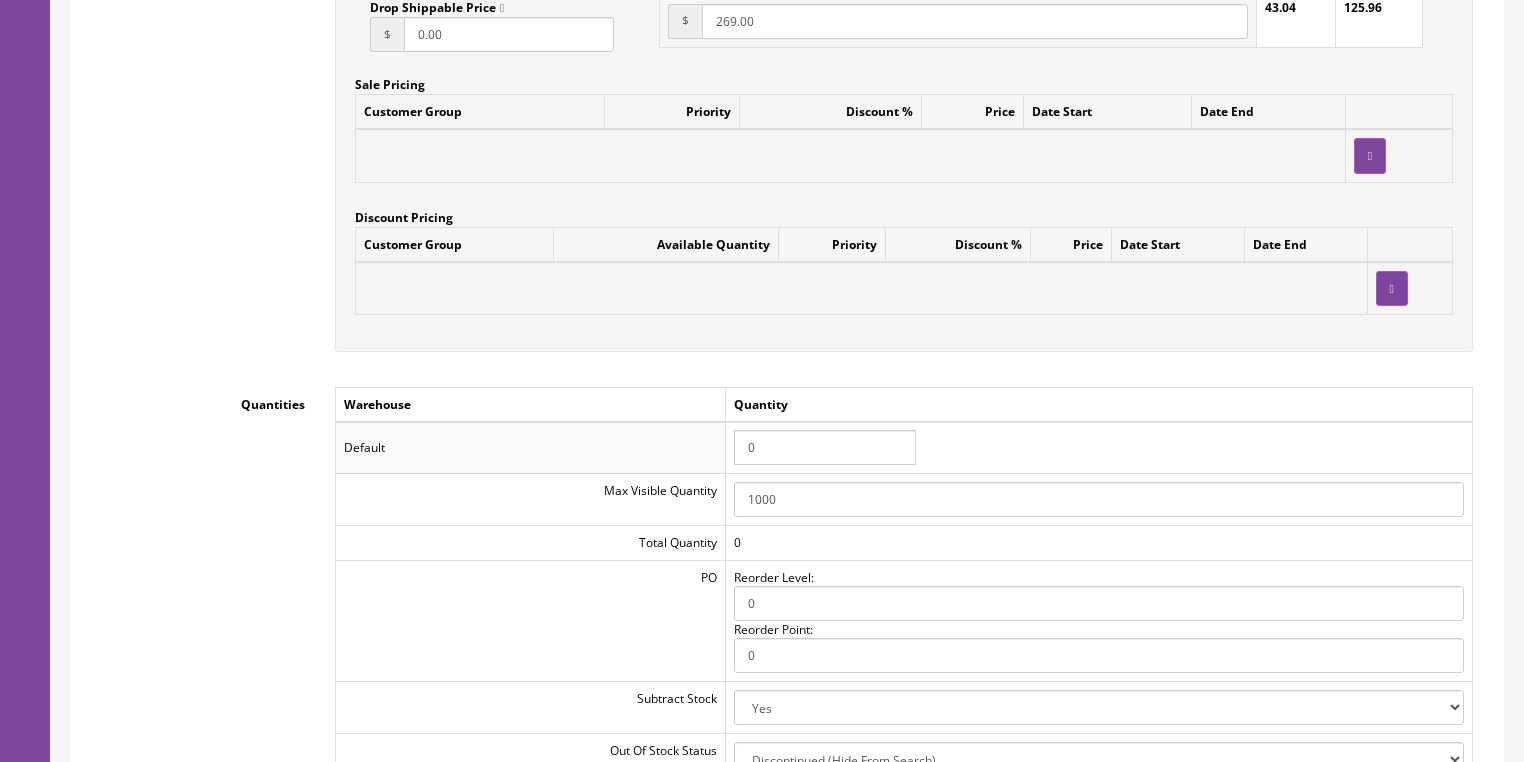 type on "159.00" 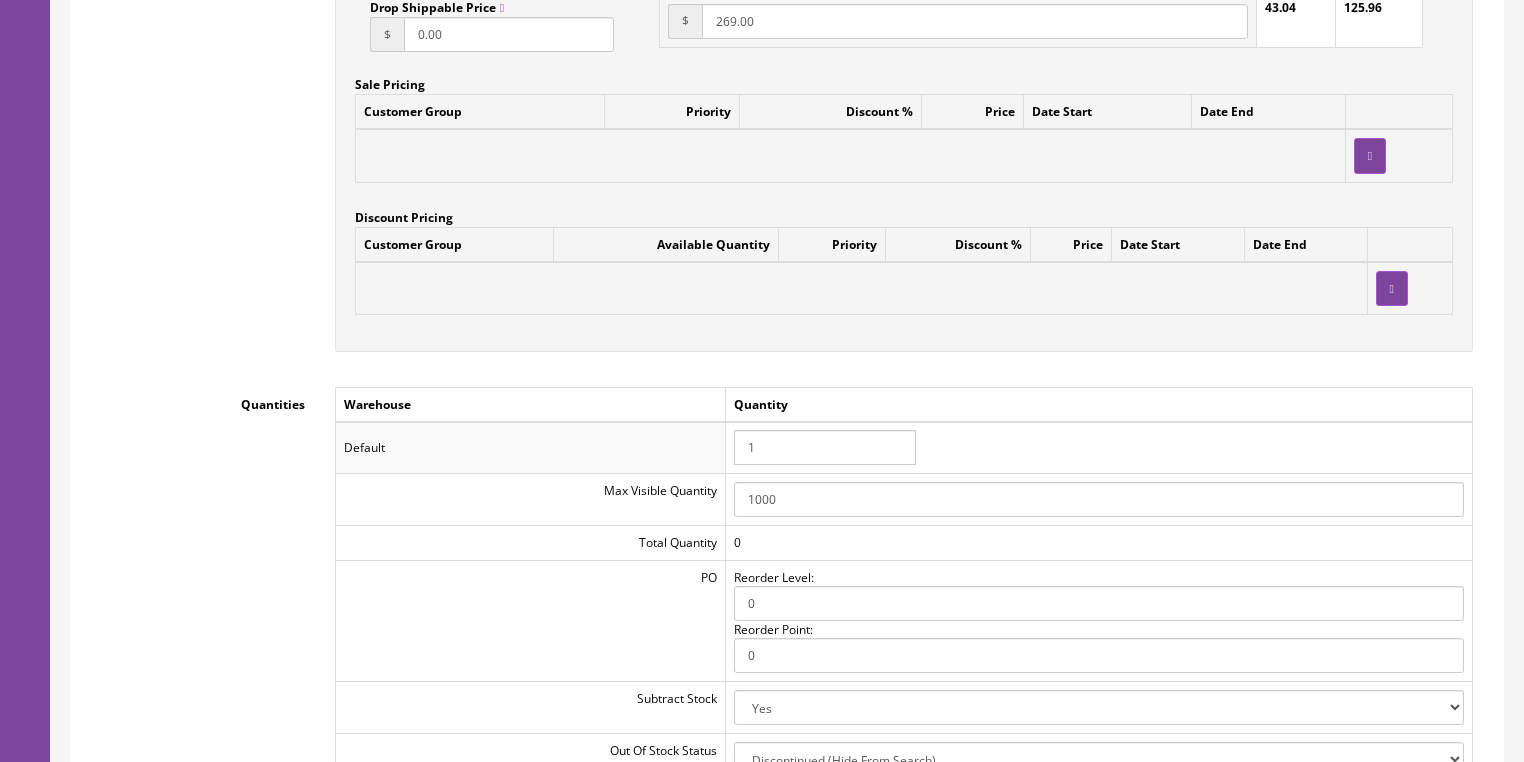 type on "1" 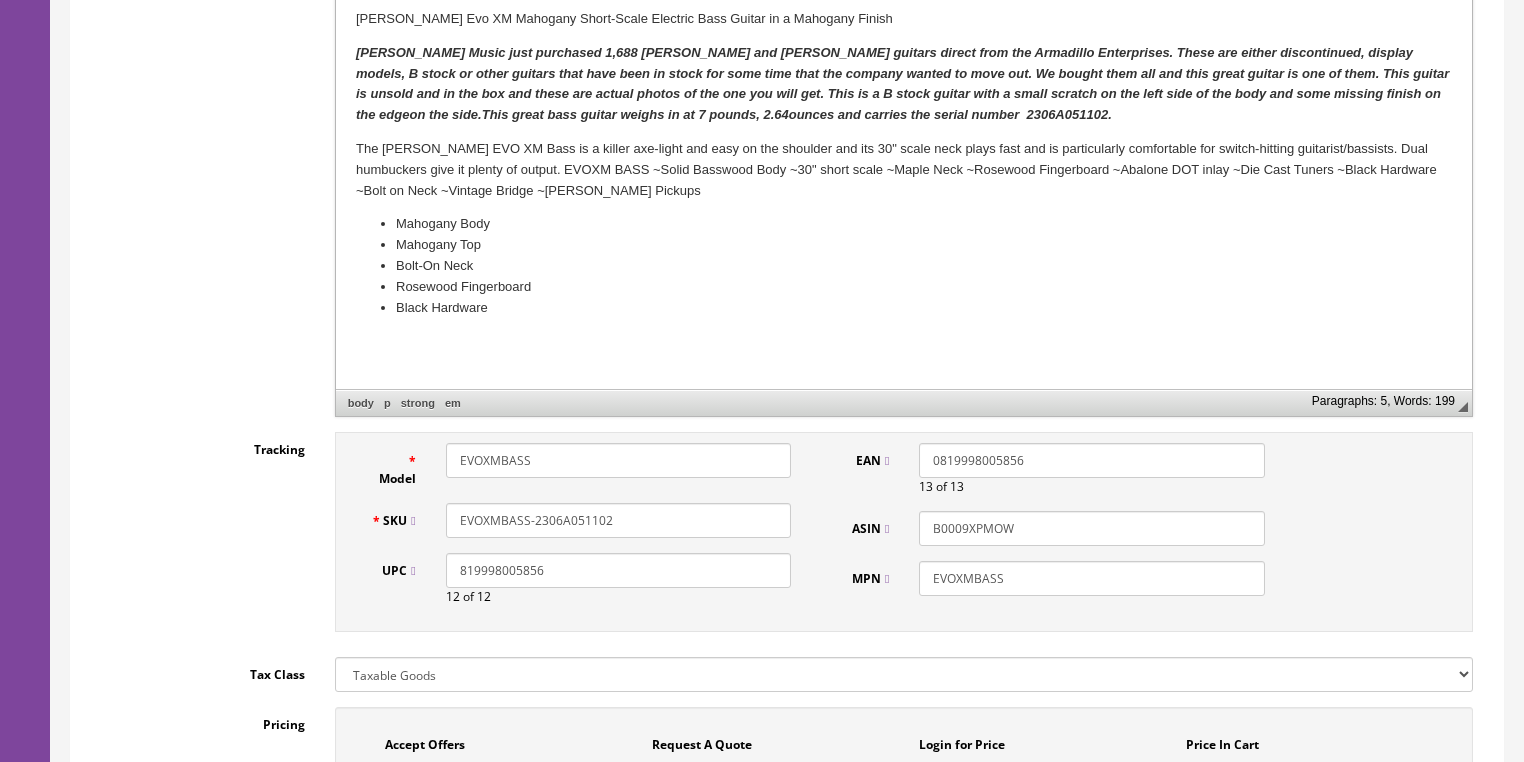 scroll, scrollTop: 480, scrollLeft: 0, axis: vertical 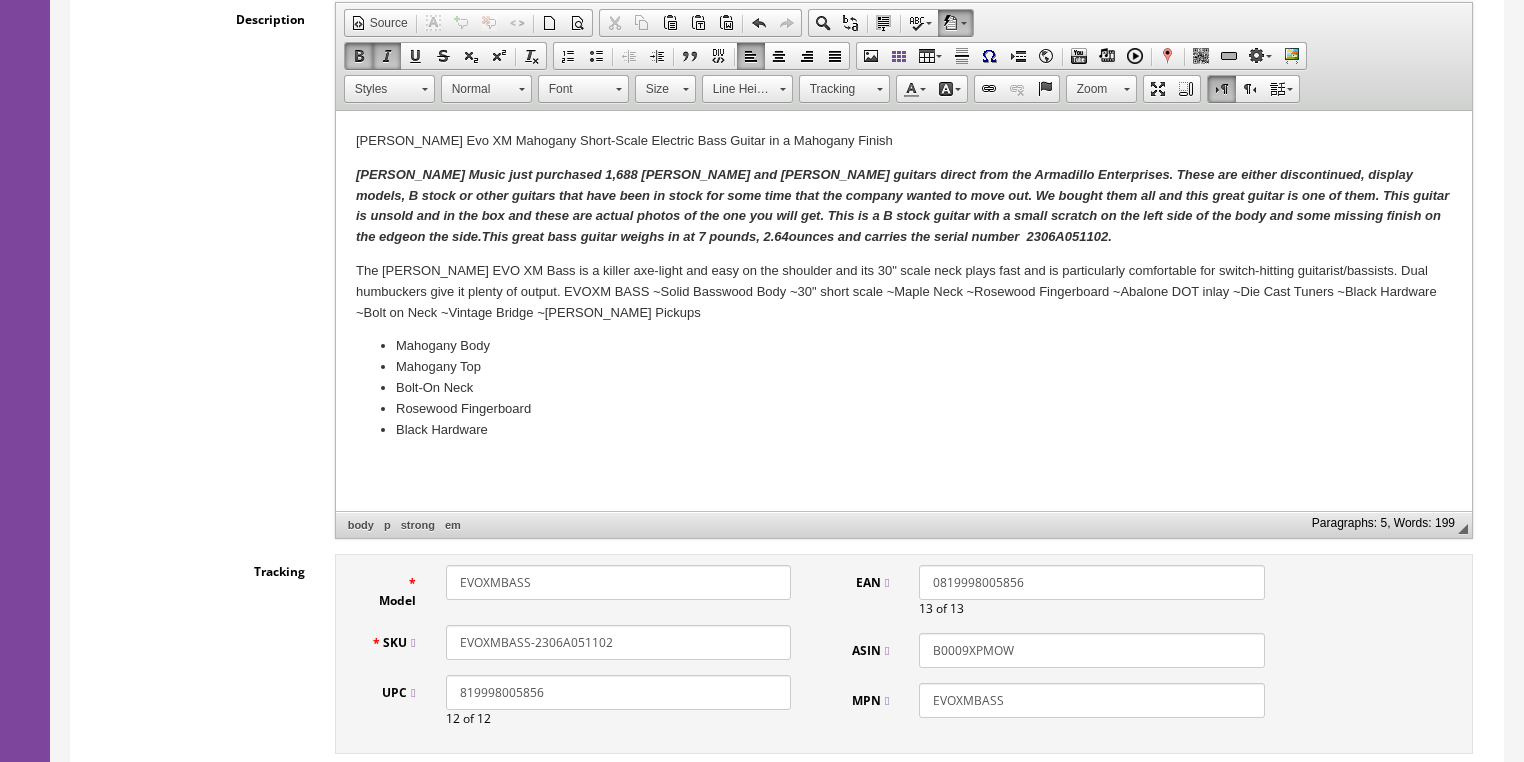 drag, startPoint x: 621, startPoint y: 642, endPoint x: 472, endPoint y: 639, distance: 149.0302 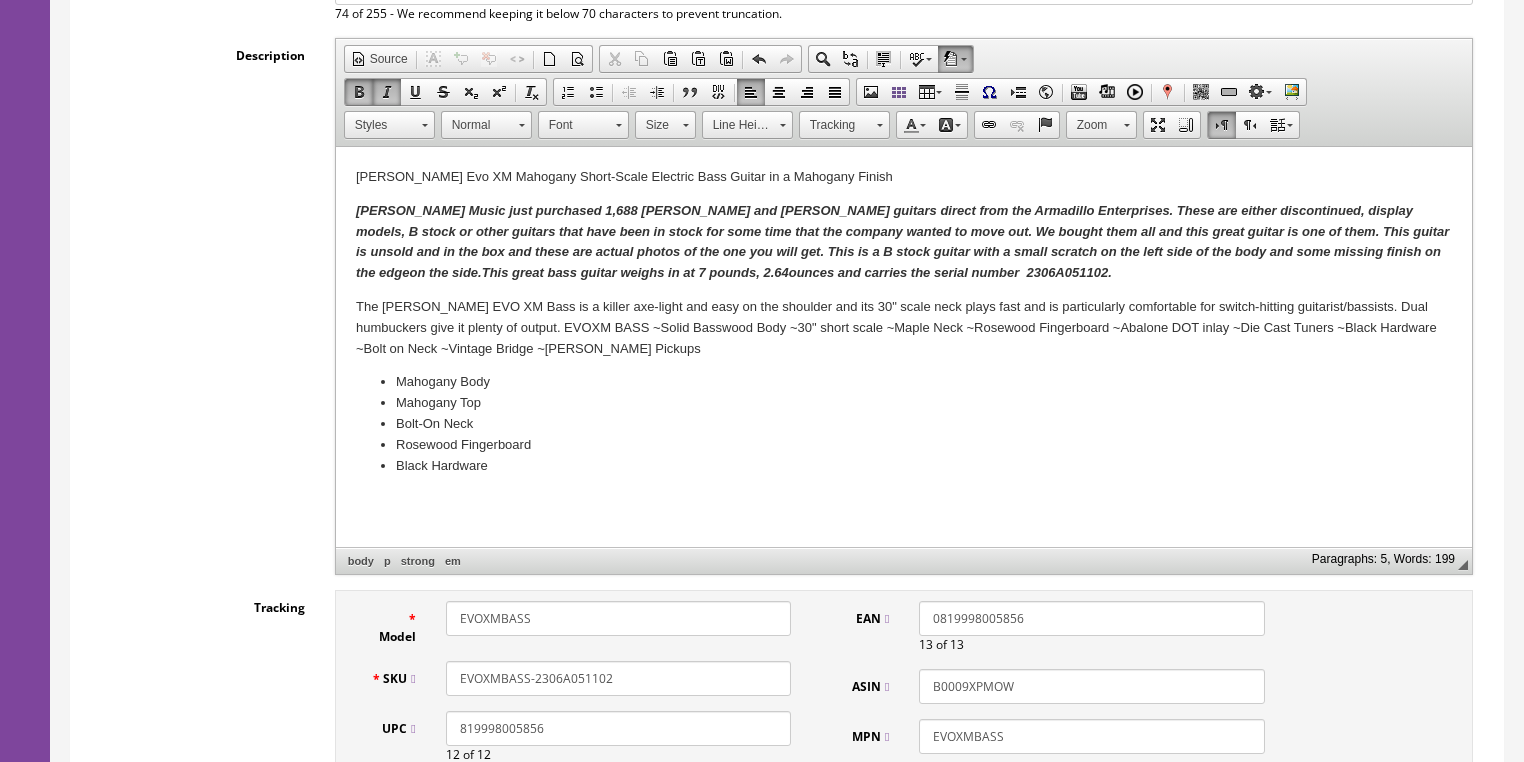 scroll, scrollTop: 80, scrollLeft: 0, axis: vertical 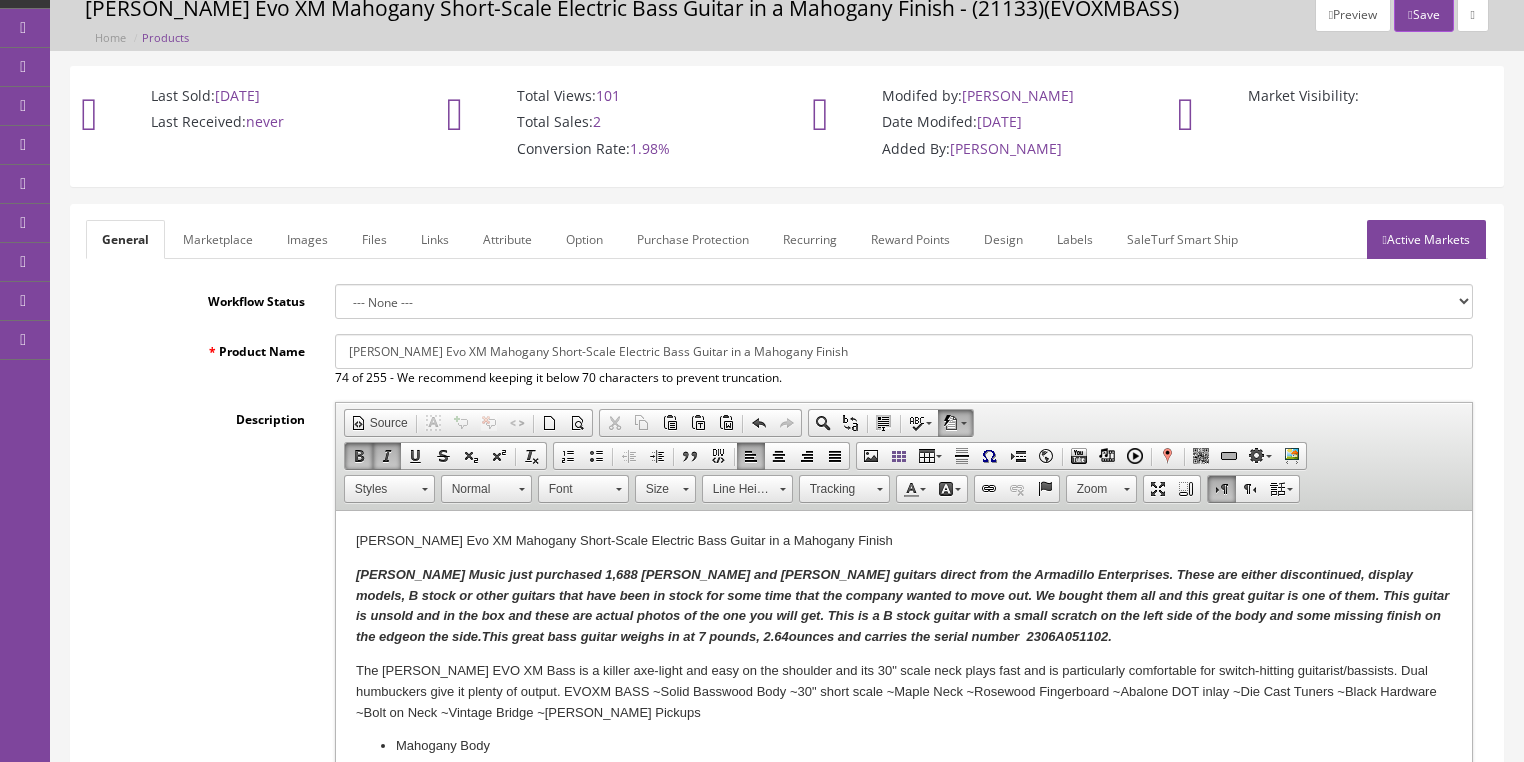 click on "Marketplace" at bounding box center [218, 239] 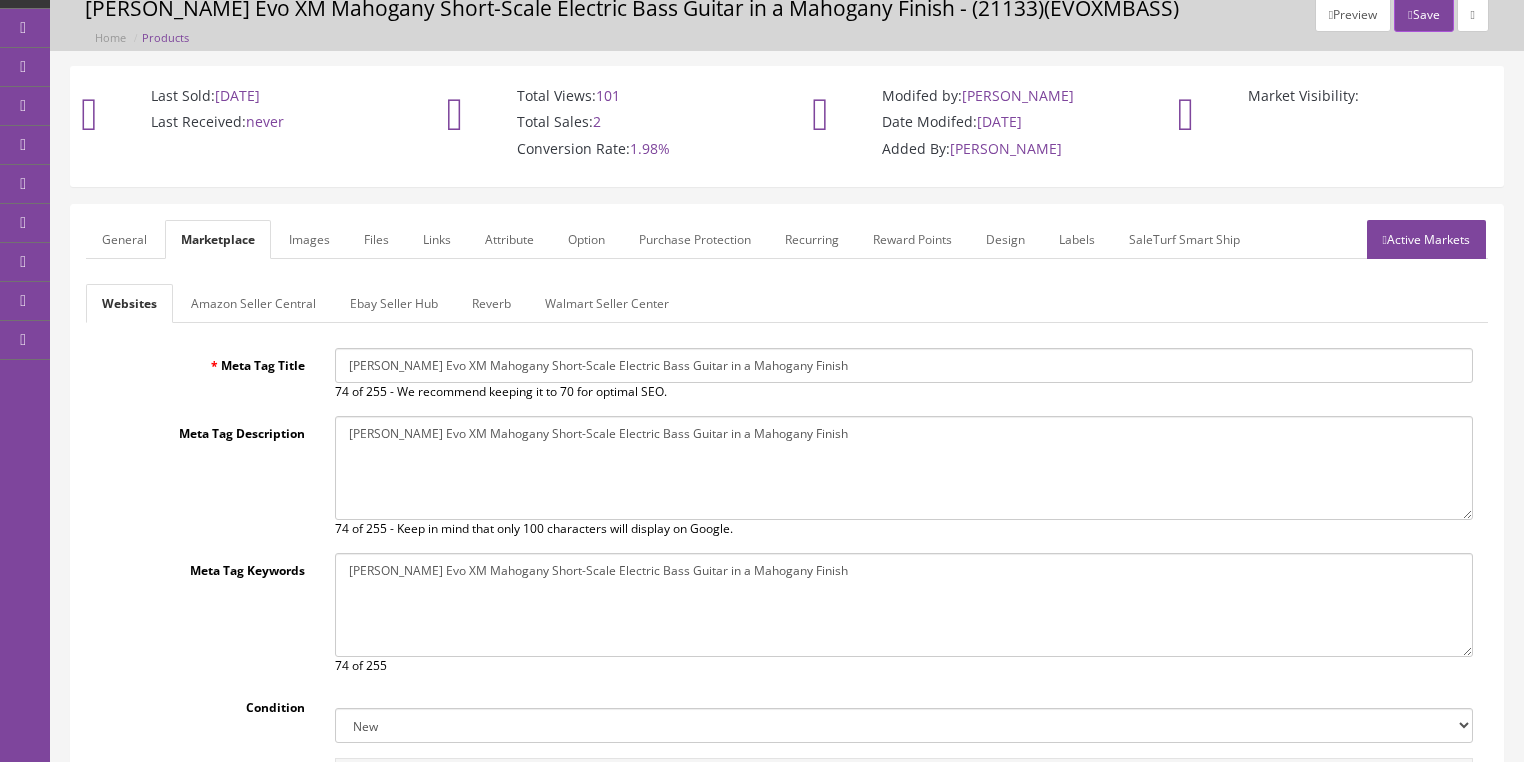 click on "Ebay Seller Hub" at bounding box center [394, 303] 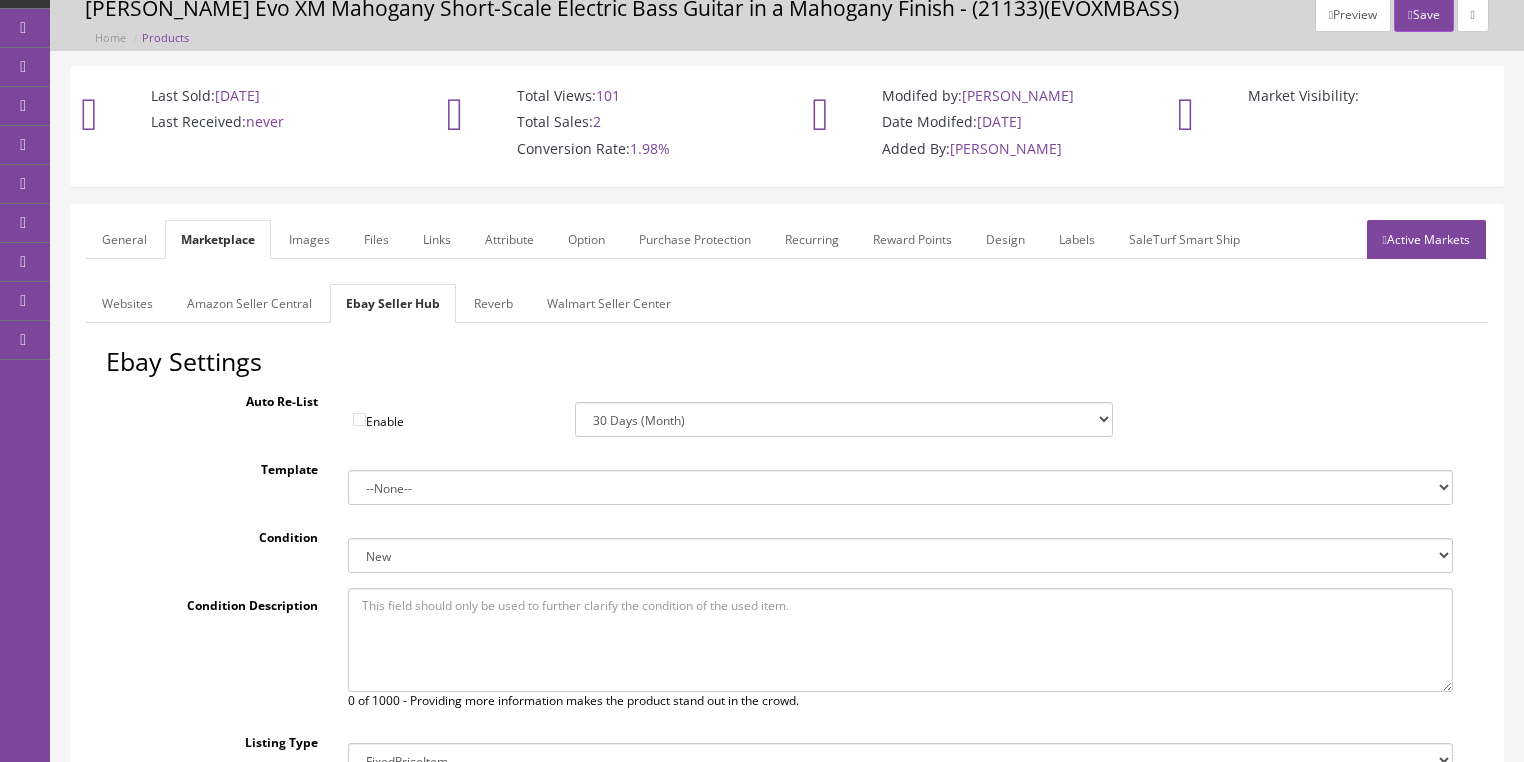 click on "New
New other
New with defects
Manufacturer refurbished
Seller refurbished
Used/Pre-owned
Very Good
Good
Acceptable
For parts or not working" at bounding box center [900, 555] 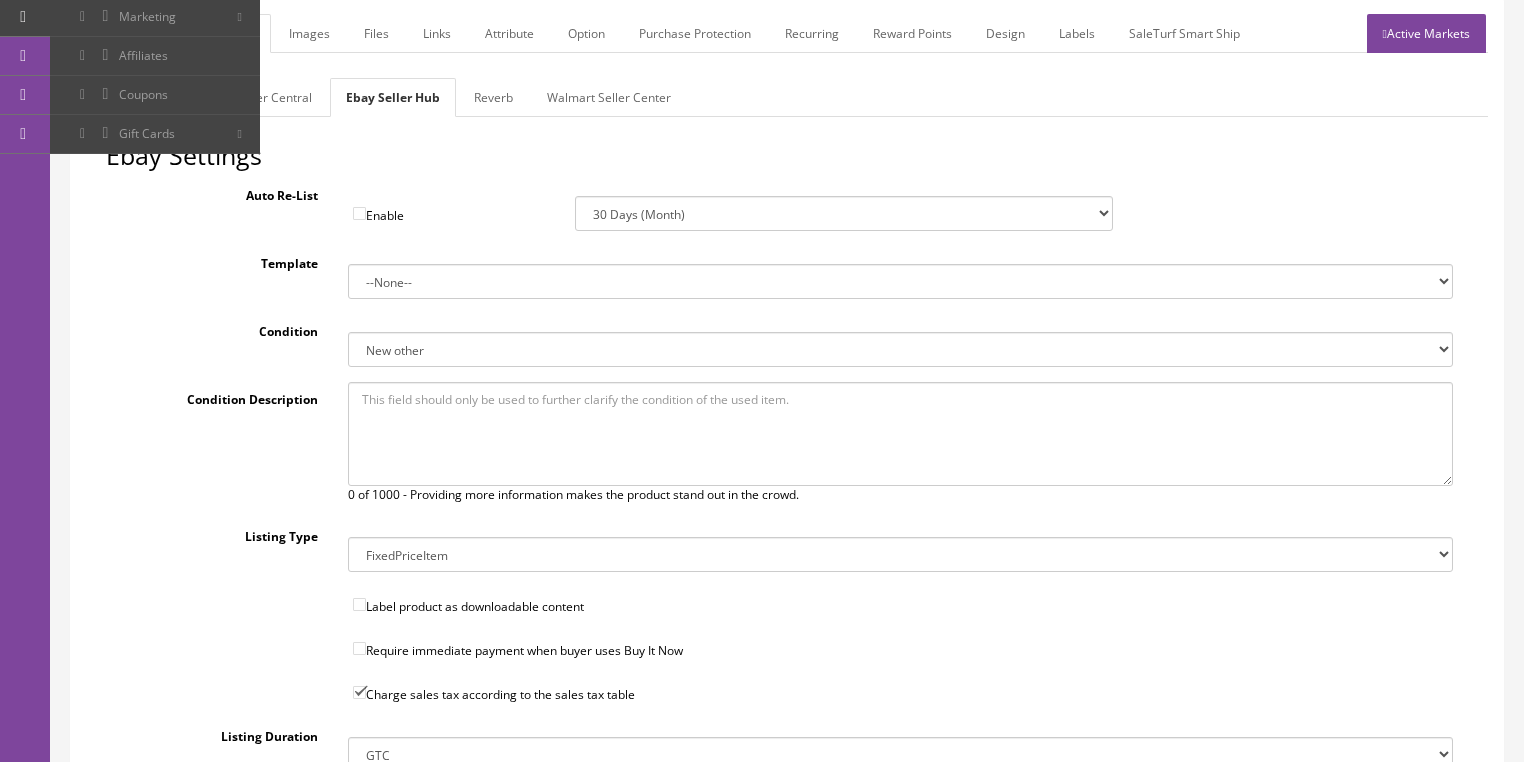 scroll, scrollTop: 560, scrollLeft: 0, axis: vertical 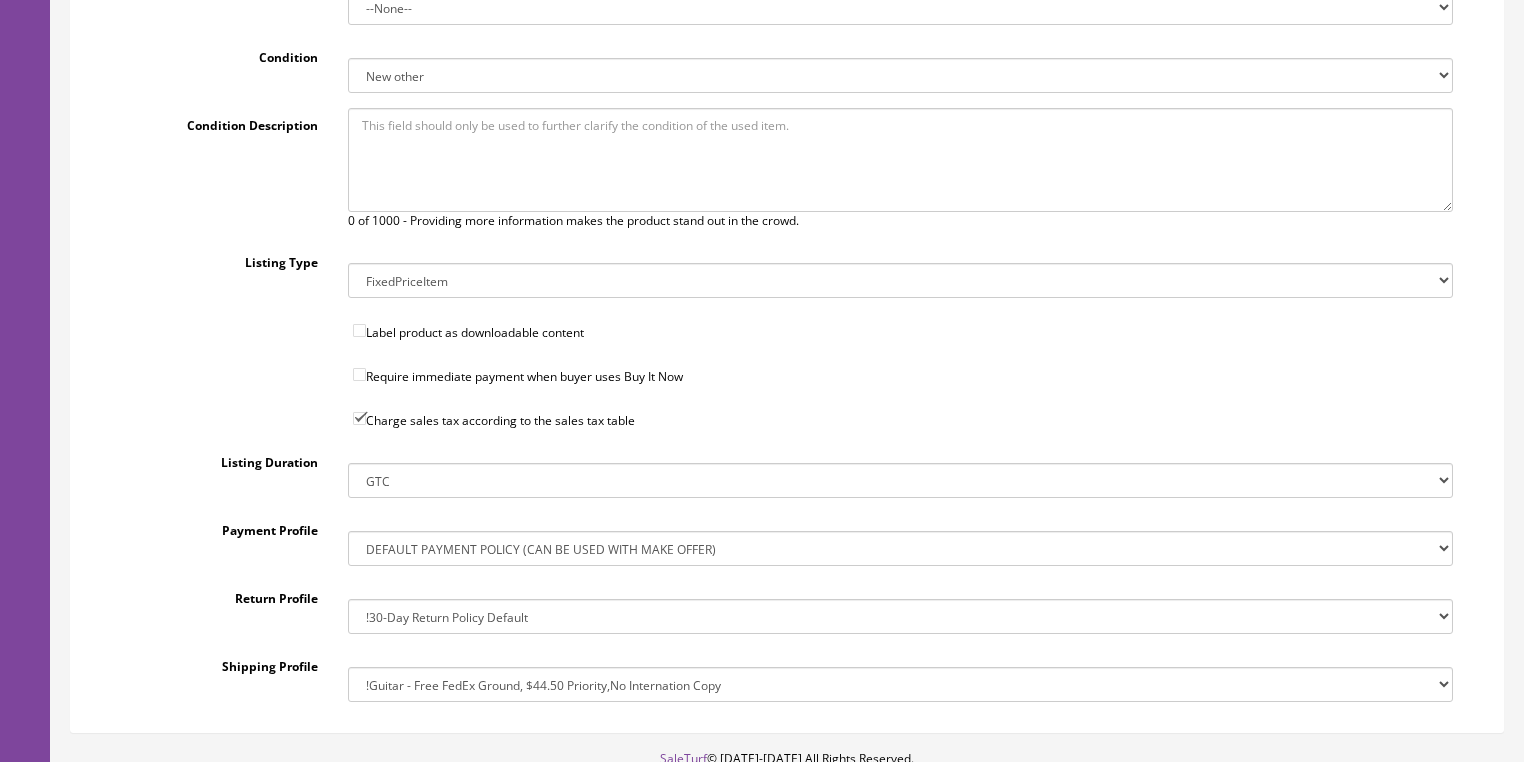 drag, startPoint x: 475, startPoint y: 687, endPoint x: 475, endPoint y: 669, distance: 18 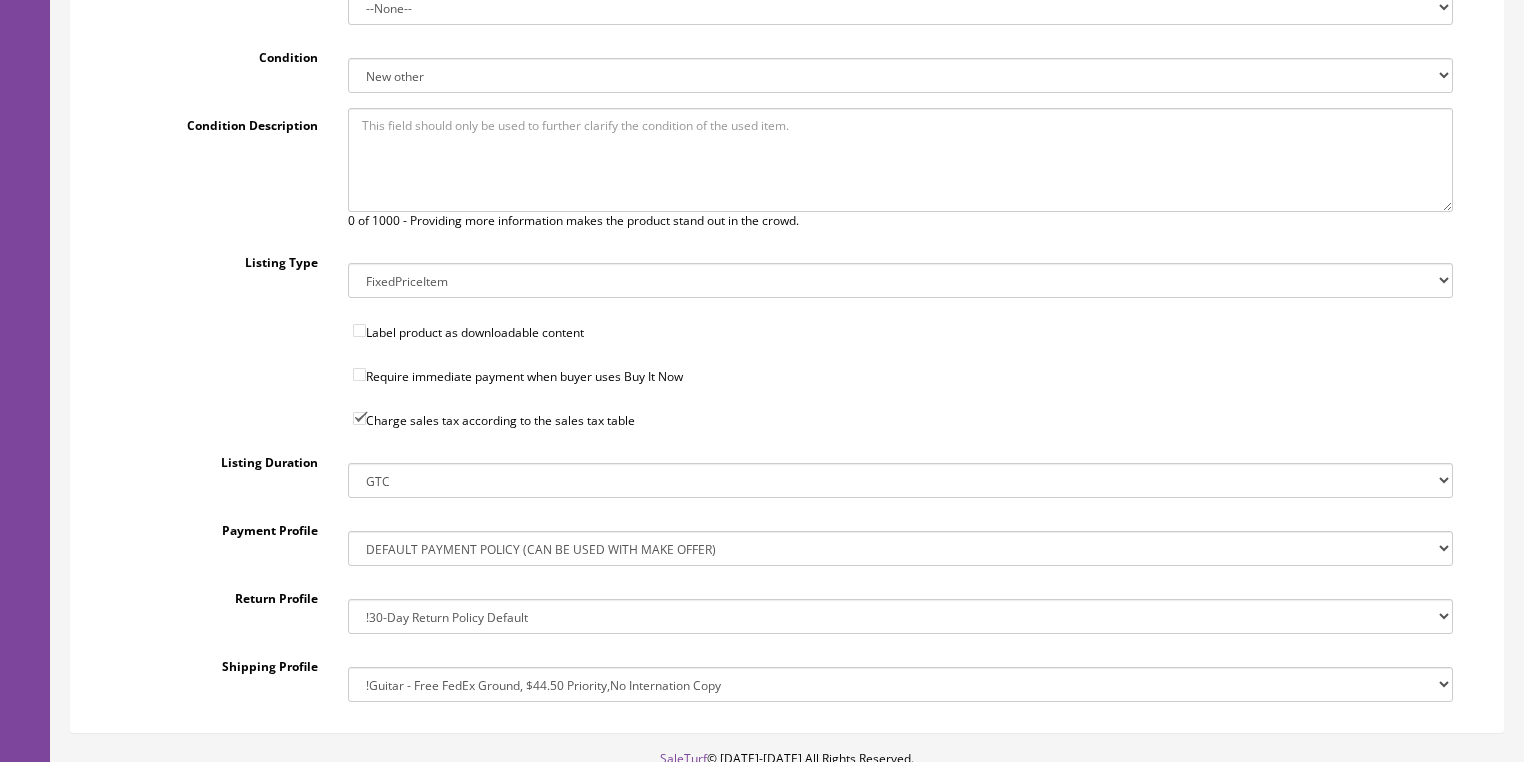 select on "77323016017" 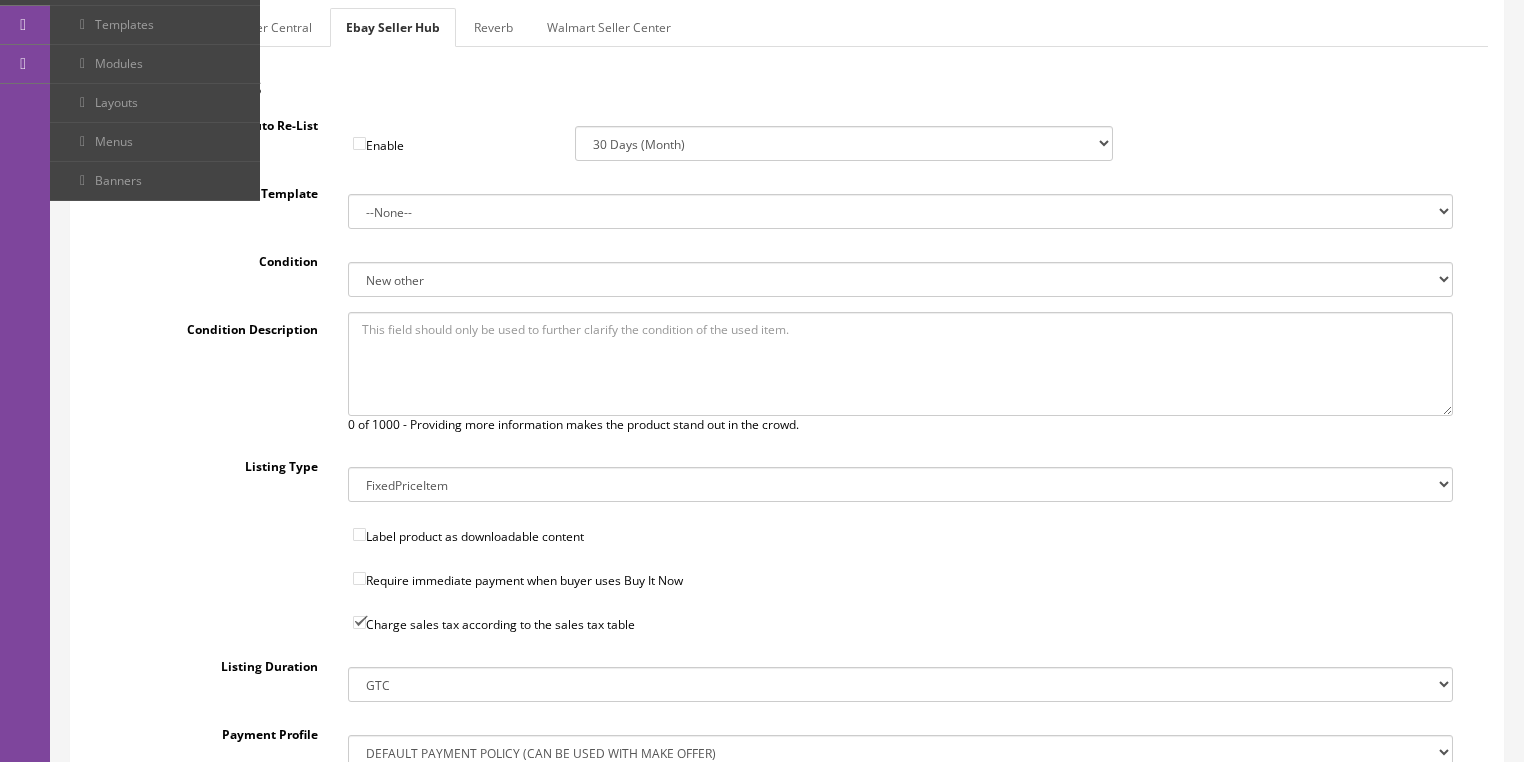 scroll, scrollTop: 240, scrollLeft: 0, axis: vertical 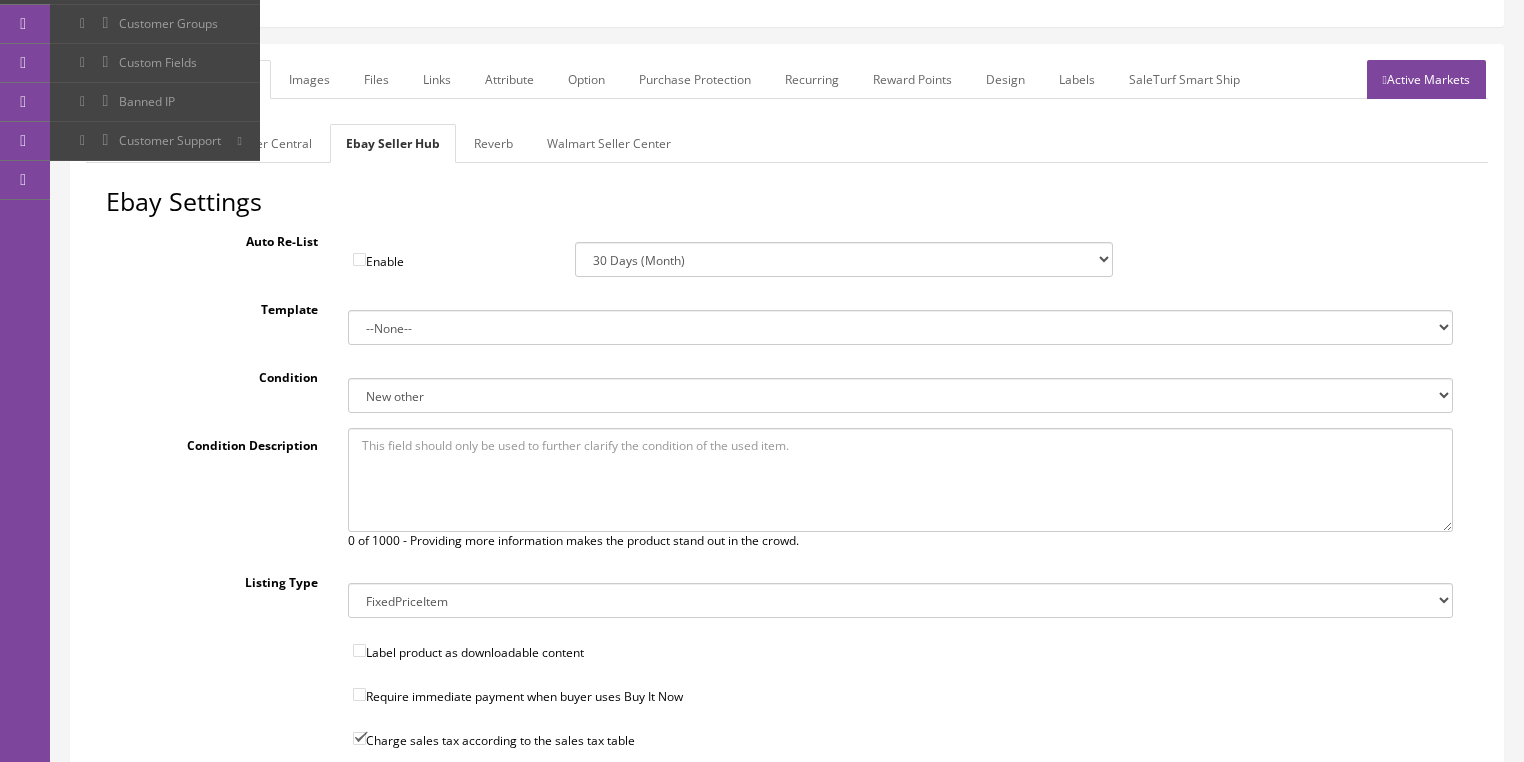 click on "Reverb" at bounding box center [493, 143] 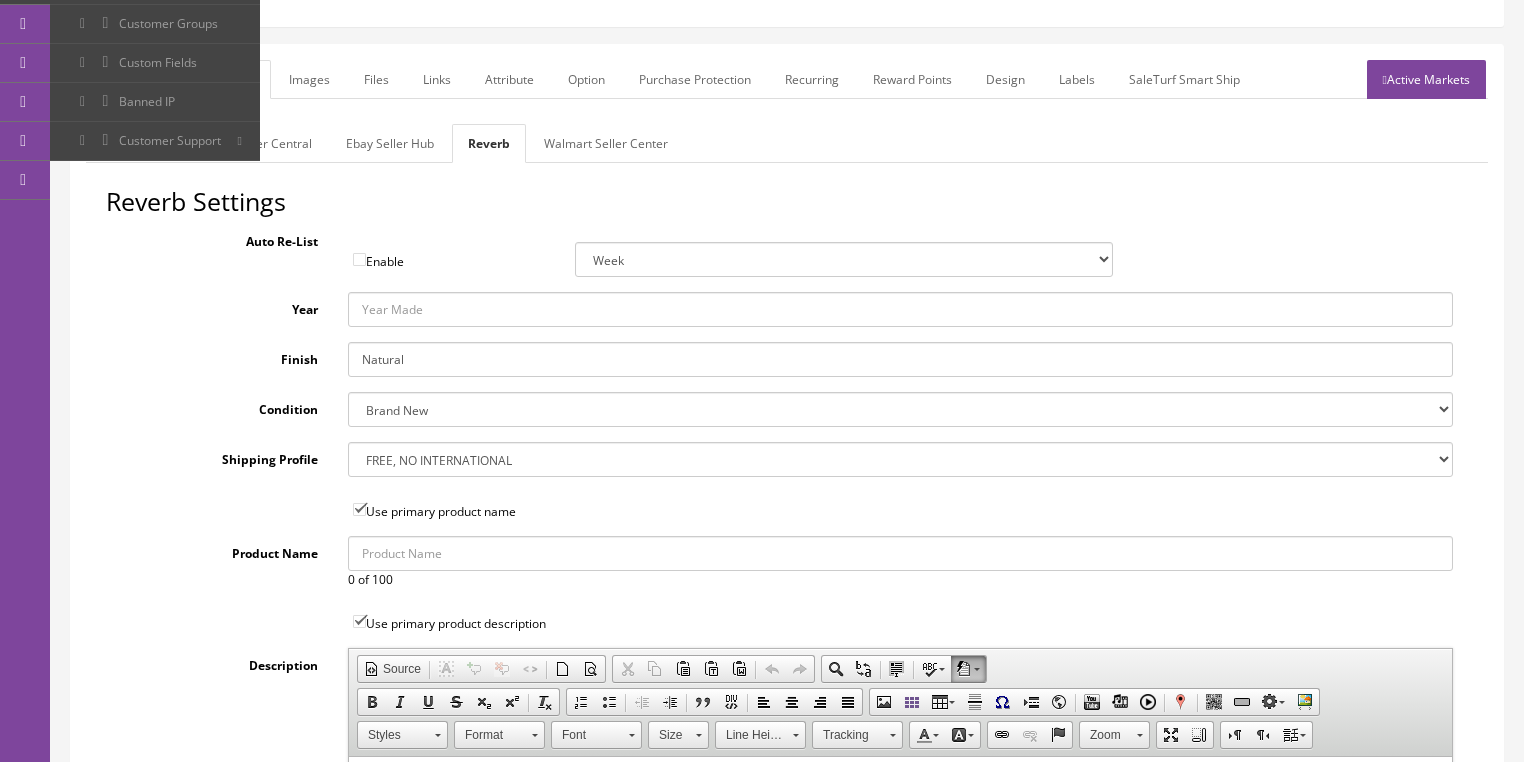 click on "Brand New
Mint
Excellent
Very Good
Good
Fair
Poor
B-Stock
Non Functioning" at bounding box center (900, 409) 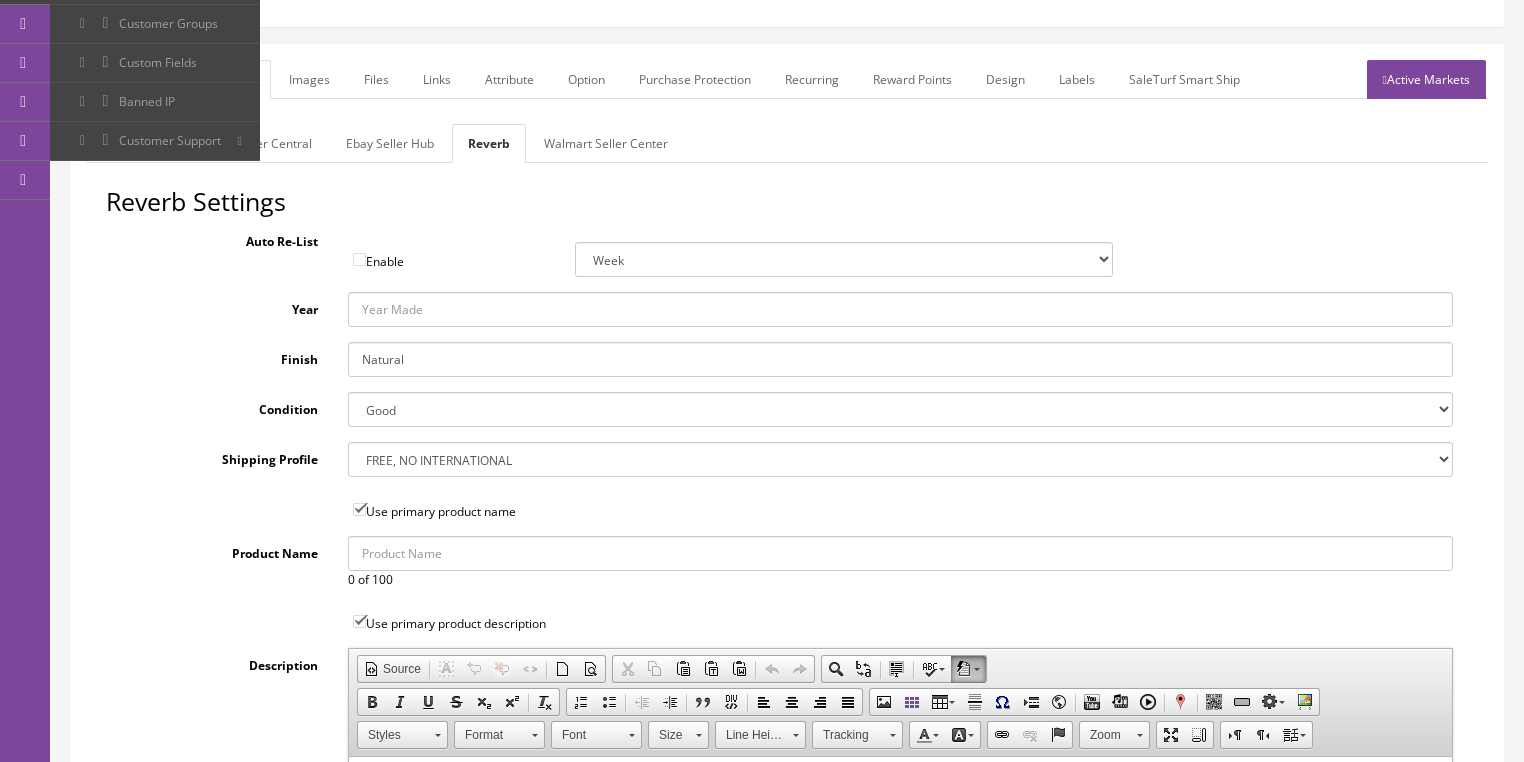 click on "--- None ---
$3.49 USPS Shipping
MH INSURED $20000 GUITAR
MH INSURED $11000 GUITAR
MH INSURED $9000 GUITAR
MH INSURED $7000 GUITAR
MH INSURED $5000 GUITAR
MH INSURED $3000 GUITAR
MH INSURED $1000 GUITAR
Free Domestic, International $12.00
$80 Insured Domestic Shipping
Pickup Only
$500 Freight Truck, 48 States
$9.00 USPS Priority Mail
FREE, NO INTERNATIONAL
$350.00 Freight" at bounding box center (900, 459) 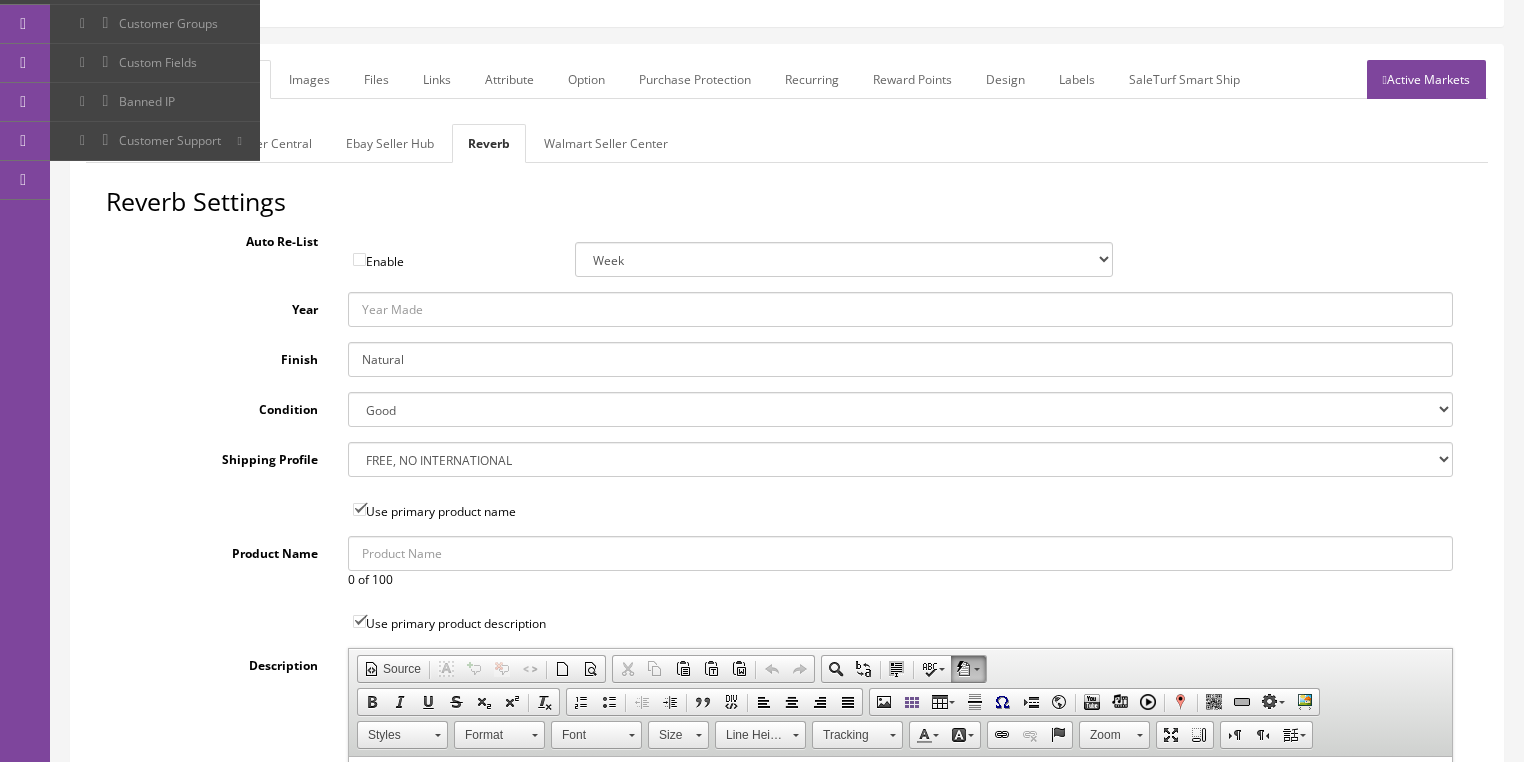 select on "12660" 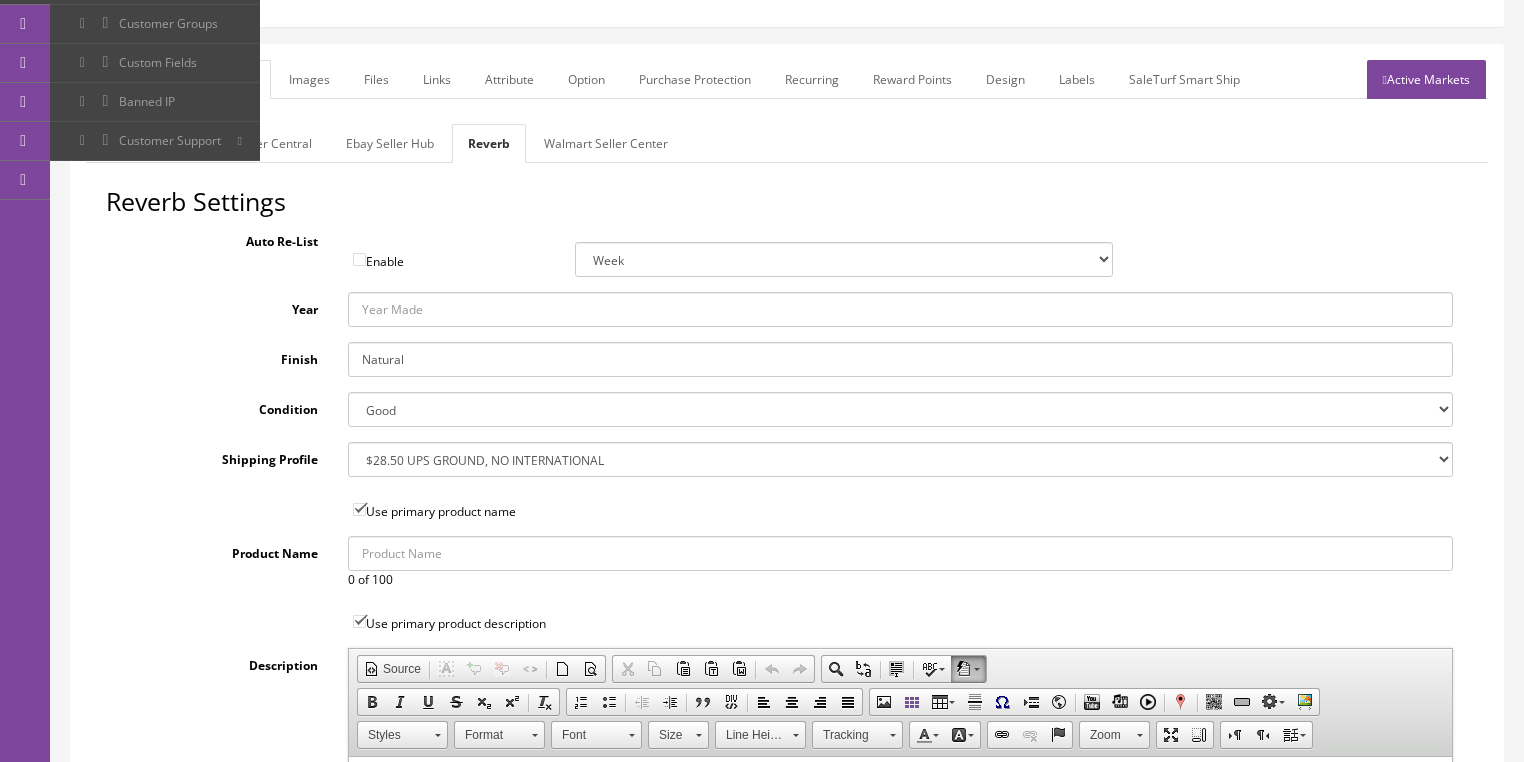 click on "Websites" at bounding box center (127, 143) 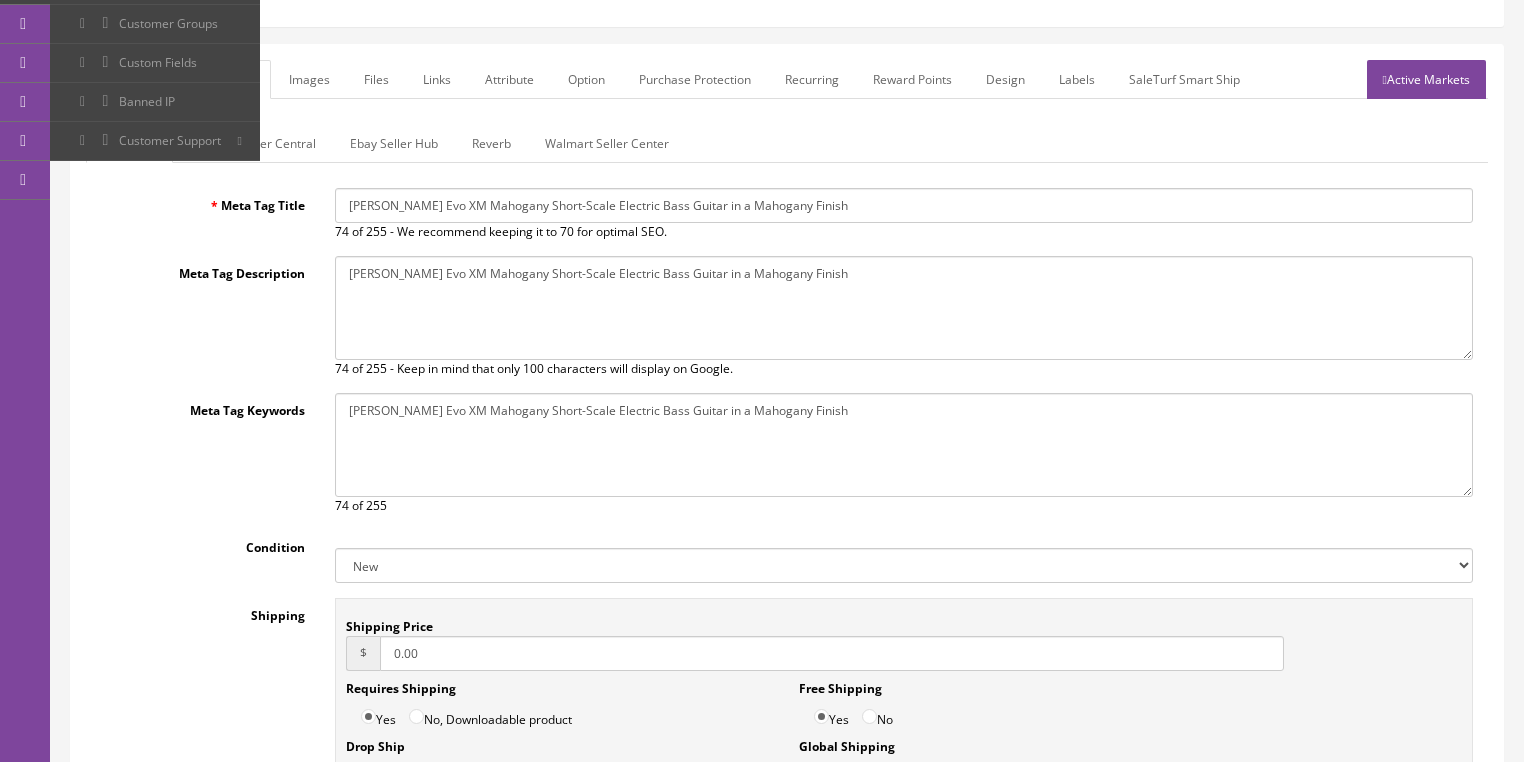 click on "New
Used
B Stock
Open Box
Re-Packed" at bounding box center (904, 565) 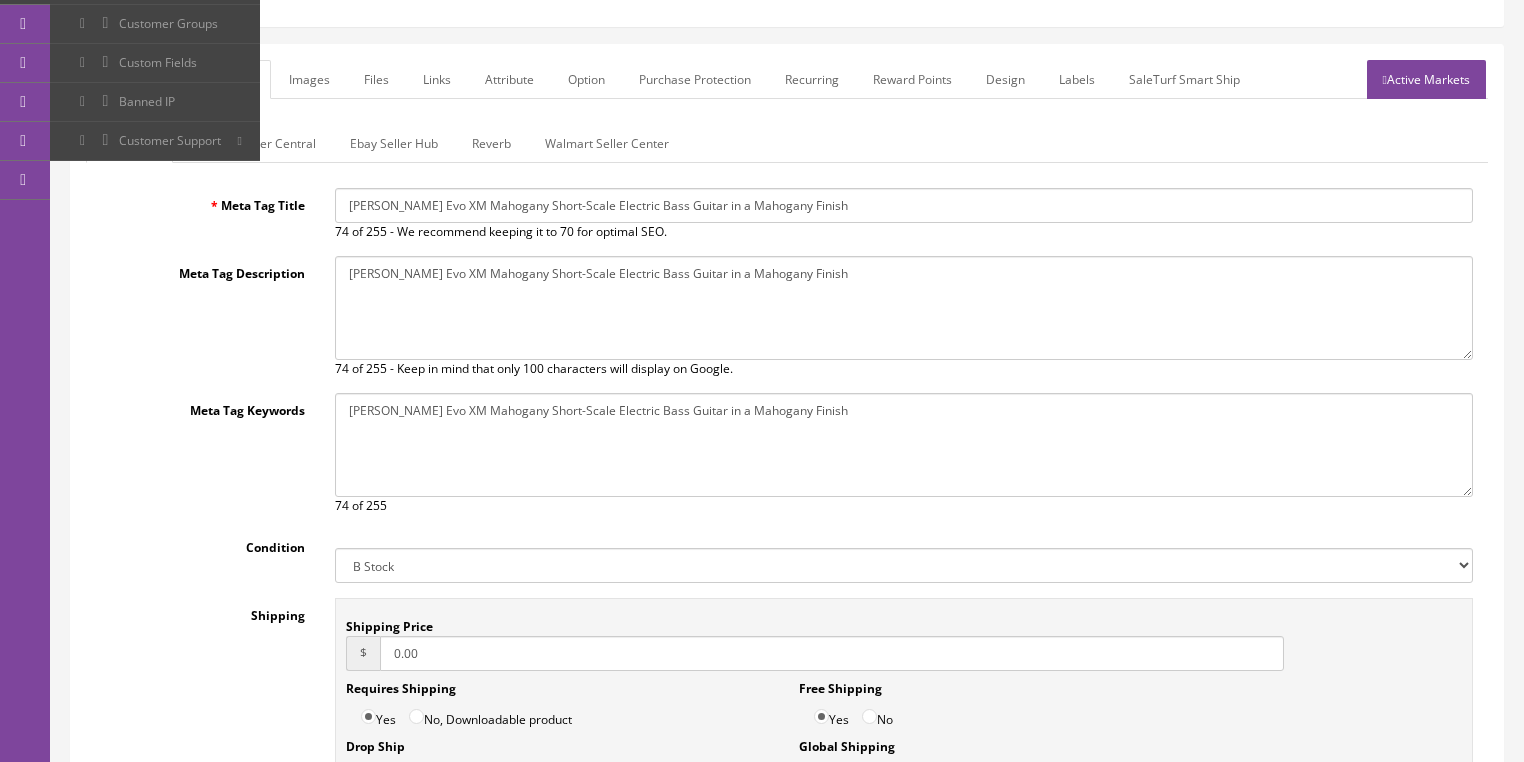 drag, startPoint x: 434, startPoint y: 653, endPoint x: 324, endPoint y: 652, distance: 110.00455 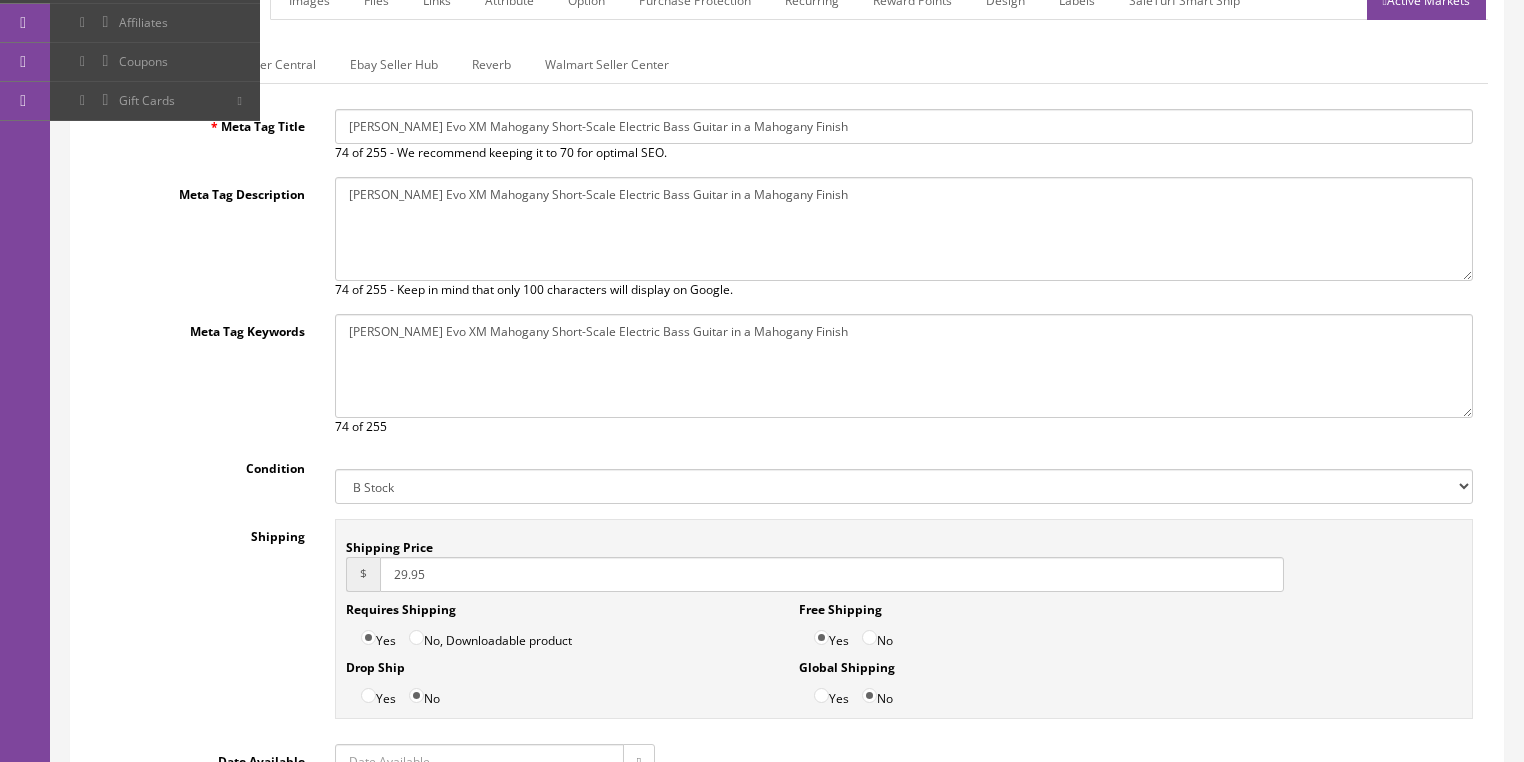 scroll, scrollTop: 400, scrollLeft: 0, axis: vertical 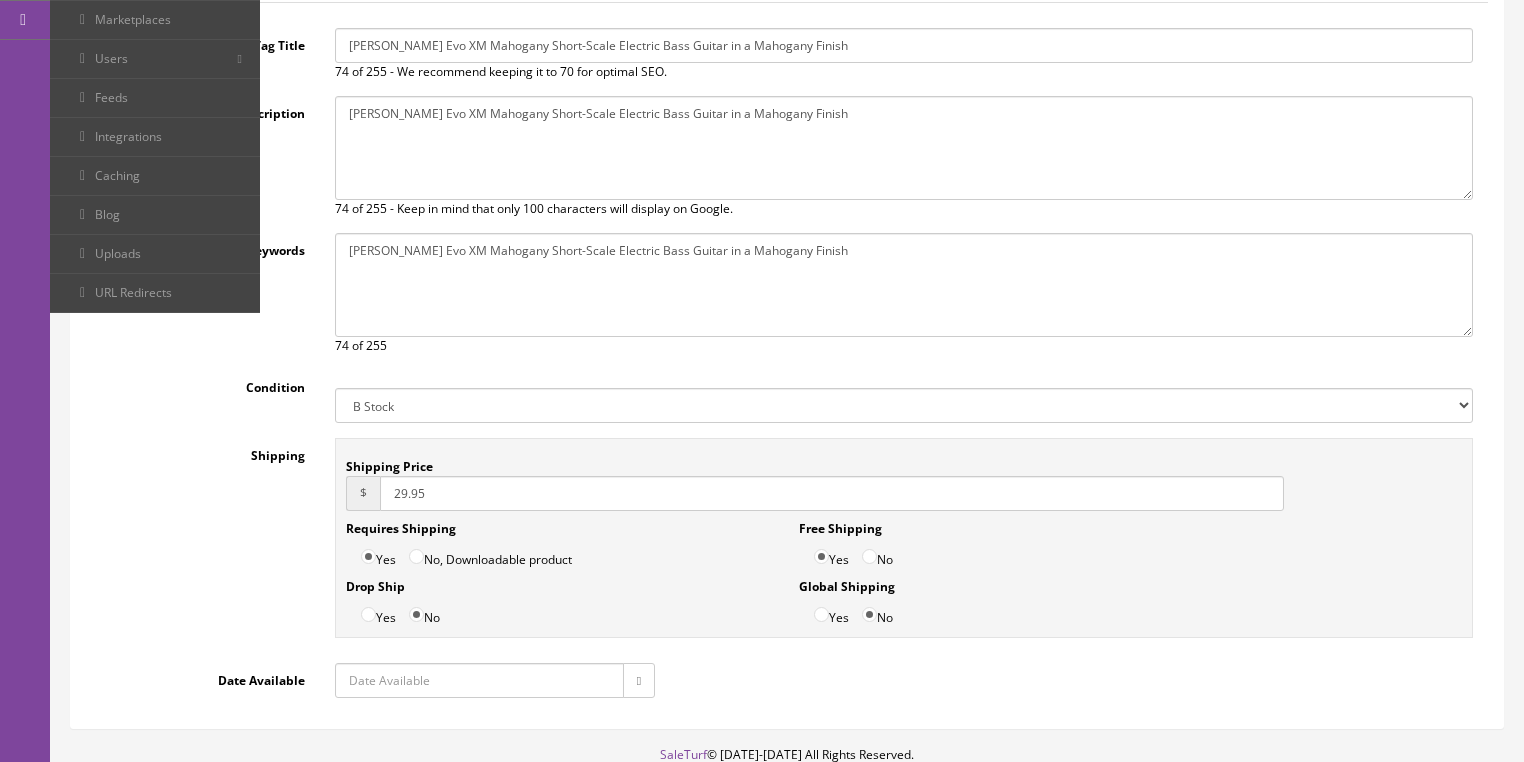 type on "29.95" 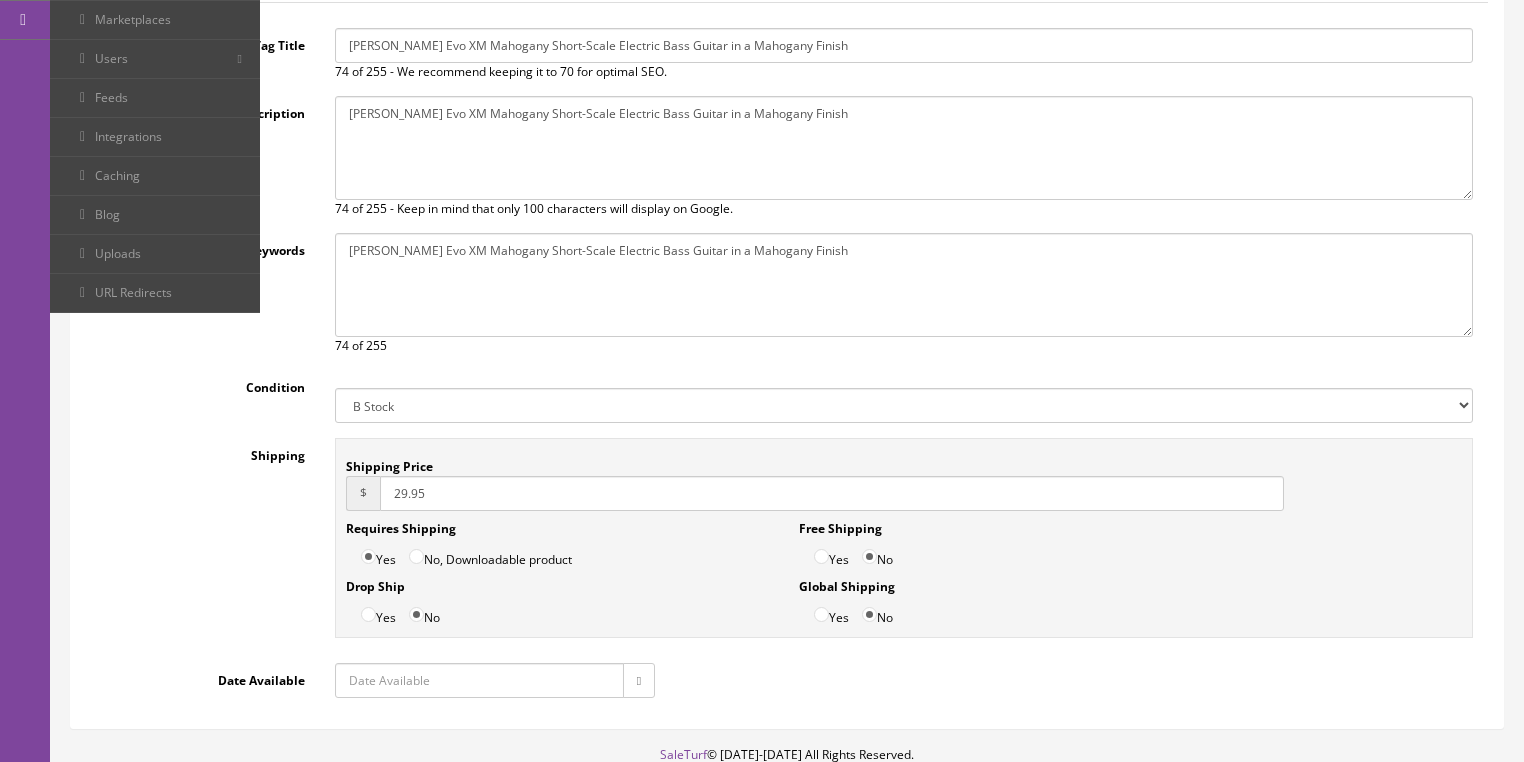 click at bounding box center (639, 681) 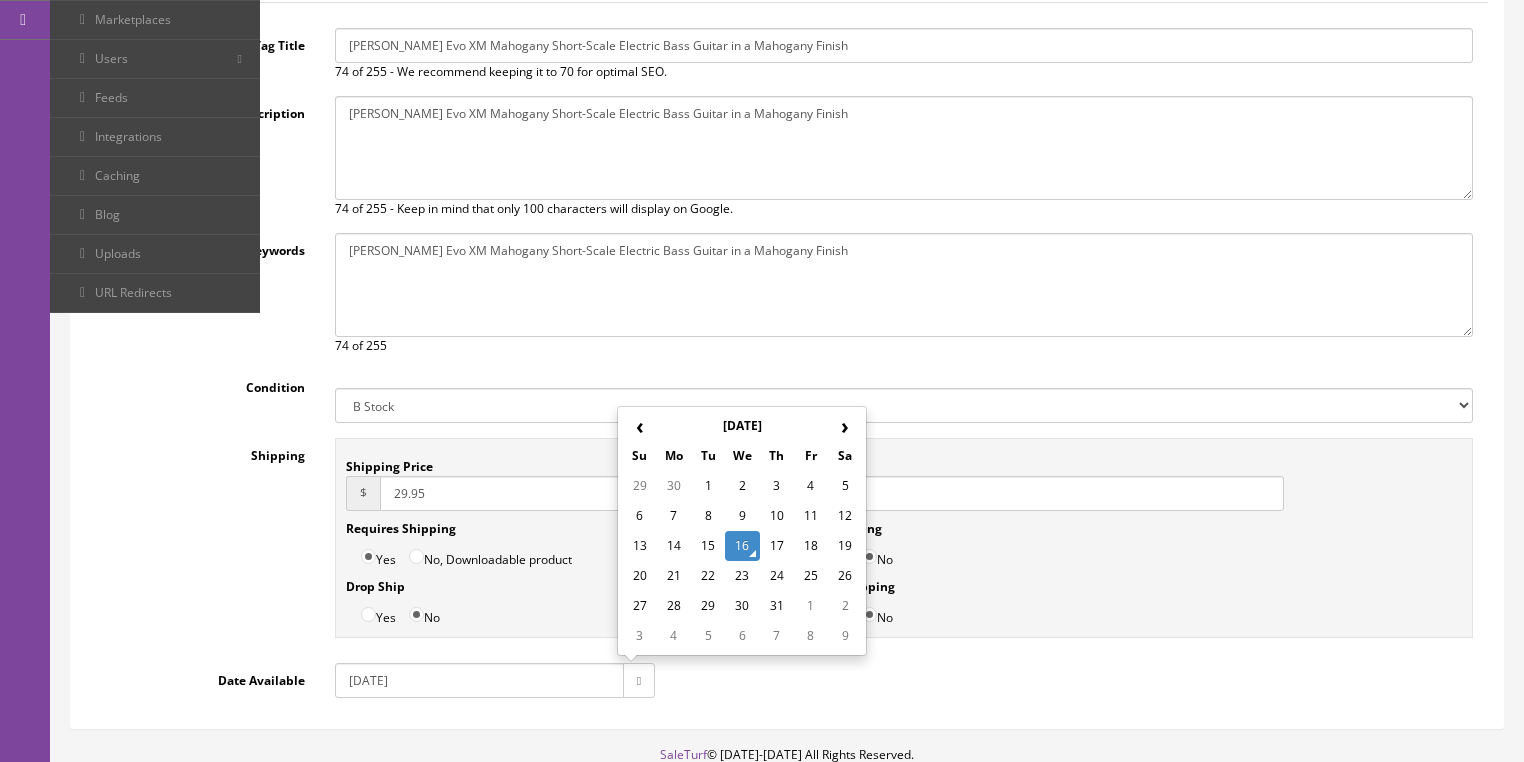 click on "16" at bounding box center (742, 546) 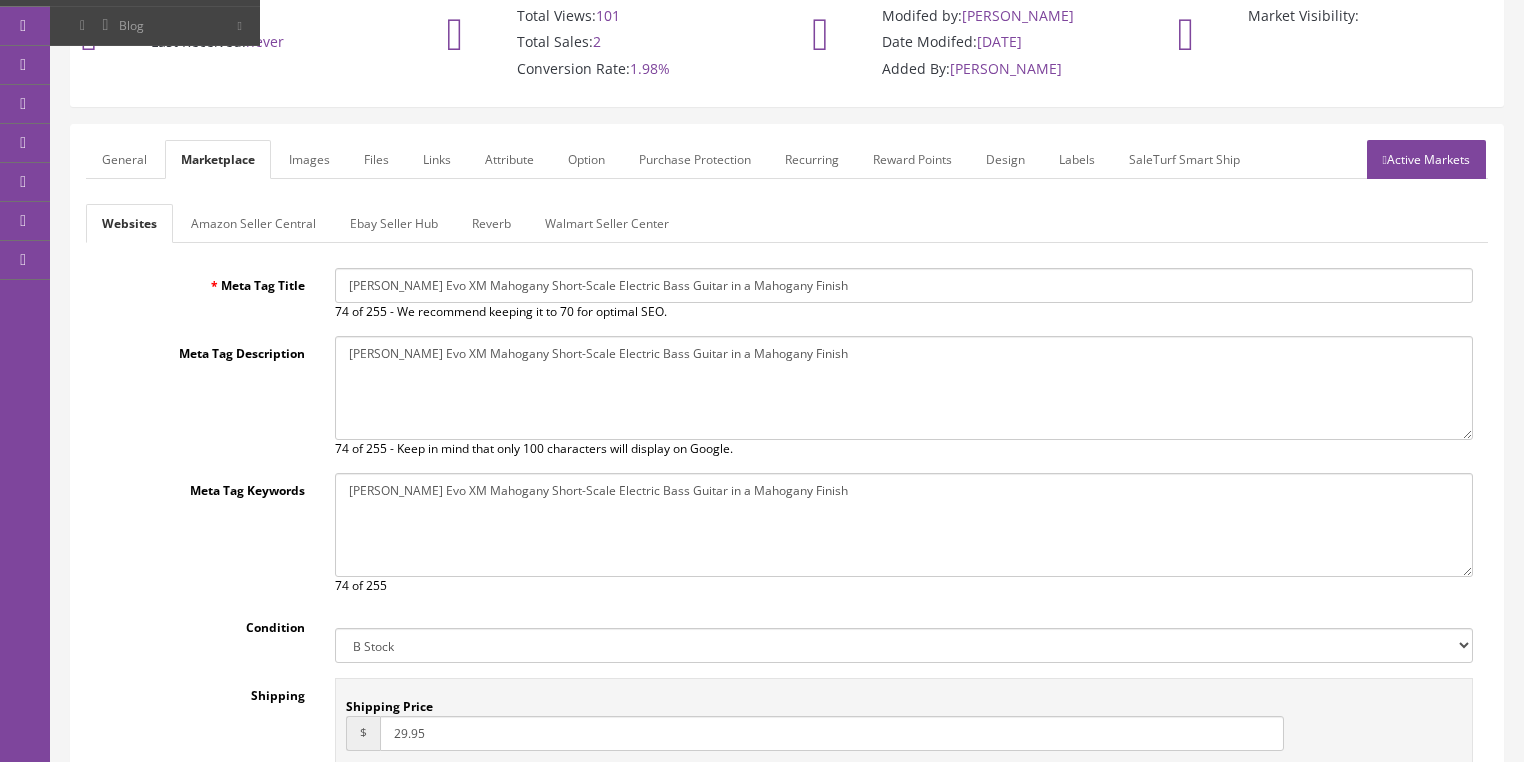 scroll, scrollTop: 160, scrollLeft: 0, axis: vertical 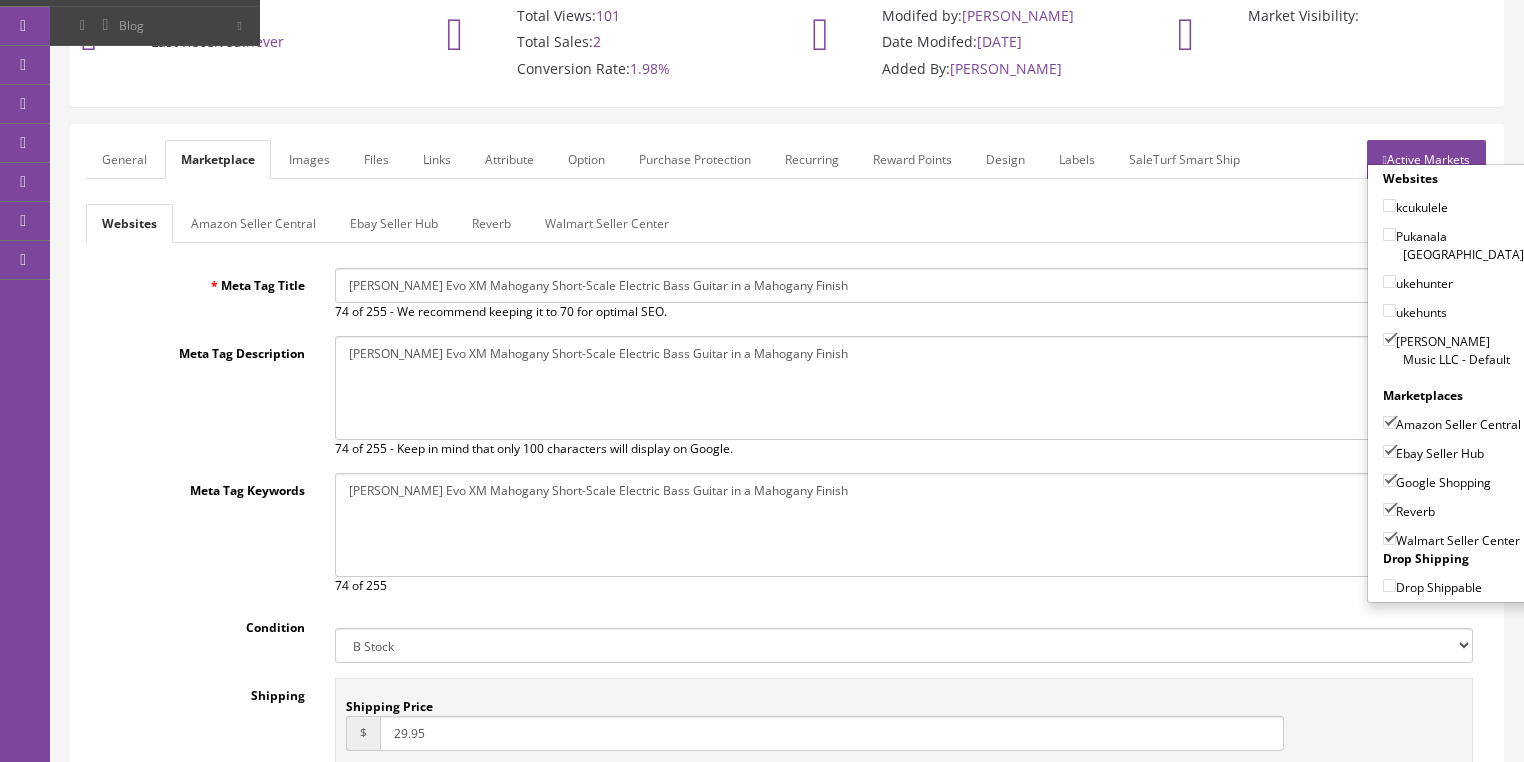 click on "Walmart Seller Center" at bounding box center [1389, 538] 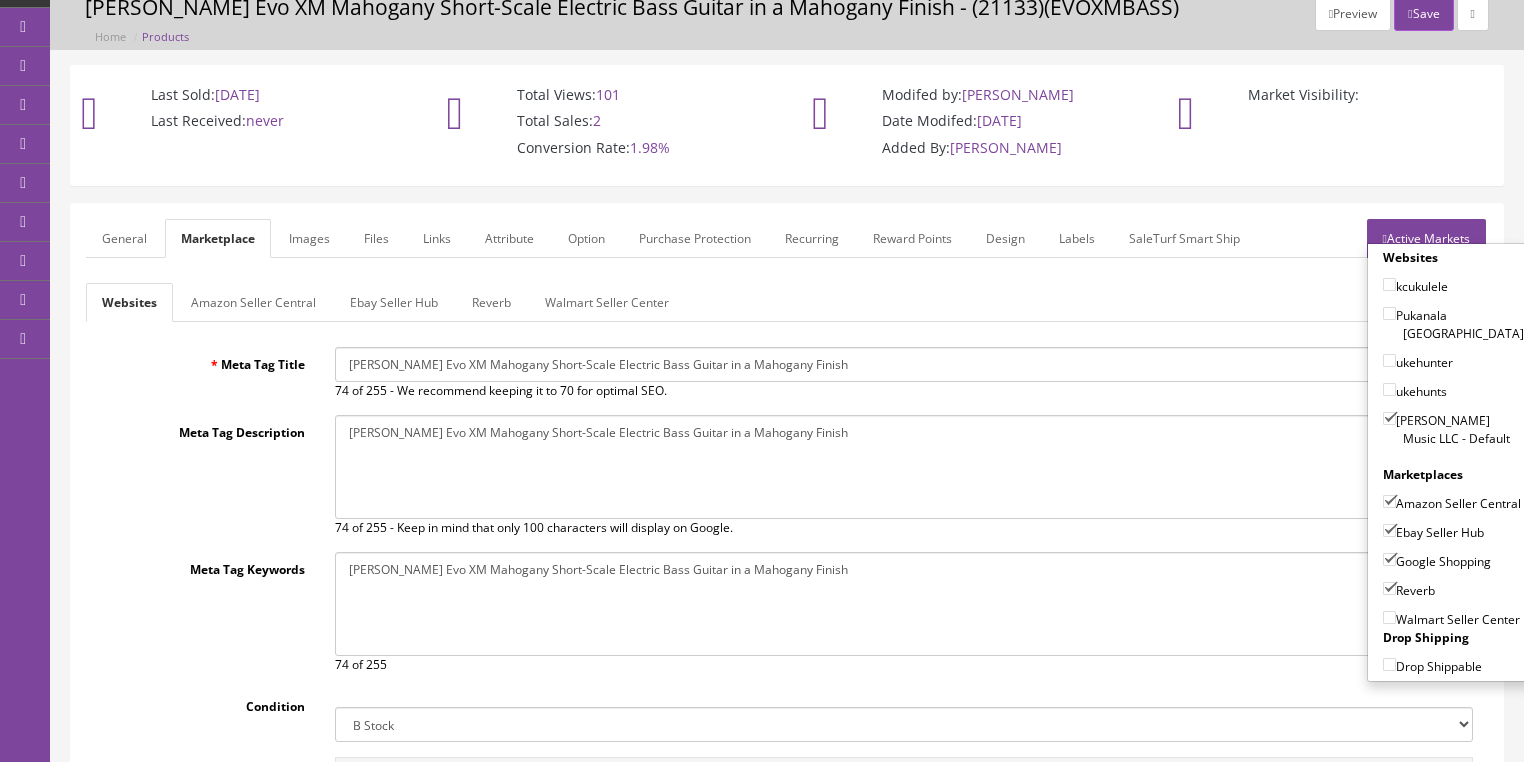 scroll, scrollTop: 80, scrollLeft: 0, axis: vertical 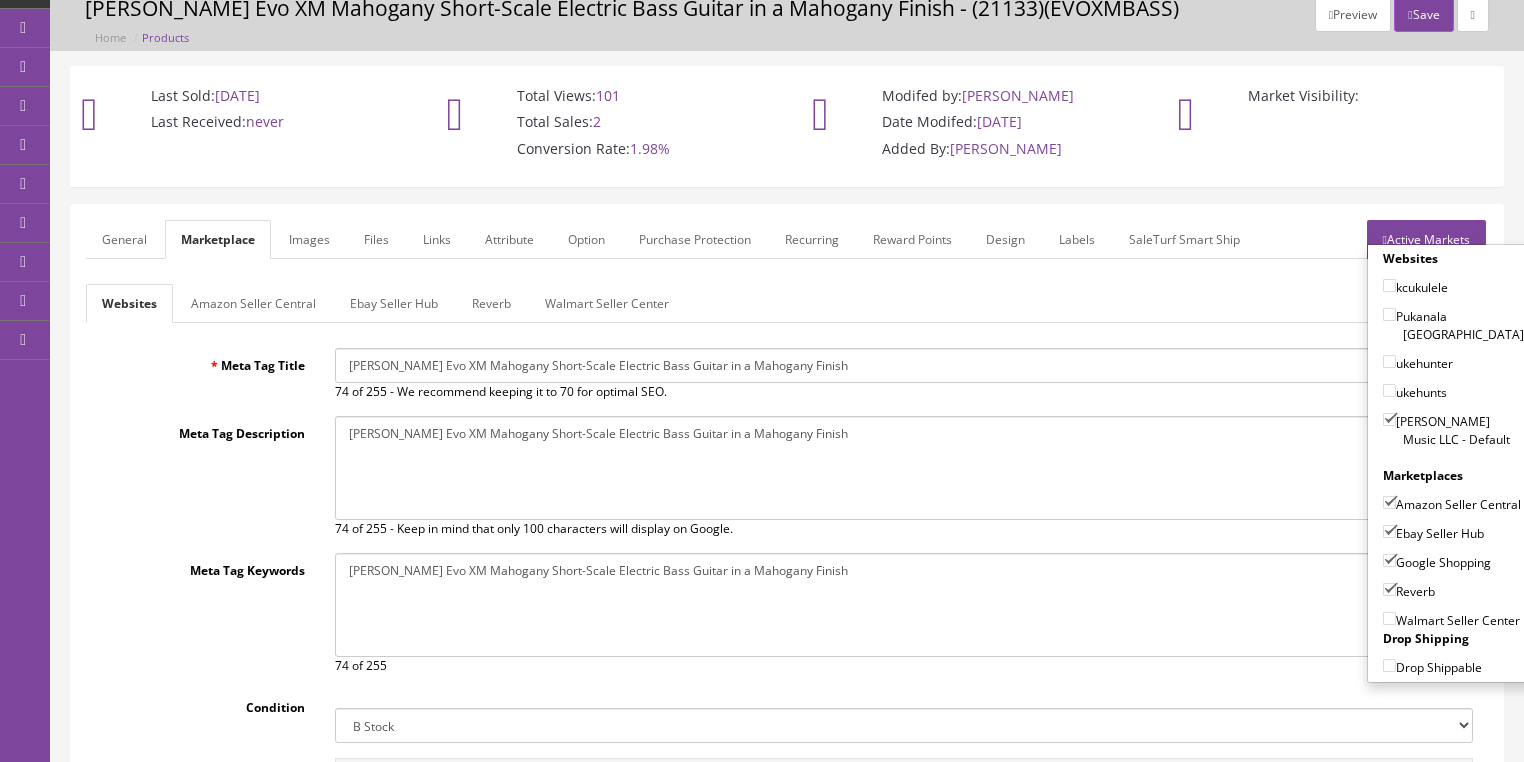 click on "Save" at bounding box center (1423, 14) 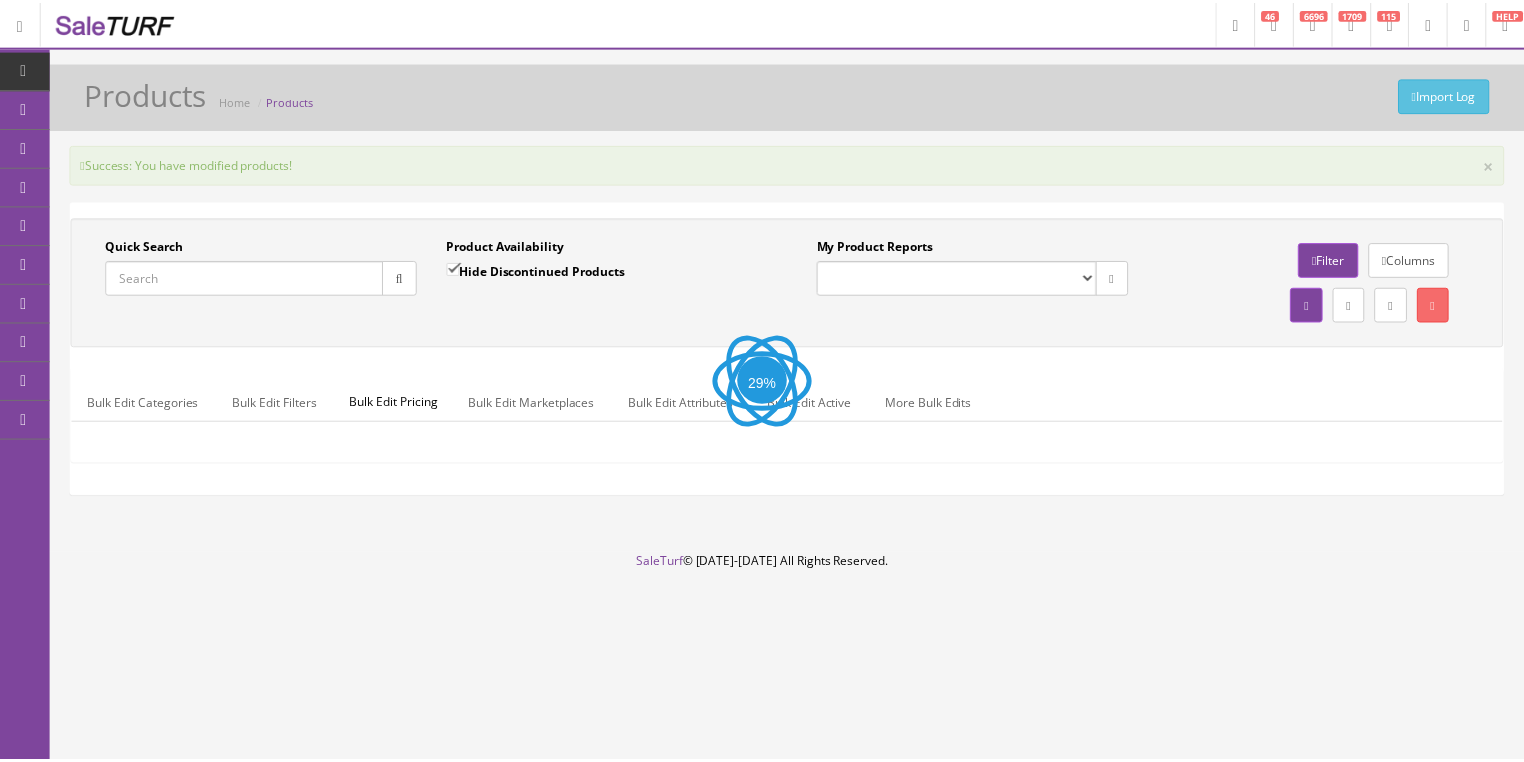 scroll, scrollTop: 0, scrollLeft: 0, axis: both 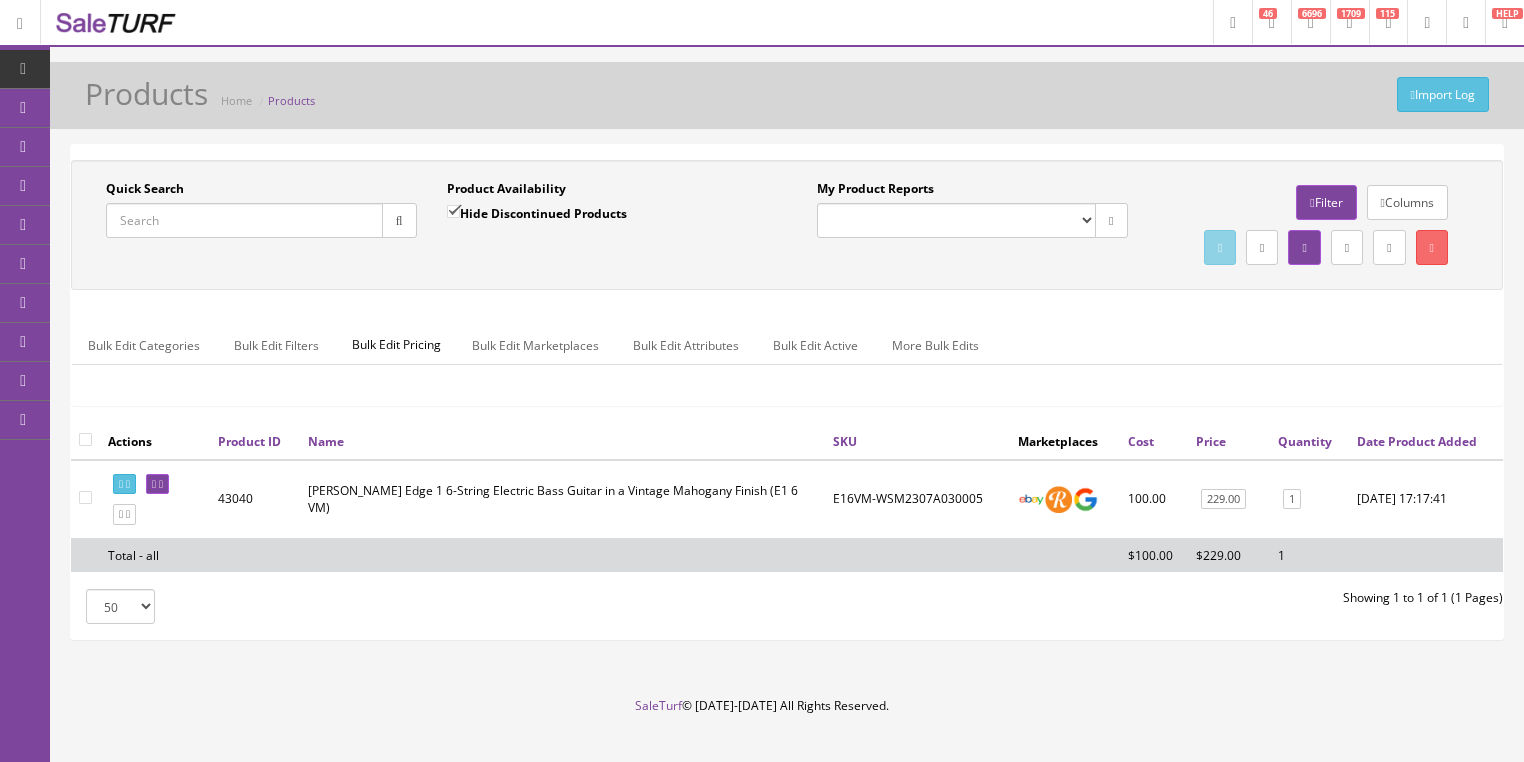 click on "Quick Search" at bounding box center [244, 220] 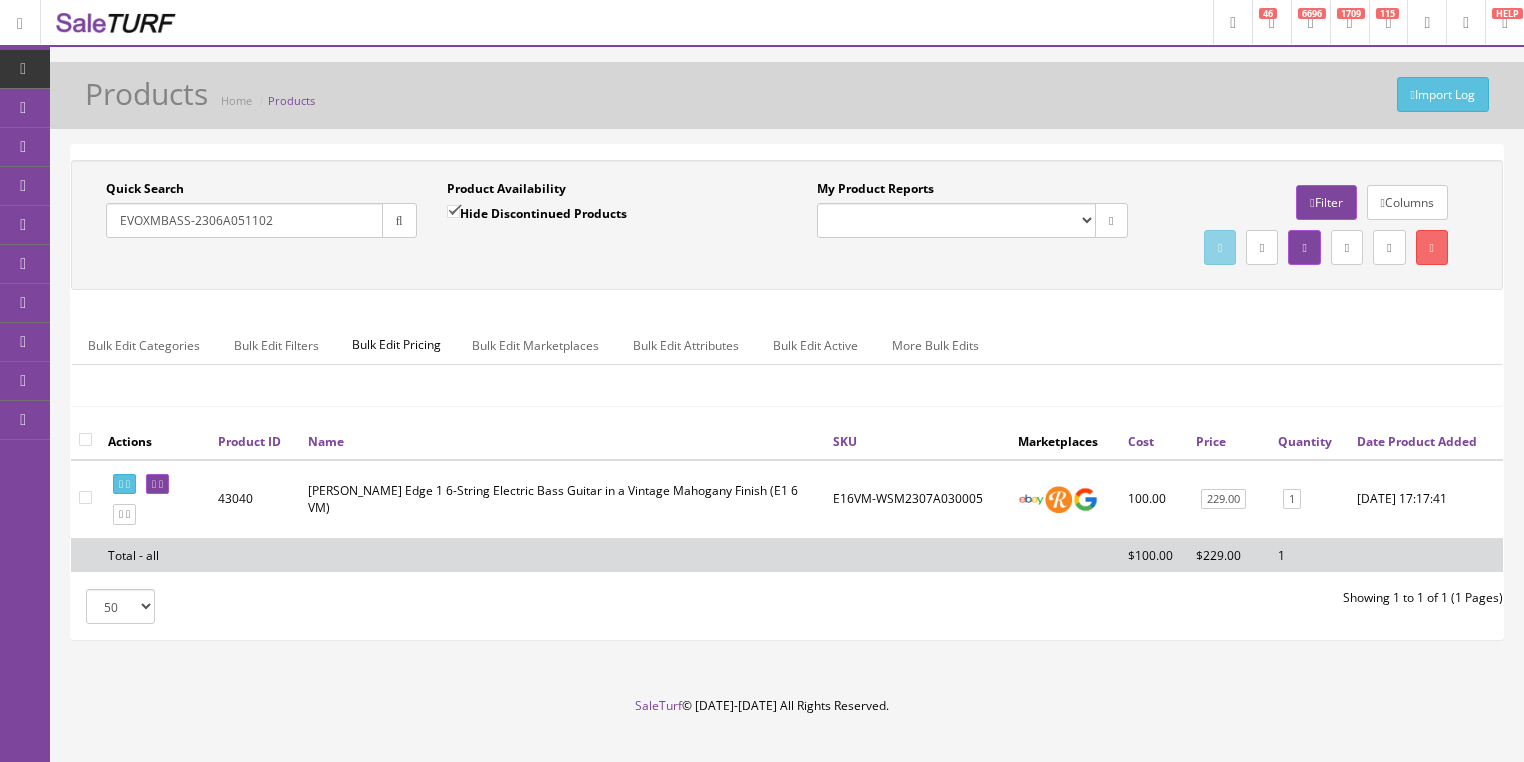 type on "EVOXMBASS-2306A051102" 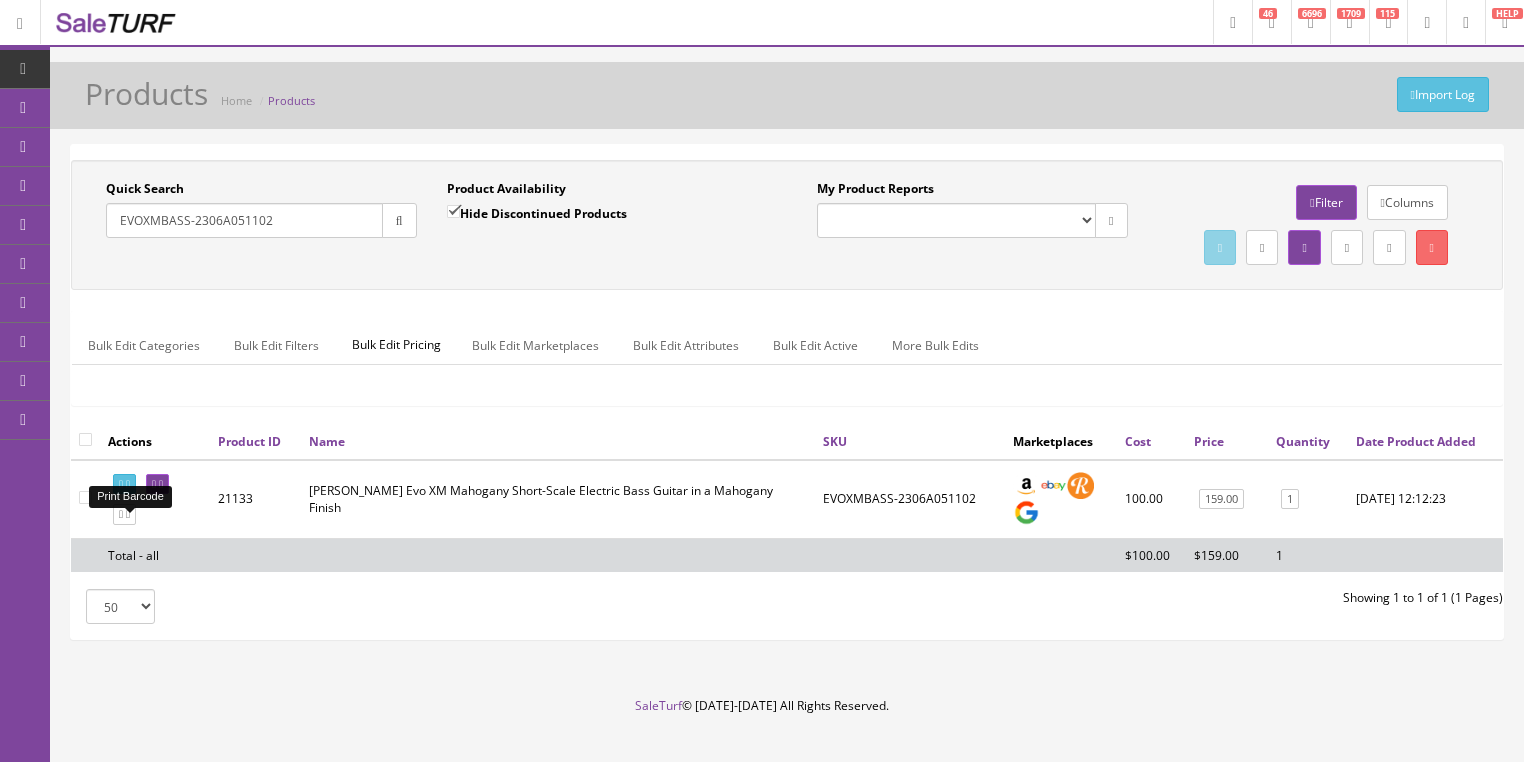 click at bounding box center (128, 484) 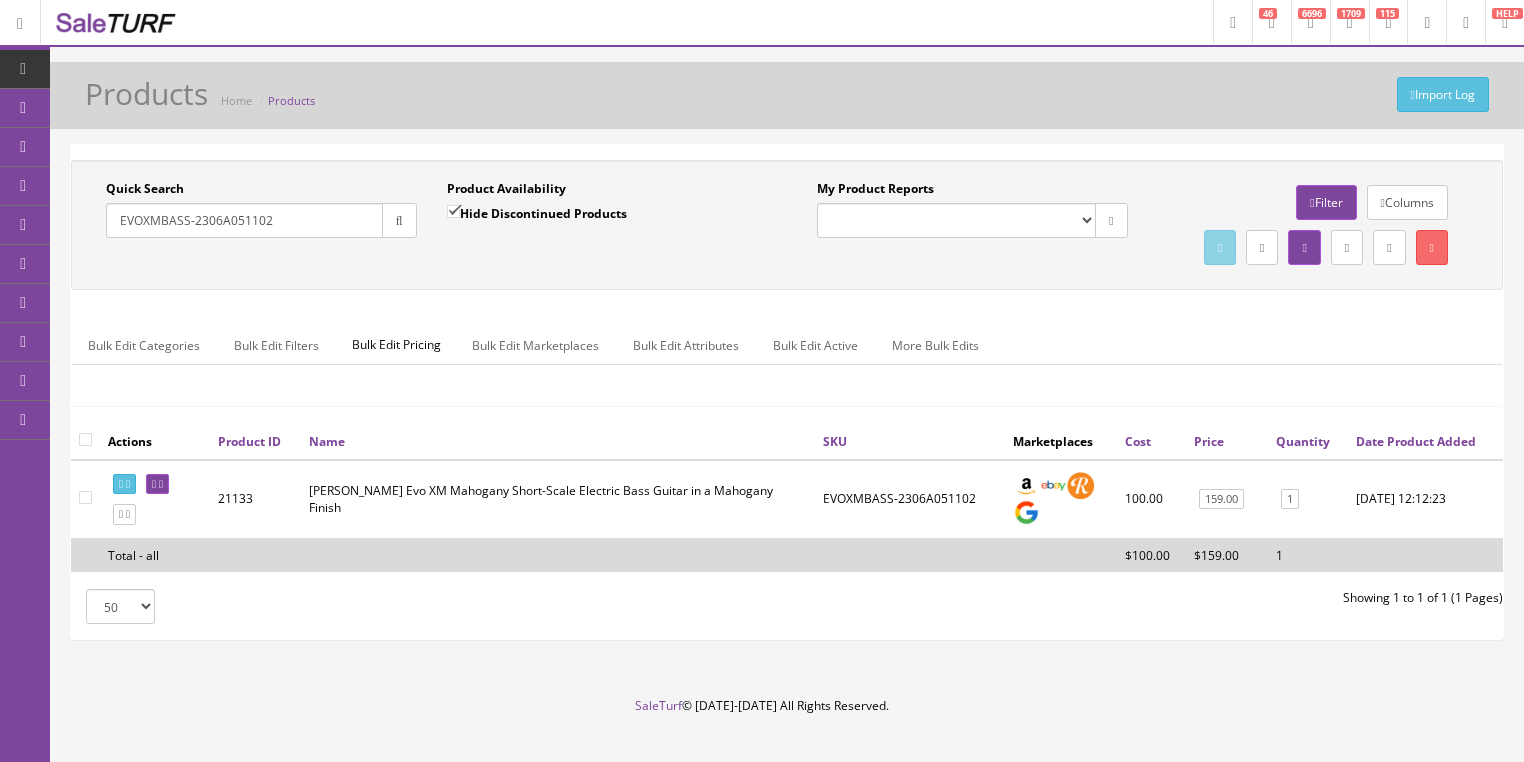 click on "Hide Discontinued Products" at bounding box center [453, 211] 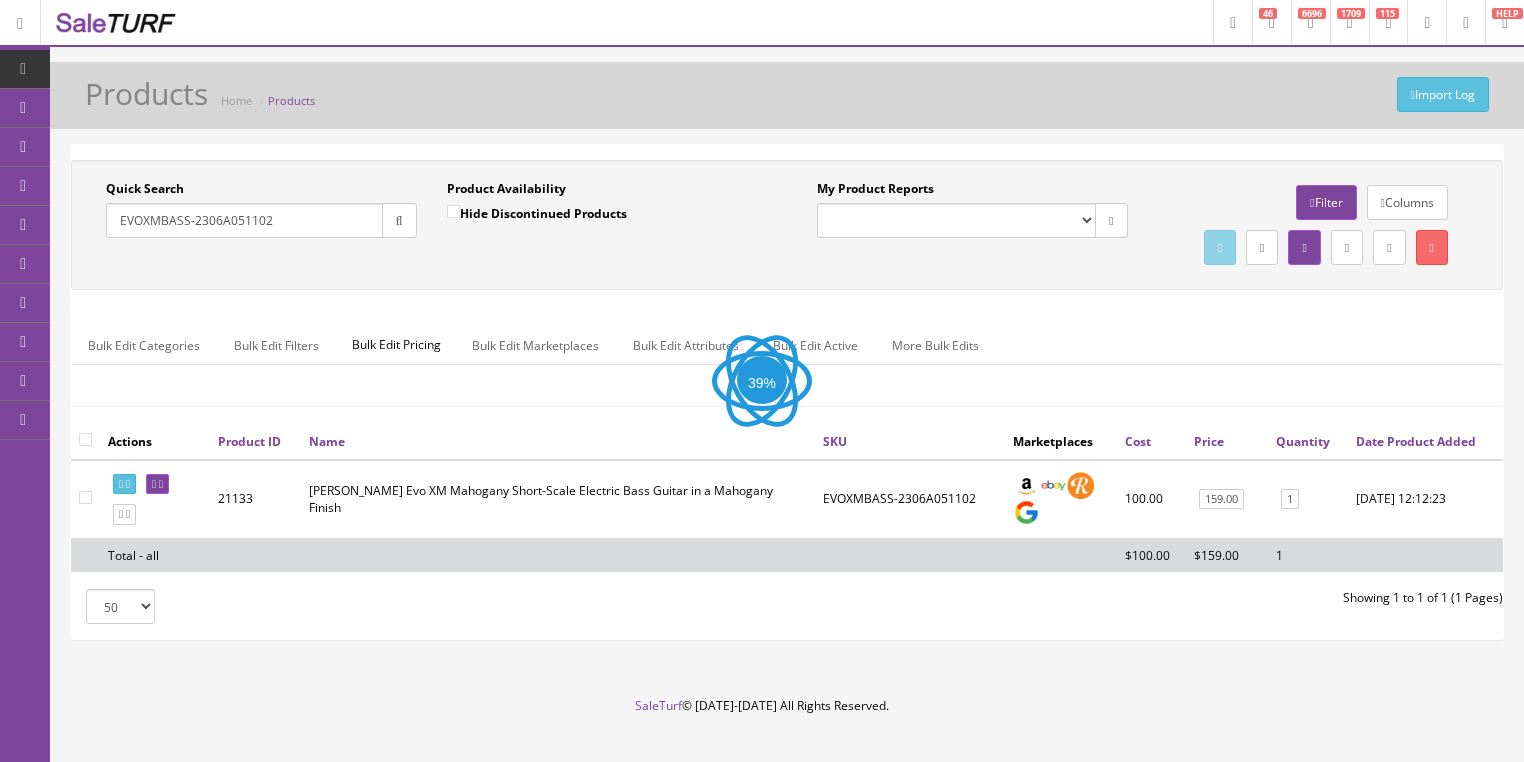 drag, startPoint x: 276, startPoint y: 216, endPoint x: 221, endPoint y: 230, distance: 56.753853 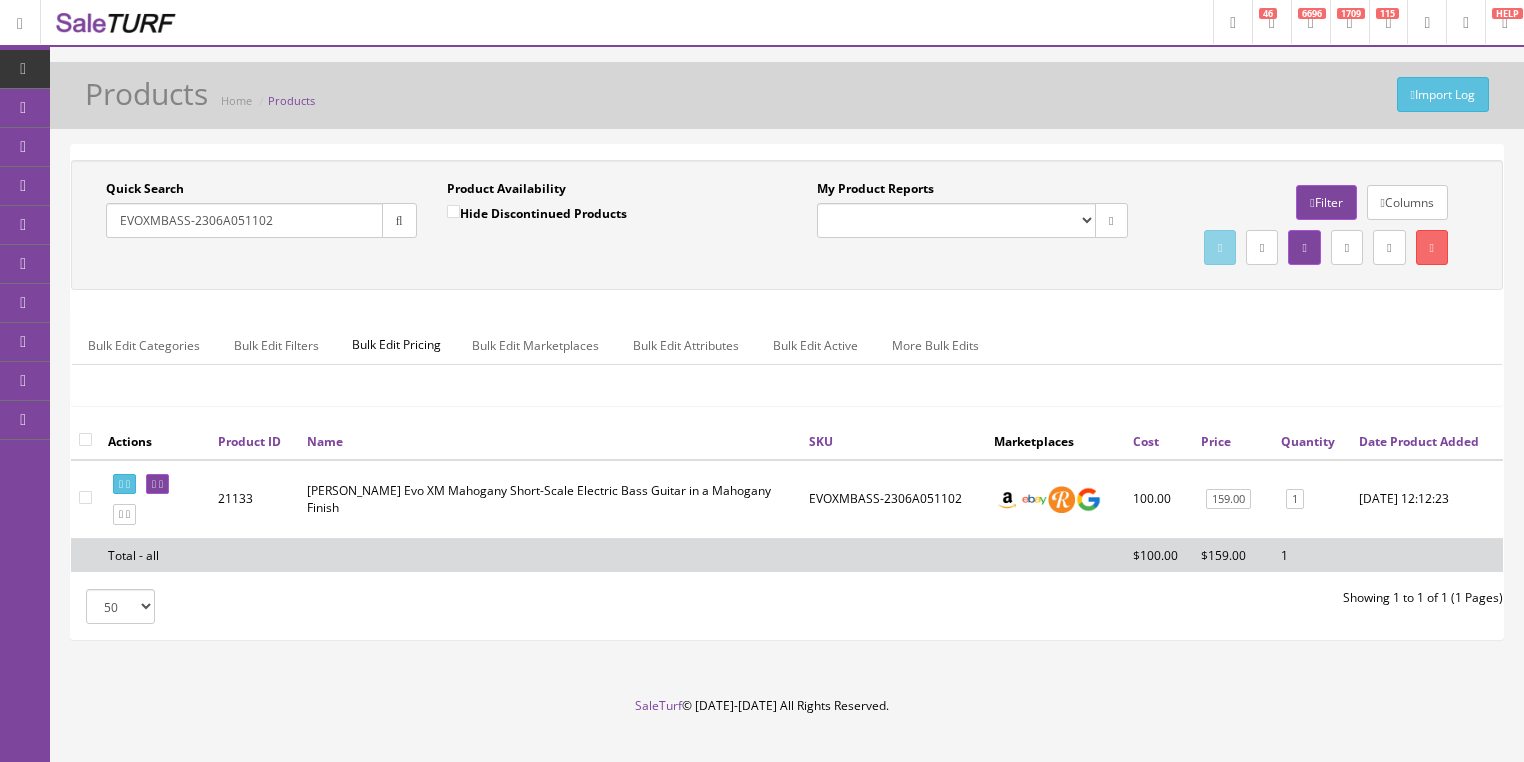 paste on "2910132568" 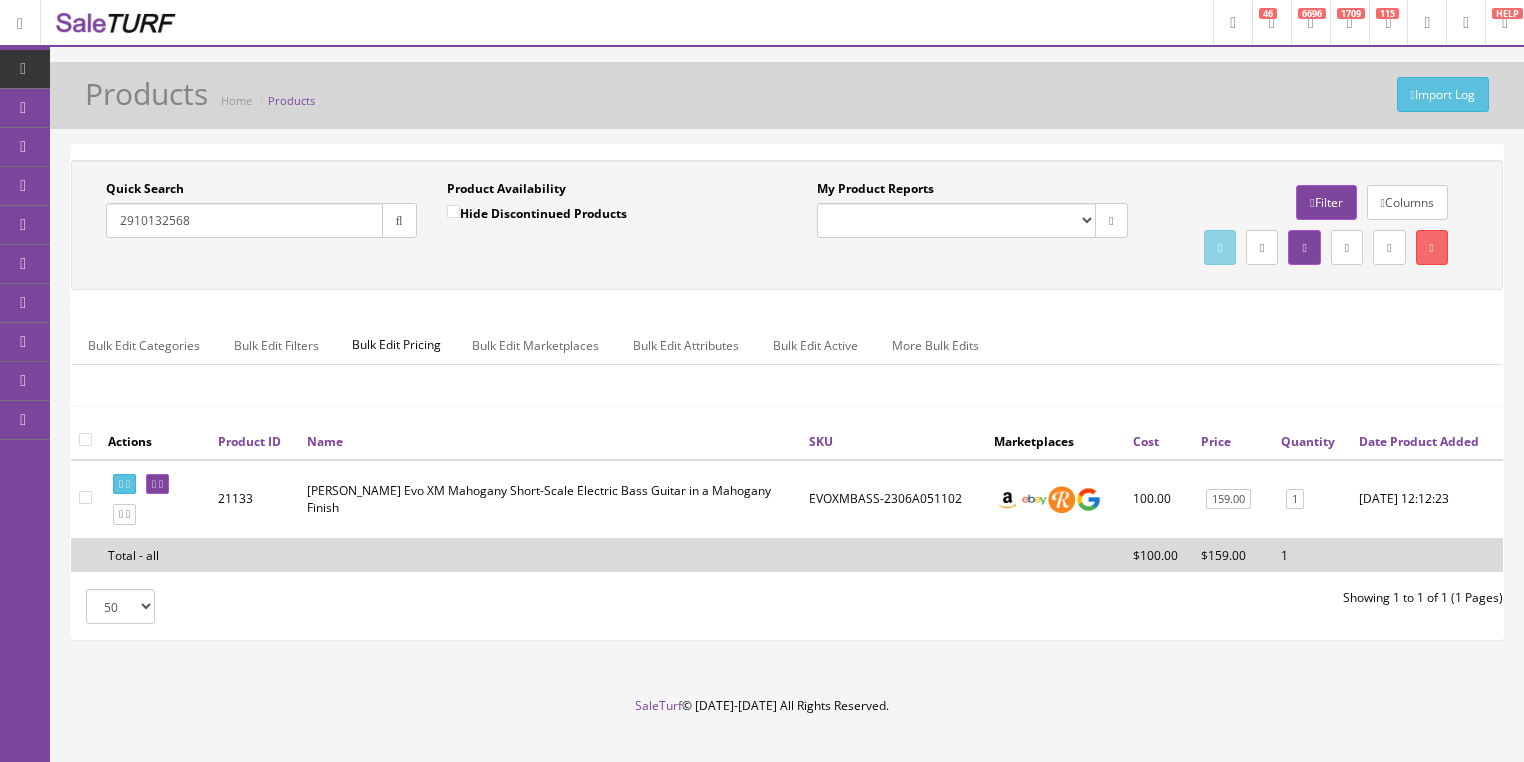 click at bounding box center (399, 220) 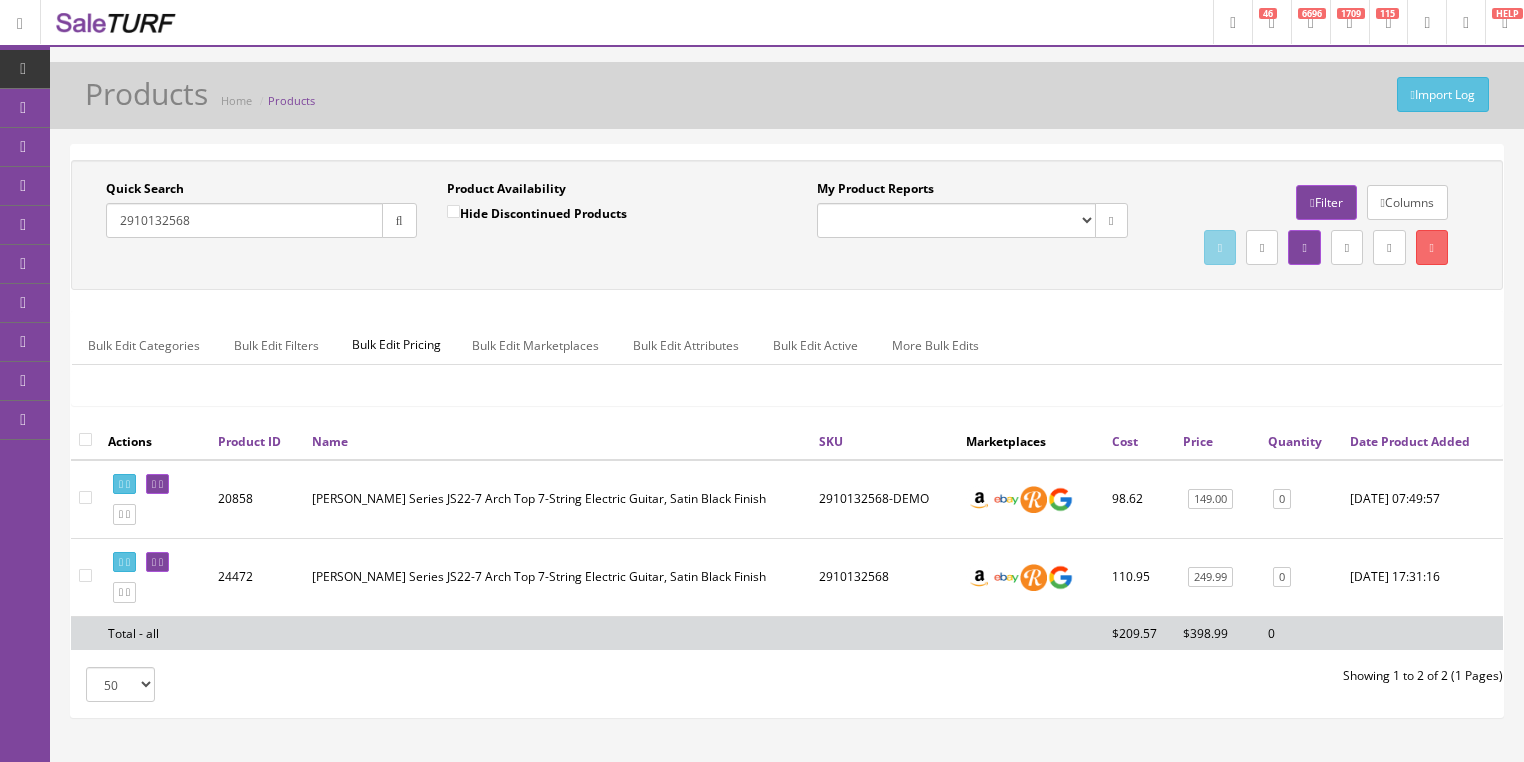 drag, startPoint x: 210, startPoint y: 228, endPoint x: 122, endPoint y: 253, distance: 91.48224 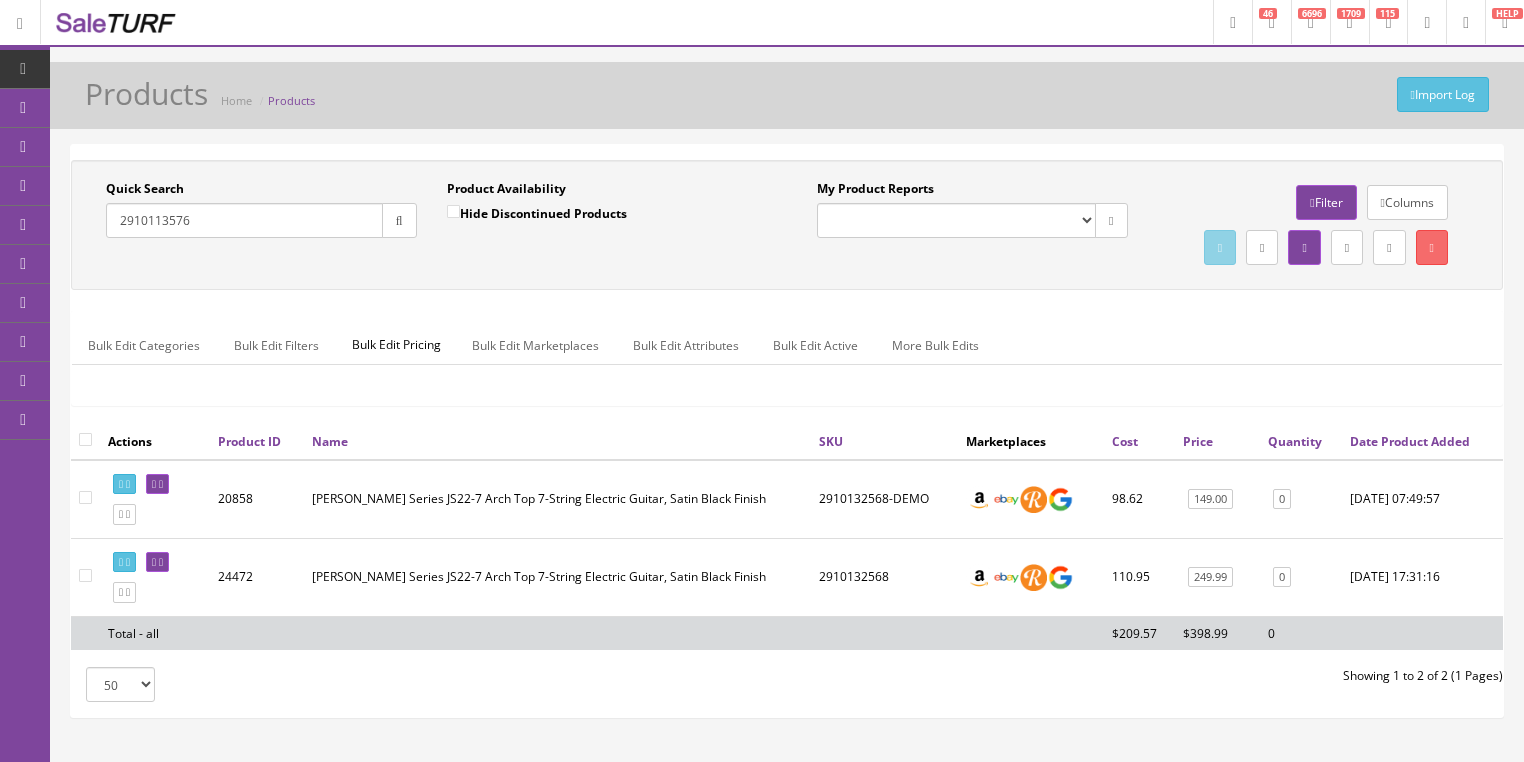 click at bounding box center [399, 220] 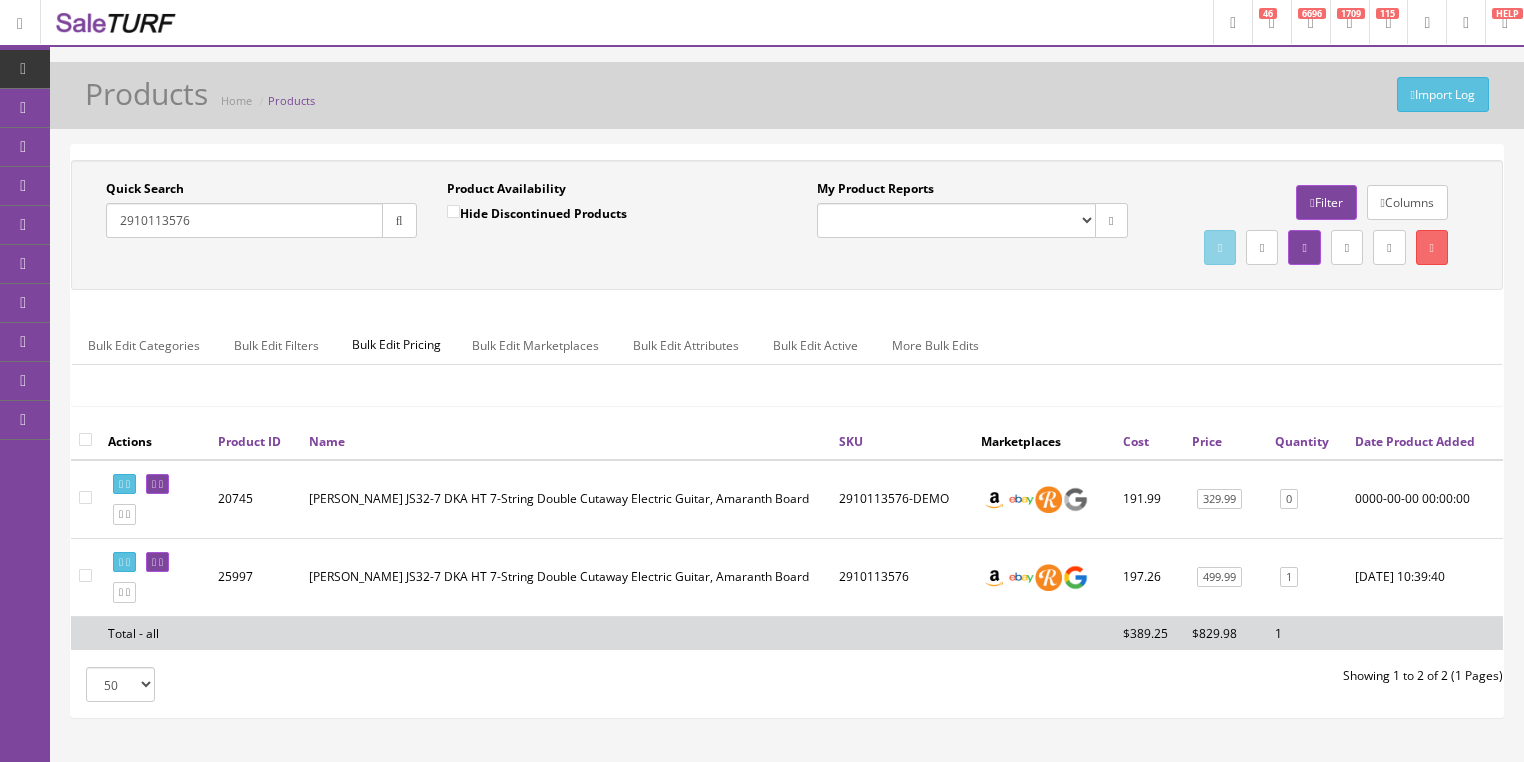 drag, startPoint x: 206, startPoint y: 216, endPoint x: 97, endPoint y: 230, distance: 109.89541 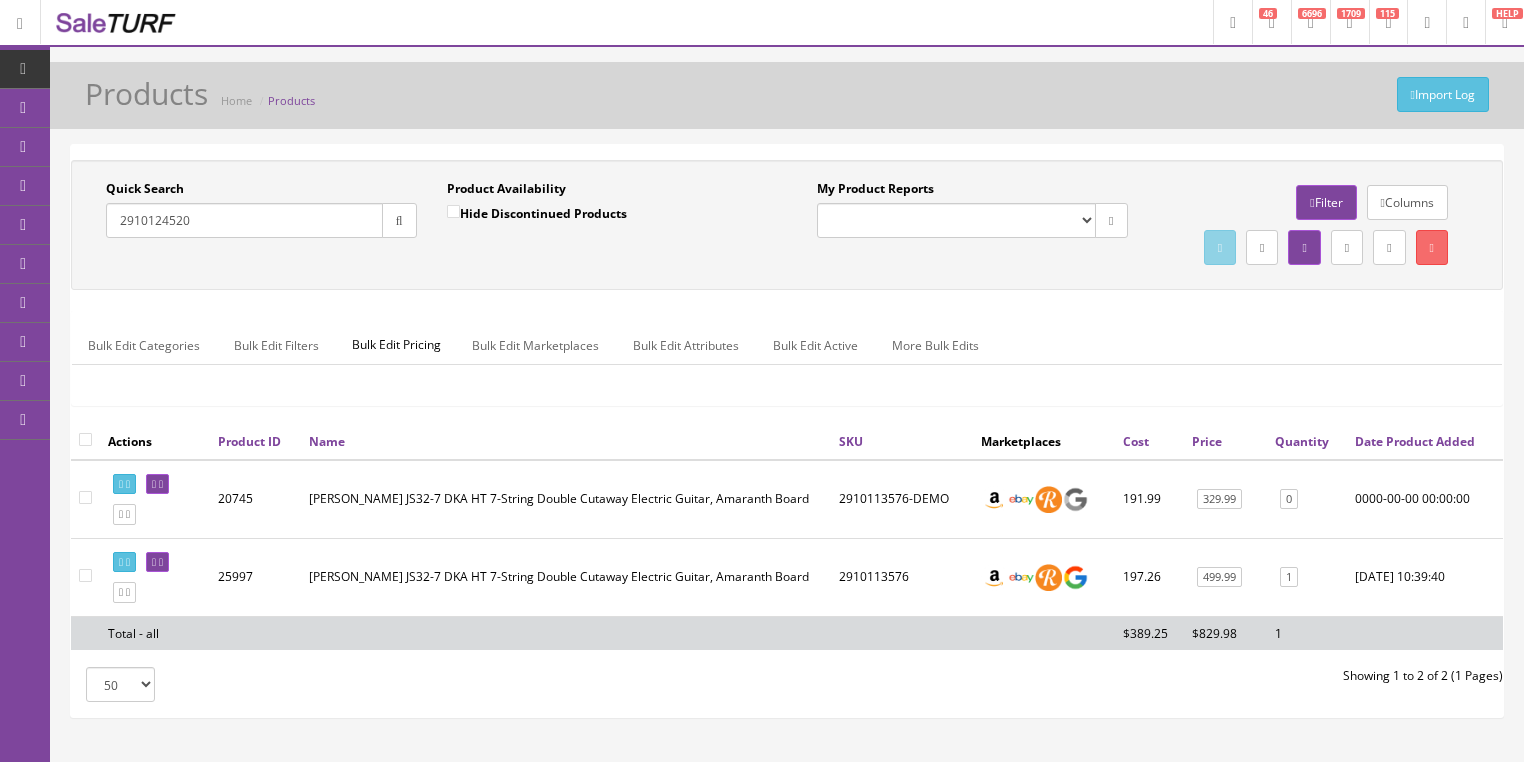 click at bounding box center (399, 221) 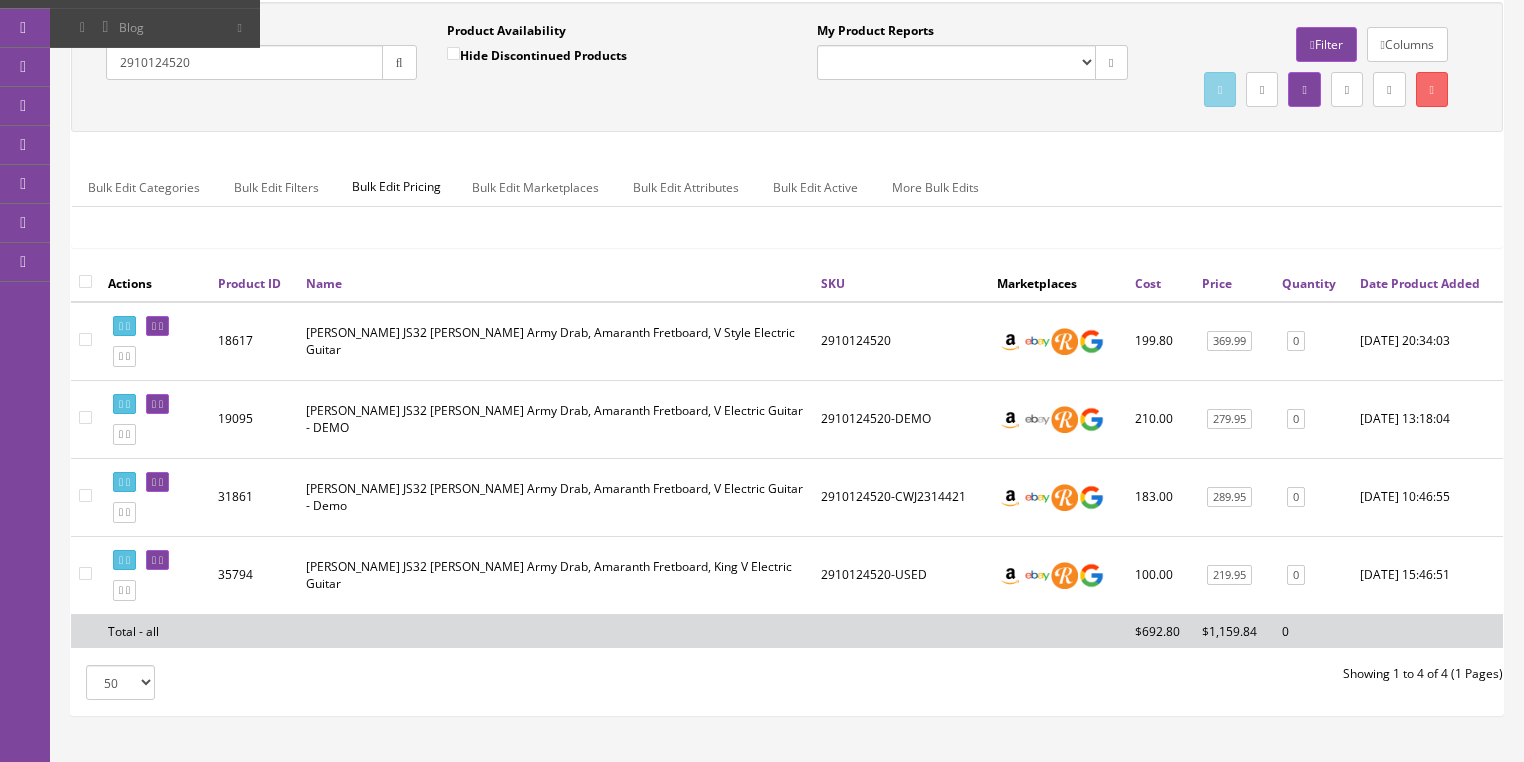 scroll, scrollTop: 160, scrollLeft: 0, axis: vertical 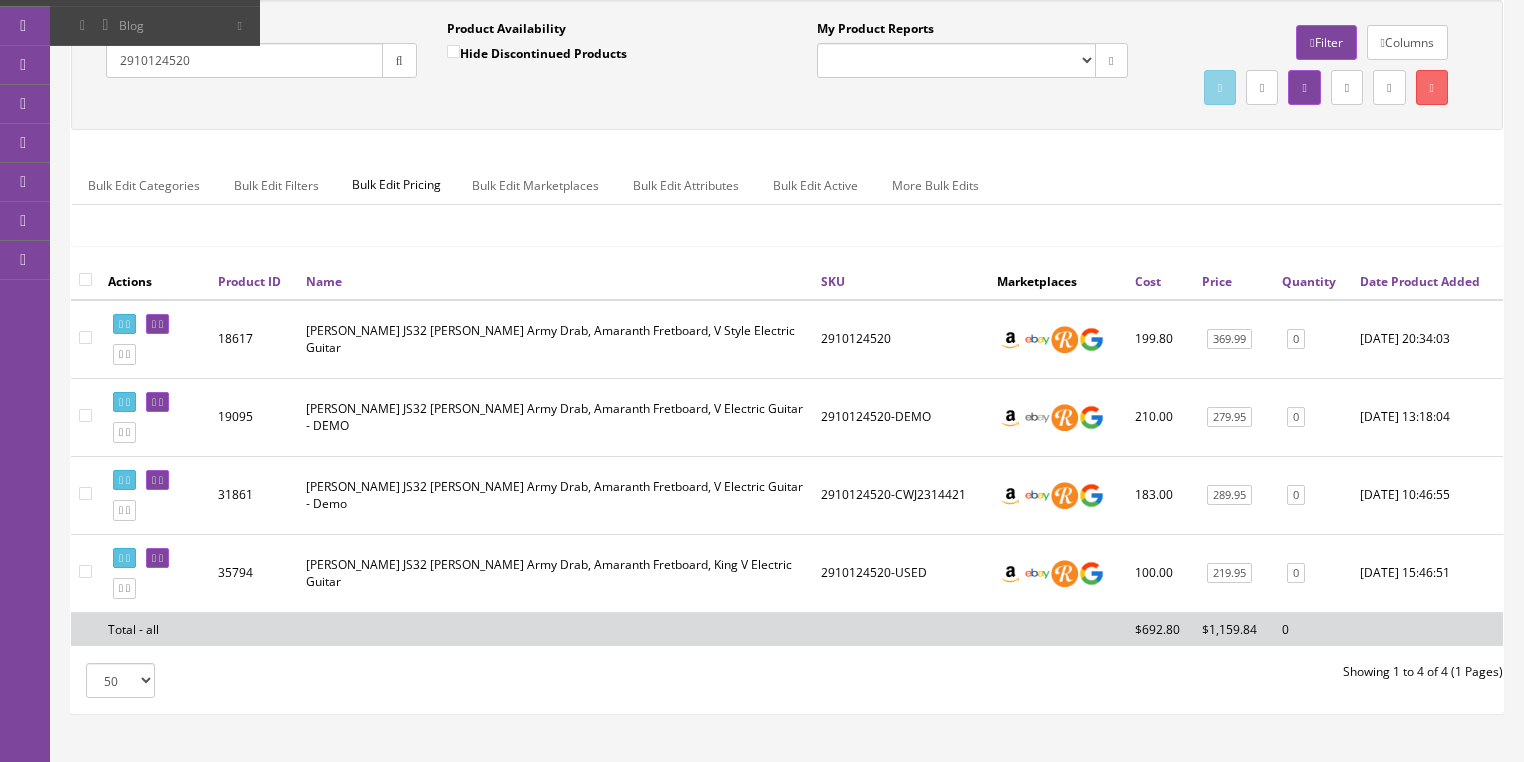 drag, startPoint x: 203, startPoint y: 62, endPoint x: 116, endPoint y: 85, distance: 89.98889 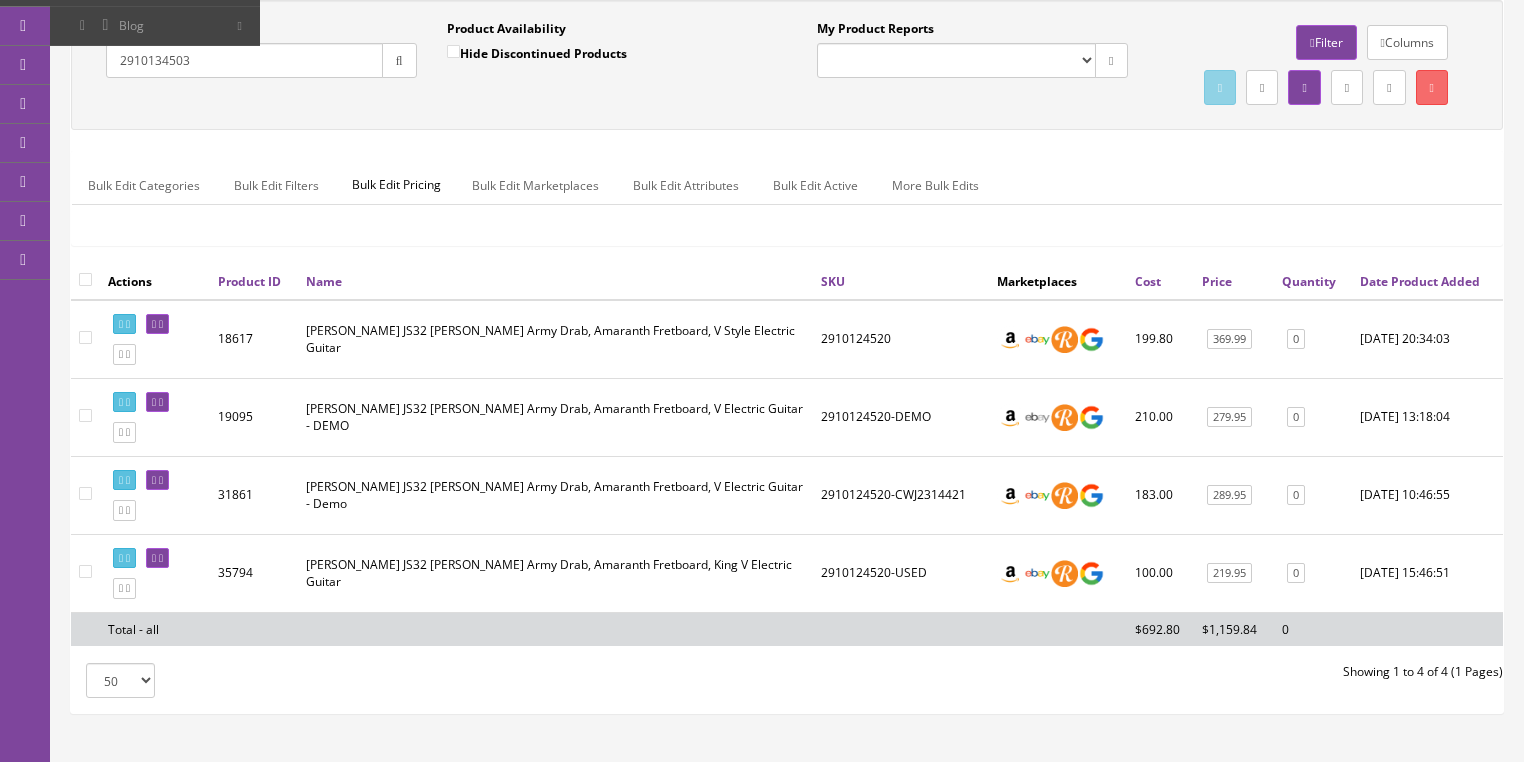 click at bounding box center (399, 60) 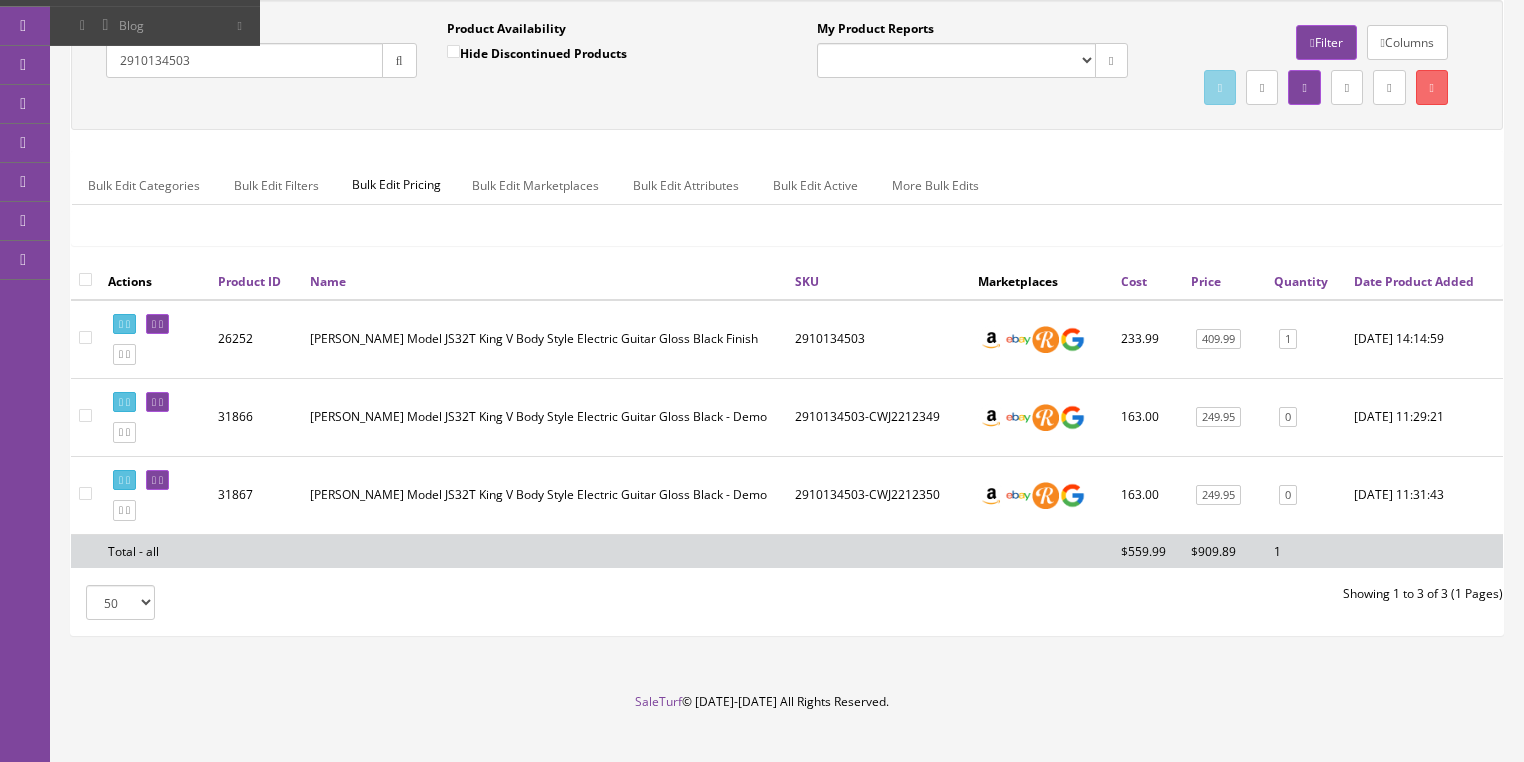 drag, startPoint x: 191, startPoint y: 67, endPoint x: 136, endPoint y: 68, distance: 55.00909 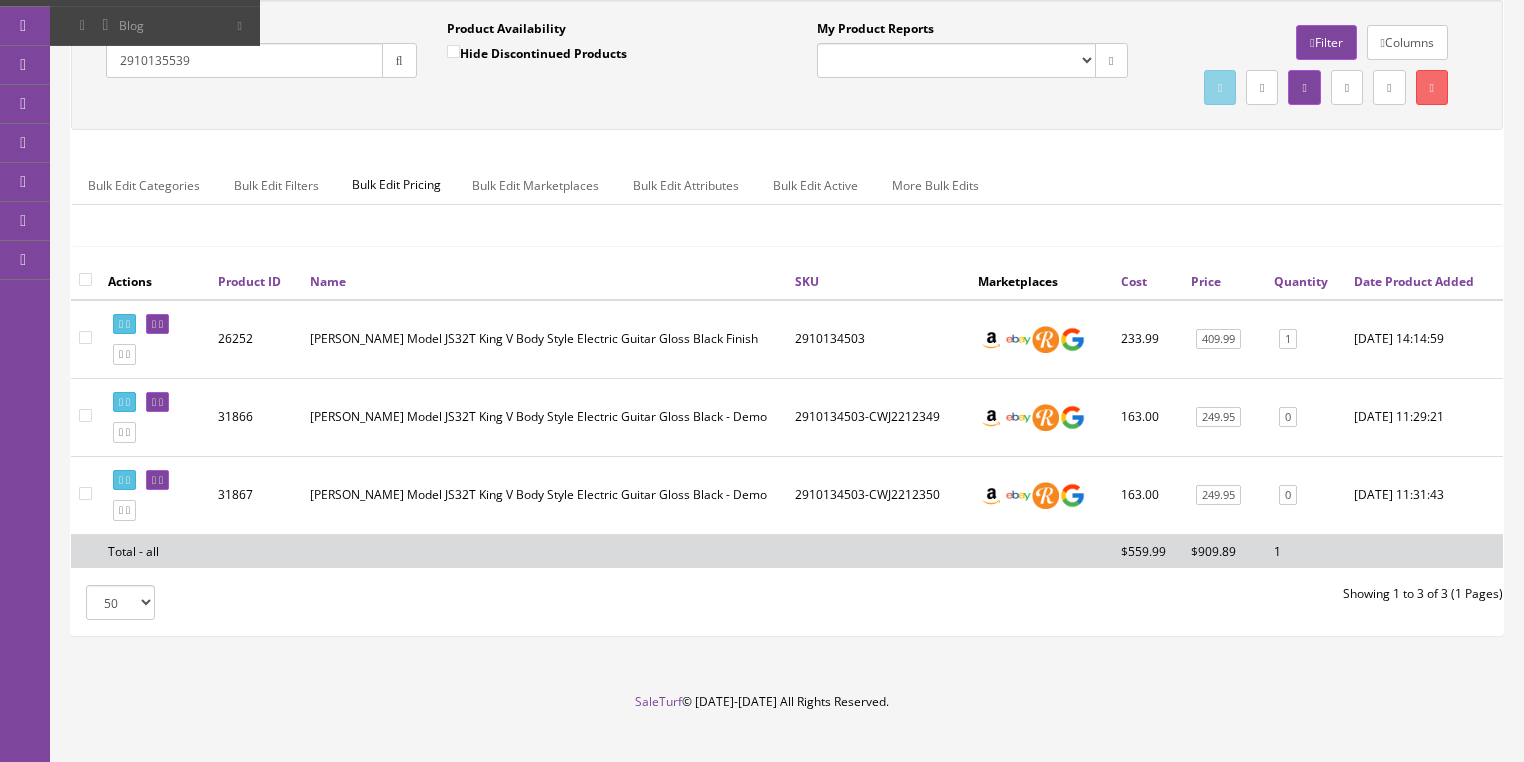 click at bounding box center (399, 60) 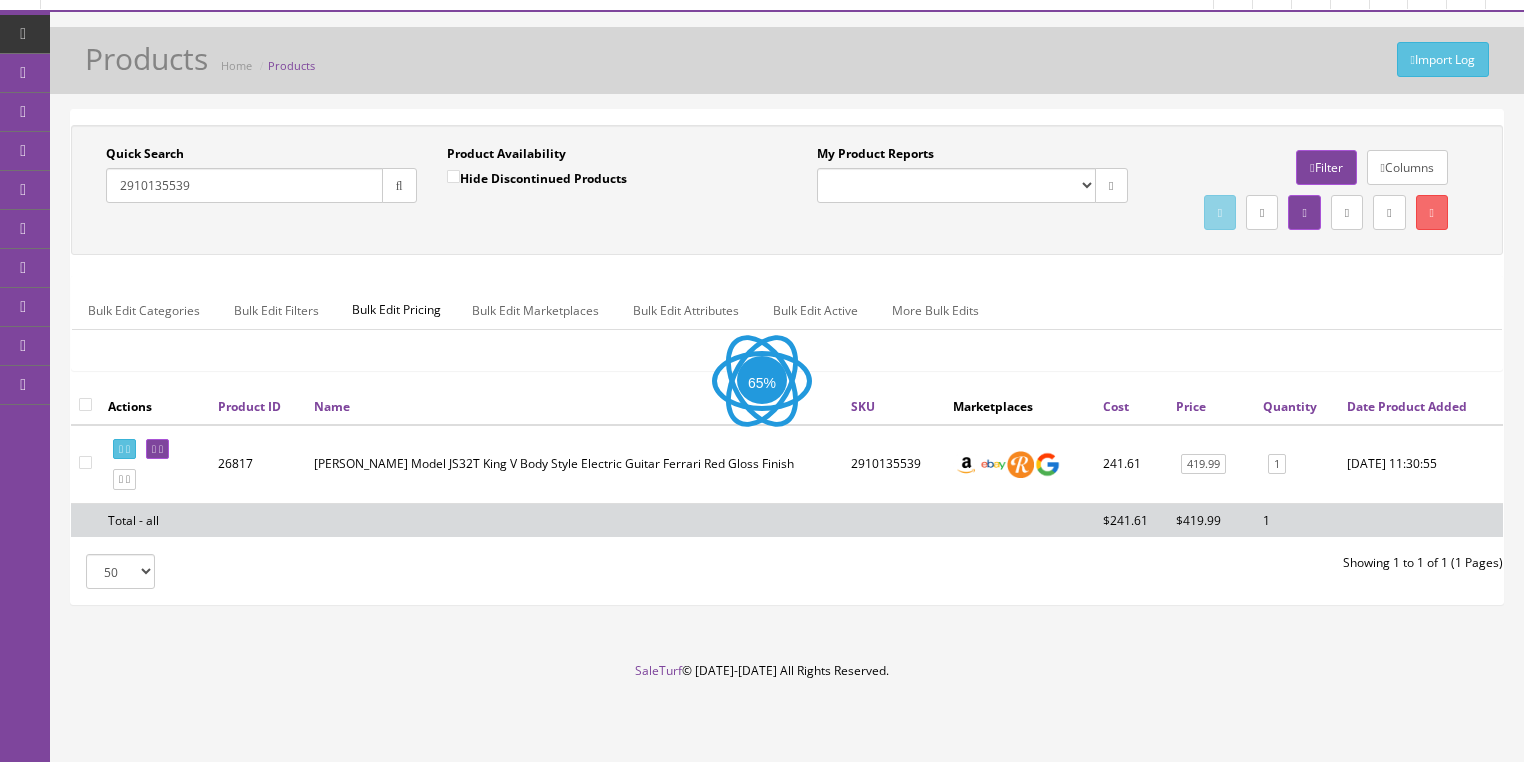 scroll, scrollTop: 75, scrollLeft: 0, axis: vertical 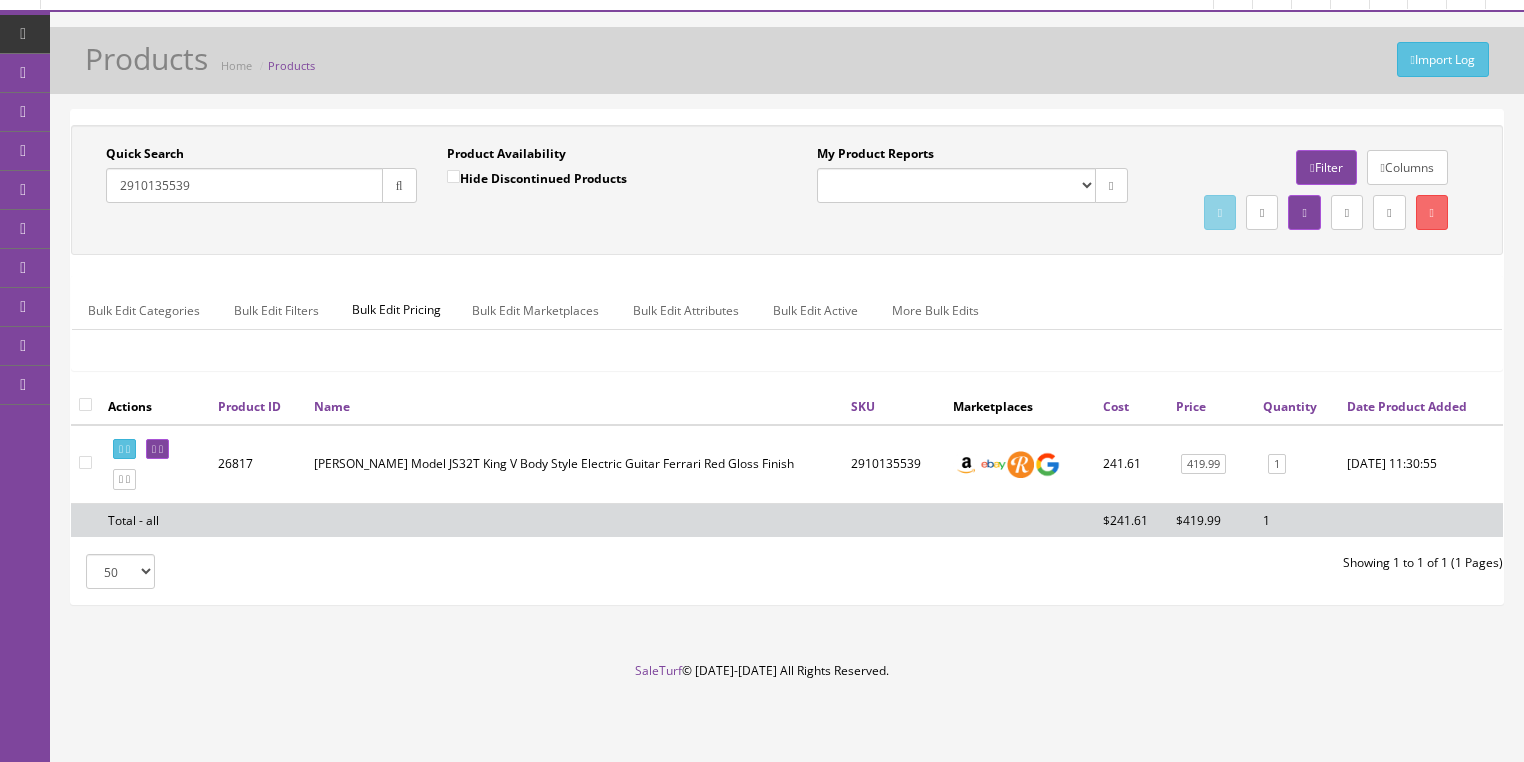 drag, startPoint x: 206, startPoint y: 148, endPoint x: 150, endPoint y: 162, distance: 57.72348 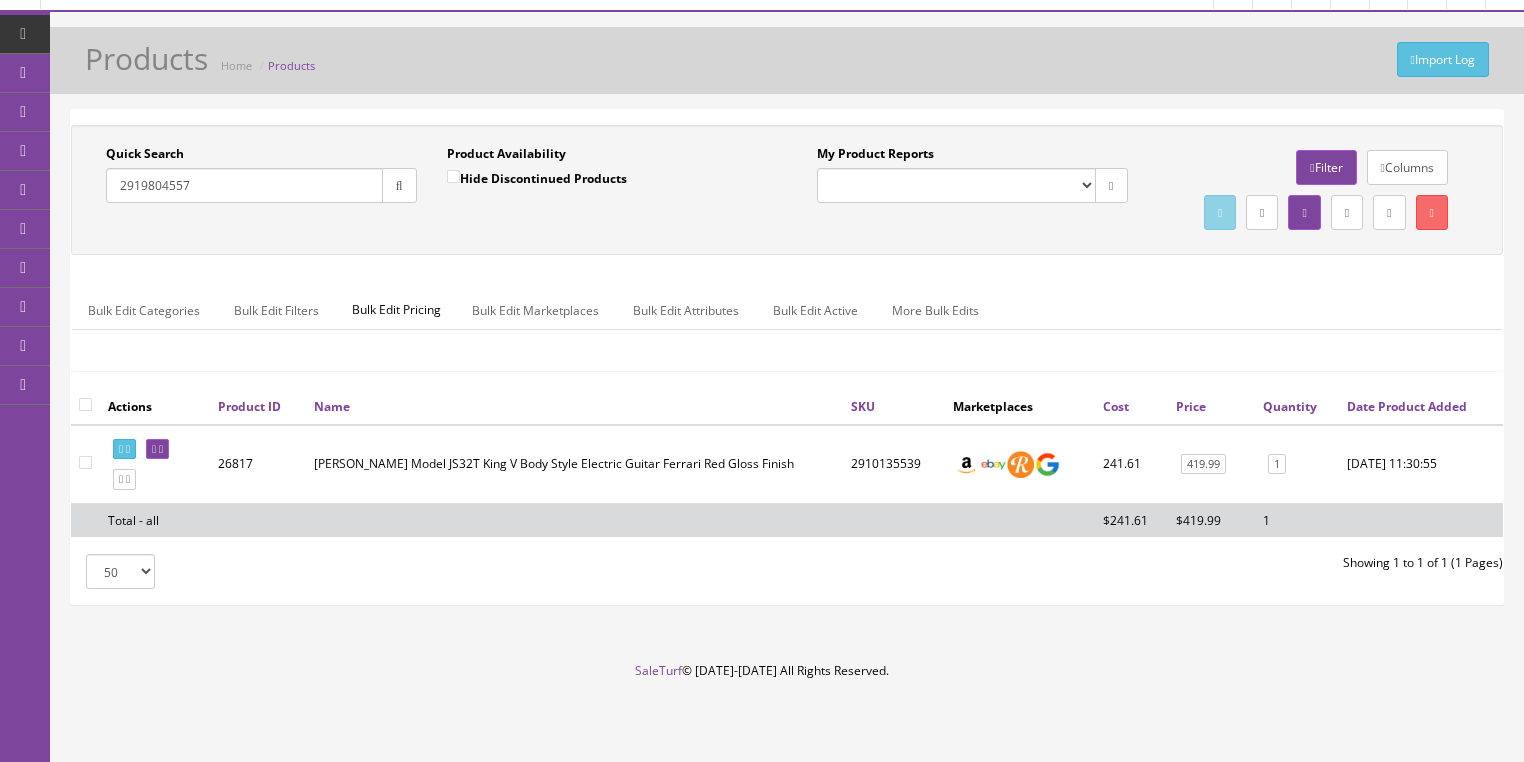 click at bounding box center [399, 185] 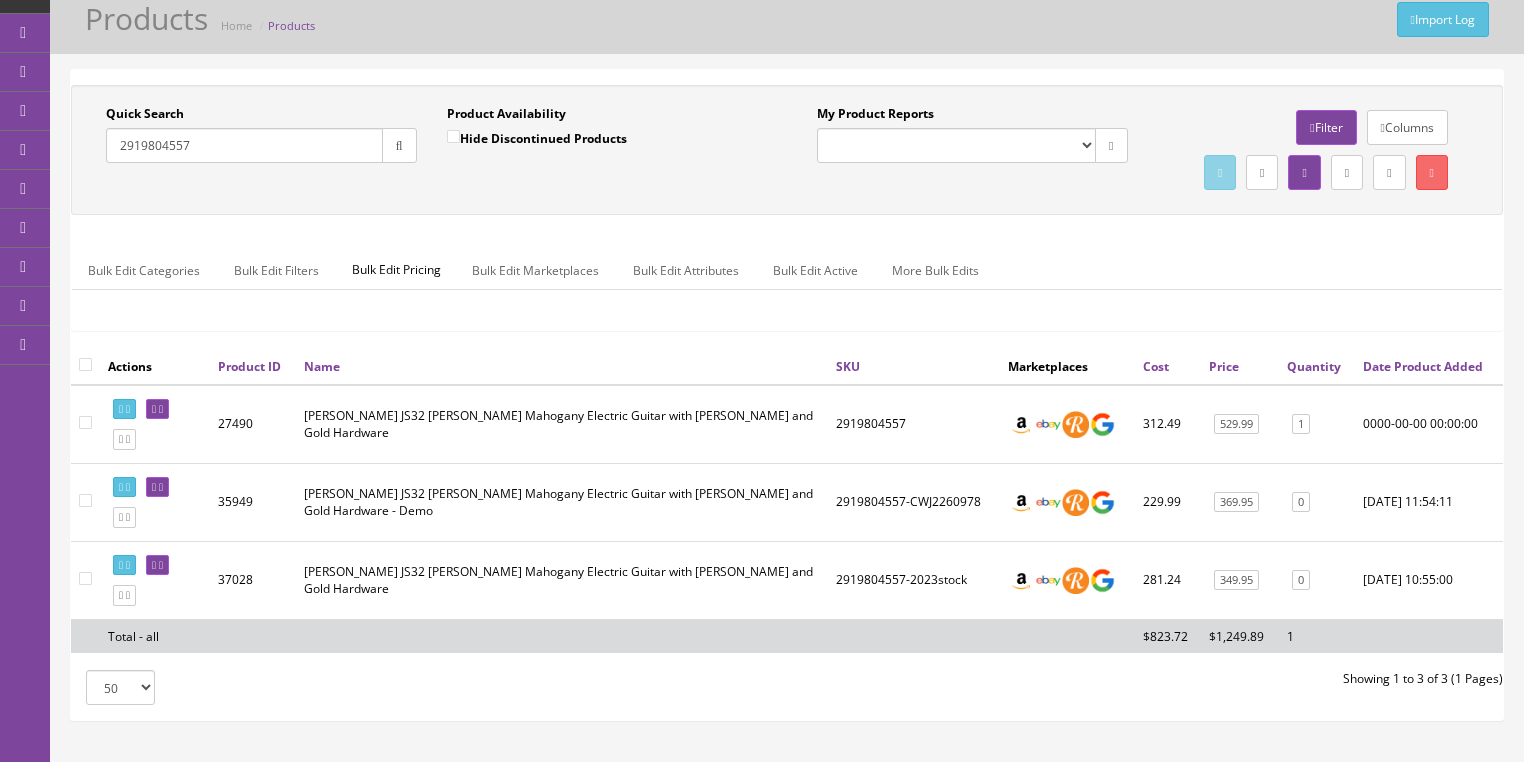 drag, startPoint x: 192, startPoint y: 149, endPoint x: 149, endPoint y: 146, distance: 43.104523 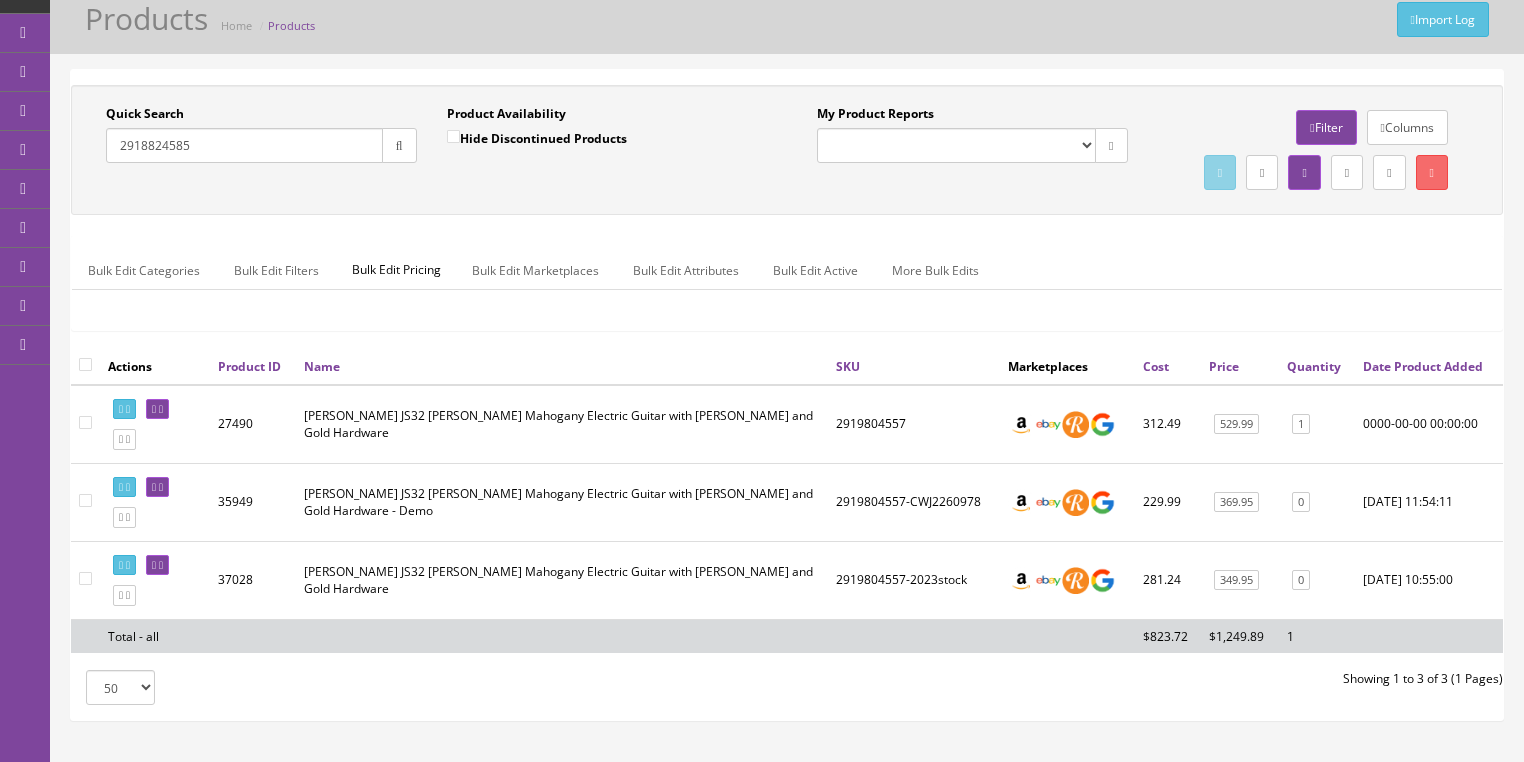 click at bounding box center (399, 145) 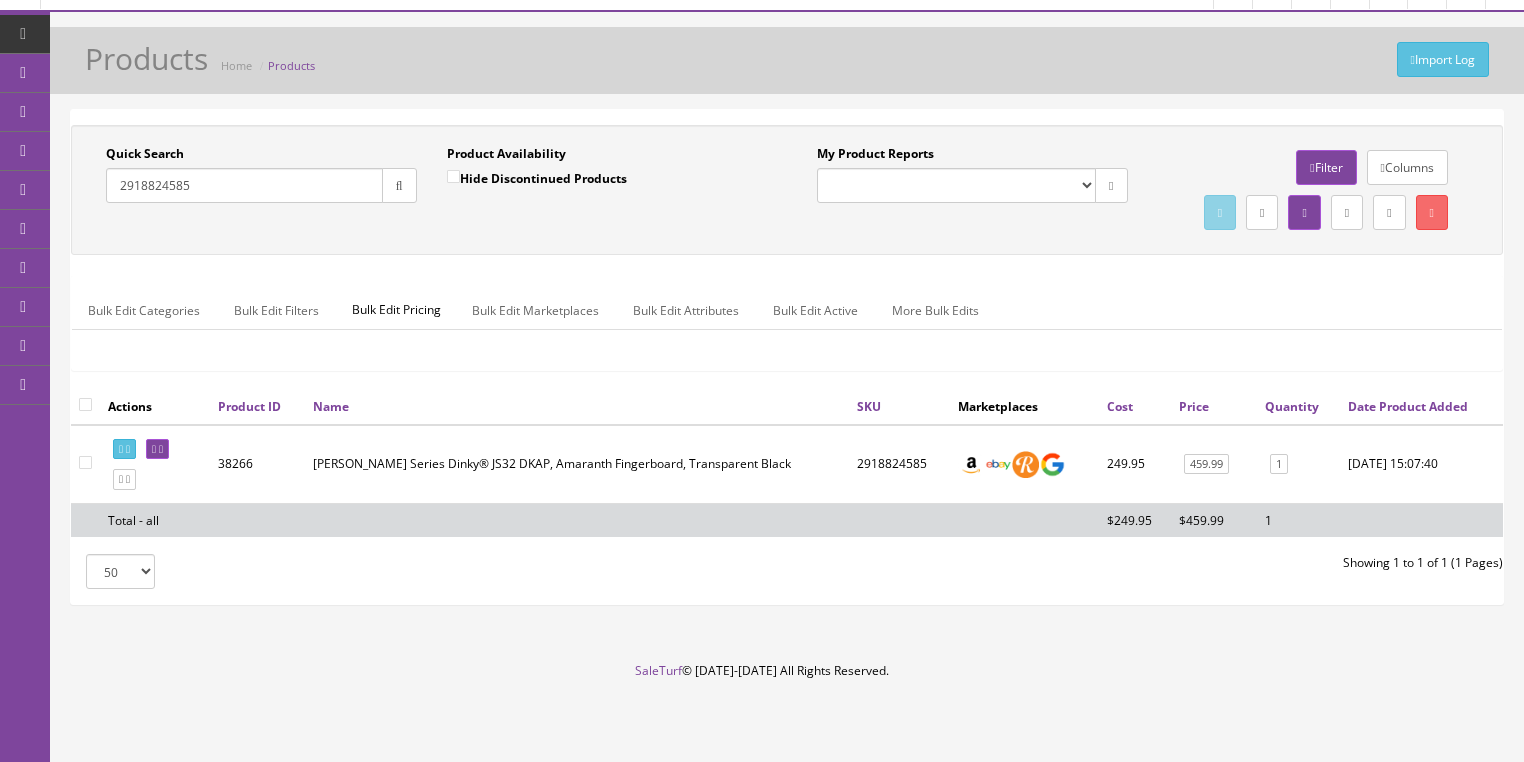 drag, startPoint x: 203, startPoint y: 153, endPoint x: 133, endPoint y: 162, distance: 70.5762 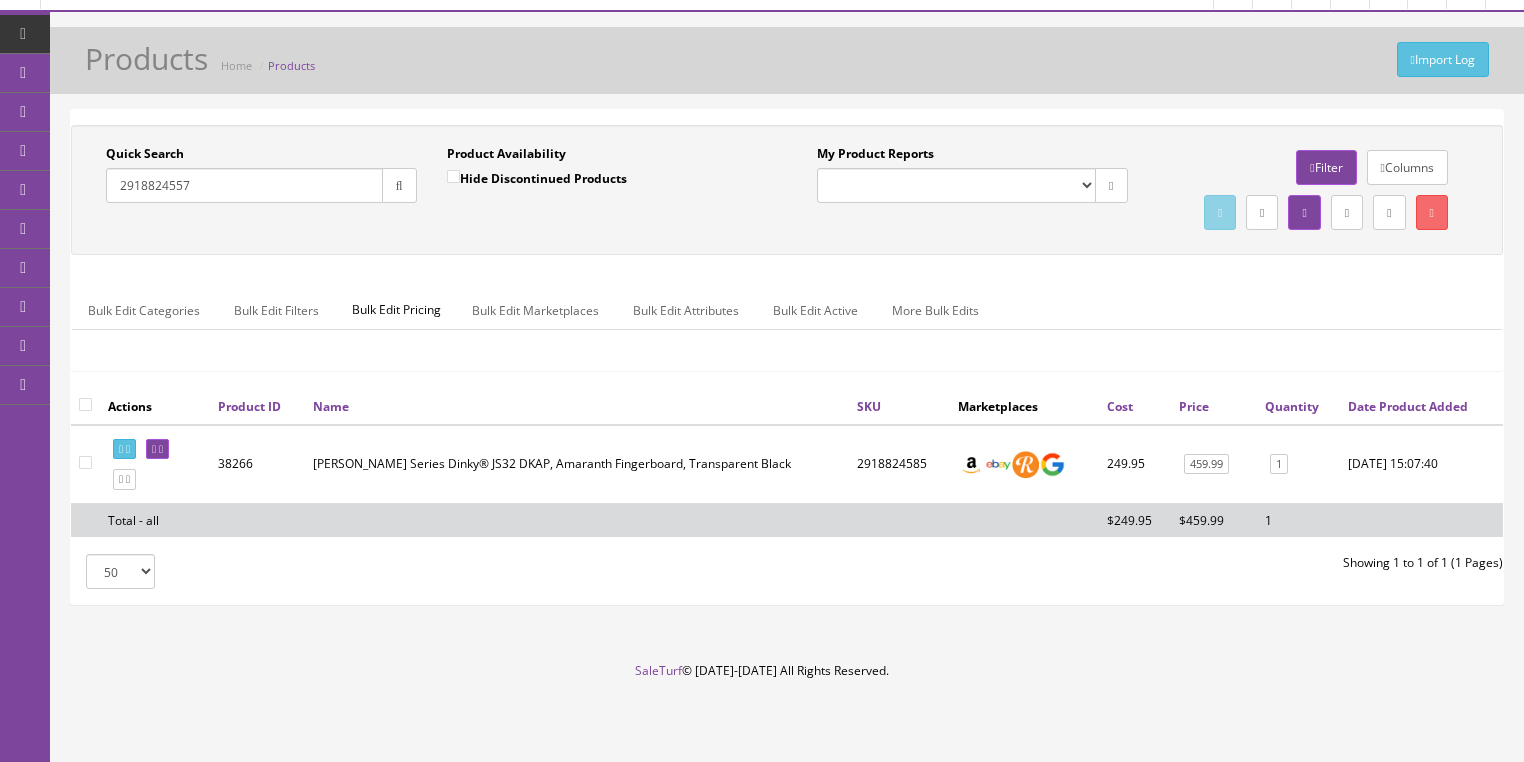 click at bounding box center [399, 185] 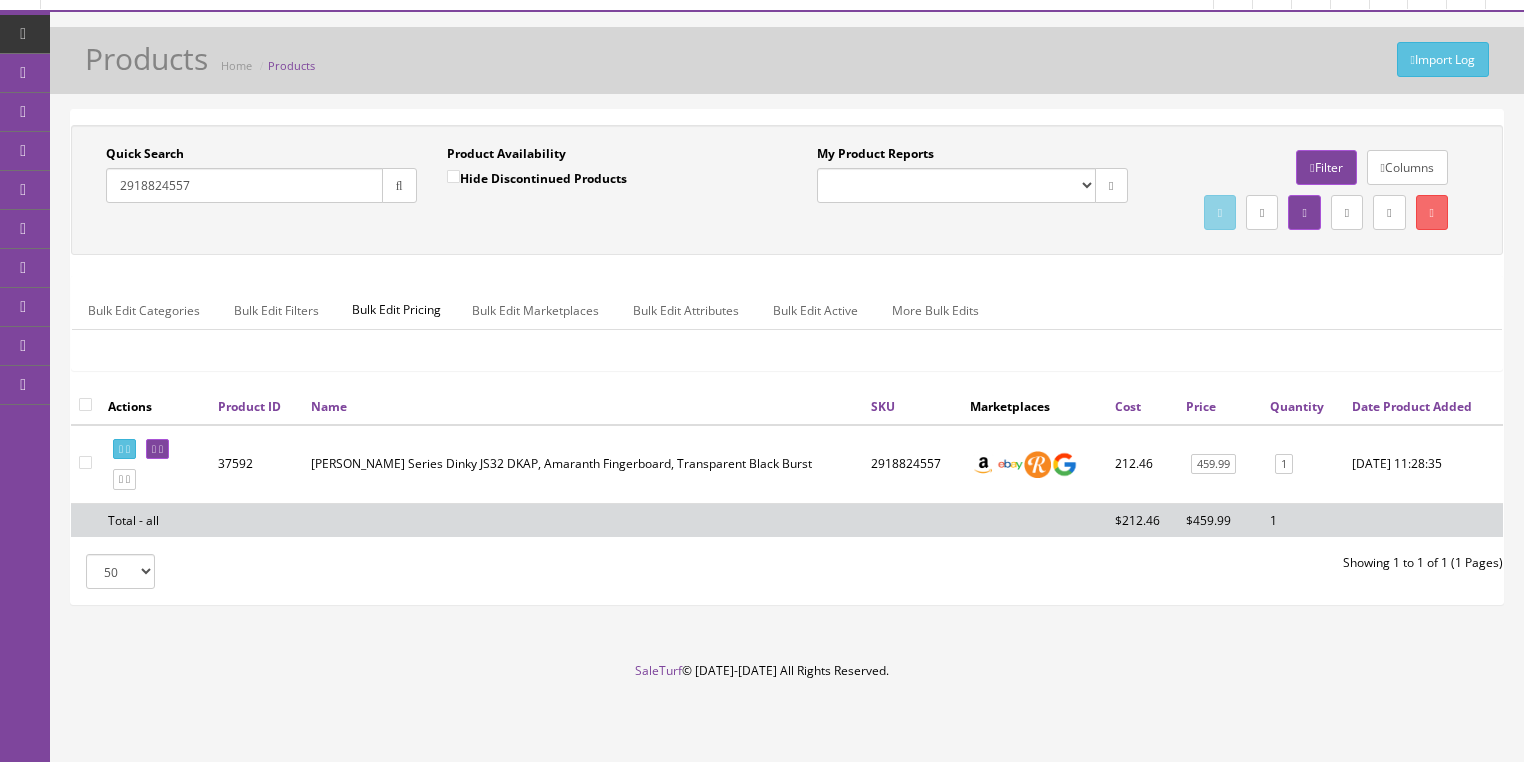drag, startPoint x: 220, startPoint y: 149, endPoint x: 119, endPoint y: 156, distance: 101.24229 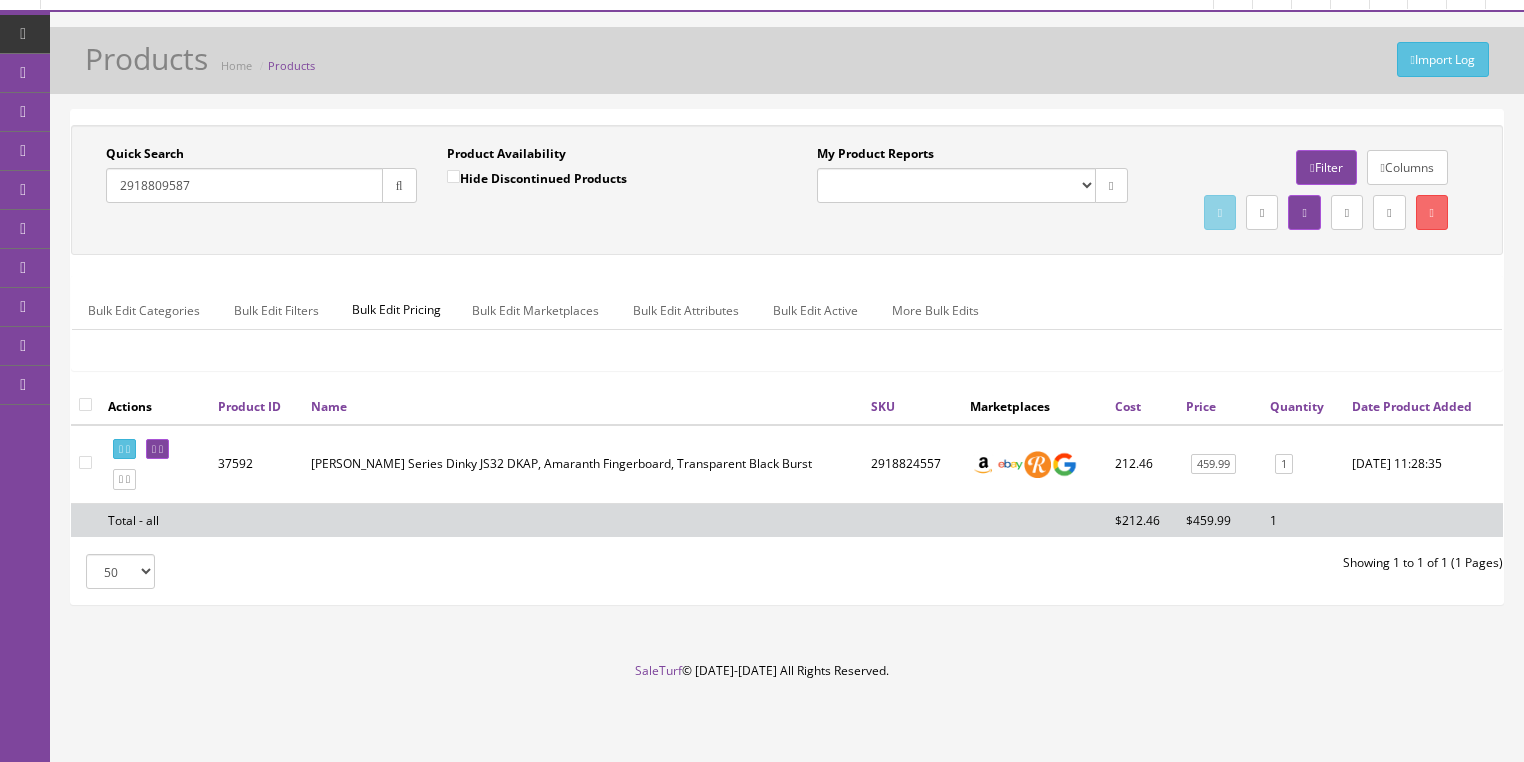 click at bounding box center (399, 185) 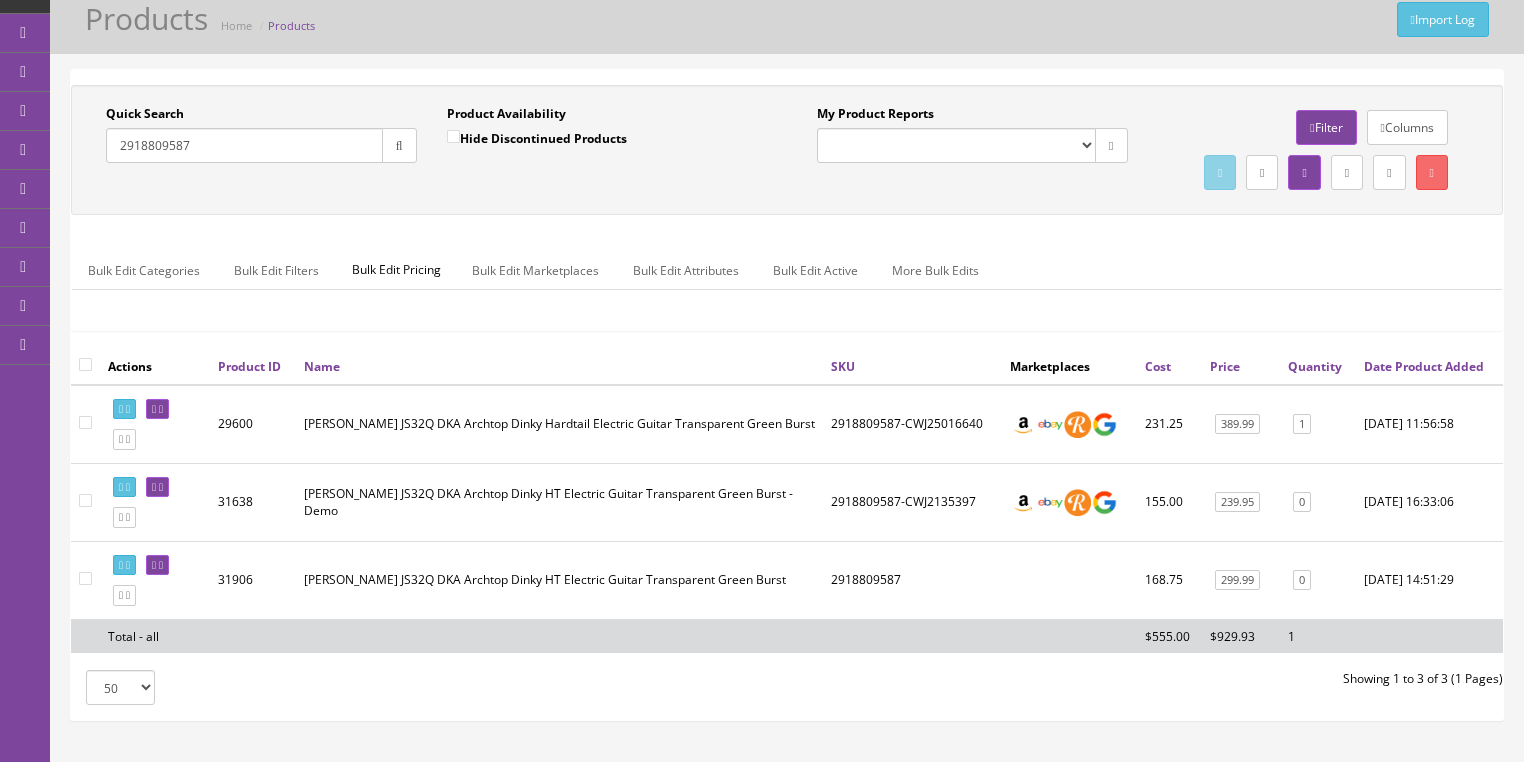 drag, startPoint x: 239, startPoint y: 142, endPoint x: 106, endPoint y: 144, distance: 133.01503 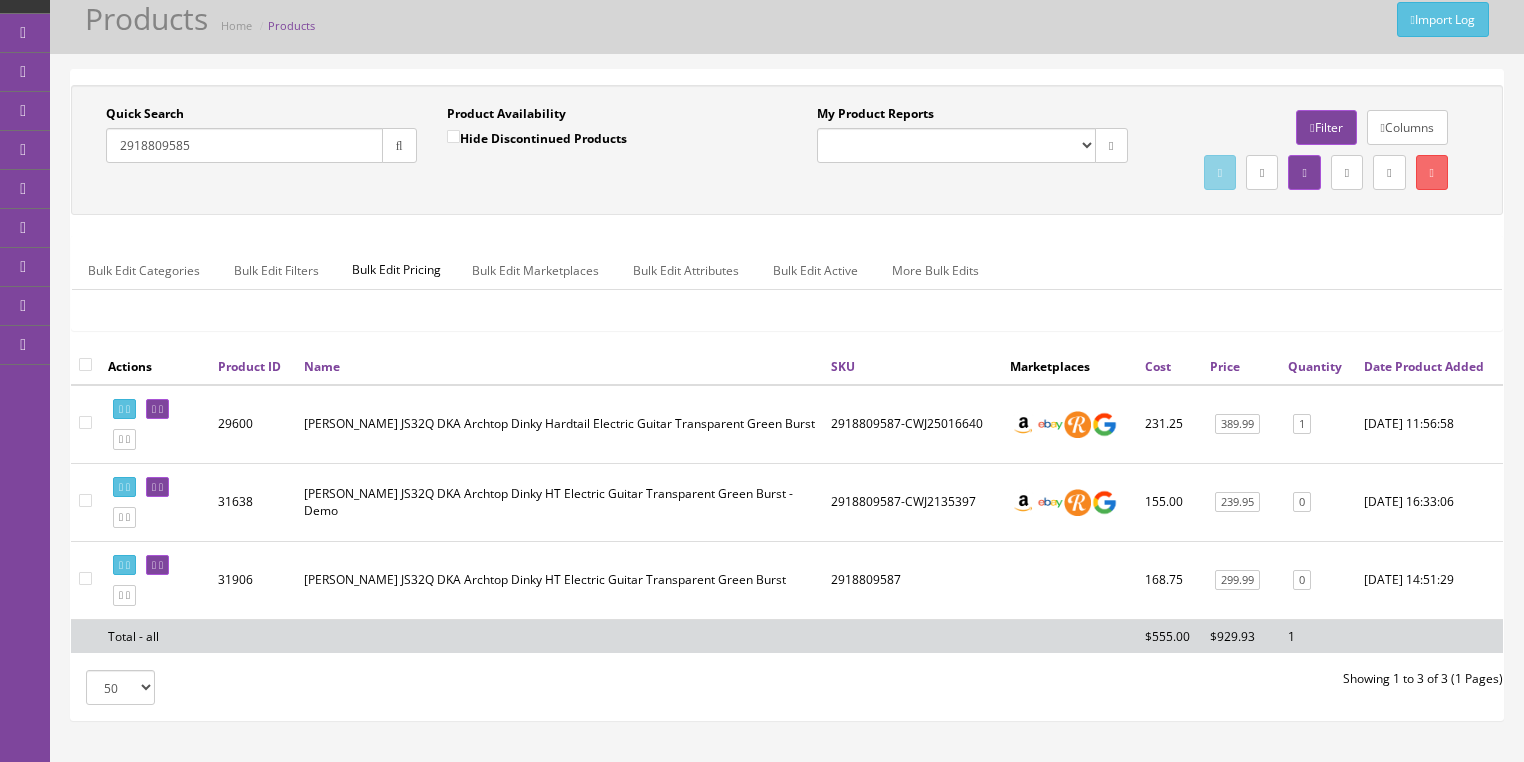 click at bounding box center (399, 145) 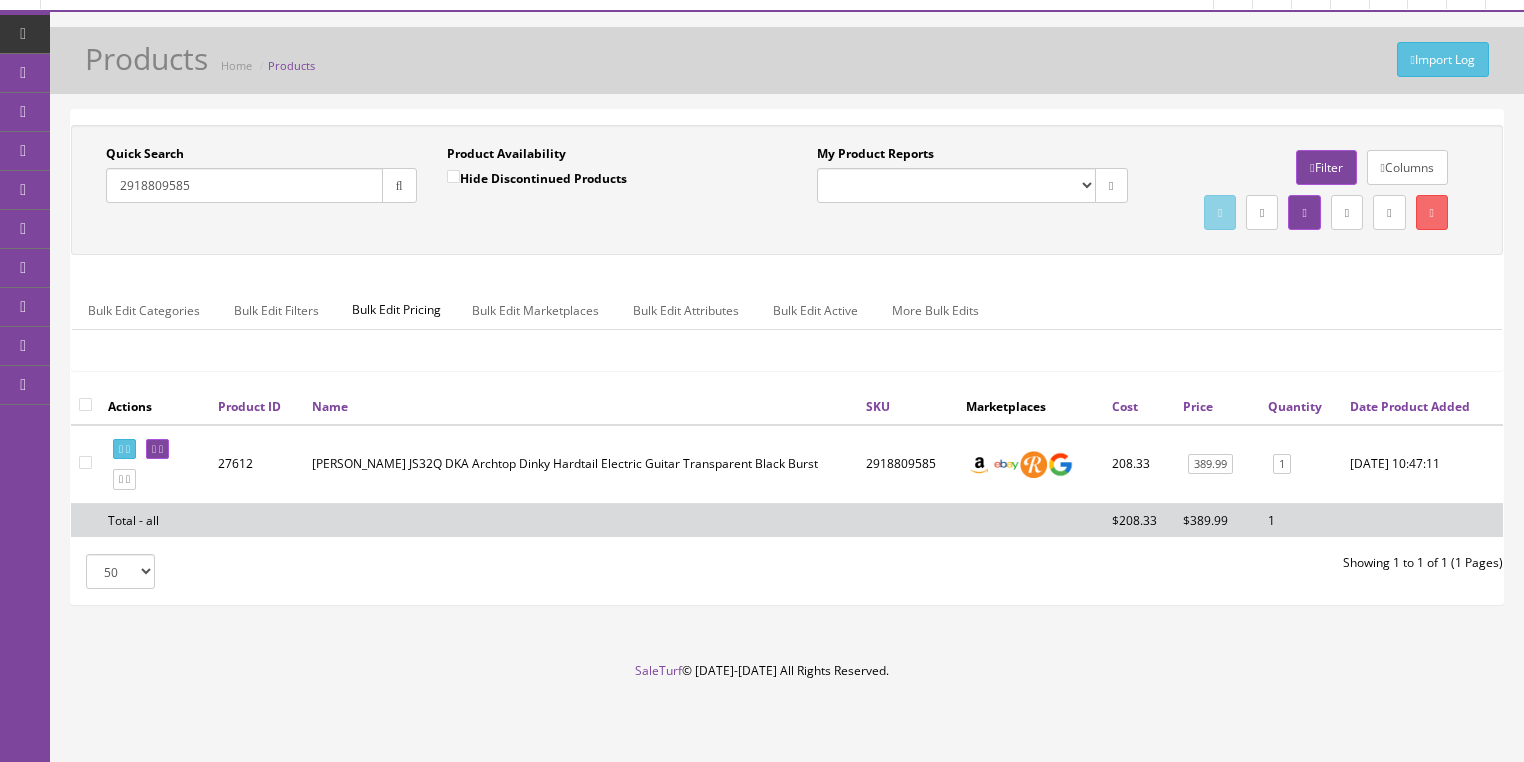 drag, startPoint x: 227, startPoint y: 153, endPoint x: 108, endPoint y: 184, distance: 122.97154 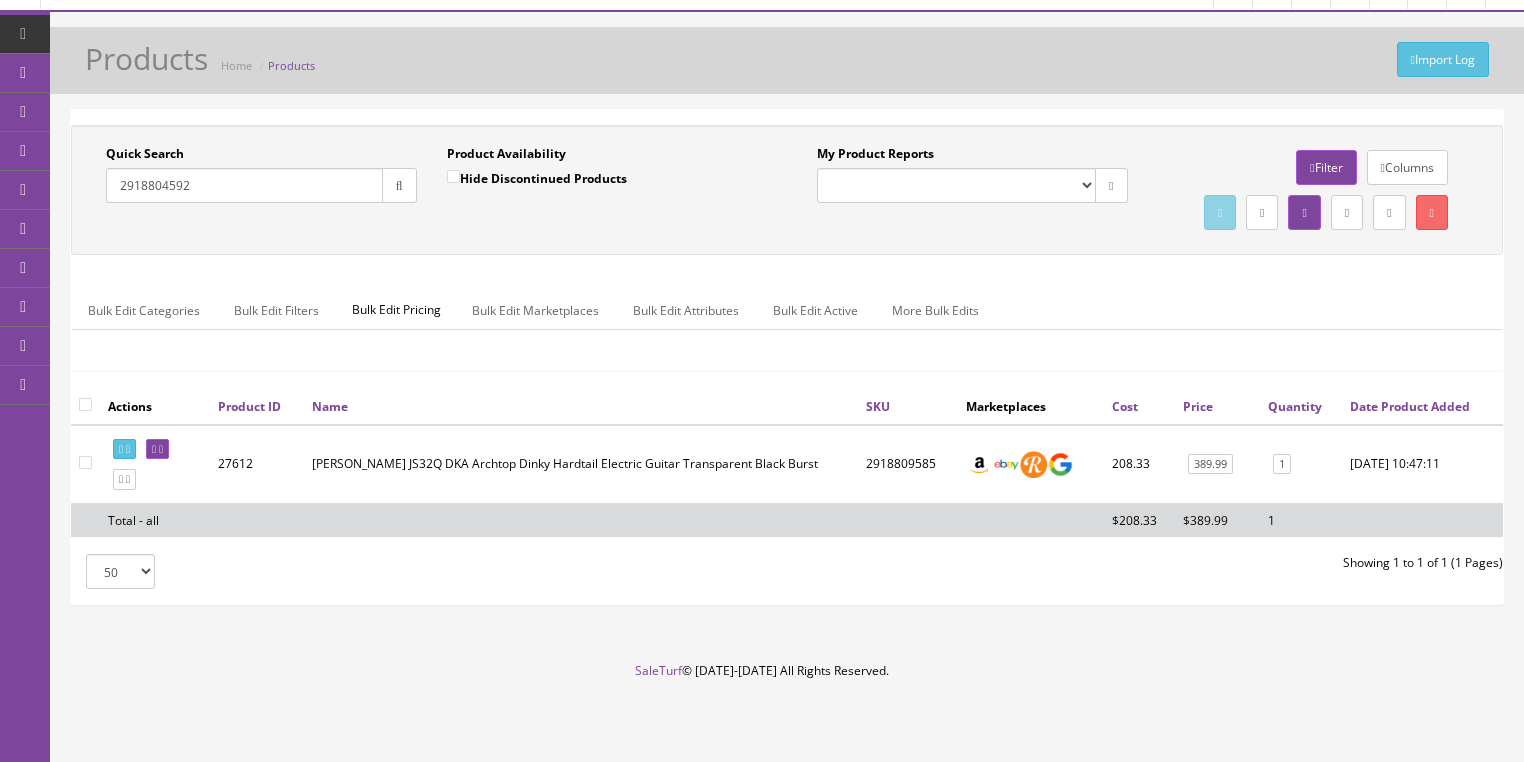 click at bounding box center (399, 185) 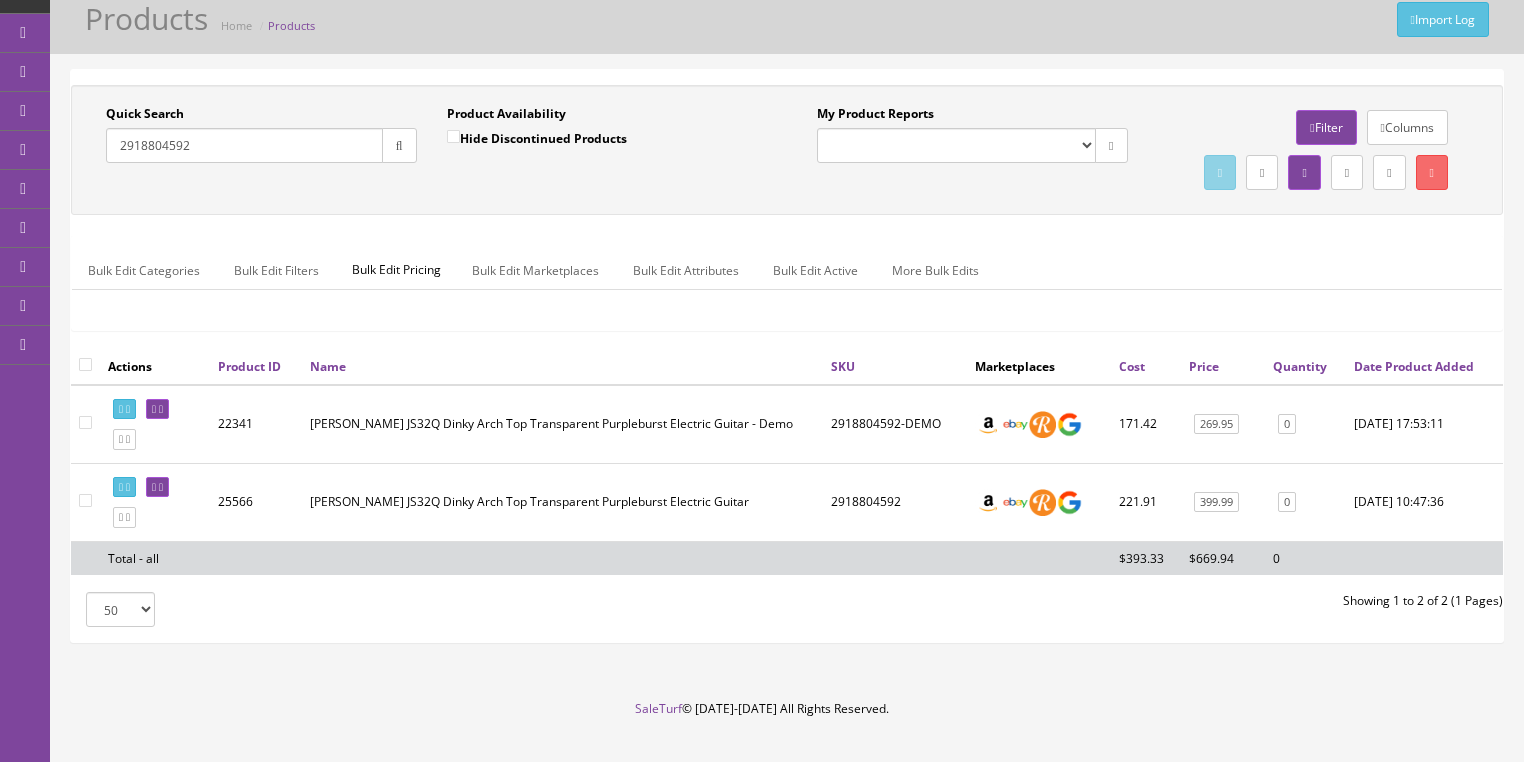 drag, startPoint x: 212, startPoint y: 144, endPoint x: 125, endPoint y: 156, distance: 87.823685 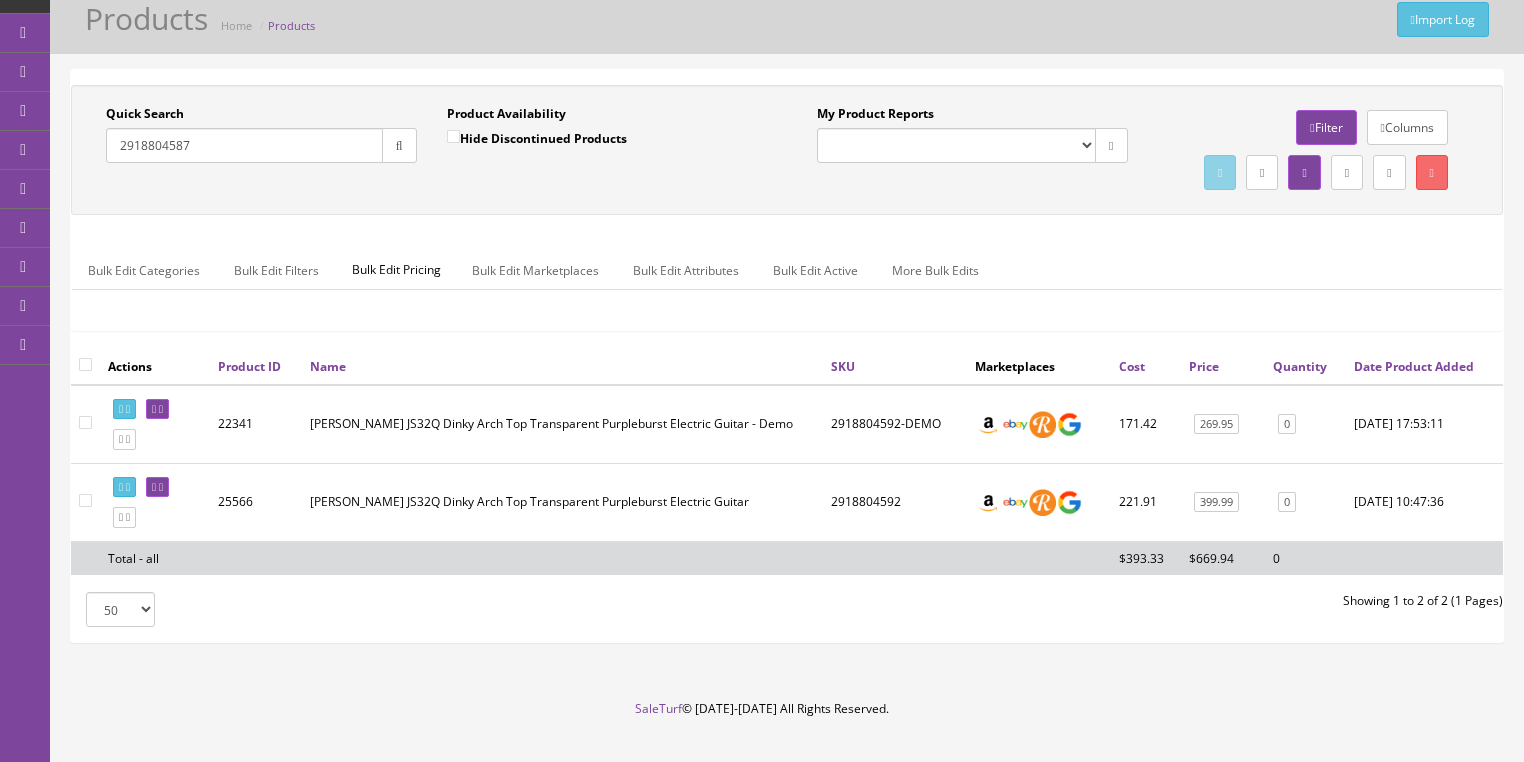 click at bounding box center (399, 145) 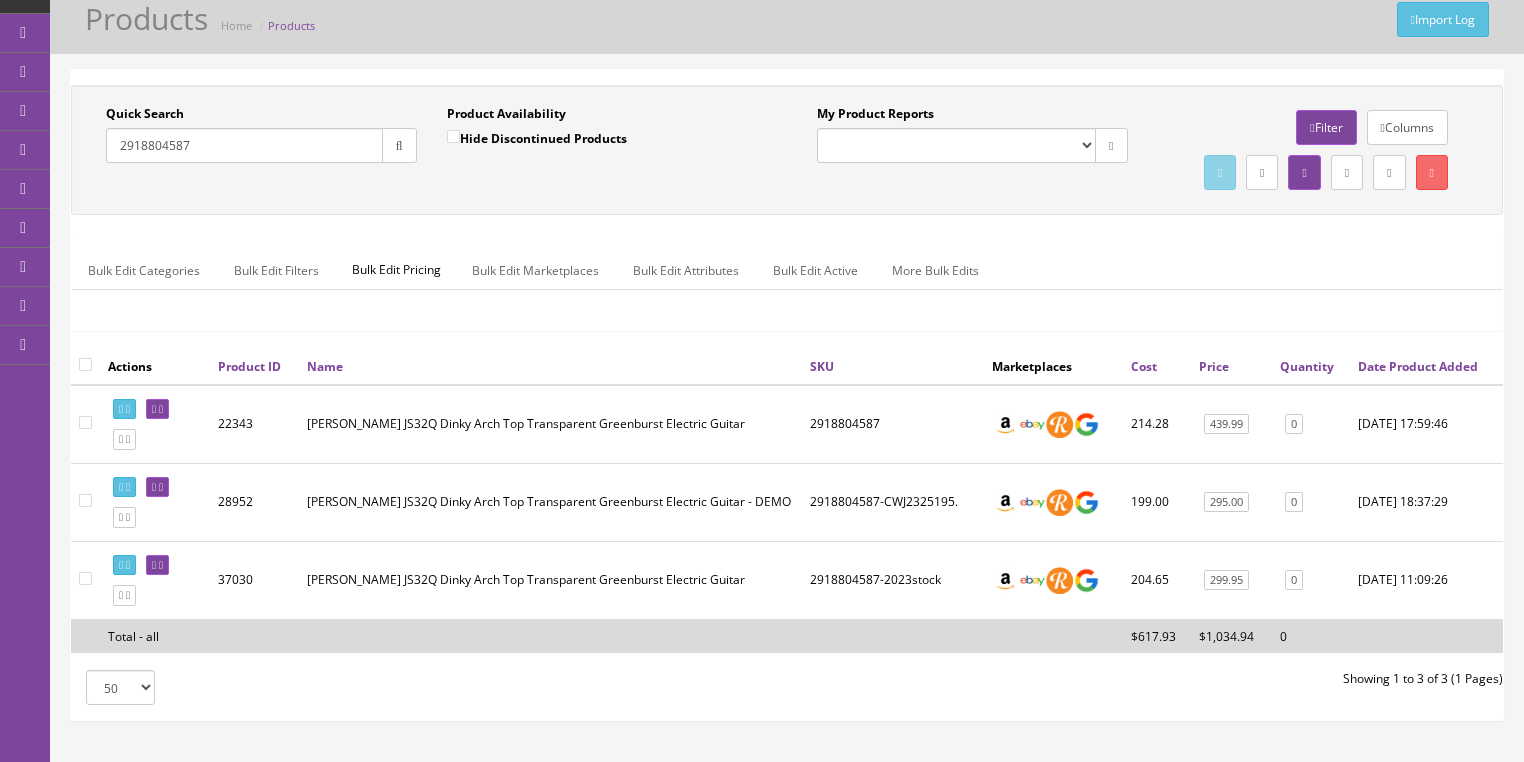 drag, startPoint x: 233, startPoint y: 144, endPoint x: 99, endPoint y: 184, distance: 139.84277 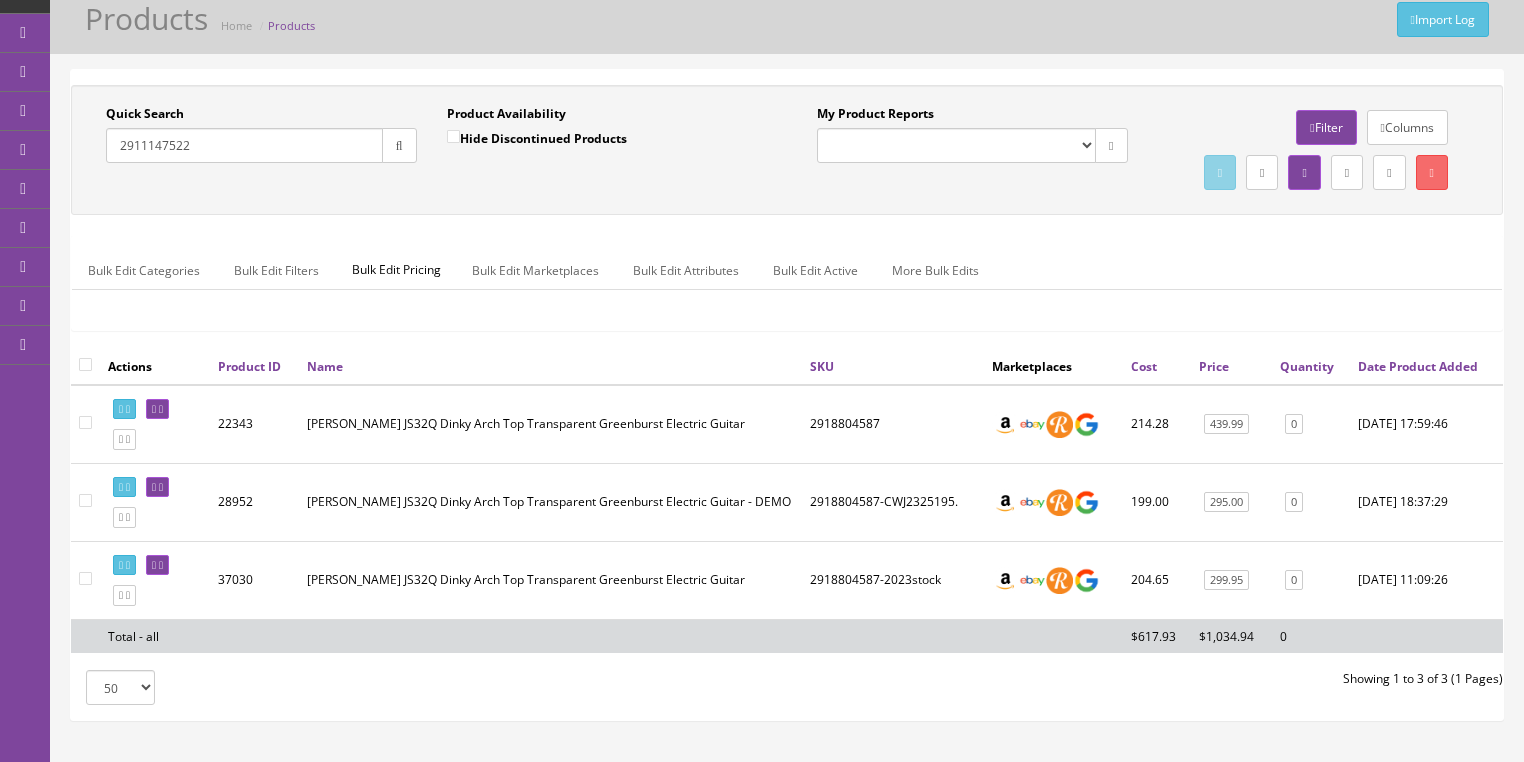 click at bounding box center (399, 145) 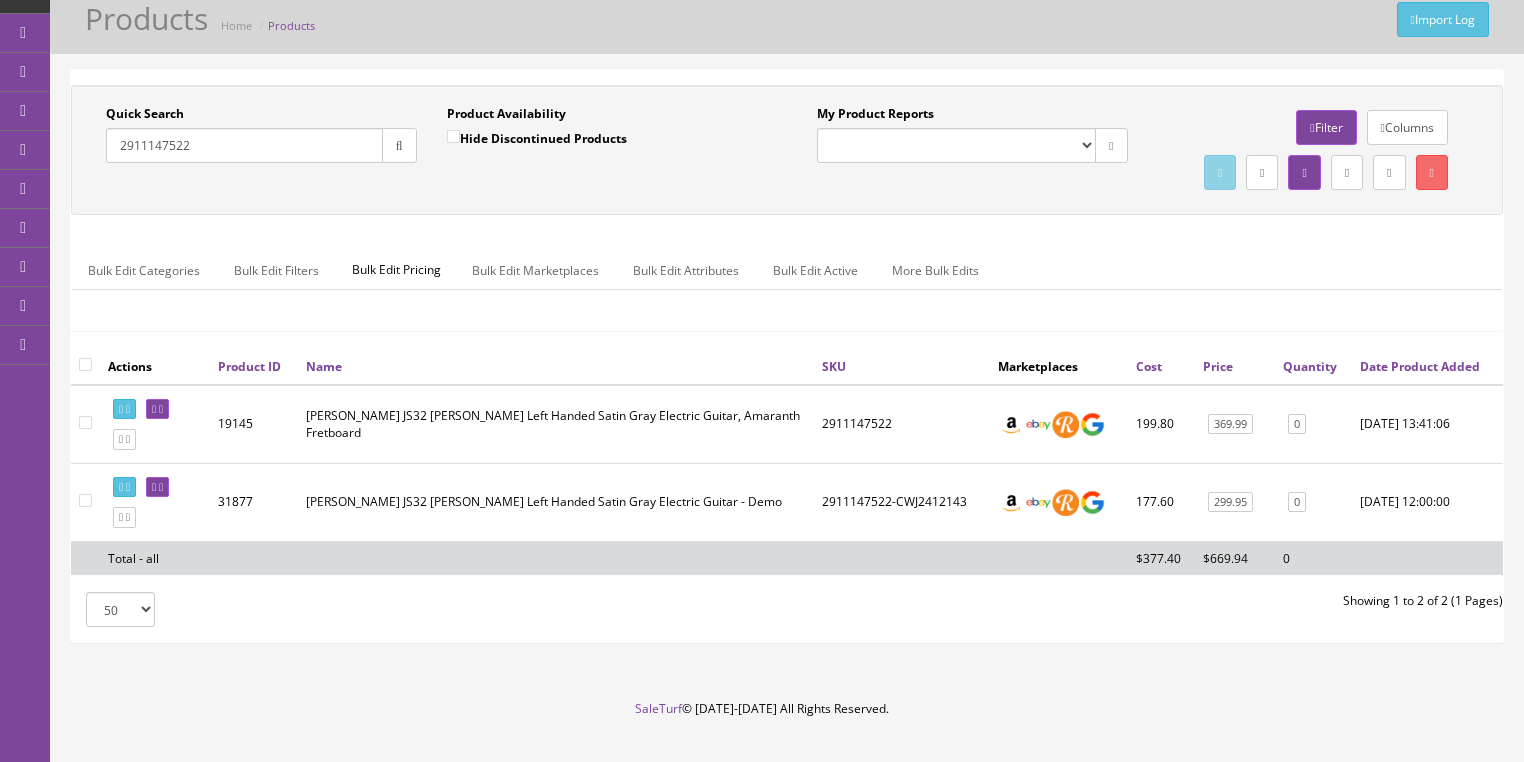 drag, startPoint x: 219, startPoint y: 141, endPoint x: 167, endPoint y: 144, distance: 52.086468 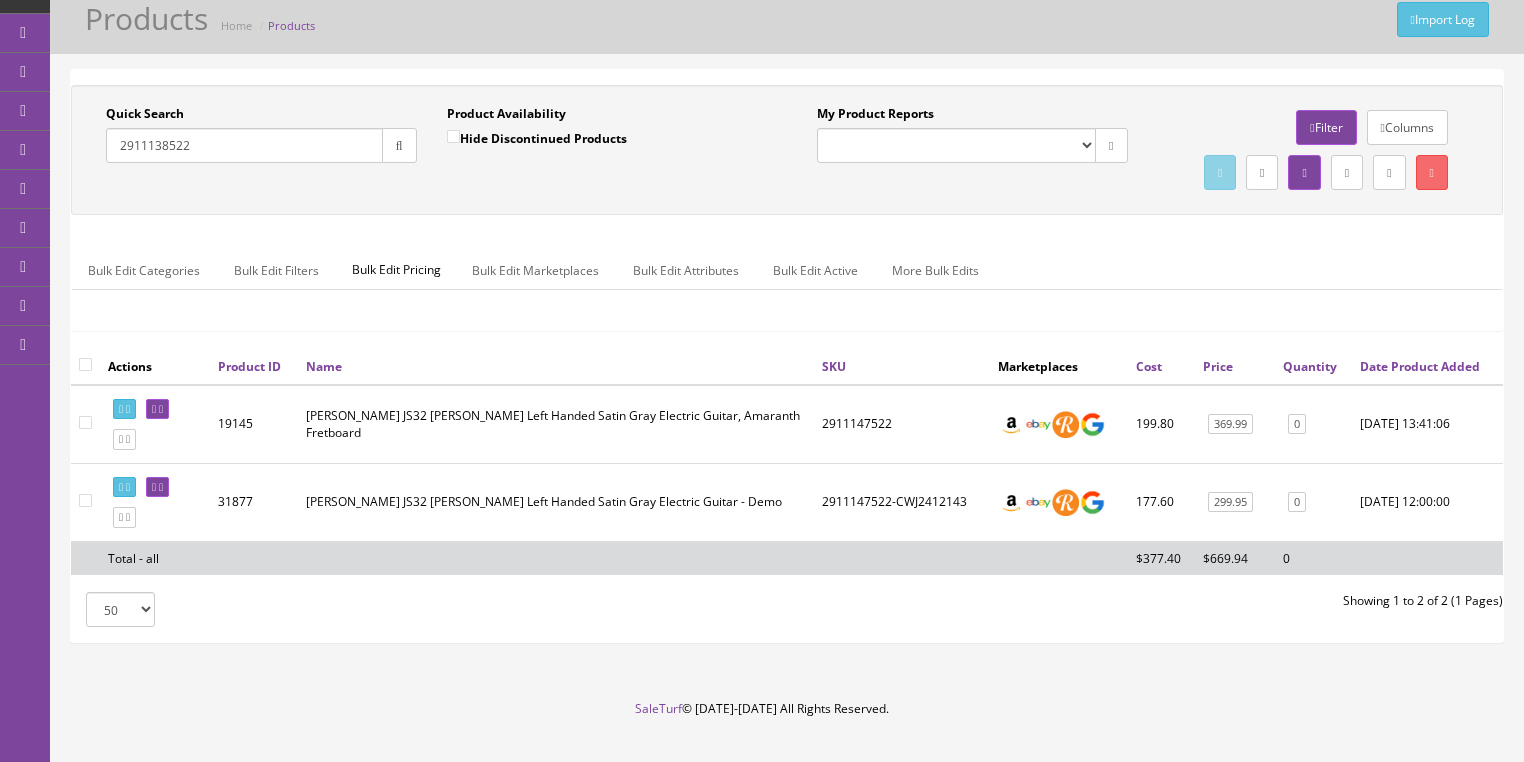 click at bounding box center [399, 145] 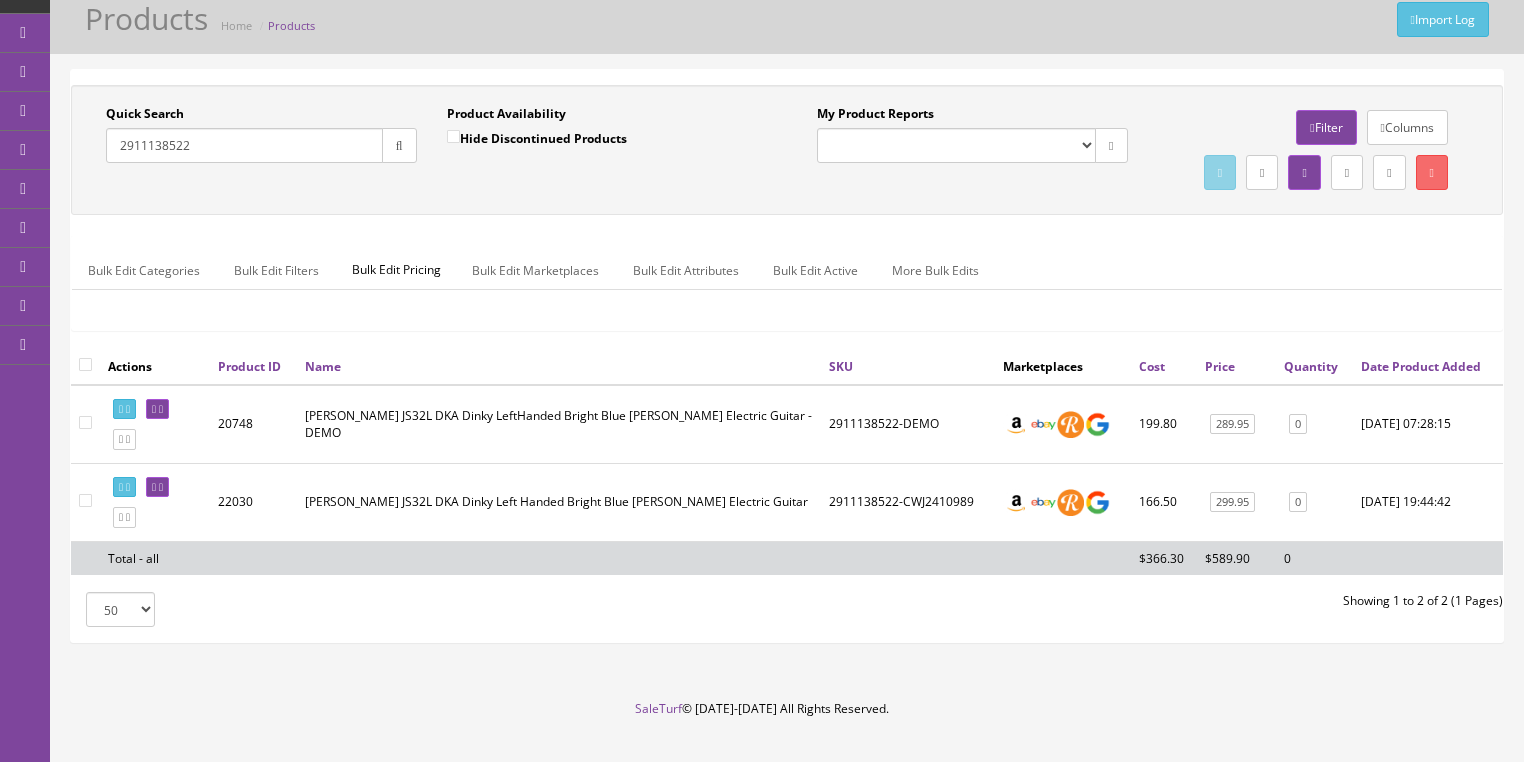 drag, startPoint x: 190, startPoint y: 150, endPoint x: 130, endPoint y: 161, distance: 61 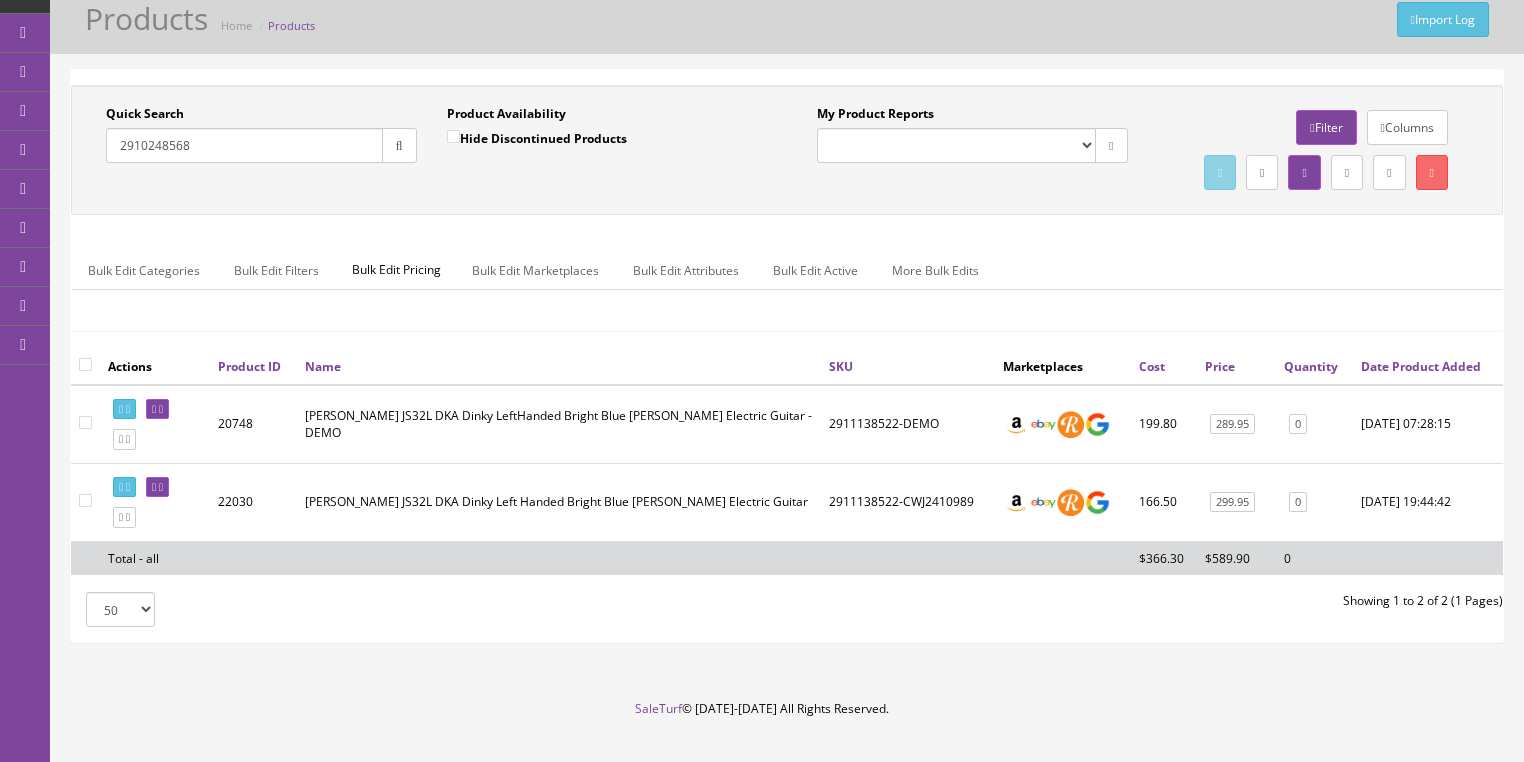 click at bounding box center [399, 145] 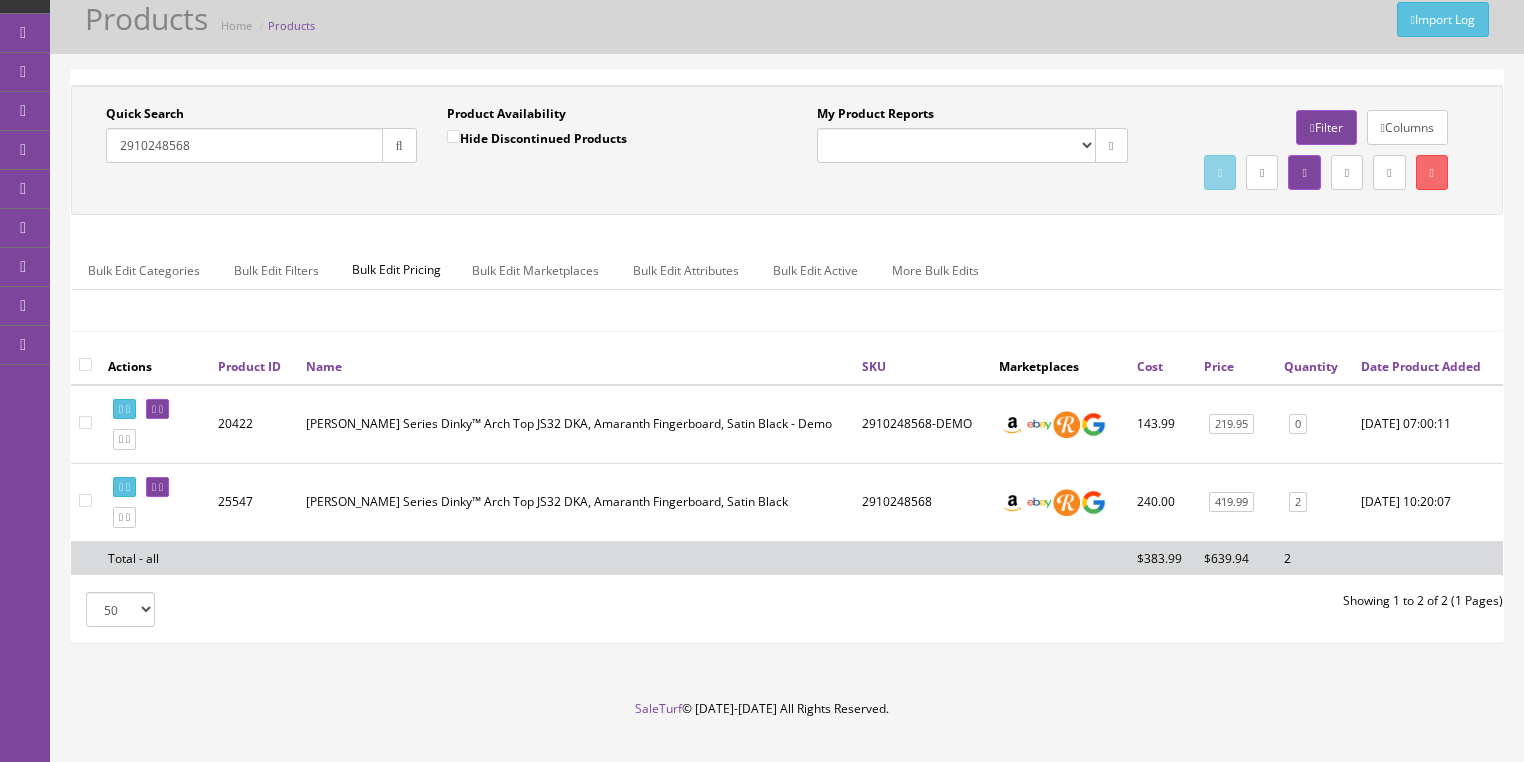 drag, startPoint x: 234, startPoint y: 148, endPoint x: 153, endPoint y: 148, distance: 81 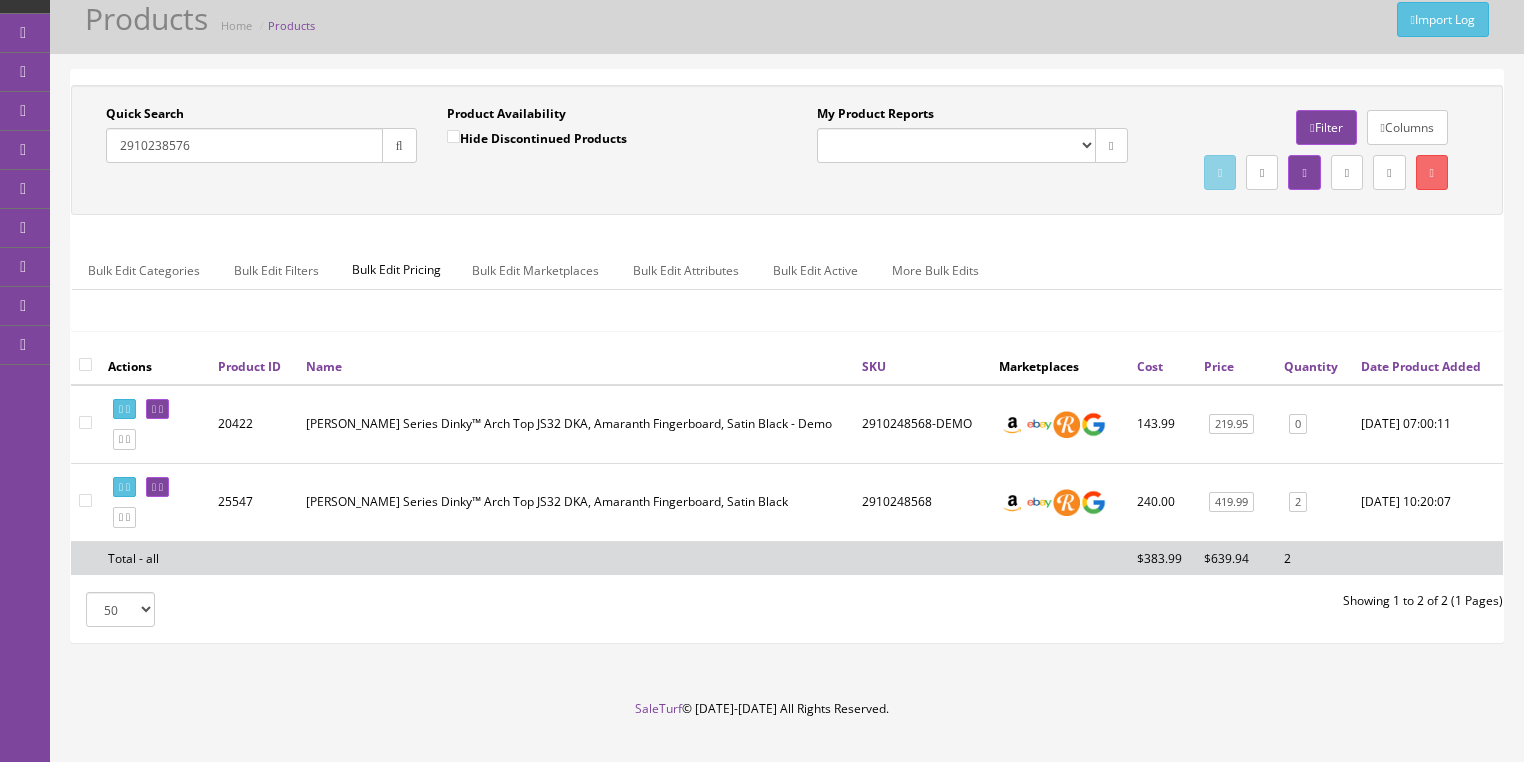 click at bounding box center (399, 145) 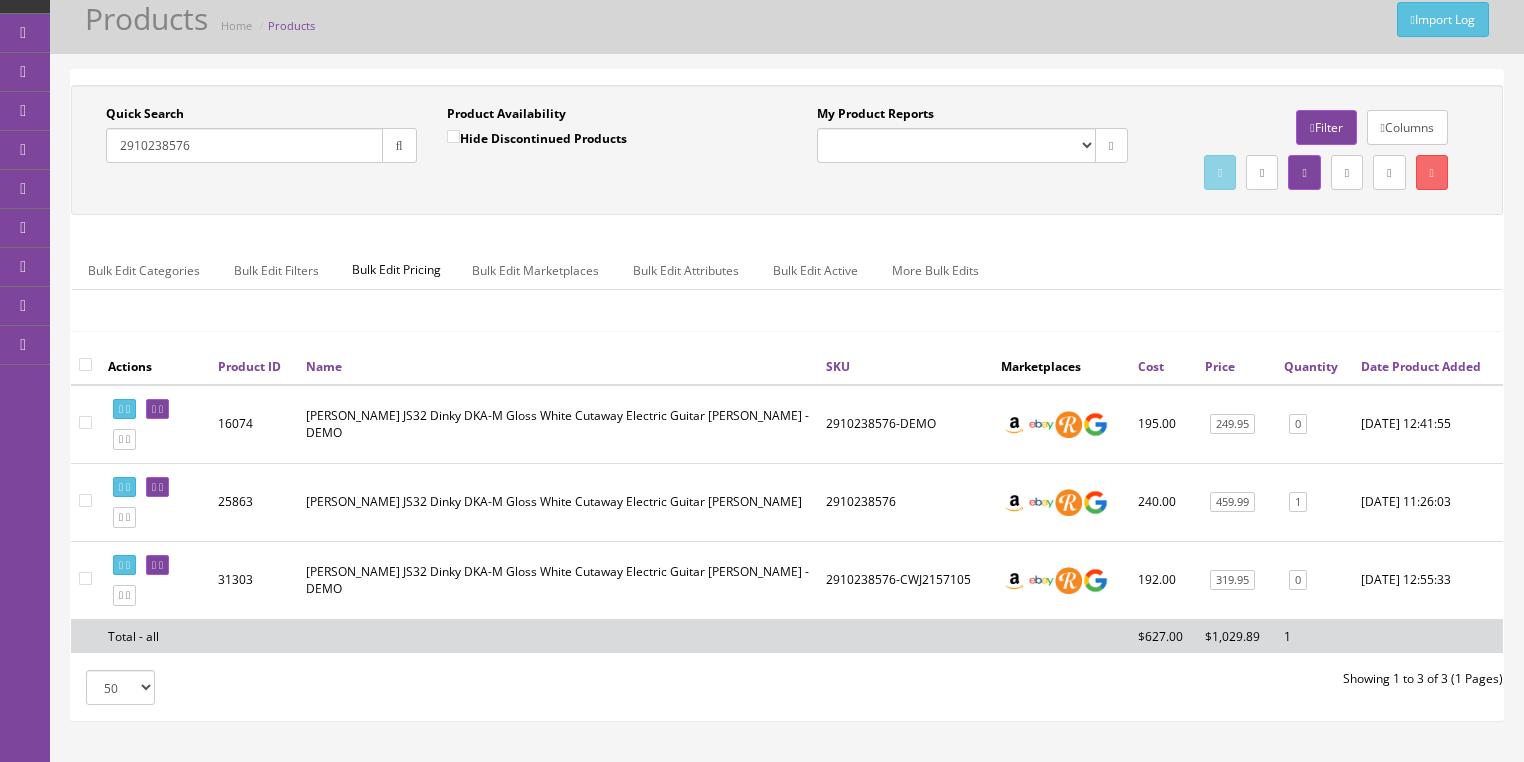 drag, startPoint x: 213, startPoint y: 152, endPoint x: 102, endPoint y: 157, distance: 111.11256 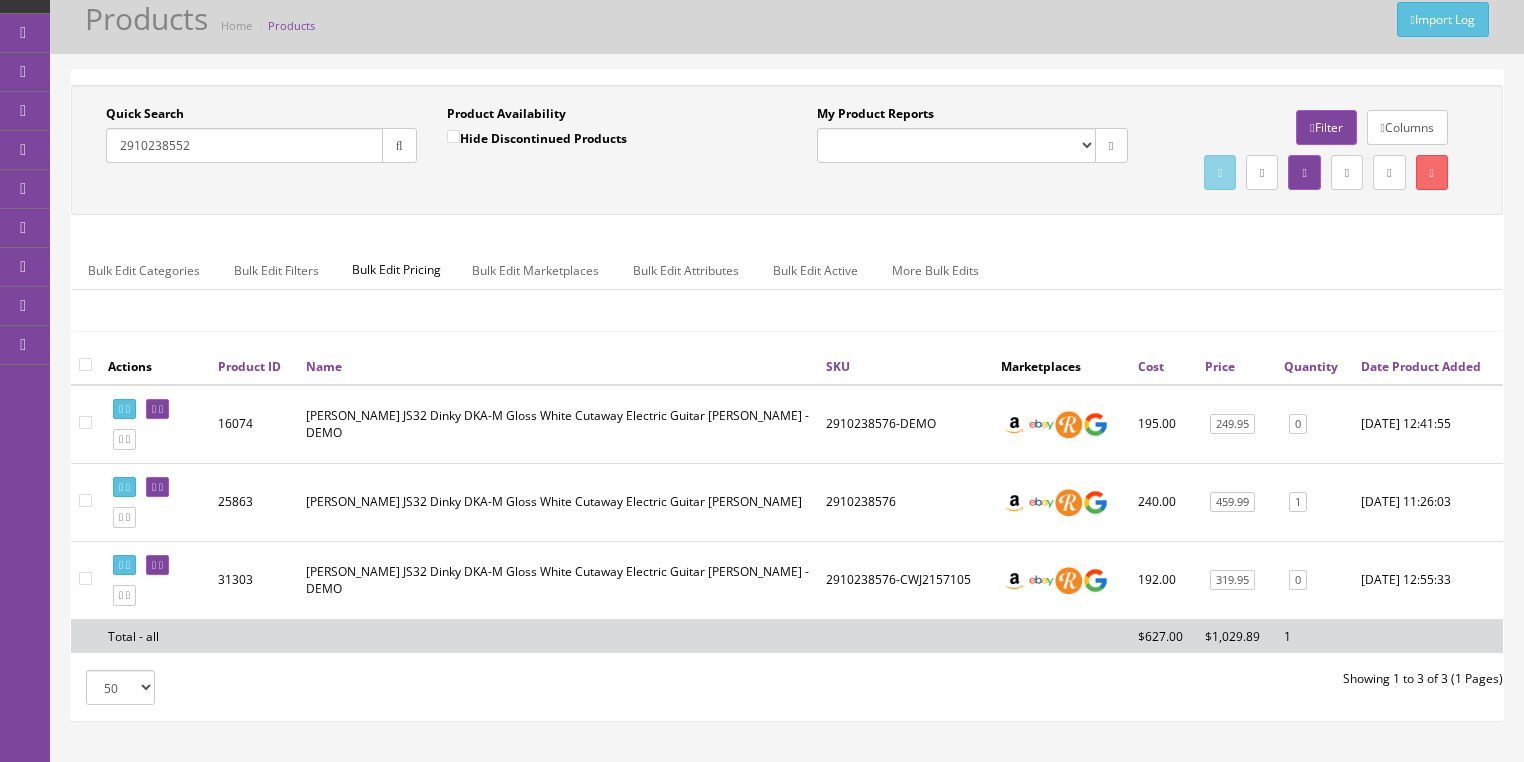 click at bounding box center [399, 146] 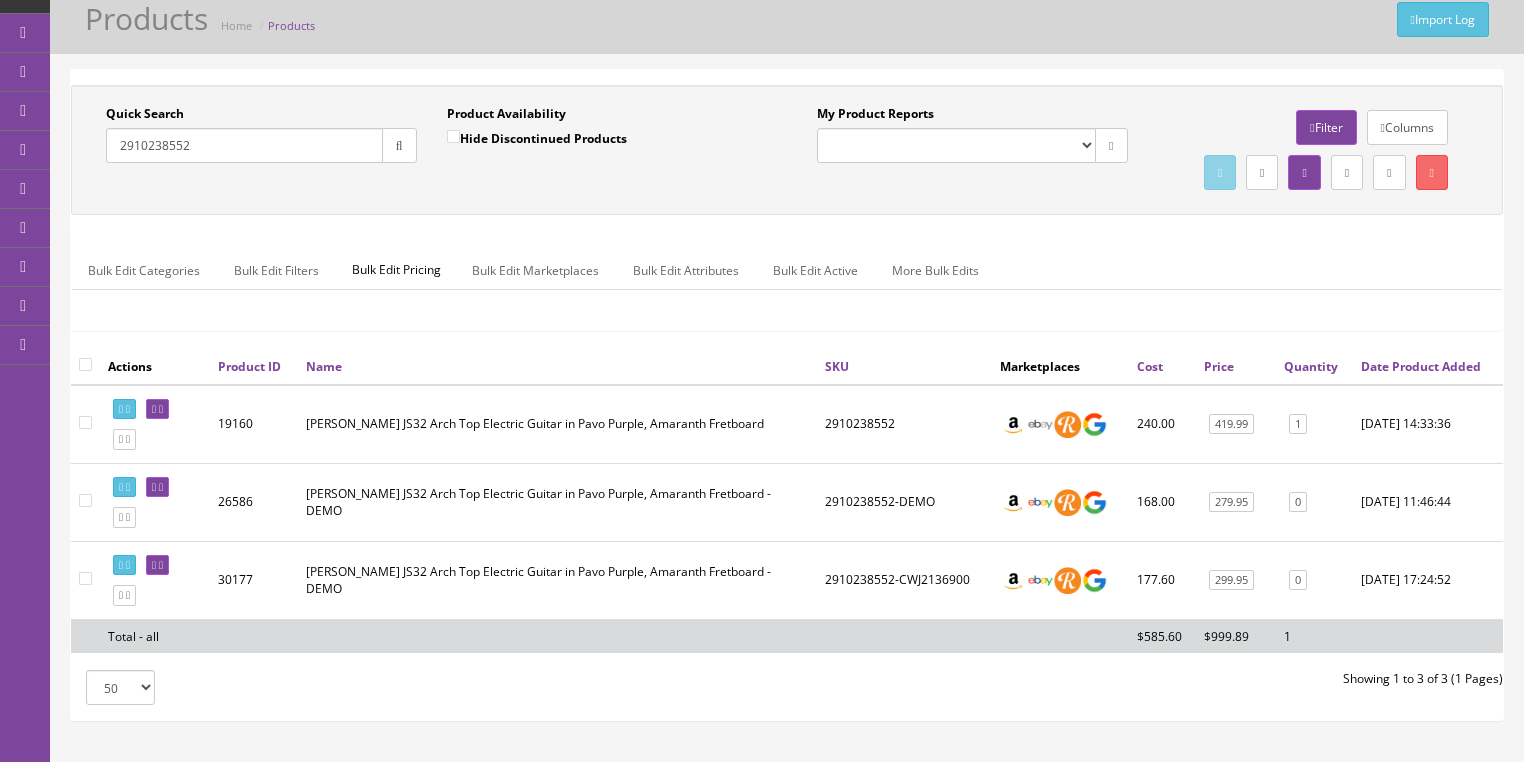 click on "Quick Search
2910238552
Date From
Product Availability
Hide Discontinued Products
Date To
My Product Reports
Market Errors (InStock)
Summer of Sound Sale
Columns
Filter
Download report as
CSV File
x x" at bounding box center [787, 403] 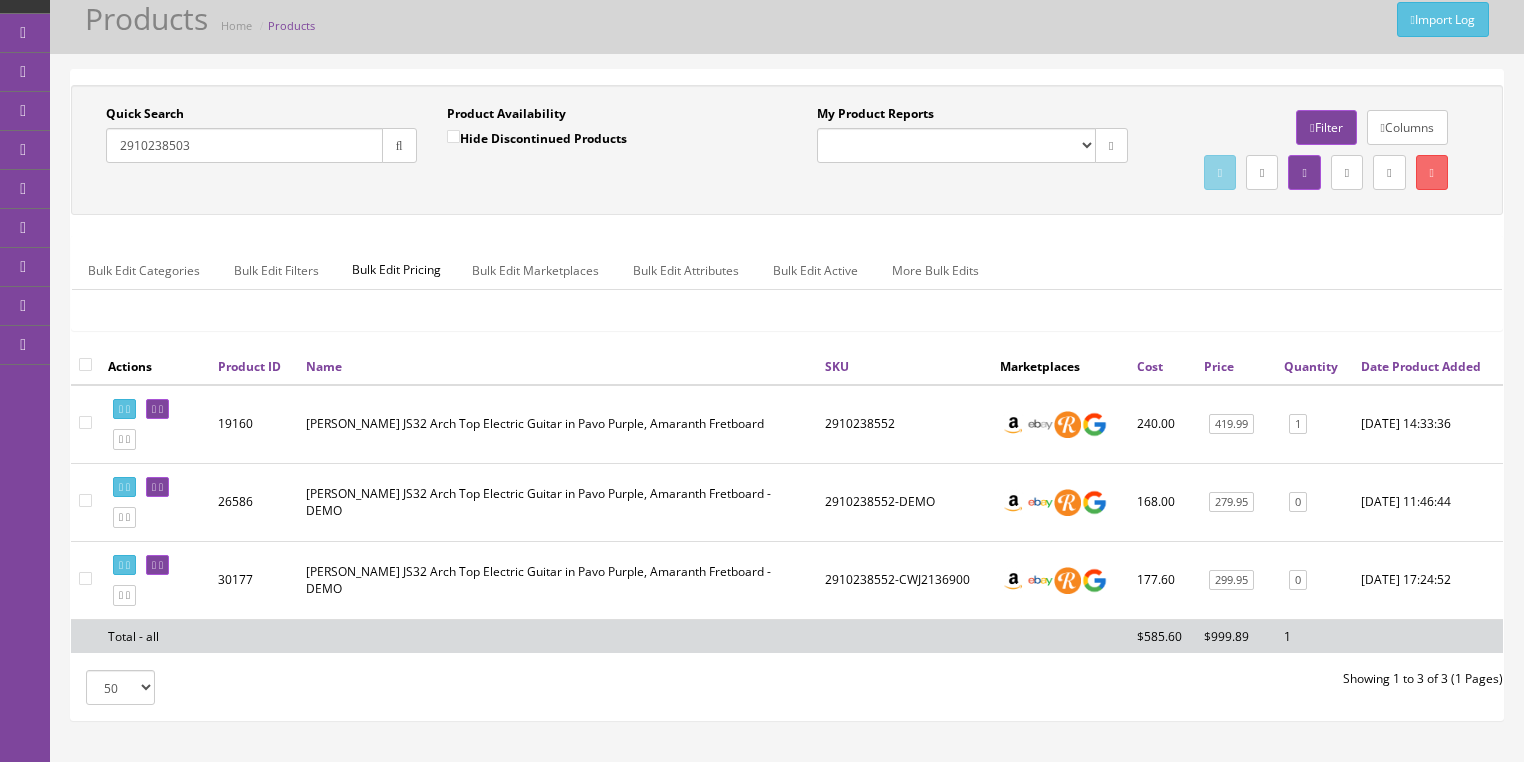 click at bounding box center (399, 145) 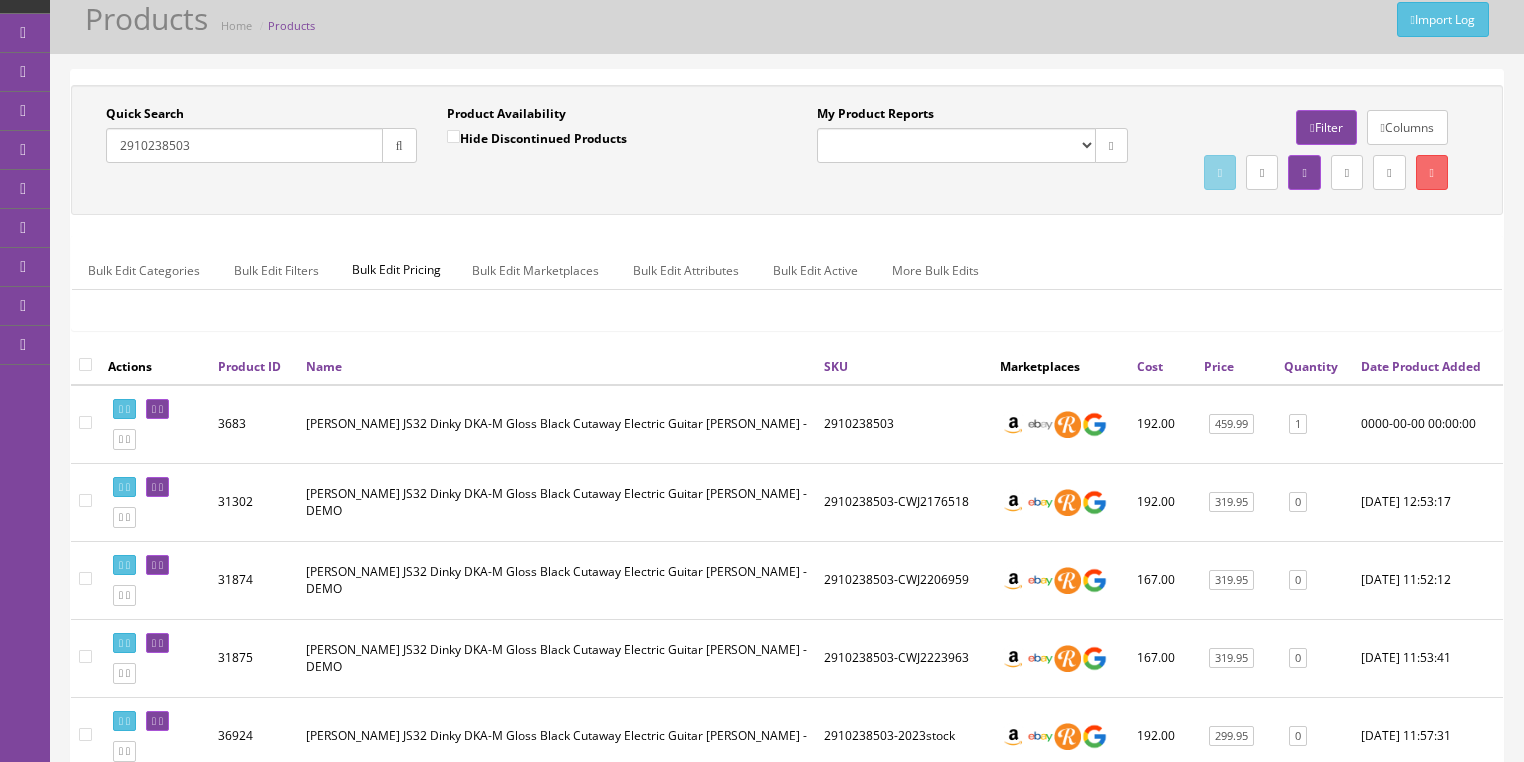 drag, startPoint x: 198, startPoint y: 146, endPoint x: 156, endPoint y: 148, distance: 42.047592 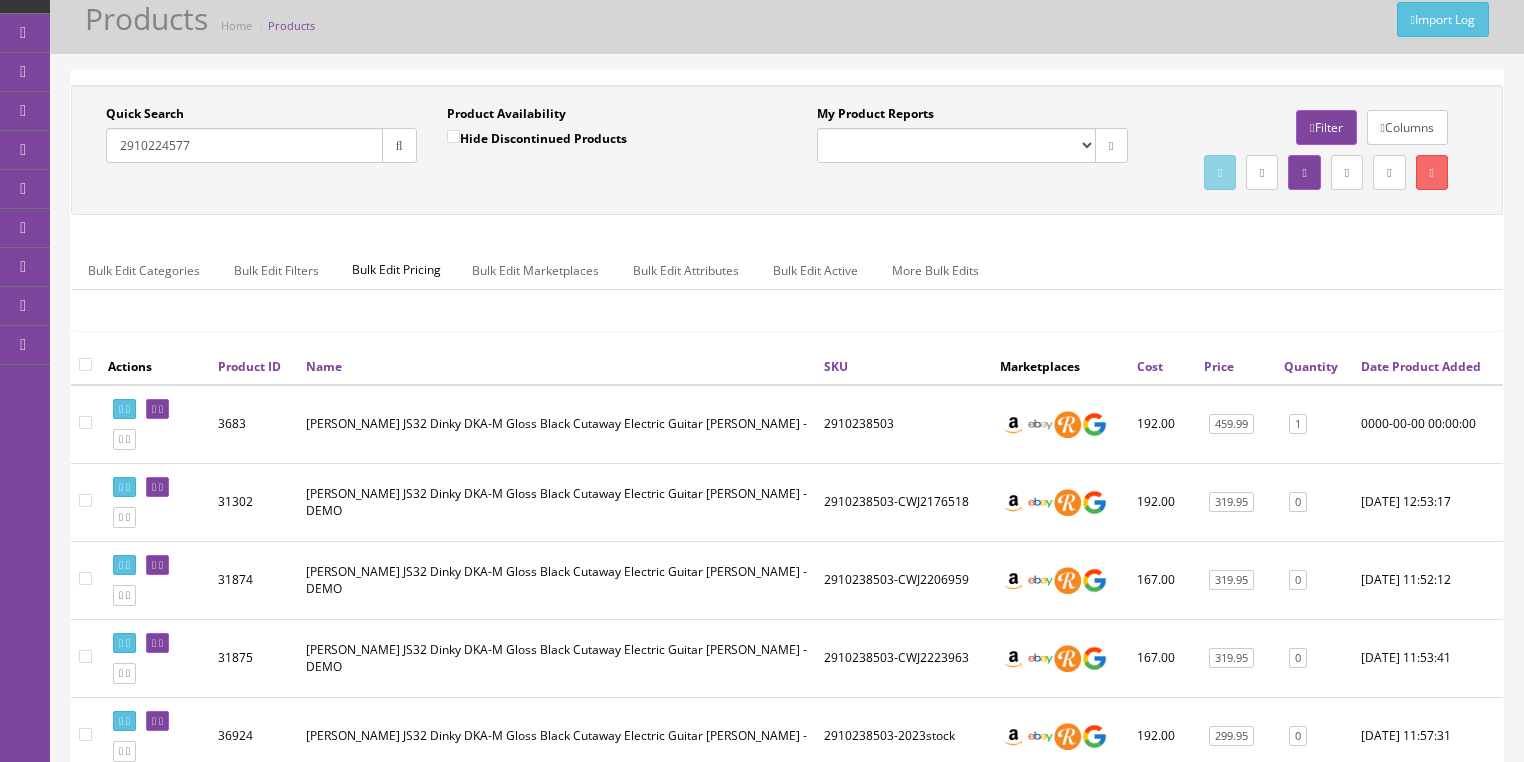 click at bounding box center [399, 145] 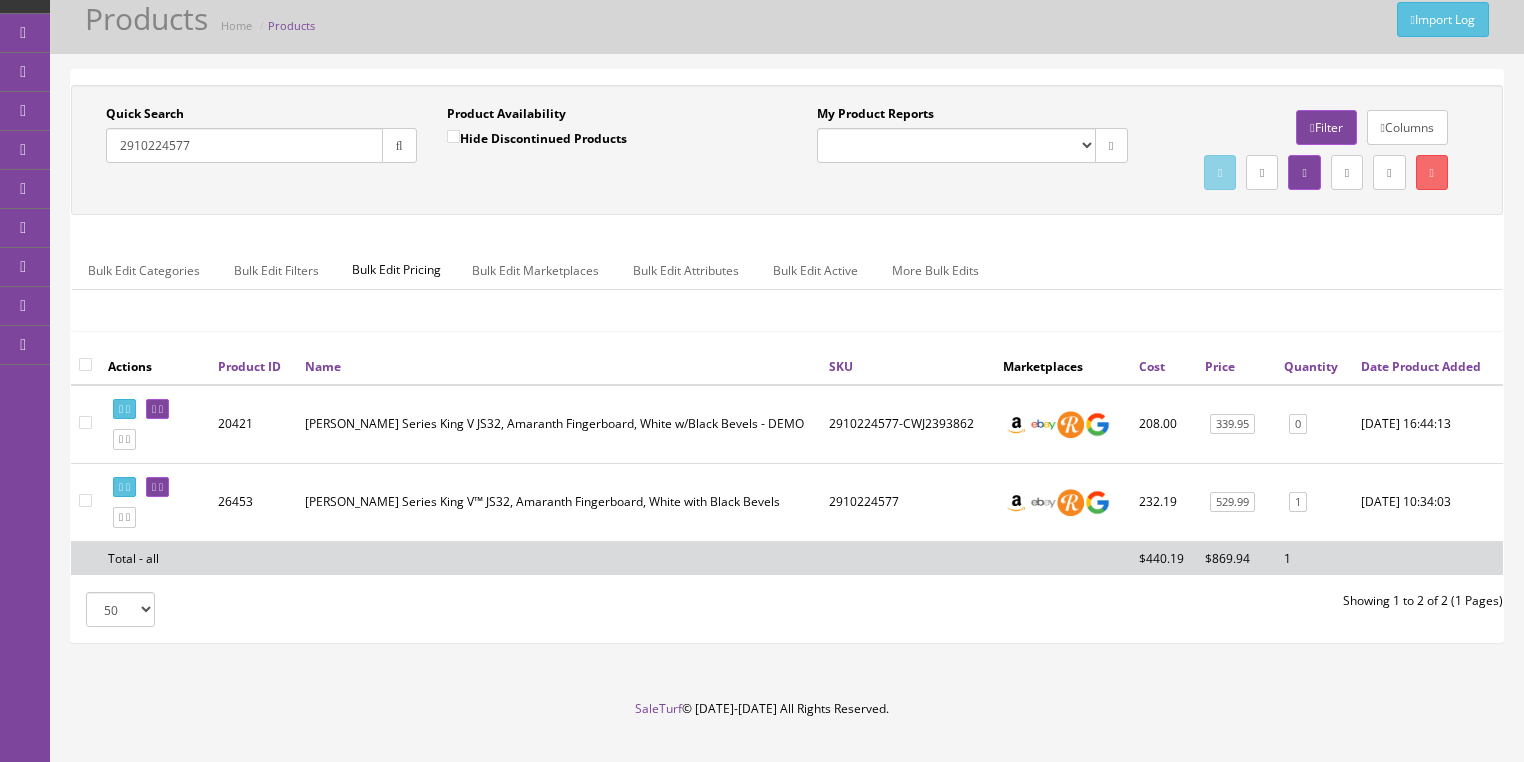 drag, startPoint x: 216, startPoint y: 147, endPoint x: 144, endPoint y: 138, distance: 72.56032 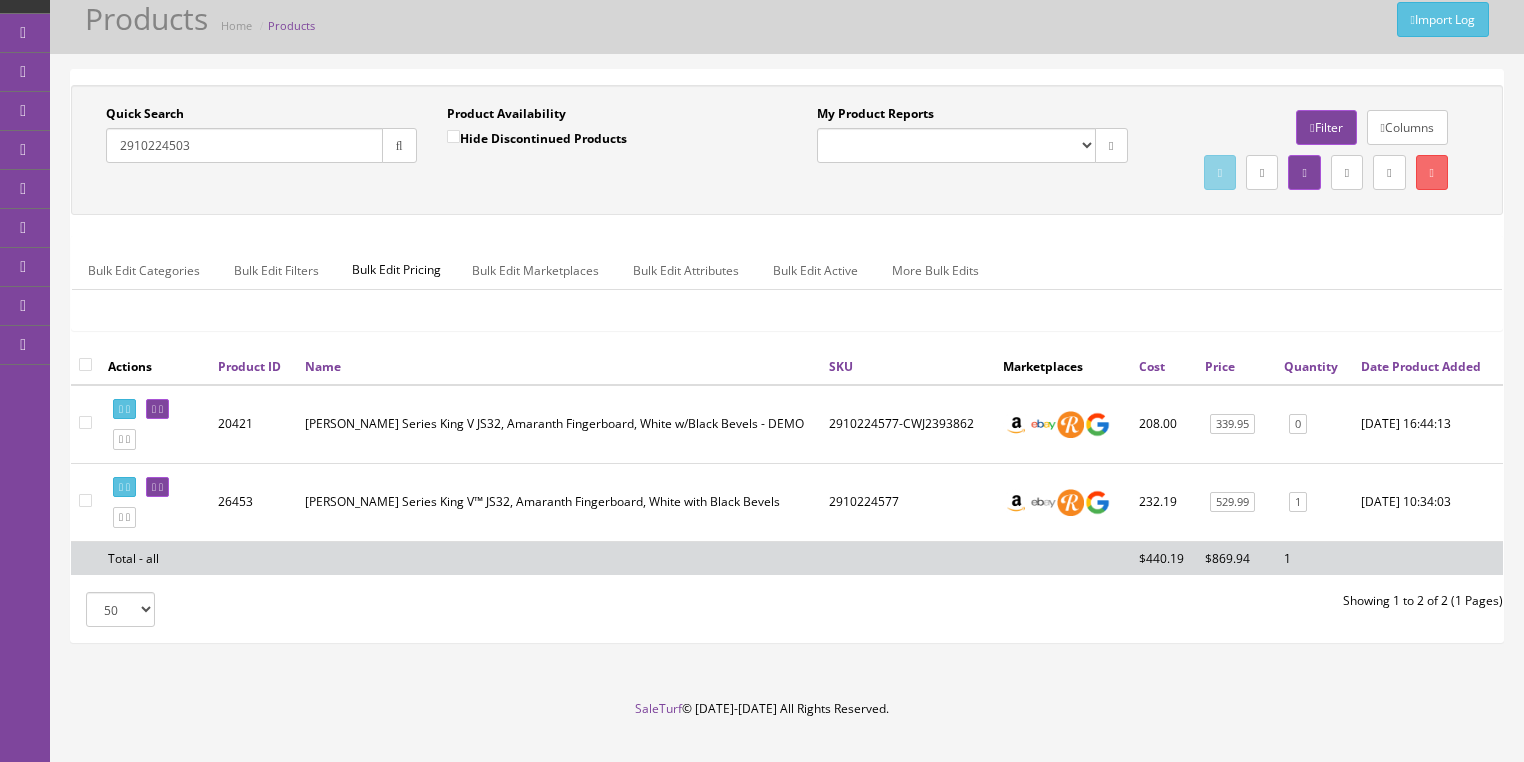 click at bounding box center (399, 145) 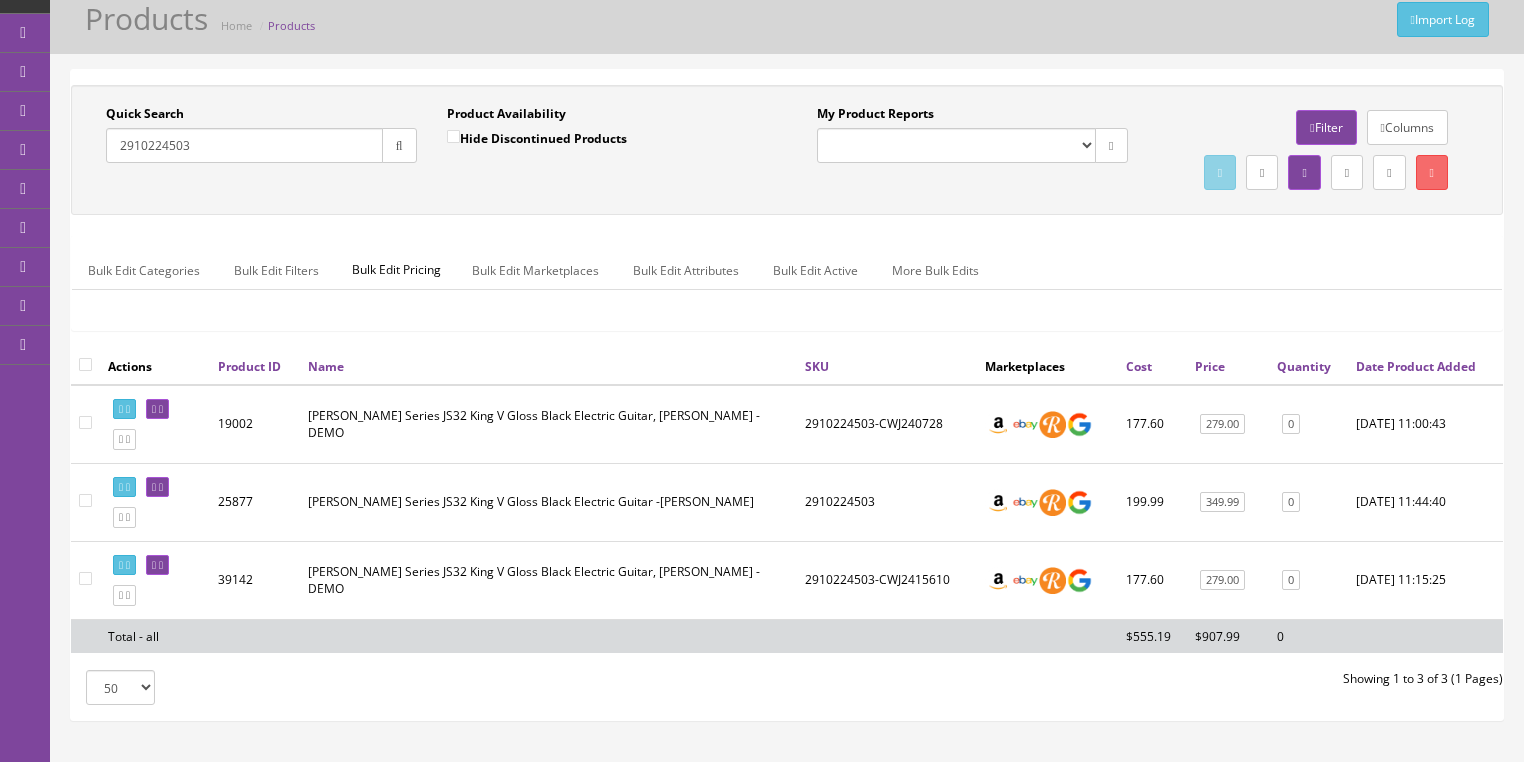 drag, startPoint x: 190, startPoint y: 146, endPoint x: 108, endPoint y: 156, distance: 82.607506 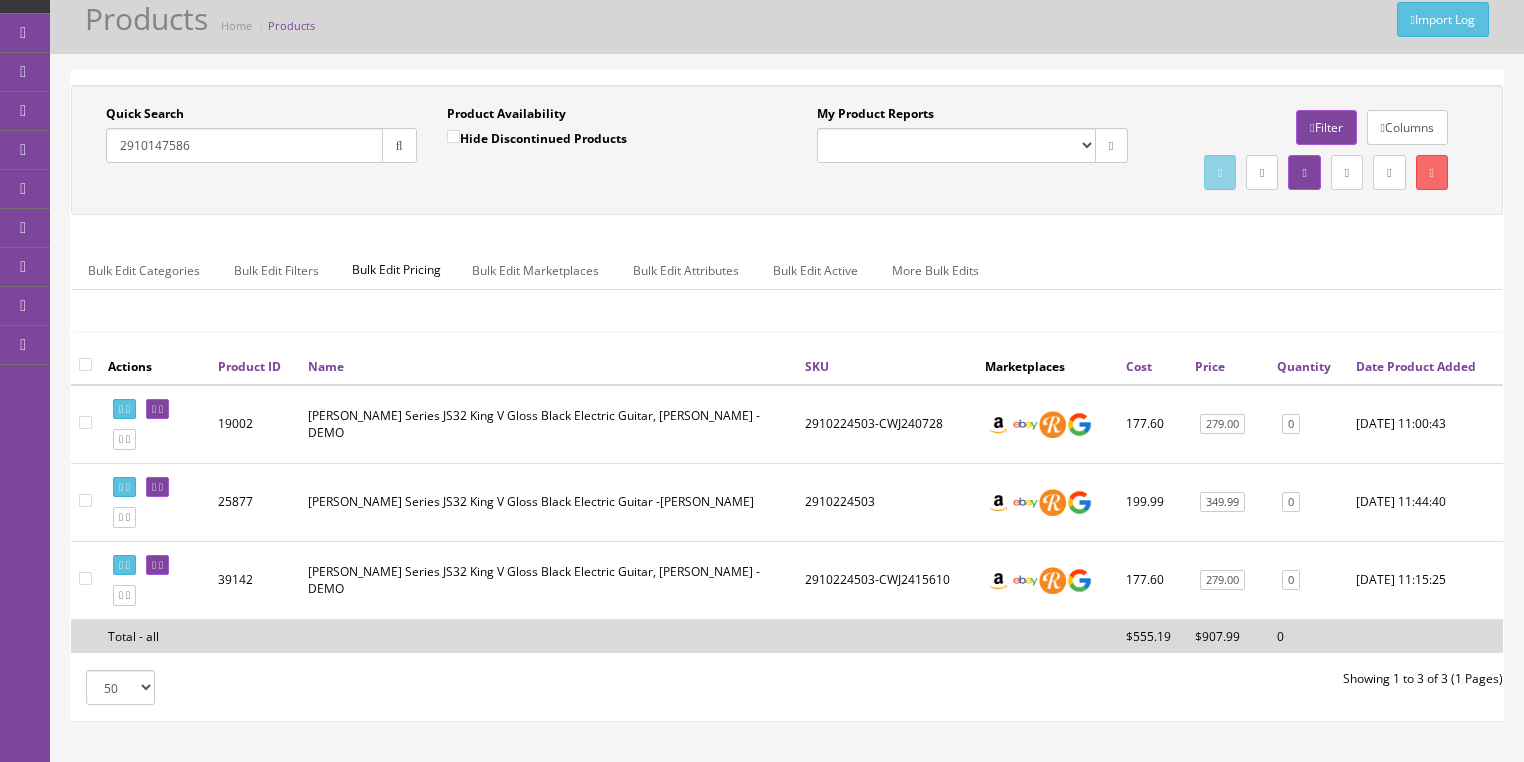 click at bounding box center [399, 146] 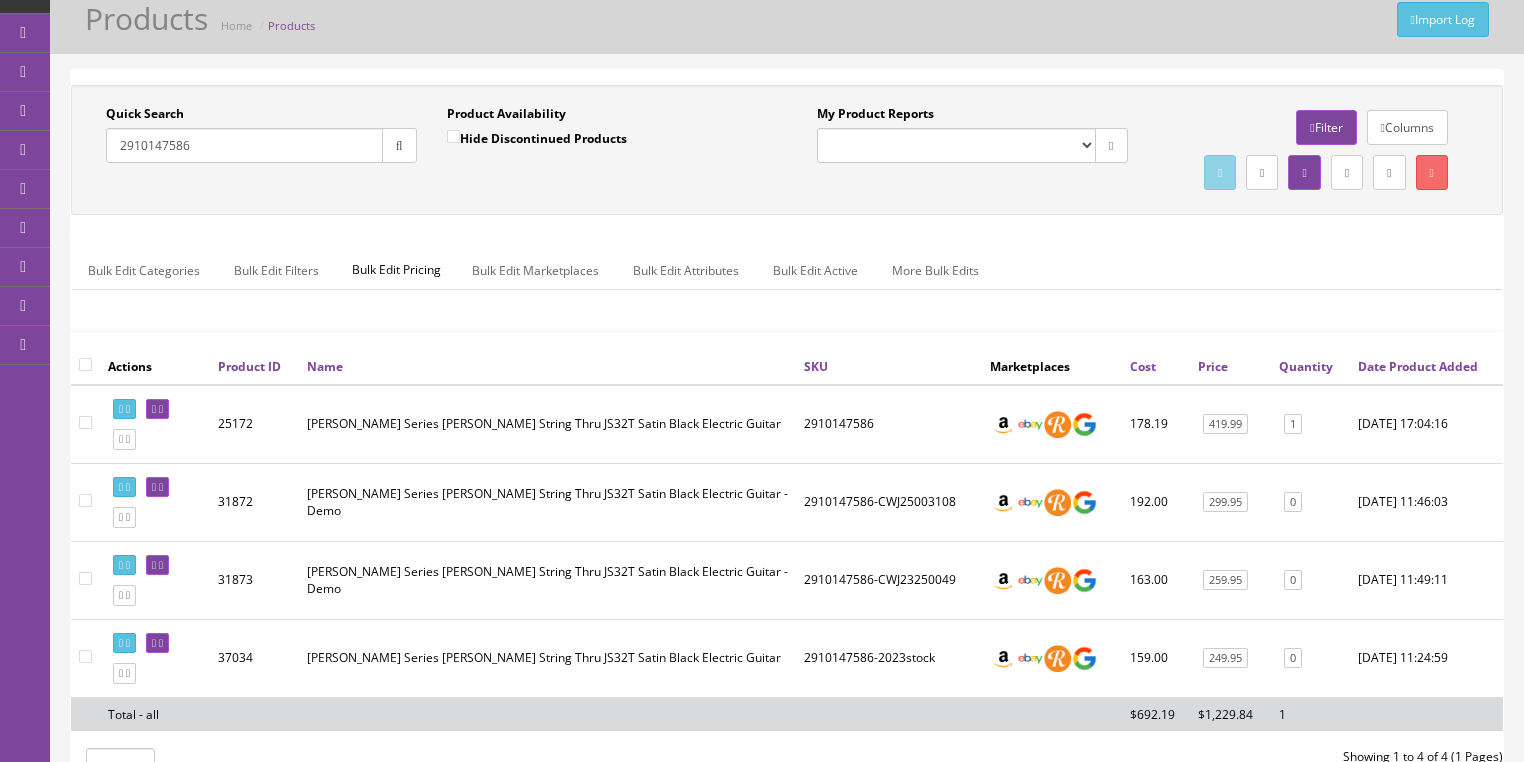 drag, startPoint x: 221, startPoint y: 143, endPoint x: 138, endPoint y: 145, distance: 83.02409 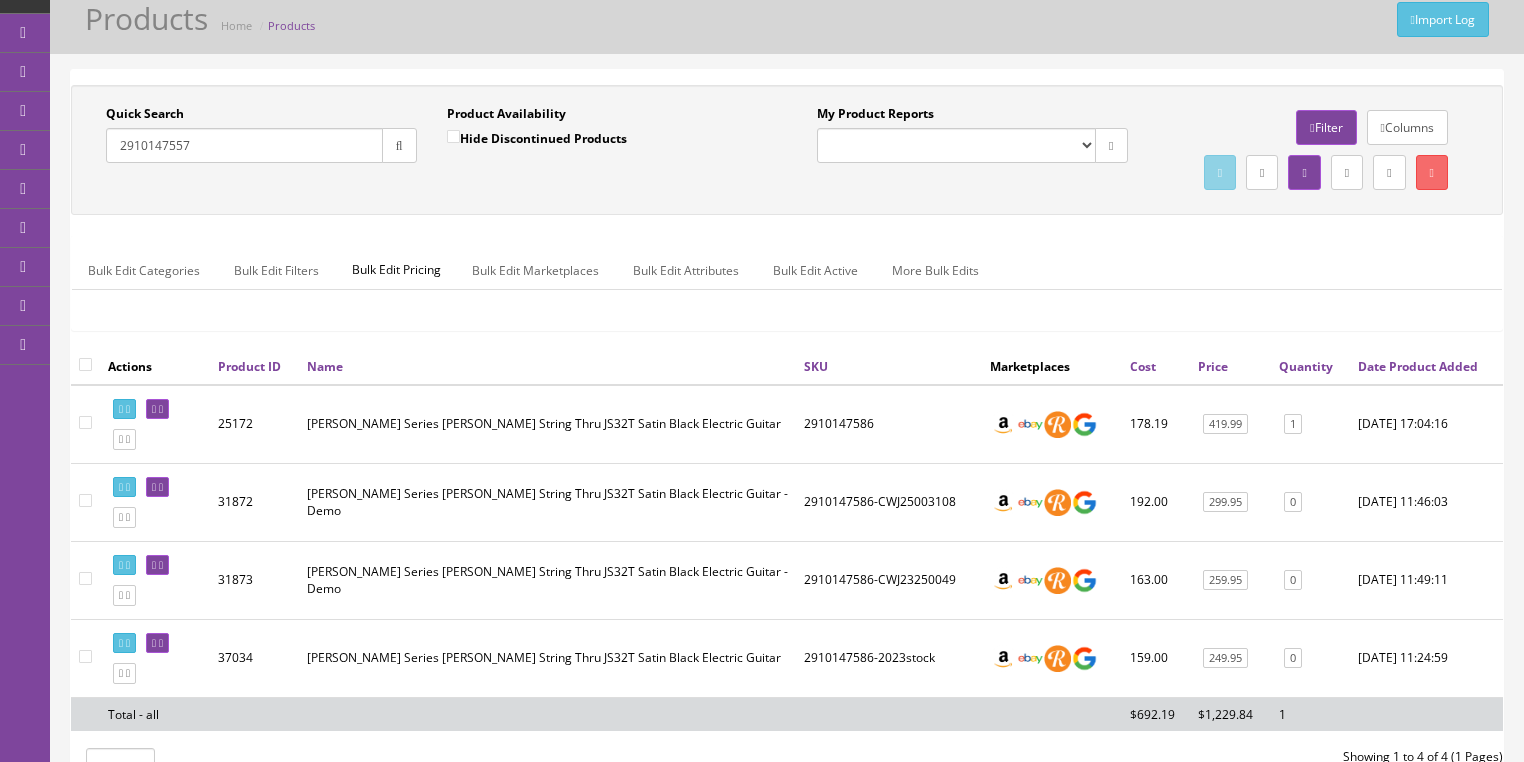 click at bounding box center [399, 146] 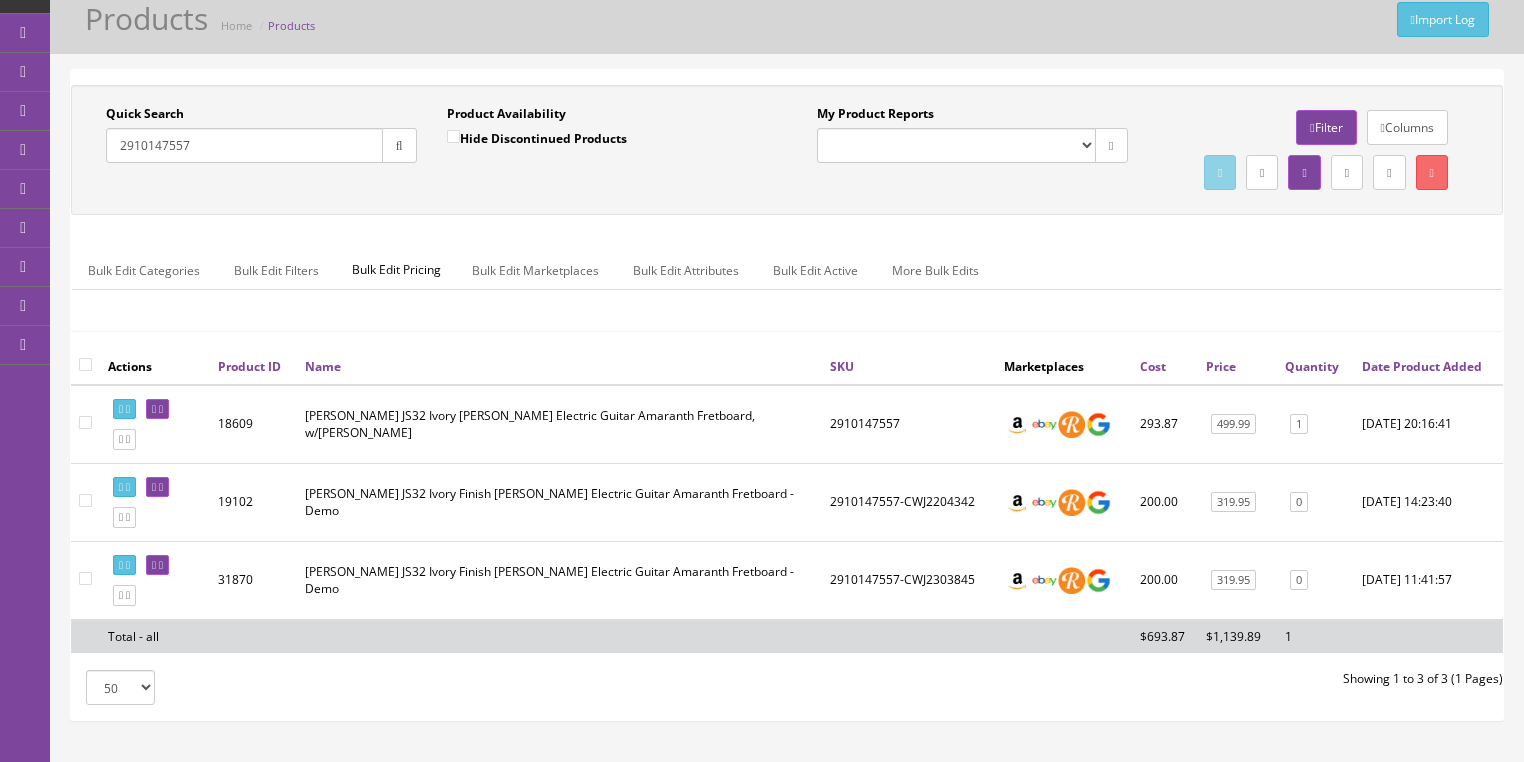 drag, startPoint x: 196, startPoint y: 142, endPoint x: 101, endPoint y: 161, distance: 96.88137 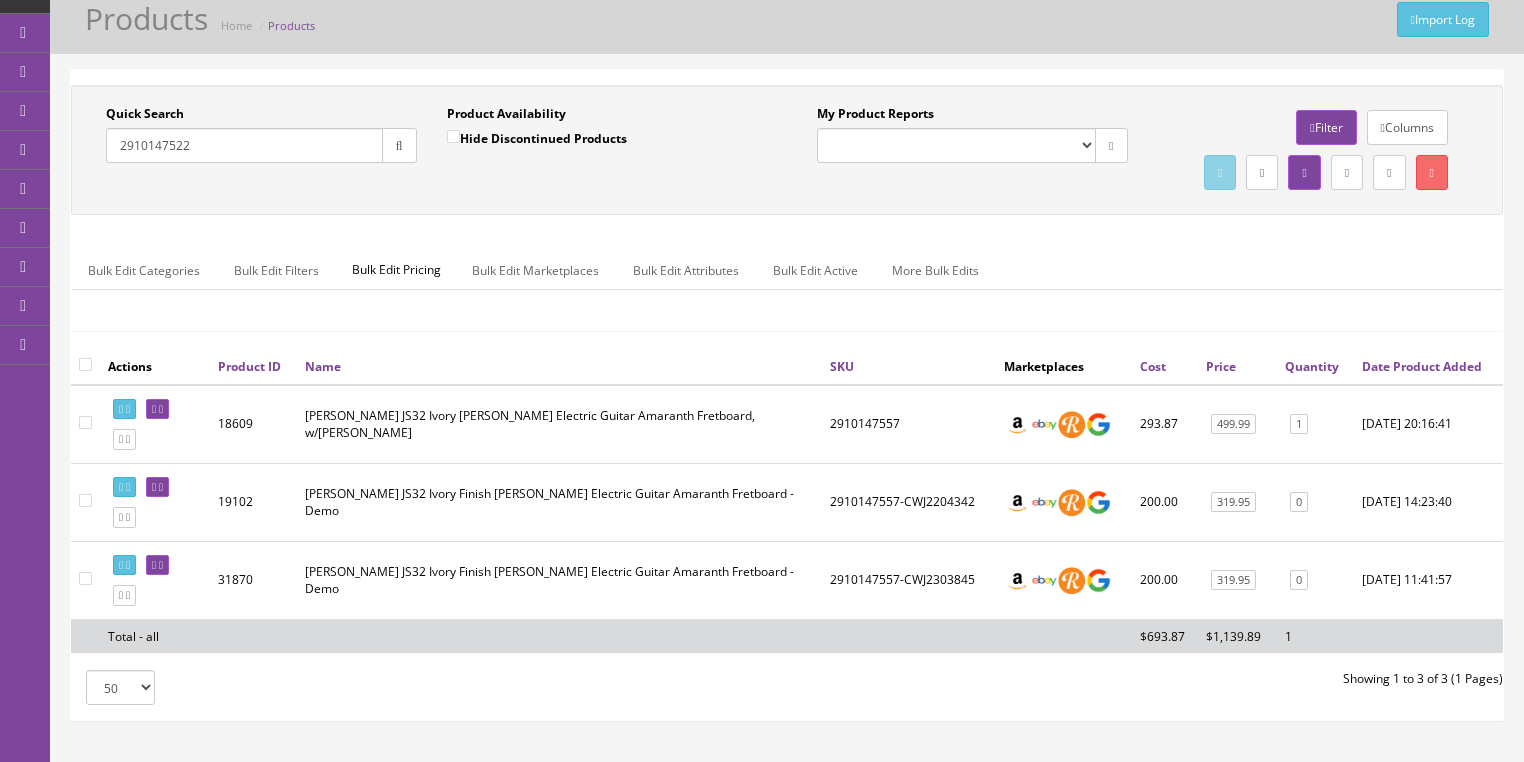 click at bounding box center [399, 145] 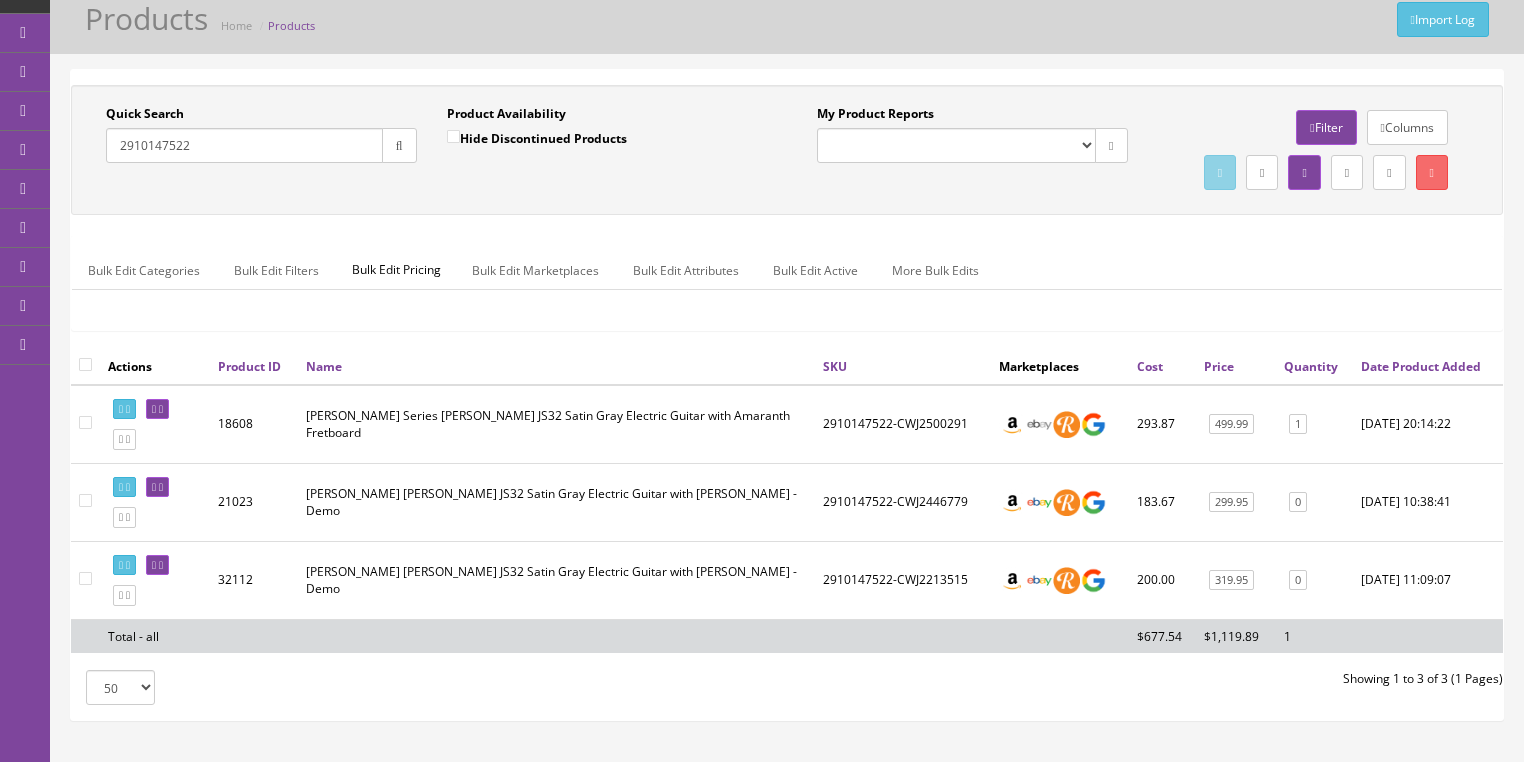 drag, startPoint x: 232, startPoint y: 148, endPoint x: 116, endPoint y: 160, distance: 116.61904 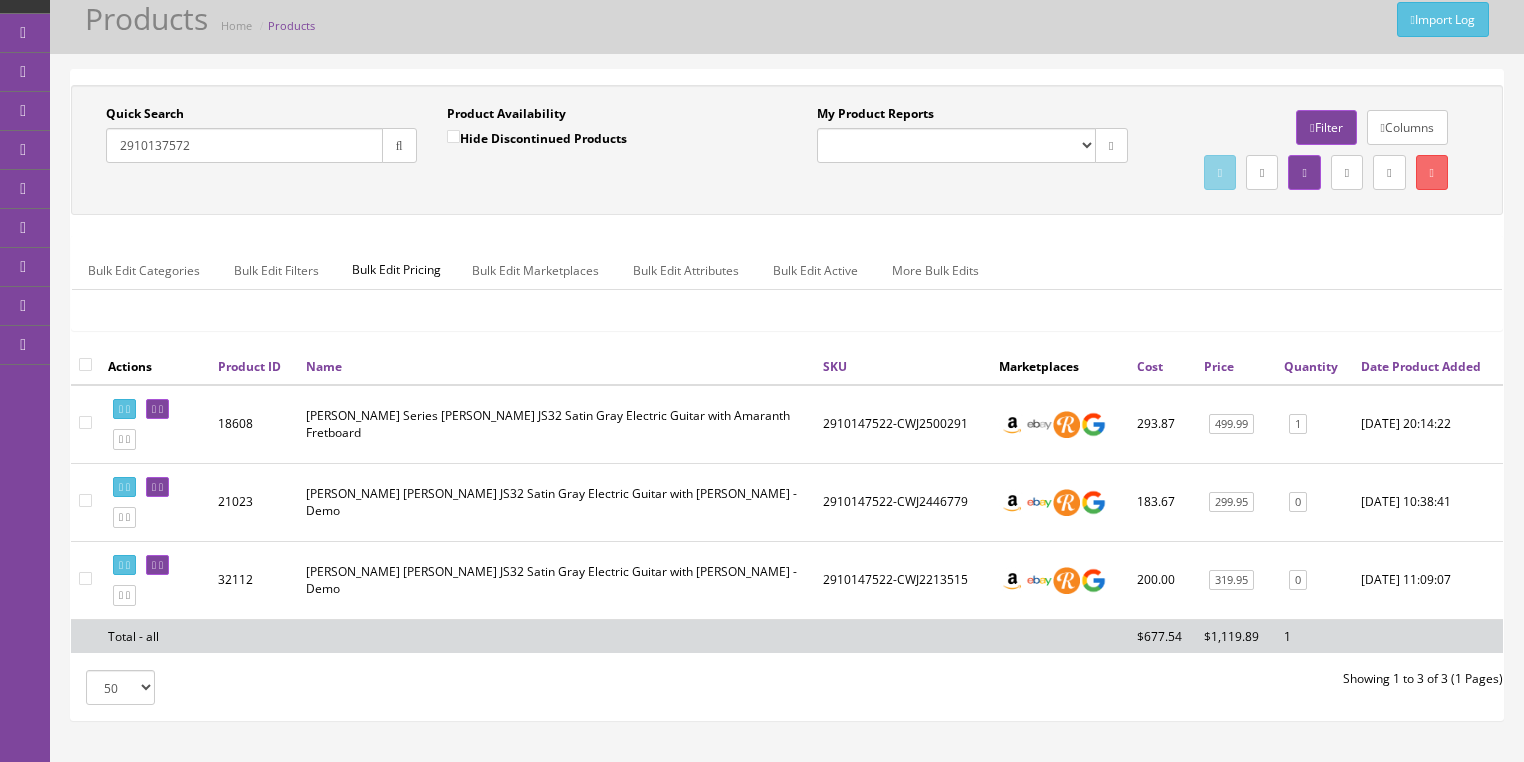 drag, startPoint x: 392, startPoint y: 148, endPoint x: 376, endPoint y: 205, distance: 59.20304 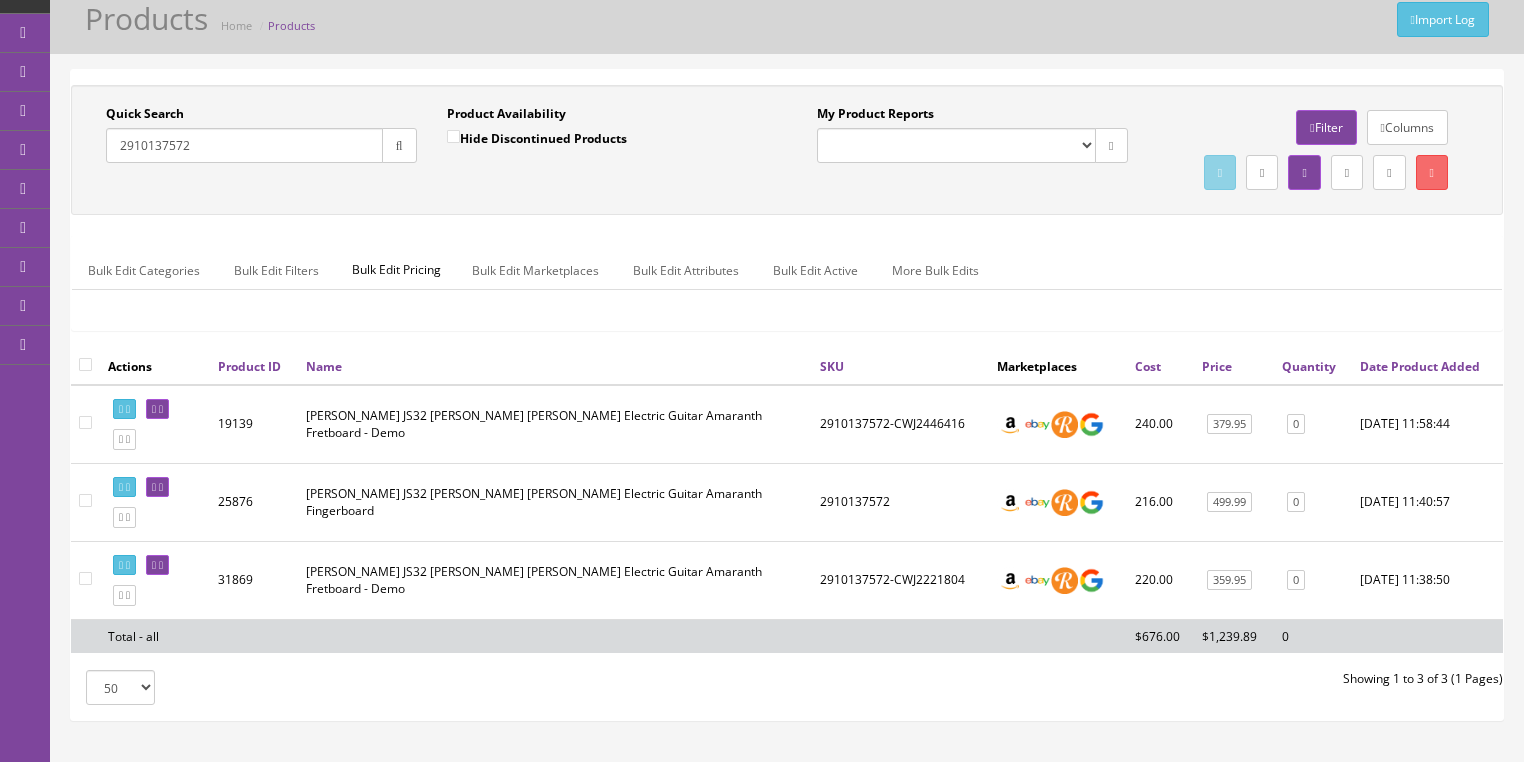 drag, startPoint x: 151, startPoint y: 166, endPoint x: 139, endPoint y: 153, distance: 17.691807 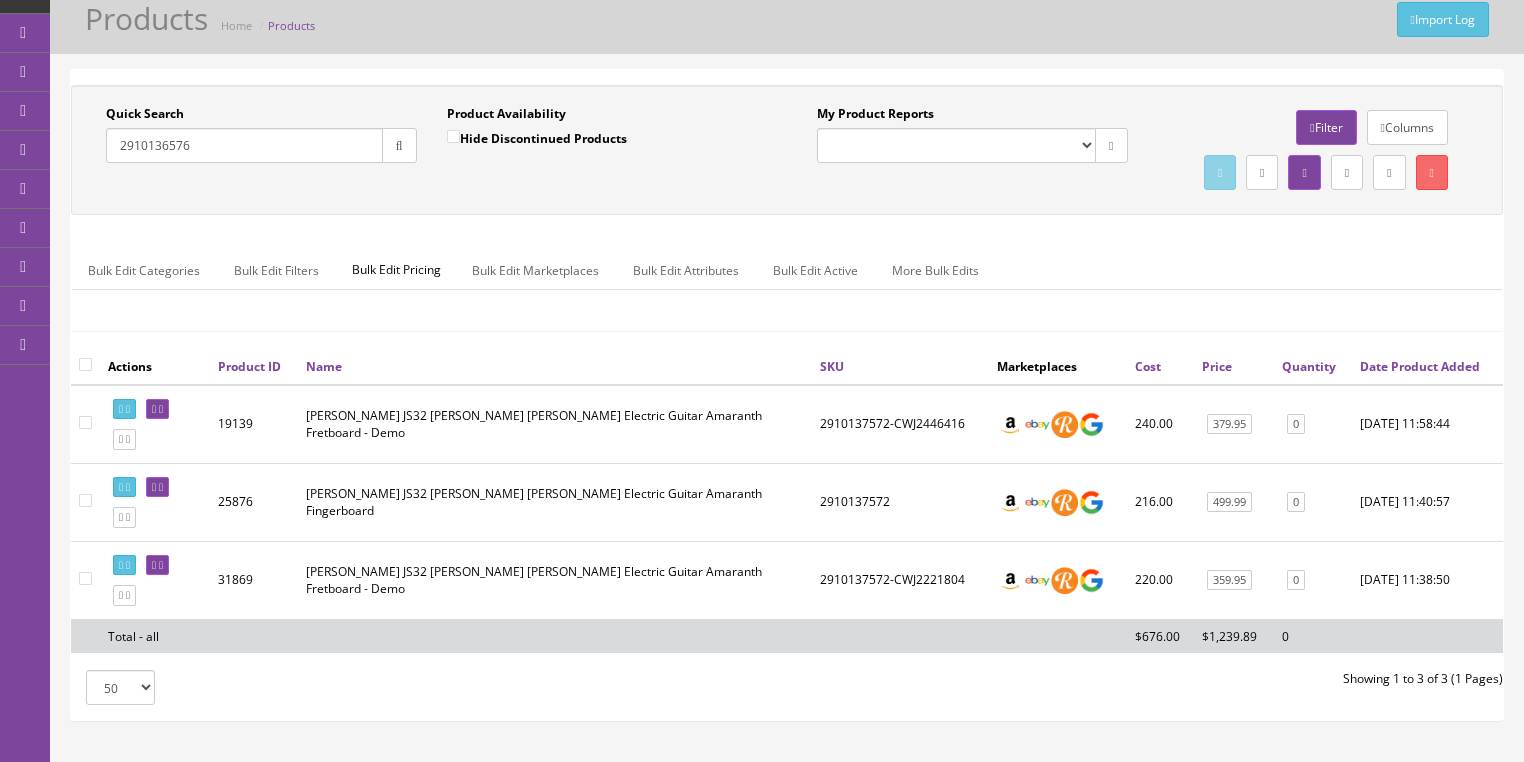 click at bounding box center (399, 146) 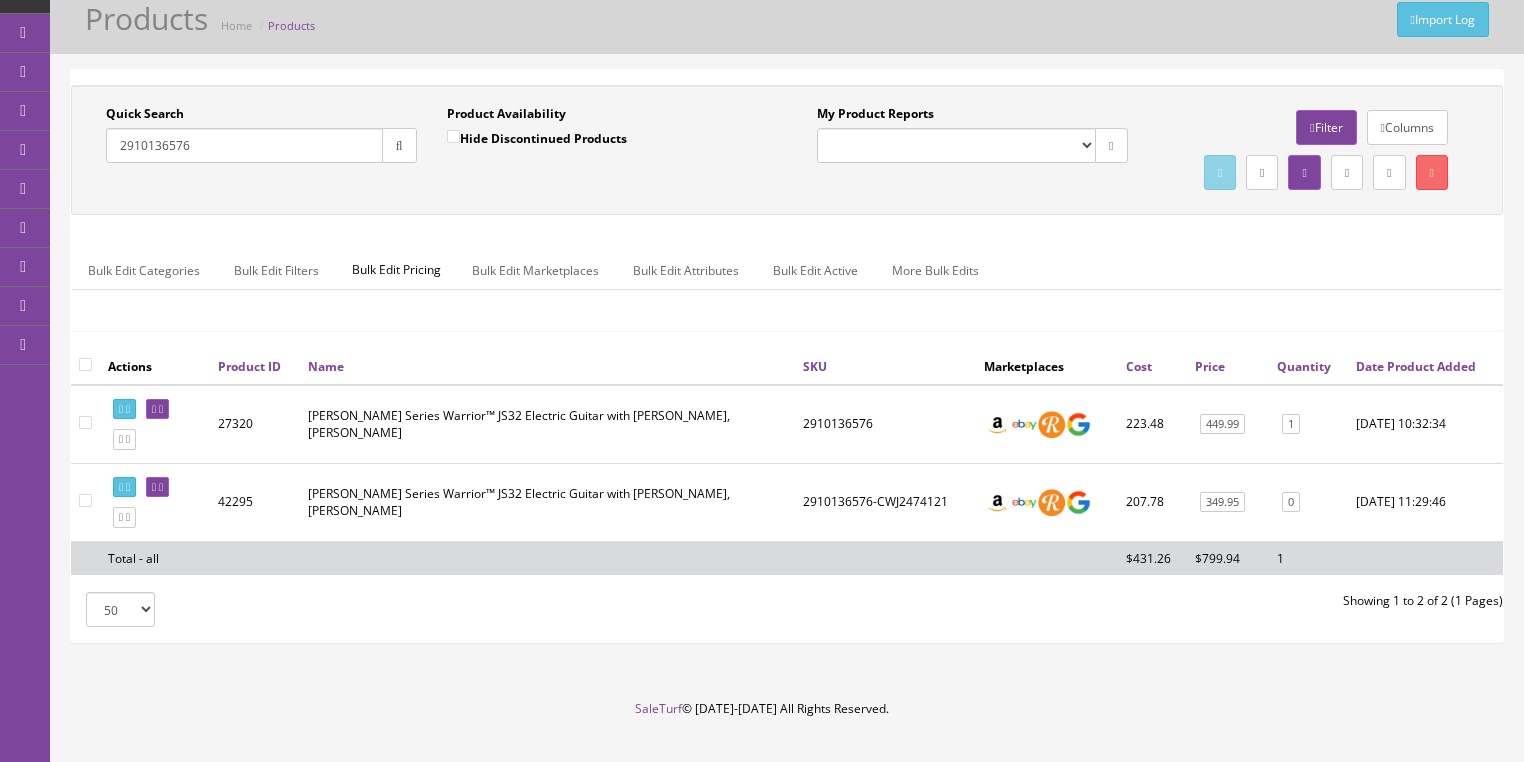 drag, startPoint x: 214, startPoint y: 156, endPoint x: 176, endPoint y: 156, distance: 38 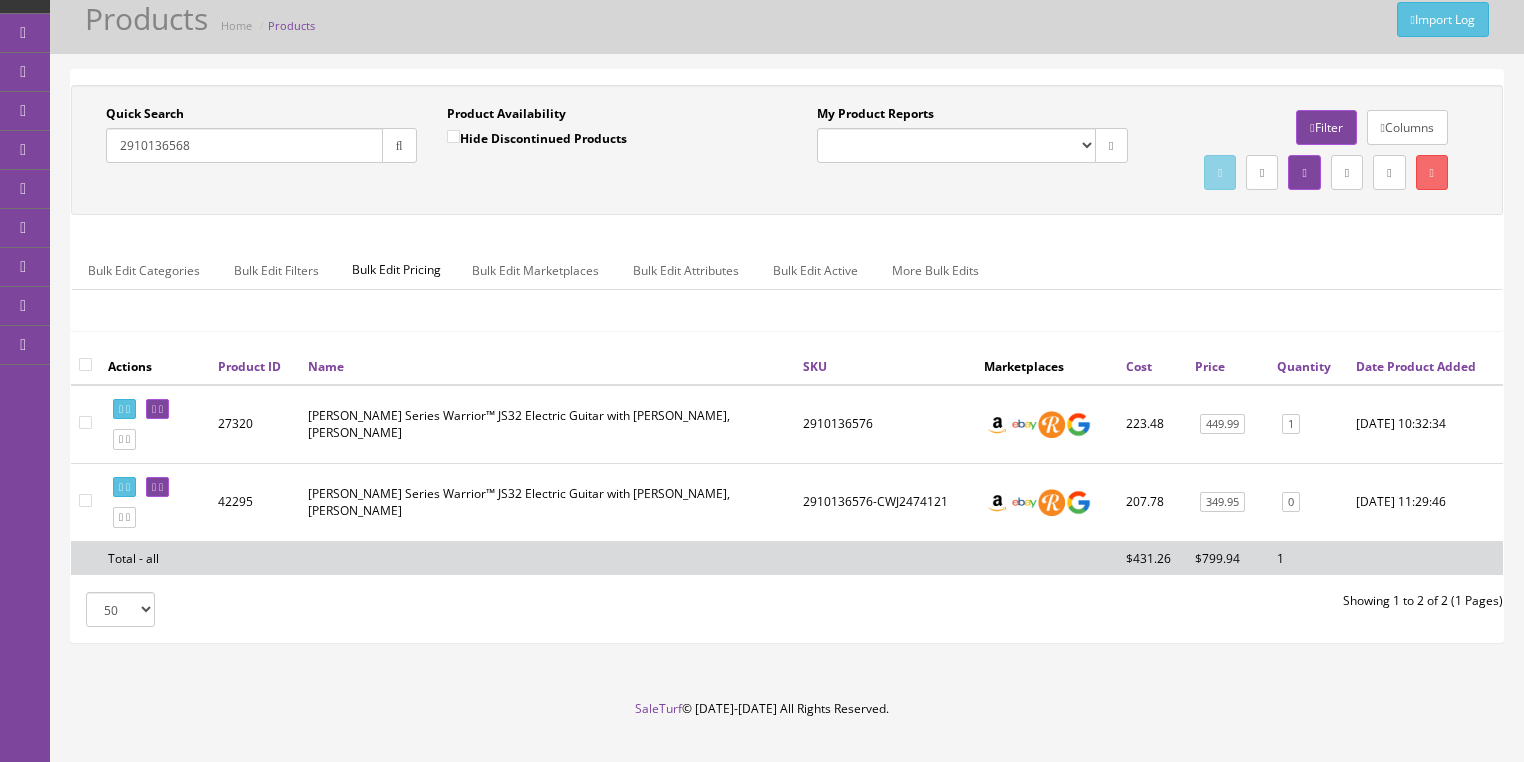 click at bounding box center (399, 145) 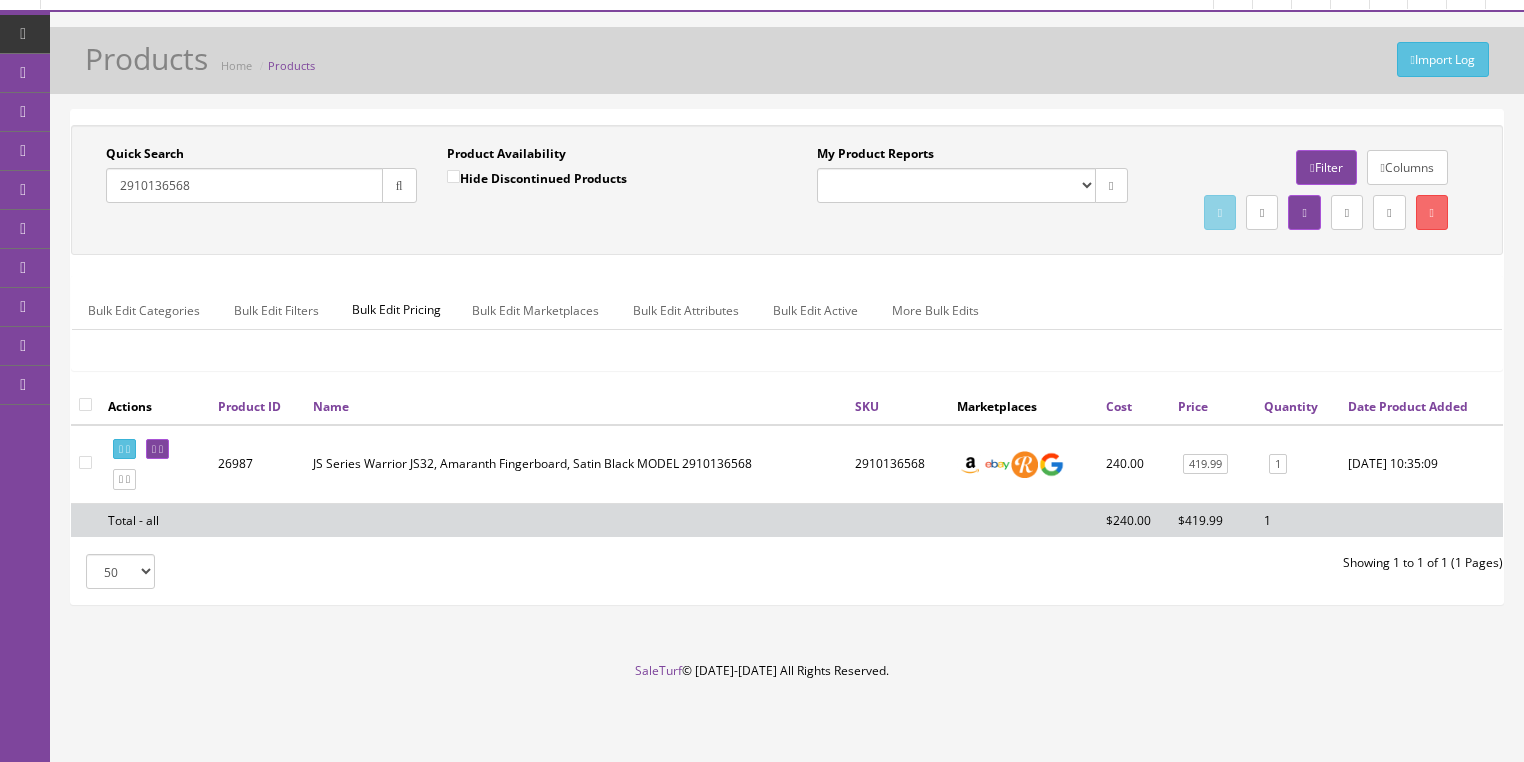 drag, startPoint x: 37, startPoint y: 155, endPoint x: 354, endPoint y: 165, distance: 317.15768 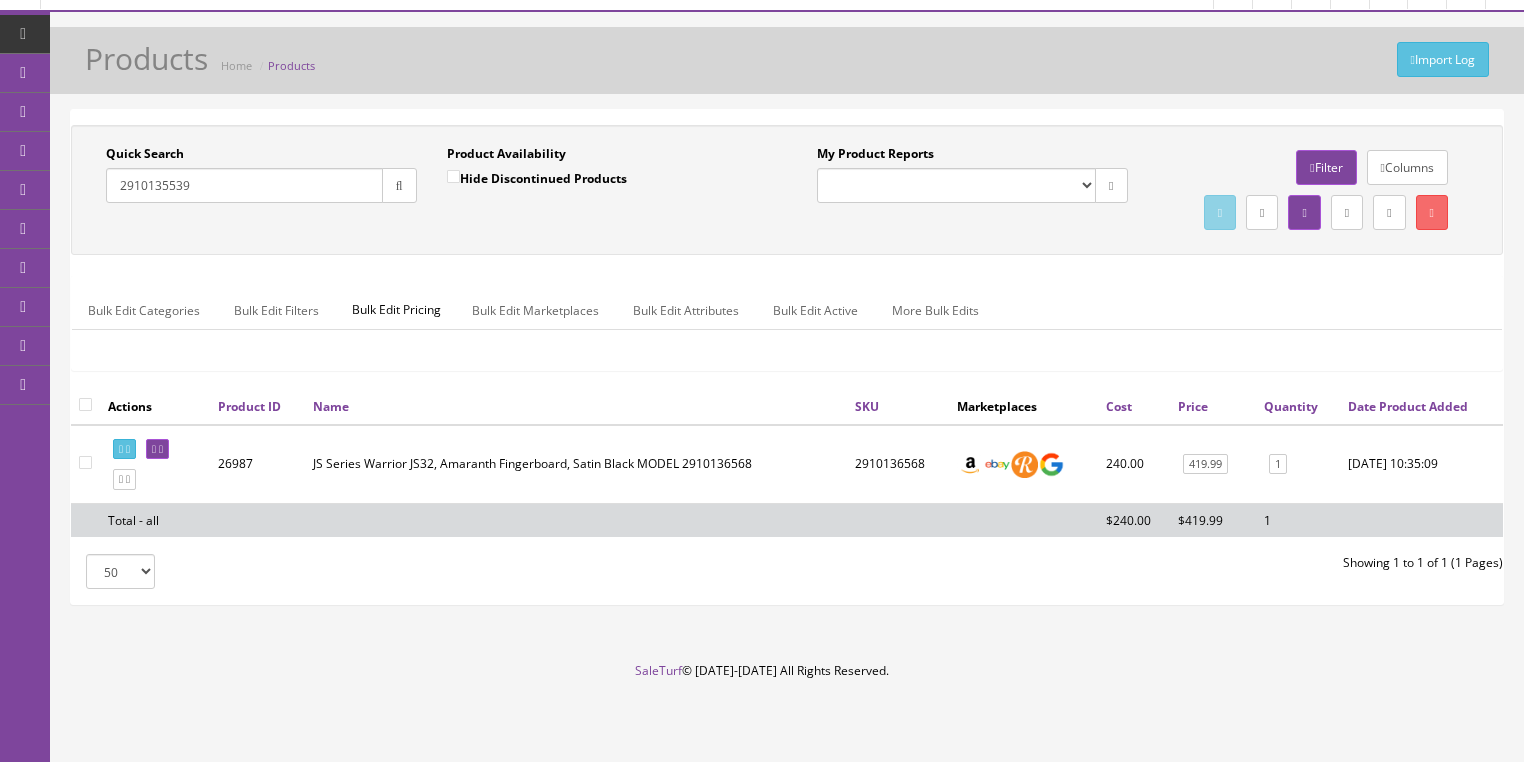click at bounding box center [399, 185] 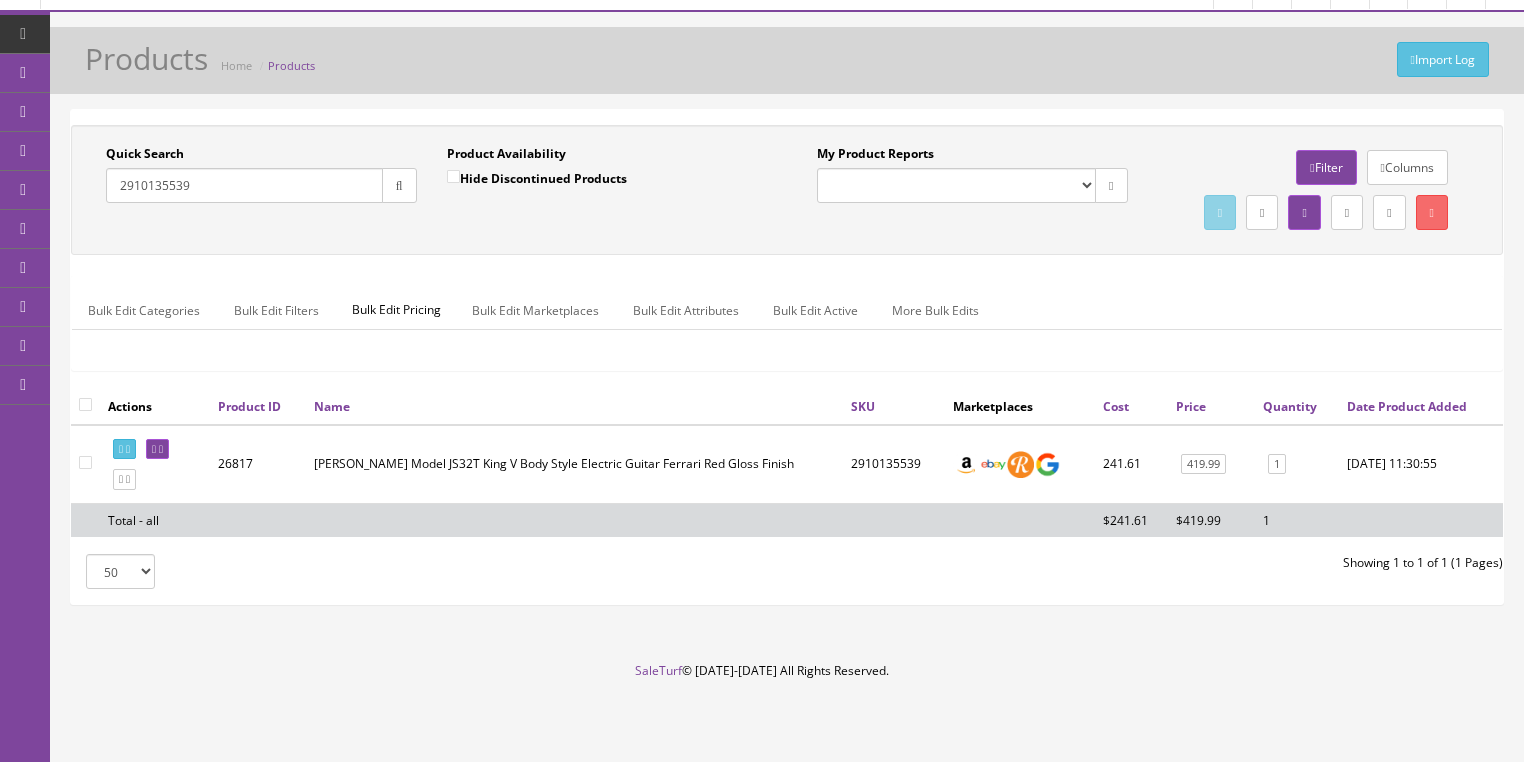 drag, startPoint x: 172, startPoint y: 151, endPoint x: 47, endPoint y: 172, distance: 126.751724 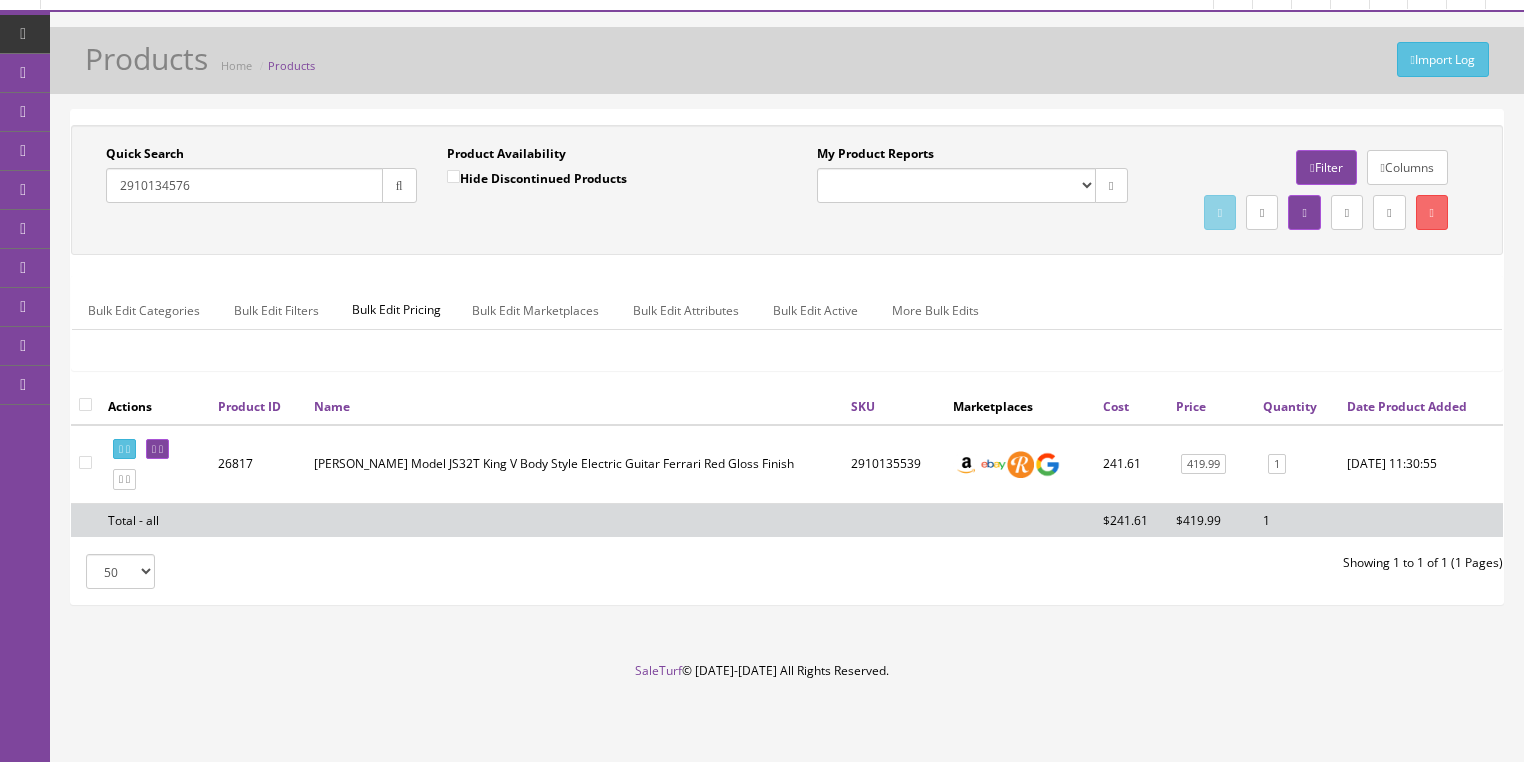 click at bounding box center (399, 185) 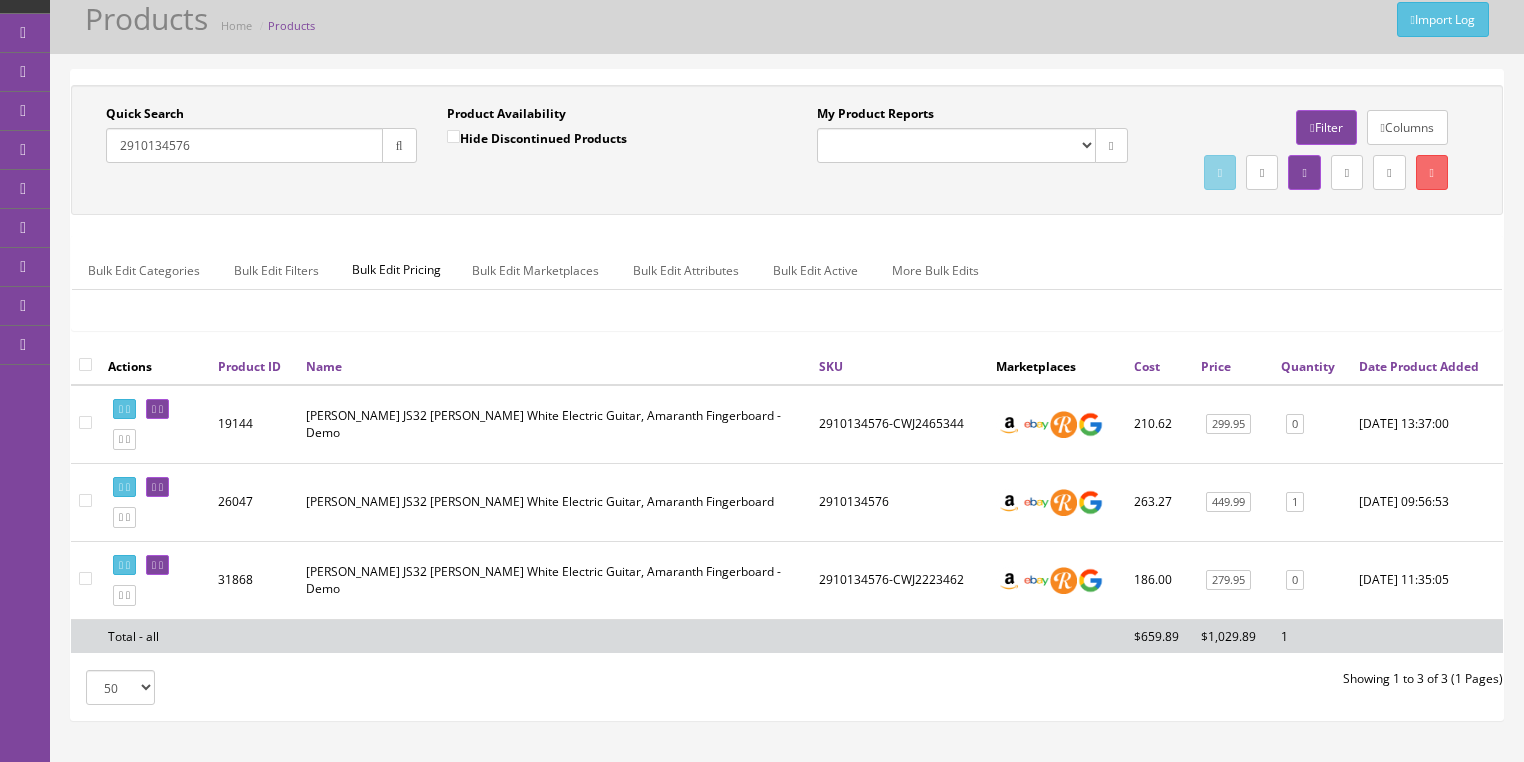 drag, startPoint x: 228, startPoint y: 144, endPoint x: 103, endPoint y: 164, distance: 126.58989 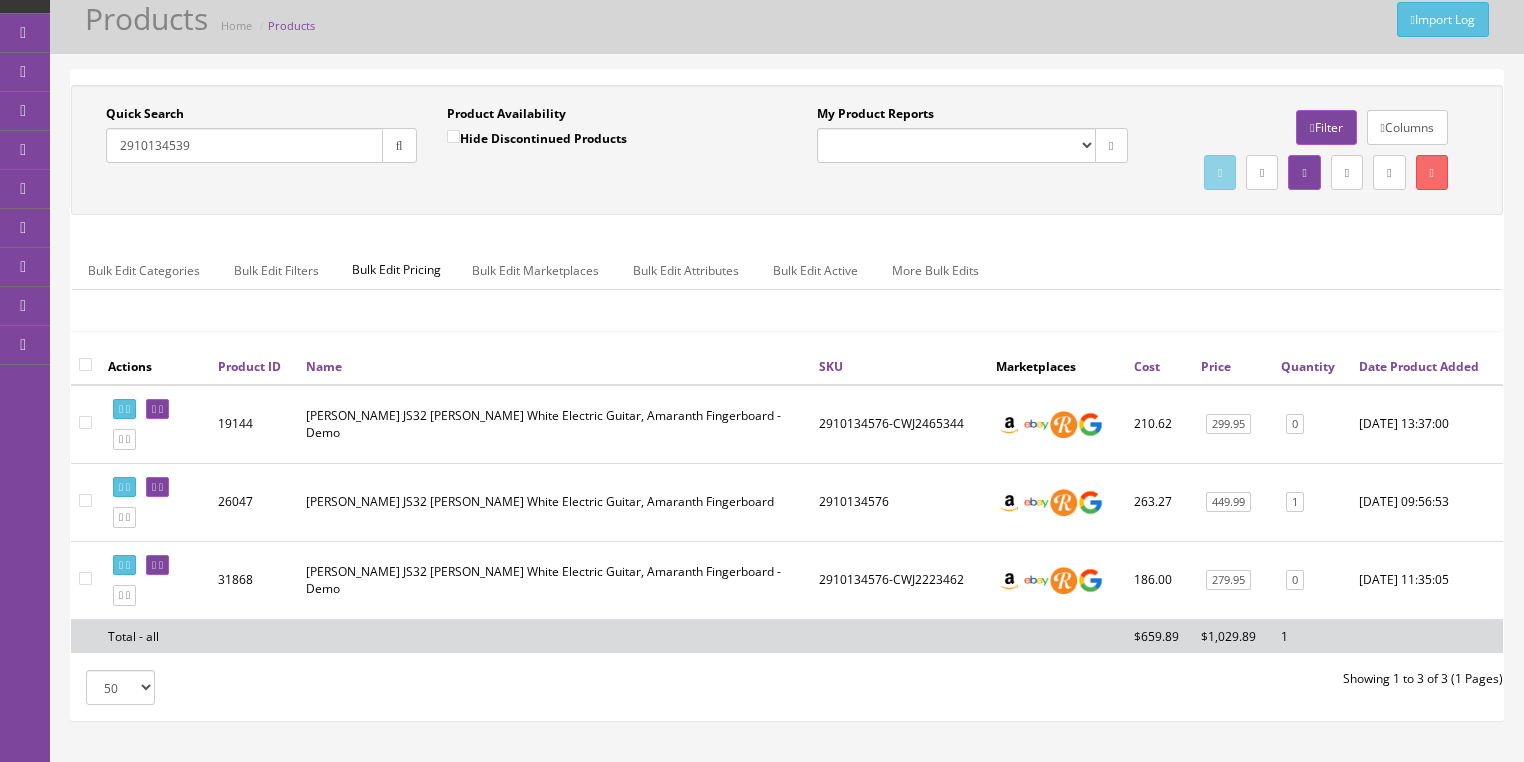 click at bounding box center [399, 145] 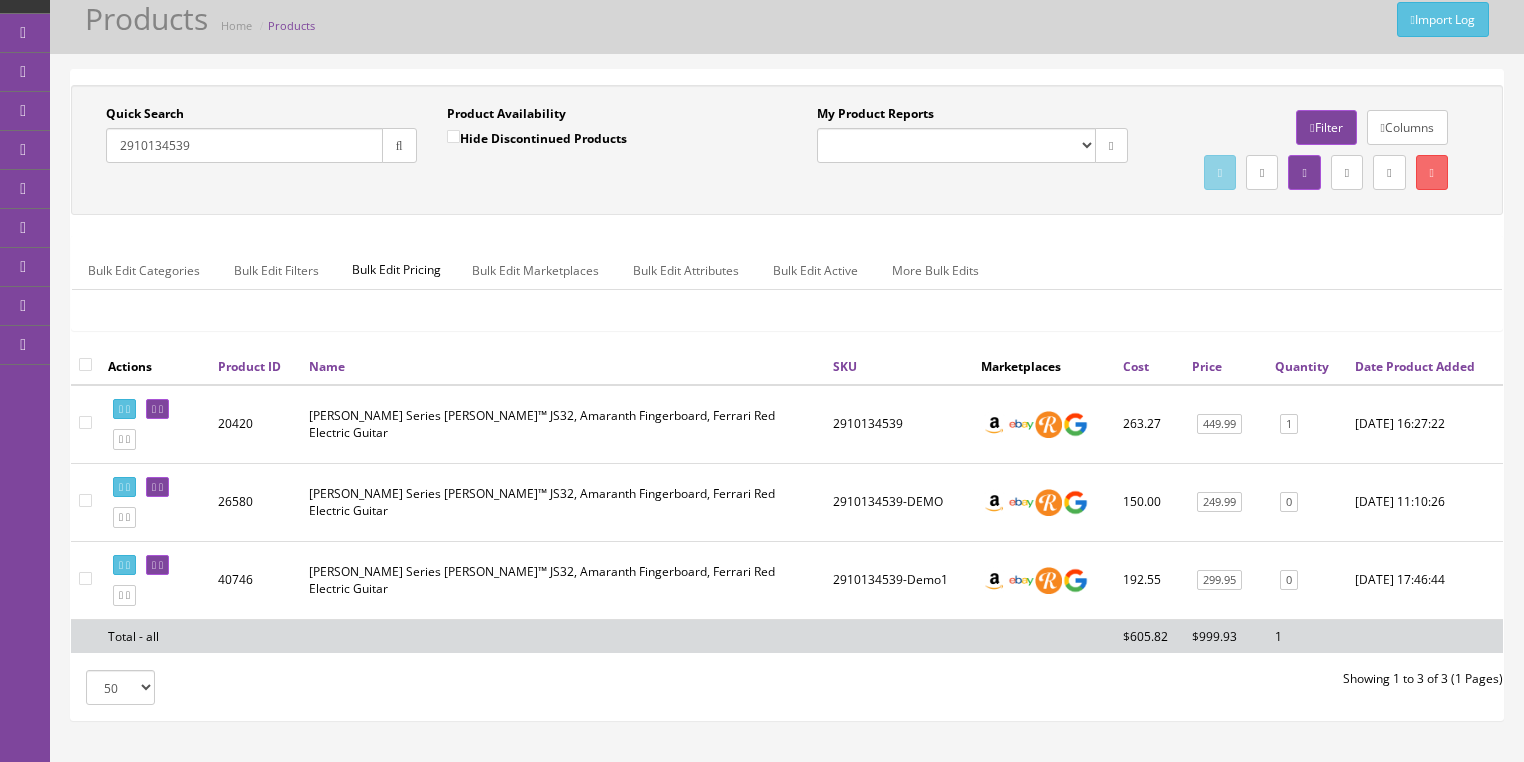 drag, startPoint x: 201, startPoint y: 145, endPoint x: 96, endPoint y: 164, distance: 106.7052 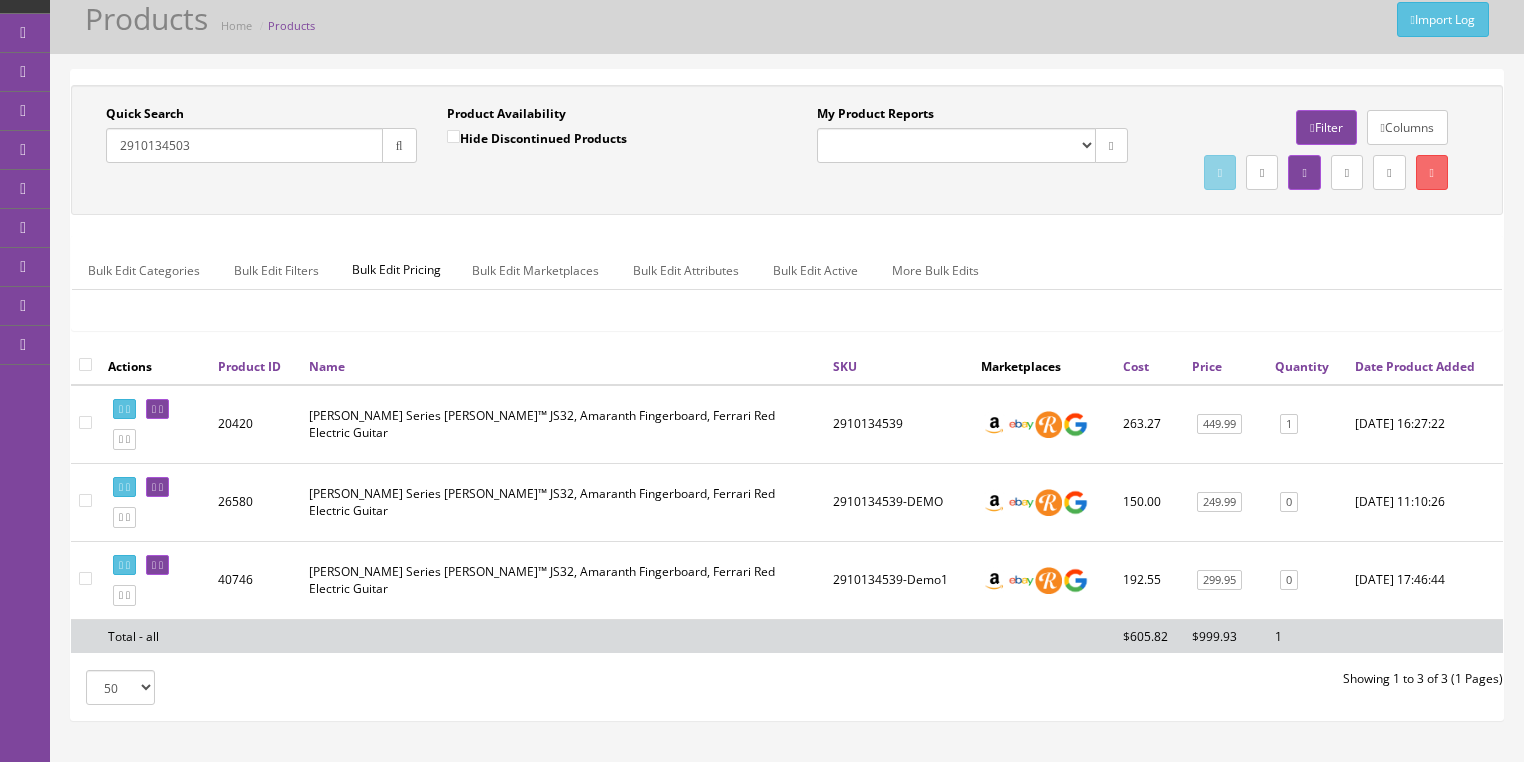 click at bounding box center [399, 145] 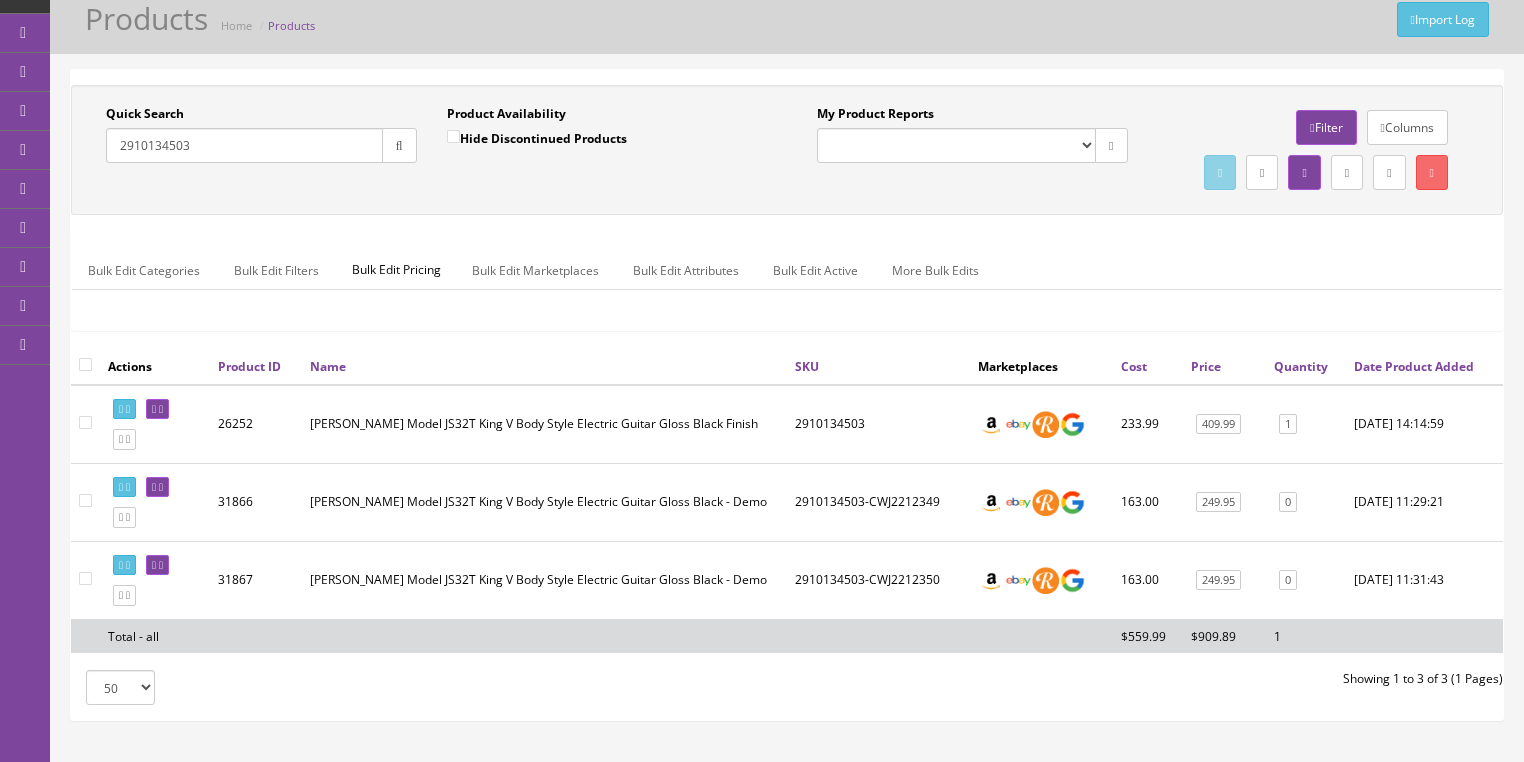drag, startPoint x: 185, startPoint y: 152, endPoint x: 156, endPoint y: 154, distance: 29.068884 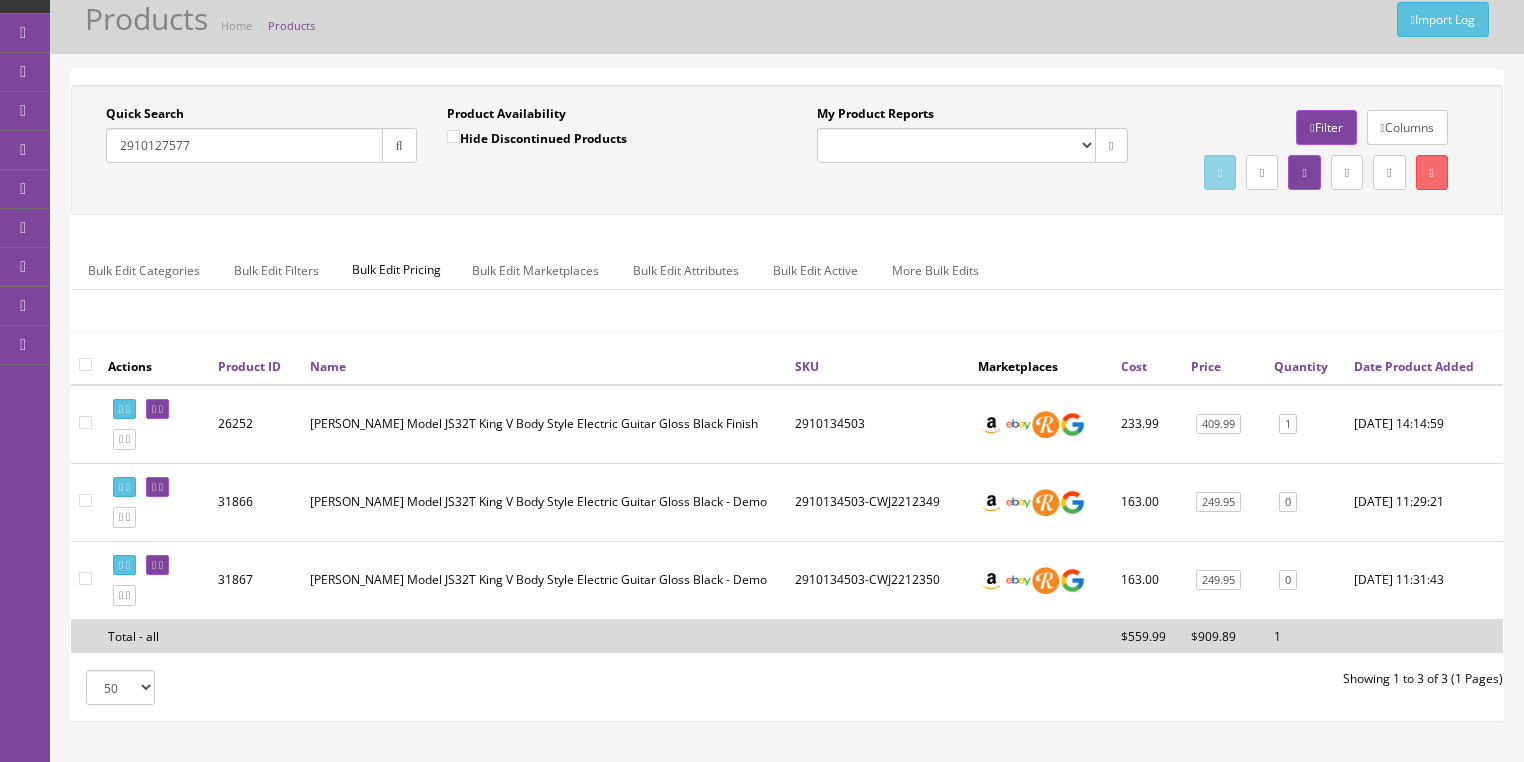 click at bounding box center [399, 145] 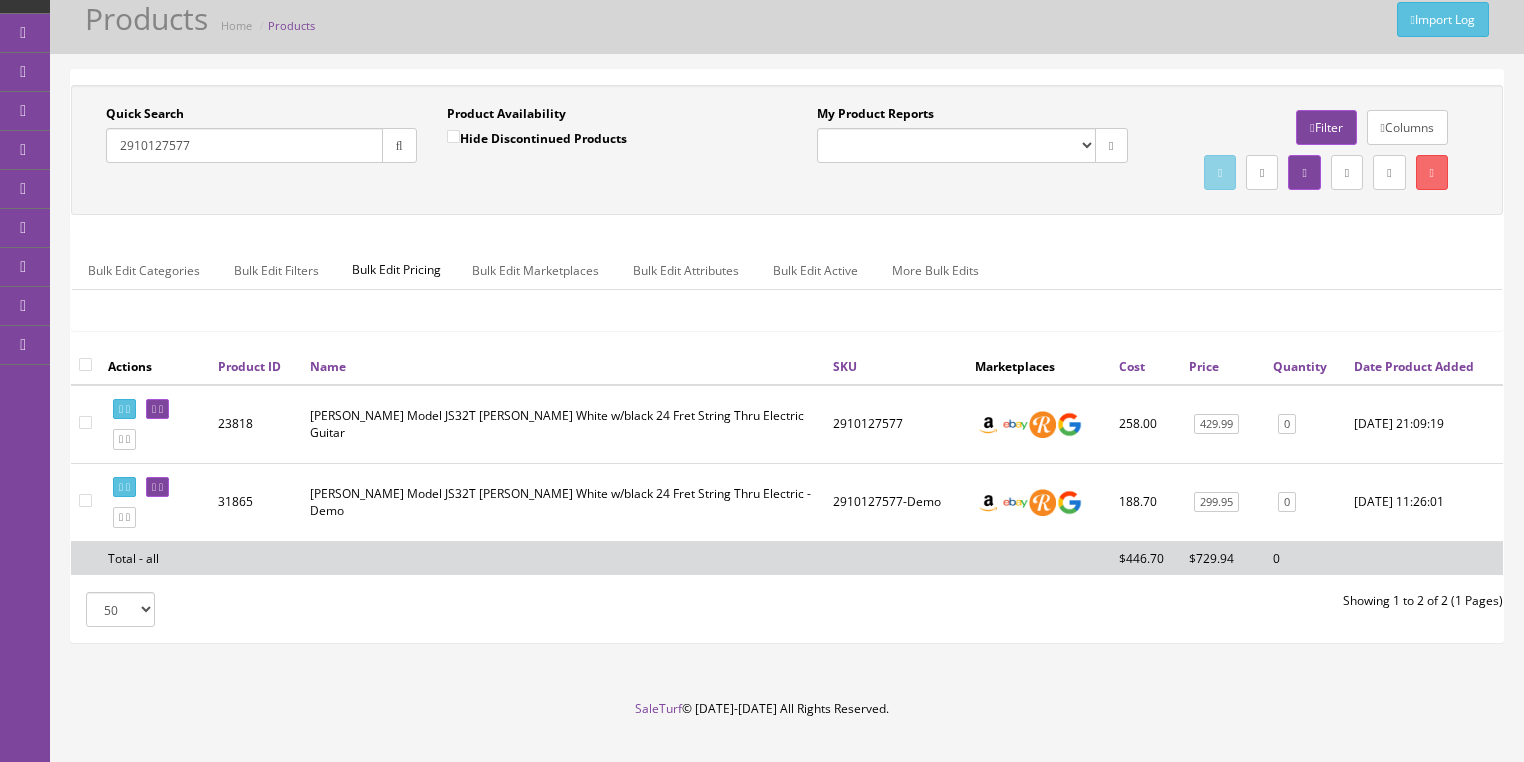 drag, startPoint x: 227, startPoint y: 141, endPoint x: 106, endPoint y: 154, distance: 121.69634 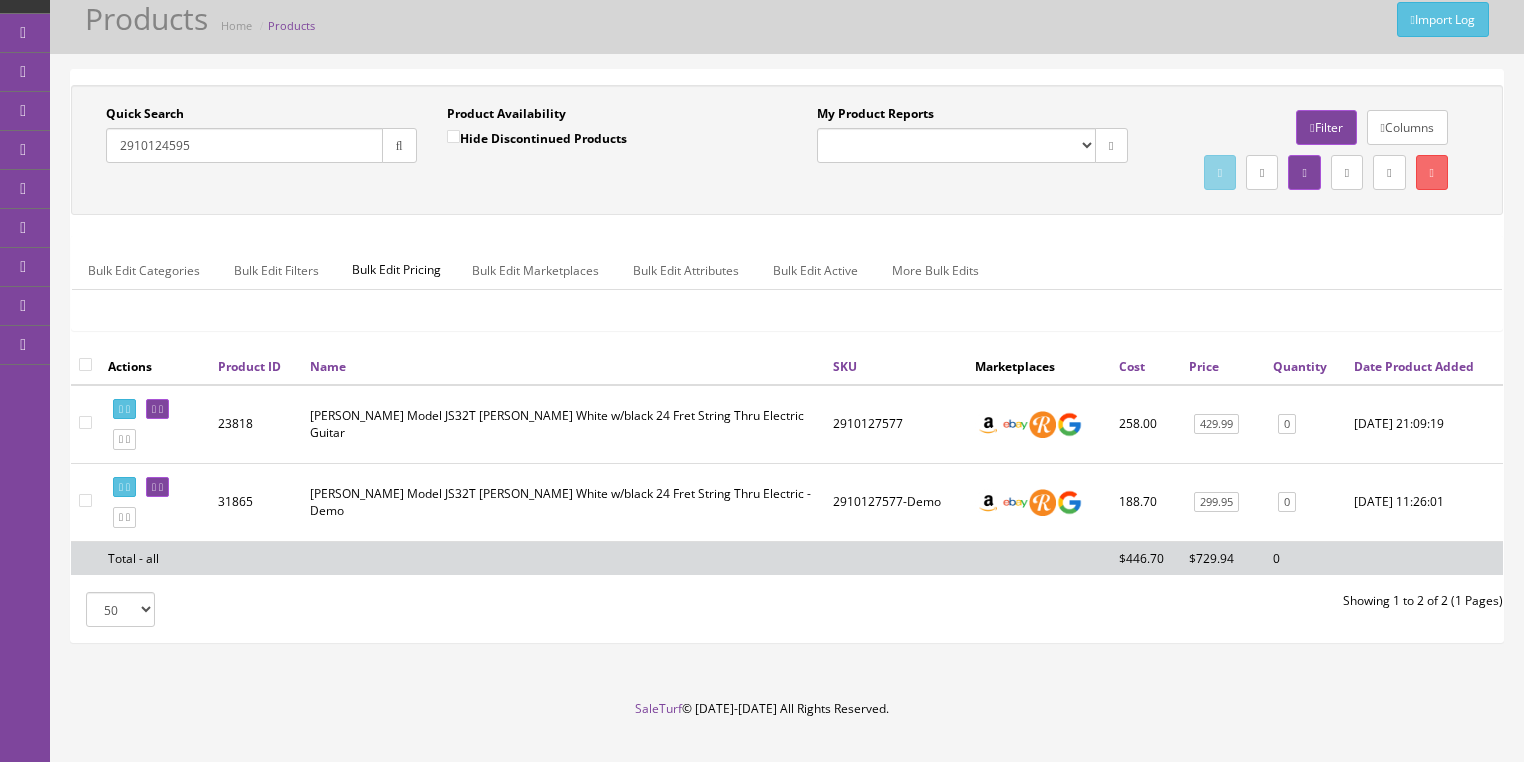 click at bounding box center (399, 145) 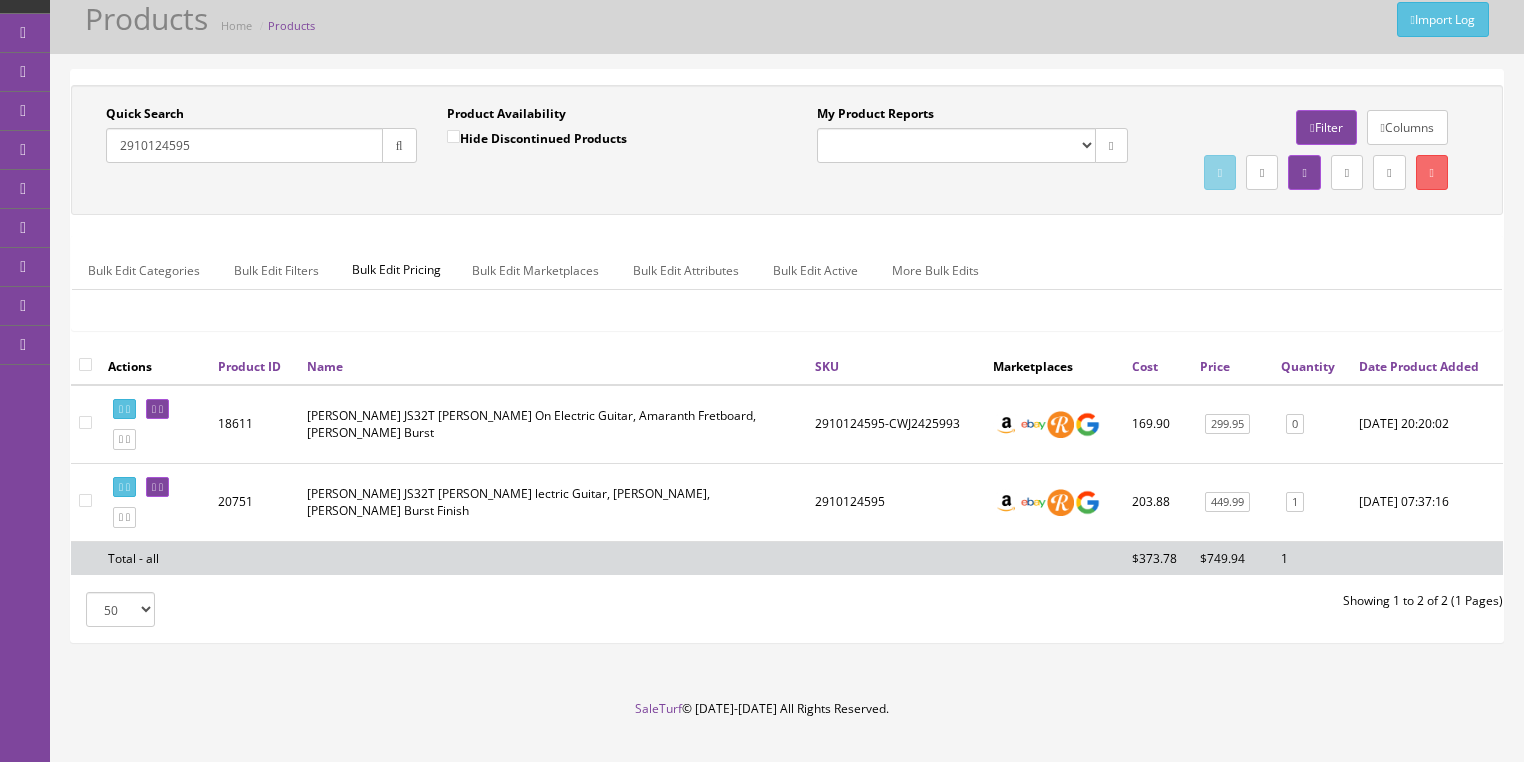 drag, startPoint x: 248, startPoint y: 152, endPoint x: 200, endPoint y: 148, distance: 48.166378 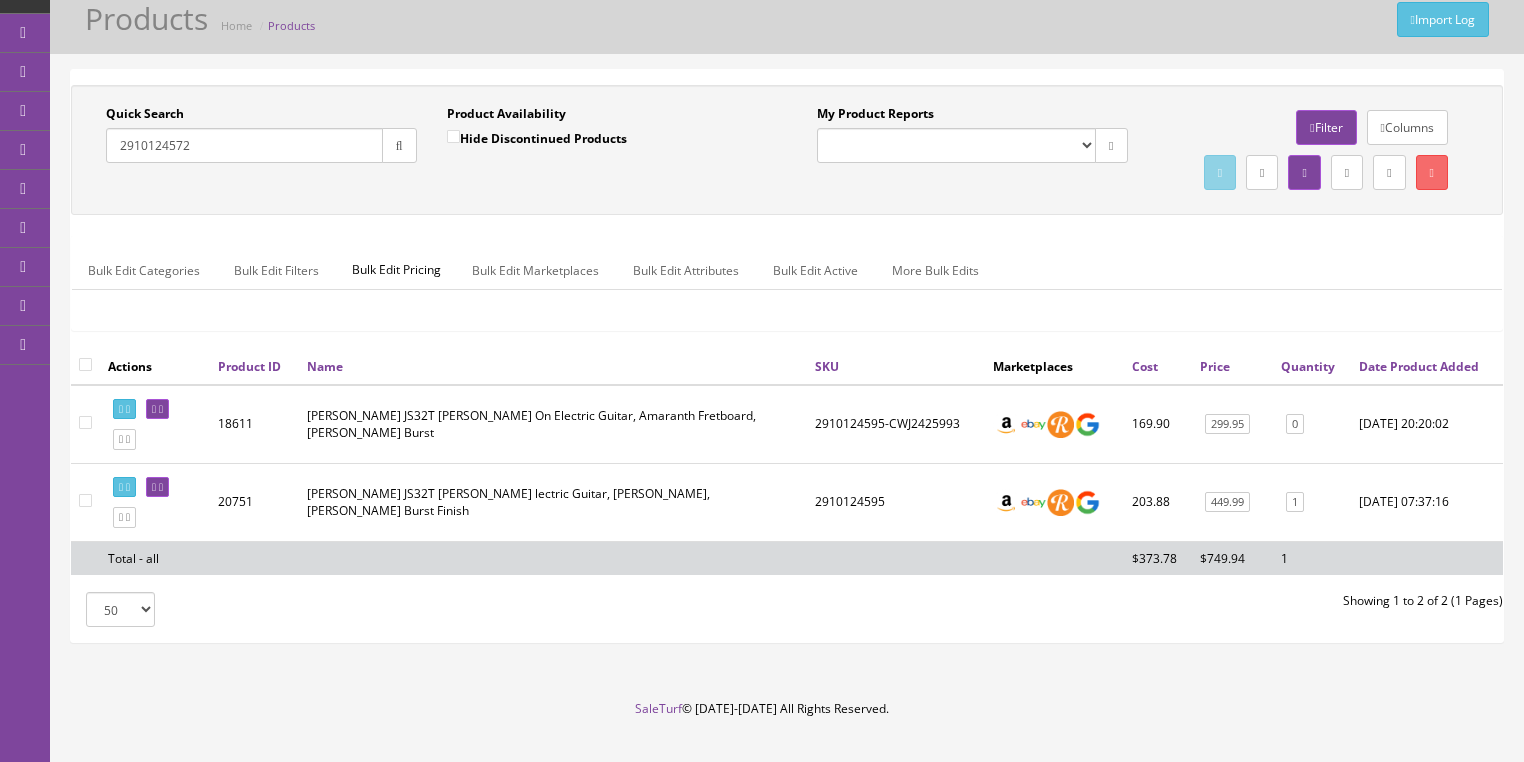 click at bounding box center (399, 146) 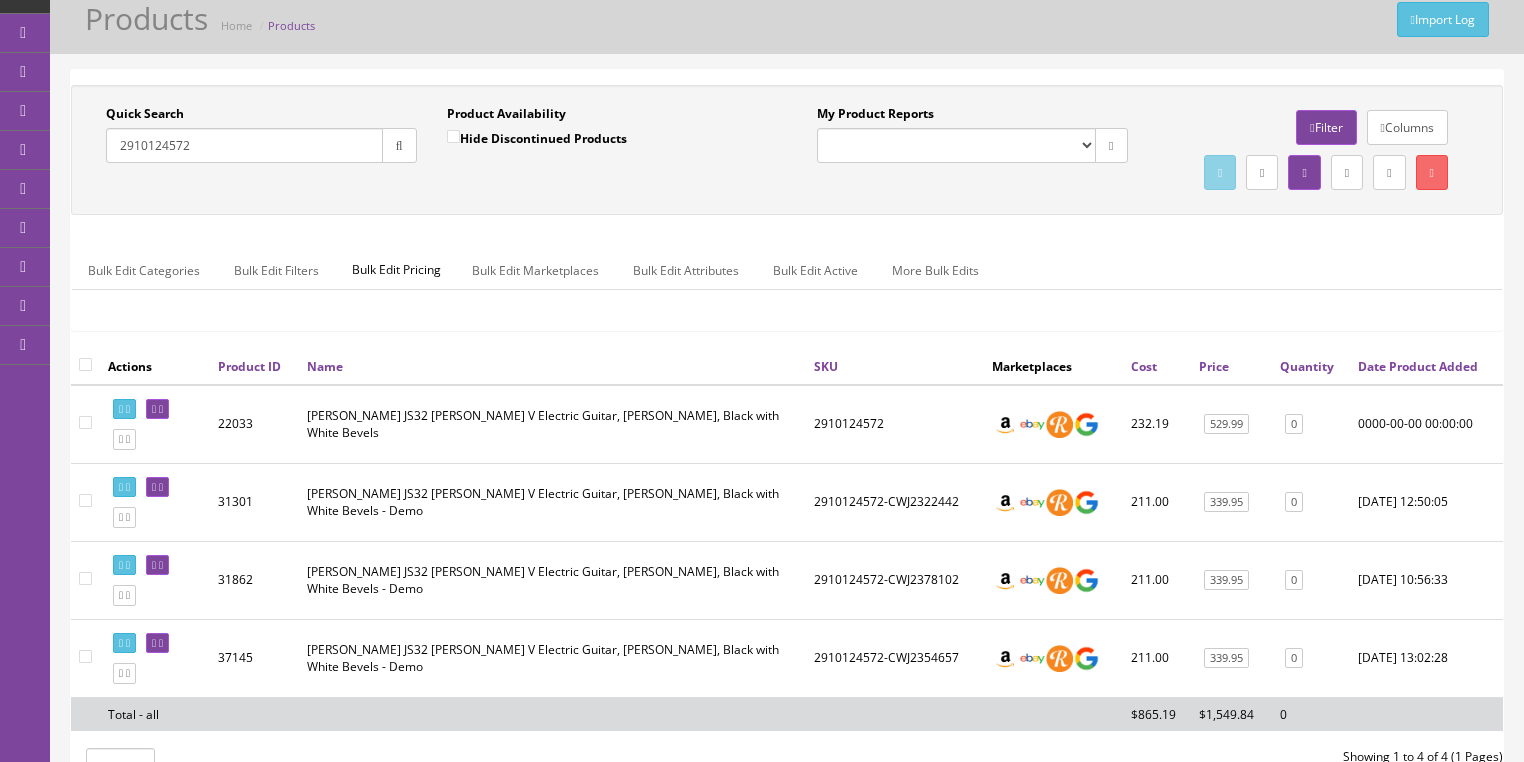 drag, startPoint x: 220, startPoint y: 150, endPoint x: 192, endPoint y: 156, distance: 28.635643 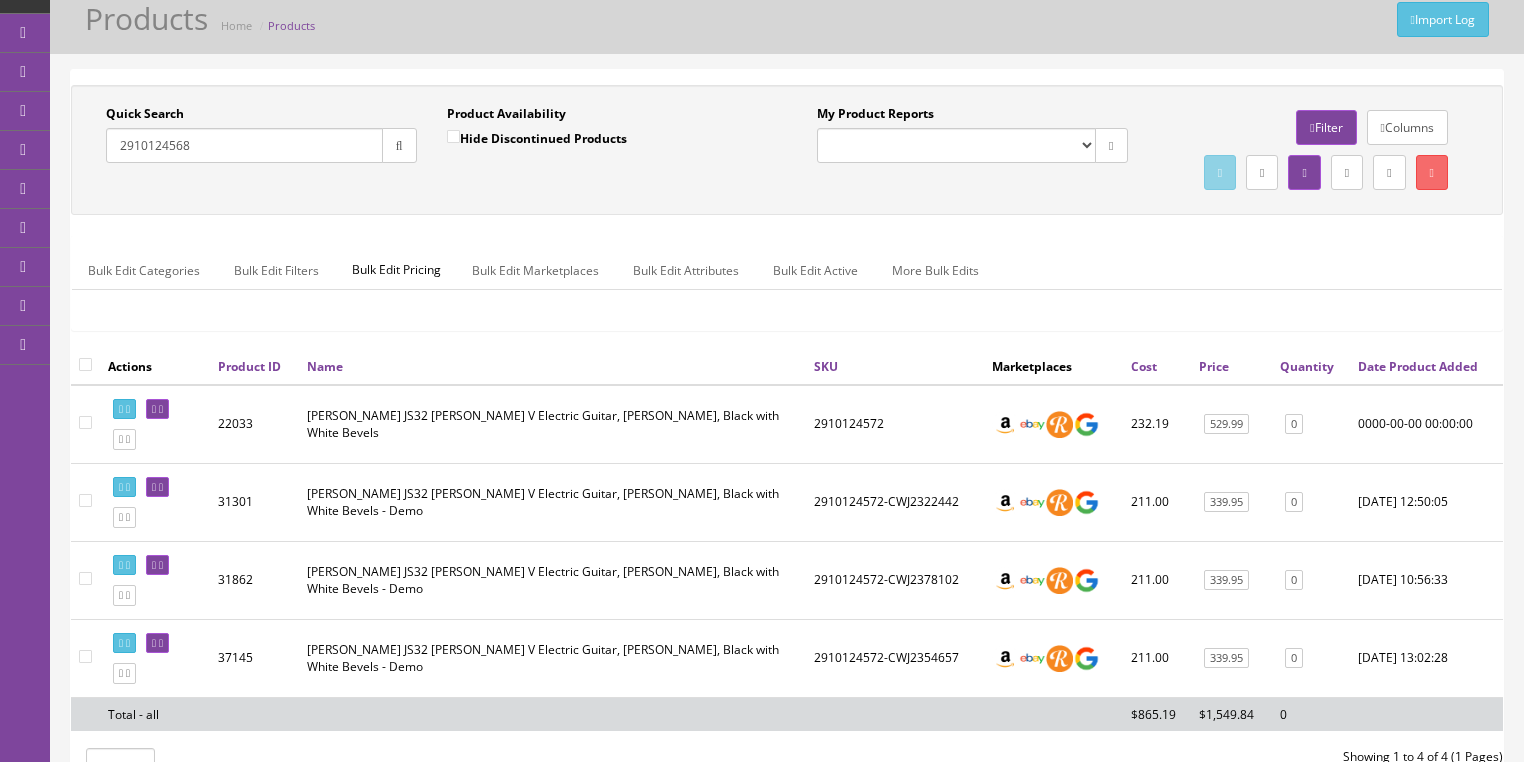 click at bounding box center [399, 145] 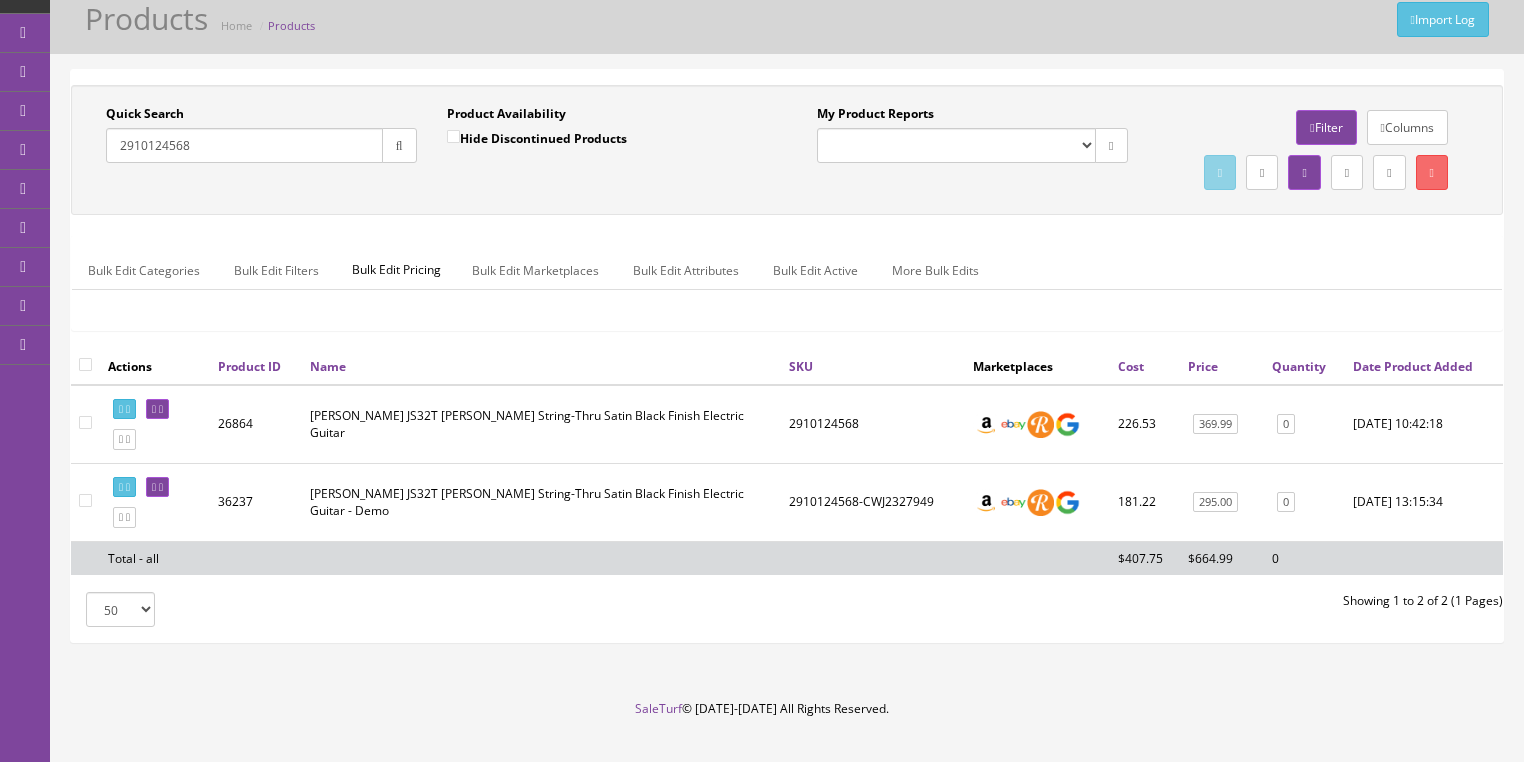 drag, startPoint x: 241, startPoint y: 144, endPoint x: 120, endPoint y: 147, distance: 121.037186 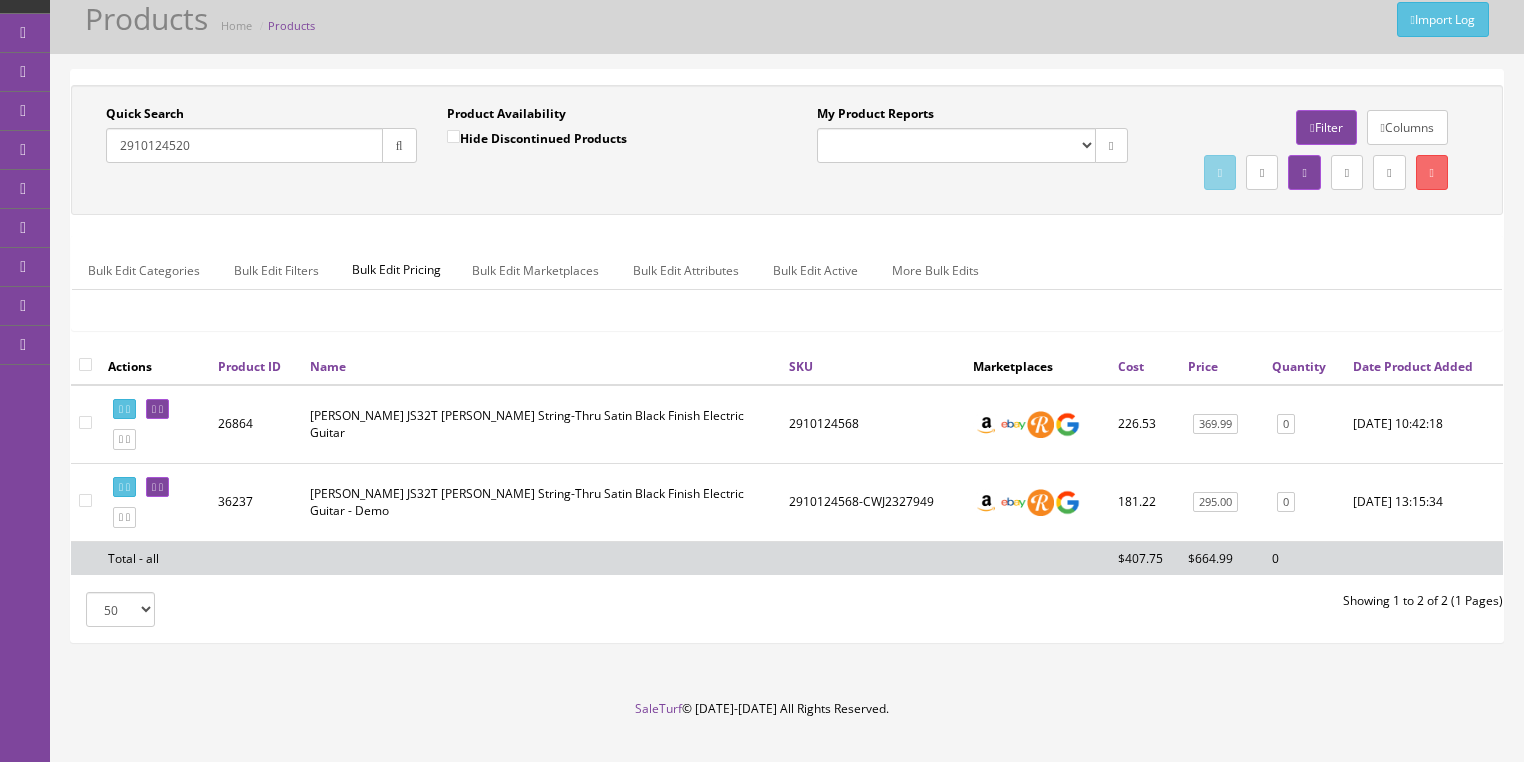 click at bounding box center (399, 146) 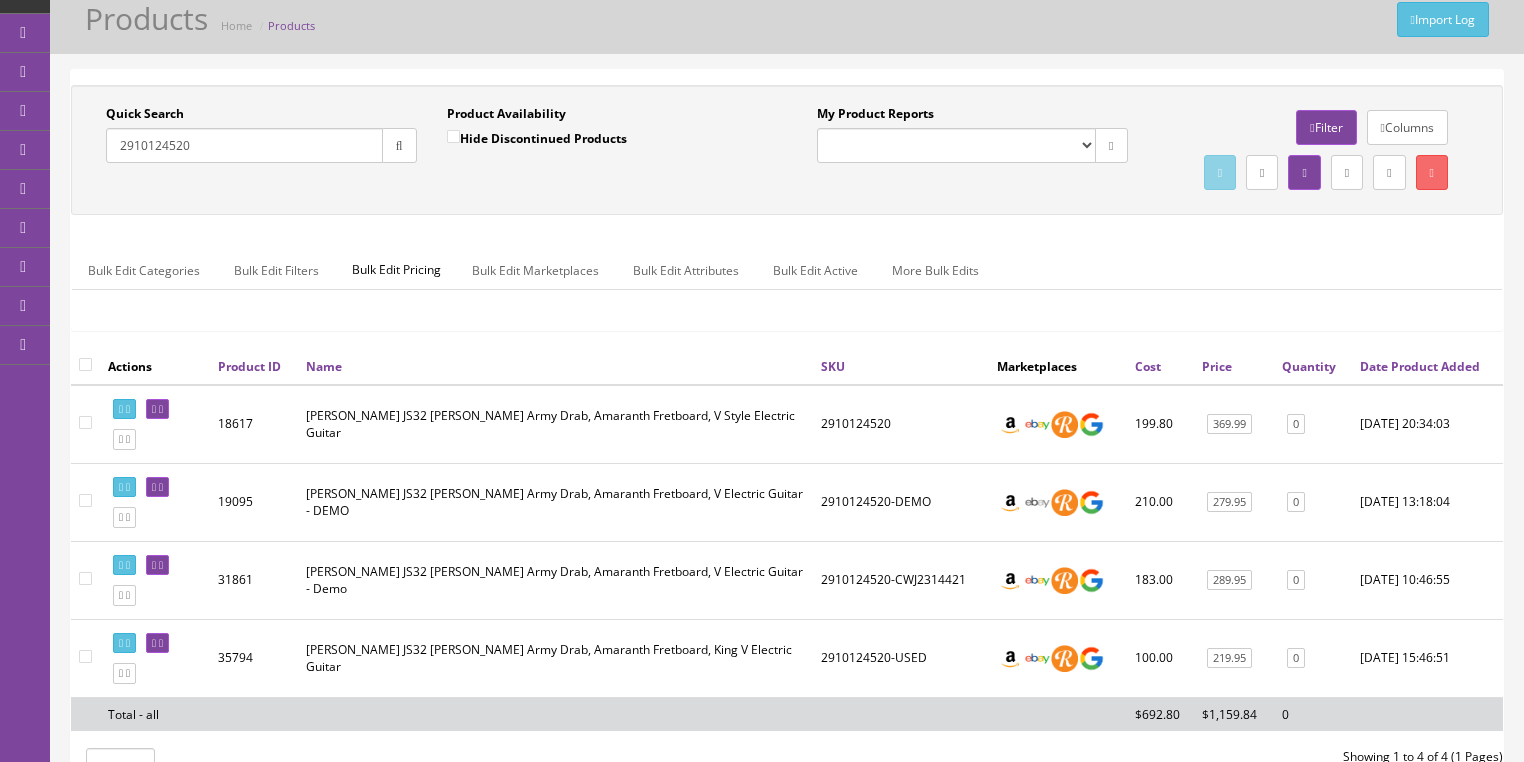 drag, startPoint x: 202, startPoint y: 143, endPoint x: 106, endPoint y: 148, distance: 96.13012 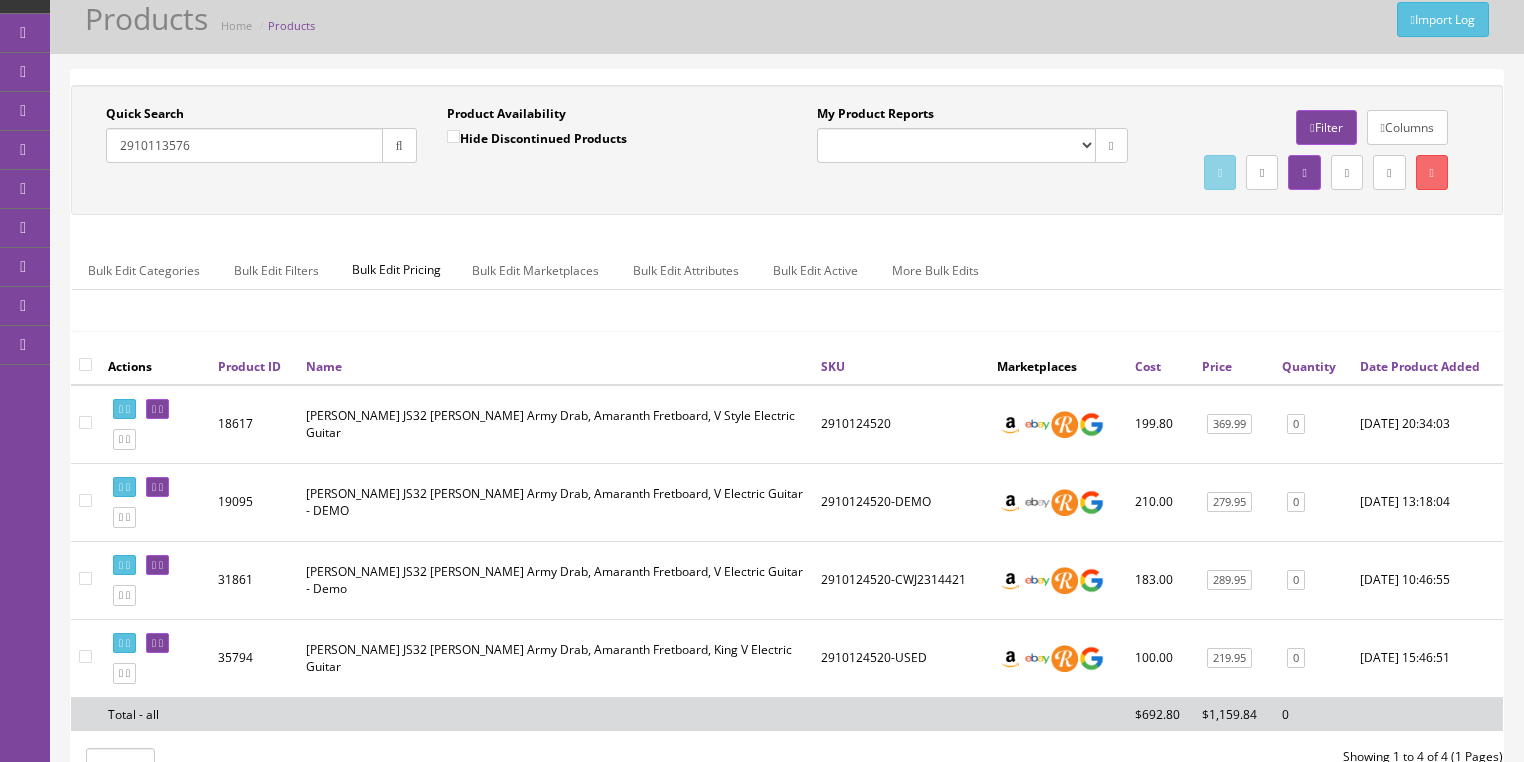 click at bounding box center [399, 145] 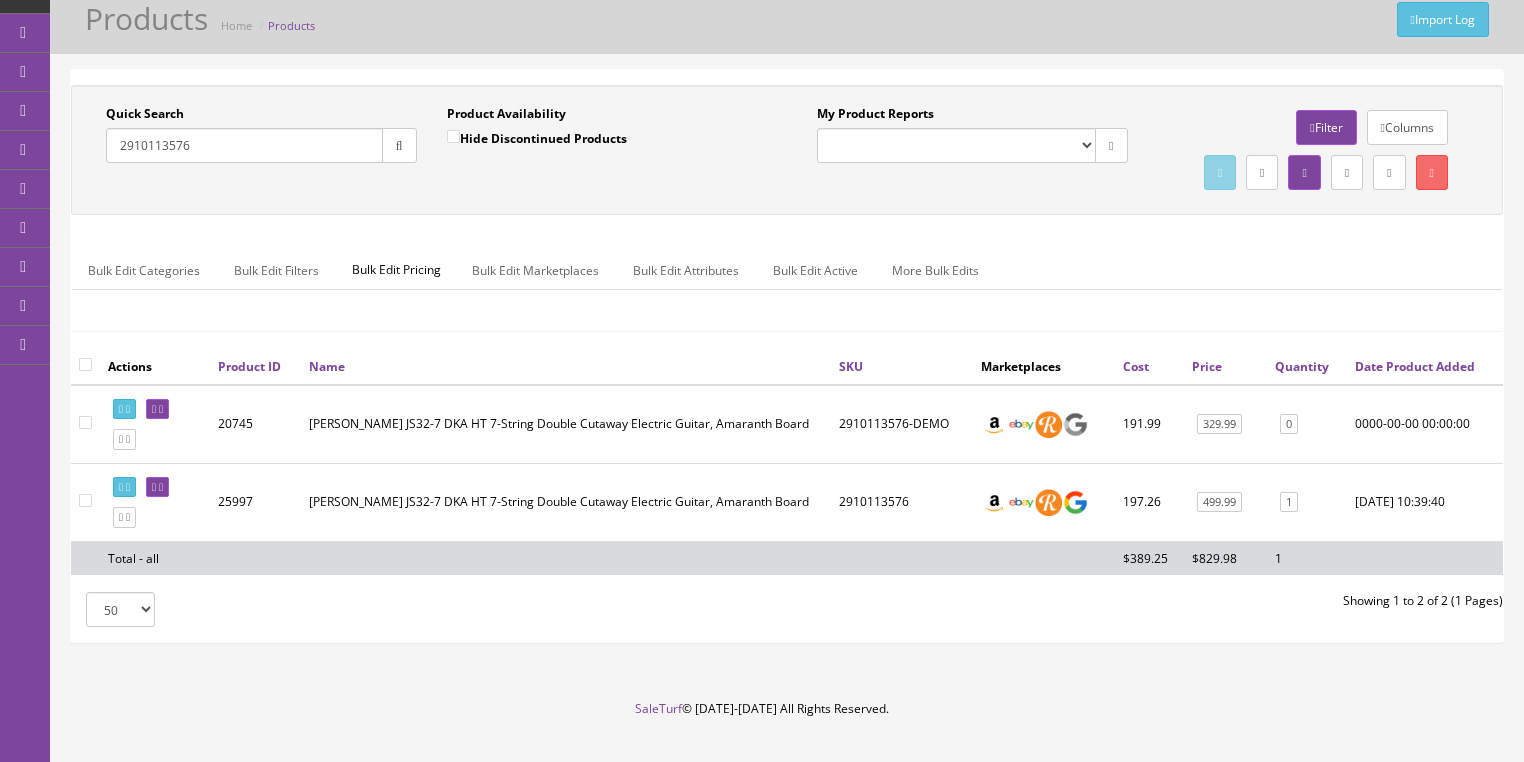 drag, startPoint x: 214, startPoint y: 148, endPoint x: 200, endPoint y: 132, distance: 21.260292 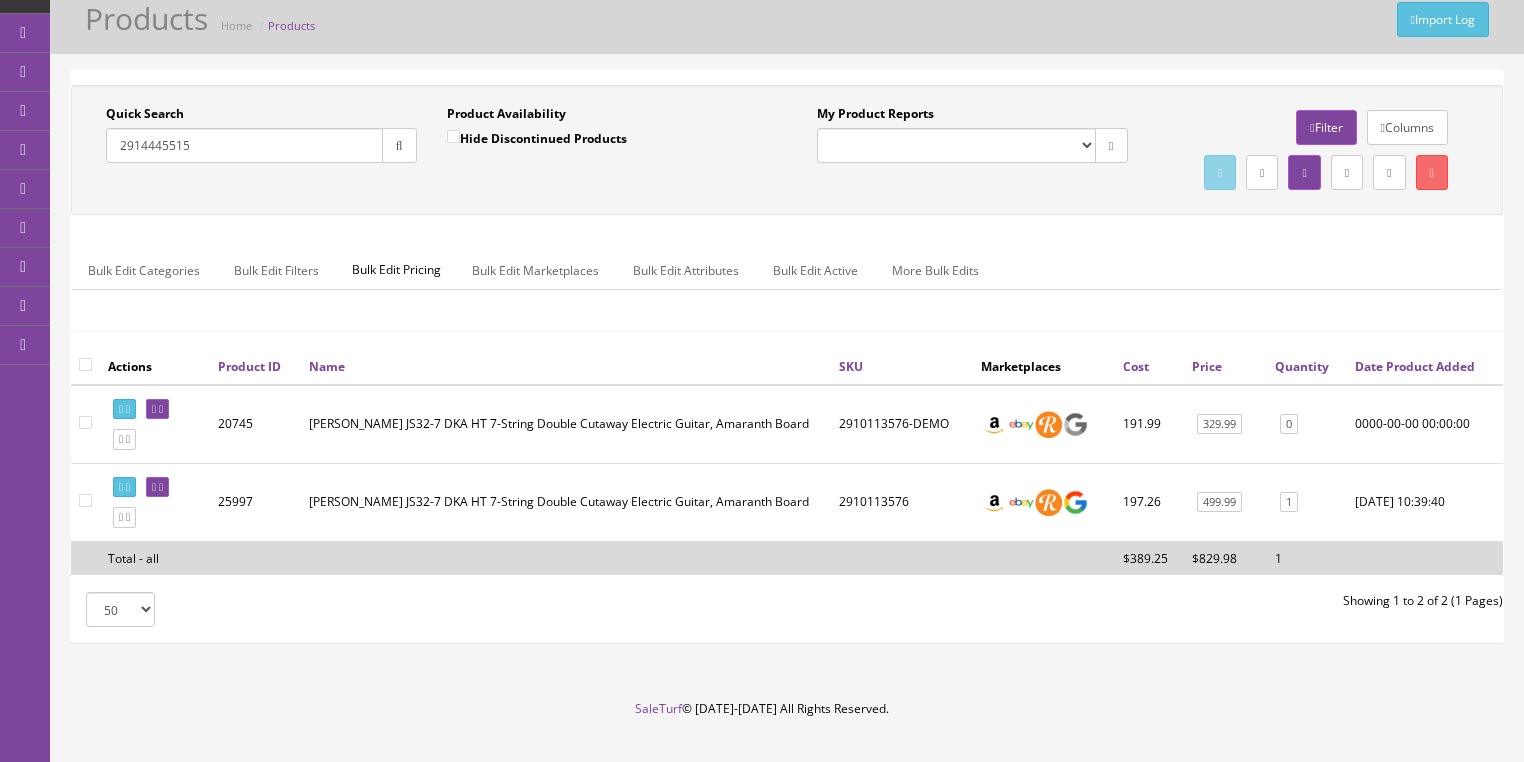 click at bounding box center [399, 145] 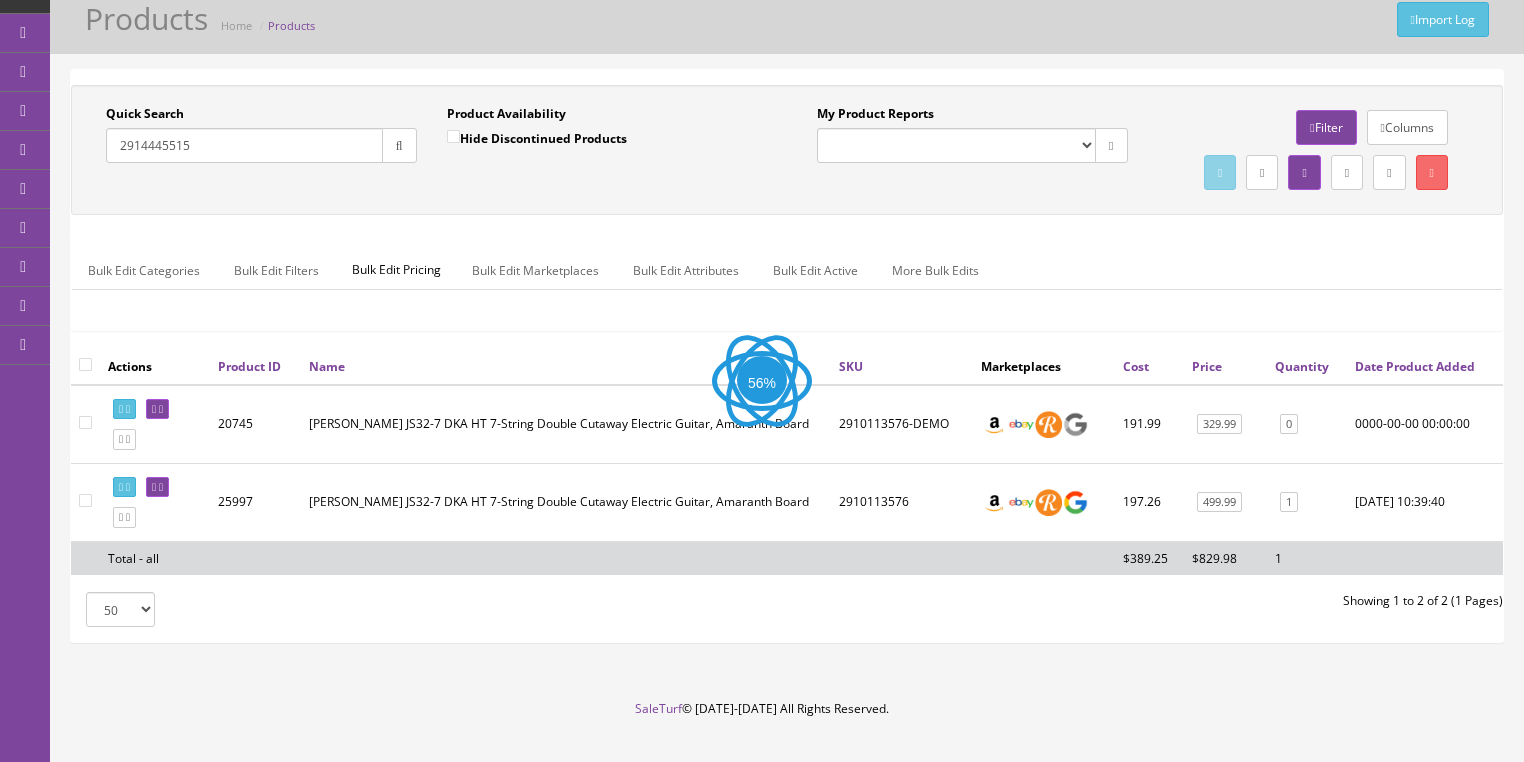 scroll, scrollTop: 0, scrollLeft: 0, axis: both 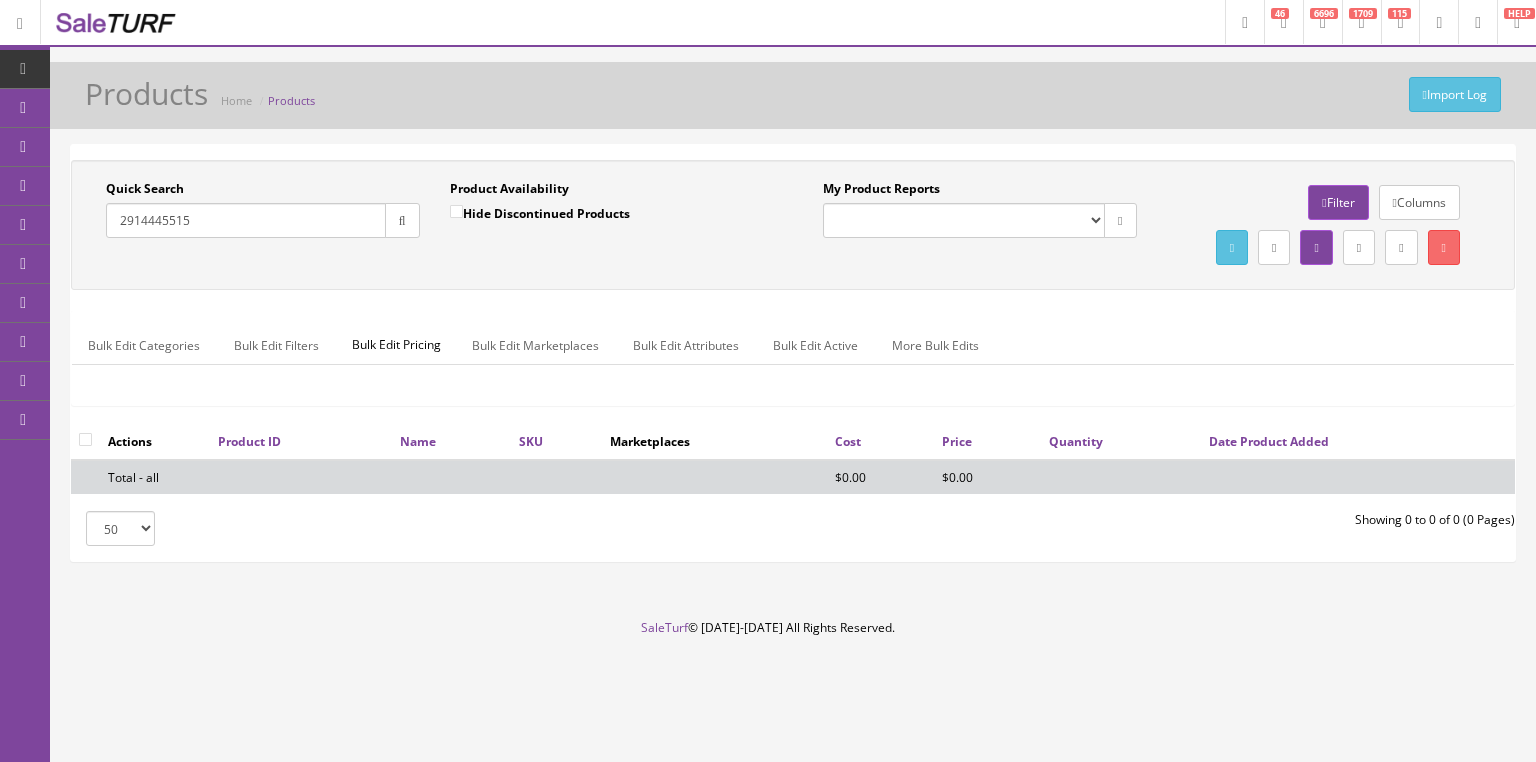 drag, startPoint x: 197, startPoint y: 216, endPoint x: 98, endPoint y: 223, distance: 99.24717 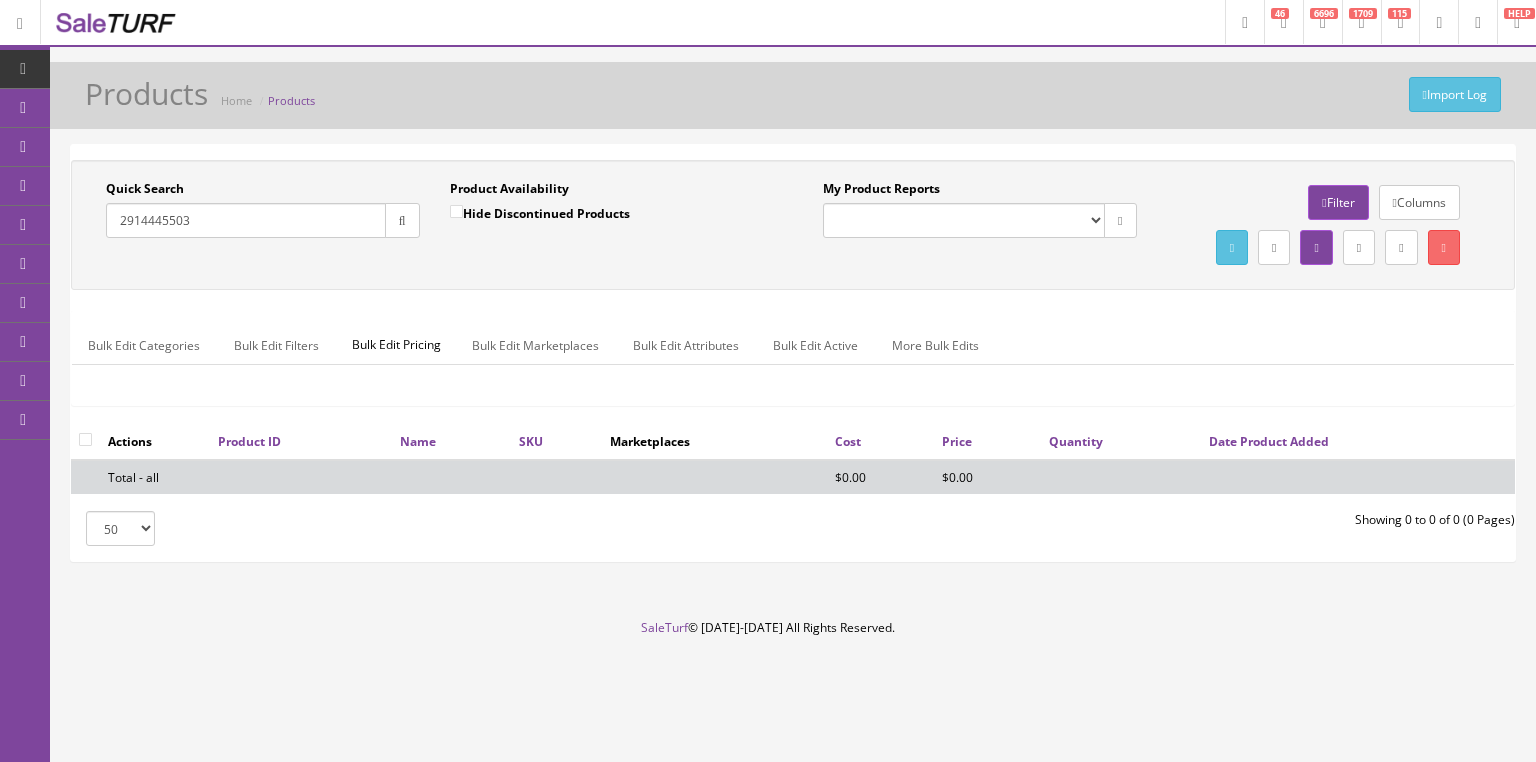 click at bounding box center [402, 220] 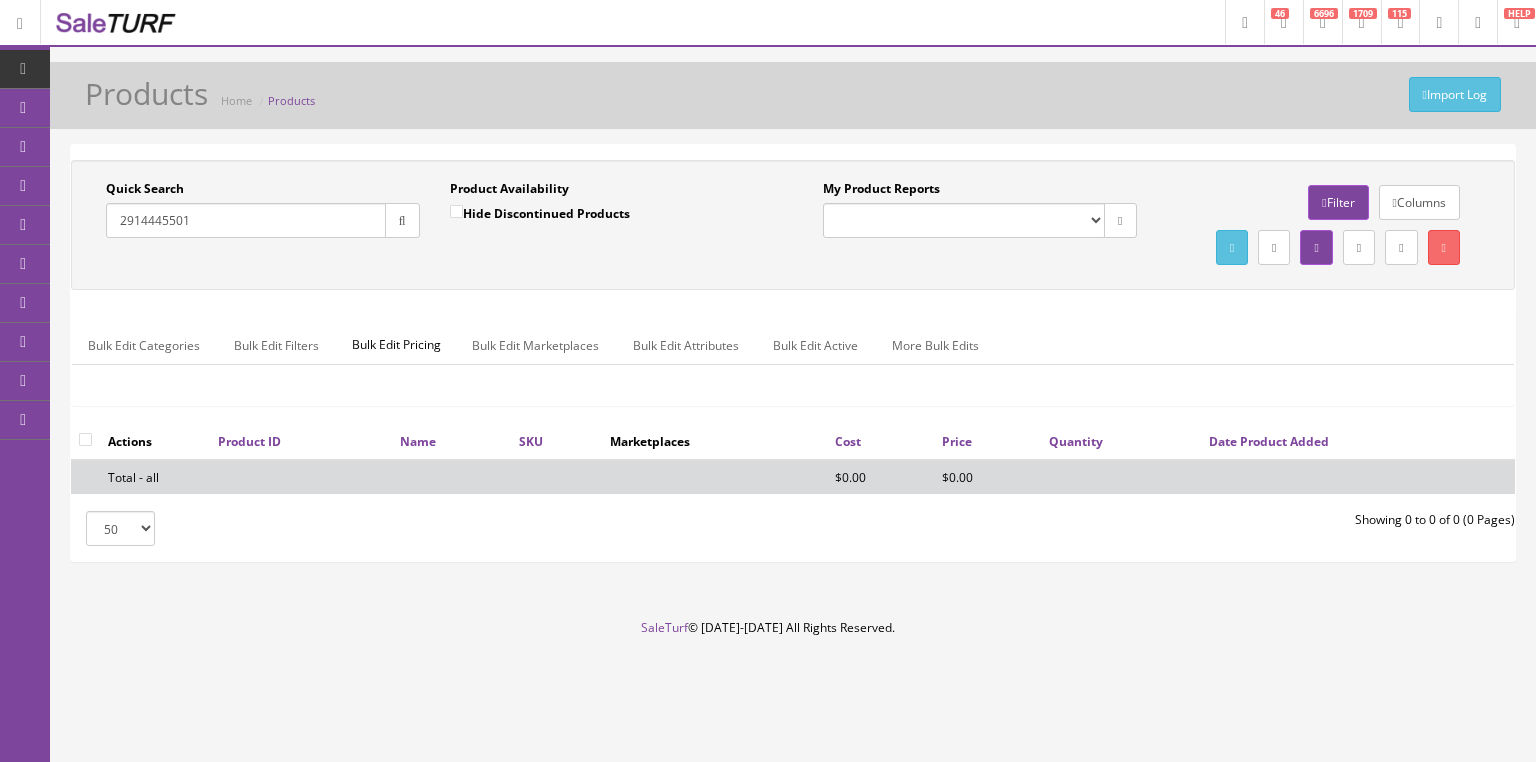 click at bounding box center [402, 220] 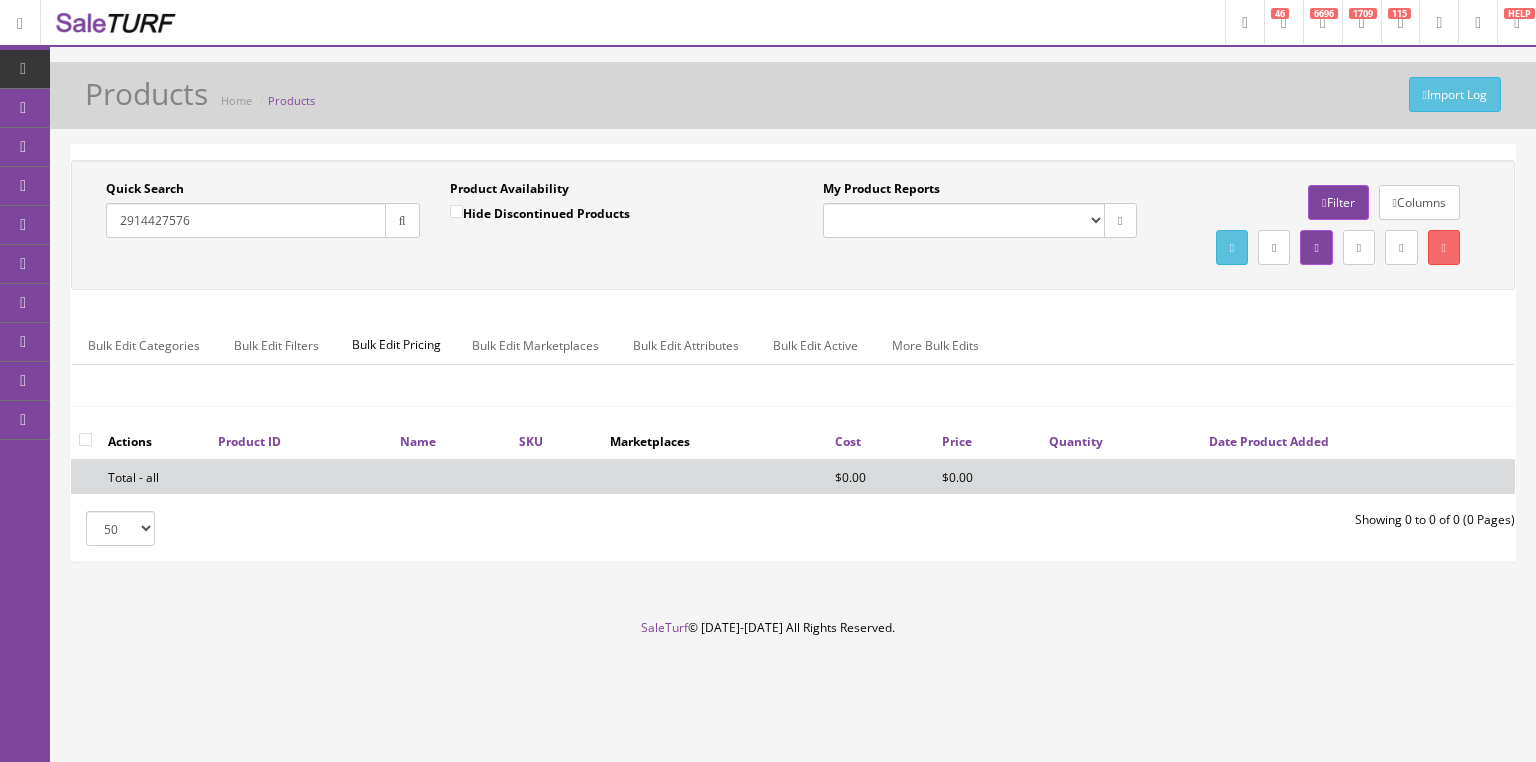 click at bounding box center [402, 220] 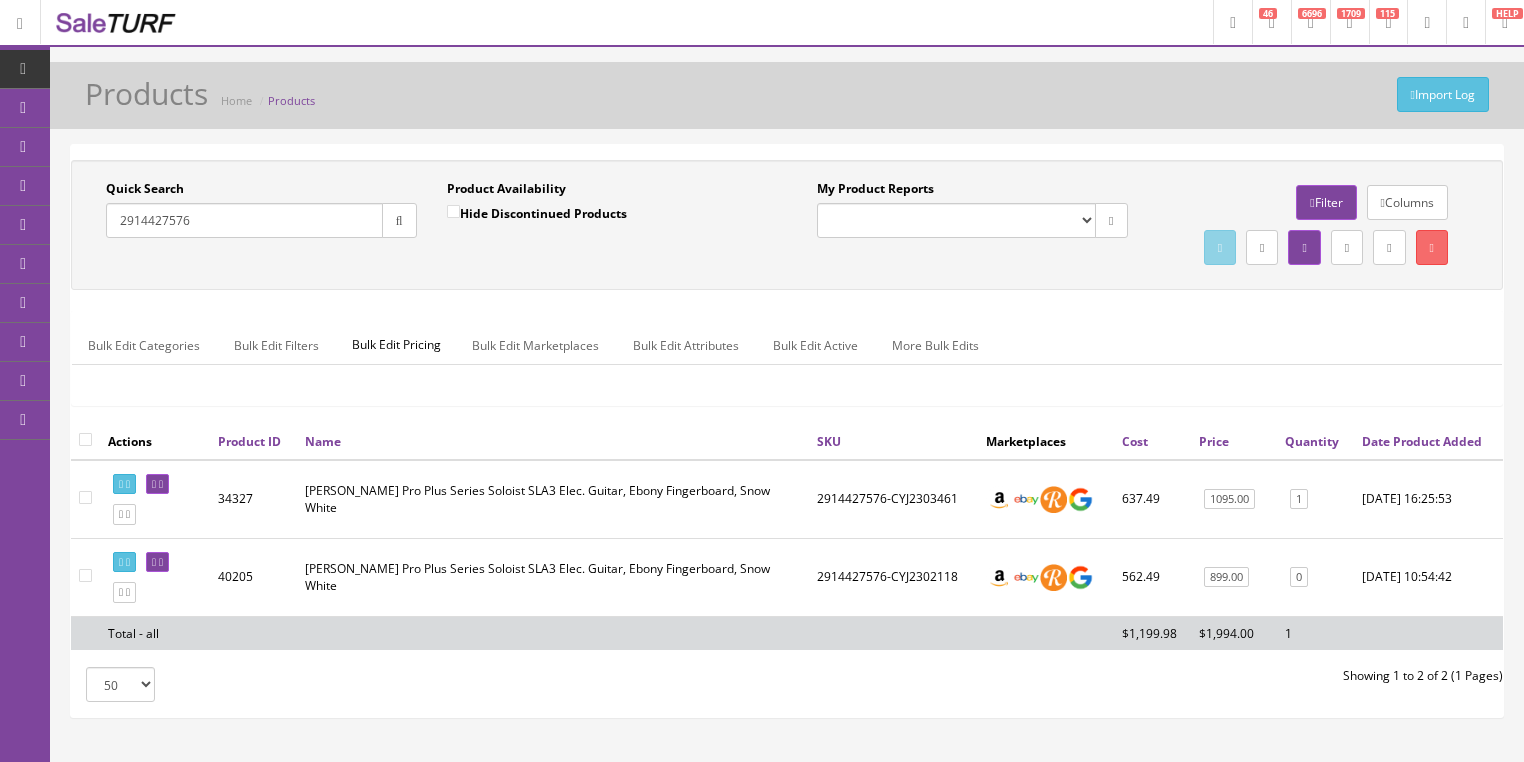 drag, startPoint x: 204, startPoint y: 222, endPoint x: 92, endPoint y: 236, distance: 112.871605 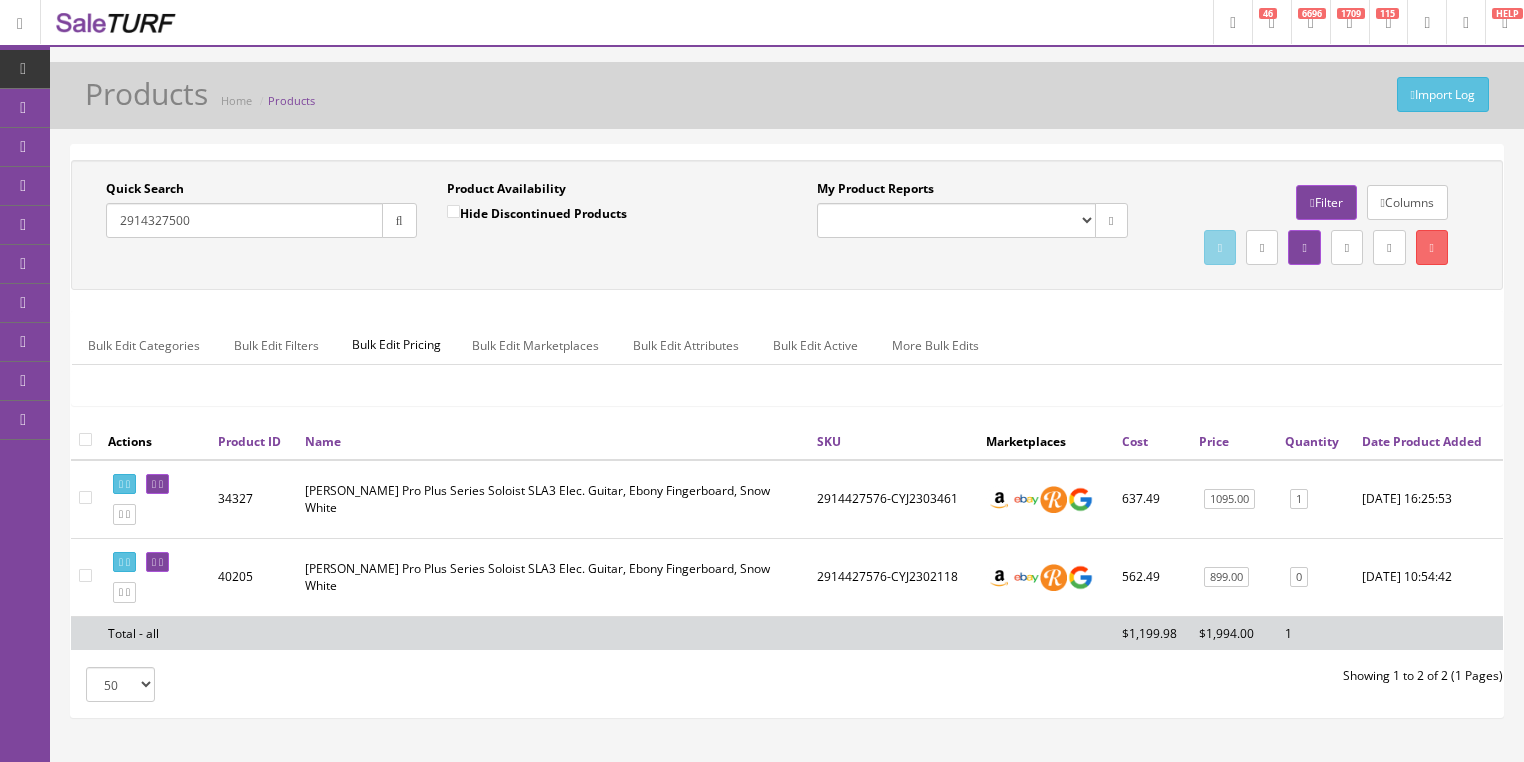 click at bounding box center [399, 221] 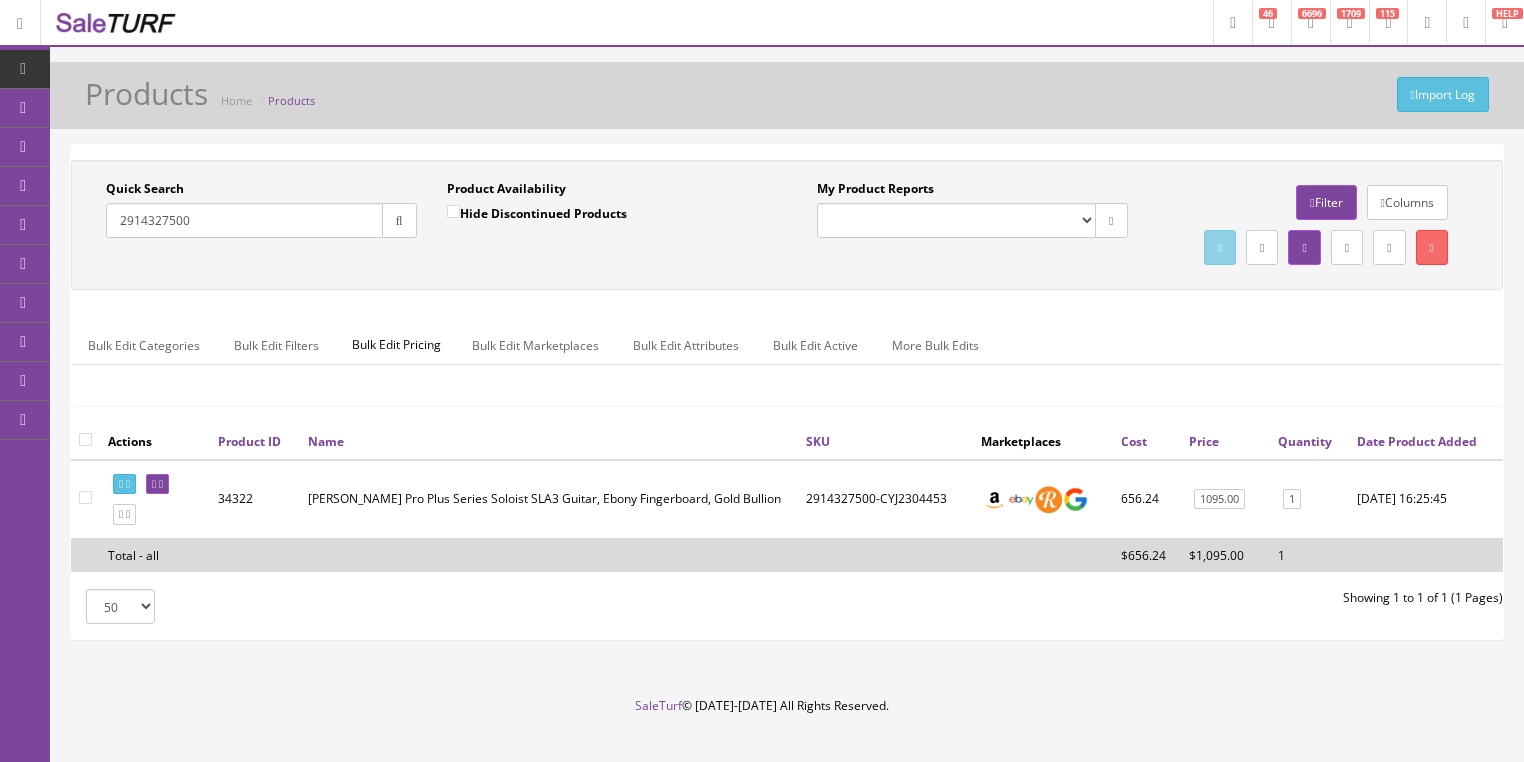 drag, startPoint x: 160, startPoint y: 219, endPoint x: 109, endPoint y: 224, distance: 51.24451 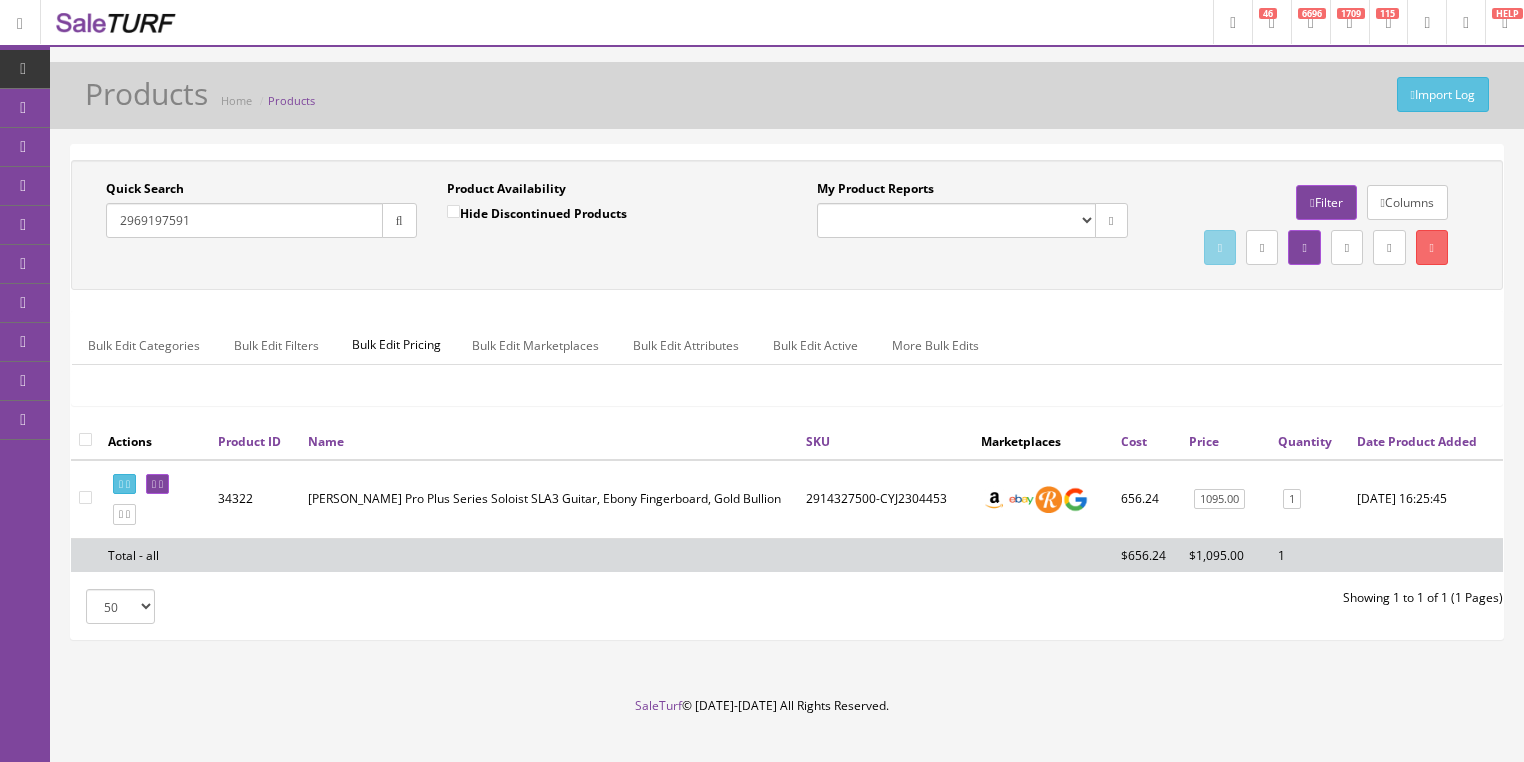 click at bounding box center (399, 220) 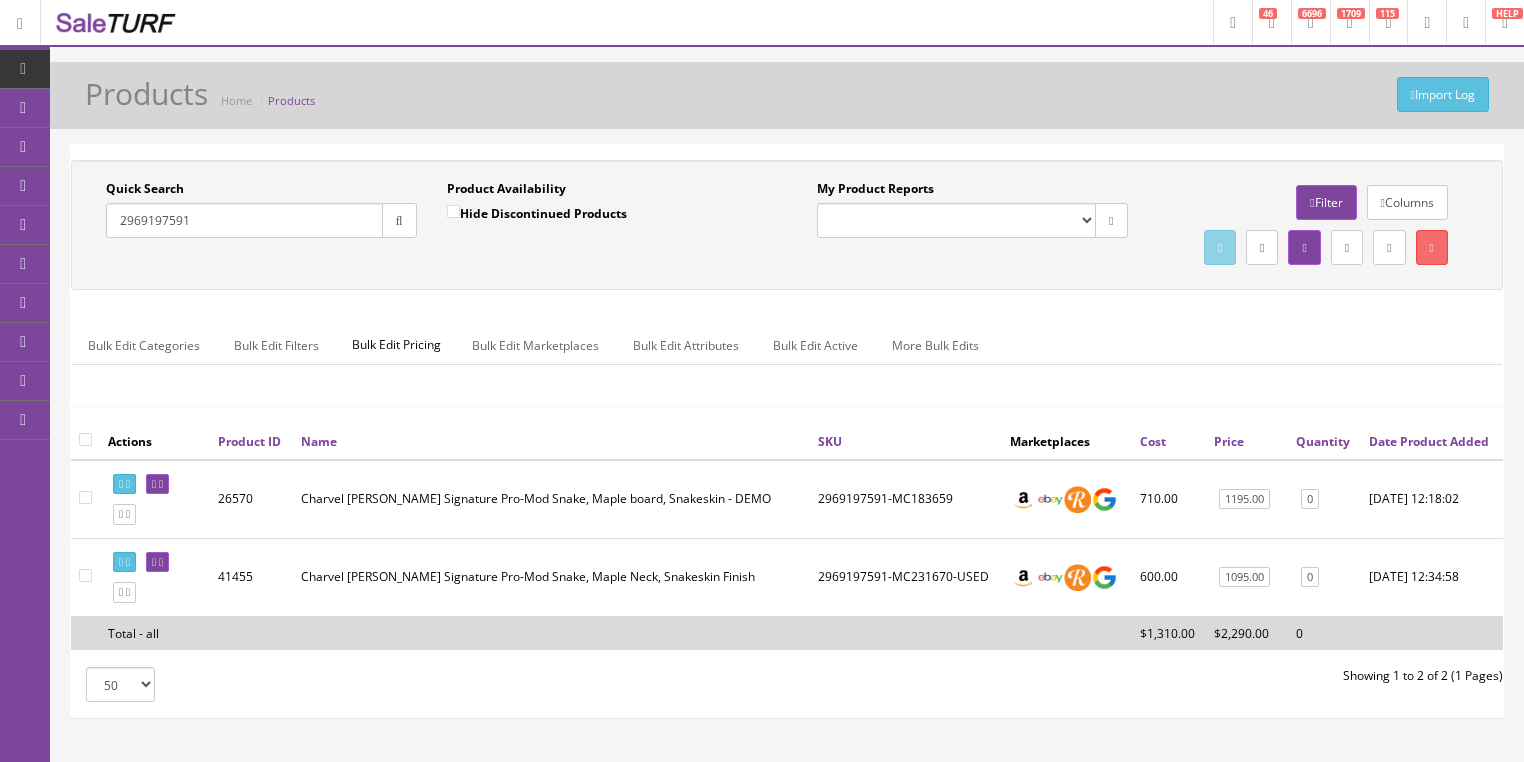 drag, startPoint x: 229, startPoint y: 225, endPoint x: 111, endPoint y: 222, distance: 118.03813 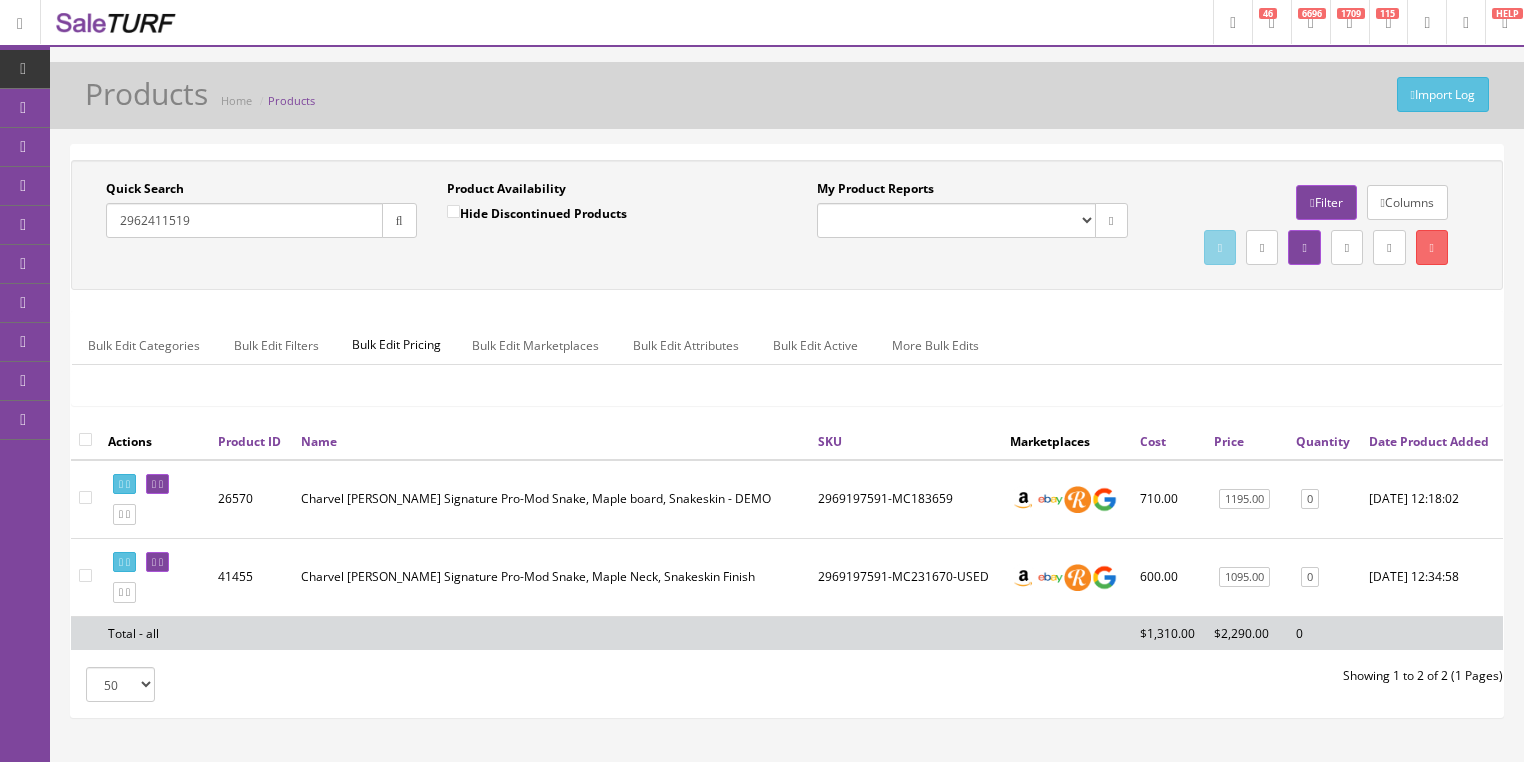 click at bounding box center (399, 220) 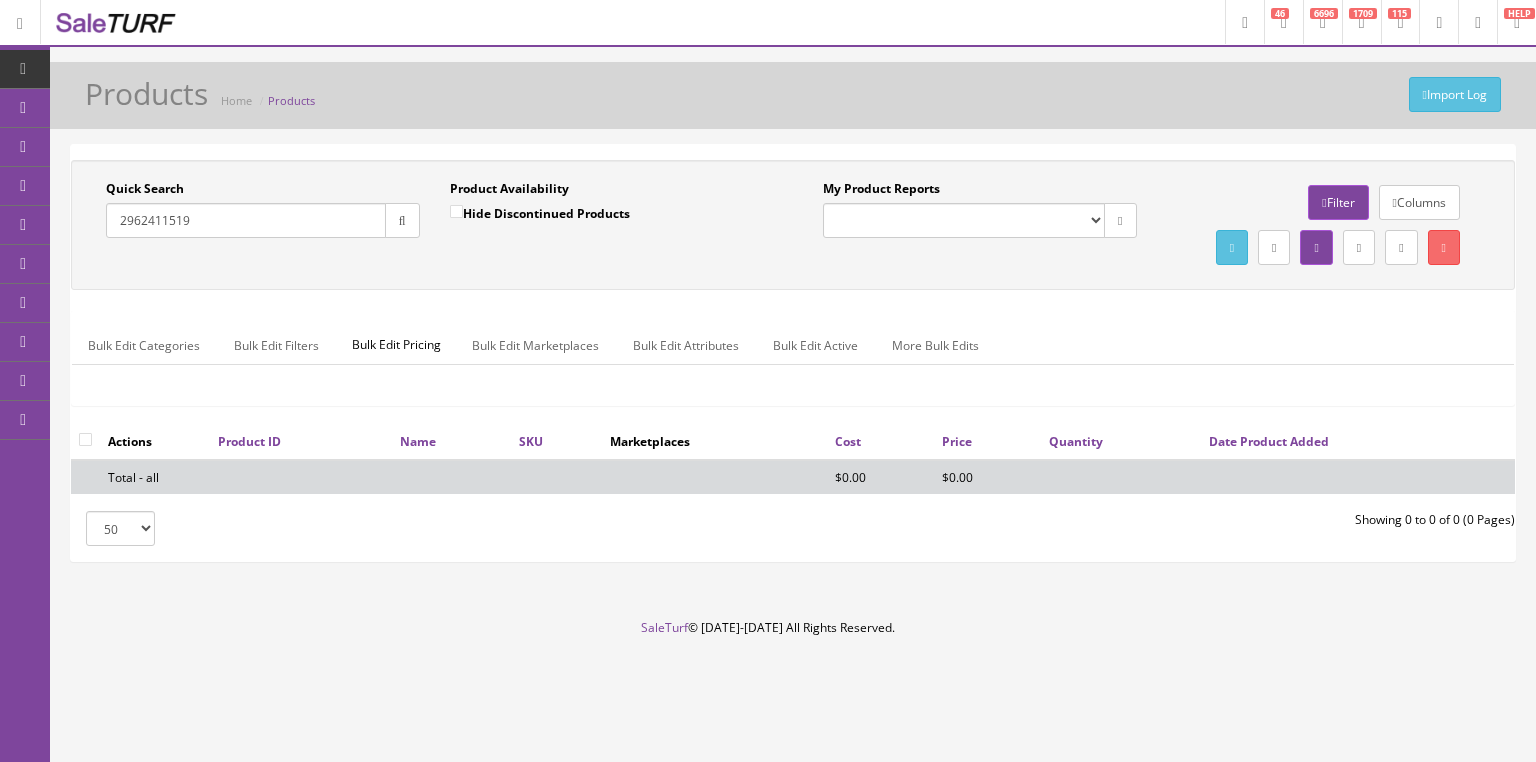drag, startPoint x: 209, startPoint y: 218, endPoint x: 135, endPoint y: 217, distance: 74.00676 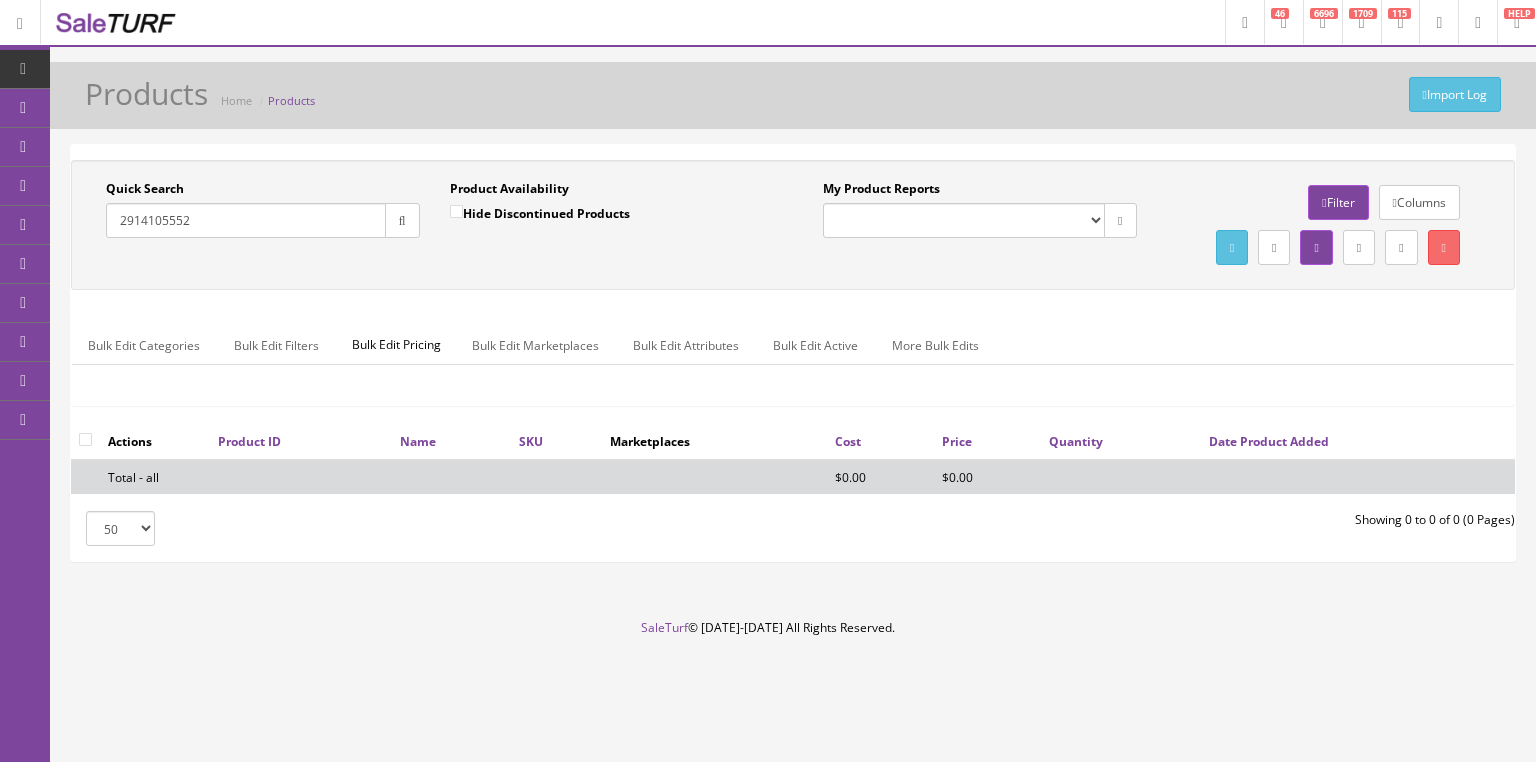 click at bounding box center [402, 221] 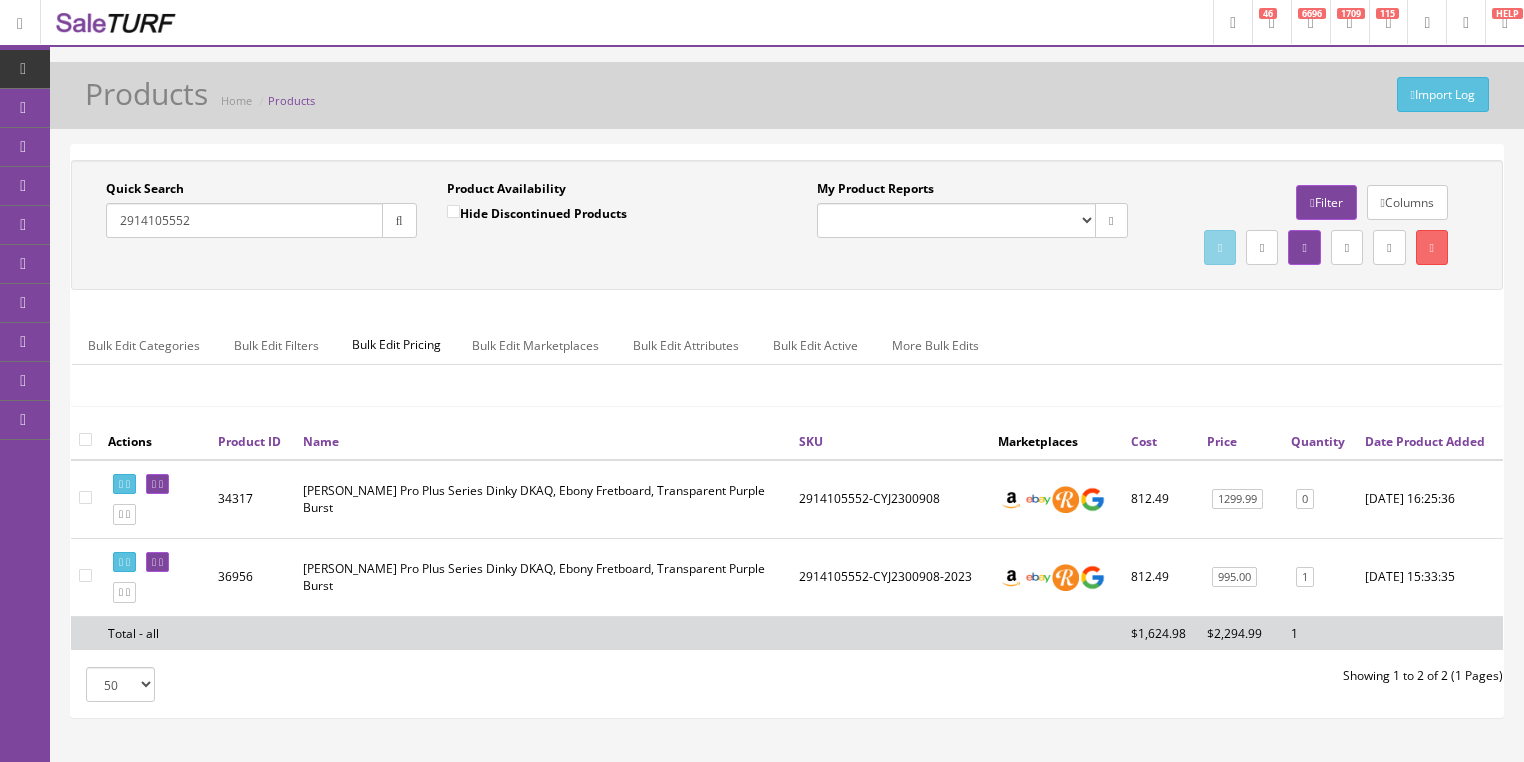 drag, startPoint x: 226, startPoint y: 224, endPoint x: 108, endPoint y: 246, distance: 120.033325 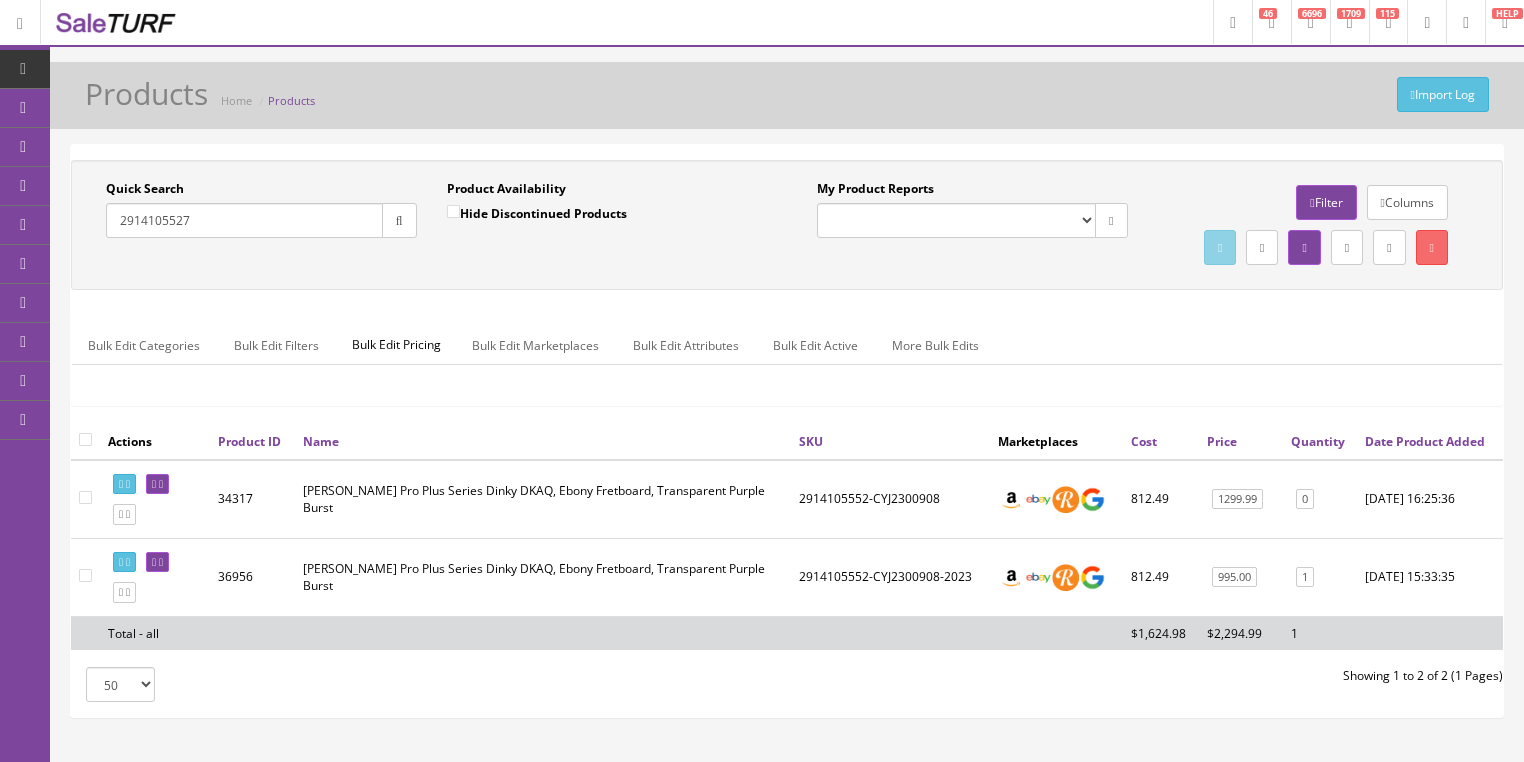 click at bounding box center [399, 220] 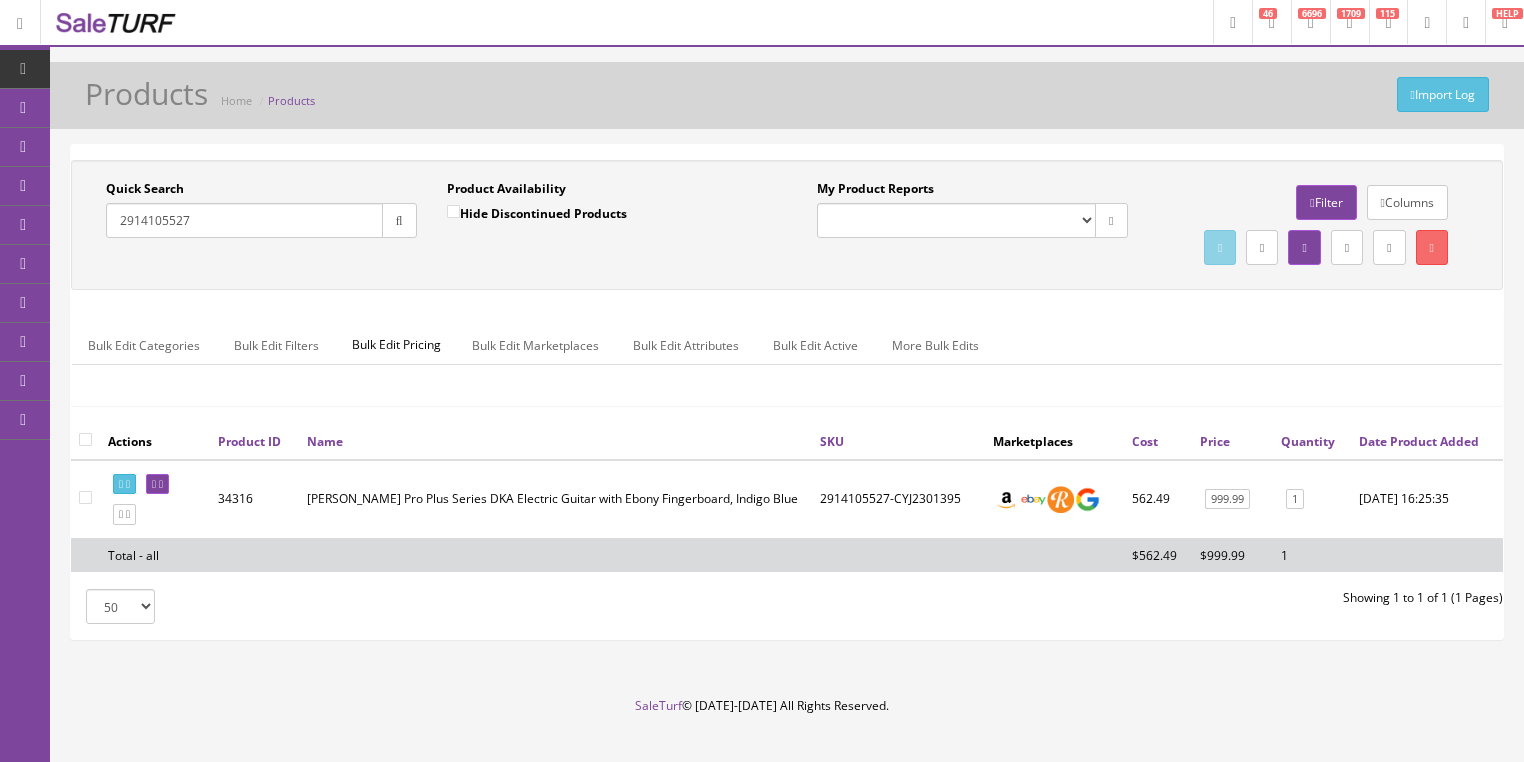 drag, startPoint x: 213, startPoint y: 217, endPoint x: 120, endPoint y: 230, distance: 93.904205 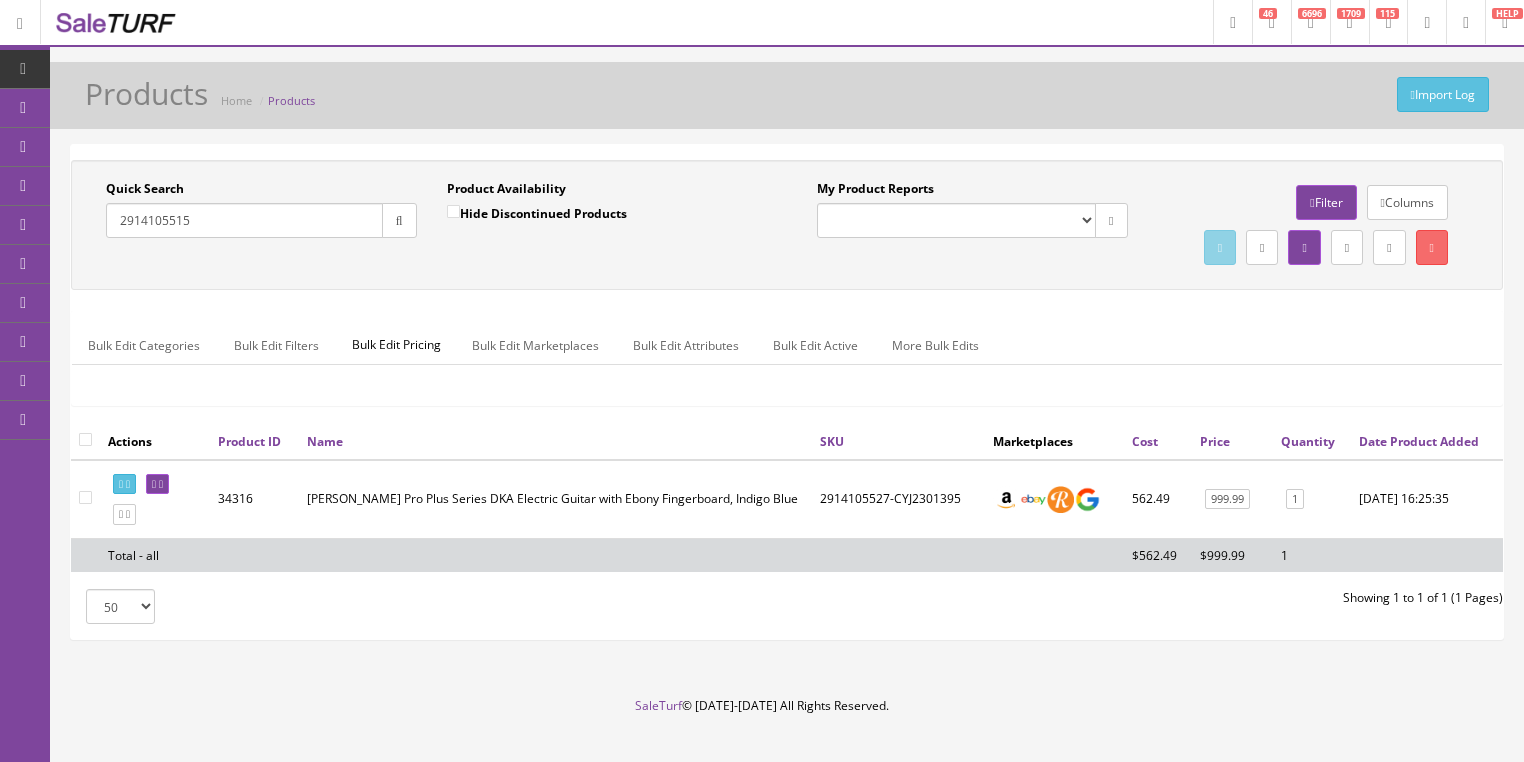 click at bounding box center (399, 220) 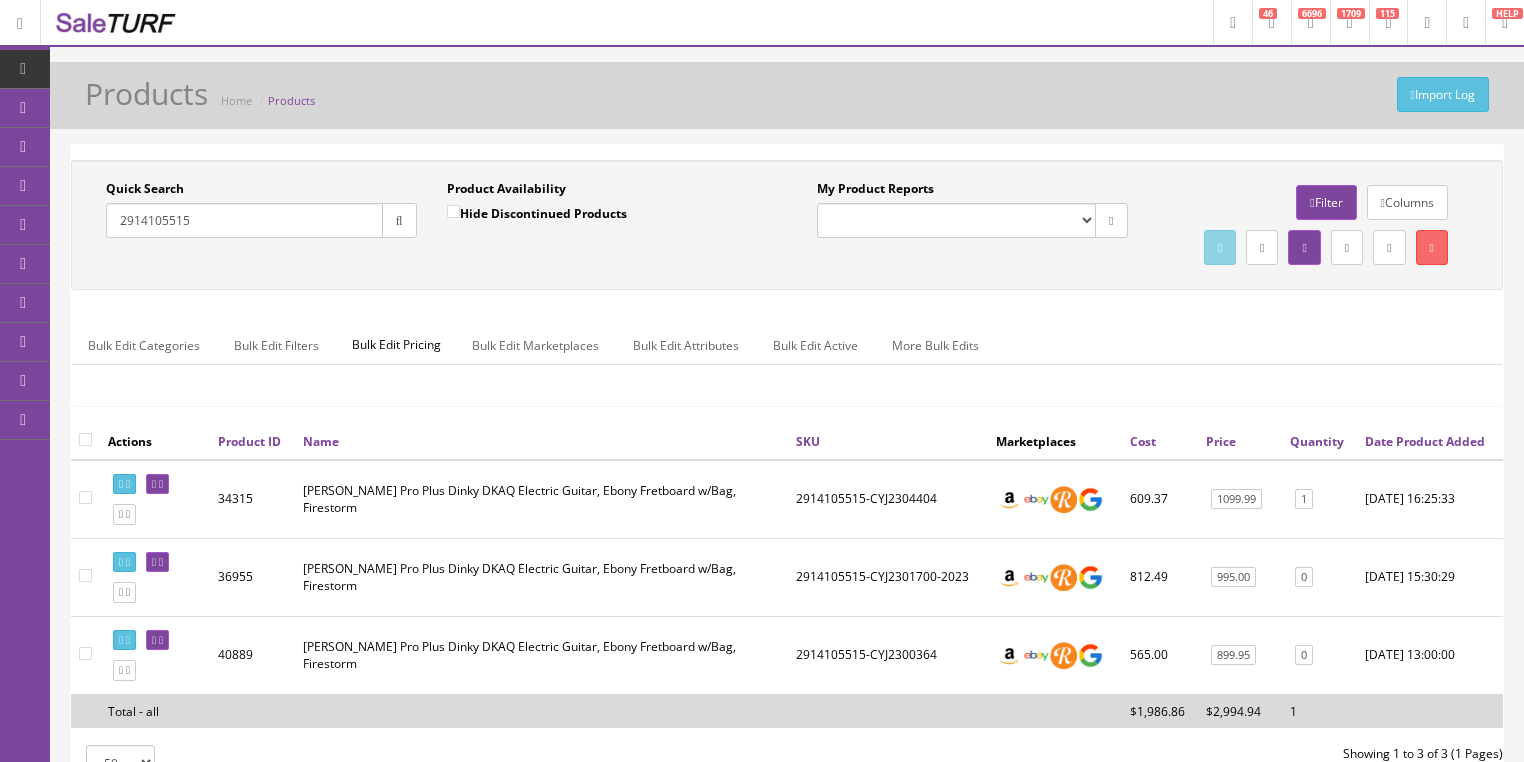 drag, startPoint x: 216, startPoint y: 213, endPoint x: 124, endPoint y: 236, distance: 94.83143 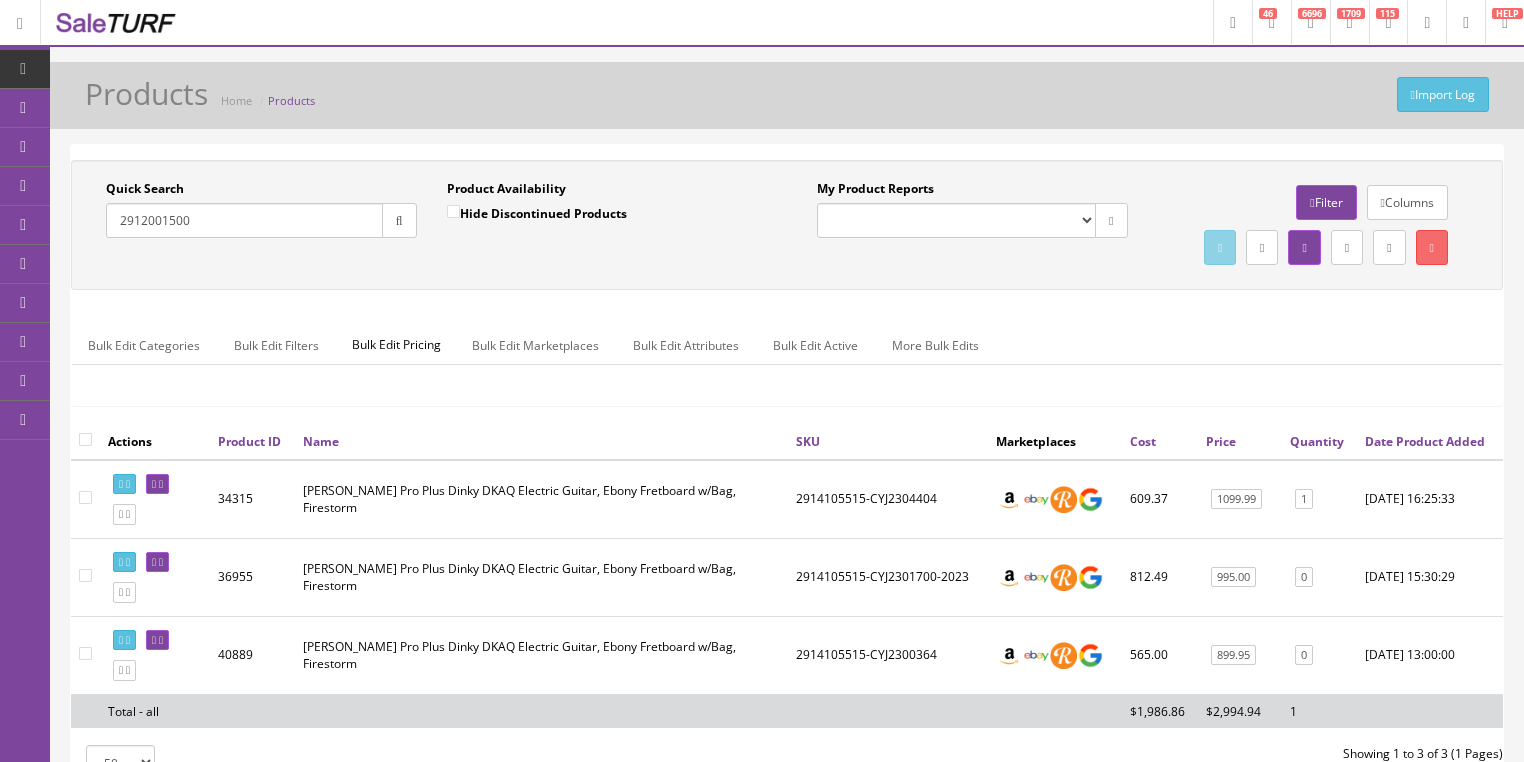 click at bounding box center [399, 220] 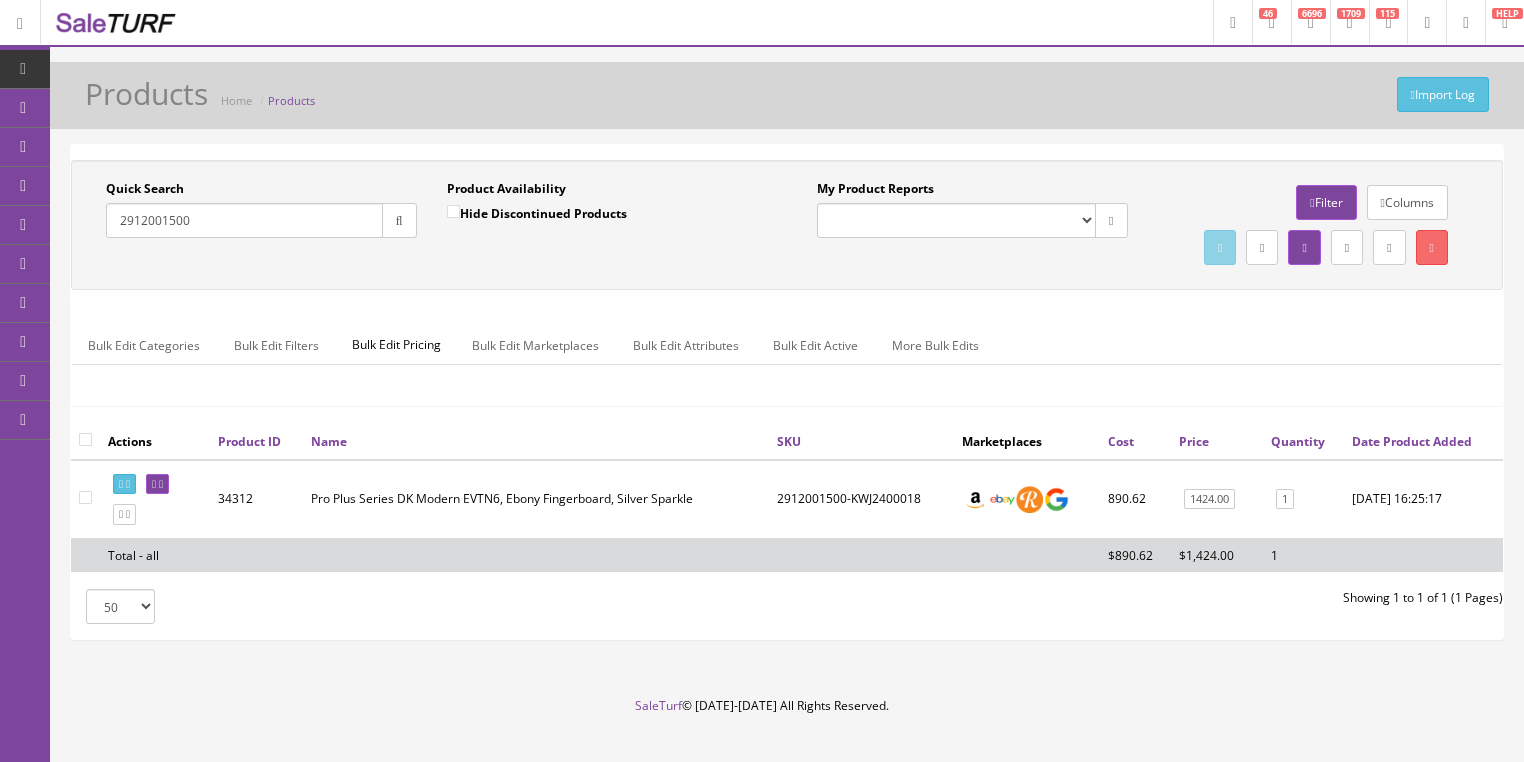 drag, startPoint x: 208, startPoint y: 229, endPoint x: 147, endPoint y: 240, distance: 61.983868 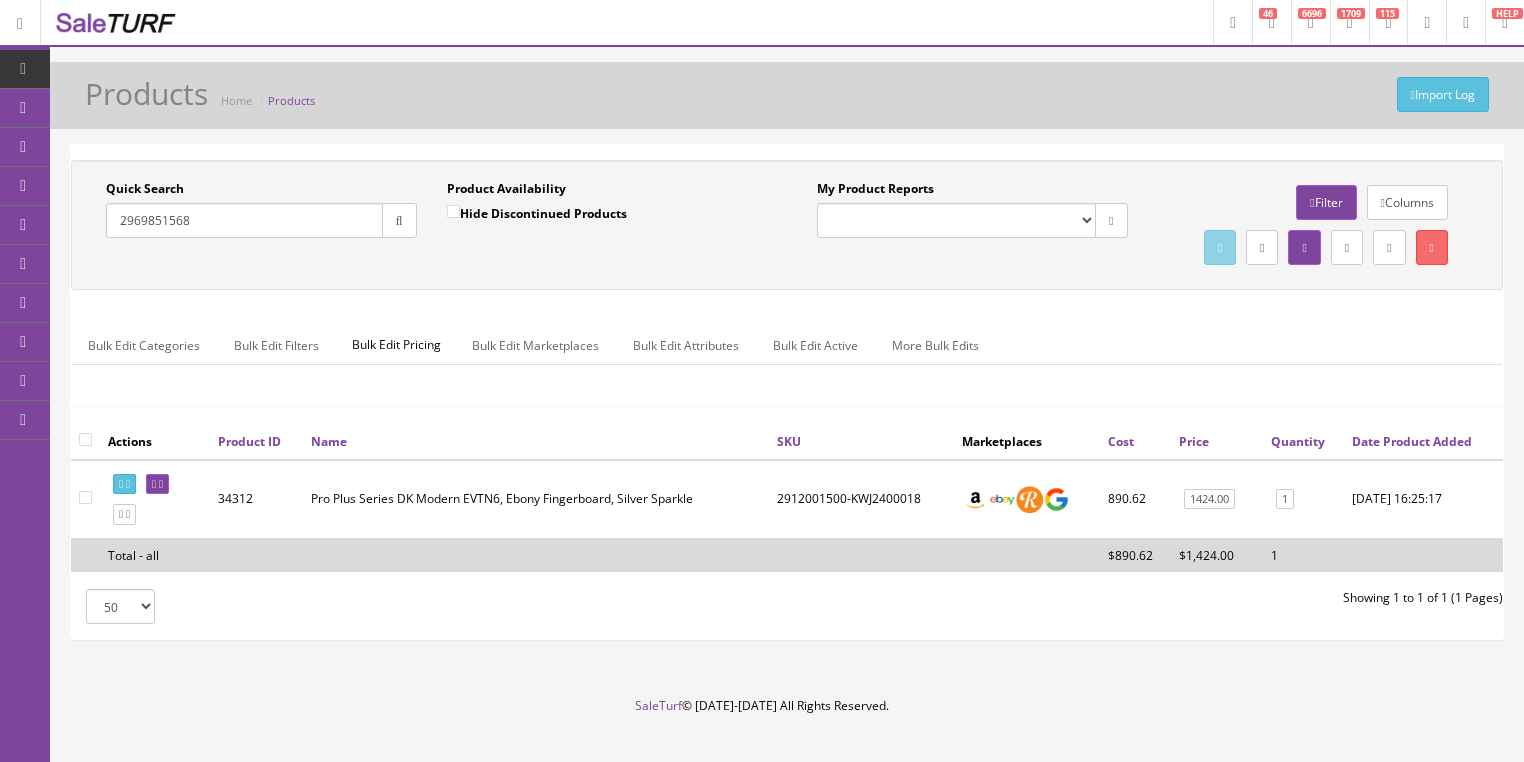 type on "2969851568" 